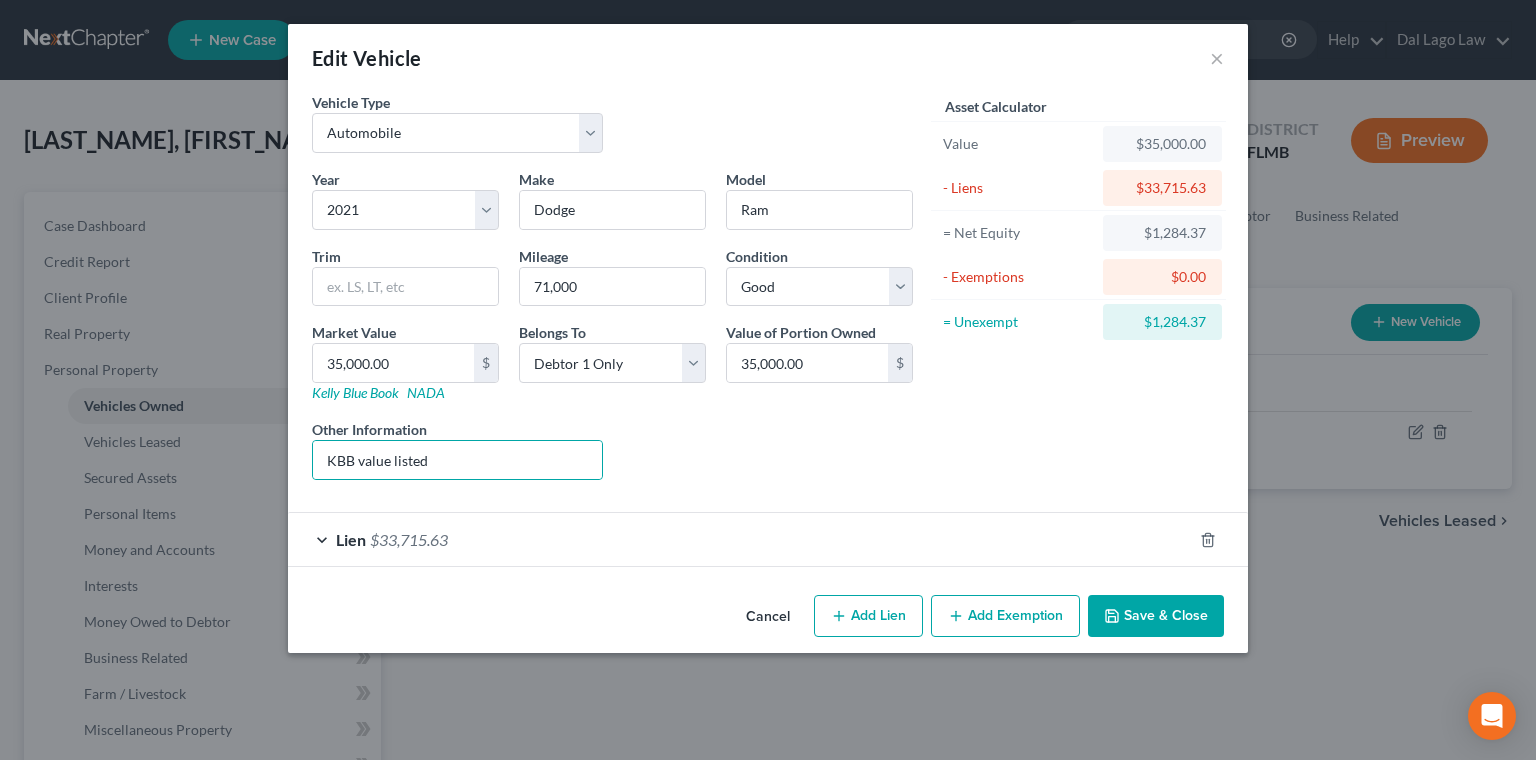 select on "0" 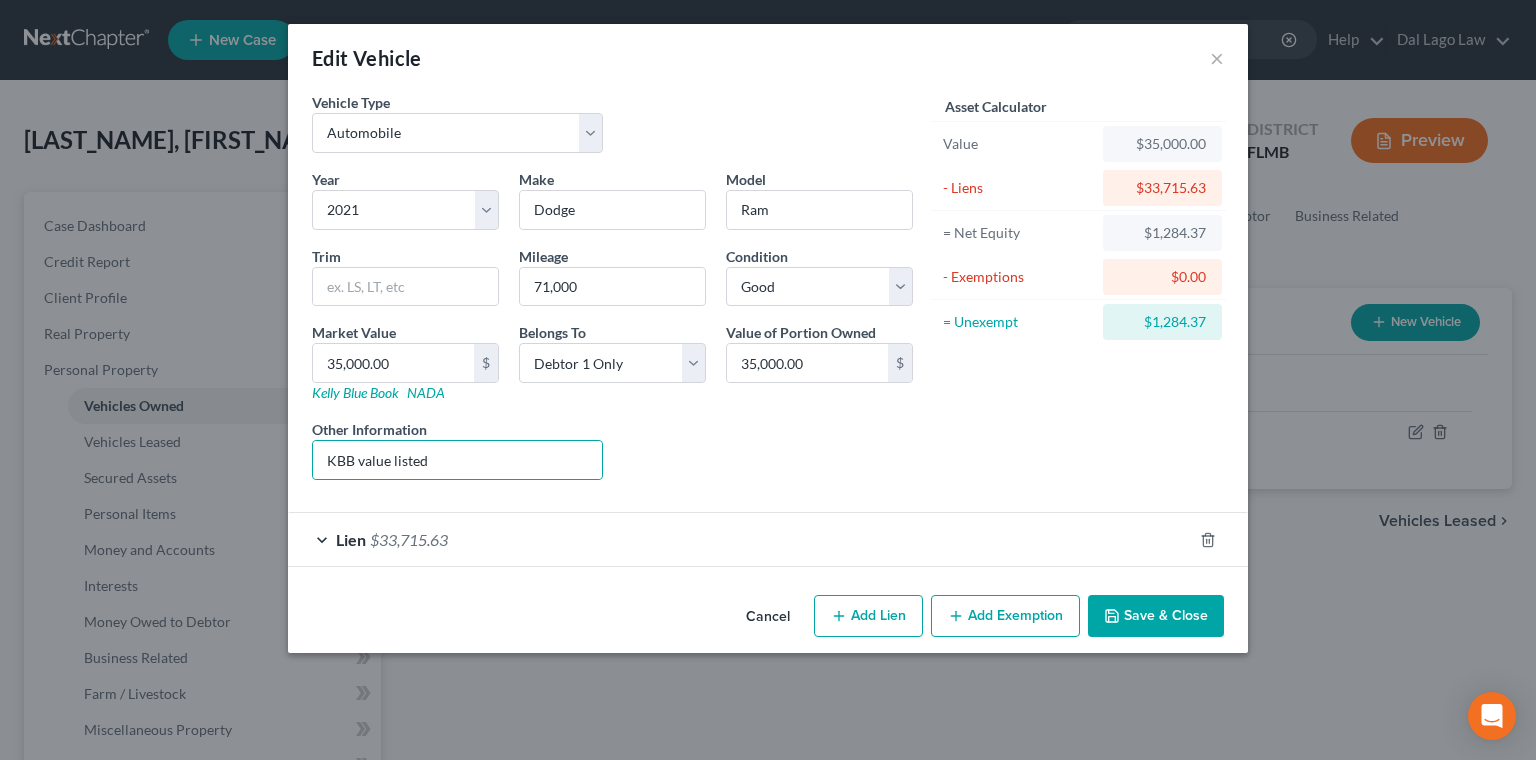 scroll, scrollTop: 0, scrollLeft: 0, axis: both 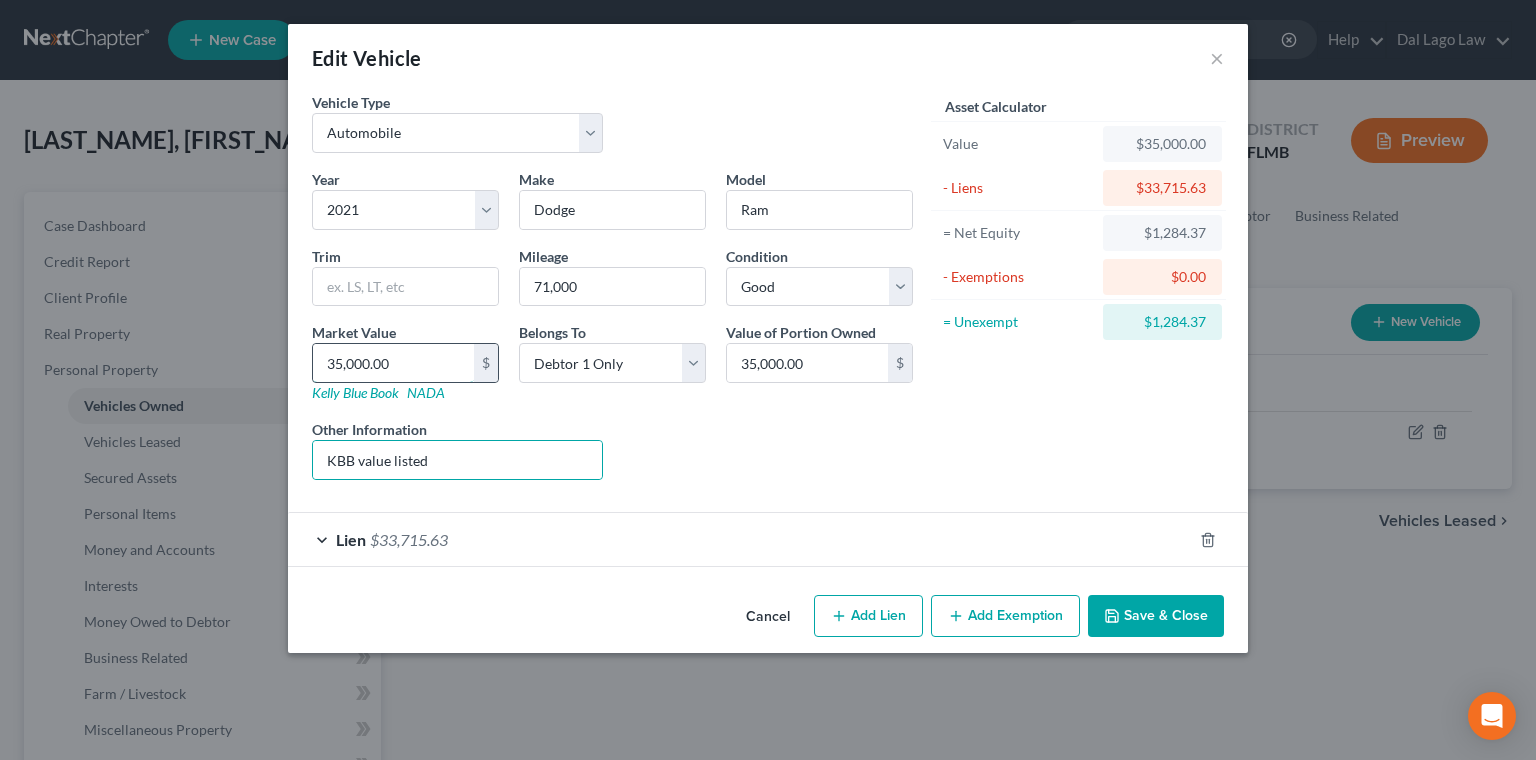 click on "35,000.00" at bounding box center (393, 363) 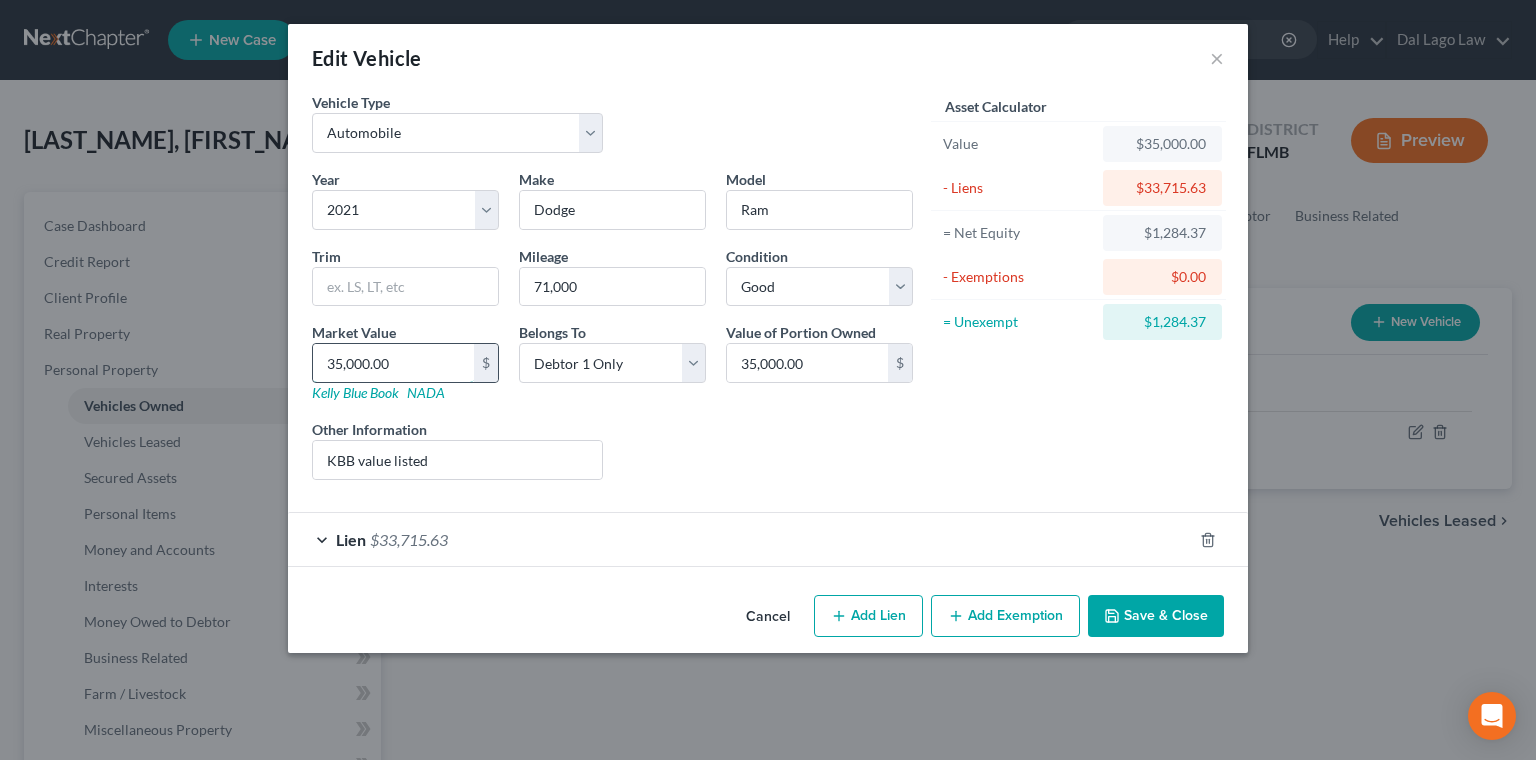 type on "2" 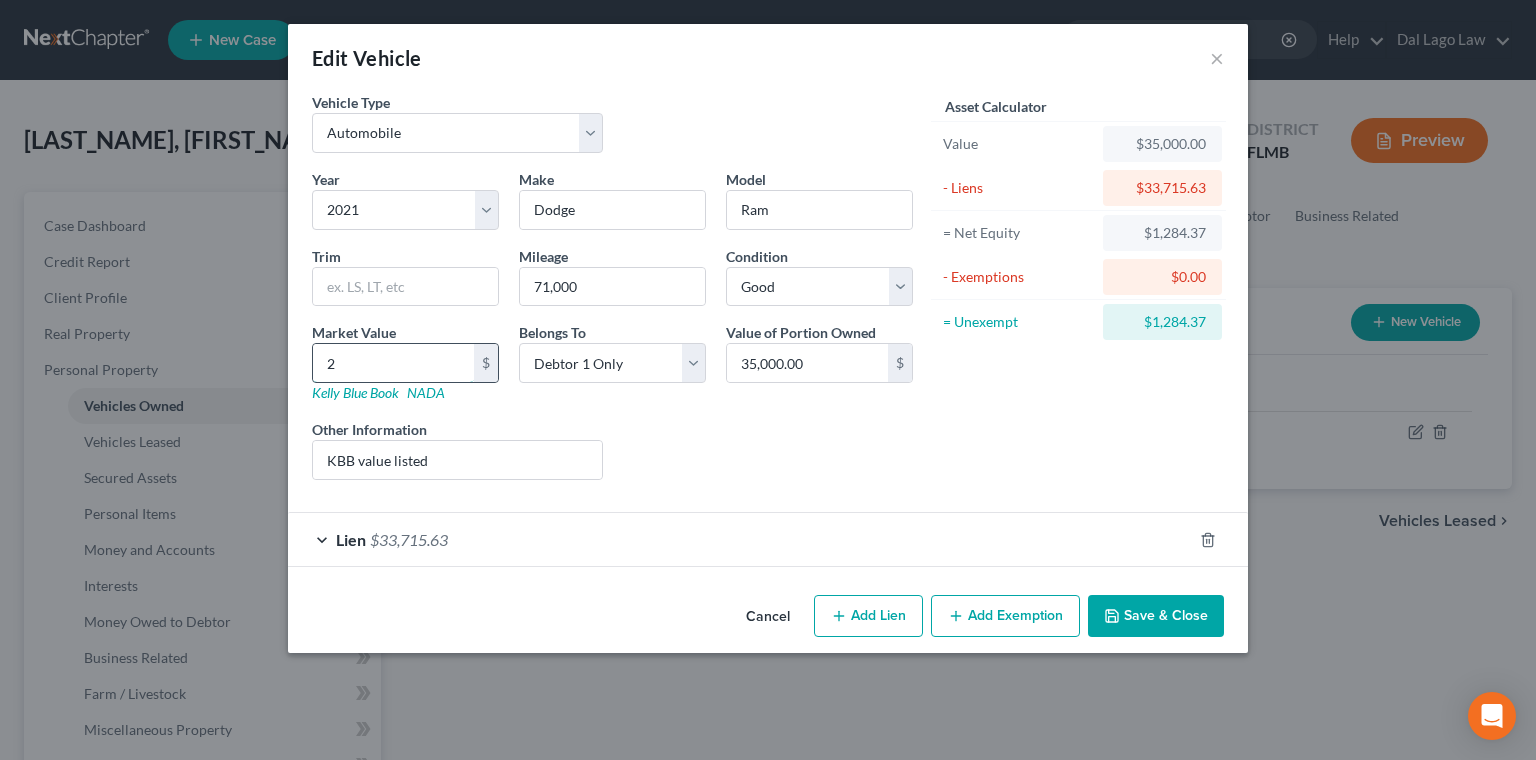 type on "2.00" 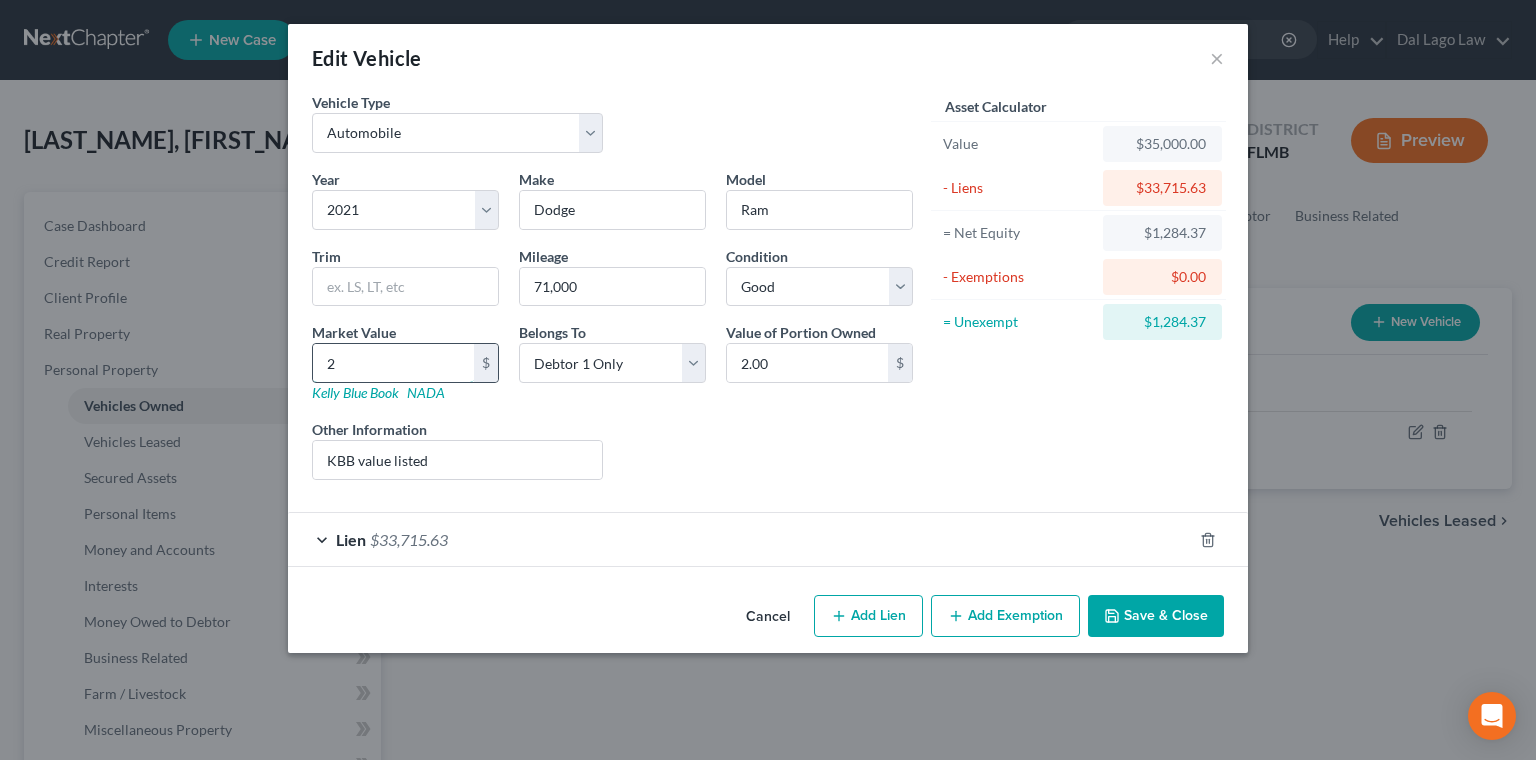 type on "21" 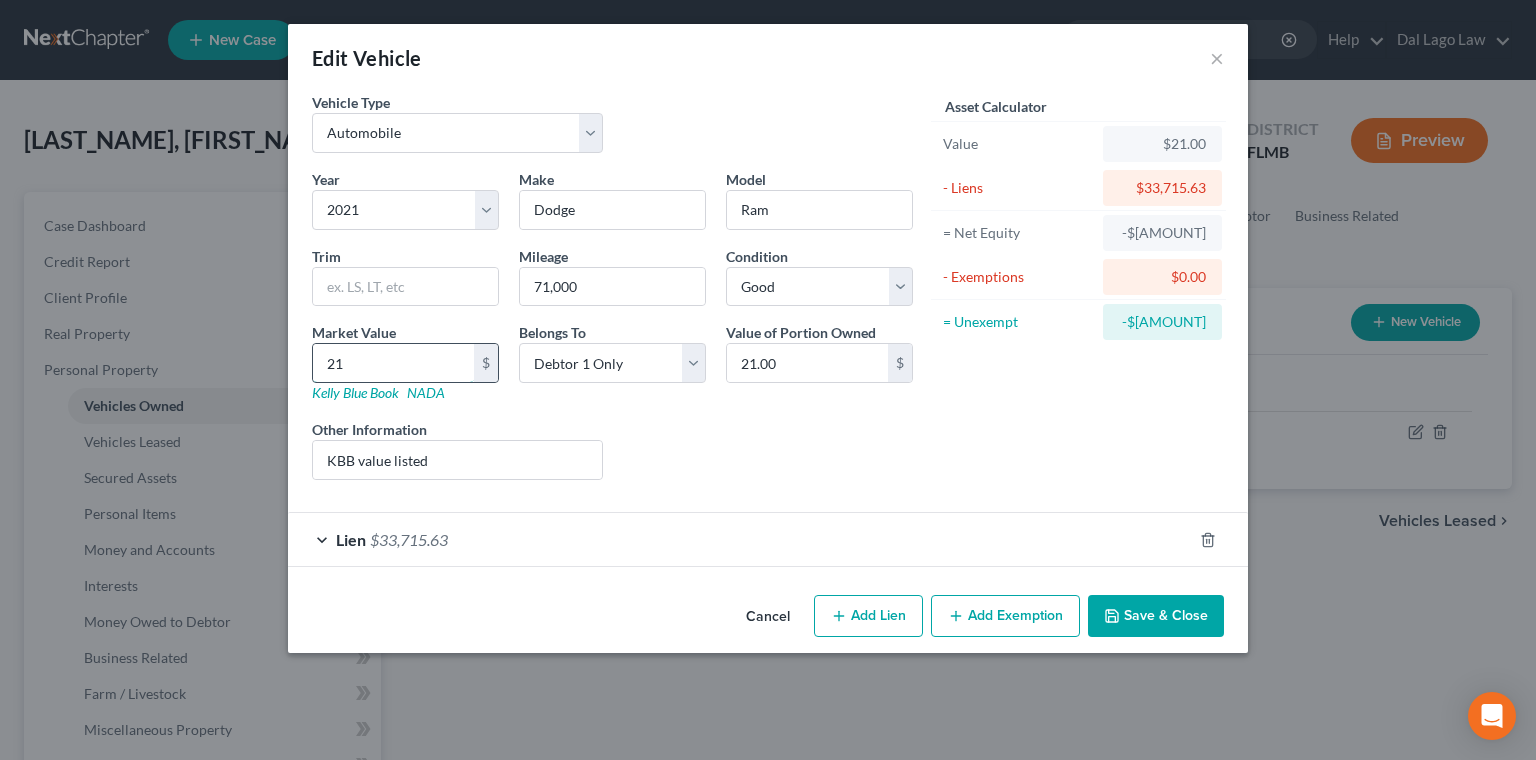 type on "217" 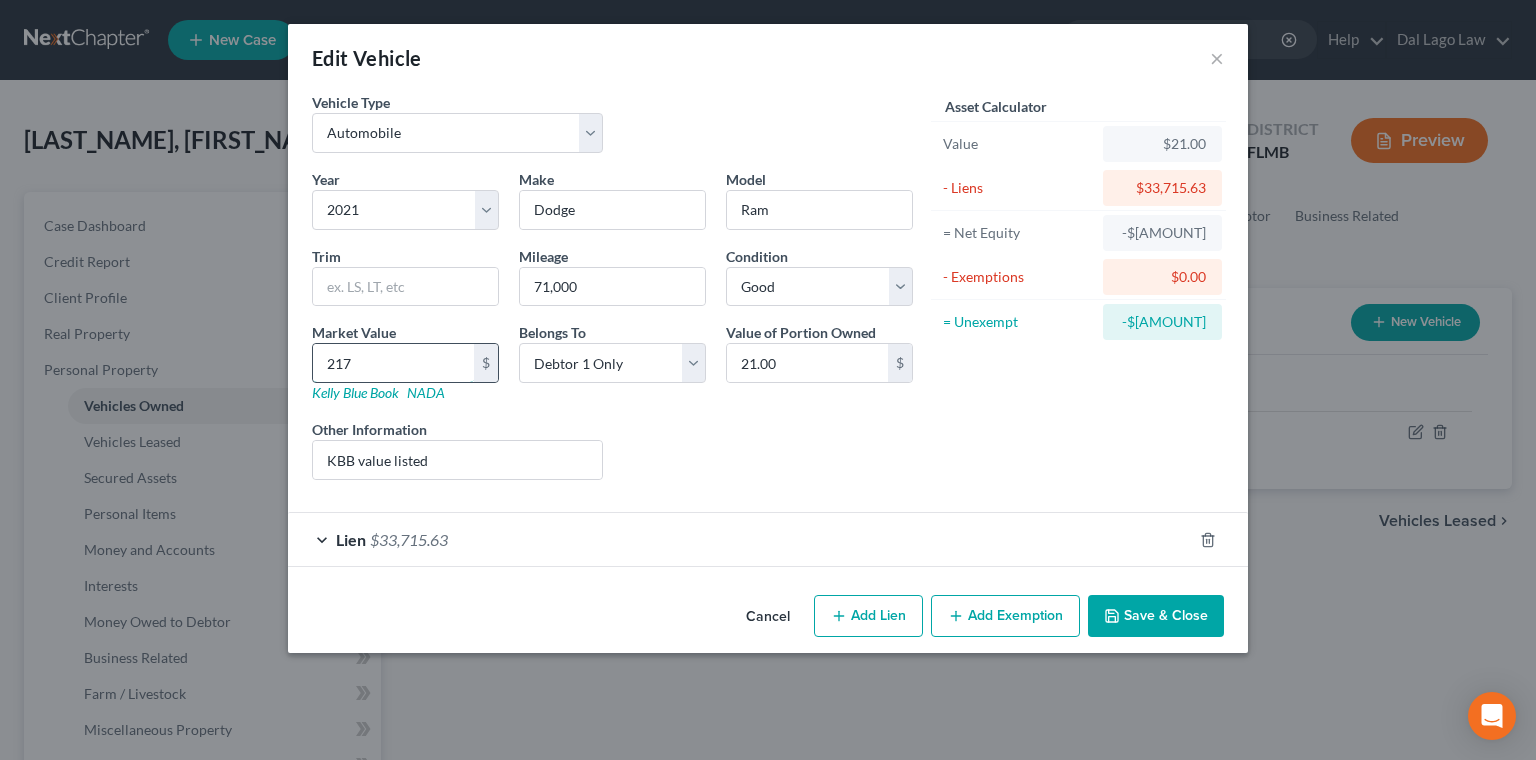 type on "217.00" 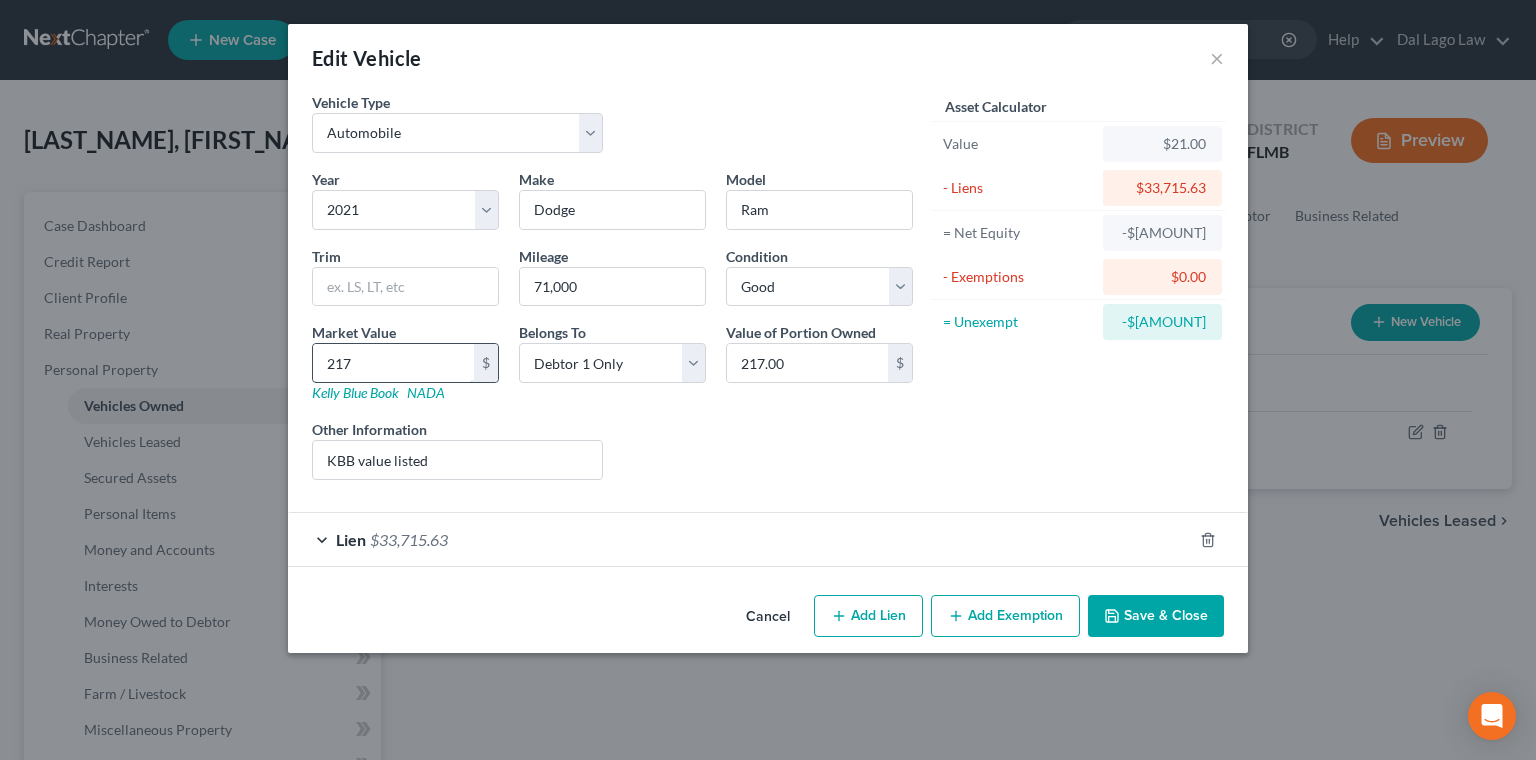 type on "2178" 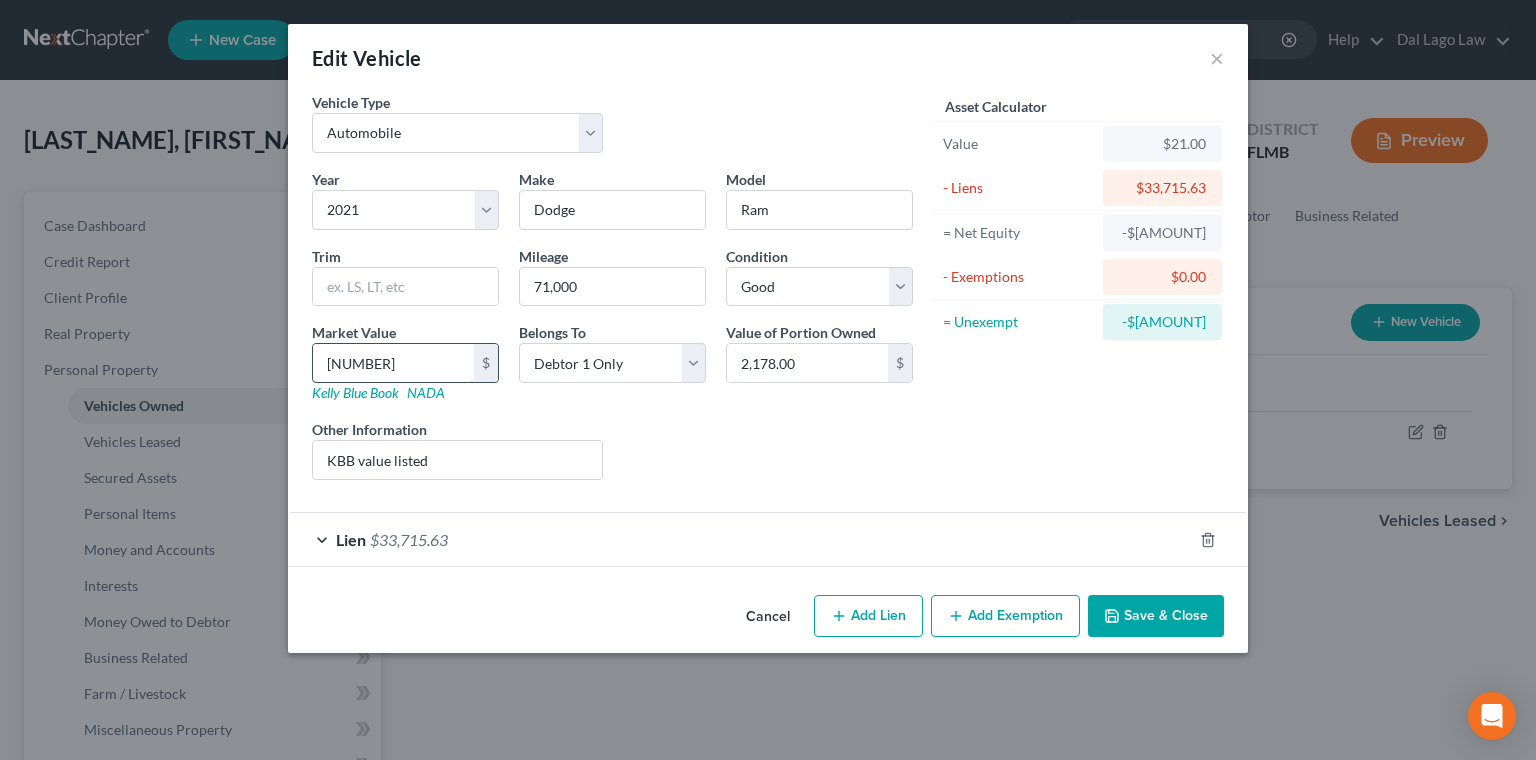 type on "2,1781" 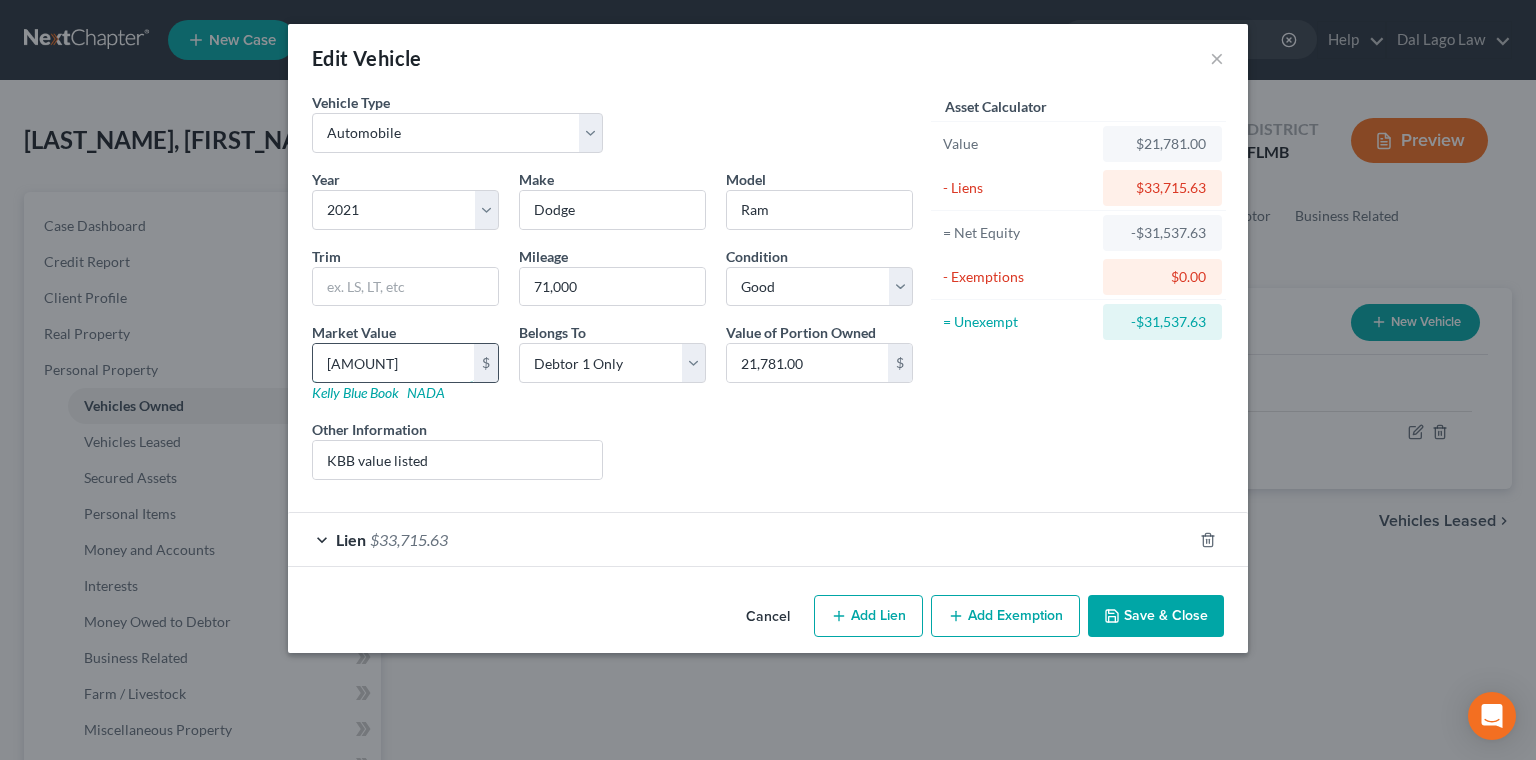 type on "[AMOUNT]" 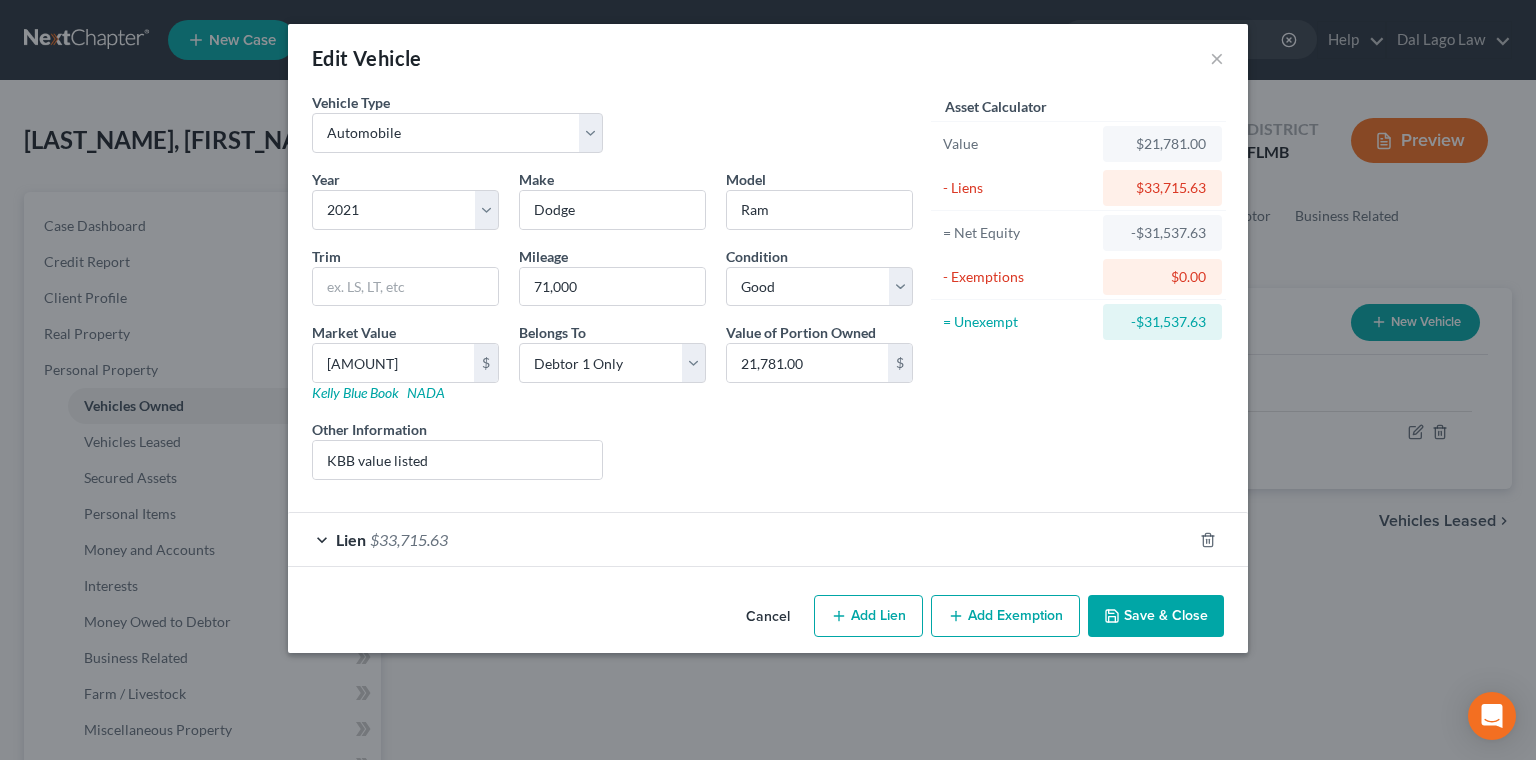 click on "$33,715.63" at bounding box center (409, 539) 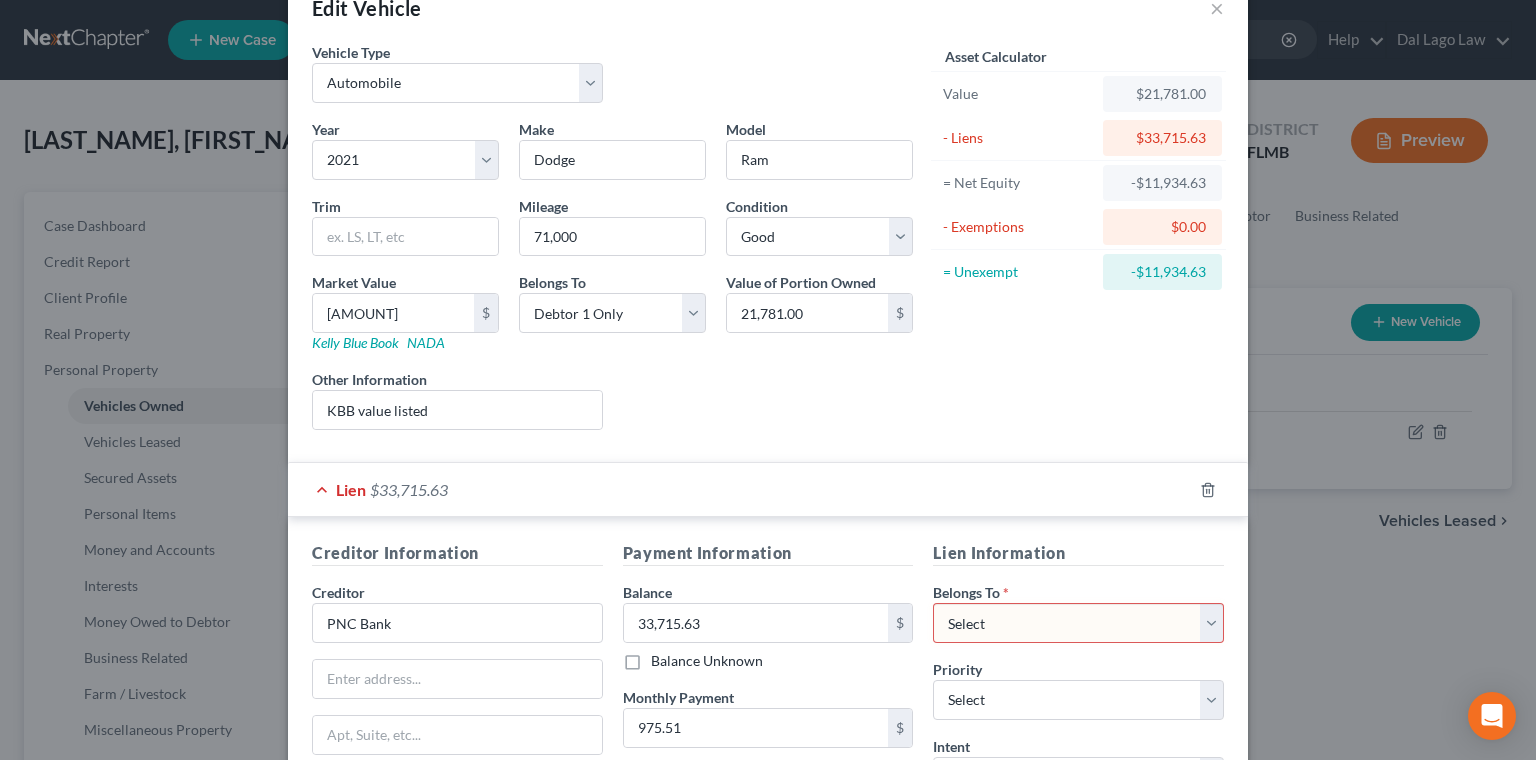 scroll, scrollTop: 65, scrollLeft: 0, axis: vertical 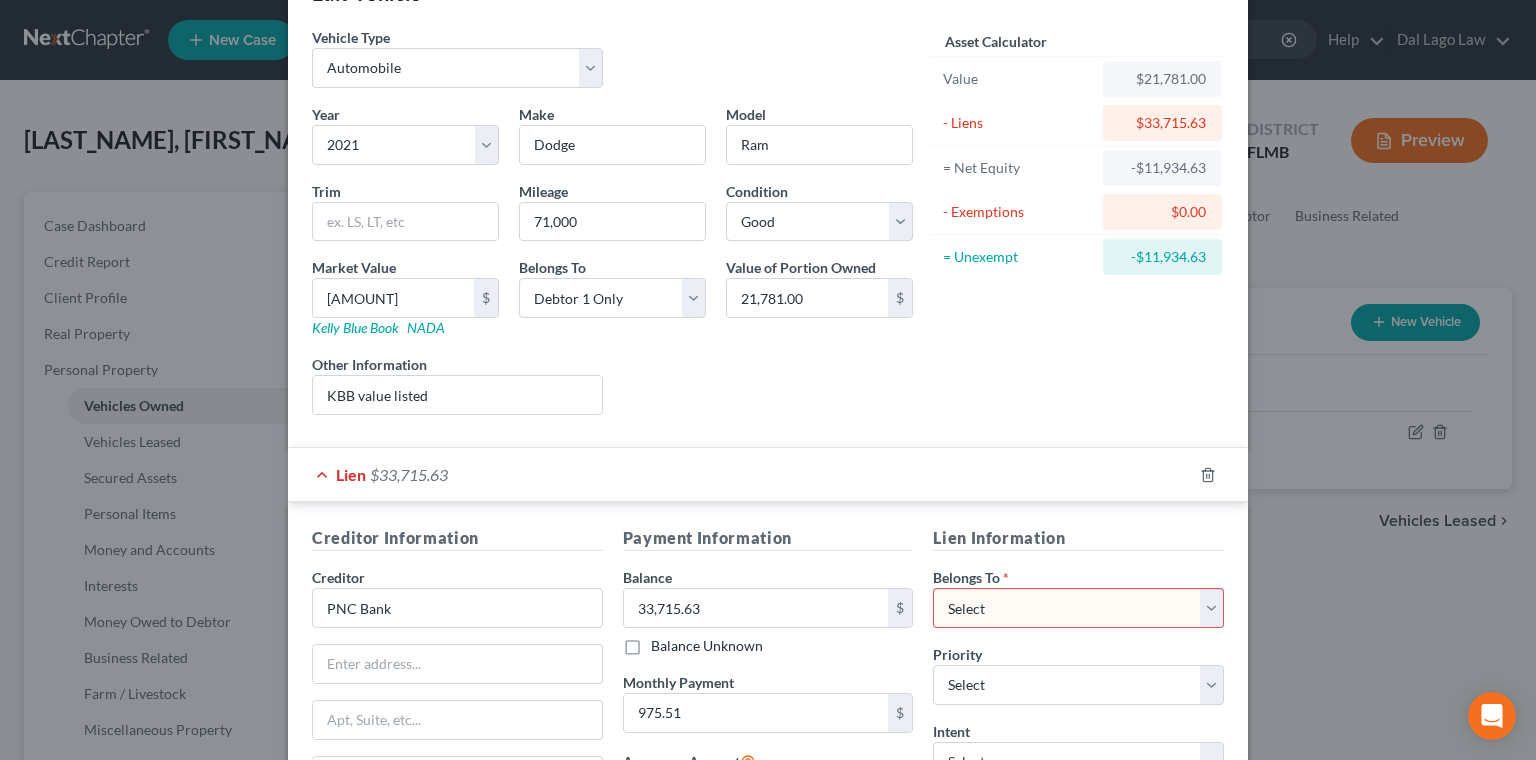 click on "Save & Close" at bounding box center [1156, 968] 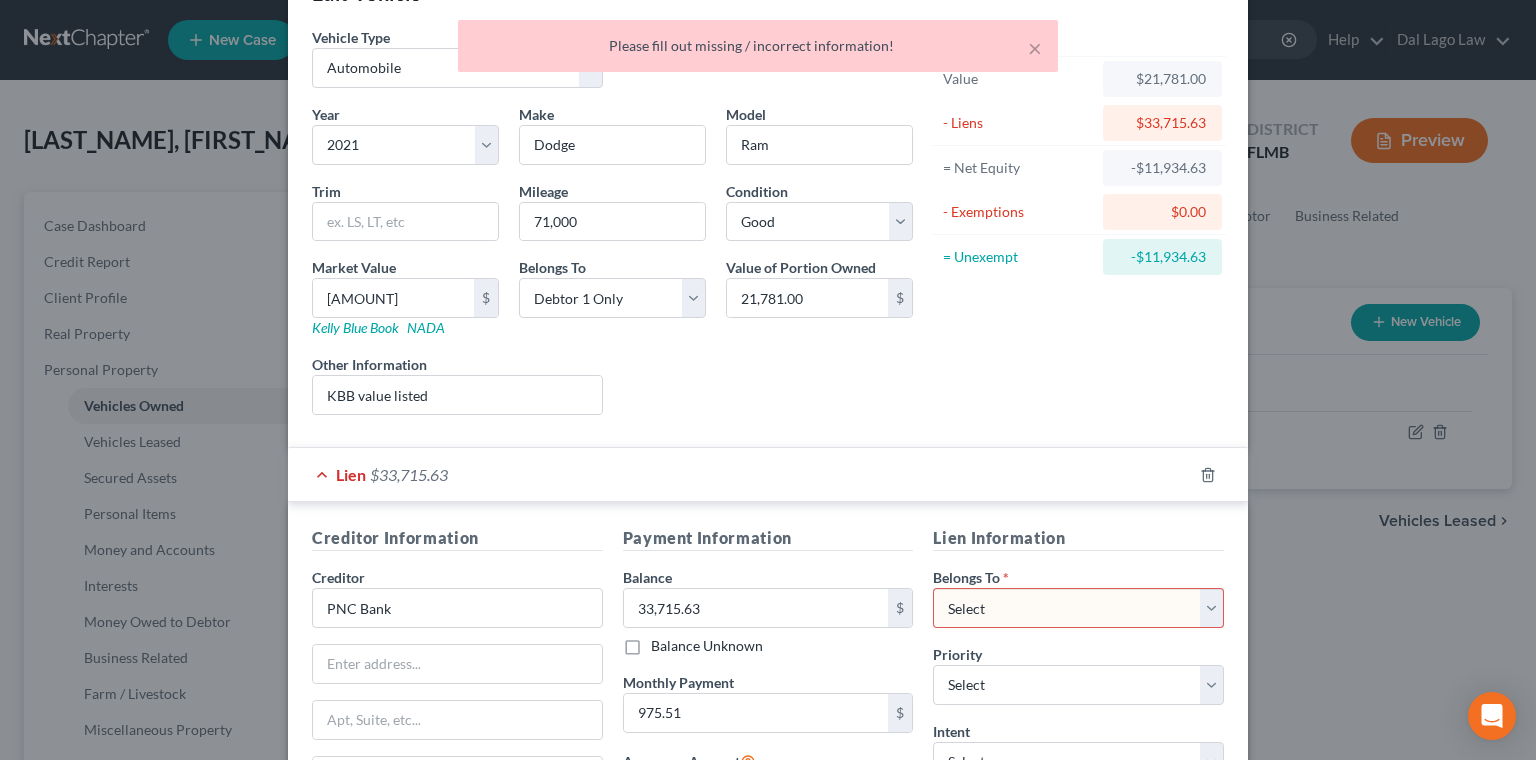 click on "Lien $33,715.63" at bounding box center [740, 474] 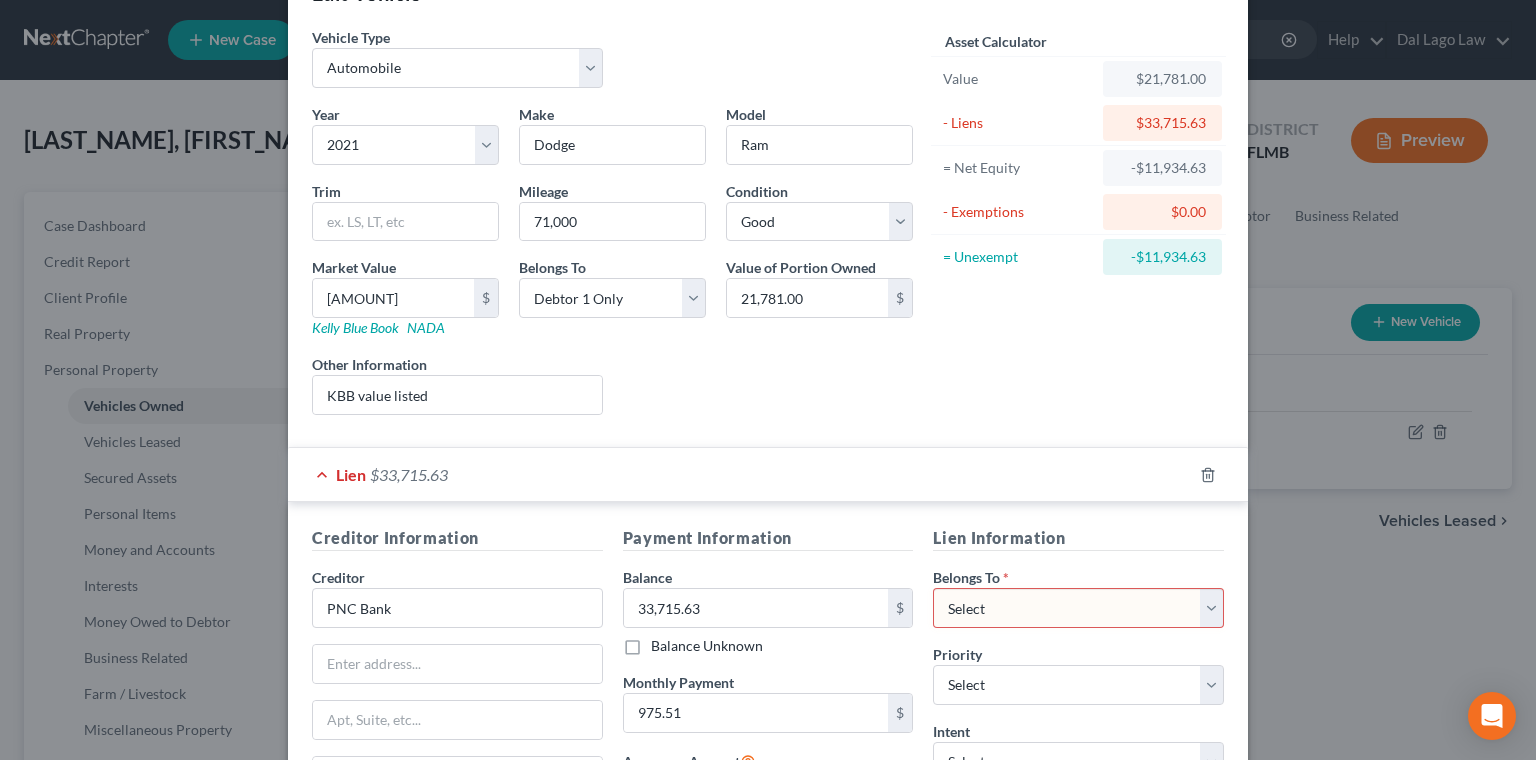 click on "Select Debtor 1 Only Debtor 2 Only Debtor 1 And Debtor 2 Only At Least One Of The Debtors And Another Community Property" at bounding box center (1078, 608) 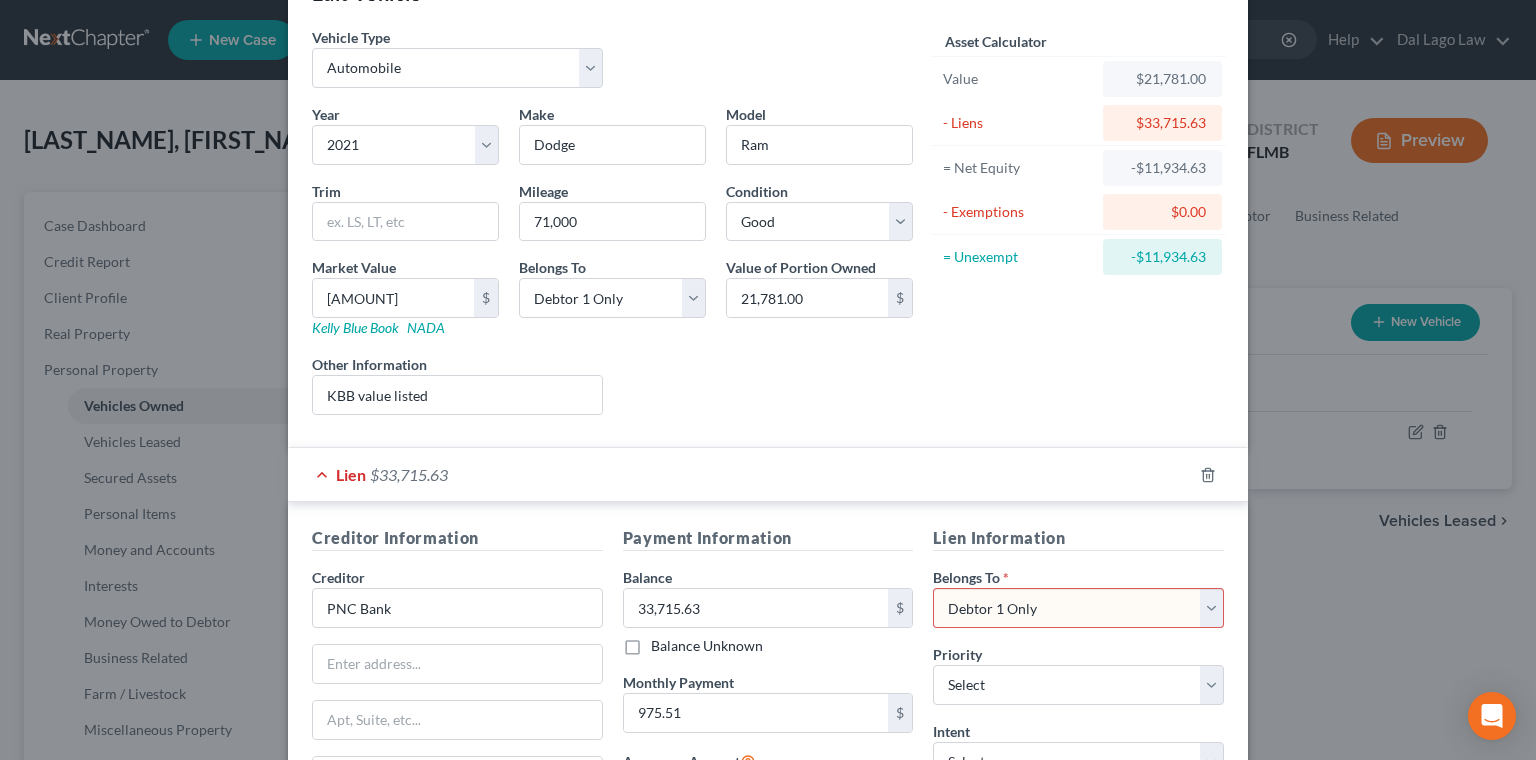 click on "Debtor 1 Only" at bounding box center (0, 0) 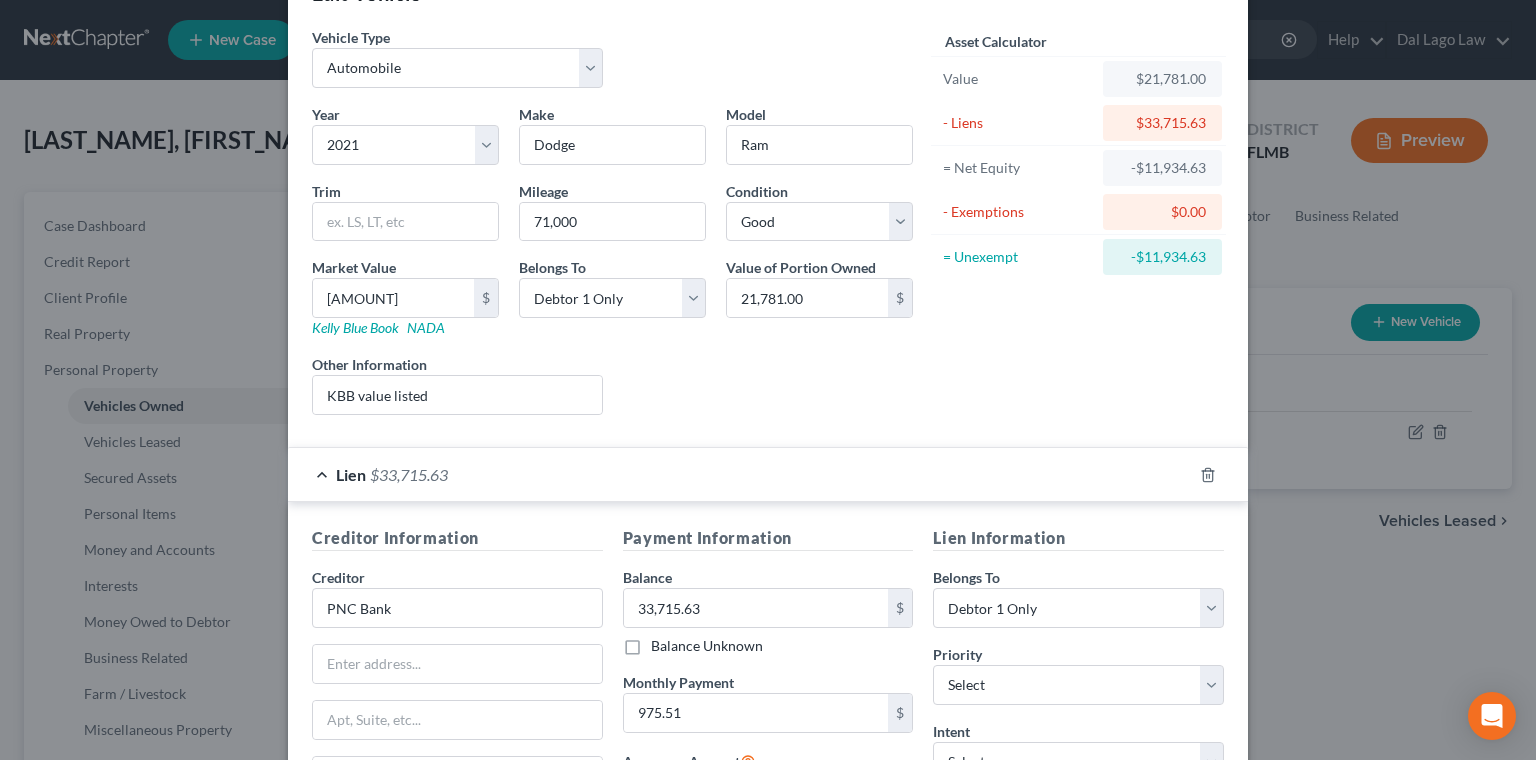 click on "Save & Close" at bounding box center (1156, 968) 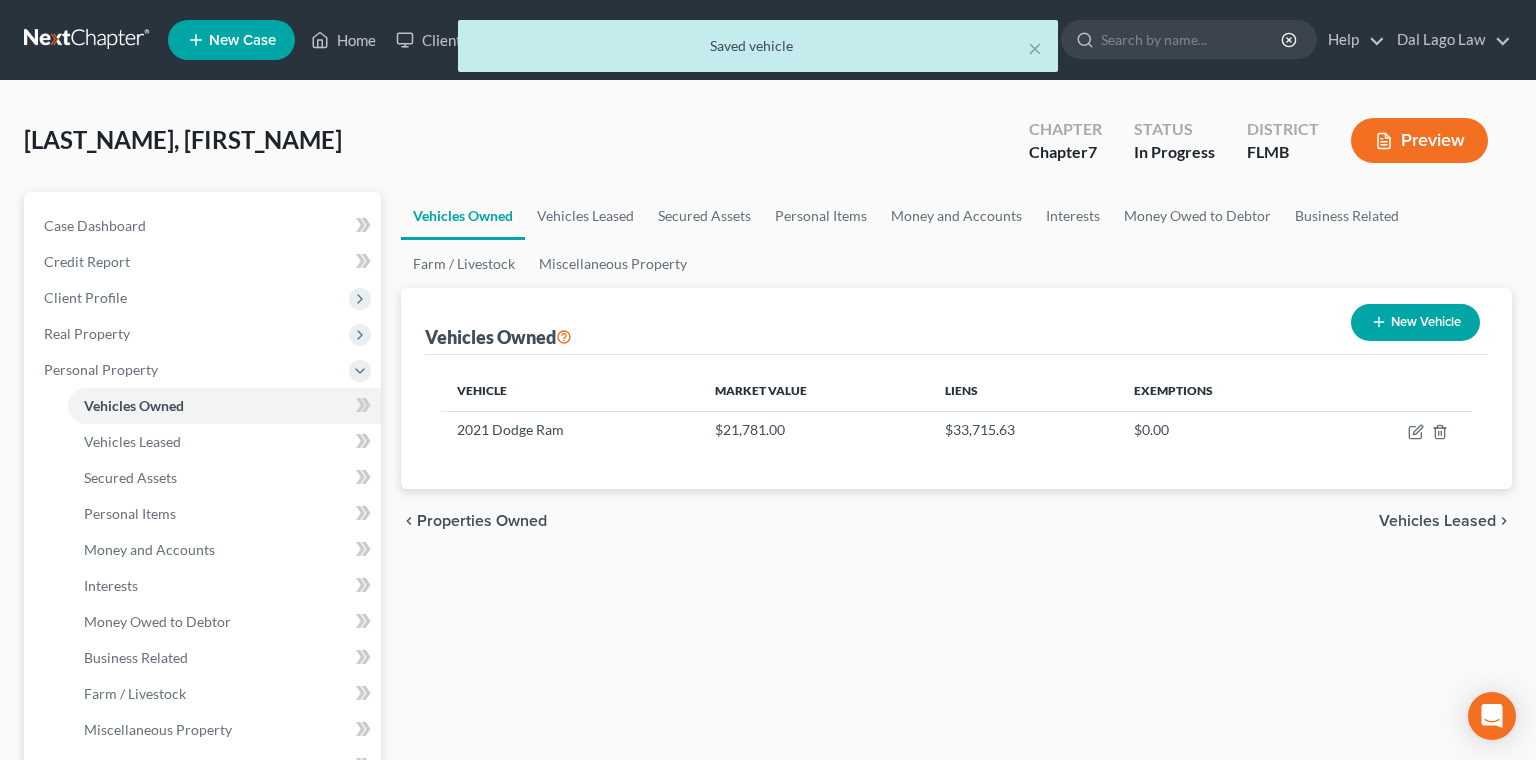 click on "New Vehicle" at bounding box center (1415, 322) 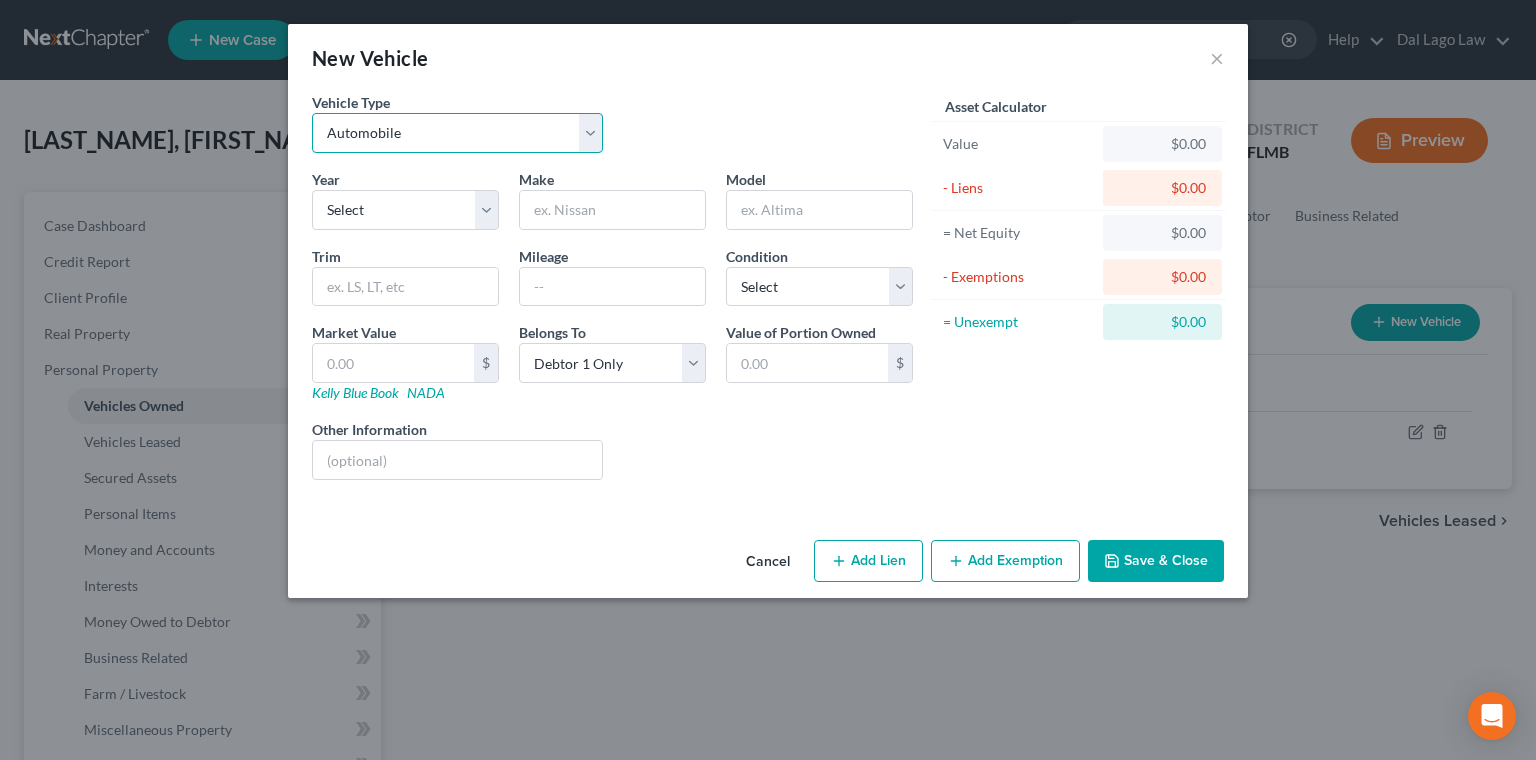 click on "Select Automobile Truck Trailer Watercraft Aircraft Motor Home Atv Other Vehicle" at bounding box center [457, 133] 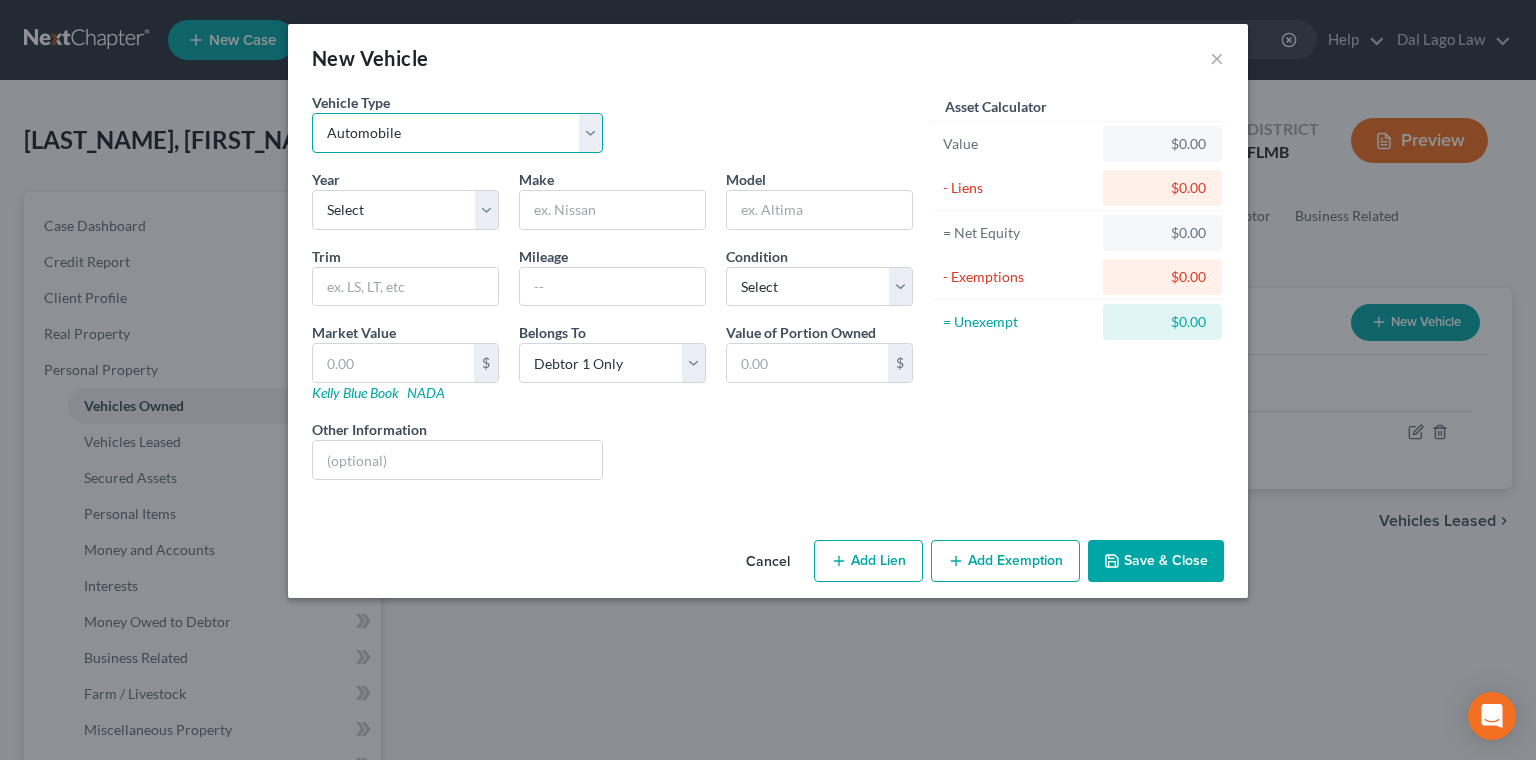 select on "5" 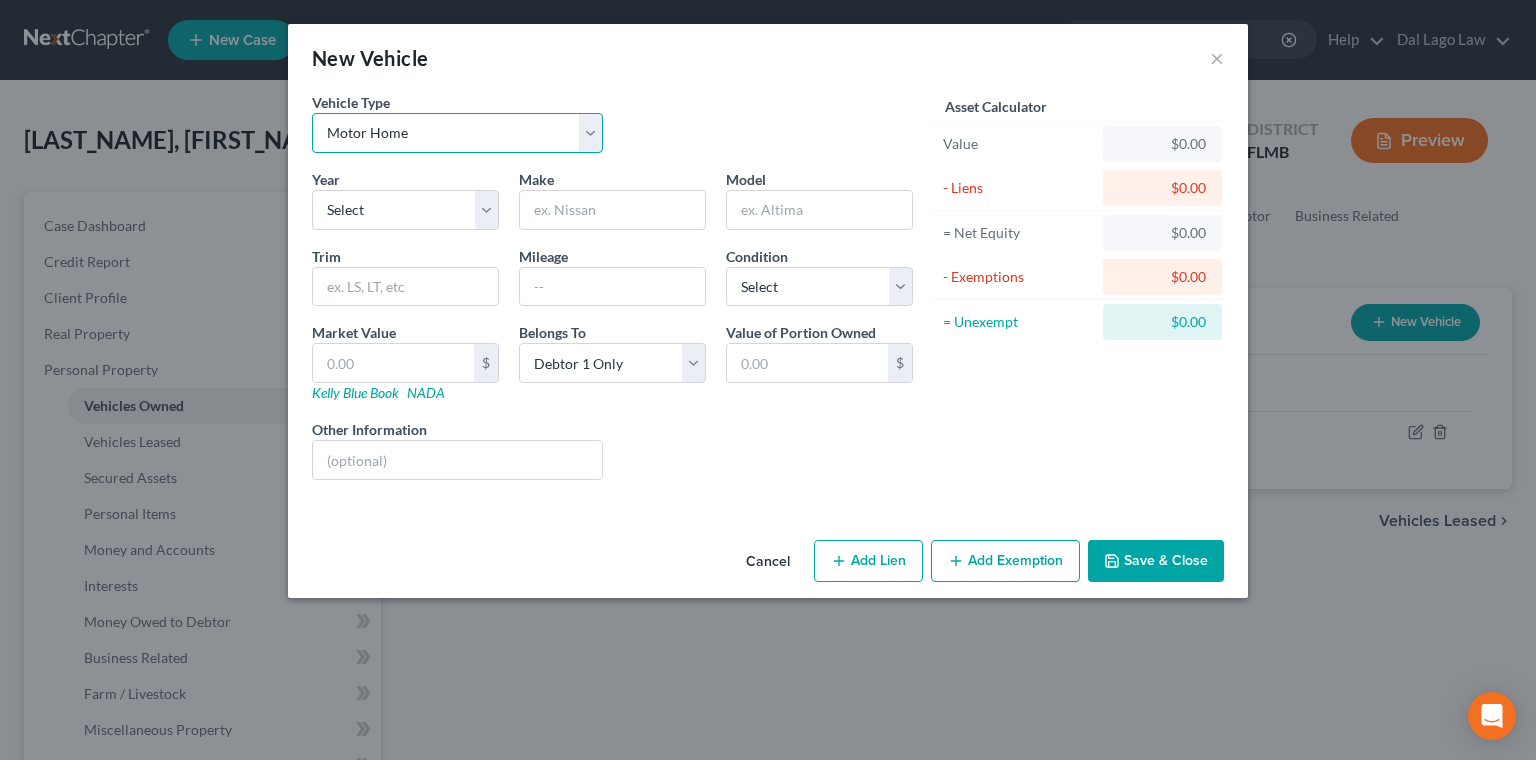 click on "Motor Home" at bounding box center [0, 0] 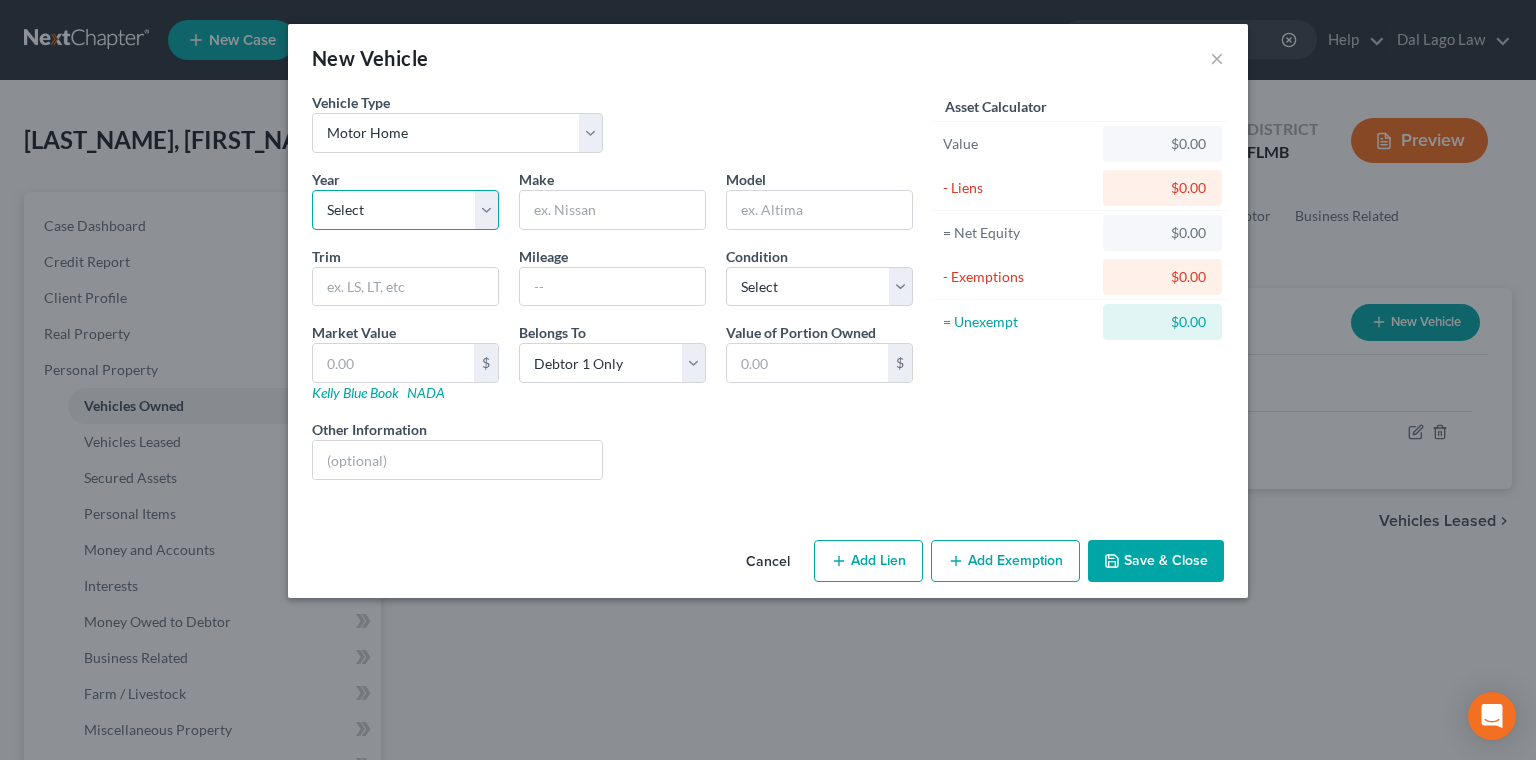 click on "Select 2026 2025 2024 2023 2022 2021 2020 2019 2018 2017 2016 2015 2014 2013 2012 2011 2010 2009 2008 2007 2006 2005 2004 2003 2002 2001 2000 1999 1998 1997 1996 1995 1994 1993 1992 1991 1990 1989 1988 1987 1986 1985 1984 1983 1982 1981 1980 1979 1978 1977 1976 1975 1974 1973 1972 1971 1970 1969 1968 1967 1966 1965 1964 1963 1962 1961 1960 1959 1958 1957 1956 1955 1954 1953 1952 1951 1950 1949 1948 1947 1946 1945 1944 1943 1942 1941 1940 1939 1938 1937 1936 1935 1934 1933 1932 1931 1930 1929 1928 1927 1926 1925 1924 1923 1922 1921 1920 1919 1918 1917 1916 1915 1914 1913 1912 1911 1910 1909 1908 1907 1906 1905 1904 1903 1902 1901" at bounding box center (405, 210) 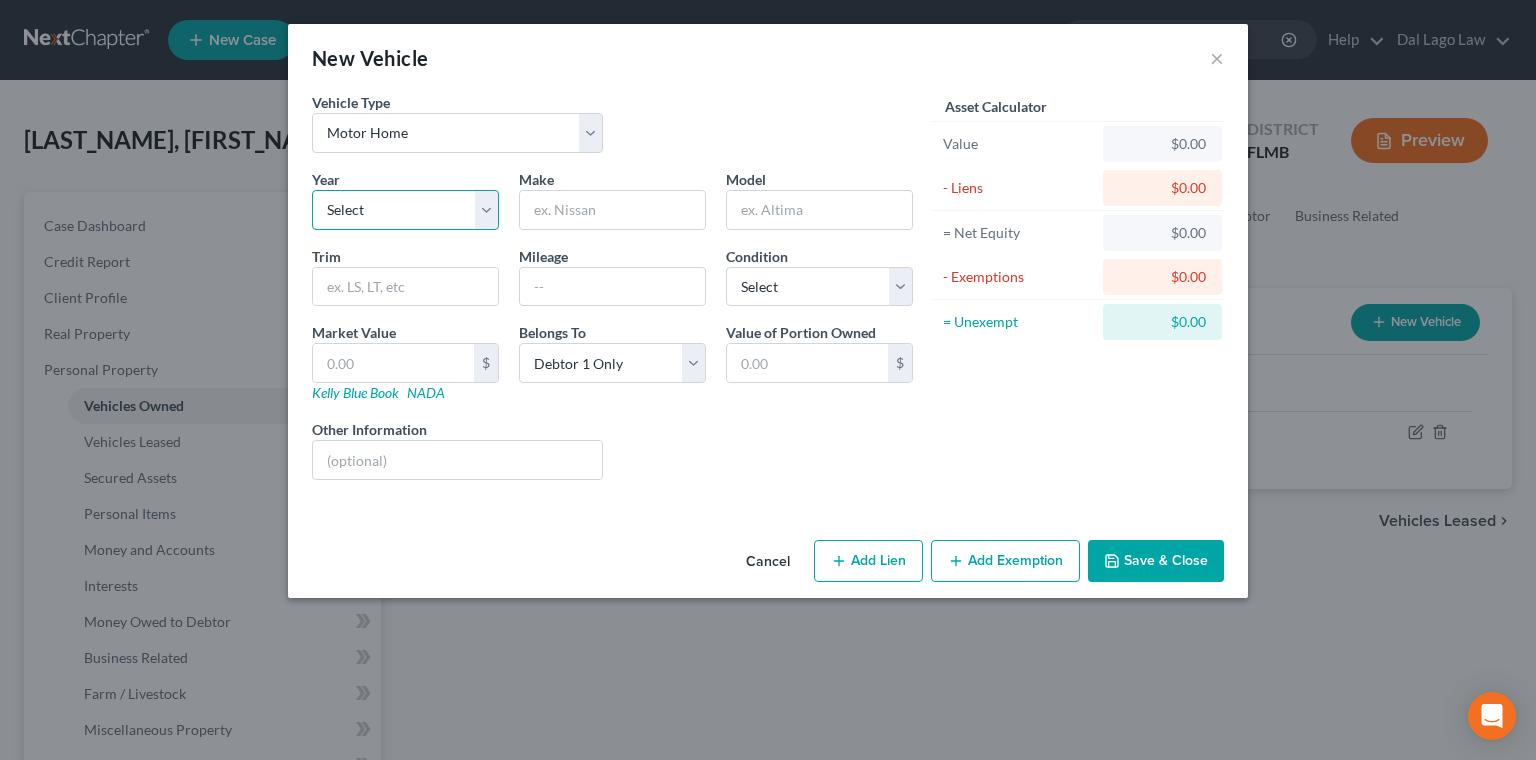 select on "3" 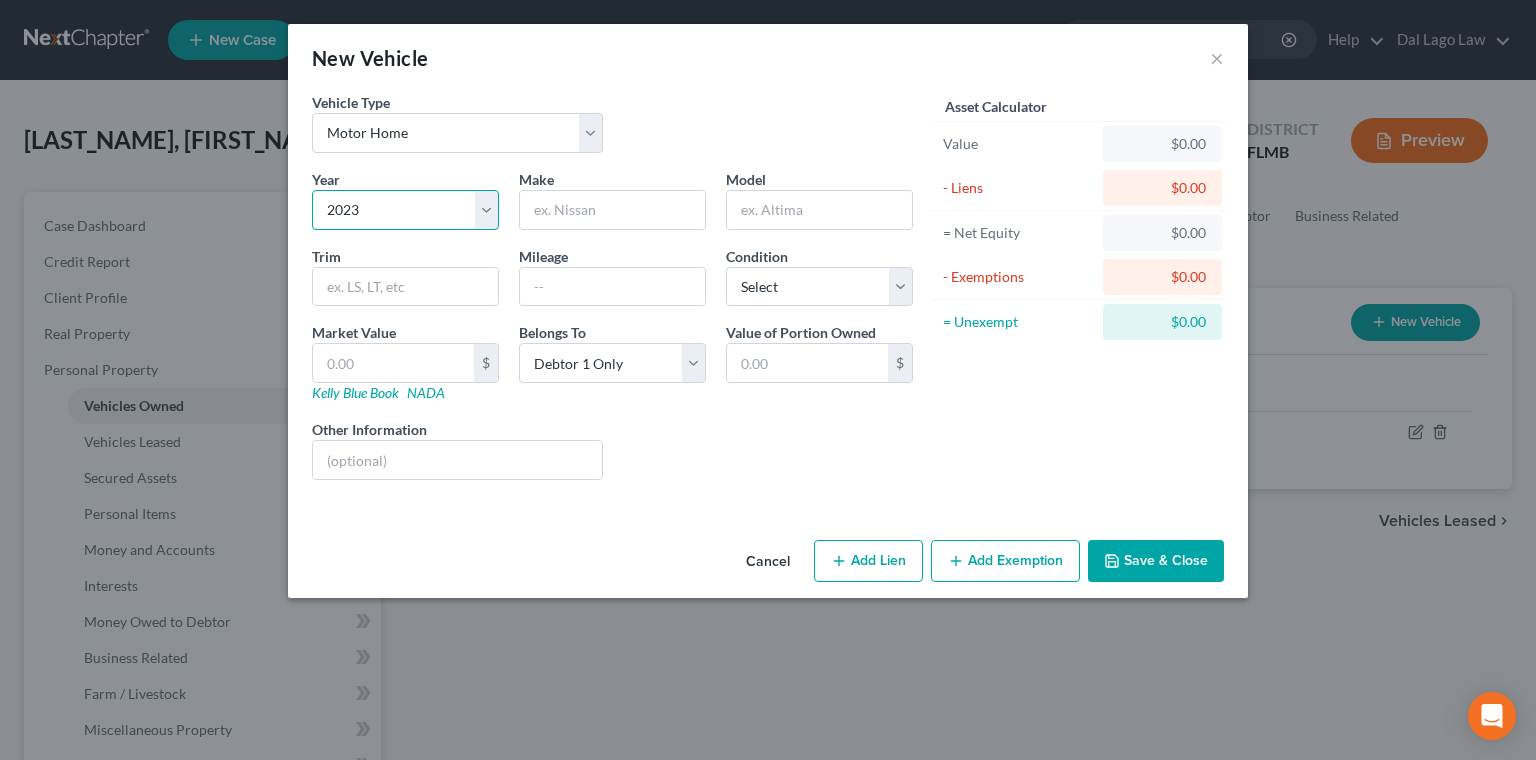 click on "2023" at bounding box center (0, 0) 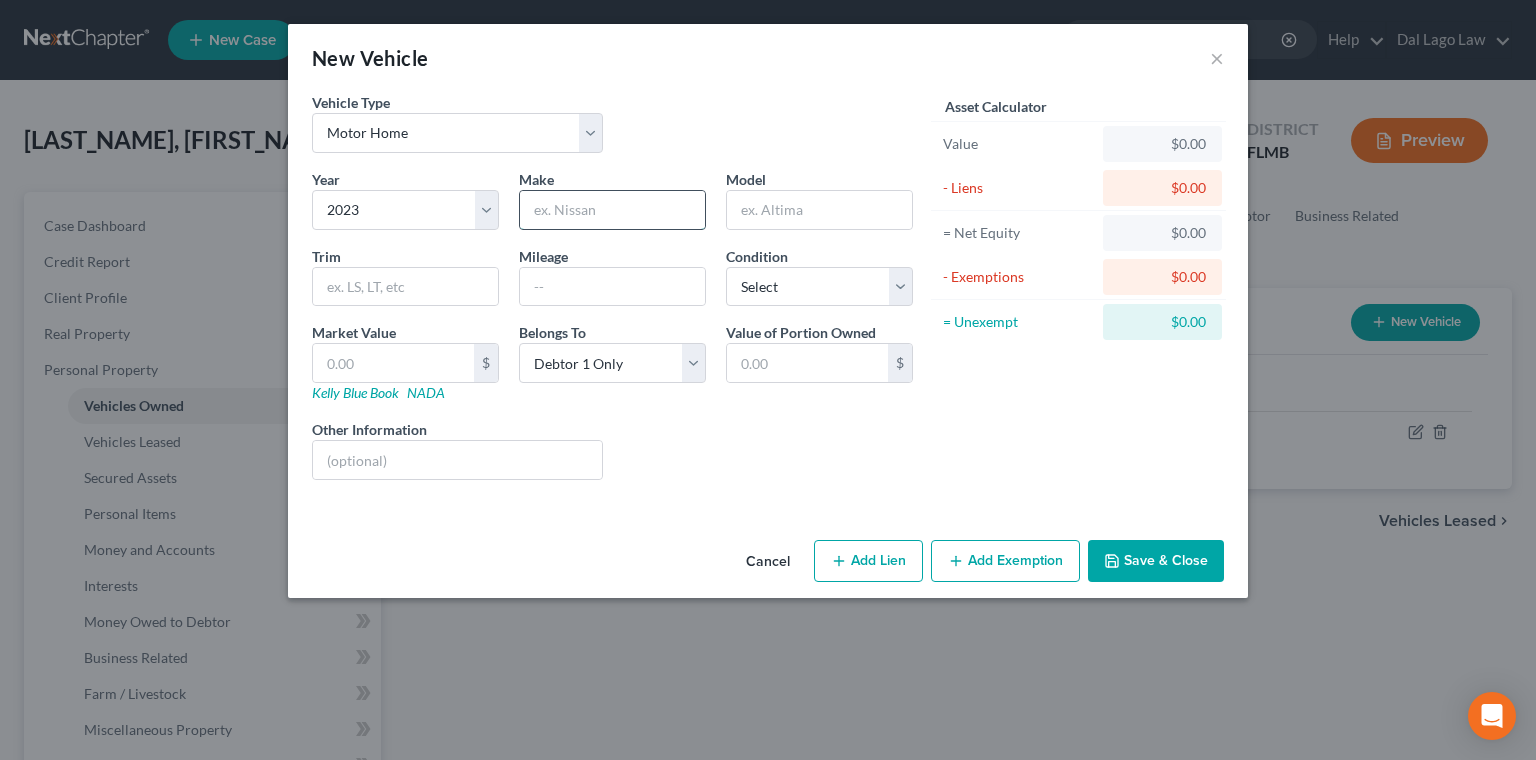 click at bounding box center [612, 210] 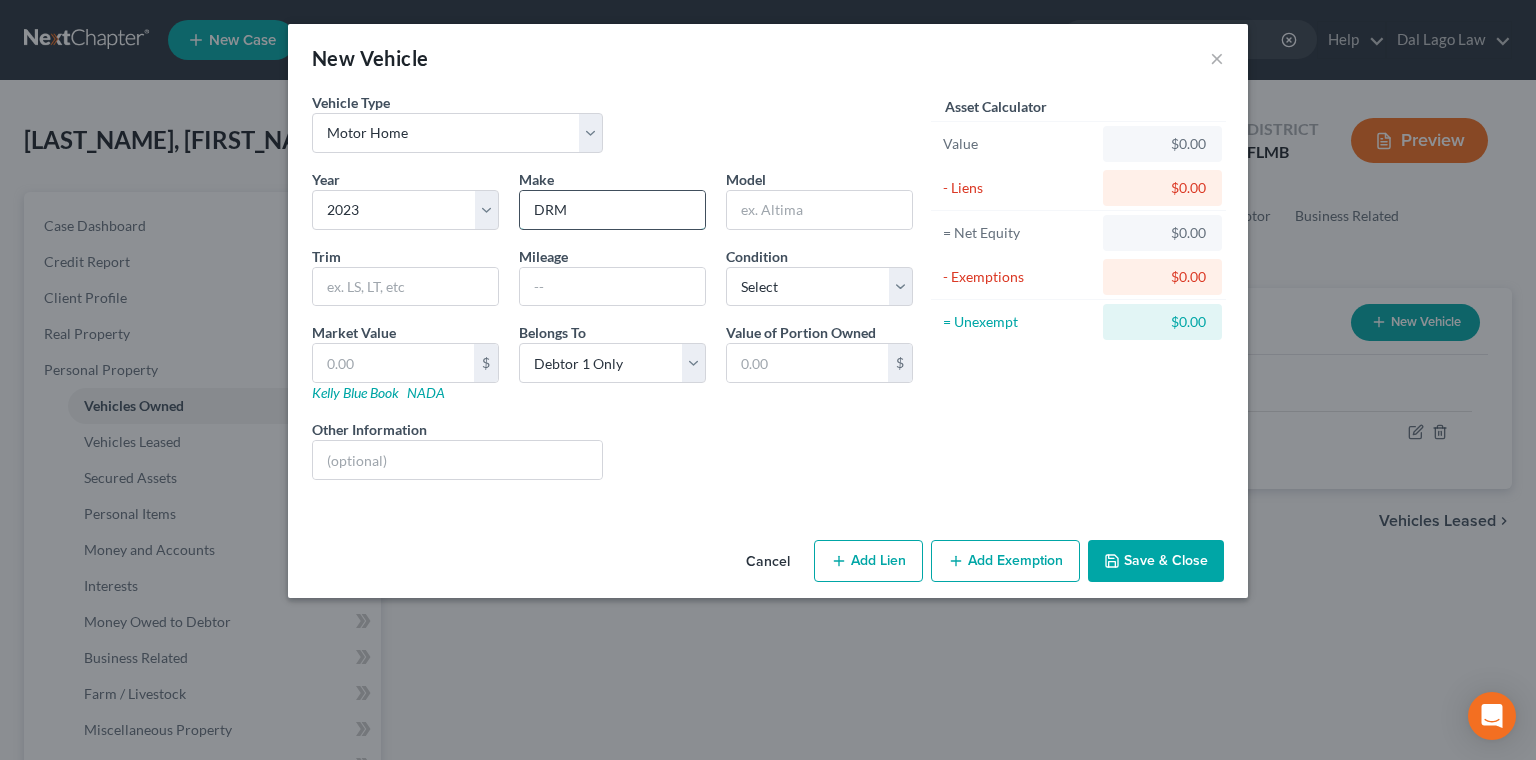 type on "DRM" 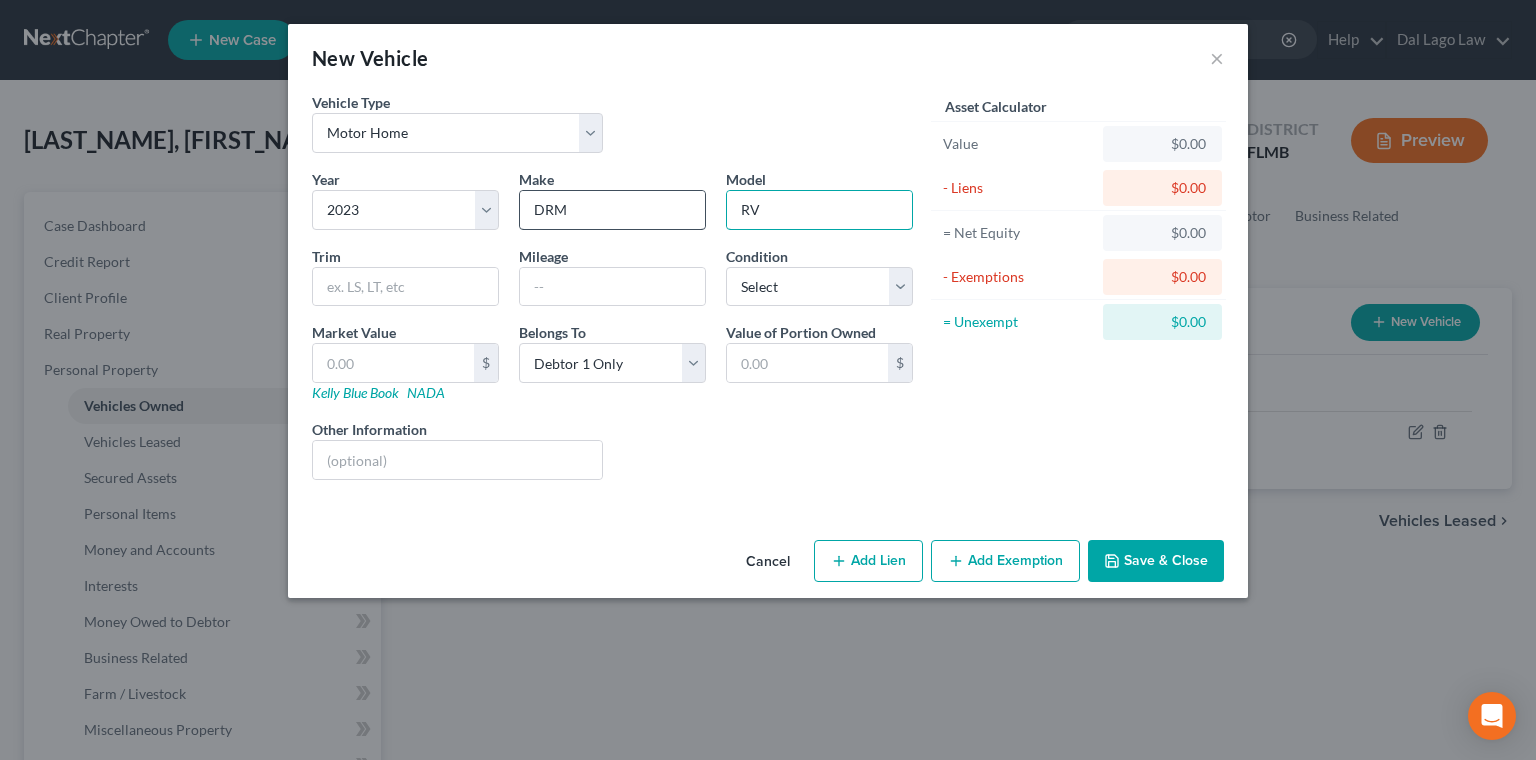 type on "RV" 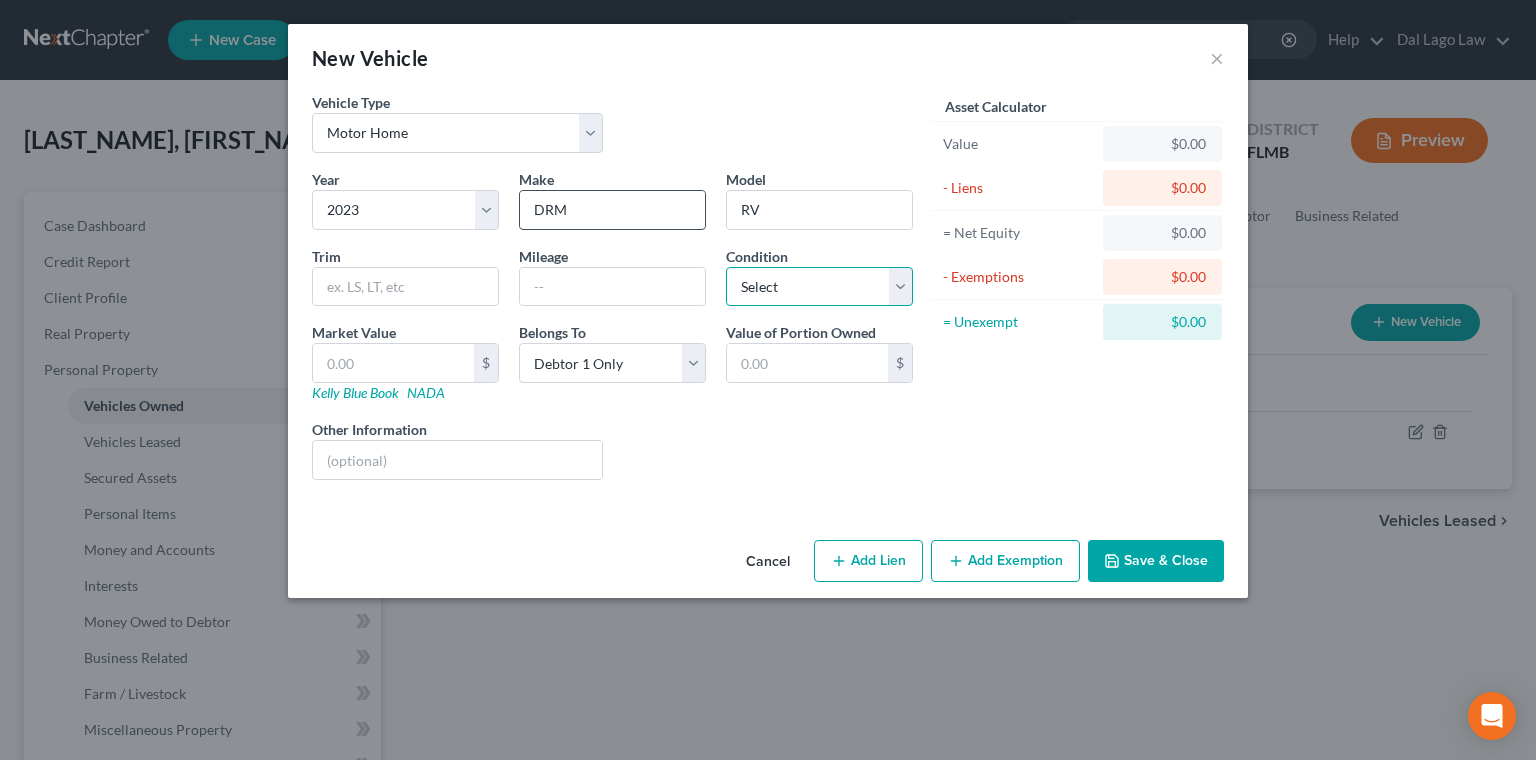select on "2" 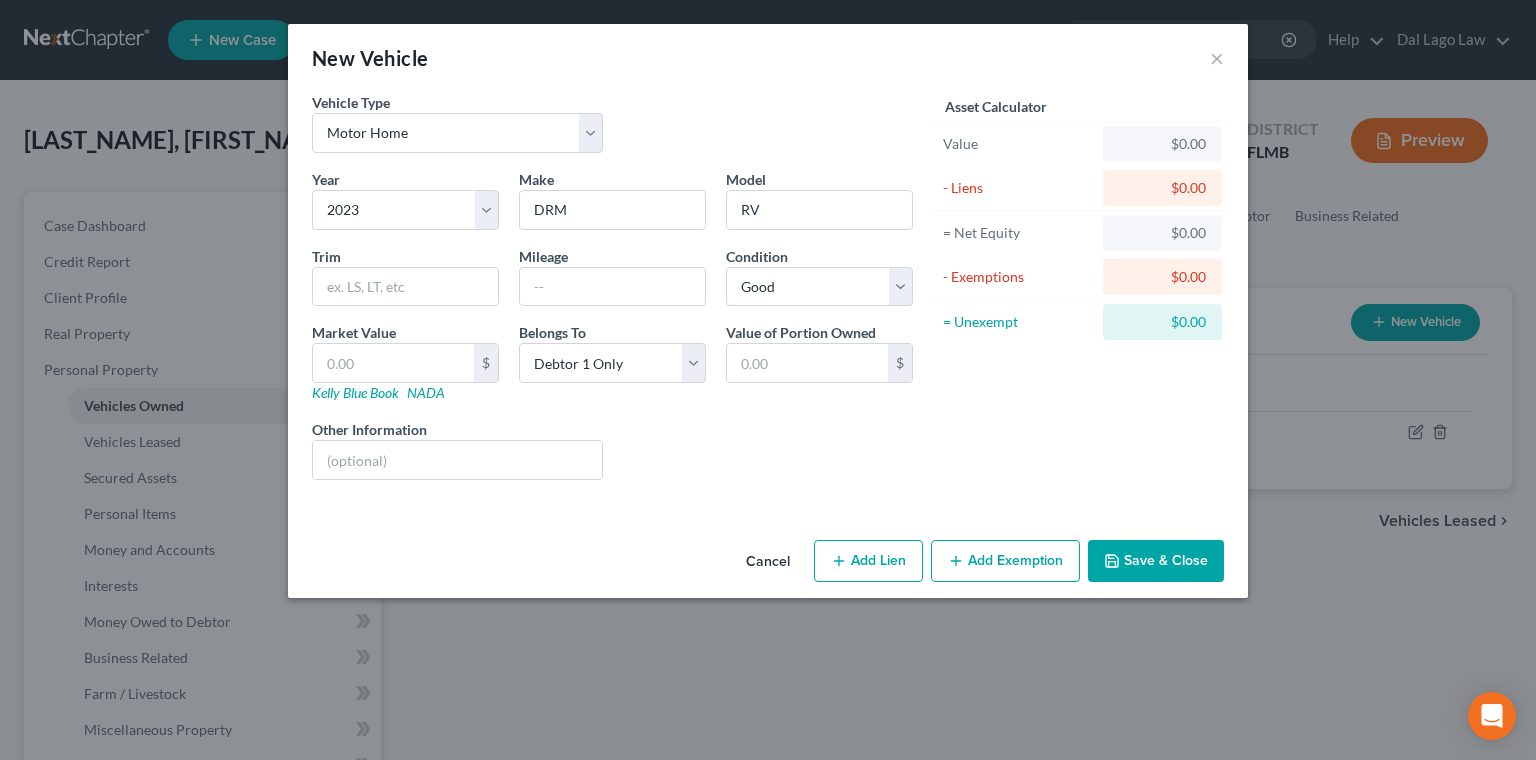 click on "Save & Close" at bounding box center [1156, 561] 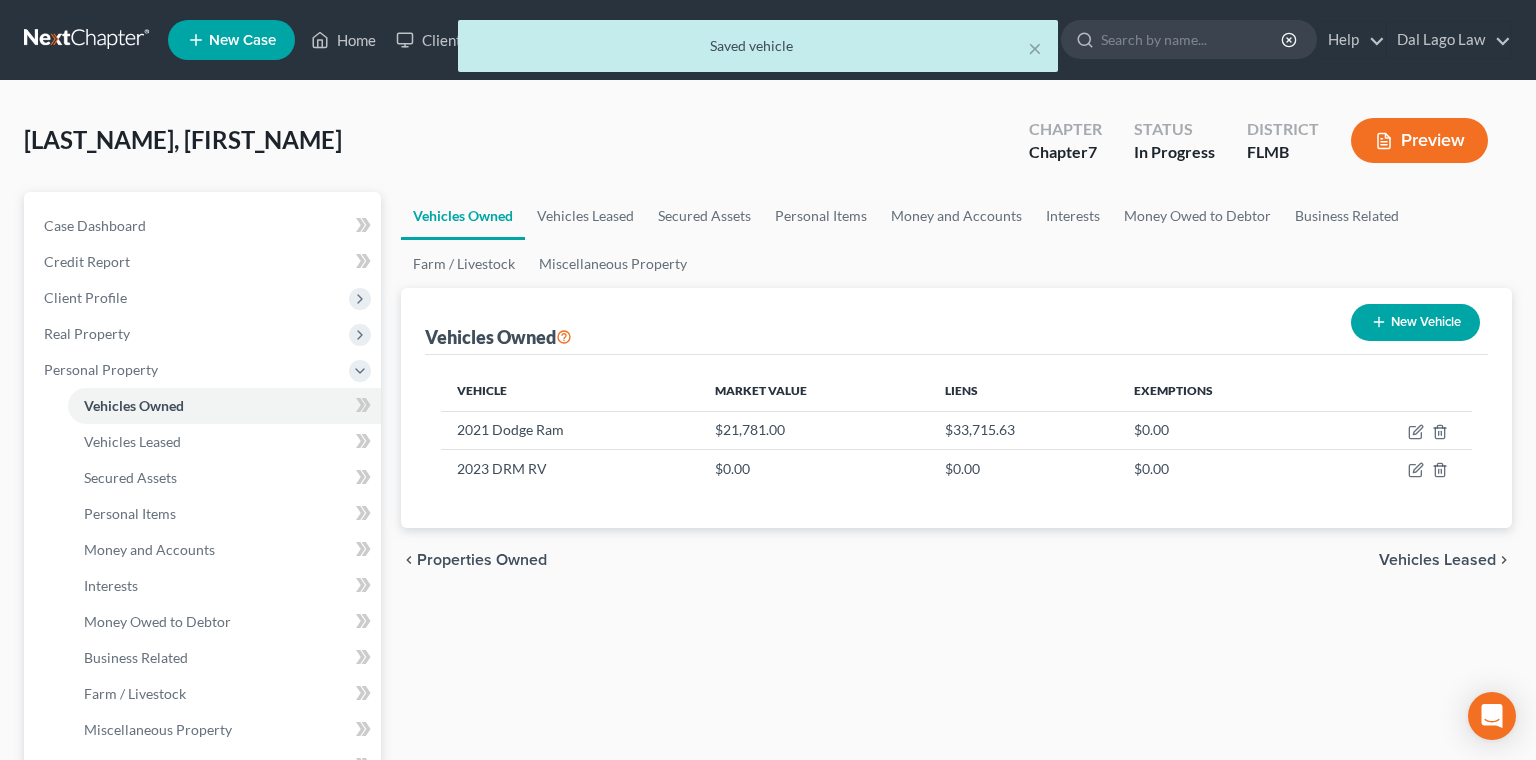 click on "New Vehicle" at bounding box center (1415, 322) 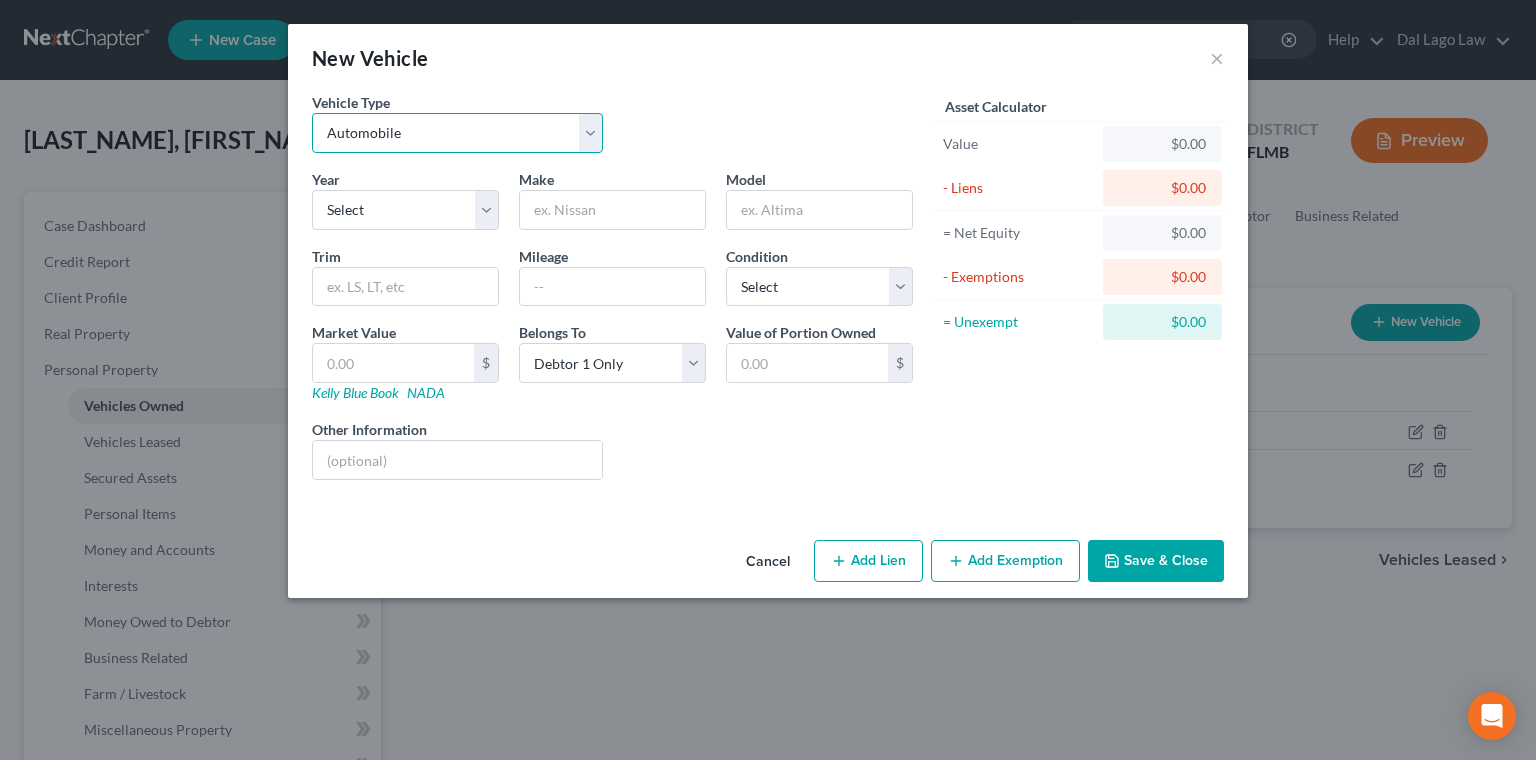 click on "Select Automobile Truck Trailer Watercraft Aircraft Motor Home Atv Other Vehicle" at bounding box center (457, 133) 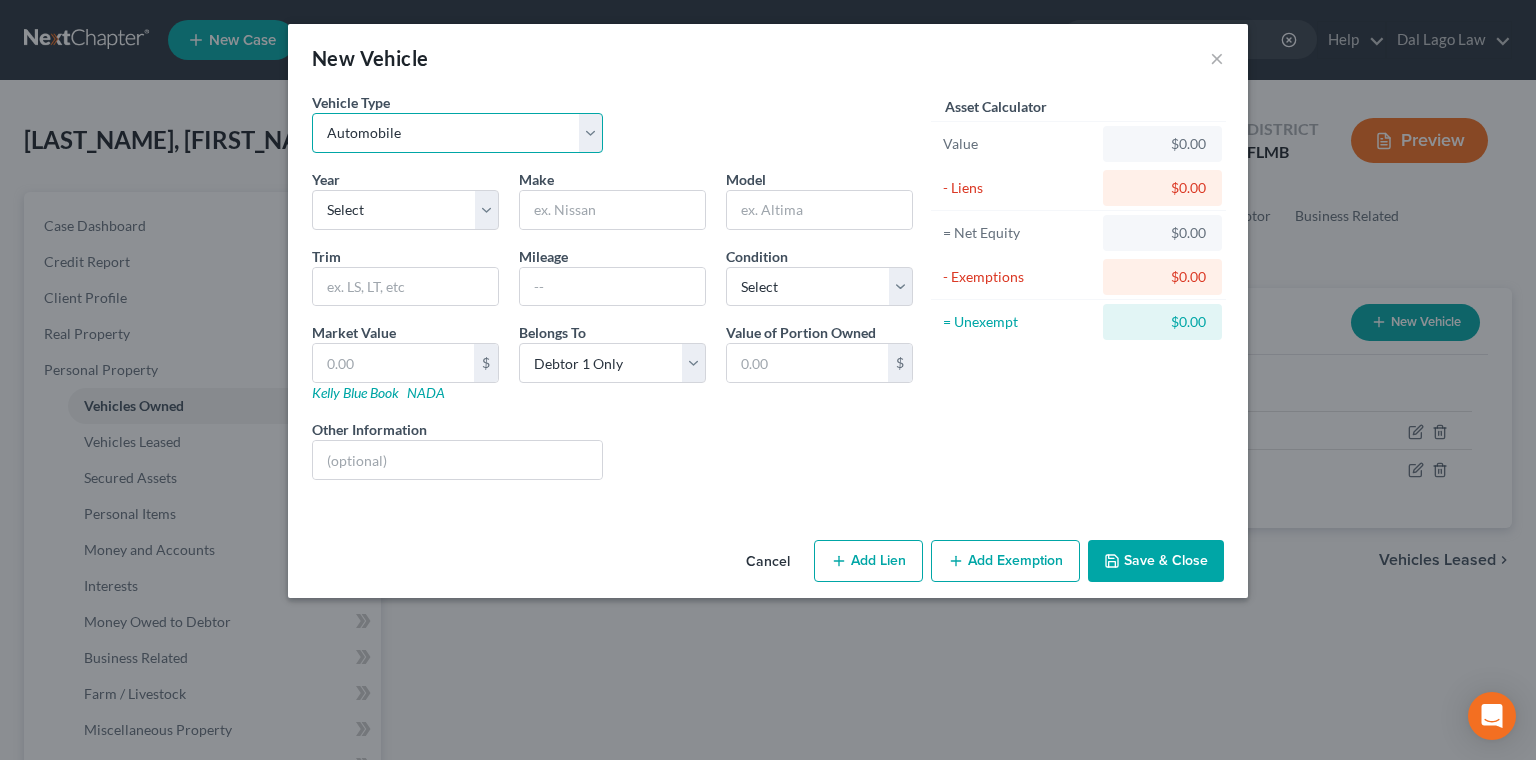 select on "3" 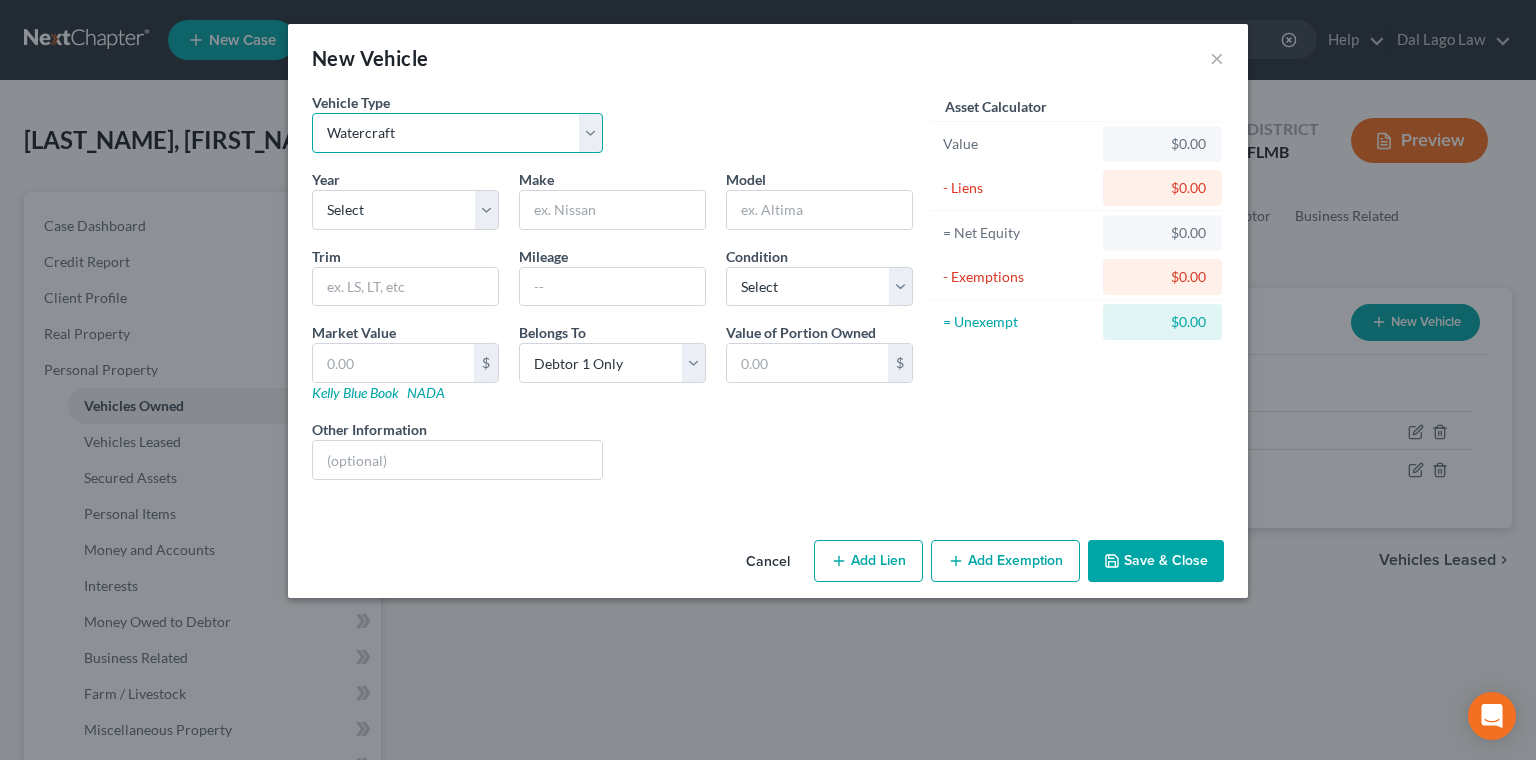 click on "Watercraft" at bounding box center [0, 0] 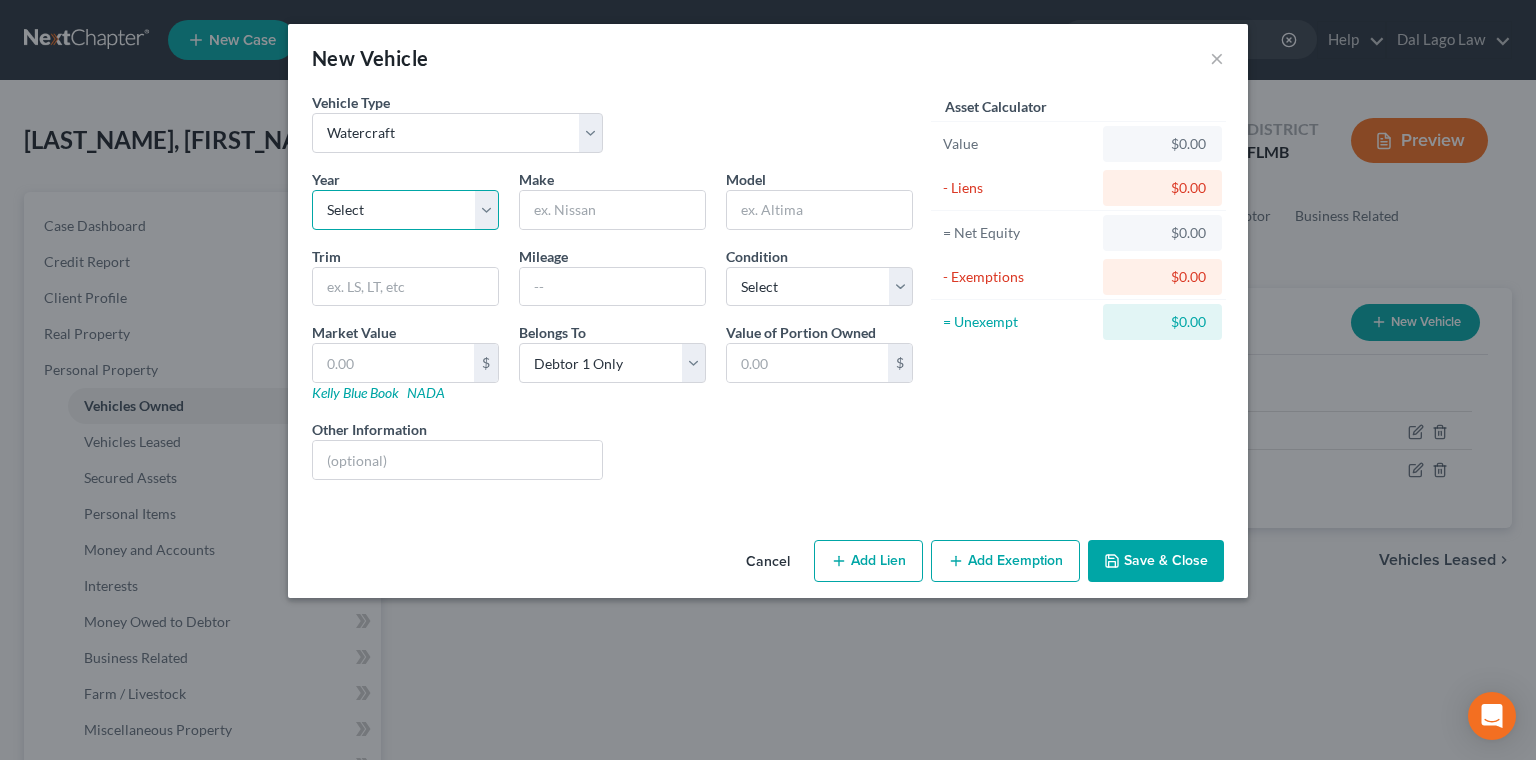 click on "Select 2026 2025 2024 2023 2022 2021 2020 2019 2018 2017 2016 2015 2014 2013 2012 2011 2010 2009 2008 2007 2006 2005 2004 2003 2002 2001 2000 1999 1998 1997 1996 1995 1994 1993 1992 1991 1990 1989 1988 1987 1986 1985 1984 1983 1982 1981 1980 1979 1978 1977 1976 1975 1974 1973 1972 1971 1970 1969 1968 1967 1966 1965 1964 1963 1962 1961 1960 1959 1958 1957 1956 1955 1954 1953 1952 1951 1950 1949 1948 1947 1946 1945 1944 1943 1942 1941 1940 1939 1938 1937 1936 1935 1934 1933 1932 1931 1930 1929 1928 1927 1926 1925 1924 1923 1922 1921 1920 1919 1918 1917 1916 1915 1914 1913 1912 1911 1910 1909 1908 1907 1906 1905 1904 1903 1902 1901" at bounding box center (405, 210) 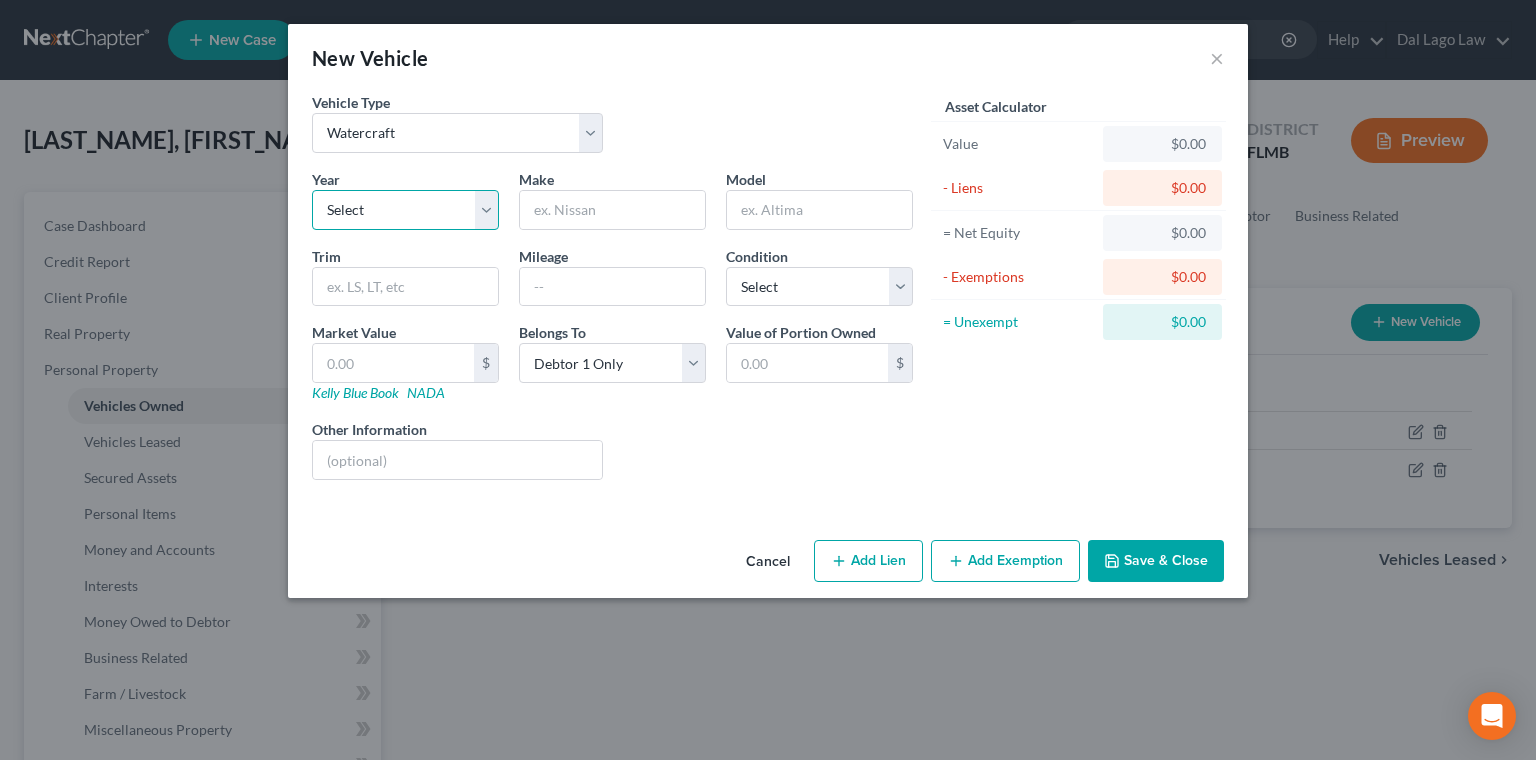 select on "4" 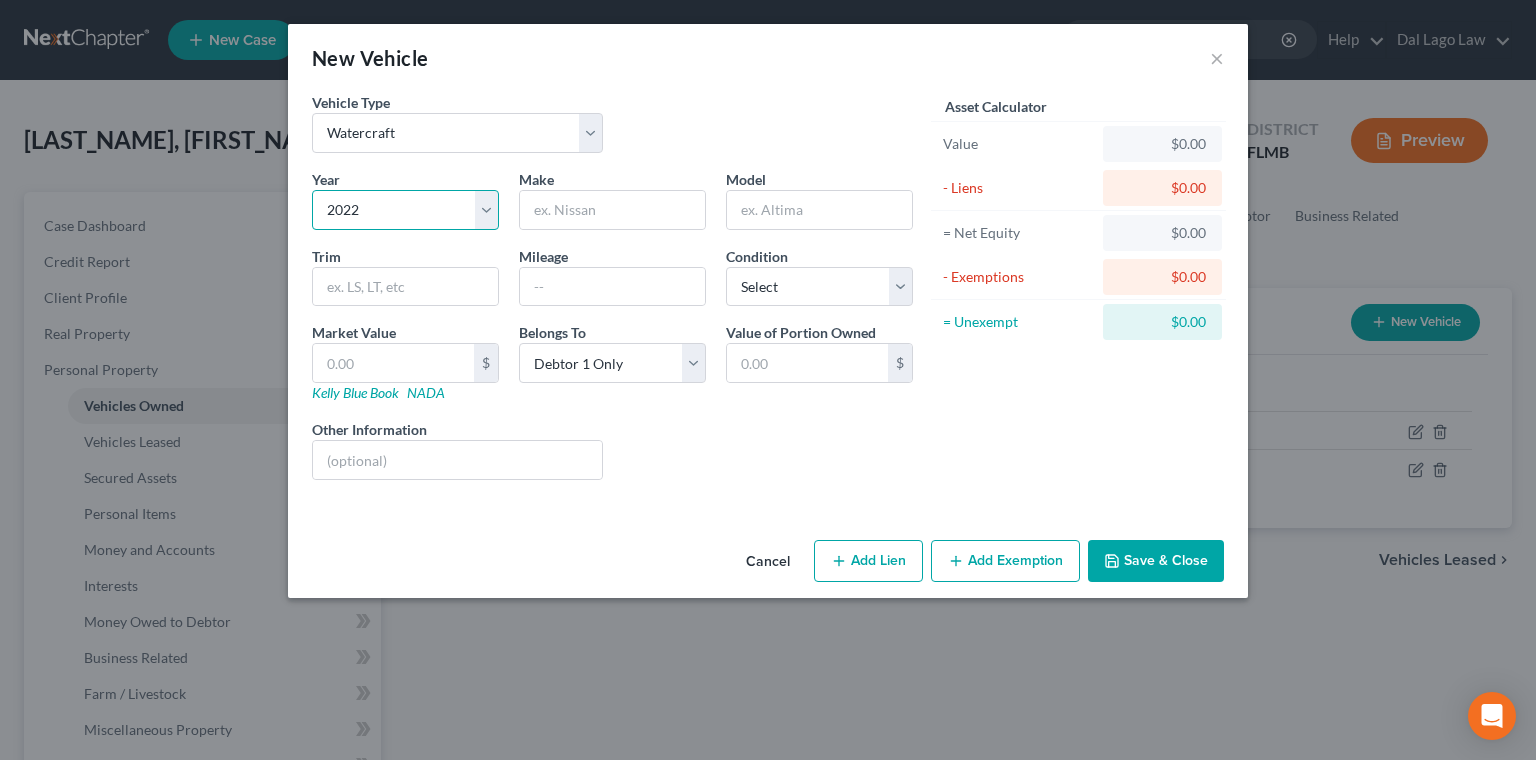 click on "2022" at bounding box center [0, 0] 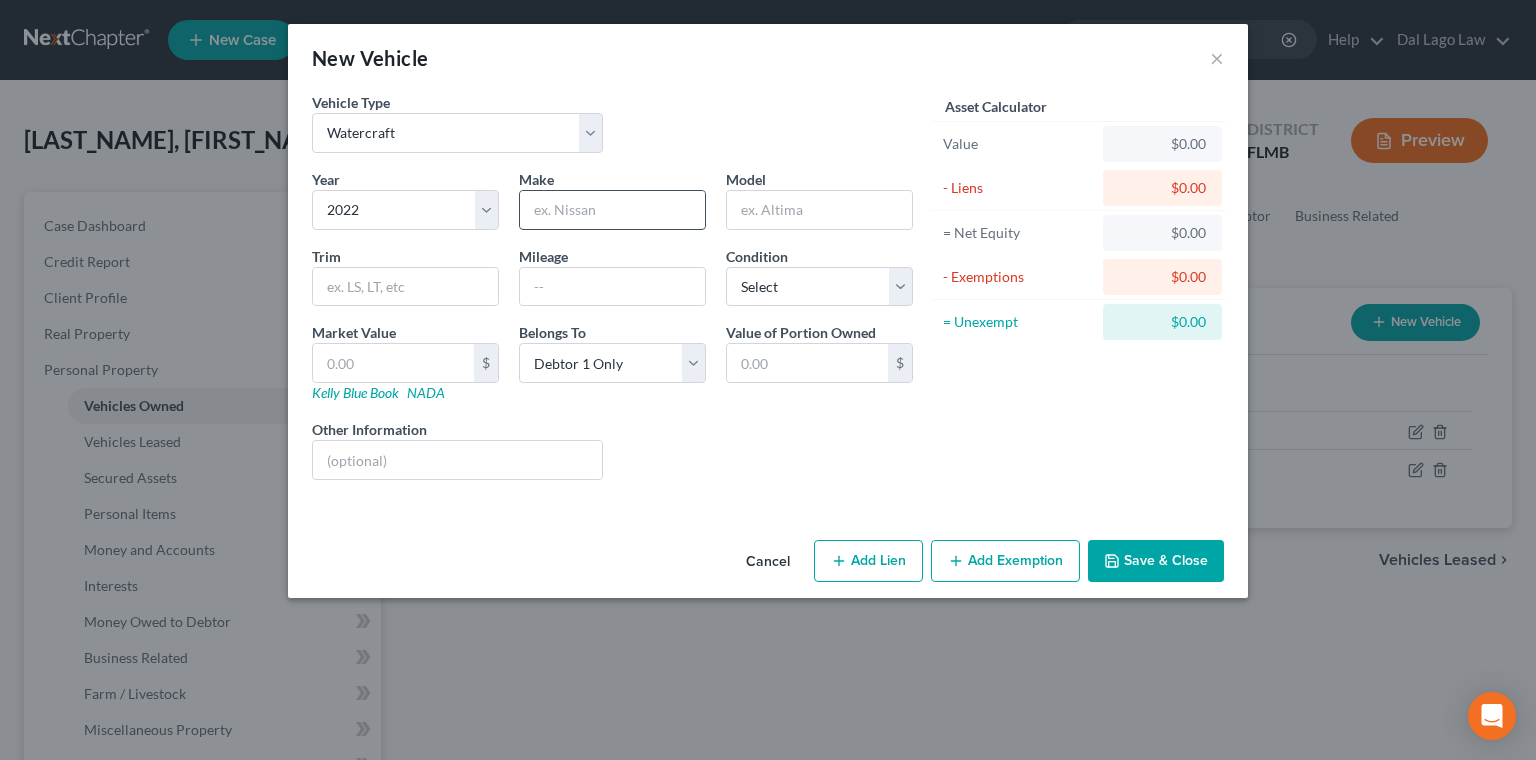 click at bounding box center [612, 210] 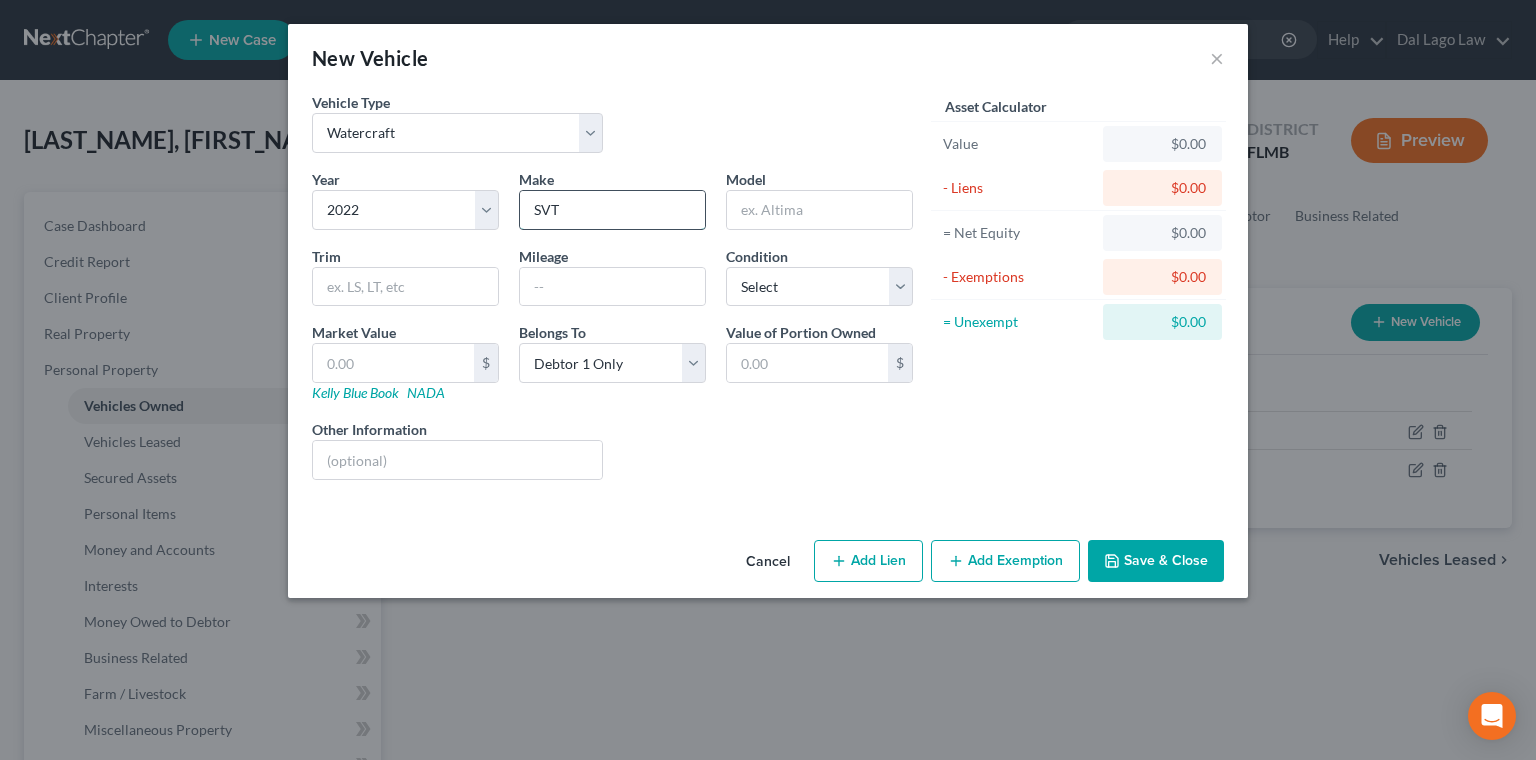 type on "SVT" 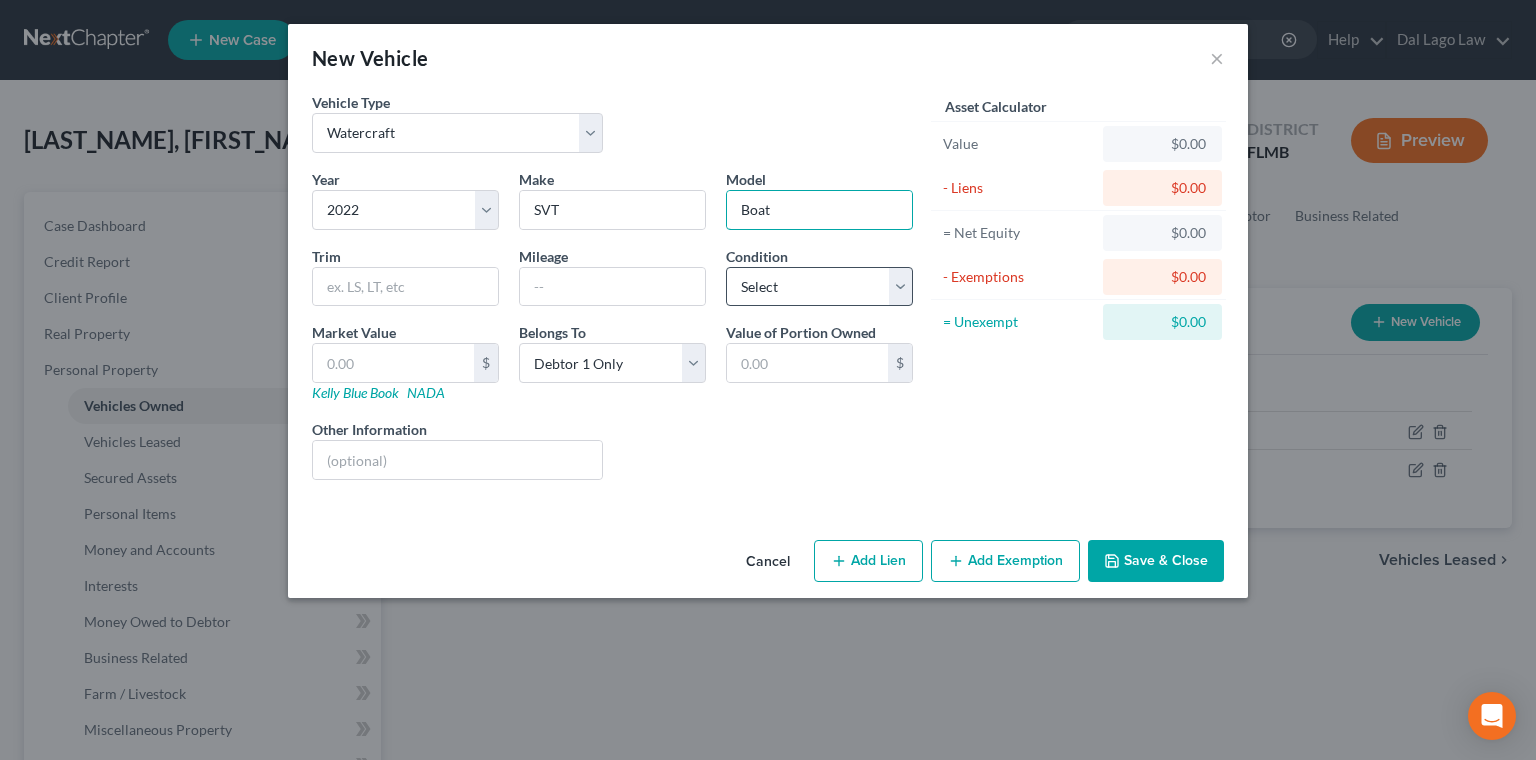 type on "Boat" 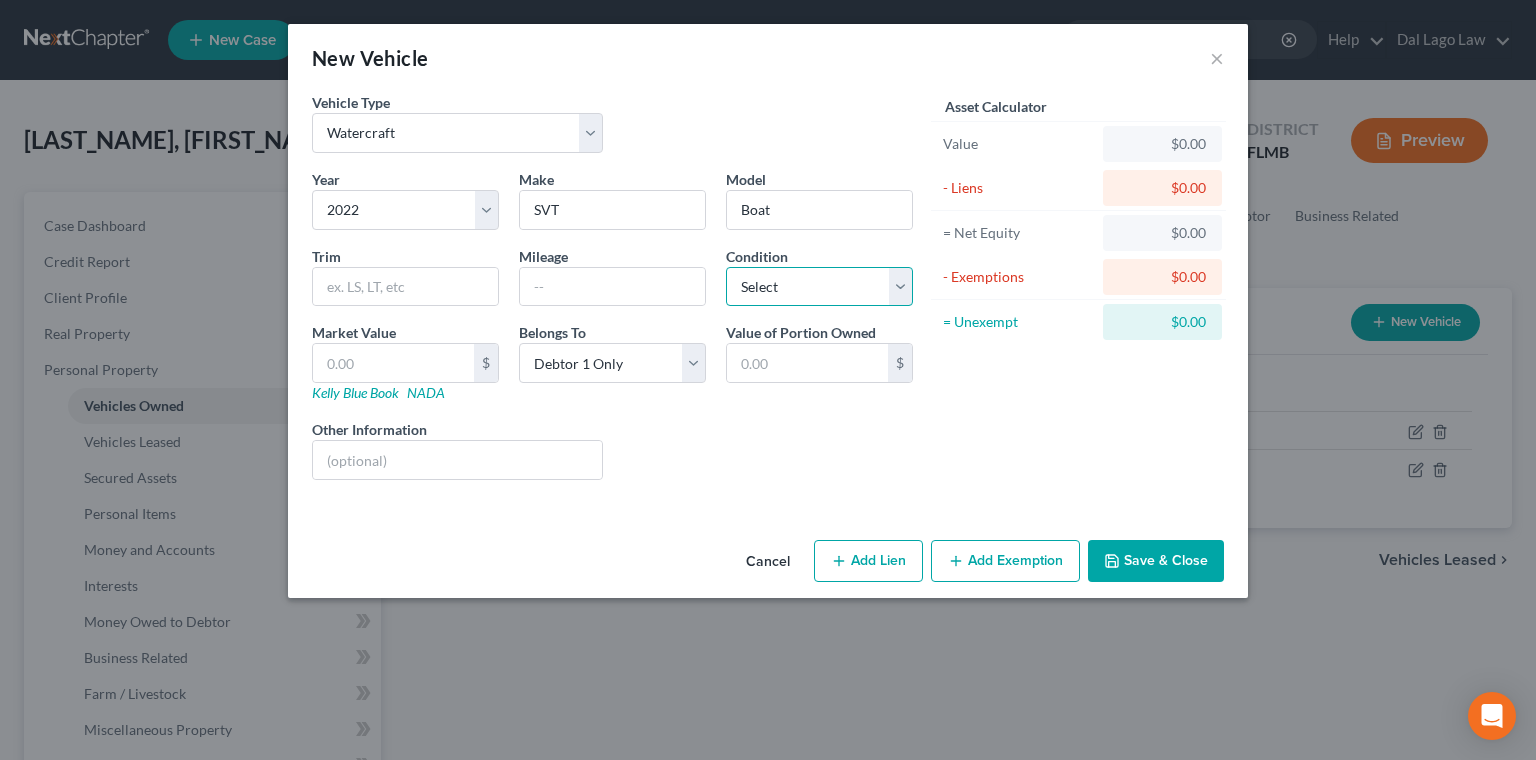 select on "2" 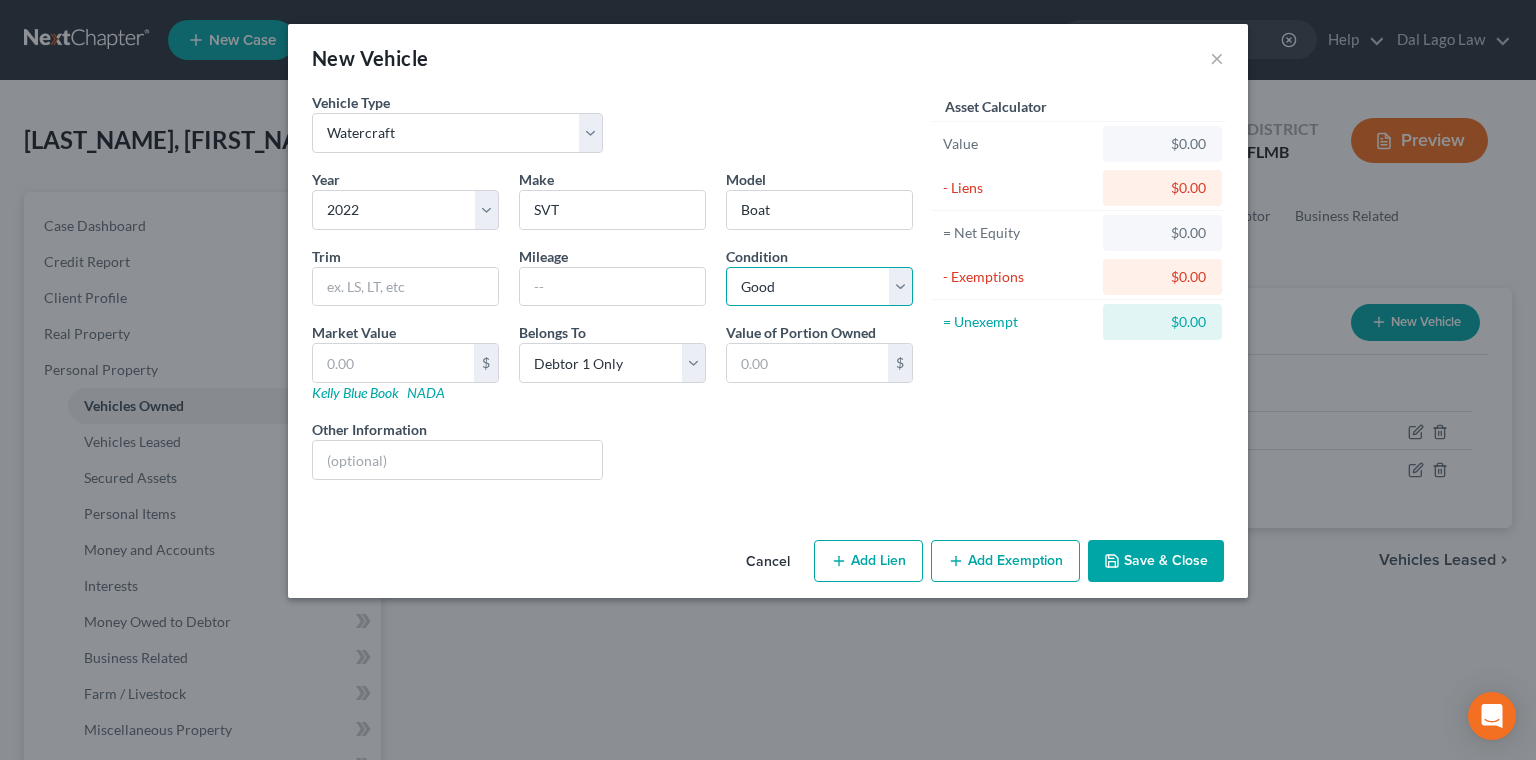 click on "Good" at bounding box center [0, 0] 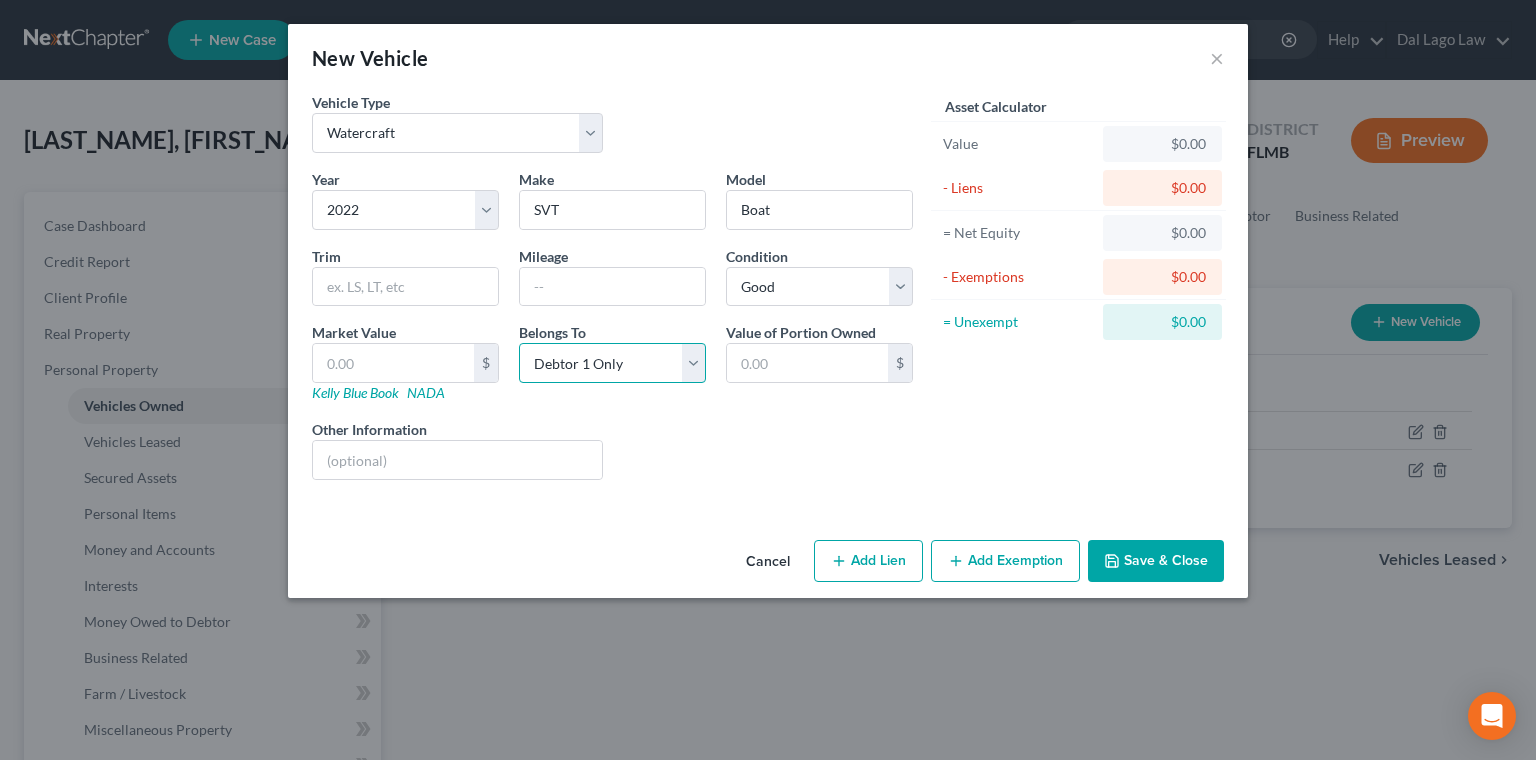 click on "Select Debtor 1 Only Debtor 2 Only Debtor 1 And Debtor 2 Only At Least One Of The Debtors And Another Community Property" at bounding box center [612, 363] 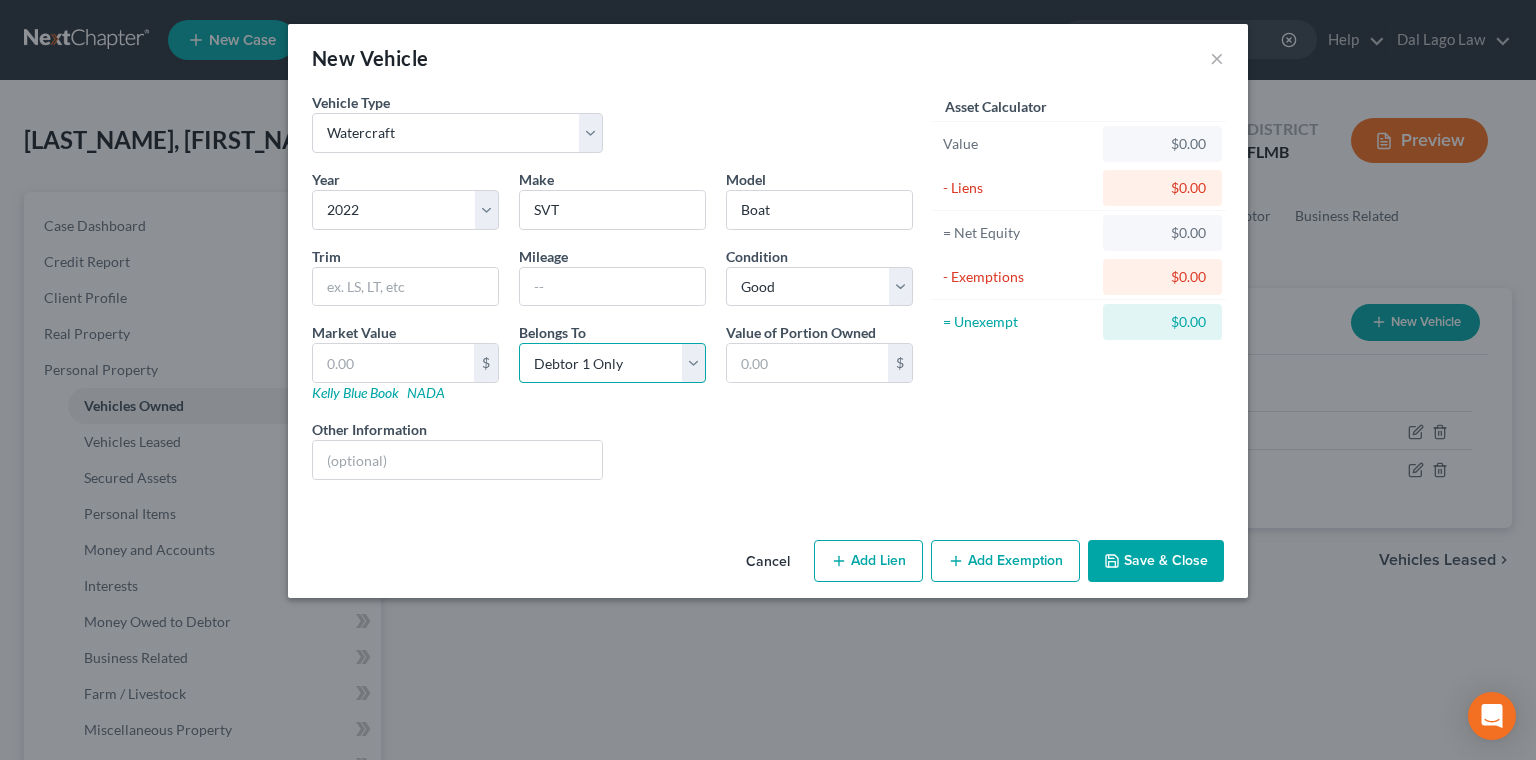 select on "3" 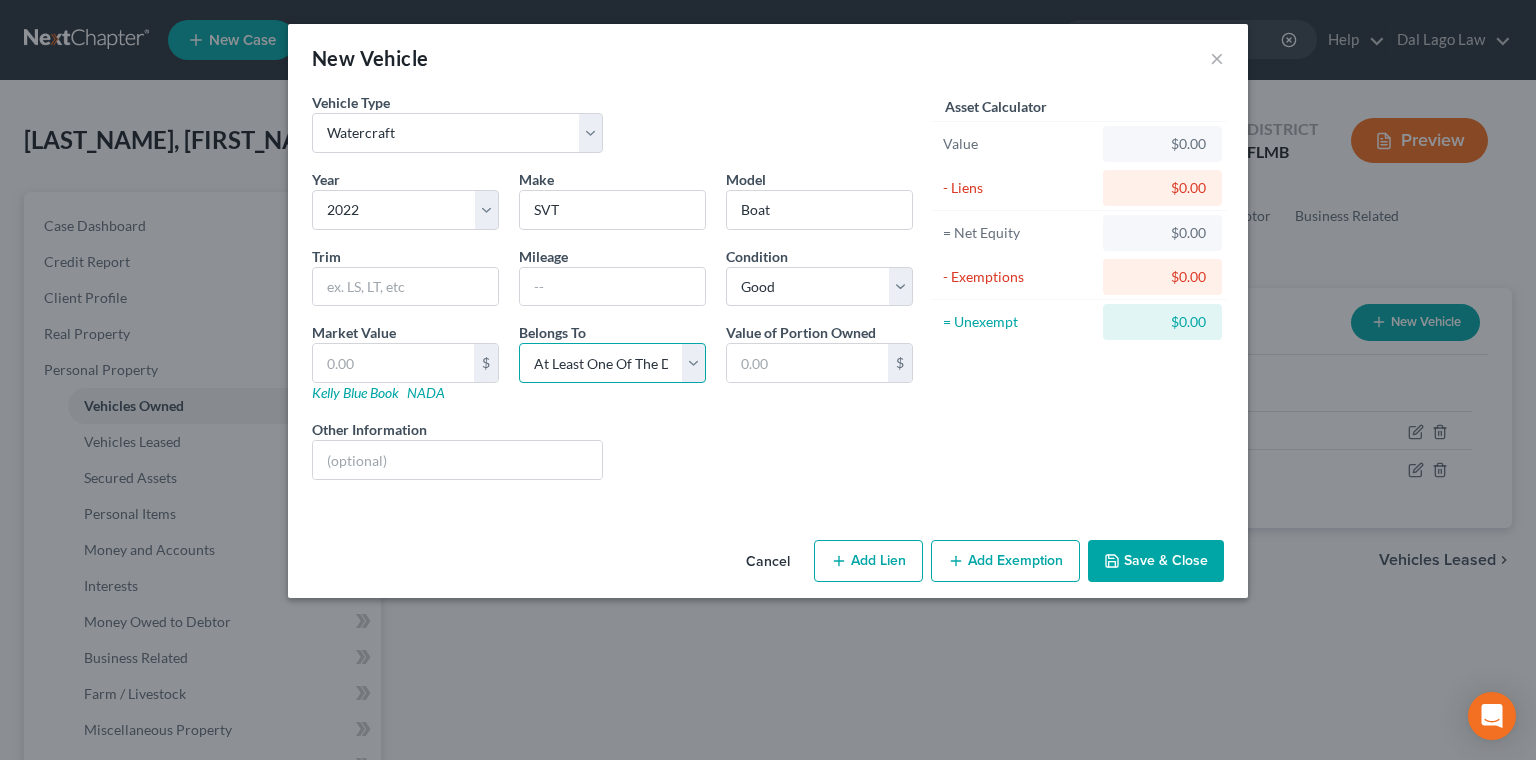 click on "At Least One Of The Debtors And Another" at bounding box center [0, 0] 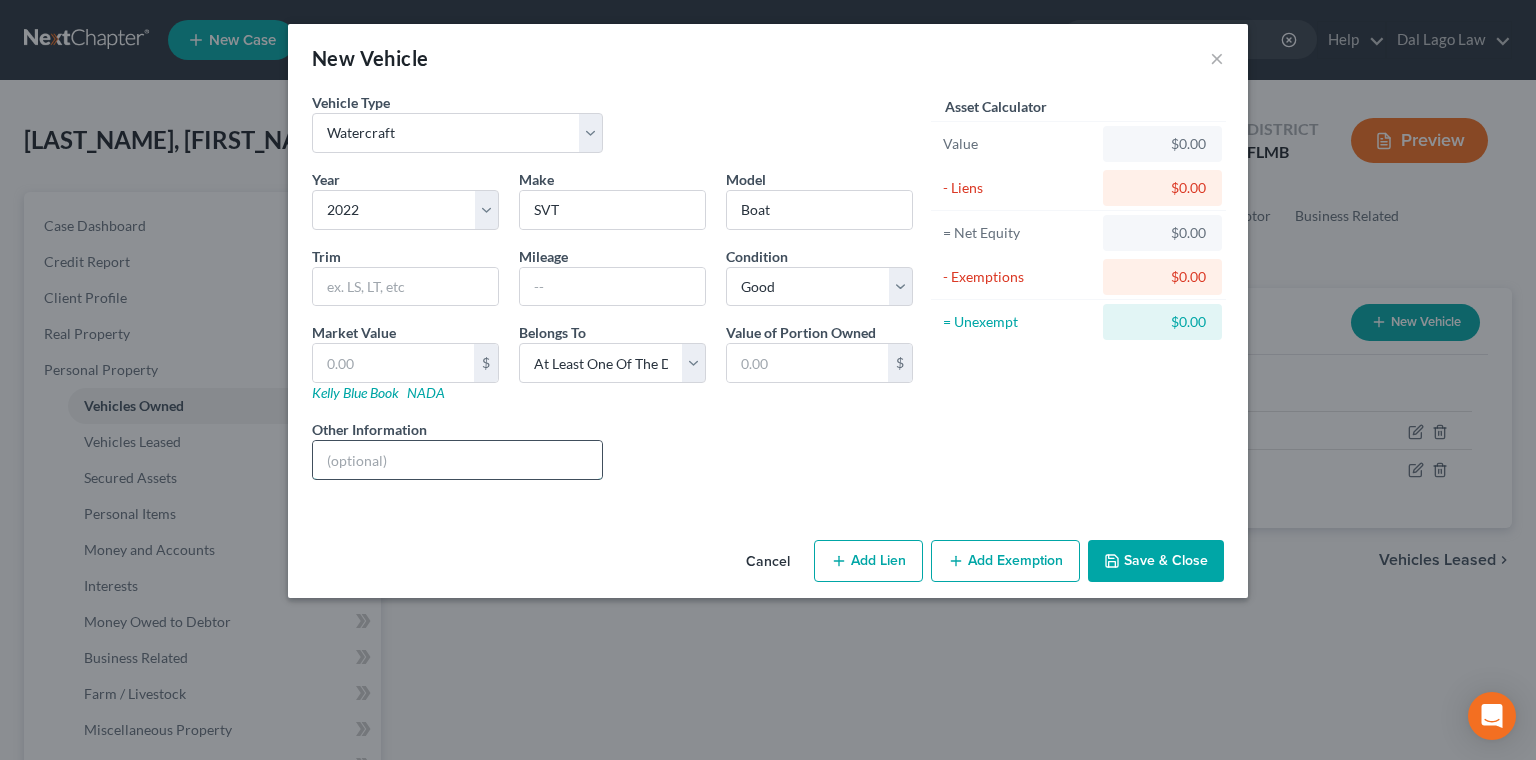 click at bounding box center (457, 460) 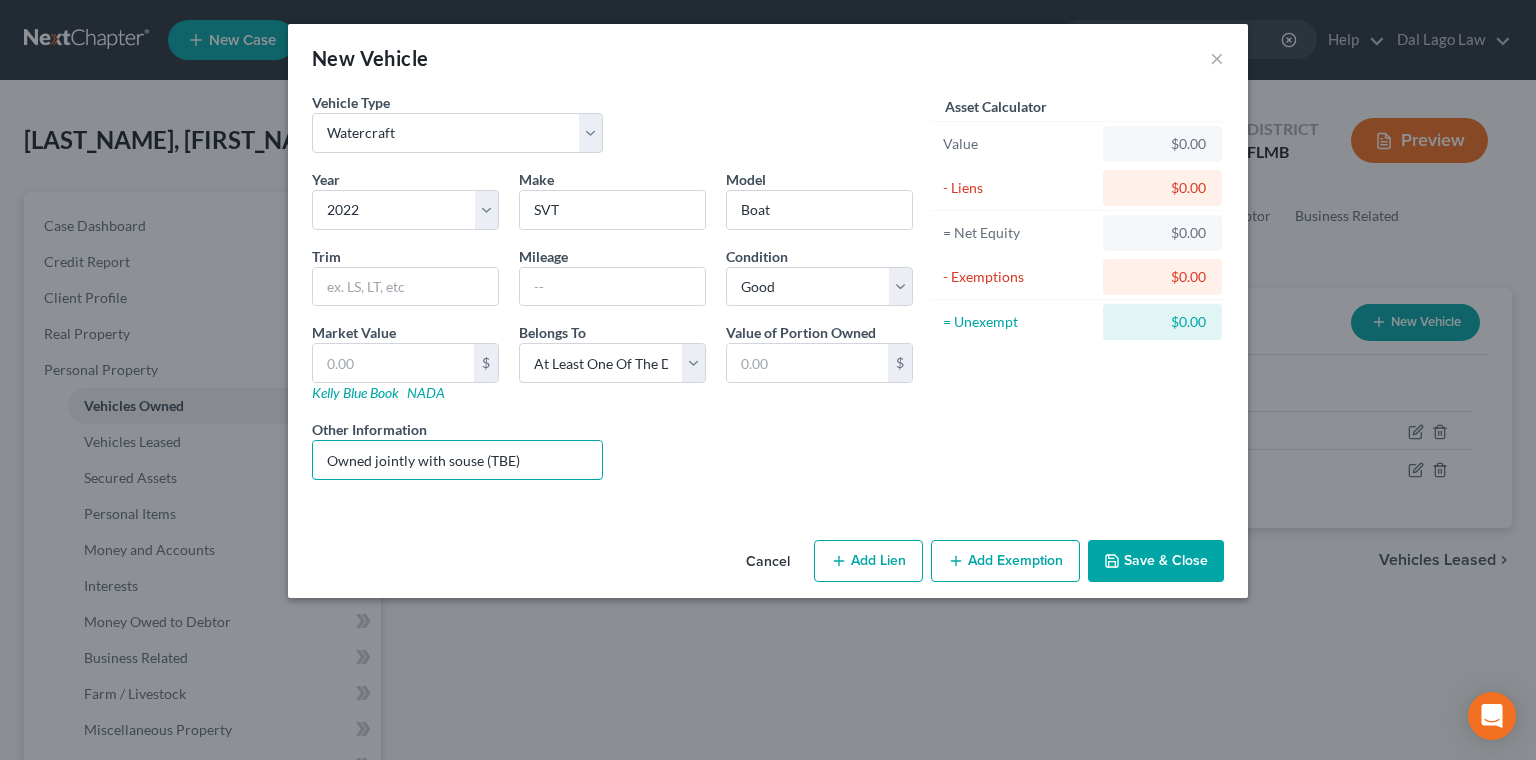 type on "Owned jointly with souse (TBE)" 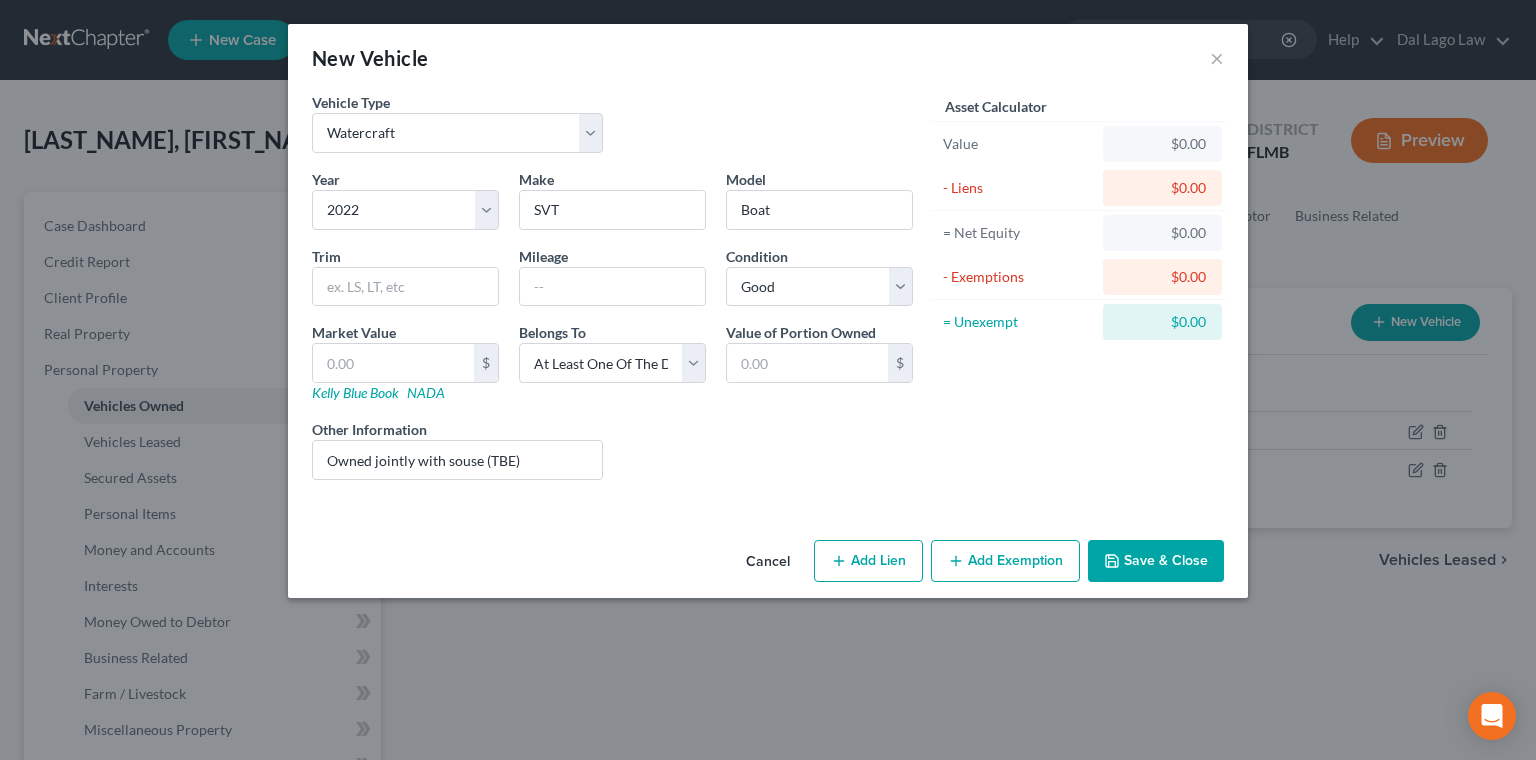 click on "Save & Close" at bounding box center (1156, 561) 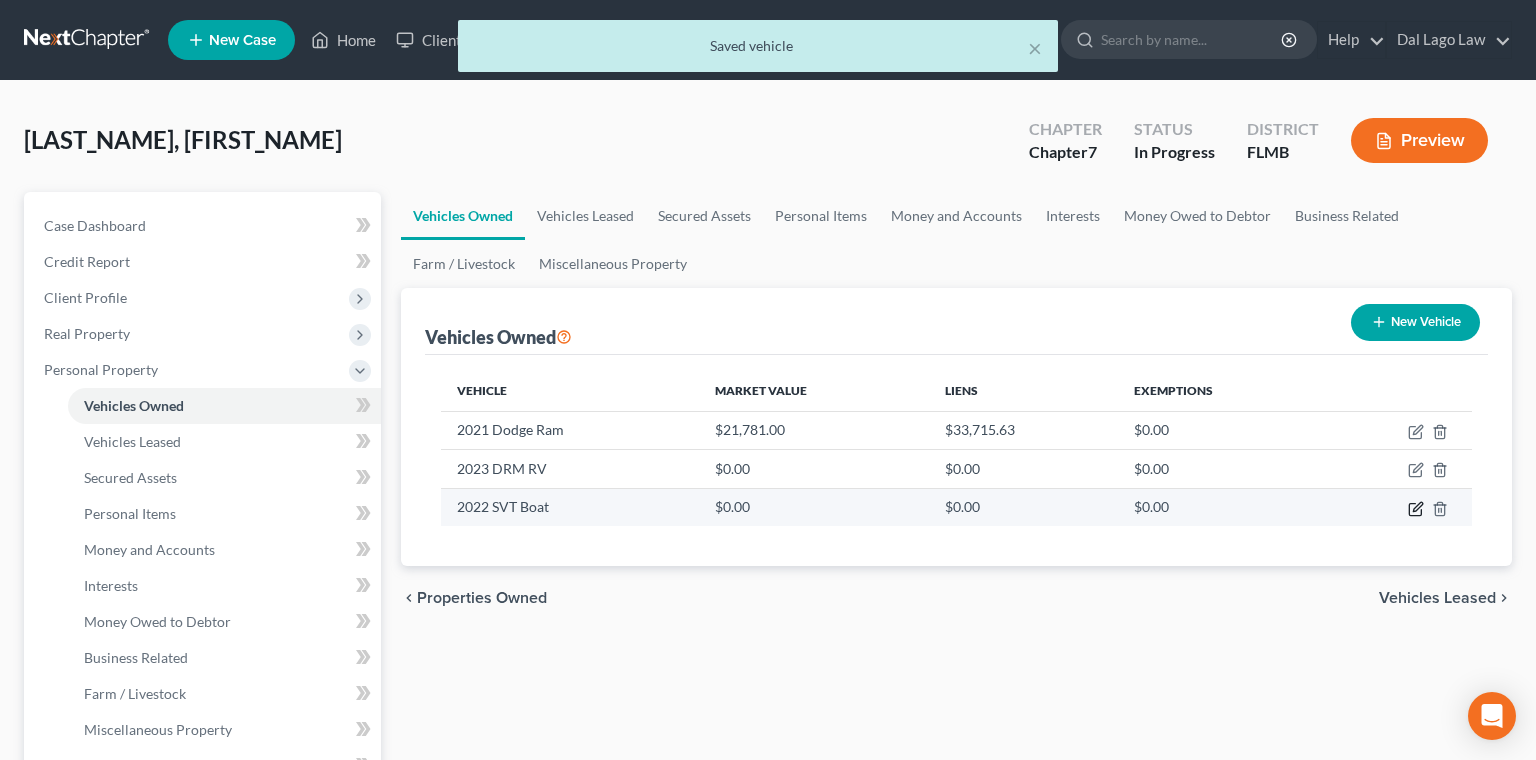 click 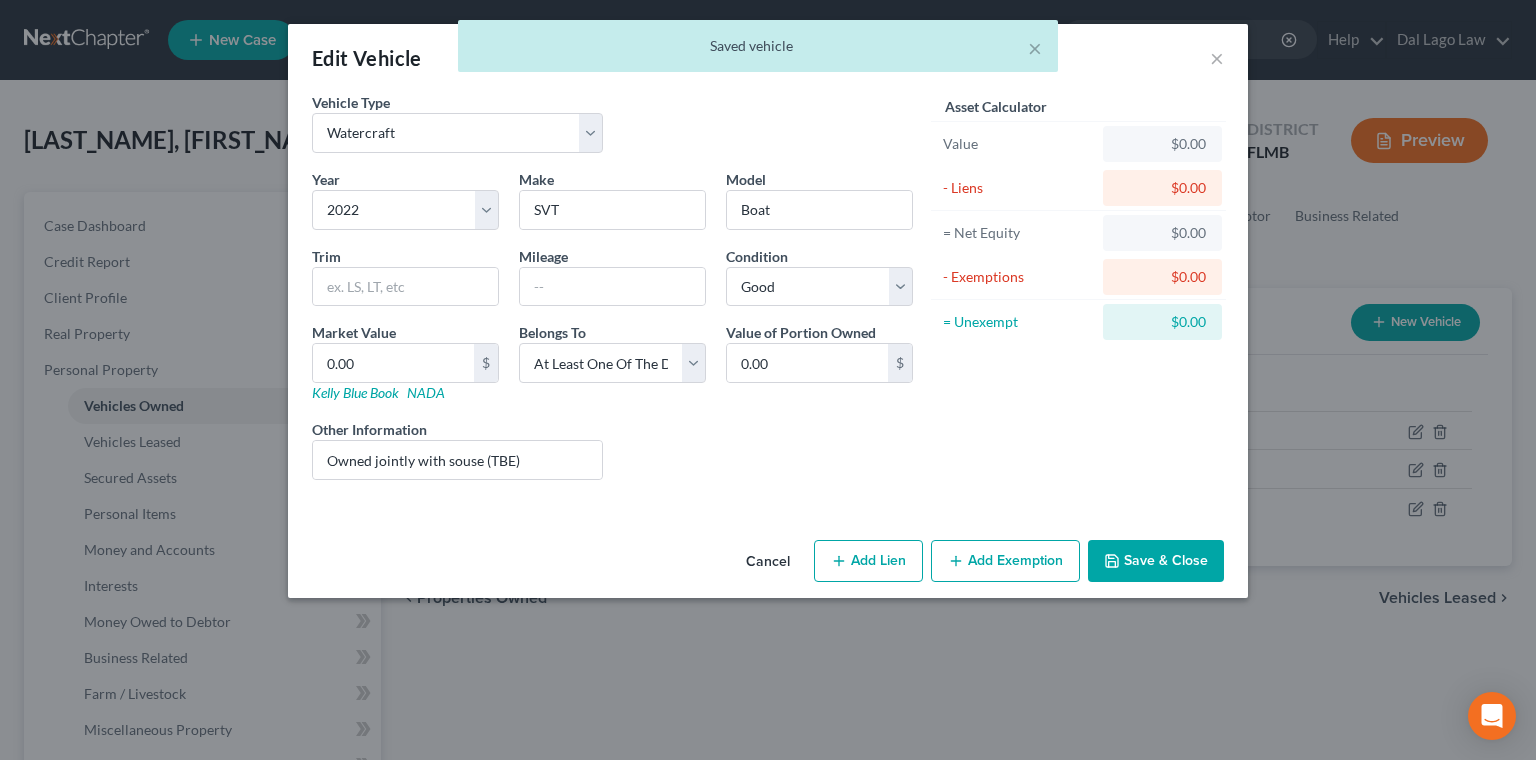 click on "Add Exemption" at bounding box center [1005, 561] 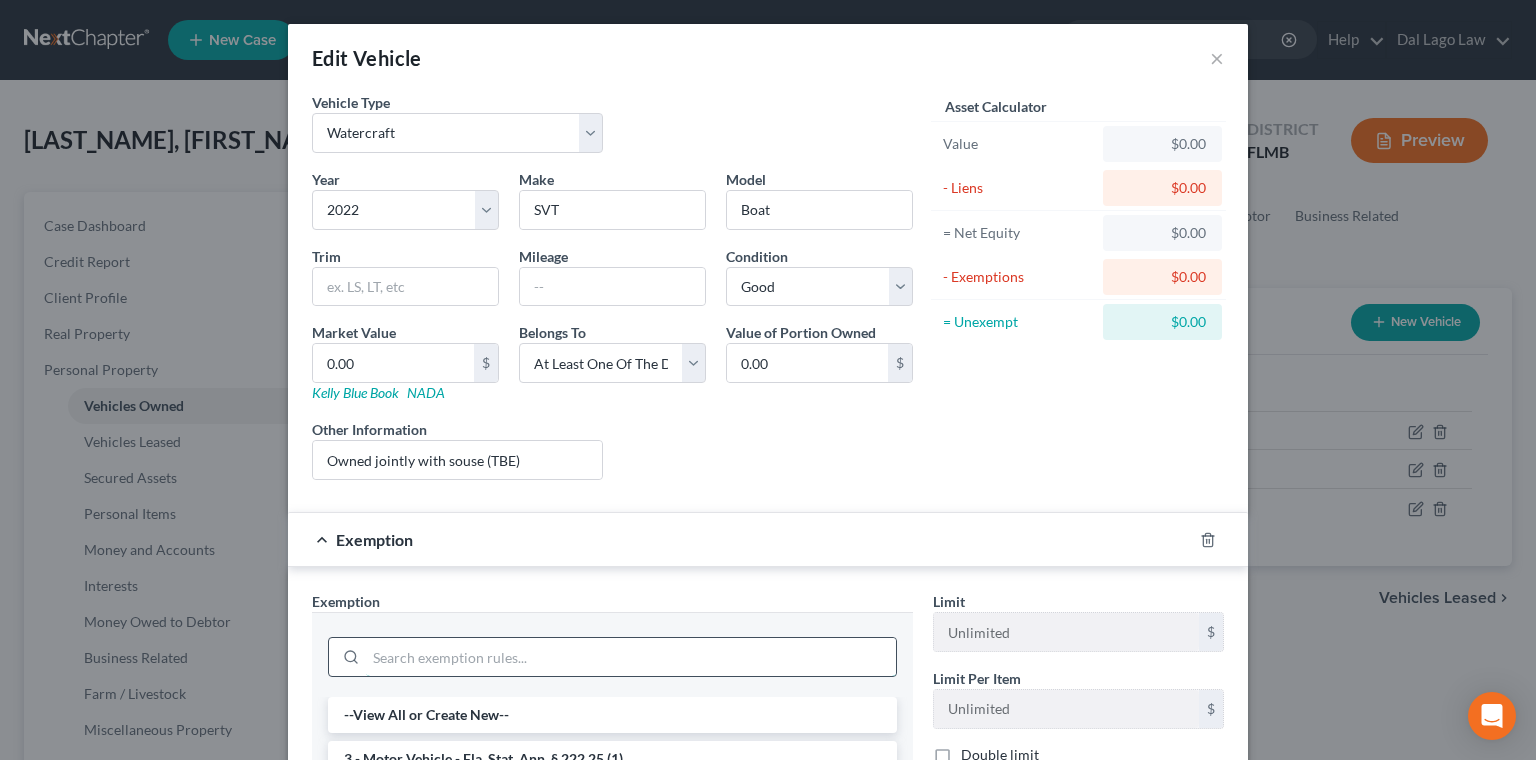 click at bounding box center [631, 657] 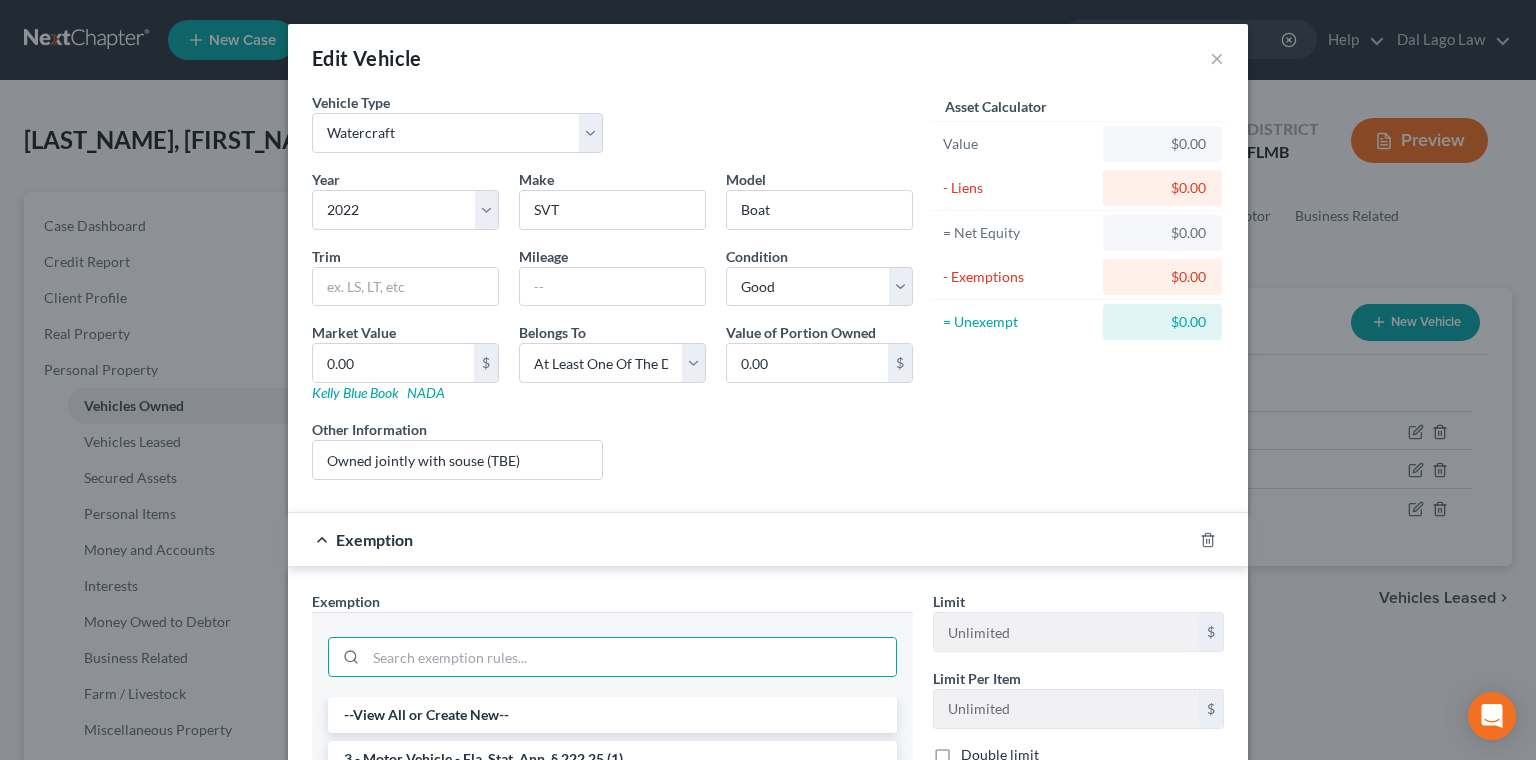 click on "- Tenancy by Entirety - 11 USC 522(b)(3)(B); Havoco of America, Ltd. v. Hill, 197 F.3d 1135 (11th Cir Fla. 1999)" at bounding box center (612, 813) 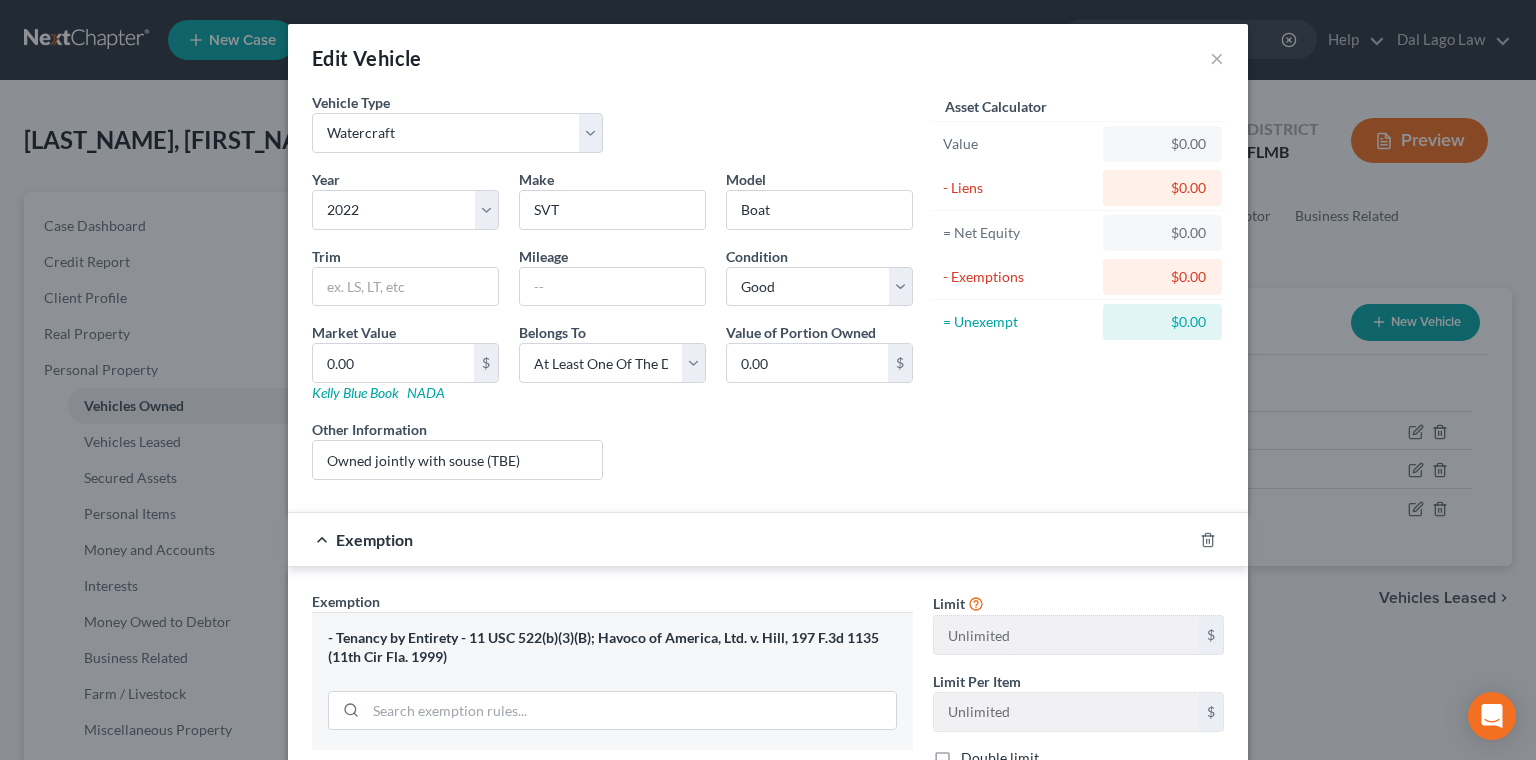 click at bounding box center (1066, 825) 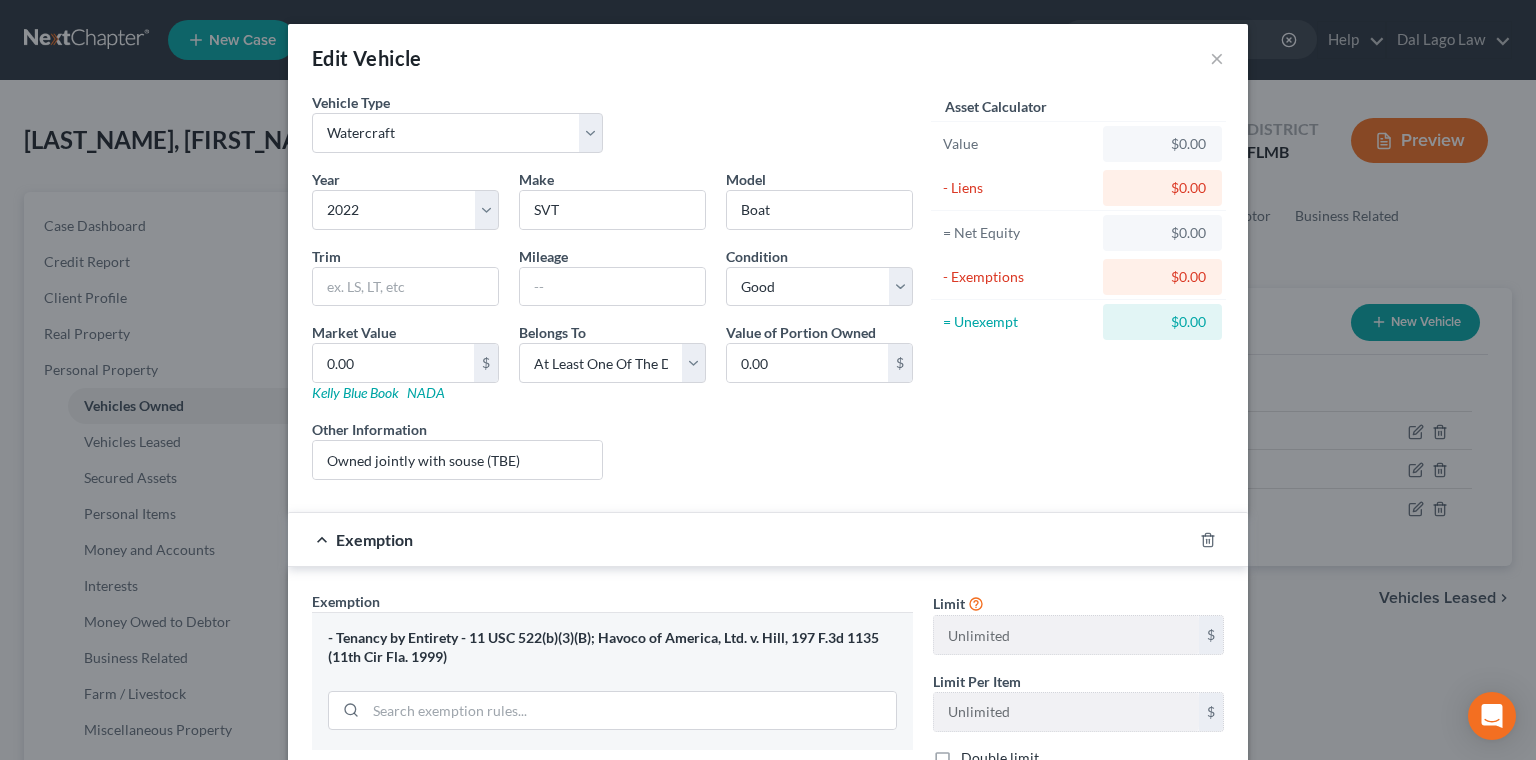 type on "0" 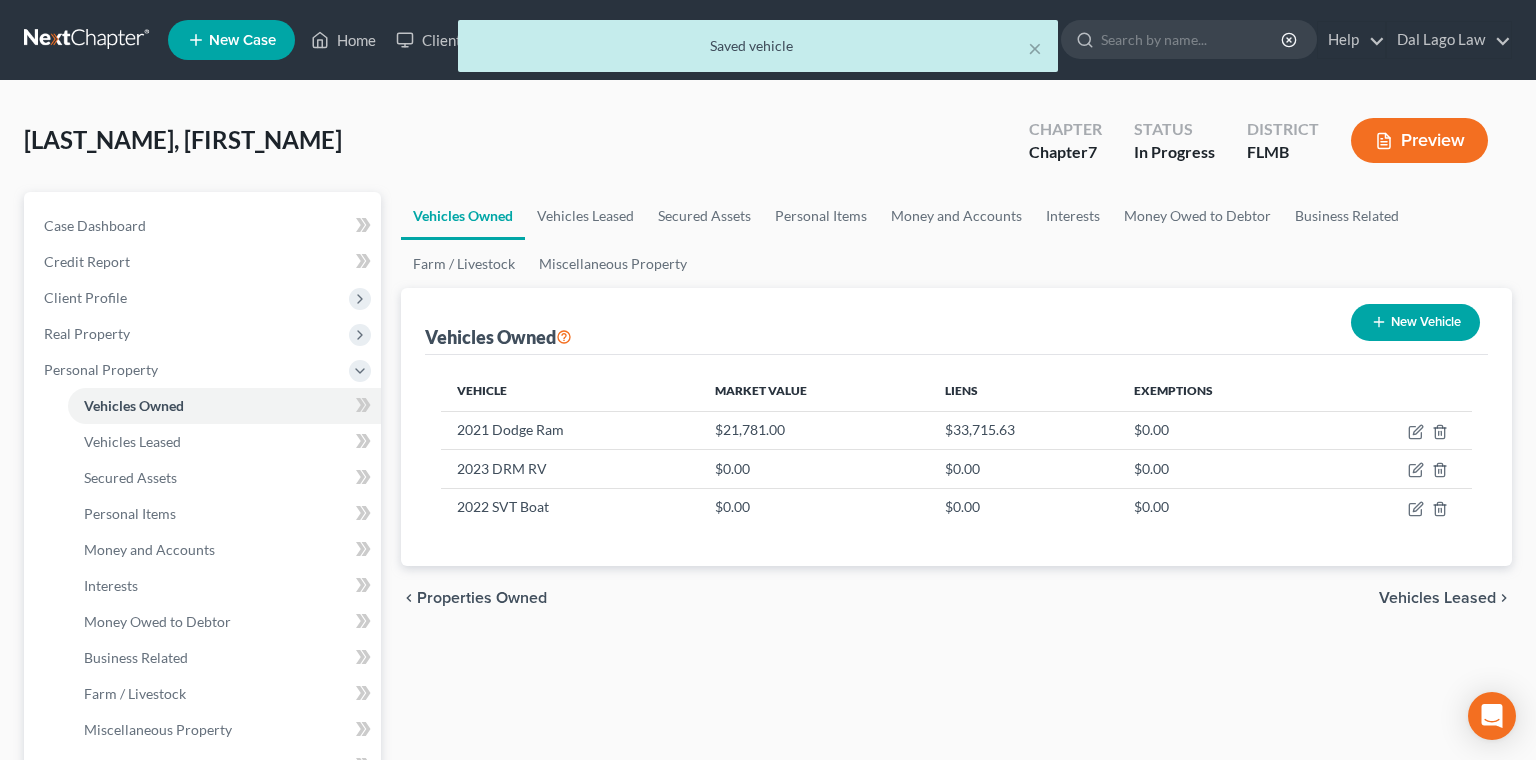 click on "Vehicles Leased" at bounding box center [1437, 598] 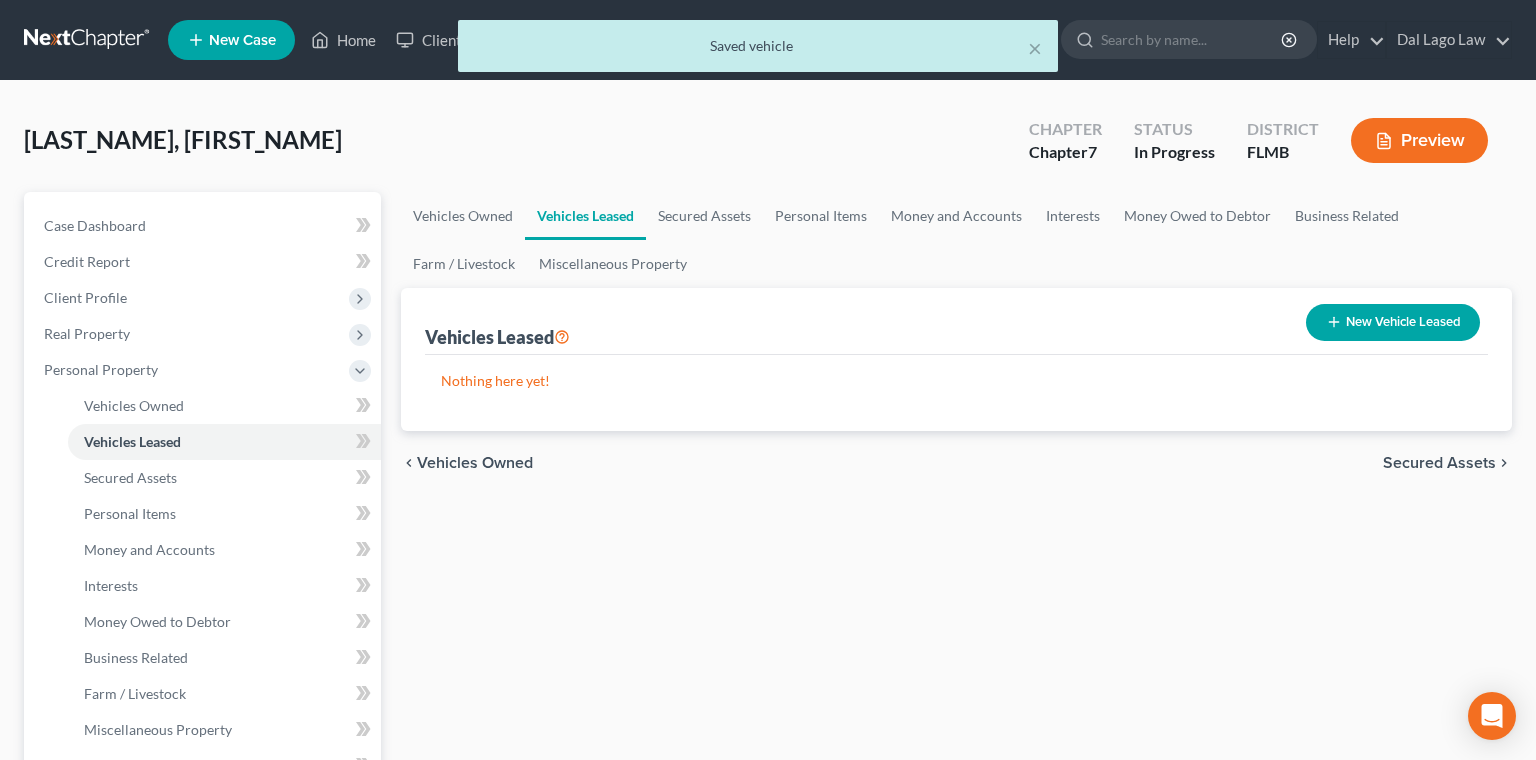 click on "Secured Assets" at bounding box center [1439, 463] 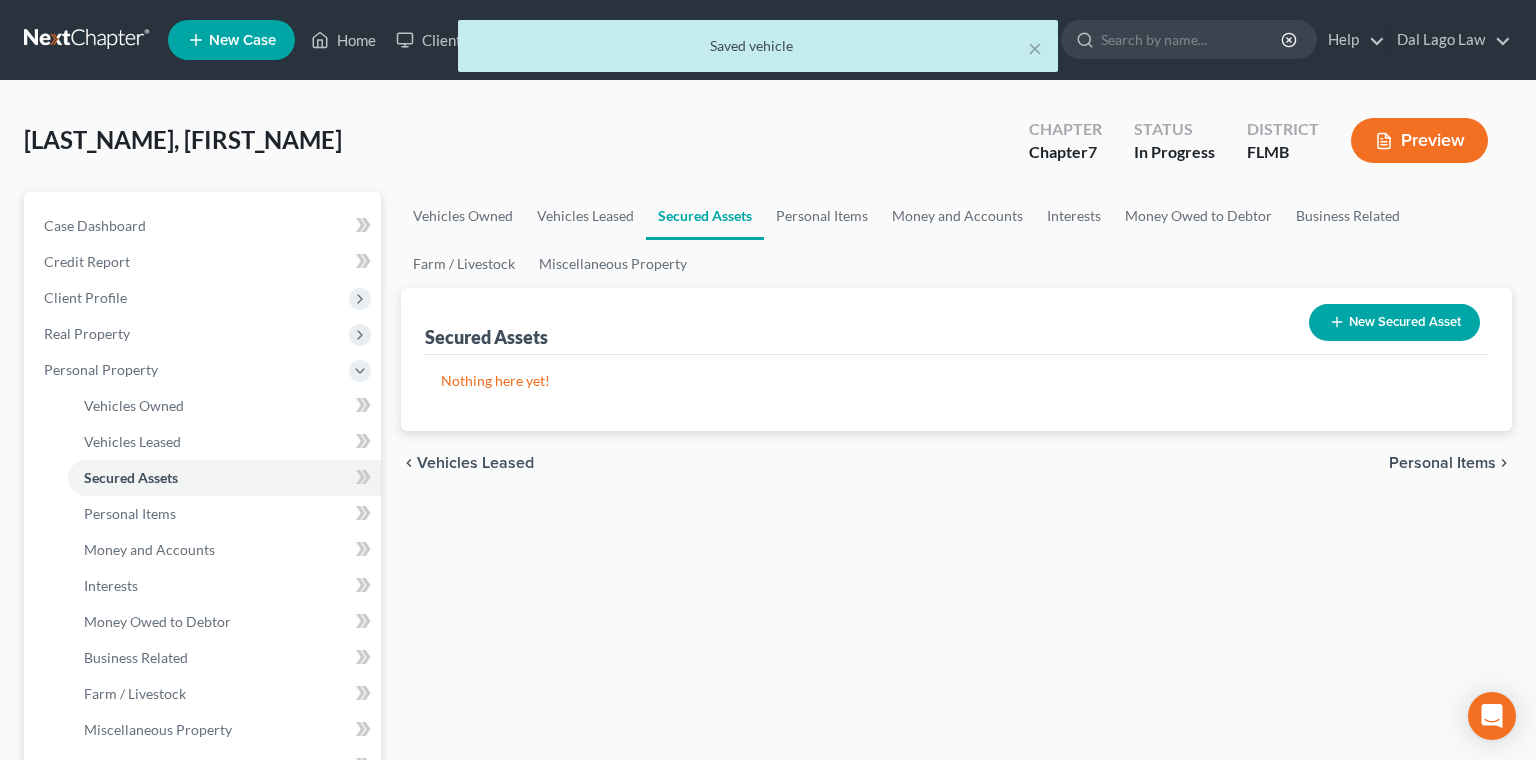 click on "Personal Items" at bounding box center (1442, 463) 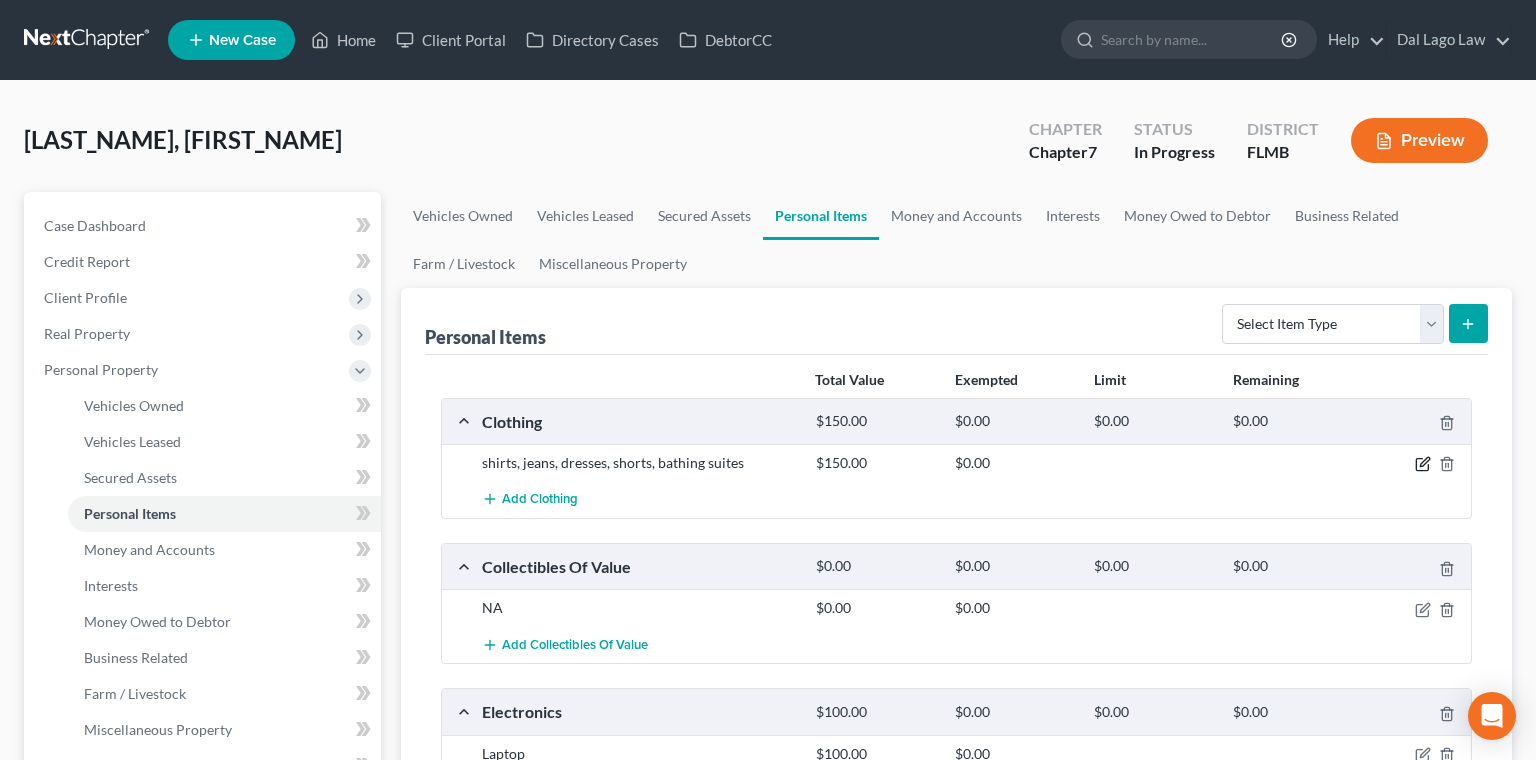 click 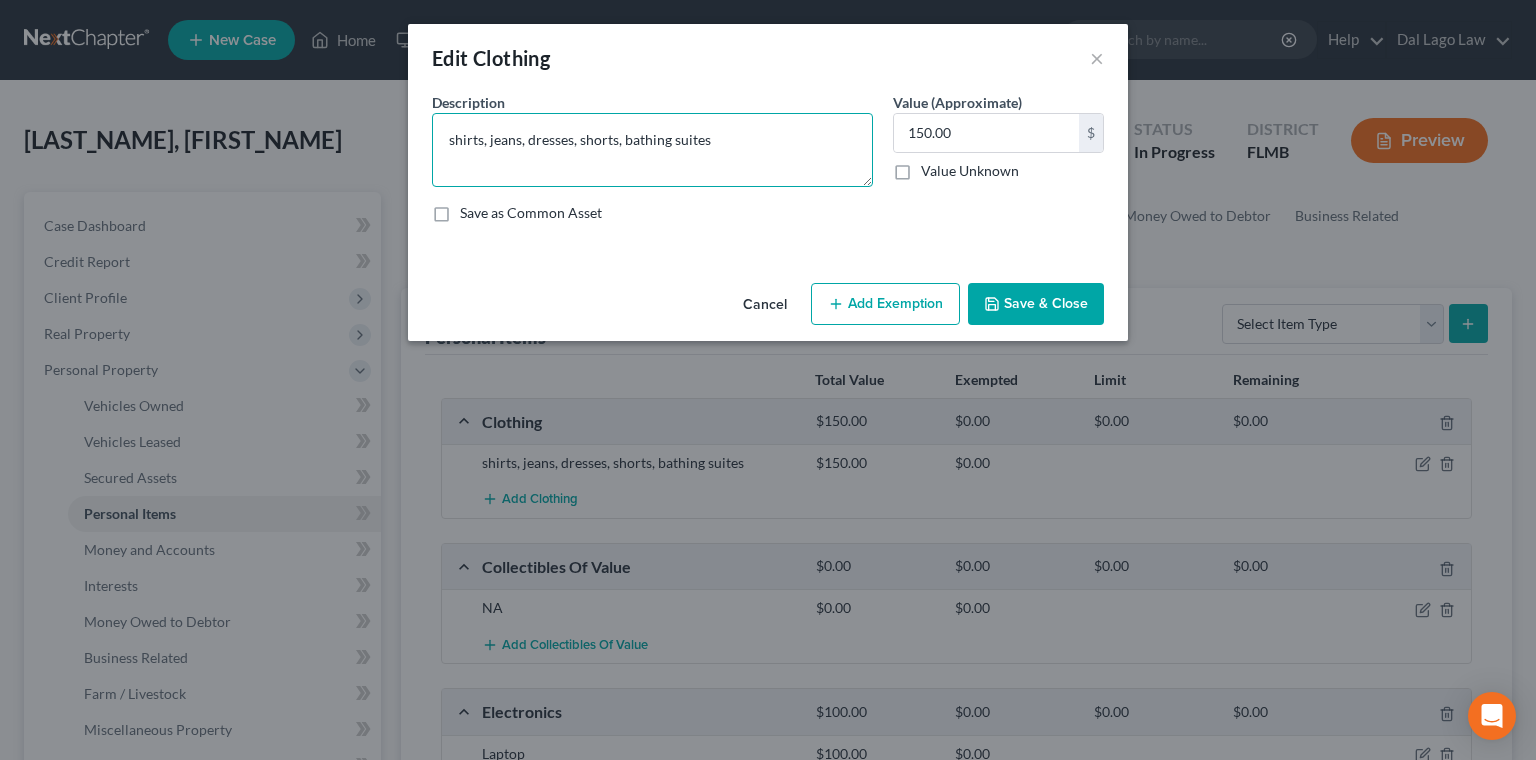 drag, startPoint x: 532, startPoint y: 101, endPoint x: 514, endPoint y: 102, distance: 18.027756 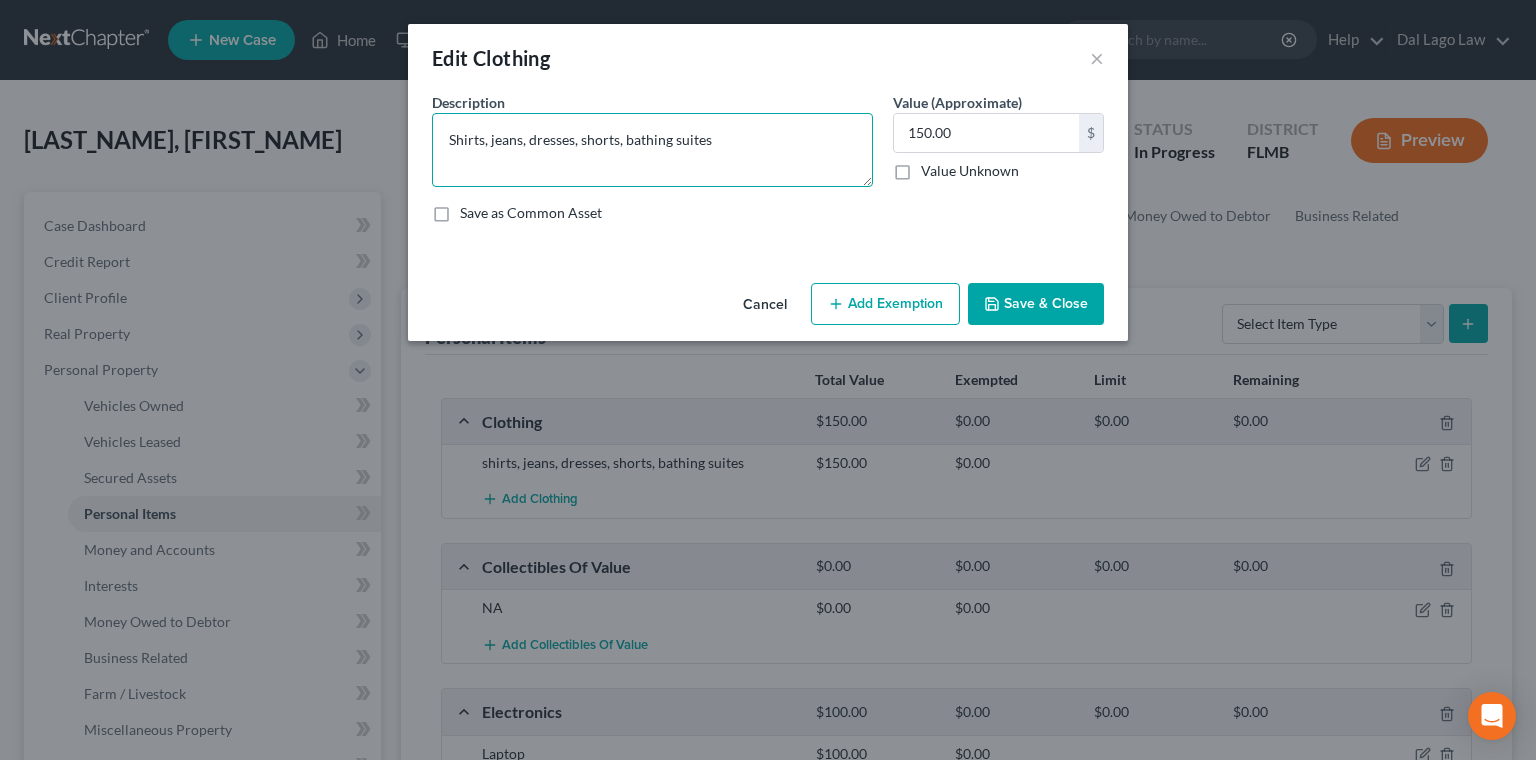 type on "Shirts, jeans, dresses, shorts, bathing suites" 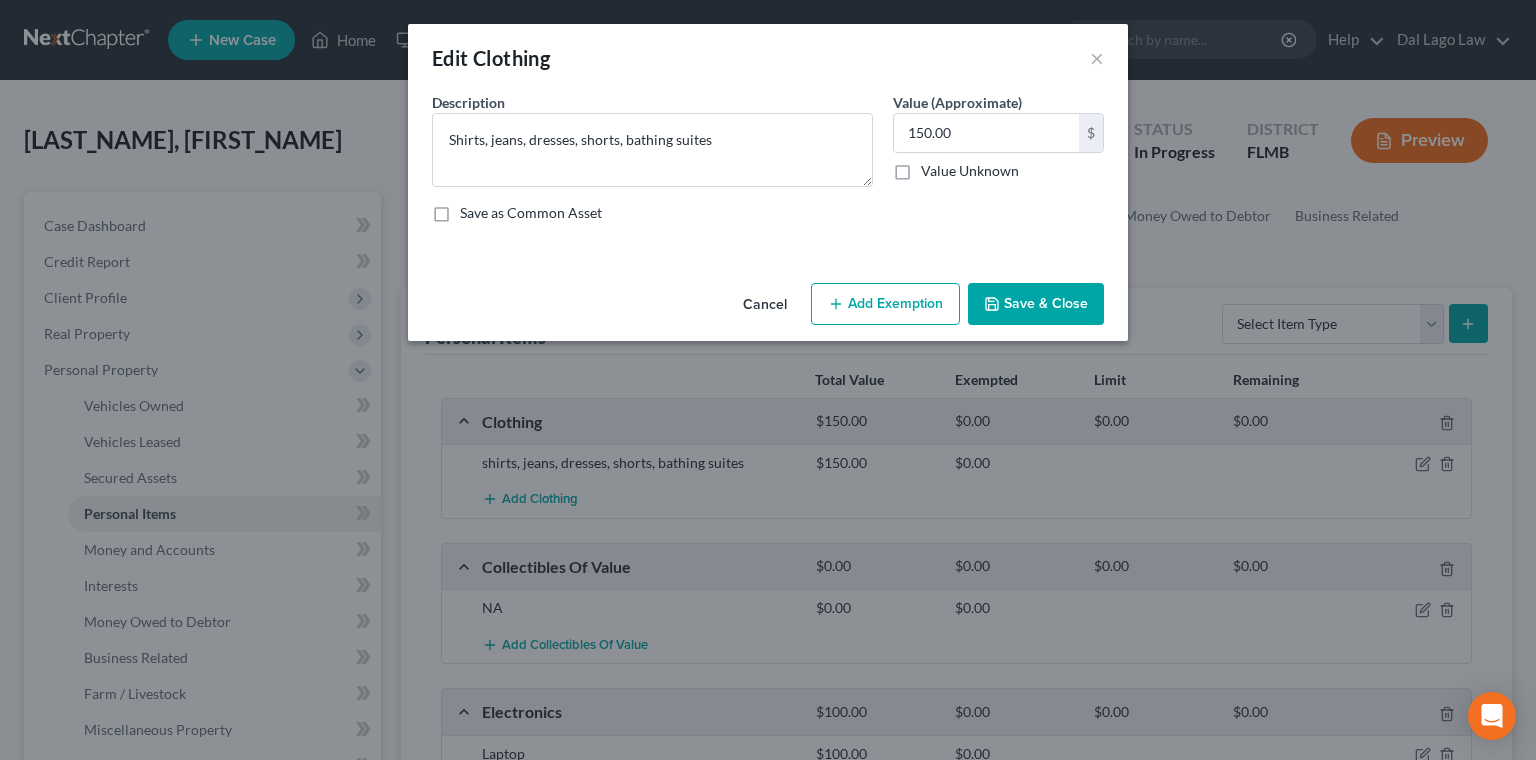 click on "Add Exemption" at bounding box center [885, 304] 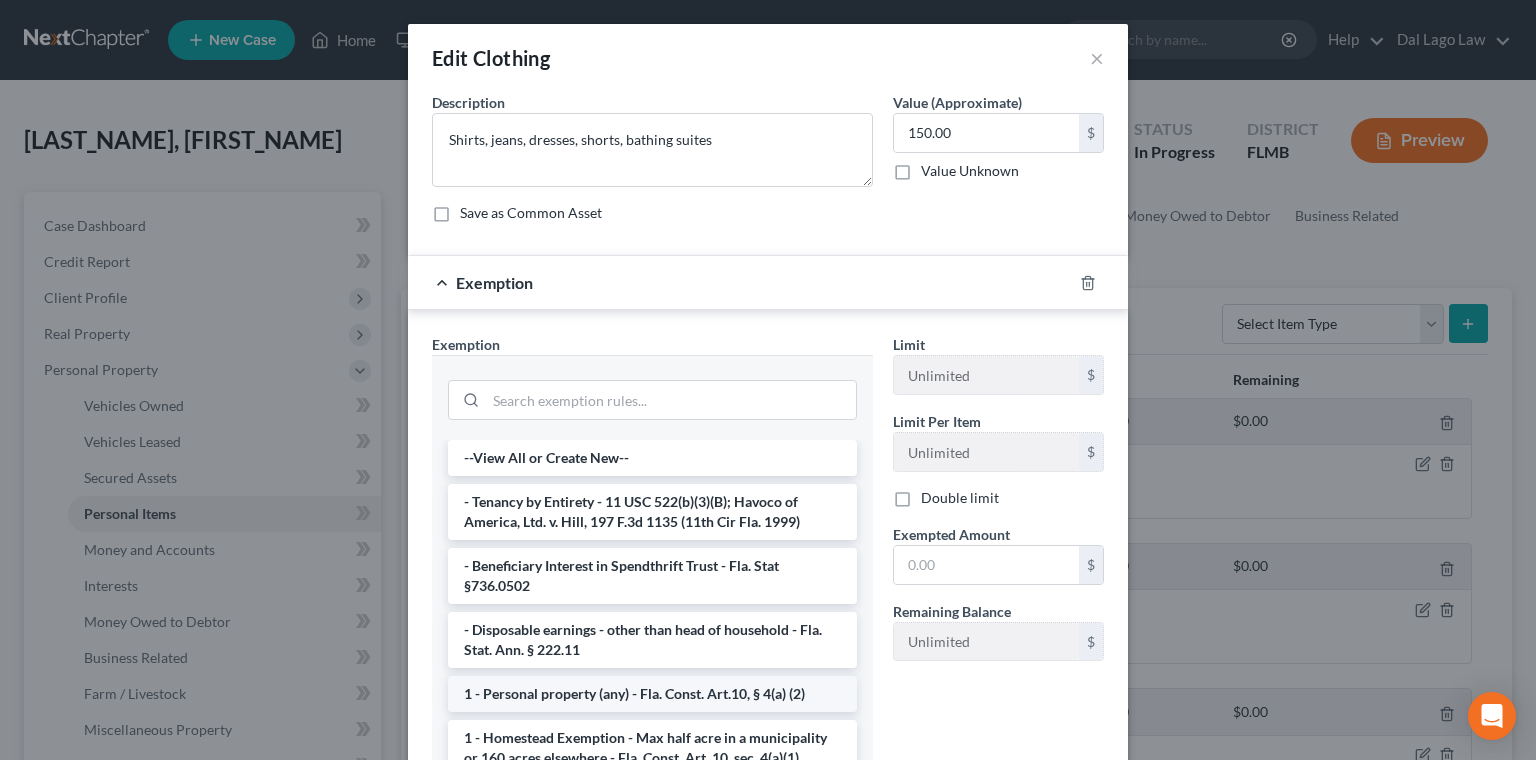 click on "1 - Personal property (any) - Fla. Const. Art.10, § 4(a) (2)" at bounding box center (652, 694) 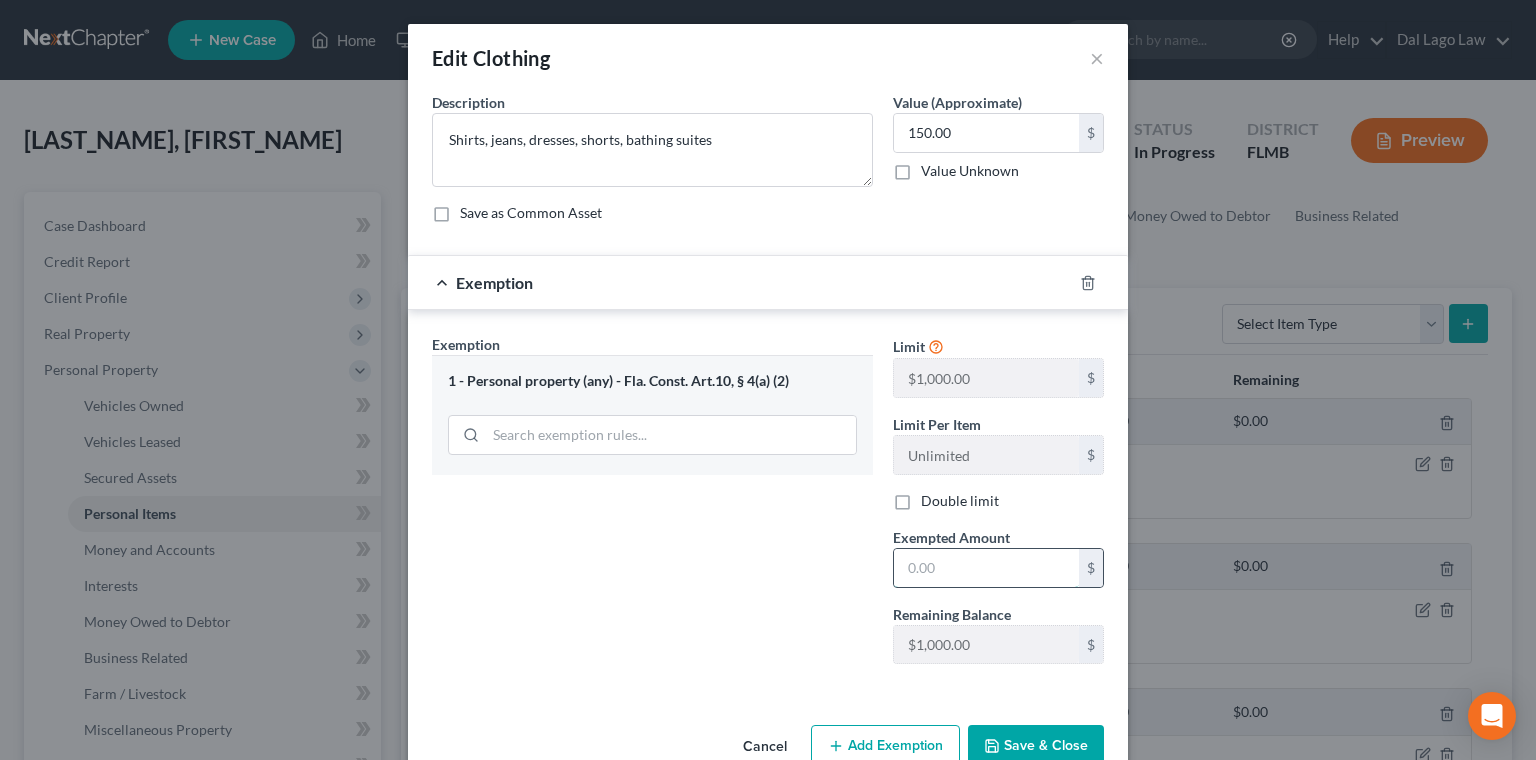 click at bounding box center (986, 568) 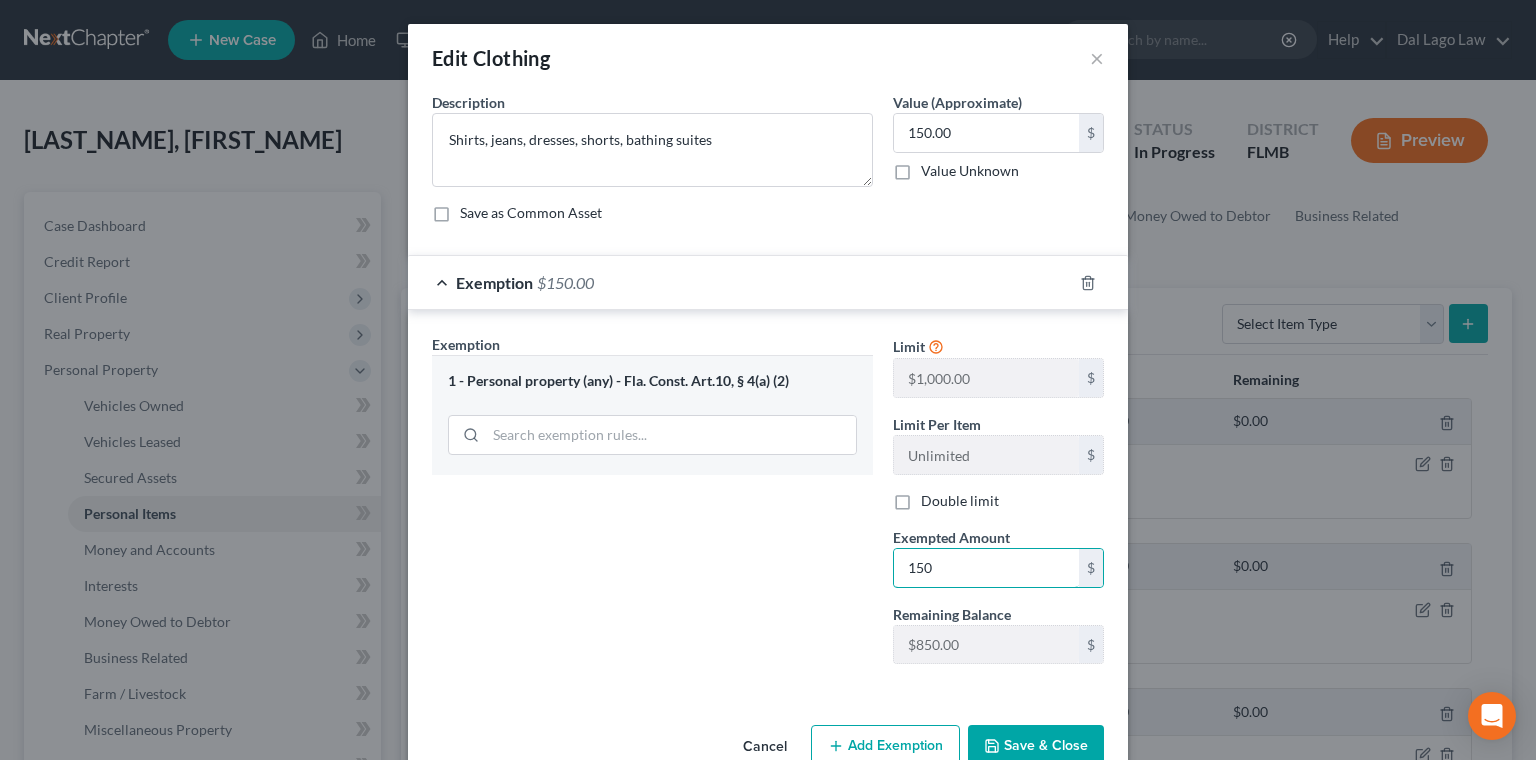 type on "150" 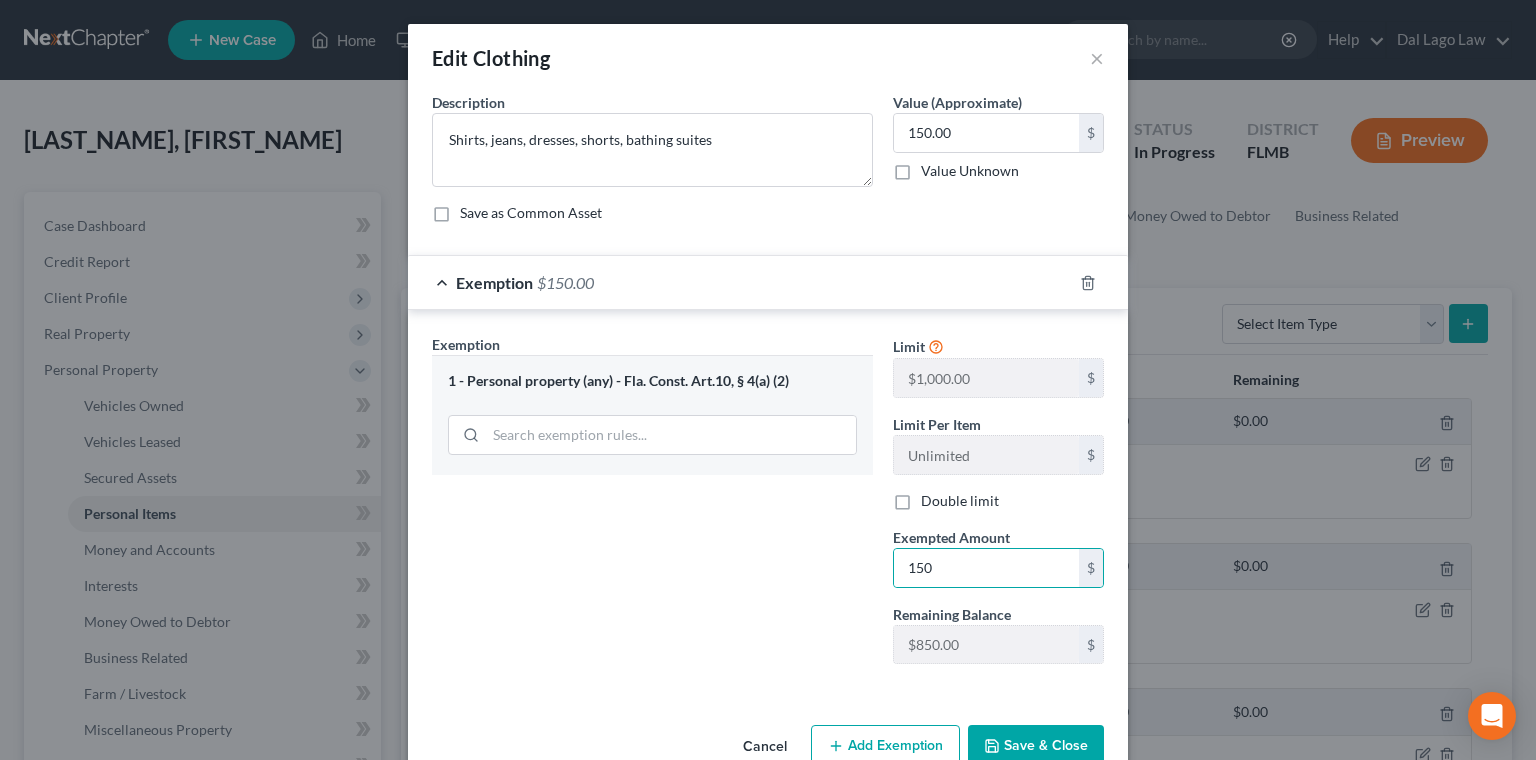 click on "Save & Close" at bounding box center (1036, 746) 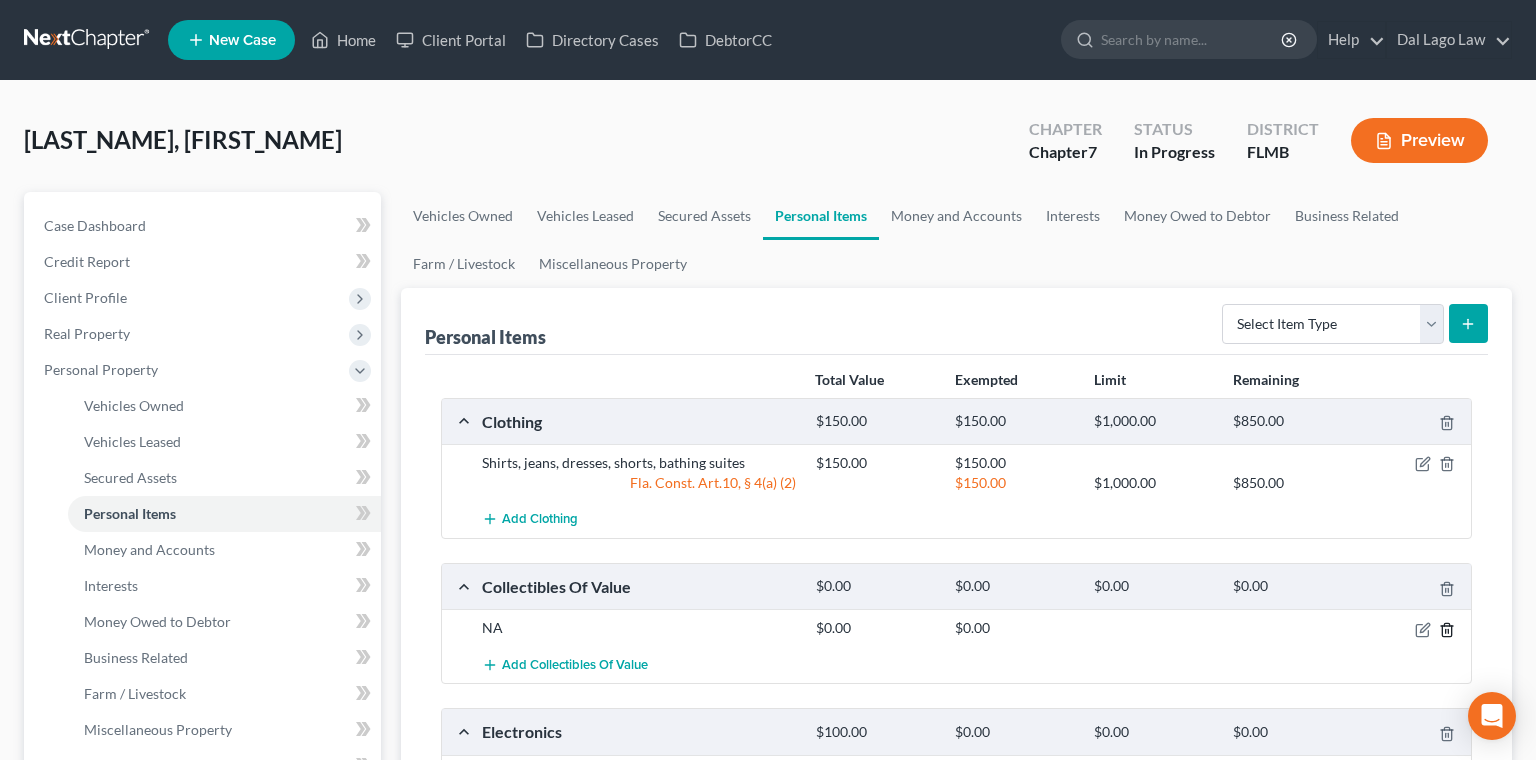 click 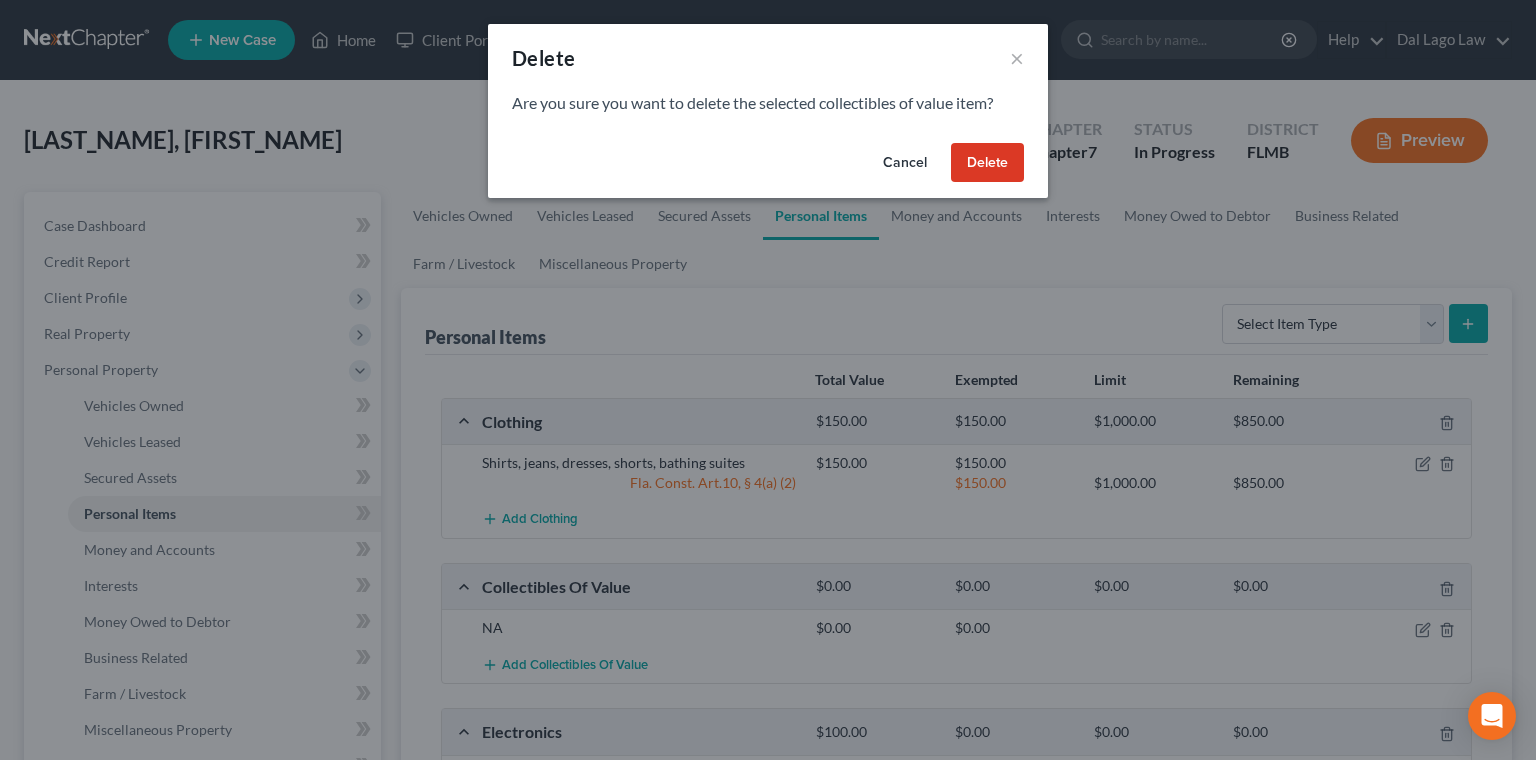 click on "Delete" at bounding box center (987, 163) 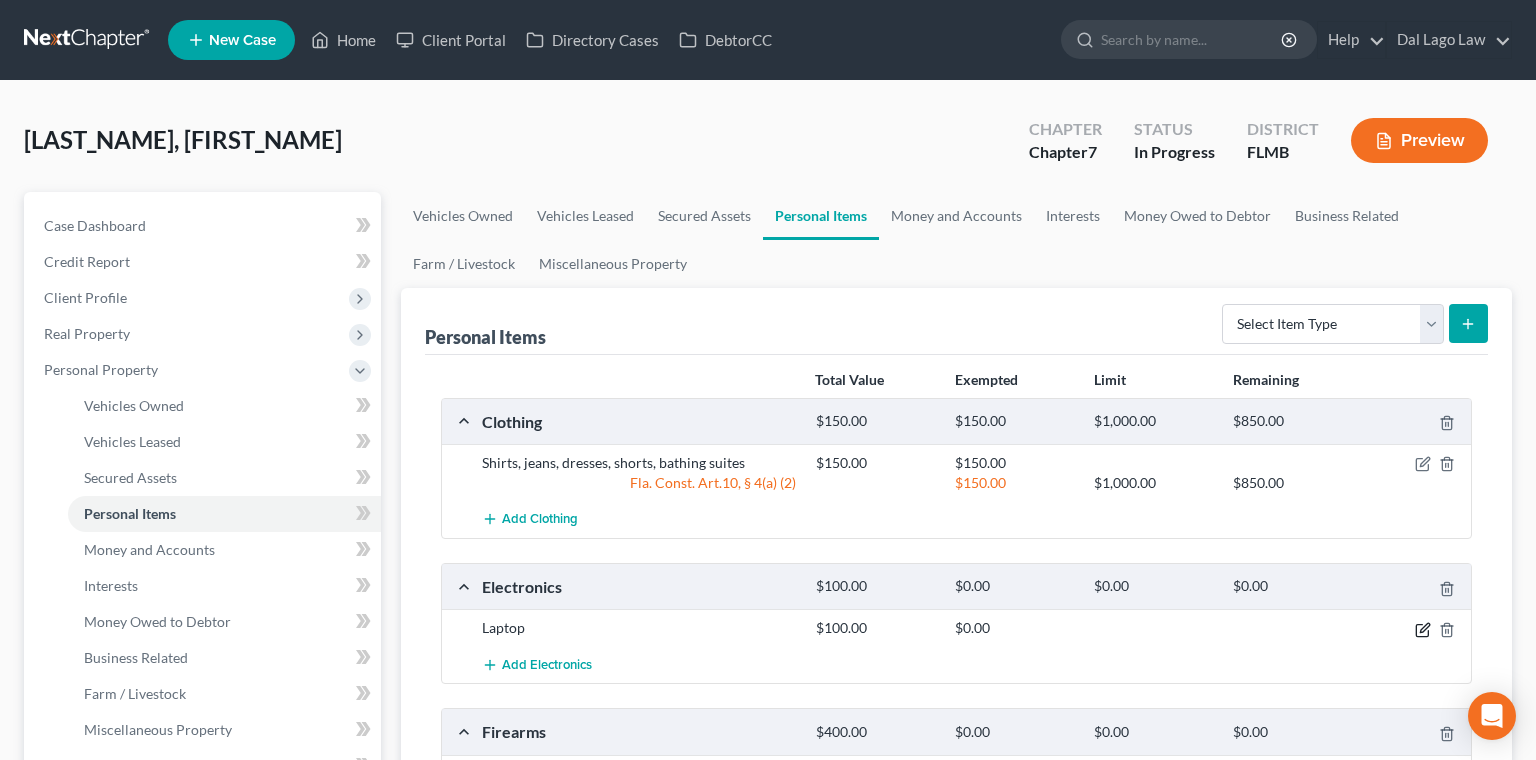 click 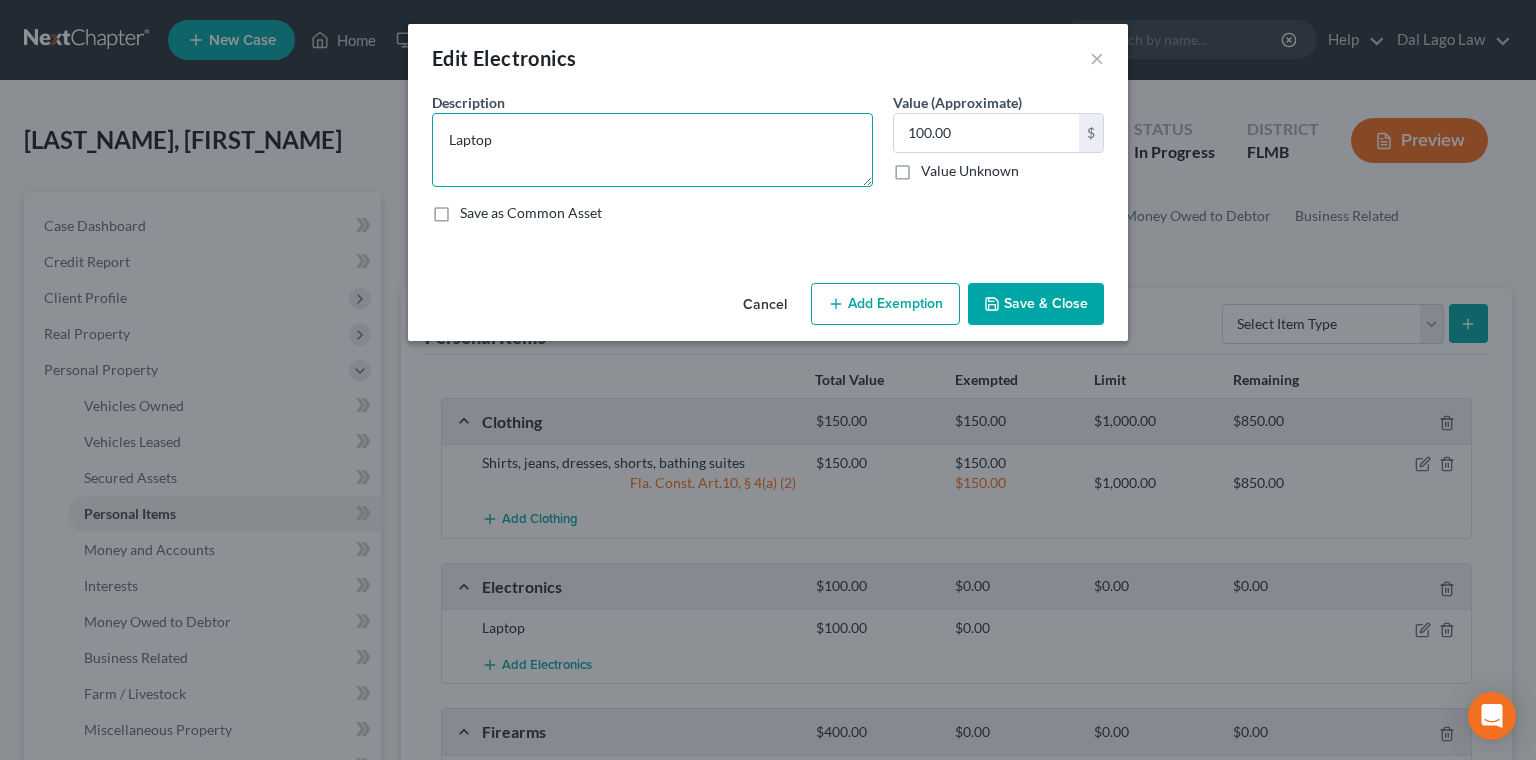 click on "Laptop" at bounding box center (652, 150) 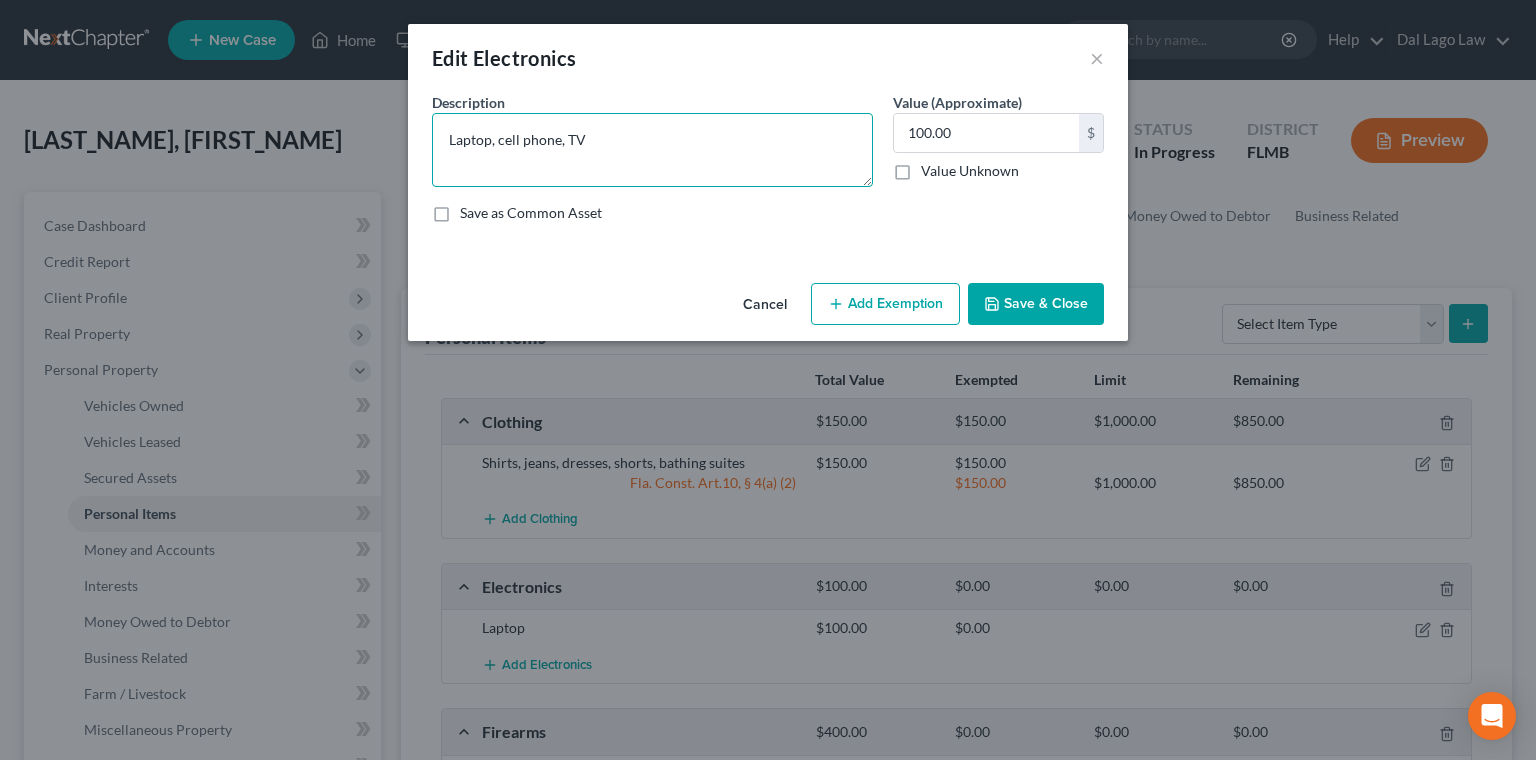 type on "Laptop, cell phone, TV" 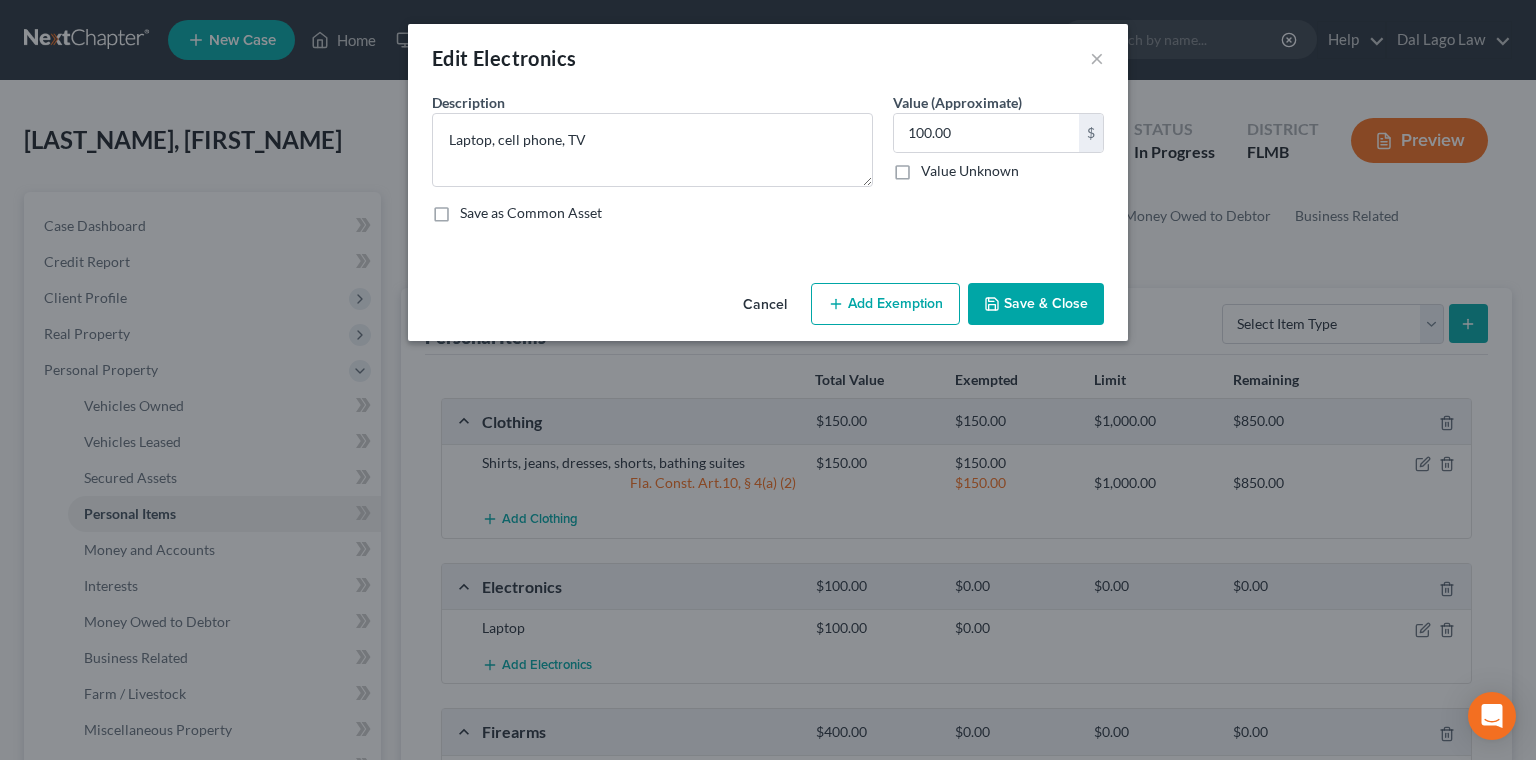 click on "Add Exemption" at bounding box center (885, 304) 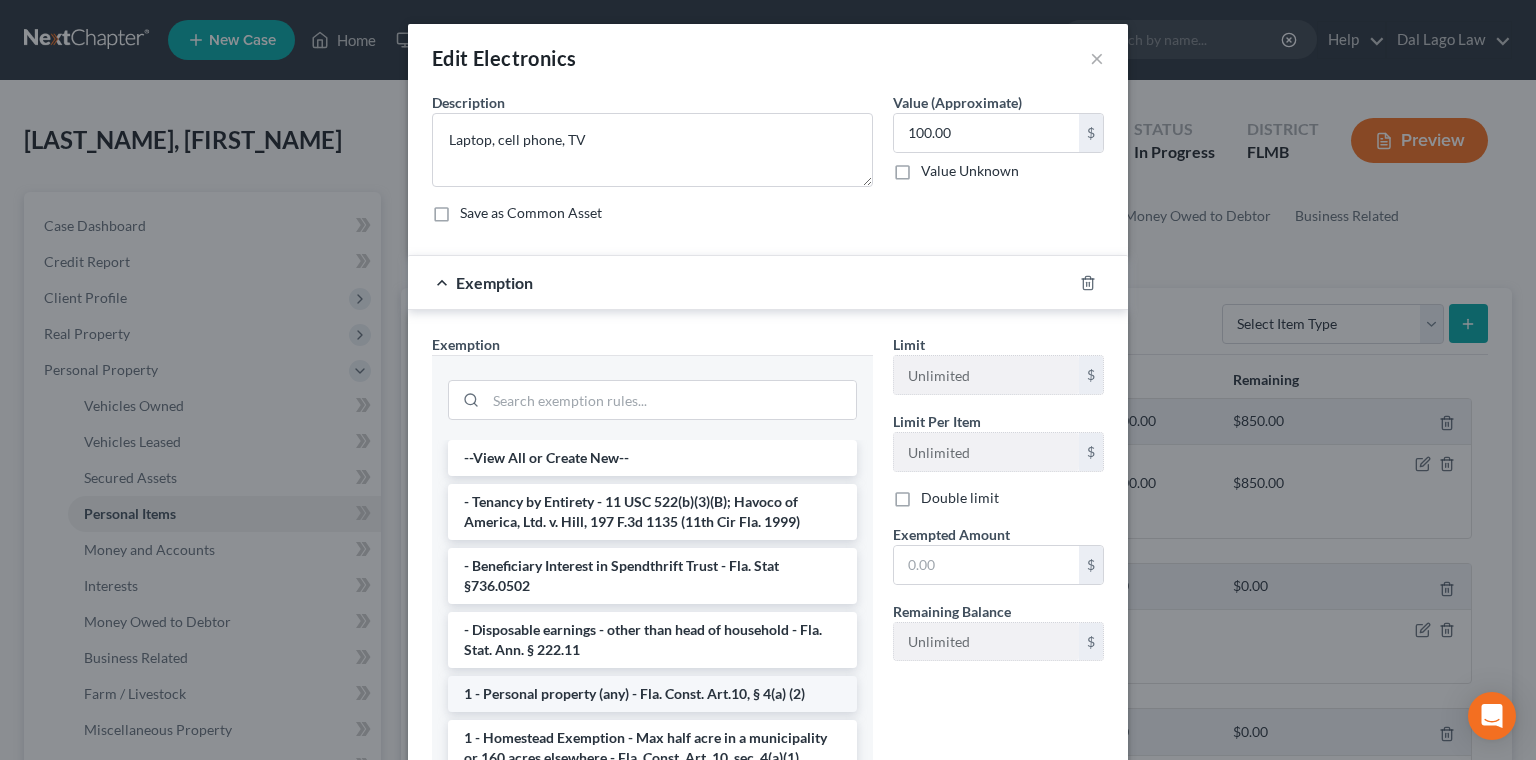 click on "1 - Personal property (any) - Fla. Const. Art.10, § 4(a) (2)" at bounding box center (652, 694) 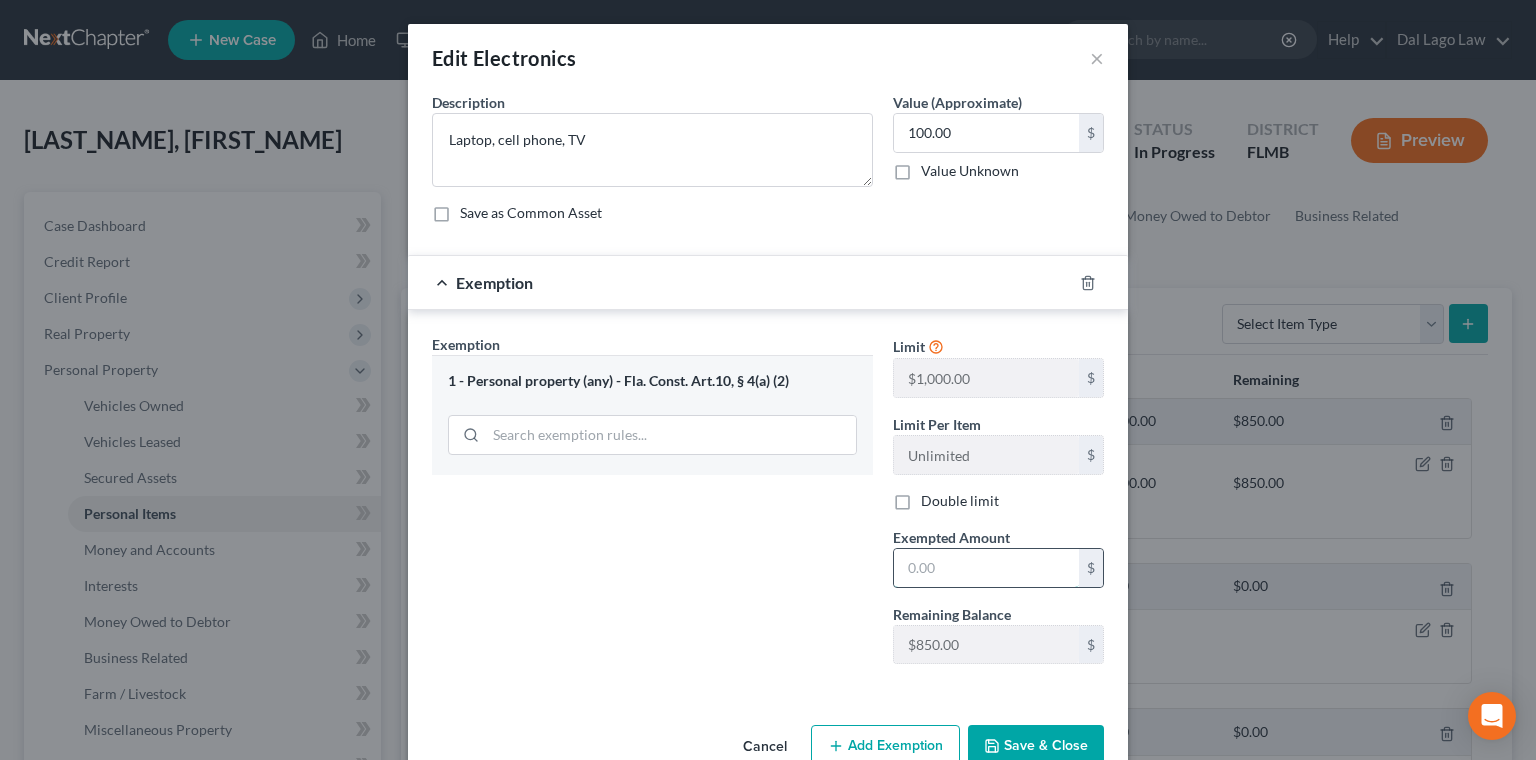 click at bounding box center [986, 568] 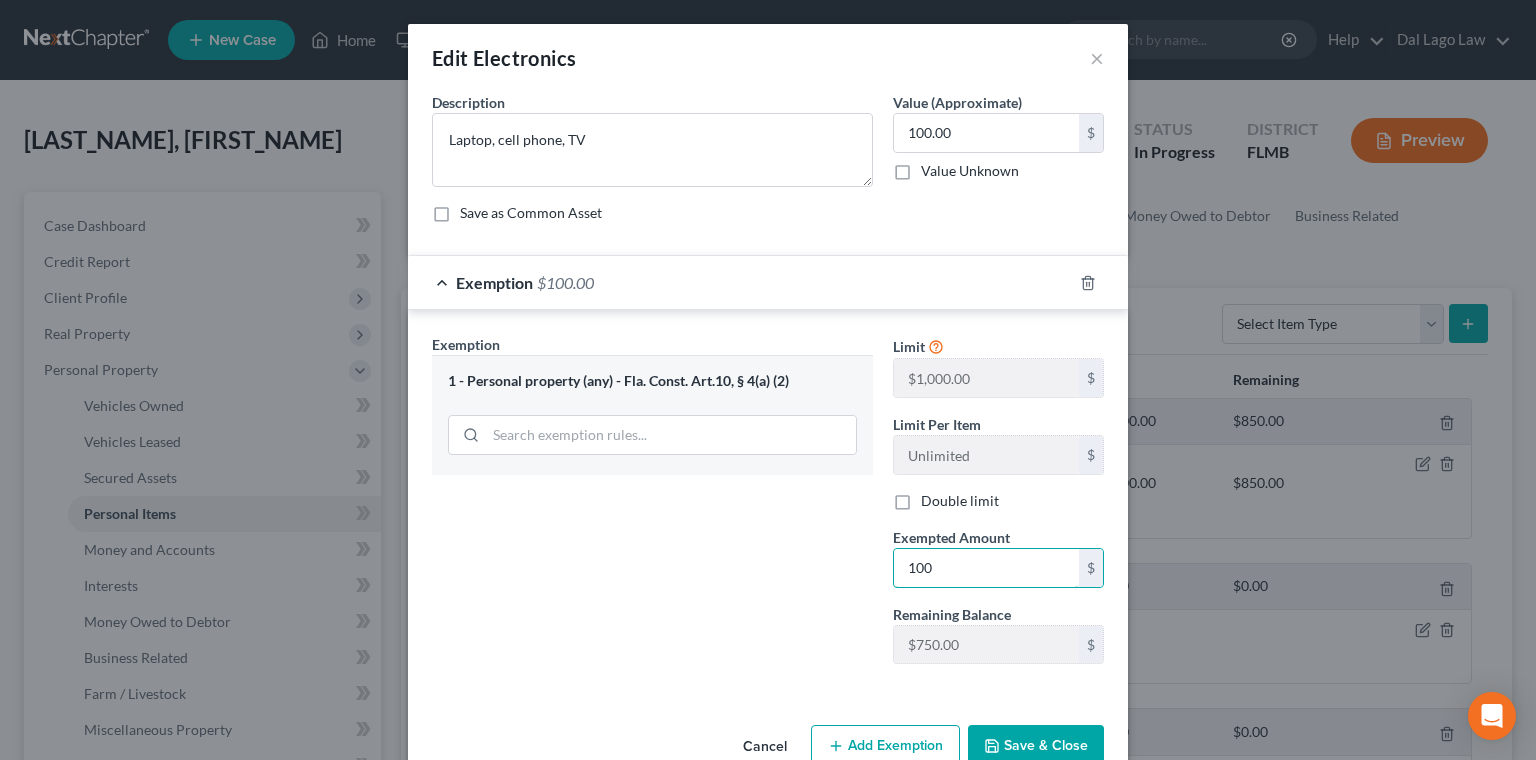 type on "100" 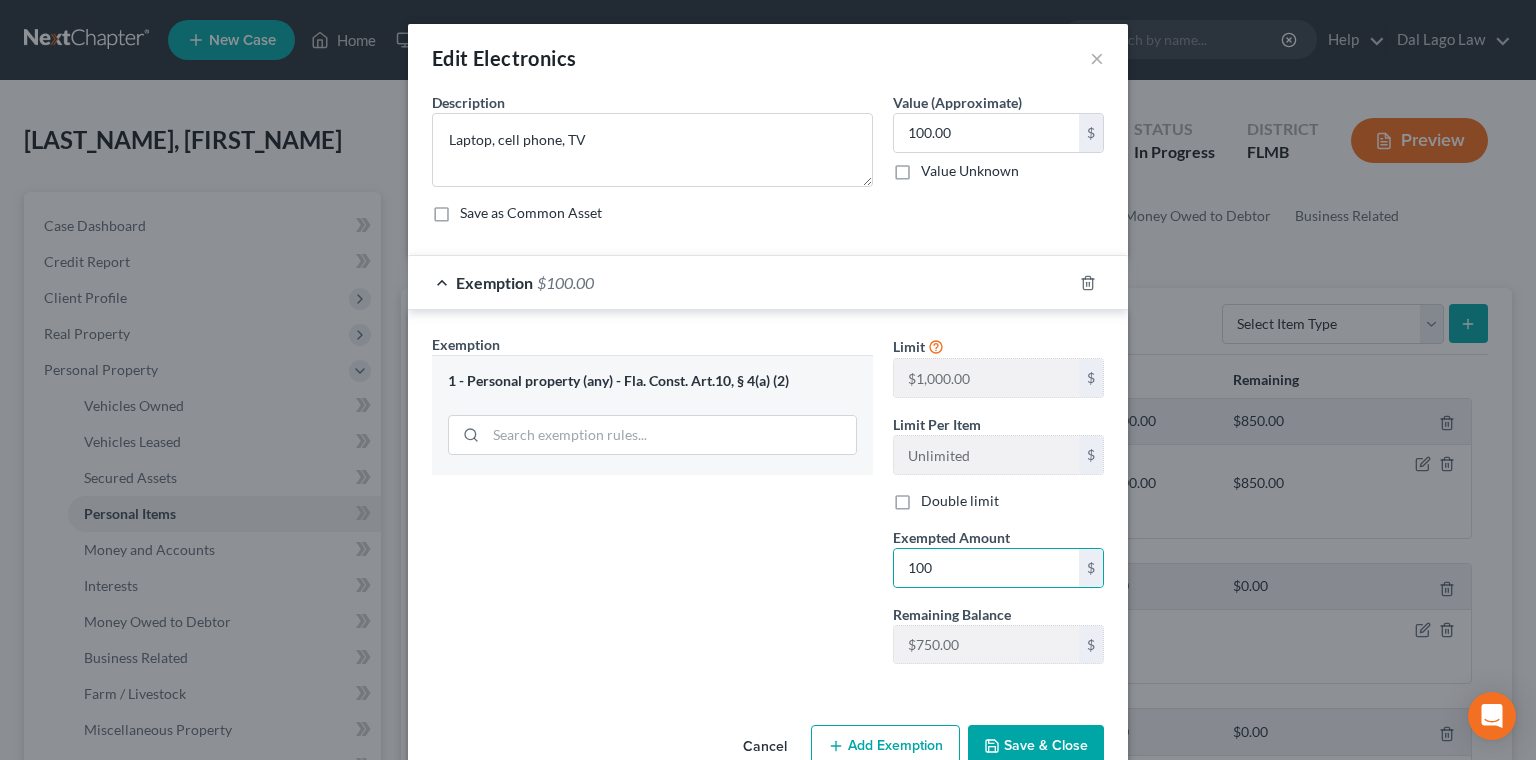 click on "Save & Close" at bounding box center [1036, 746] 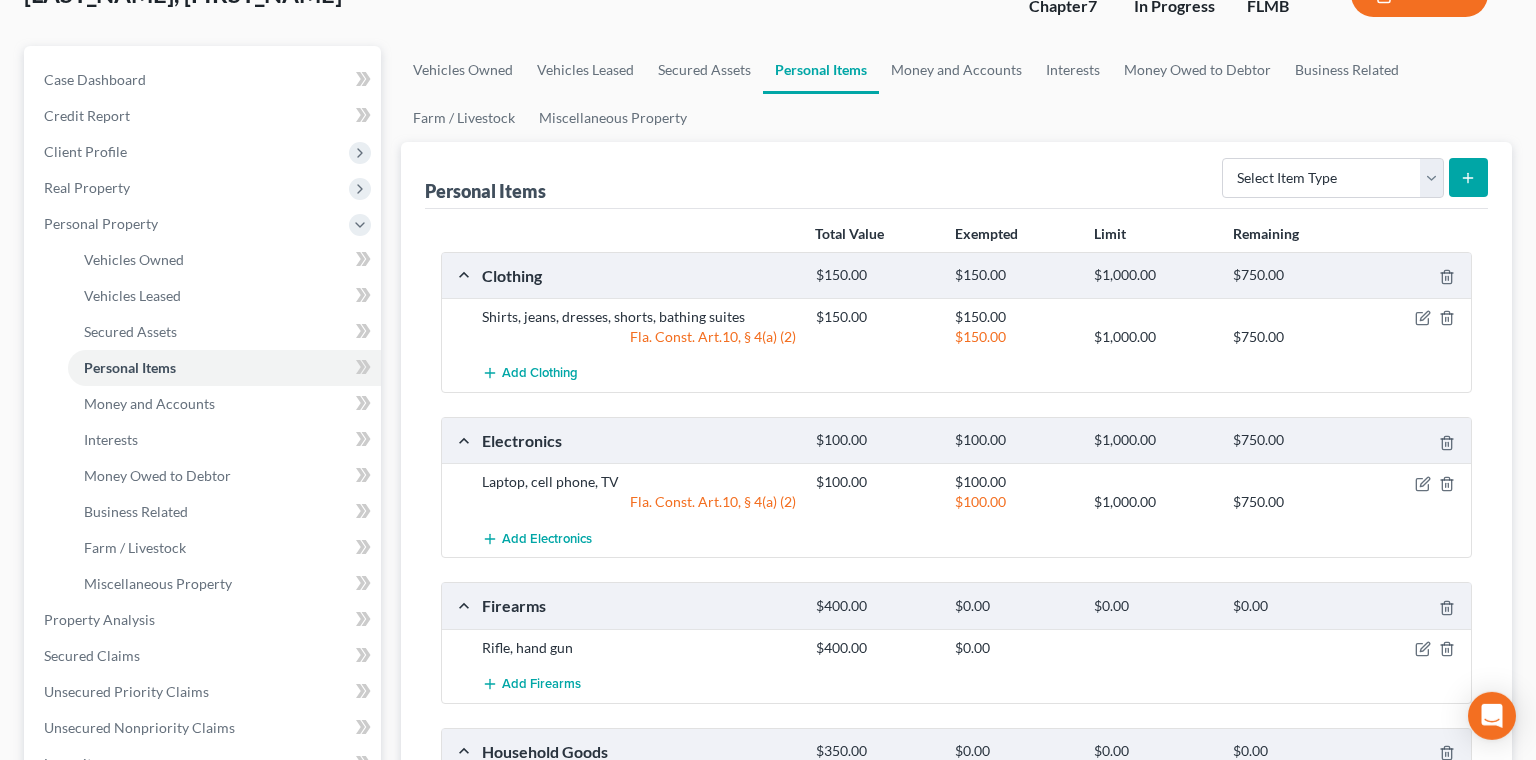 scroll, scrollTop: 153, scrollLeft: 0, axis: vertical 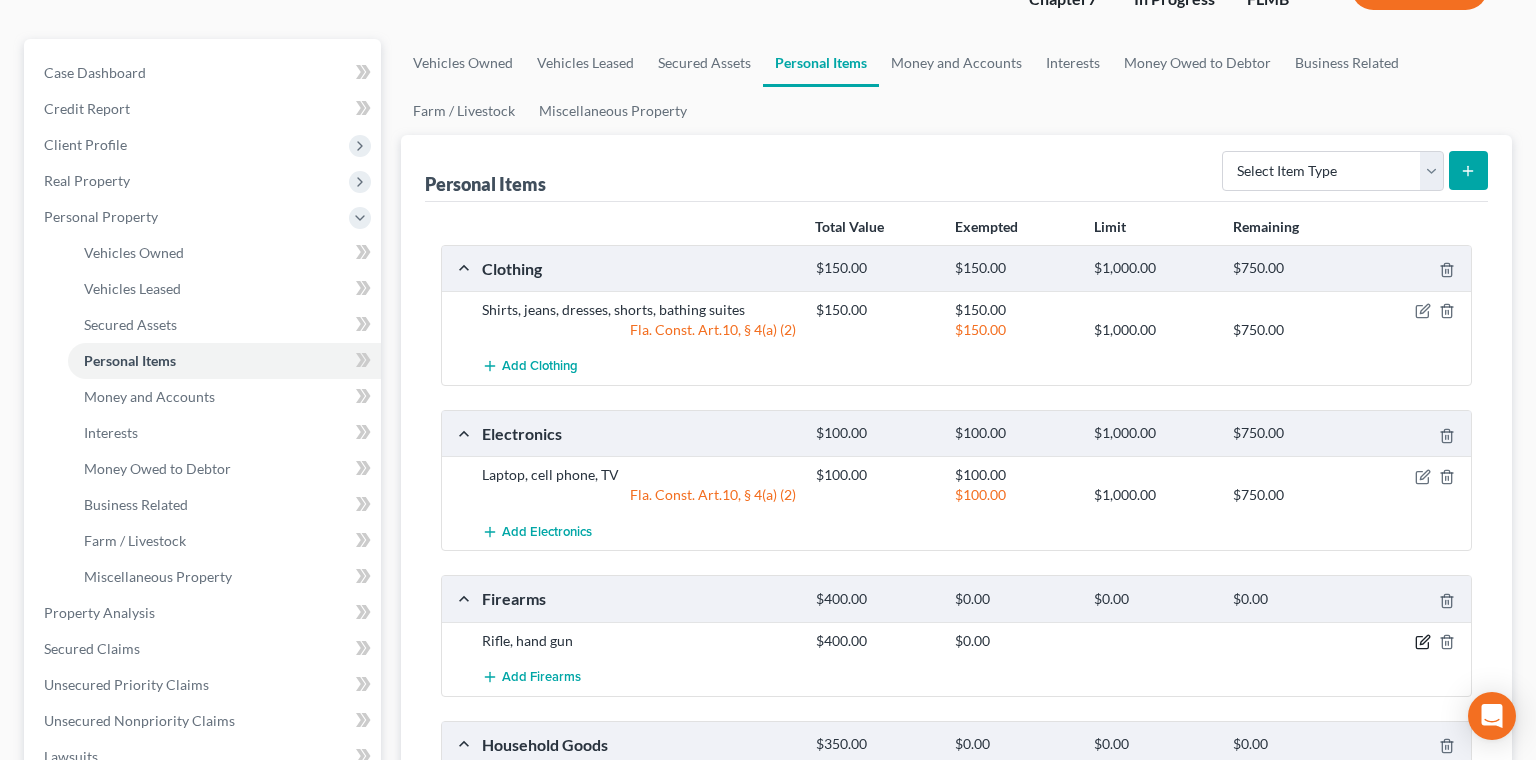 click 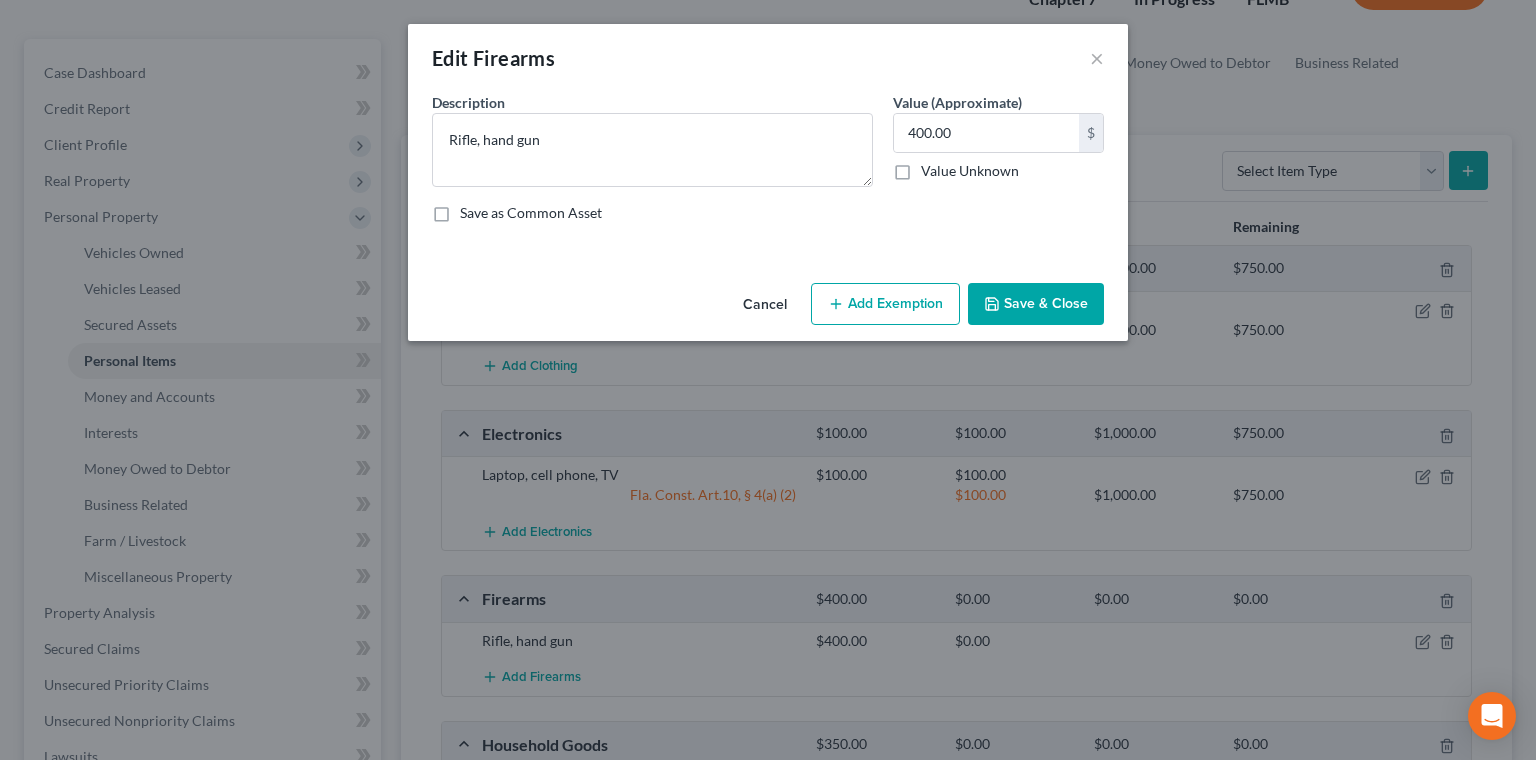 click on "Add Exemption" at bounding box center [885, 304] 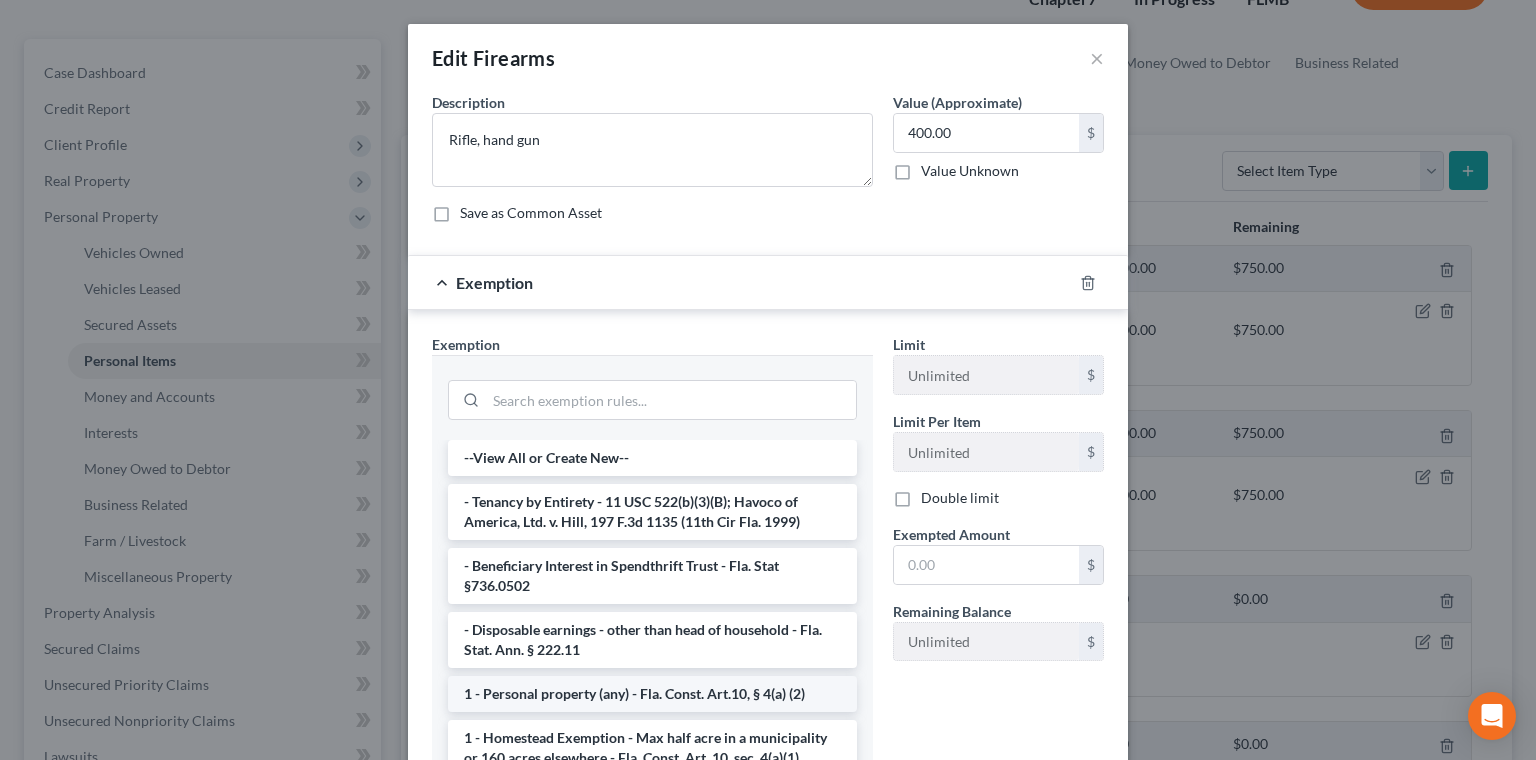 click on "1 - Personal property (any) - Fla. Const. Art.10, § 4(a) (2)" at bounding box center (652, 694) 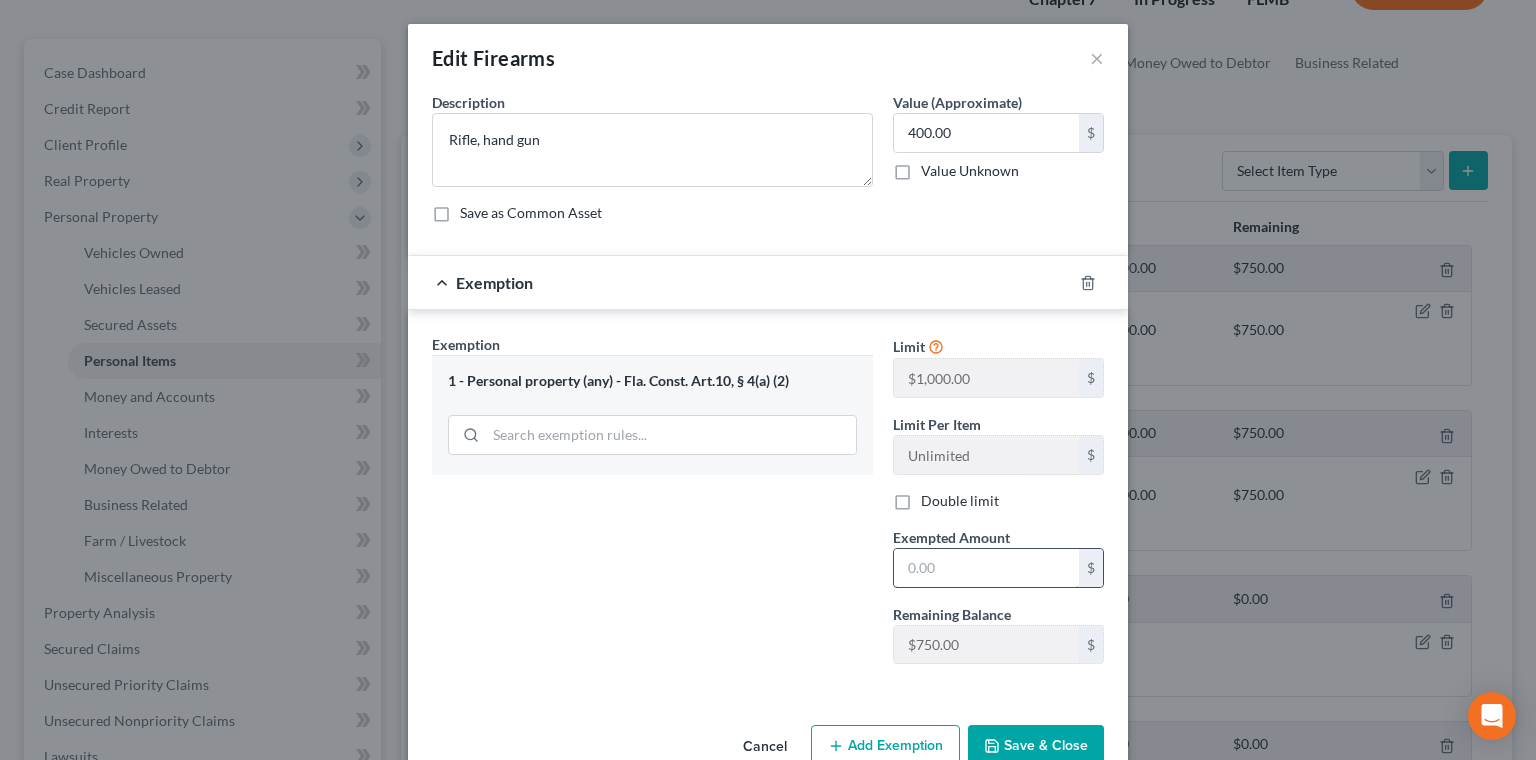 click at bounding box center [986, 568] 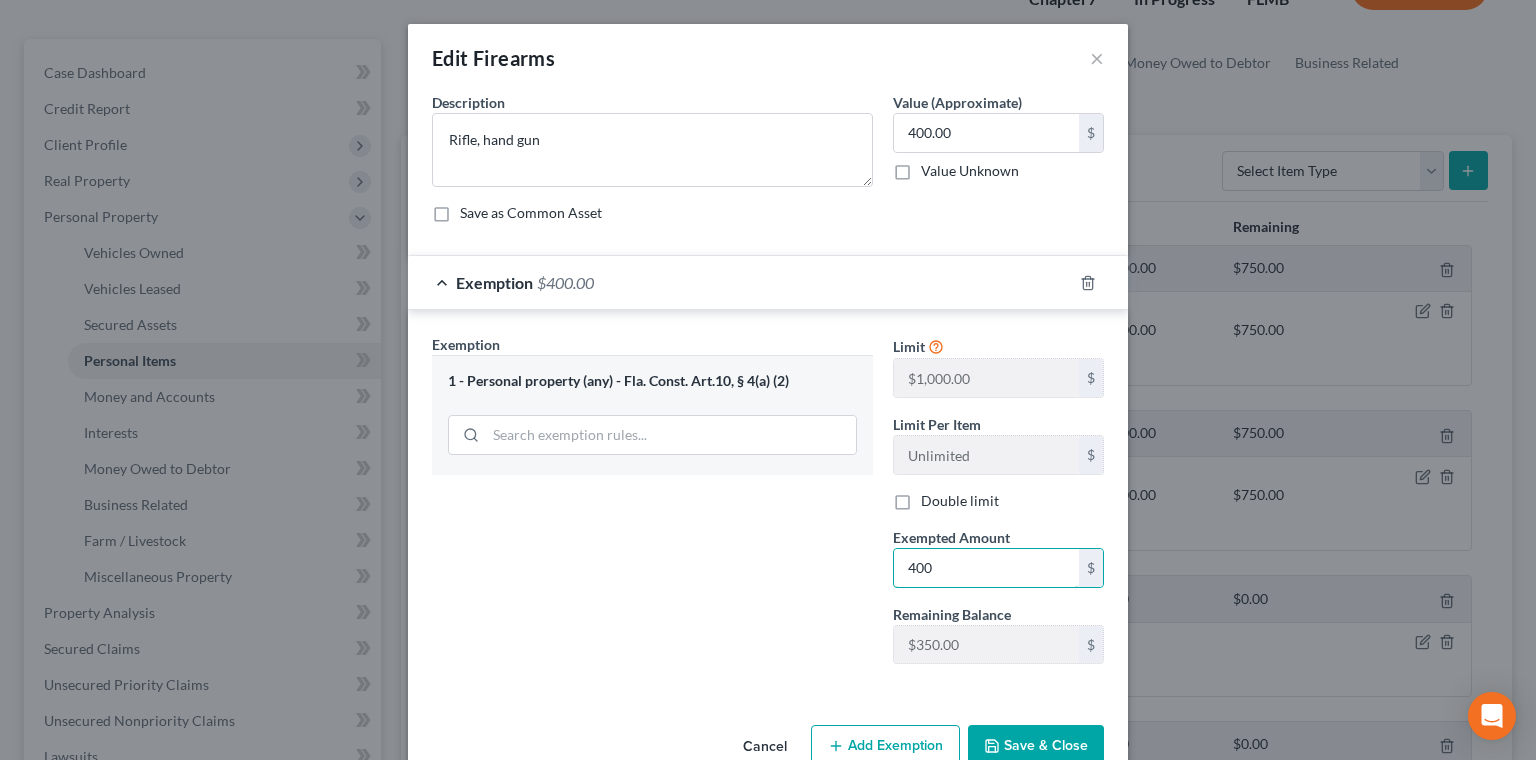 type on "400" 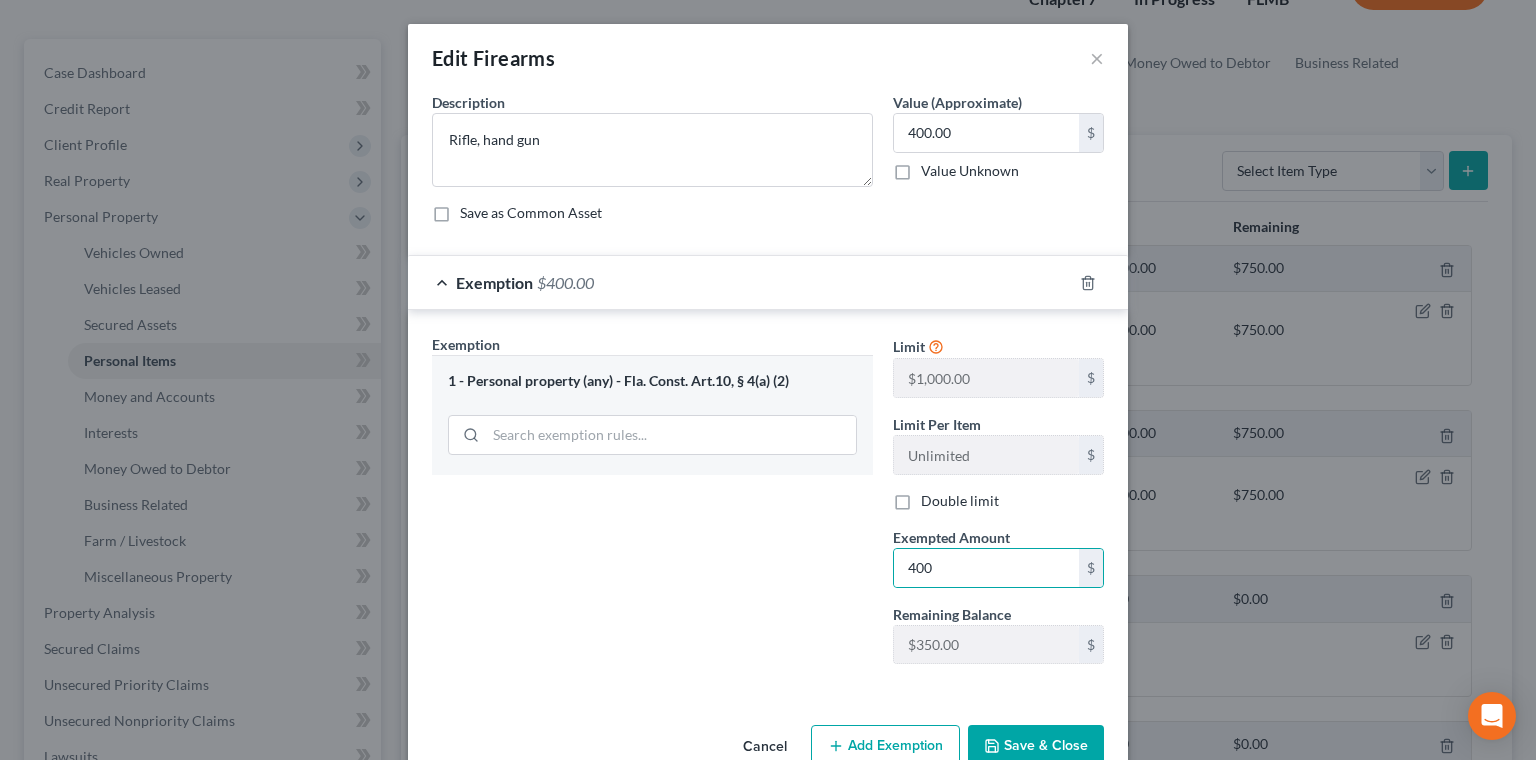 click on "Save & Close" at bounding box center [1036, 746] 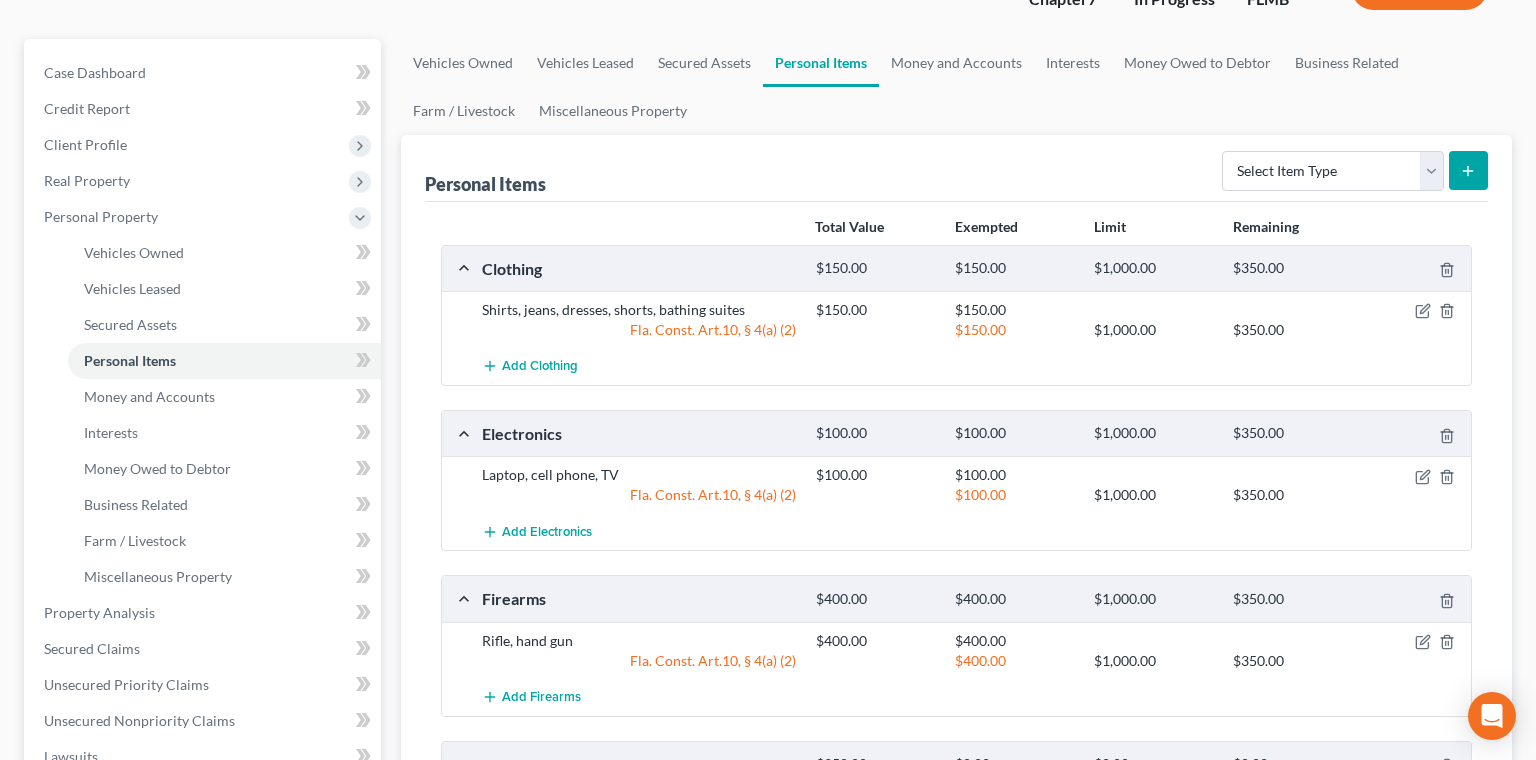 click 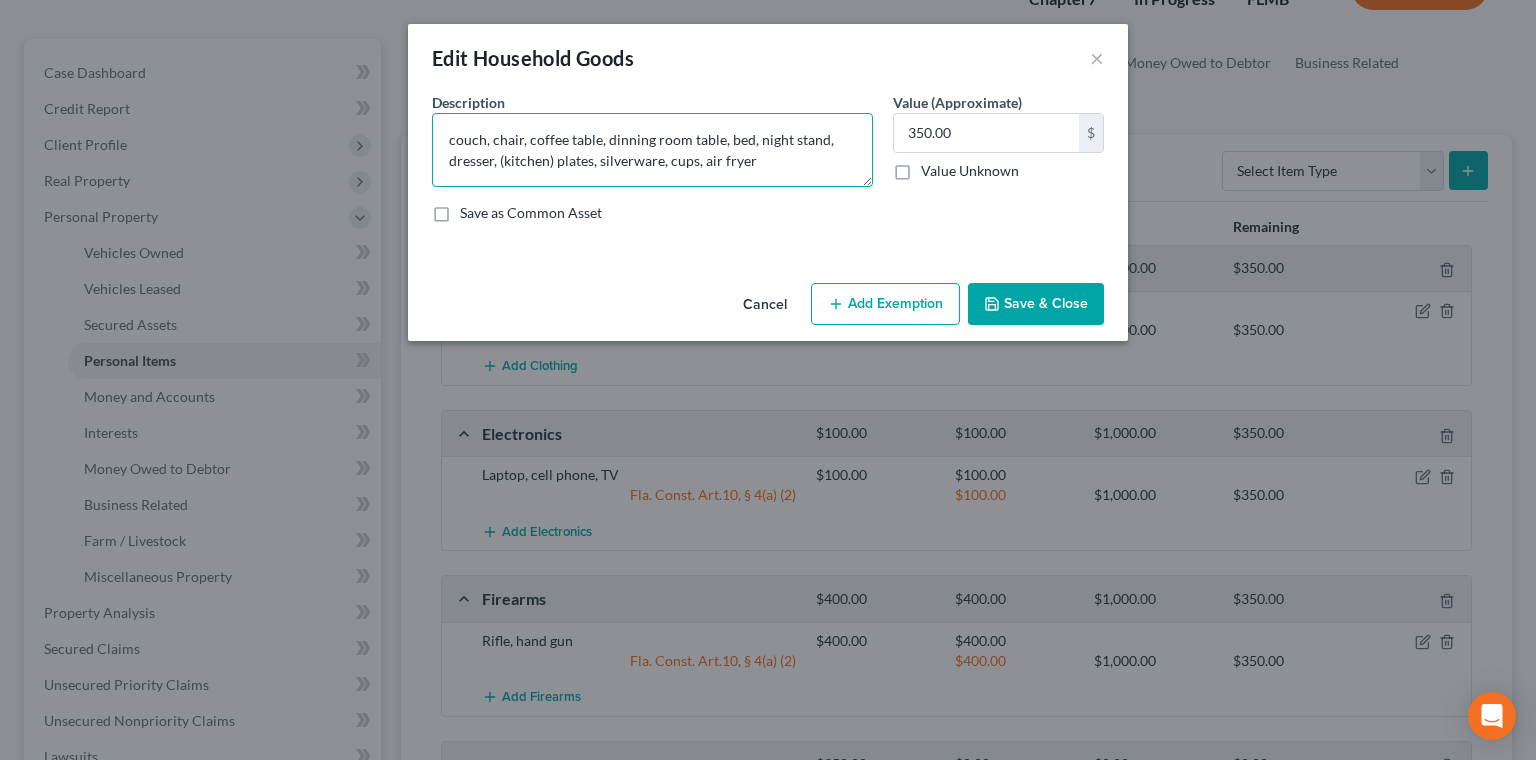drag, startPoint x: 531, startPoint y: 104, endPoint x: 507, endPoint y: 102, distance: 24.083189 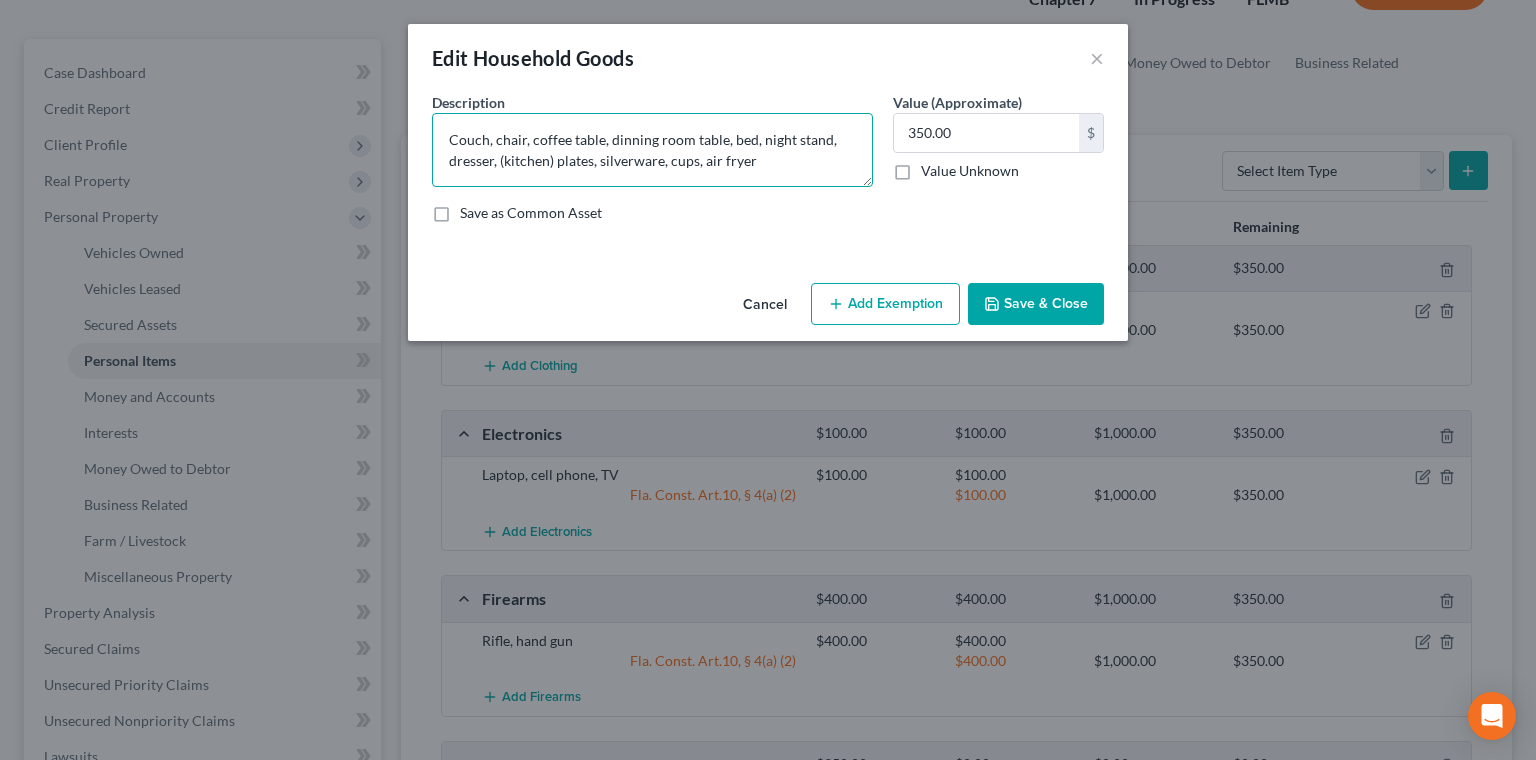 type on "Couch, chair, coffee table, dinning room table, bed, night stand, dresser, (kitchen) plates, silverware, cups, air fryer" 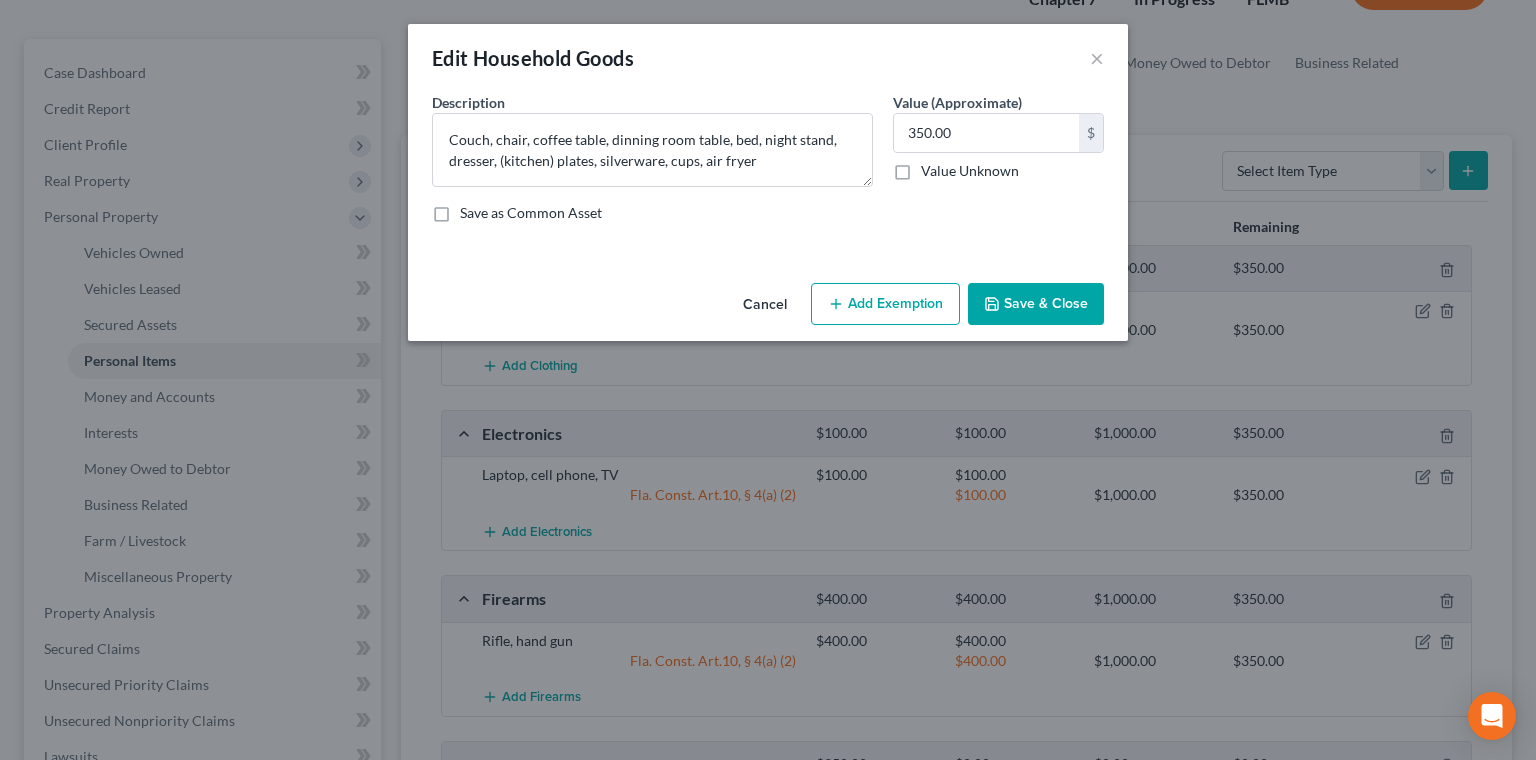 click on "Add Exemption" at bounding box center [885, 304] 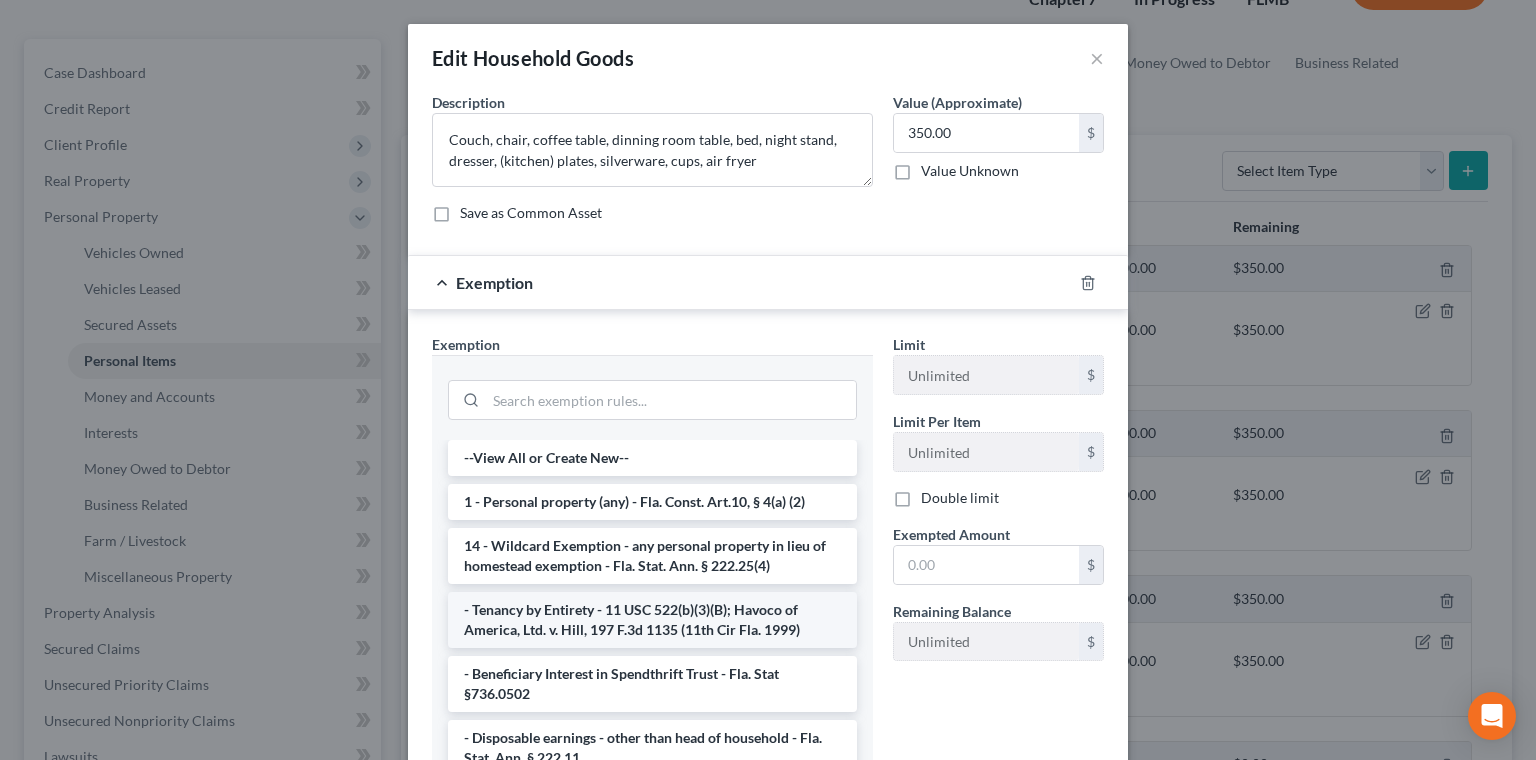 type 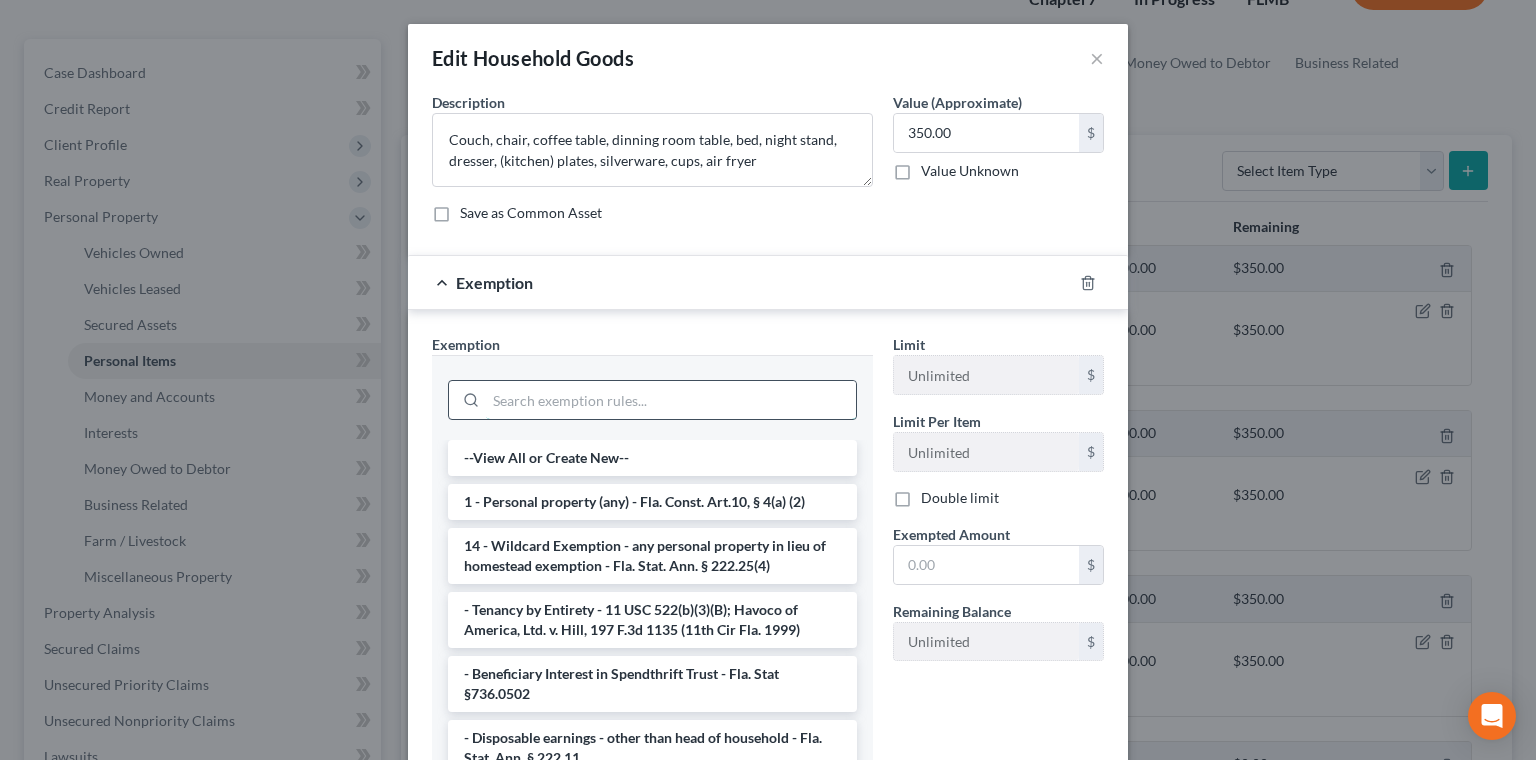 click at bounding box center (671, 400) 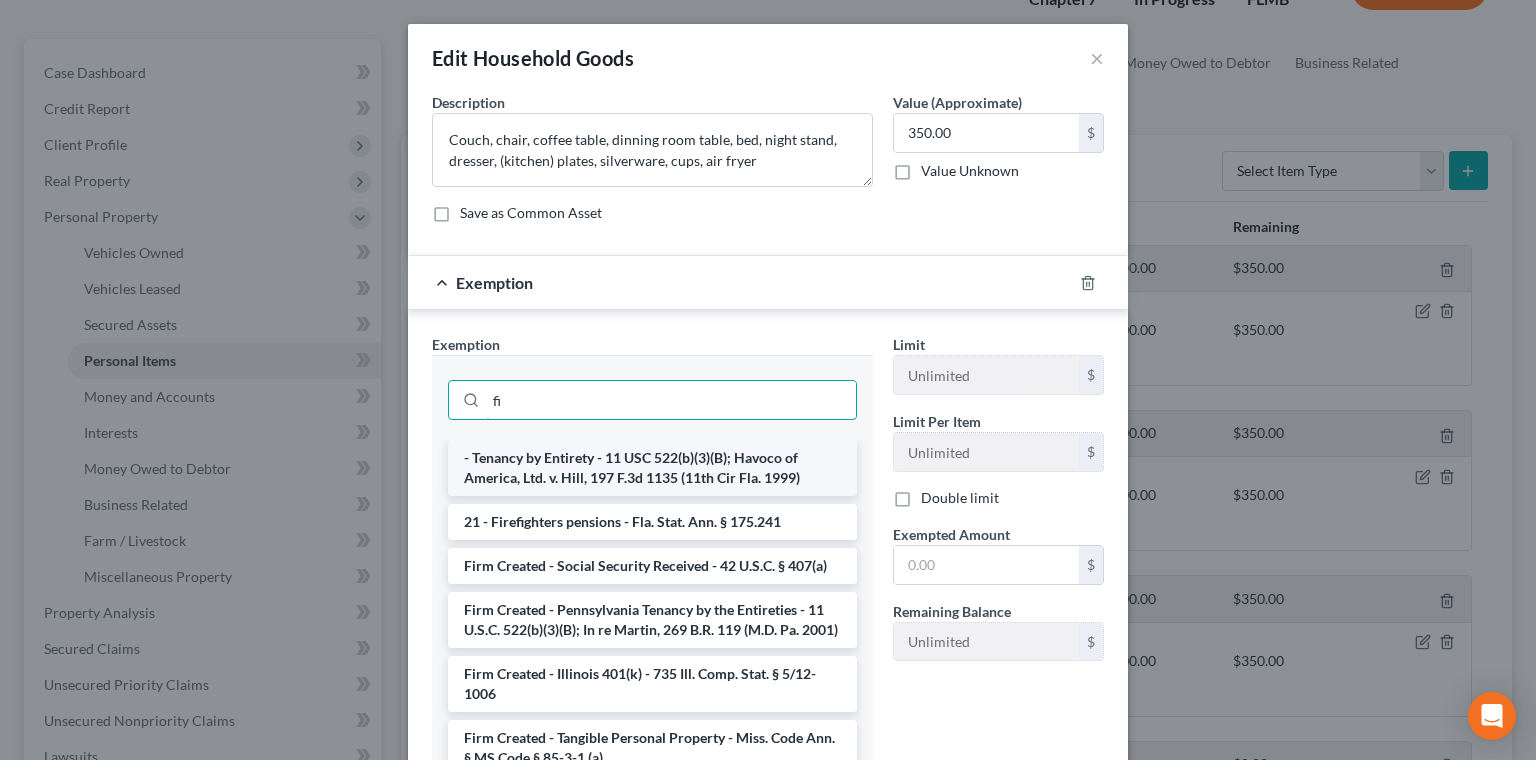 type on "f" 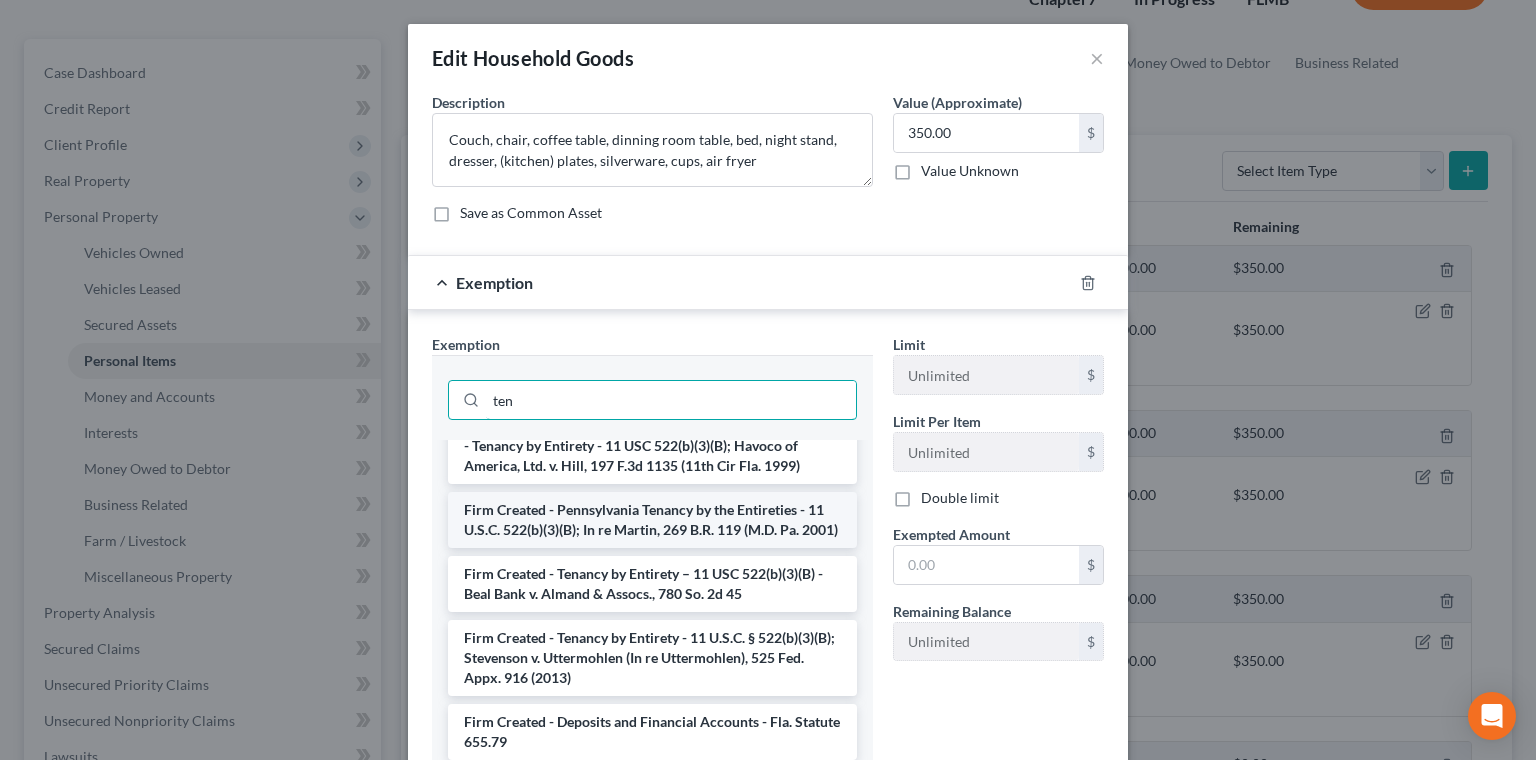 scroll, scrollTop: 0, scrollLeft: 0, axis: both 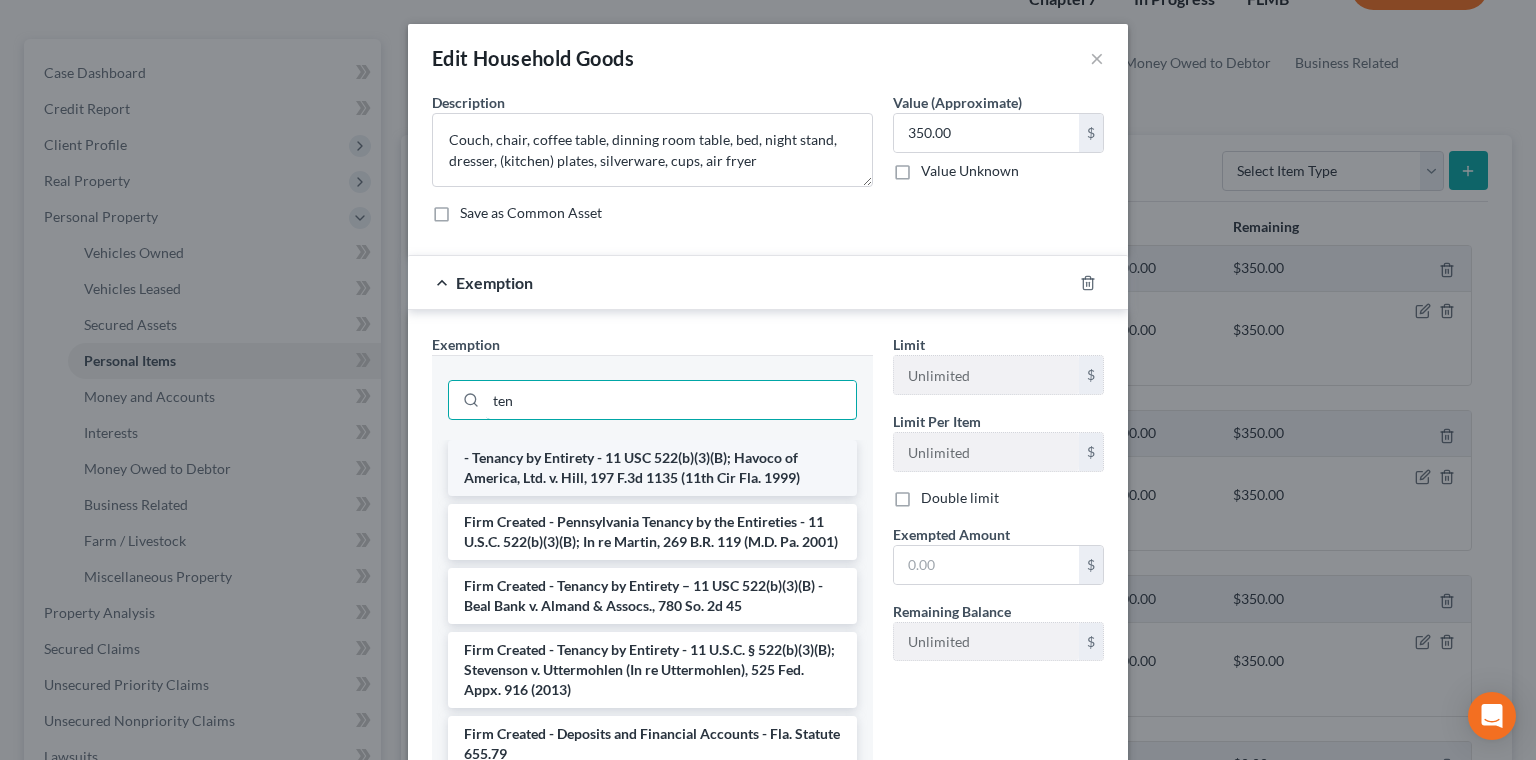type on "ten" 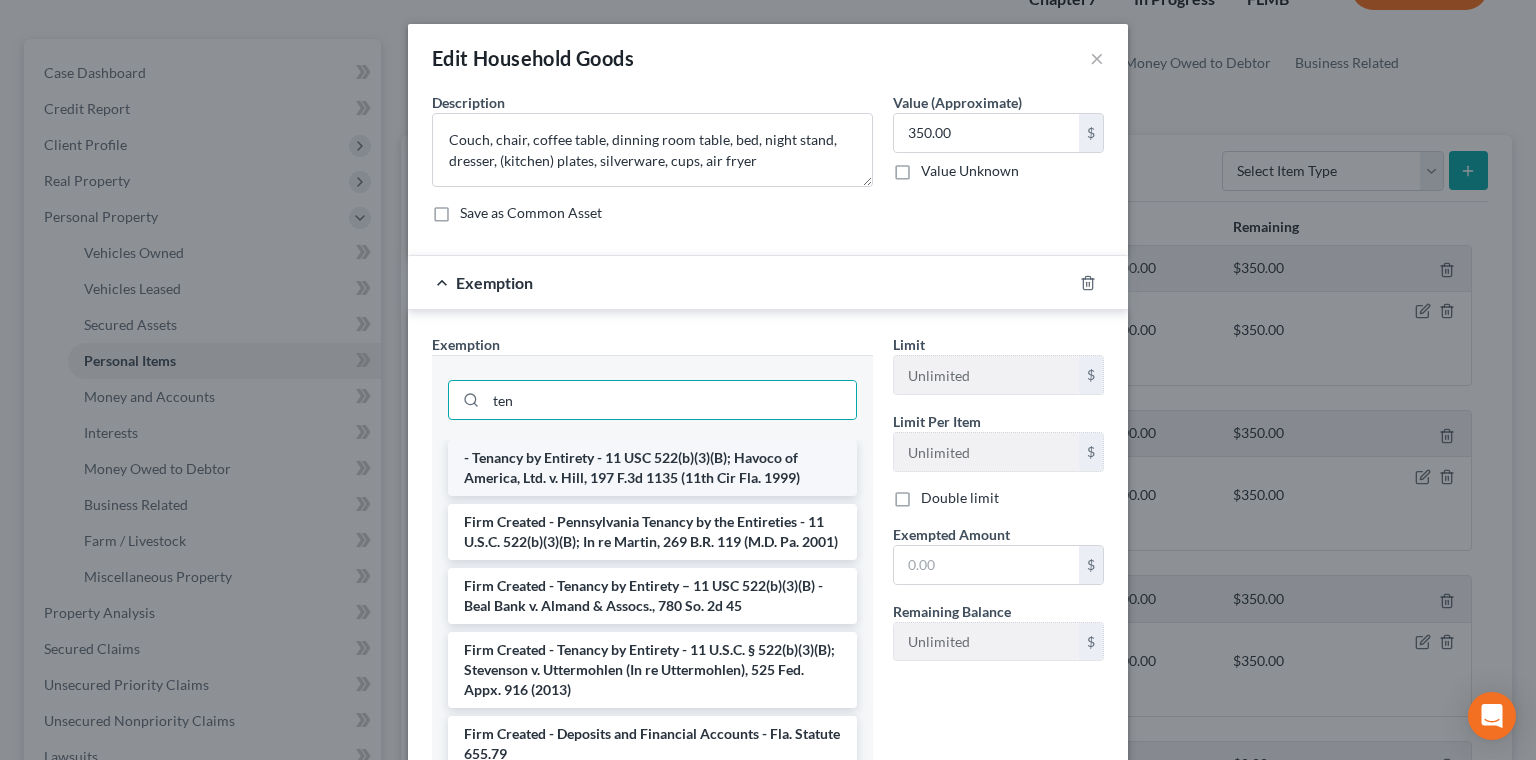 click on "- Tenancy by Entirety - 11 USC 522(b)(3)(B); Havoco of America, Ltd. v. Hill, 197 F.3d 1135 (11th Cir Fla. 1999)" at bounding box center [652, 468] 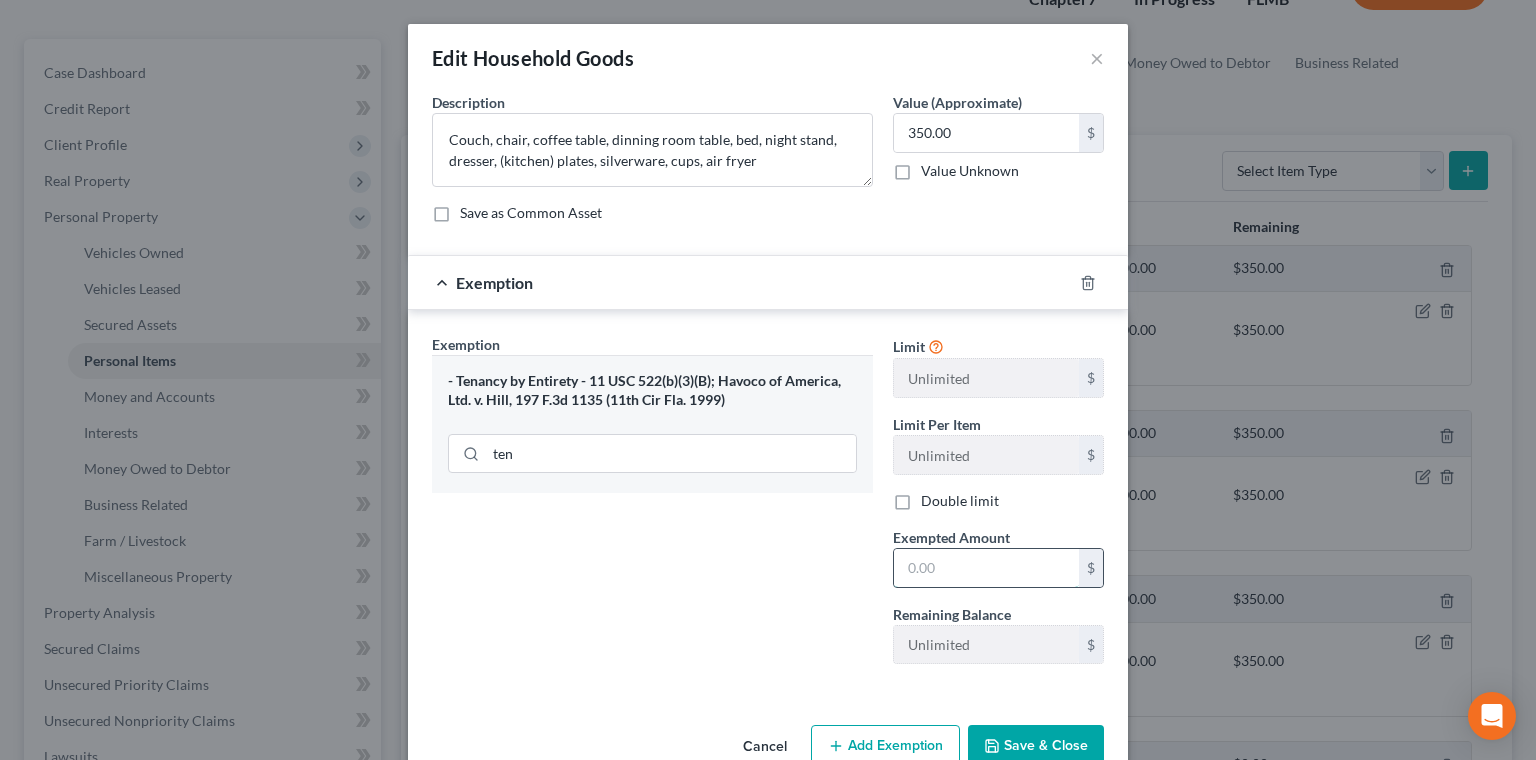 click at bounding box center [986, 568] 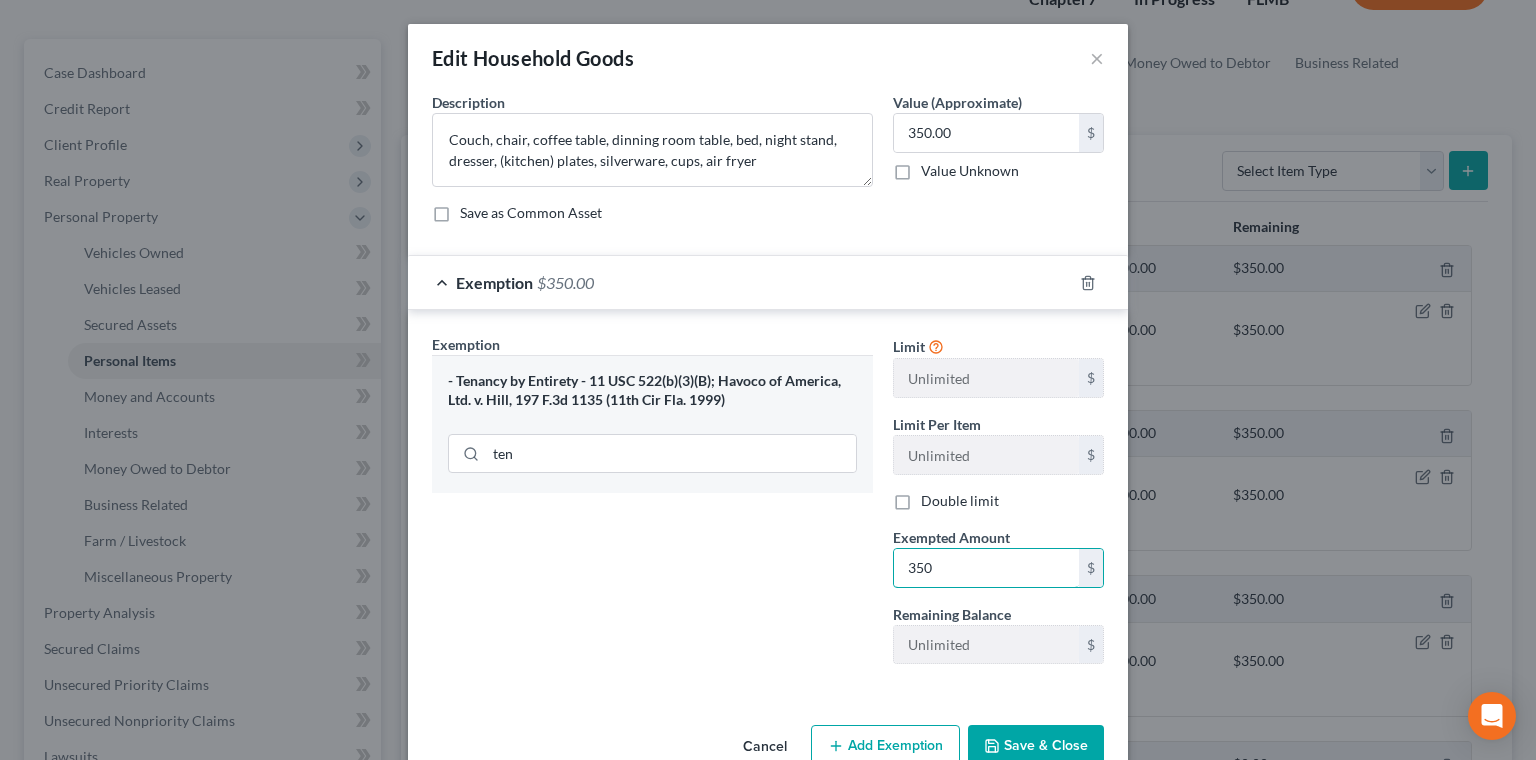 type on "350" 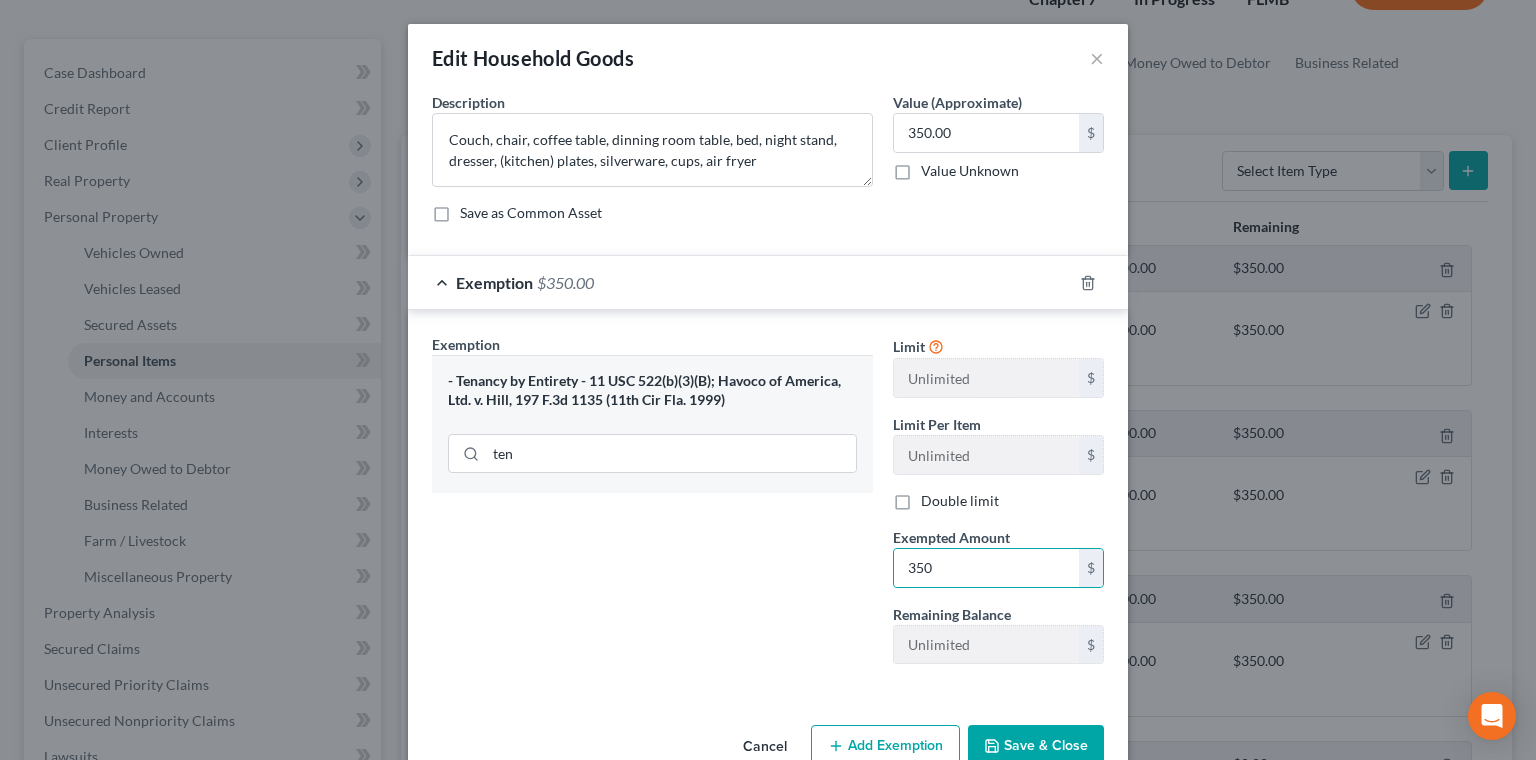 click on "Save & Close" at bounding box center (1036, 746) 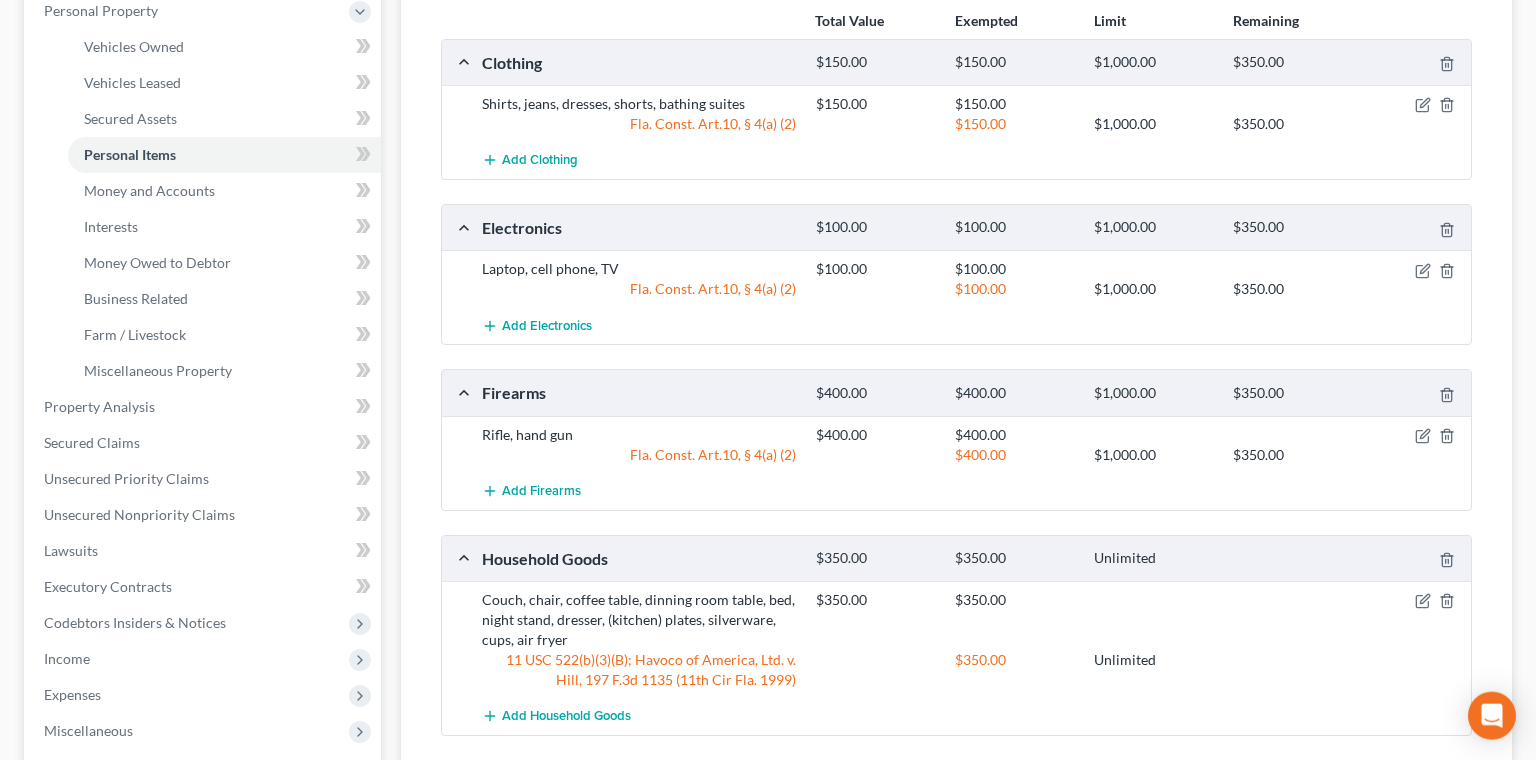 scroll, scrollTop: 384, scrollLeft: 0, axis: vertical 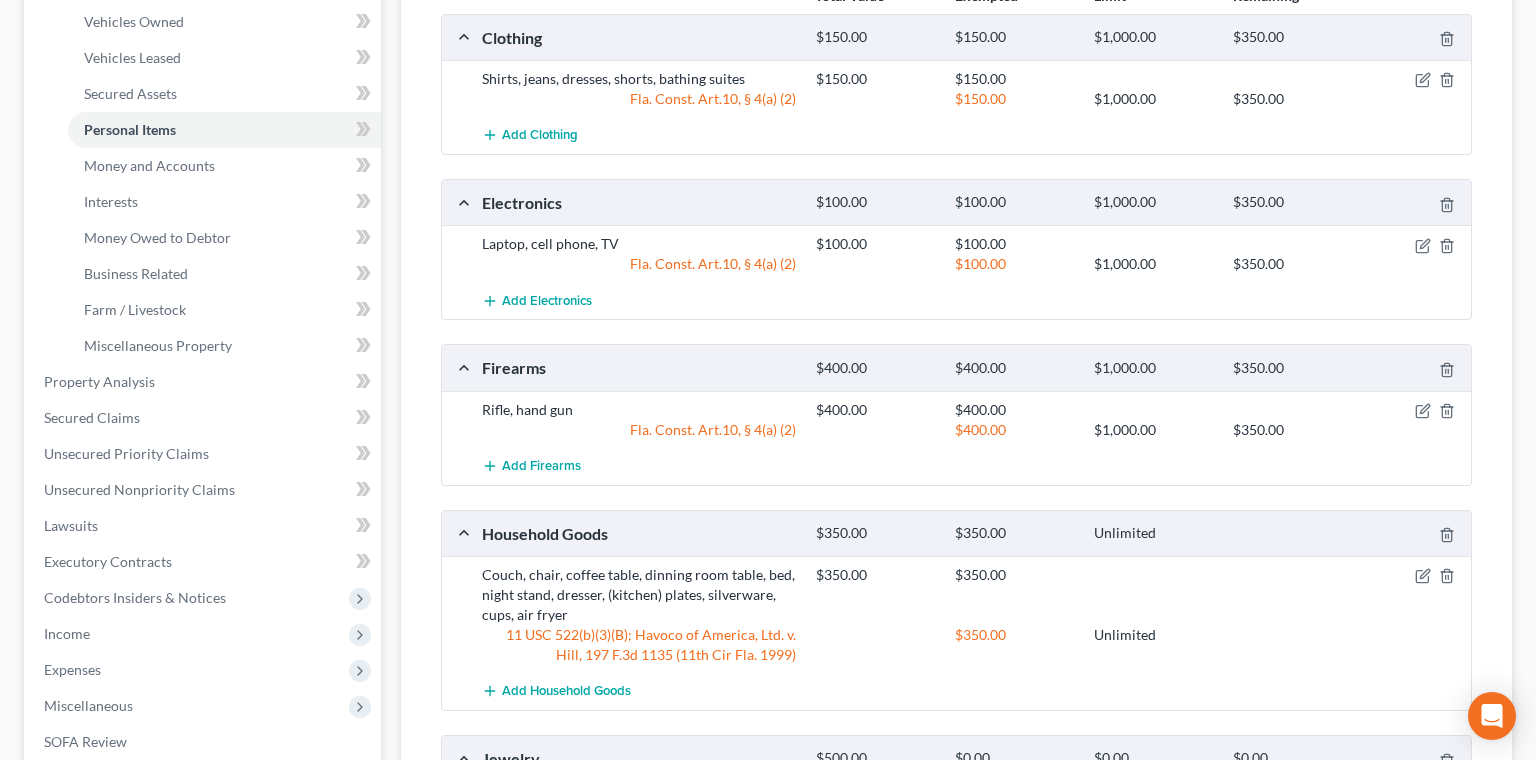 click 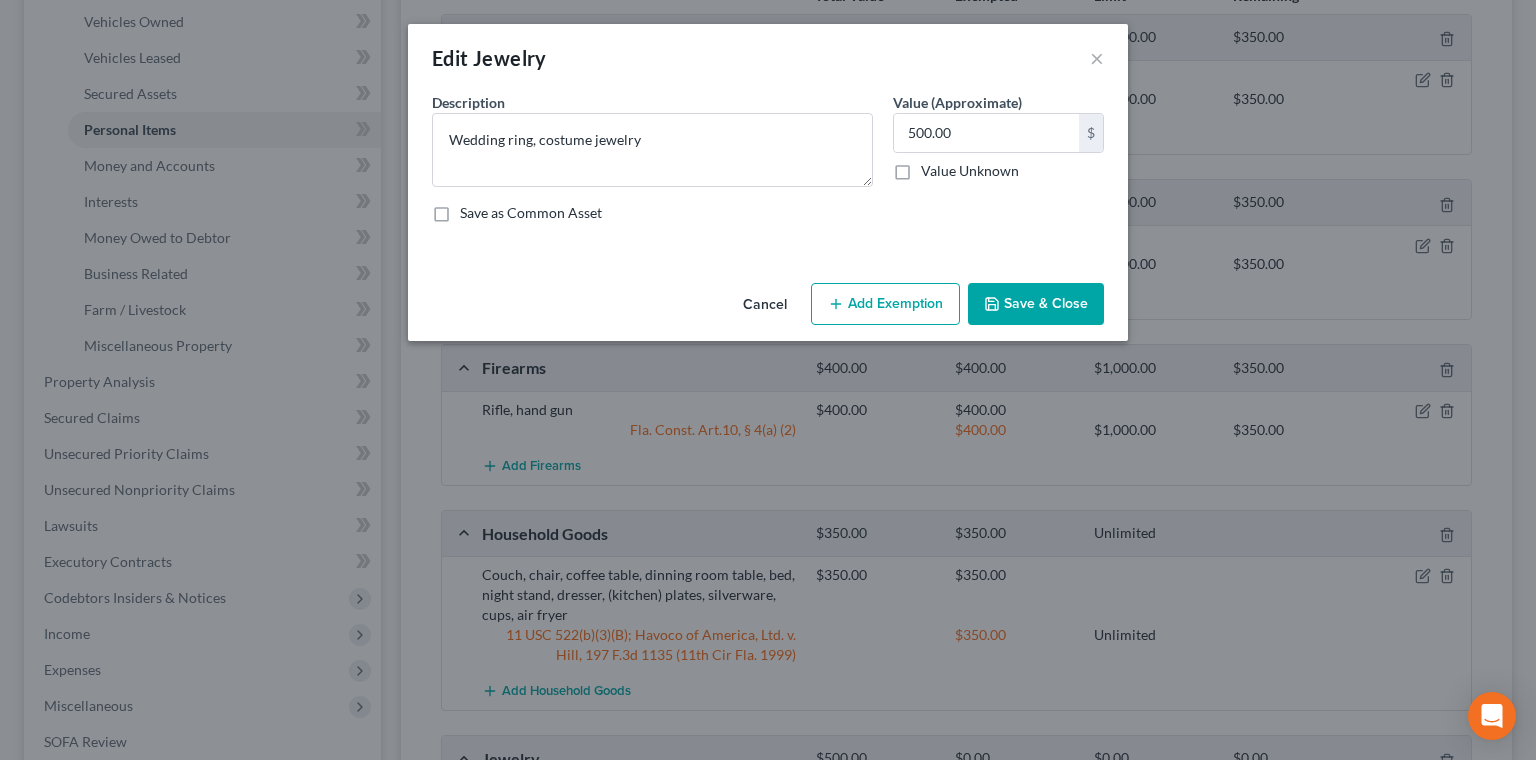 click on "Add Exemption" at bounding box center [885, 304] 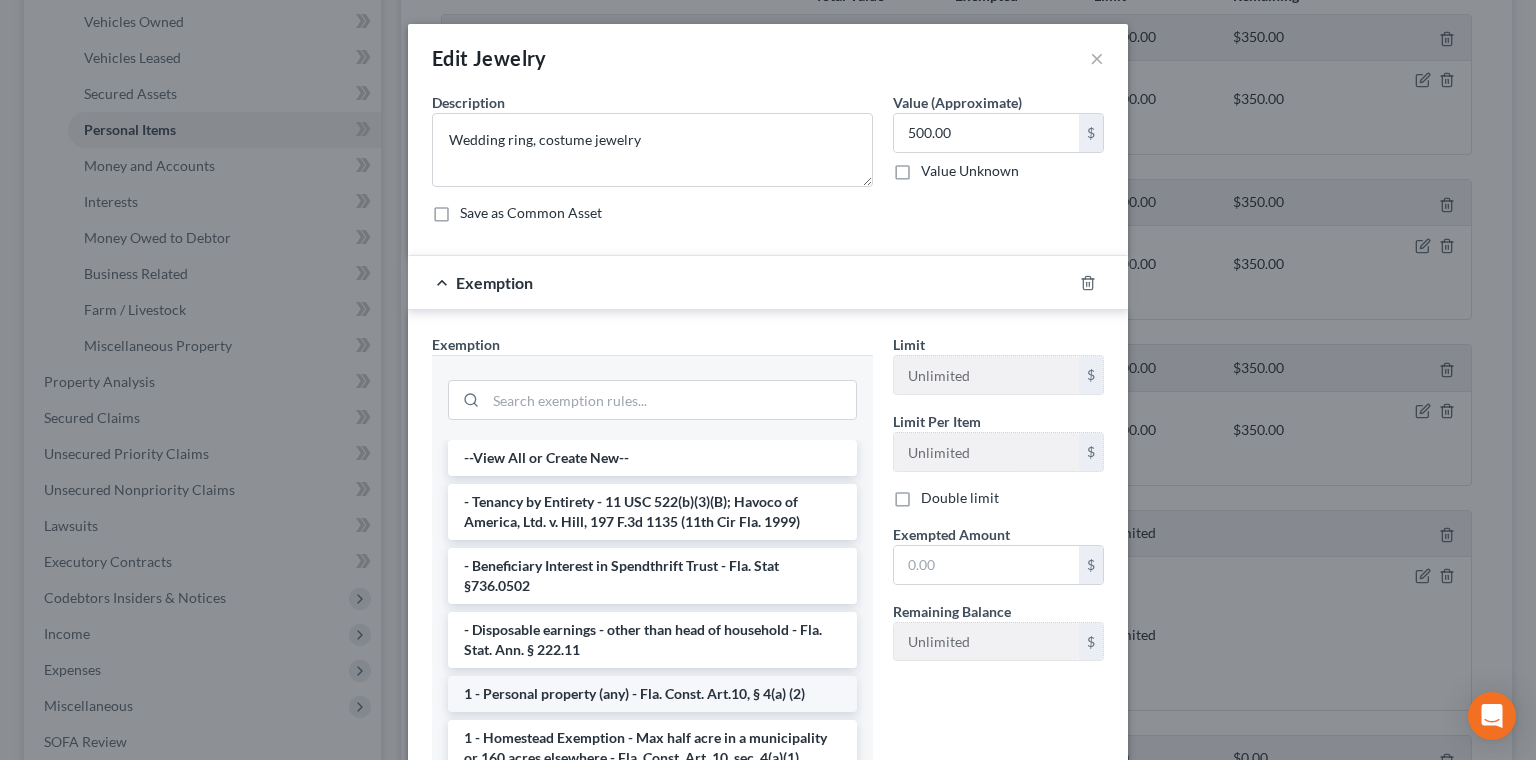 click on "1 - Personal property (any) - Fla. Const. Art.10, § 4(a) (2)" at bounding box center (652, 694) 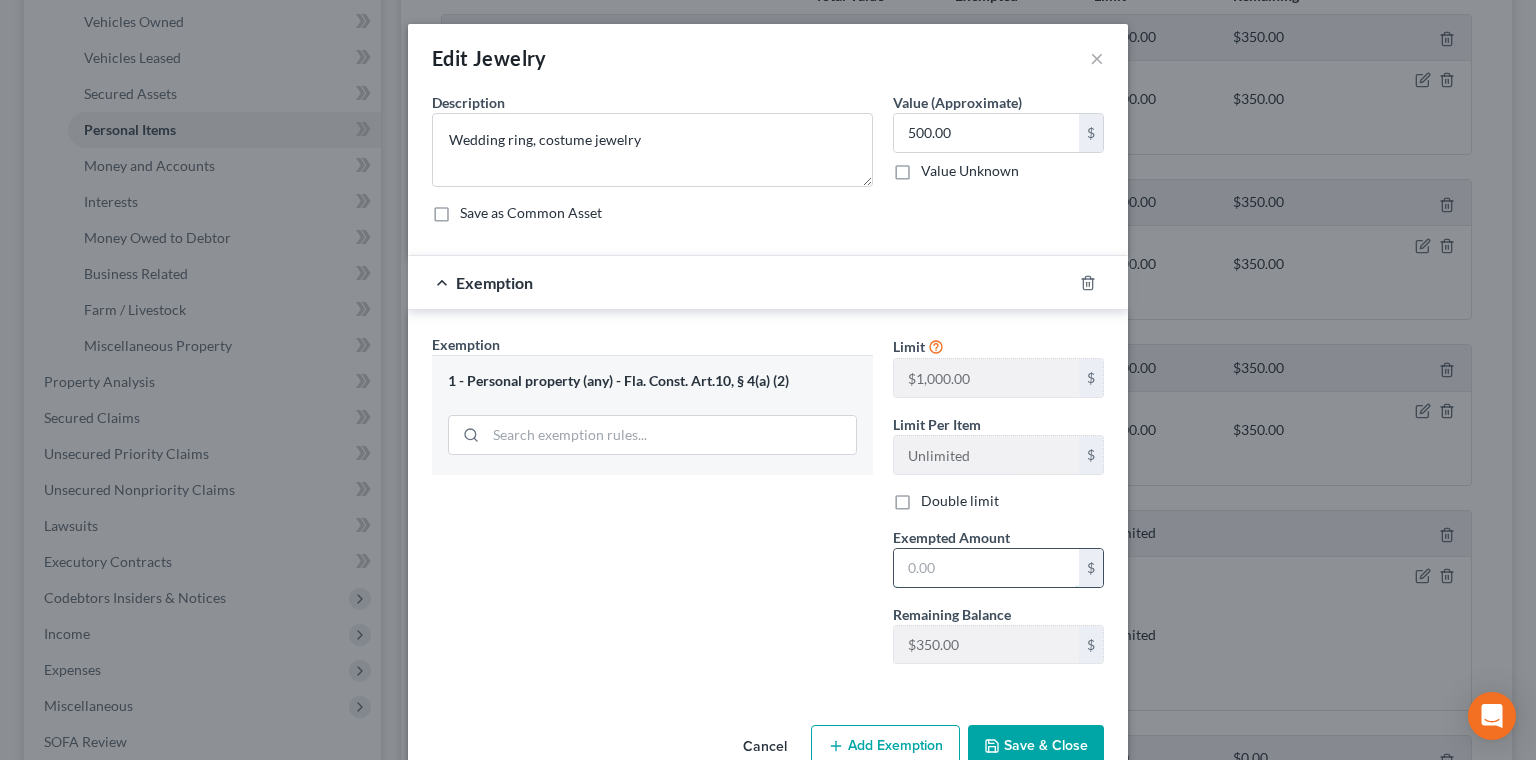 click at bounding box center [986, 568] 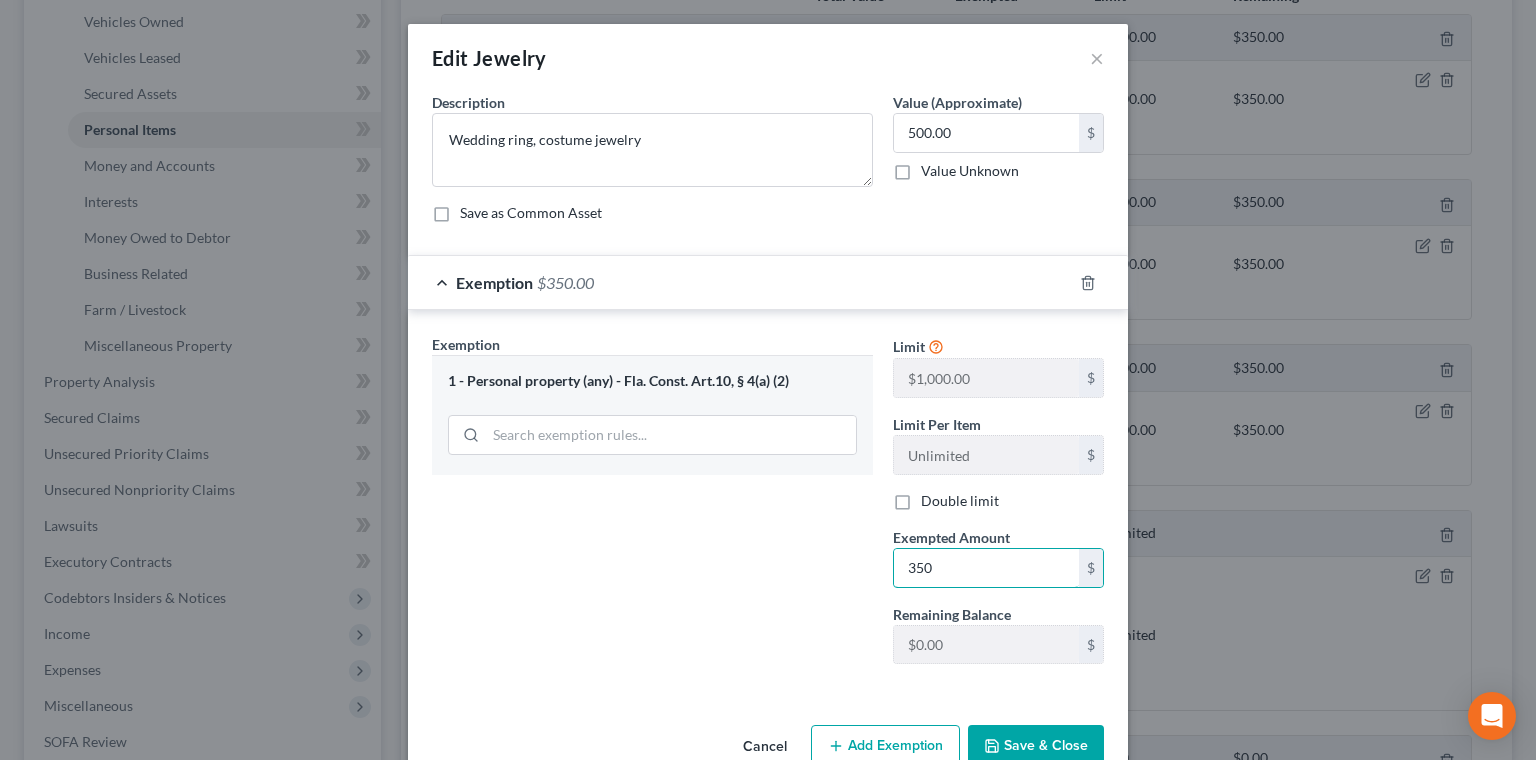 type on "350" 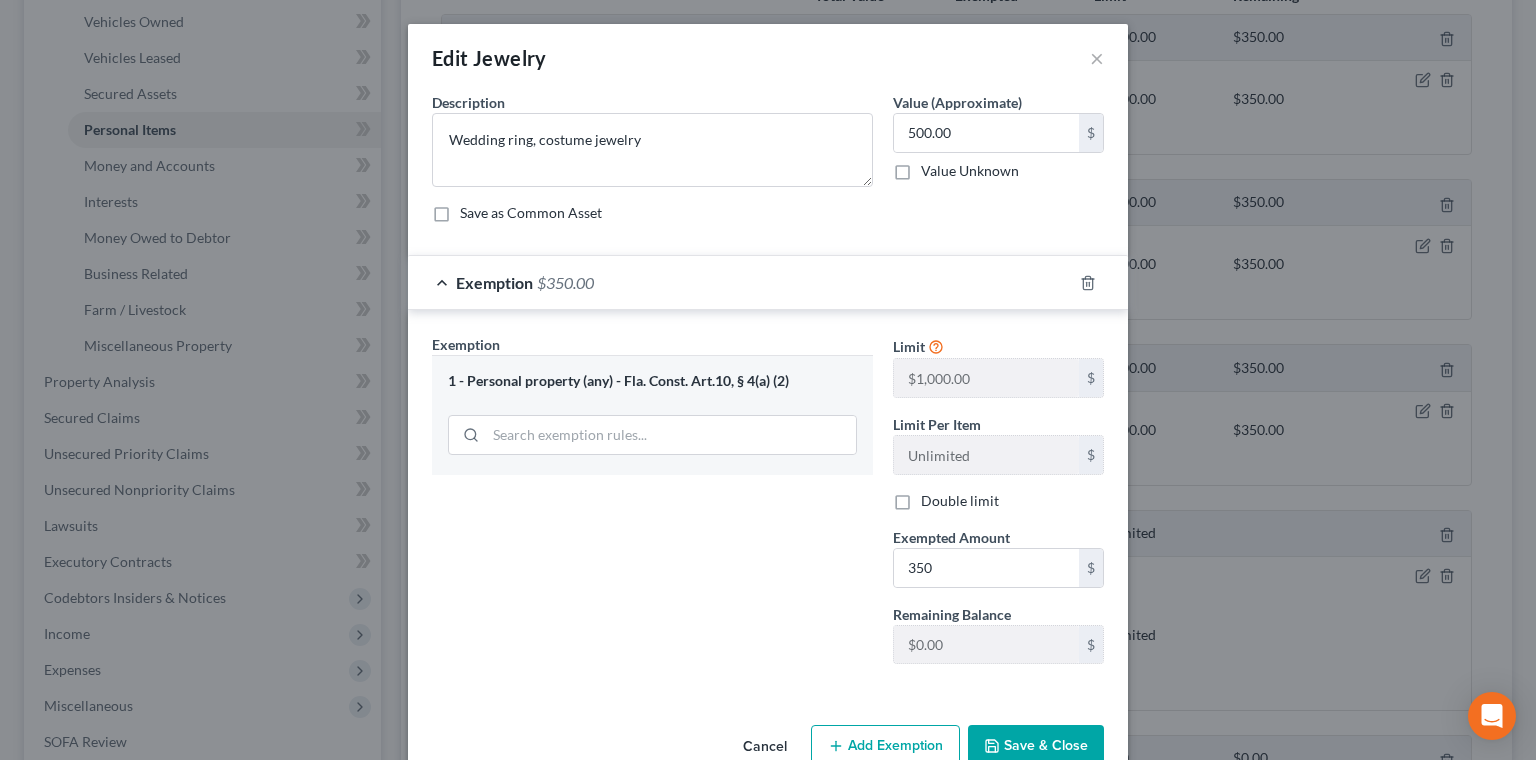 click on "Save & Close" at bounding box center (1036, 746) 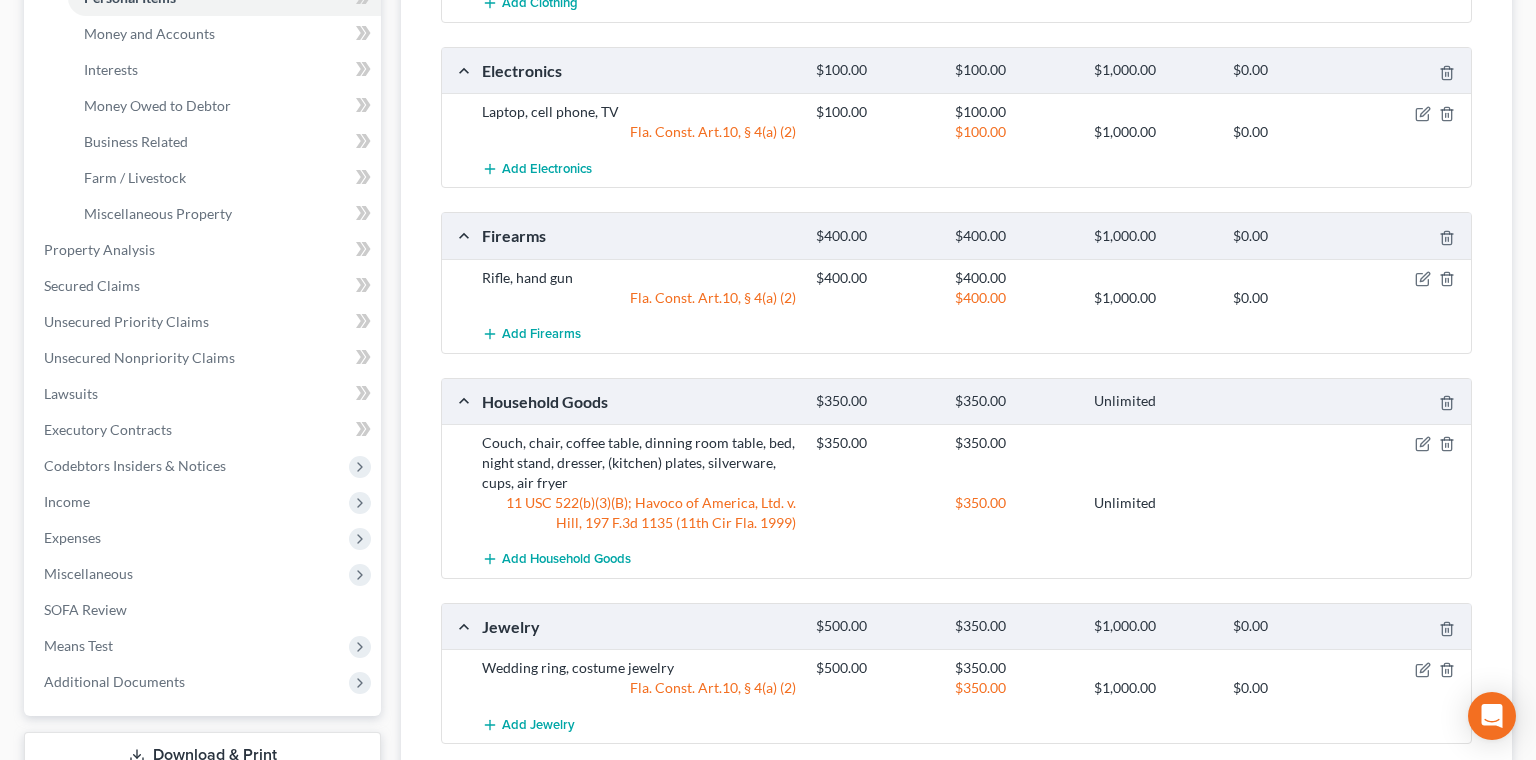 scroll, scrollTop: 537, scrollLeft: 0, axis: vertical 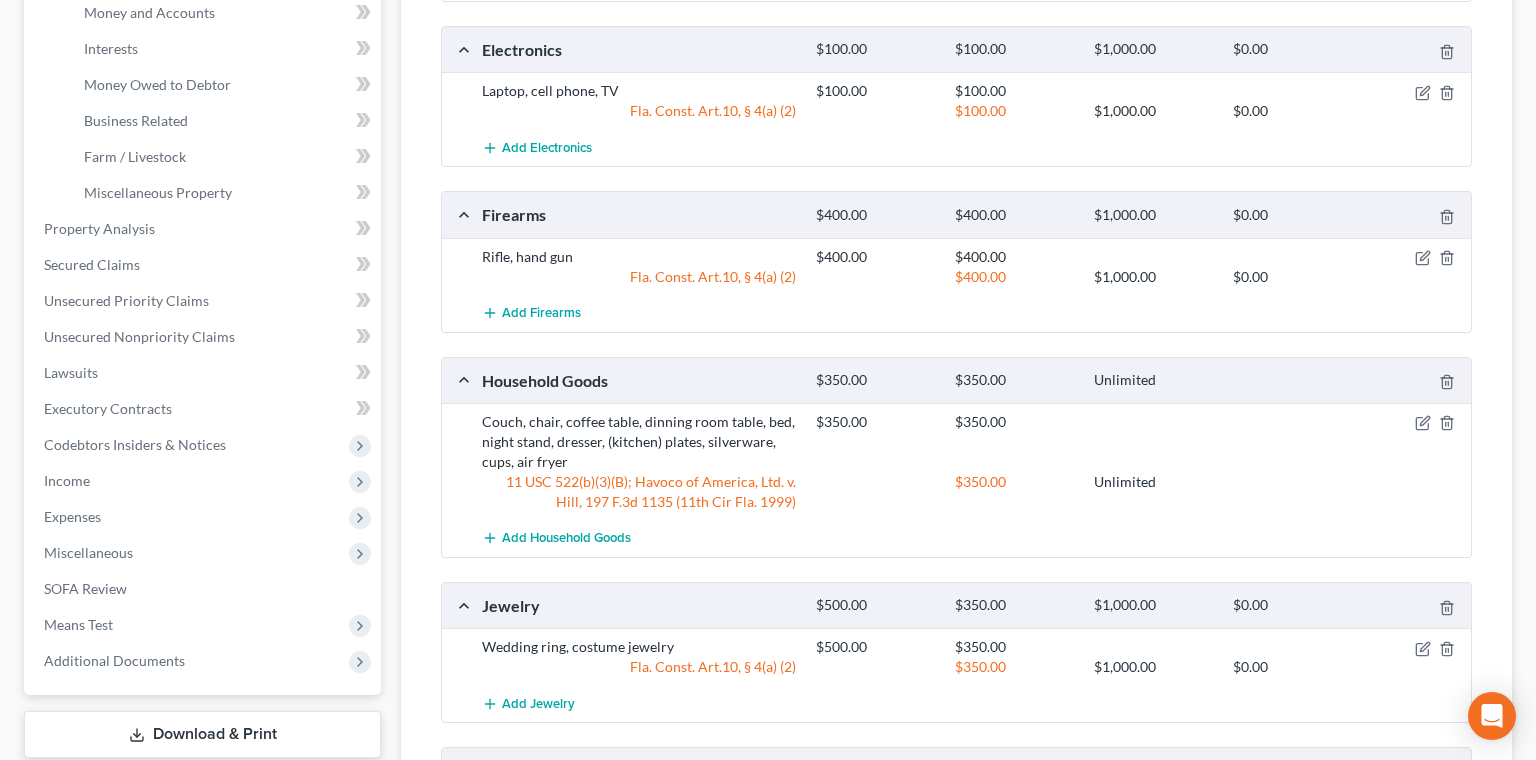 click 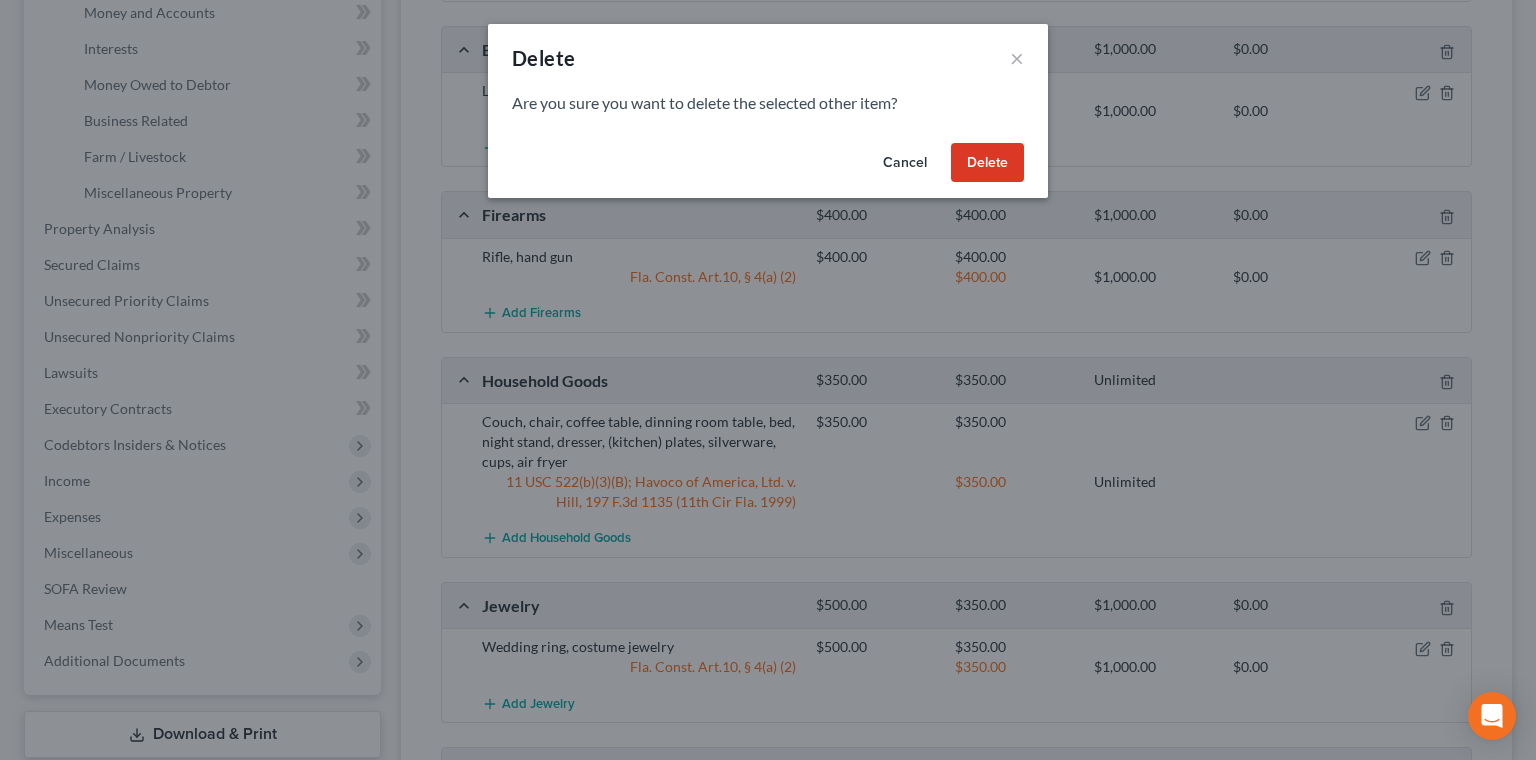 click on "Delete" at bounding box center (987, 163) 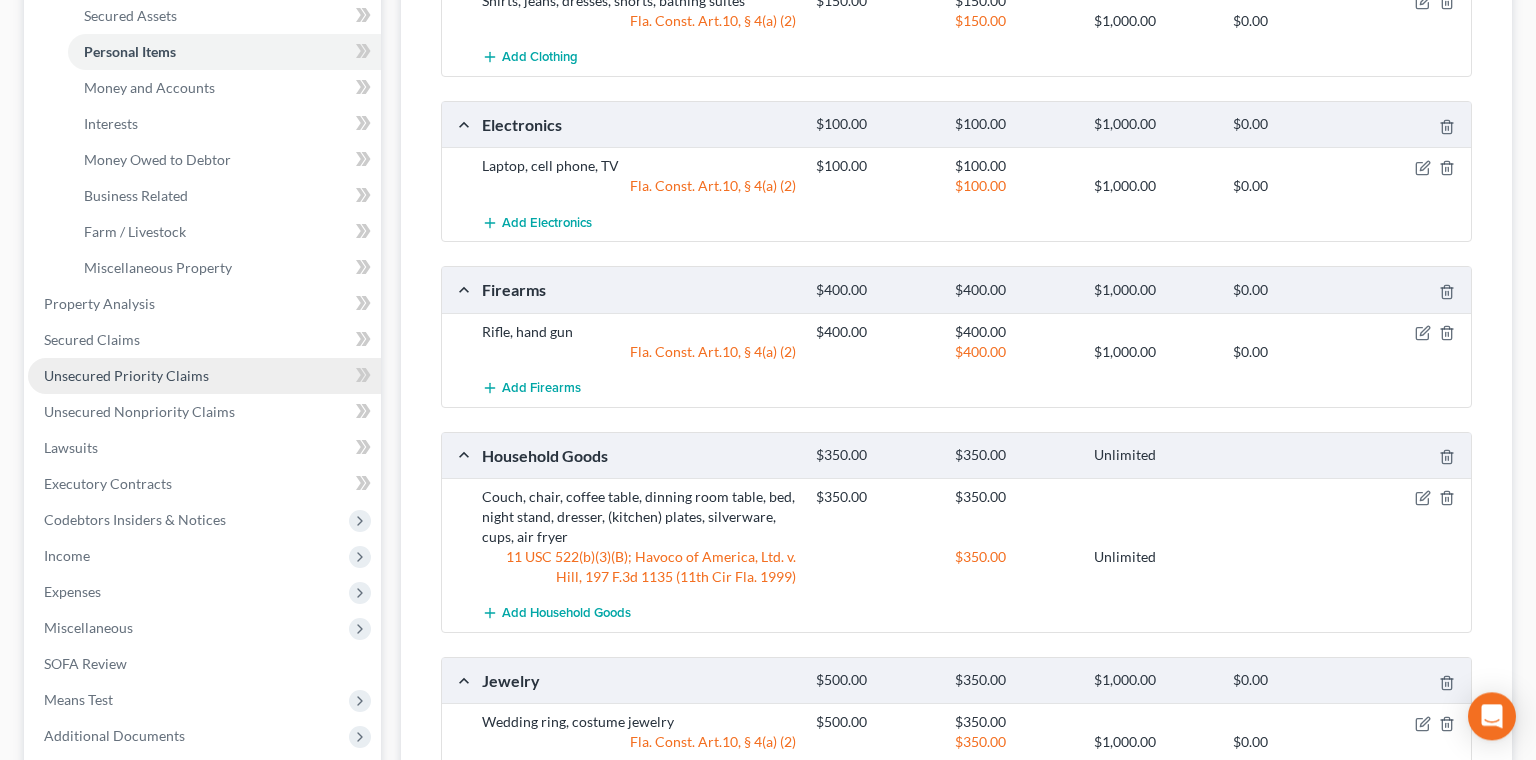 scroll, scrollTop: 307, scrollLeft: 0, axis: vertical 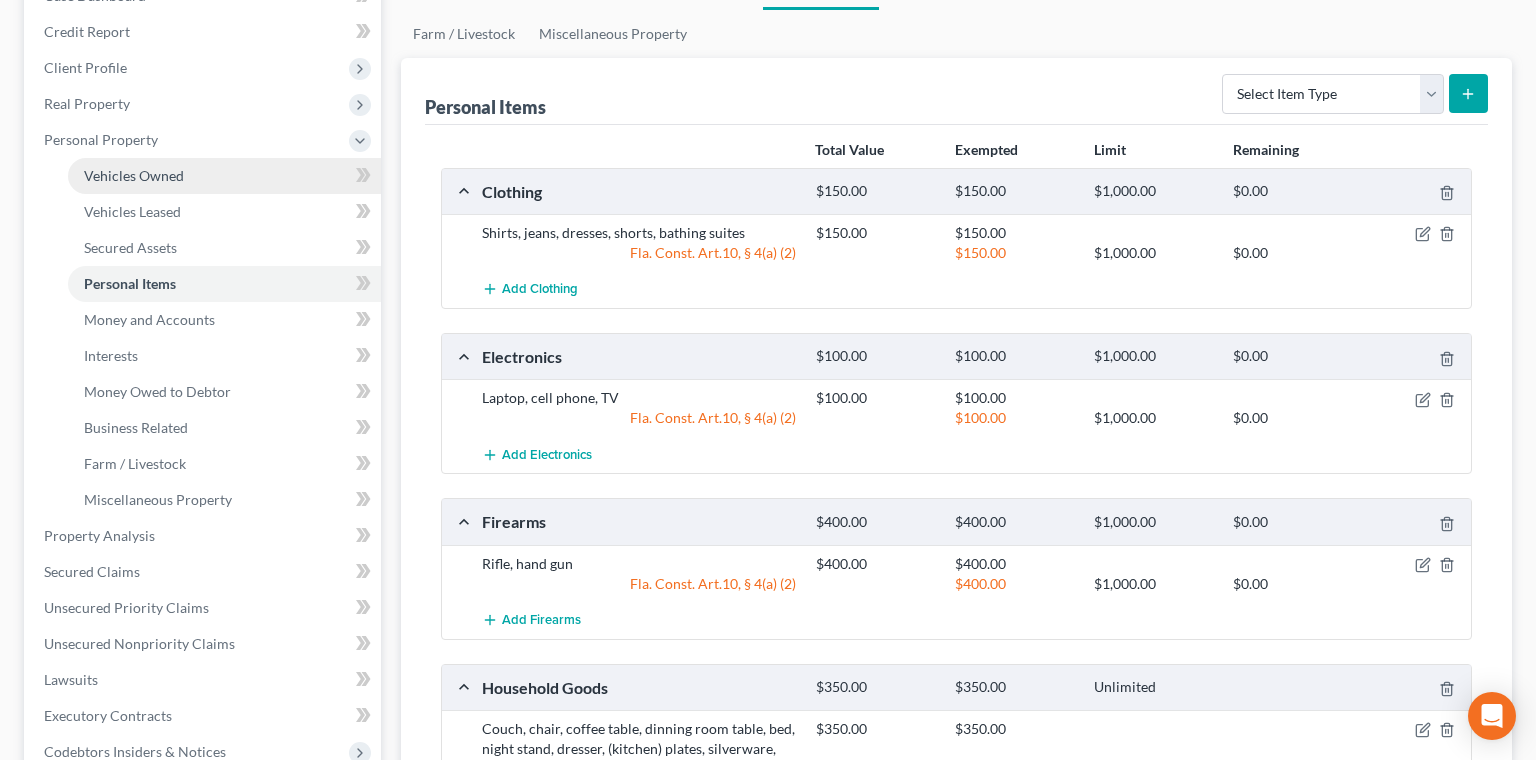 drag, startPoint x: 119, startPoint y: 81, endPoint x: 165, endPoint y: 95, distance: 48.08326 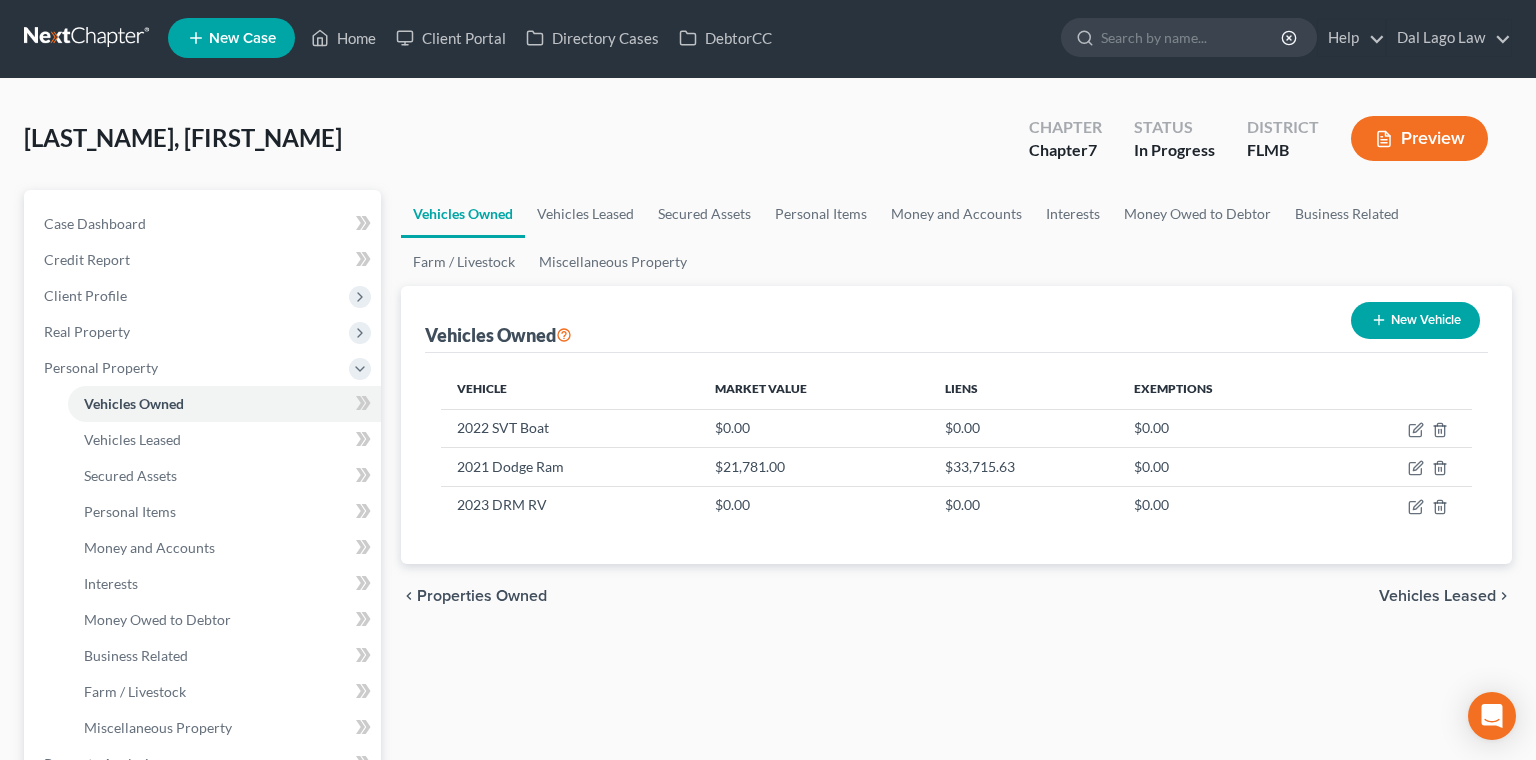 scroll, scrollTop: 0, scrollLeft: 0, axis: both 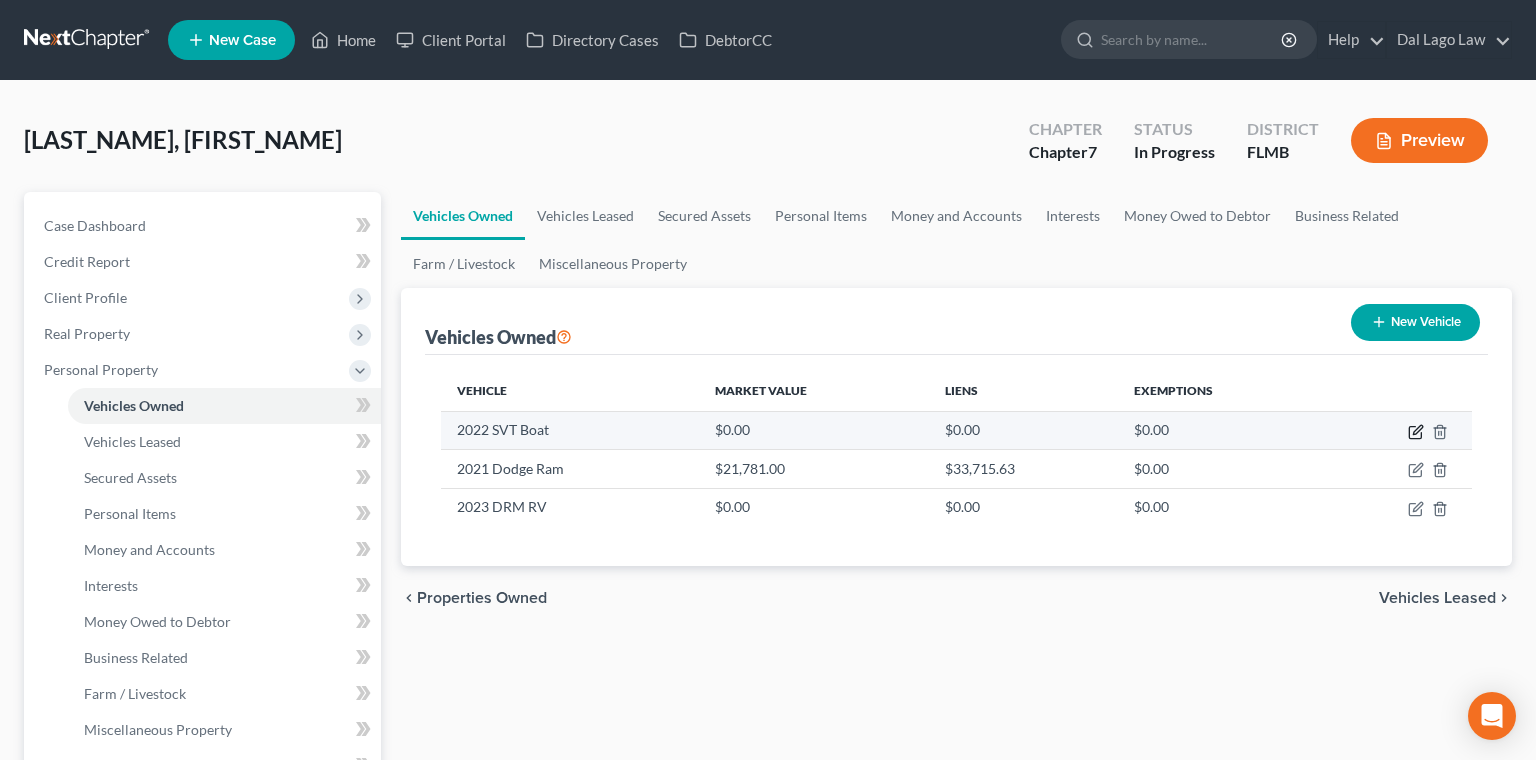 click 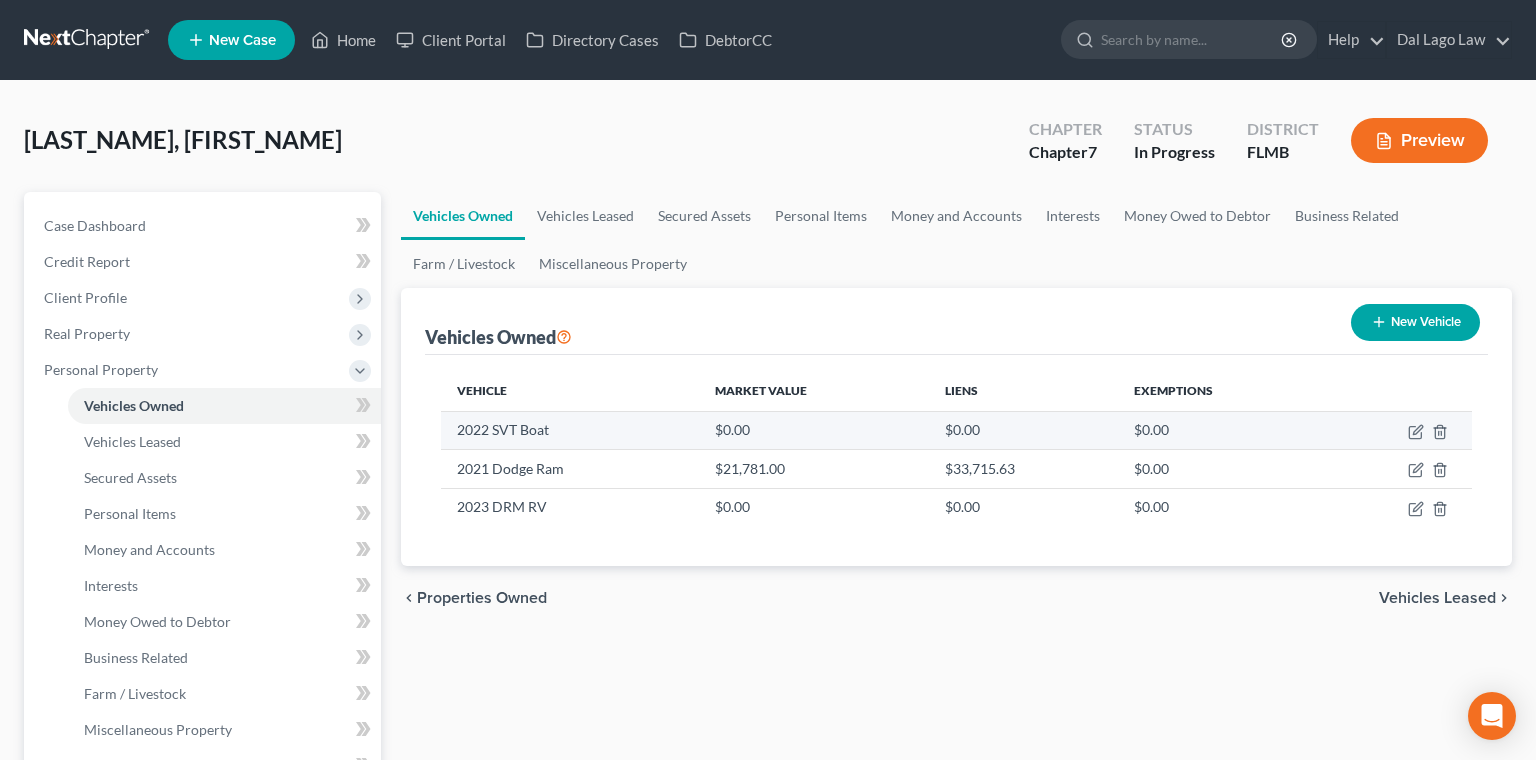 select on "3" 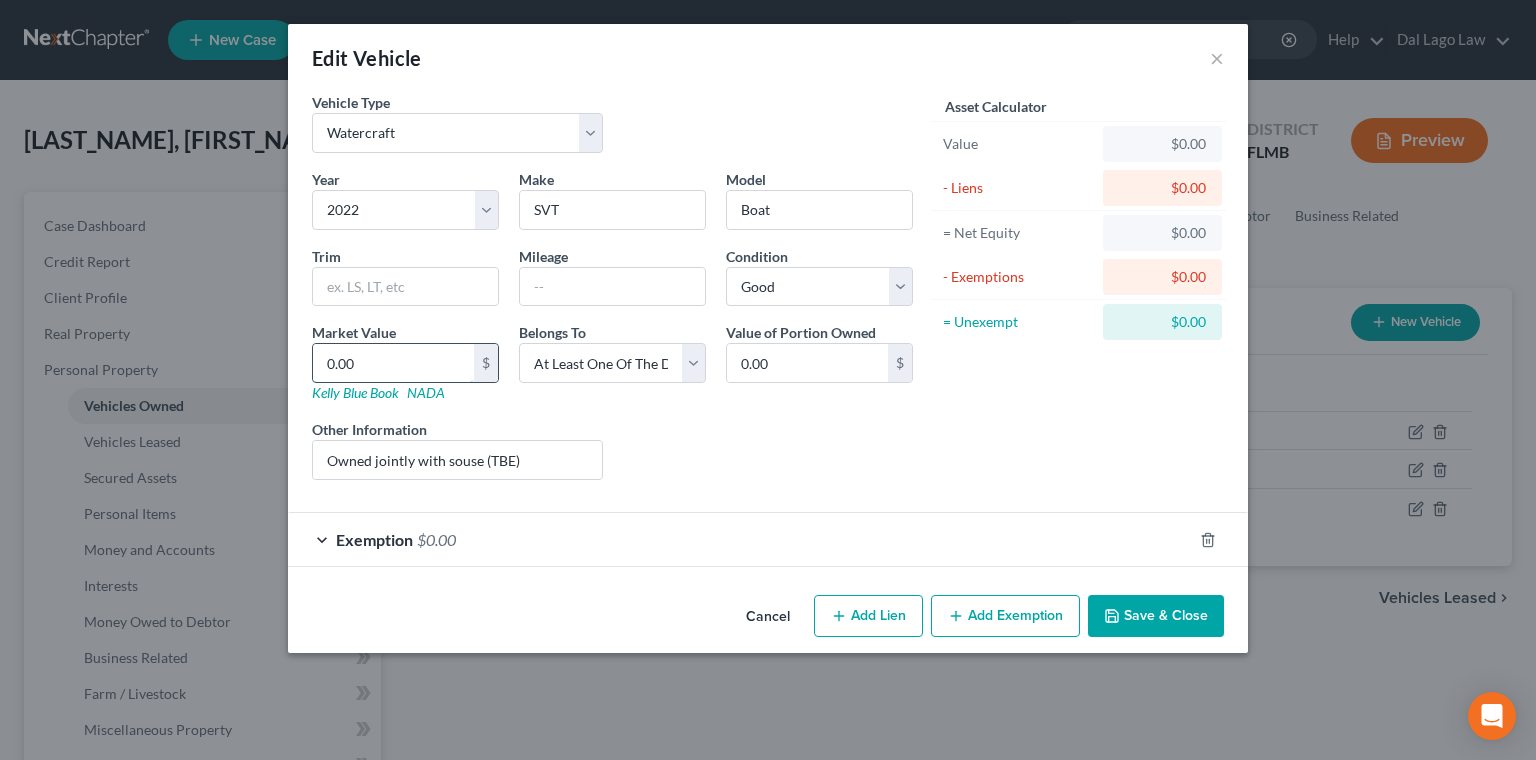 click on "0.00" at bounding box center (393, 363) 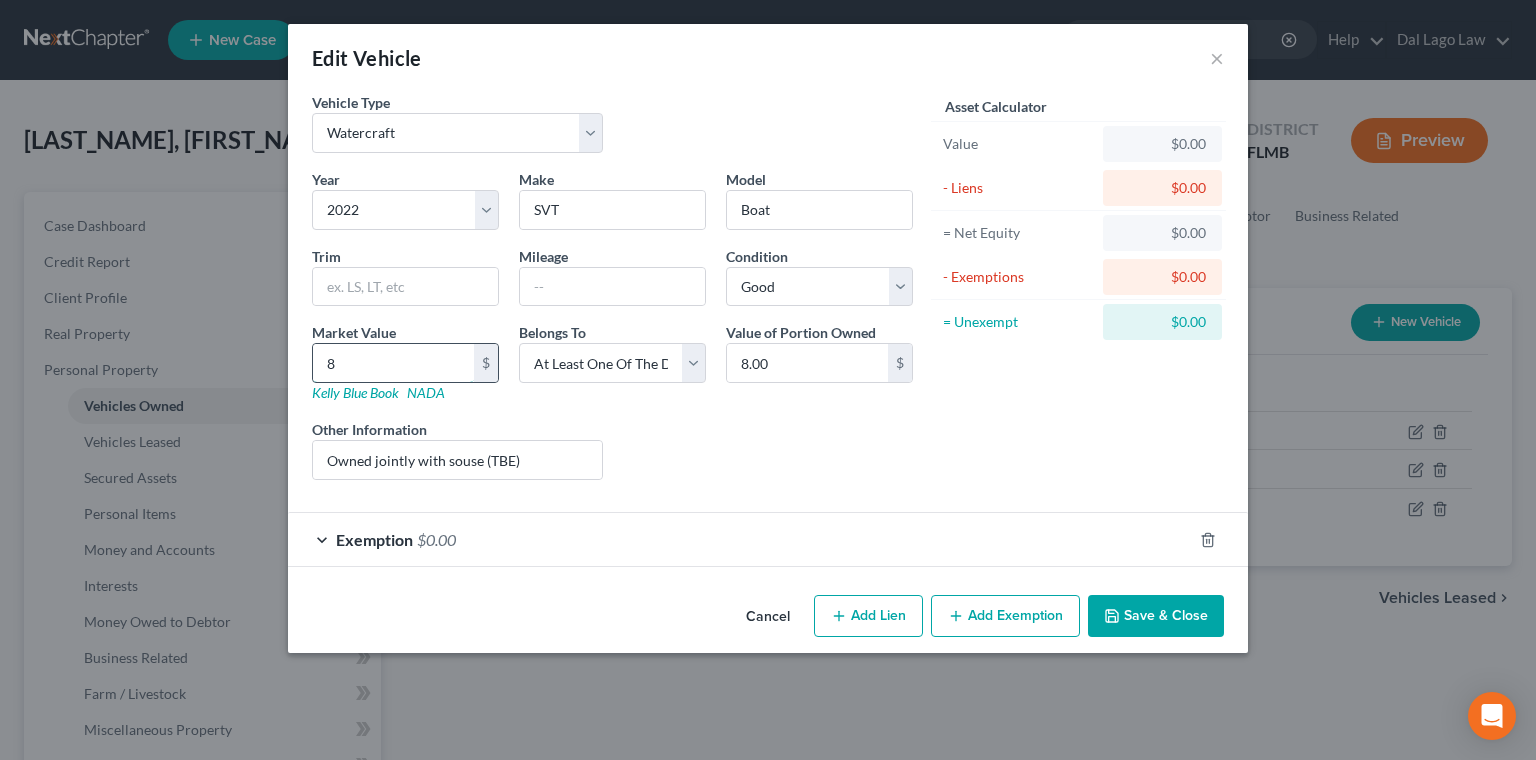 type on "80" 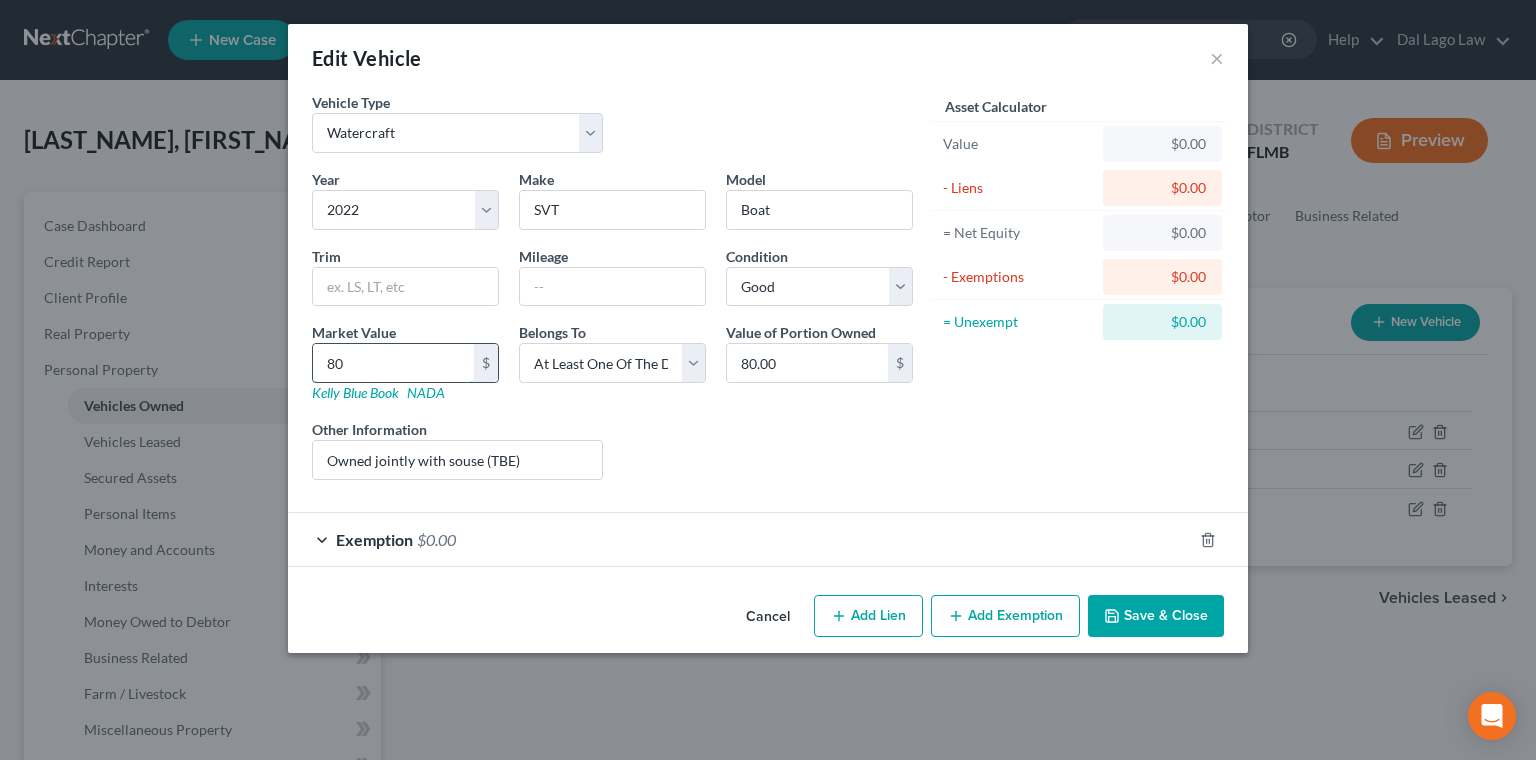 type on "800" 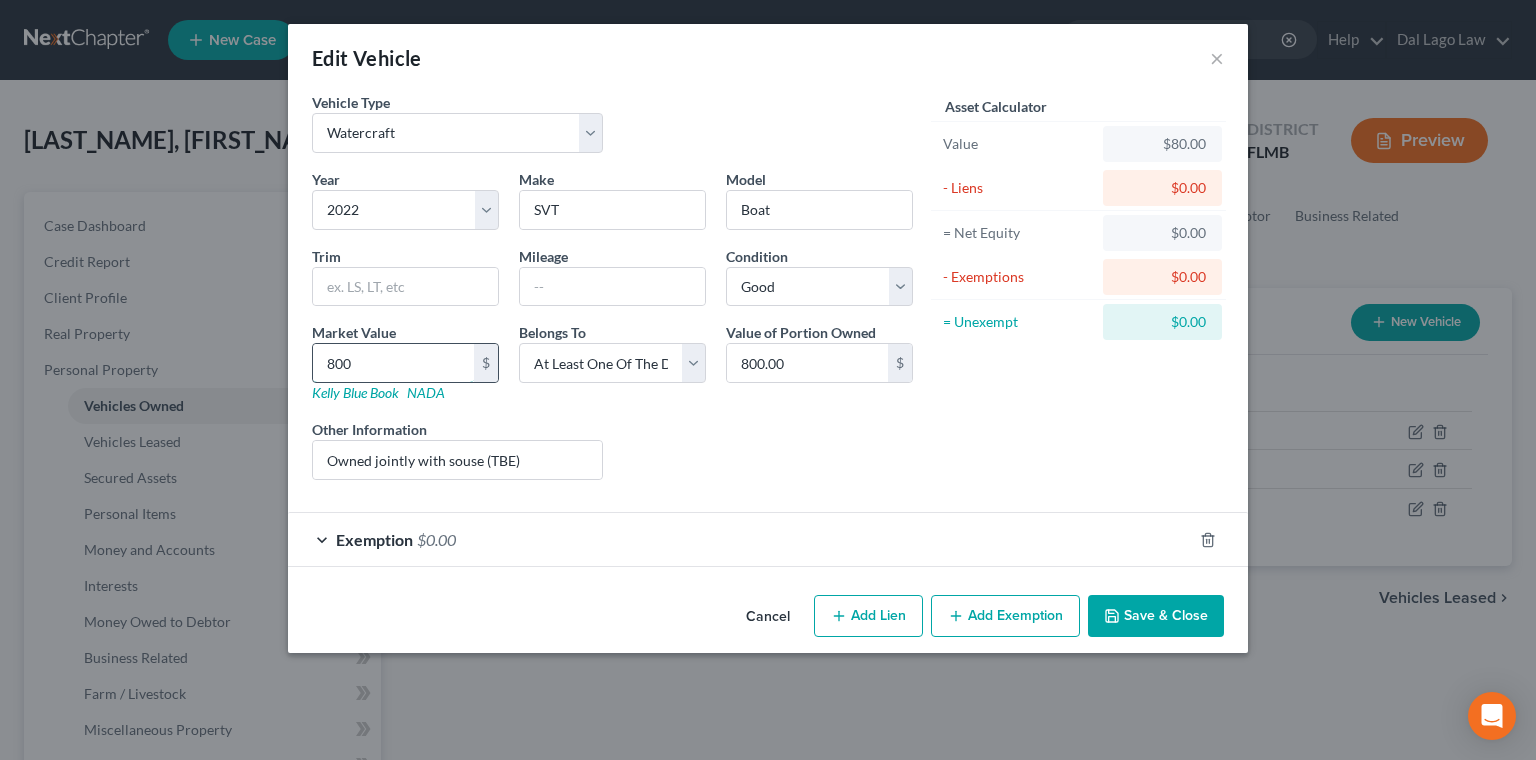 type on "8000" 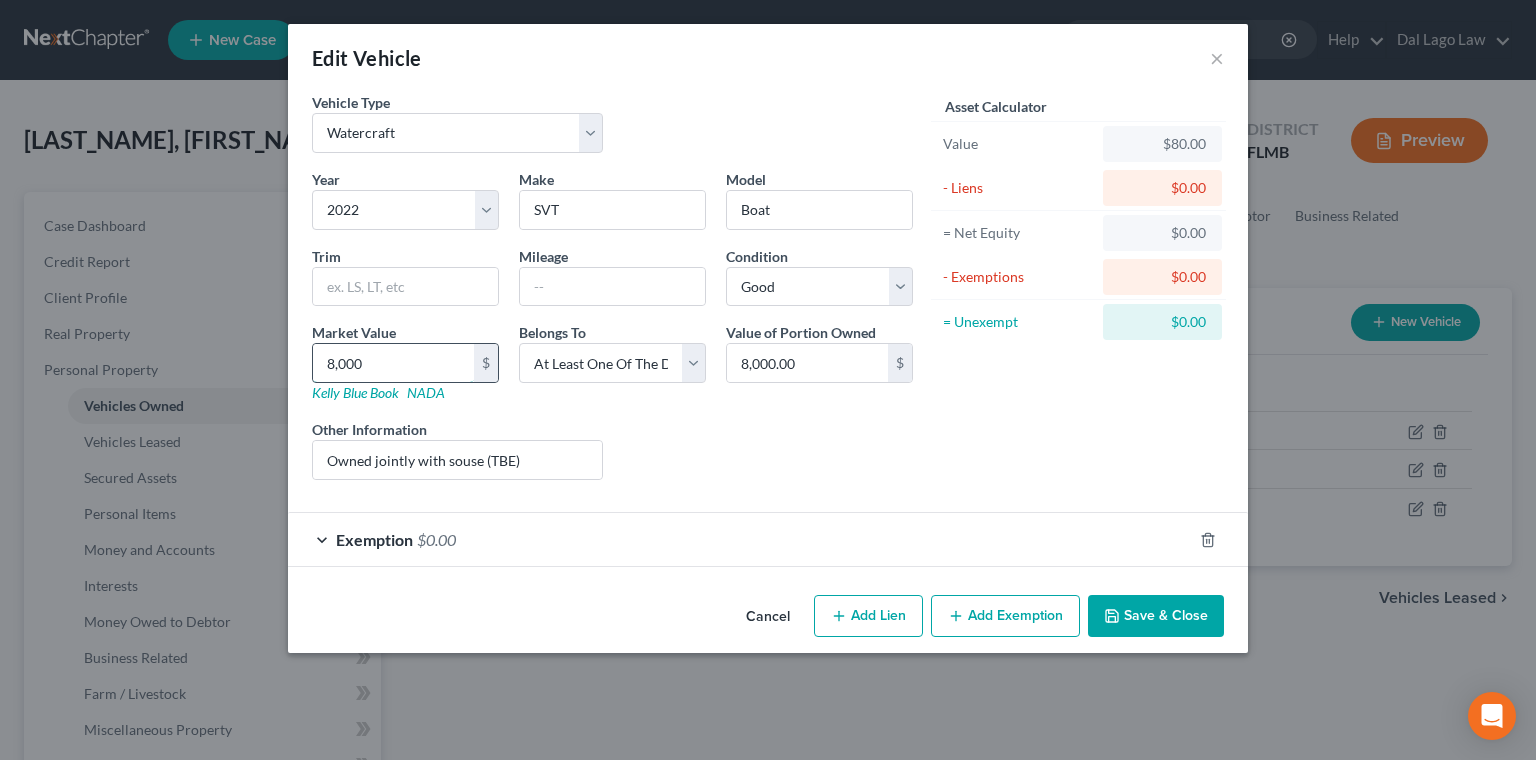 type on "8,0000" 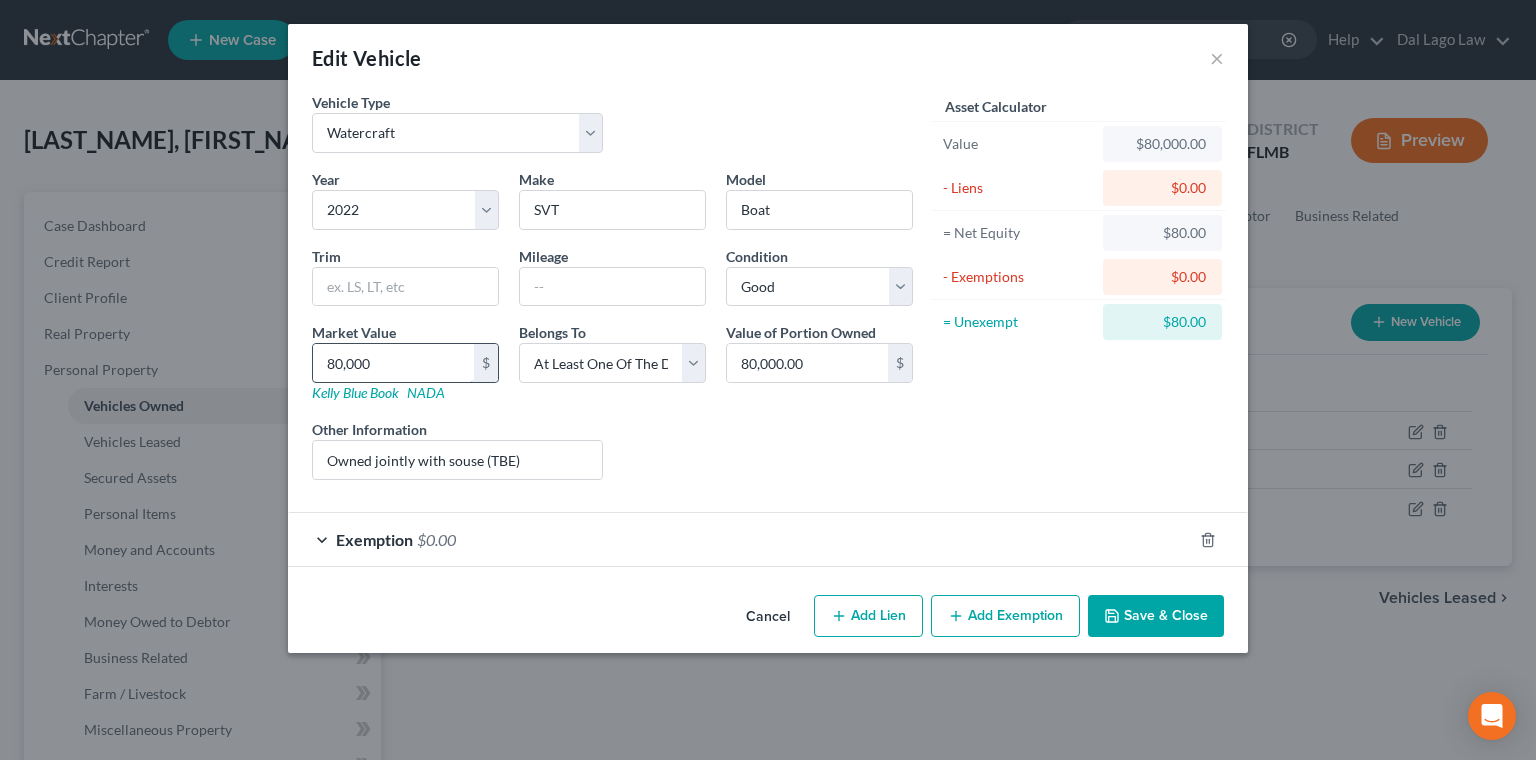 type on "80,000" 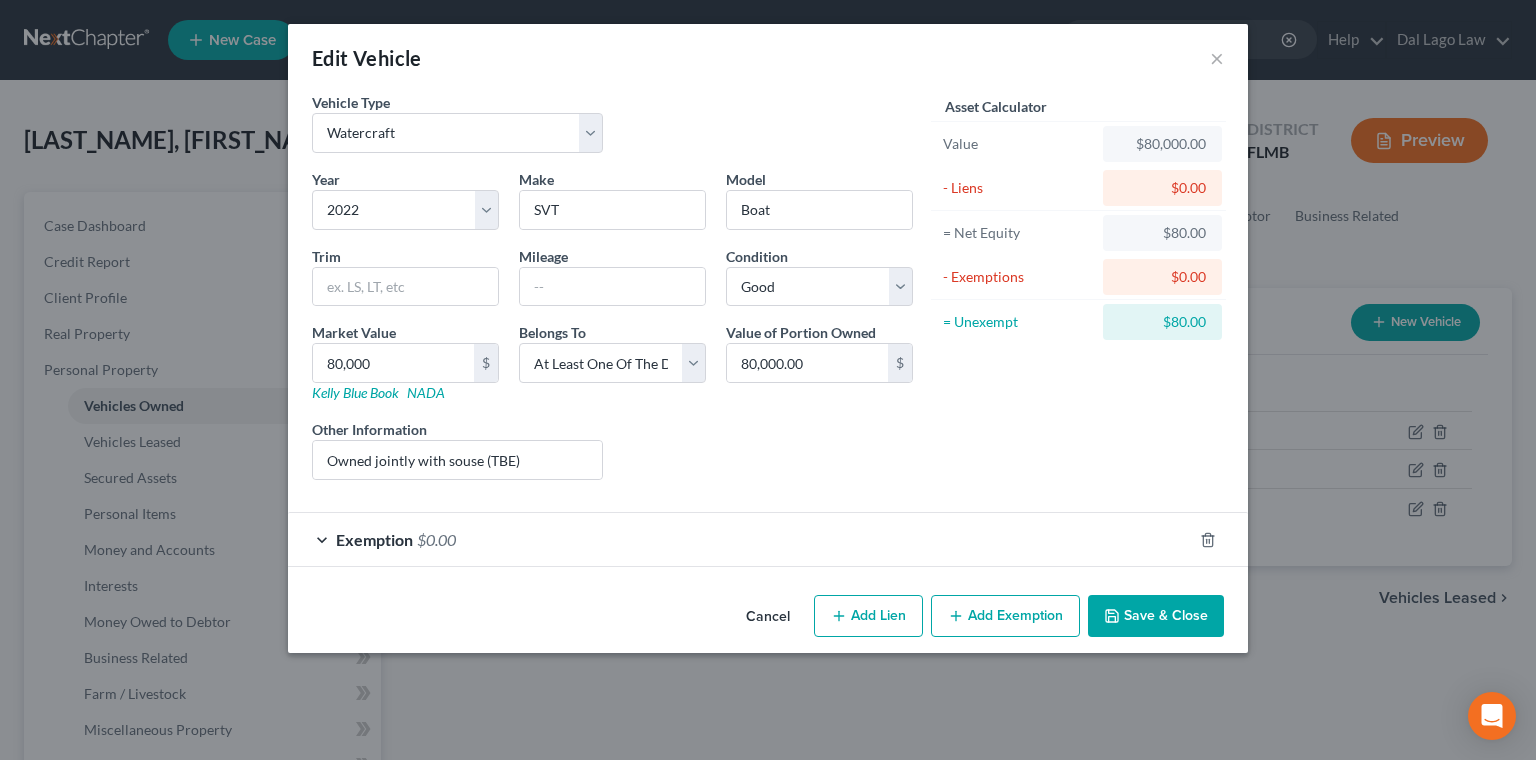 click on "Exemption" at bounding box center (374, 539) 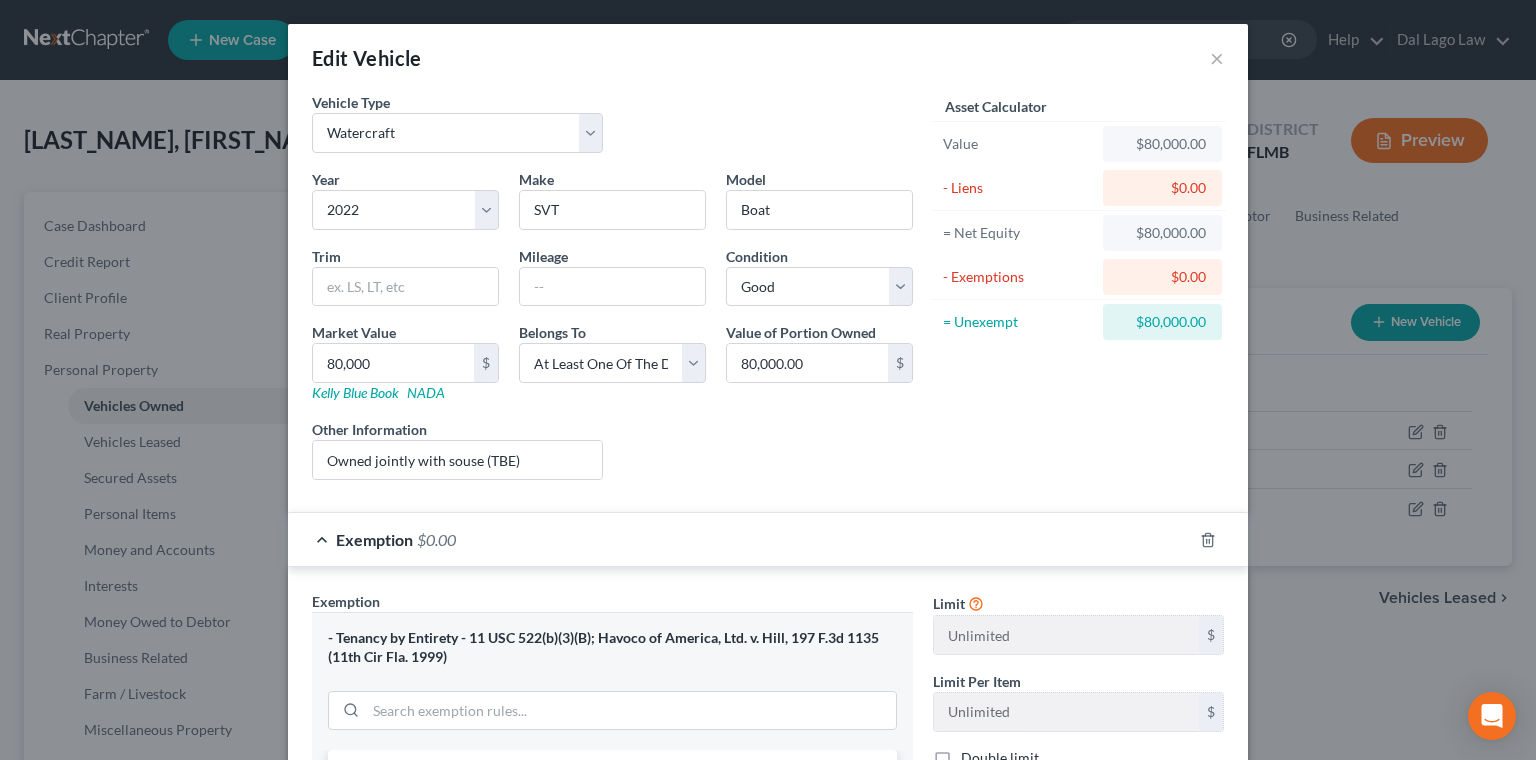 click on "0.00" at bounding box center [1066, 825] 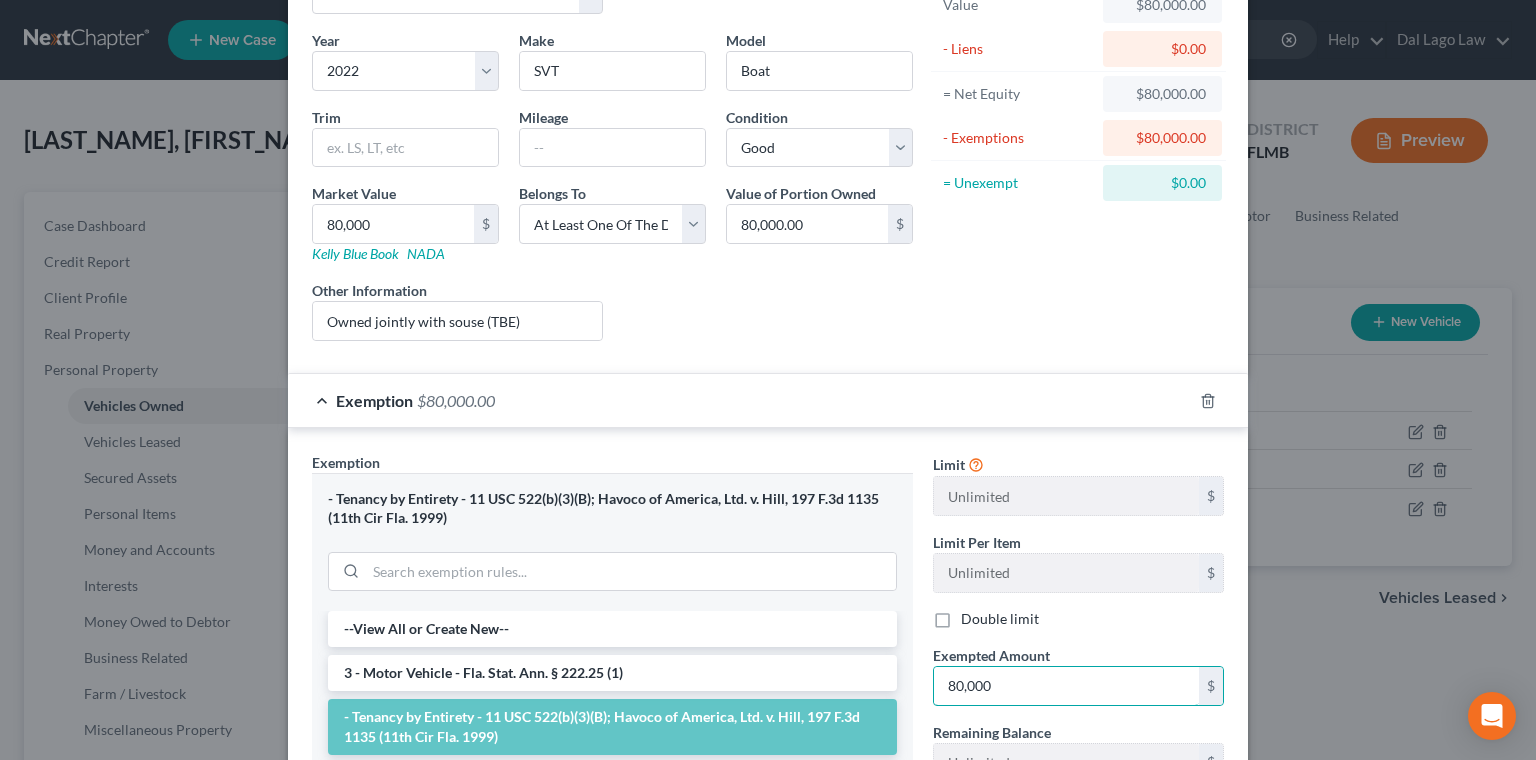 scroll, scrollTop: 153, scrollLeft: 0, axis: vertical 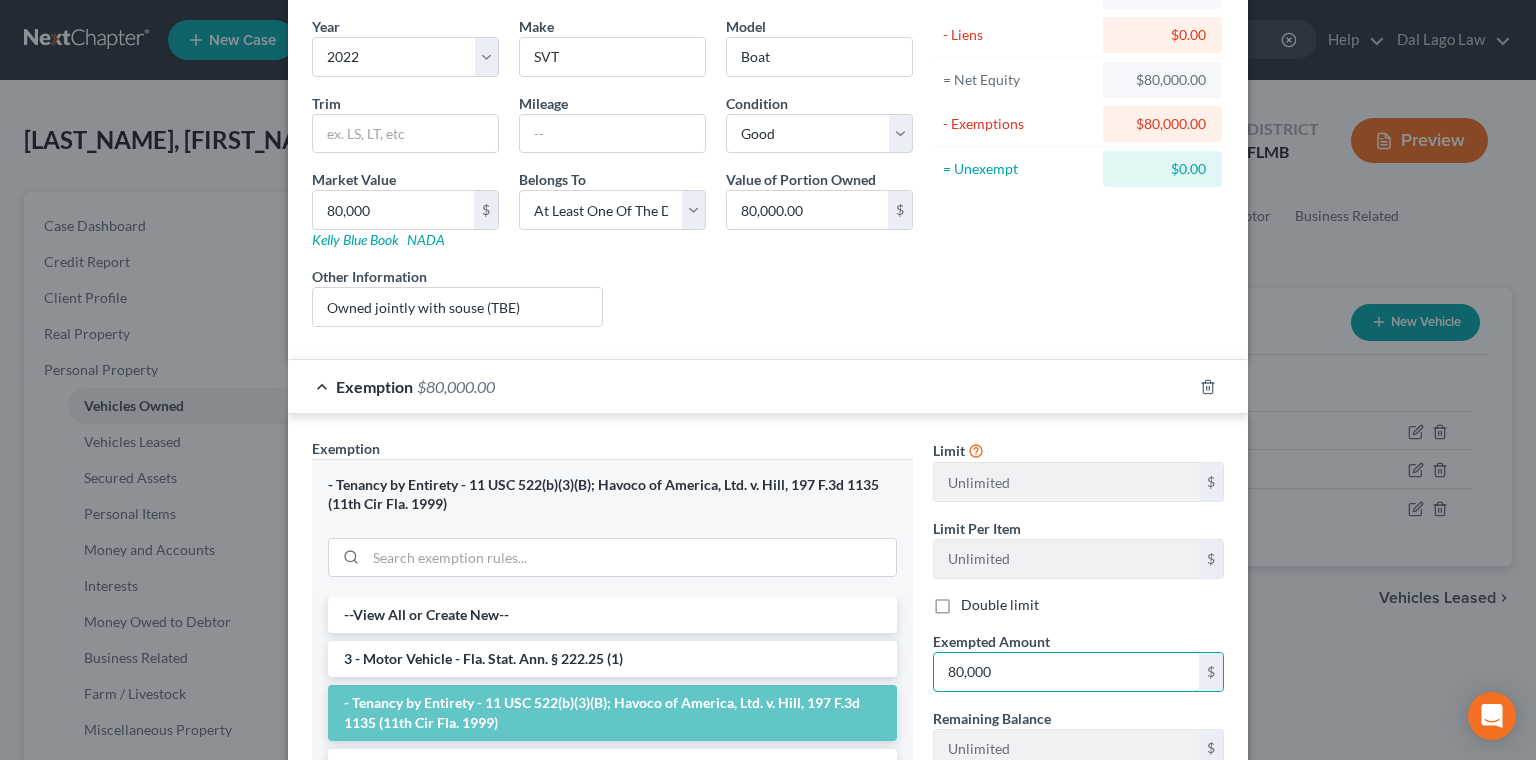type on "80,000" 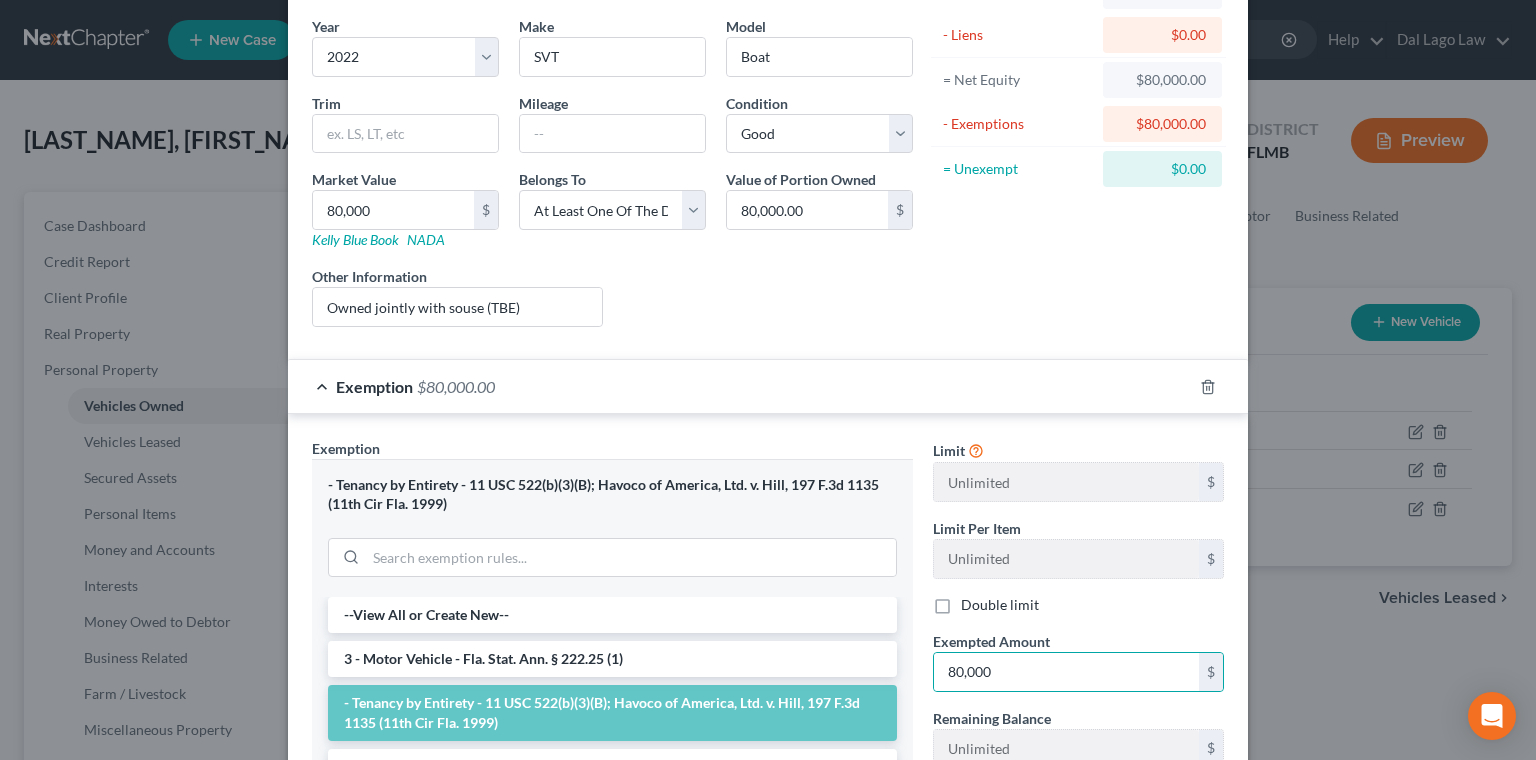 click on "Save & Close" at bounding box center [1156, 999] 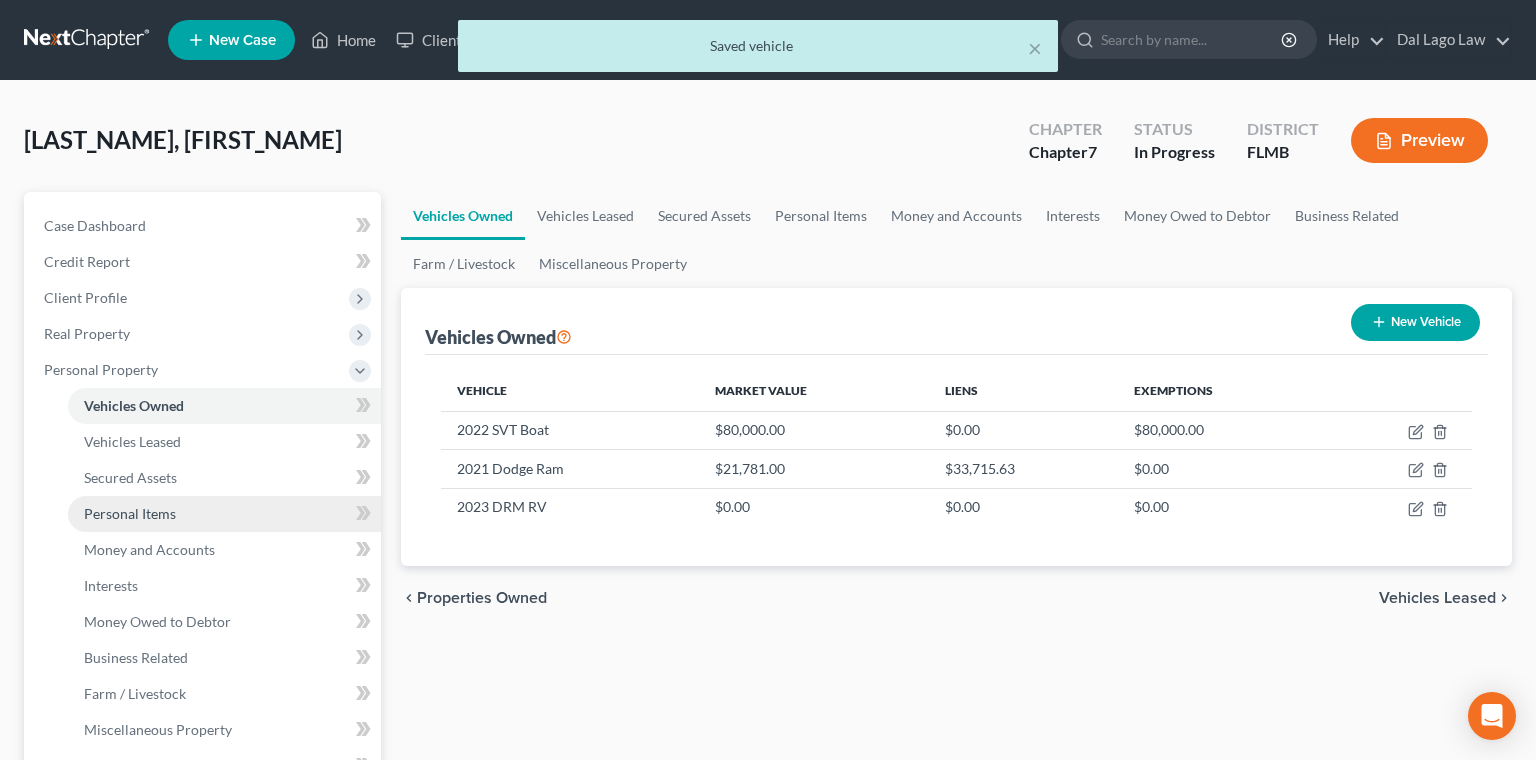 click on "Personal Items" at bounding box center (224, 514) 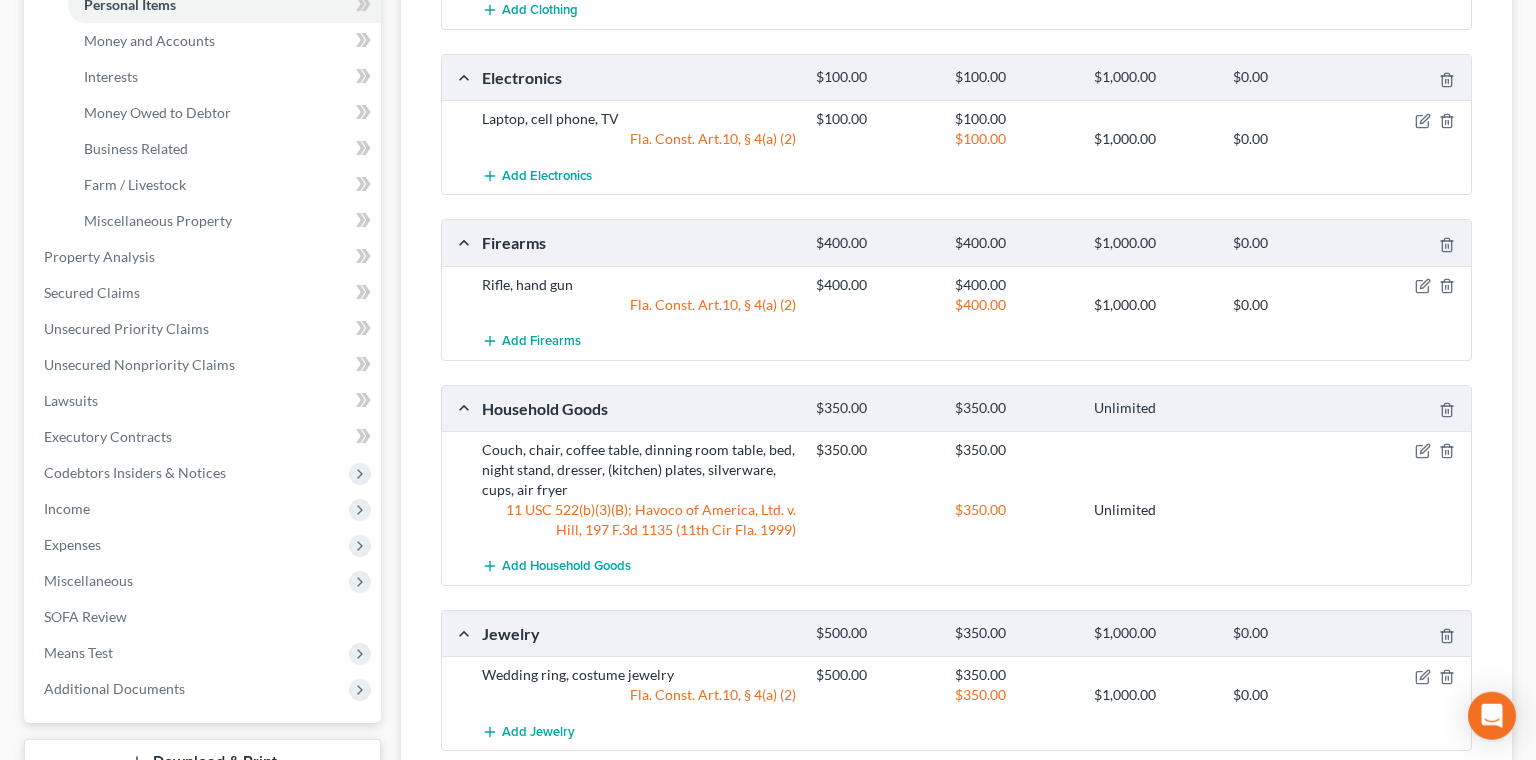 scroll, scrollTop: 537, scrollLeft: 0, axis: vertical 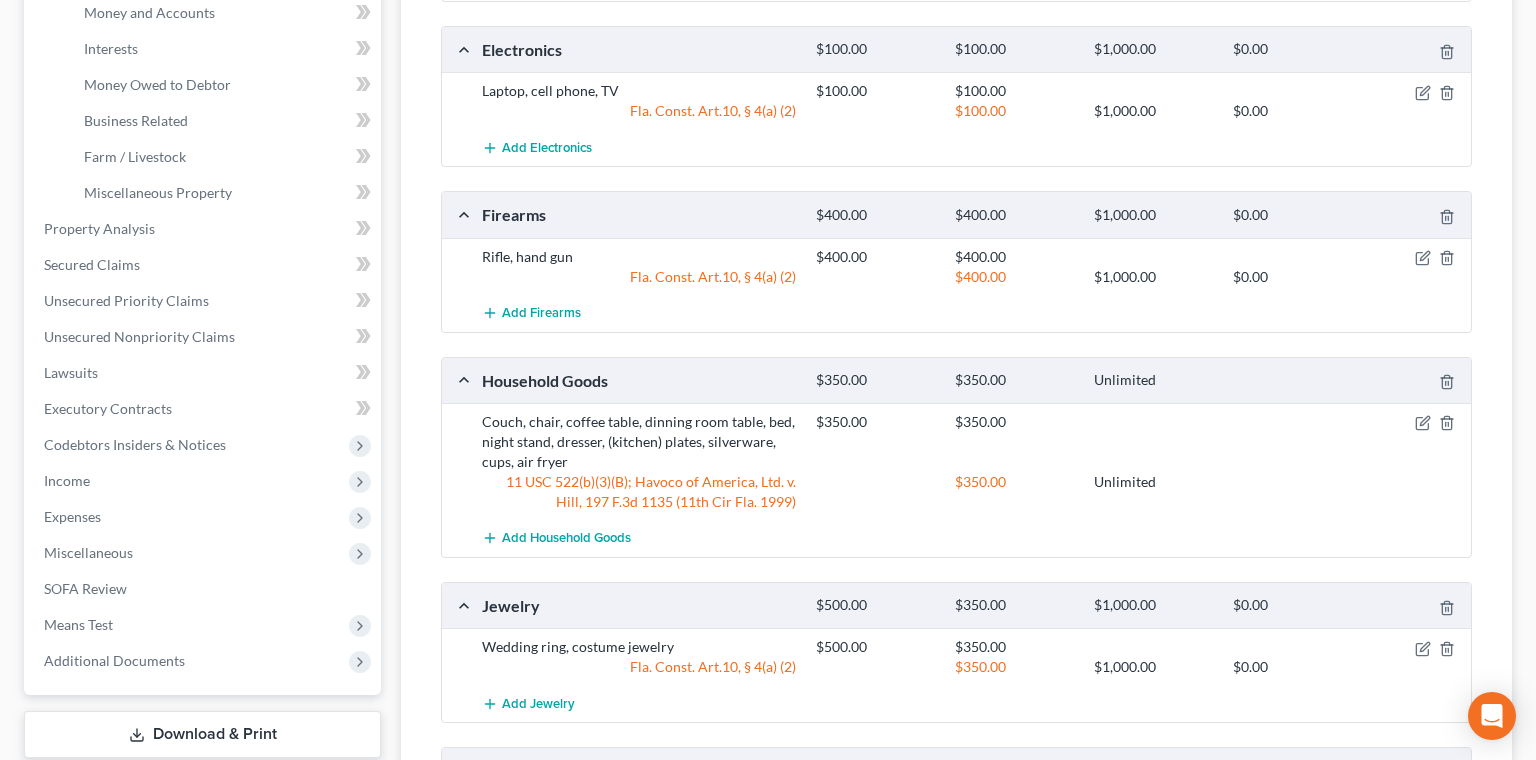 click 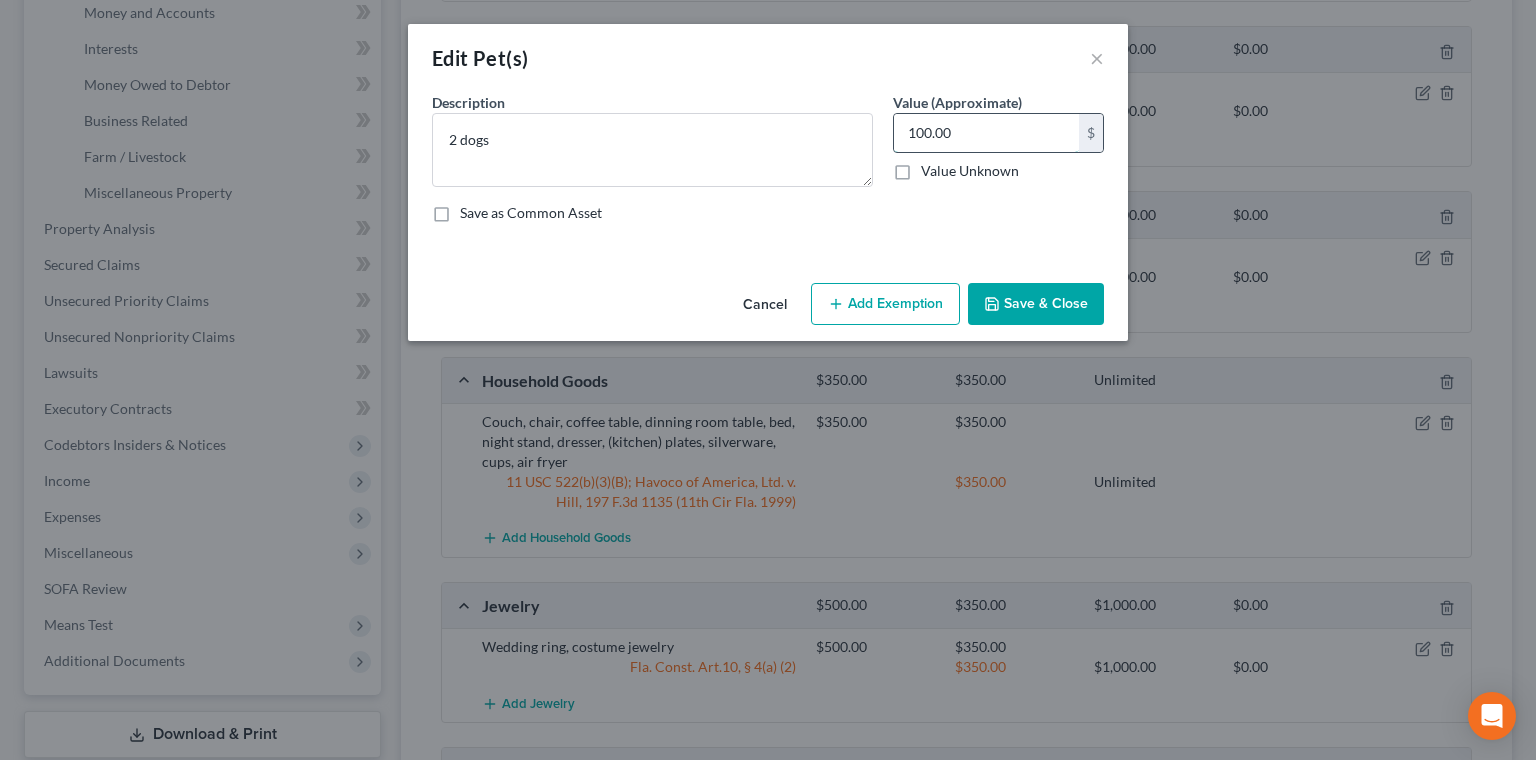 click on "100.00" at bounding box center [986, 133] 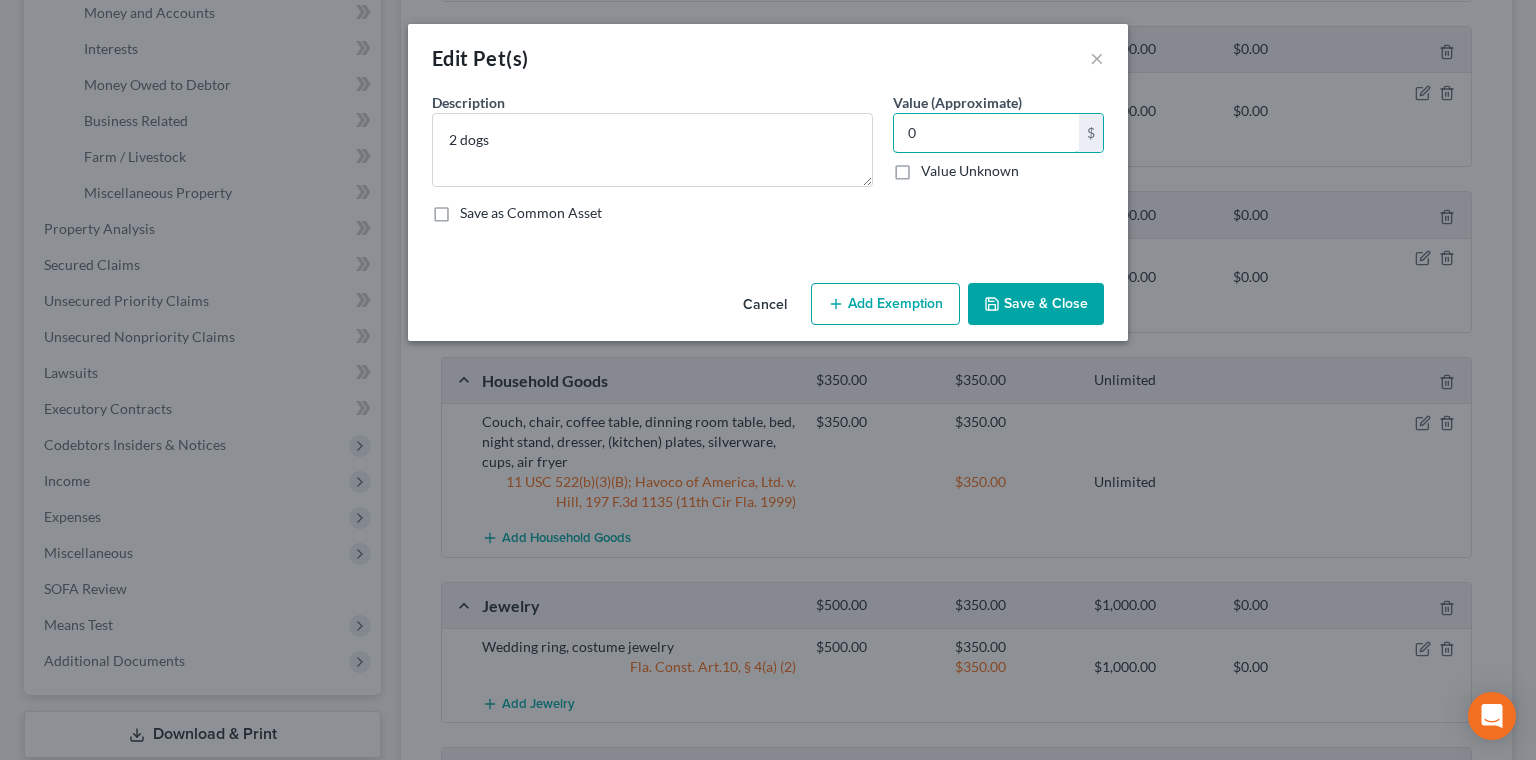 type on "0" 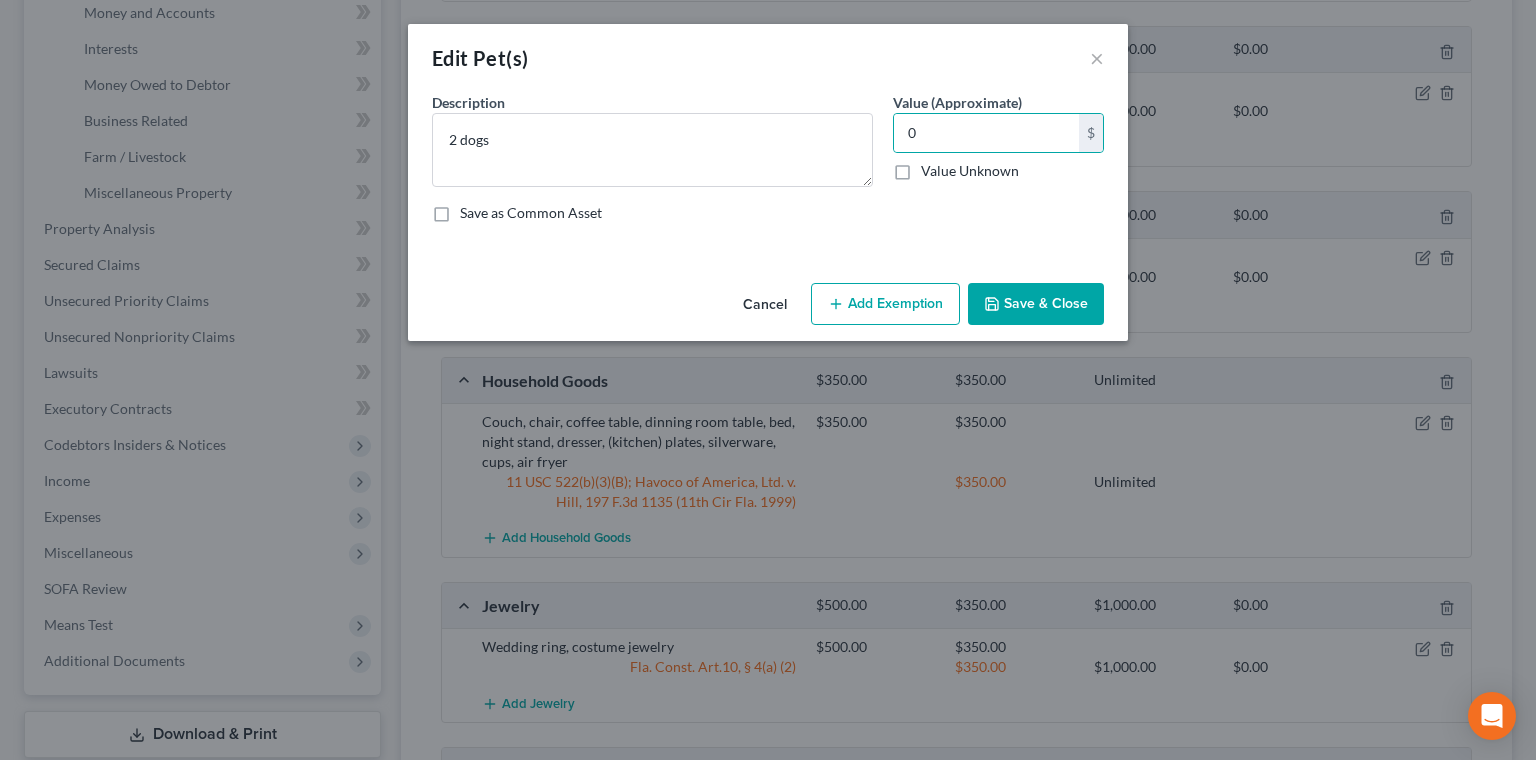 click on "Add Exemption" at bounding box center [885, 304] 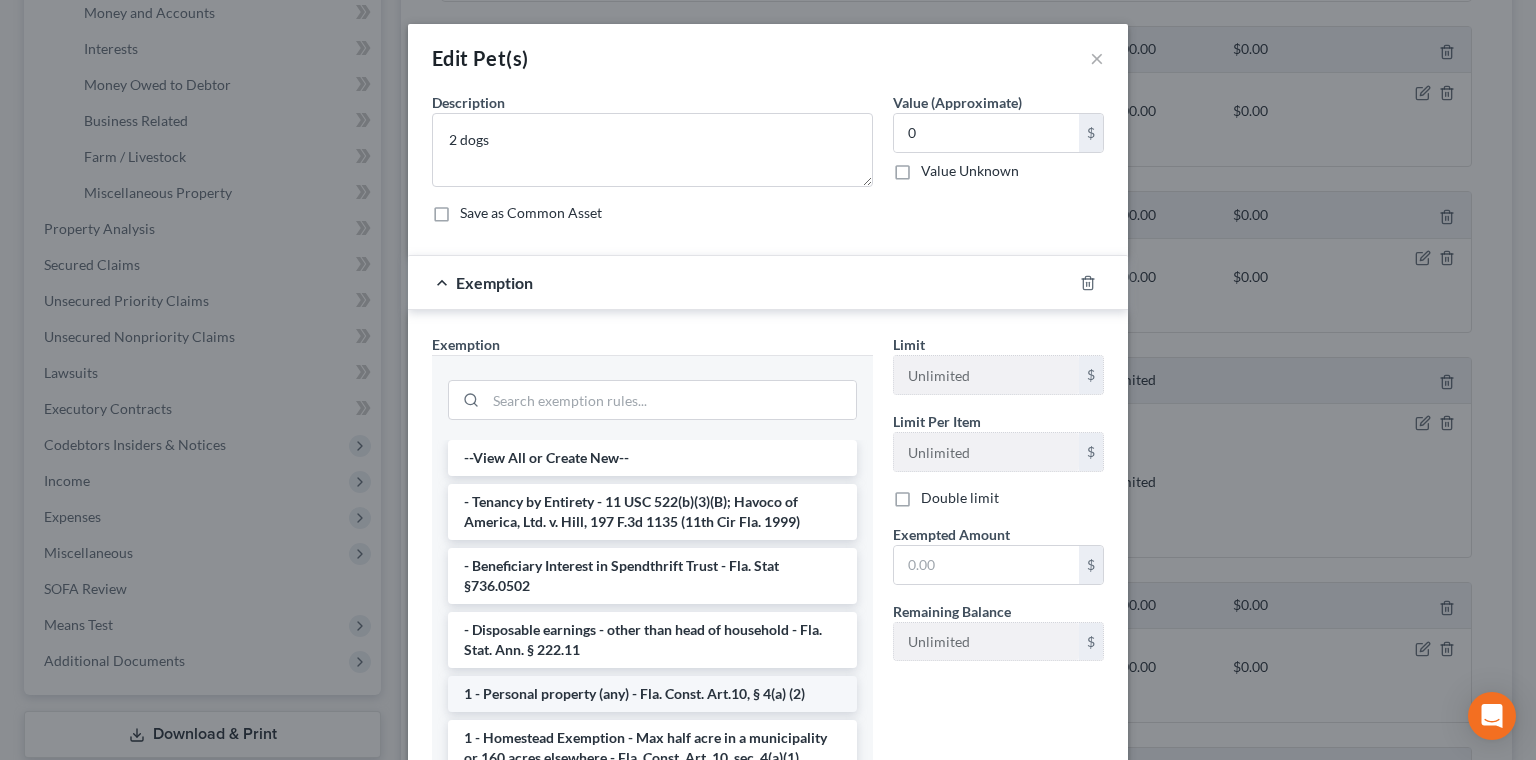 click on "1 - Personal property (any) - Fla. Const. Art.10, § 4(a) (2)" at bounding box center [652, 694] 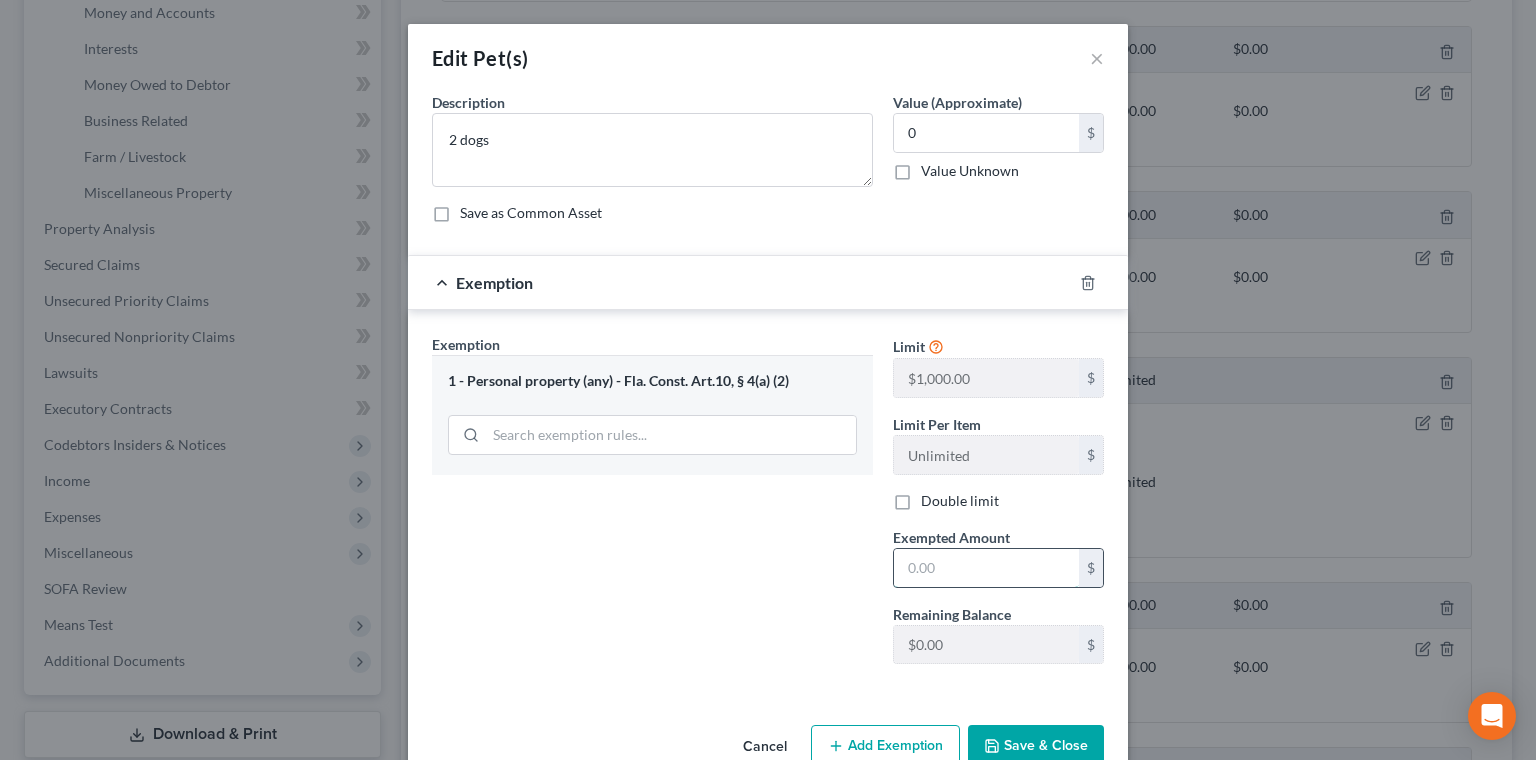 click at bounding box center (986, 568) 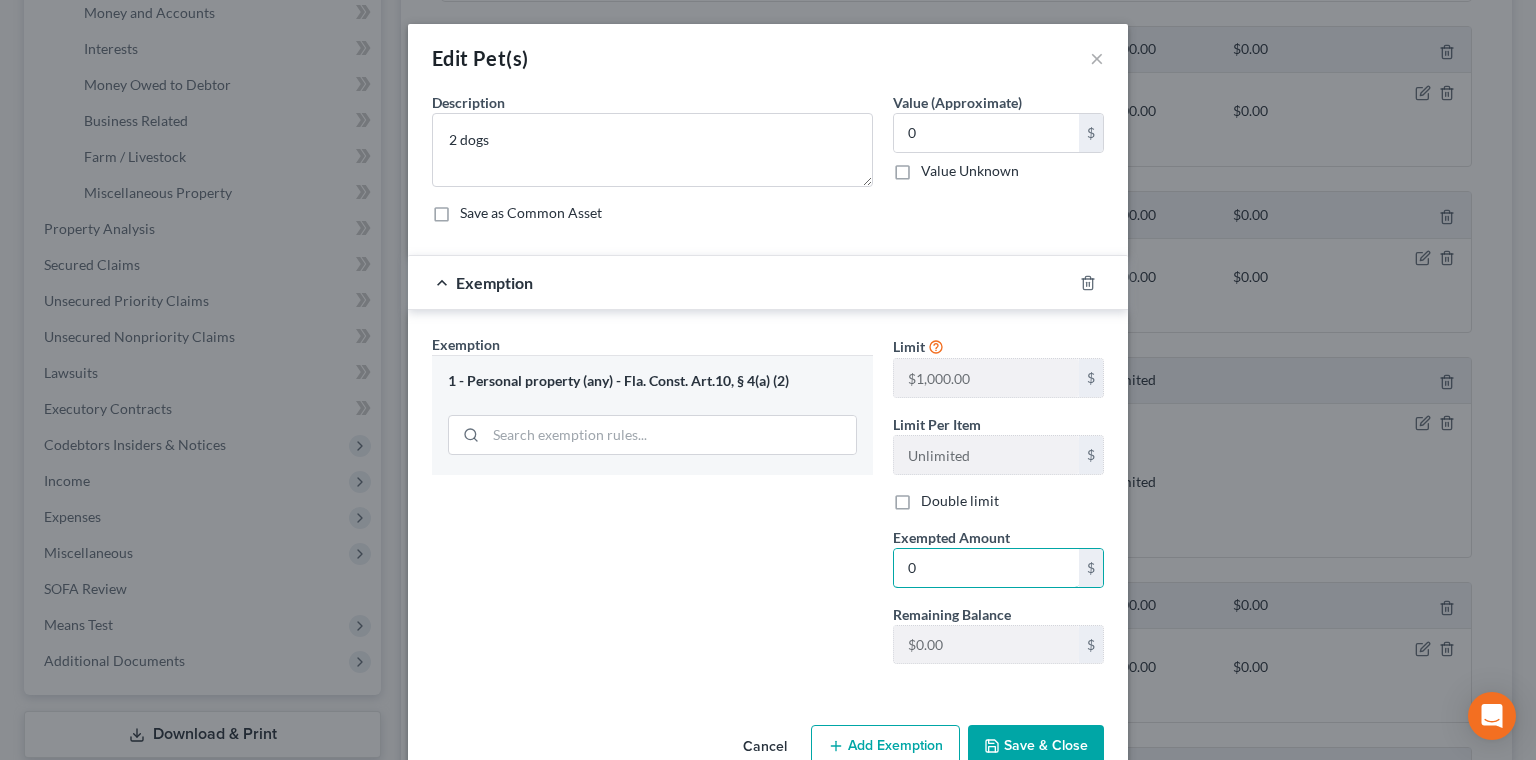 type on "0" 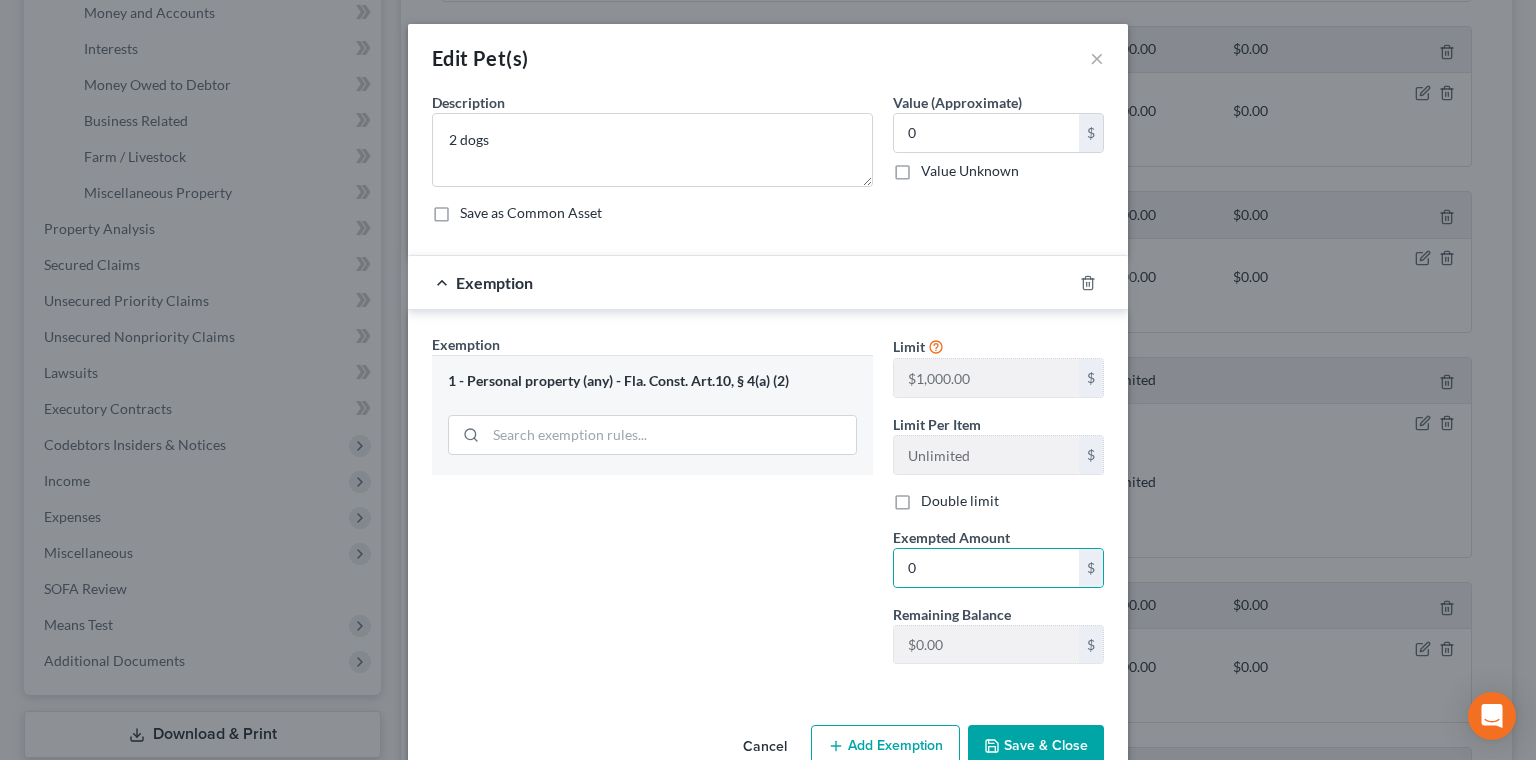 click on "Save & Close" at bounding box center (1036, 746) 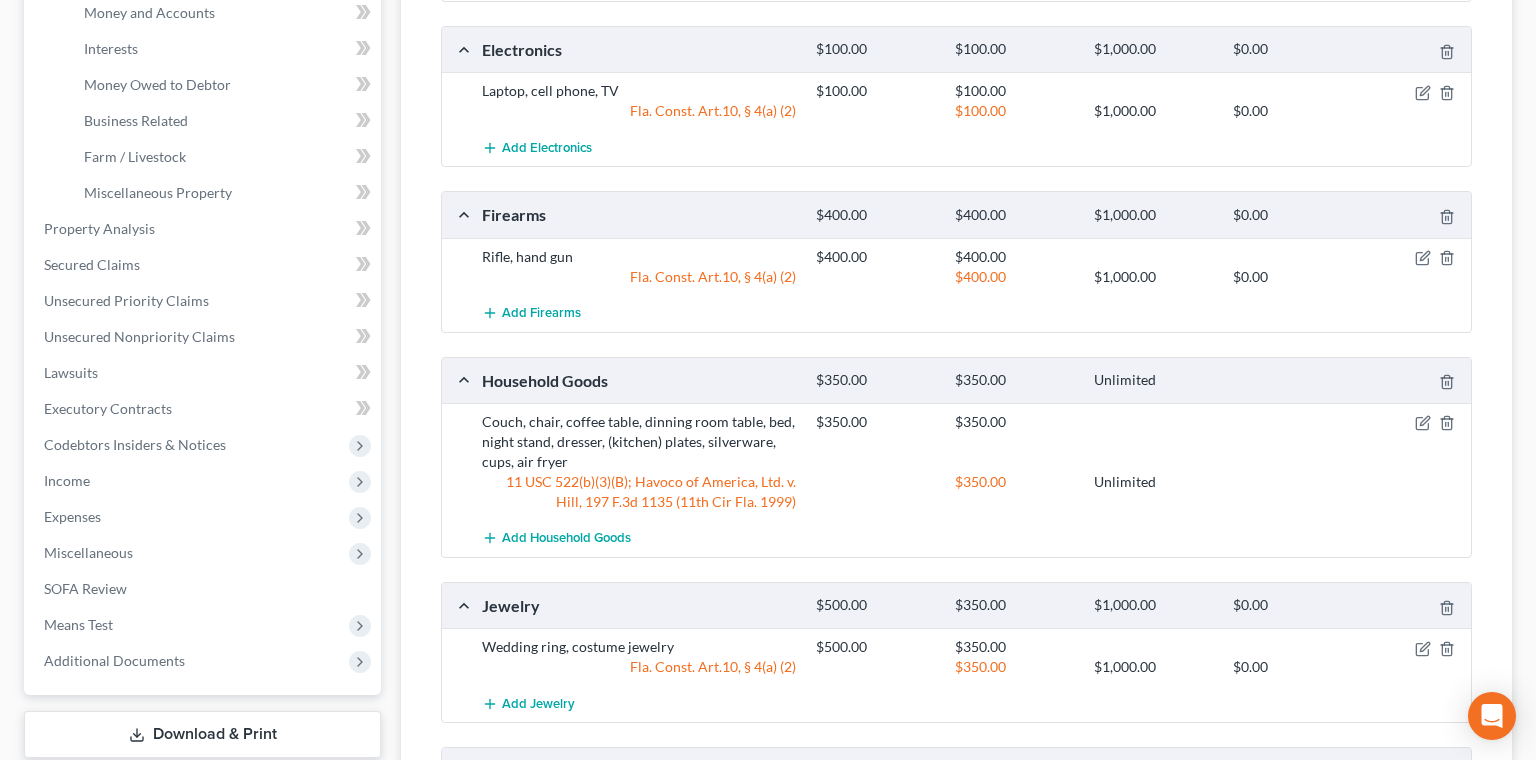 click 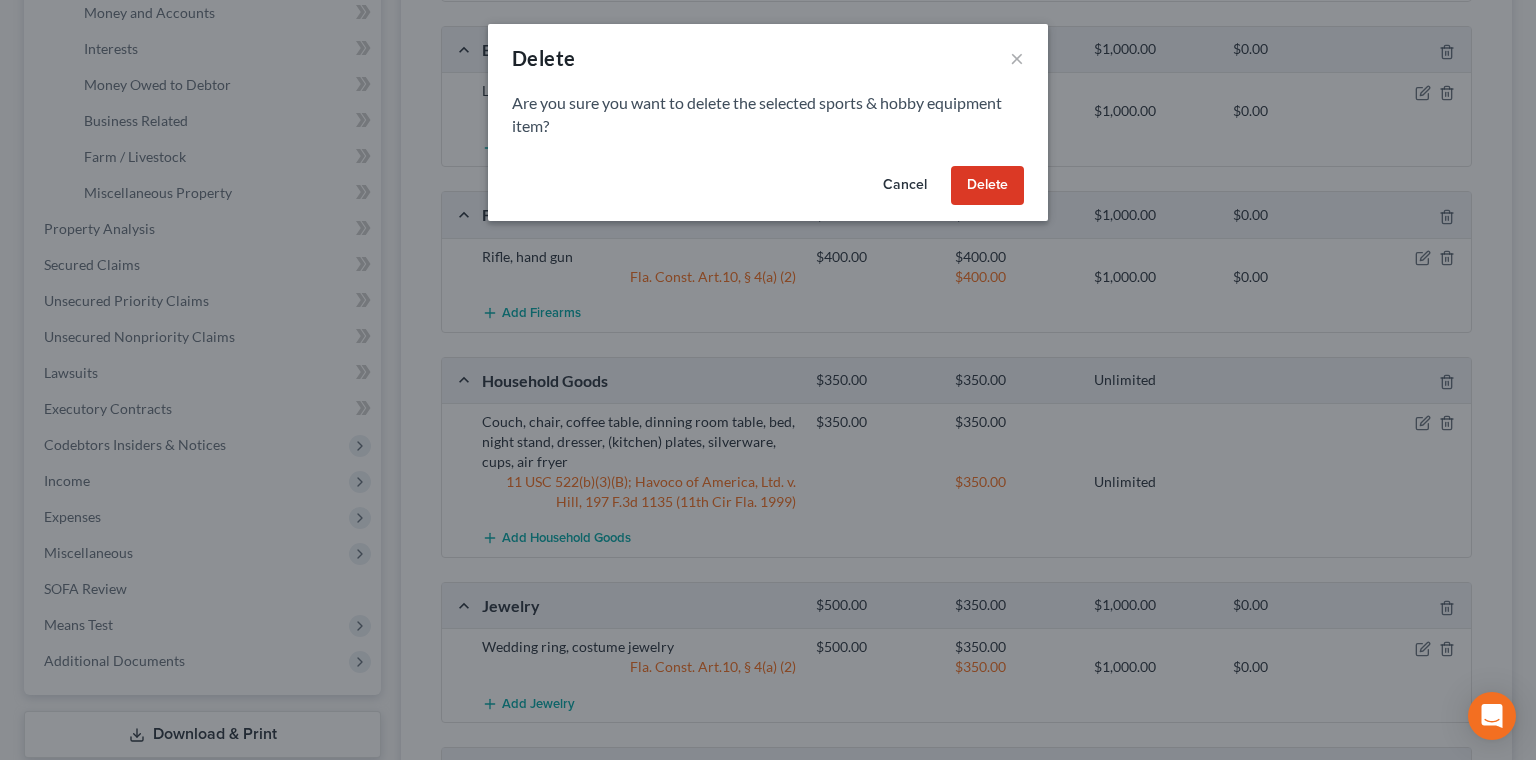click on "Delete" at bounding box center (987, 186) 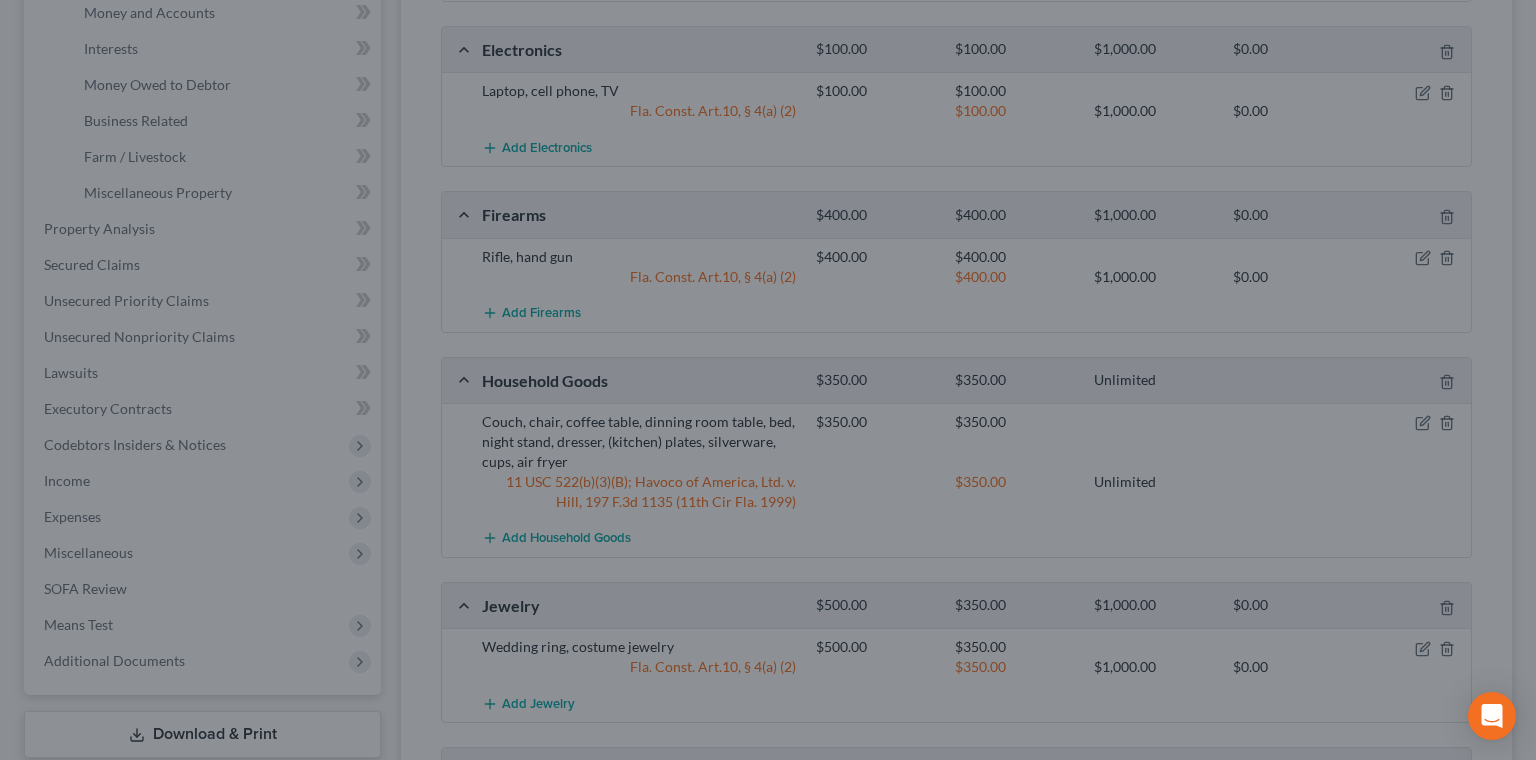 scroll, scrollTop: 454, scrollLeft: 0, axis: vertical 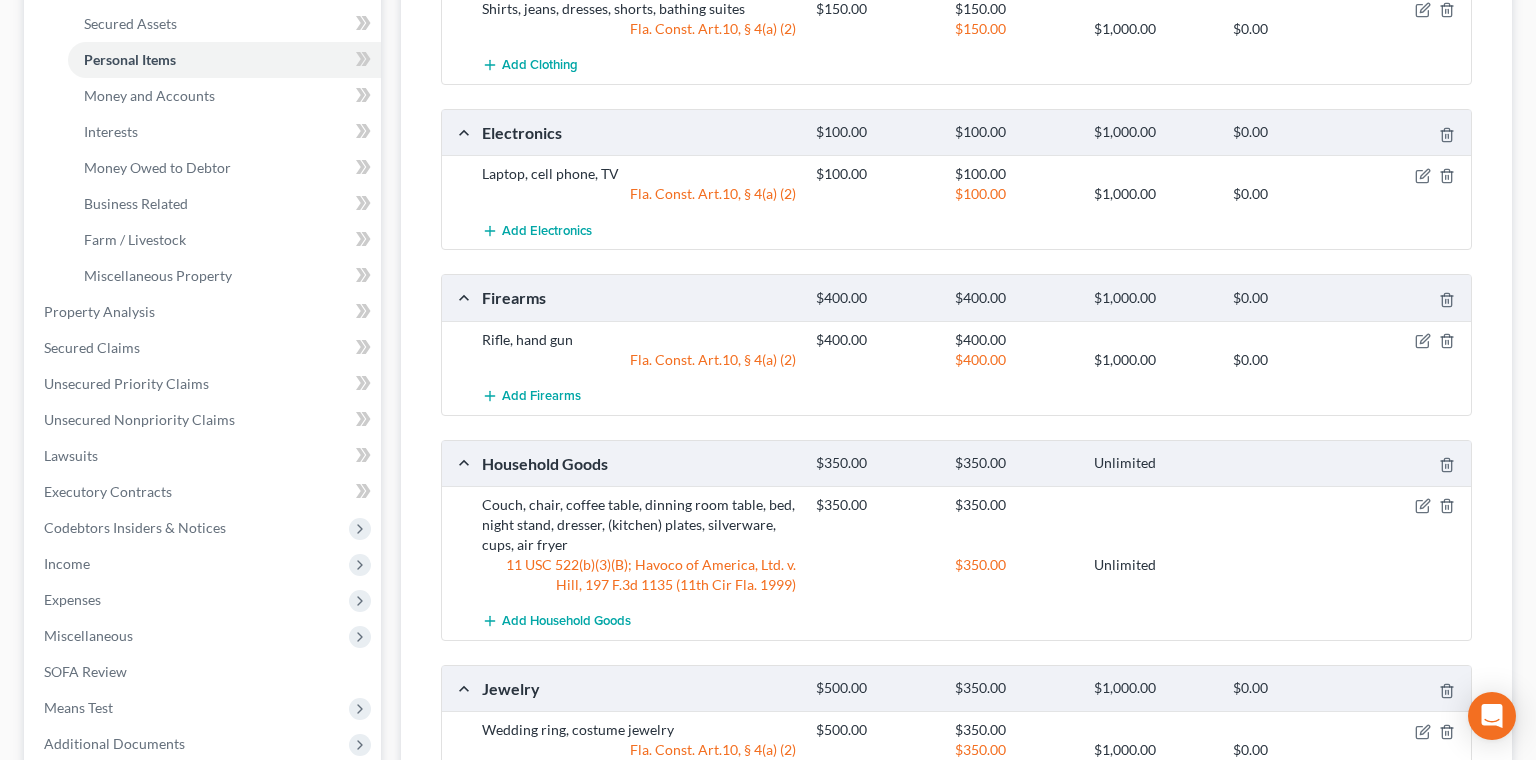 click on "Money and Accounts" at bounding box center [1420, 1052] 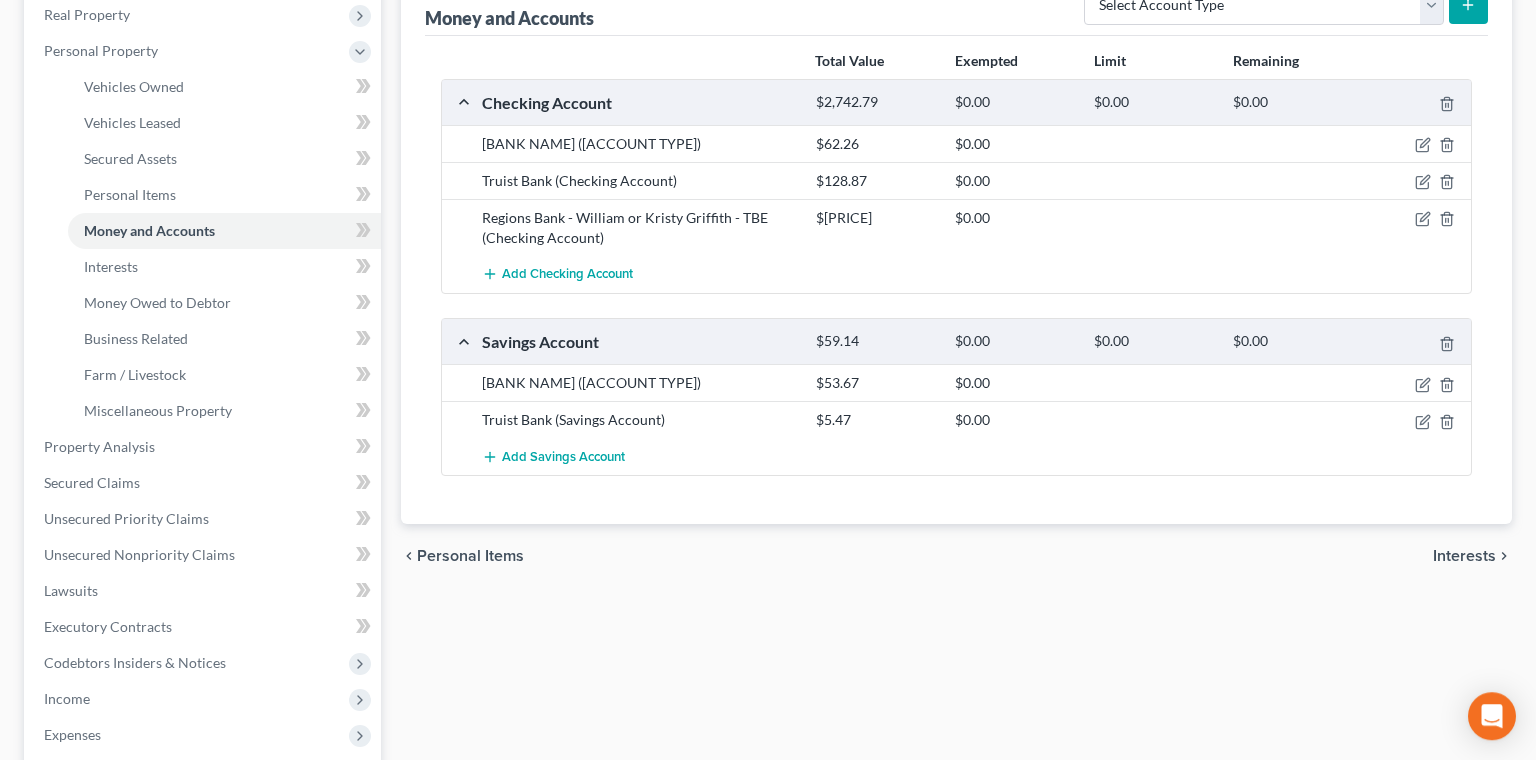scroll, scrollTop: 0, scrollLeft: 0, axis: both 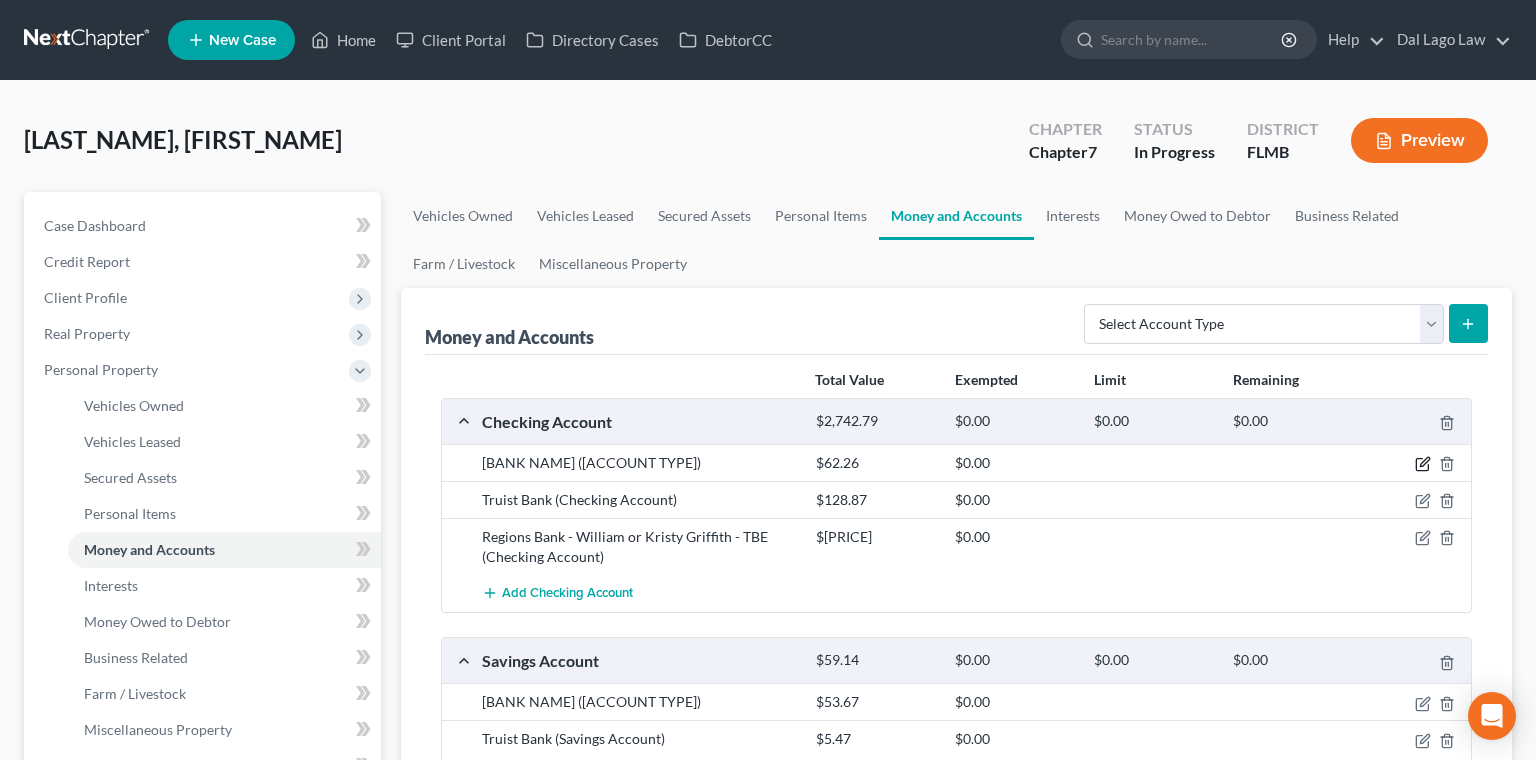 click 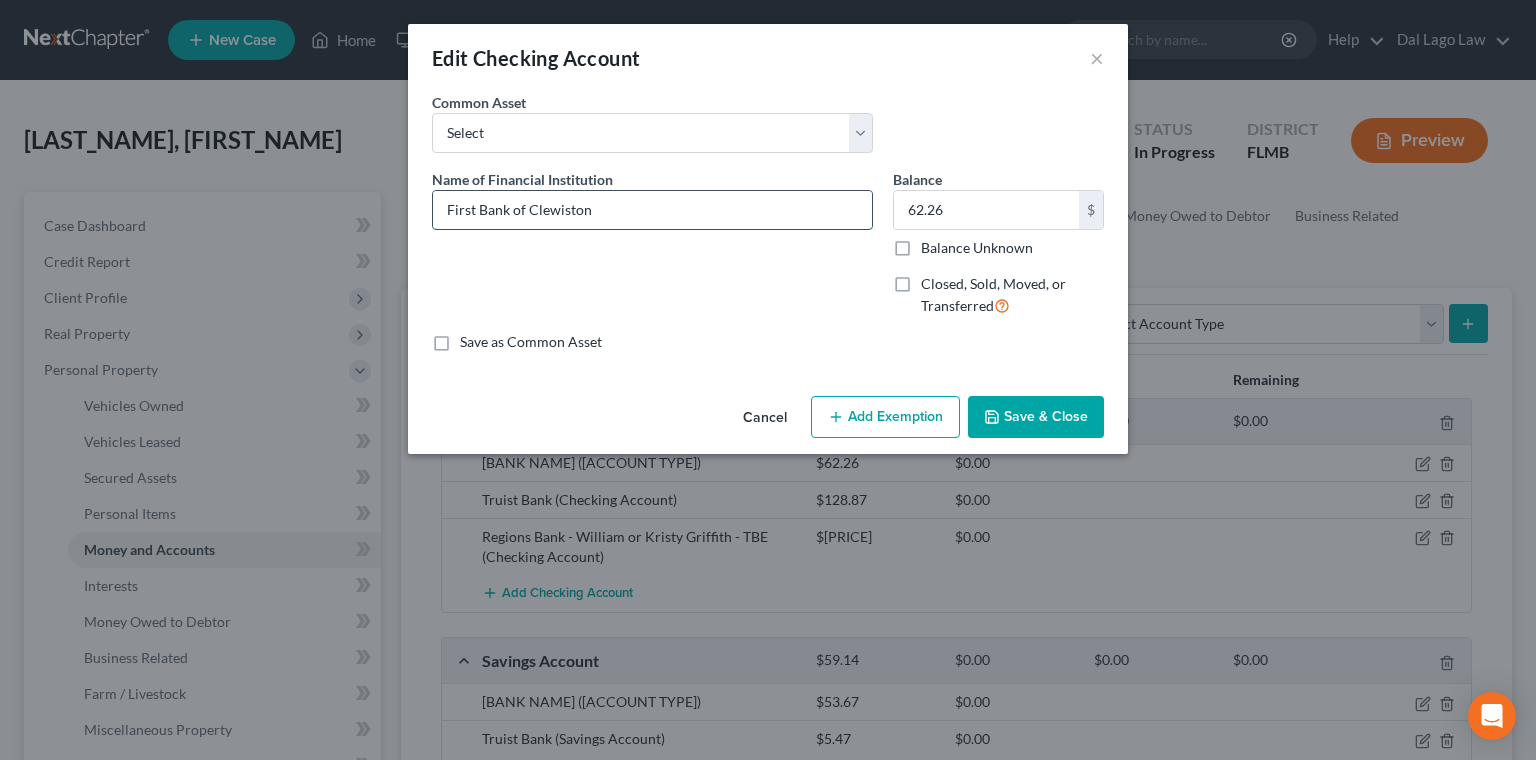 click on "First Bank of Clewiston" at bounding box center (652, 210) 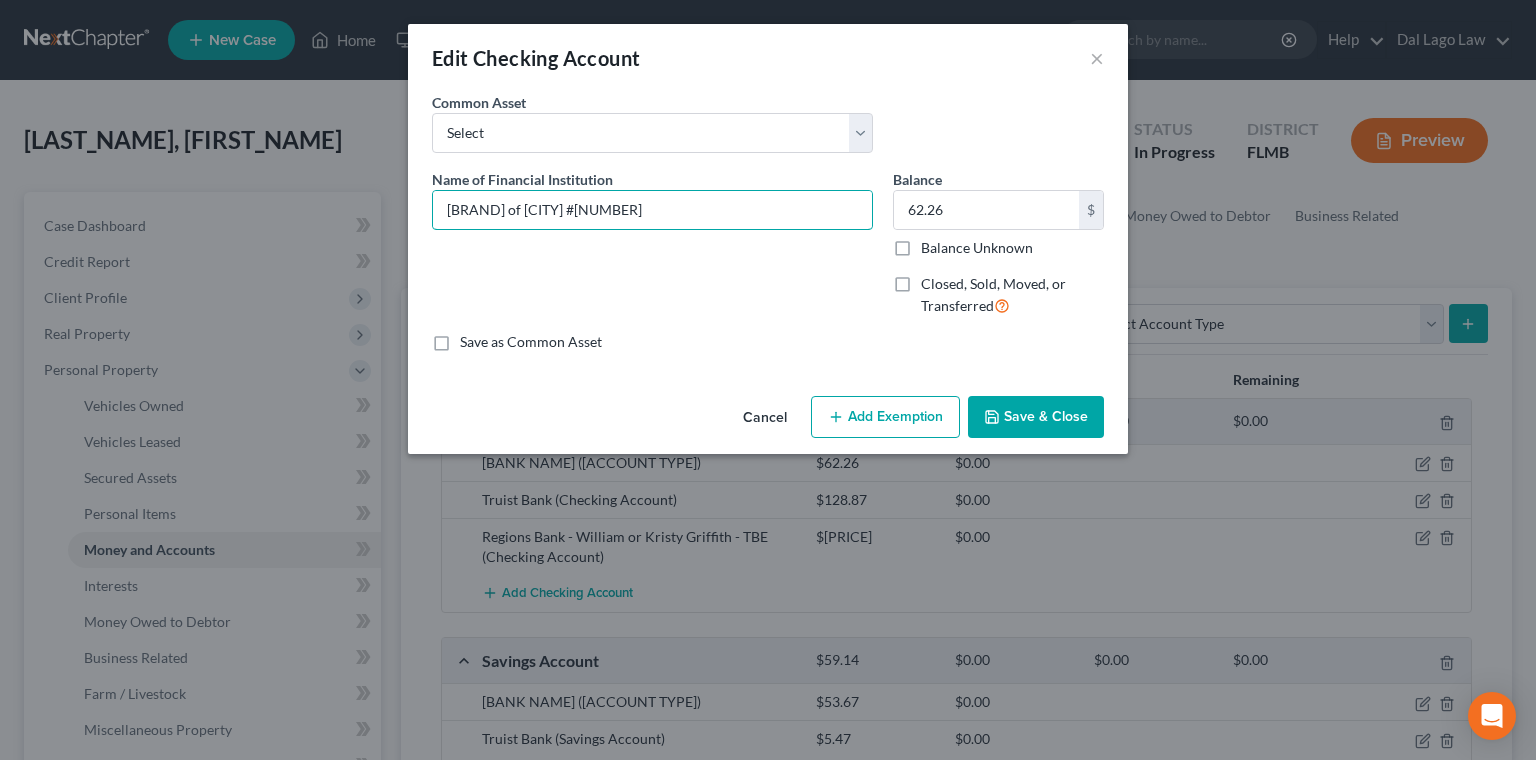 type on "[BRAND] of [CITY] #[NUMBER]" 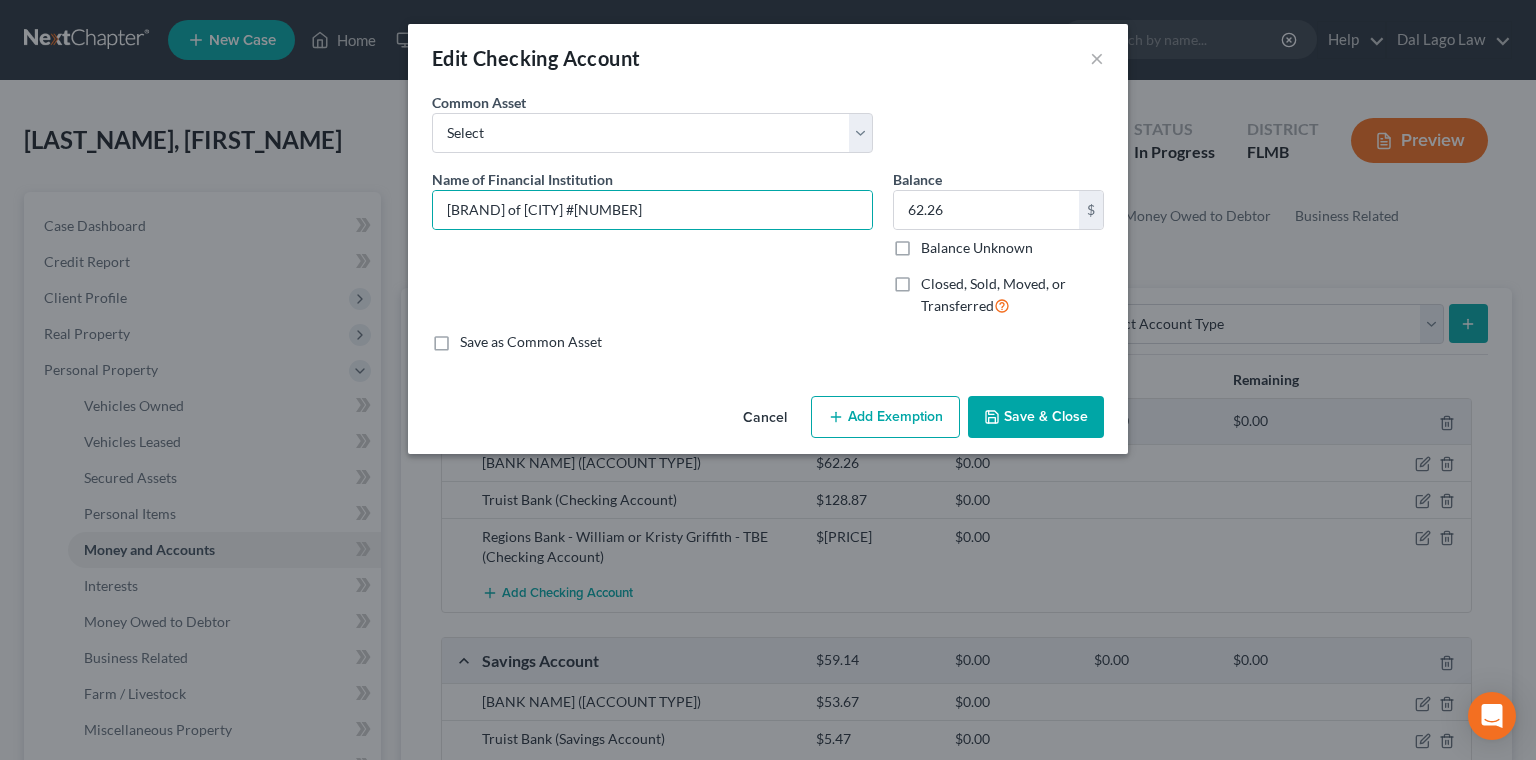 click on "Add Exemption" at bounding box center [885, 417] 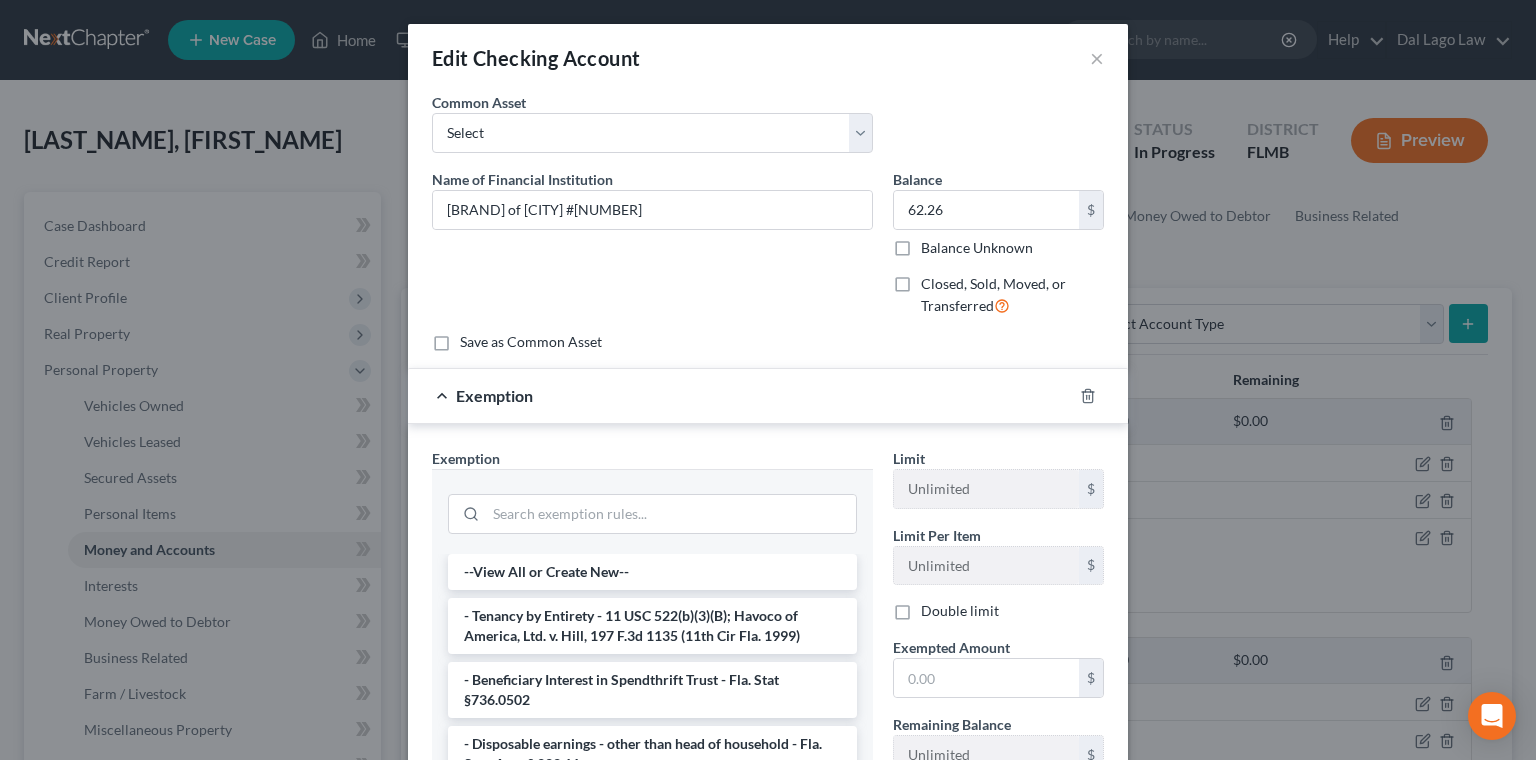 click on "1 - Personal property (any) - Fla. Const. Art.10, § 4(a) (2)" at bounding box center [652, 808] 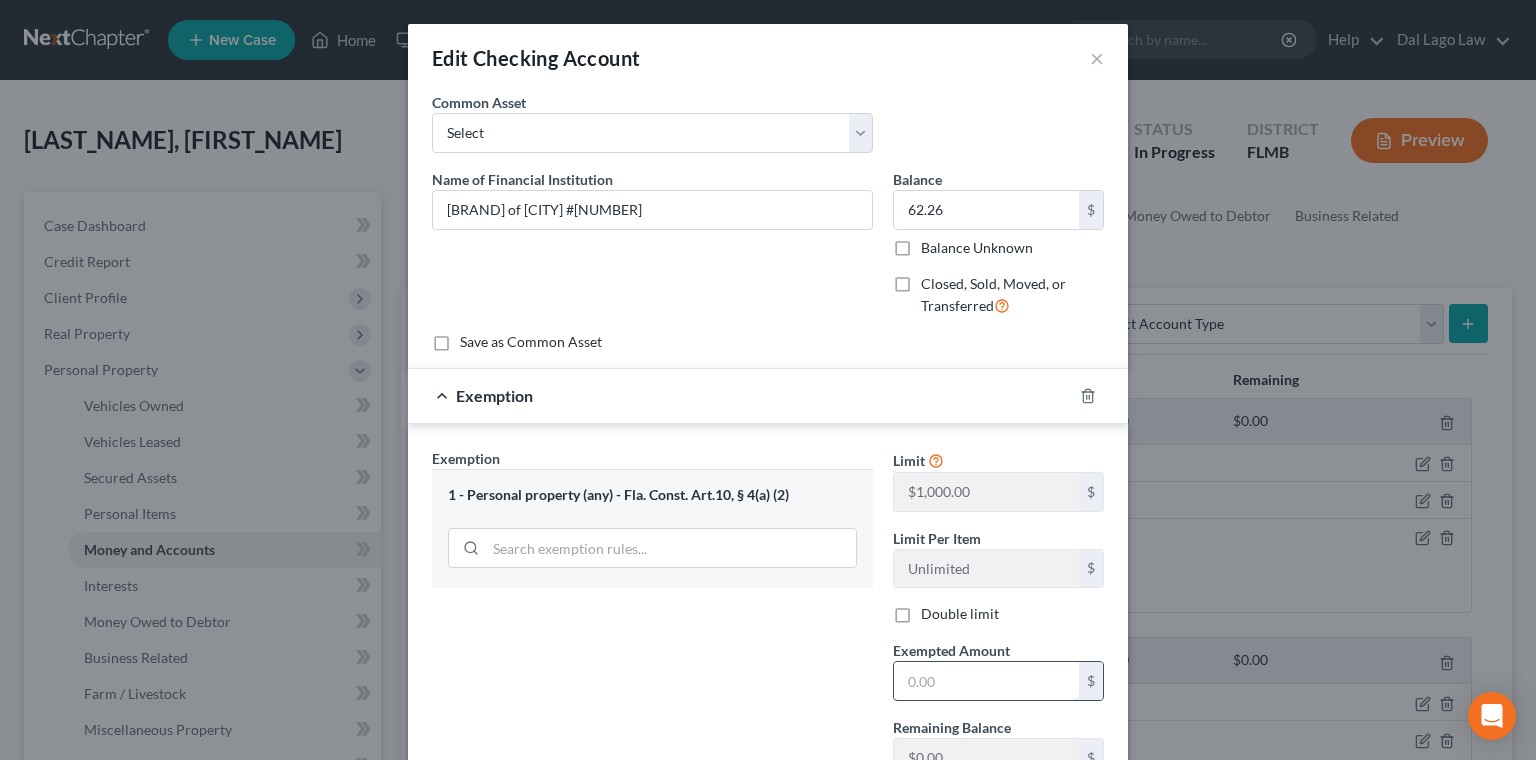 click at bounding box center [986, 681] 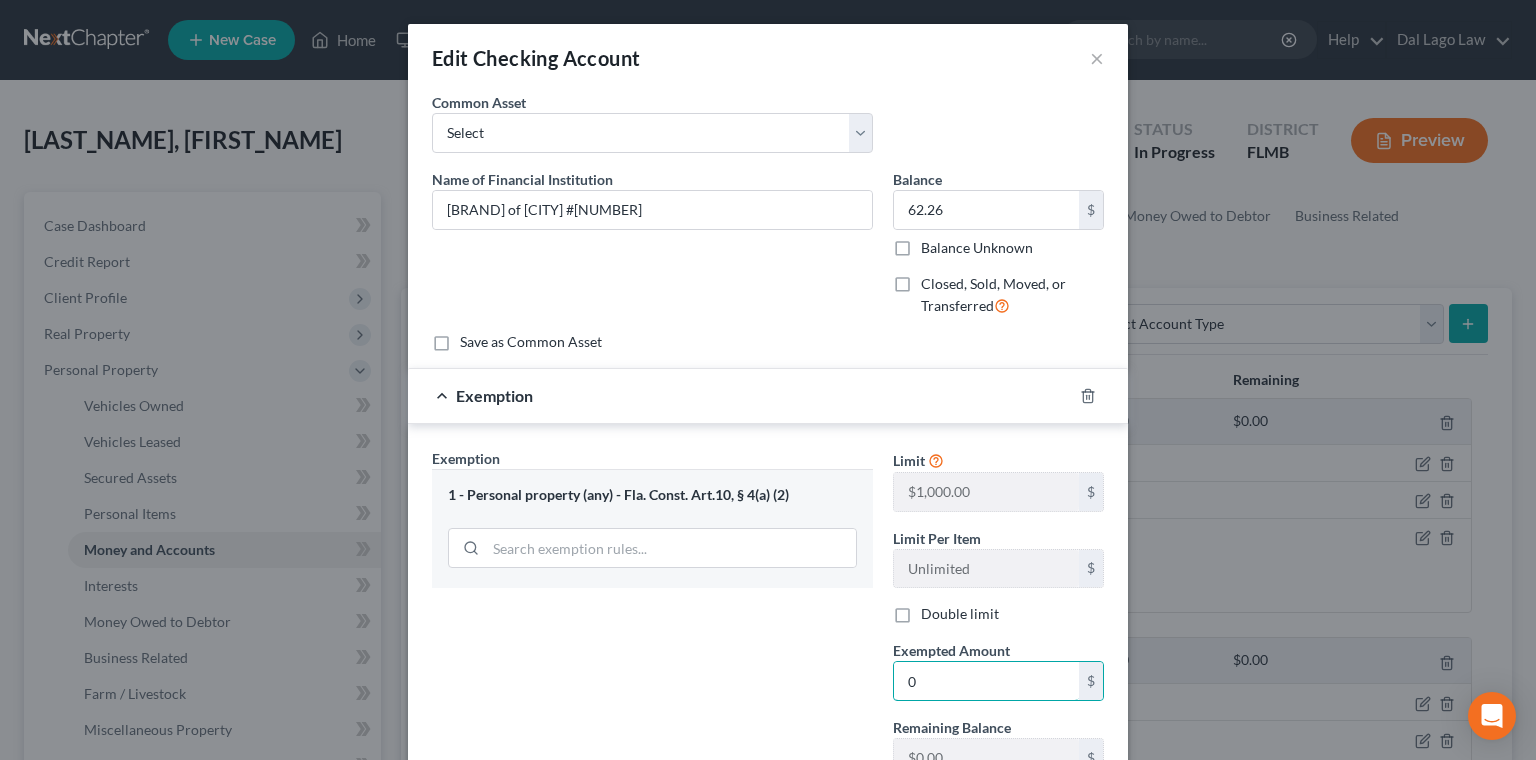 type on "0" 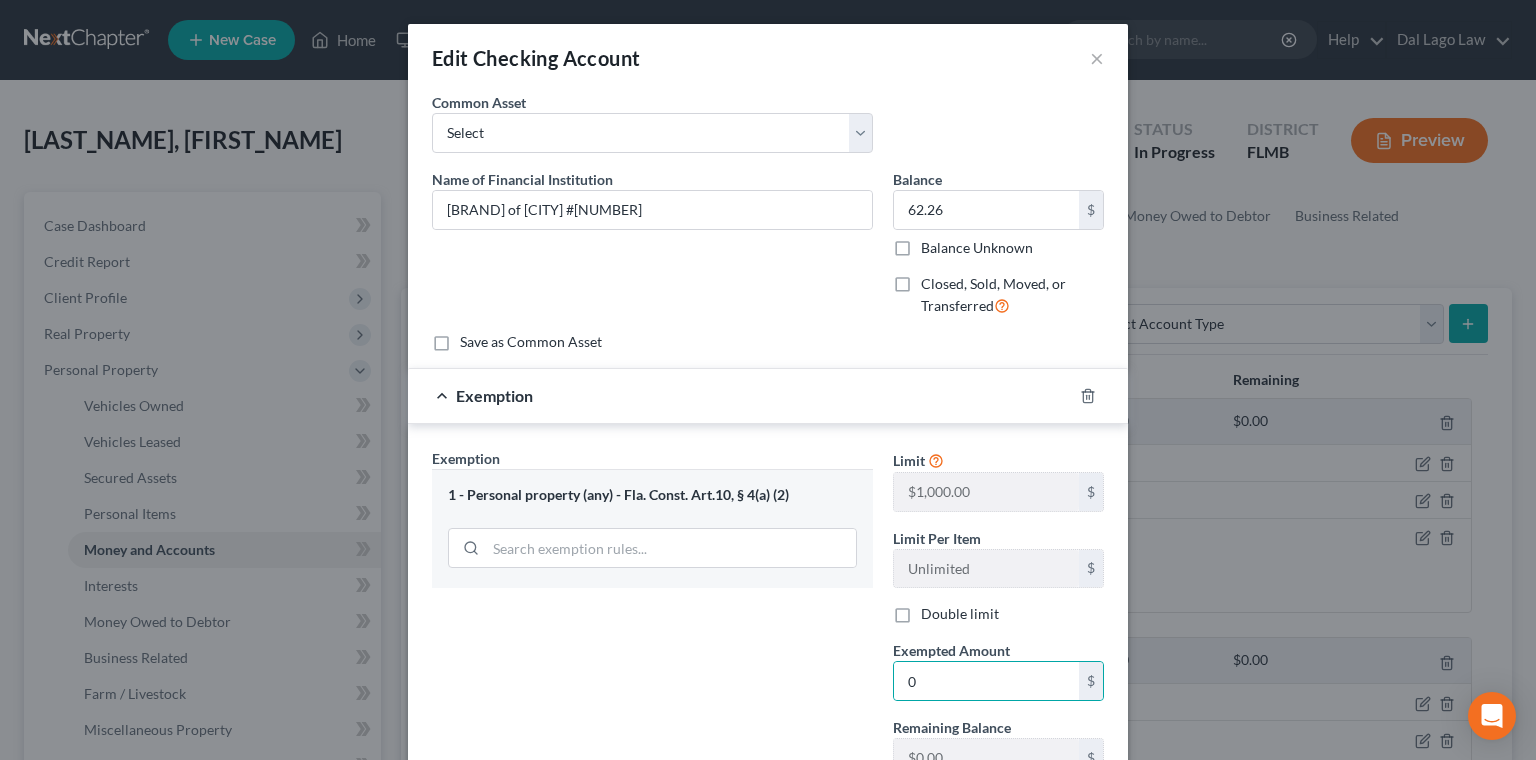 click on "Save & Close" at bounding box center [1036, 860] 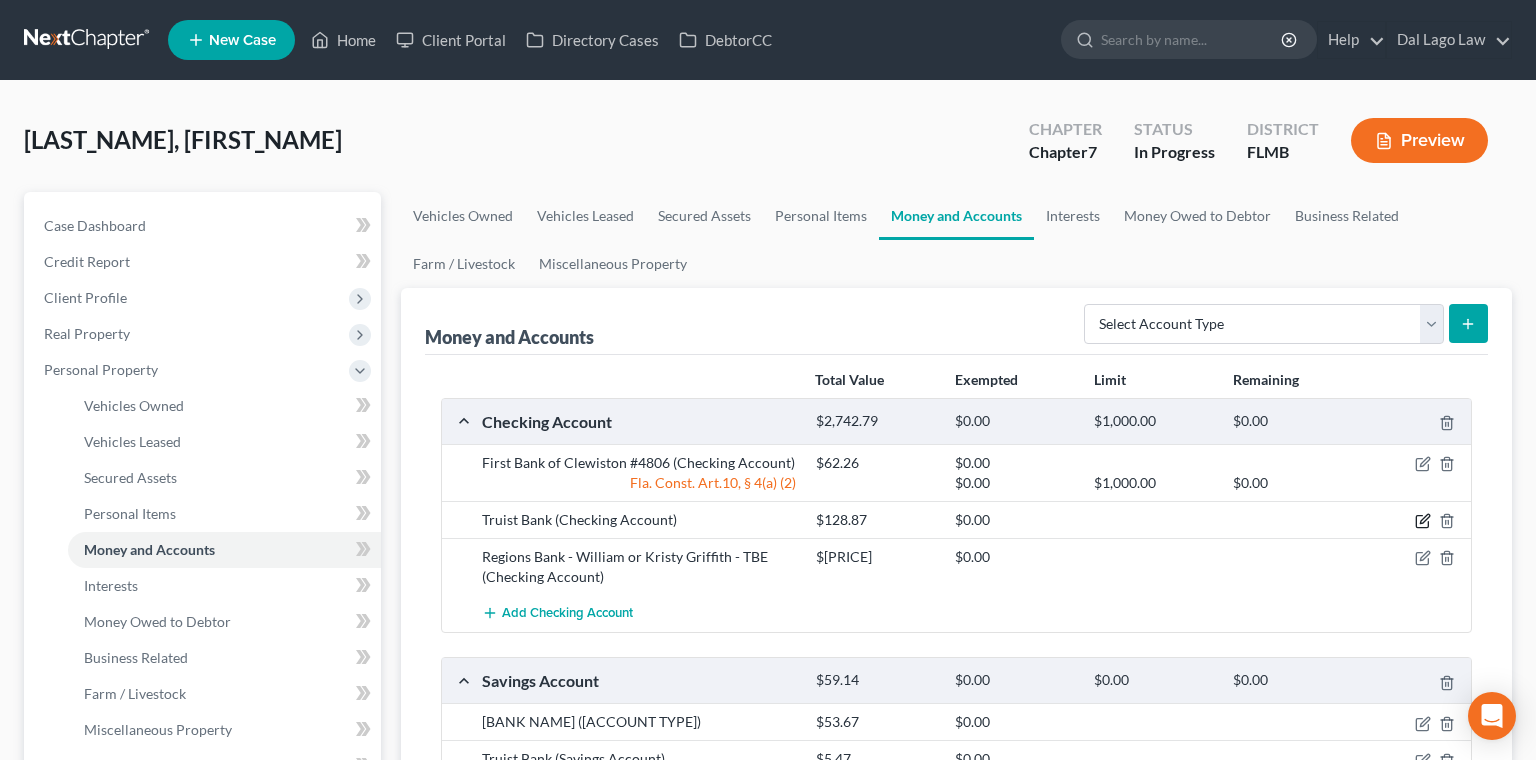 click 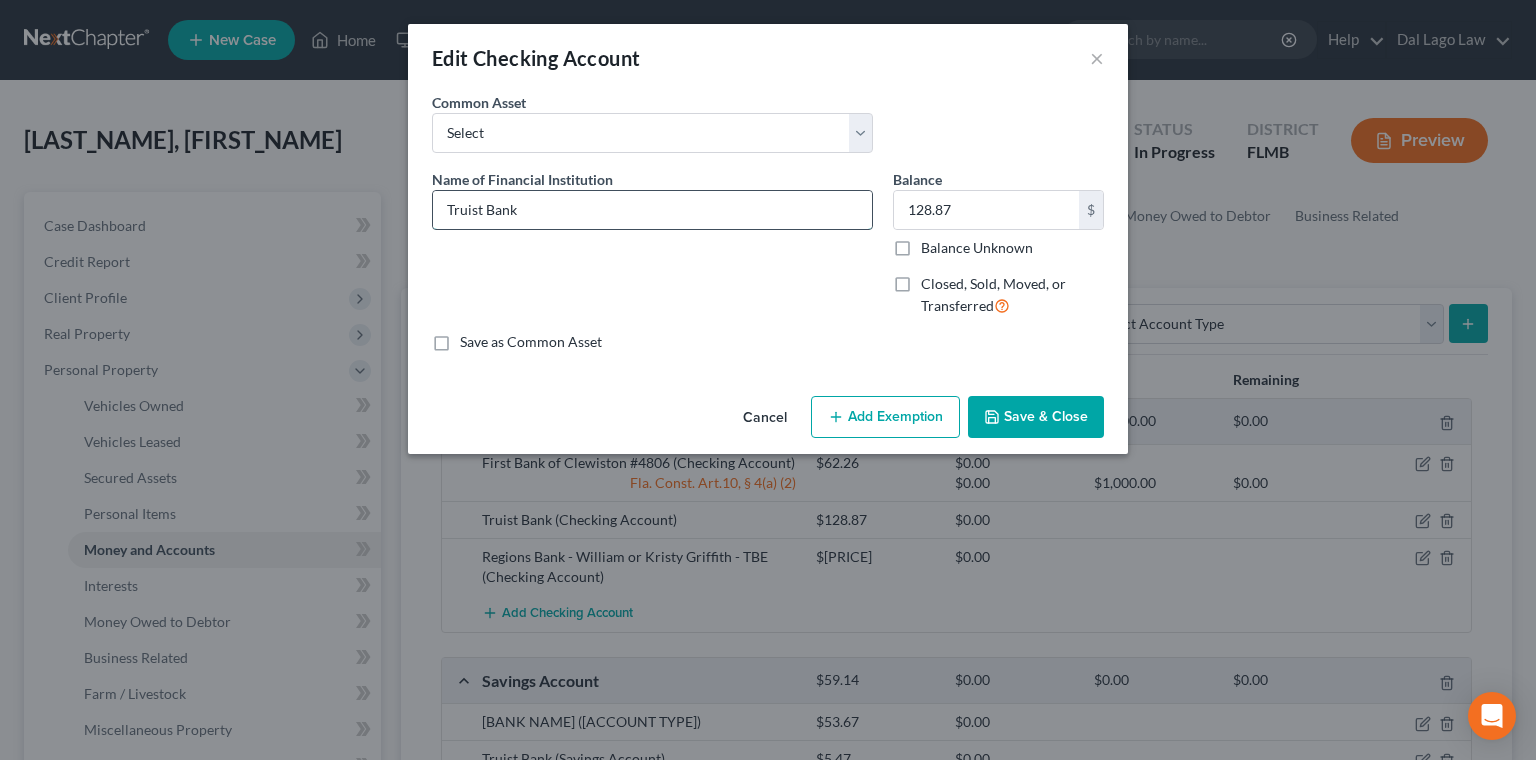 click on "Truist Bank" at bounding box center (652, 210) 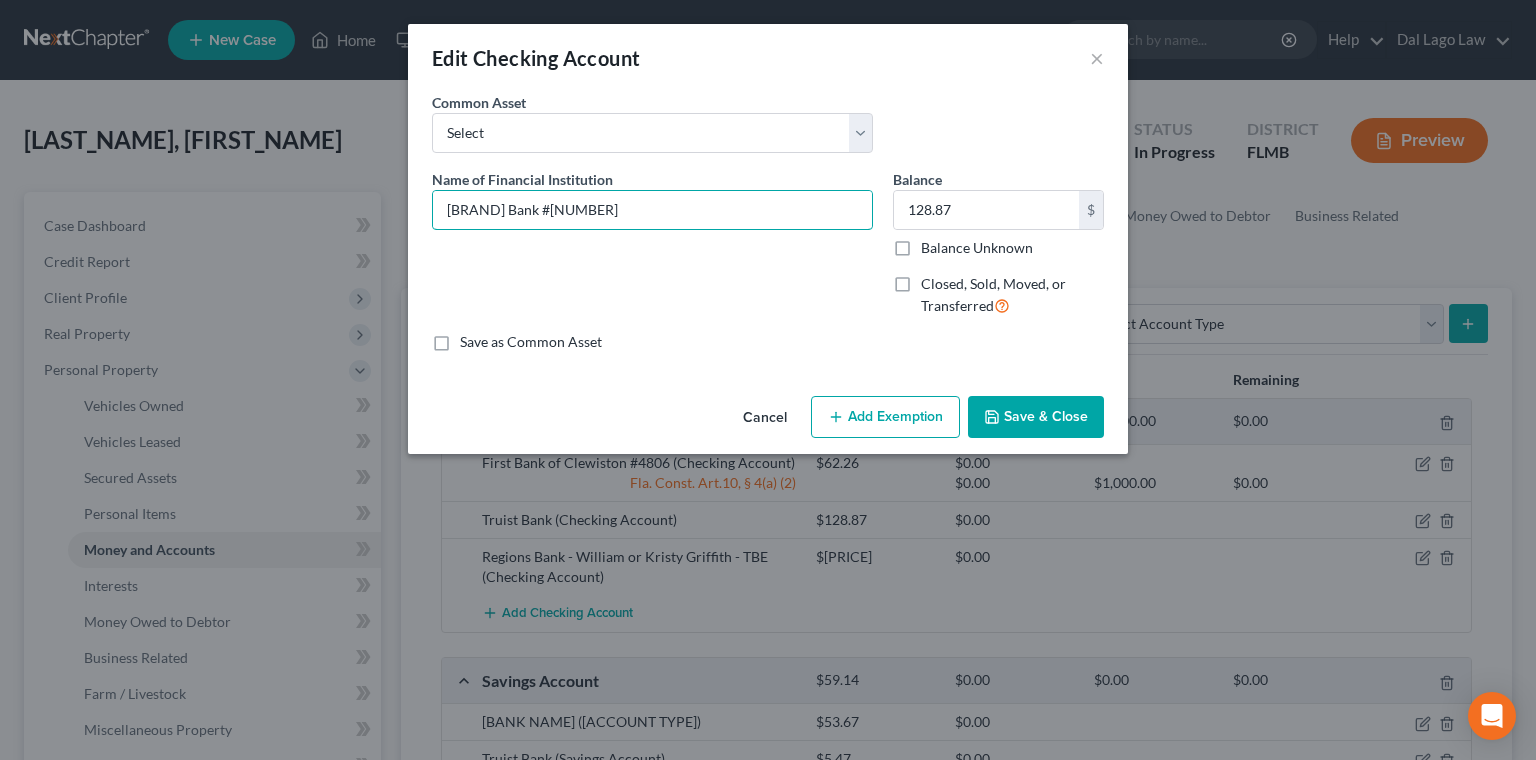 type on "[BRAND] Bank #[NUMBER]" 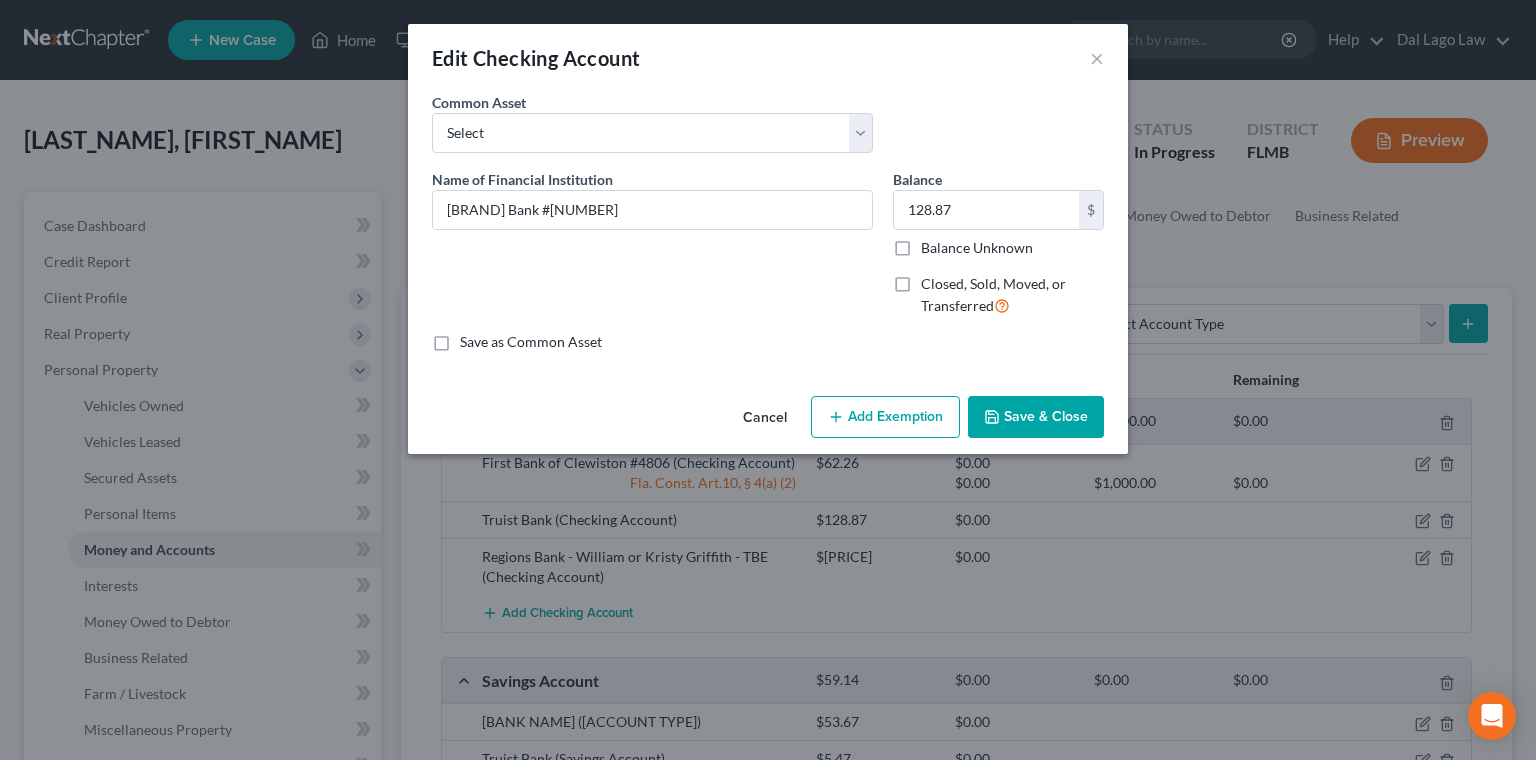 click on "Add Exemption" at bounding box center [885, 417] 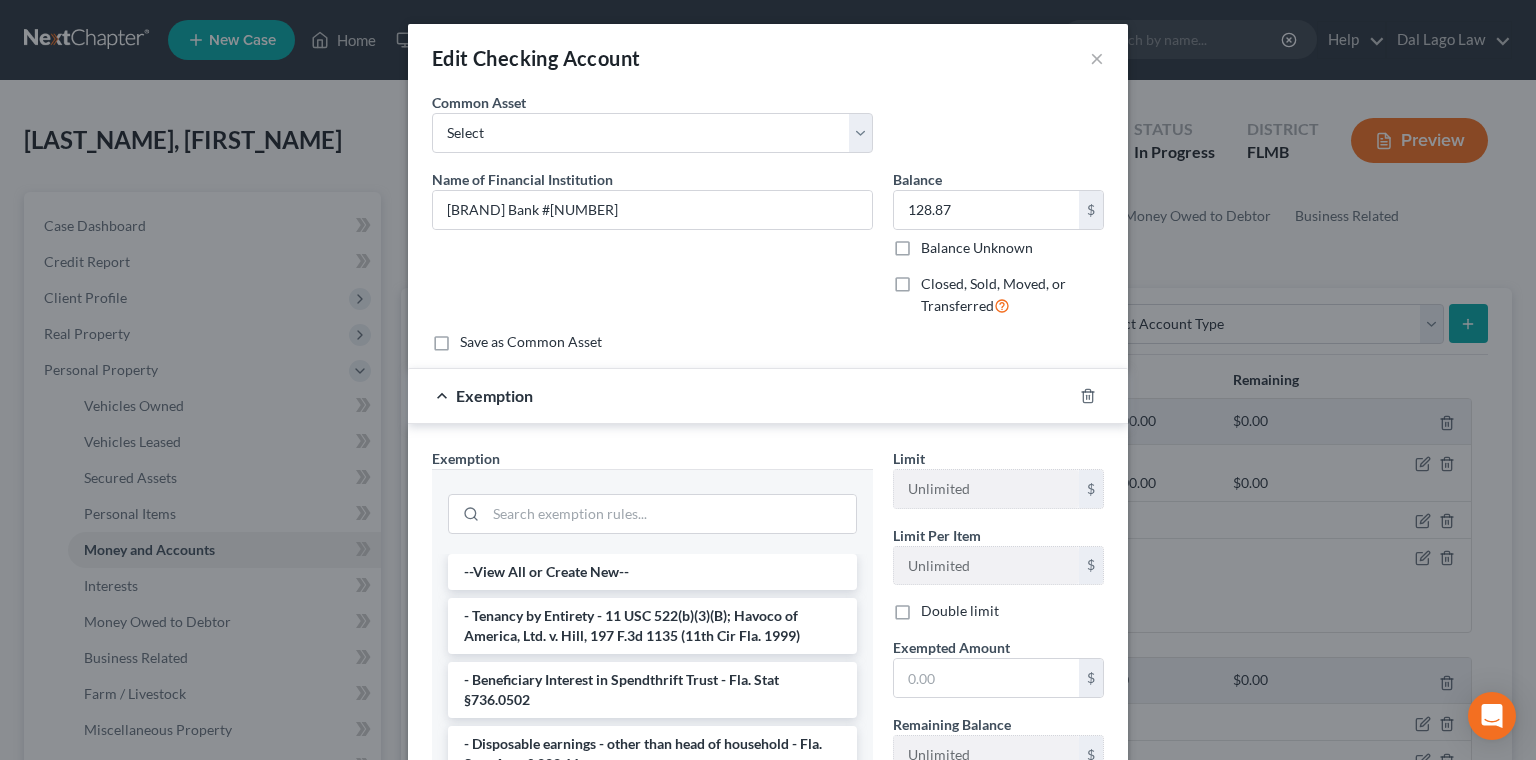 click on "1 - Personal property (any) - Fla. Const. Art.10, § 4(a) (2)" at bounding box center [652, 808] 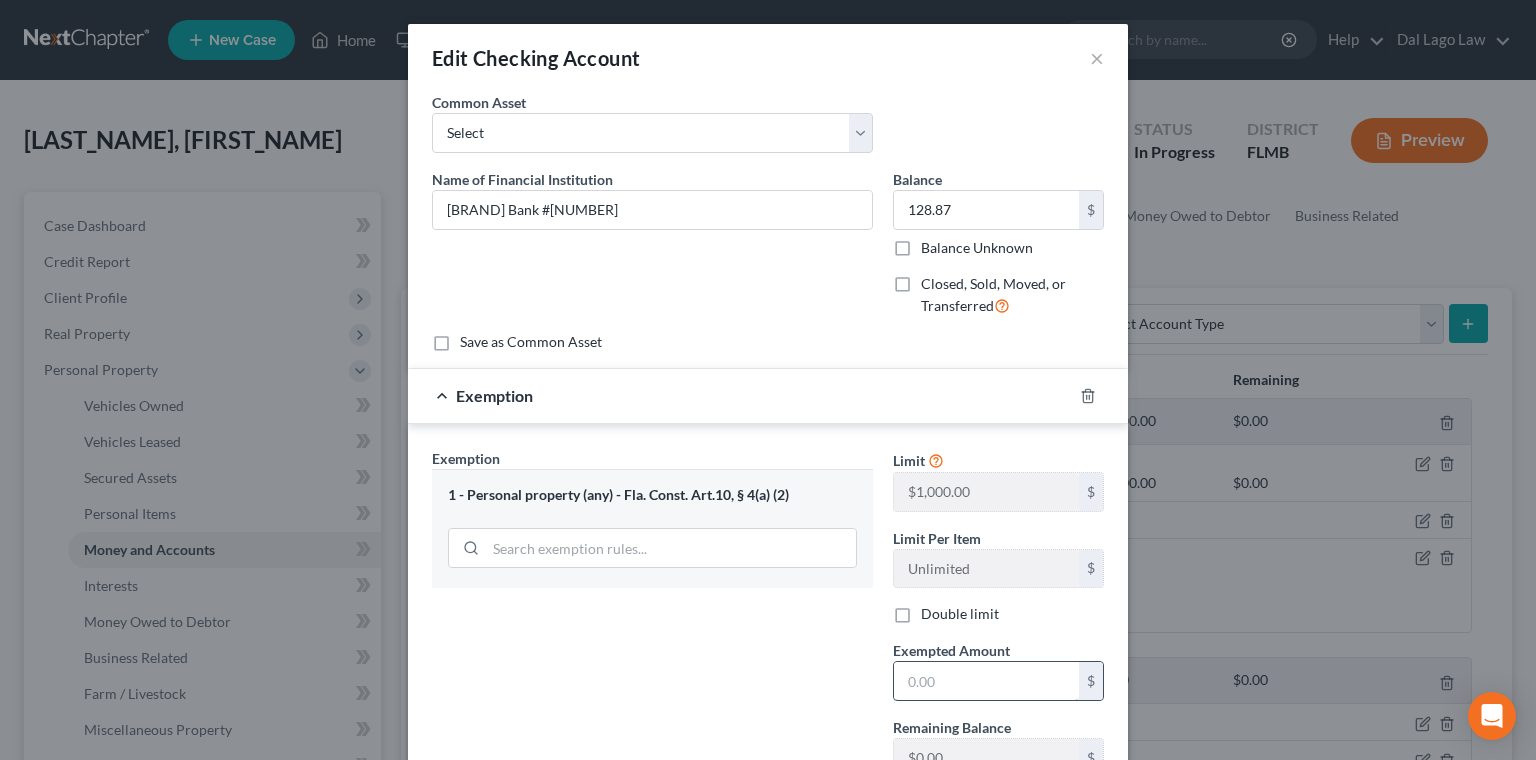 click at bounding box center [986, 681] 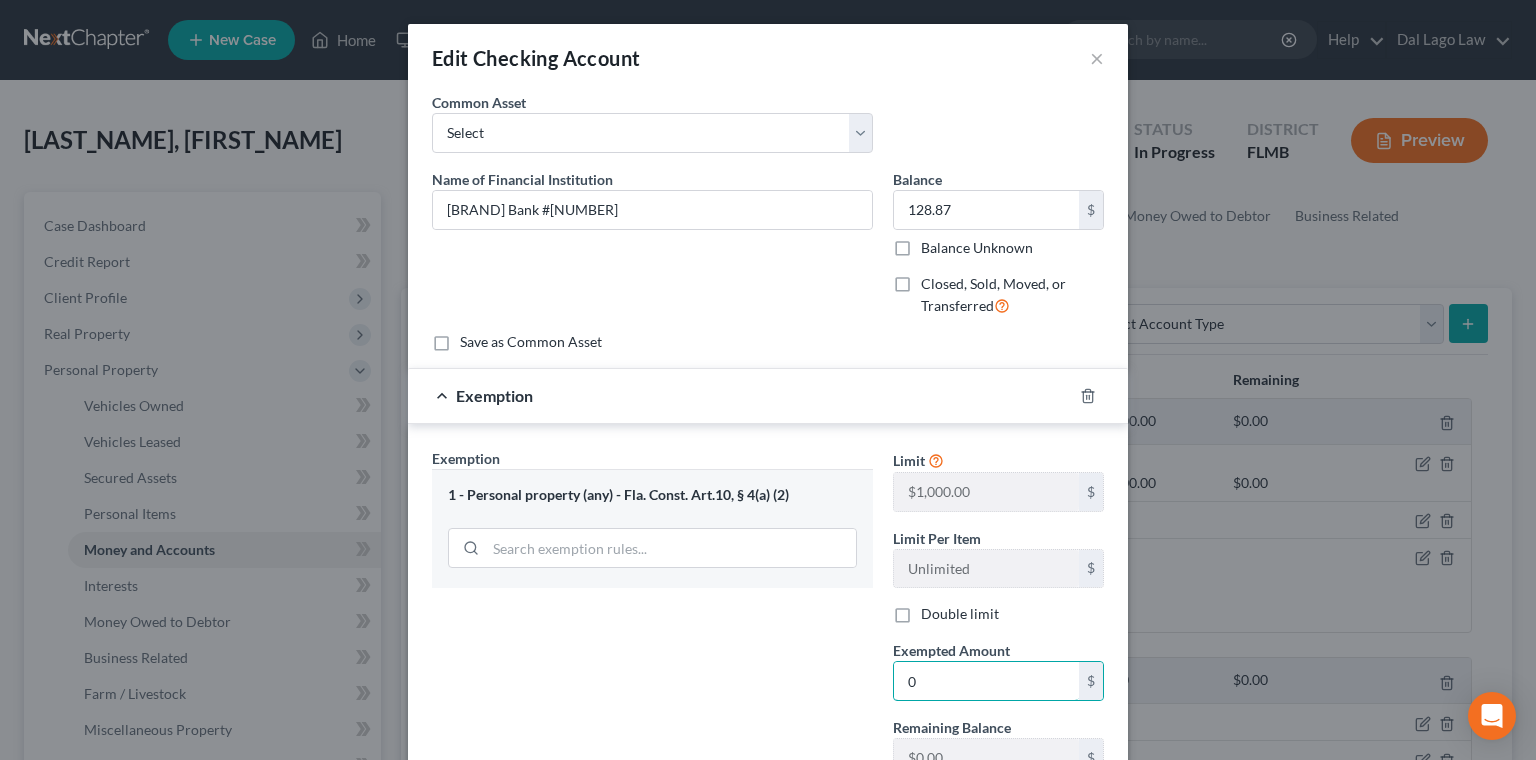 type on "0" 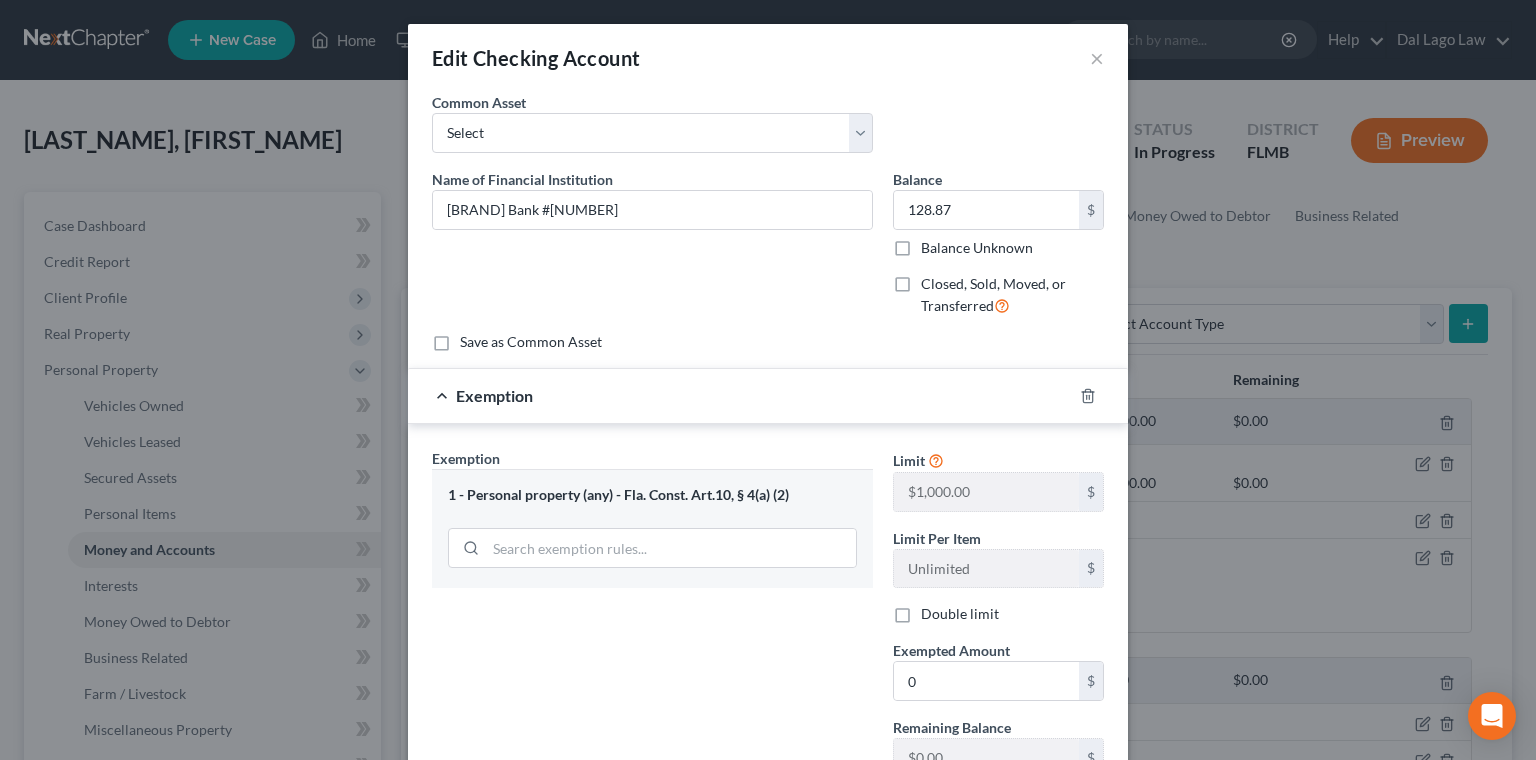 click on "Save & Close" at bounding box center [1036, 860] 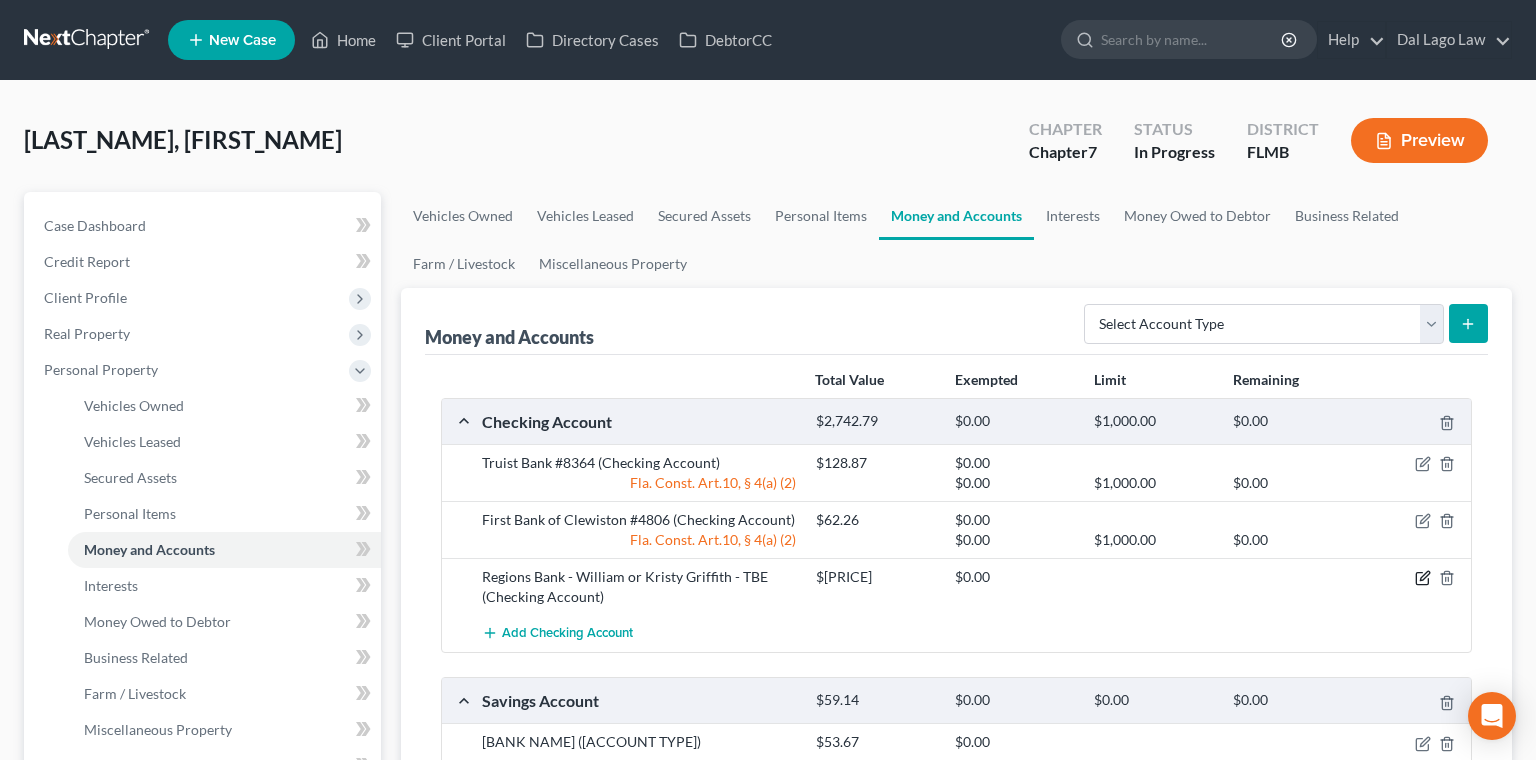 click 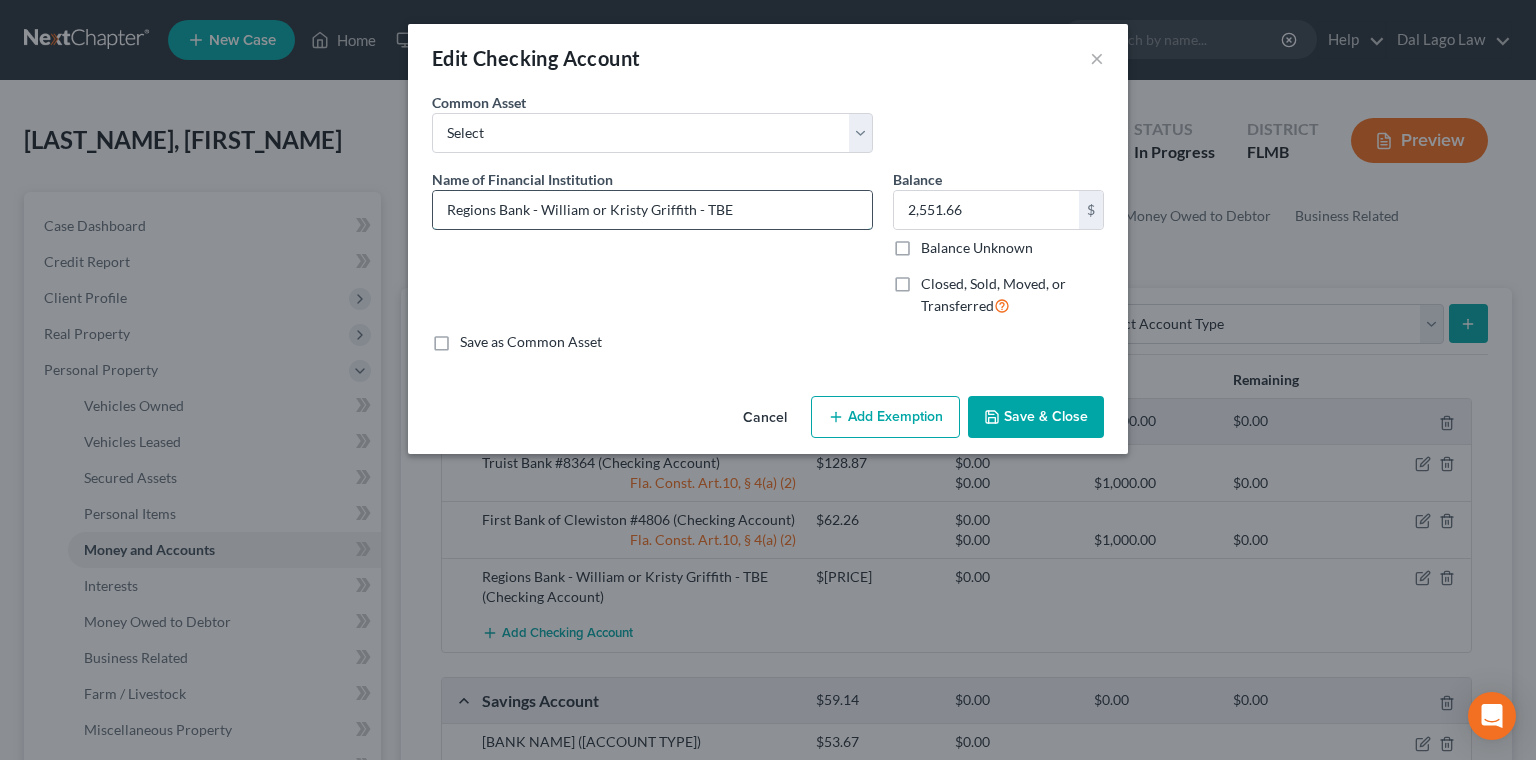 click on "Regions Bank - William or Kristy Griffith - TBE" at bounding box center [652, 210] 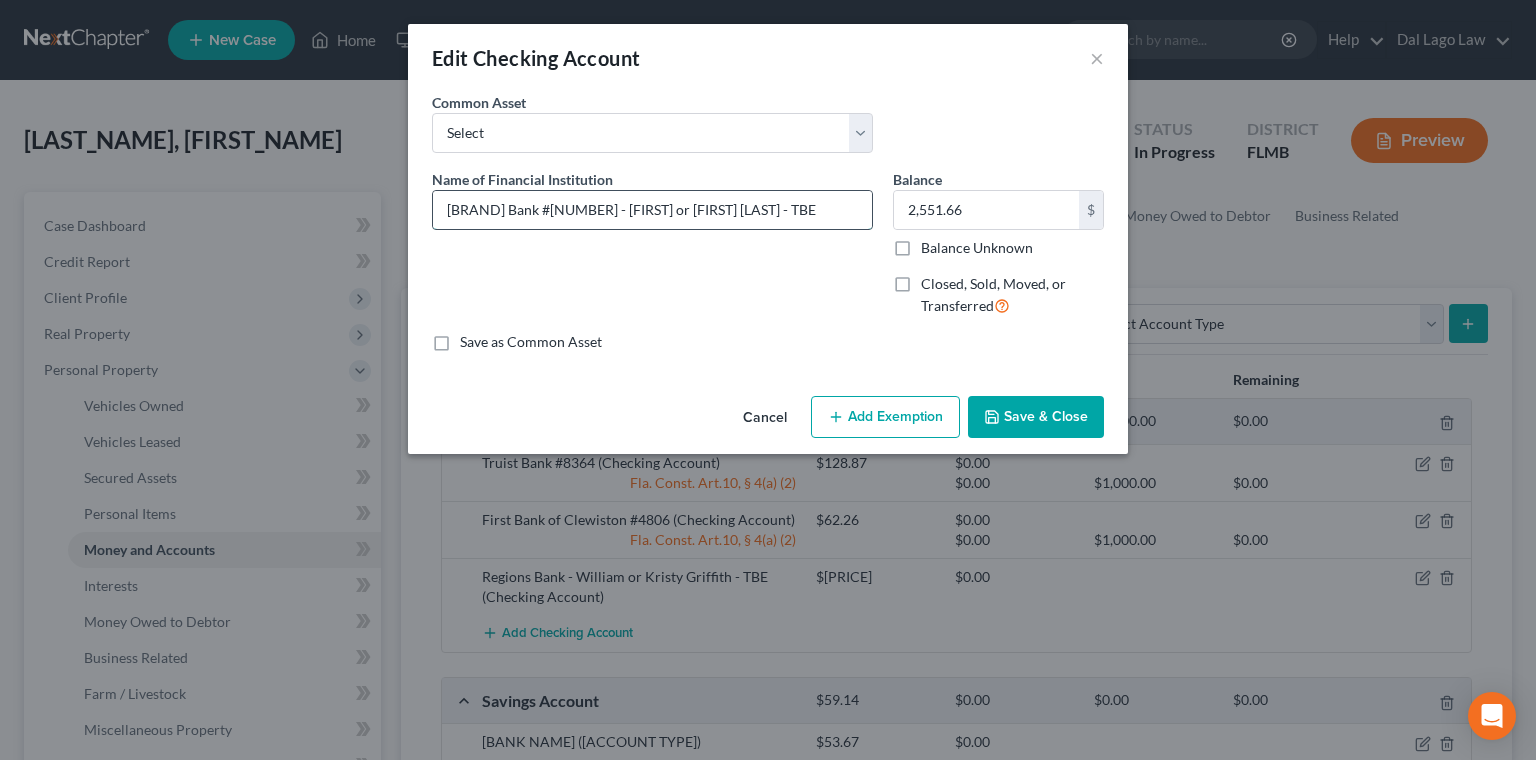 drag, startPoint x: 599, startPoint y: 160, endPoint x: 834, endPoint y: 150, distance: 235.21268 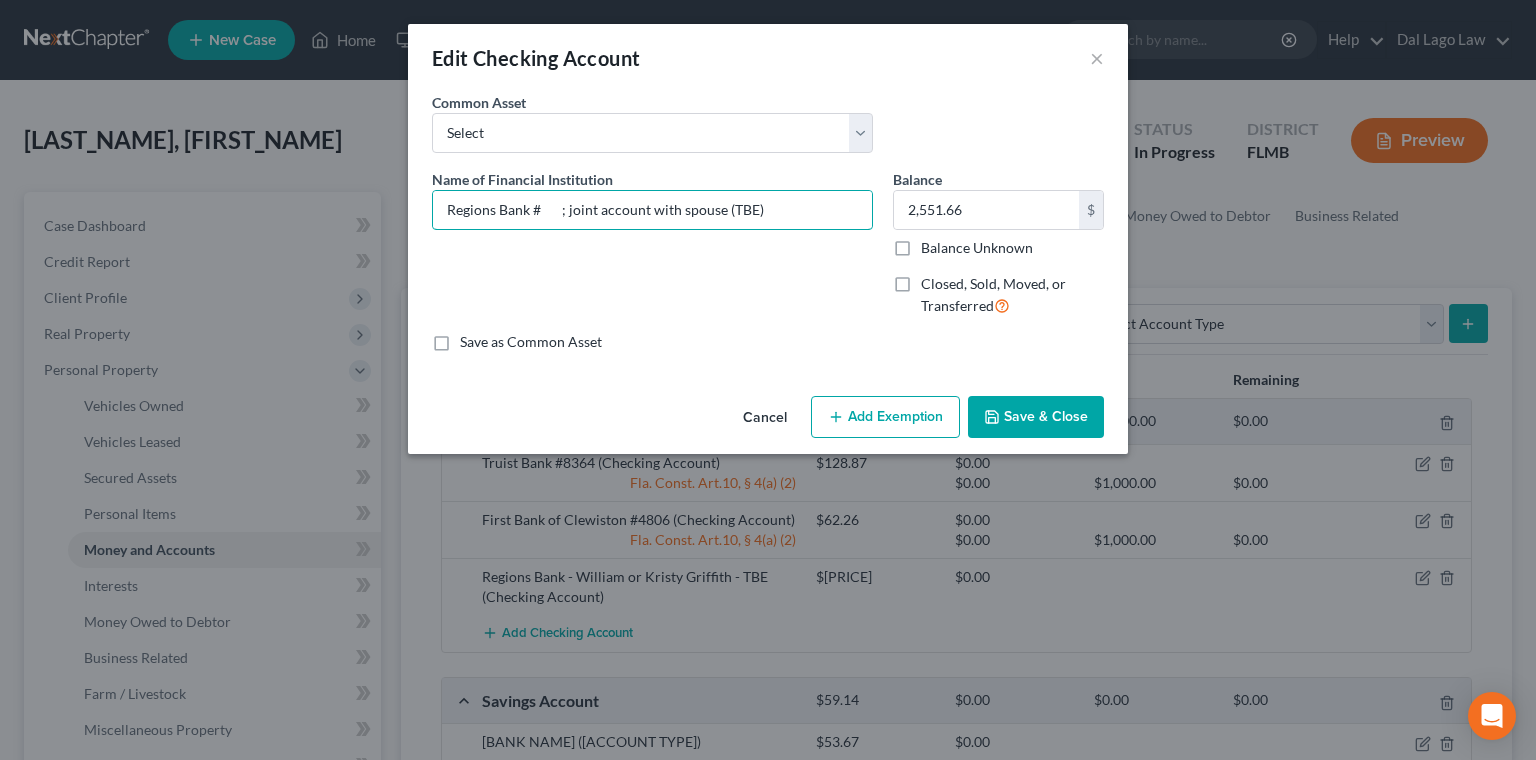 type on "Regions Bank #       ; joint account with spouse (TBE)" 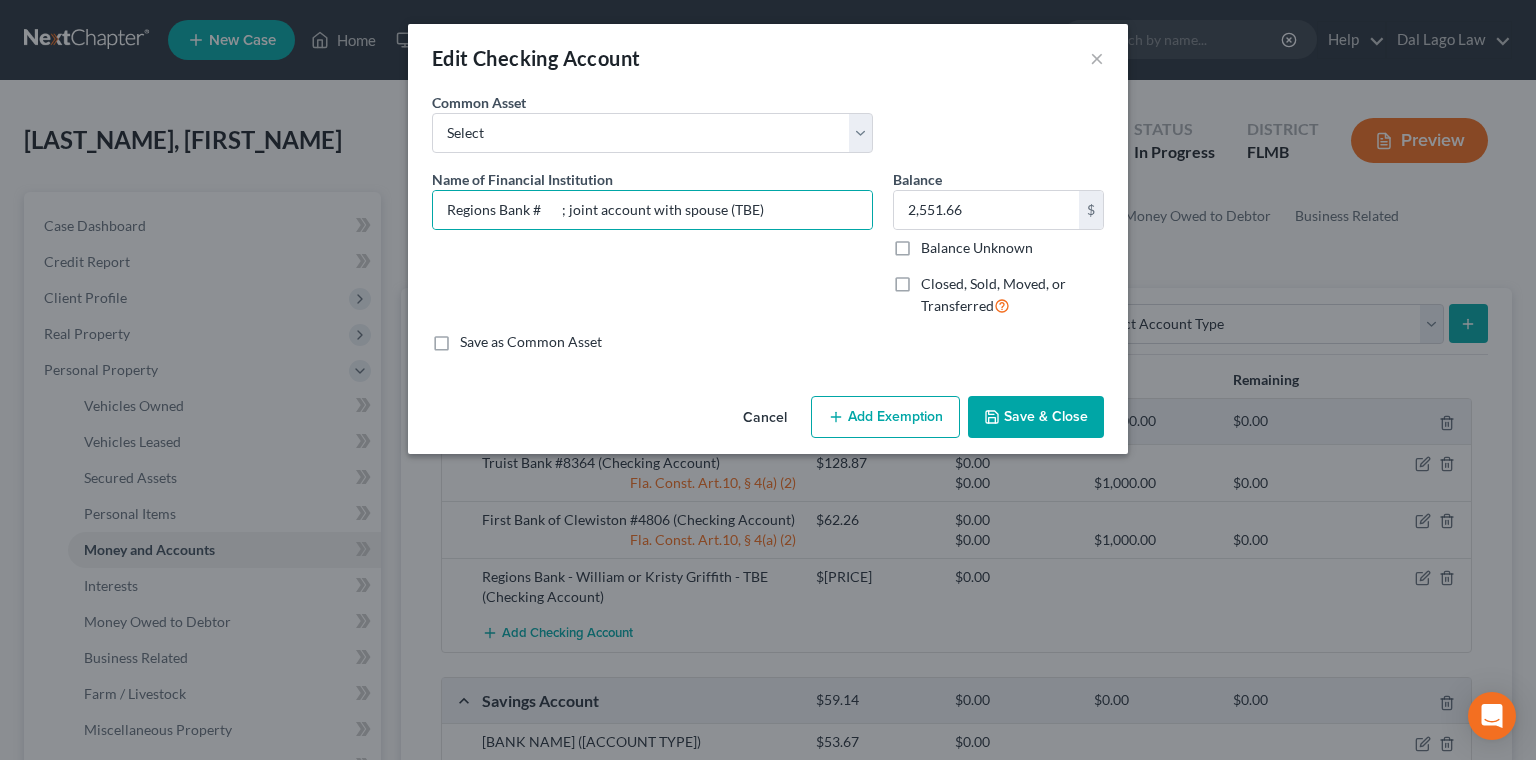click on "Add Exemption" at bounding box center [885, 417] 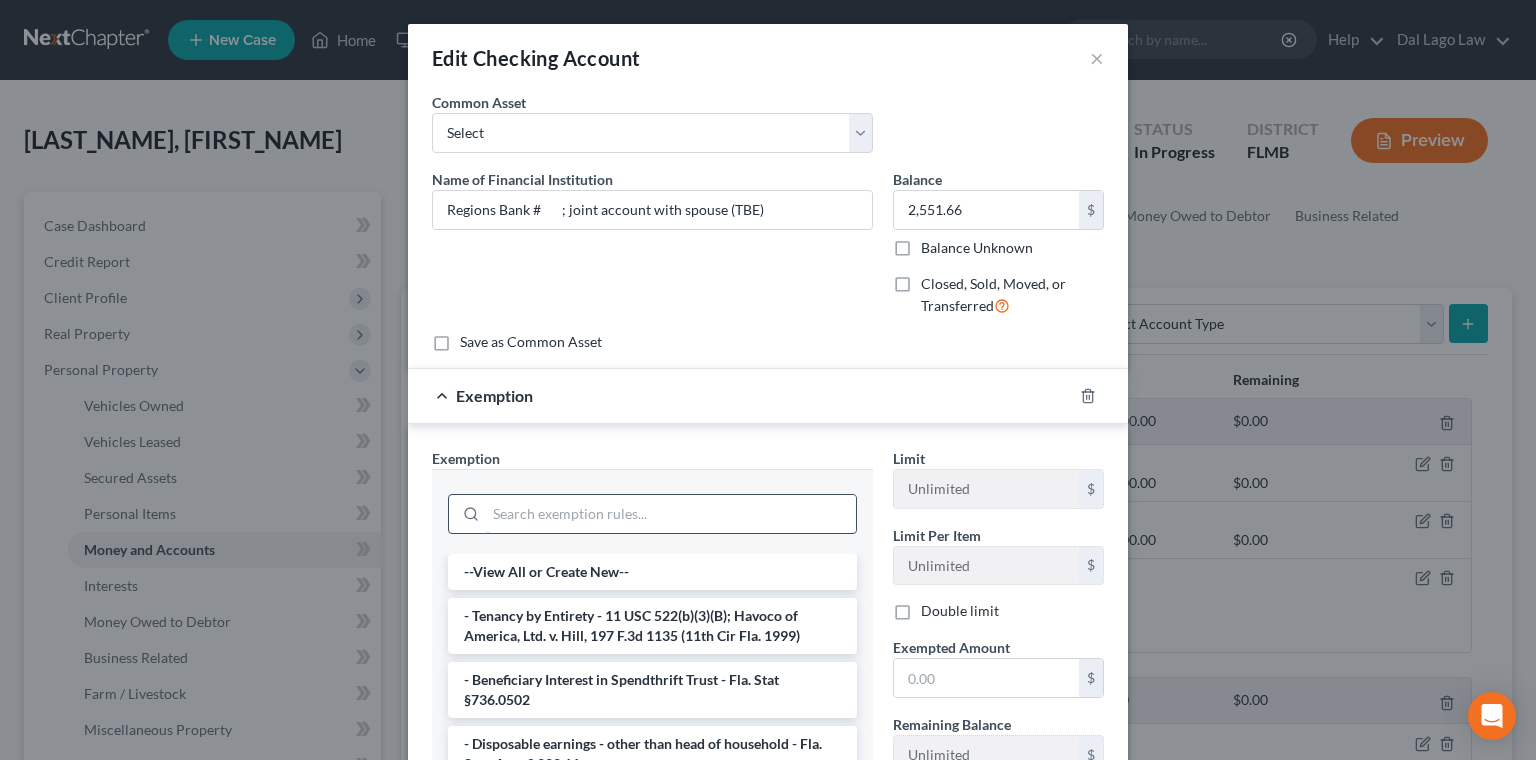 click at bounding box center [671, 514] 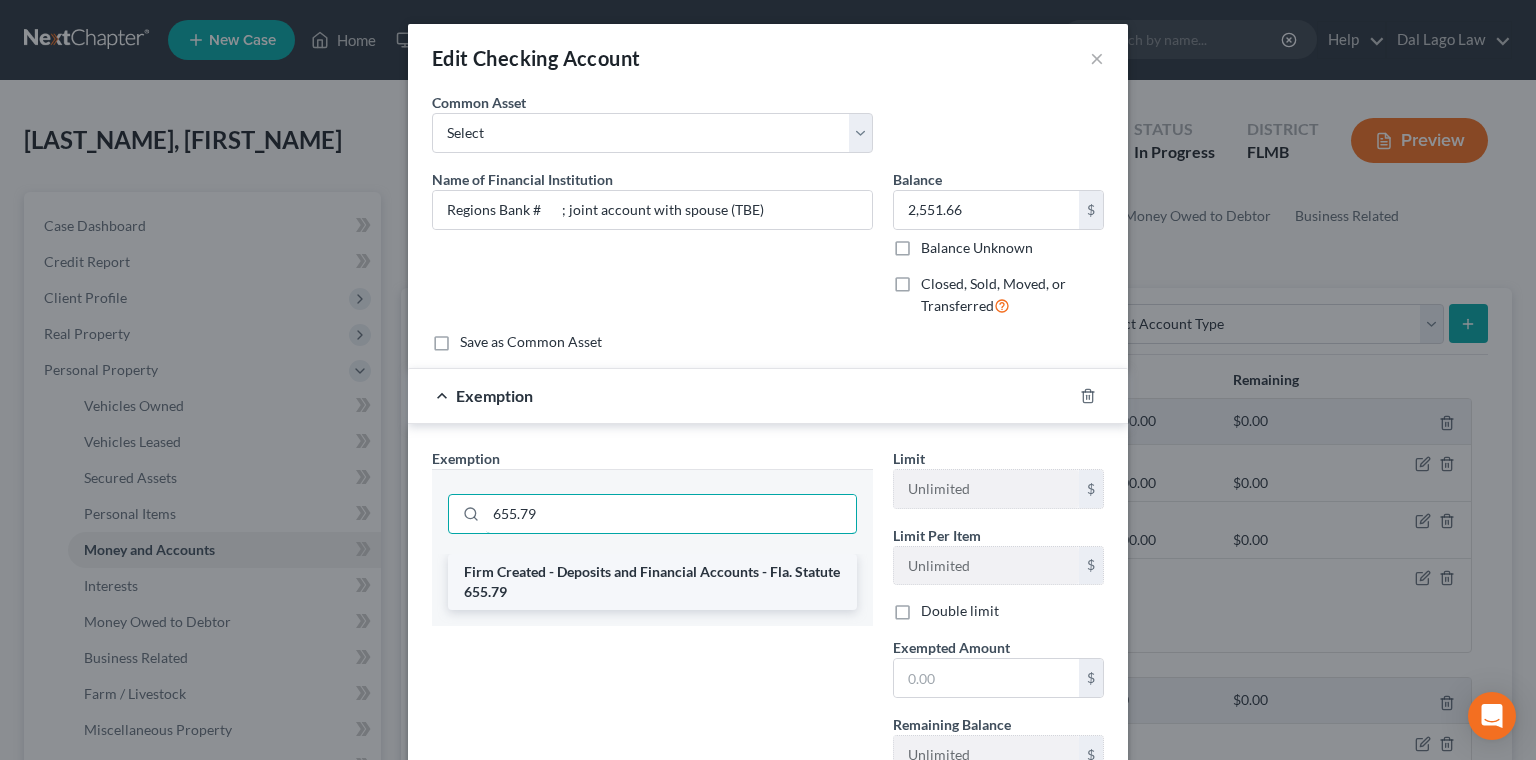 type on "655.79" 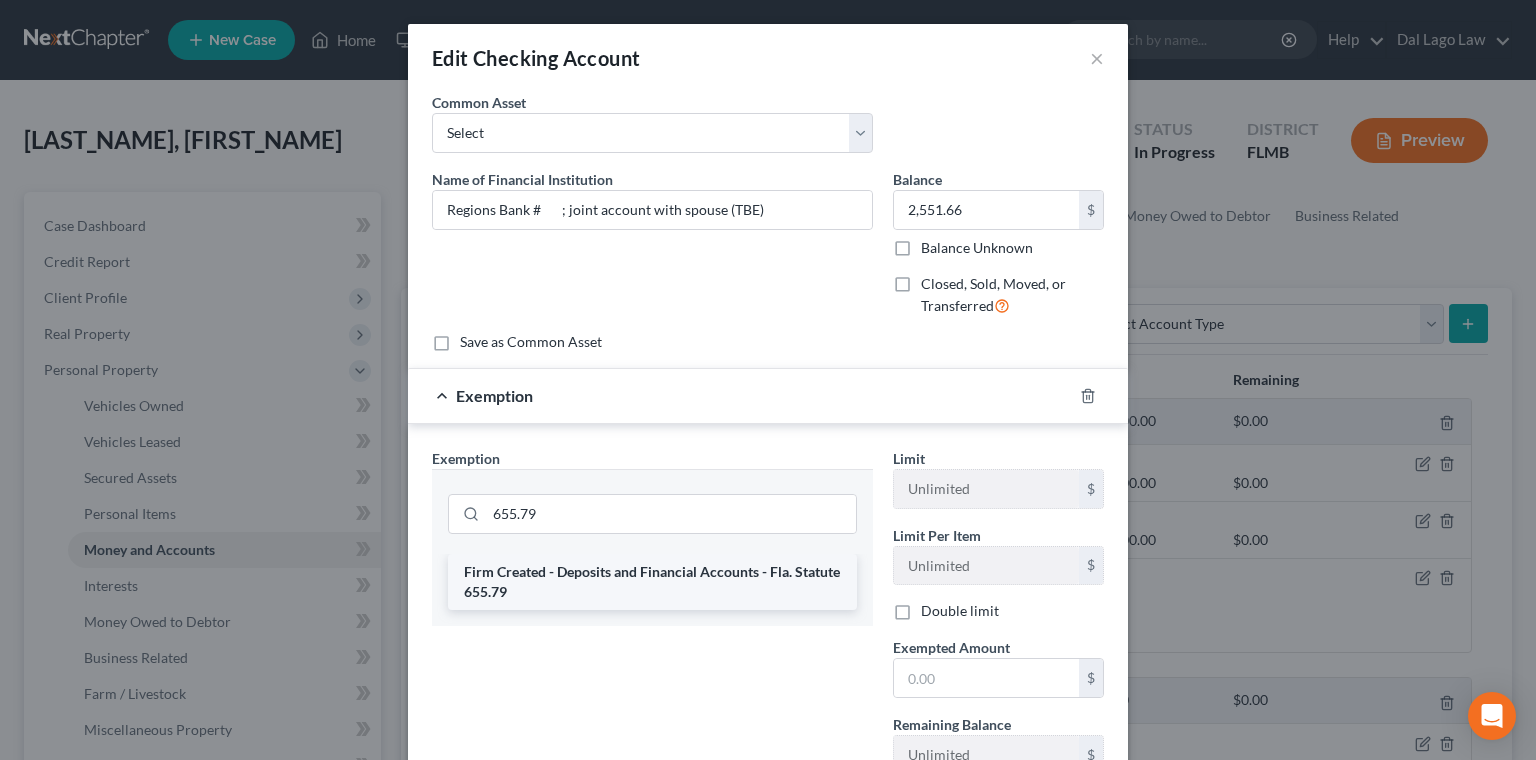 click on "Firm Created - Deposits and Financial Accounts - Fla. Statute 655.79" at bounding box center (652, 582) 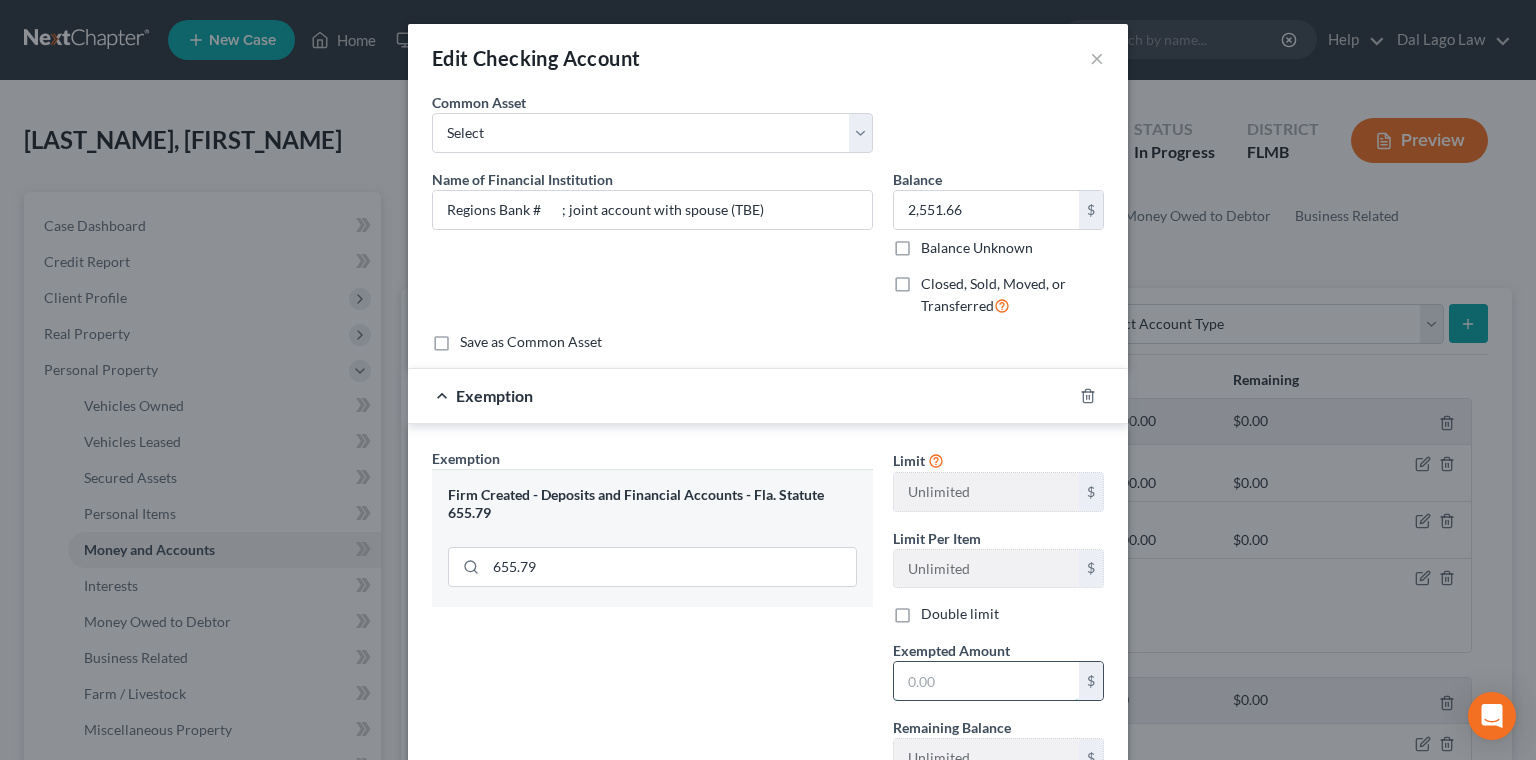 click at bounding box center [986, 681] 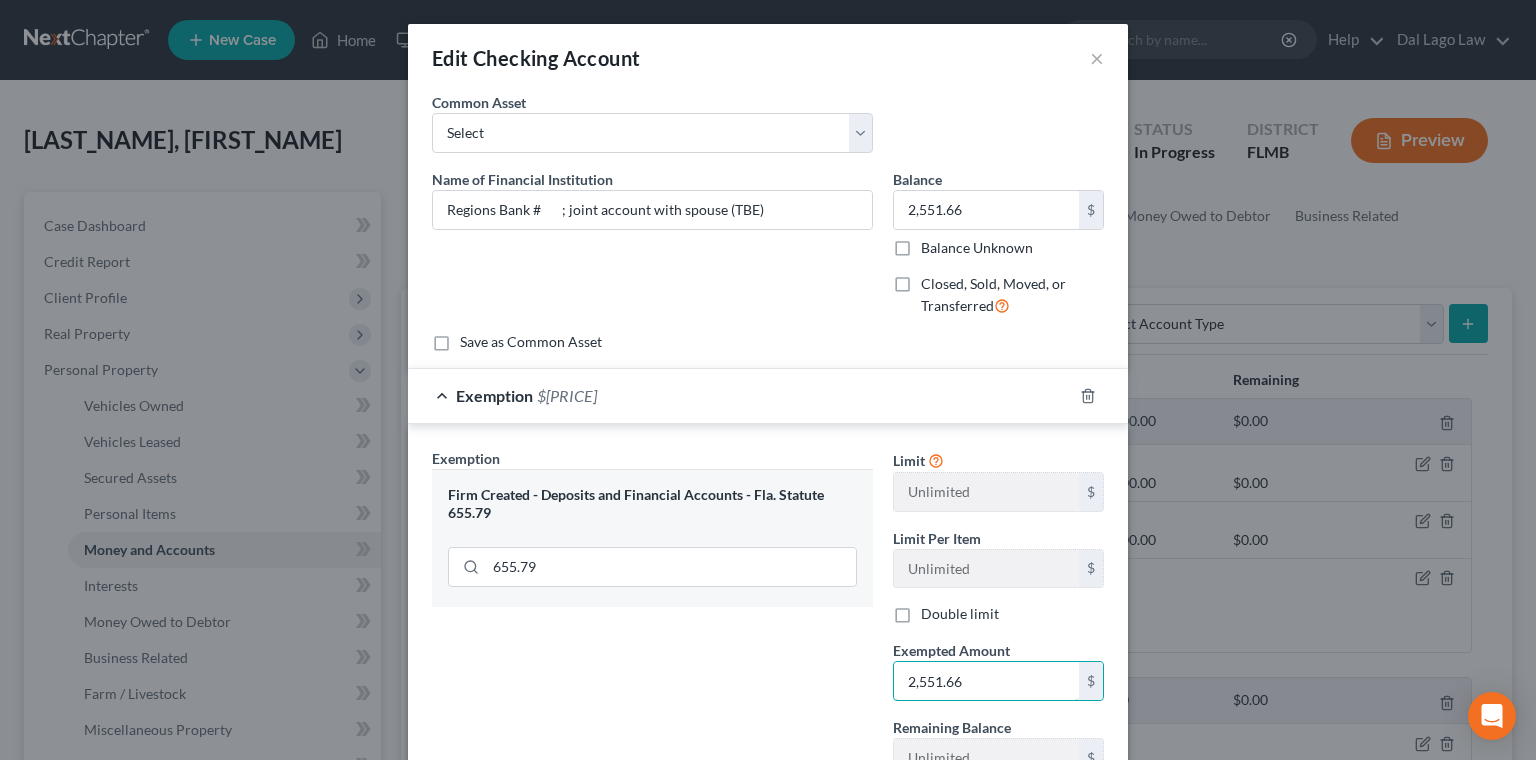 type on "2,551.66" 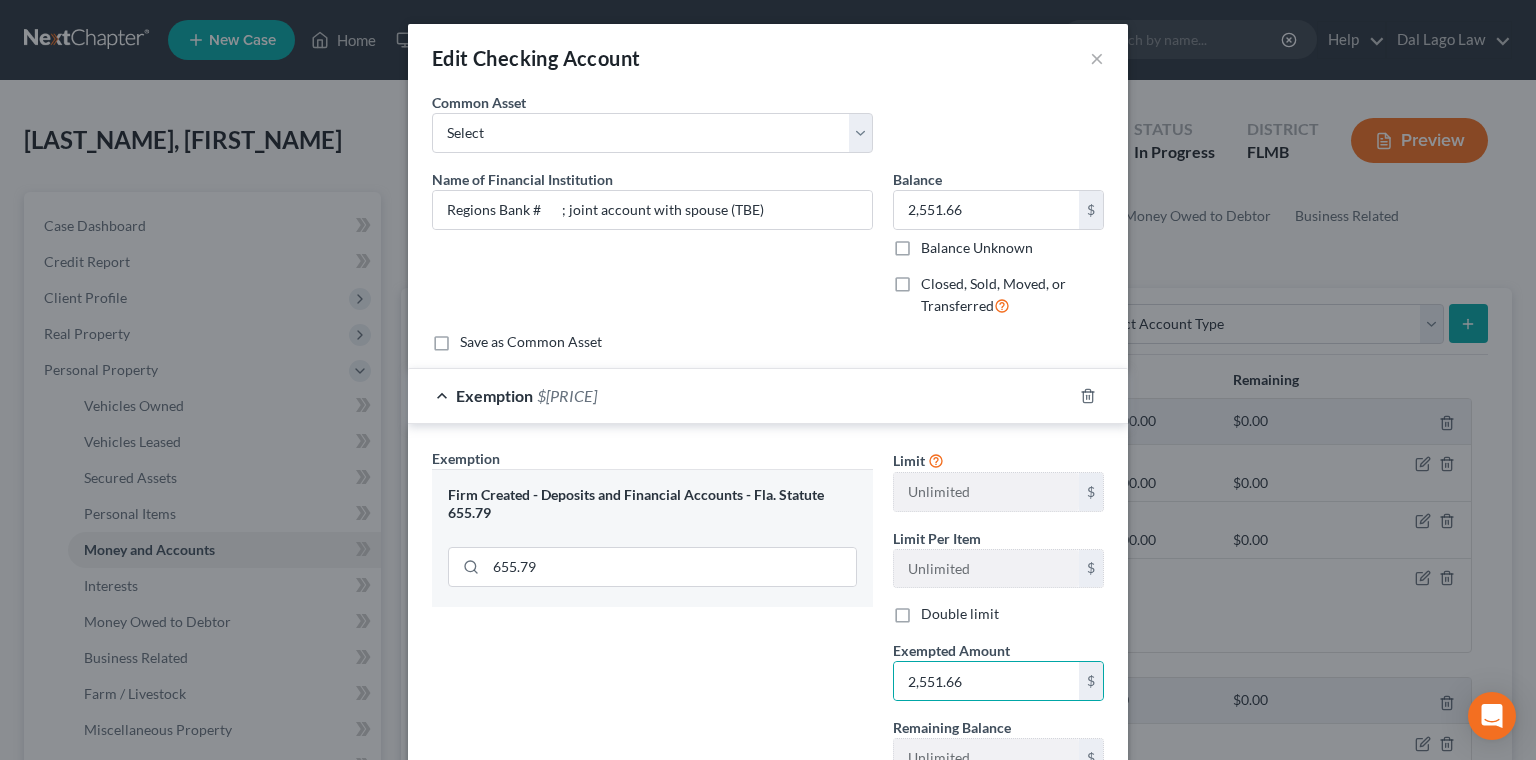 click on "Save & Close" at bounding box center (1036, 860) 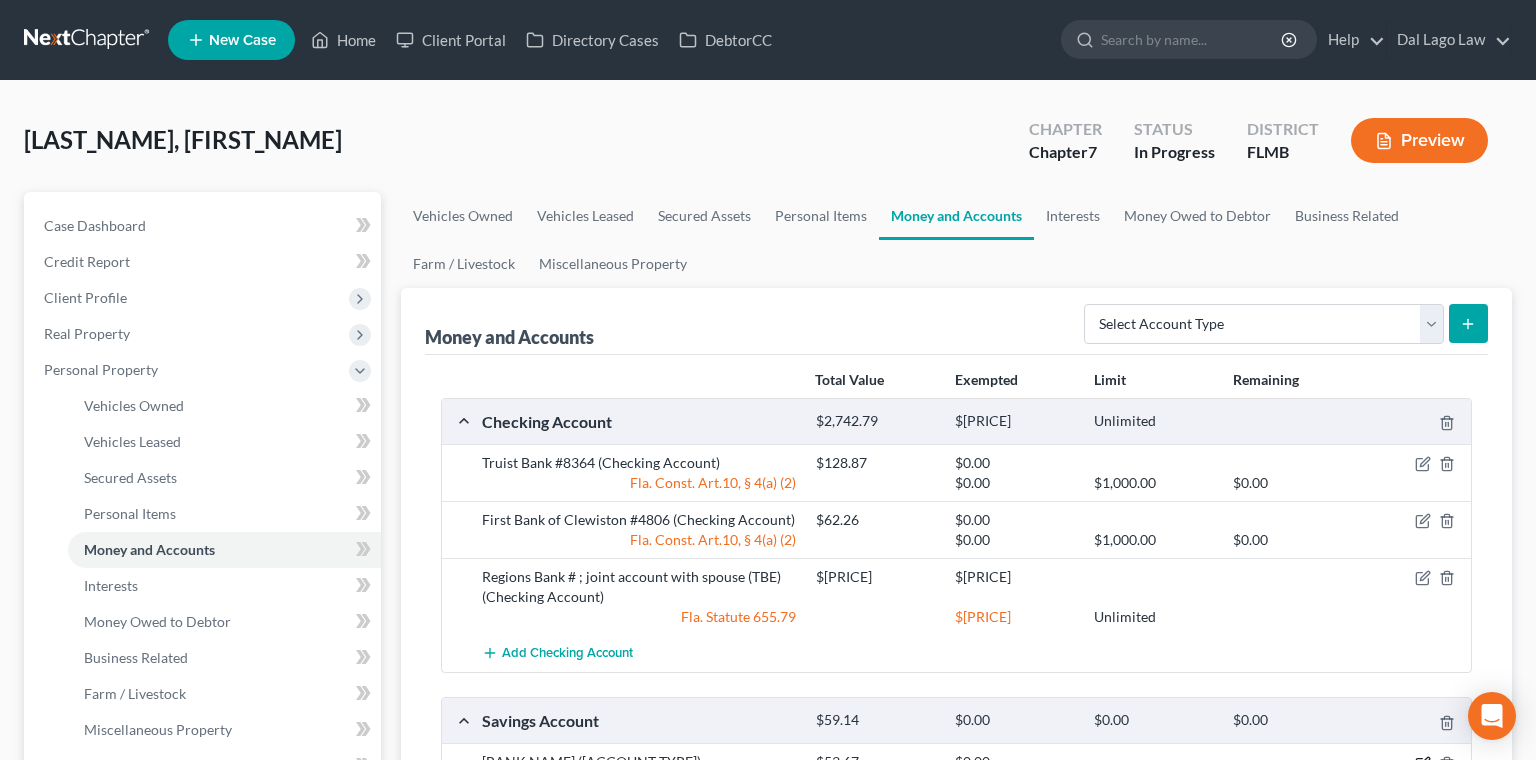 click 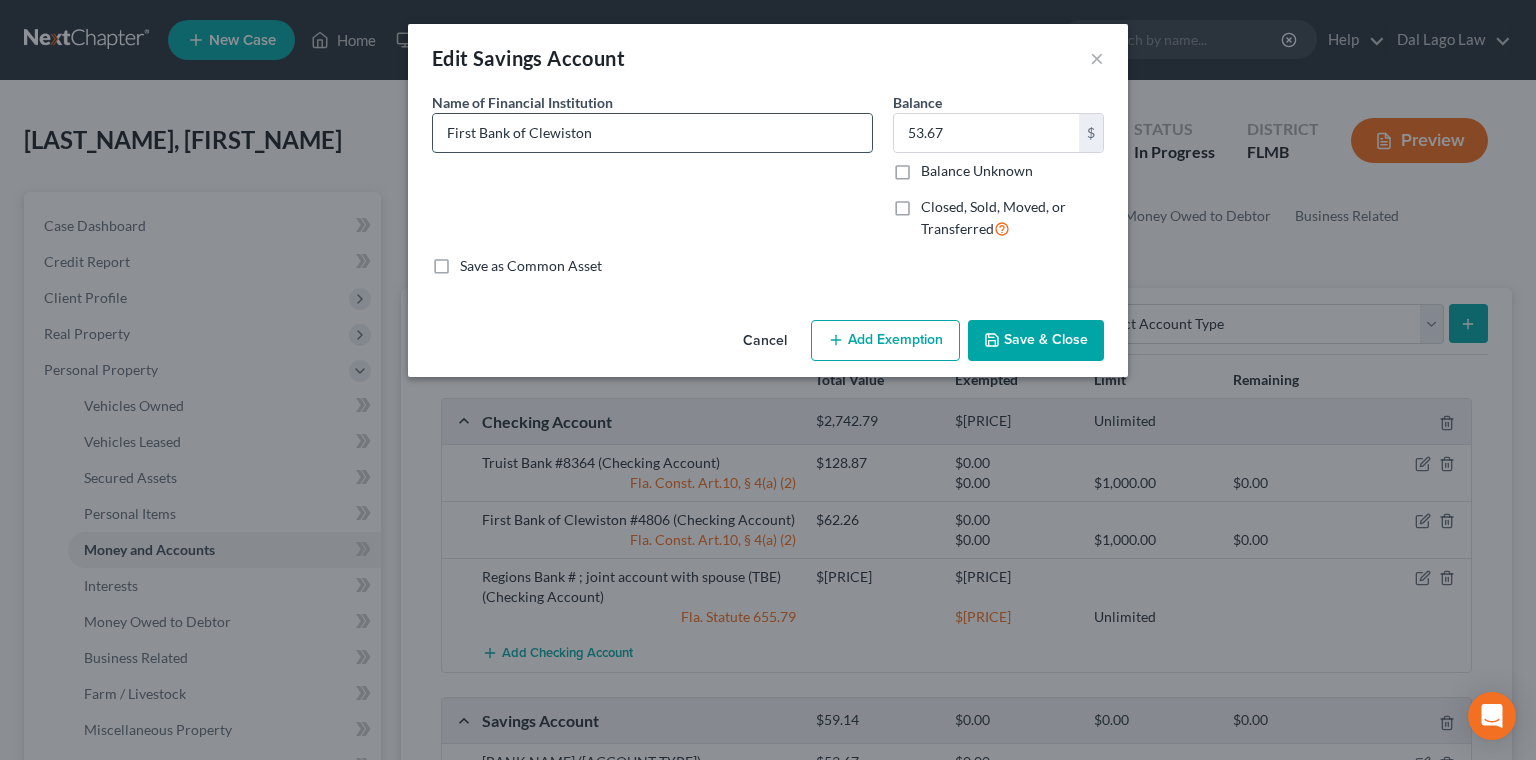 click on "First Bank of Clewiston" at bounding box center (652, 133) 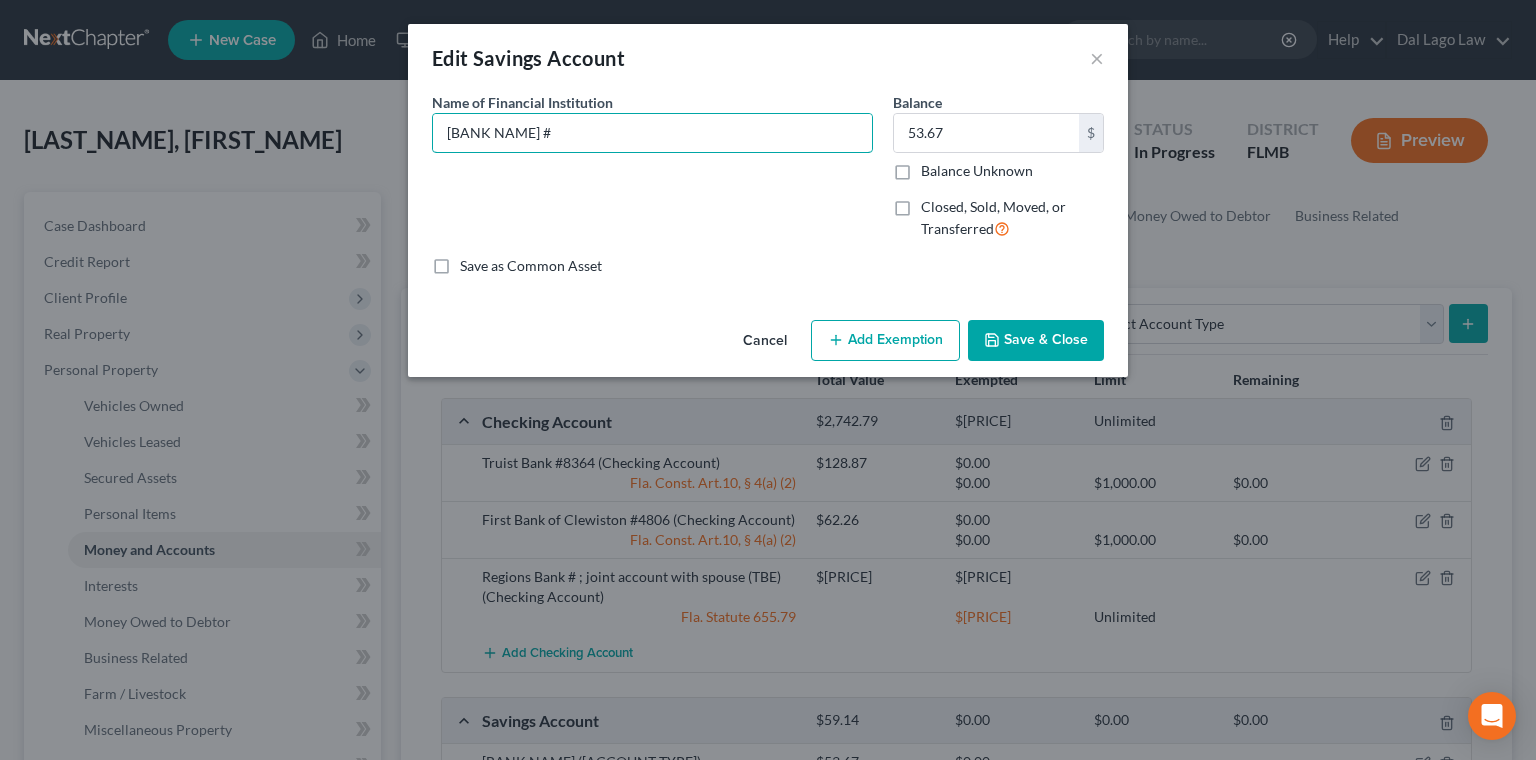 type on "[BANK NAME] #" 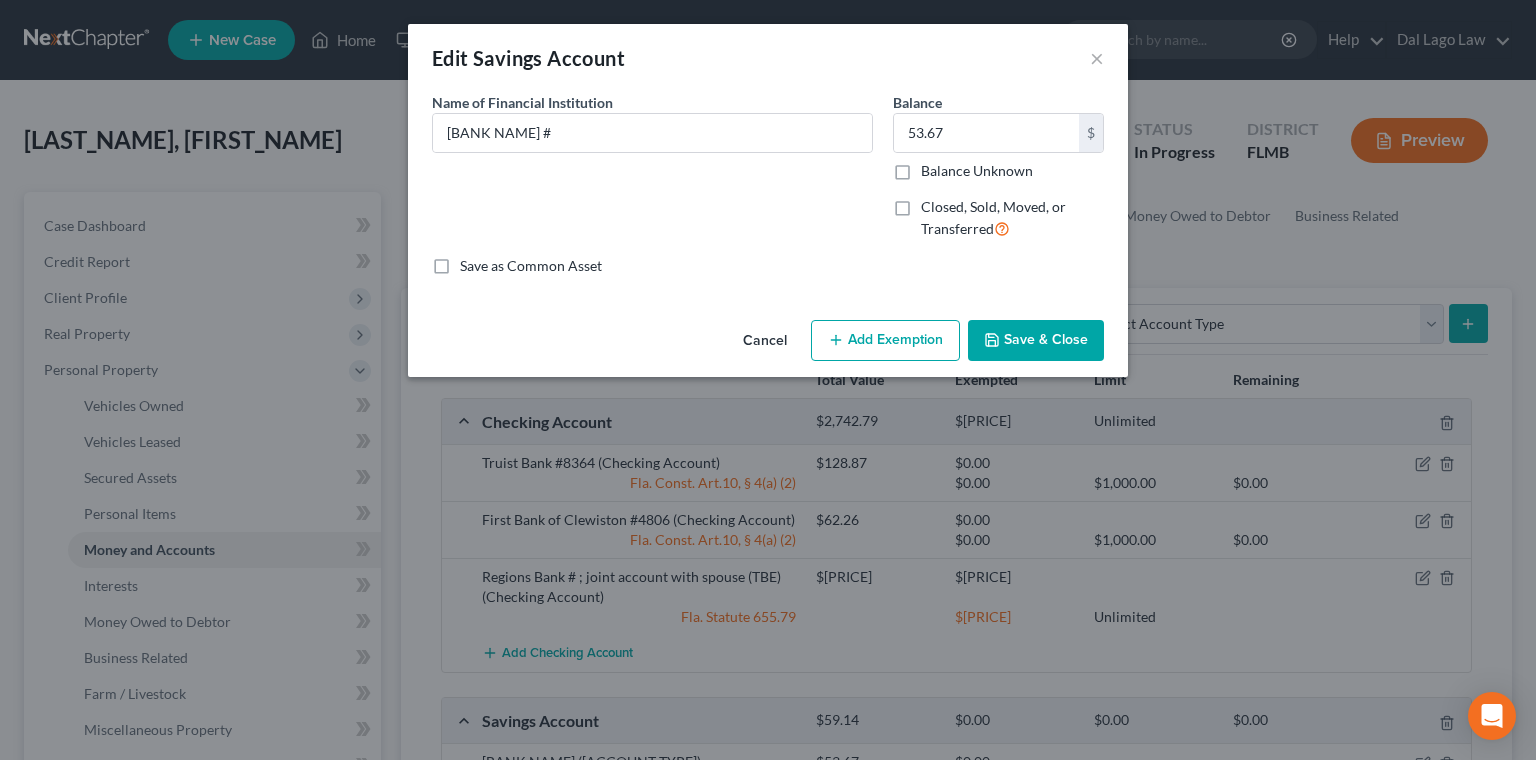 click on "Add Exemption" at bounding box center [885, 341] 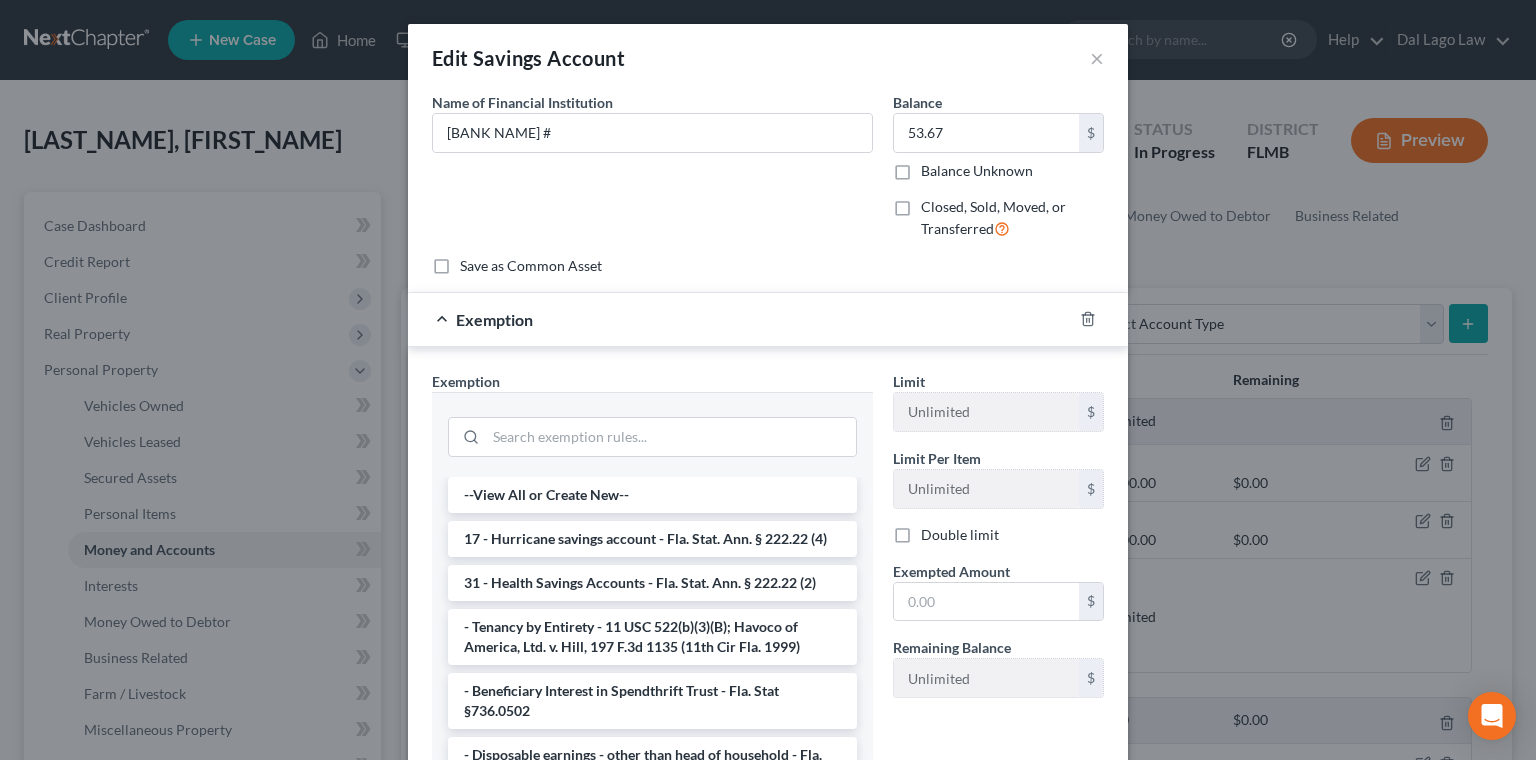 scroll, scrollTop: 76, scrollLeft: 0, axis: vertical 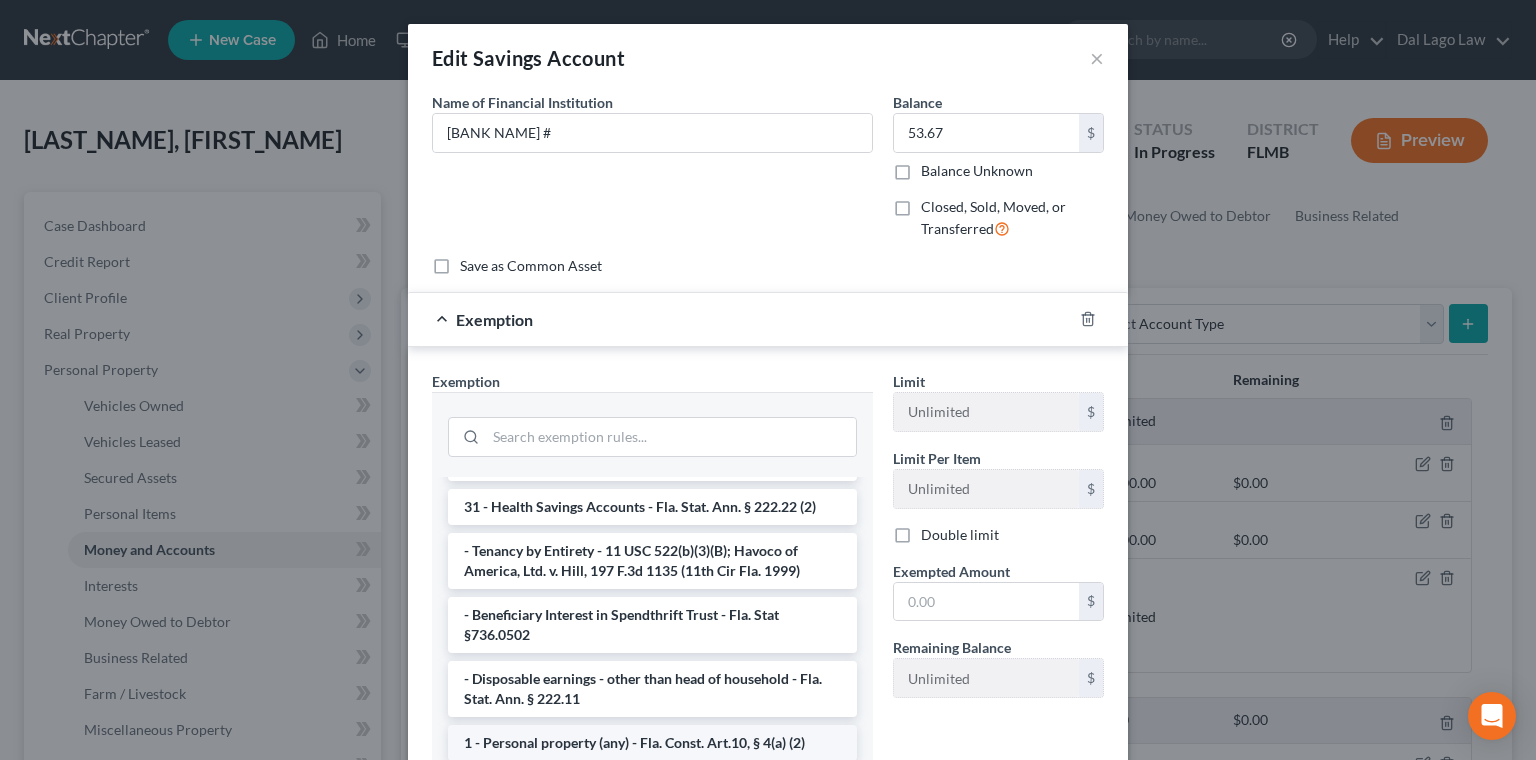 click on "1 - Personal property (any) - Fla. Const. Art.10, § 4(a) (2)" at bounding box center (652, 743) 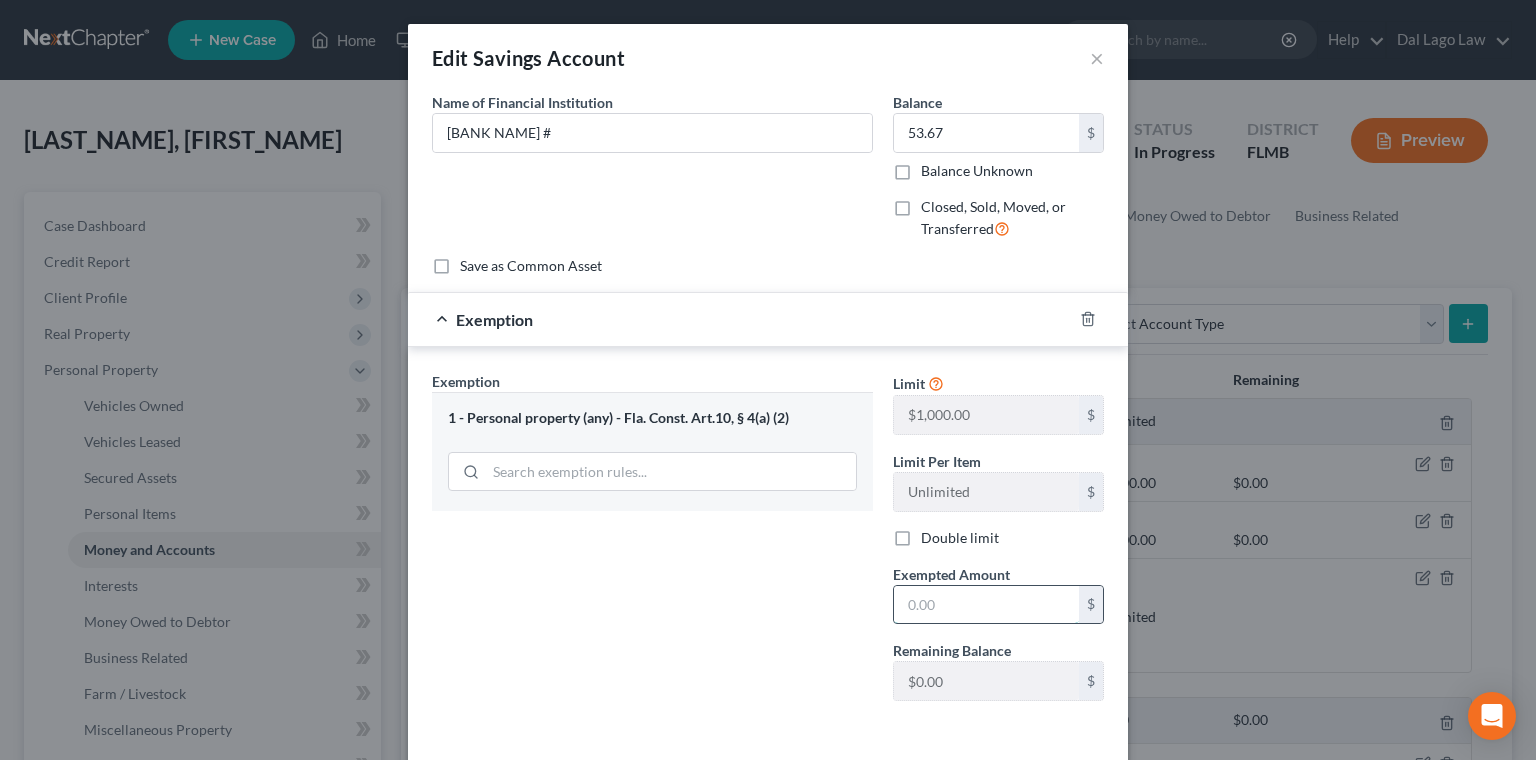 click at bounding box center (986, 605) 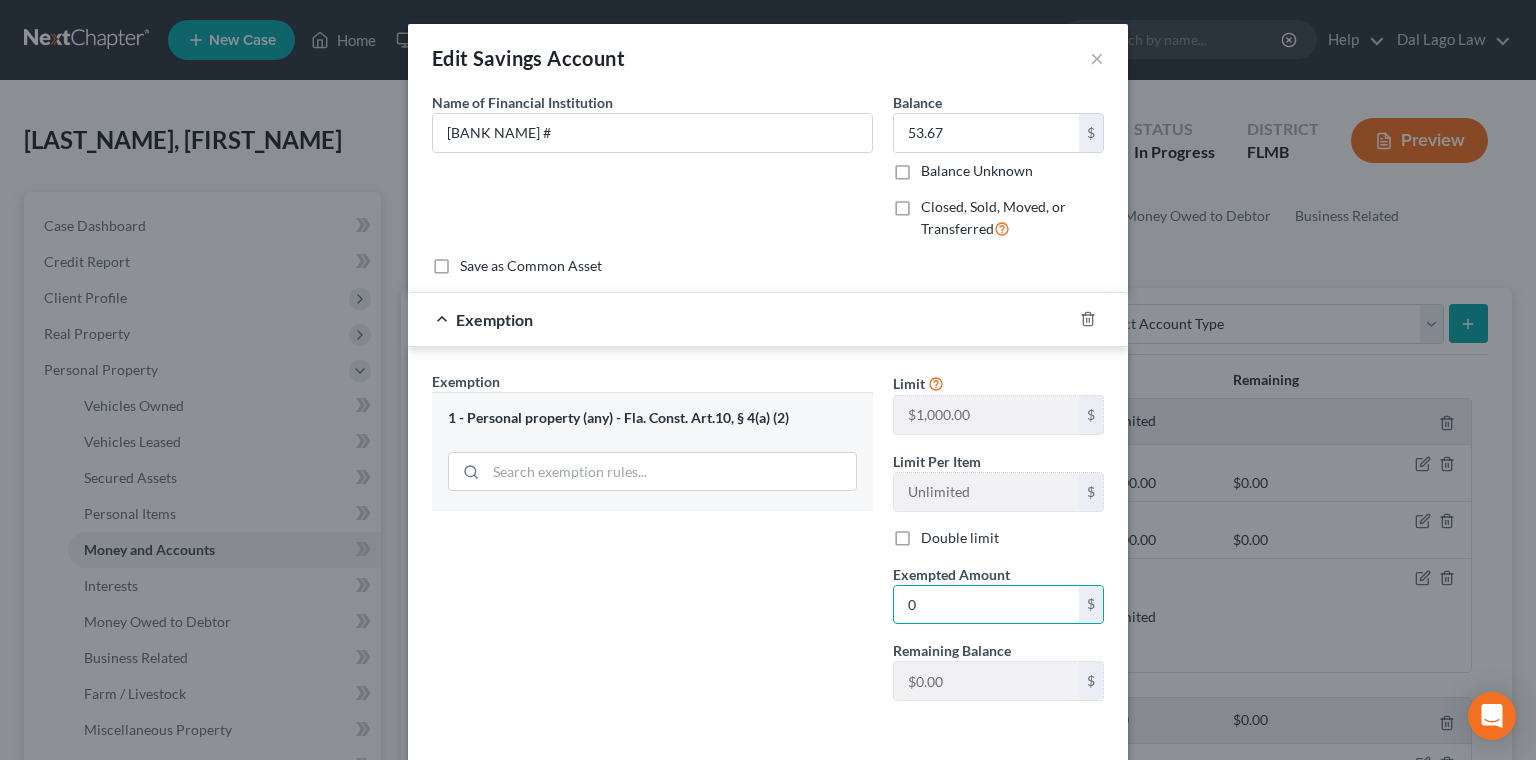 type on "0" 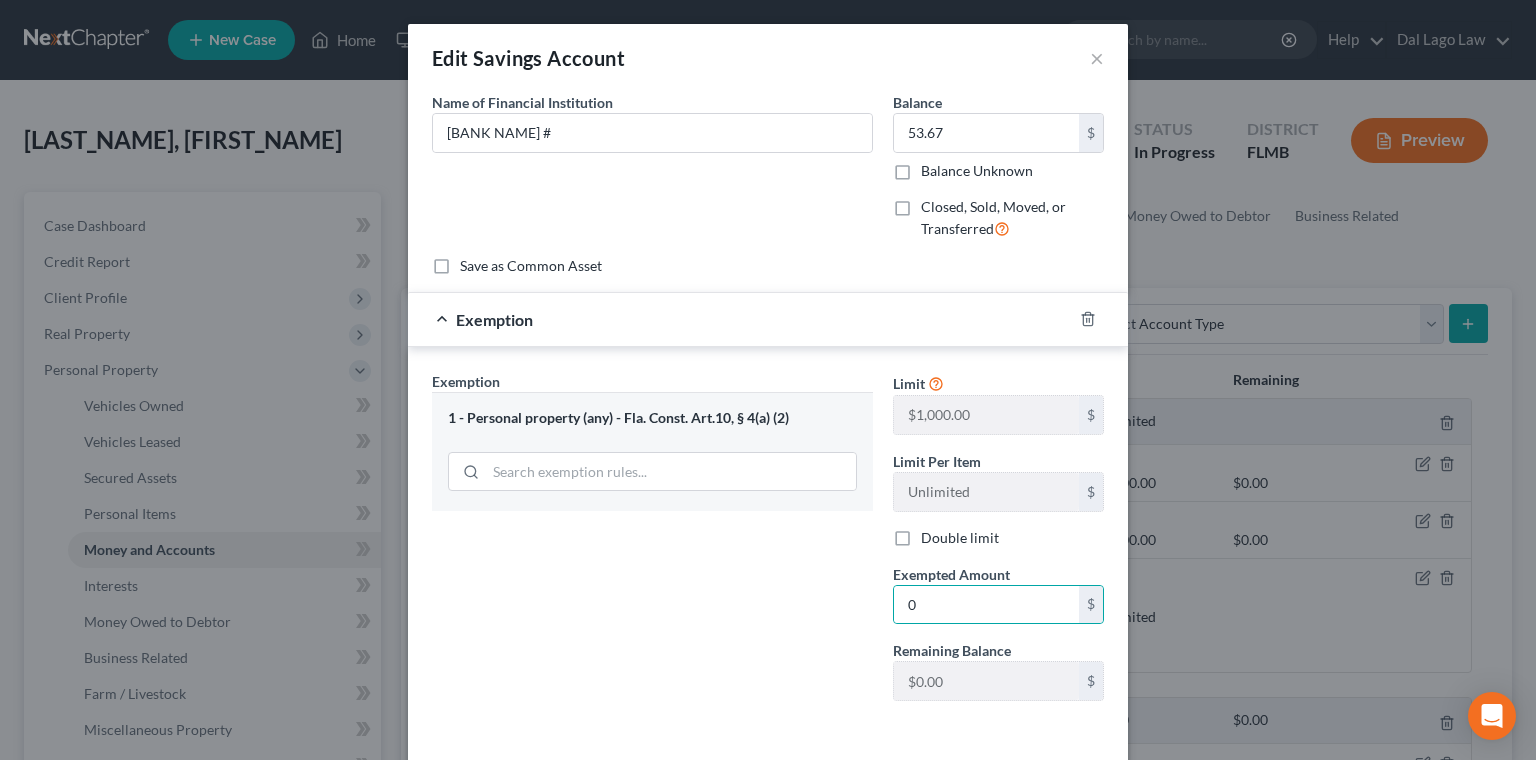 click on "Save & Close" at bounding box center (1036, 783) 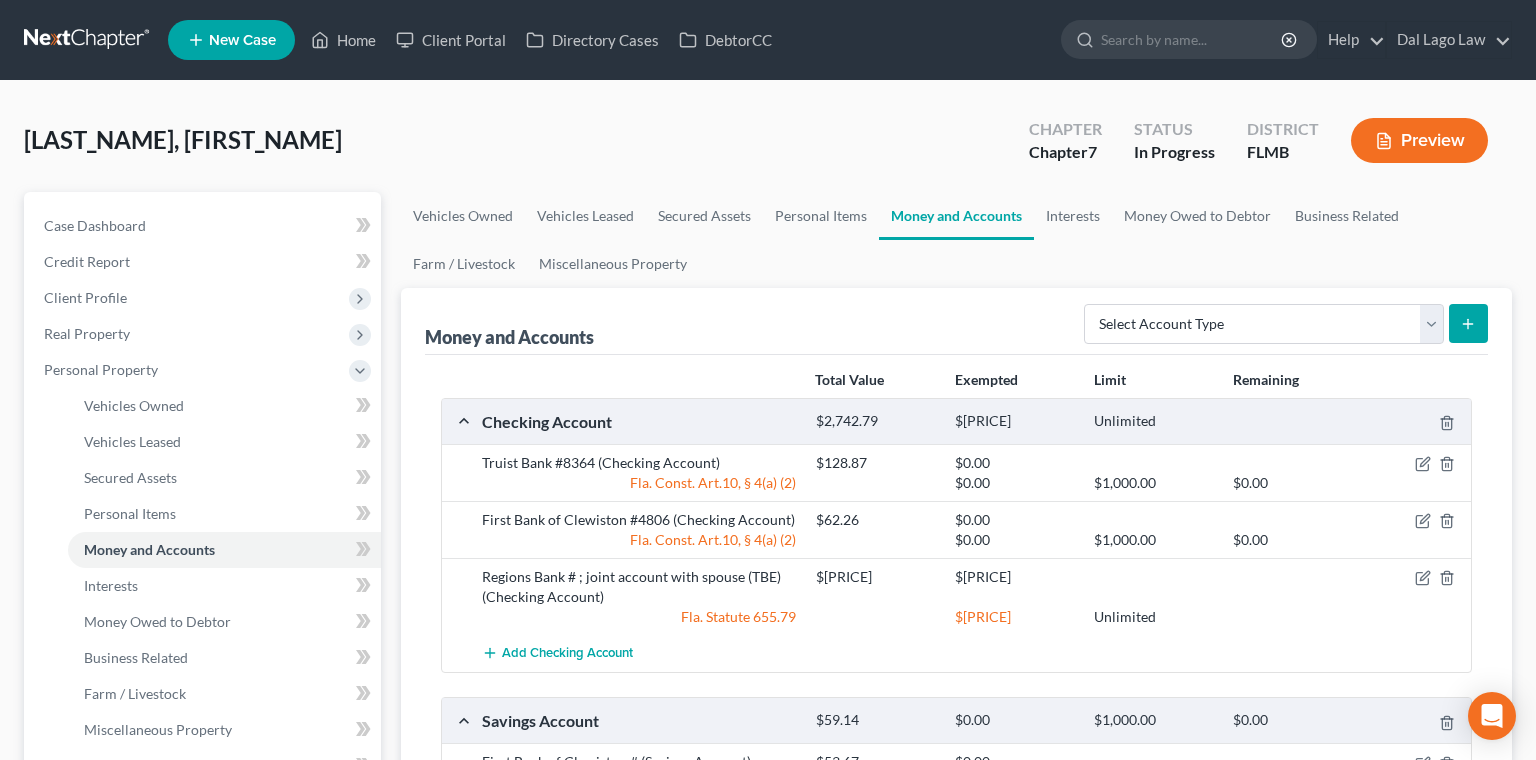 click 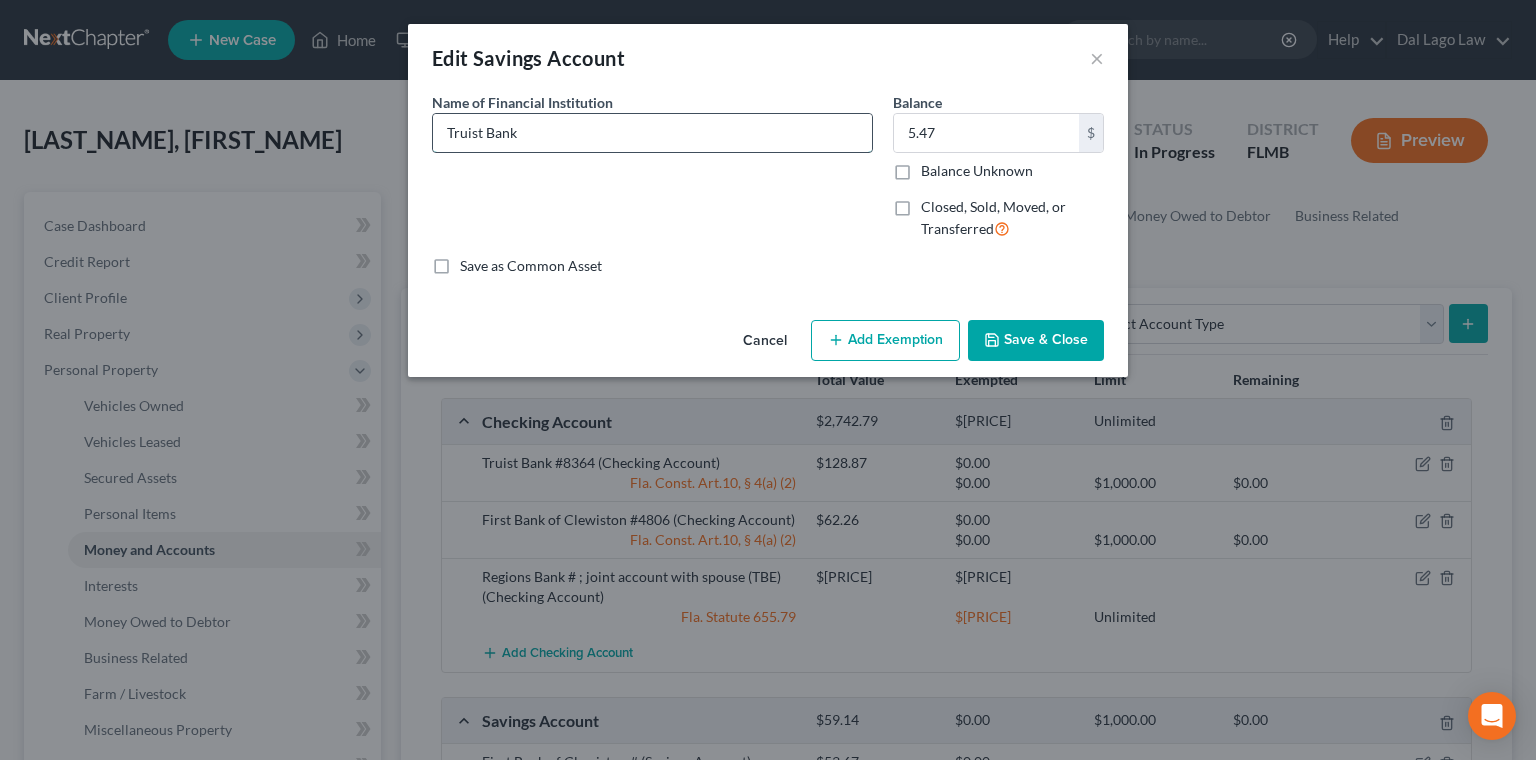 click on "Truist Bank" at bounding box center (652, 133) 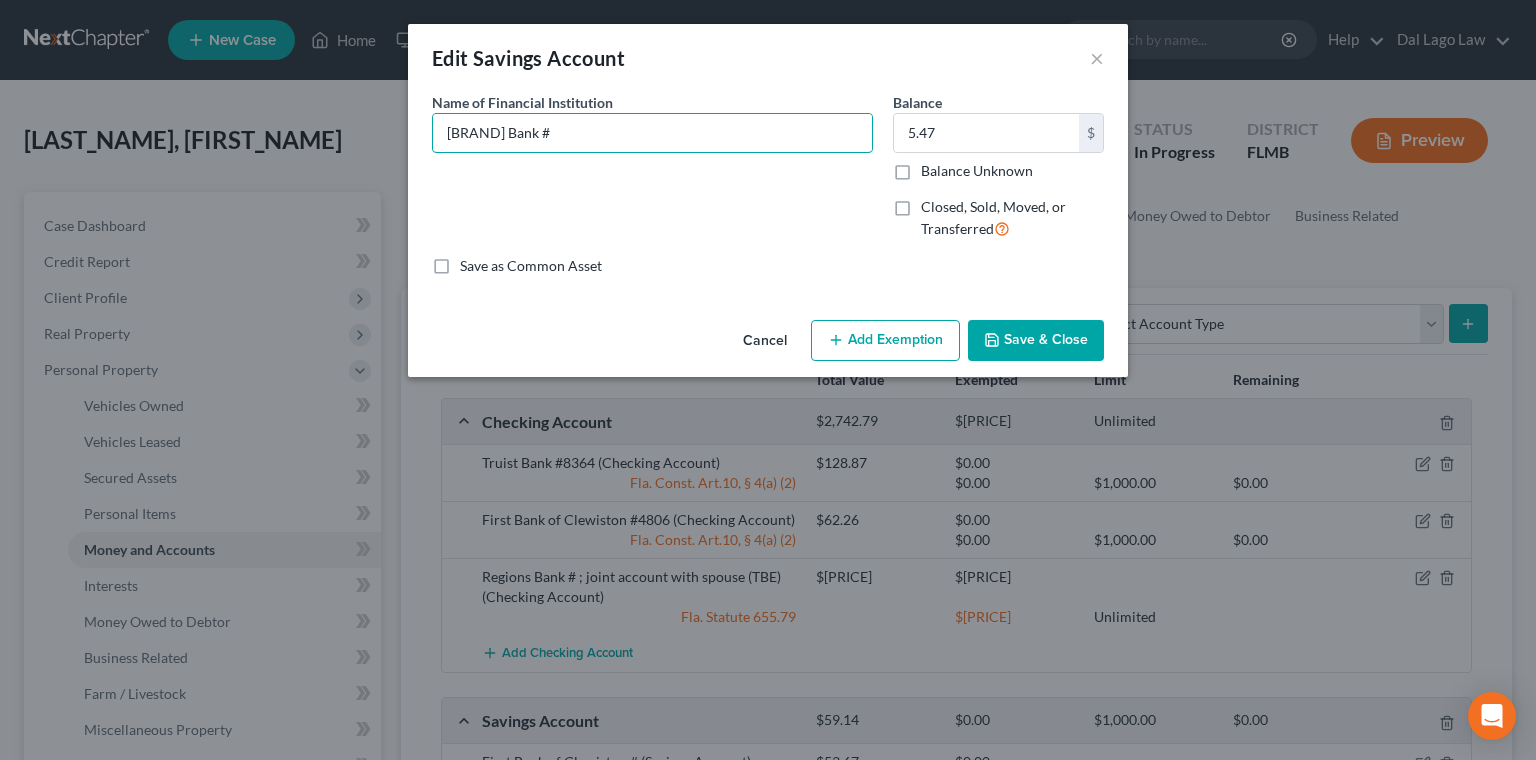 type on "[BRAND] Bank #" 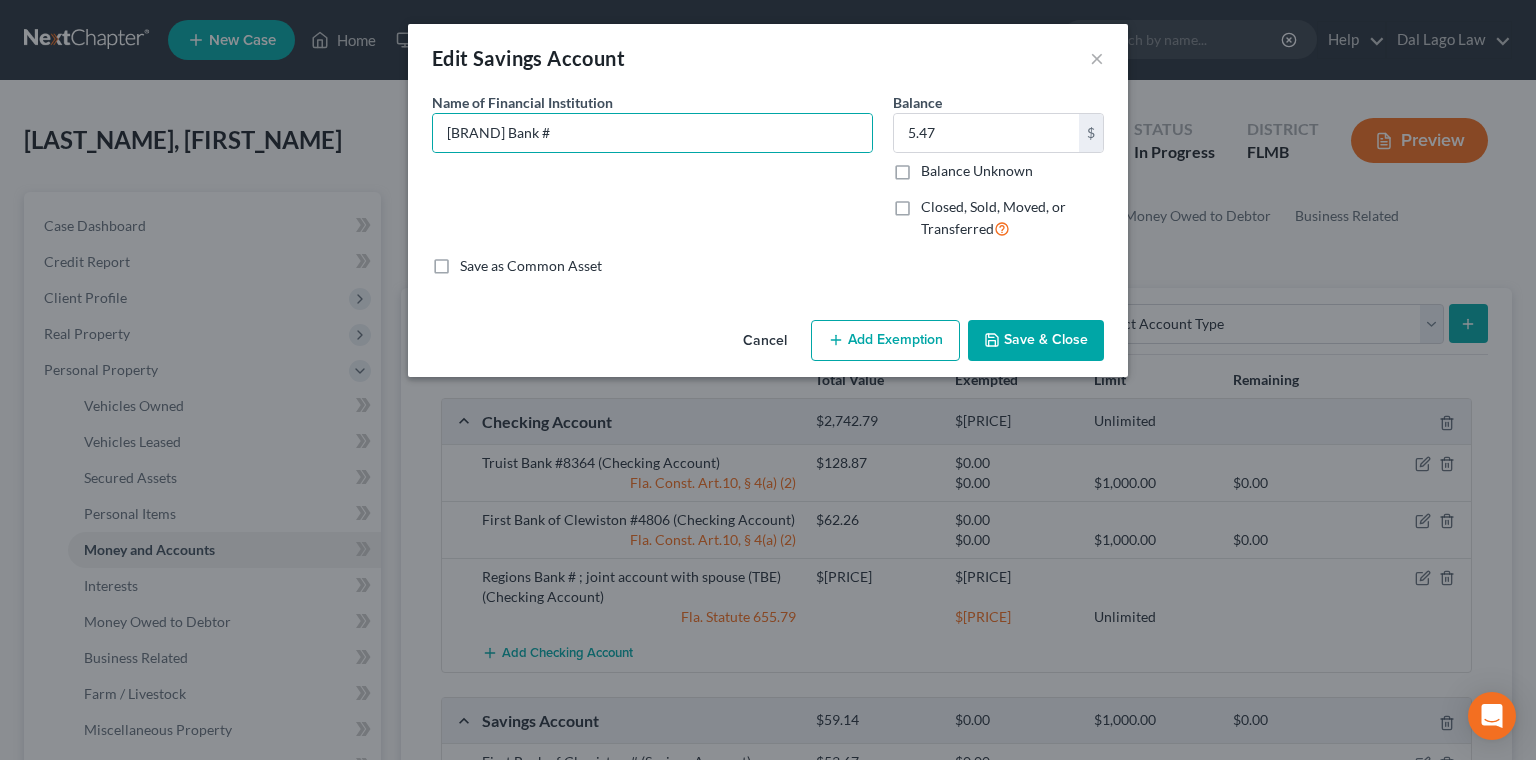 click on "Add Exemption" at bounding box center (885, 341) 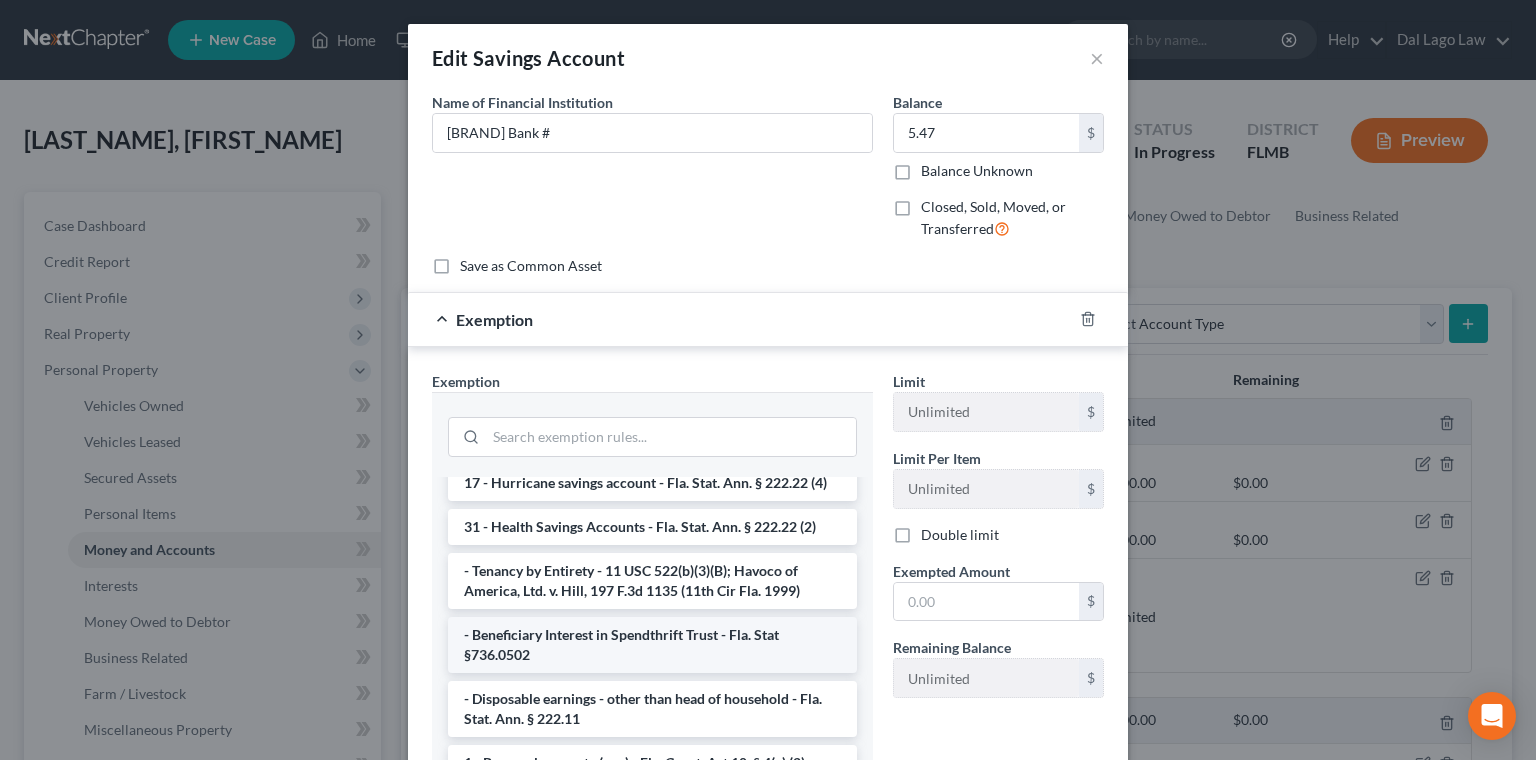 scroll, scrollTop: 76, scrollLeft: 0, axis: vertical 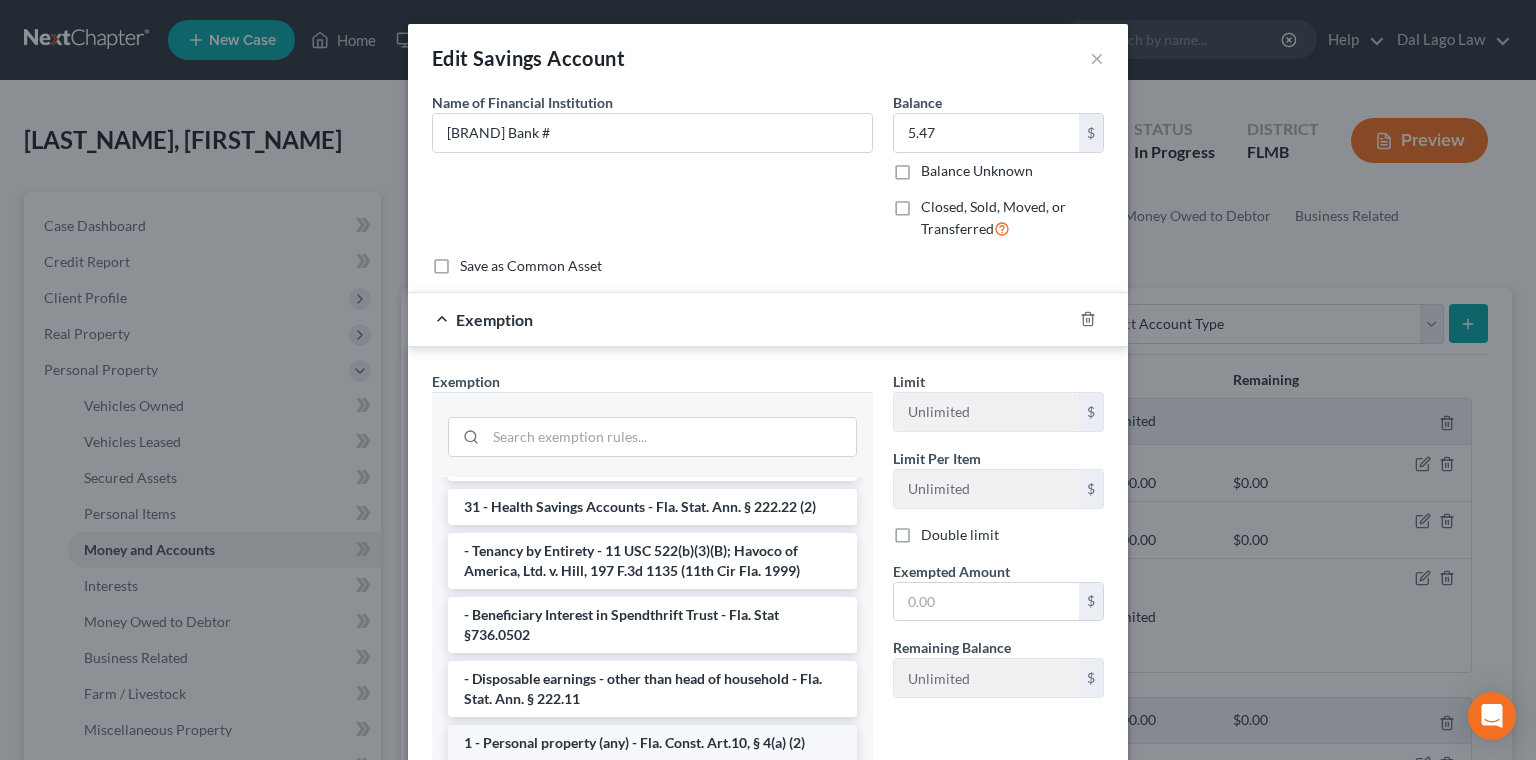click on "1 - Personal property (any) - Fla. Const. Art.10, § 4(a) (2)" at bounding box center (652, 743) 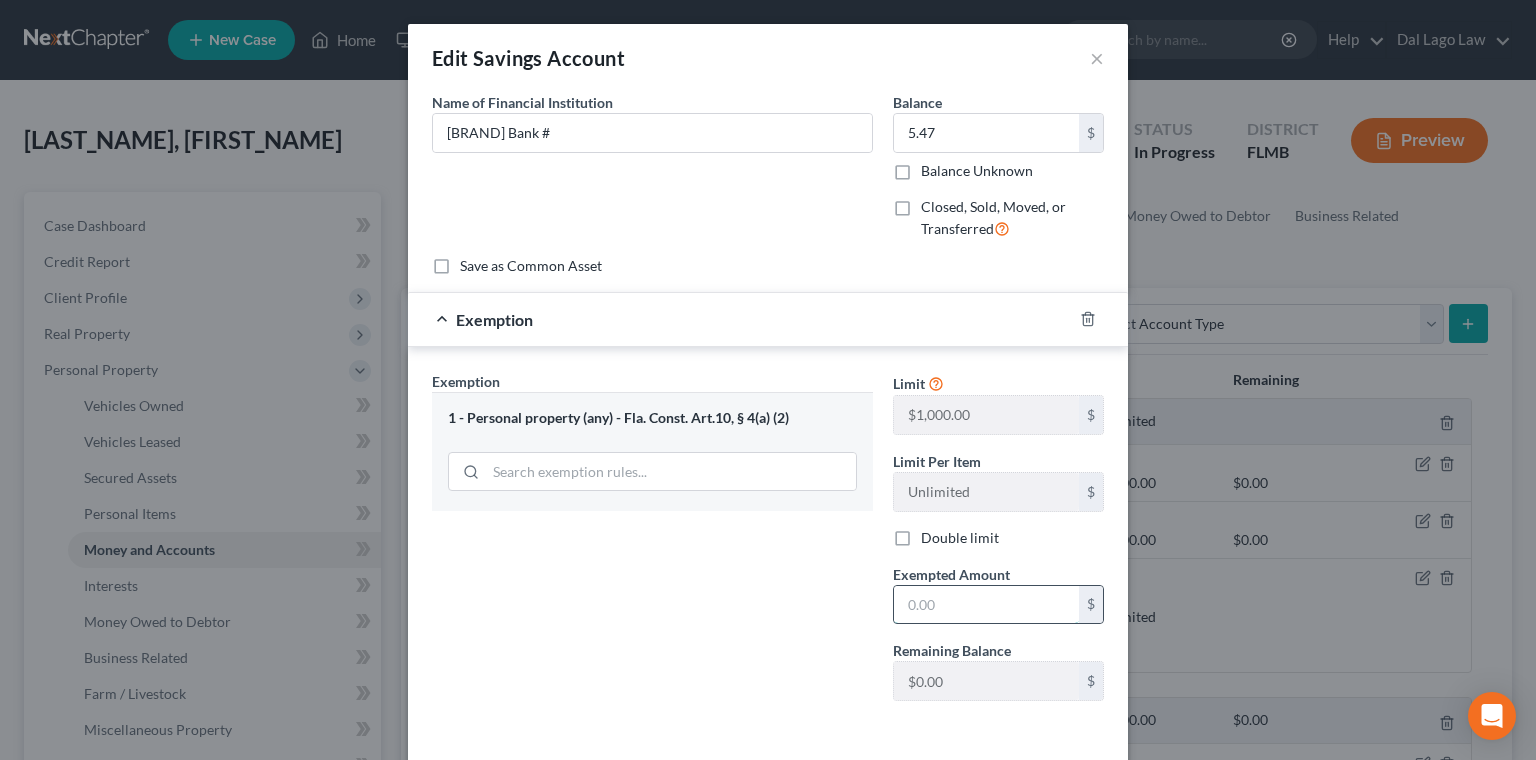 click at bounding box center (986, 605) 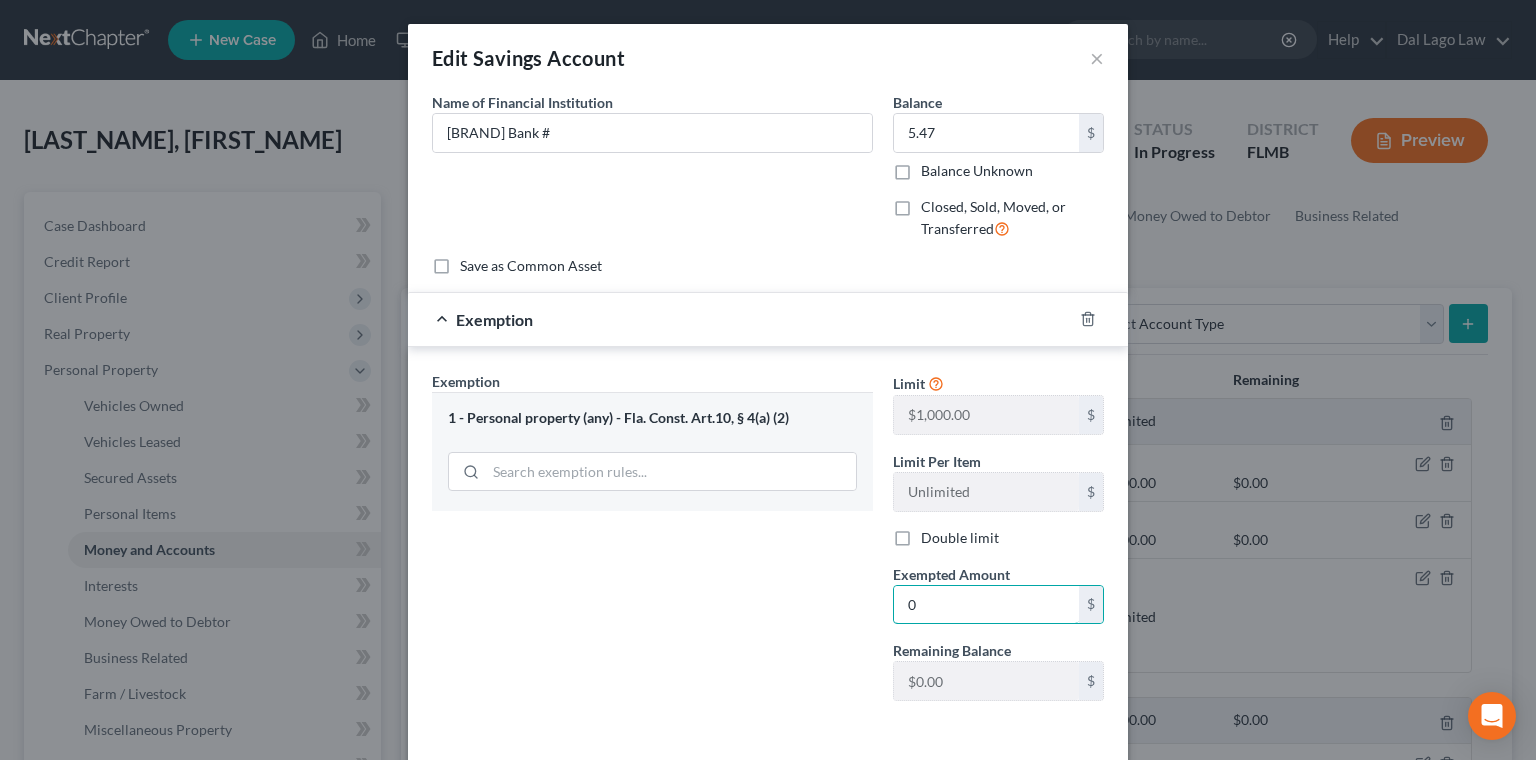 type on "0" 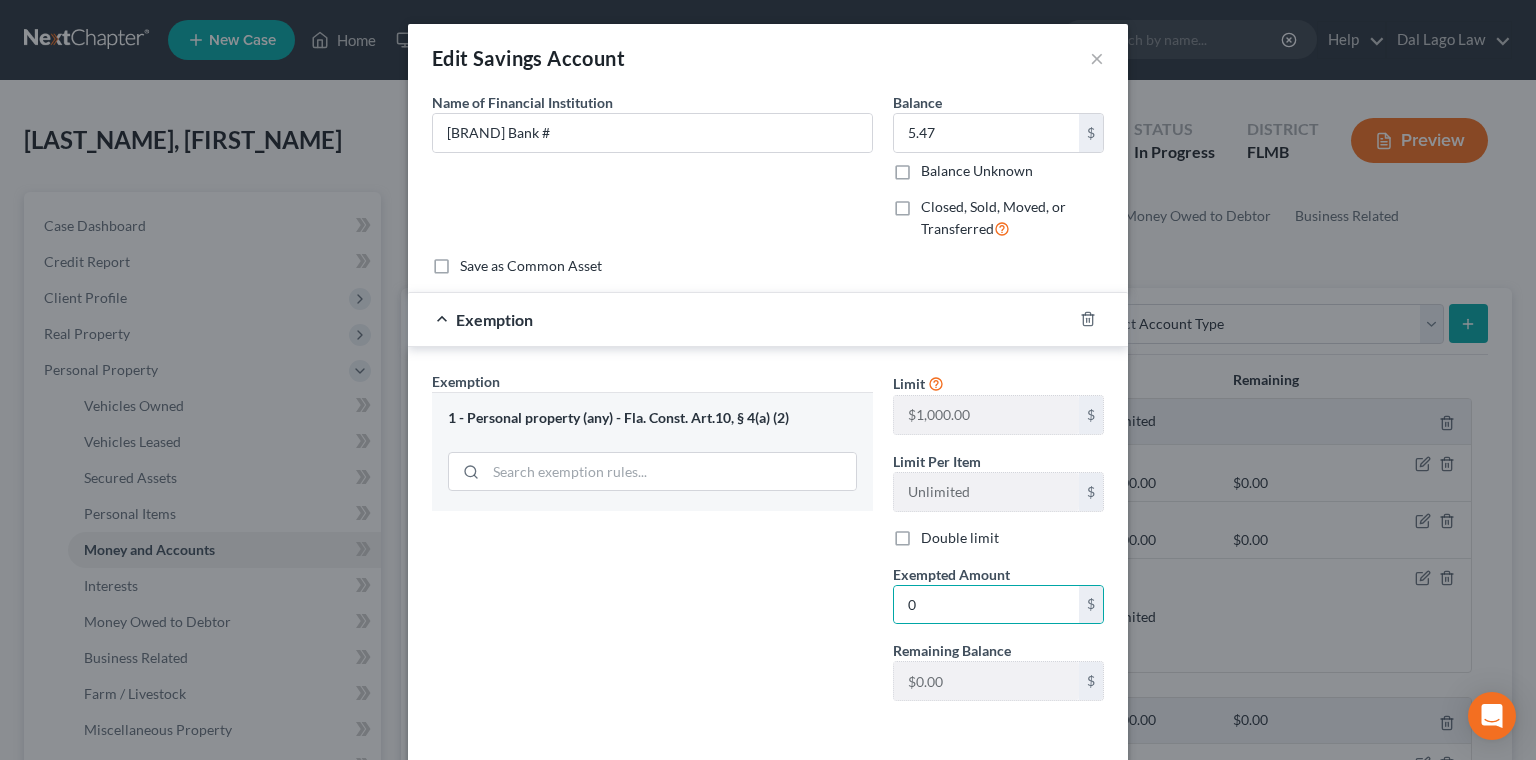 click on "Save & Close" at bounding box center (1036, 783) 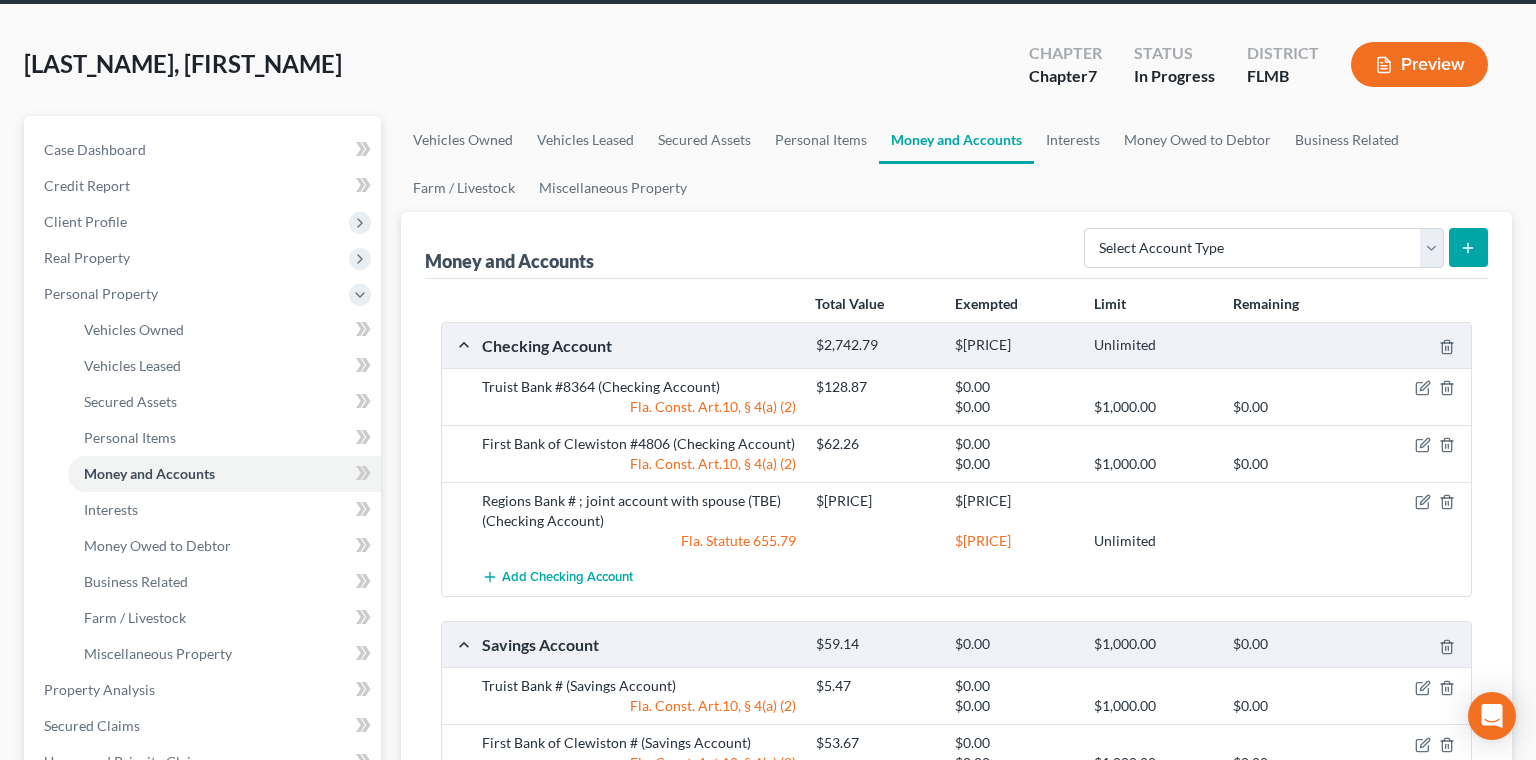 scroll, scrollTop: 0, scrollLeft: 0, axis: both 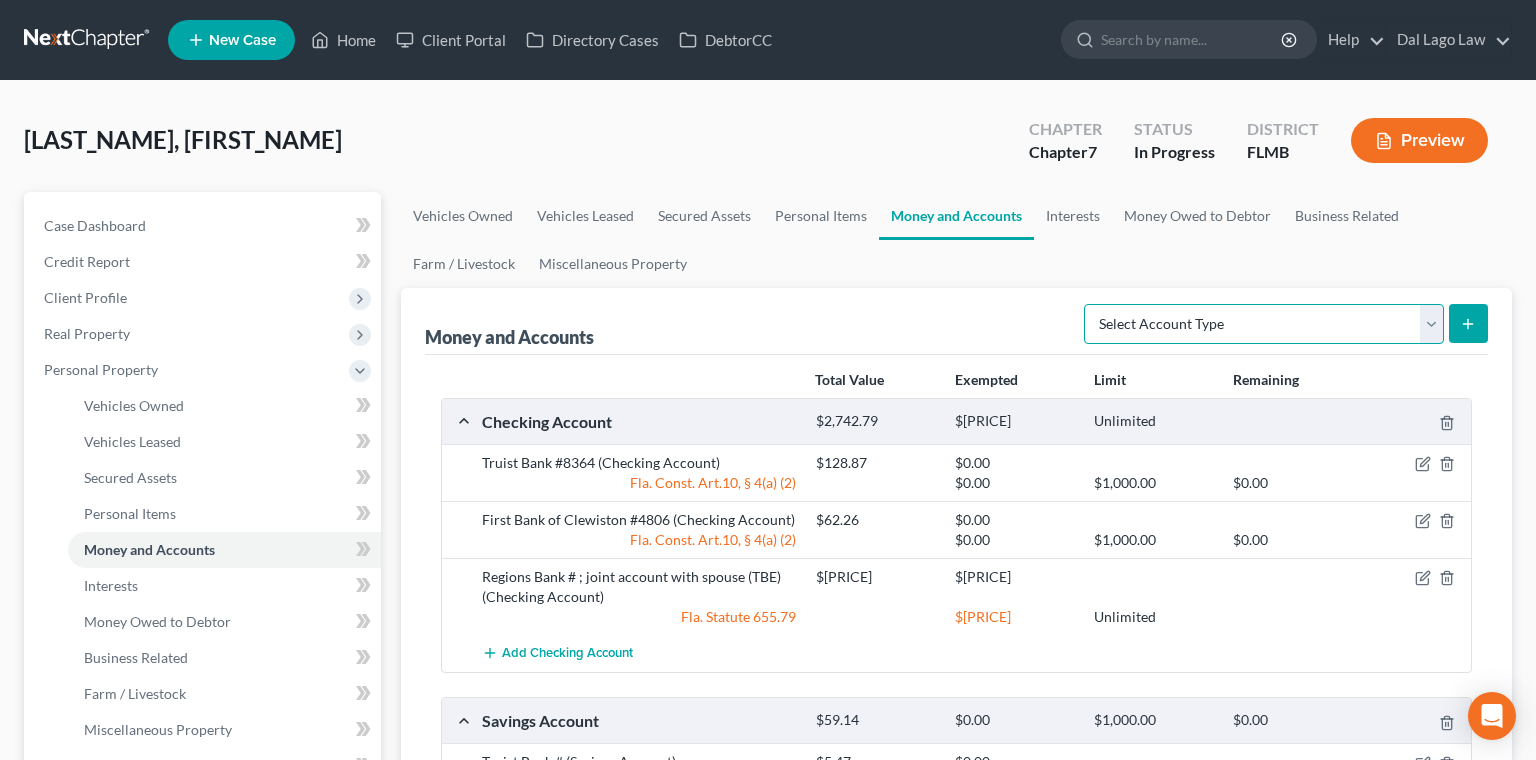 click on "Select Account Type Brokerage Cash on Hand Certificates of Deposit Checking Account Money Market Other (Credit Union, Health Savings Account, etc) Safe Deposit Box Savings Account Security Deposits or Prepayments" at bounding box center [1264, 324] 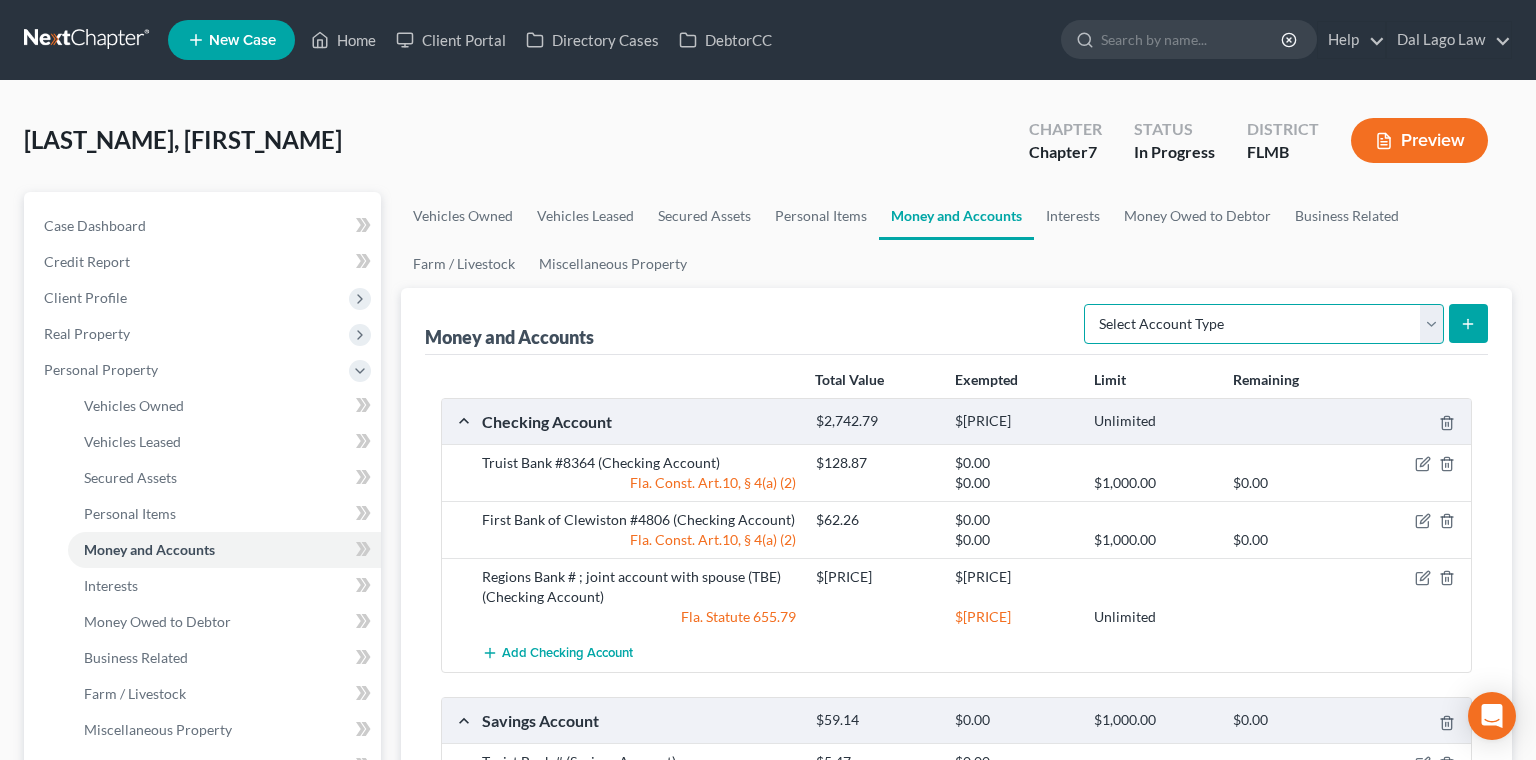 select on "savings" 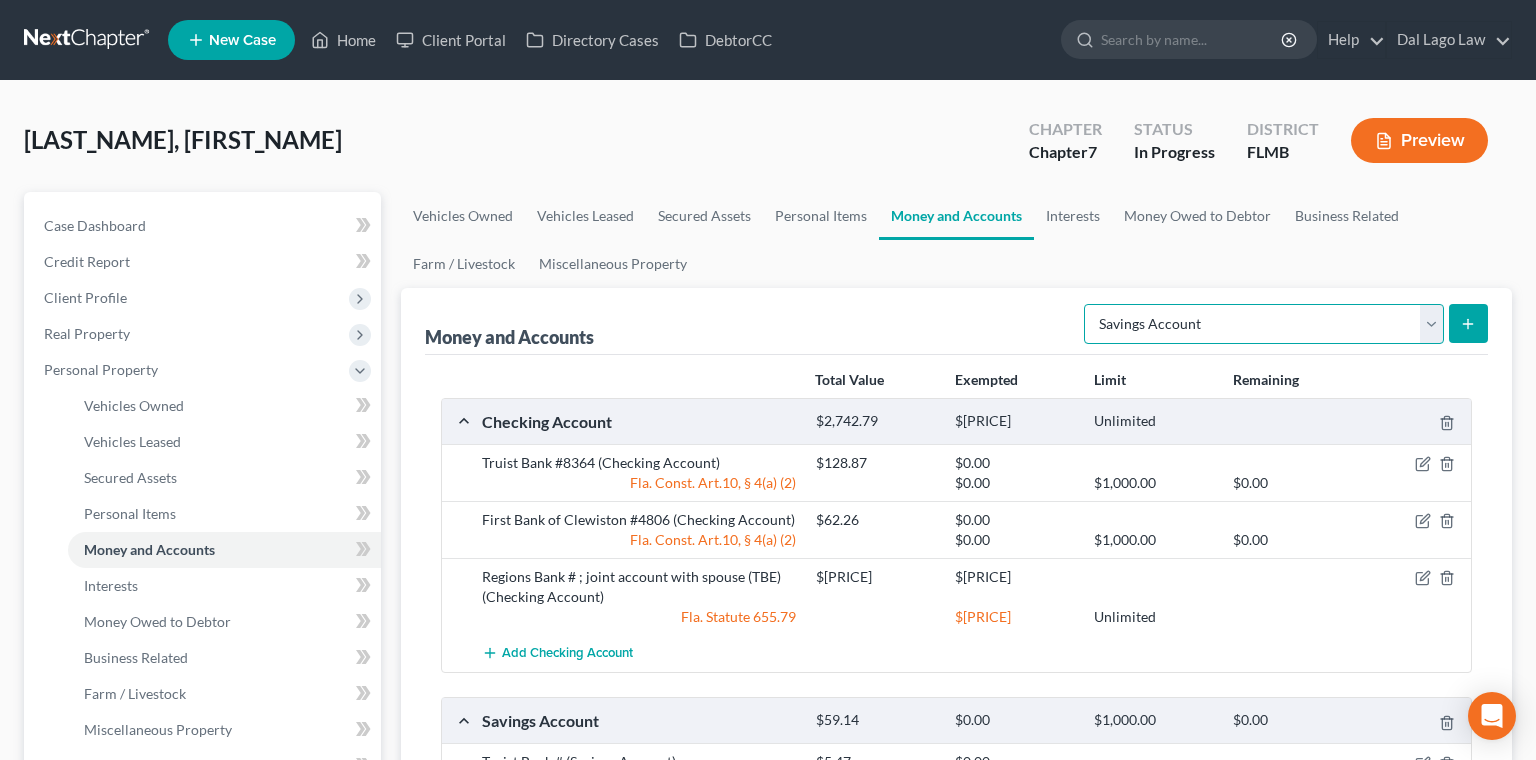 click on "Savings Account" at bounding box center [0, 0] 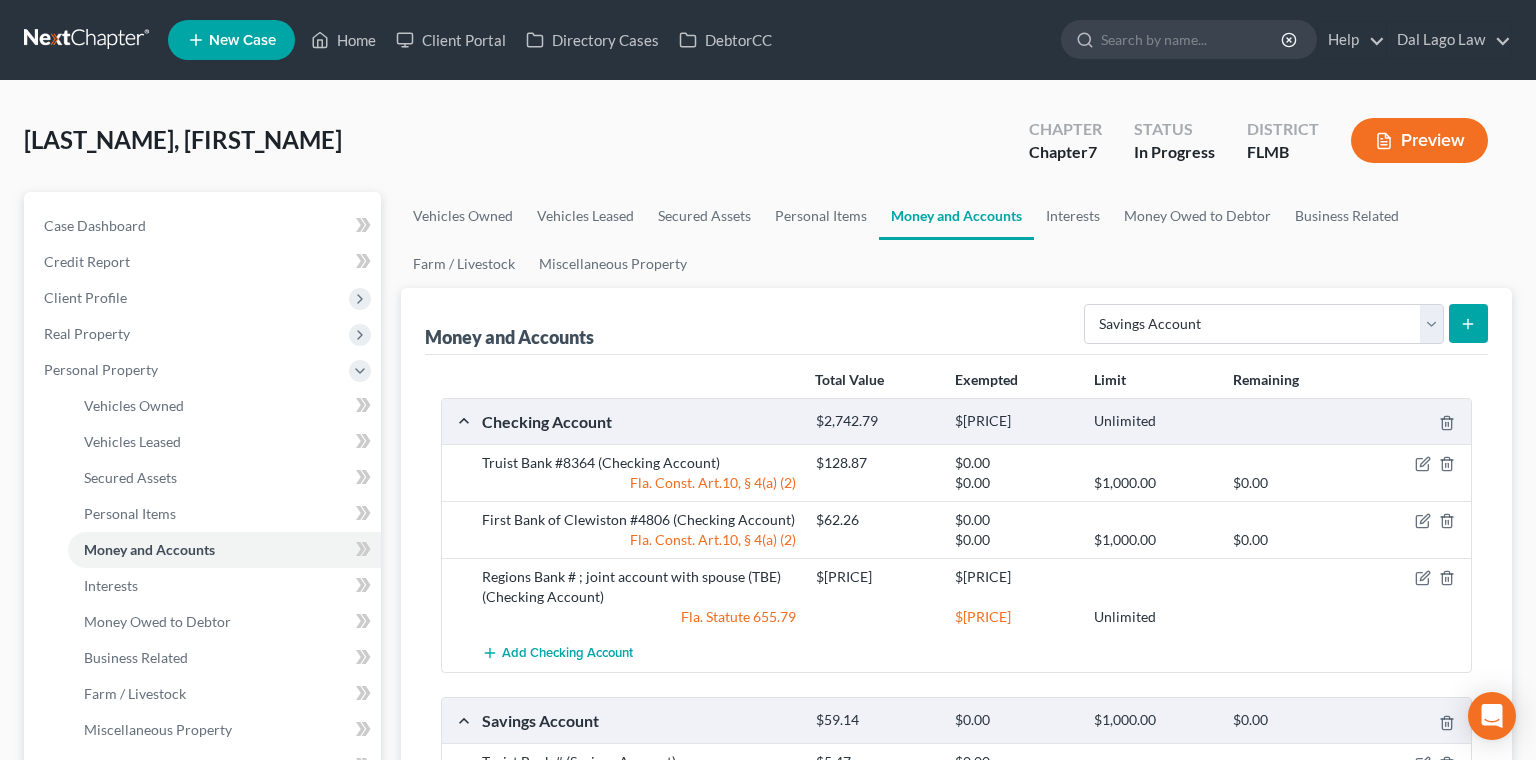 click 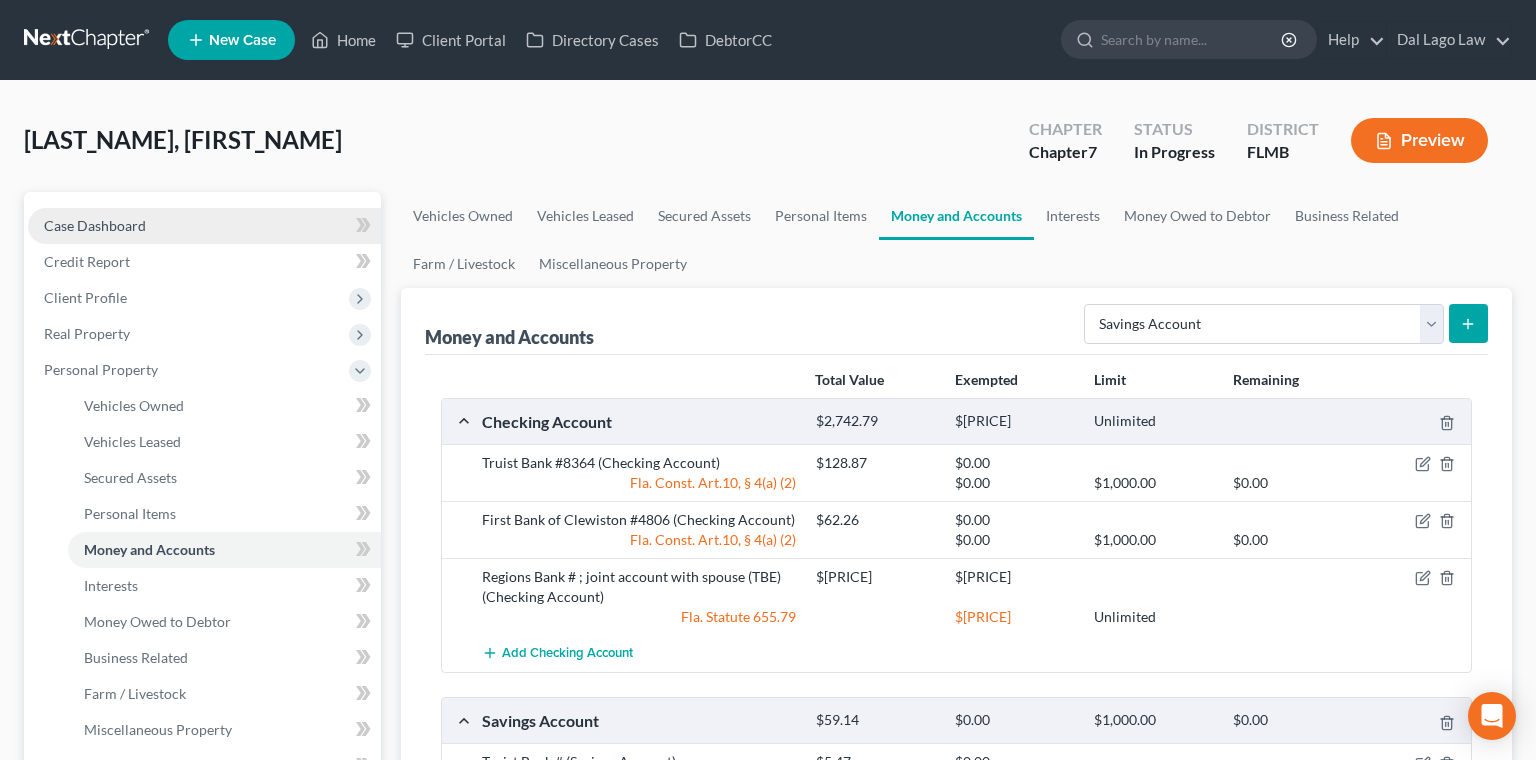 click on "Case Dashboard" at bounding box center [95, 225] 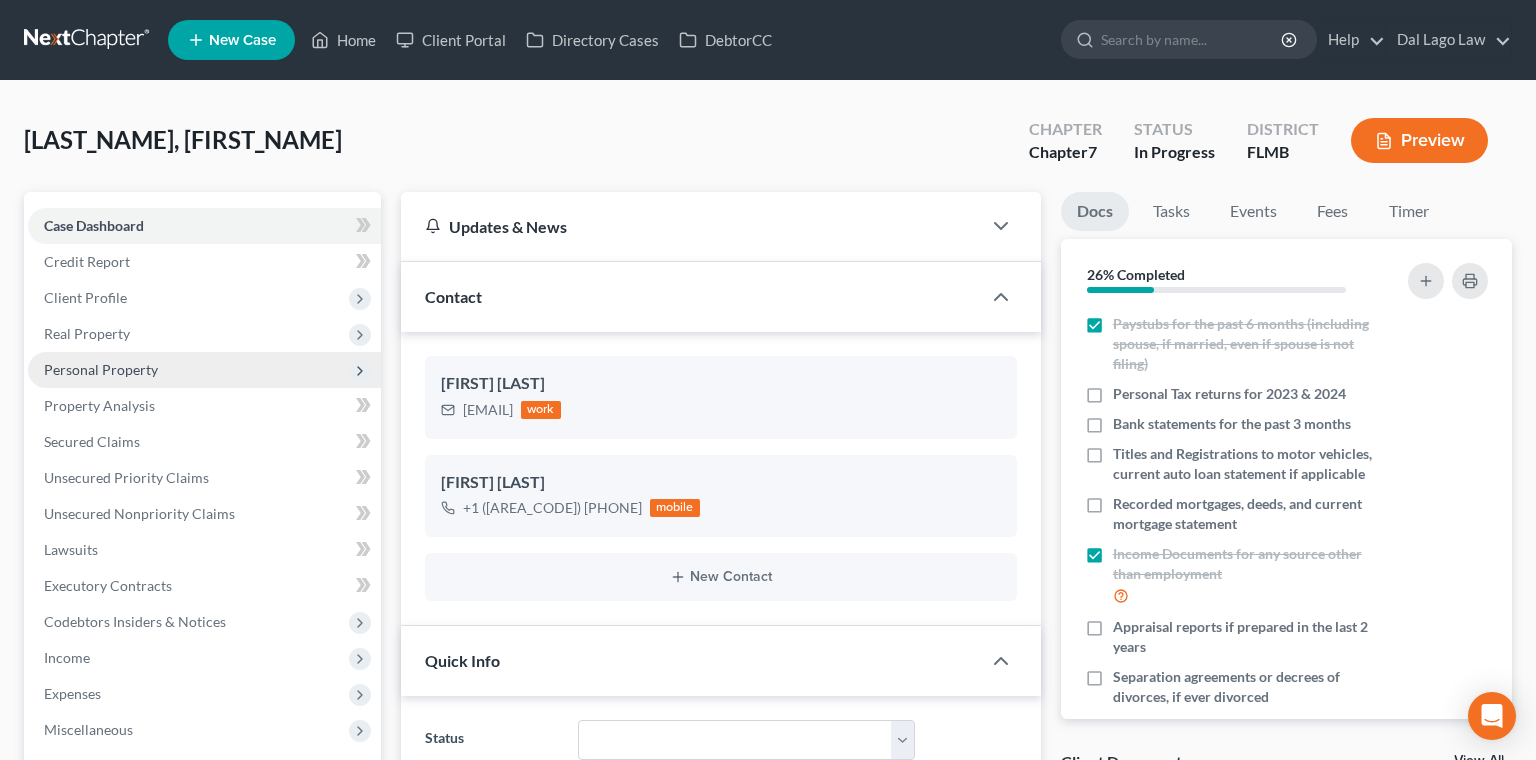 click on "Personal Property" at bounding box center [101, 369] 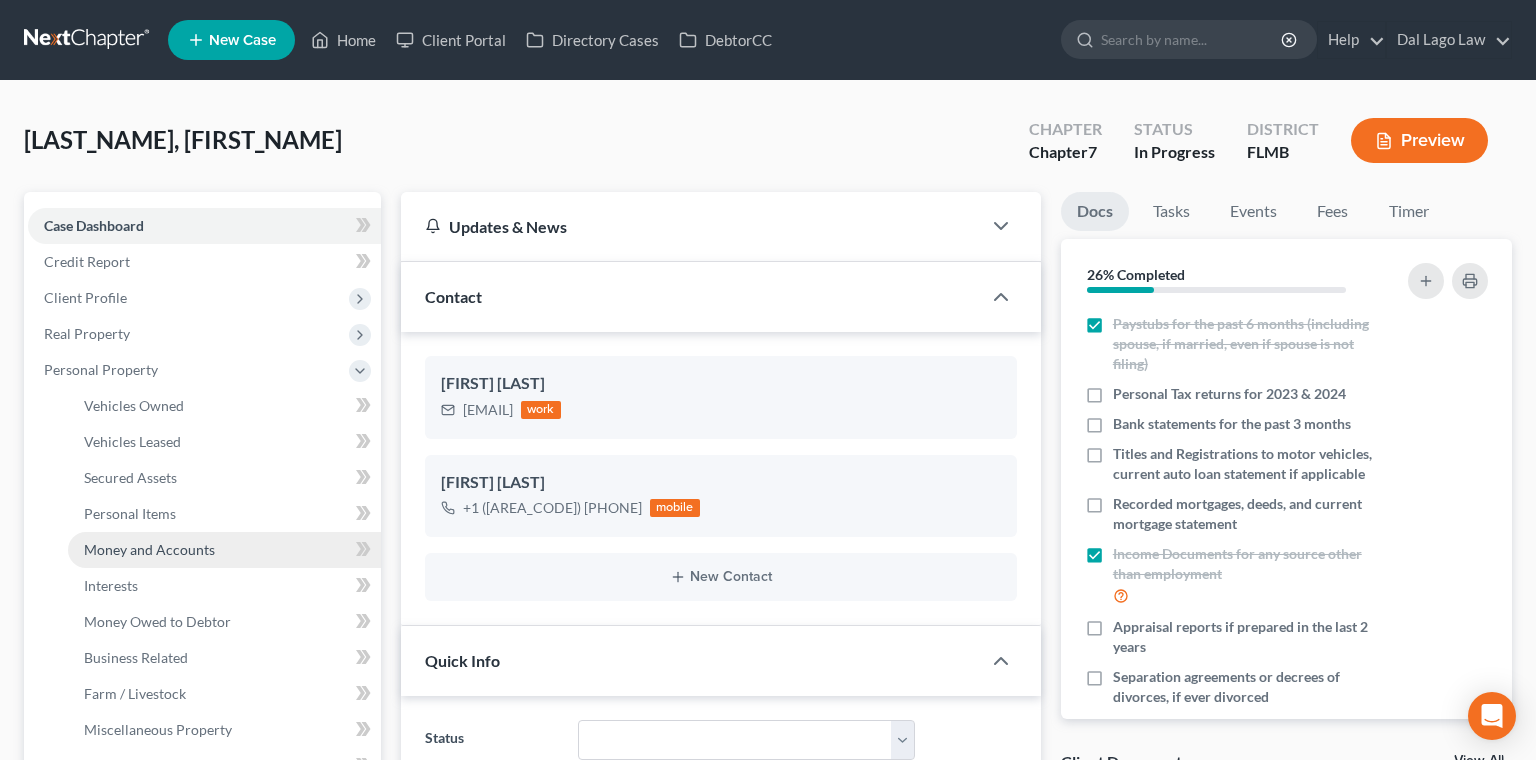 click on "Money and Accounts" at bounding box center (224, 550) 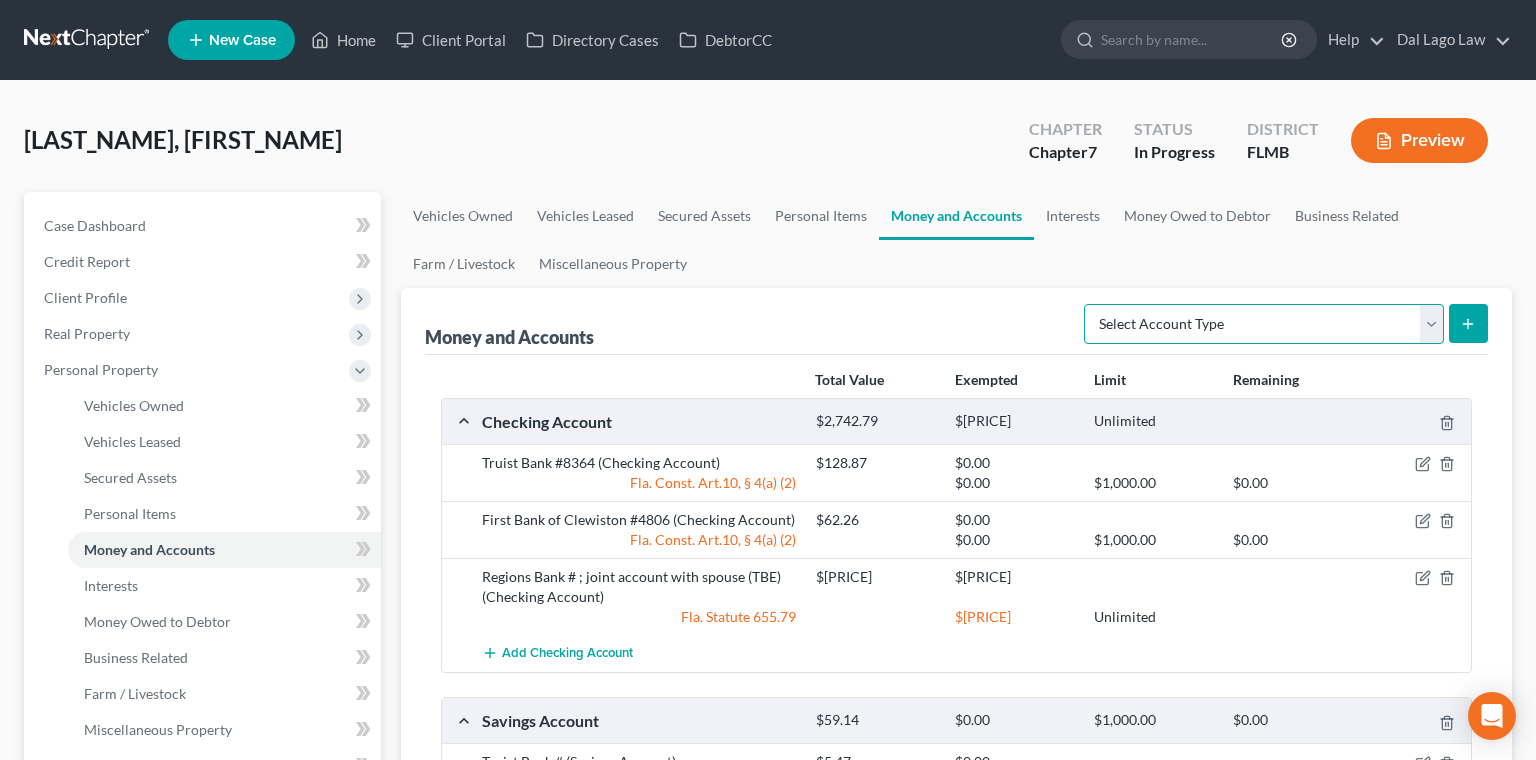 click on "Select Account Type Brokerage Cash on Hand Certificates of Deposit Checking Account Money Market Other (Credit Union, Health Savings Account, etc) Safe Deposit Box Savings Account Security Deposits or Prepayments" at bounding box center [1264, 324] 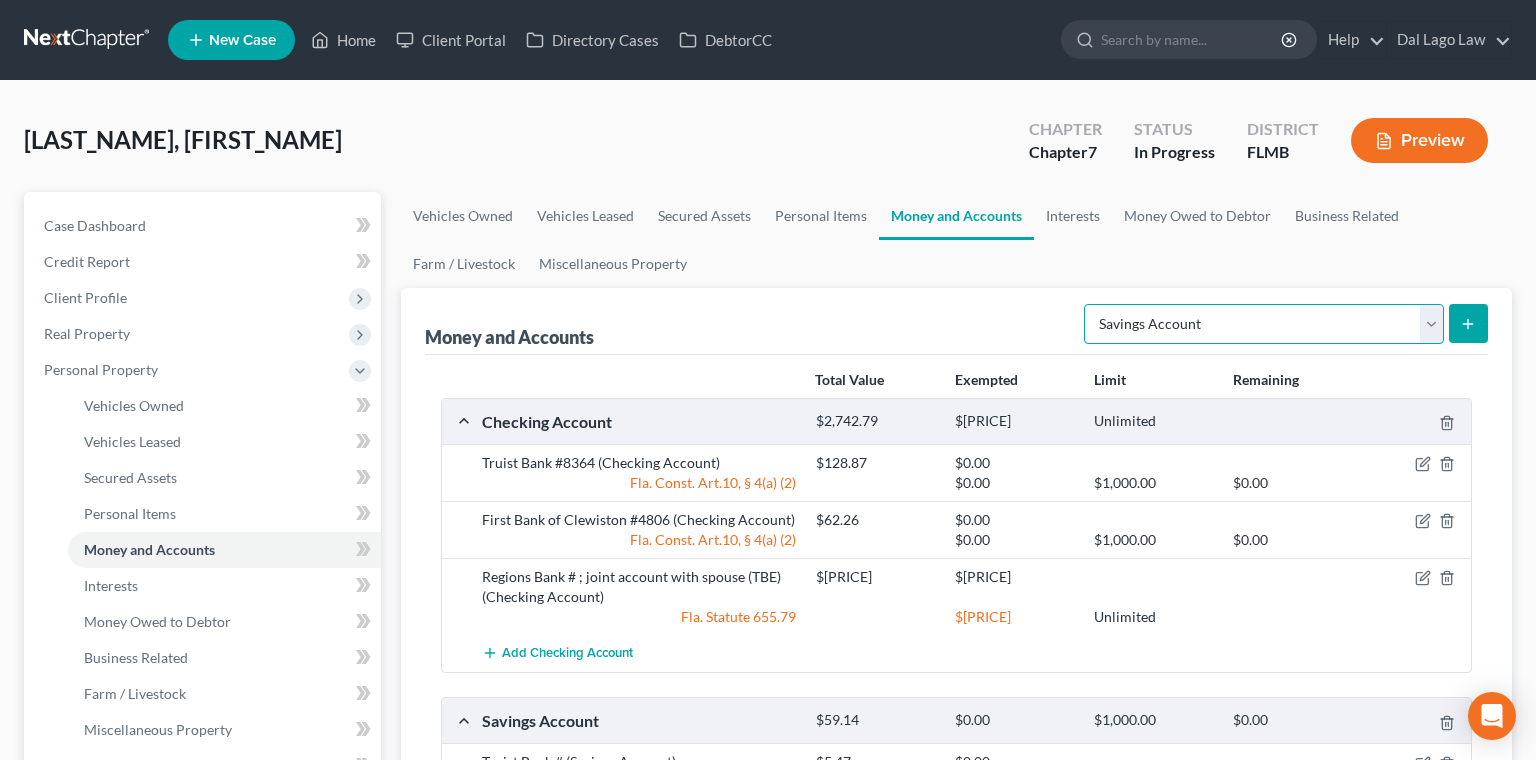 click on "Savings Account" at bounding box center [0, 0] 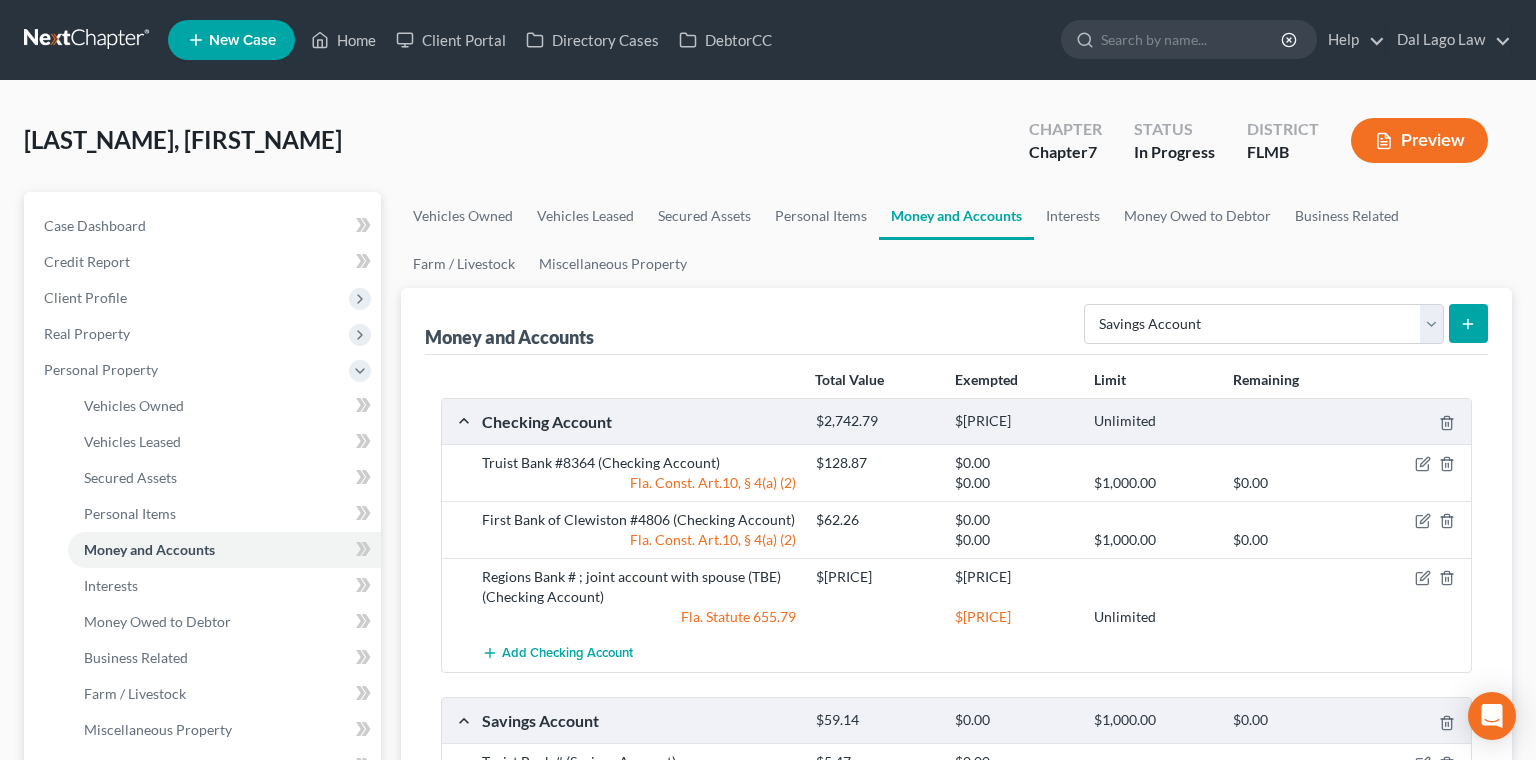 click 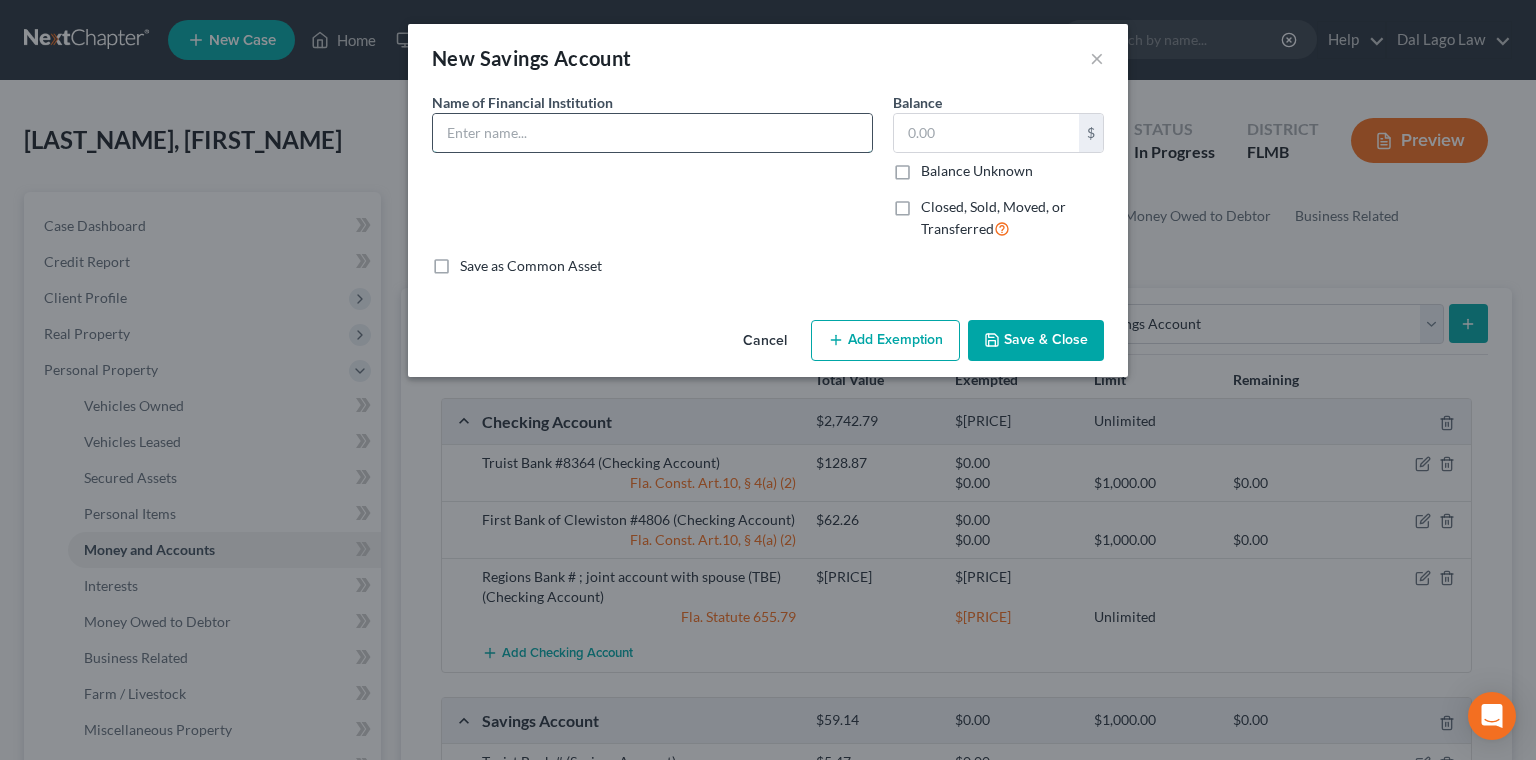 click at bounding box center [652, 133] 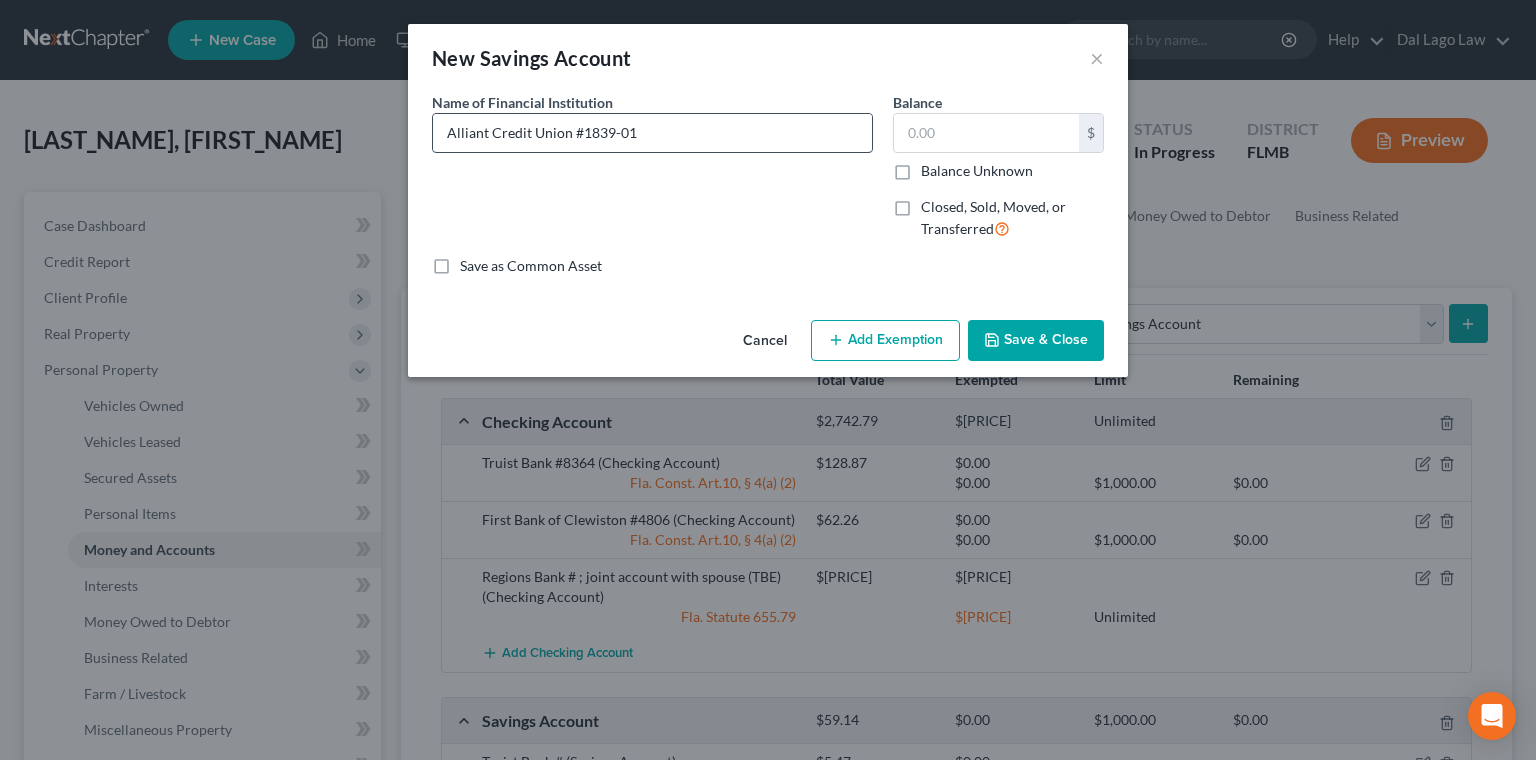 type on "Alliant Credit Union #1839-01" 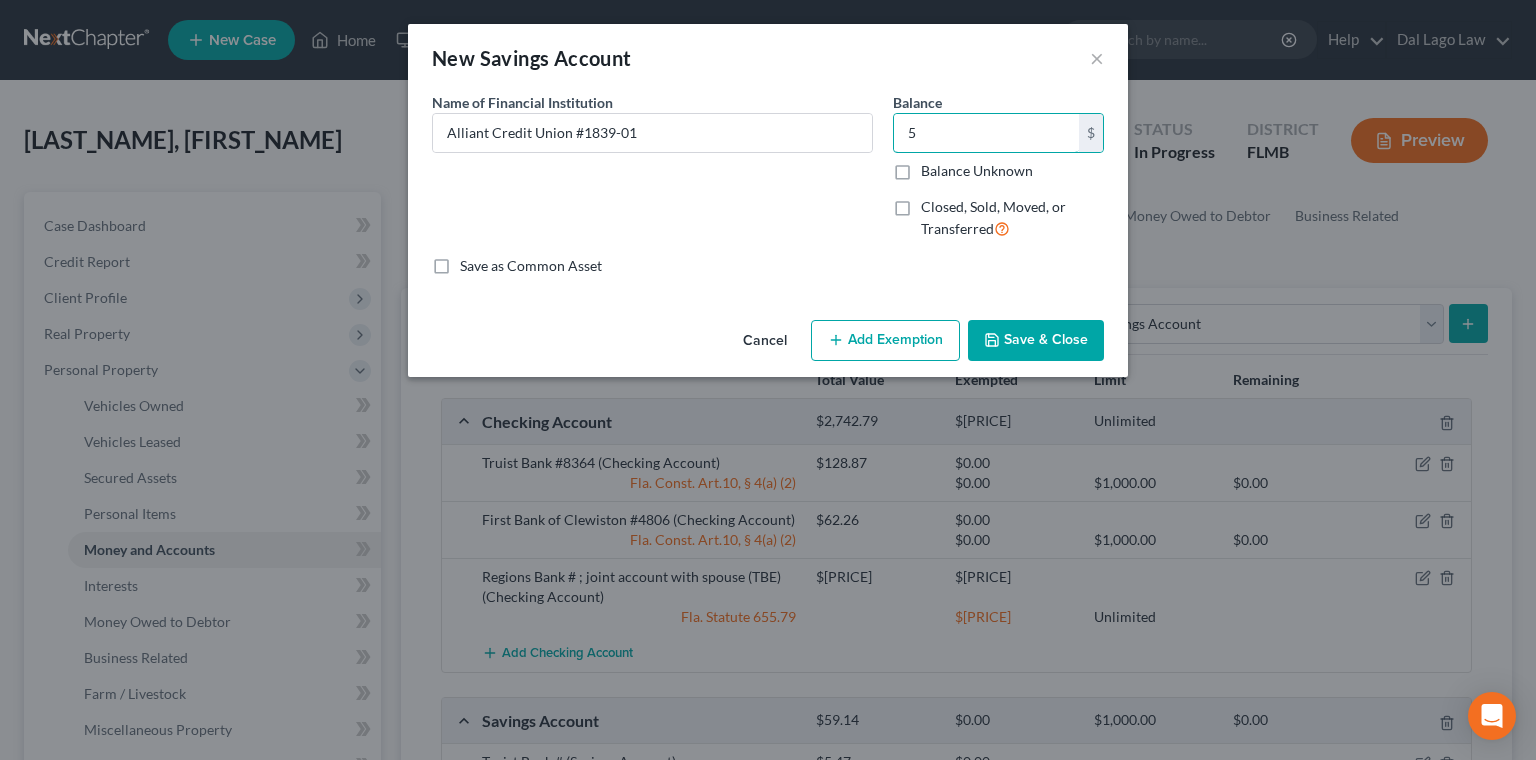 type on "5" 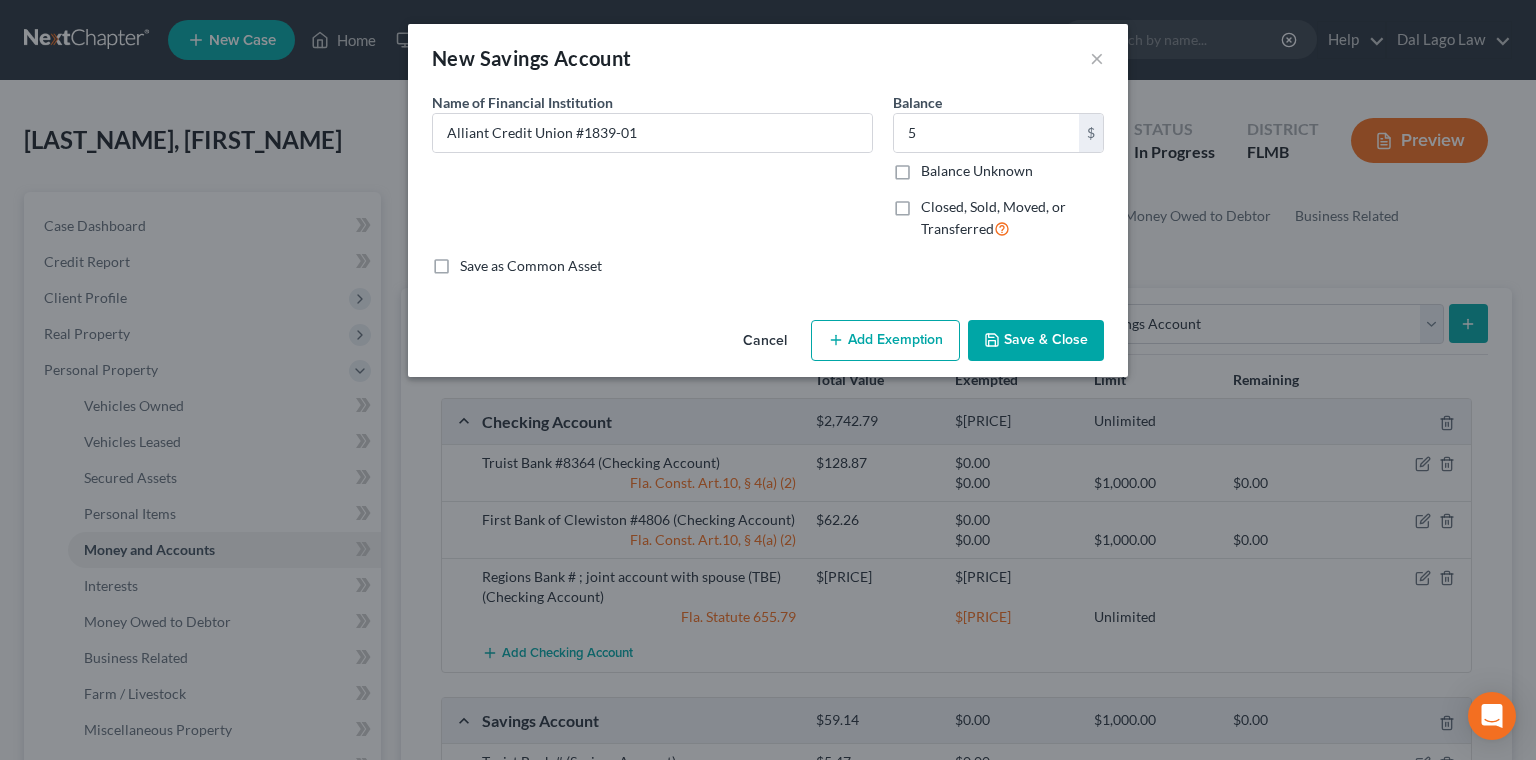 click on "Add Exemption" at bounding box center (885, 341) 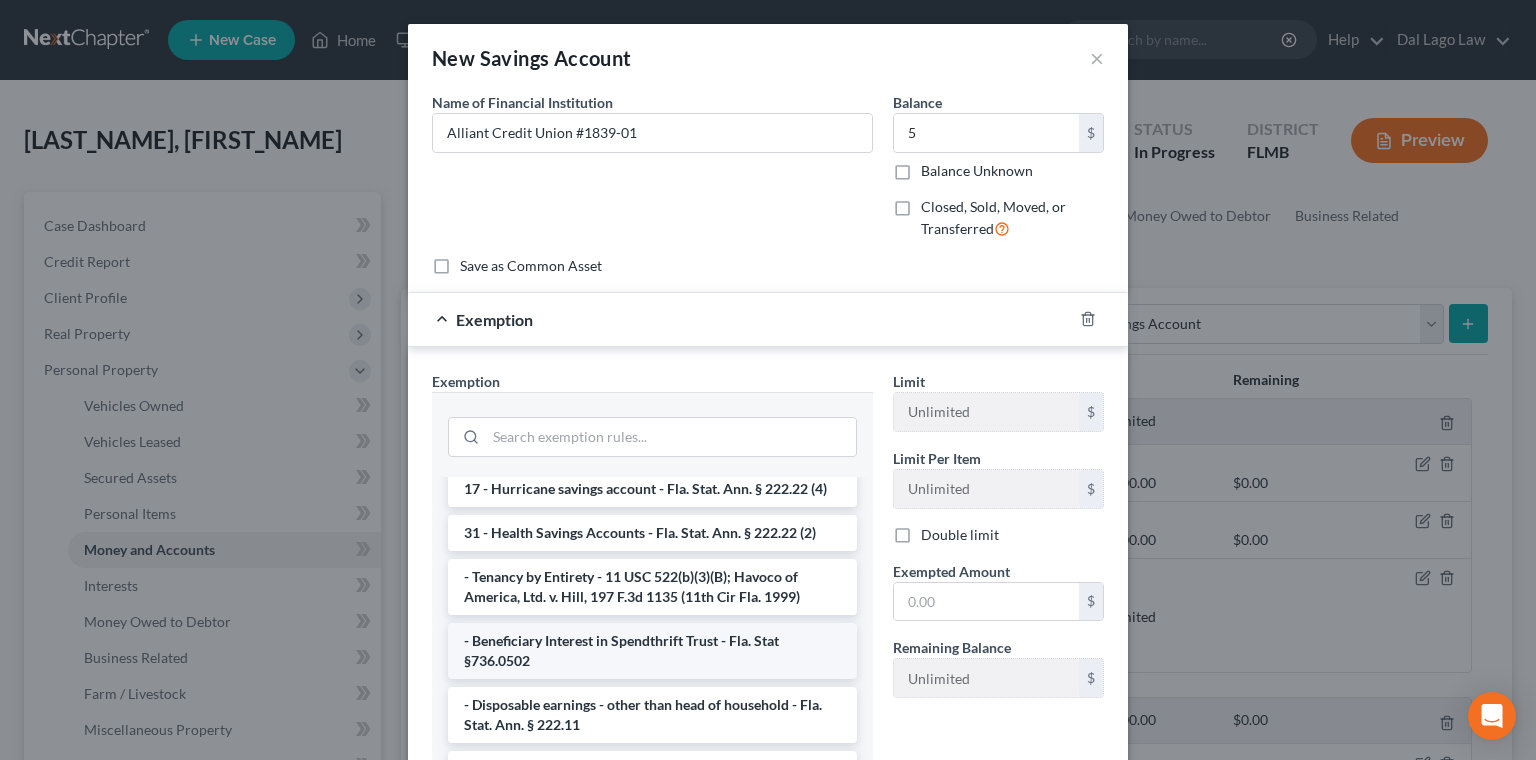 scroll, scrollTop: 76, scrollLeft: 0, axis: vertical 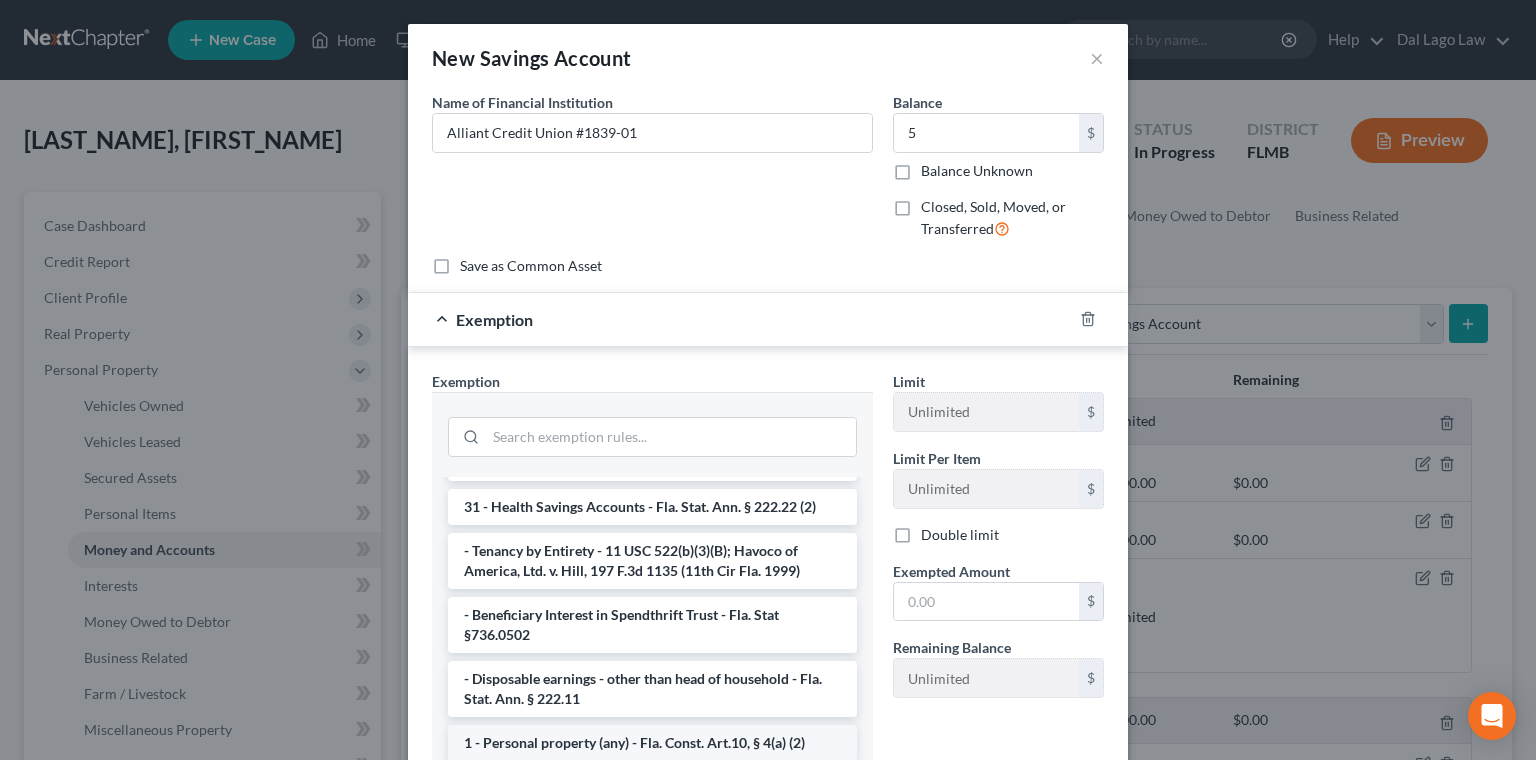 click on "1 - Personal property (any) - Fla. Const. Art.10, § 4(a) (2)" at bounding box center [652, 743] 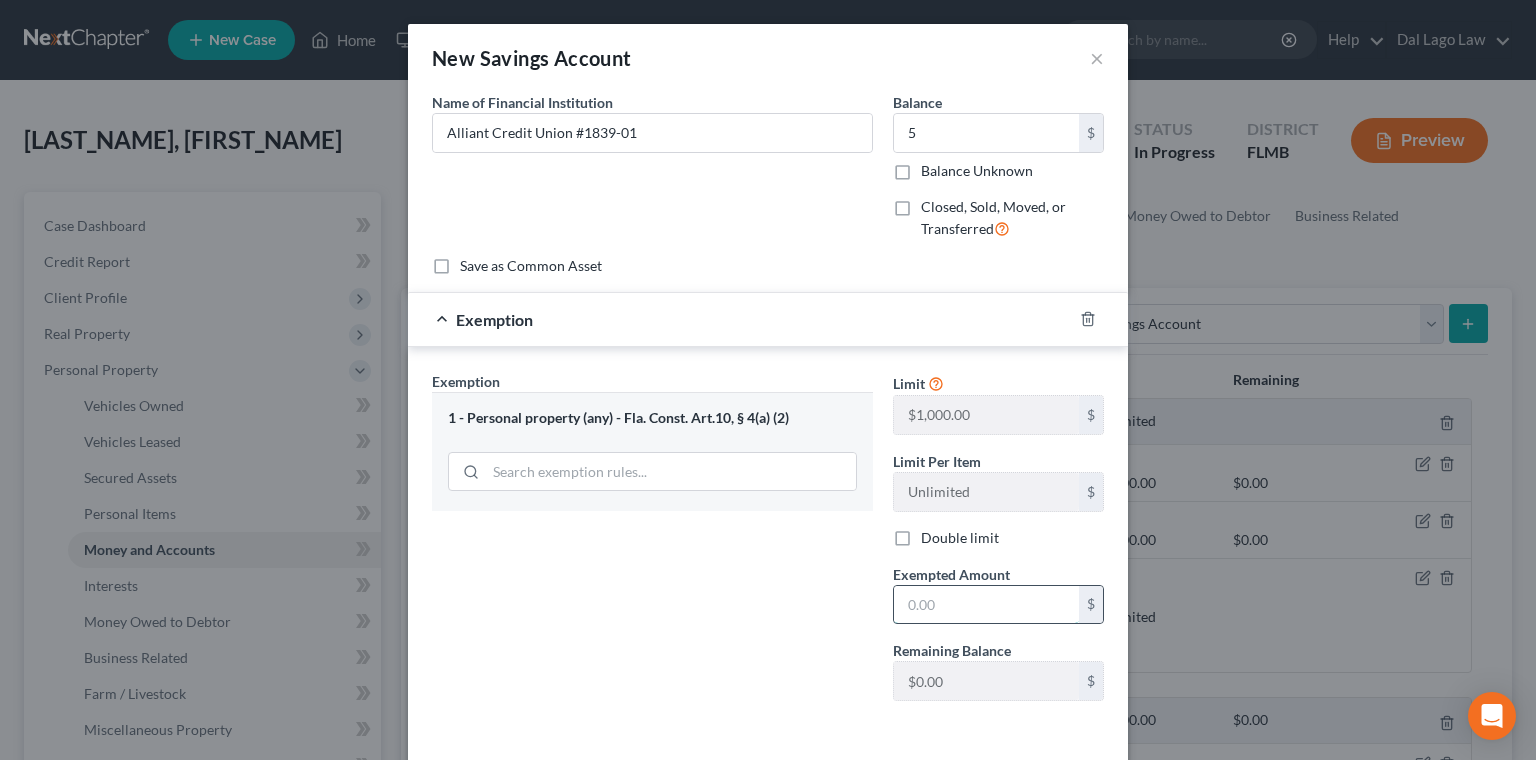 click at bounding box center (986, 605) 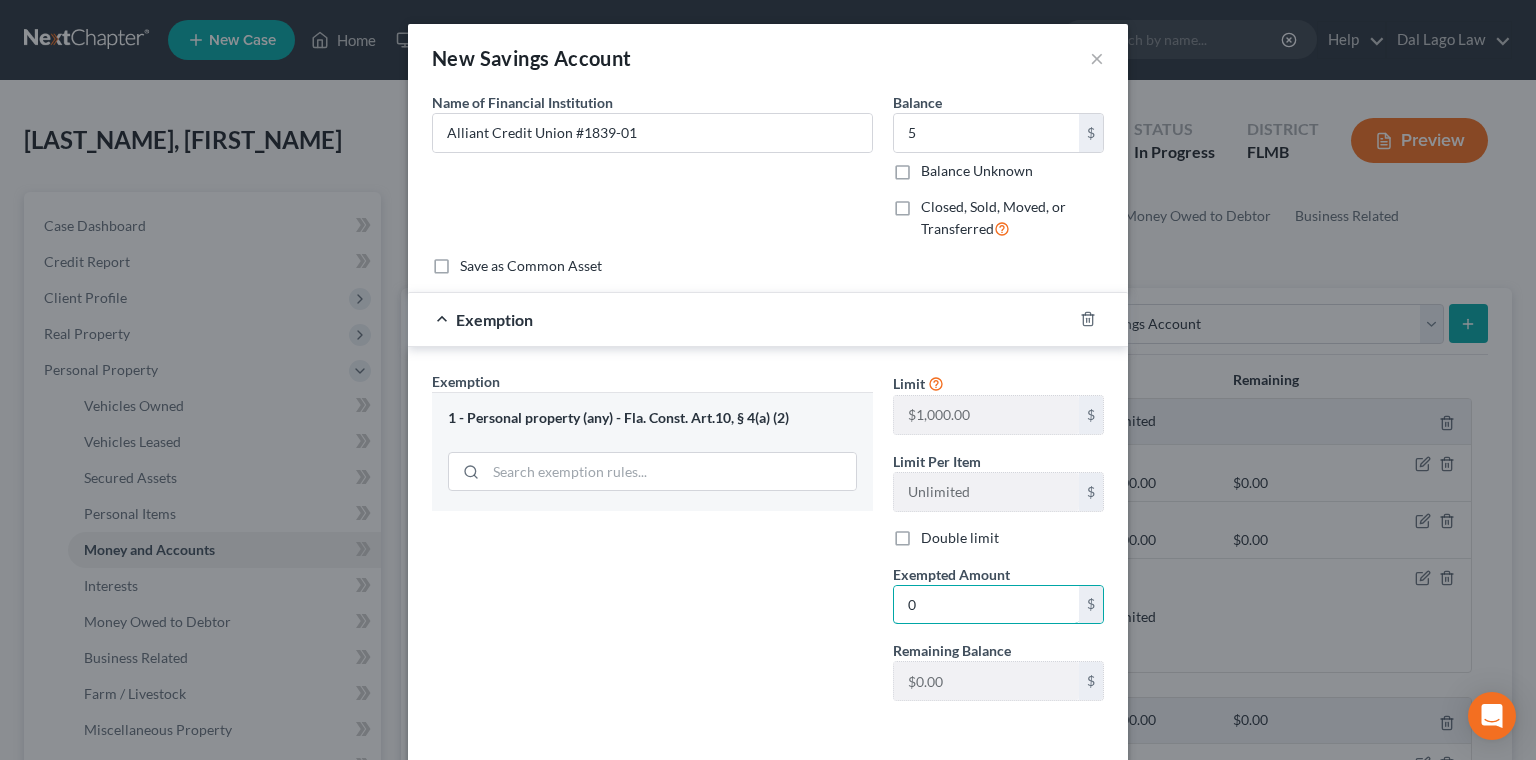 type on "0" 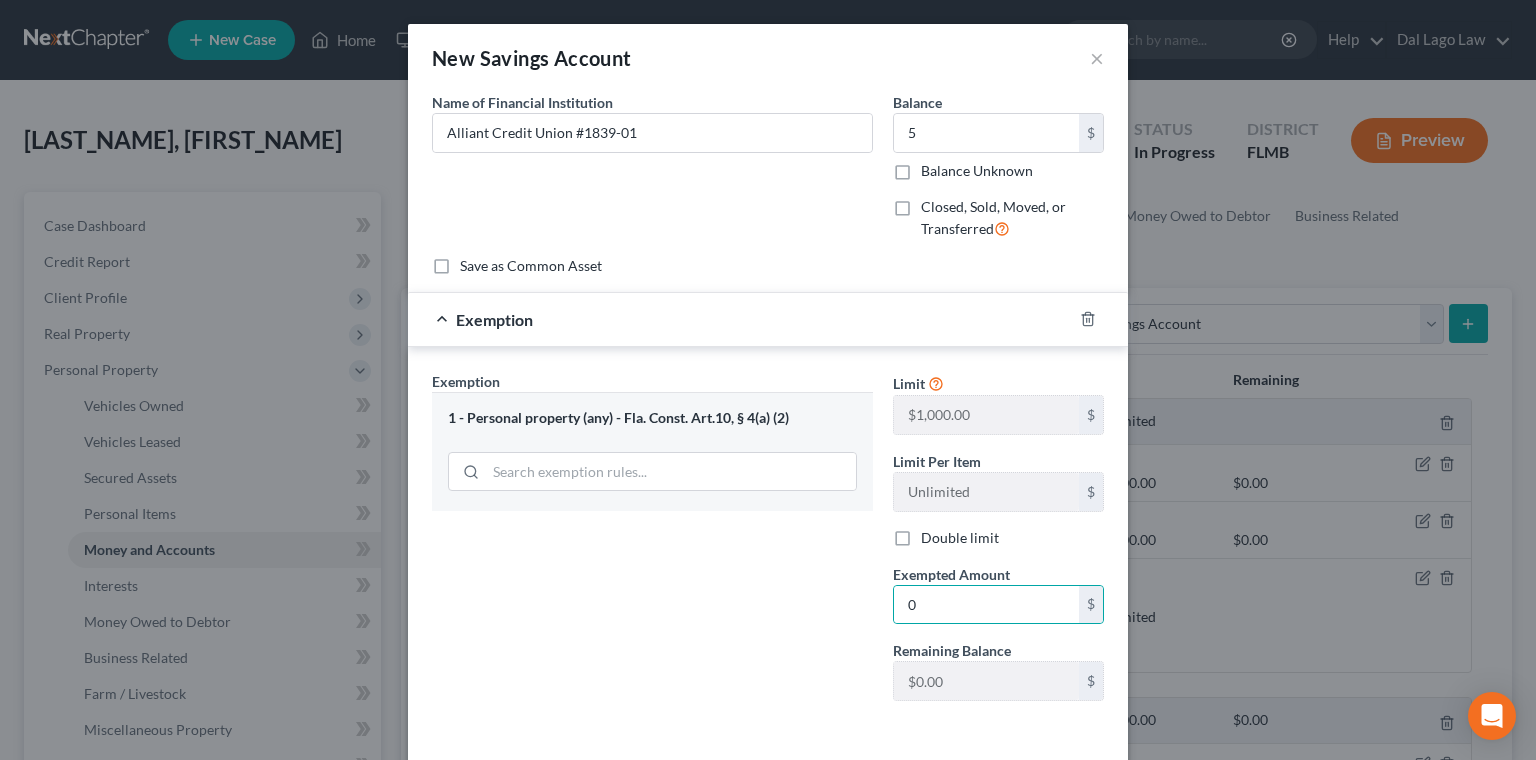 click on "Save & Close" at bounding box center (1036, 783) 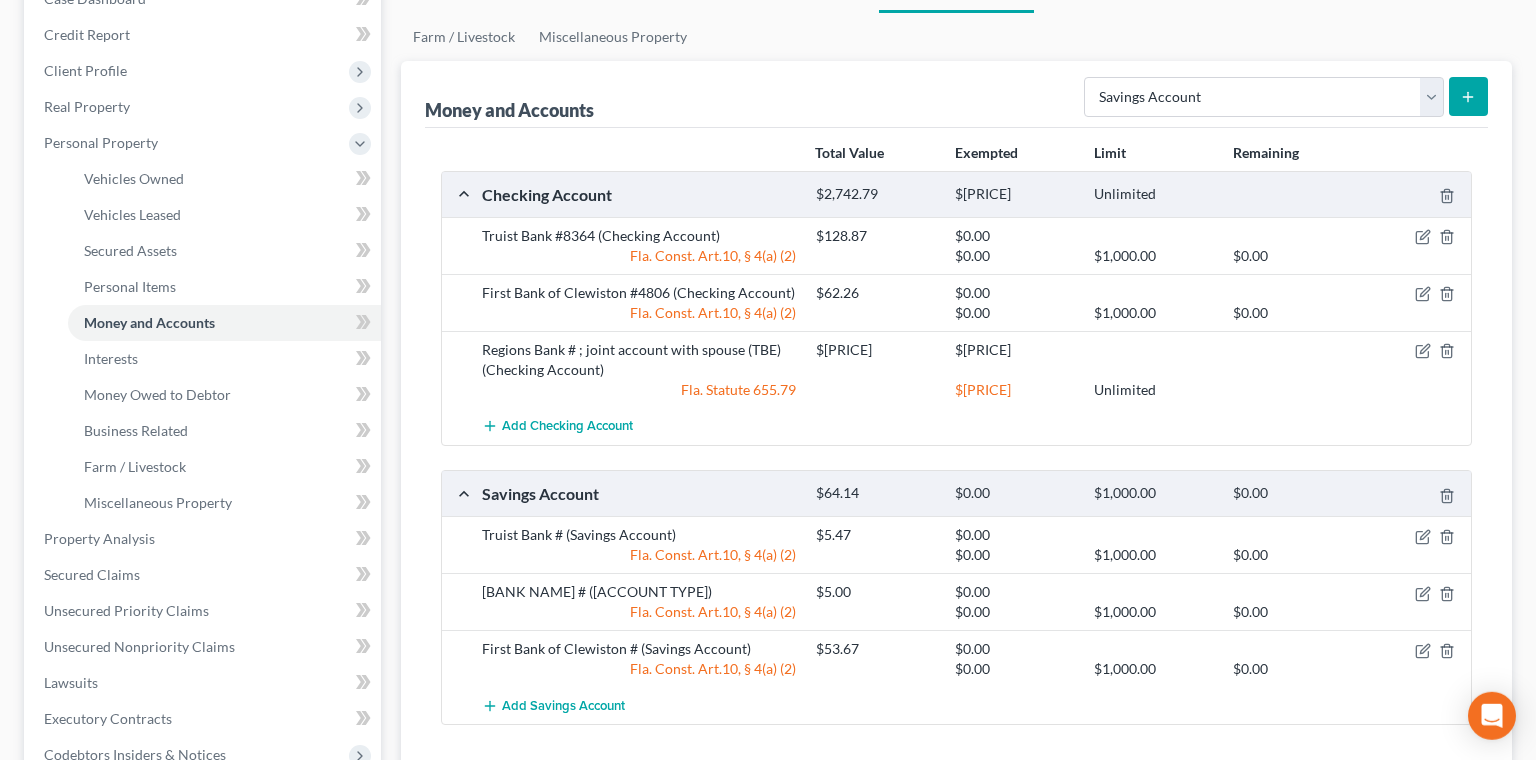 scroll, scrollTop: 230, scrollLeft: 0, axis: vertical 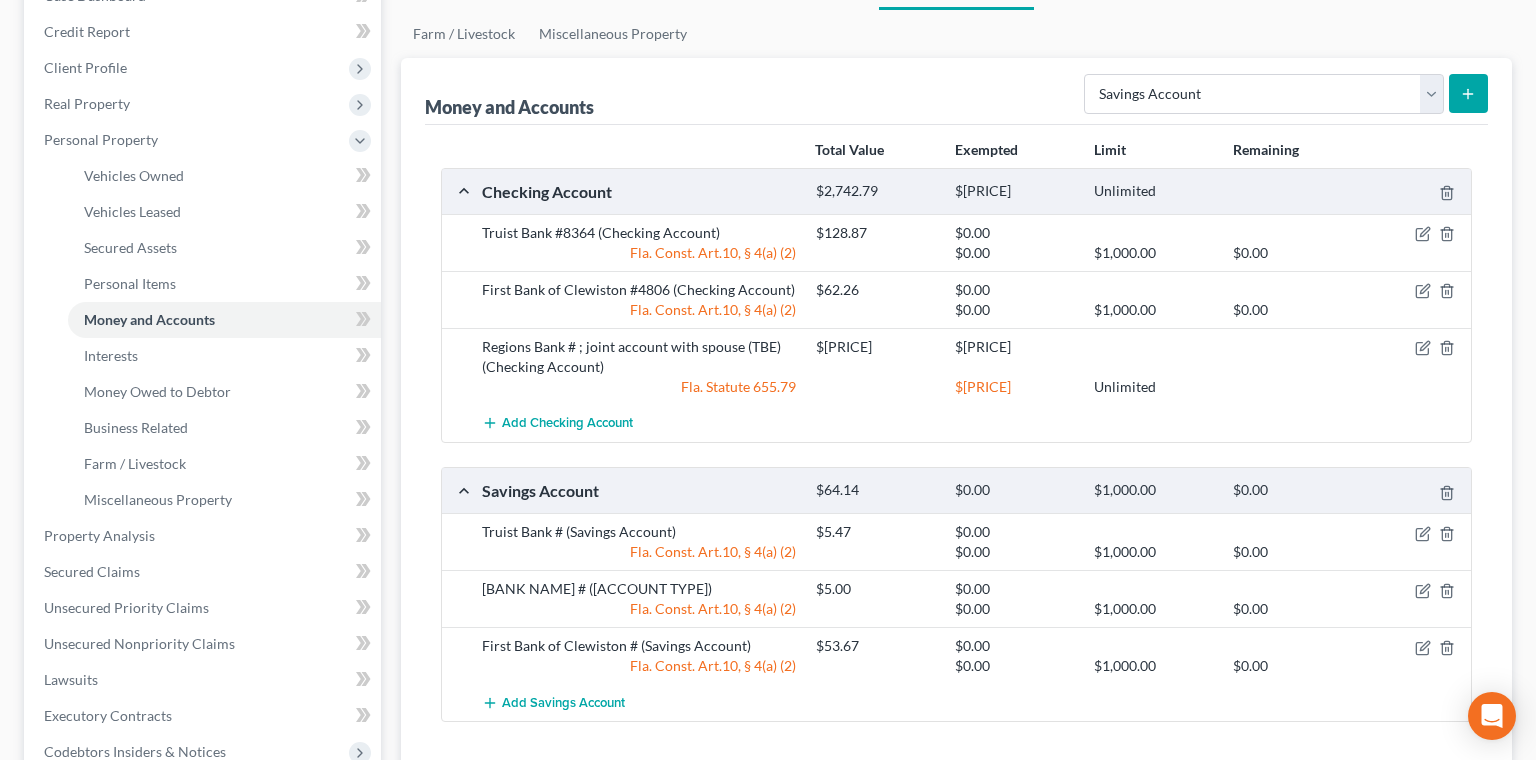 drag, startPoint x: 1485, startPoint y: 523, endPoint x: 1458, endPoint y: 519, distance: 27.294687 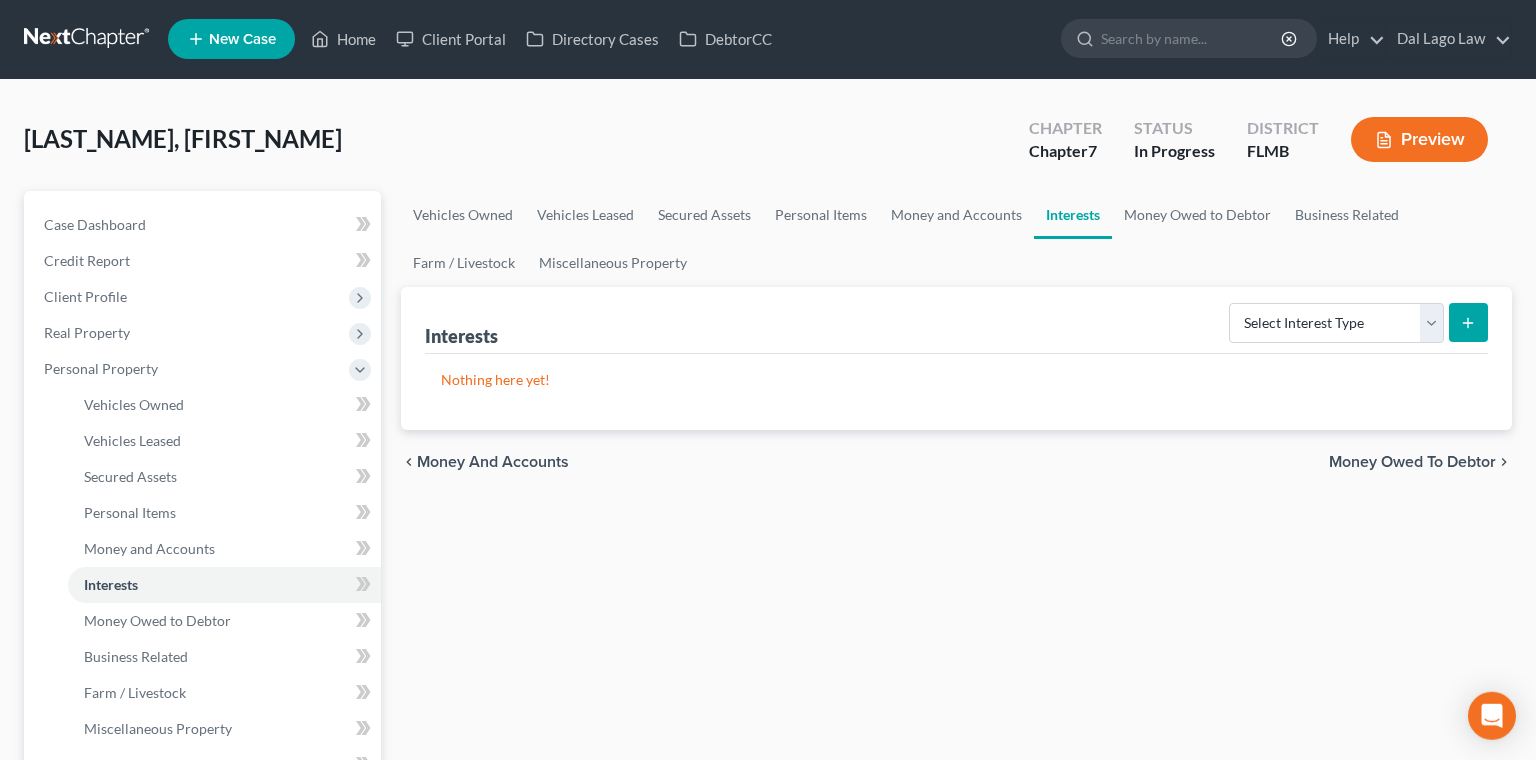 scroll, scrollTop: 0, scrollLeft: 0, axis: both 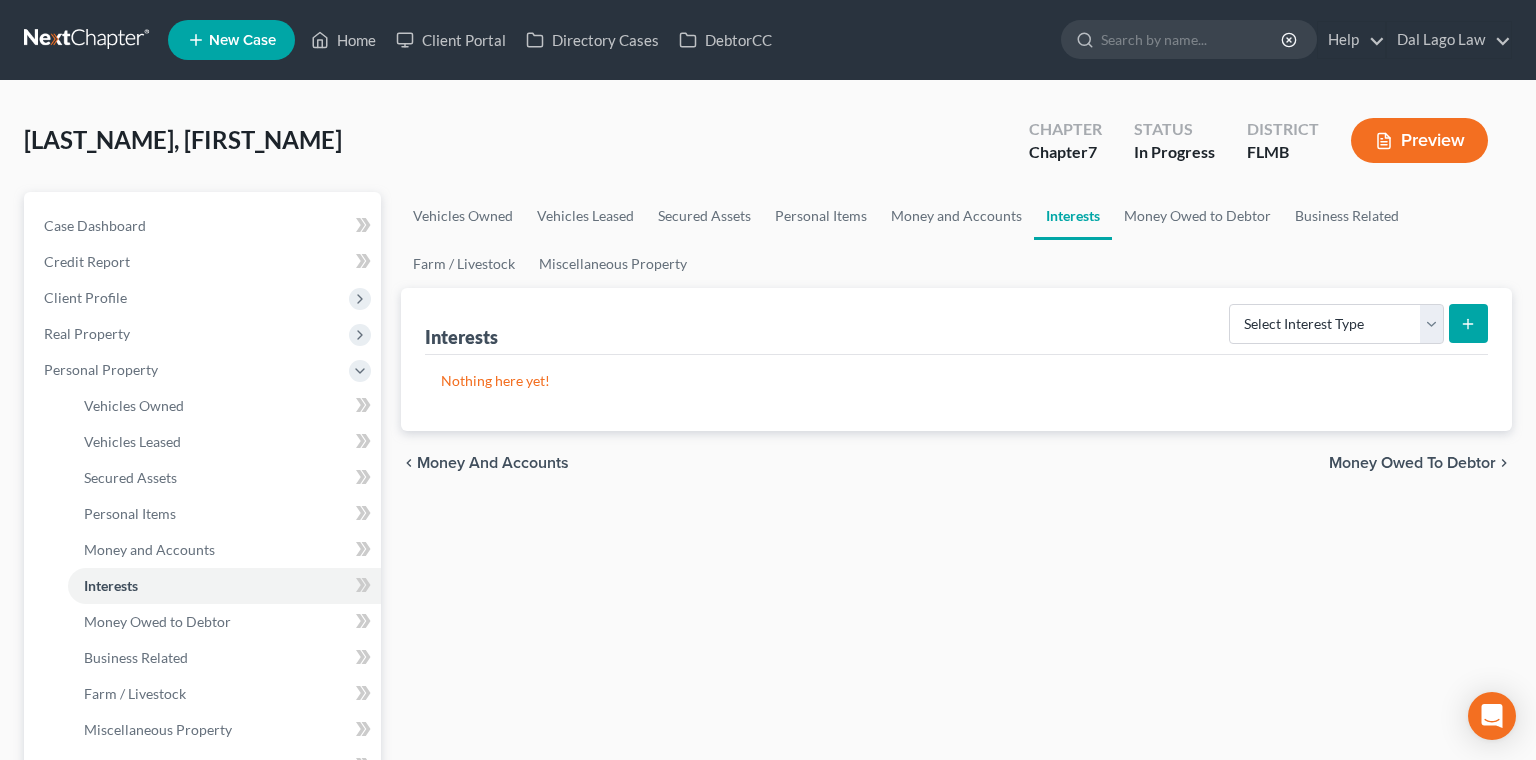 click on "chevron_left
Money and Accounts
Money Owed to Debtor
chevron_right" at bounding box center [956, 463] 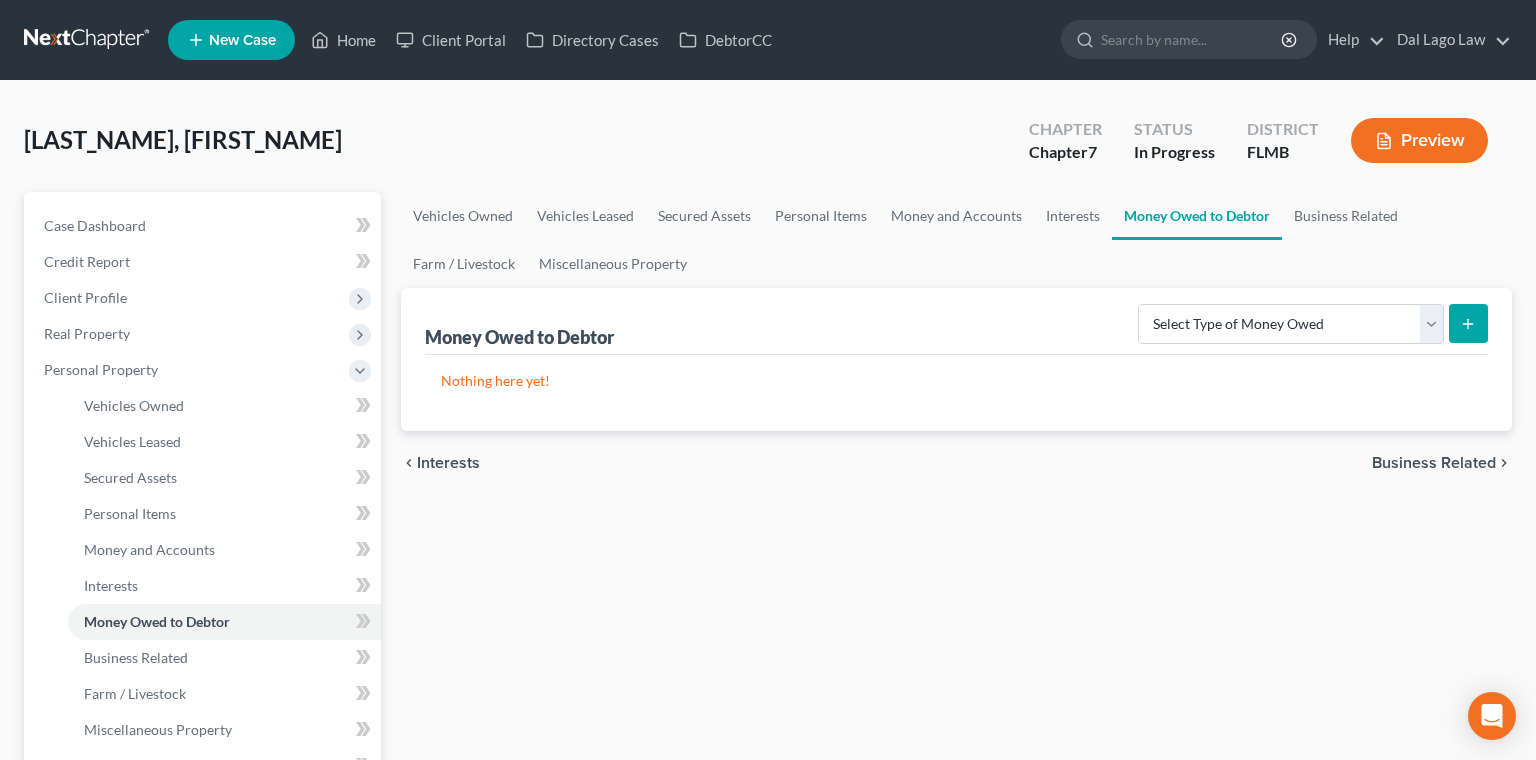 click on "Business Related" at bounding box center (1434, 463) 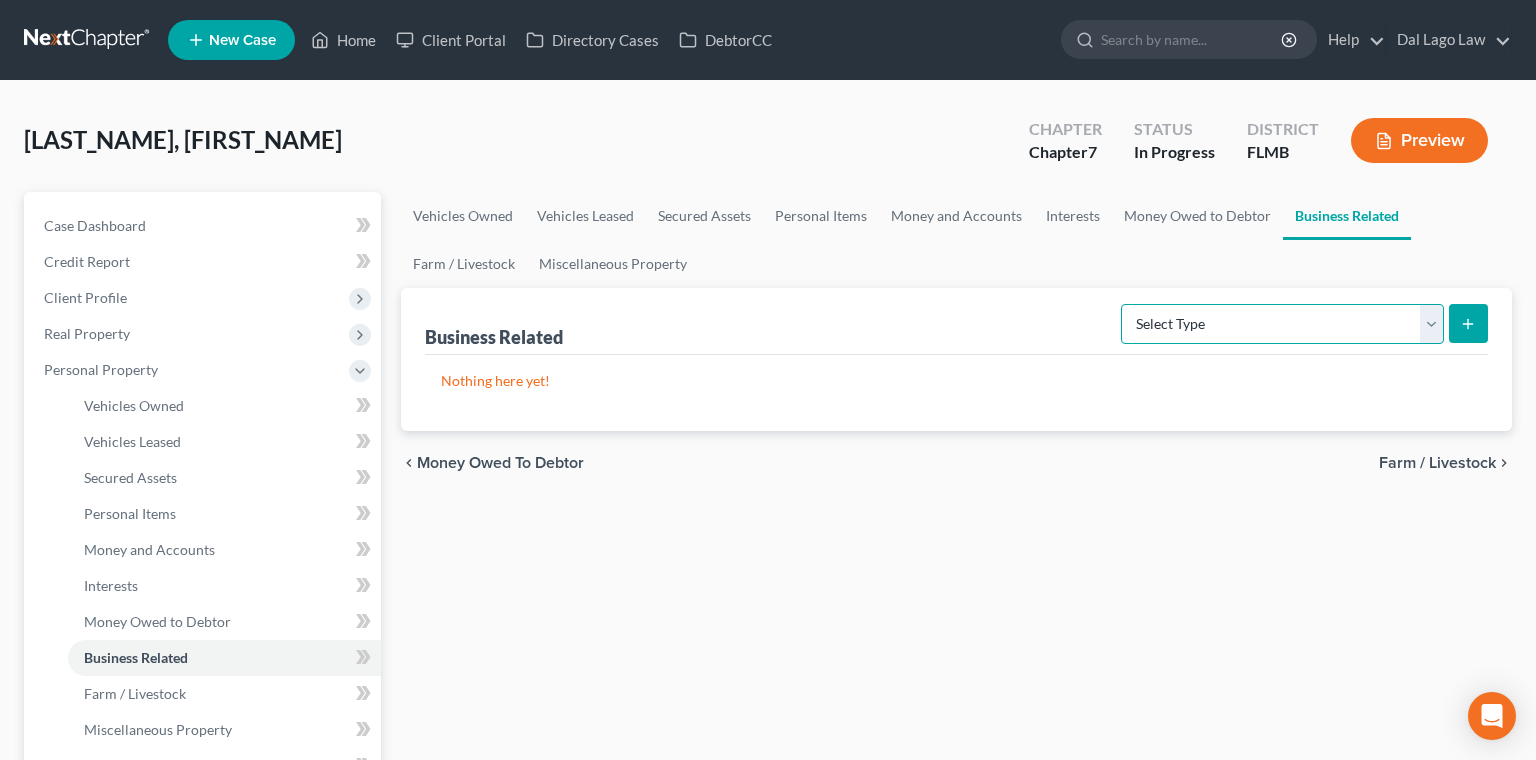 click on "Select Type Customer Lists Franchises Inventory Licenses Machinery Office Equipment, Furnishings, Supplies Other Business Related Property Not Listed Patents, Copyrights, Intellectual Property" at bounding box center (1282, 324) 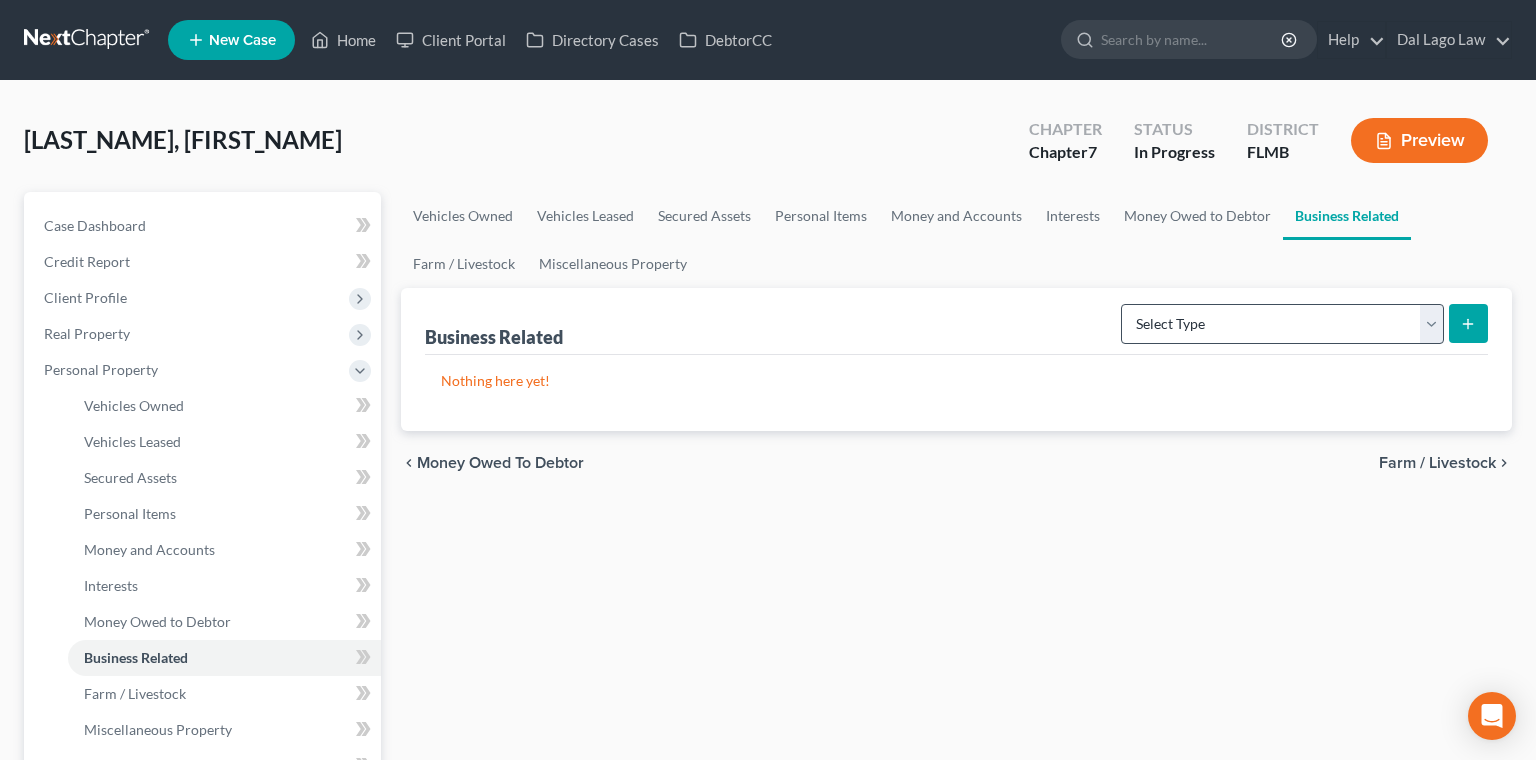 click on "Vehicles Owned
Vehicles Leased
Secured Assets
Personal Items
Money and Accounts
Interests
Money Owed to Debtor
Business Related
Farm / Livestock
Miscellaneous Property
Business Related Select Type Customer Lists Franchises Inventory Licenses Machinery Office Equipment, Furnishings, Supplies Other Business Related Property Not Listed Patents, Copyrights, Intellectual Property
Nothing here yet!
chevron_left
Money Owed to Debtor
Farm / Livestock
chevron_right" at bounding box center (956, 769) 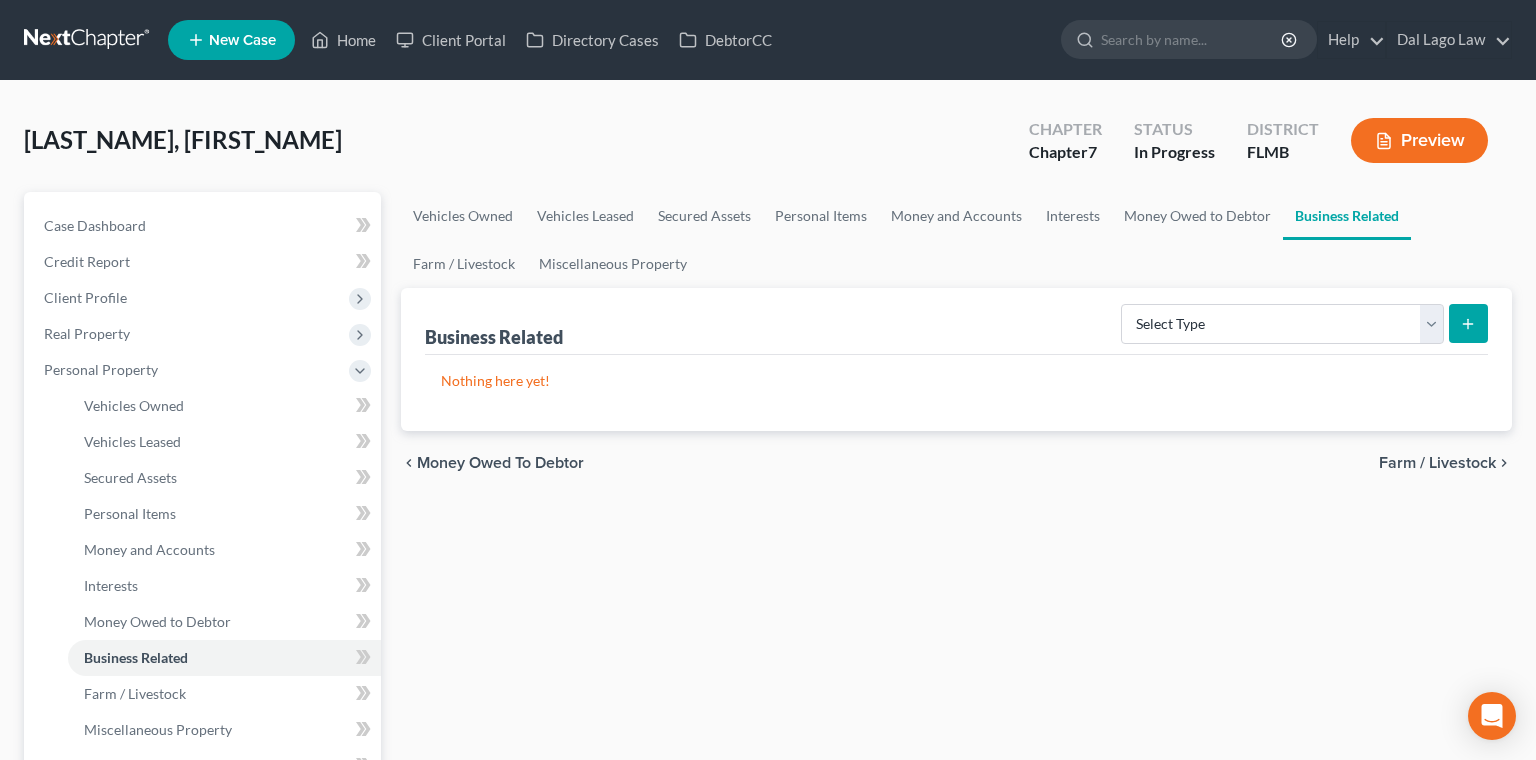 click on "Farm / Livestock" at bounding box center (1437, 463) 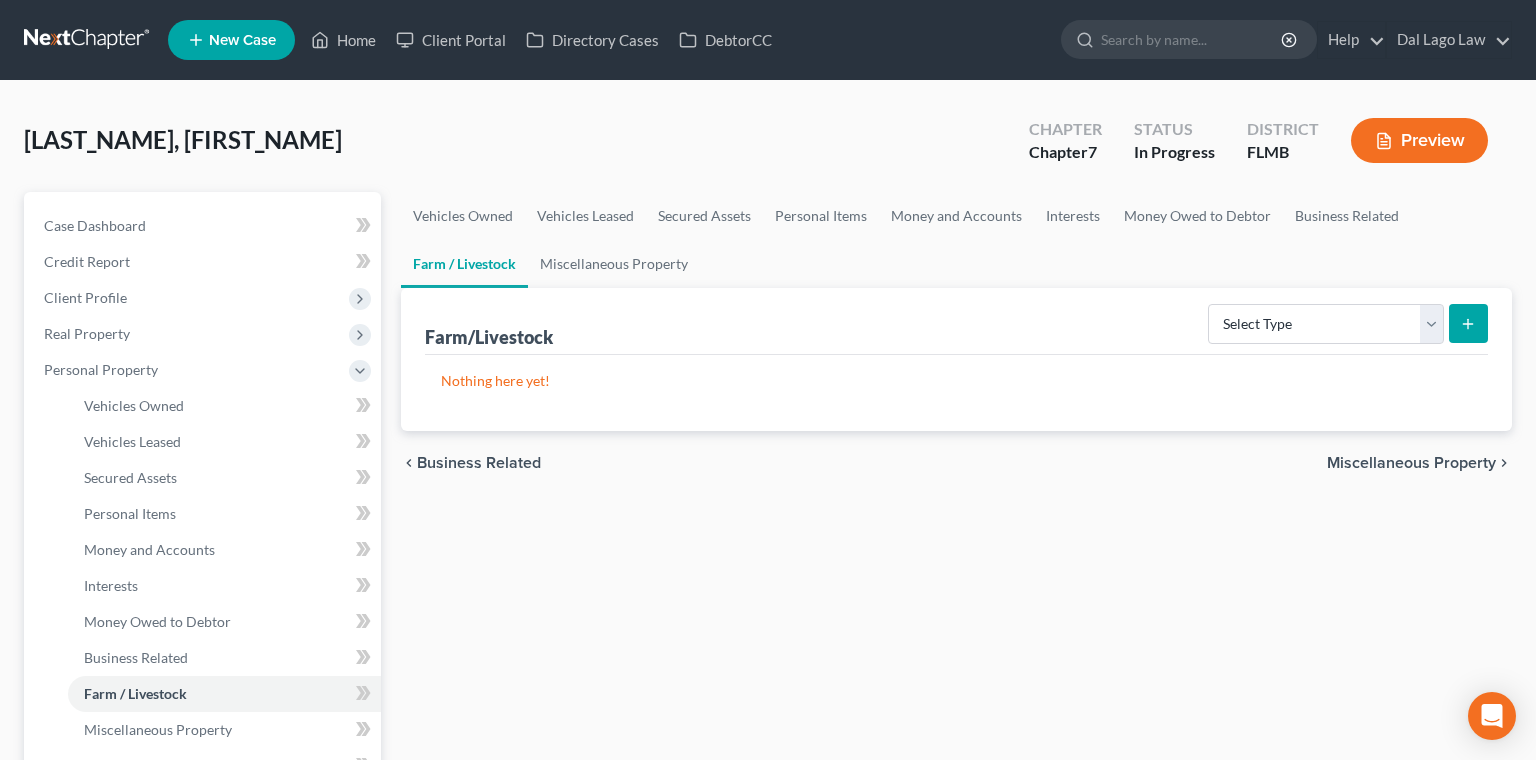 click on "Miscellaneous Property" at bounding box center (1411, 463) 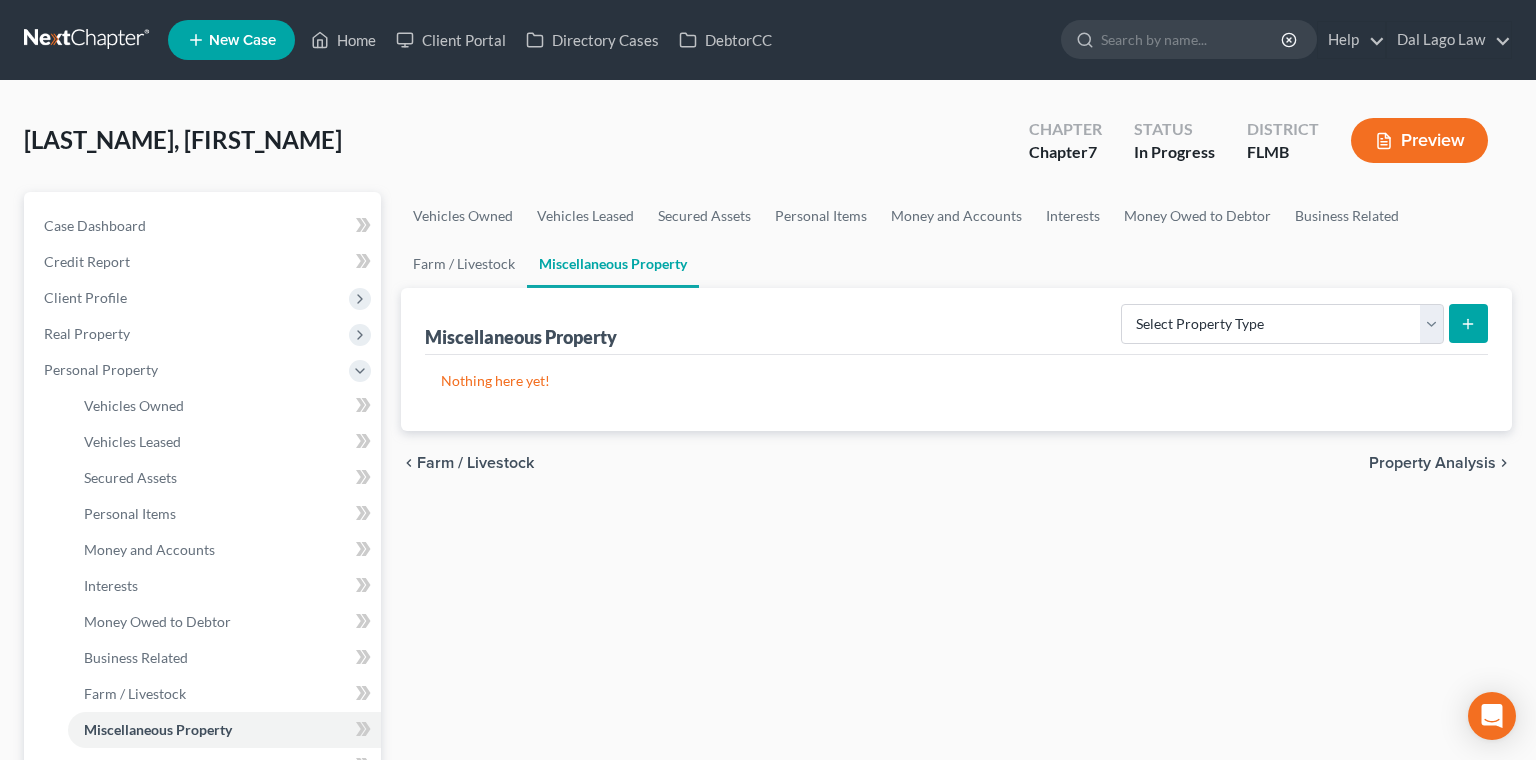 click on "Property Analysis" at bounding box center [1432, 463] 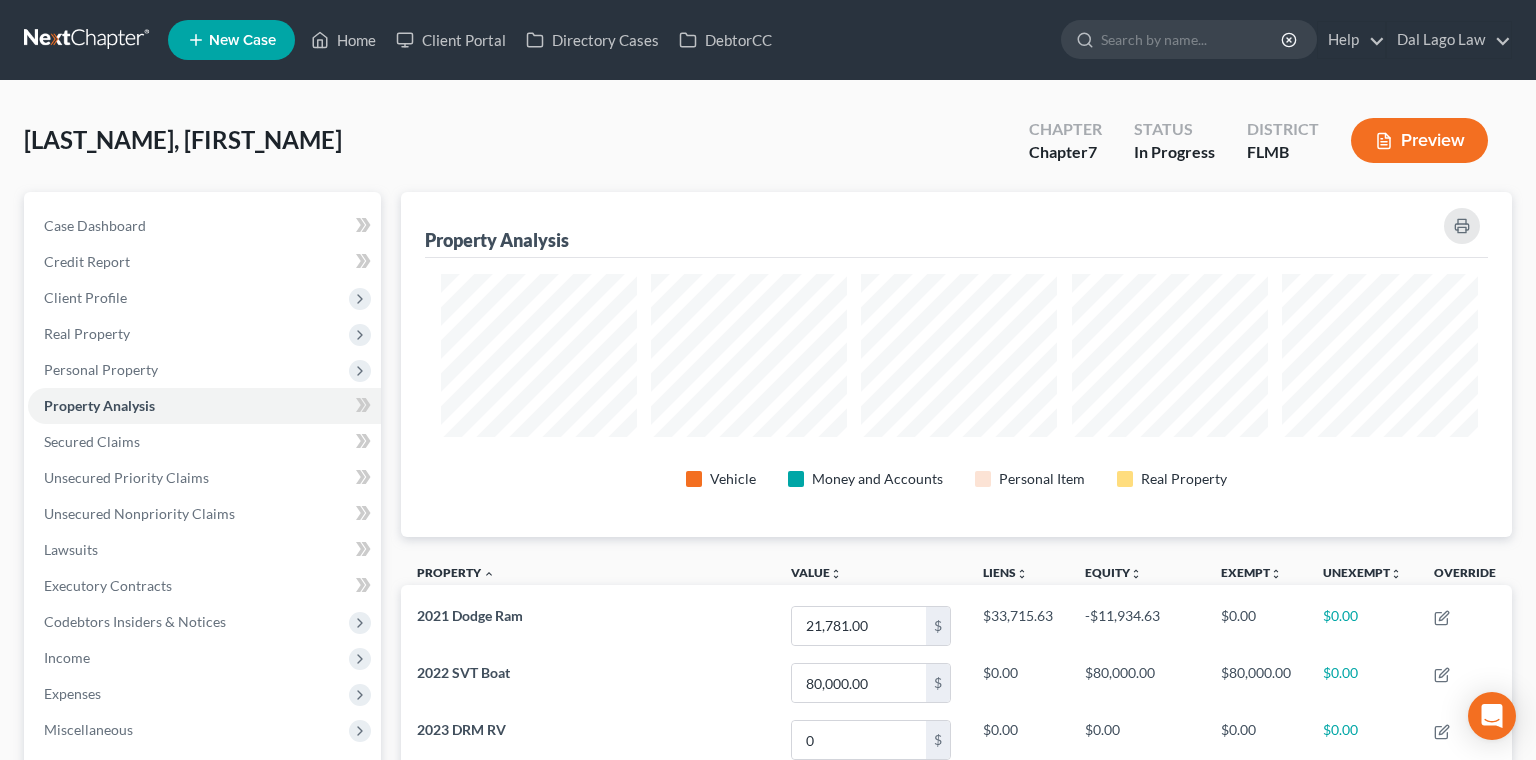scroll, scrollTop: 999699, scrollLeft: 998880, axis: both 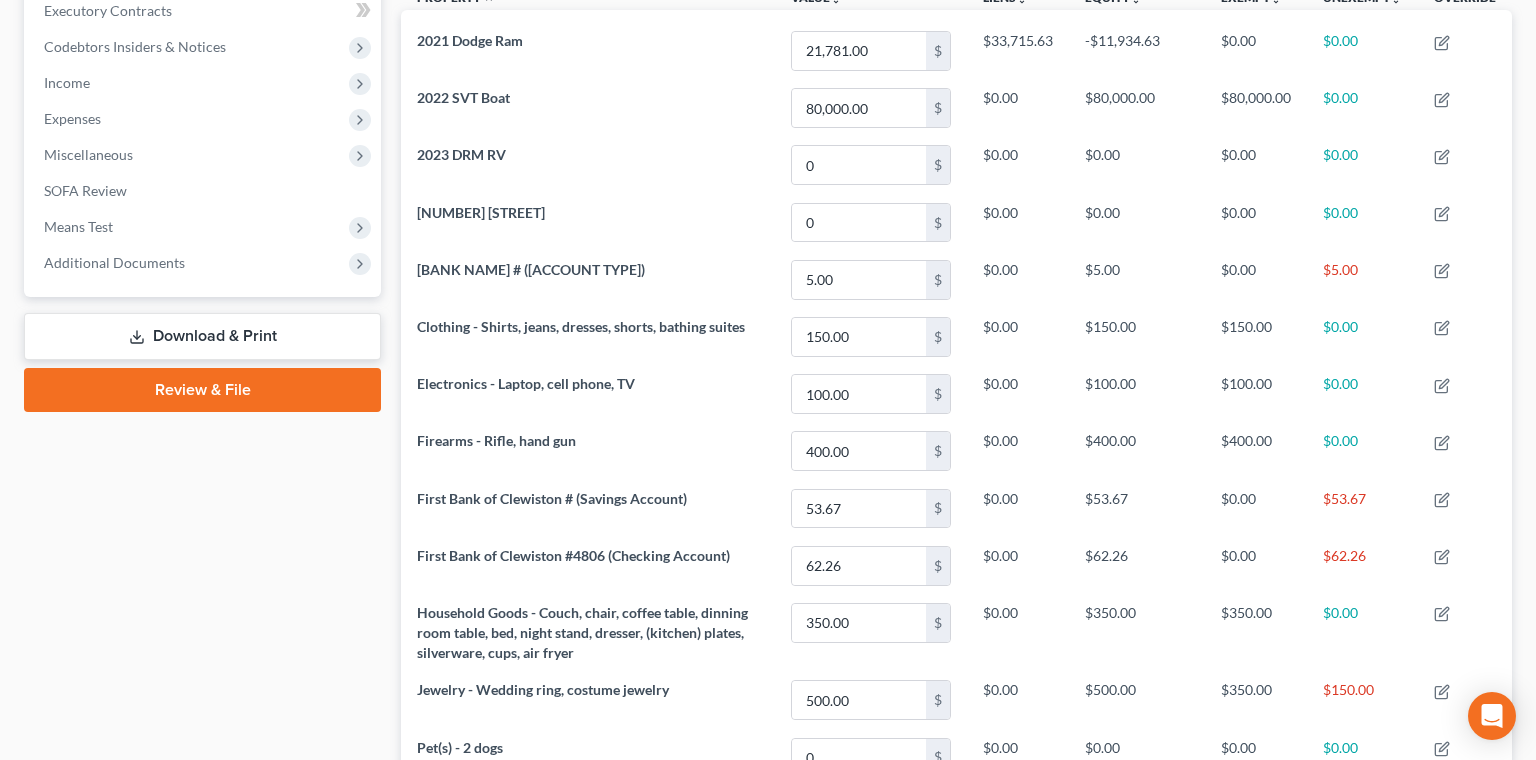 click on "Secured Claims" at bounding box center (1439, 1053) 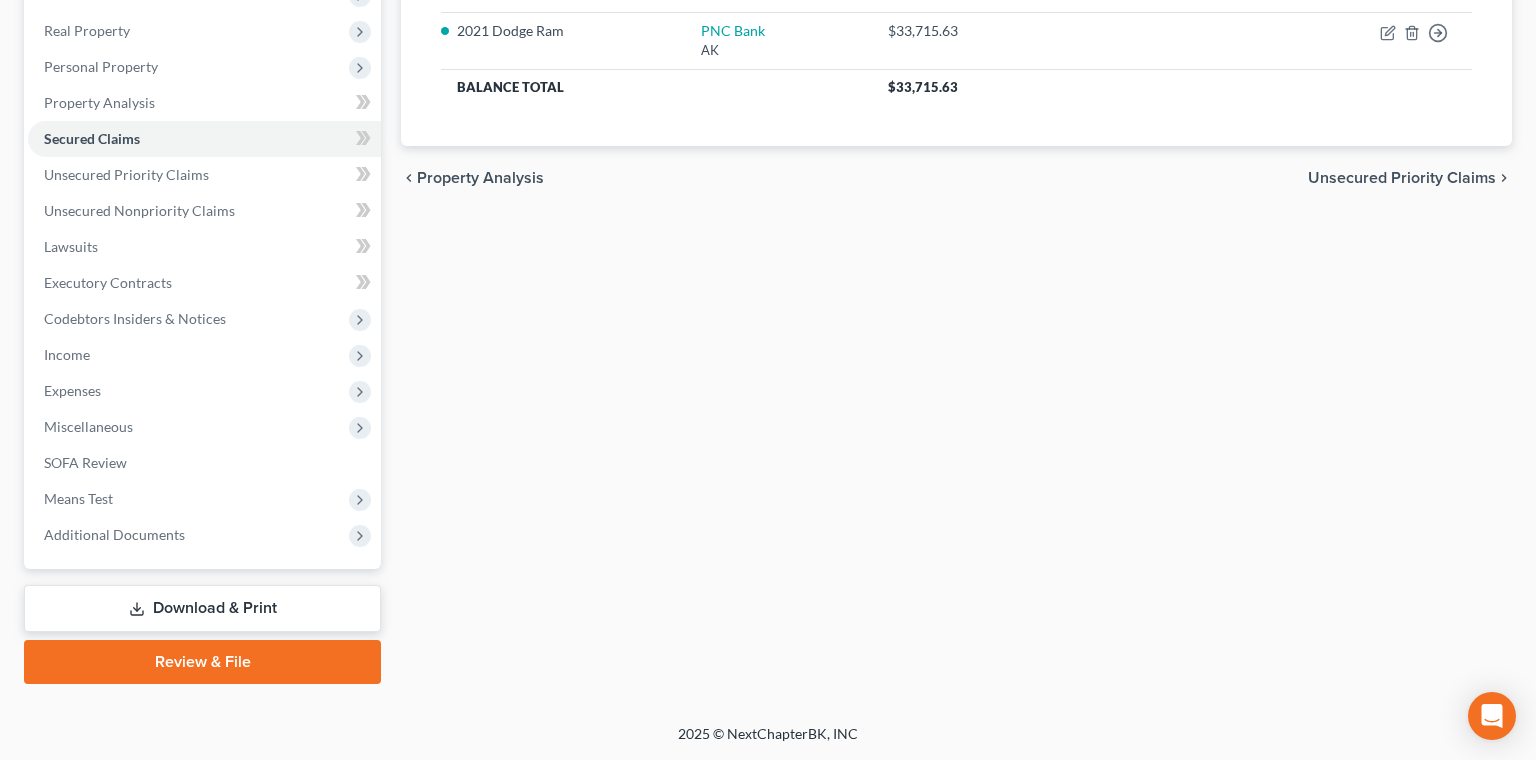 scroll, scrollTop: 49, scrollLeft: 0, axis: vertical 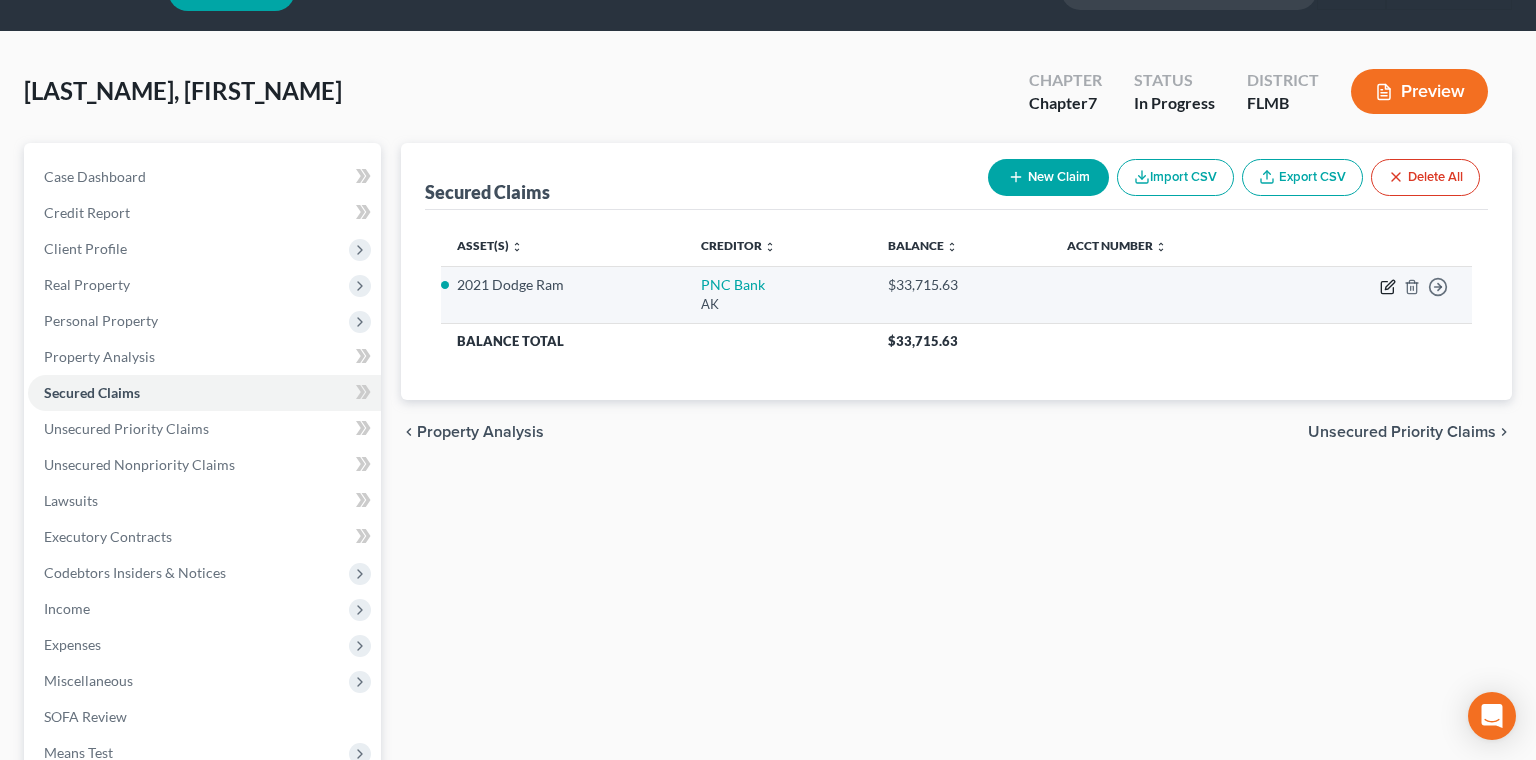 click 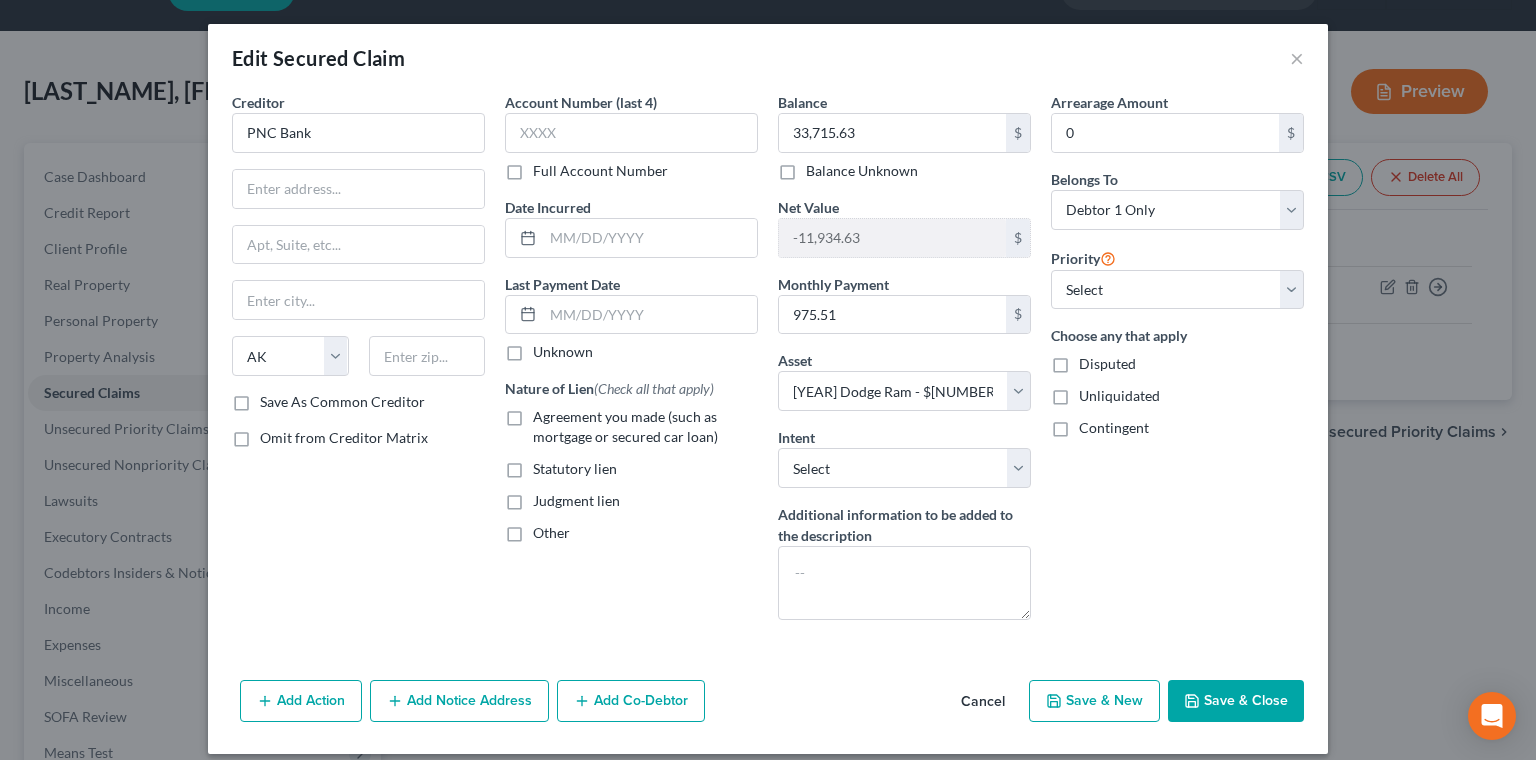click on "Edit Secured Claim  ×" at bounding box center (768, 58) 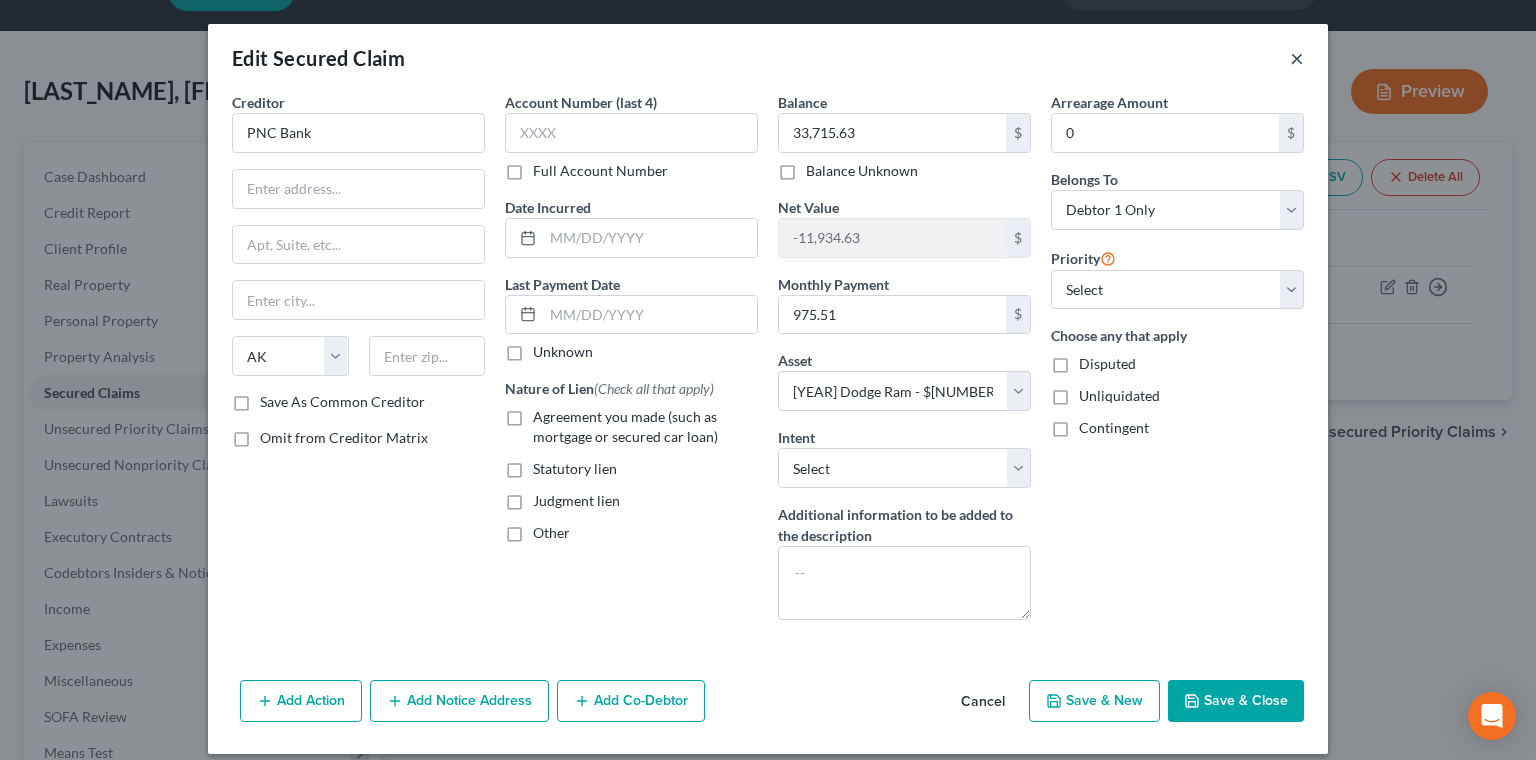 click on "×" at bounding box center [1297, 58] 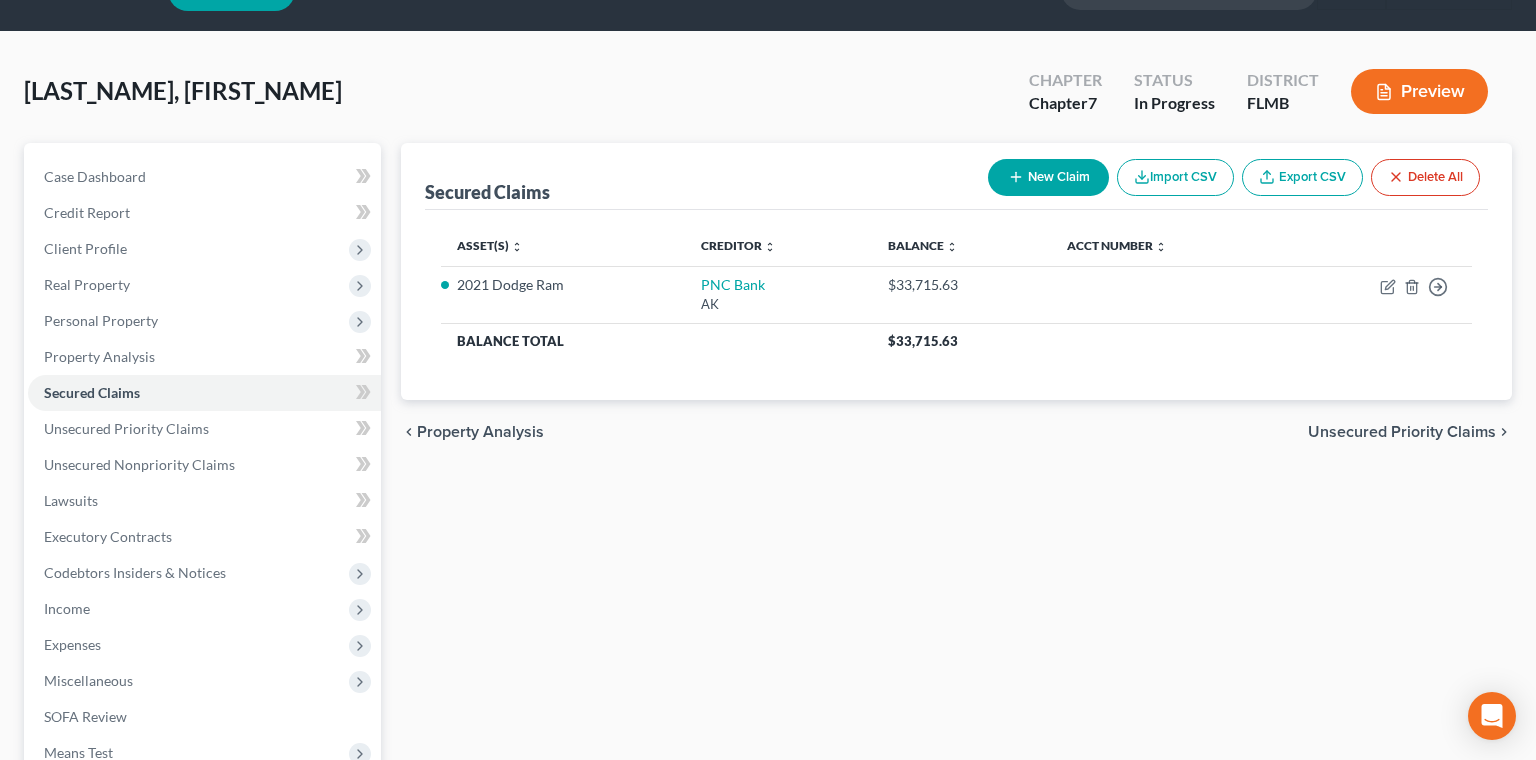 click on "Unsecured Priority Claims" at bounding box center [1402, 432] 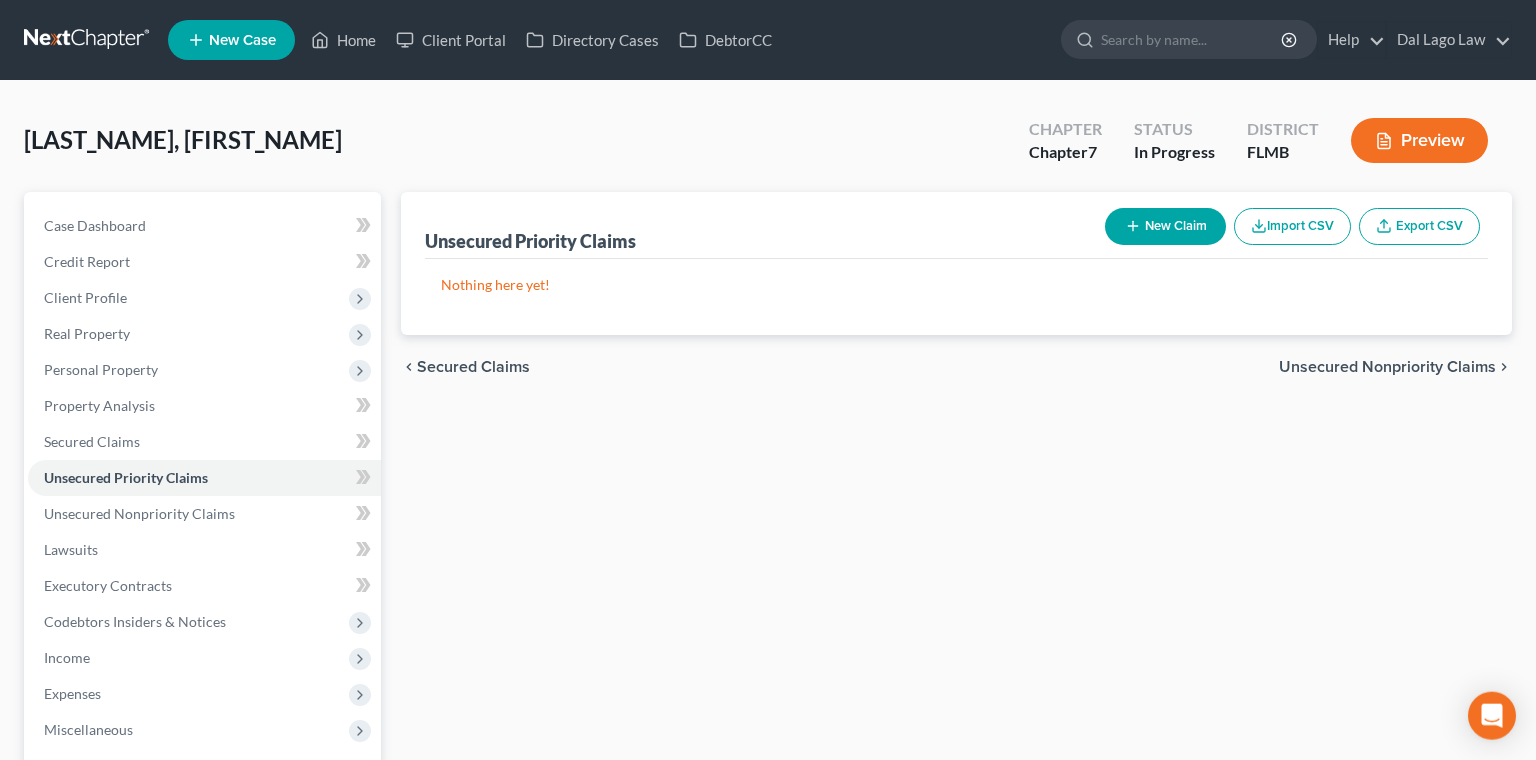 scroll, scrollTop: 0, scrollLeft: 0, axis: both 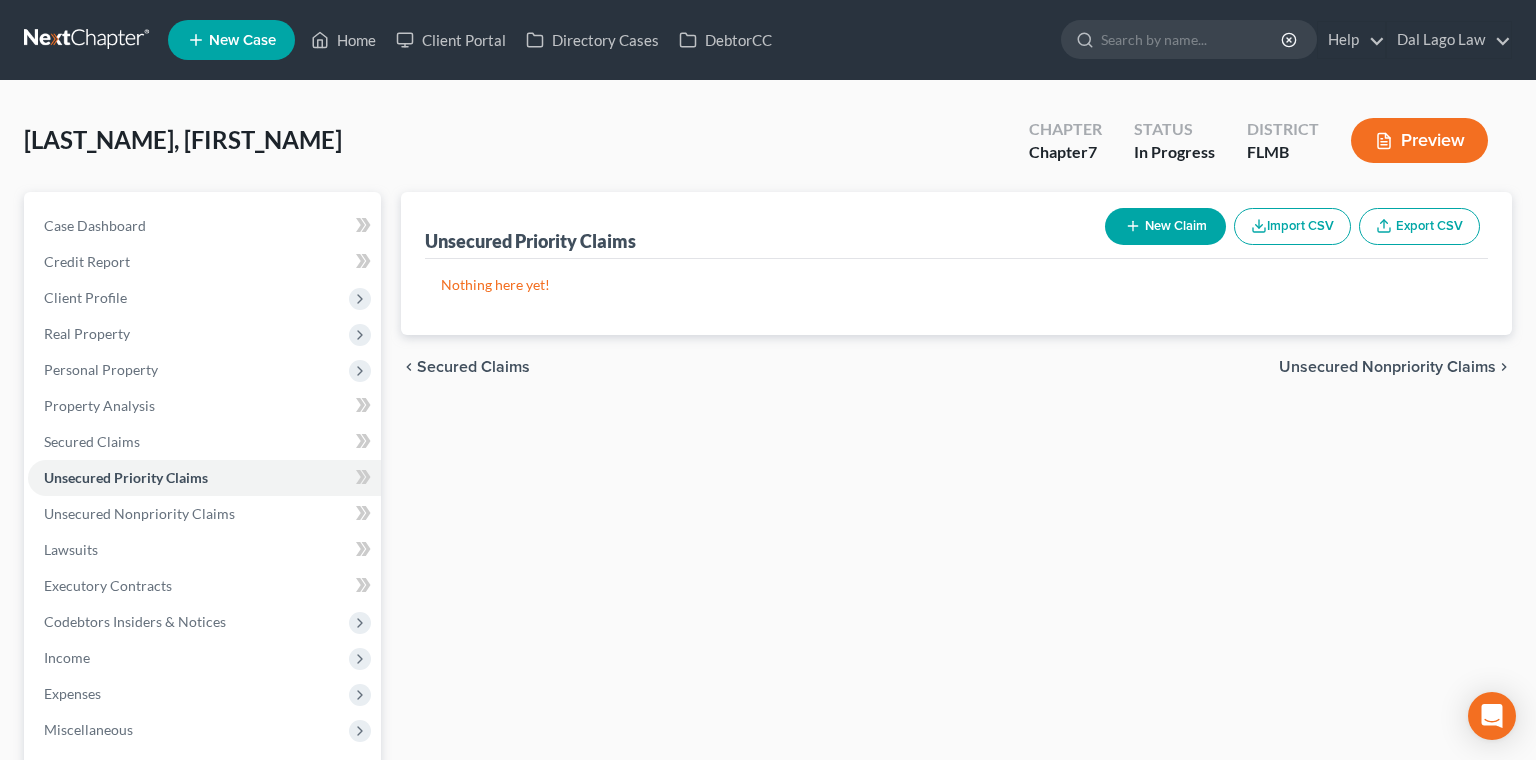 click on "Unsecured Nonpriority Claims" at bounding box center (1387, 367) 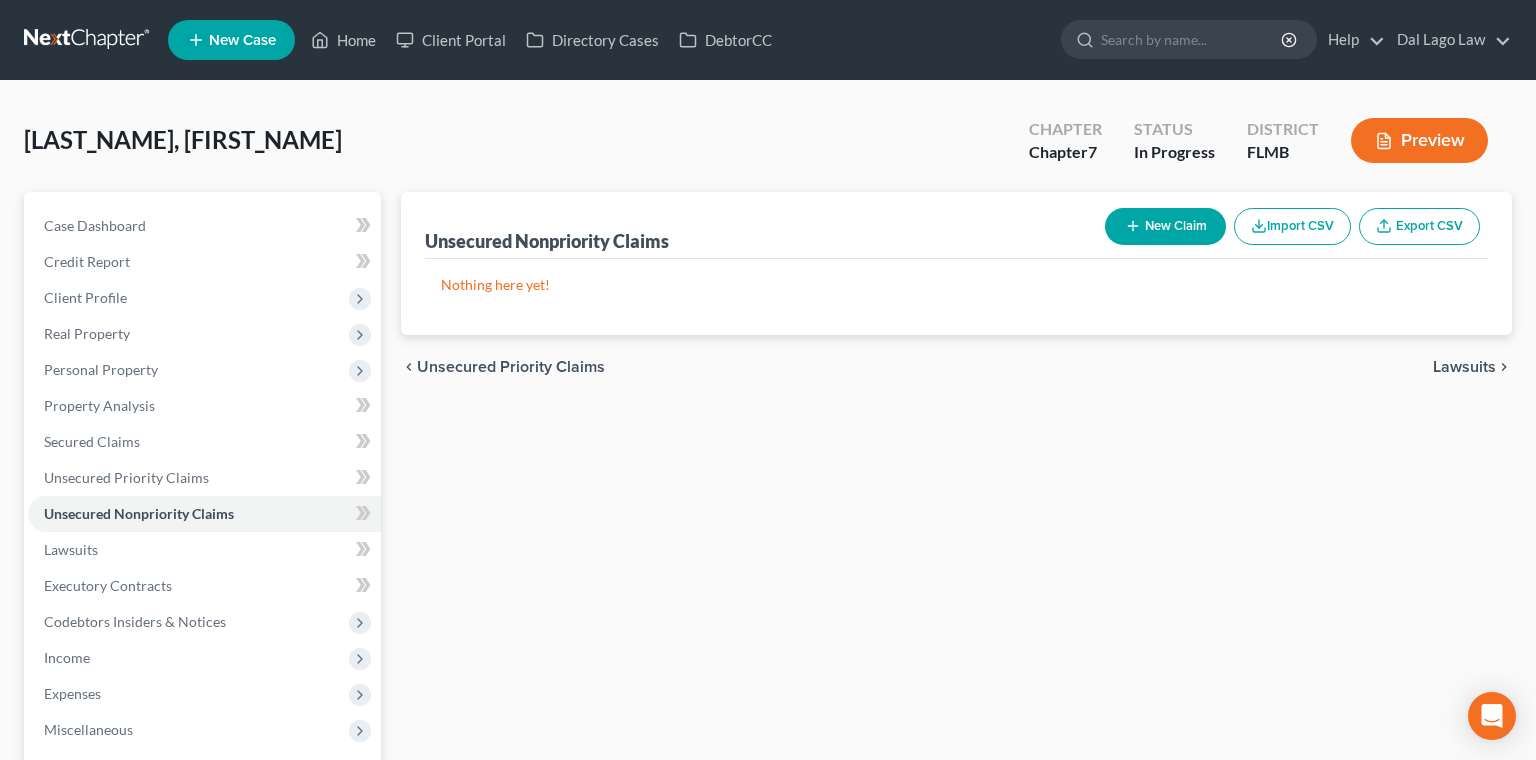 click on "Lawsuits" at bounding box center [1464, 367] 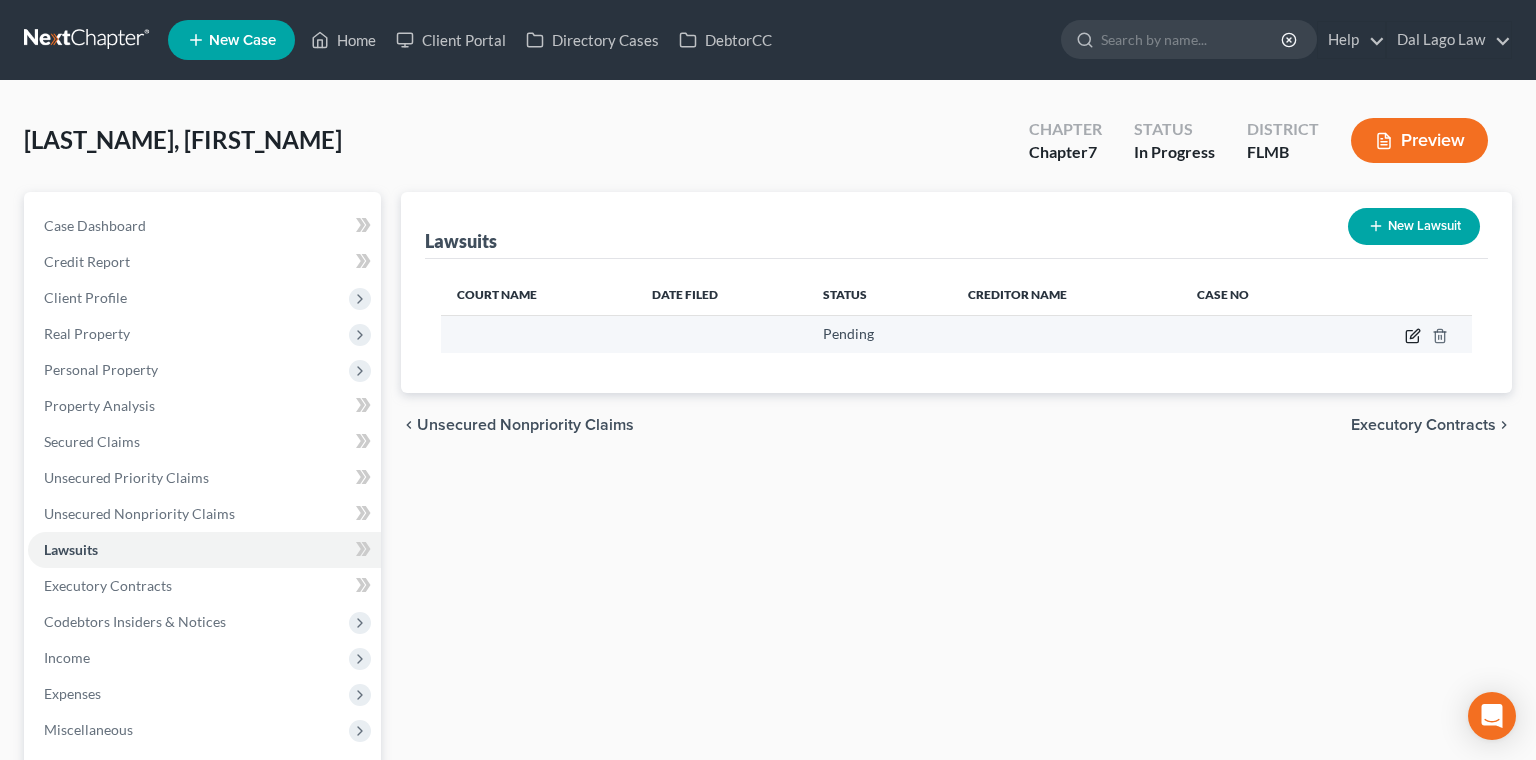 click 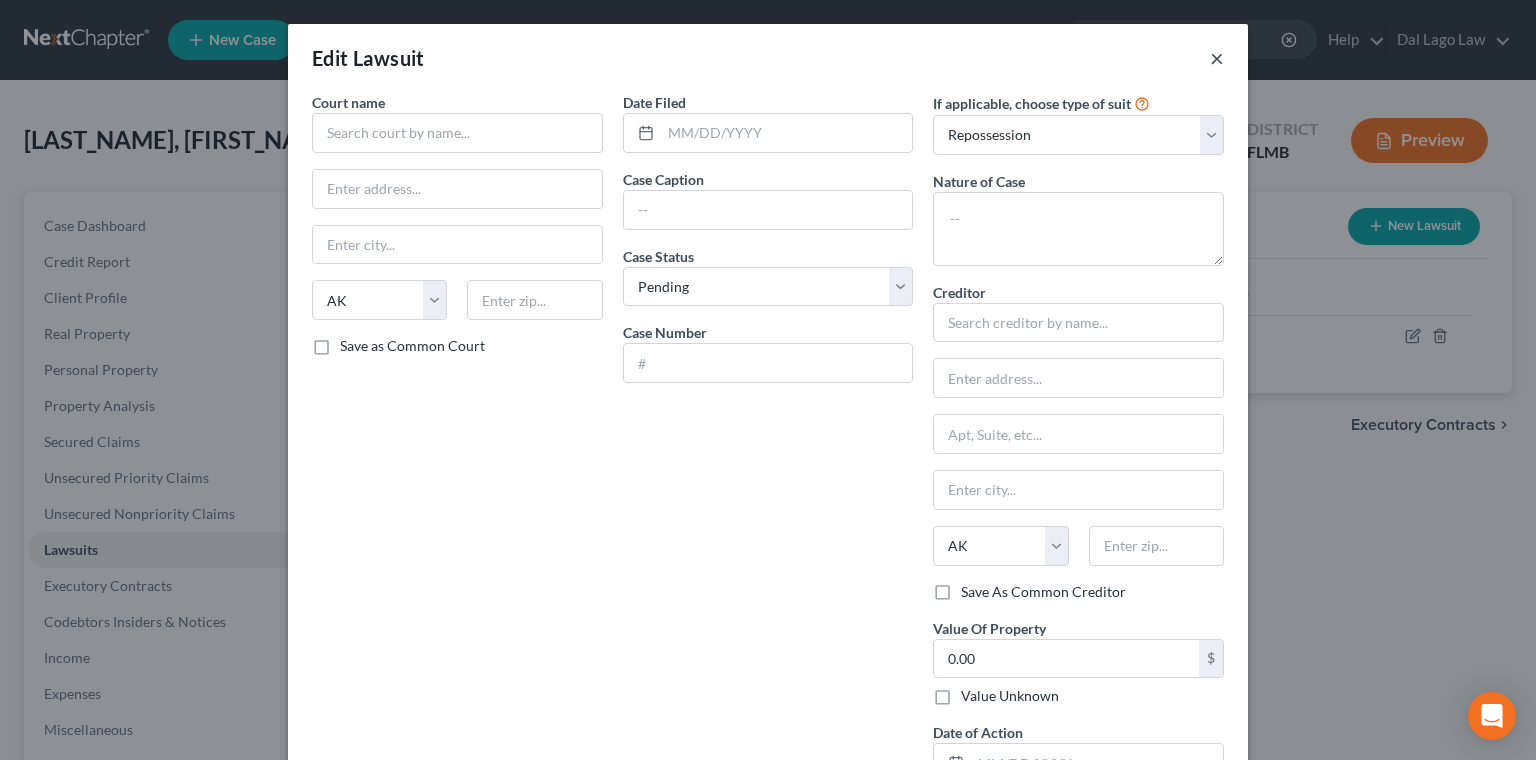 click on "×" at bounding box center [1217, 58] 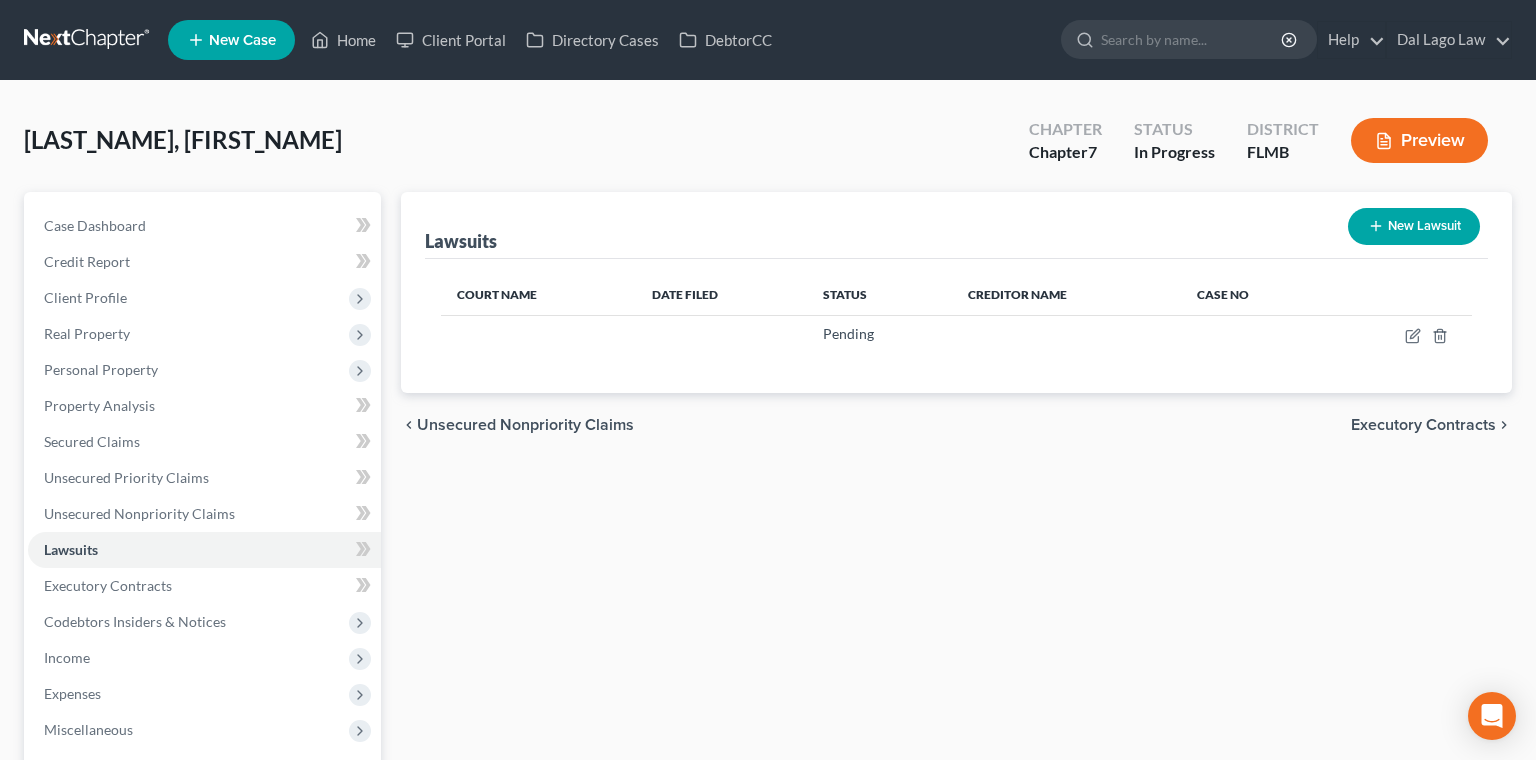 click on "Executory Contracts" at bounding box center [1423, 425] 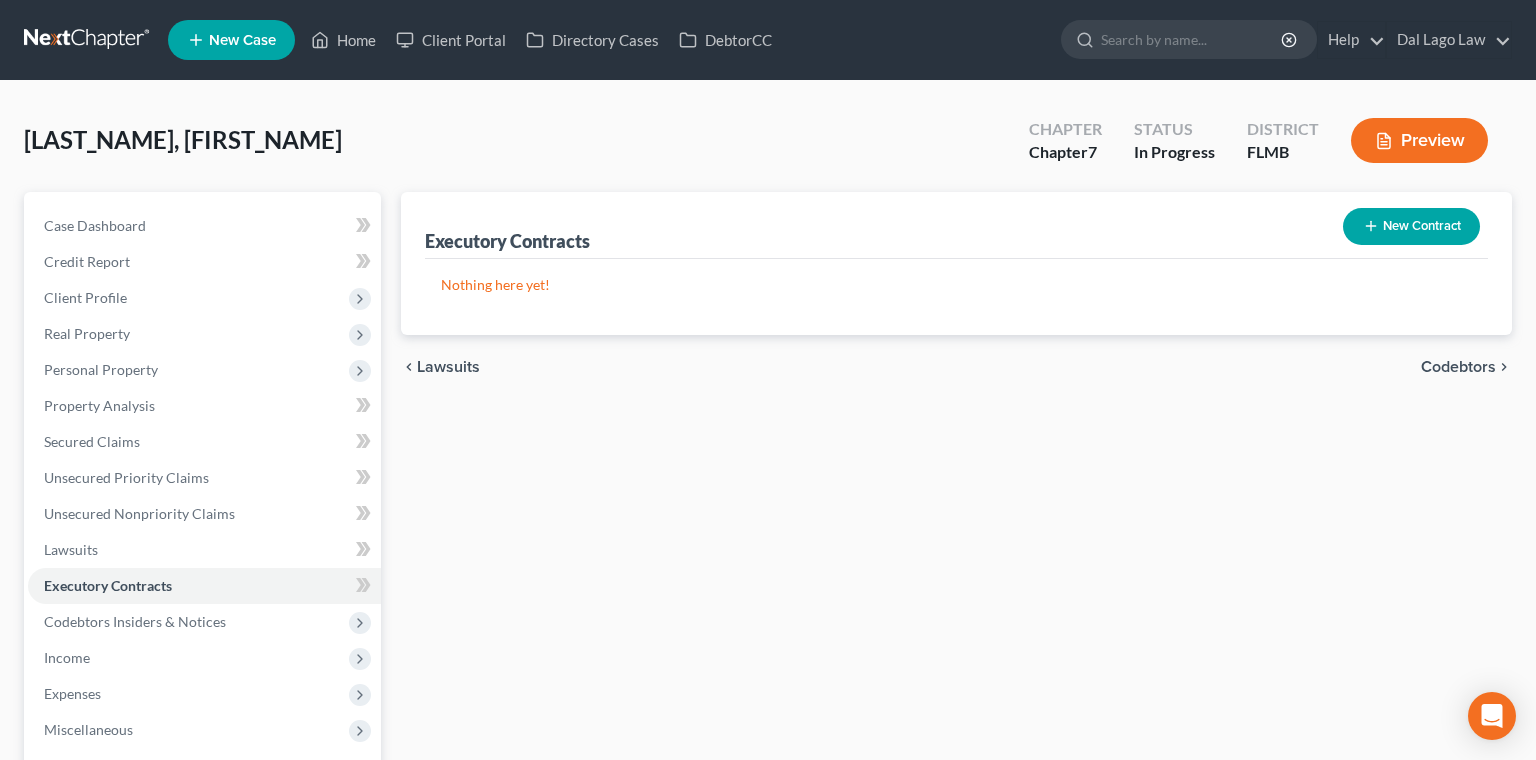 click on "Codebtors" at bounding box center (1458, 367) 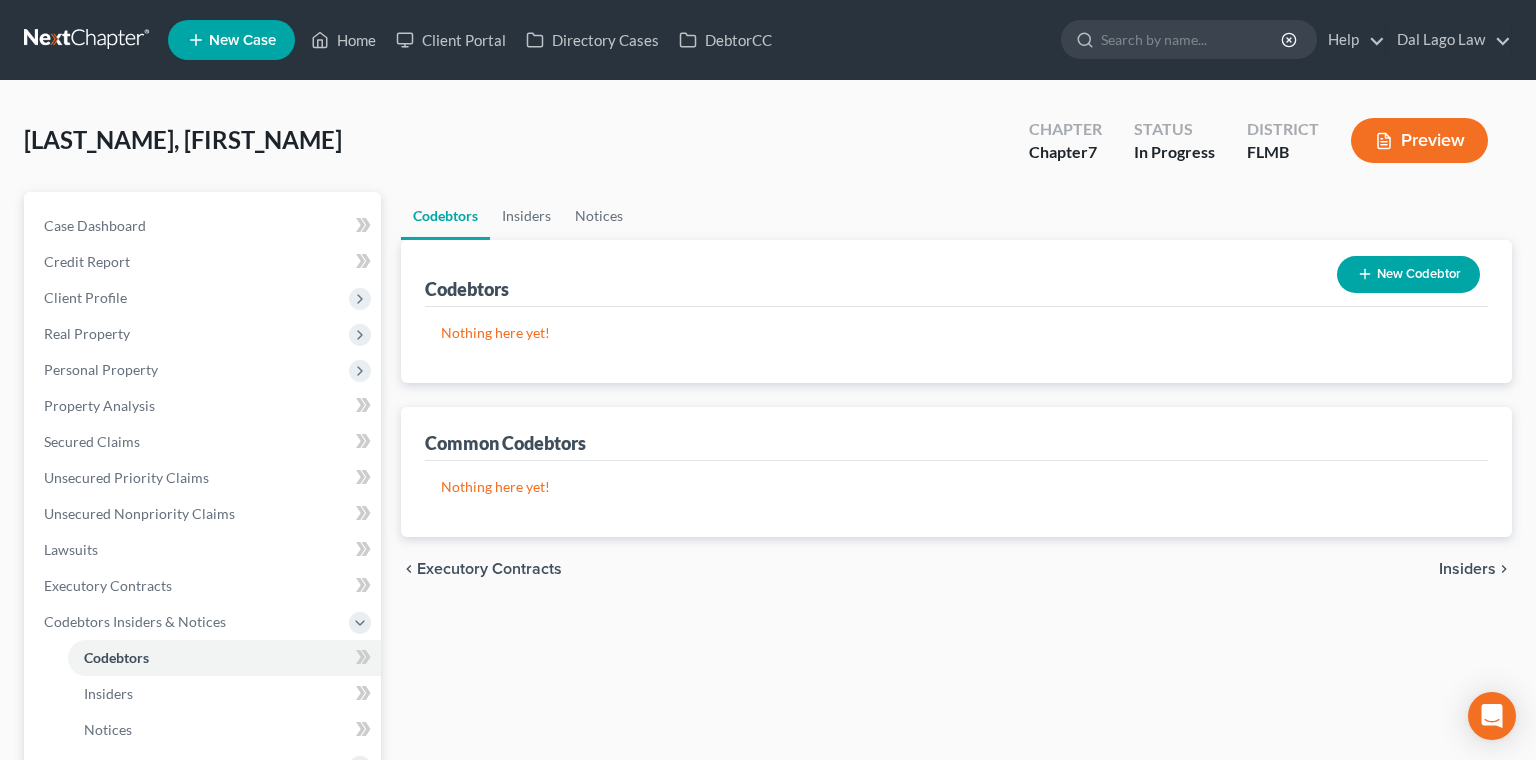 click on "chevron_left
Executory Contracts
Insiders
chevron_right" at bounding box center (956, 569) 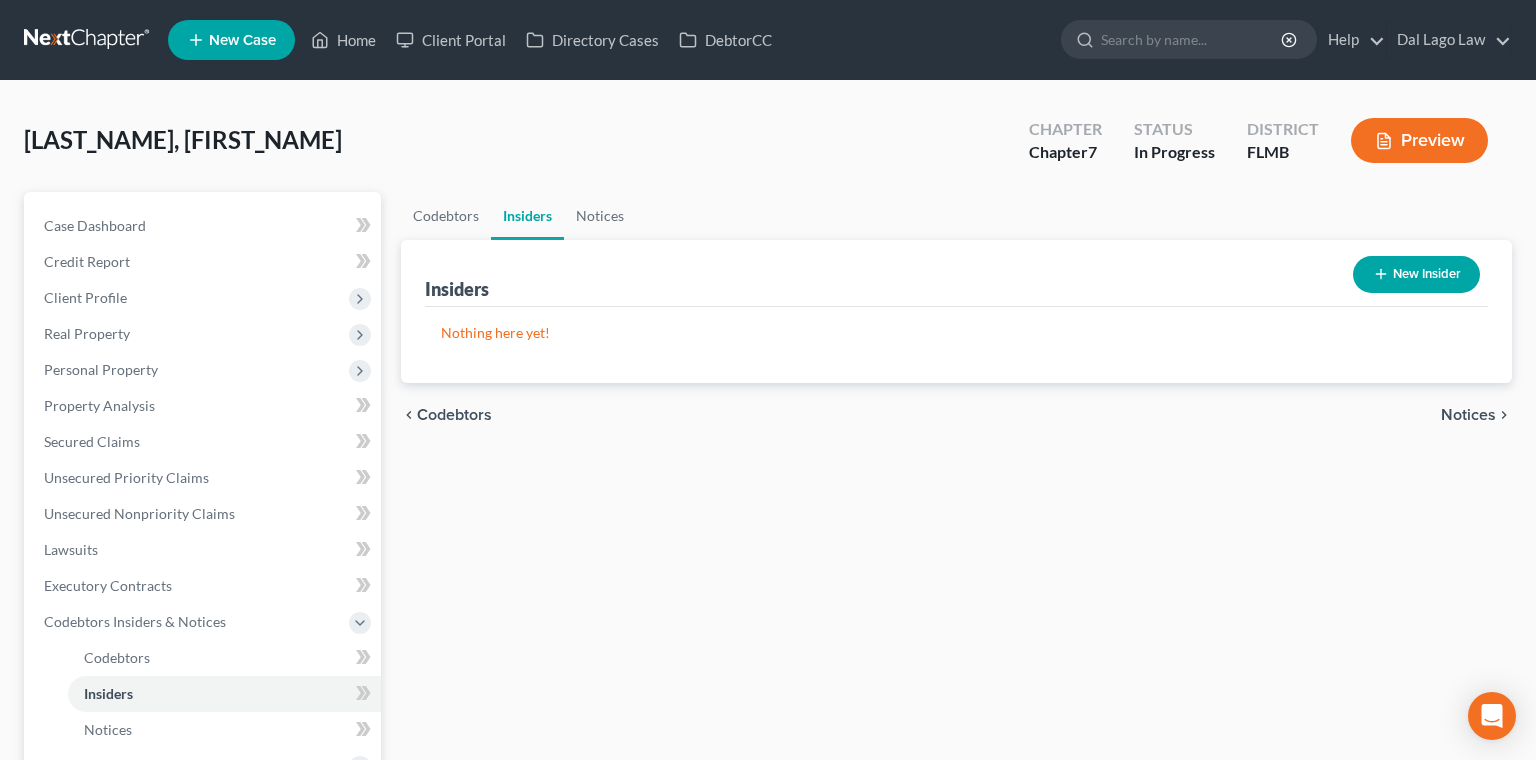 click on "Notices" at bounding box center [1468, 415] 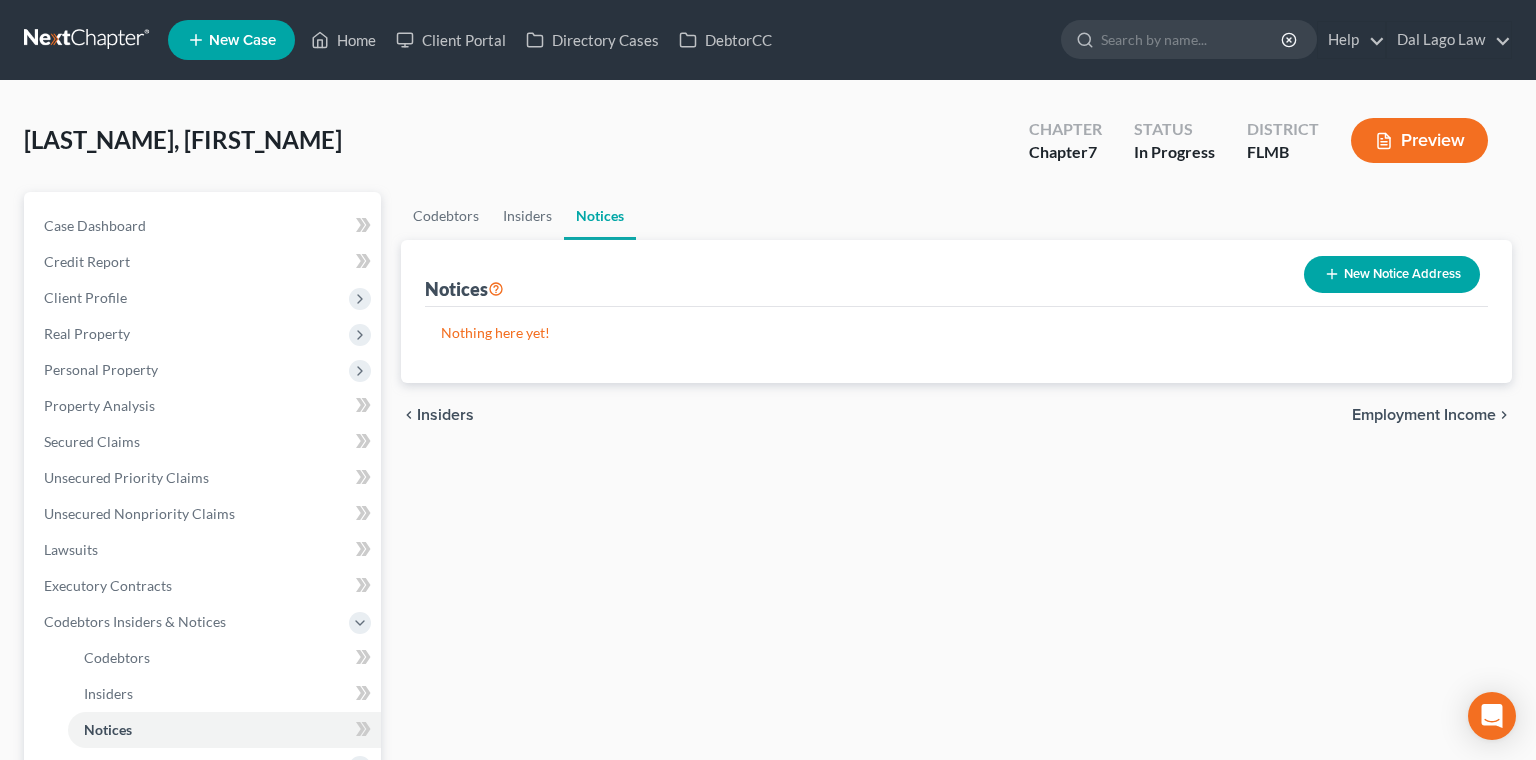 click on "Employment Income" at bounding box center (1424, 415) 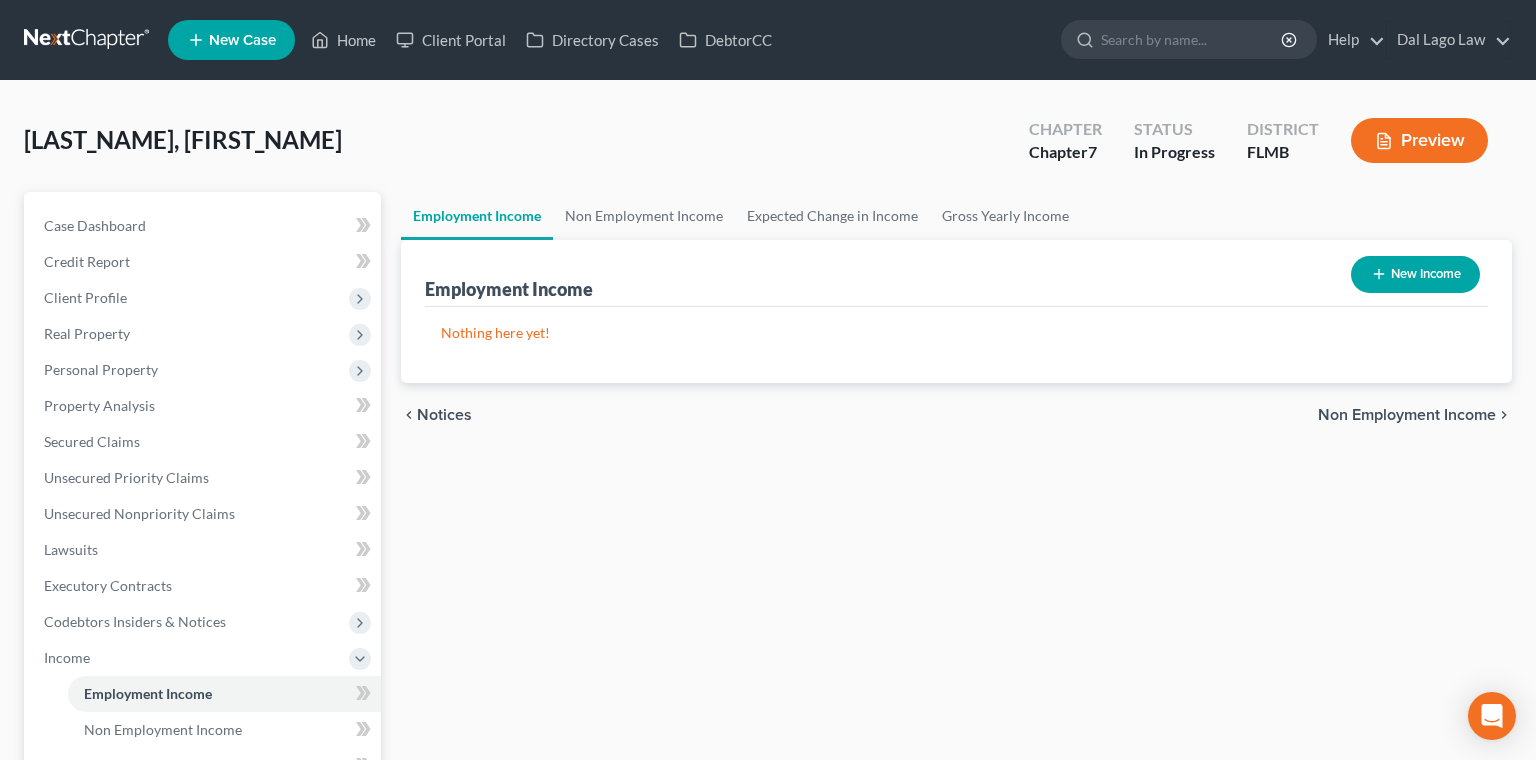 click on "Non Employment Income" at bounding box center (1407, 415) 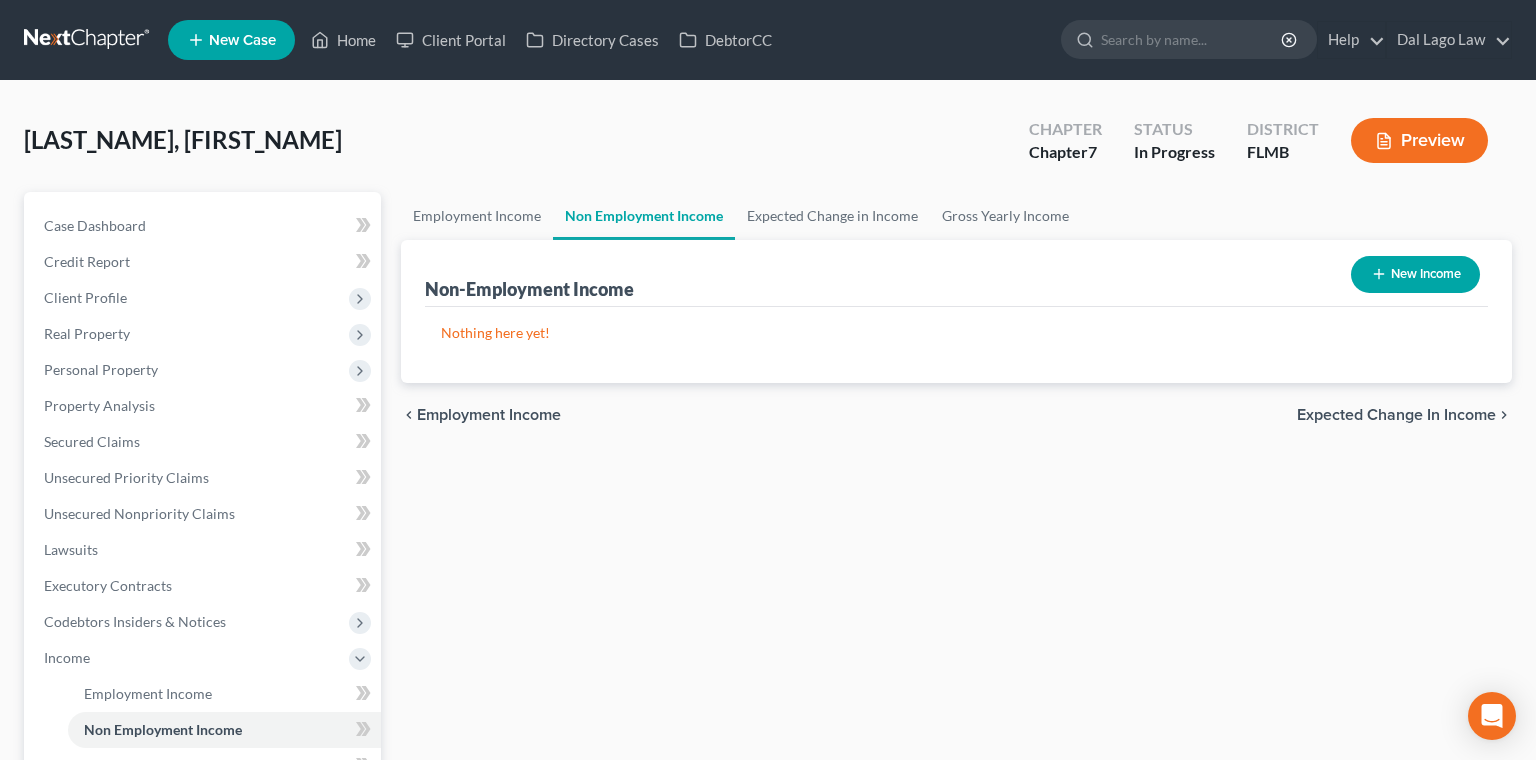 click on "Expected Change in Income" at bounding box center (1396, 415) 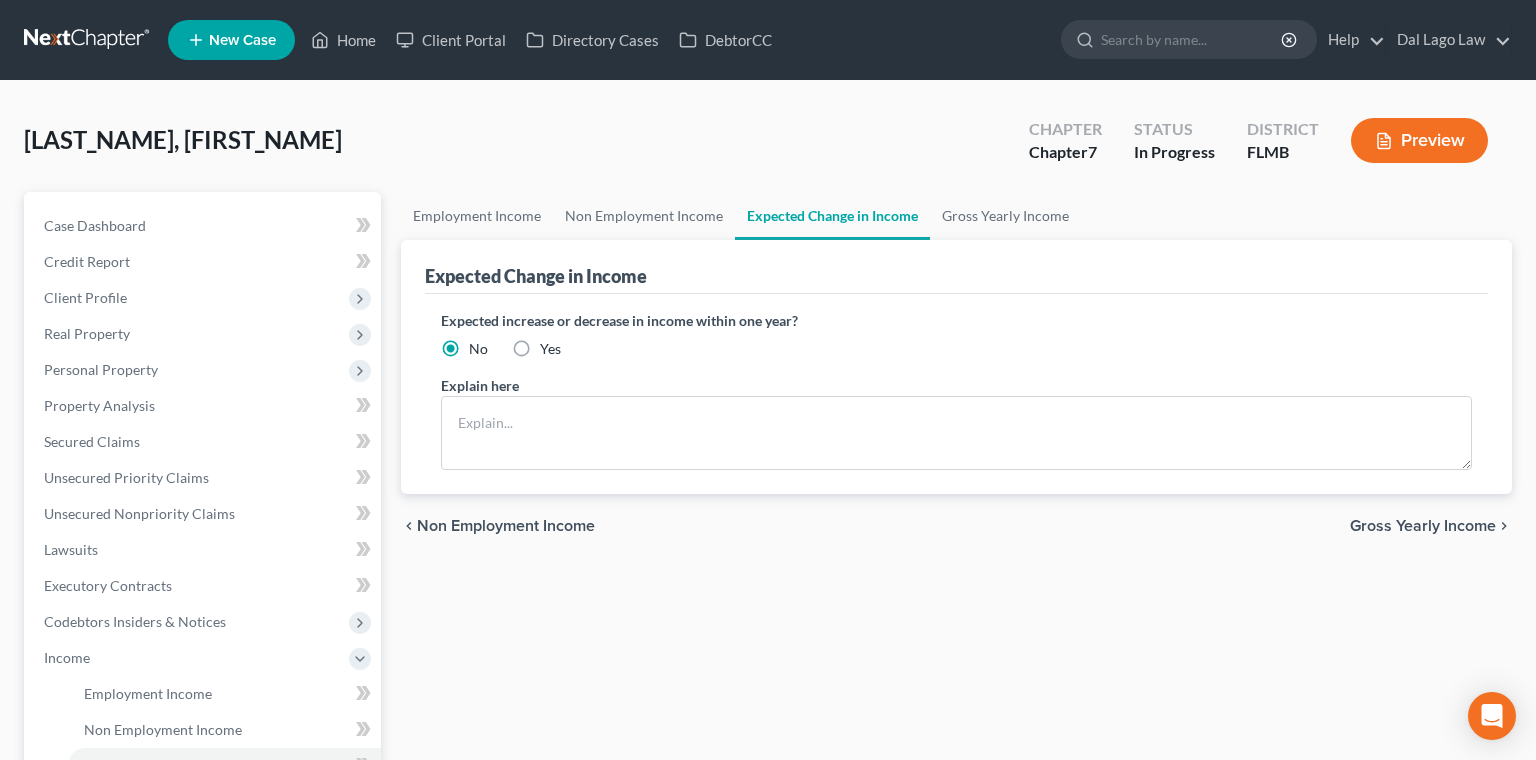 click on "Gross Yearly Income" at bounding box center (1423, 526) 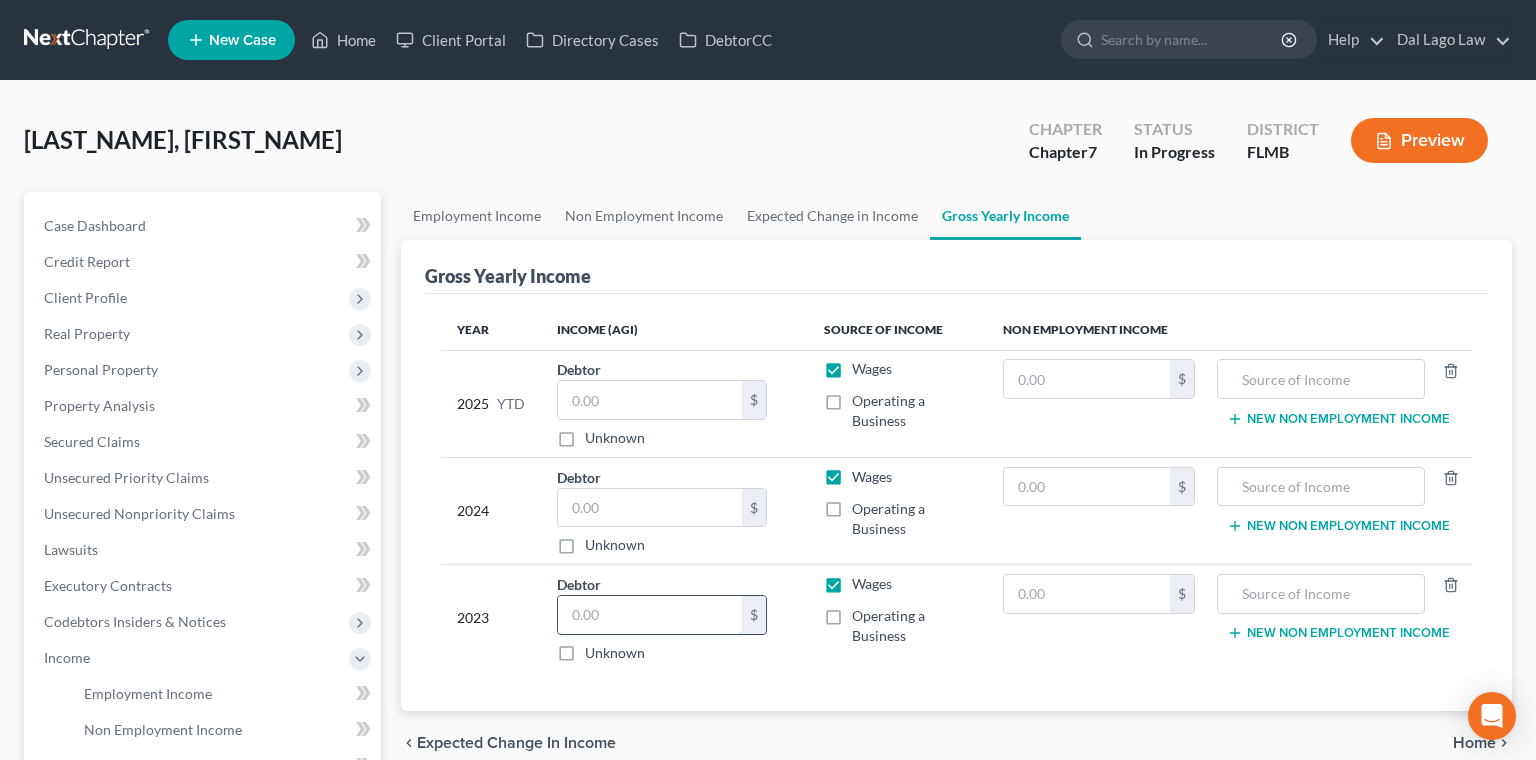 click at bounding box center [650, 615] 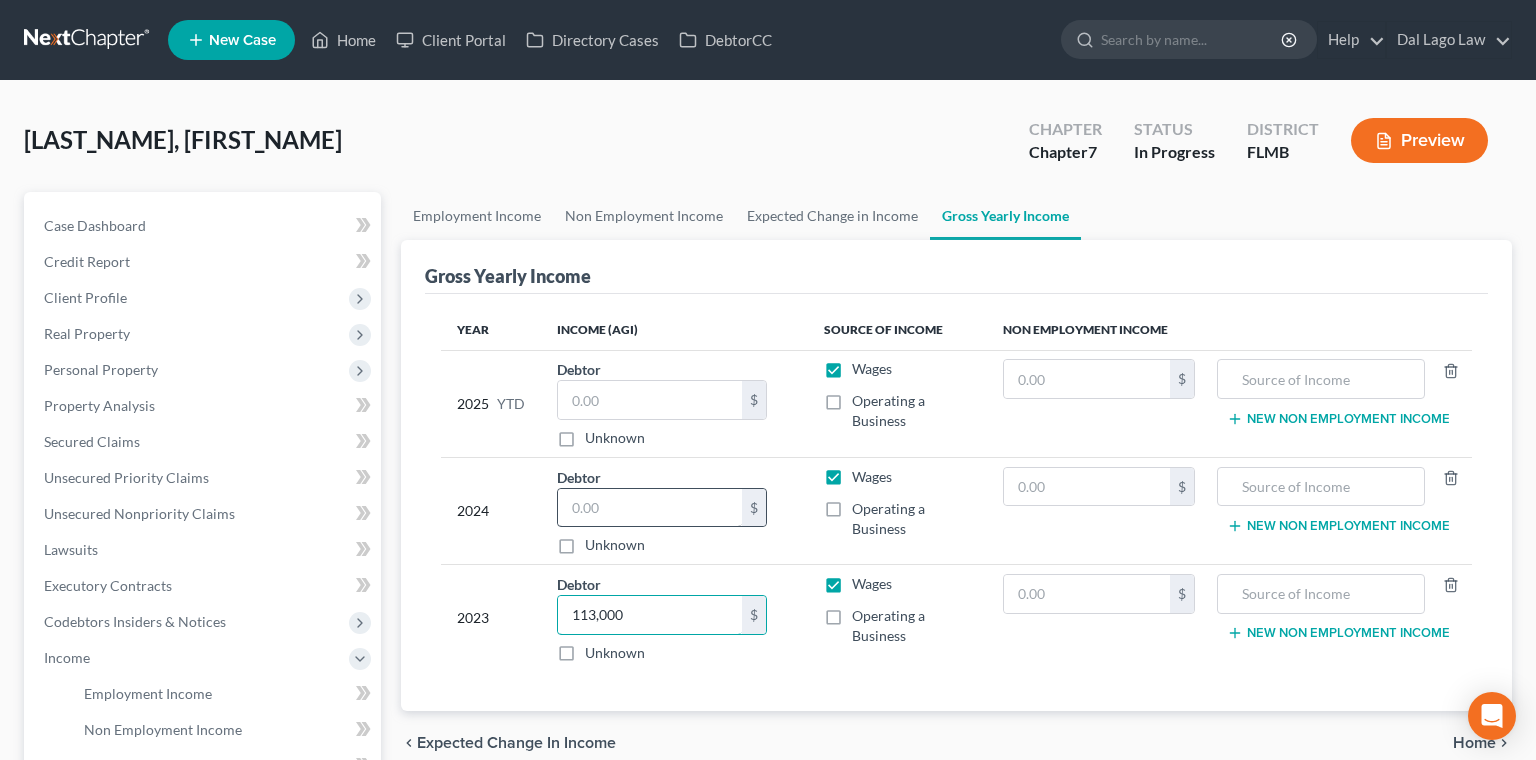 type on "113,000" 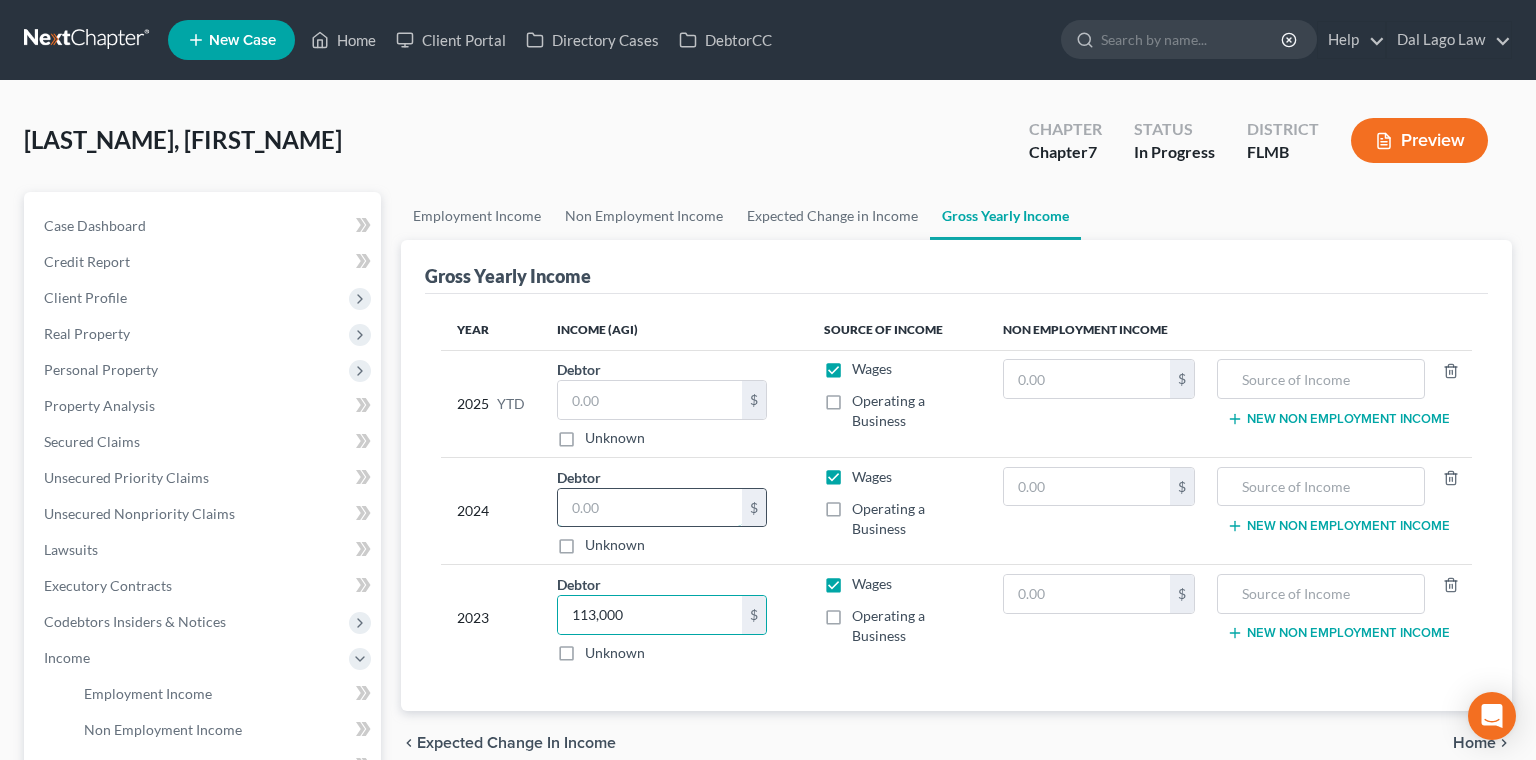 click at bounding box center (650, 508) 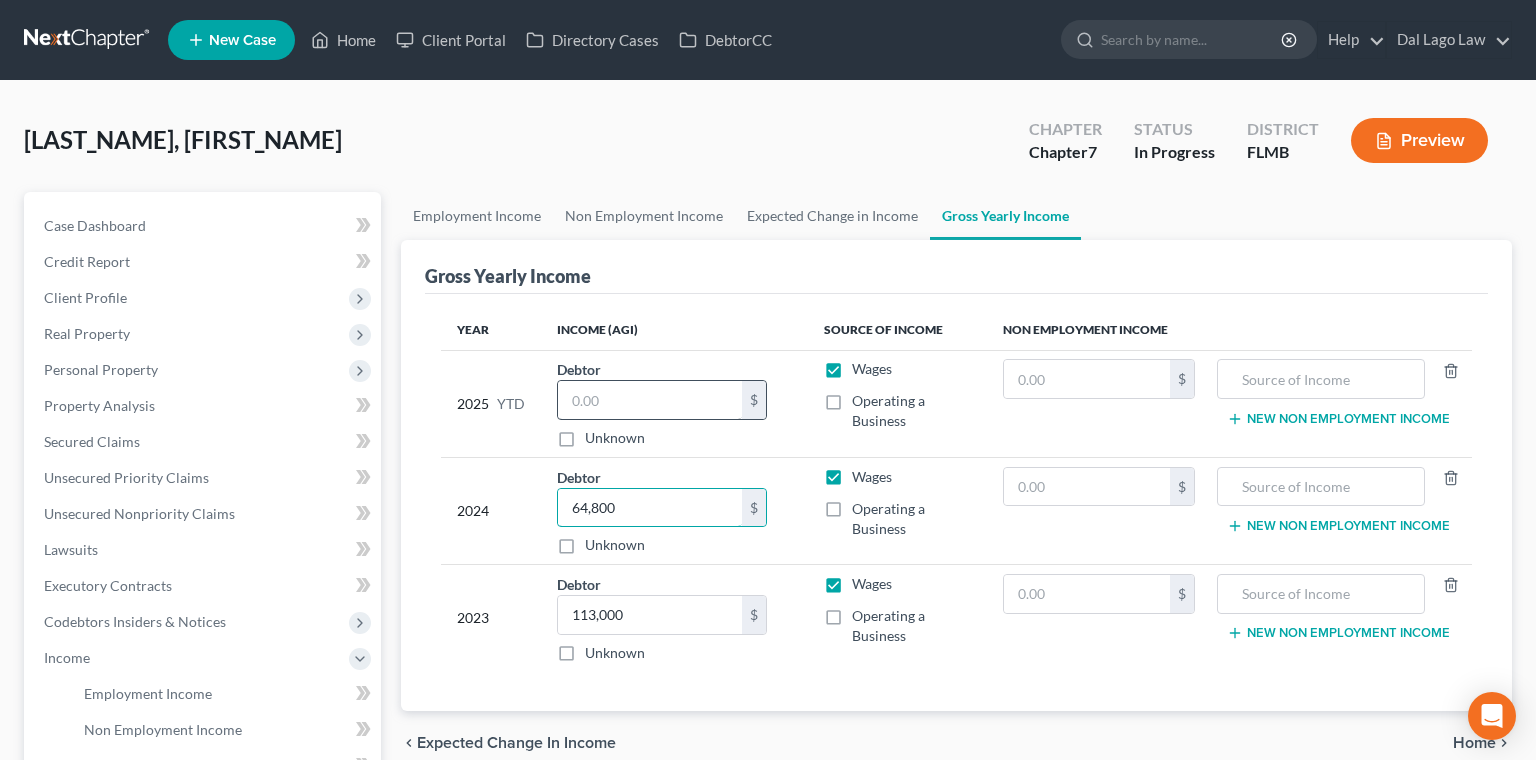 type on "64,800" 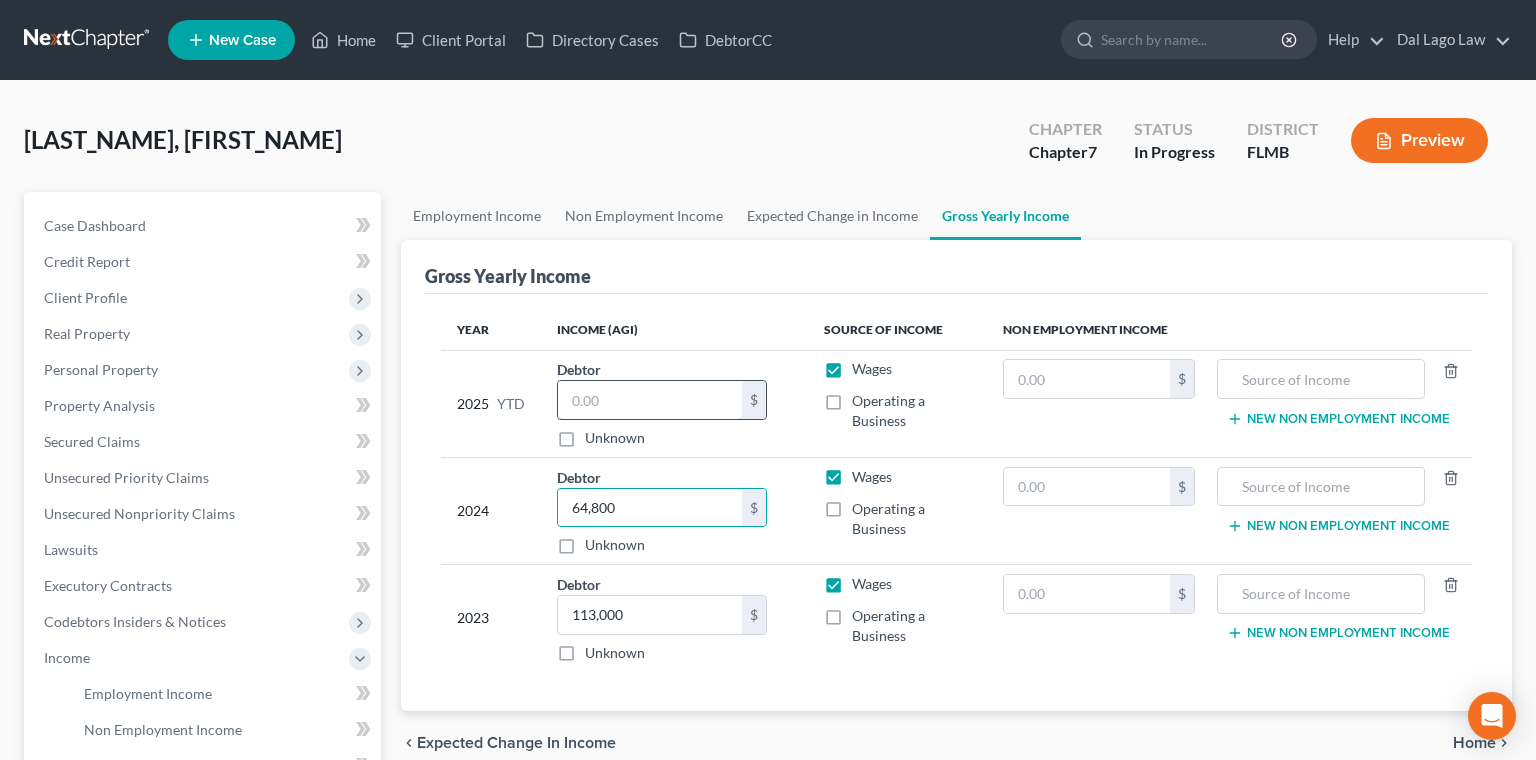 click at bounding box center (650, 400) 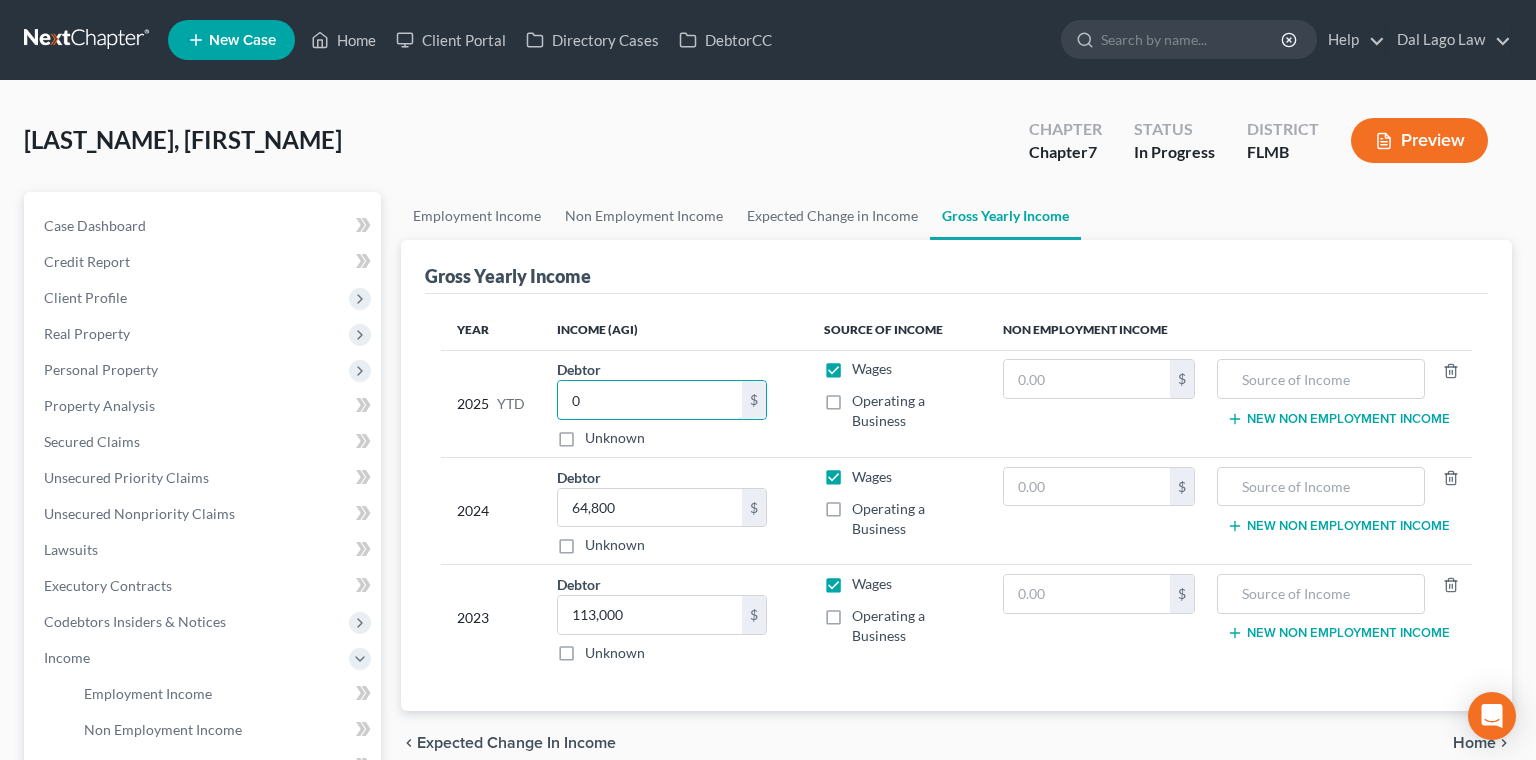 type on "0" 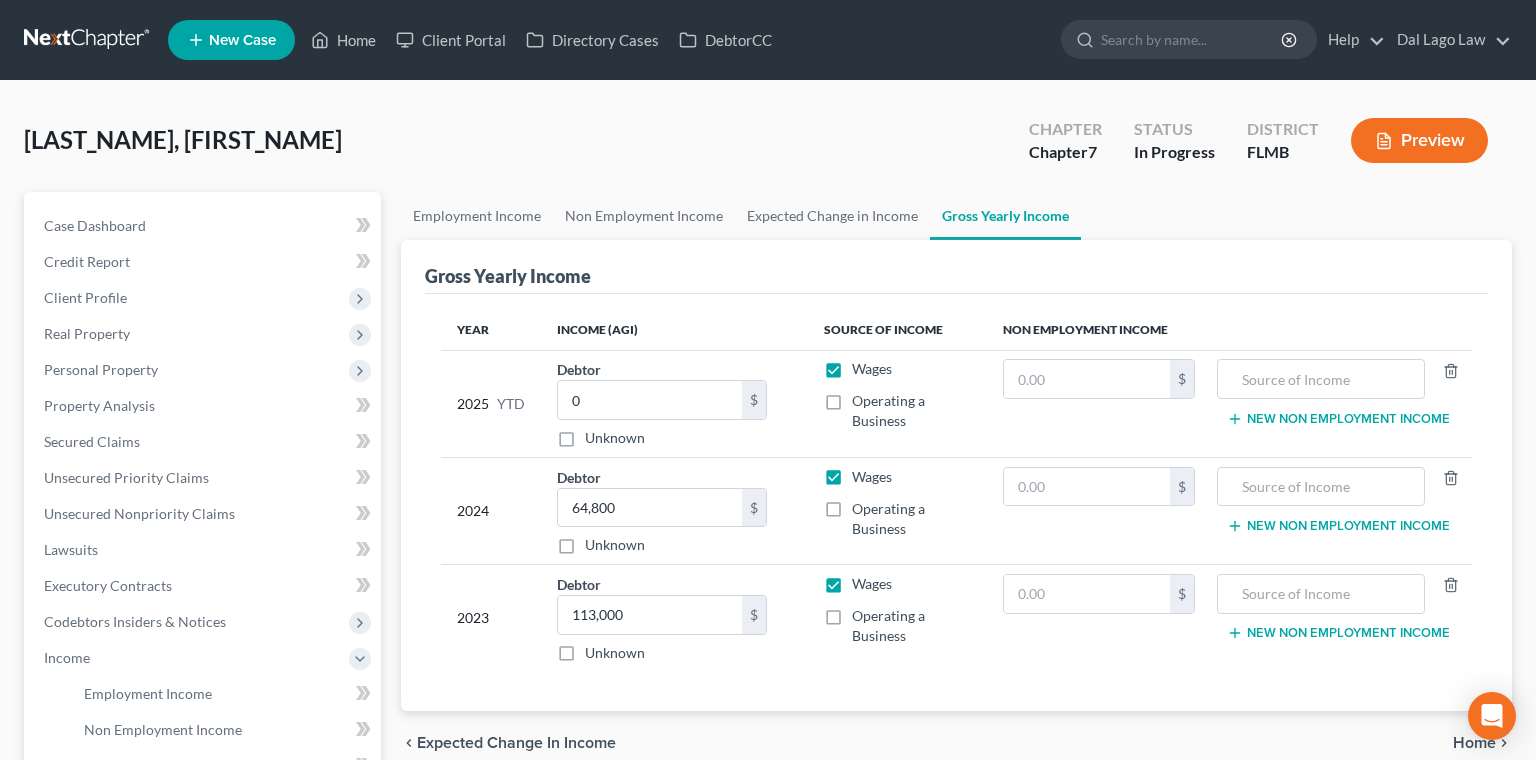 click on "Home" at bounding box center (1474, 743) 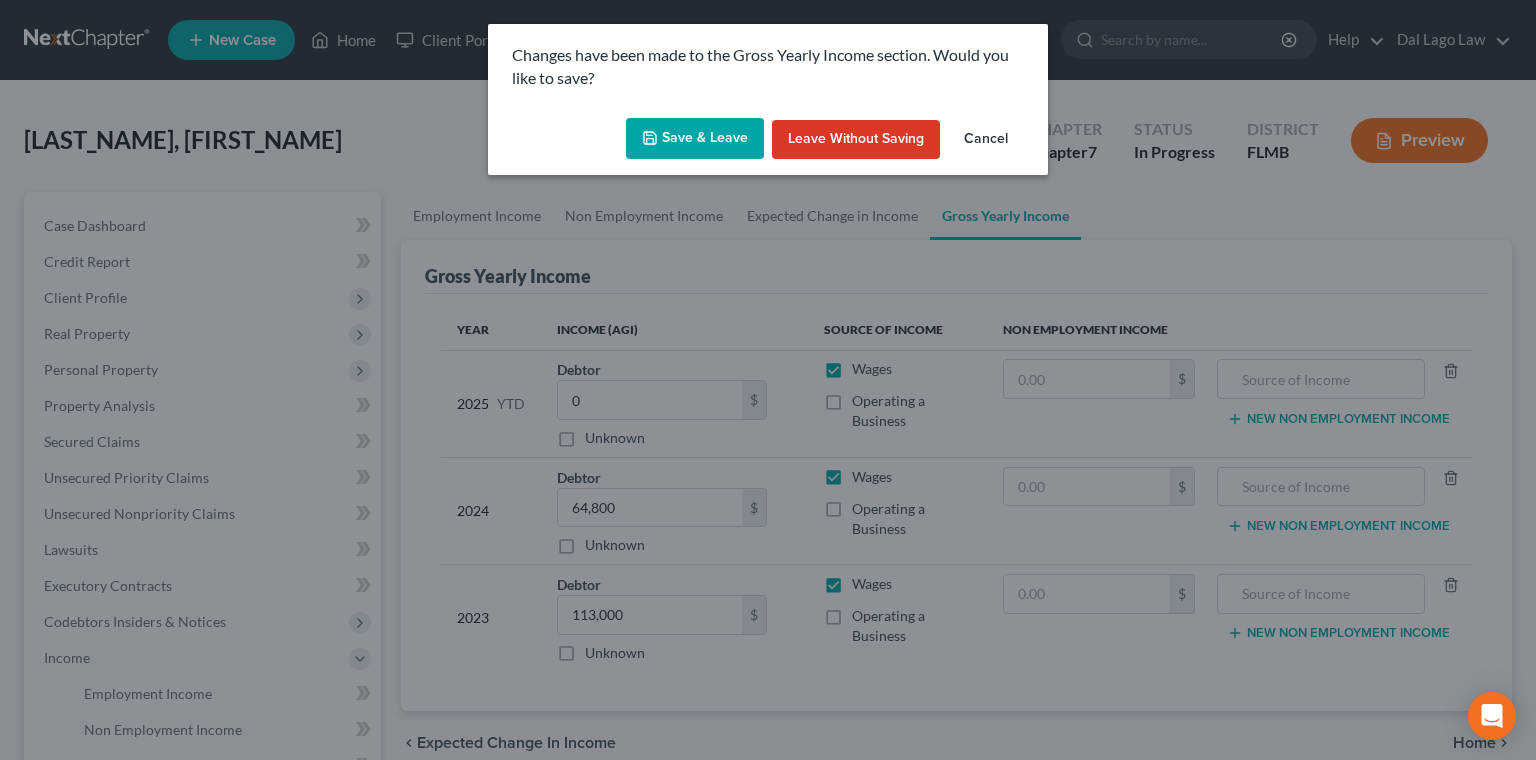 click on "Save & Leave" at bounding box center (695, 139) 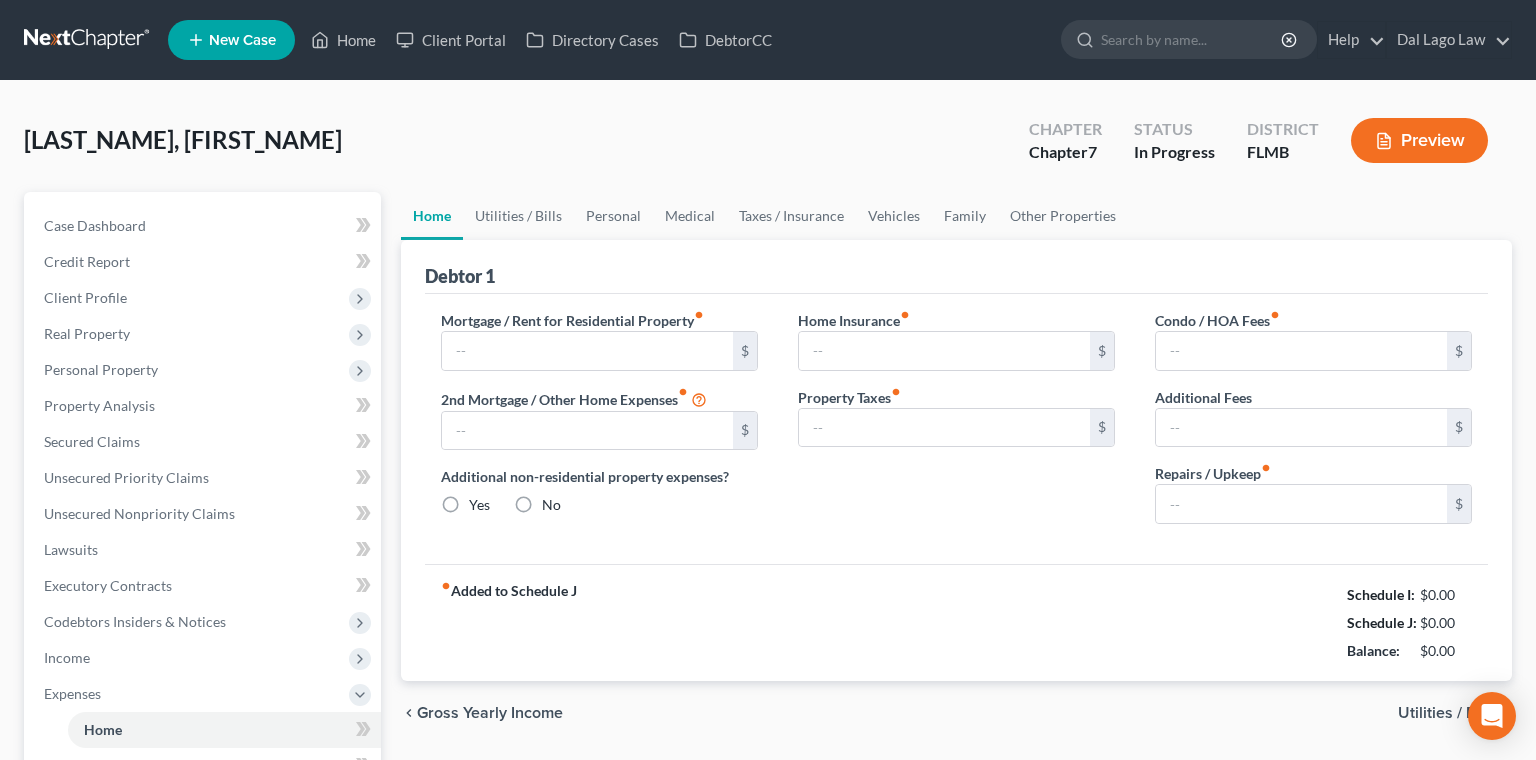 radio on "true" 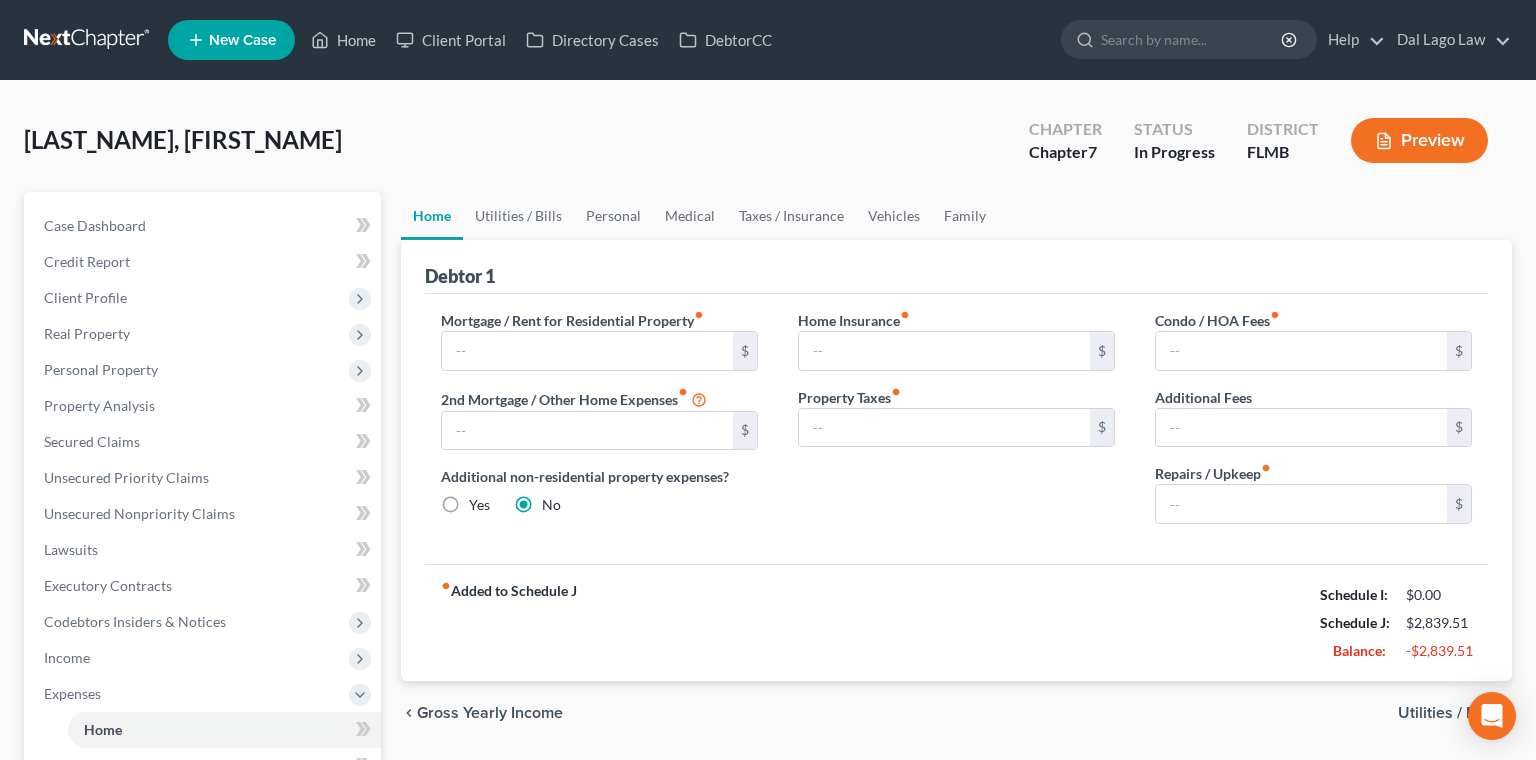 click on "Utilities / Bills" at bounding box center (1447, 713) 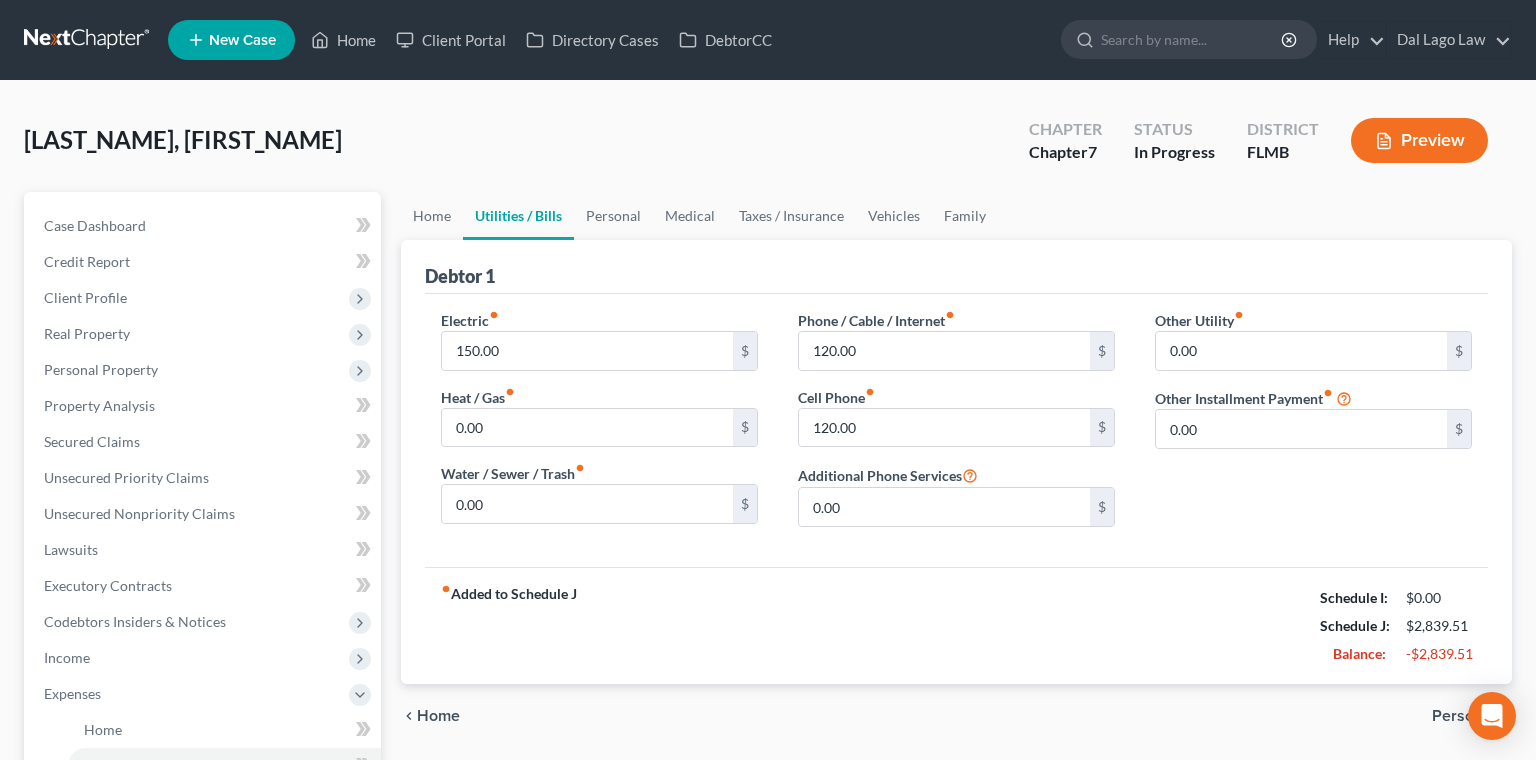 click on "Personal" at bounding box center (1464, 716) 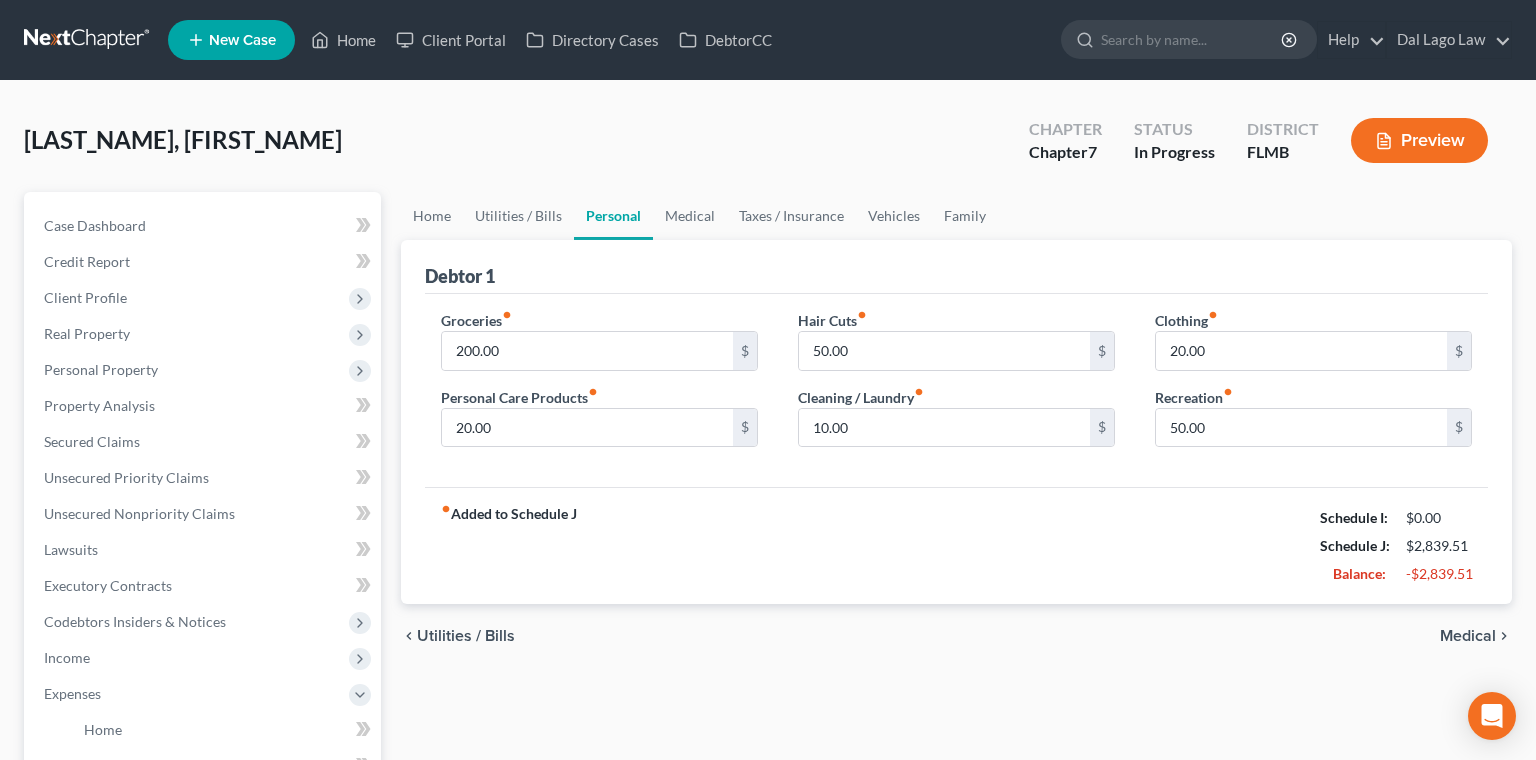 click on "Medical" at bounding box center (1468, 636) 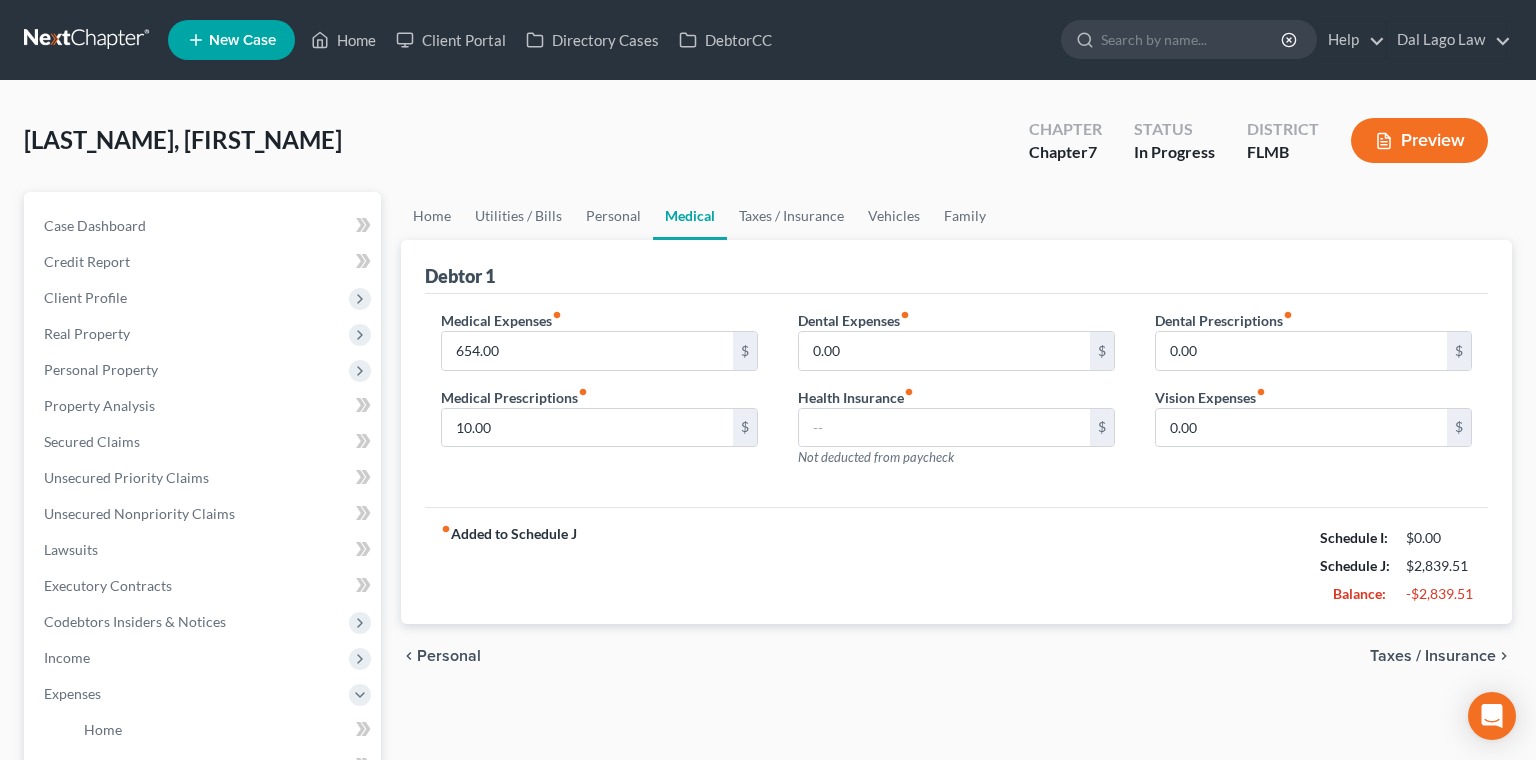 click on "Taxes / Insurance" at bounding box center (1433, 656) 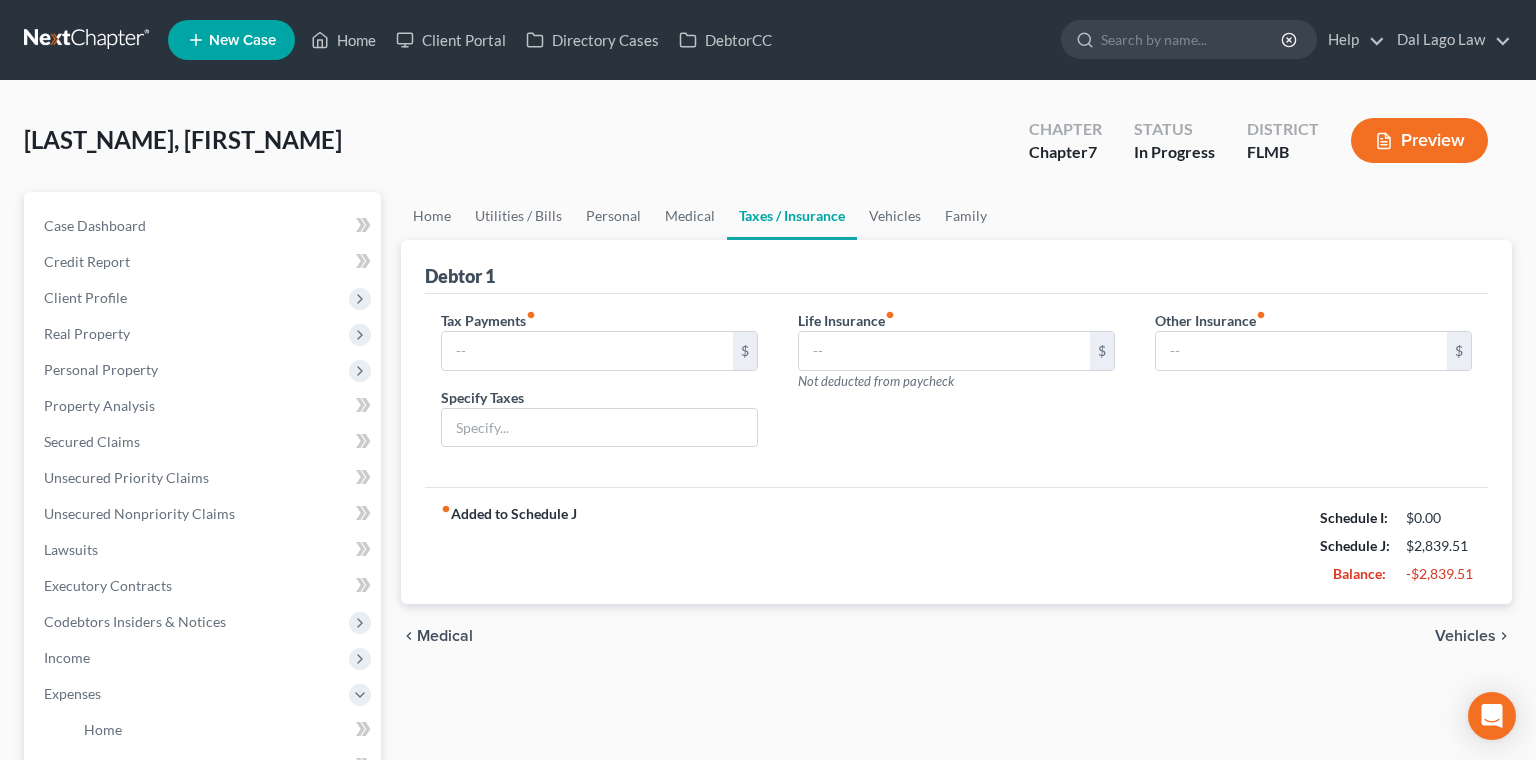 click on "Vehicles" at bounding box center (1465, 636) 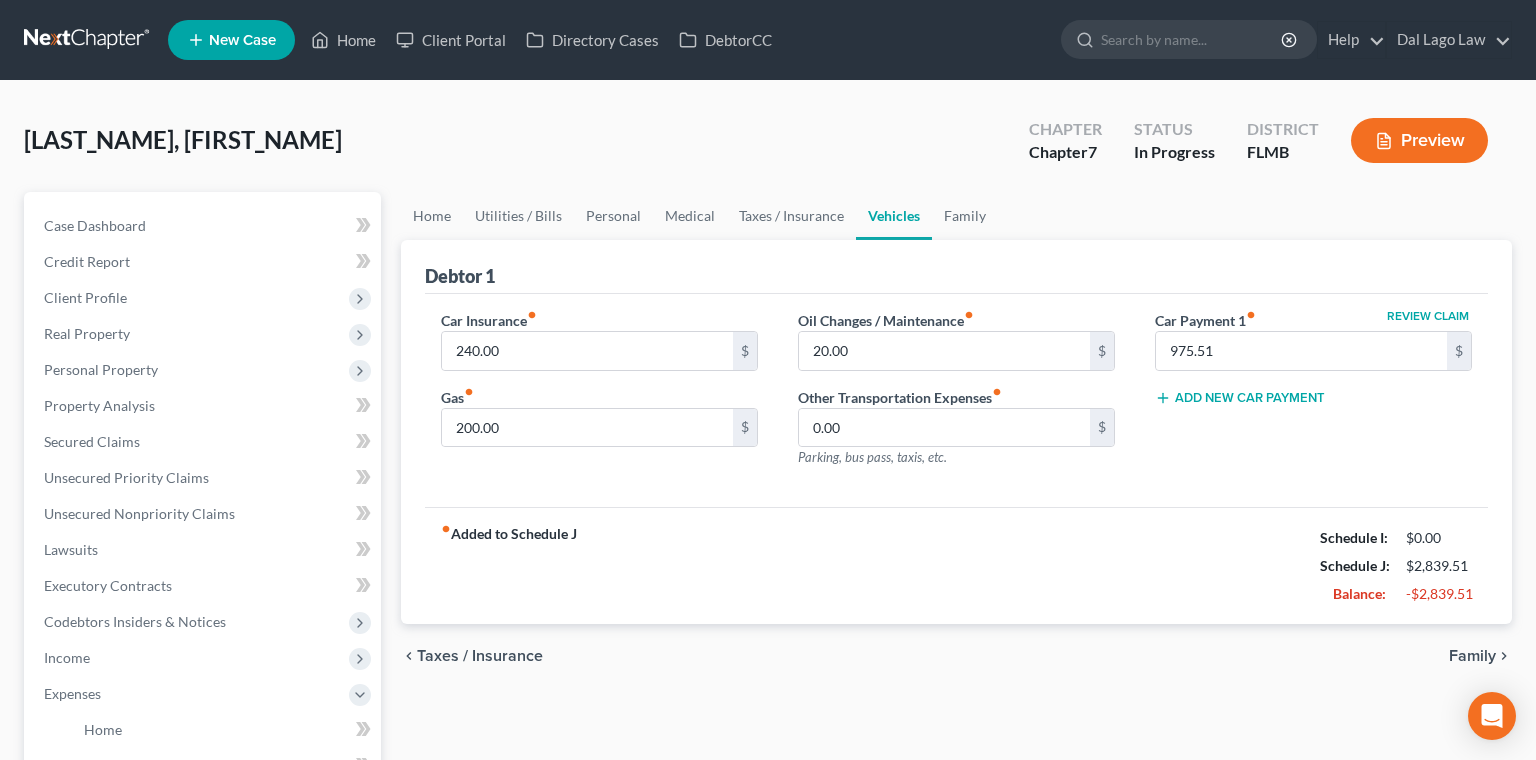 click on "Family" at bounding box center [1472, 656] 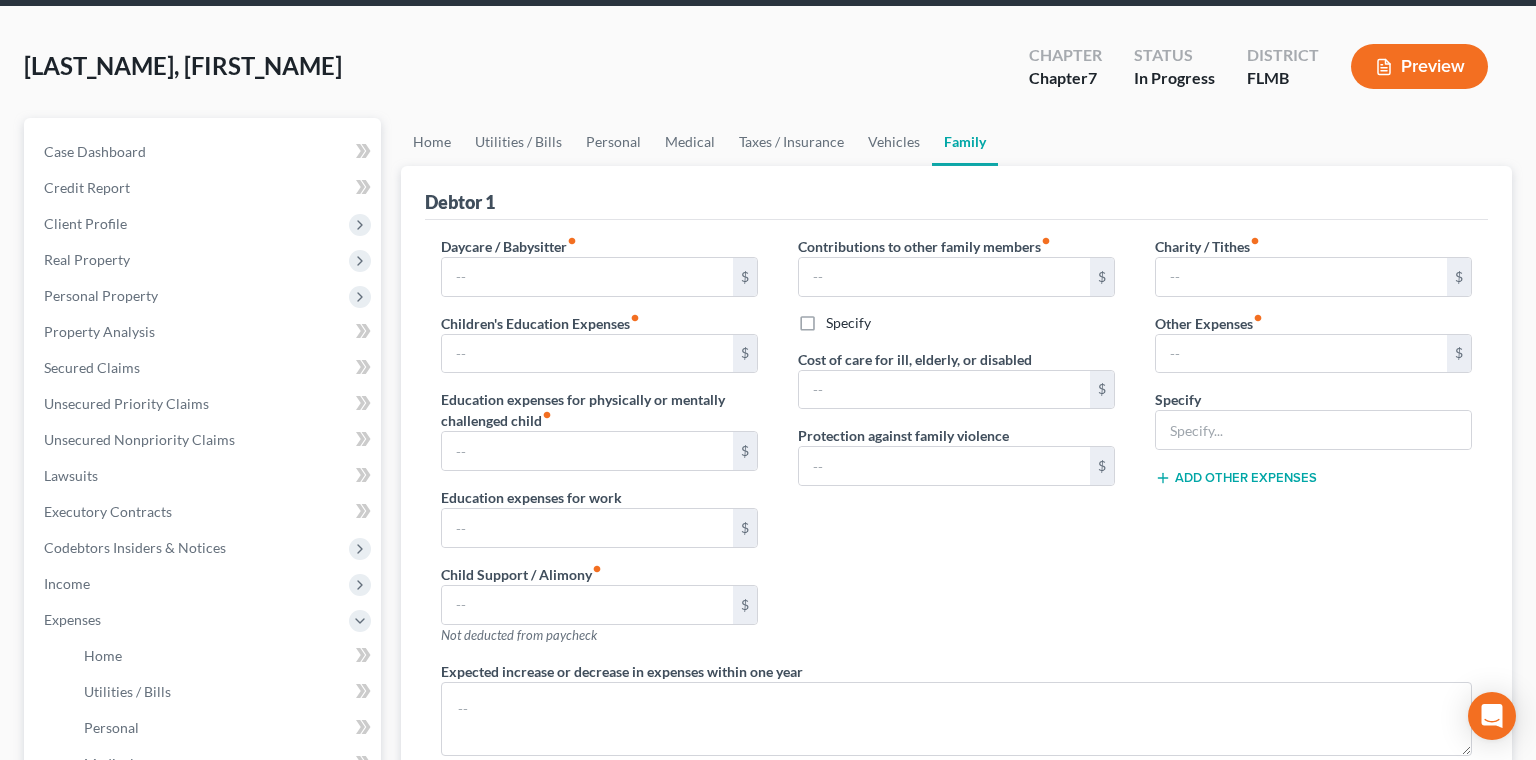 scroll, scrollTop: 230, scrollLeft: 0, axis: vertical 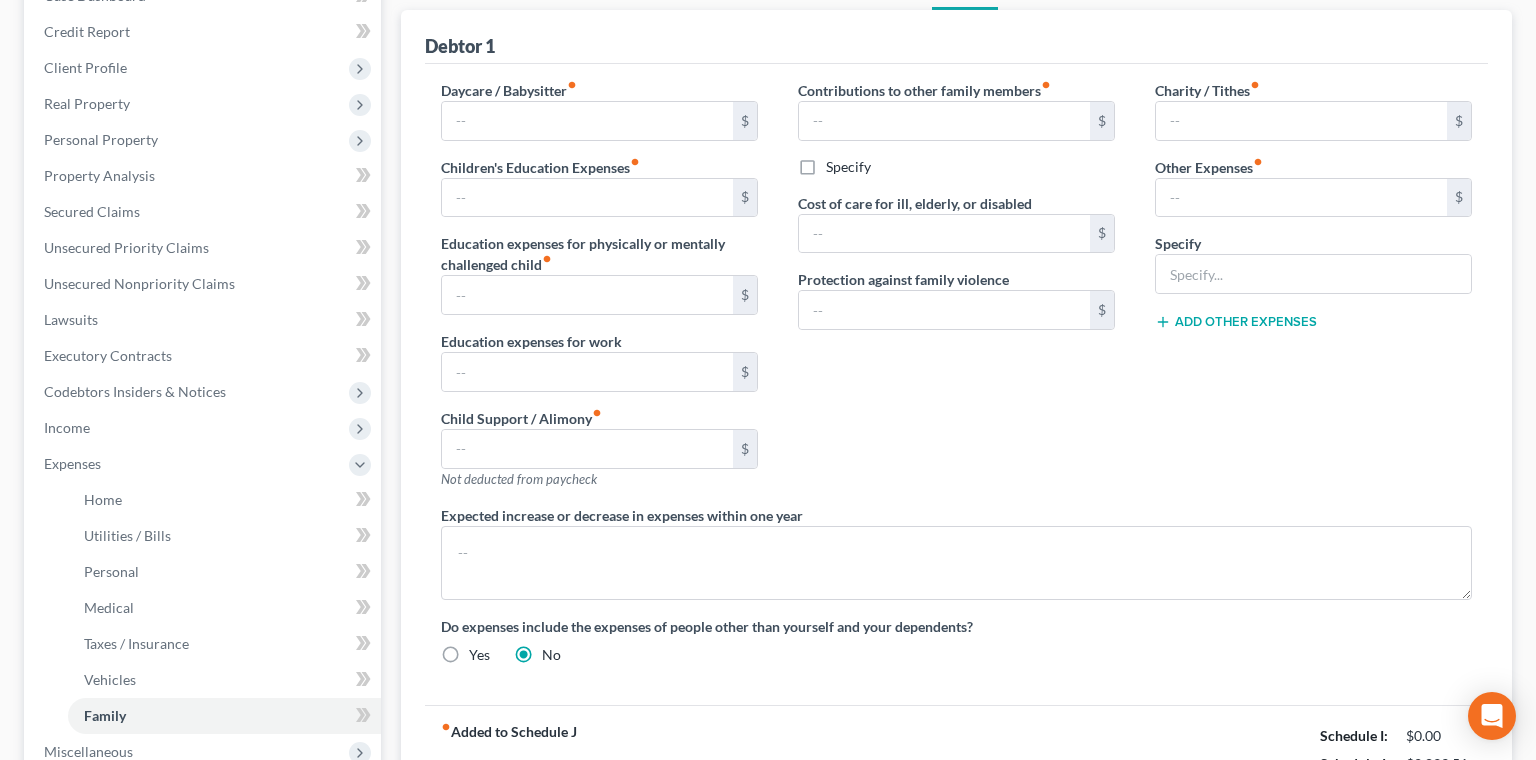 click on "Attorney / Credit Counseling Fees" at bounding box center (1374, 854) 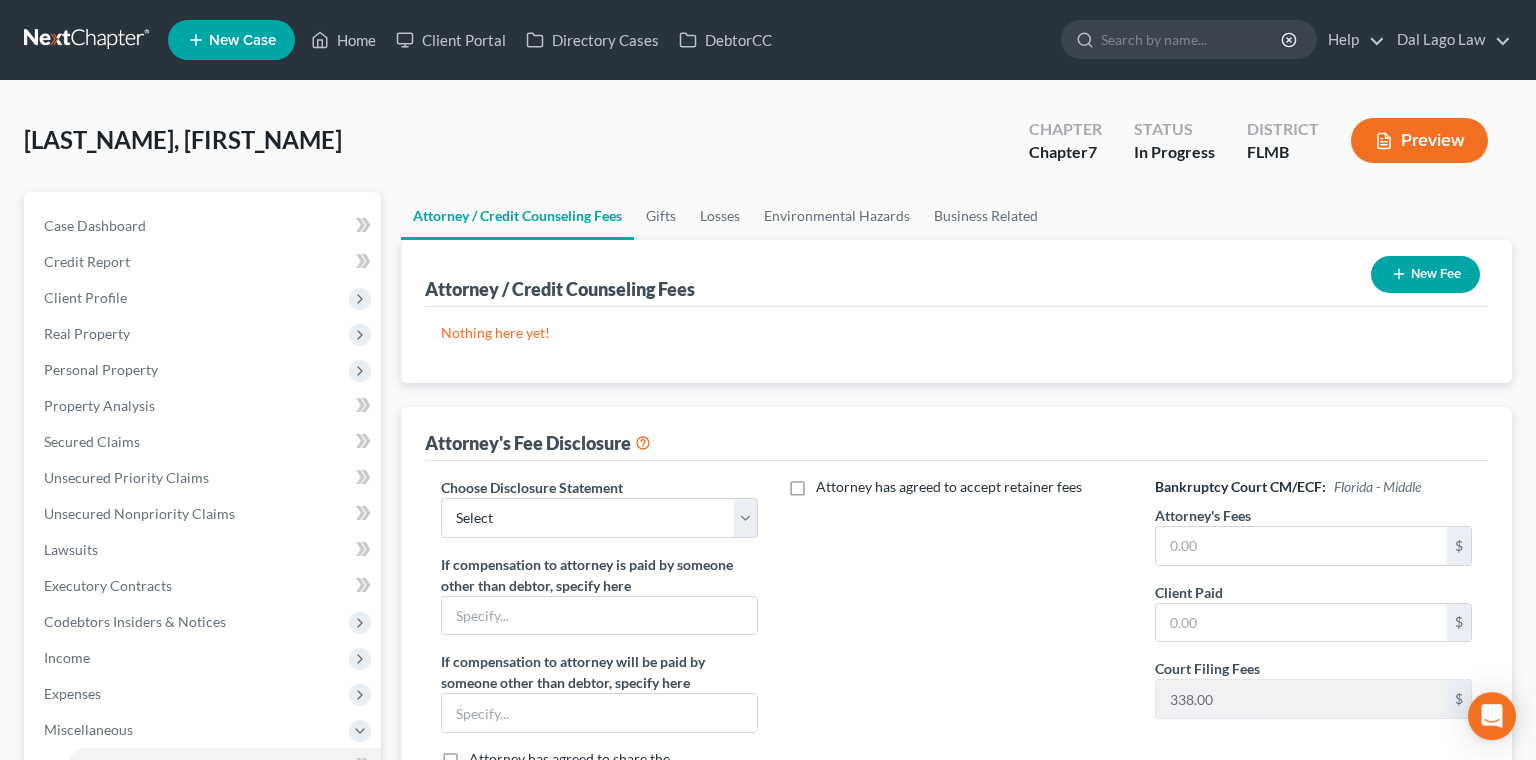 scroll, scrollTop: 0, scrollLeft: 0, axis: both 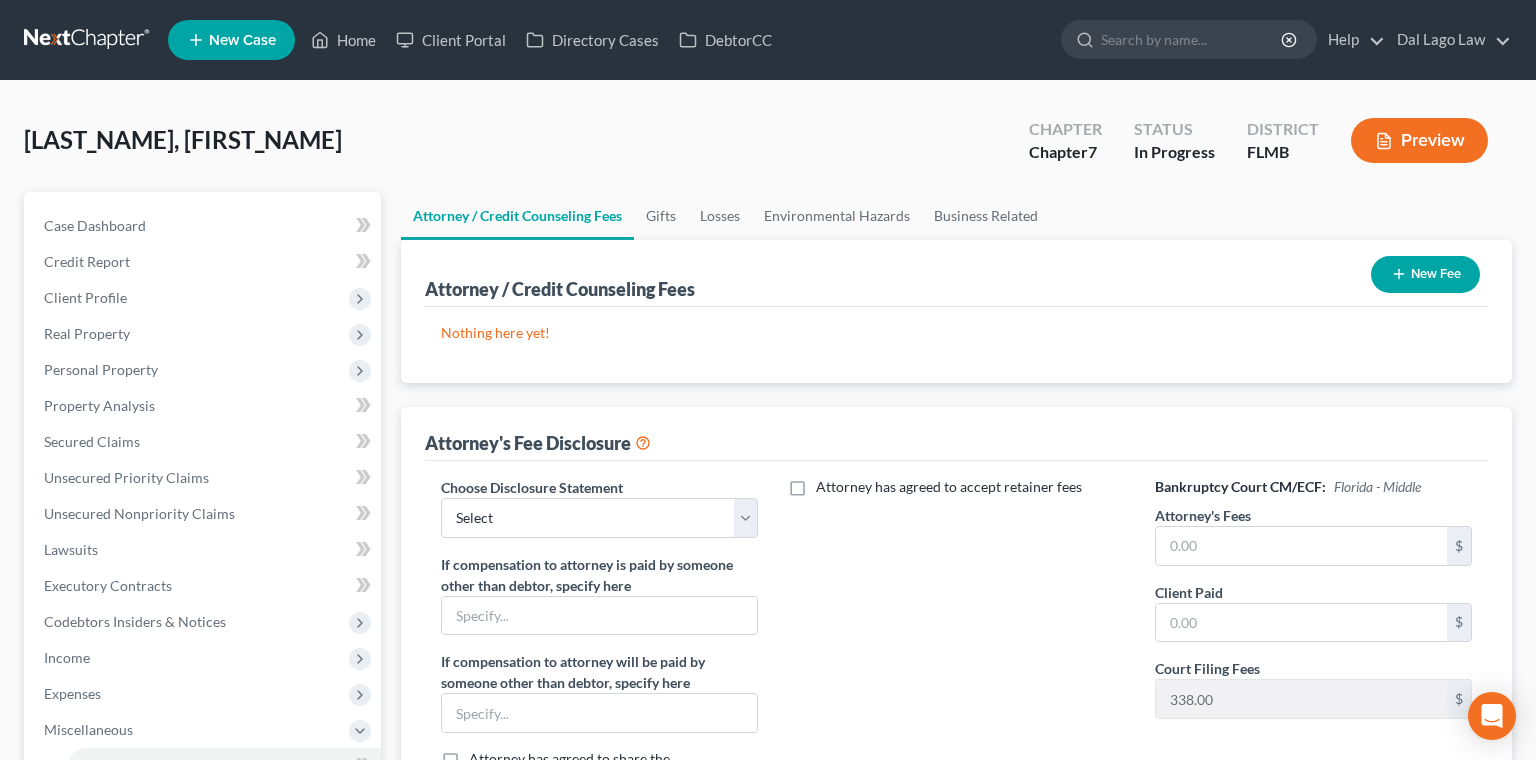 click on "New Fee" at bounding box center (1425, 274) 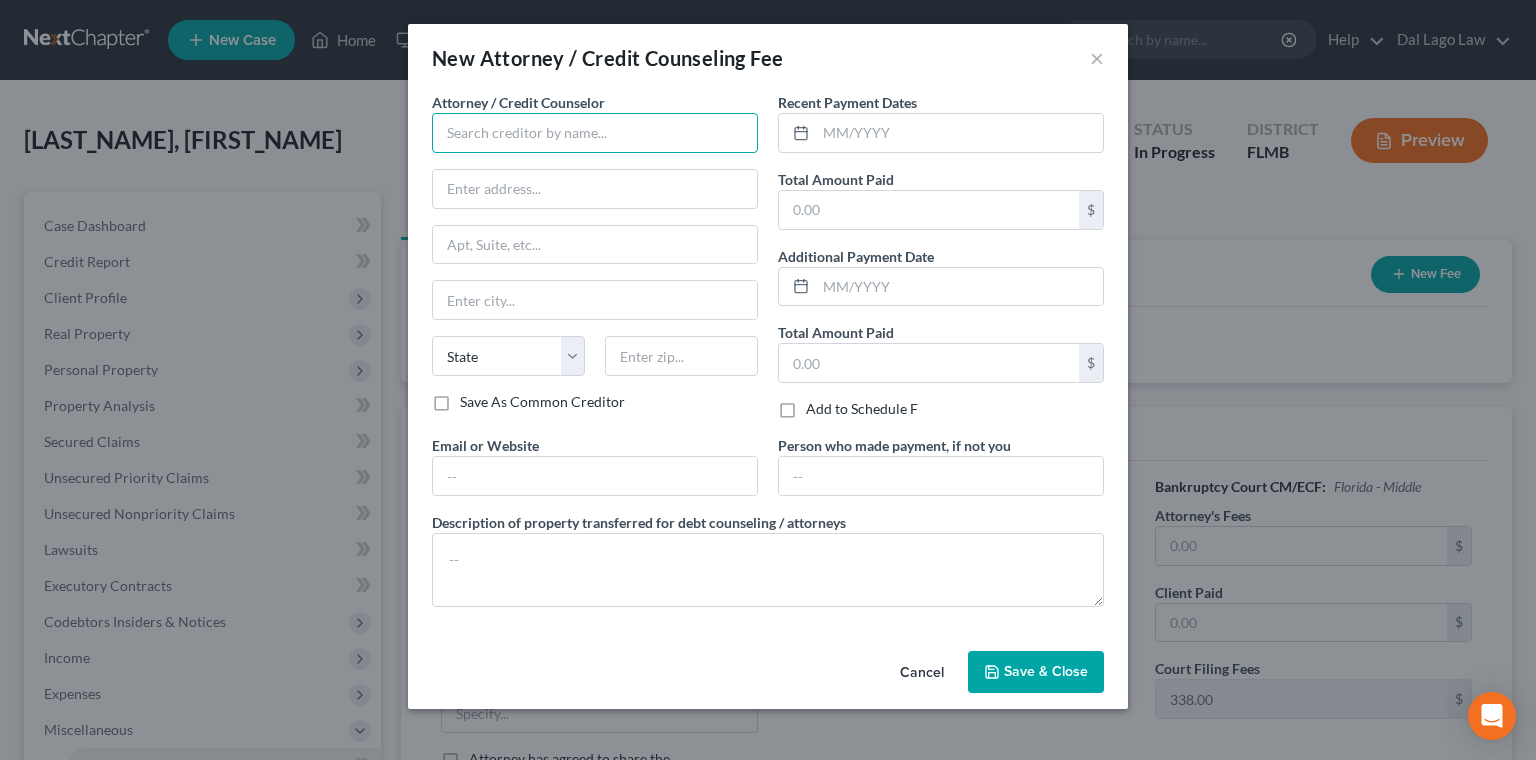click at bounding box center [595, 133] 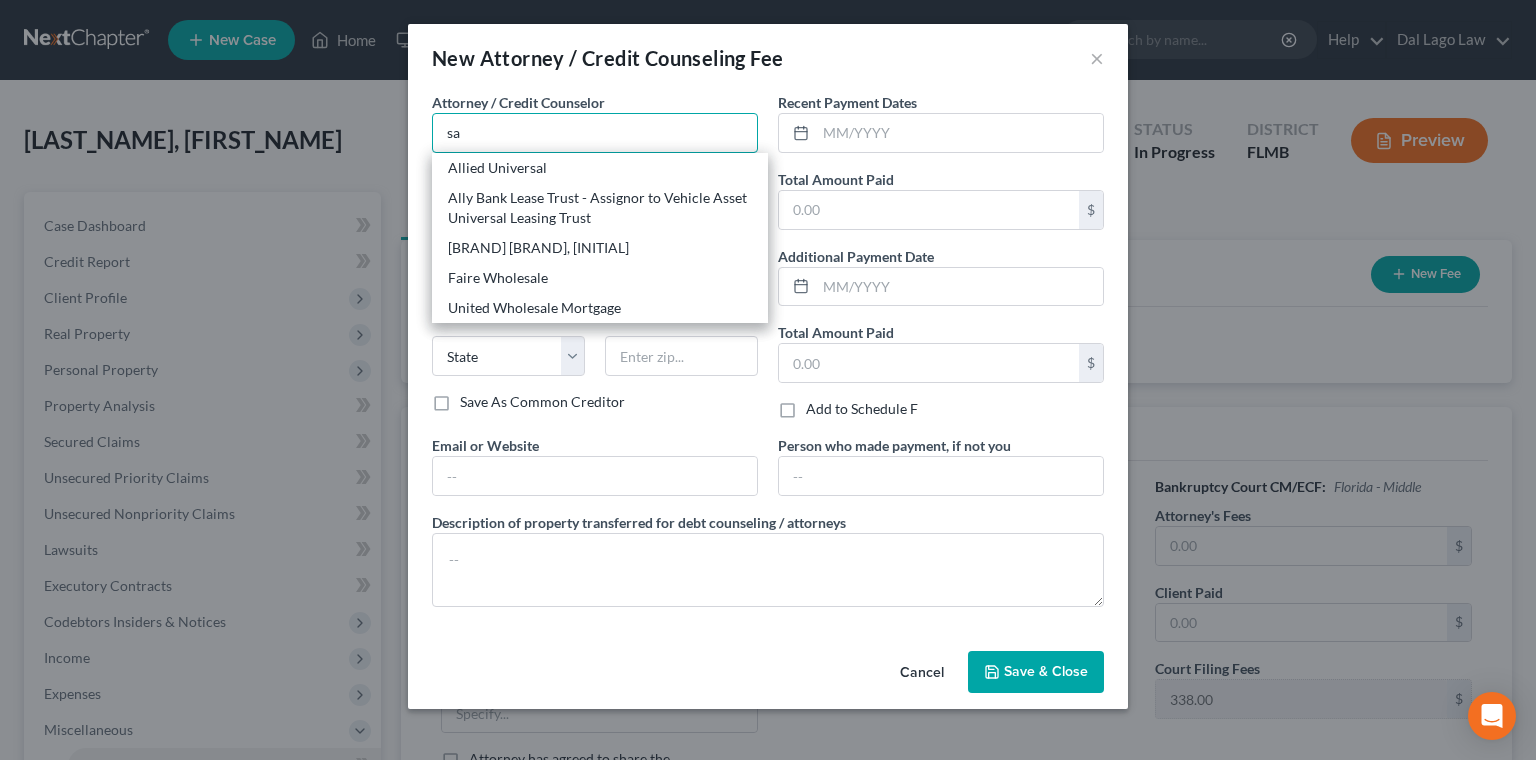 type on "s" 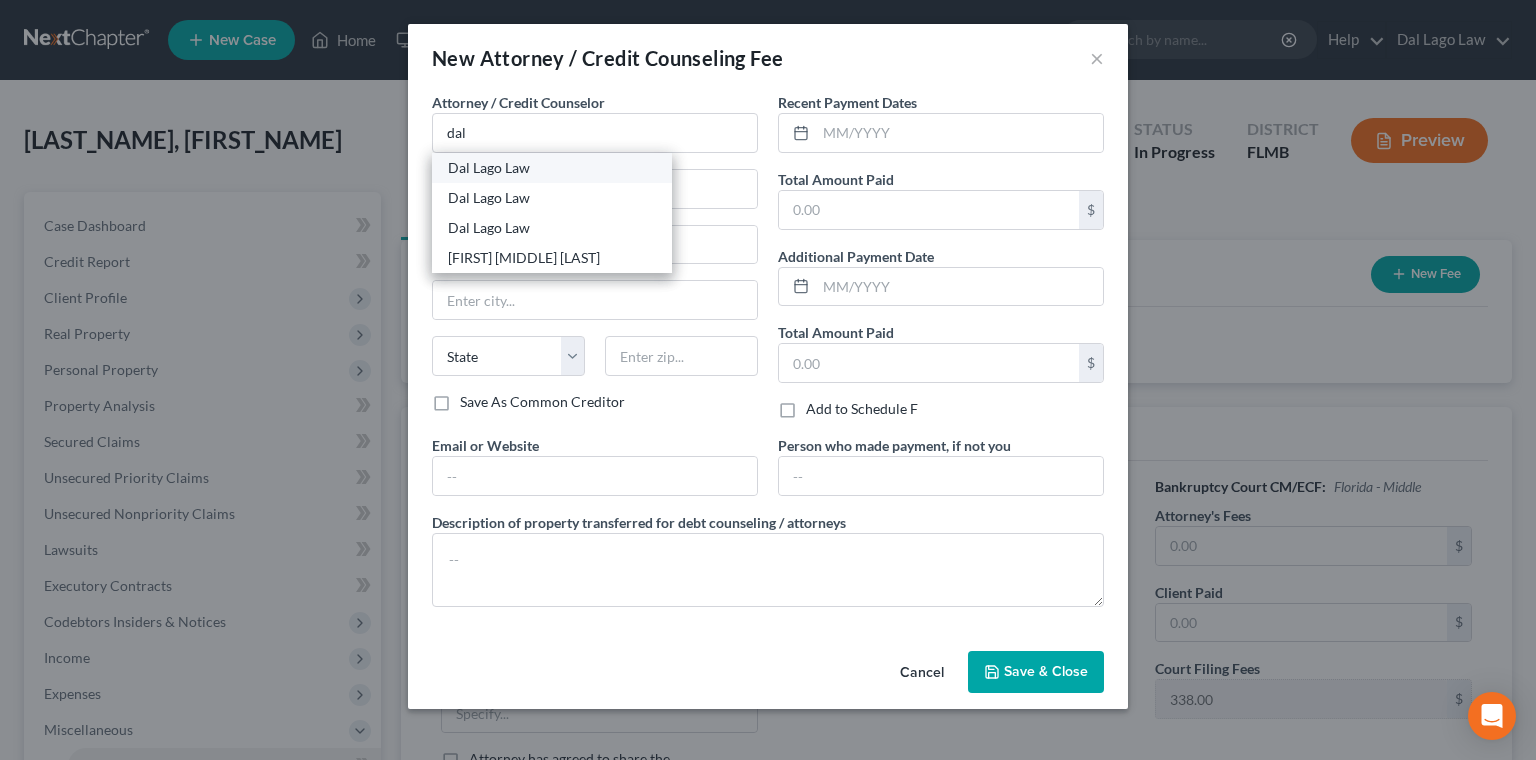 click on "Dal Lago Law" at bounding box center [552, 168] 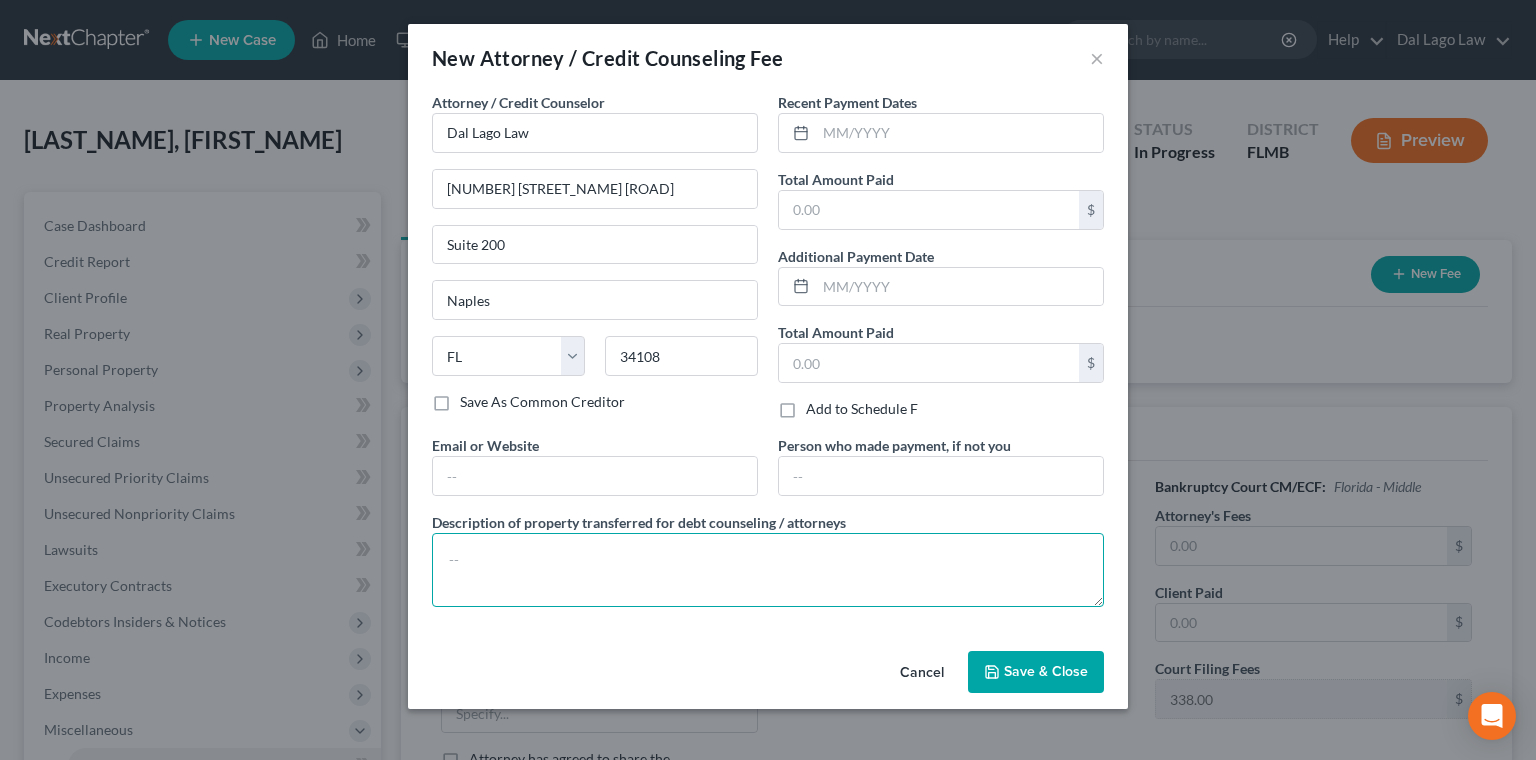 click at bounding box center [768, 570] 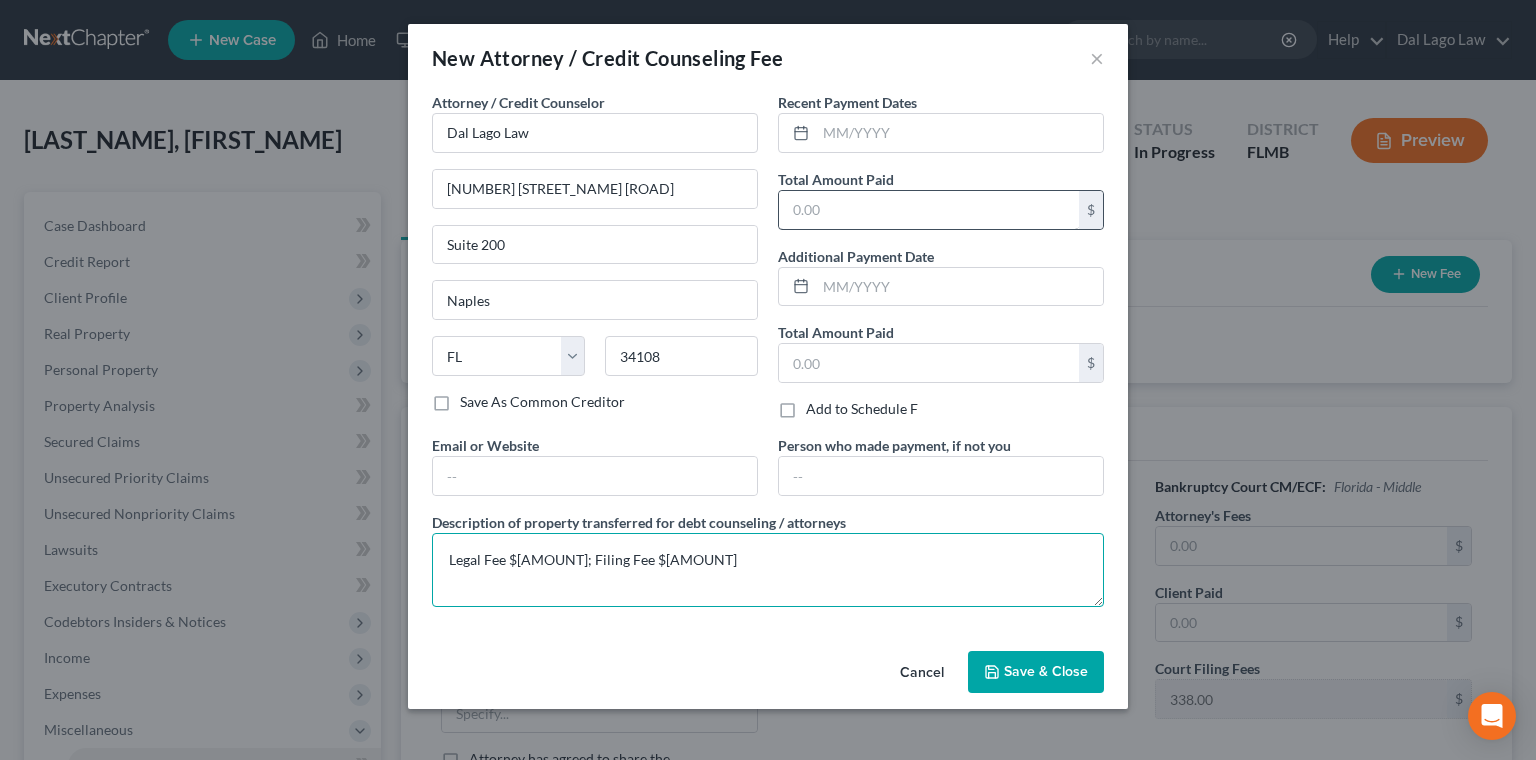 type on "Legal Fee $[AMOUNT]; Filing Fee $[AMOUNT]" 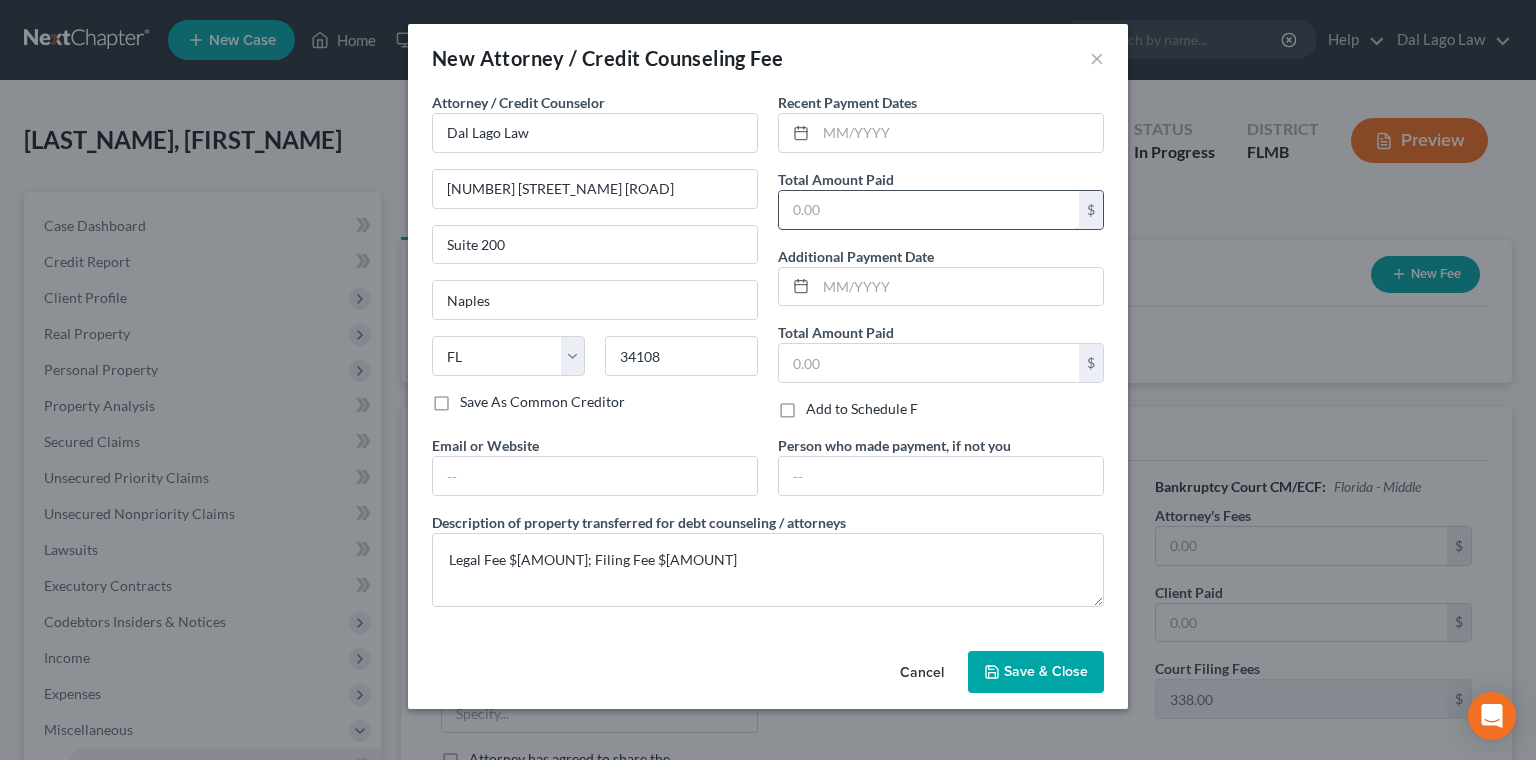 click at bounding box center [929, 210] 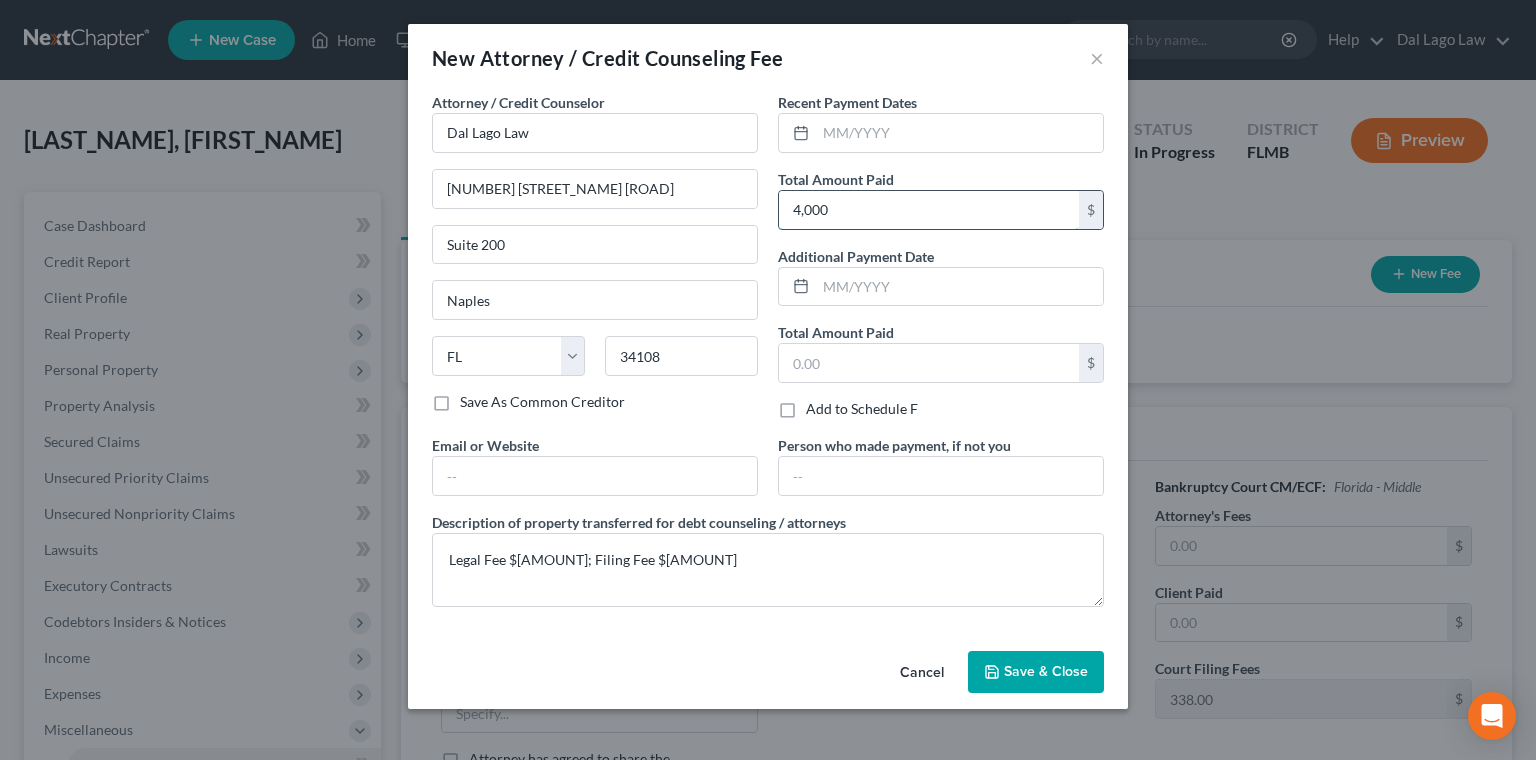 drag, startPoint x: 847, startPoint y: 165, endPoint x: 666, endPoint y: 199, distance: 184.16568 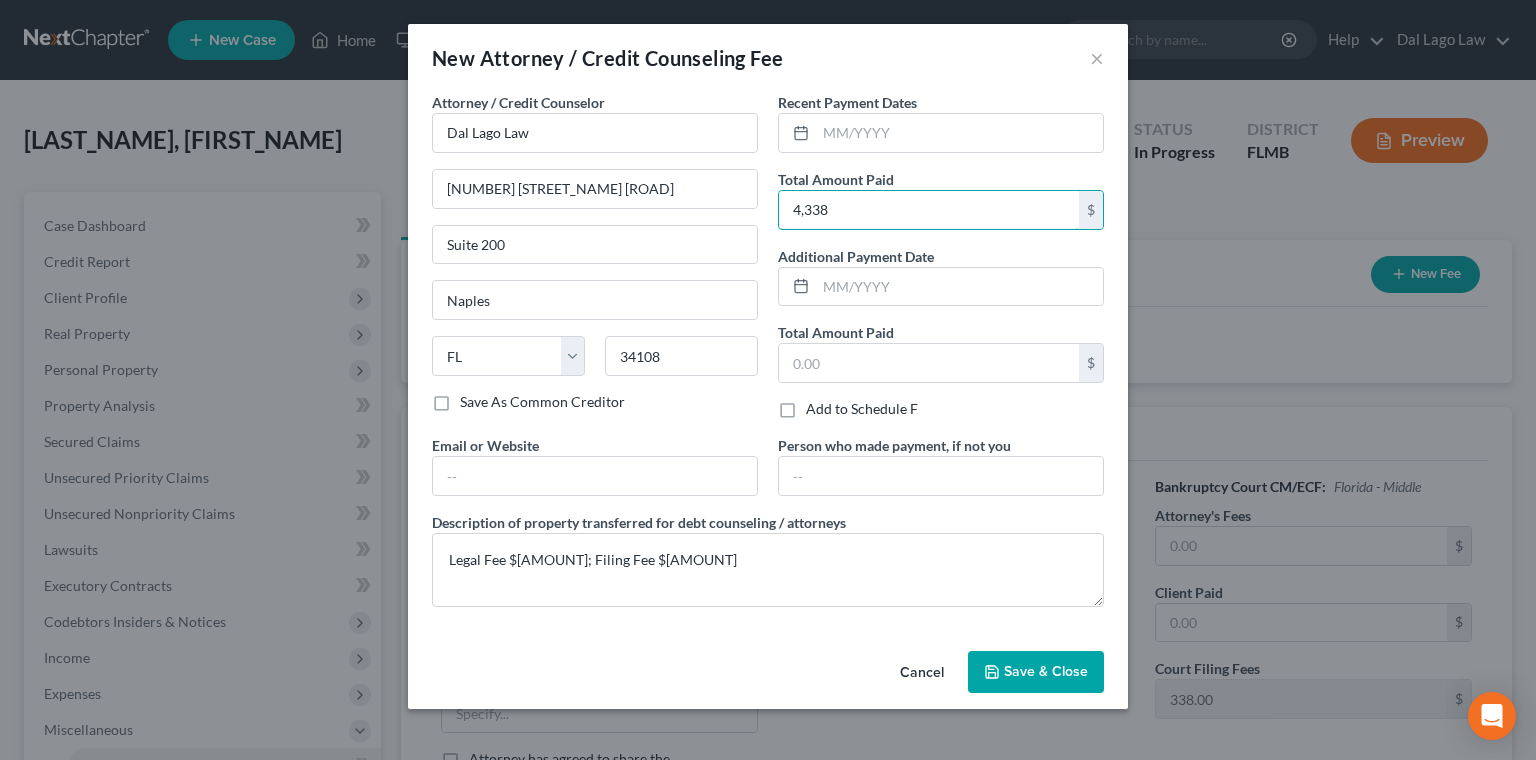 type on "4,338" 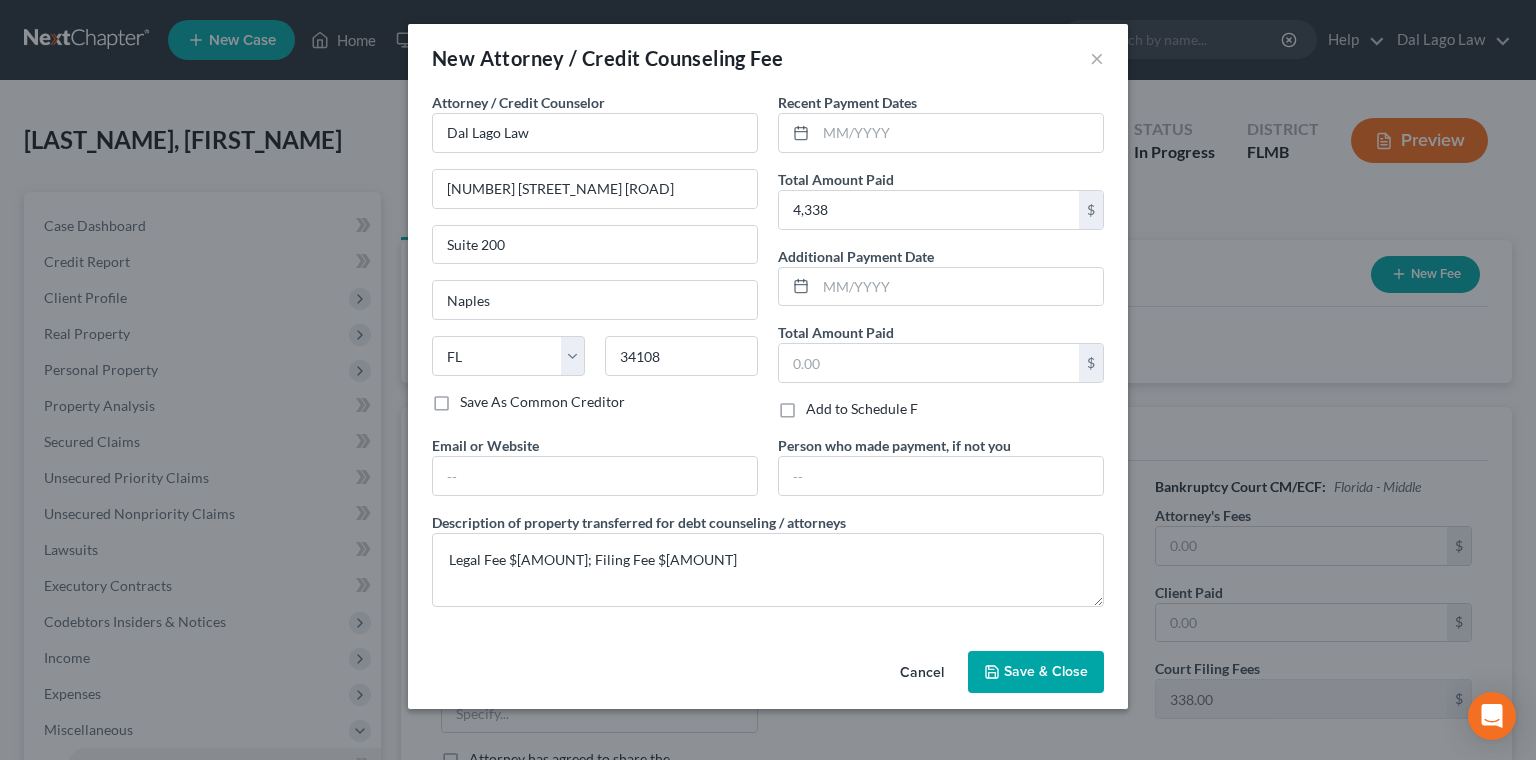 click on "Save & Close" at bounding box center [1046, 671] 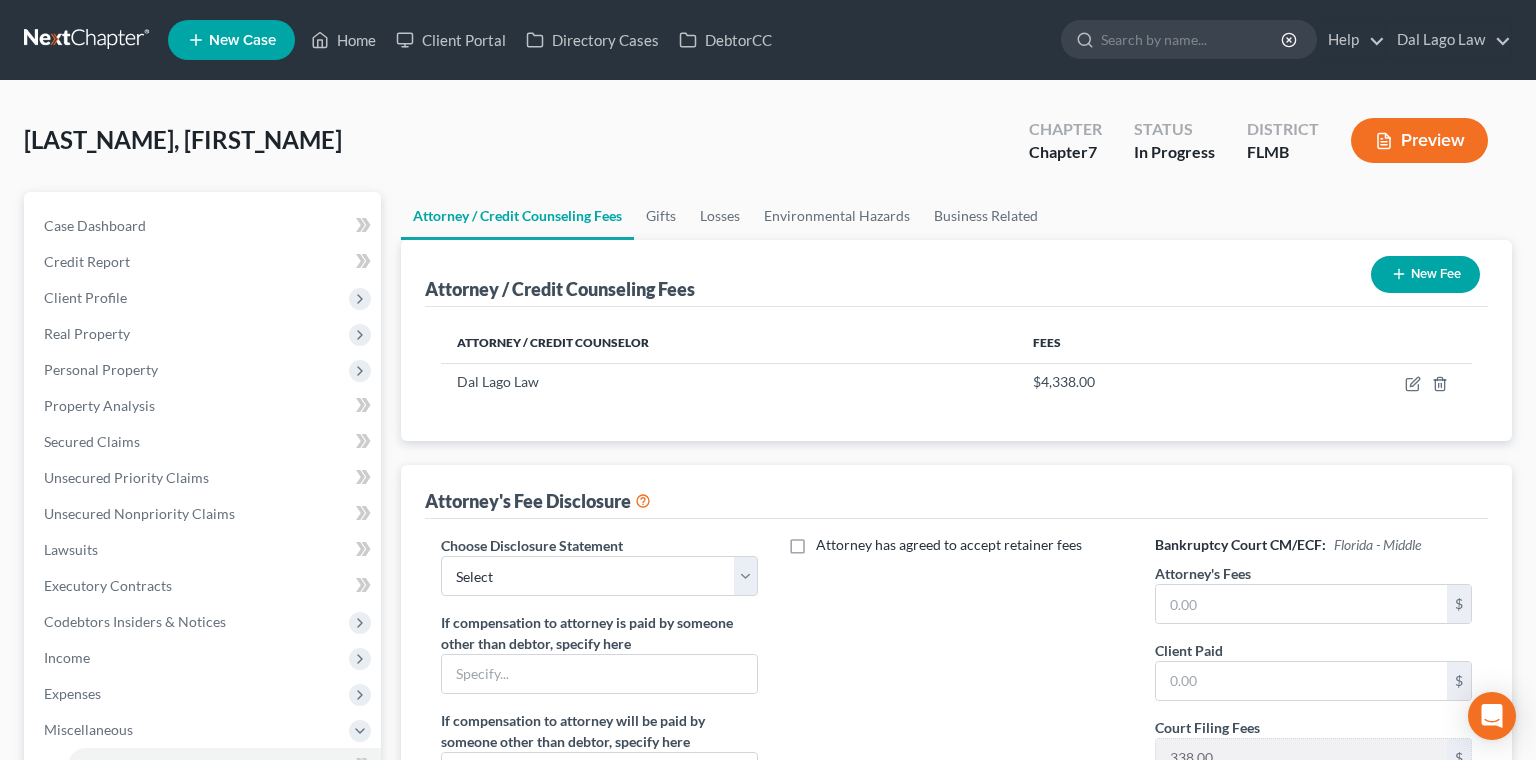 click on "New Fee" at bounding box center (1425, 274) 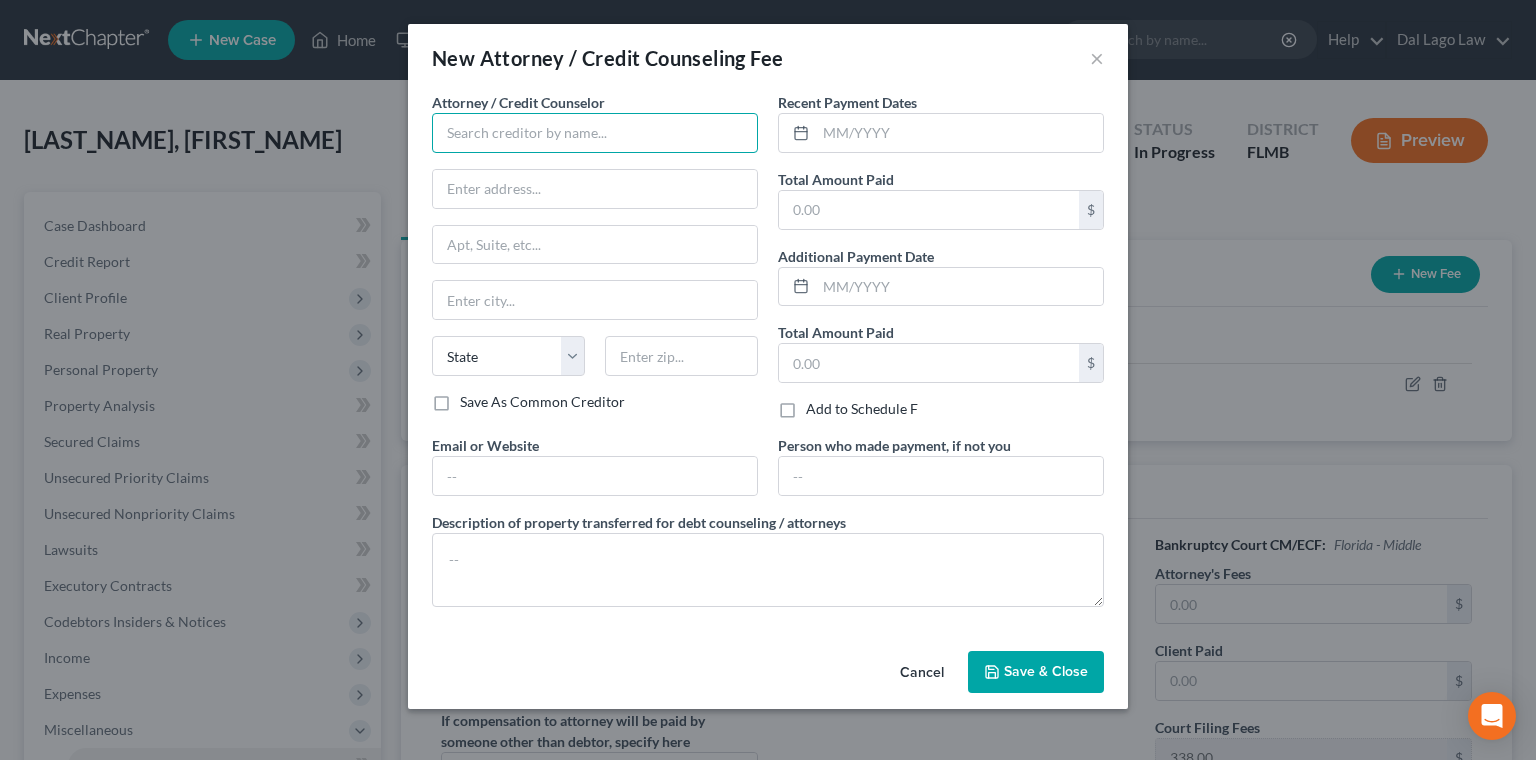 click at bounding box center [595, 133] 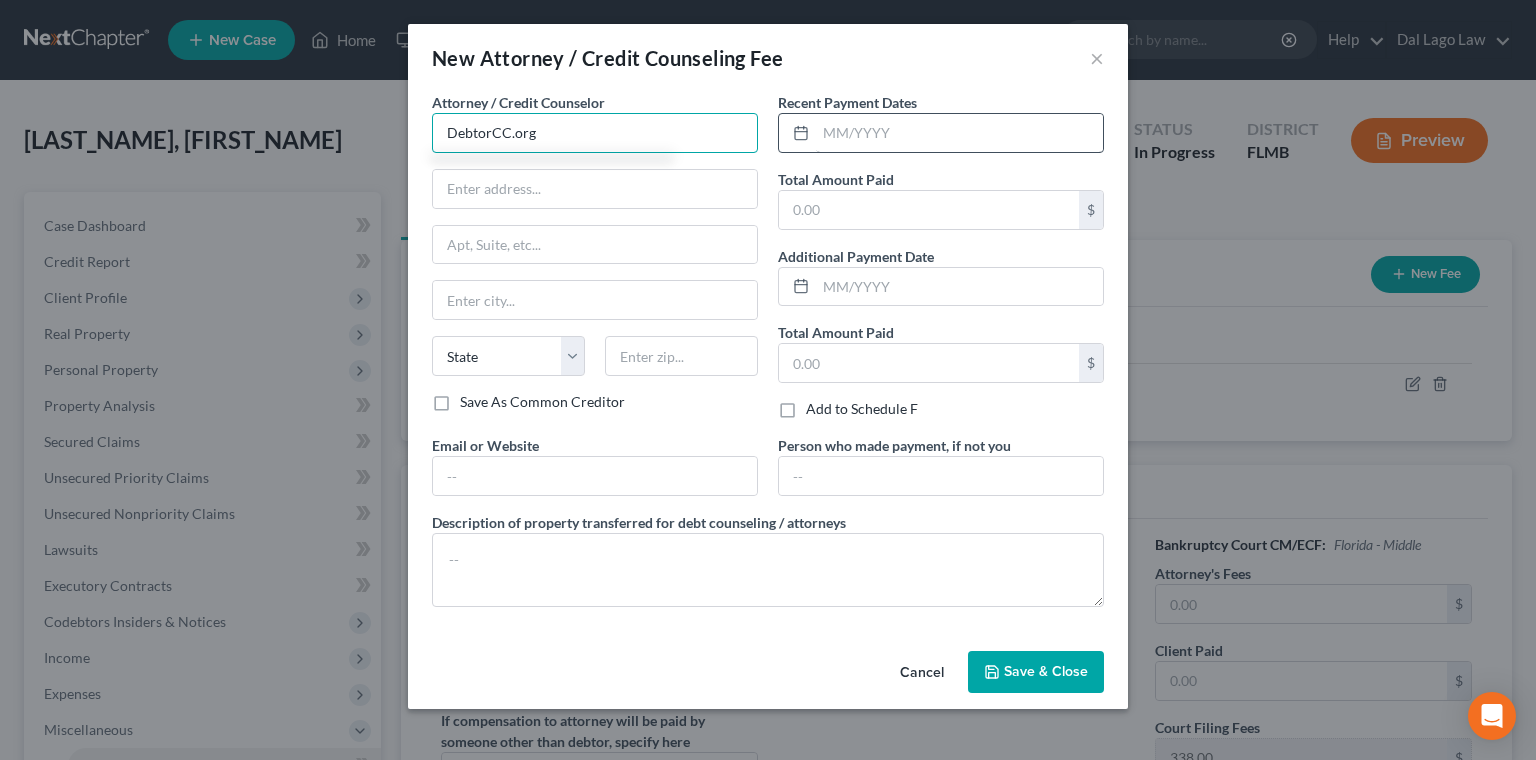 type on "DebtorCC.org" 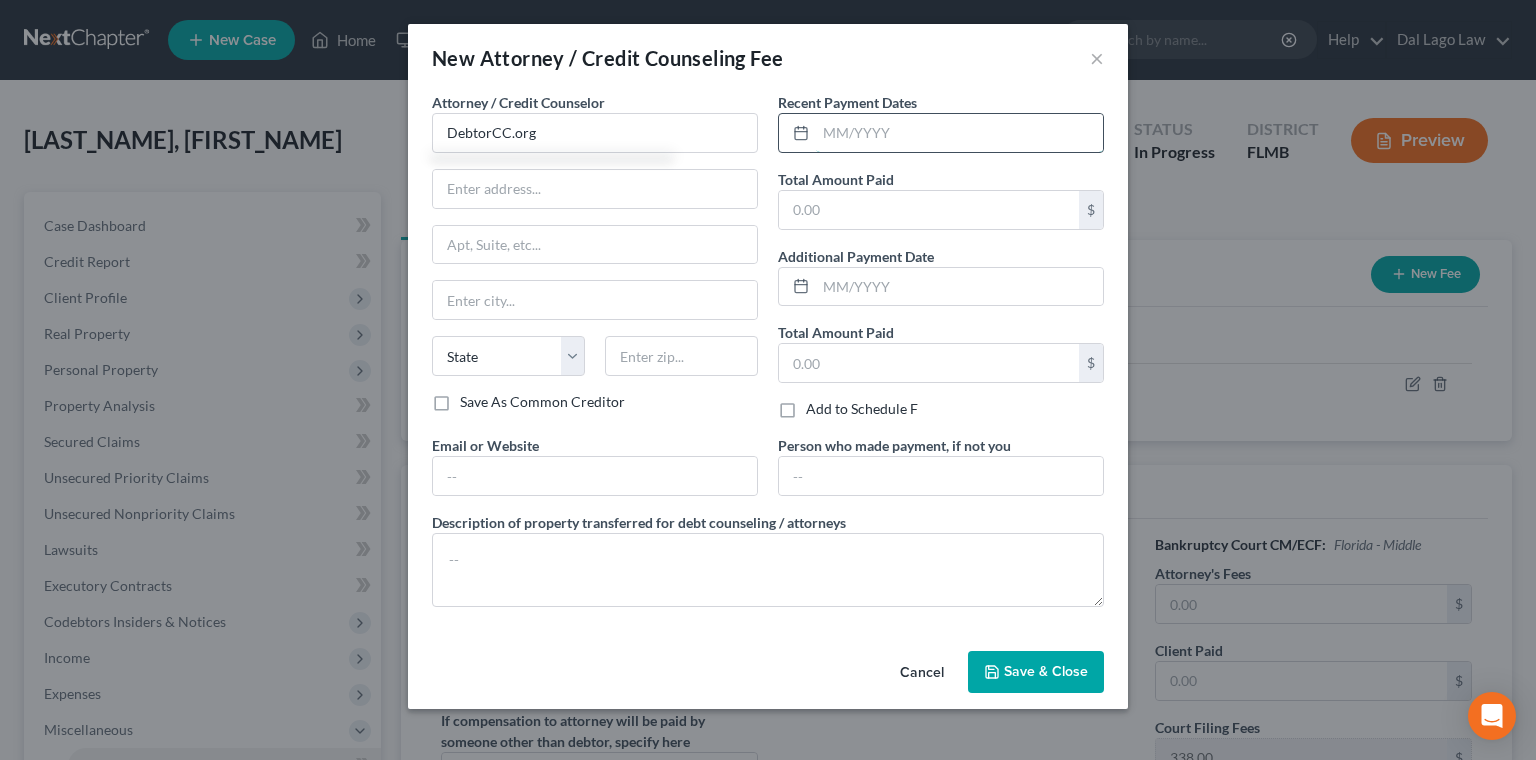 click at bounding box center [959, 133] 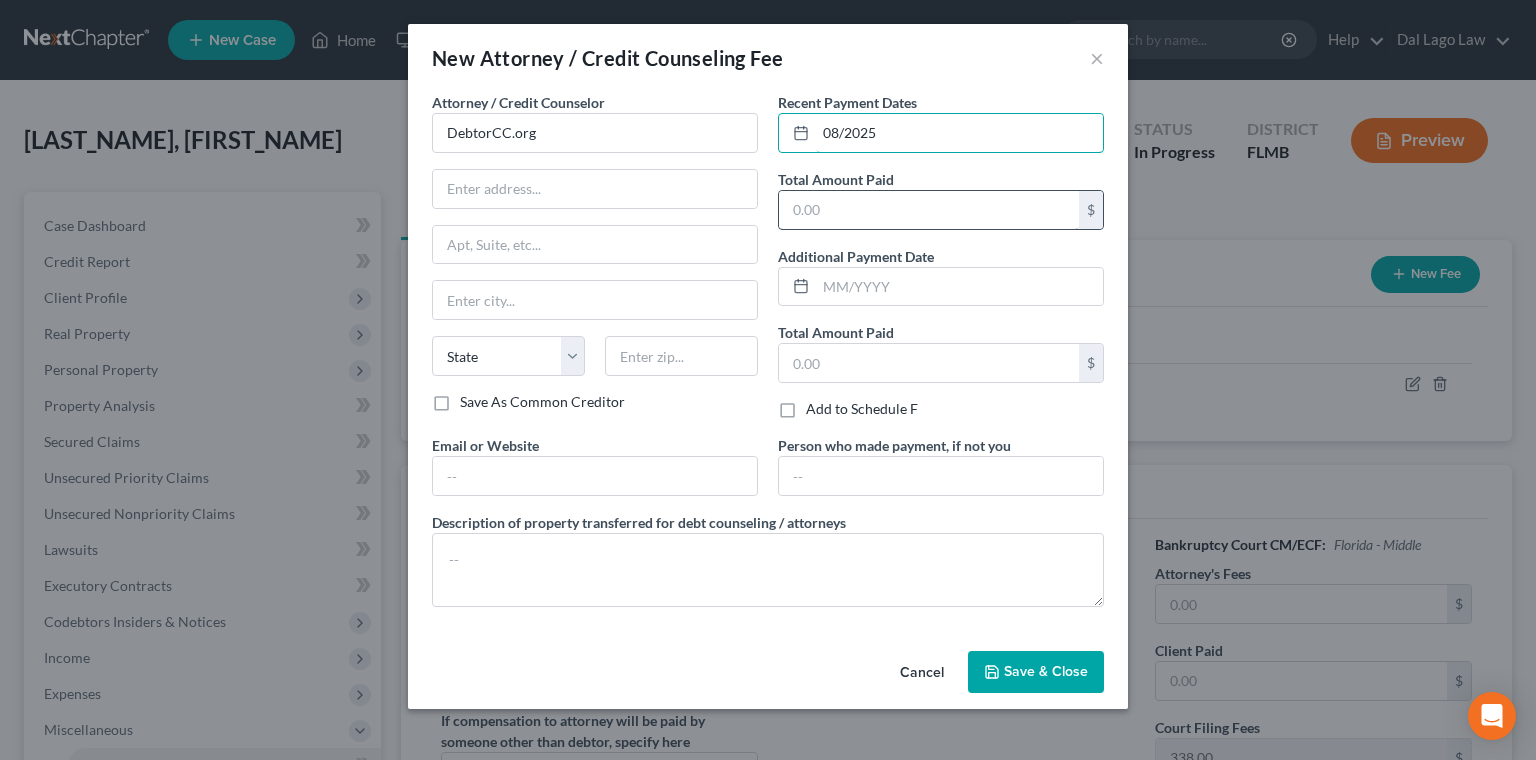 type on "08/2025" 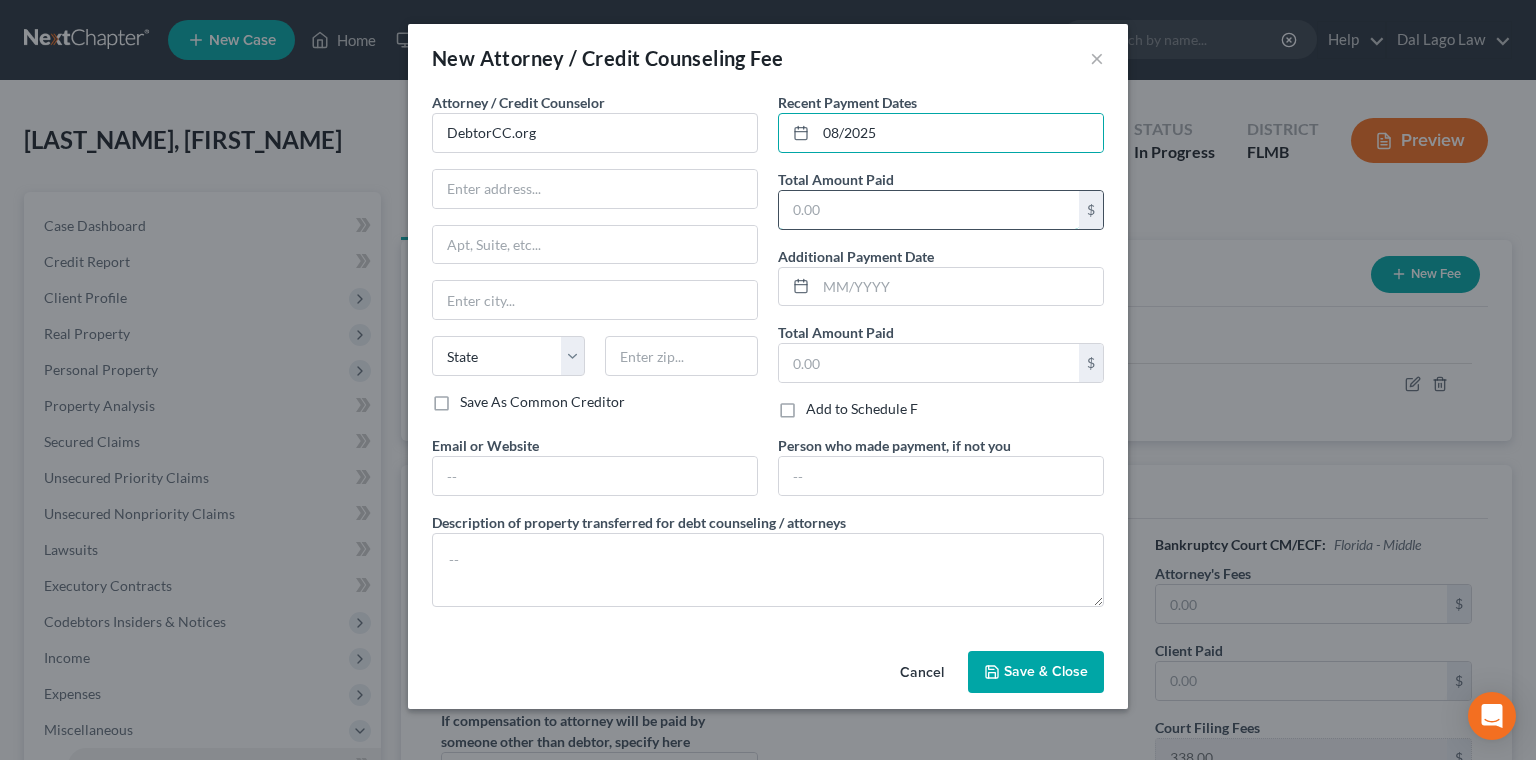 click at bounding box center [929, 210] 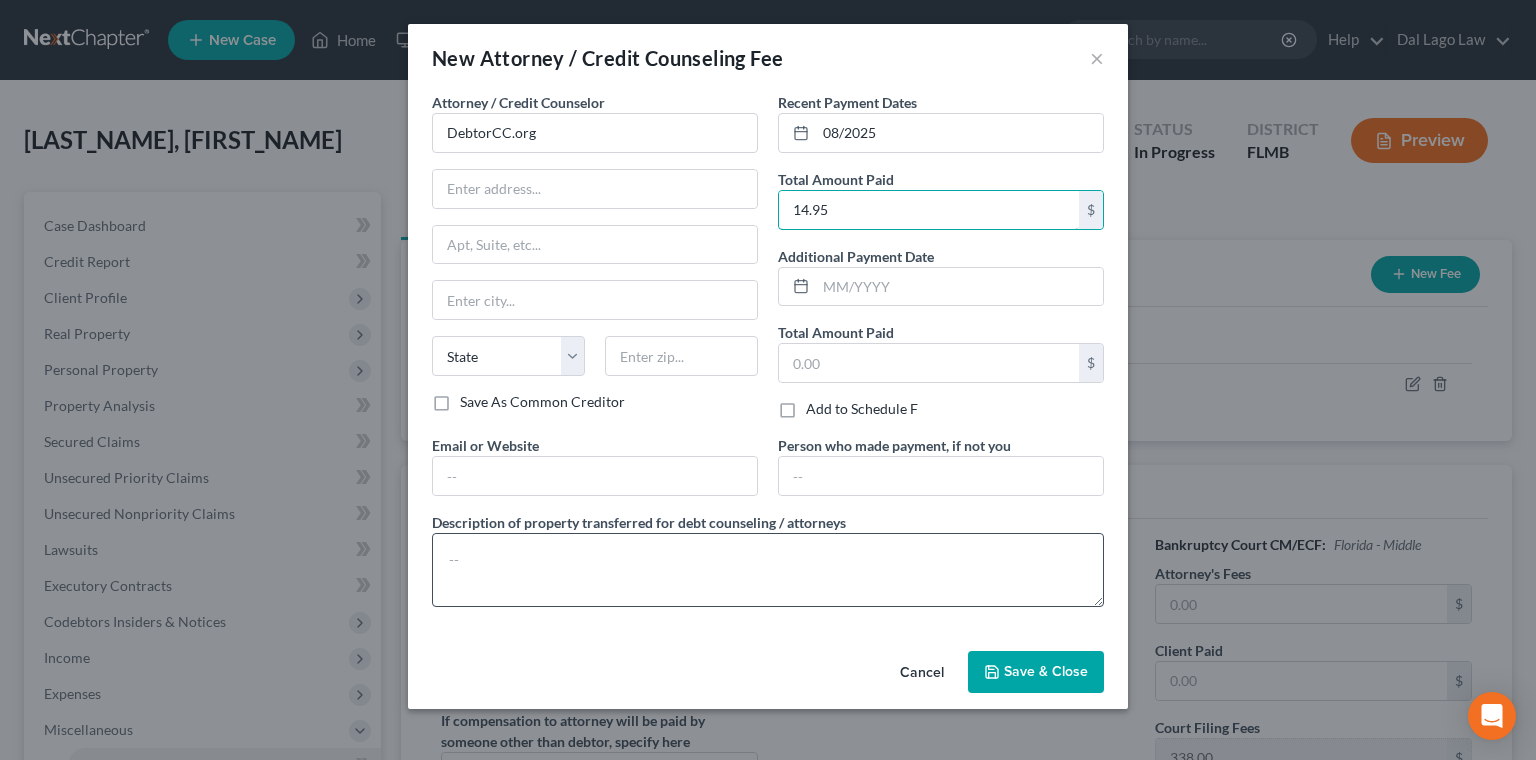 type on "14.95" 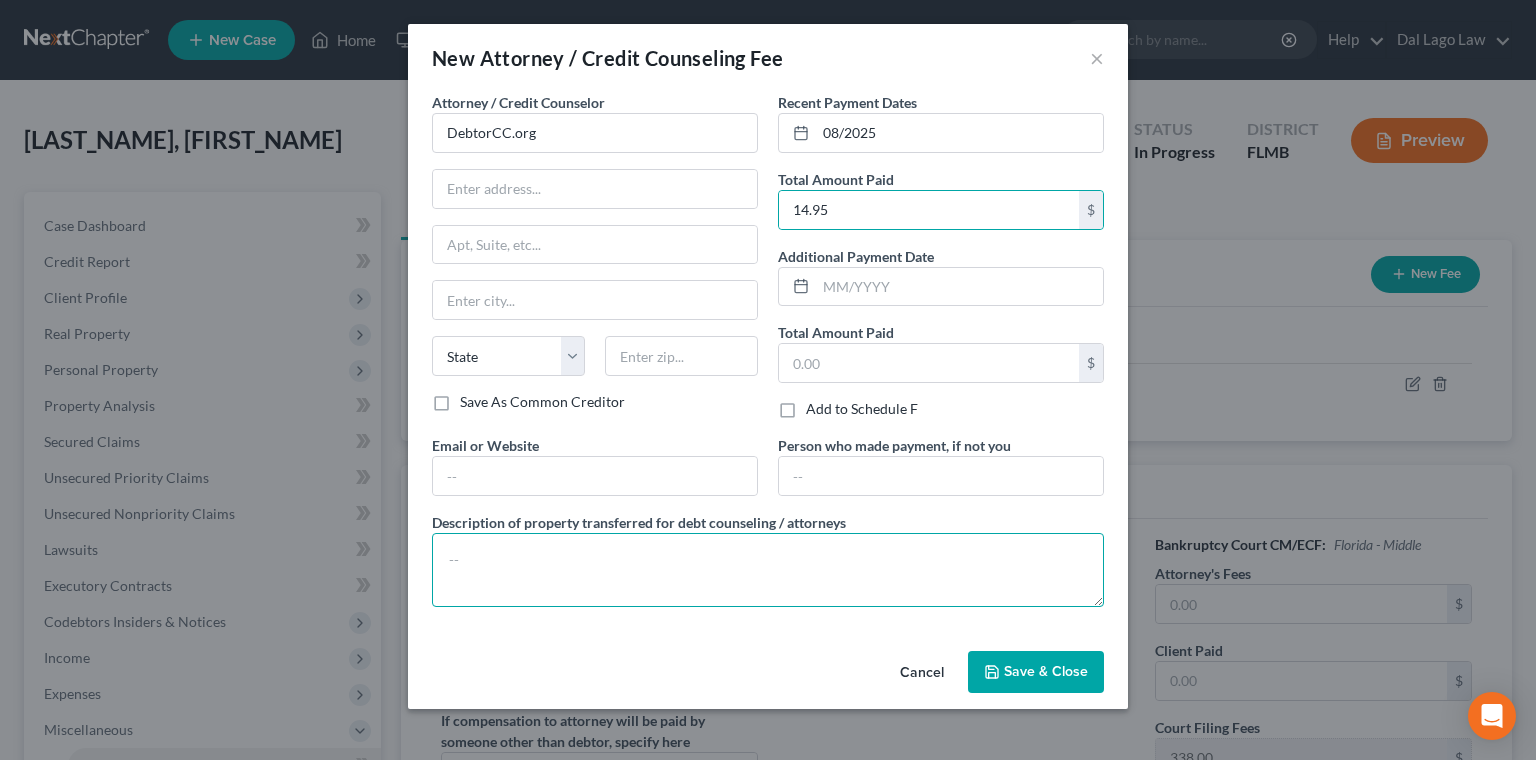 click at bounding box center (768, 570) 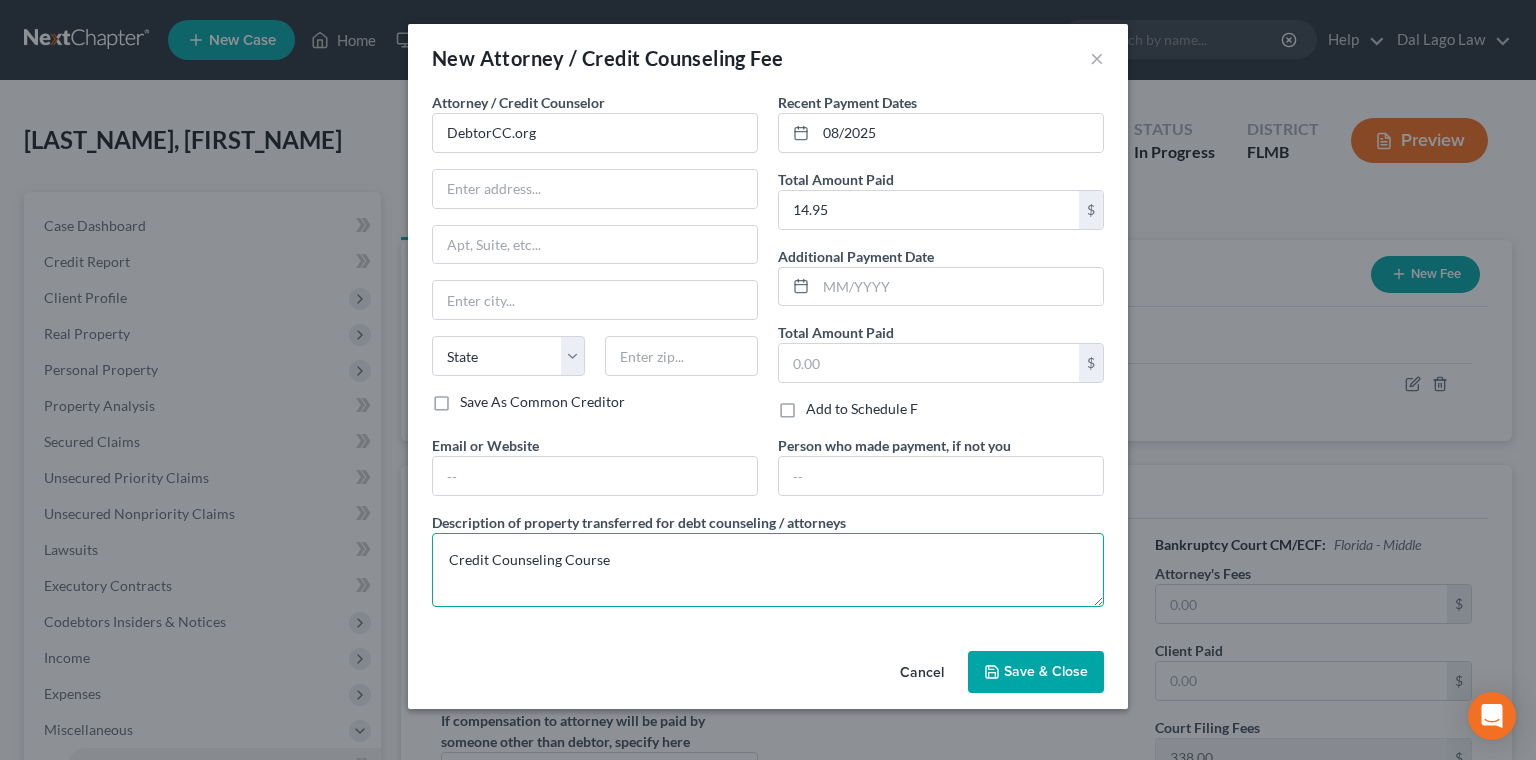 type on "Credit Counseling Course" 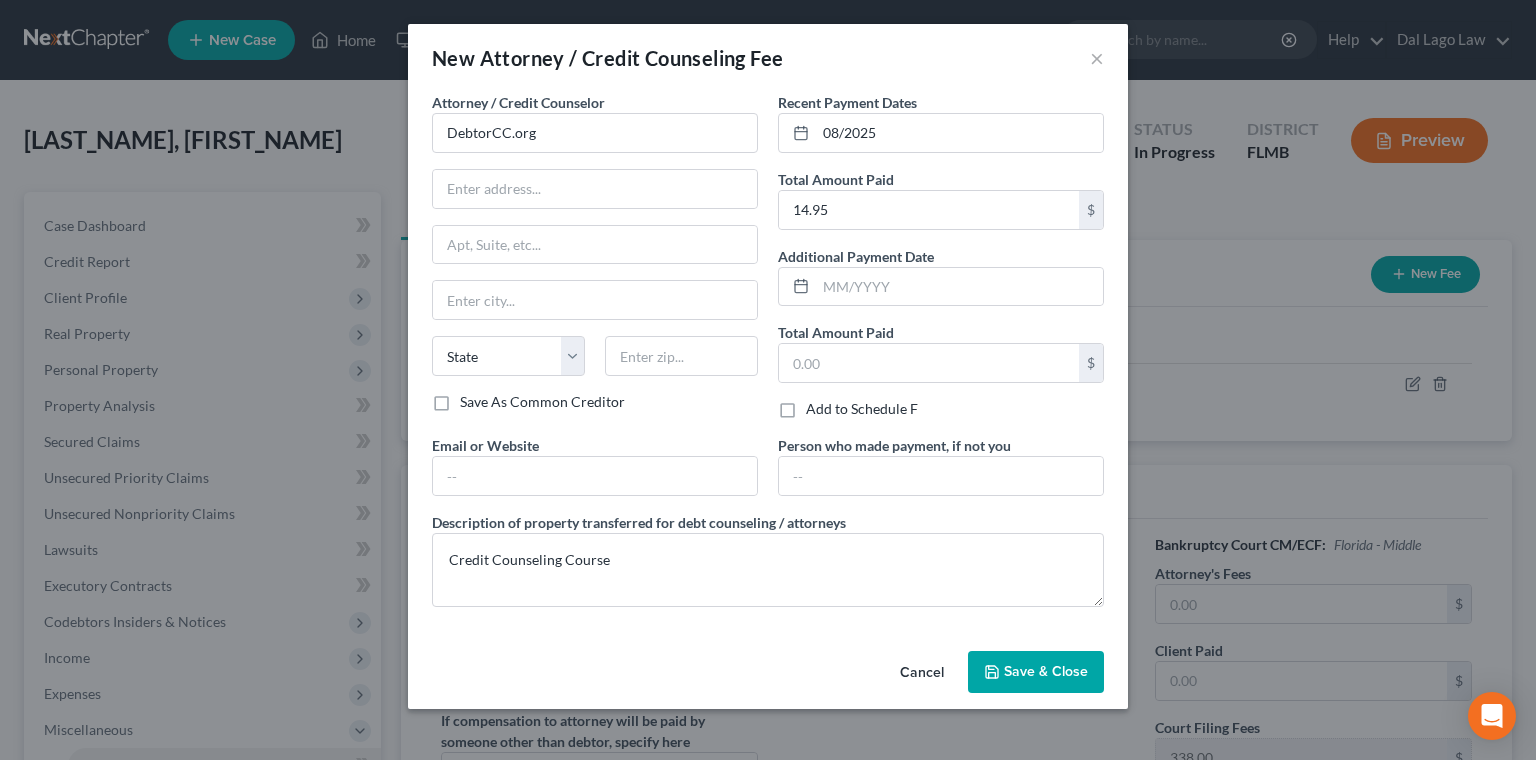 click on "Save & Close" at bounding box center (1036, 672) 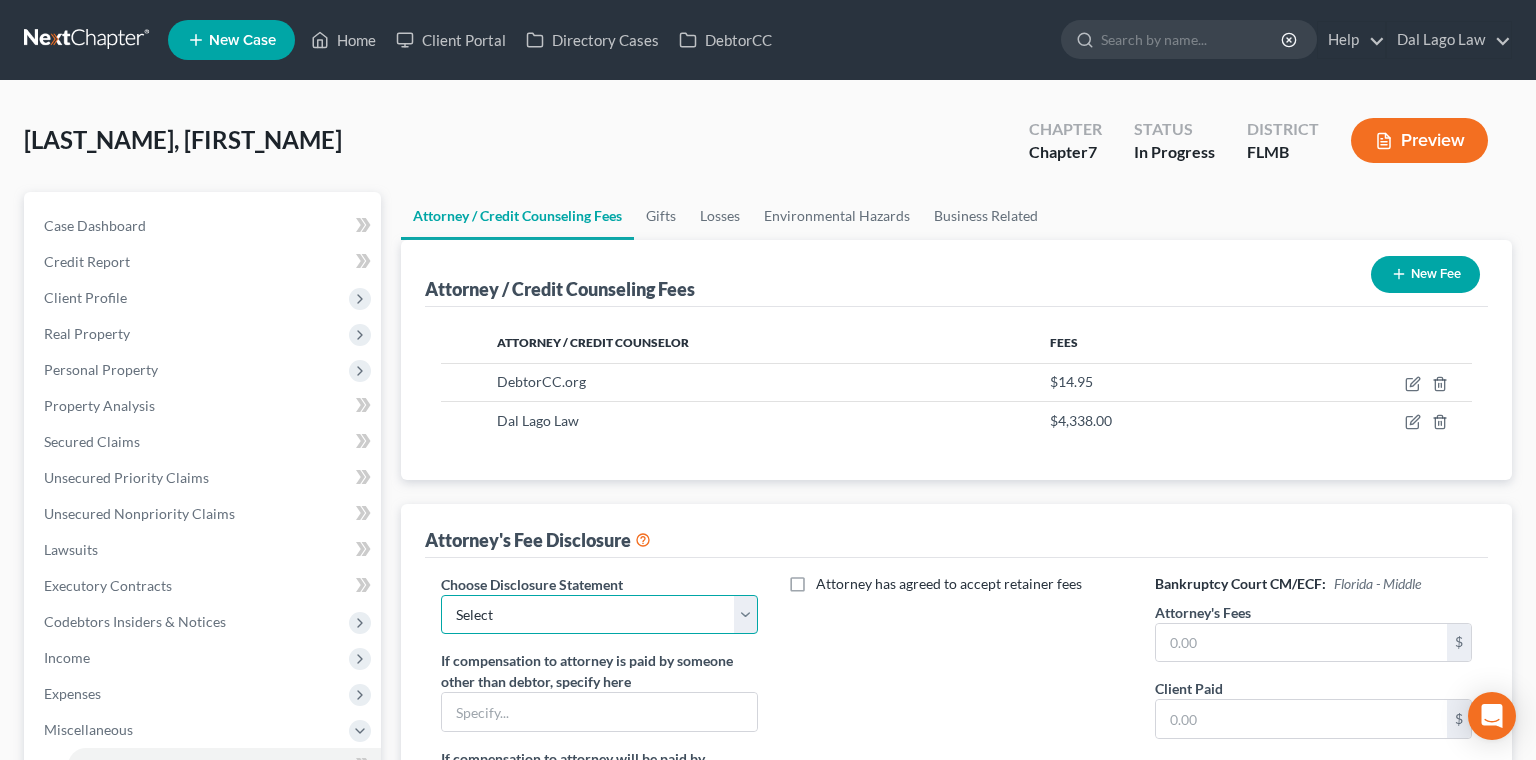 click on "Select Disclosure of Compensation of Attorneys for Business Debtor(s) FL Disclosure of Compensation of Attorney for Debtor(s)  NJ Chapter 13 Disclosure of Compensation of Attorney for Debtor(s) Disclosure of Compensation of Attorney for Debtor(s) FL" at bounding box center (599, 615) 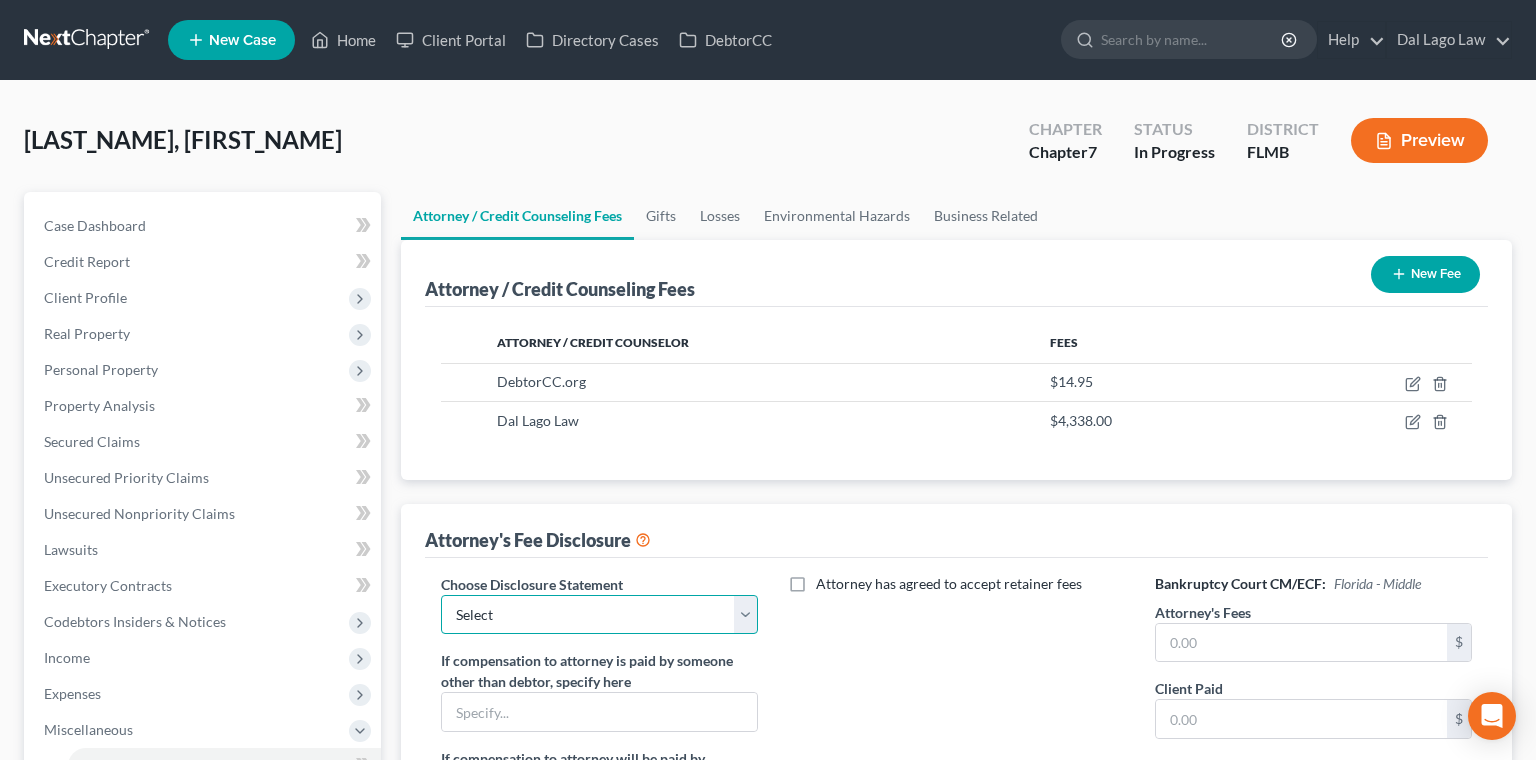 select on "3" 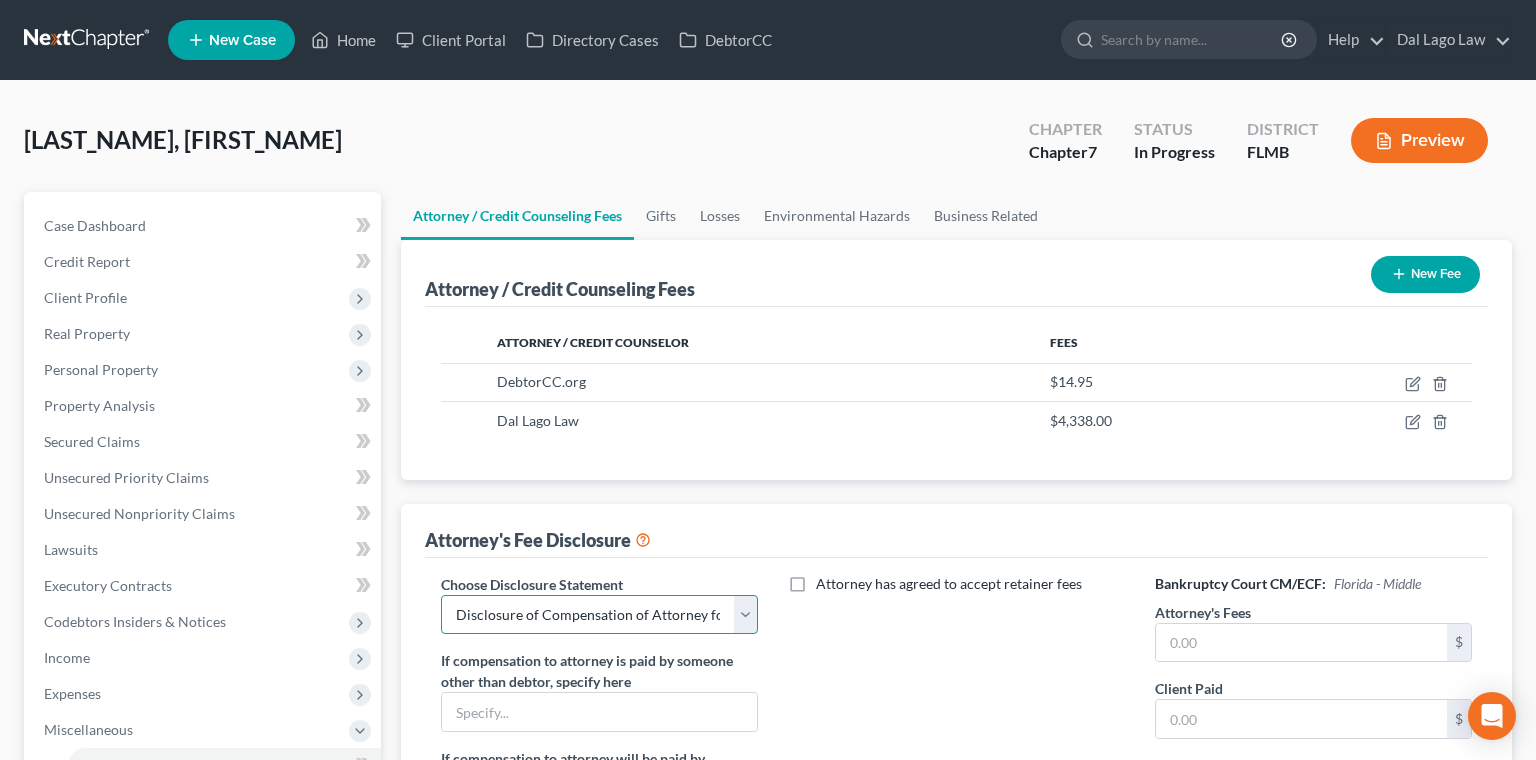 click on "Disclosure of Compensation of Attorney for Debtor(s) FL" at bounding box center (0, 0) 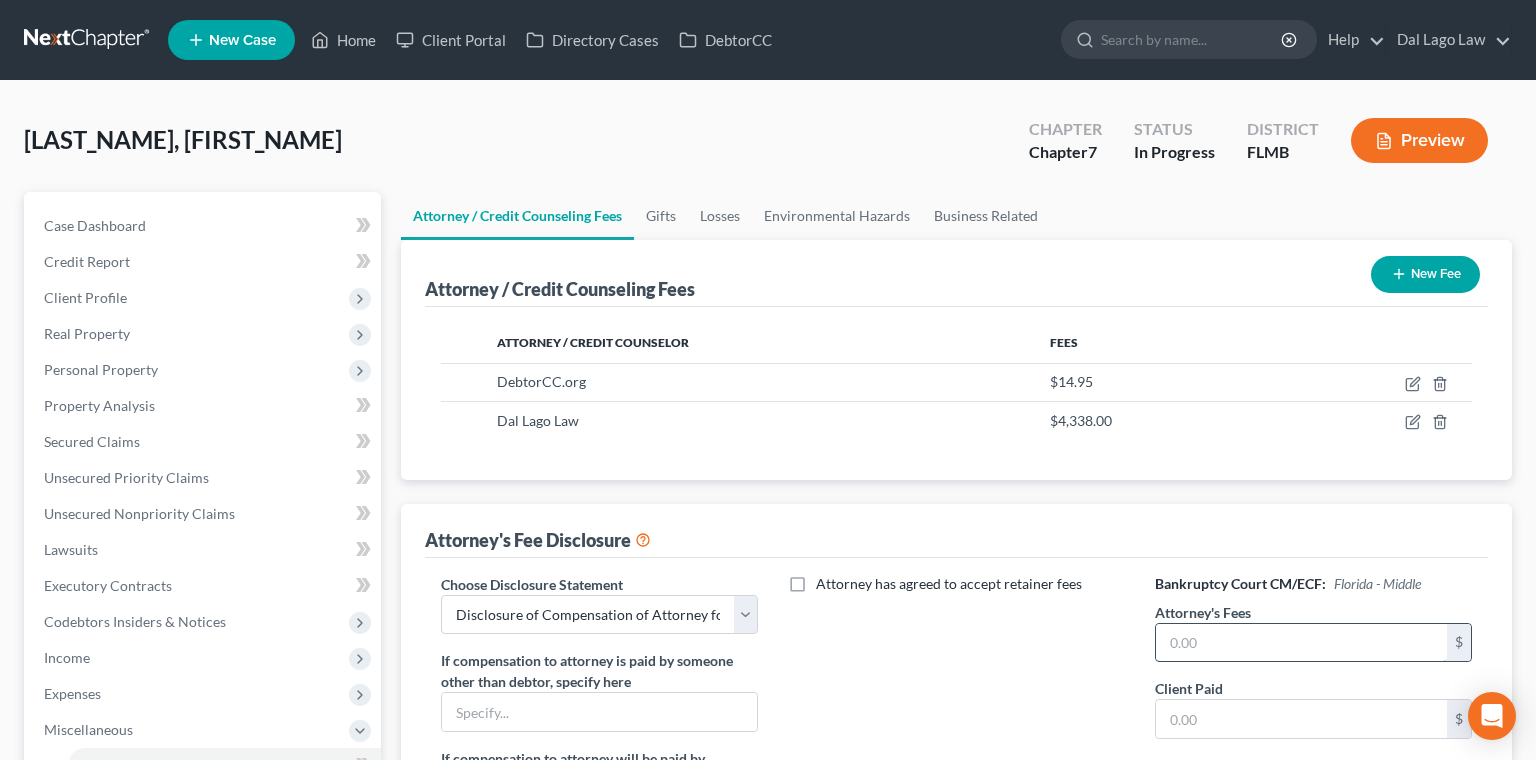 click at bounding box center [1301, 643] 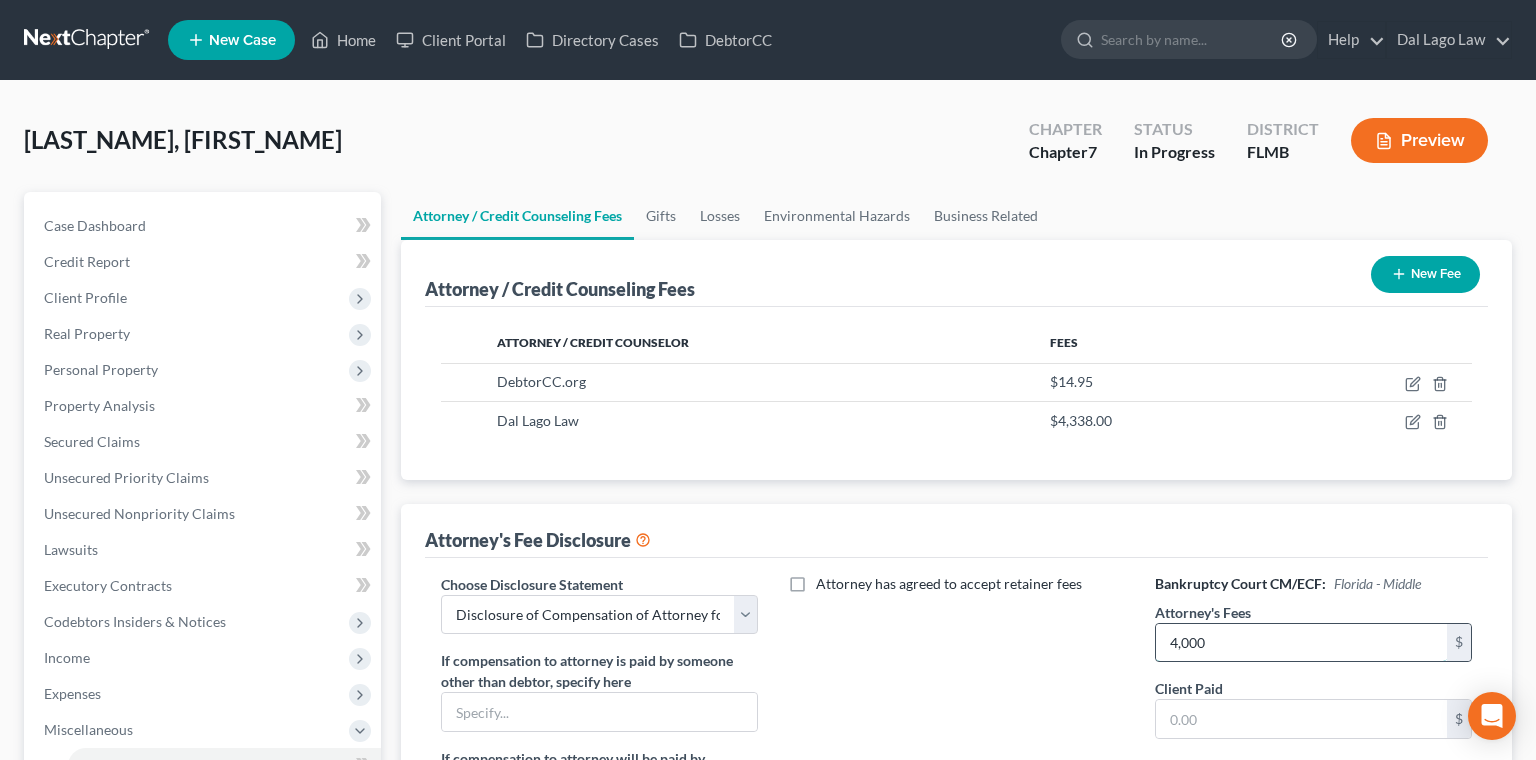 type on "4,000" 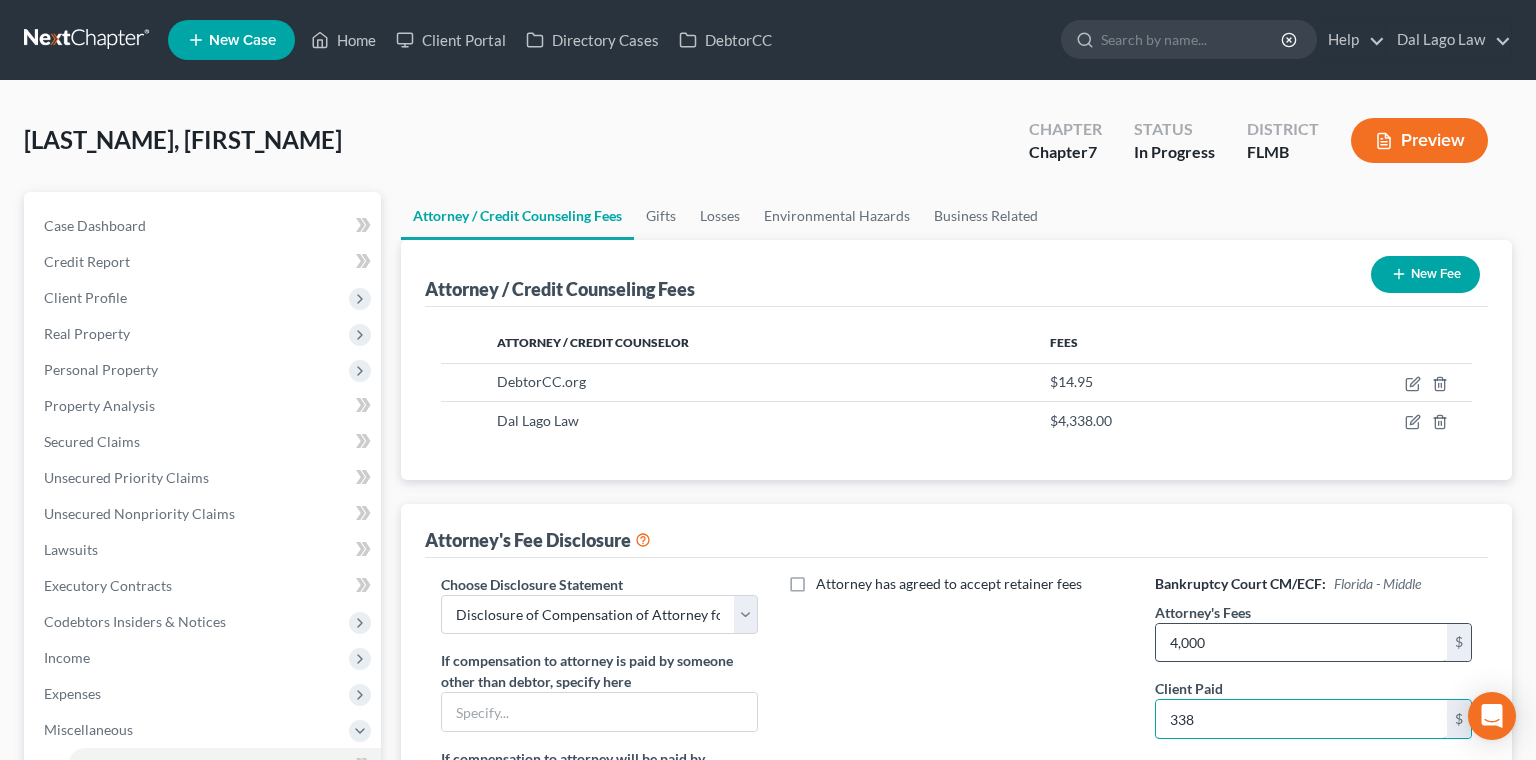 type on "338" 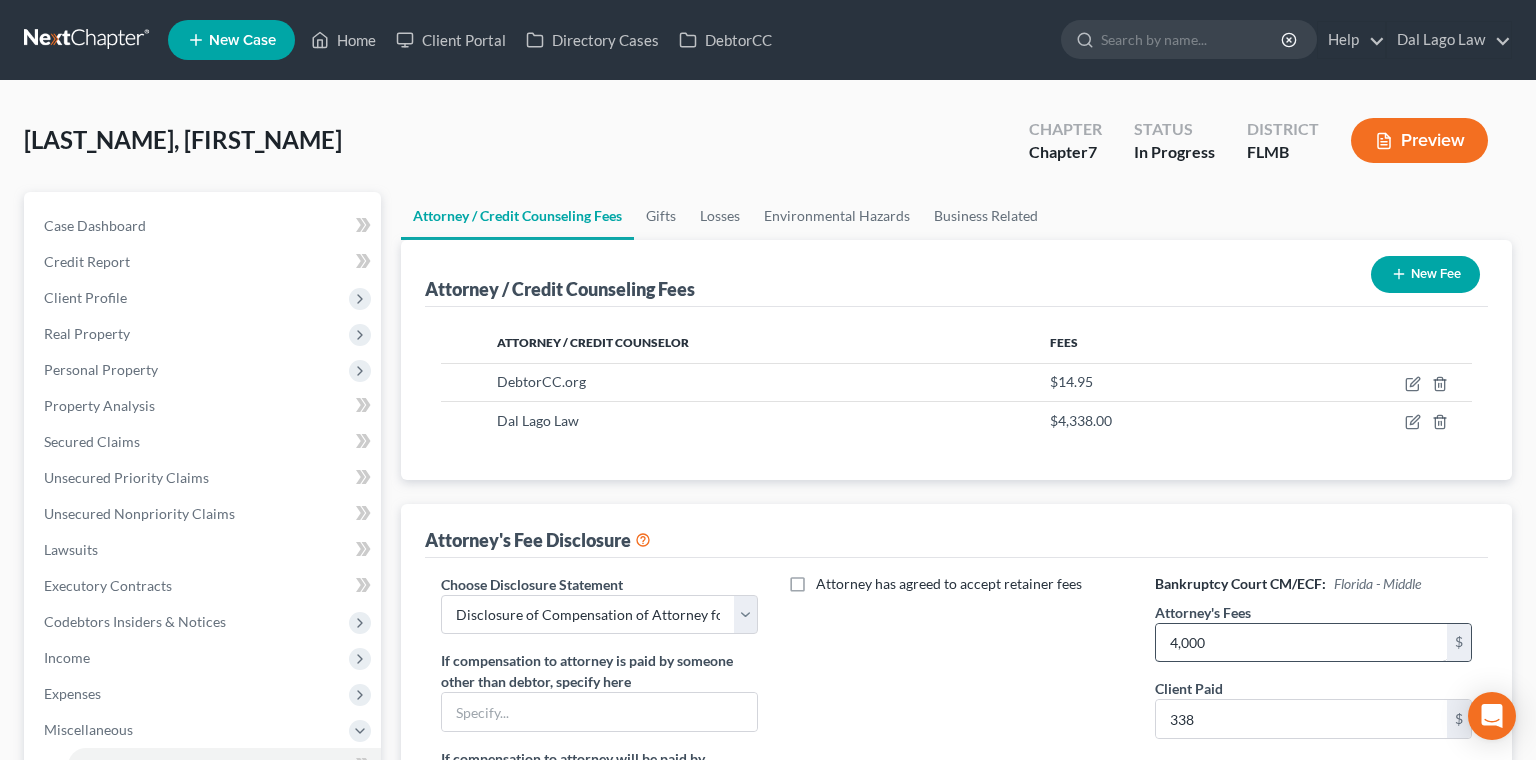 type 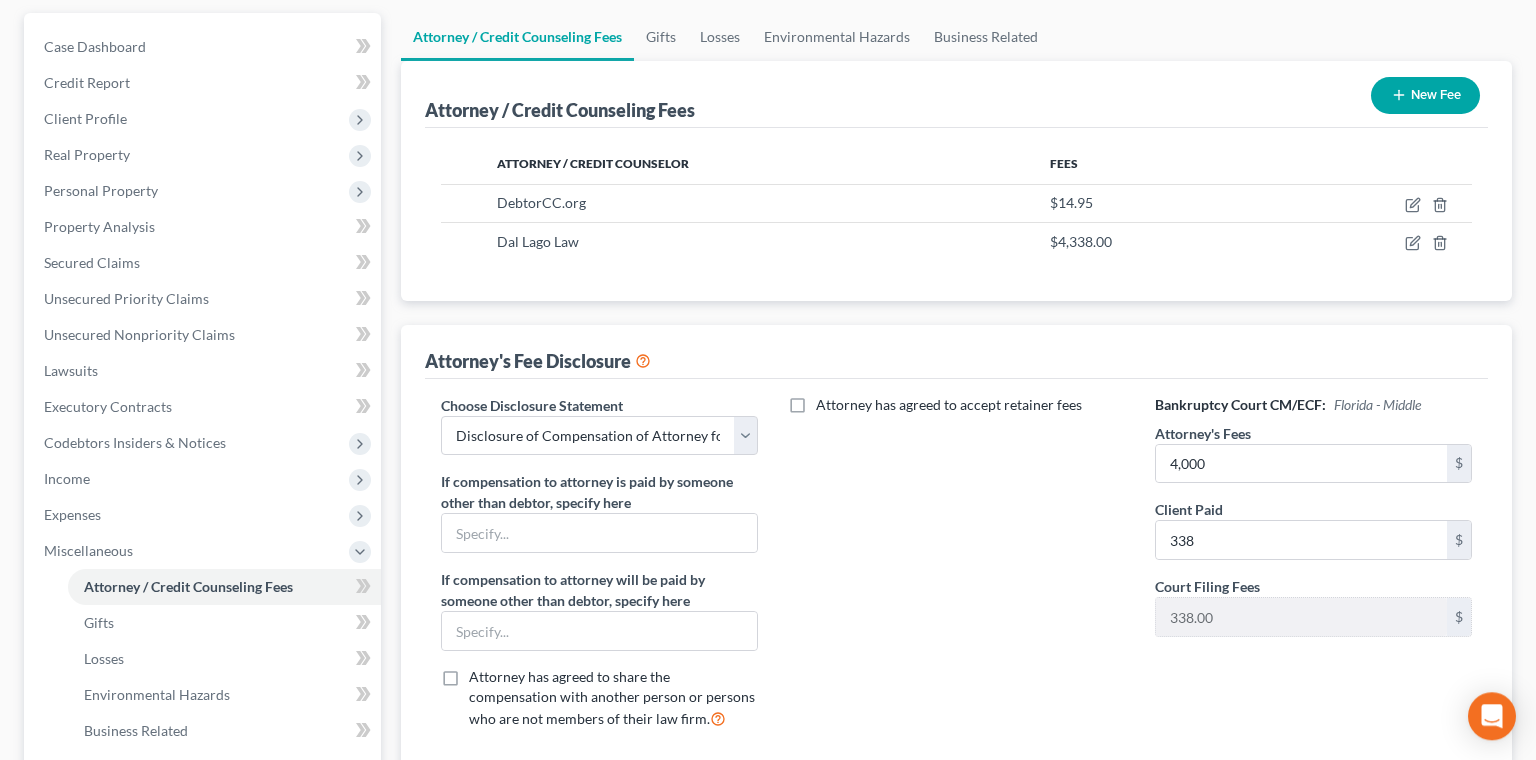 scroll, scrollTop: 184, scrollLeft: 0, axis: vertical 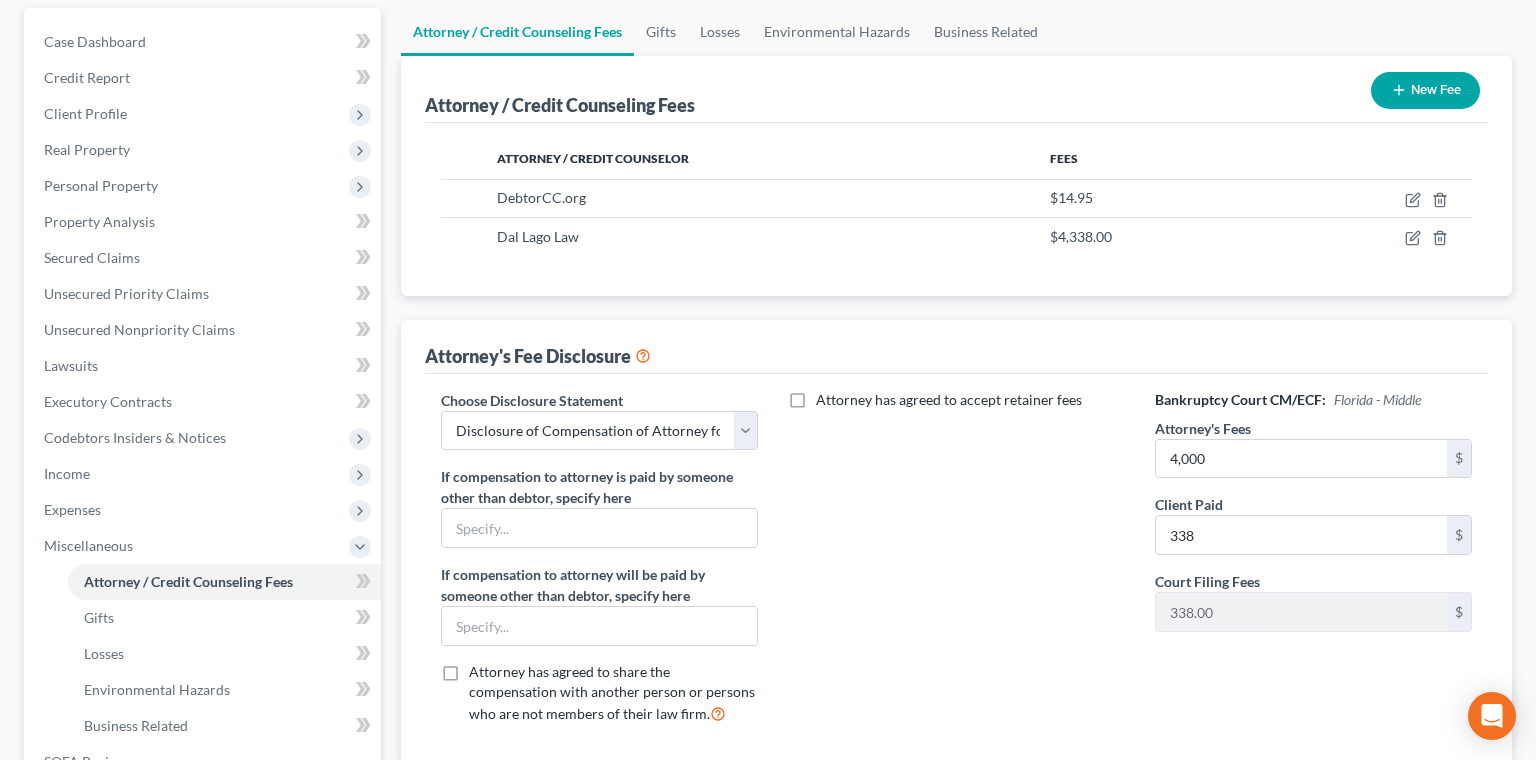 click on "Gifts" at bounding box center (1479, 797) 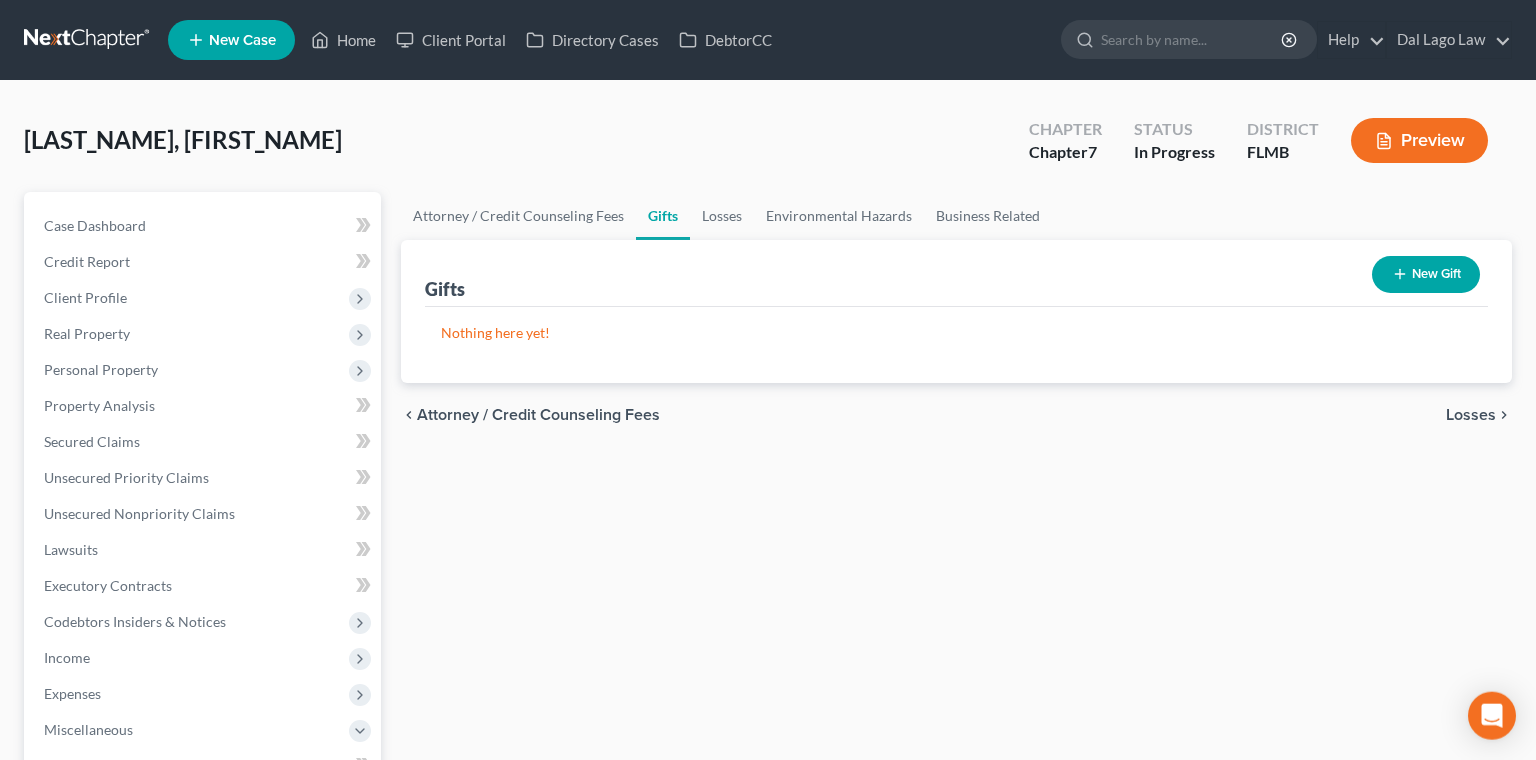 scroll, scrollTop: 0, scrollLeft: 0, axis: both 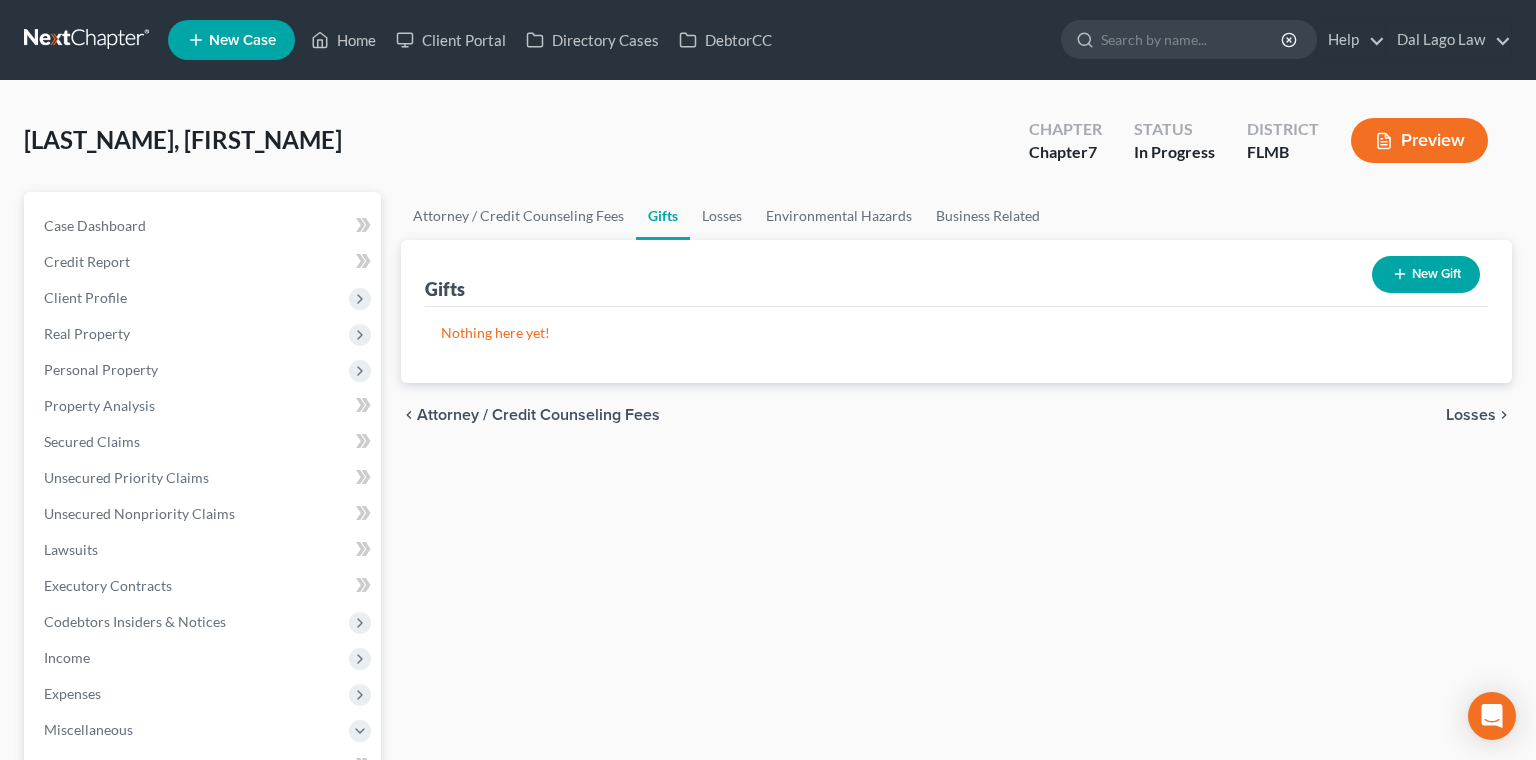 click on "Losses" at bounding box center (1471, 415) 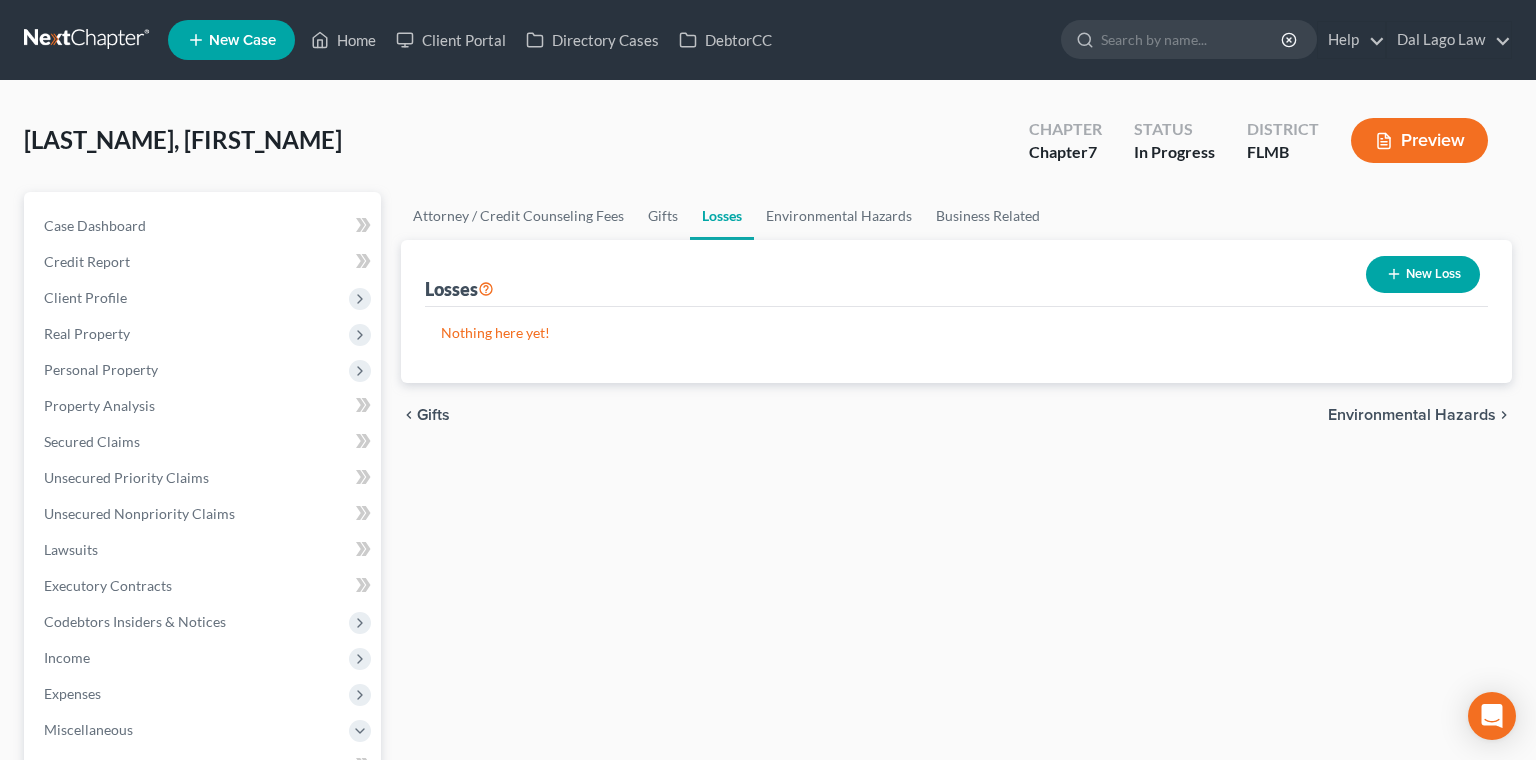 click on "Environmental Hazards" at bounding box center [1412, 415] 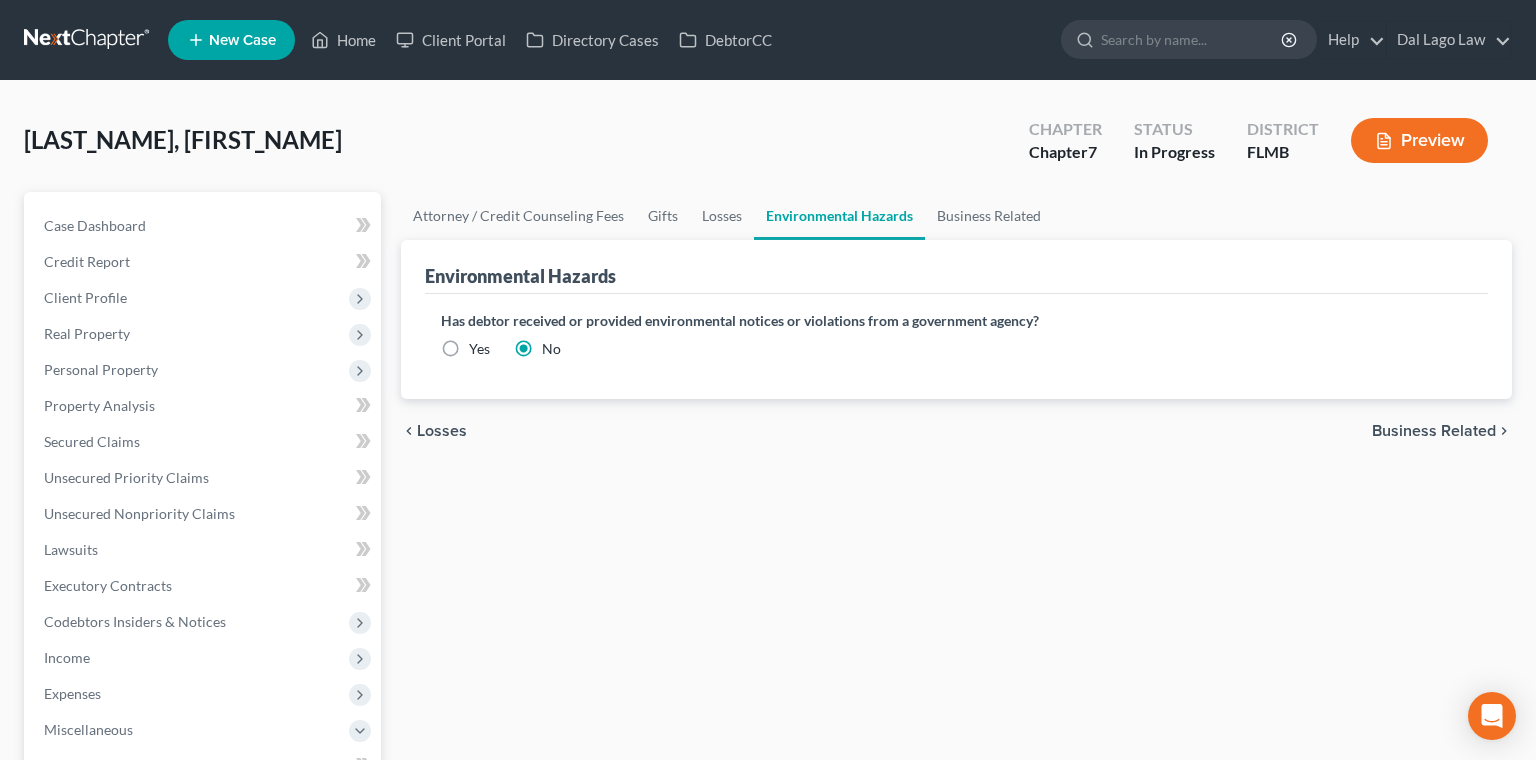 click on "Business Related" at bounding box center [1434, 431] 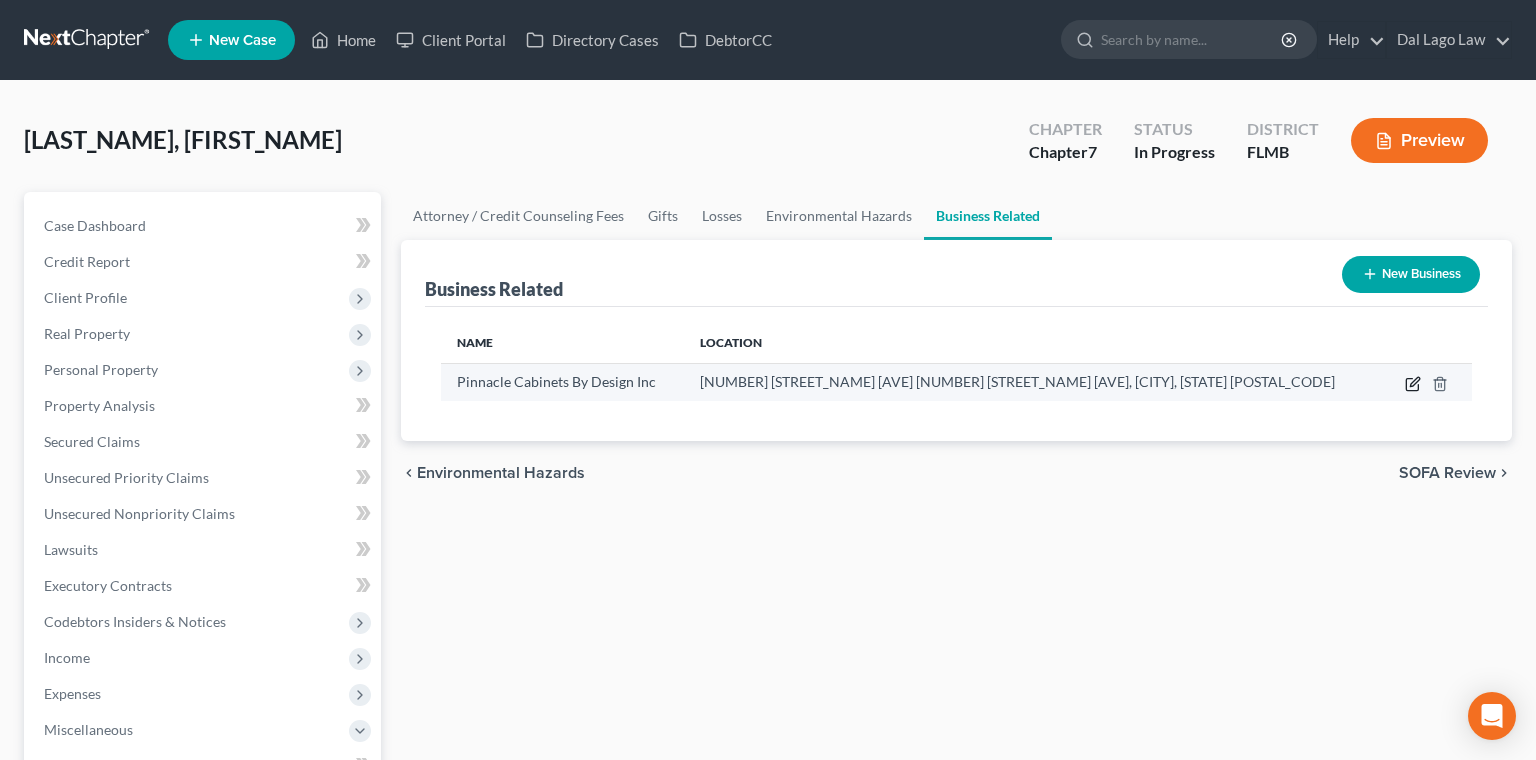 click 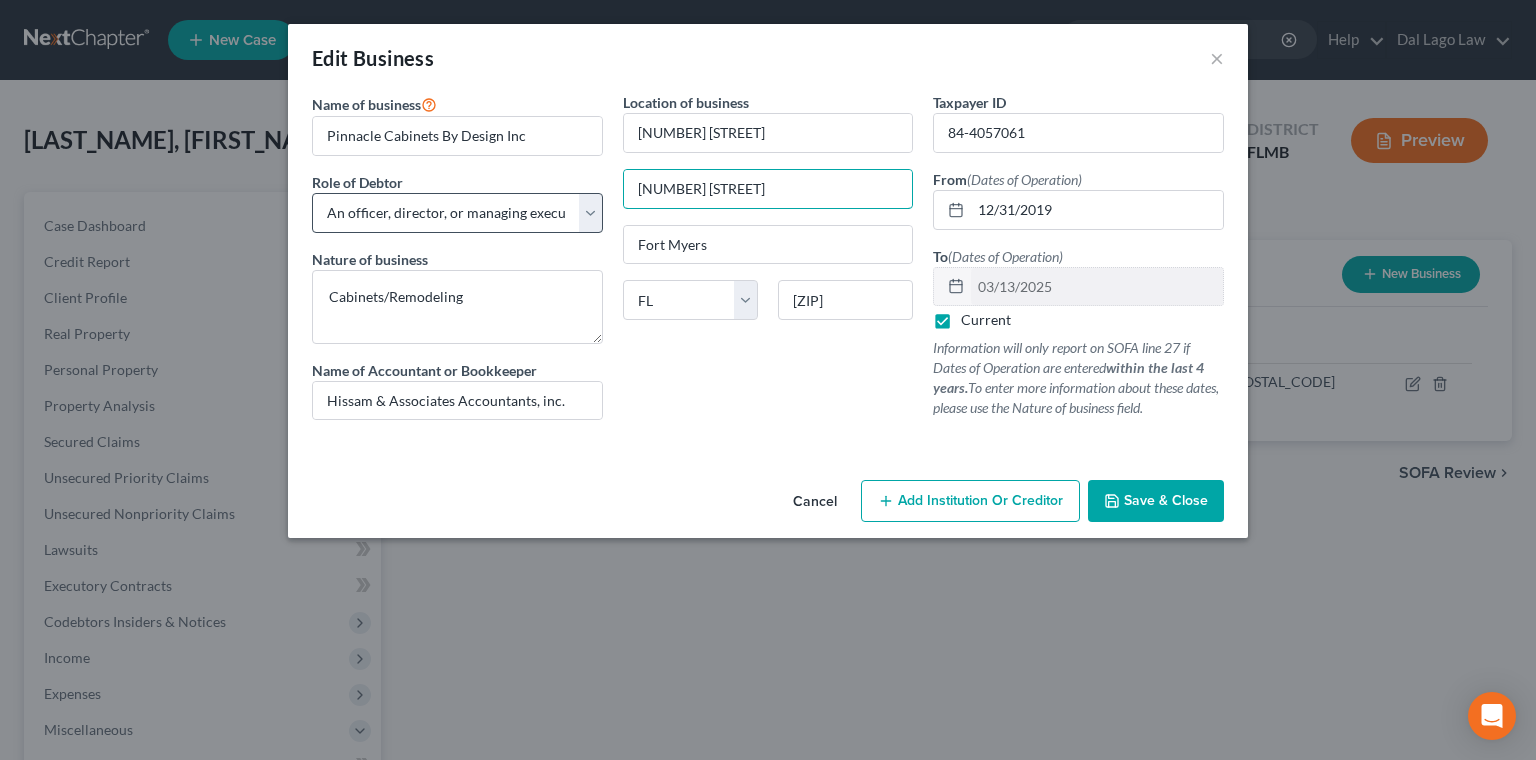 drag, startPoint x: 775, startPoint y: 149, endPoint x: 589, endPoint y: 151, distance: 186.01076 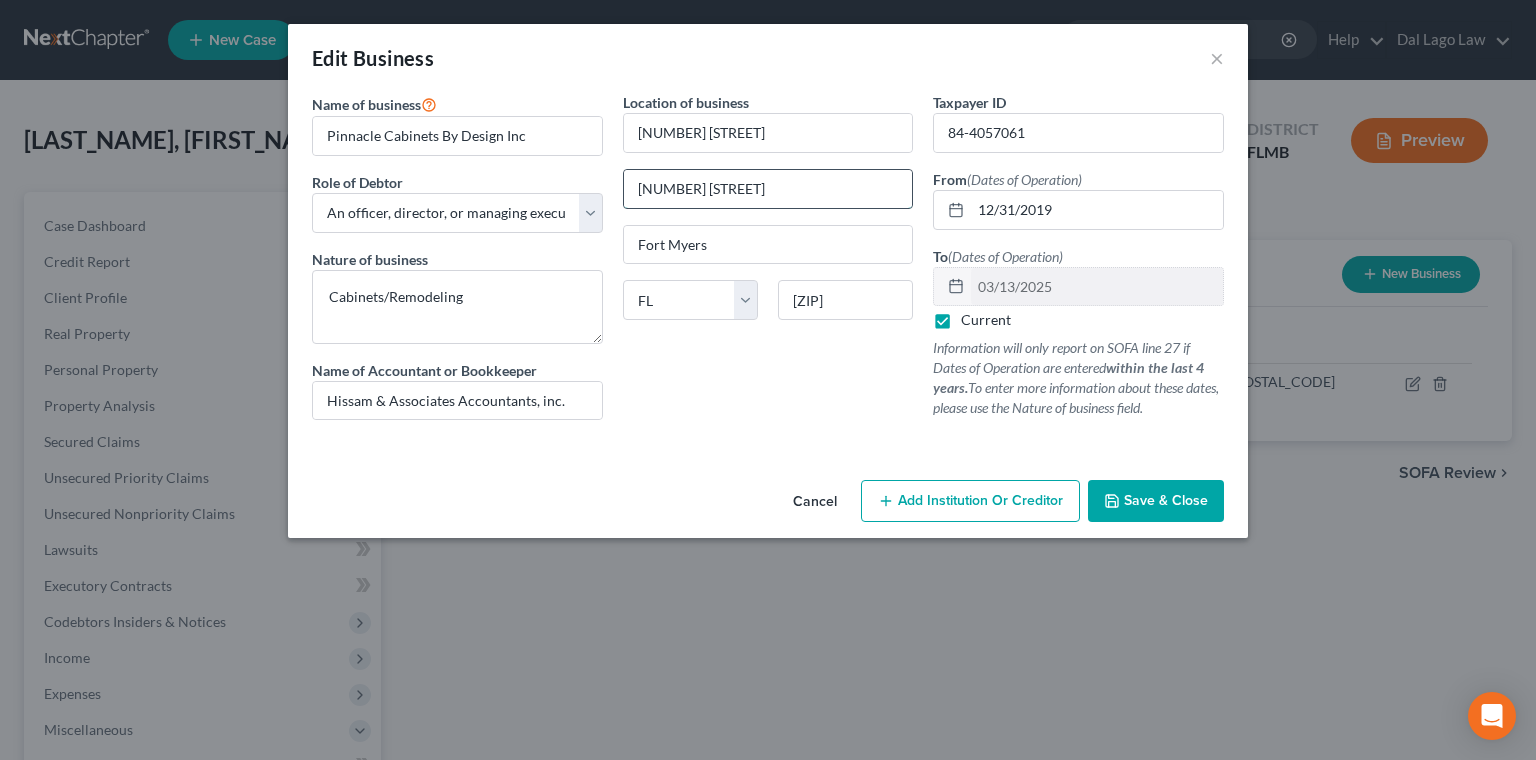 click on "[NUMBER] [STREET]" at bounding box center [768, 189] 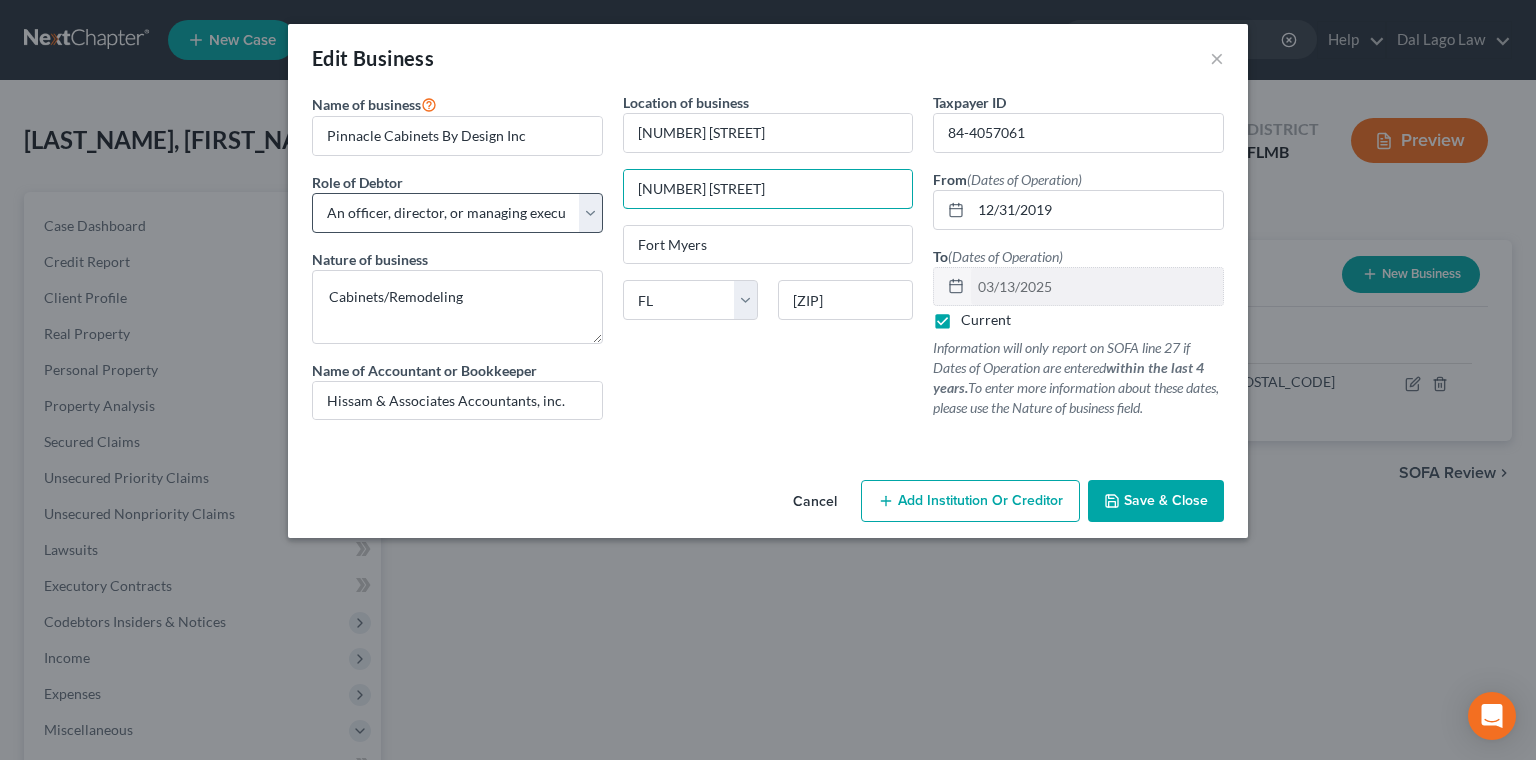 drag, startPoint x: 789, startPoint y: 133, endPoint x: 610, endPoint y: 158, distance: 180.73738 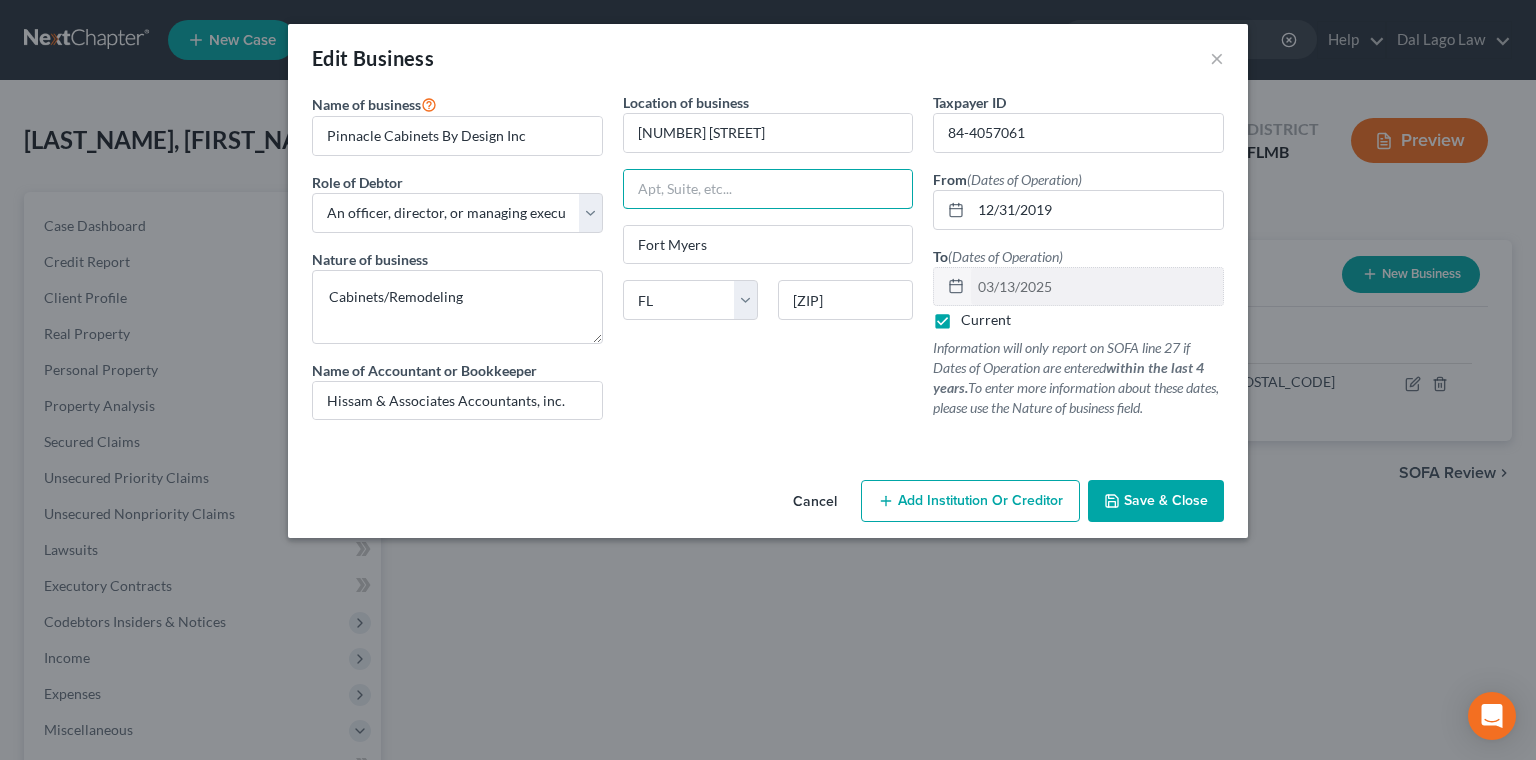type 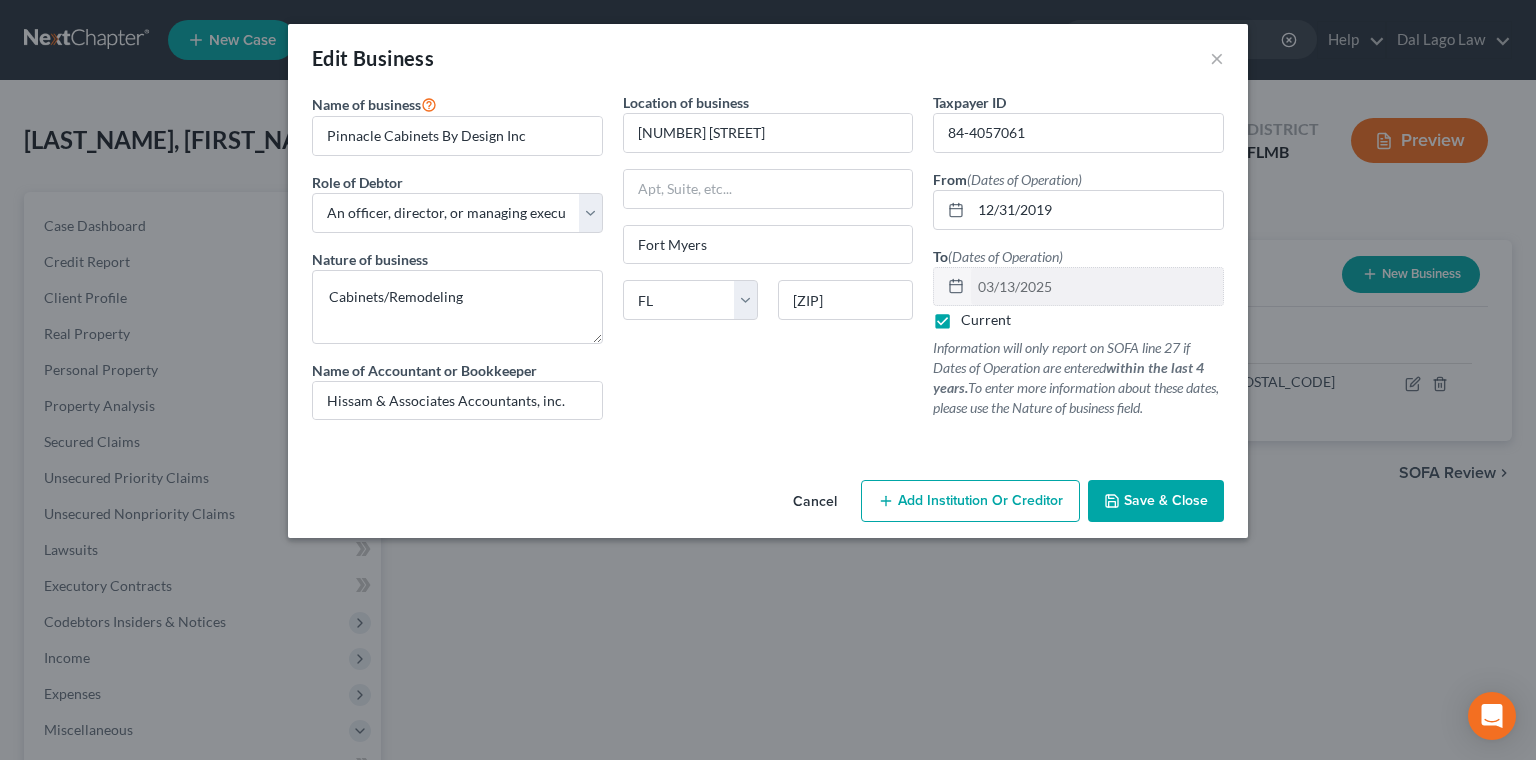 click on "Location of business 2550 Edison Avenue Fort Myers State AL AK AR AZ CA CO CT DE DC FL GA GU HI ID IL IN IA KS KY LA ME MD MA MI MN MS MO MT NC ND NE NV NH NJ NM NY OH OK OR PA PR RI SC SD TN TX UT VI VA VT WA WV WI WY 33901" at bounding box center [768, 264] 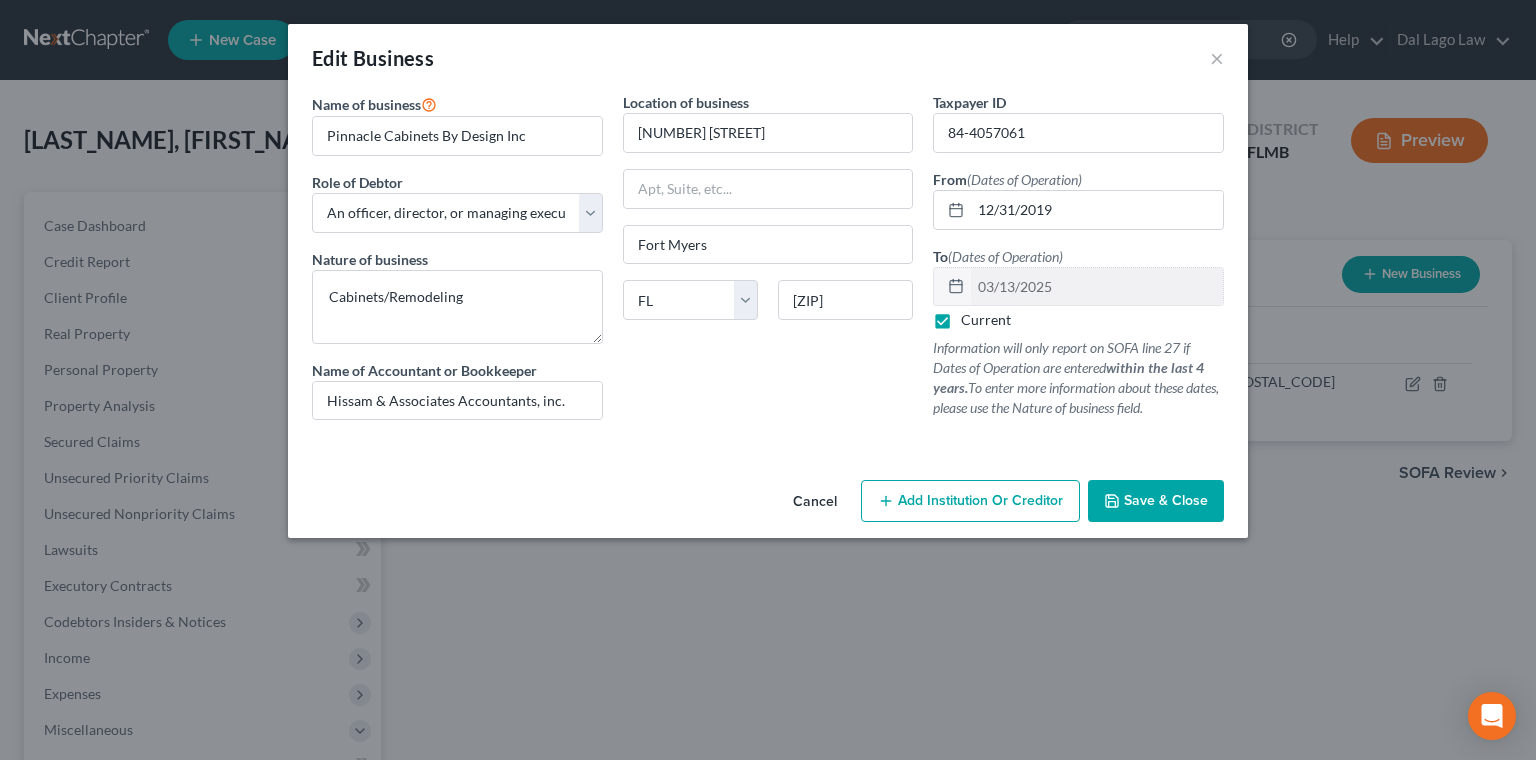 click on "Save & Close" at bounding box center (1156, 501) 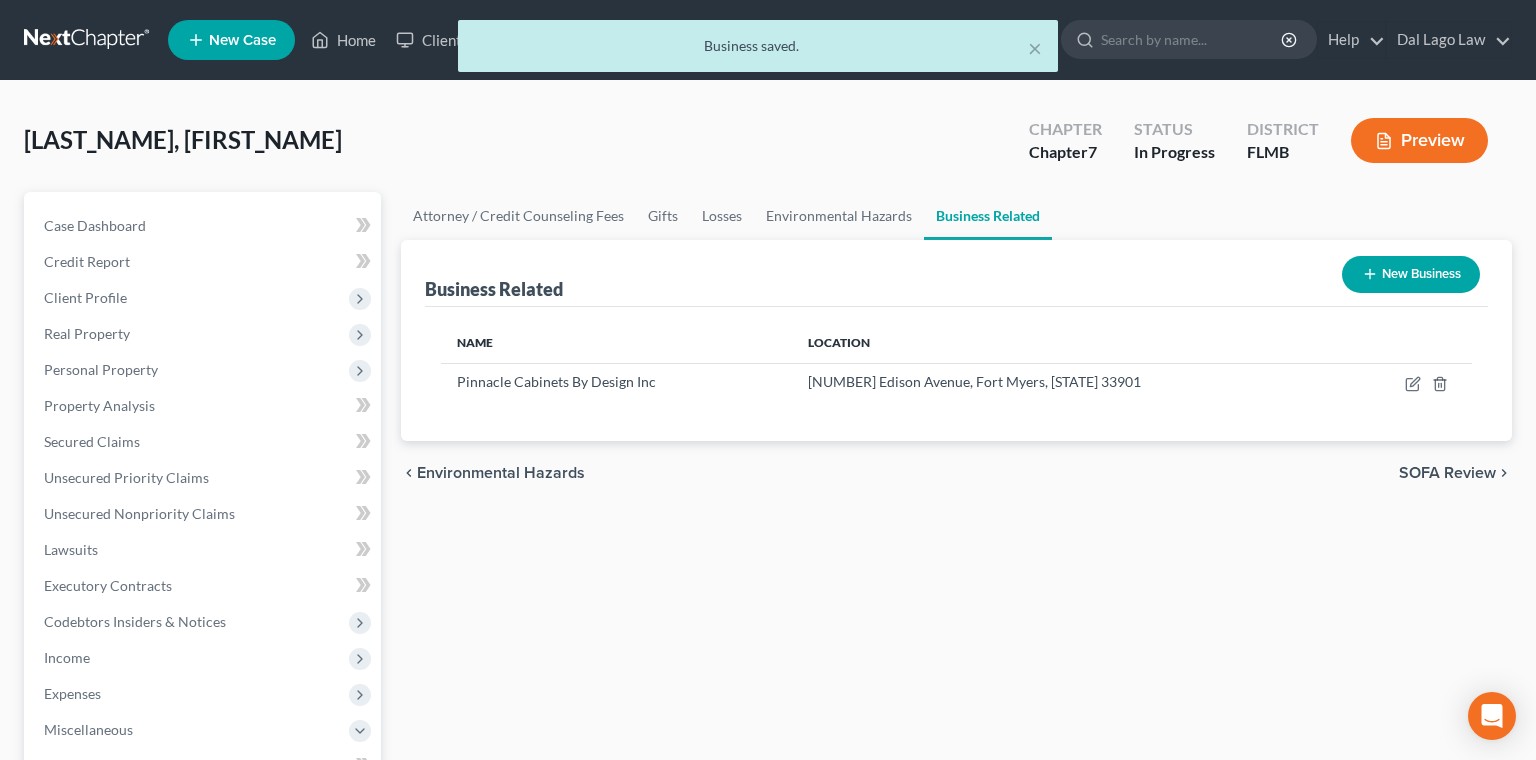 click on "SOFA Review" at bounding box center [1447, 473] 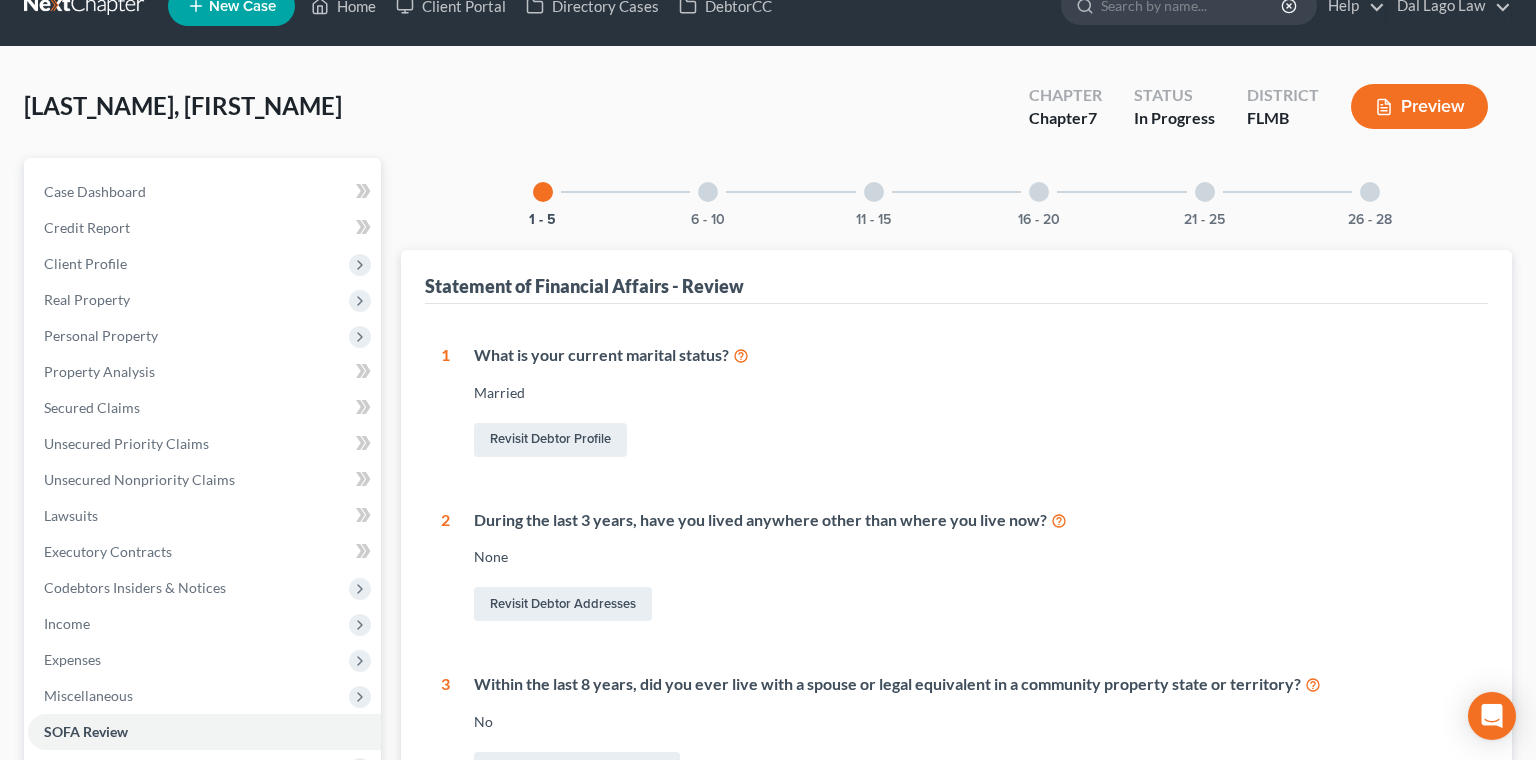 scroll, scrollTop: 0, scrollLeft: 0, axis: both 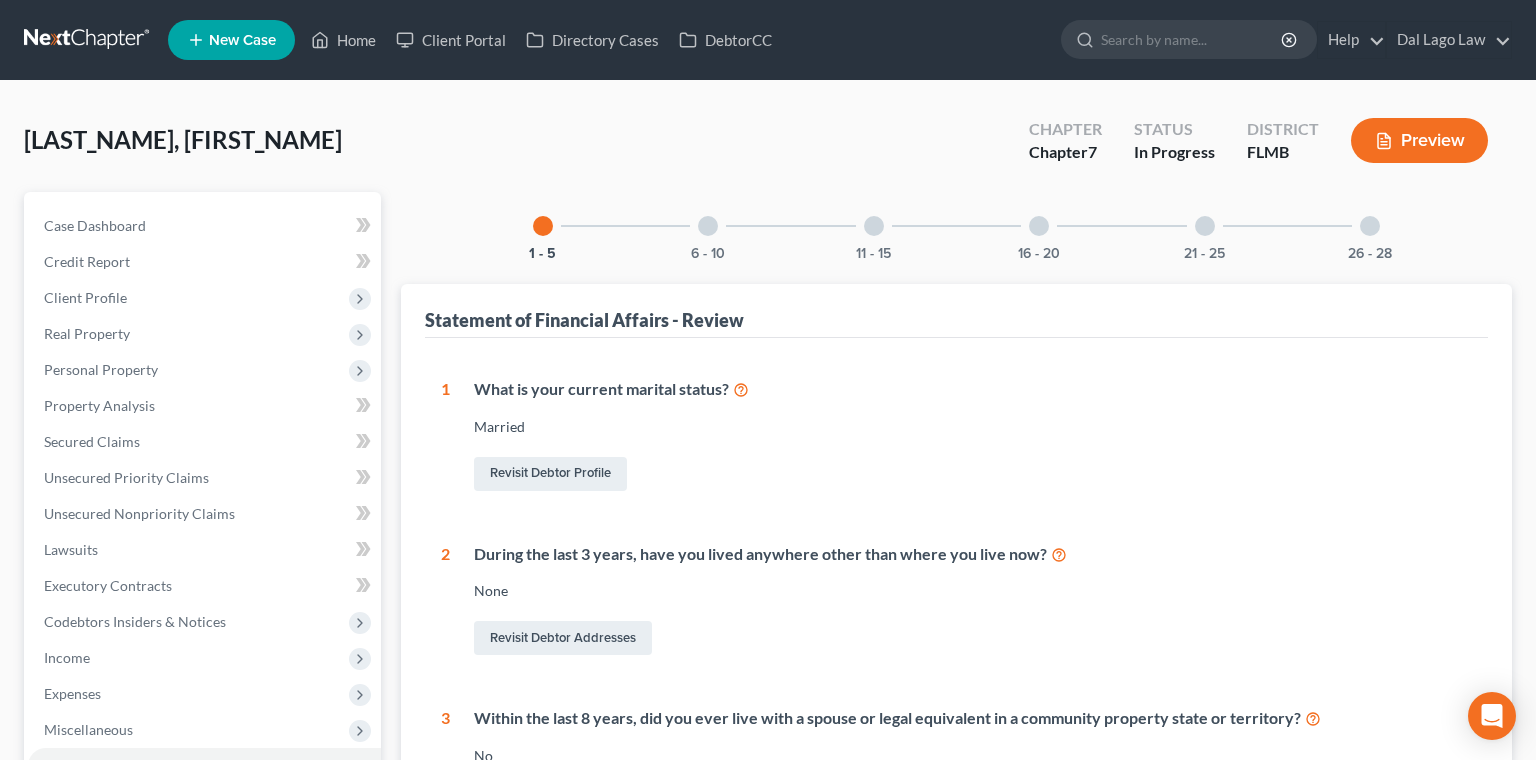 click at bounding box center (708, 226) 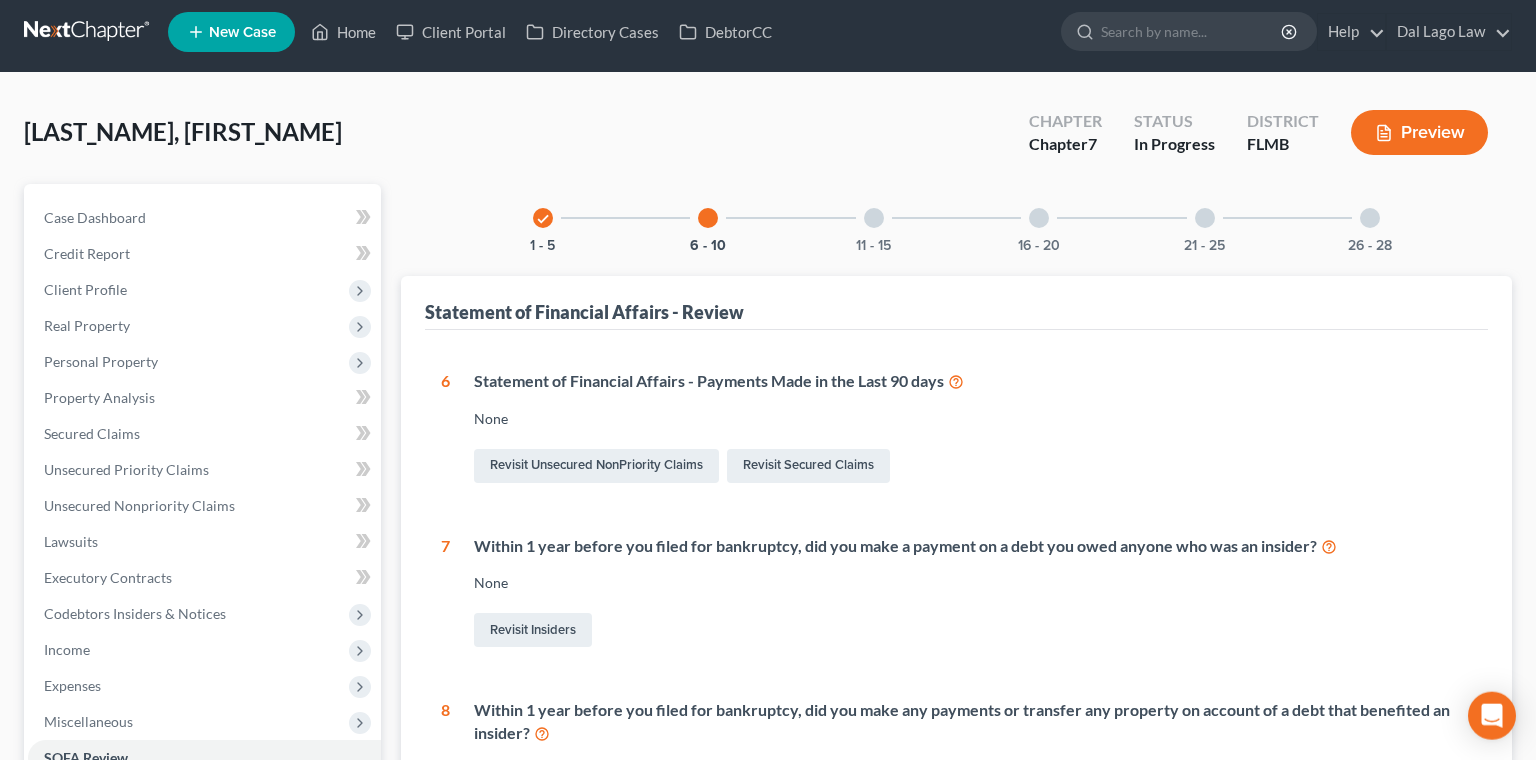 scroll, scrollTop: 0, scrollLeft: 0, axis: both 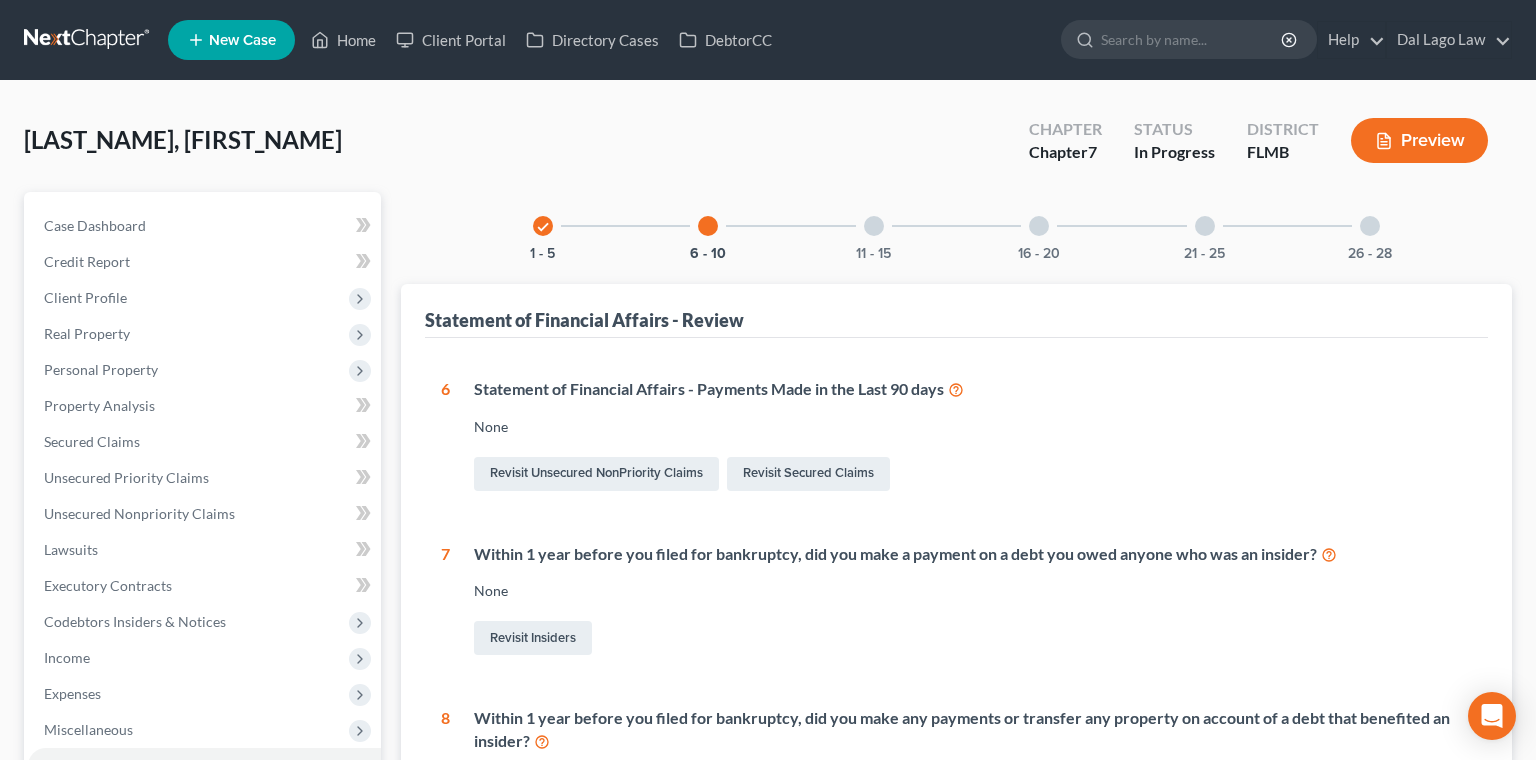 click at bounding box center (874, 226) 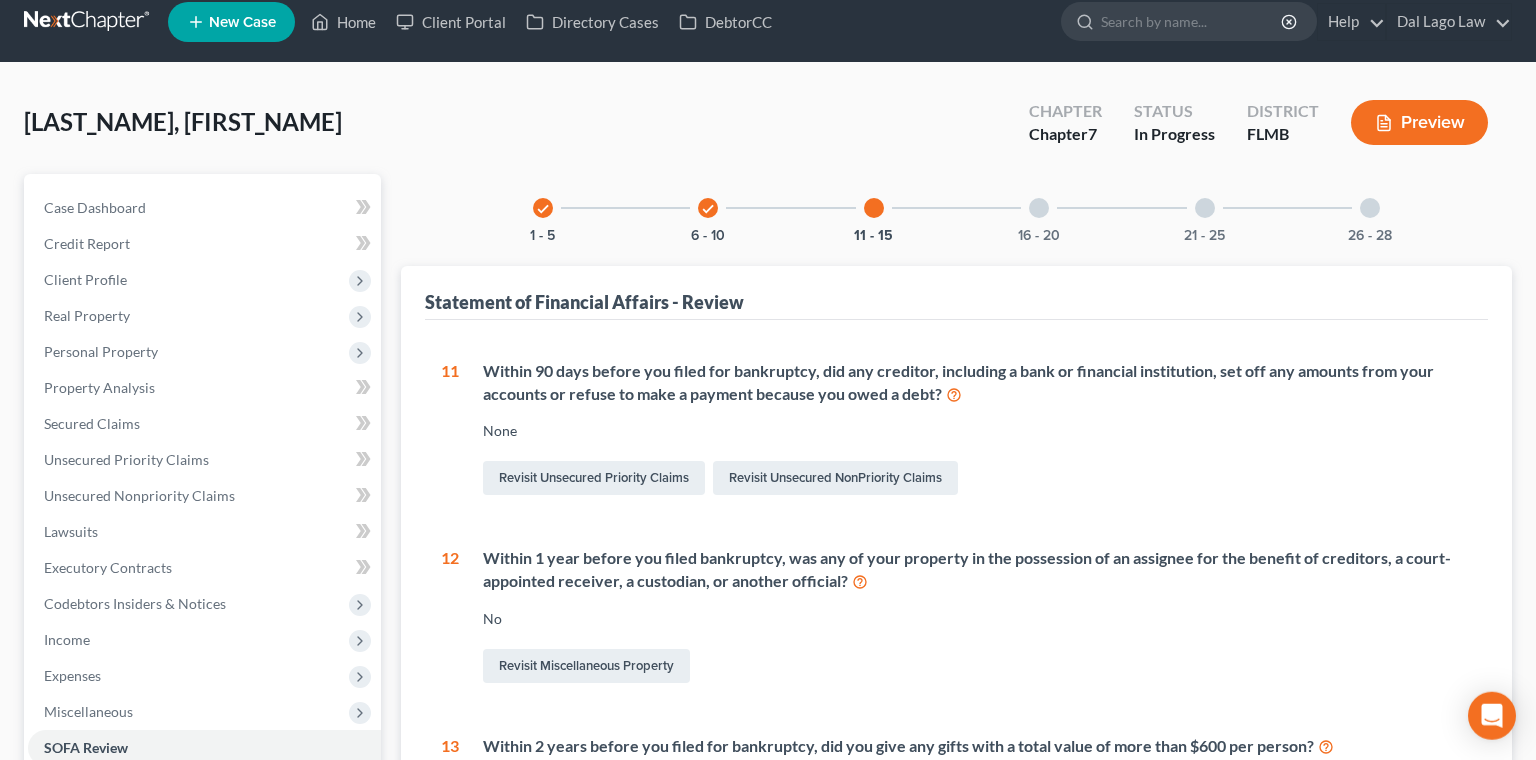 scroll, scrollTop: 0, scrollLeft: 0, axis: both 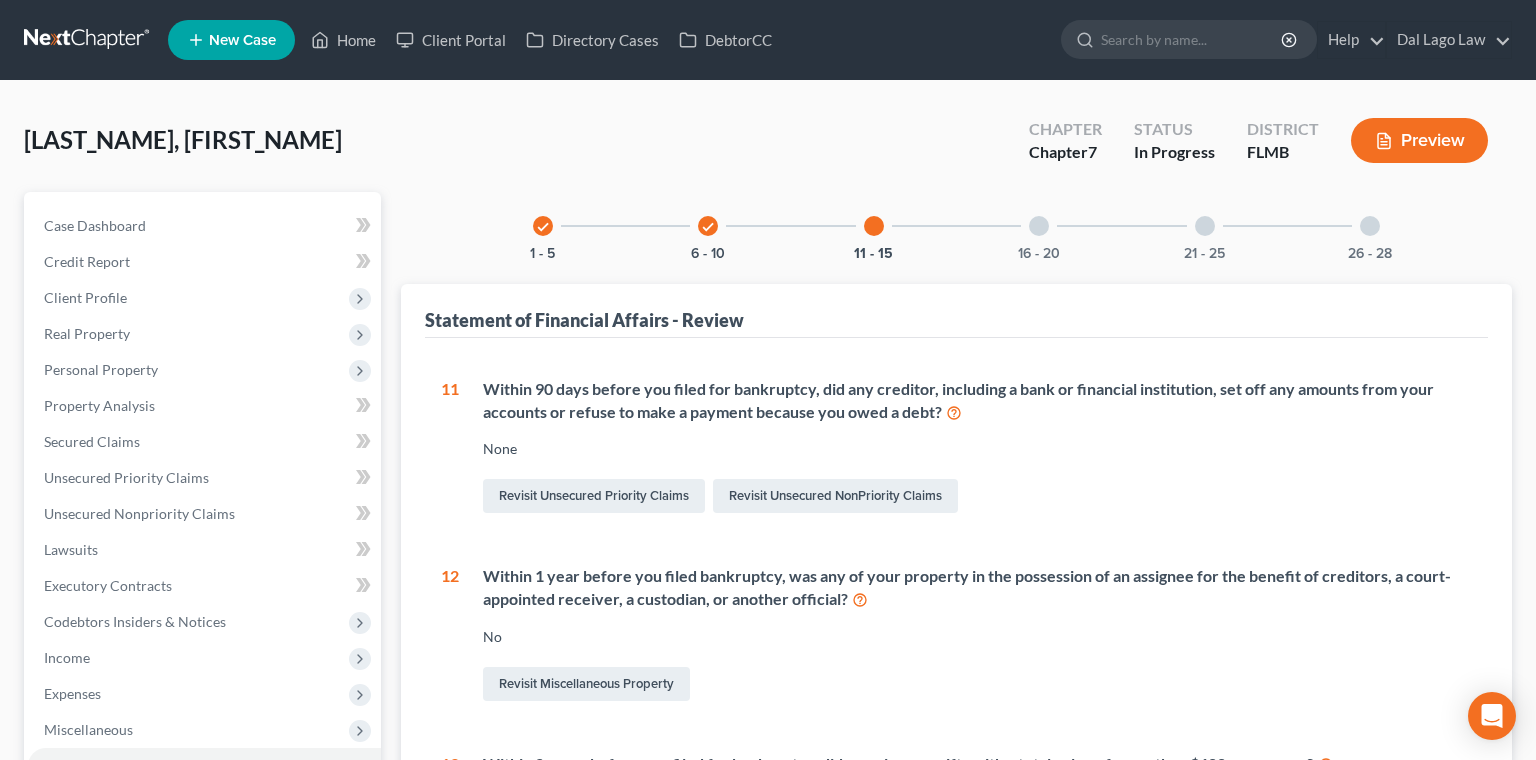 click at bounding box center (1370, 226) 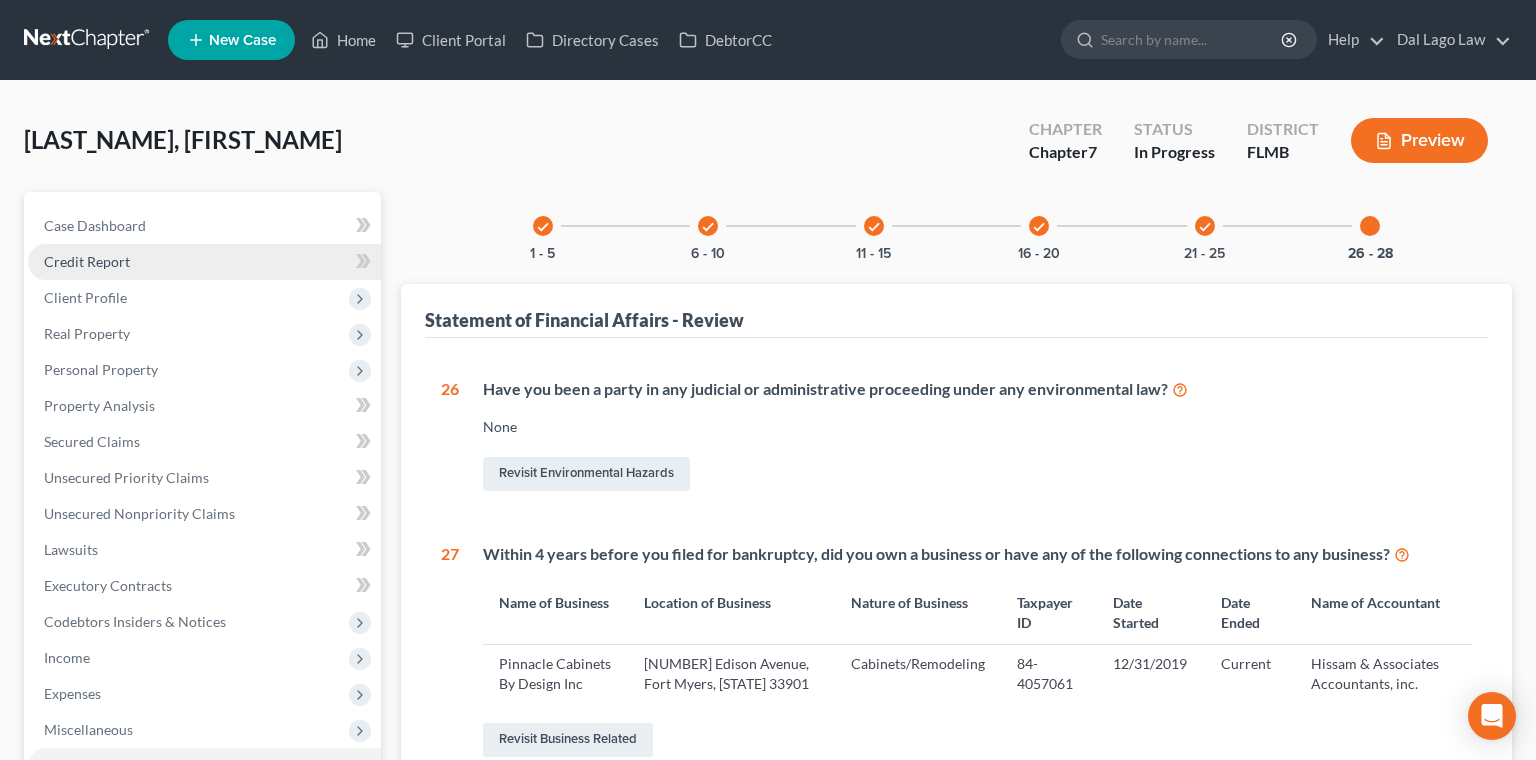click on "Credit Report" at bounding box center [87, 261] 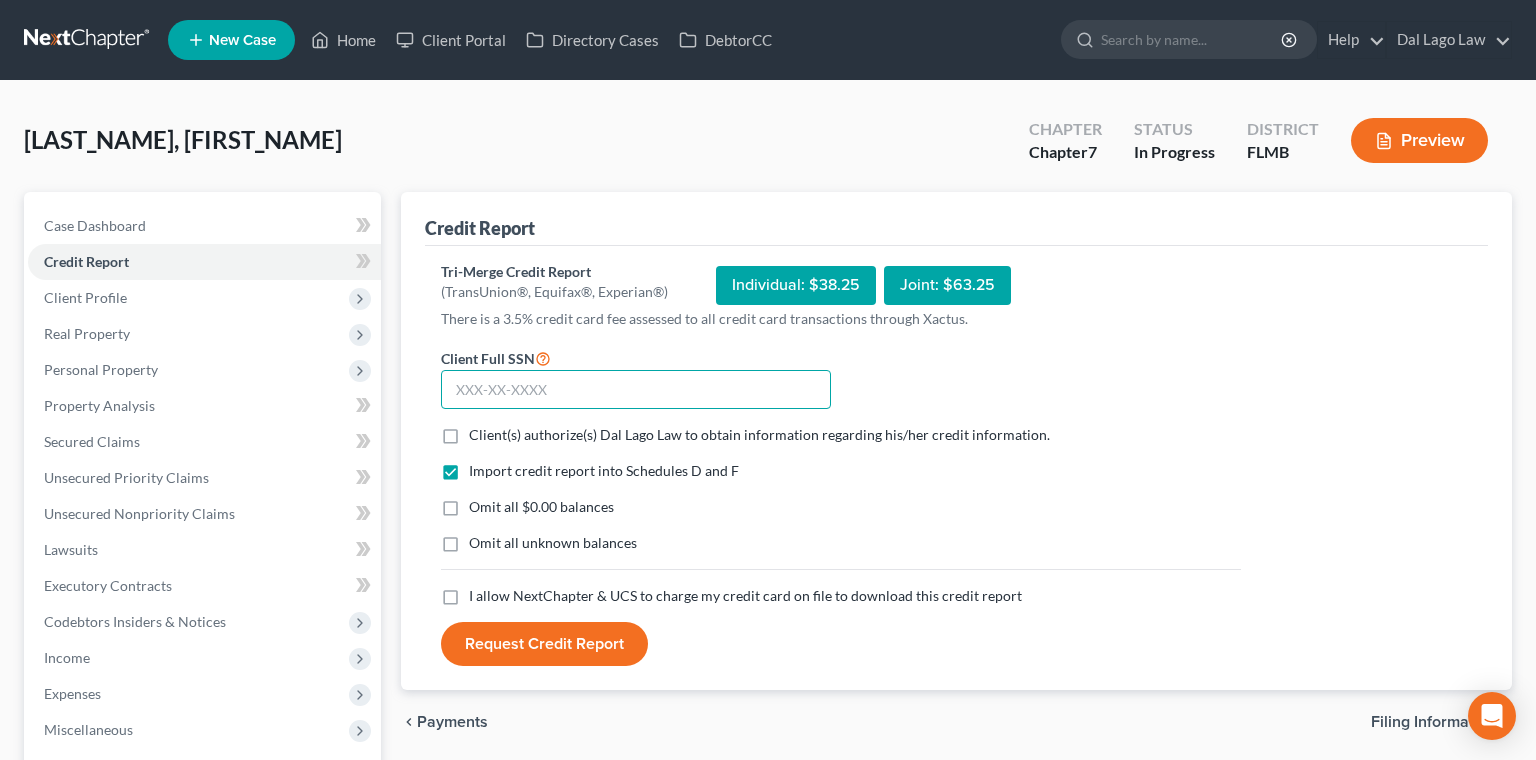 click at bounding box center [636, 390] 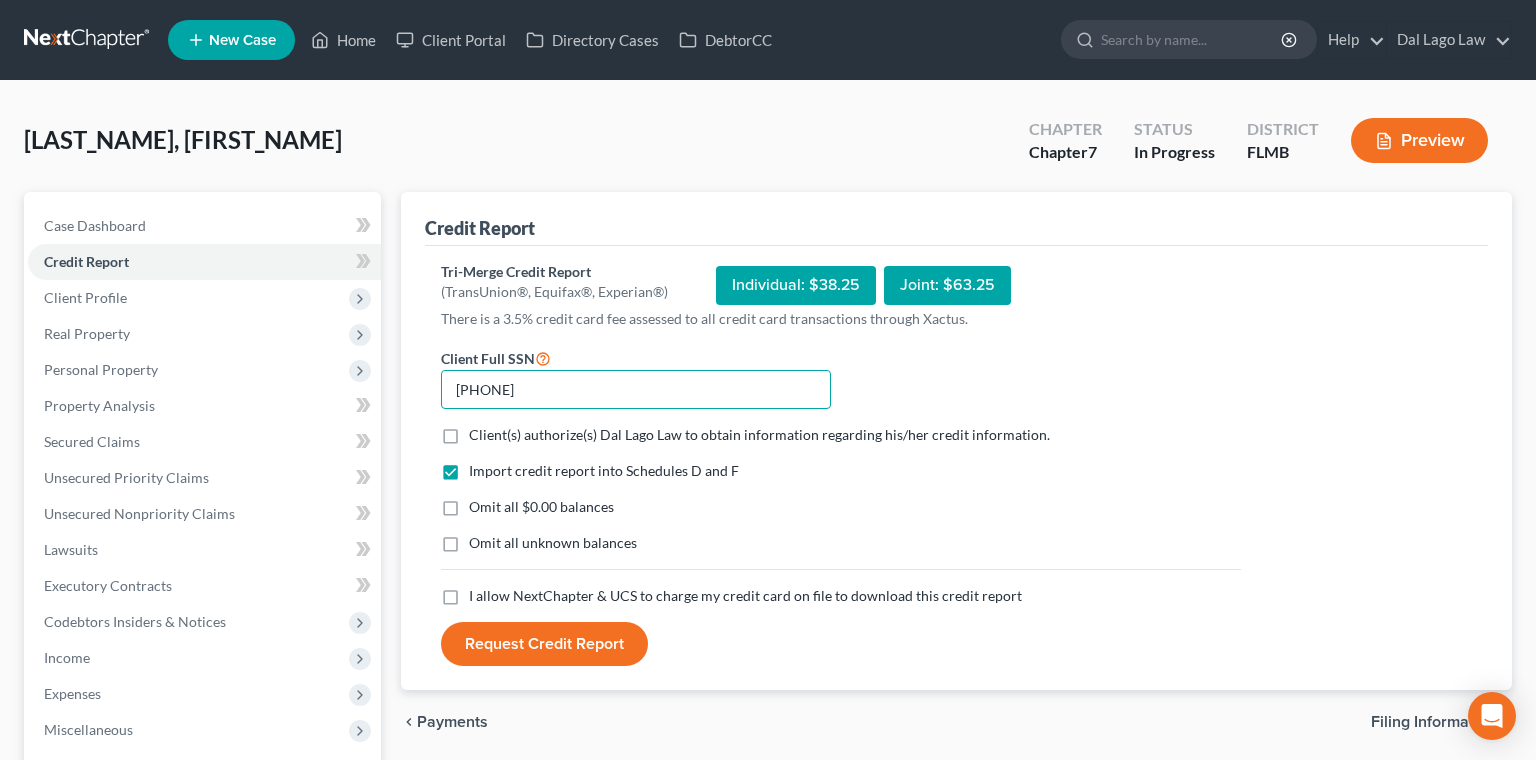 type on "[PHONE]" 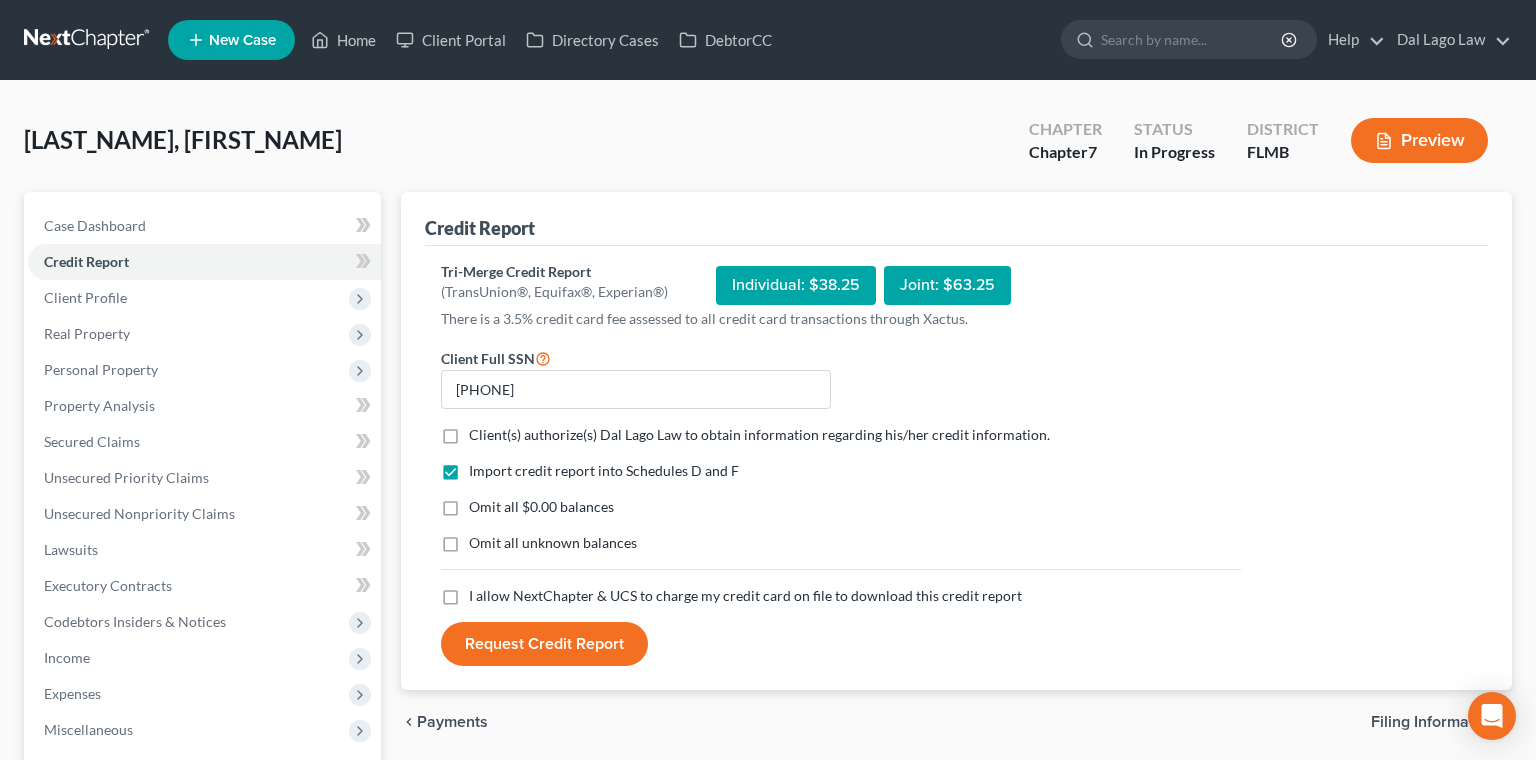 click on "Client(s) authorize(s) Dal Lago Law to obtain information regarding his/her credit information.
*" at bounding box center [759, 435] 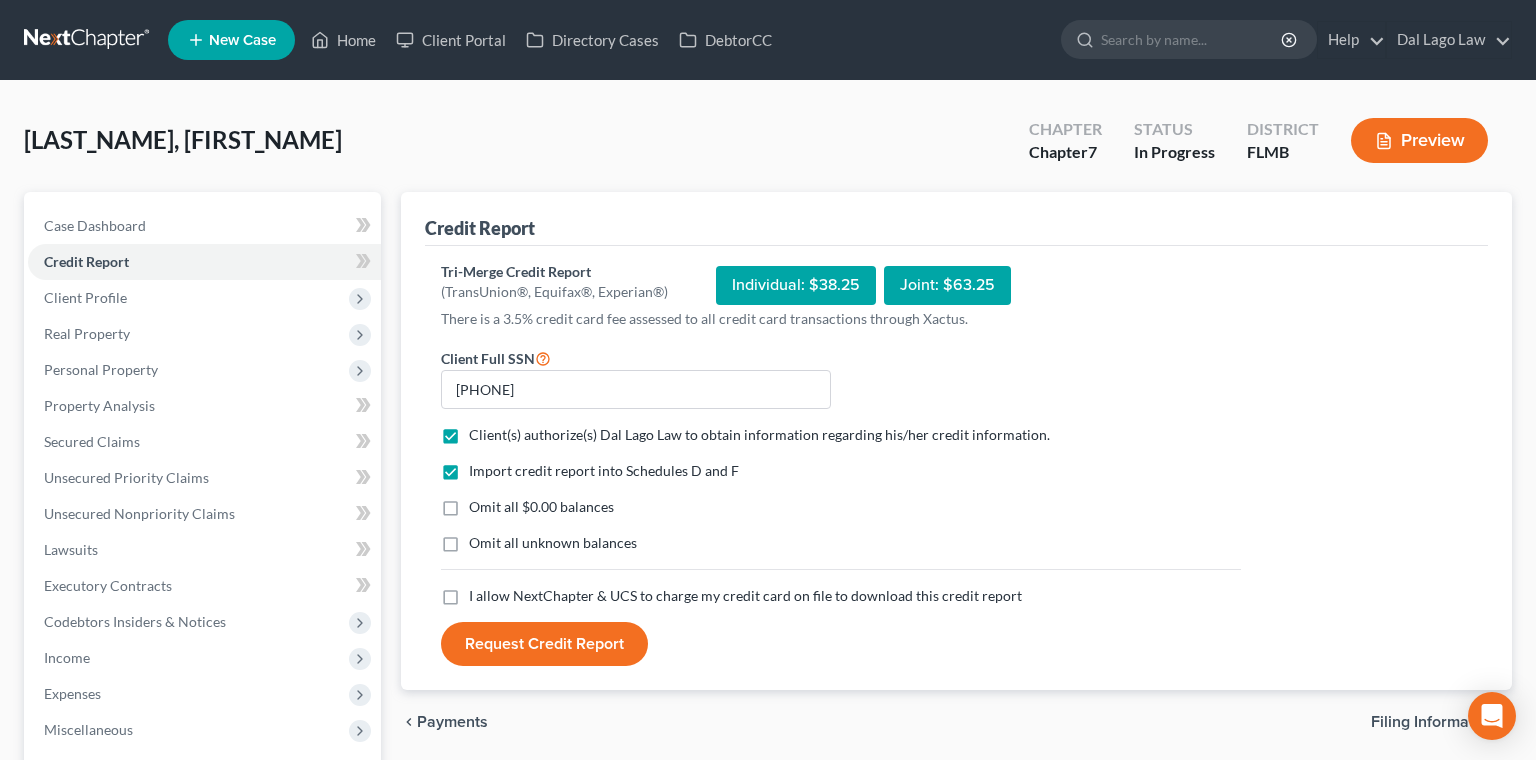 click on "Omit all $0.00 balances" at bounding box center (541, 507) 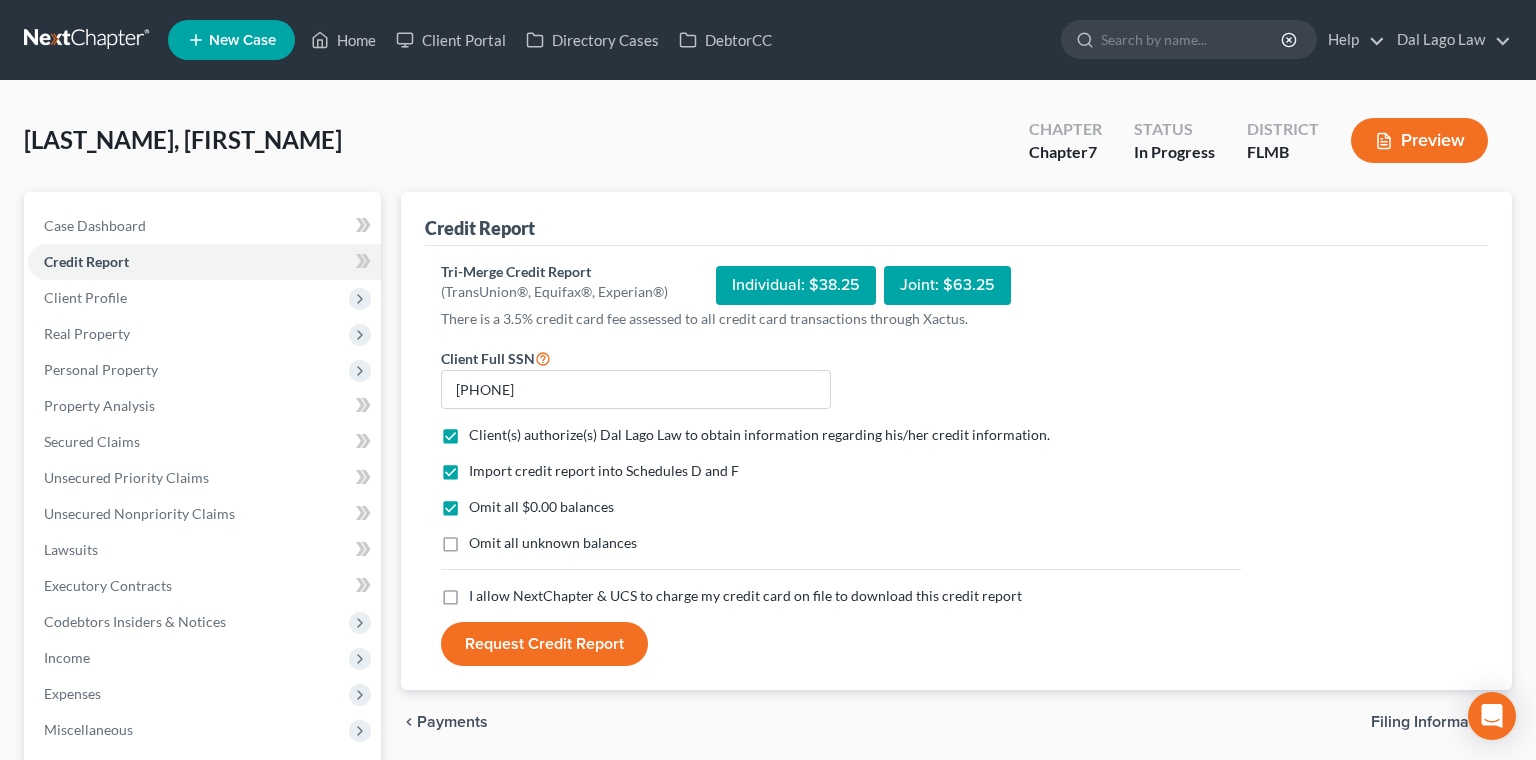 click on "I allow NextChapter & UCS to charge my credit card on file to download this credit report
*" at bounding box center [745, 596] 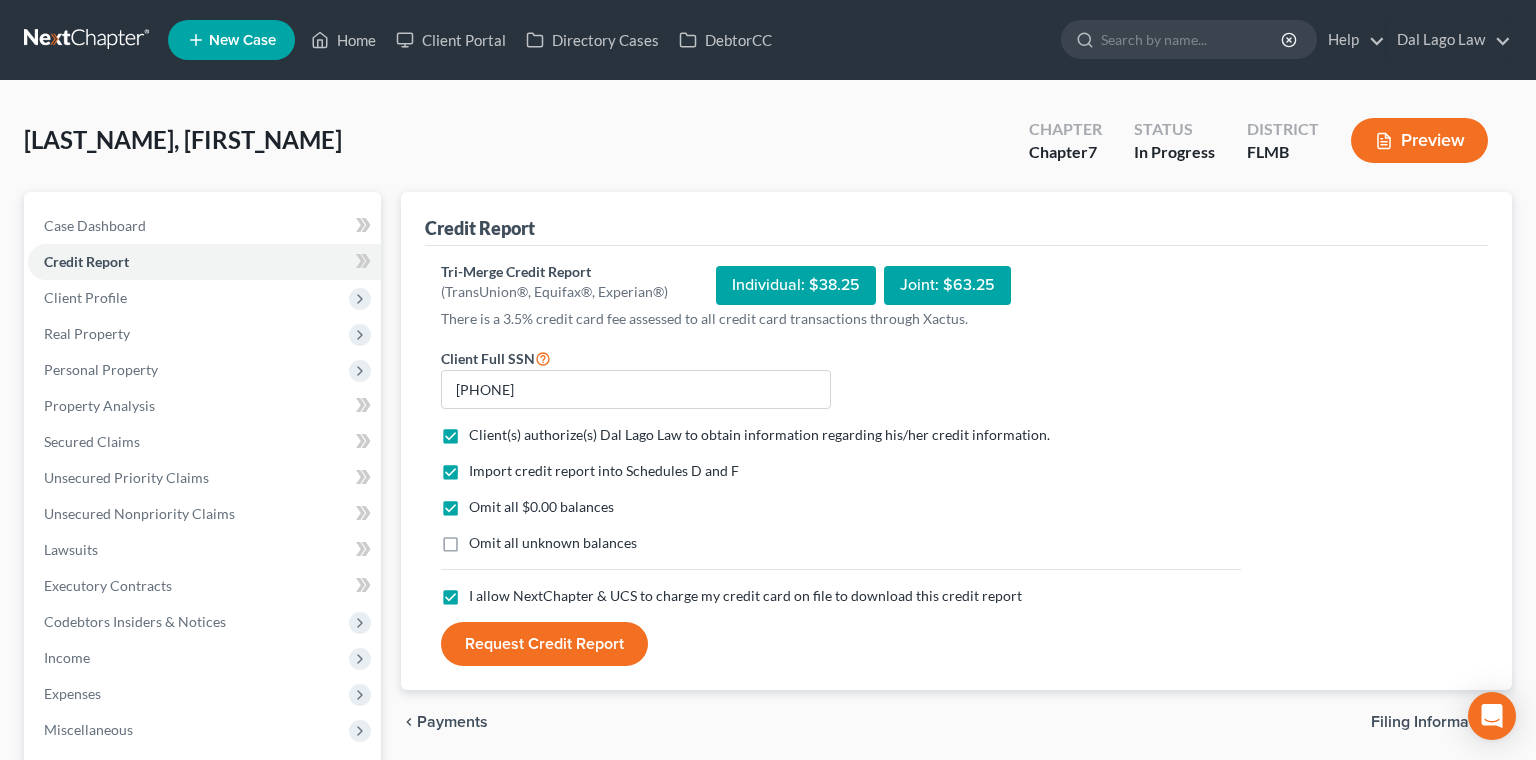 click on "Request Credit Report" at bounding box center (544, 644) 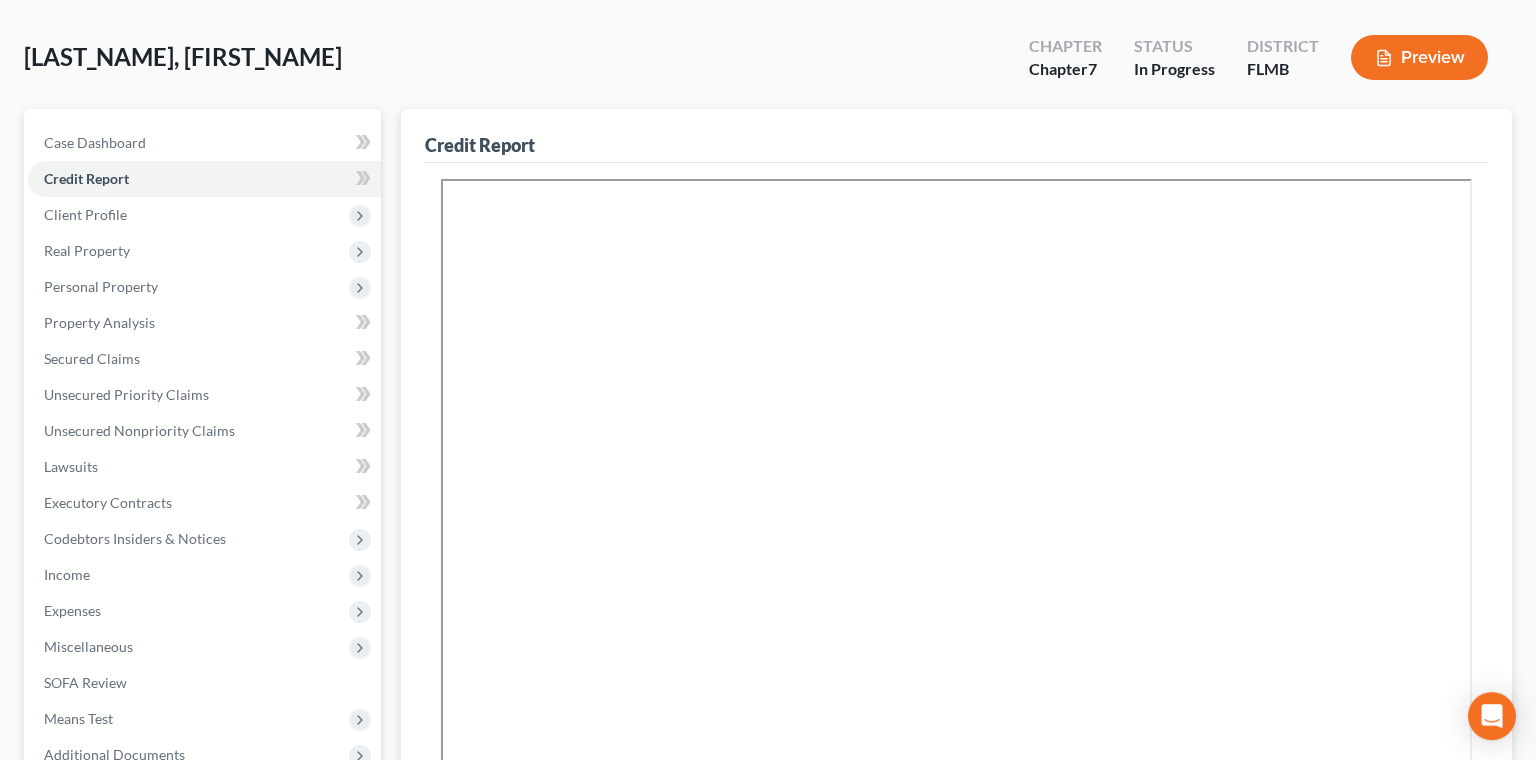 scroll, scrollTop: 0, scrollLeft: 0, axis: both 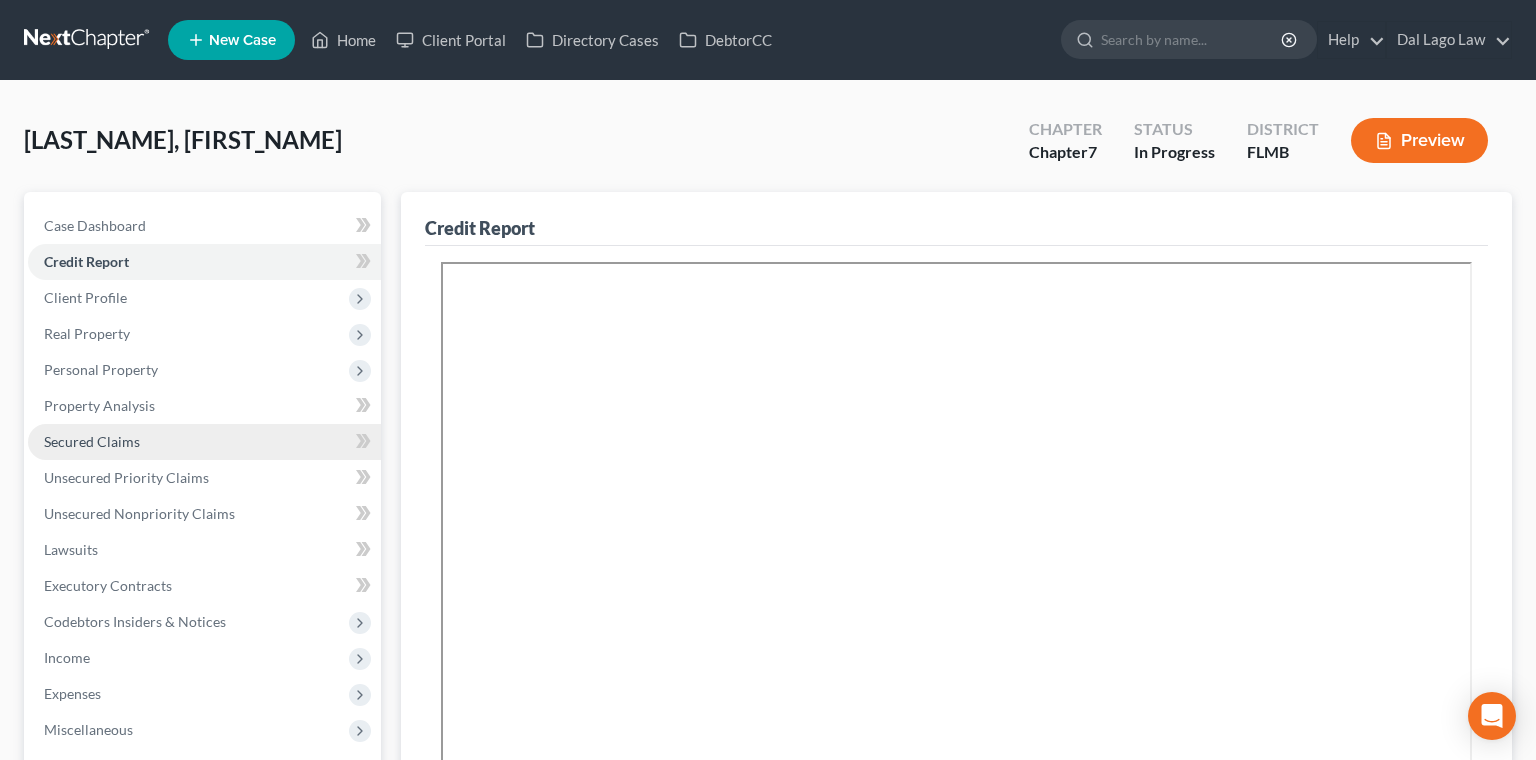 click on "Secured Claims" at bounding box center (92, 441) 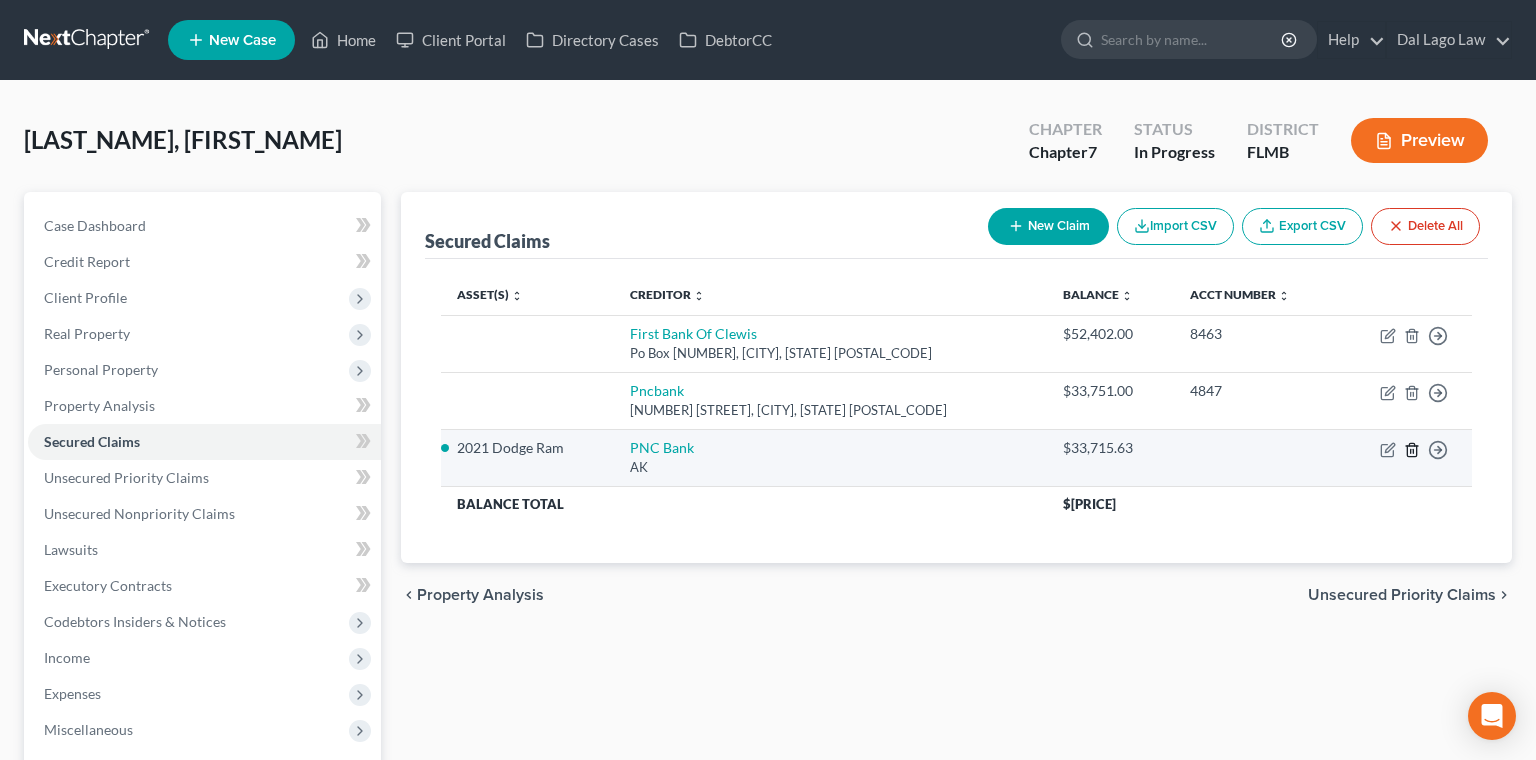 click 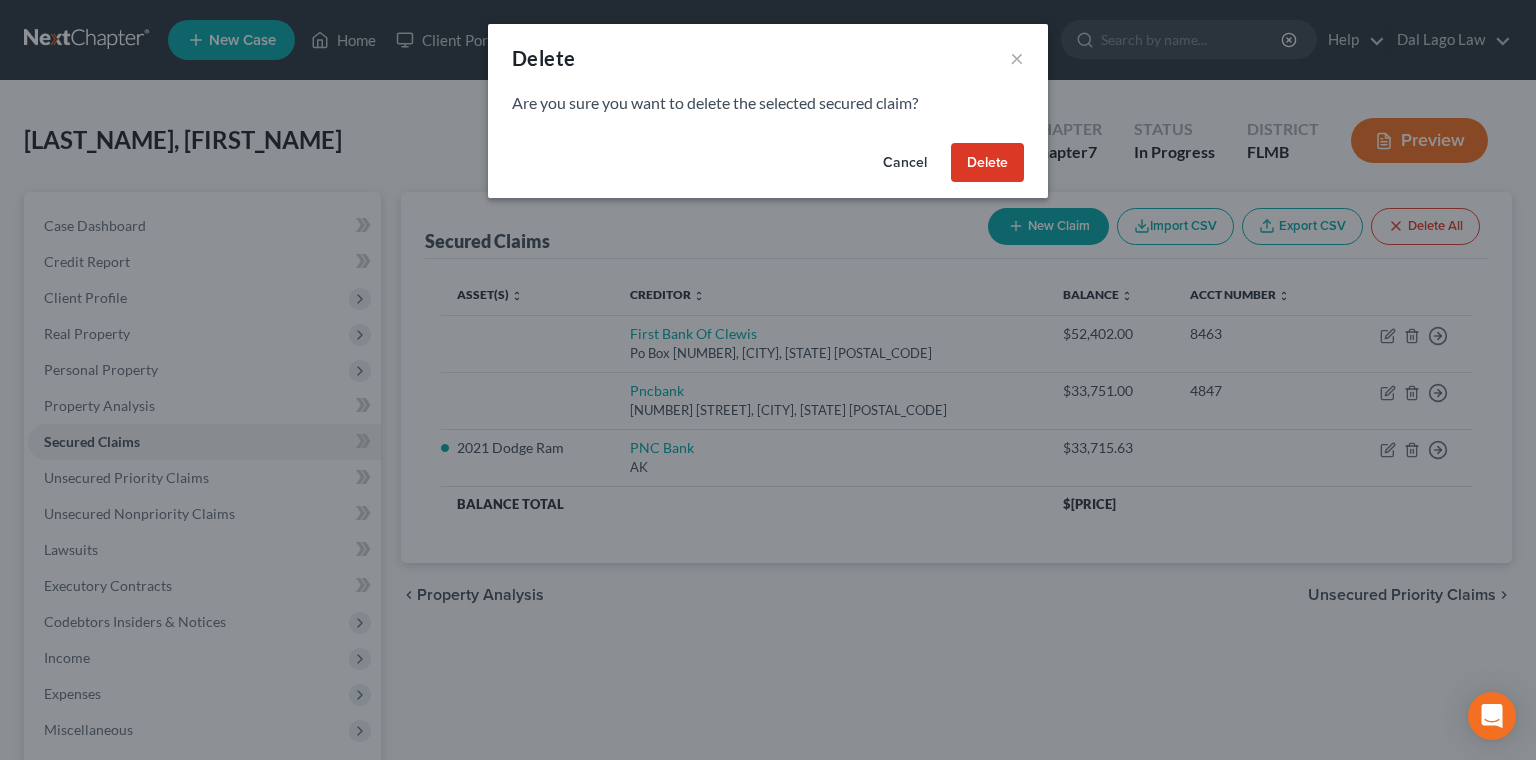 click on "Delete" at bounding box center [987, 163] 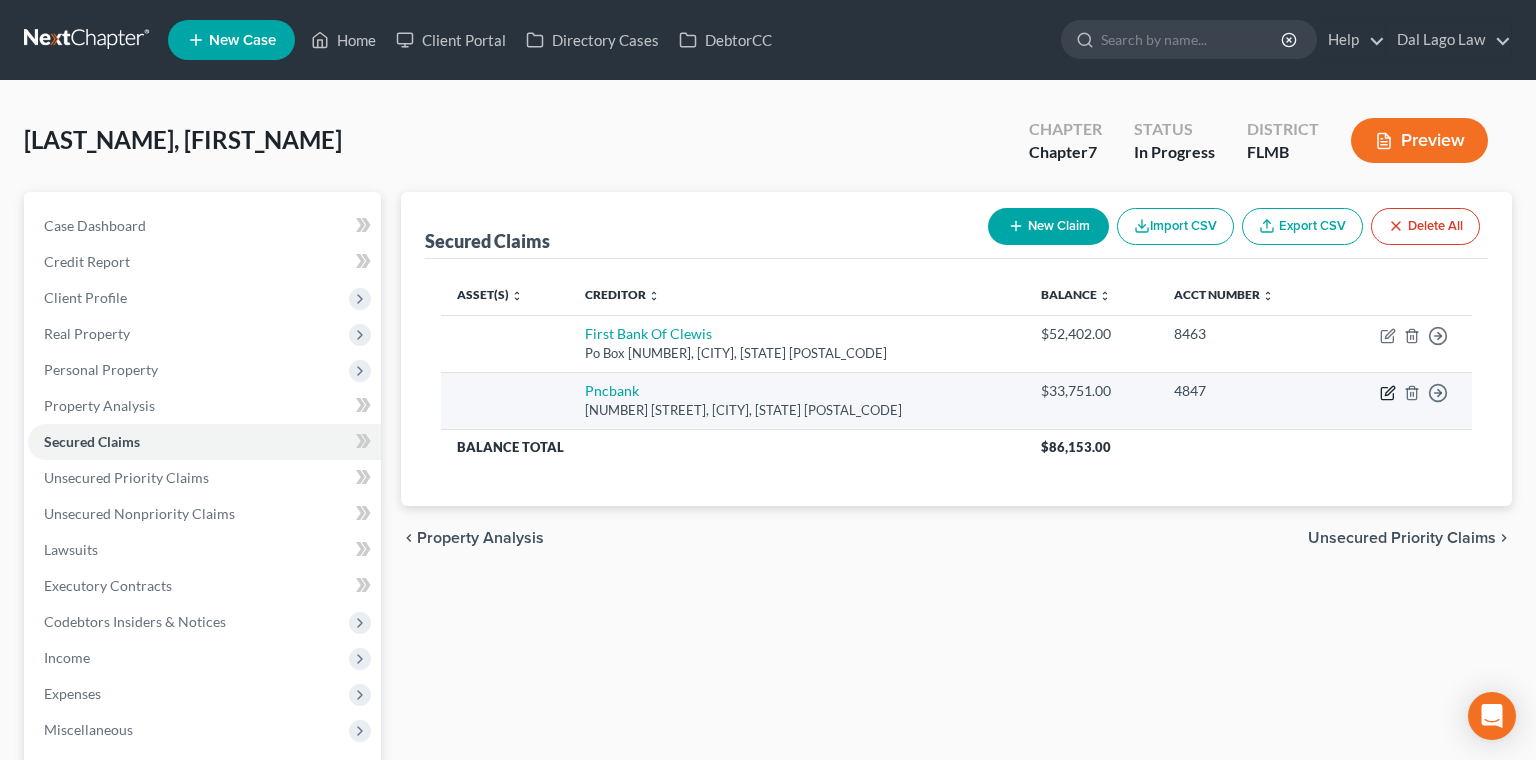 click 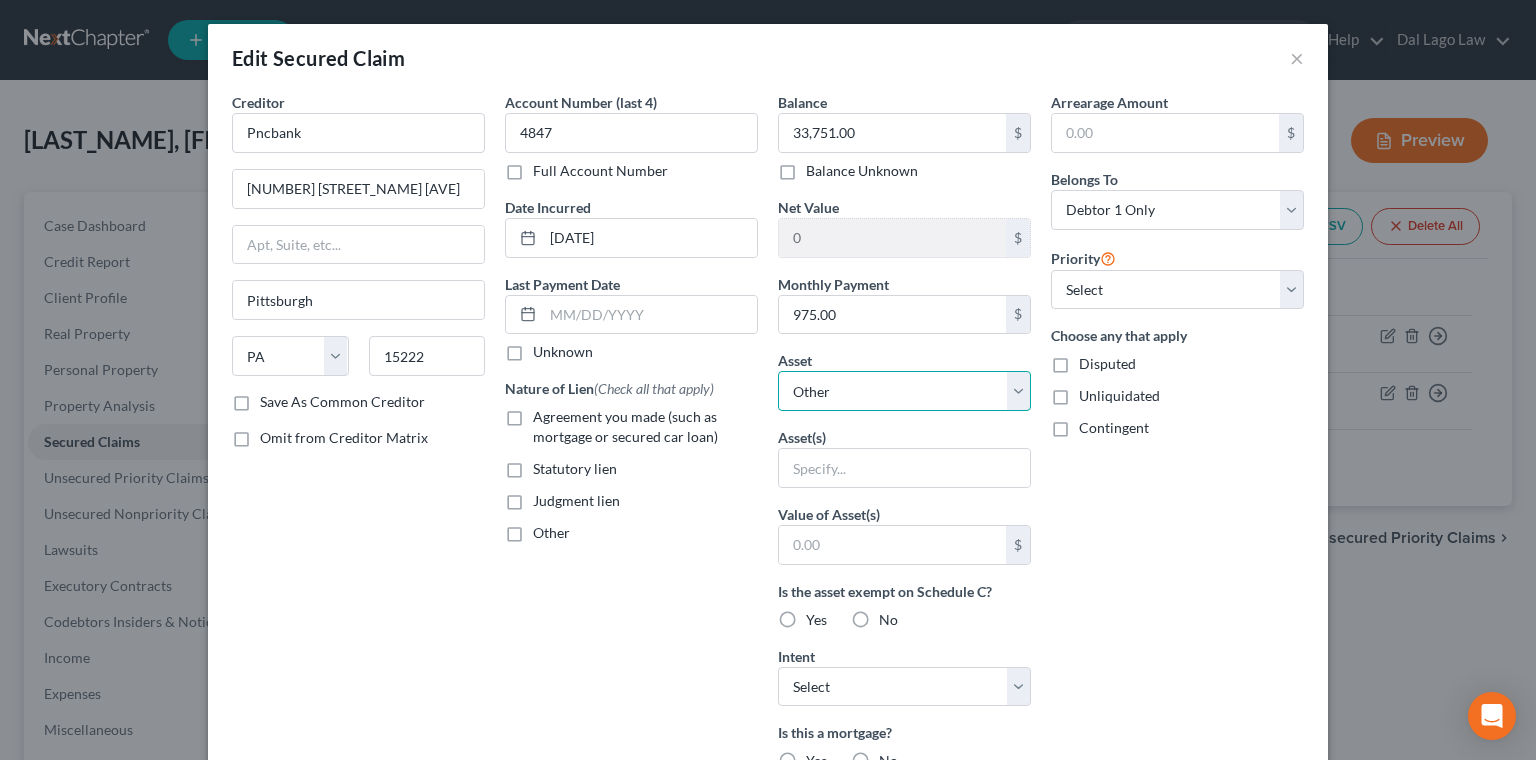 click on "Select Other Multiple Assets 2022 SVT Boat - $80000.0 Truist Bank # (Savings Account) - $5.47 2021 Dodge Ram - $21781.0 2023 DRM RV - $0.0 Household Goods - Couch, chair, coffee table, dinning room table, bed, night stand, dresser, (kitchen) plates, silverware, cups, air fryer - $350.0 Truist Bank #8364 (Checking Account) - $128.87 Alliant Credit Union #1839-01 (Savings Account) - $5.0 [NUMBER] [STREET] - $0.0 Electronics - Laptop, cell phone, TV - $100.0 Jewelry - Wedding ring, costume jewelry  - $500.0 Clothing - Shirts, jeans, dresses, shorts, bathing suites - $150.0 Pet(s) - 2 dogs - $0.0 Firearms - Rifle, hand gun - $400.0 First Bank of Clewiston #4806 (Checking Account) - $62.26 First Bank of Clewiston # (Savings Account) - $53.67 Regions Bank #       ; joint account with spouse (TBE) (Checking Account) - $2551.66" at bounding box center (904, 391) 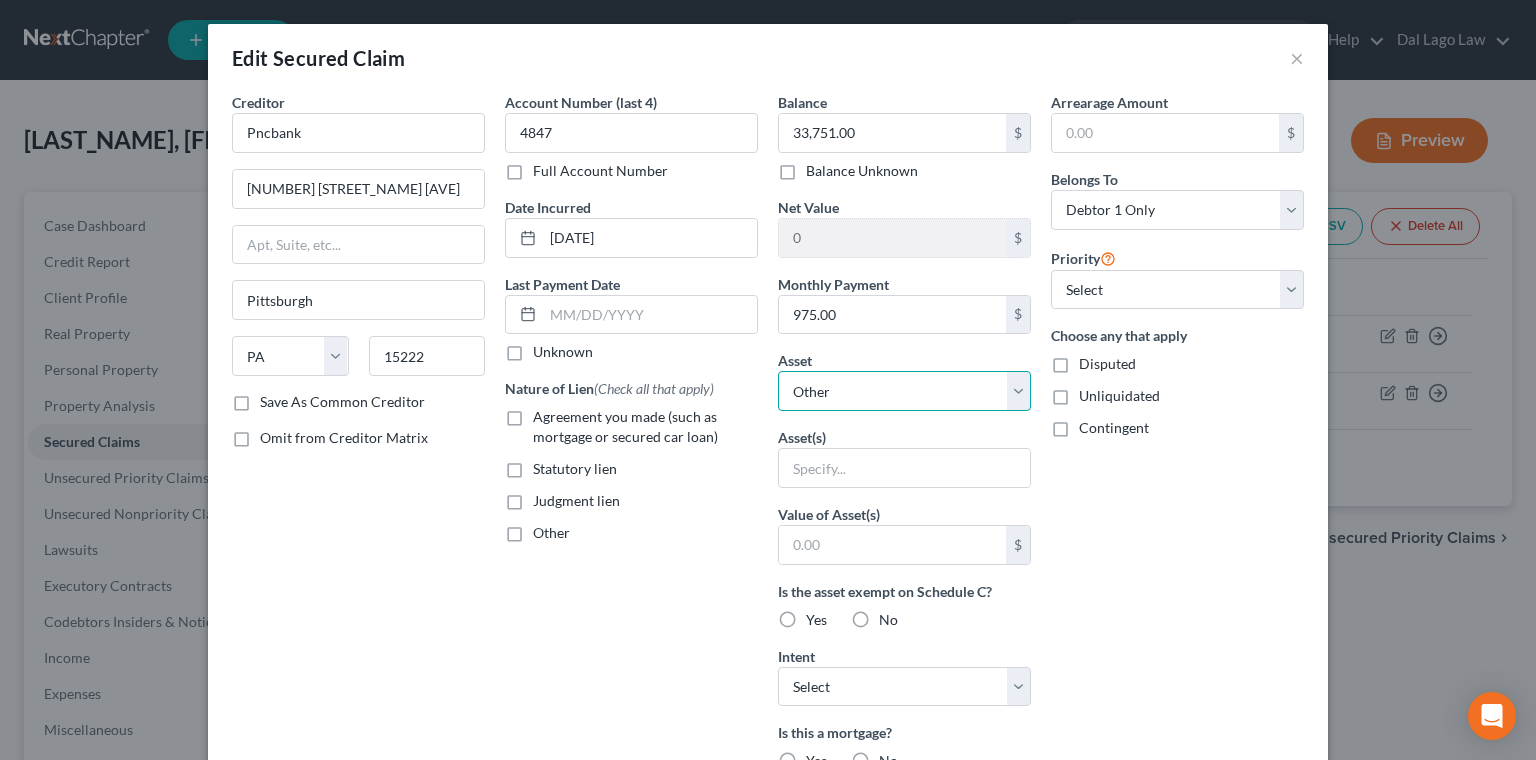 select on "4" 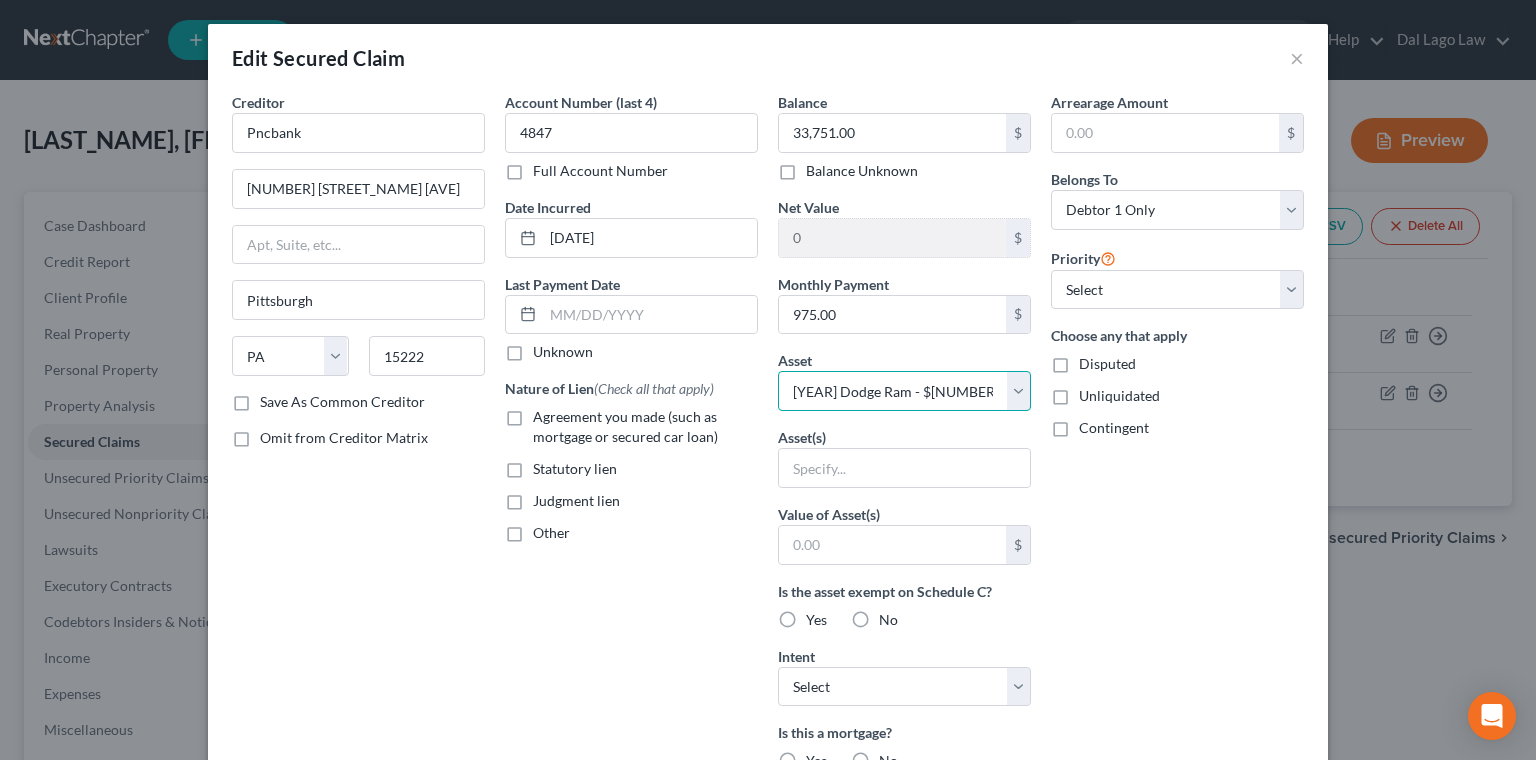 click on "[YEAR] Dodge Ram - $[NUMBER].[DECIMAL]" at bounding box center (0, 0) 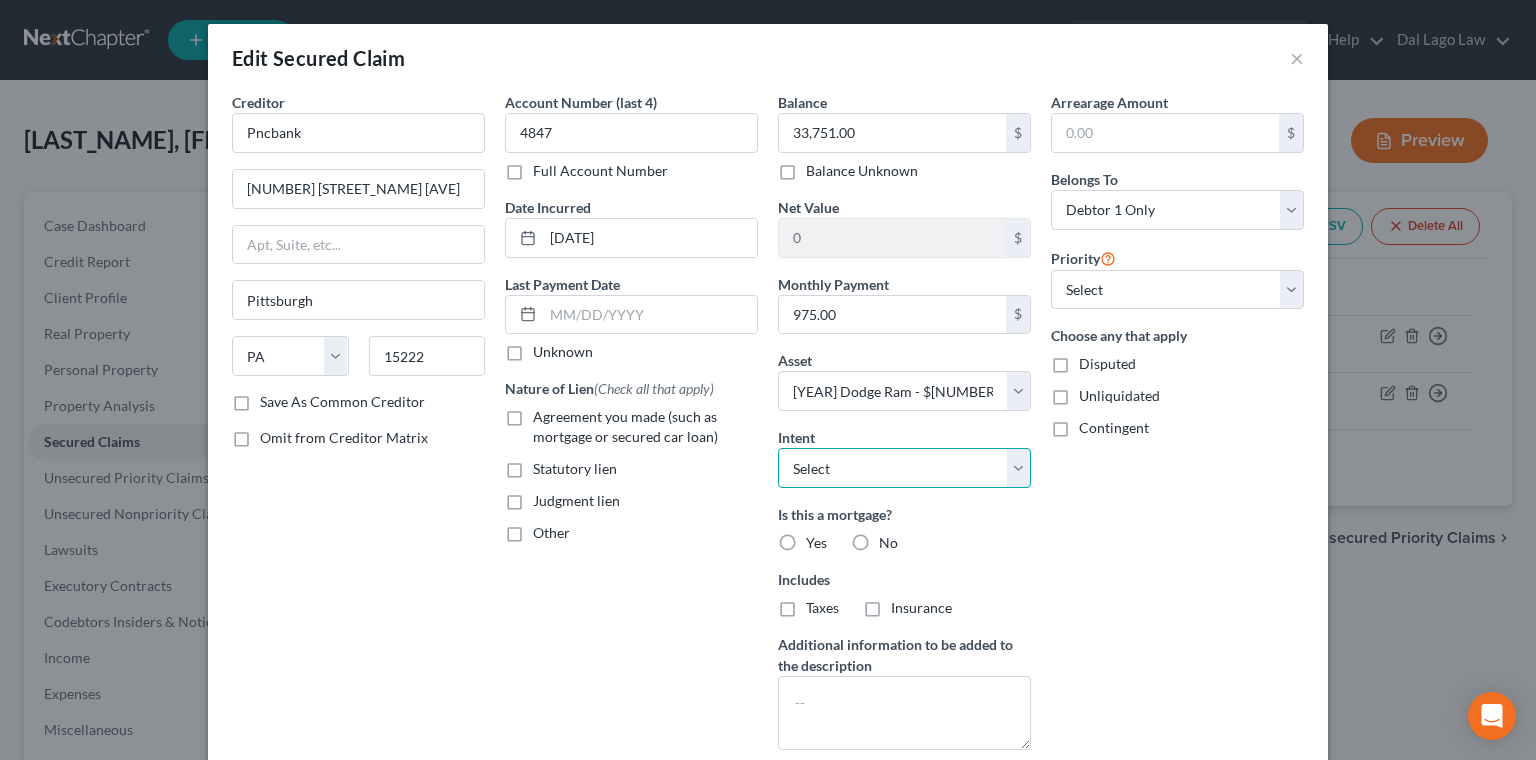 click on "Select Surrender Redeem Reaffirm Avoid Other" at bounding box center (904, 468) 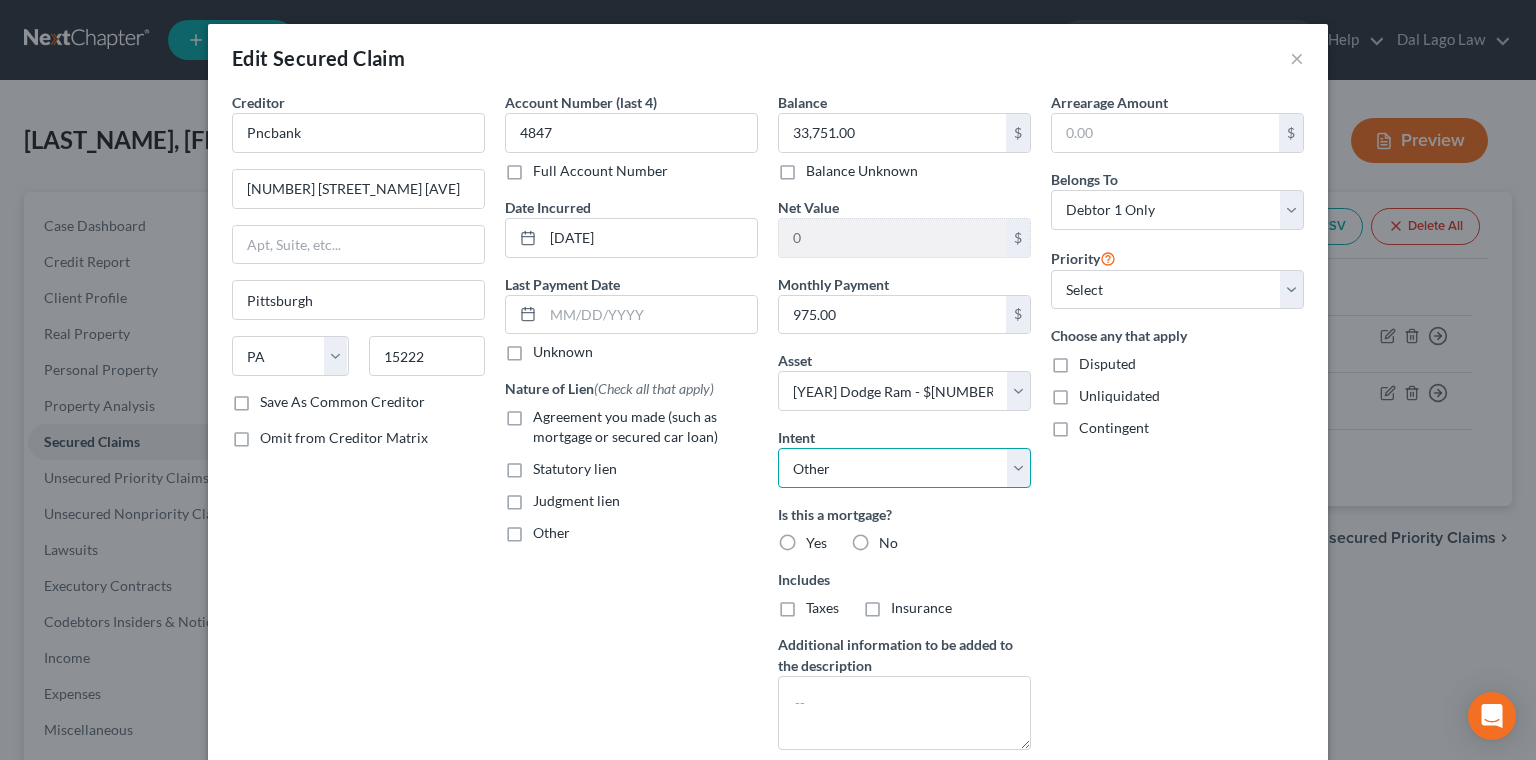 click on "Other" at bounding box center (0, 0) 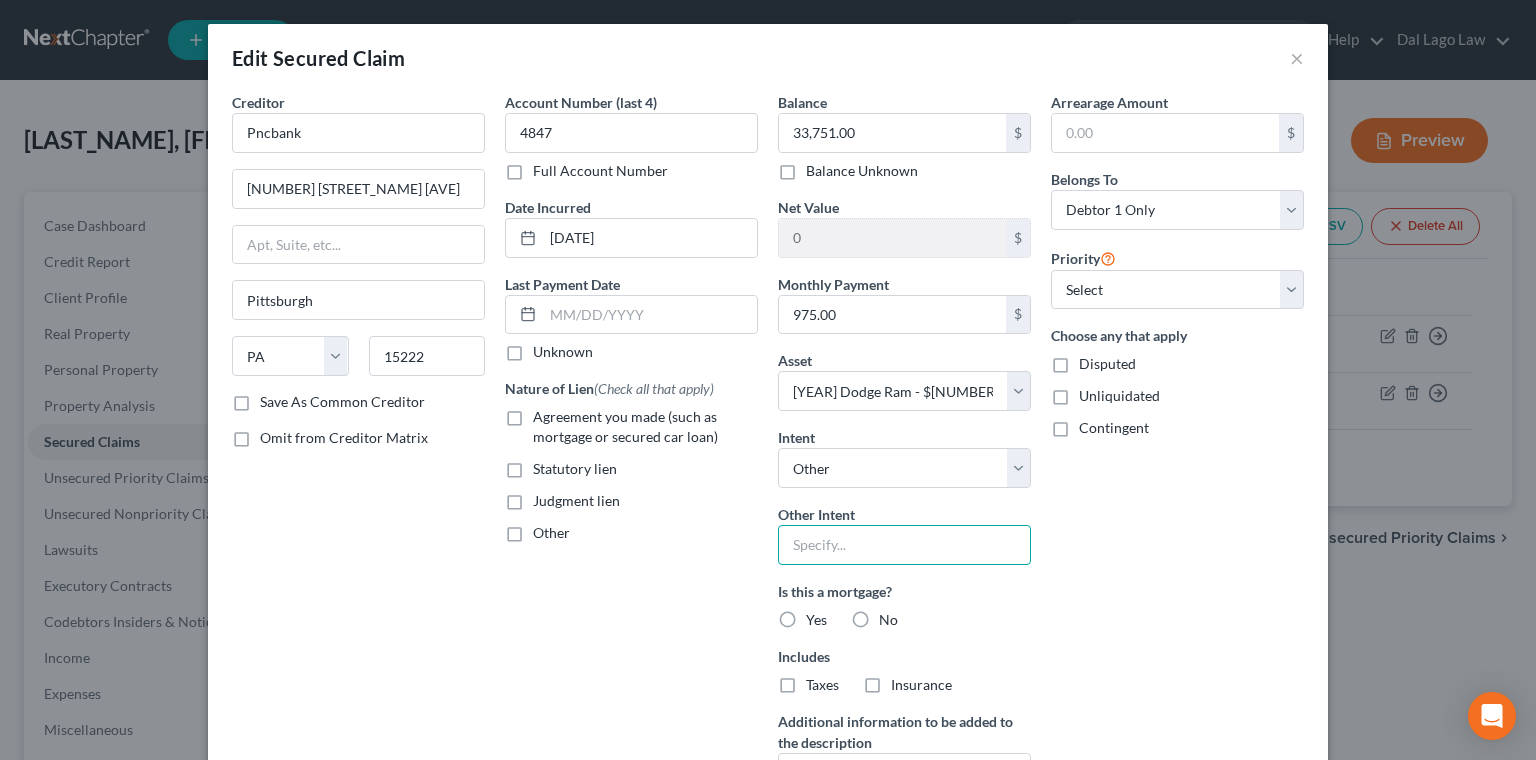 click at bounding box center [904, 545] 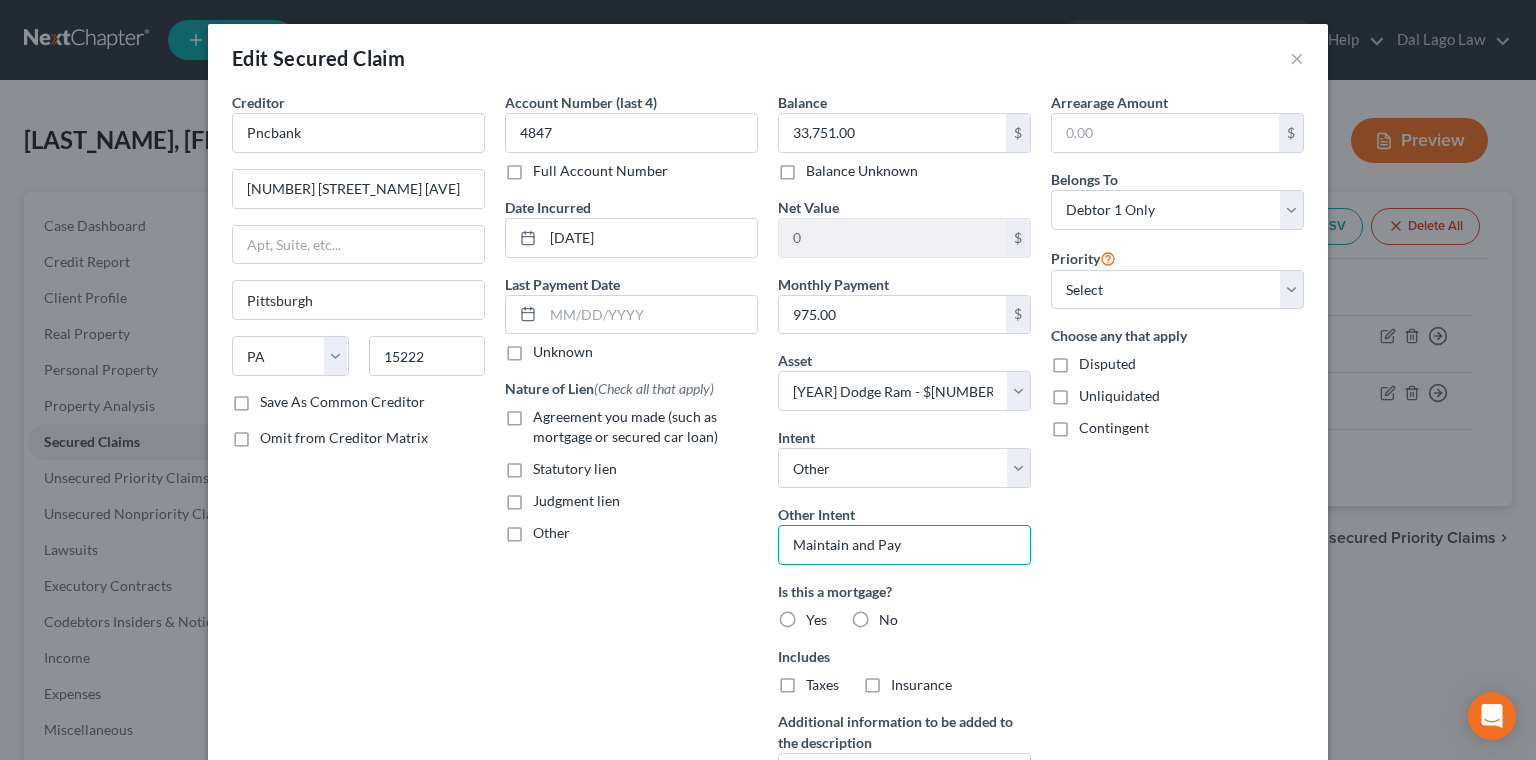 type on "Maintain and Pay" 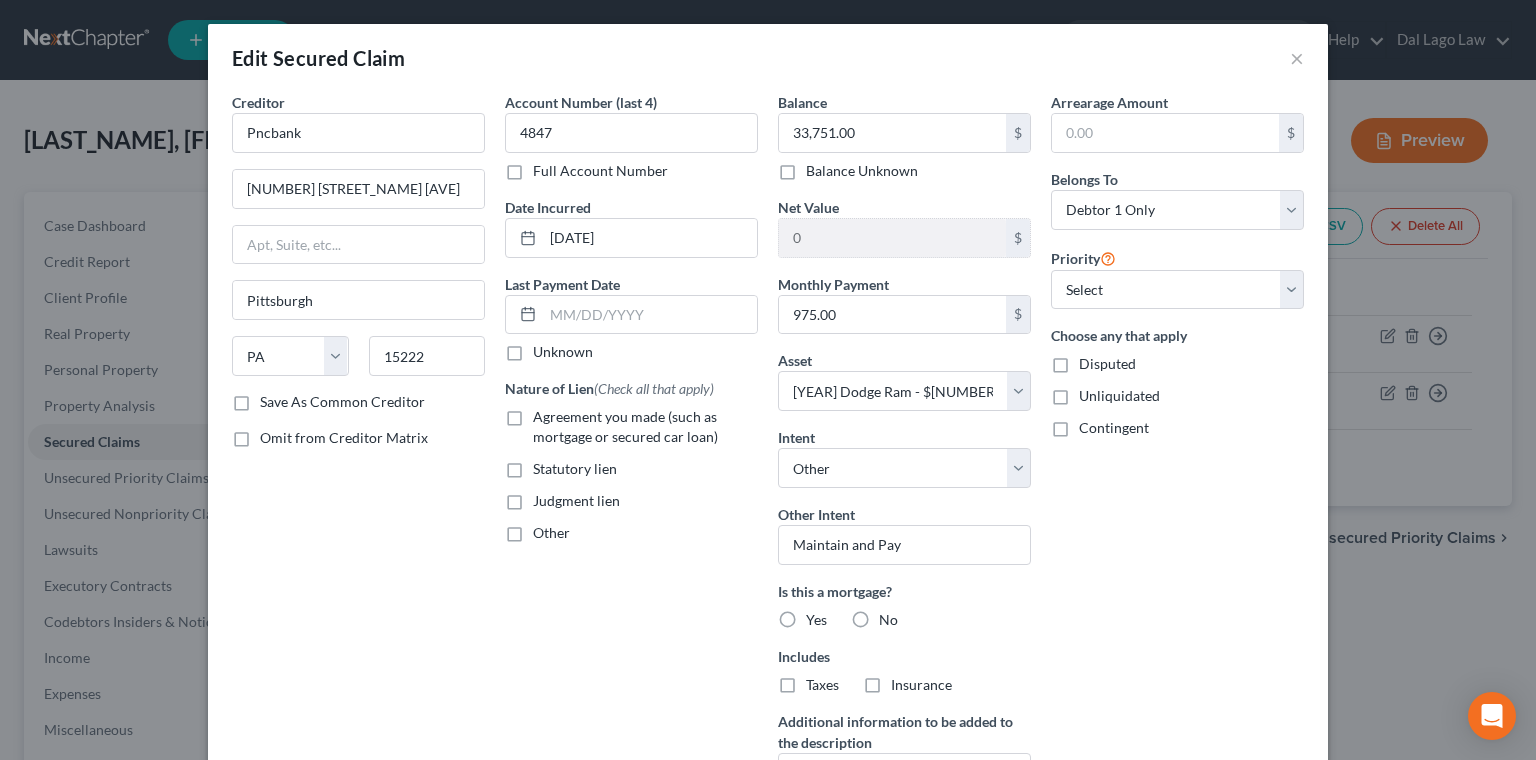 click on "No" at bounding box center (888, 620) 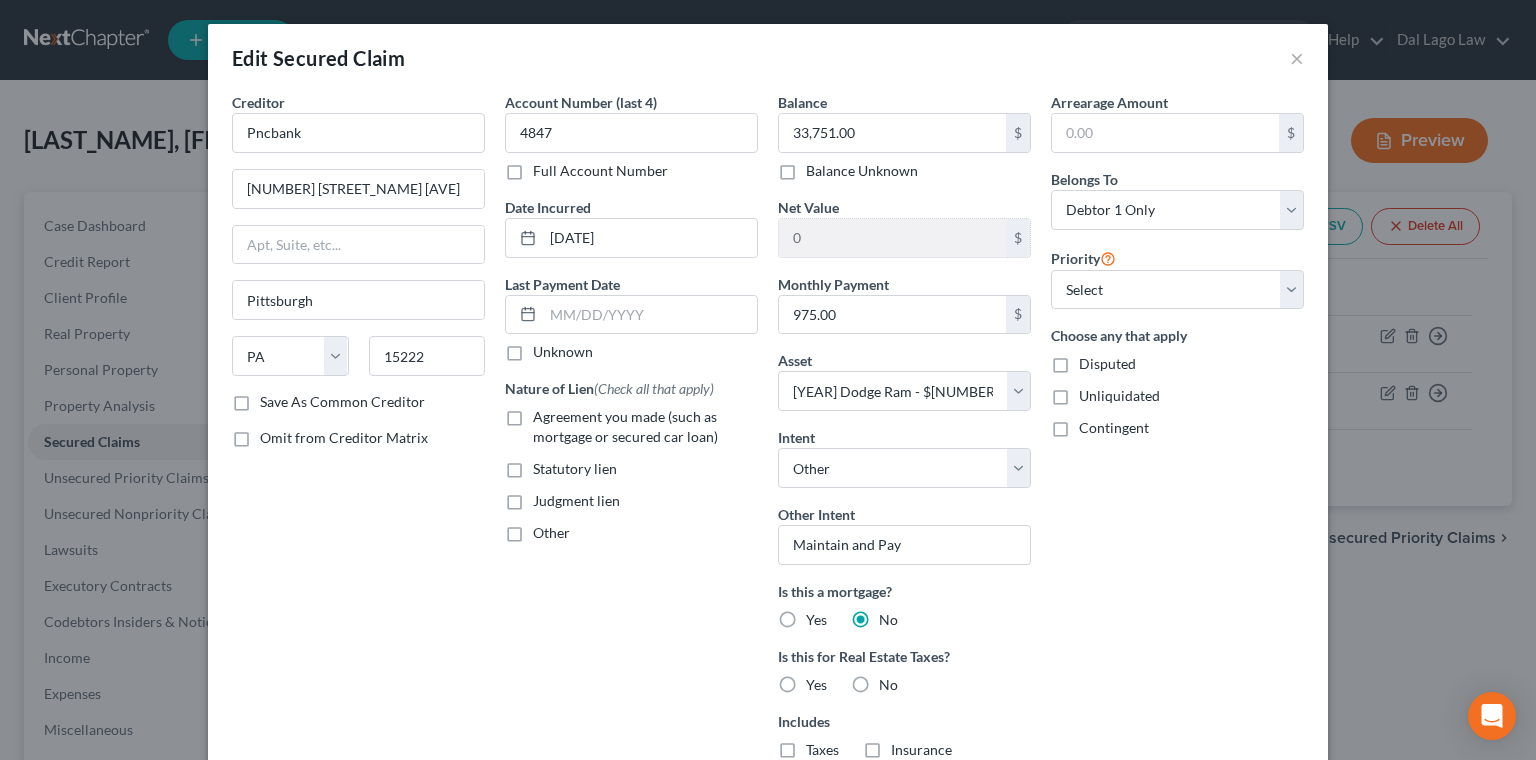 click on "No" at bounding box center [888, 685] 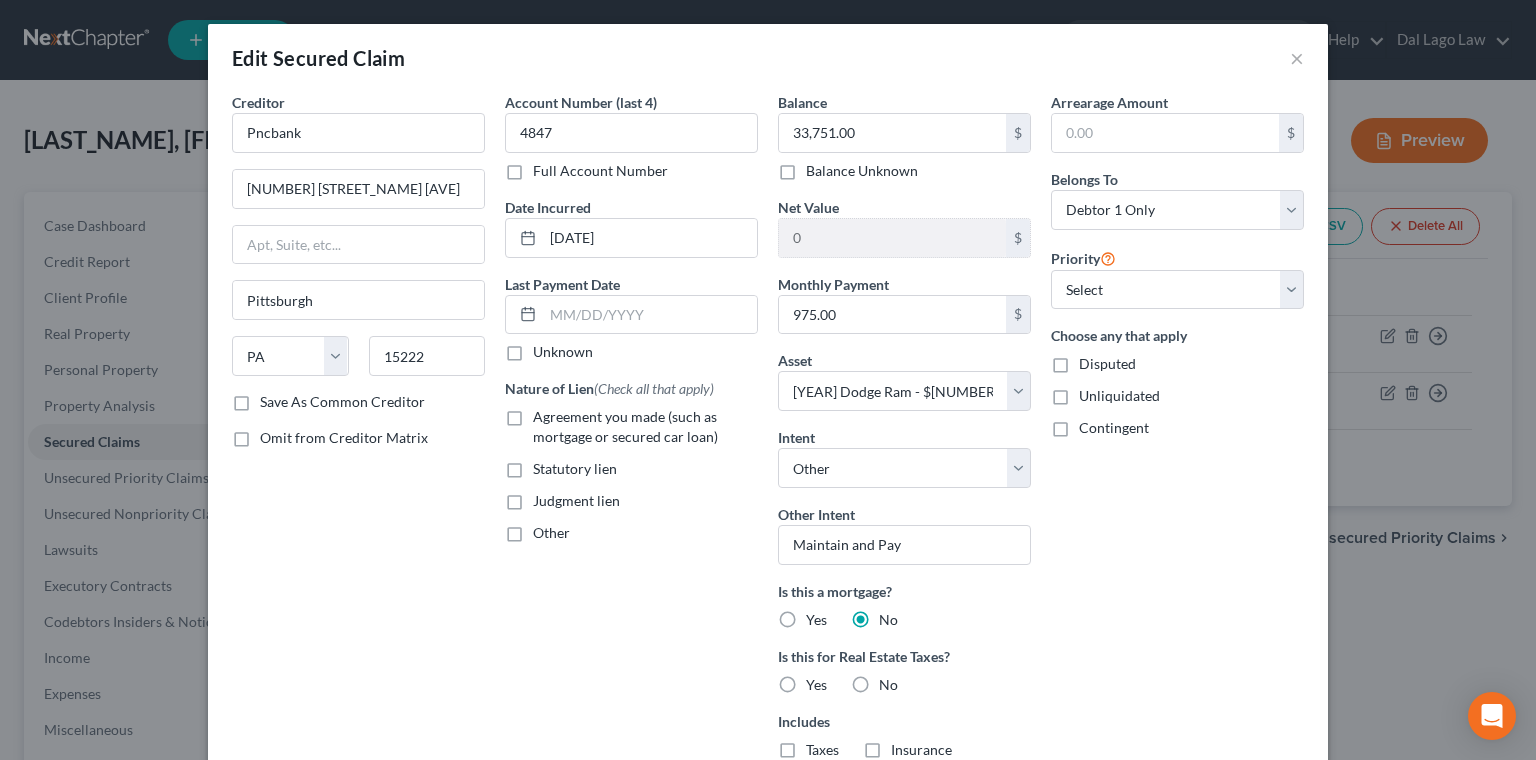 click on "No" at bounding box center [893, 681] 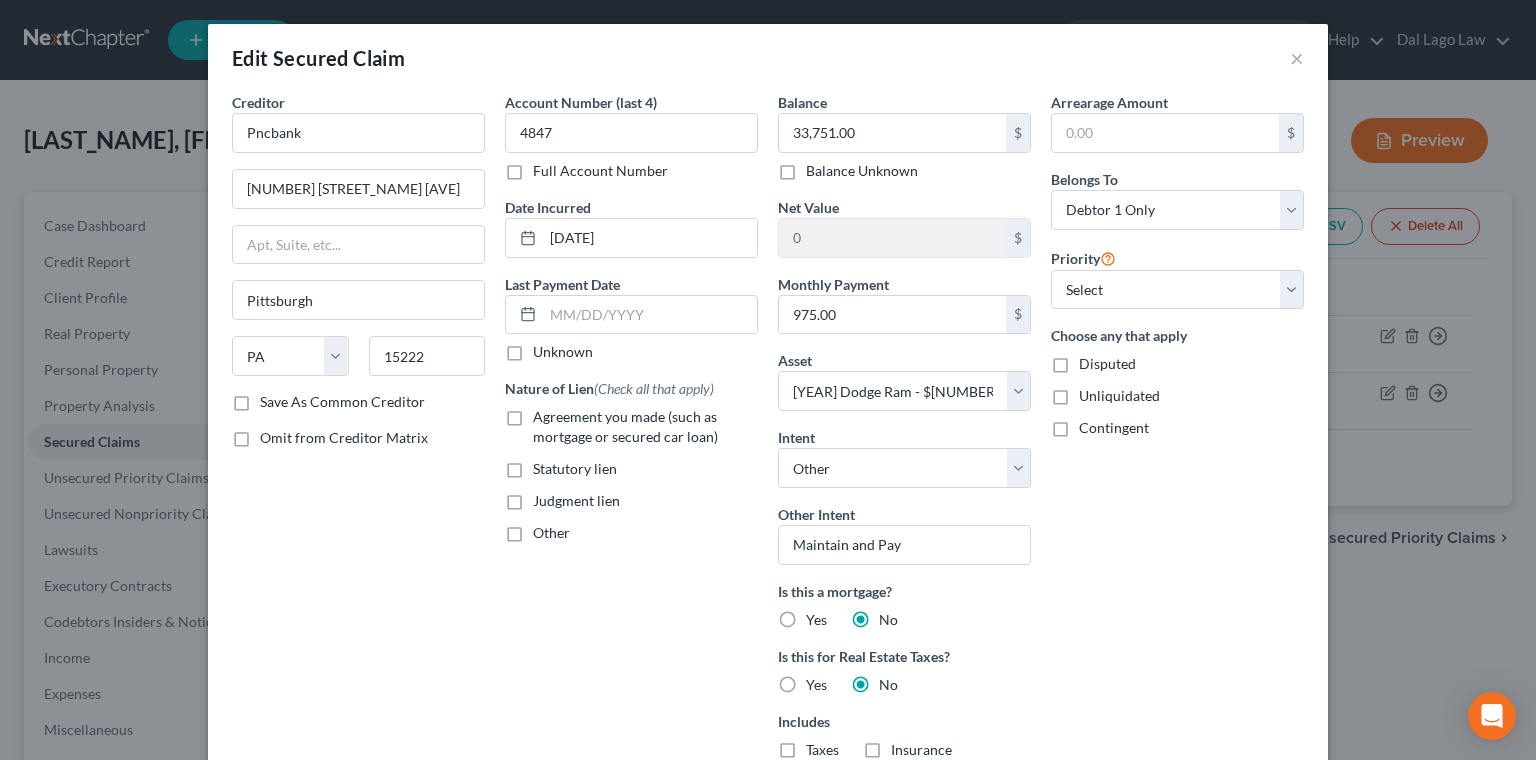 click on "Agreement you made (such as mortgage or secured car loan)" at bounding box center [645, 427] 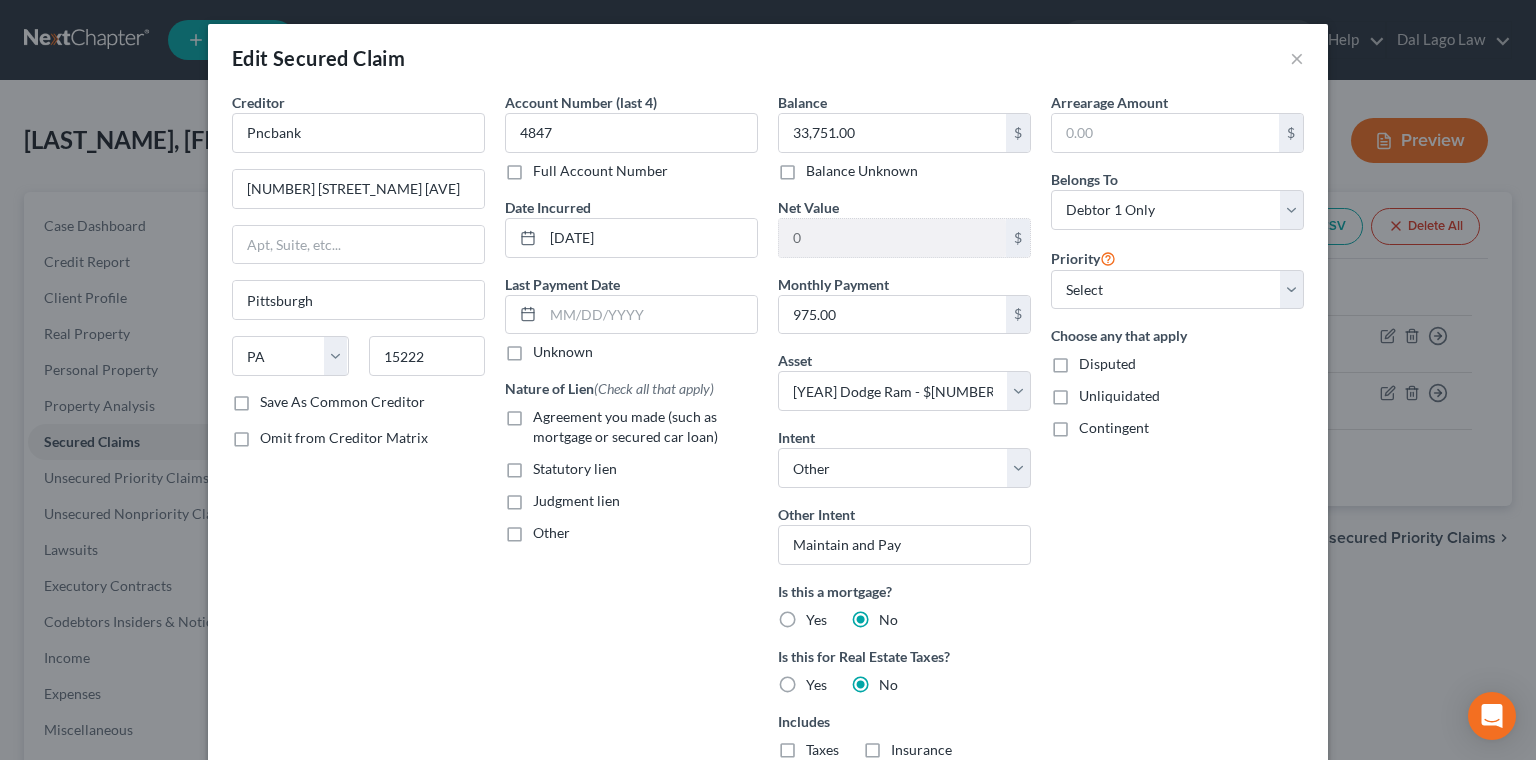 click on "Agreement you made (such as mortgage or secured car loan)" at bounding box center [547, 413] 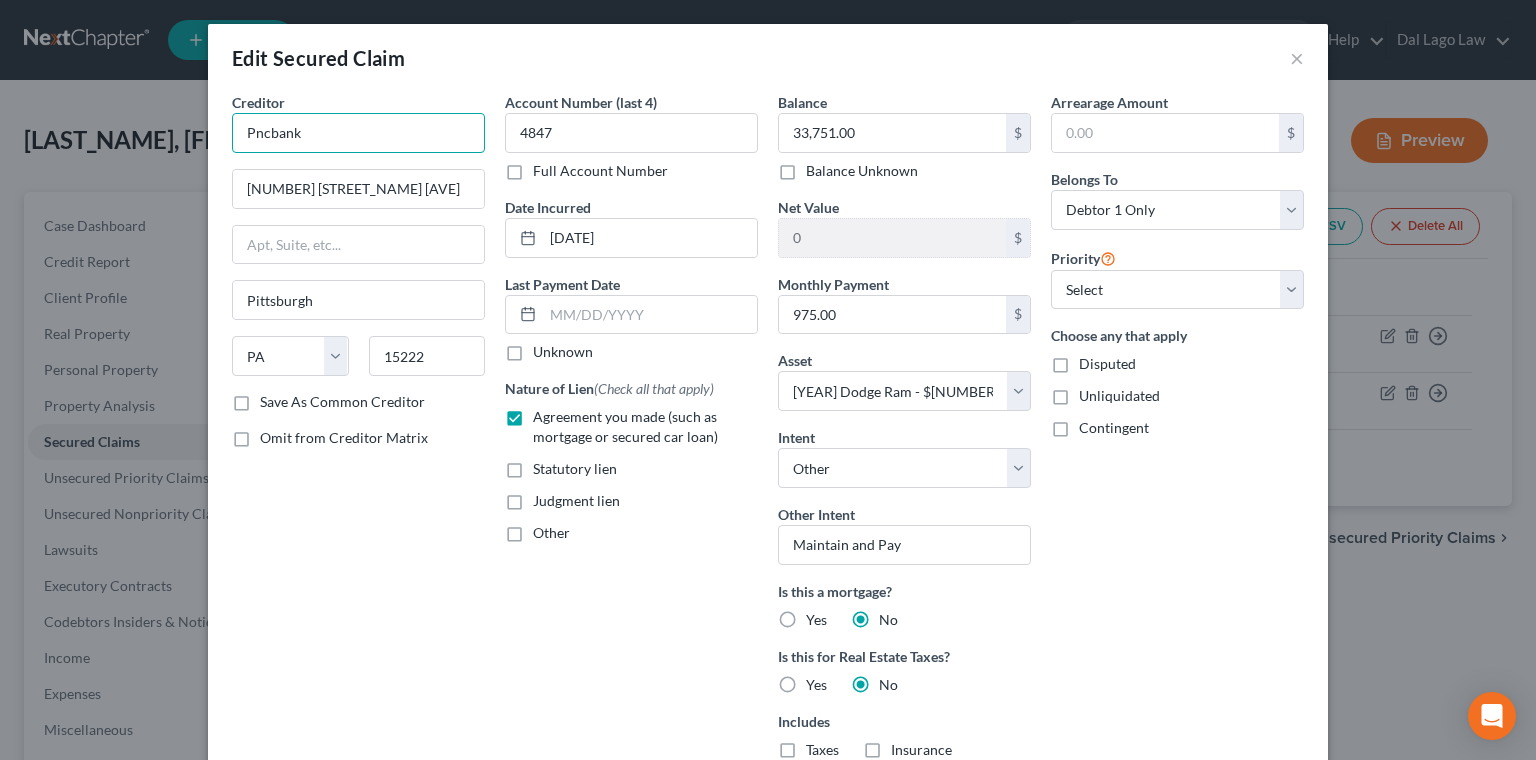 click on "Pncbank" at bounding box center [358, 133] 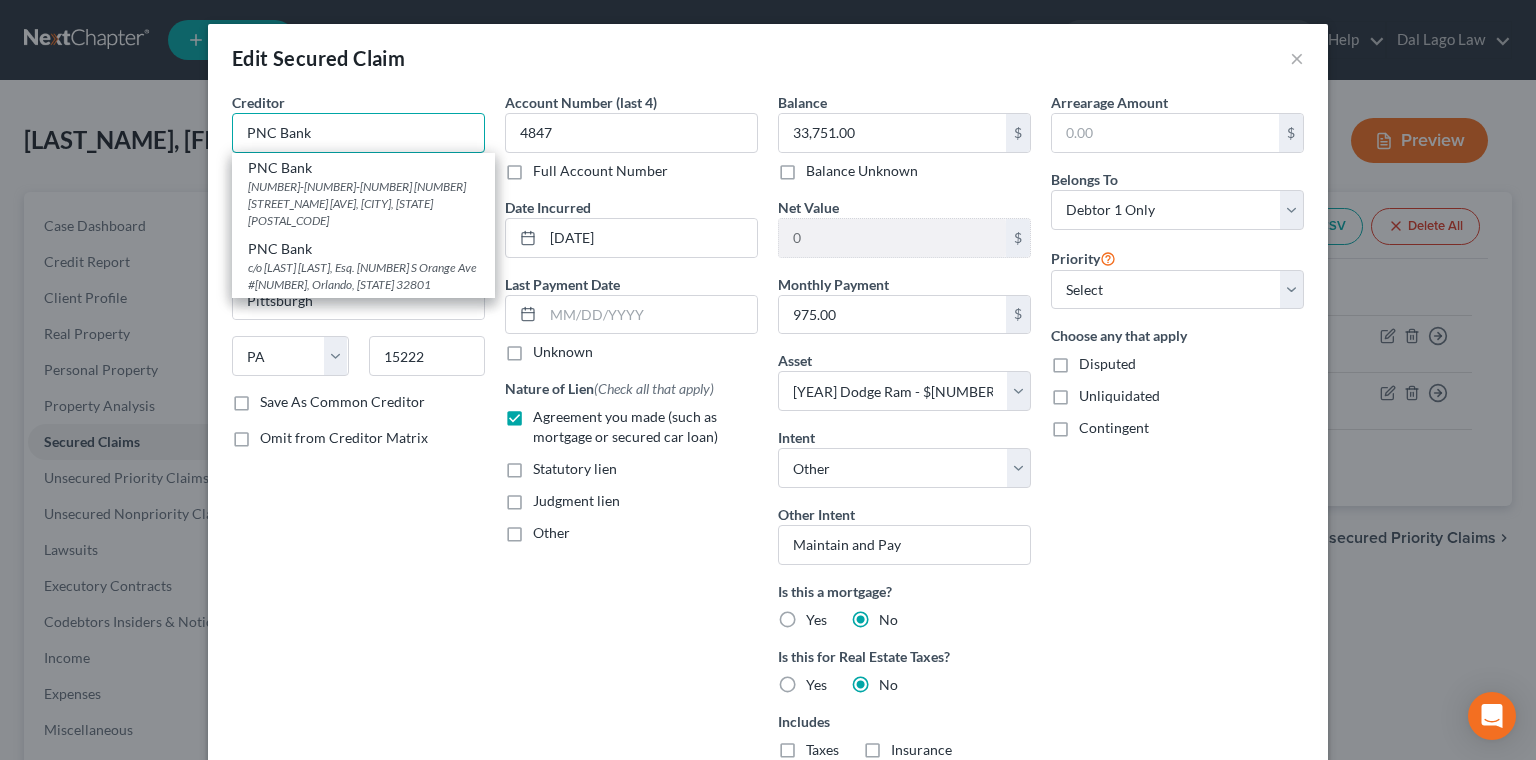 type on "PNC Bank" 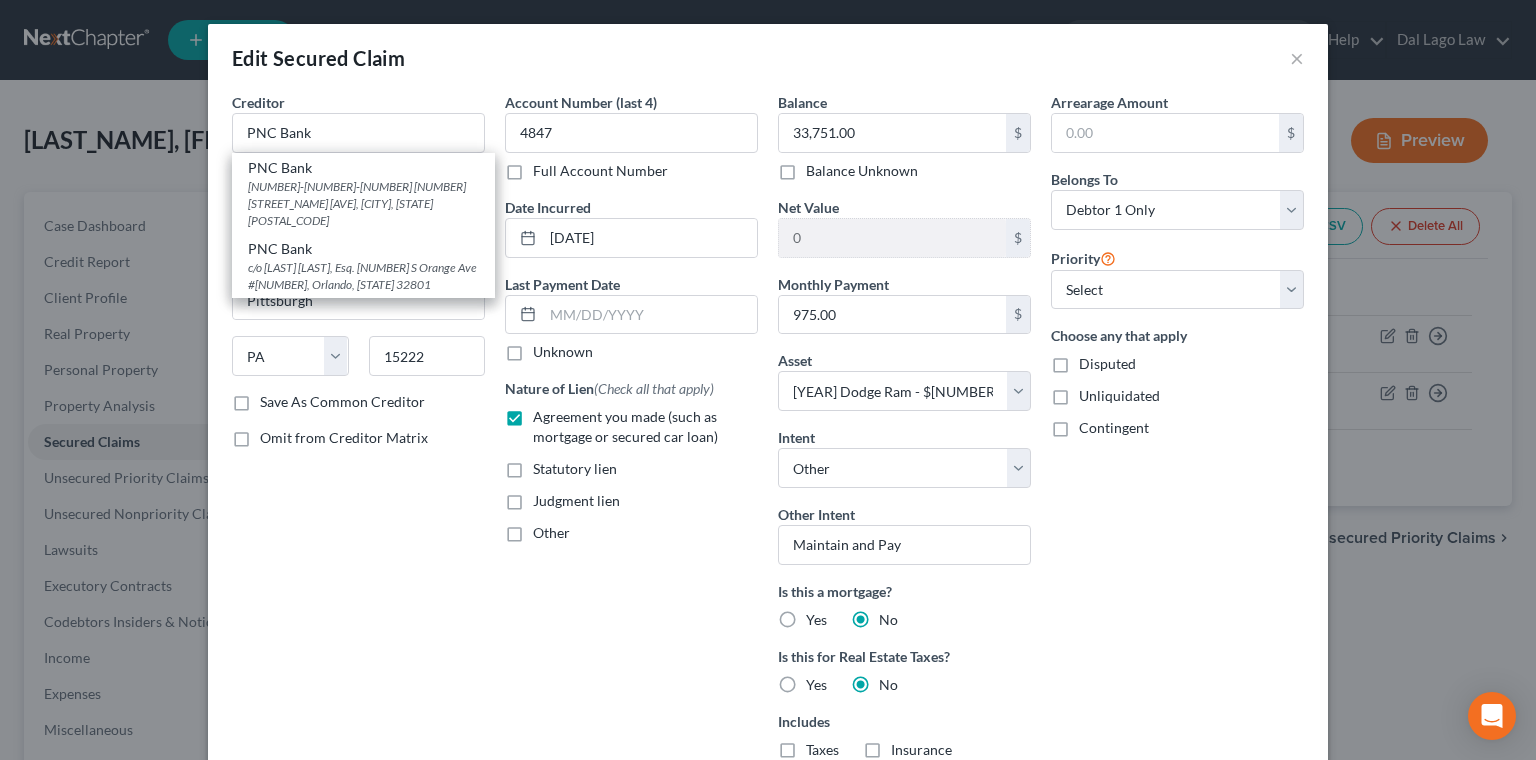 click on "Creditor *    [BANK NAME]                                        [BANK NAME]               [NUMBER] [STREET], [CITY], [STATE] [ZIP]                           [BANK NAME]               c/o [NAME], Esq [NUMBER] [STREET] [CITY], [STATE] [ZIP]         [NUMBER] [STREET] [CITY] State AL AK AR AZ CA CO CT DE DC FL GA GU HI ID IL IN IA KS KY LA ME MD MA MI MN MS MO MT NC ND NE NV NH NJ NM NY OH OK OR PA PR RI SC SD TN TX UT VI VA VT WA WV WI WY [ZIP] Save As Common Creditor Omit from Creditor Matrix" at bounding box center [358, 500] 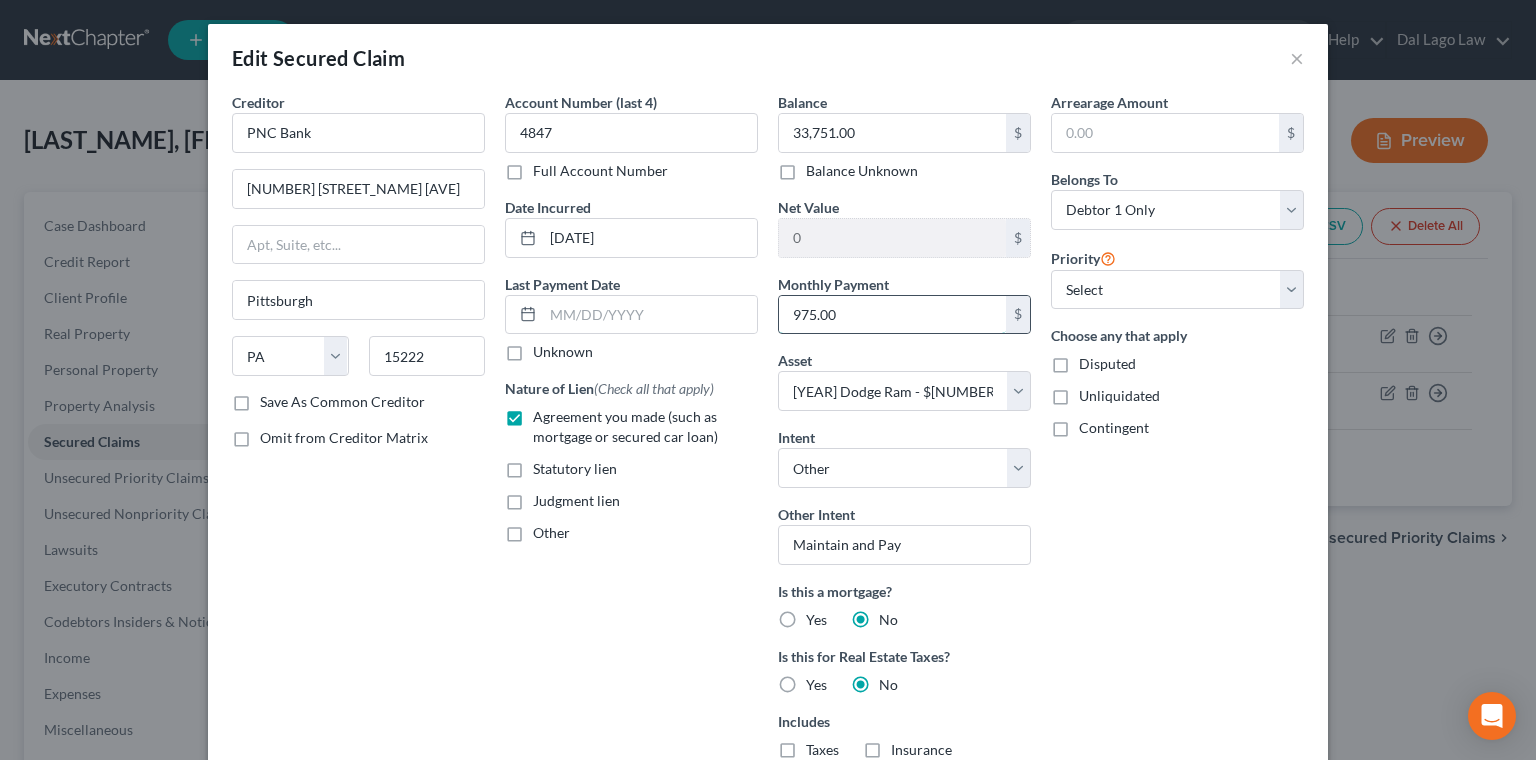click on "975.00" at bounding box center (892, 315) 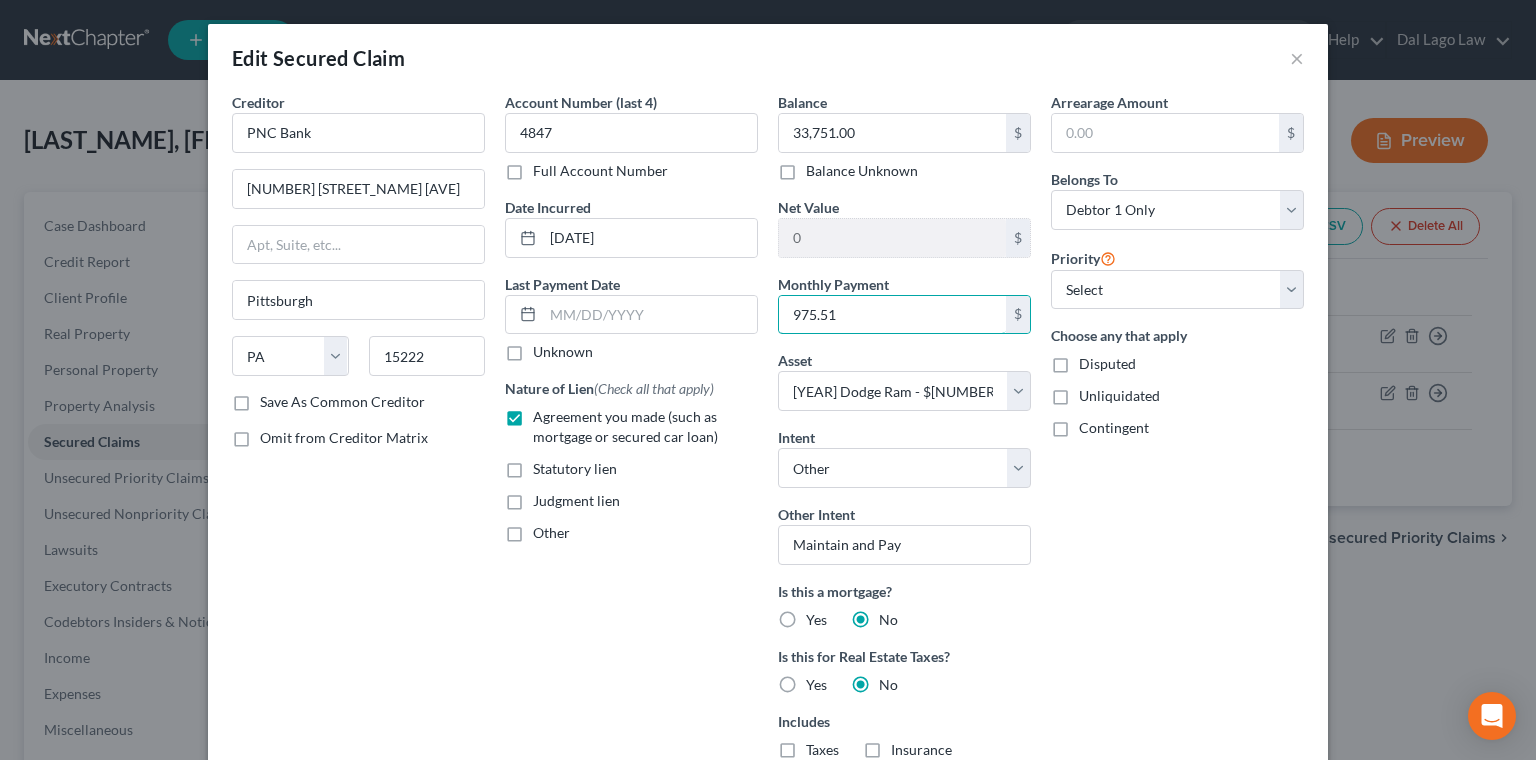type on "975.51" 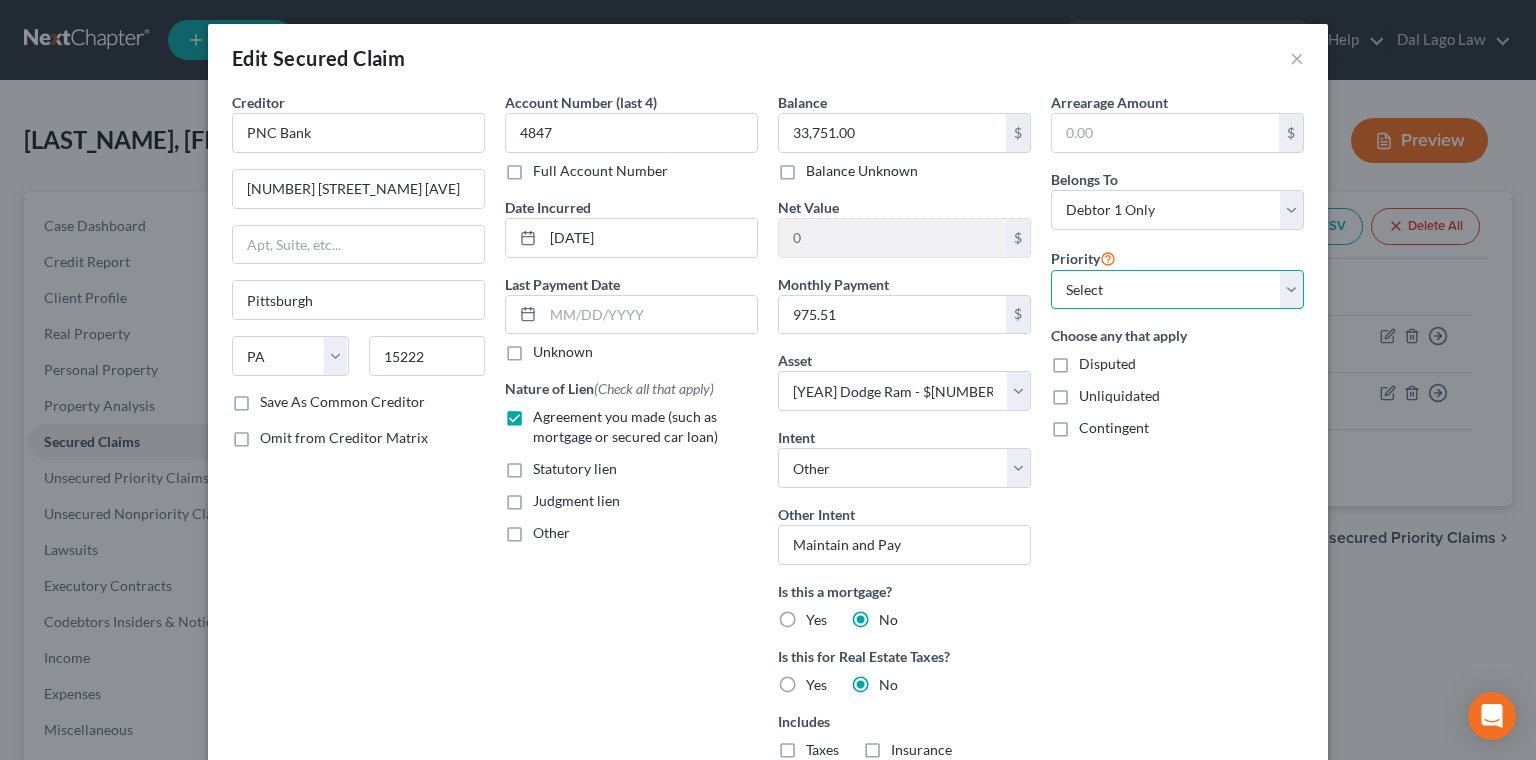 click on "Select 1st 2nd 3rd 4th 5th 6th 7th 8th 9th 10th 11th 12th 13th 14th 15th 16th 17th 18th 19th 20th 21th 22th 23th 24th 25th 26th 27th 28th 29th 30th" at bounding box center (1177, 290) 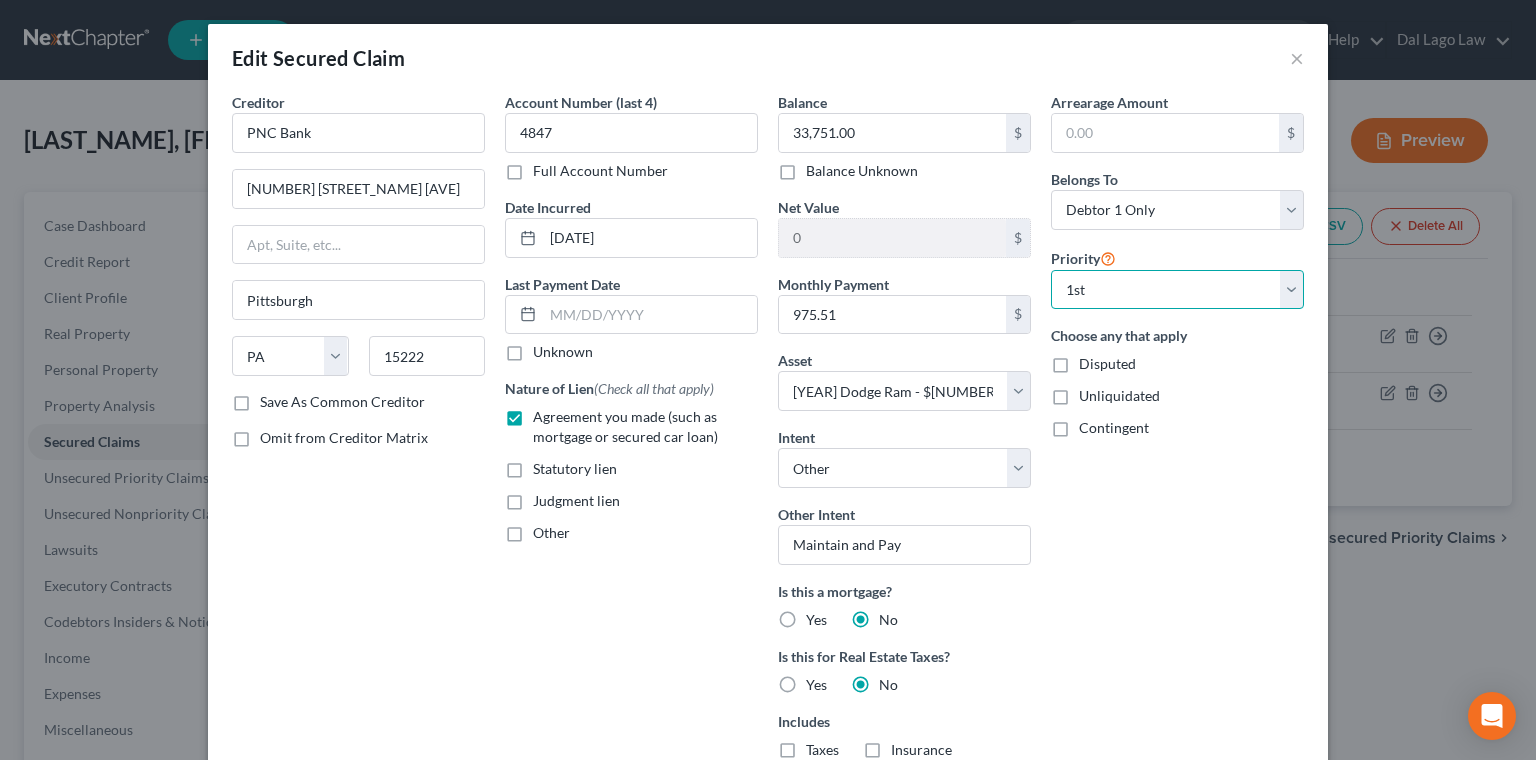 click on "1st" at bounding box center (0, 0) 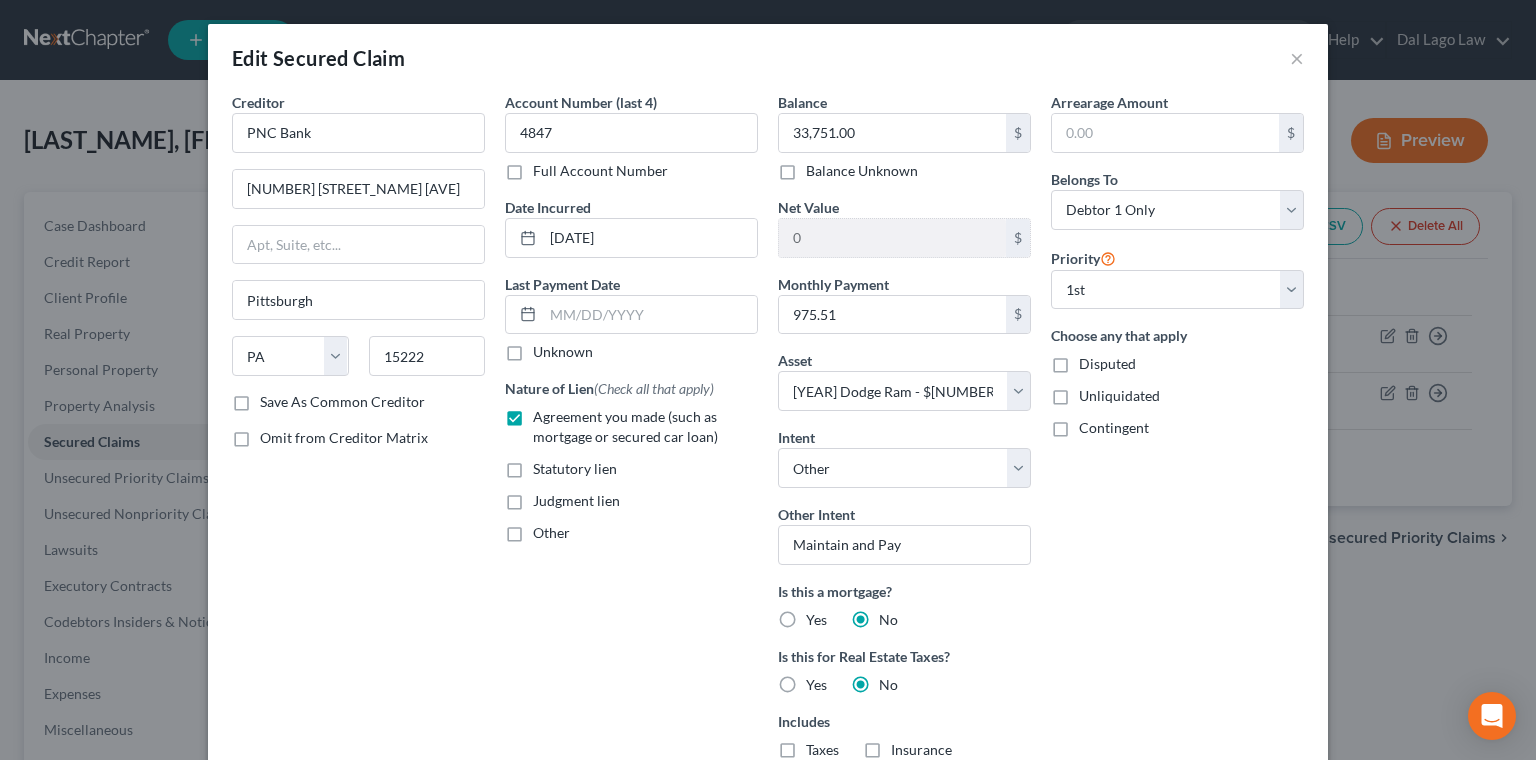 click on "Save & Close" at bounding box center (1236, 973) 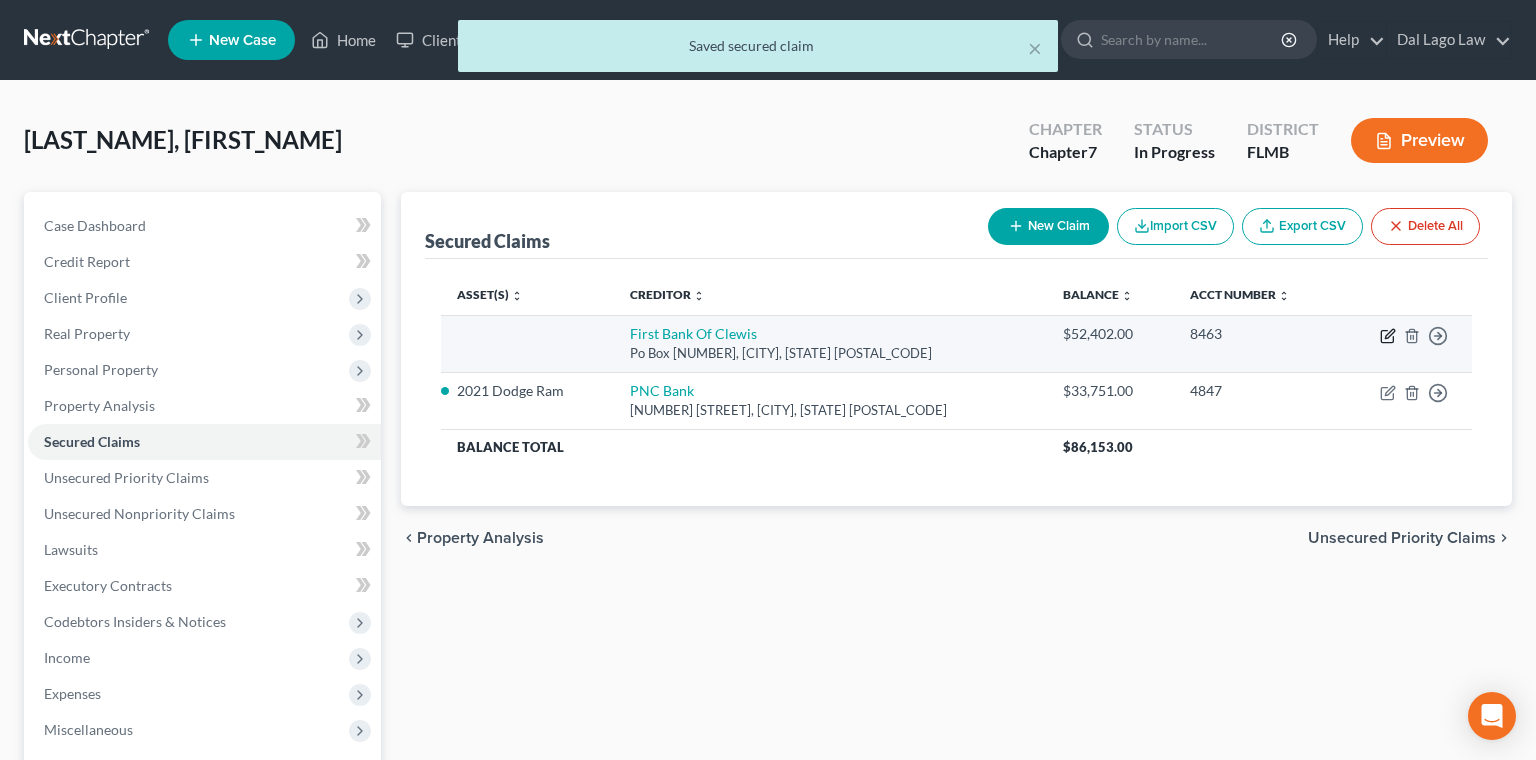 click 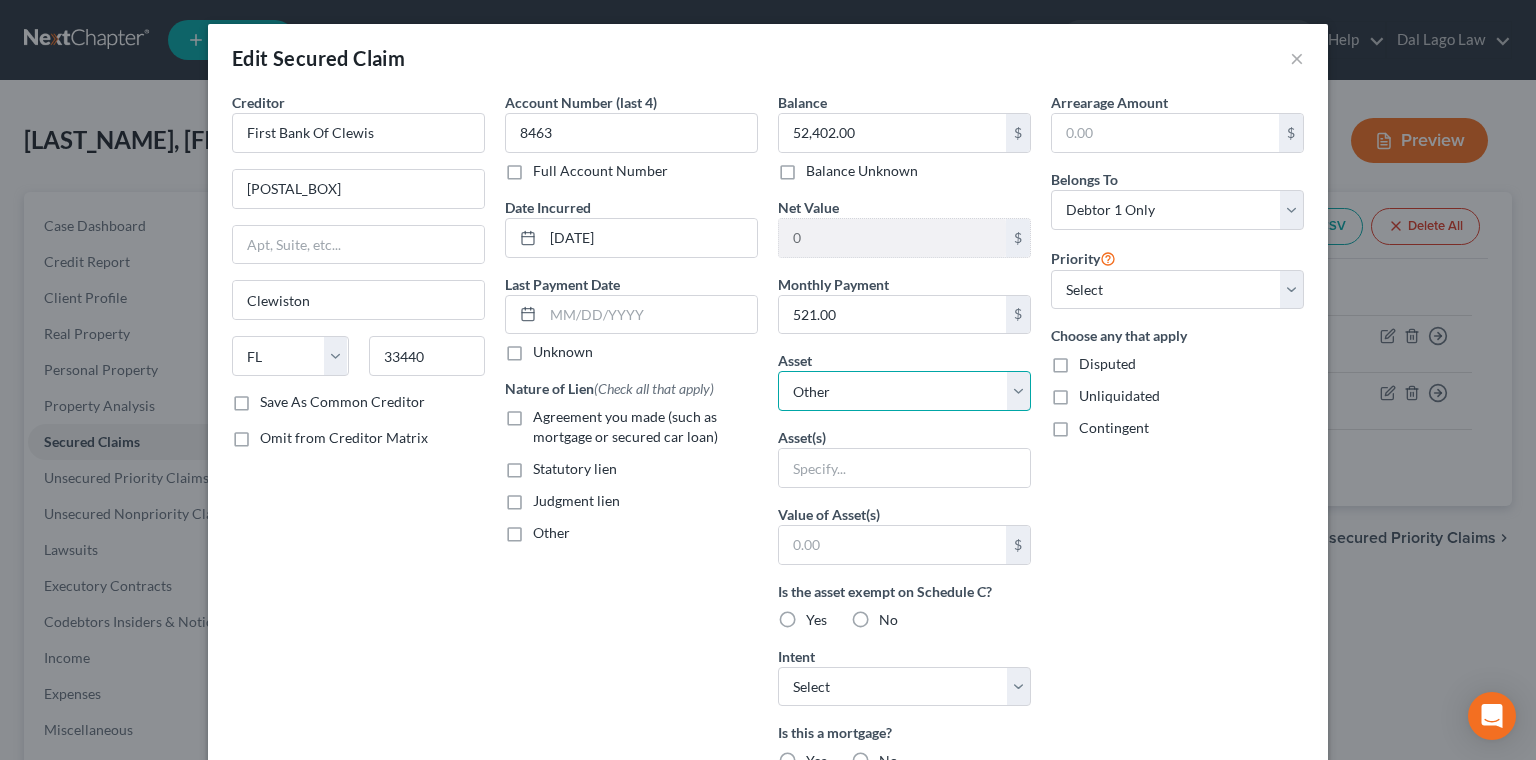 click on "Select Other Multiple Assets 2022 SVT Boat - $80000.0 Truist Bank # (Savings Account) - $5.47 2021 Dodge Ram - $21781.0 2023 DRM RV - $0.0 Household Goods - Couch, chair, coffee table, dinning room table, bed, night stand, dresser, (kitchen) plates, silverware, cups, air fryer - $350.0 Truist Bank #8364 (Checking Account) - $128.87 Alliant Credit Union #1839-01 (Savings Account) - $5.0 [NUMBER] [STREET] - $0.0 Electronics - Laptop, cell phone, TV - $100.0 Jewelry - Wedding ring, costume jewelry  - $500.0 Clothing - Shirts, jeans, dresses, shorts, bathing suites - $150.0 Pet(s) - 2 dogs - $0.0 Firearms - Rifle, hand gun - $400.0 First Bank of Clewiston #4806 (Checking Account) - $62.26 First Bank of Clewiston # (Savings Account) - $53.67 Regions Bank #       ; joint account with spouse (TBE) (Checking Account) - $2551.66" at bounding box center [904, 391] 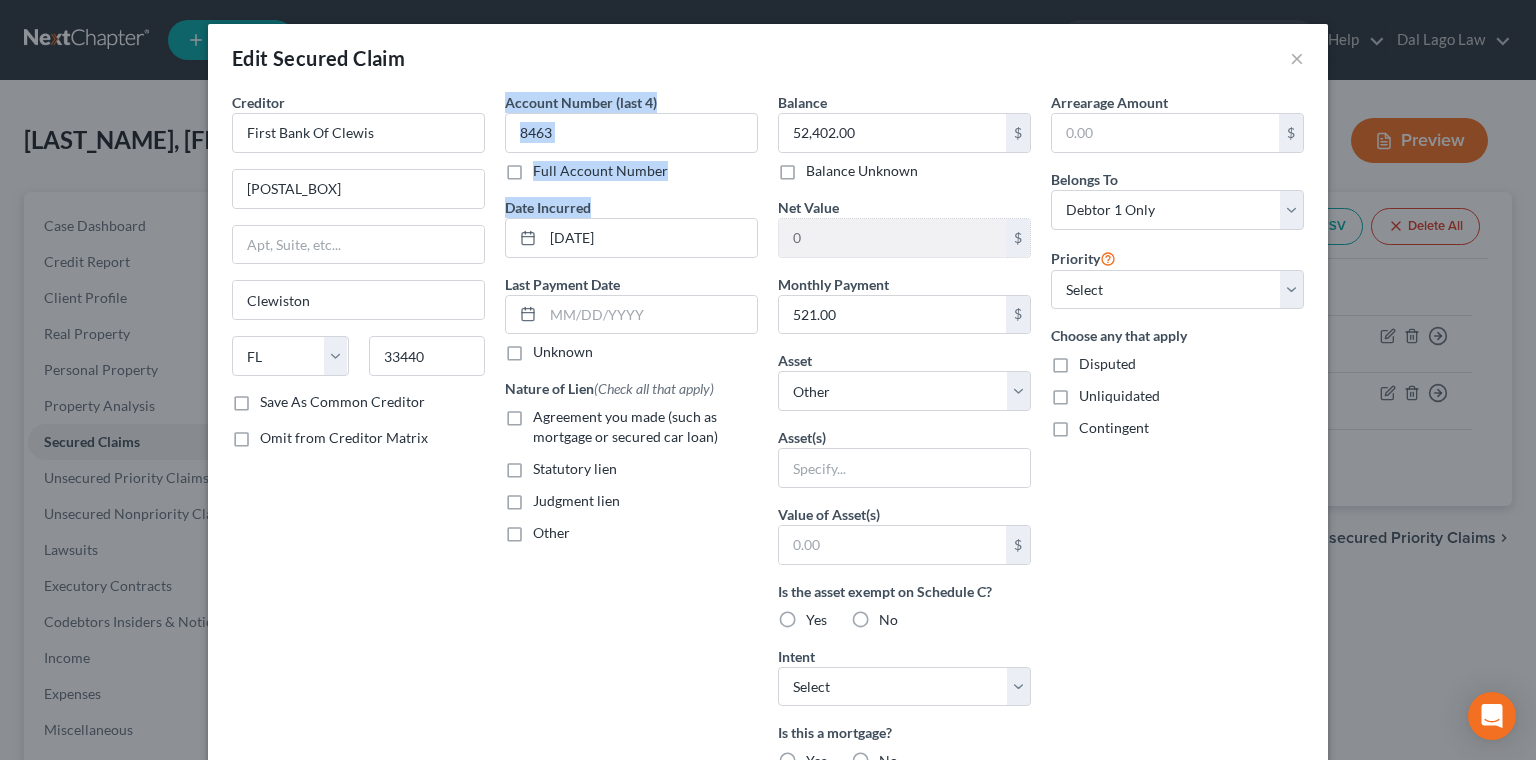 drag, startPoint x: 958, startPoint y: 292, endPoint x: 614, endPoint y: 468, distance: 386.40912 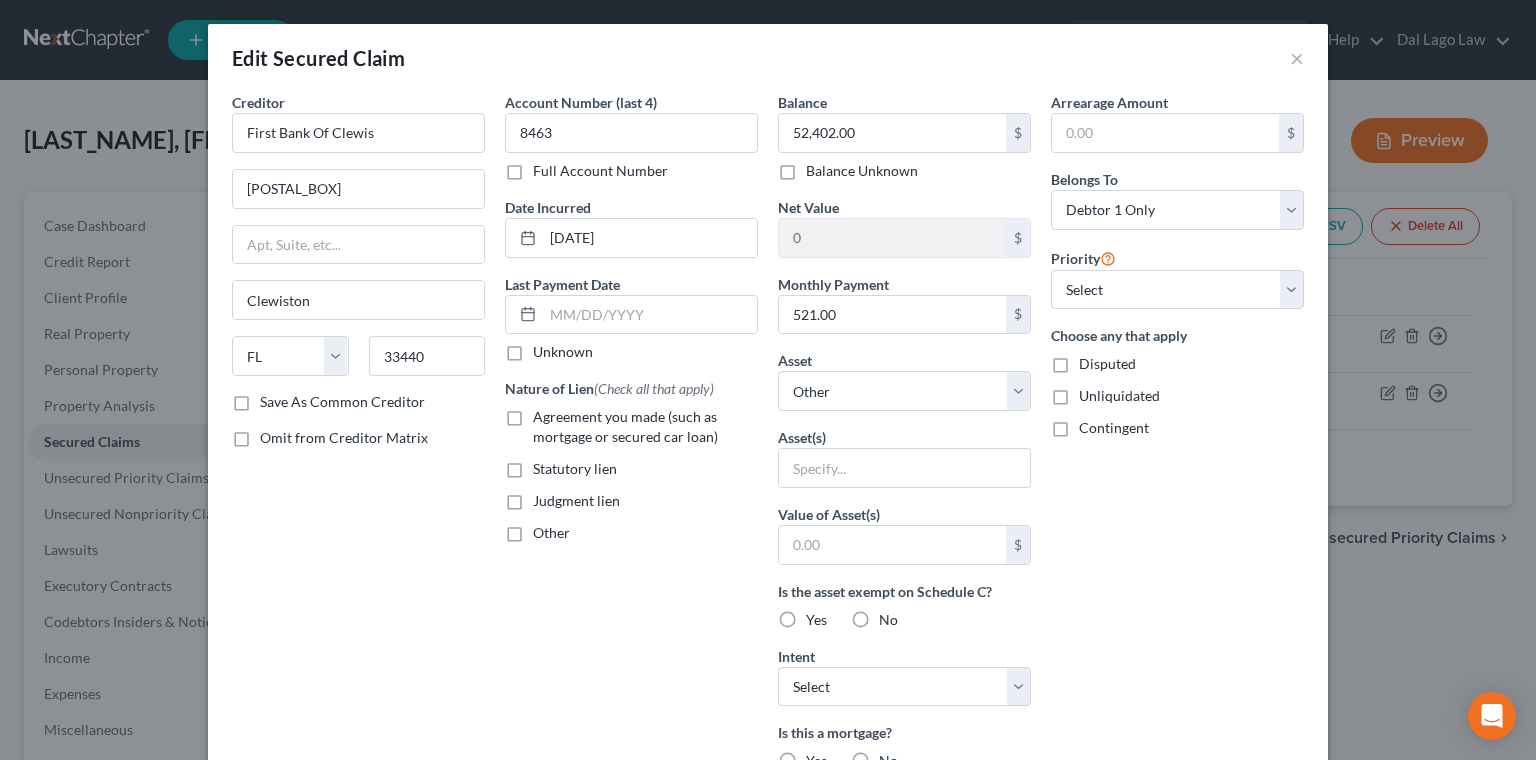 click on "Edit Secured Claim  ×" at bounding box center [768, 58] 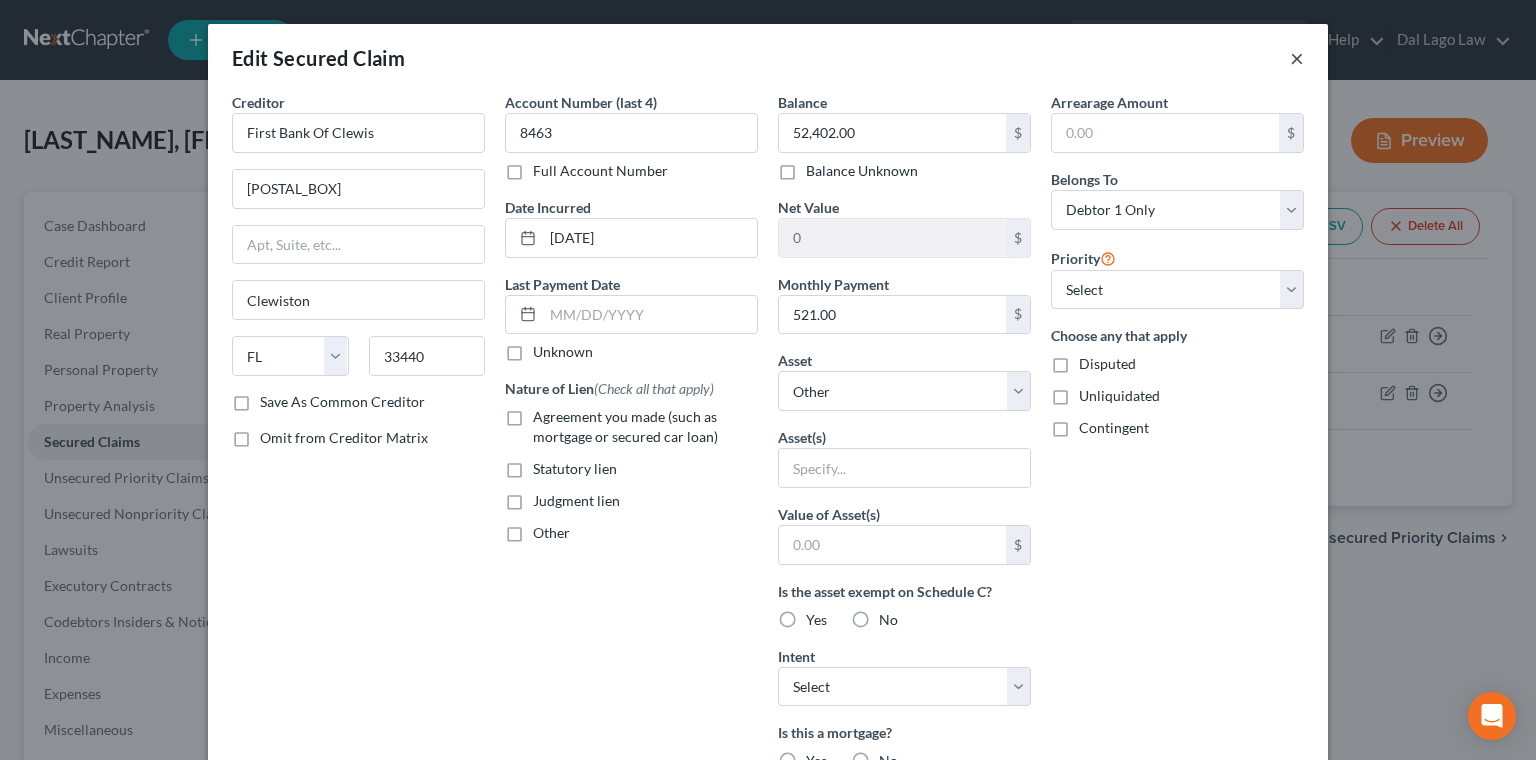 click on "×" at bounding box center (1297, 58) 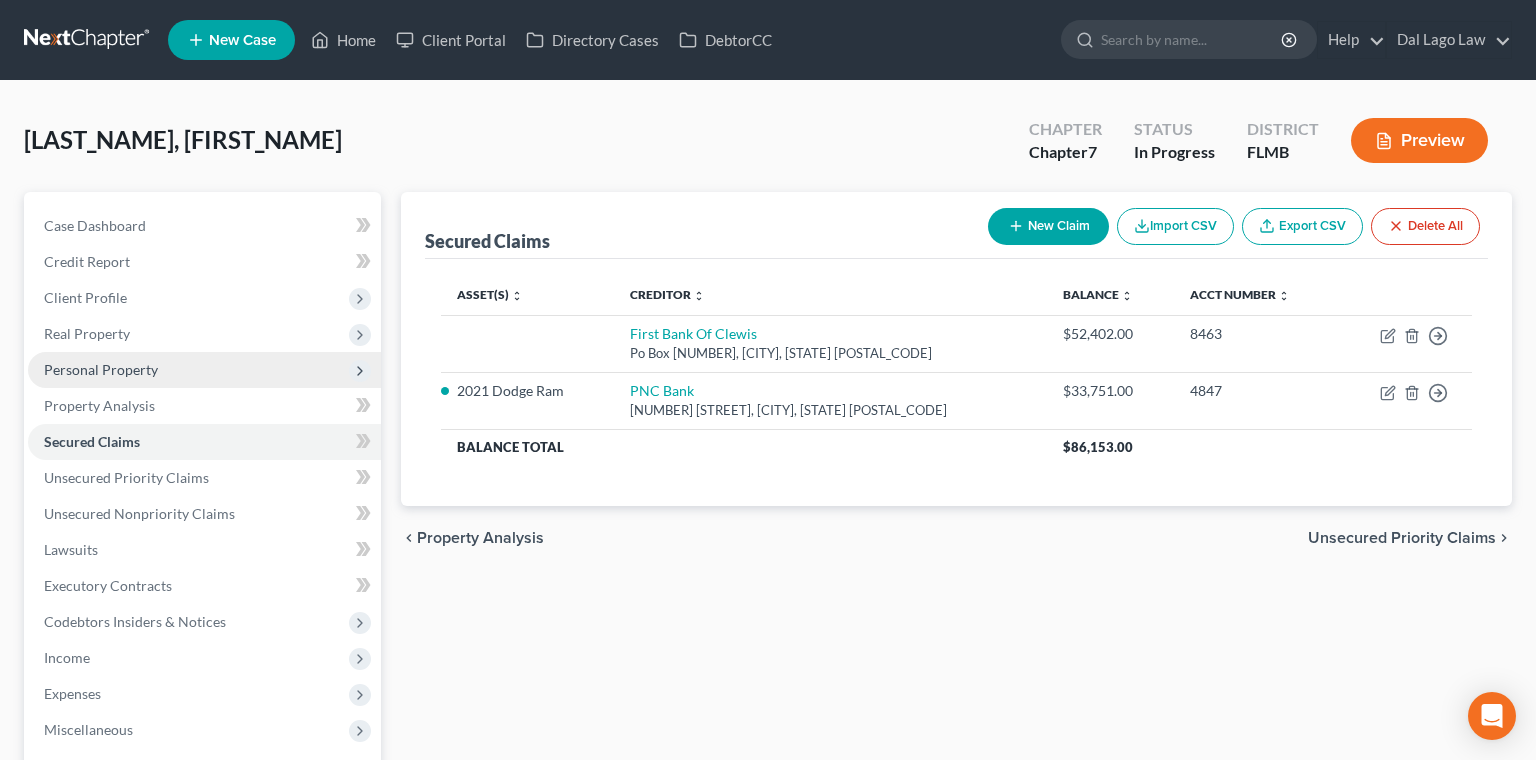 click on "Personal Property" at bounding box center [101, 369] 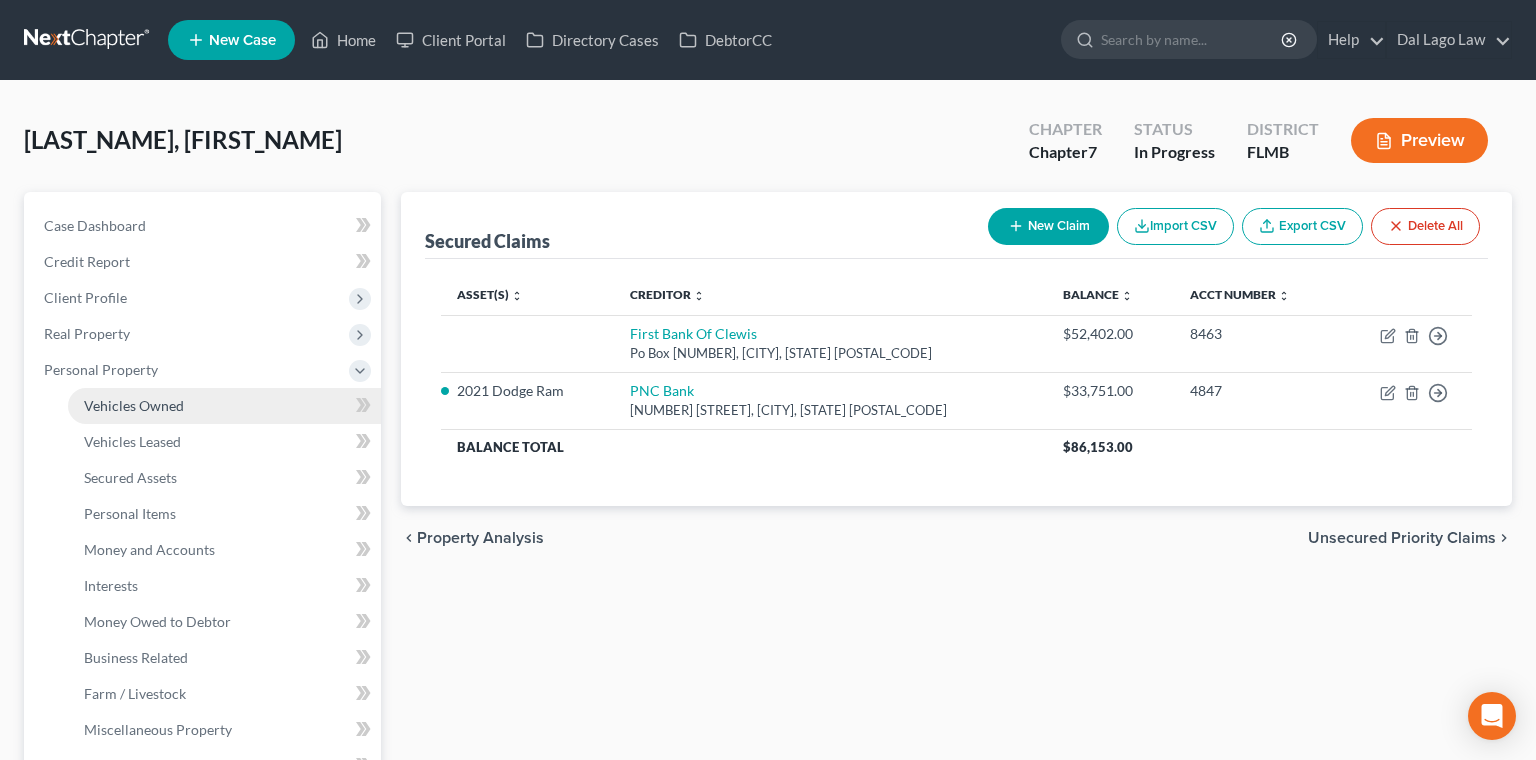 click on "Vehicles Owned" at bounding box center (134, 405) 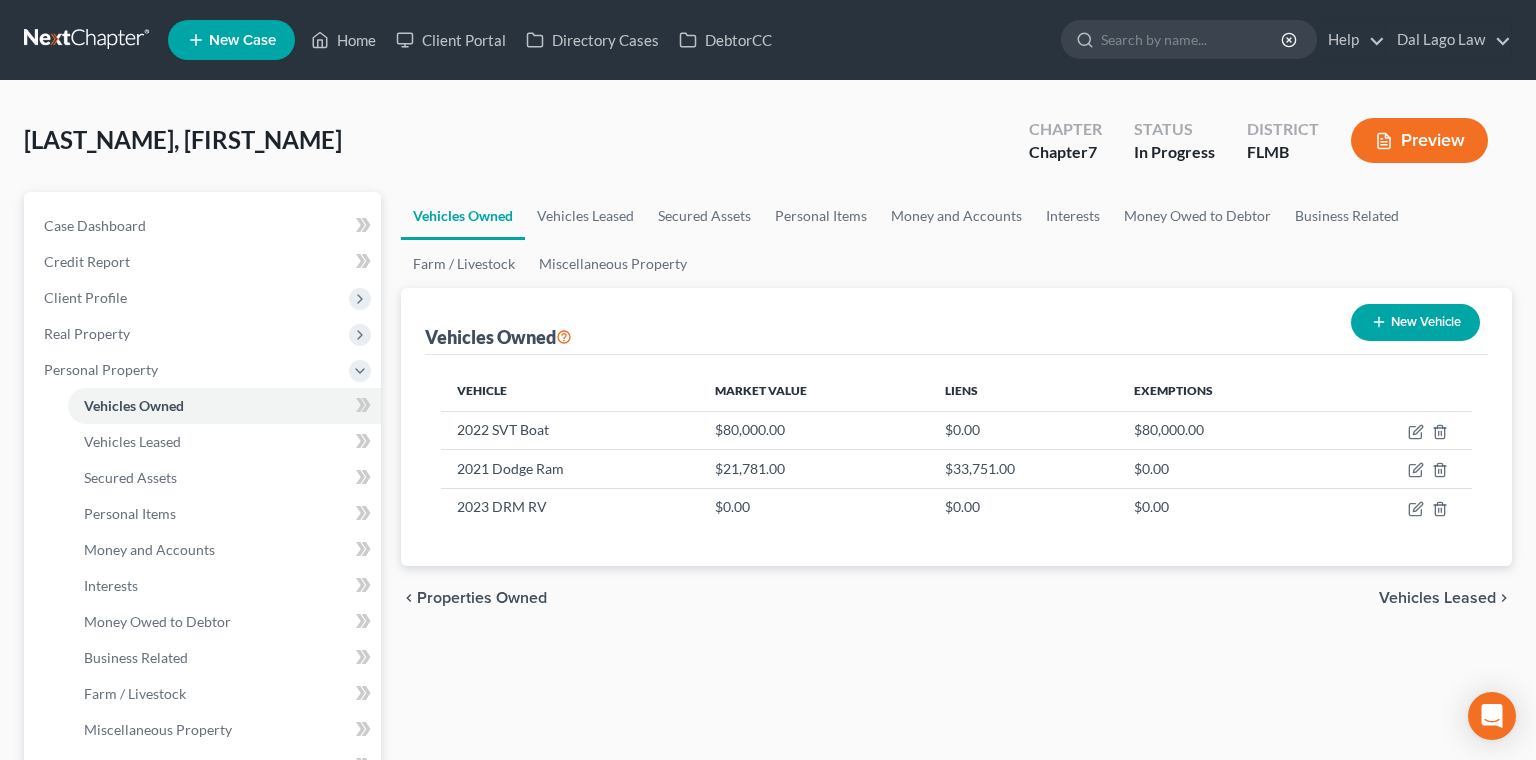 click on "Secured Claims" at bounding box center (92, 801) 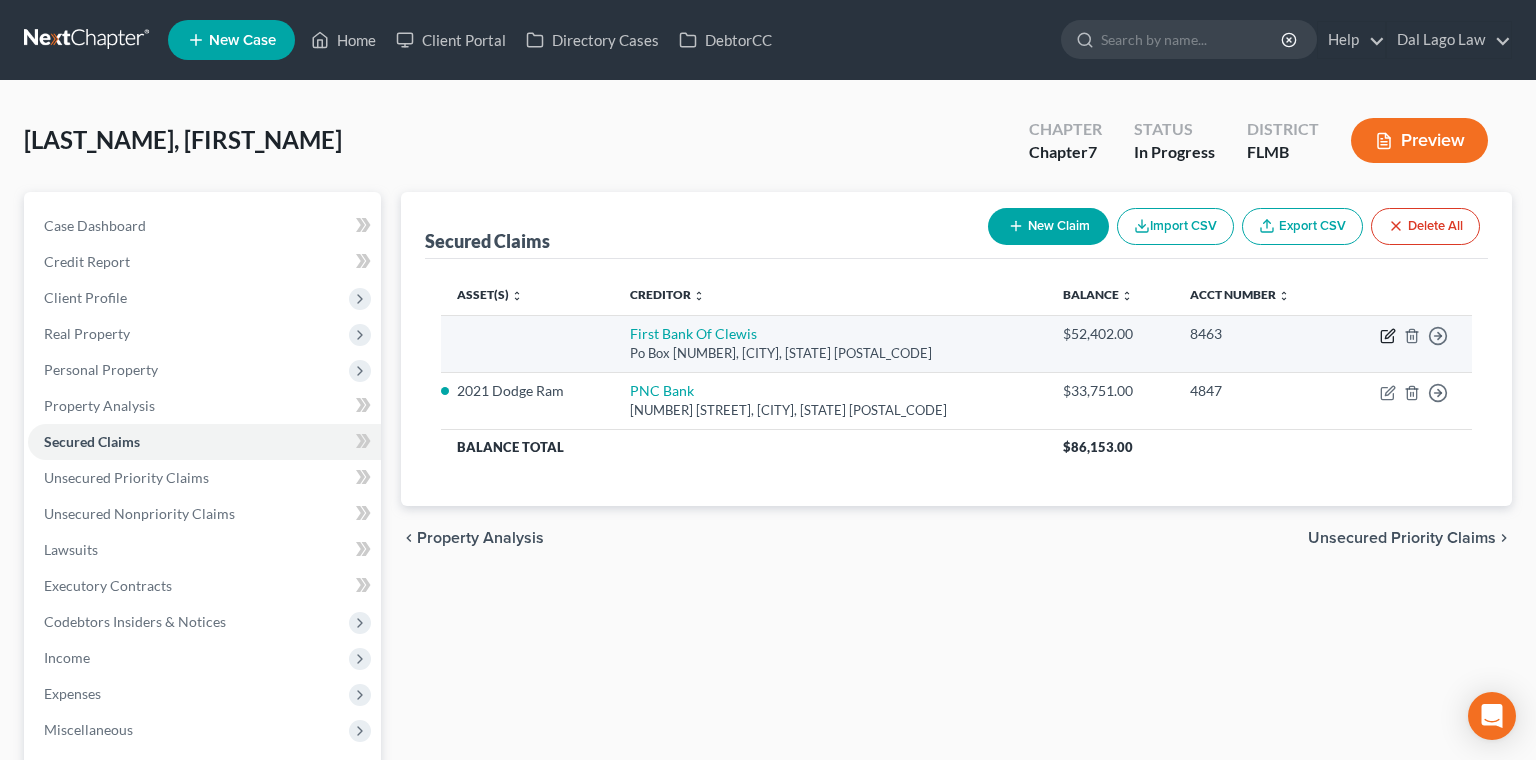 click 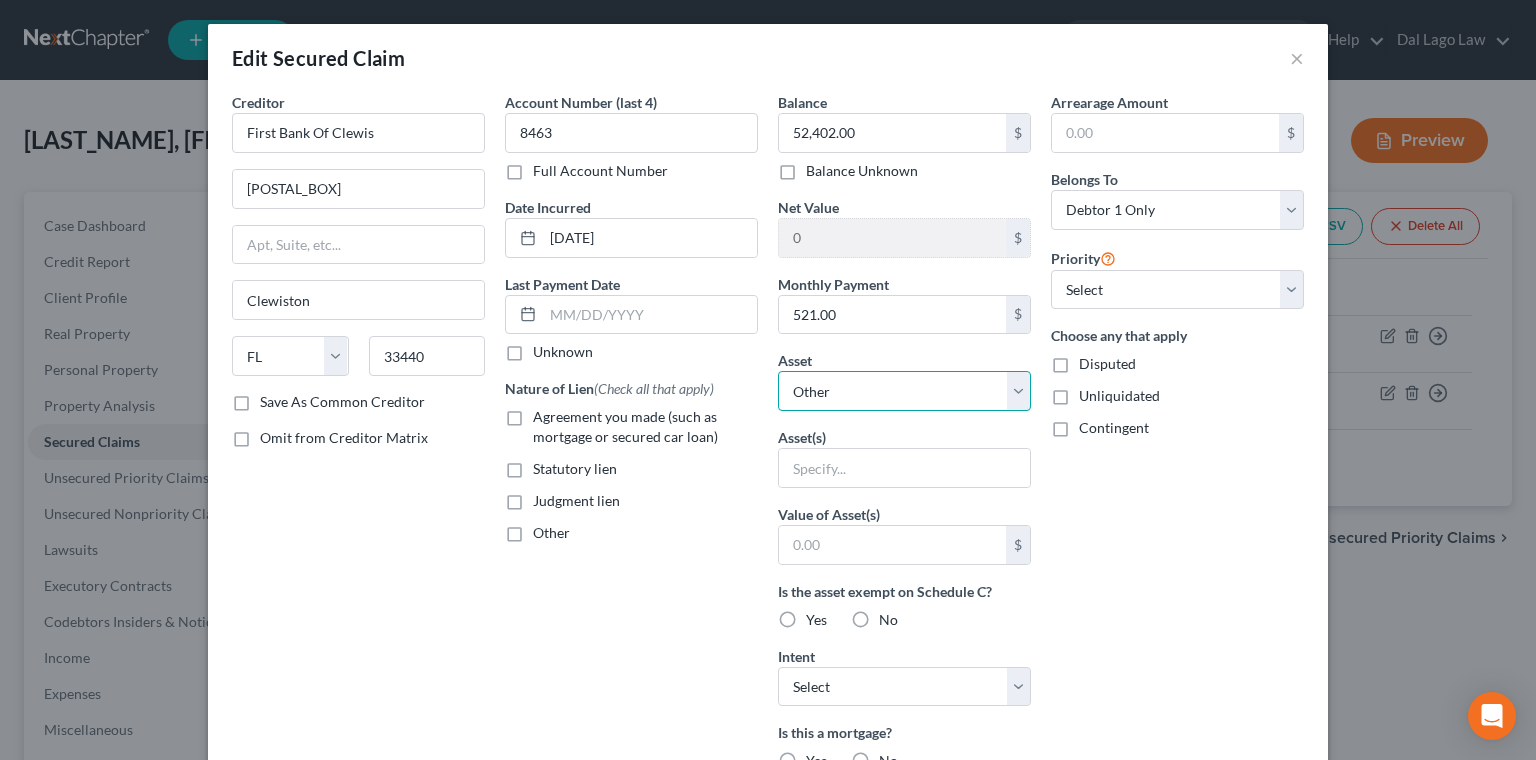 click on "Select Other Multiple Assets 2022 SVT Boat - $80000.0 Truist Bank # (Savings Account) - $5.47 2021 Dodge Ram - $21781.0 2023 DRM RV - $0.0 Household Goods - Couch, chair, coffee table, dinning room table, bed, night stand, dresser, (kitchen) plates, silverware, cups, air fryer - $350.0 Truist Bank #8364 (Checking Account) - $128.87 Alliant Credit Union #1839-01 (Savings Account) - $5.0 [NUMBER] [STREET] - $0.0 Electronics - Laptop, cell phone, TV - $100.0 Jewelry - Wedding ring, costume jewelry  - $500.0 Clothing - Shirts, jeans, dresses, shorts, bathing suites - $150.0 Pet(s) - 2 dogs - $0.0 Firearms - Rifle, hand gun - $400.0 First Bank of Clewiston #4806 (Checking Account) - $62.26 First Bank of Clewiston # (Savings Account) - $53.67 Regions Bank #       ; joint account with spouse (TBE) (Checking Account) - $2551.66" at bounding box center (904, 391) 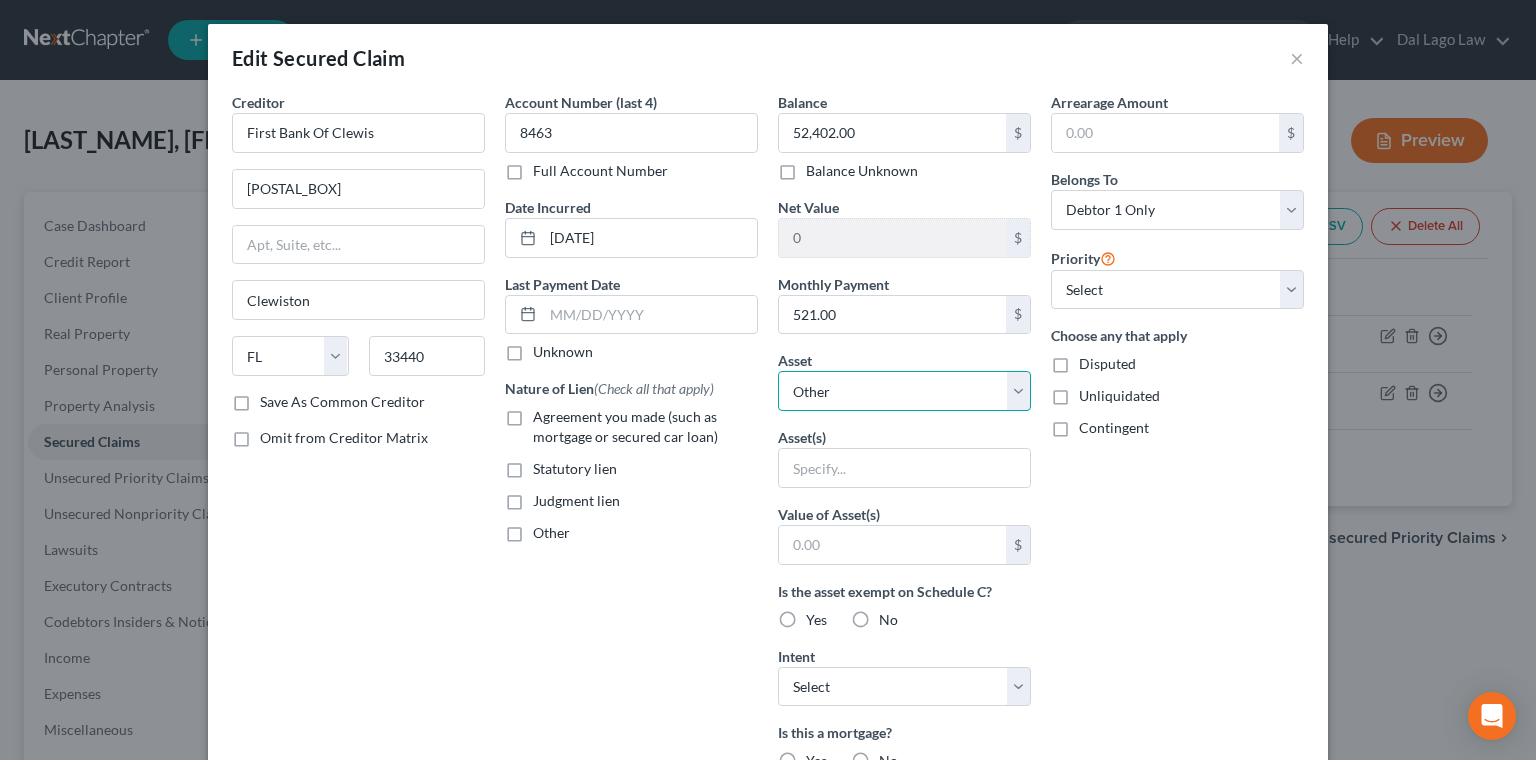 select on "2" 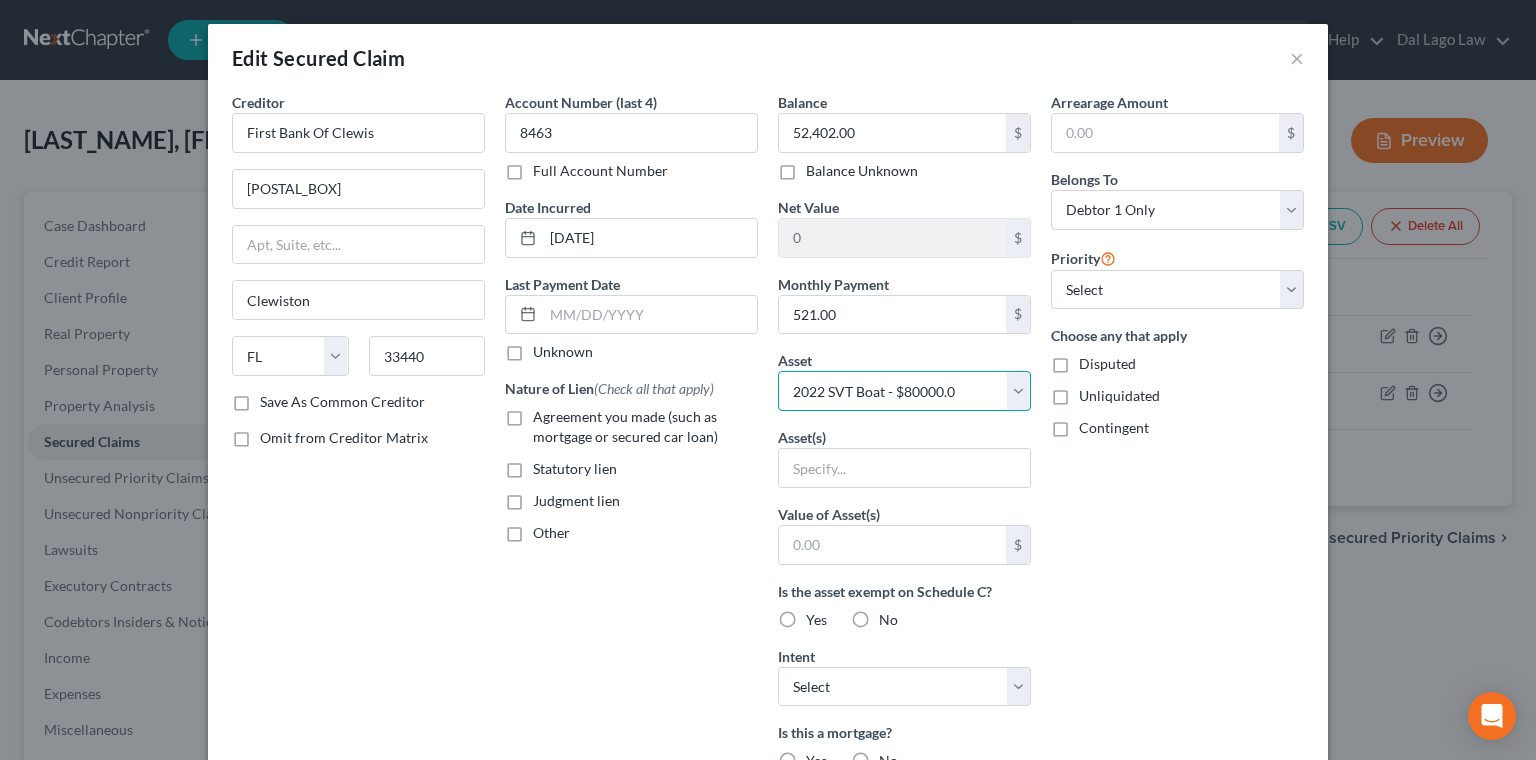 click on "2022 SVT Boat - $80000.0" at bounding box center [0, 0] 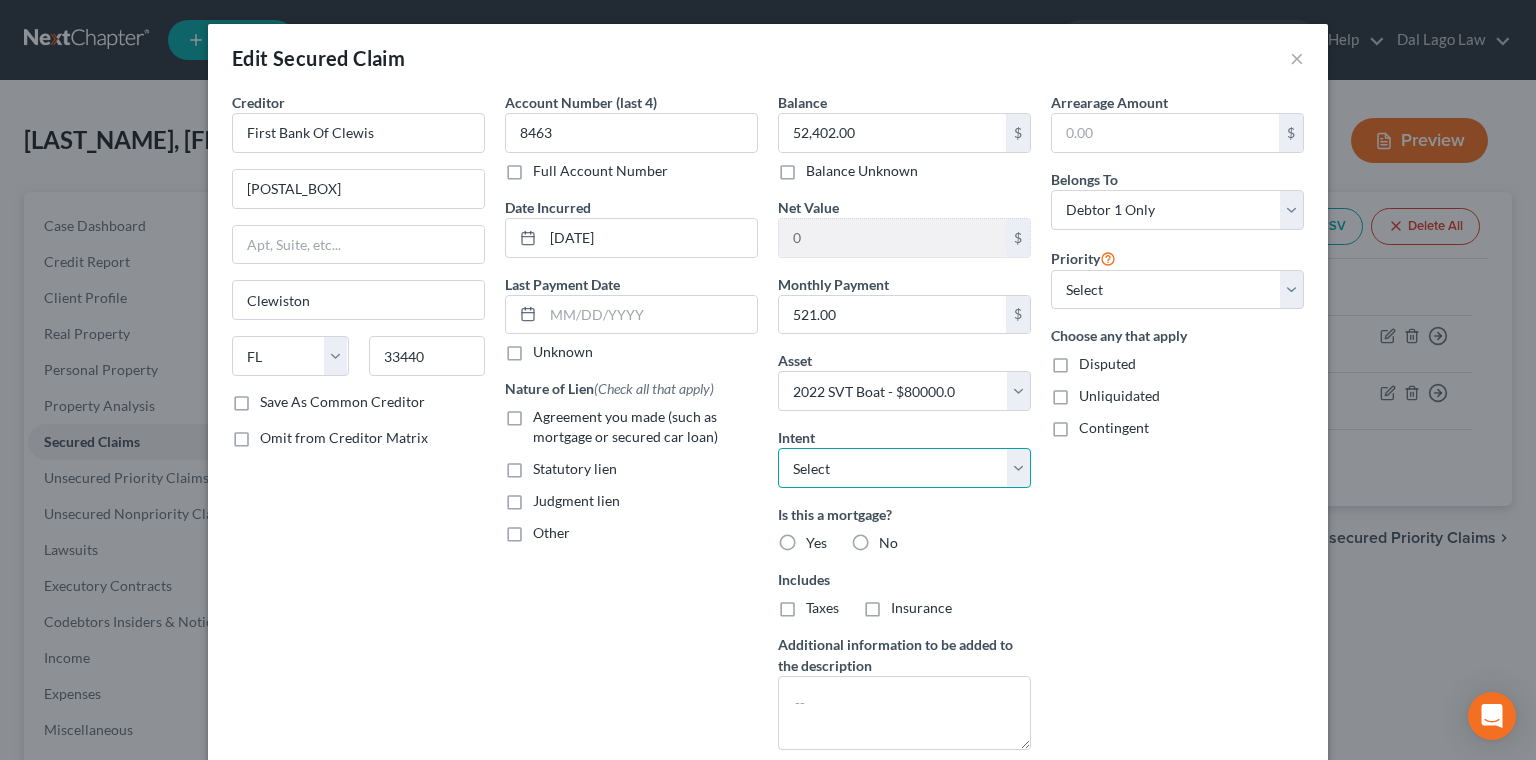 click on "Select Surrender Redeem Reaffirm Avoid Other" at bounding box center [904, 468] 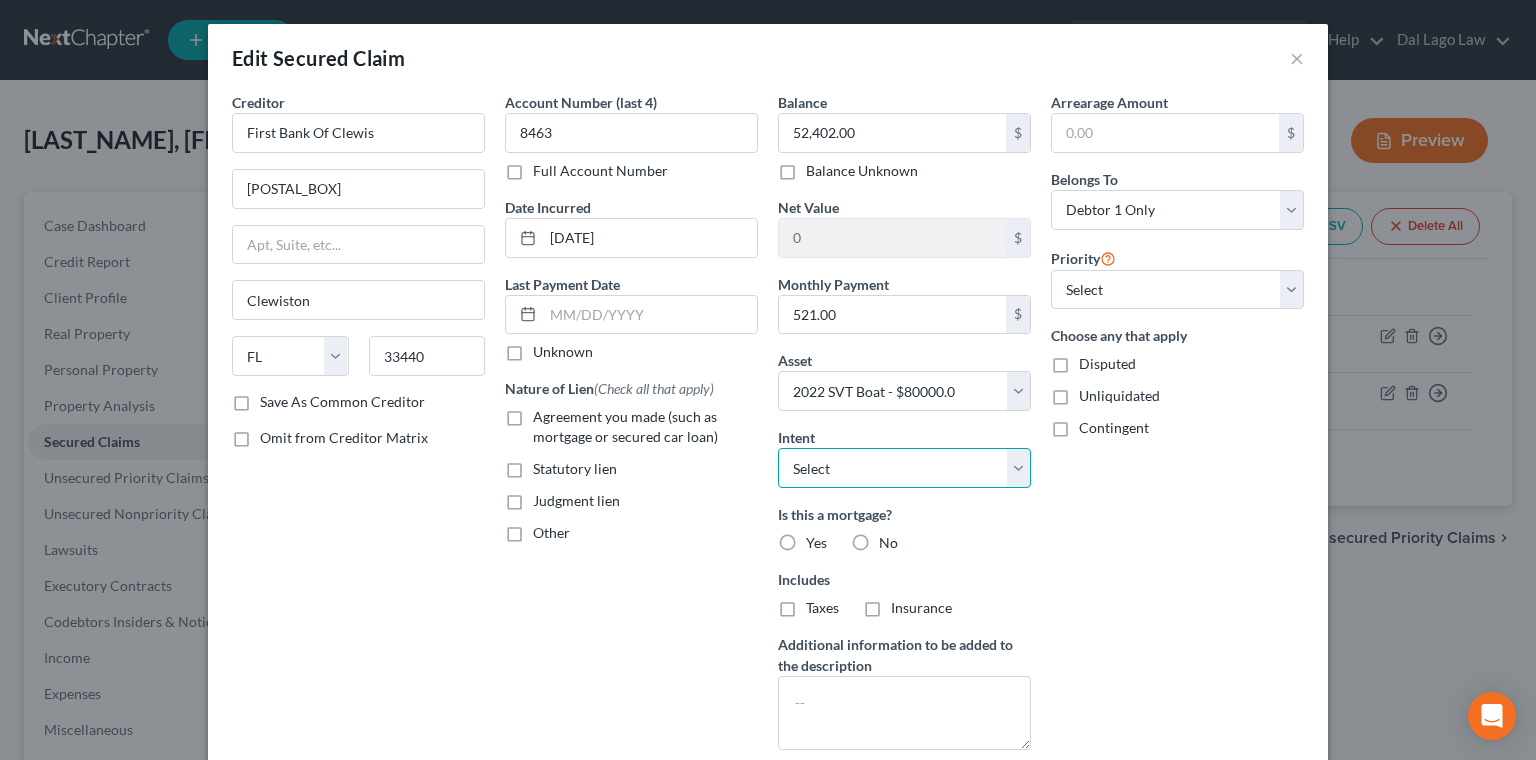 select on "4" 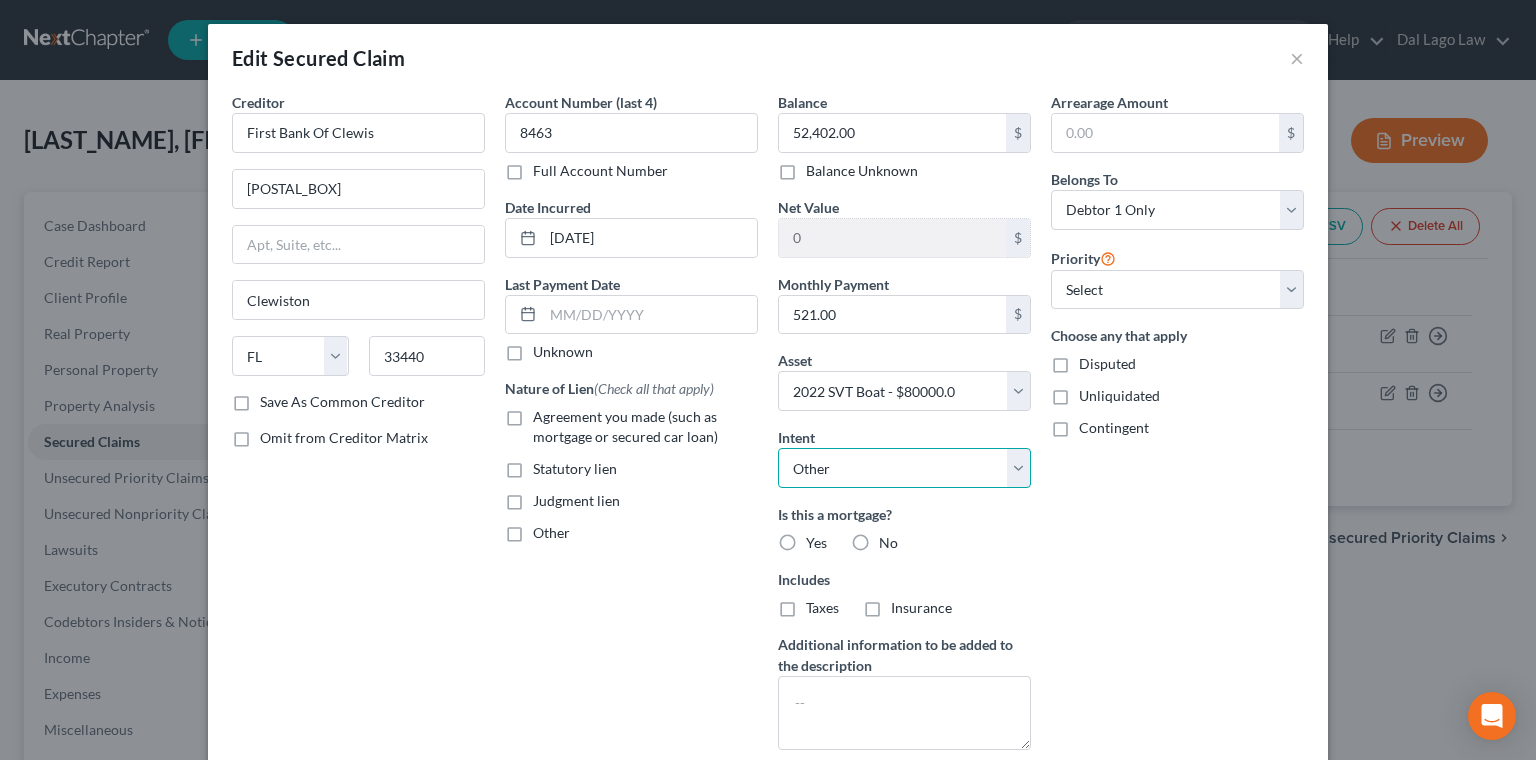 click on "Other" at bounding box center [0, 0] 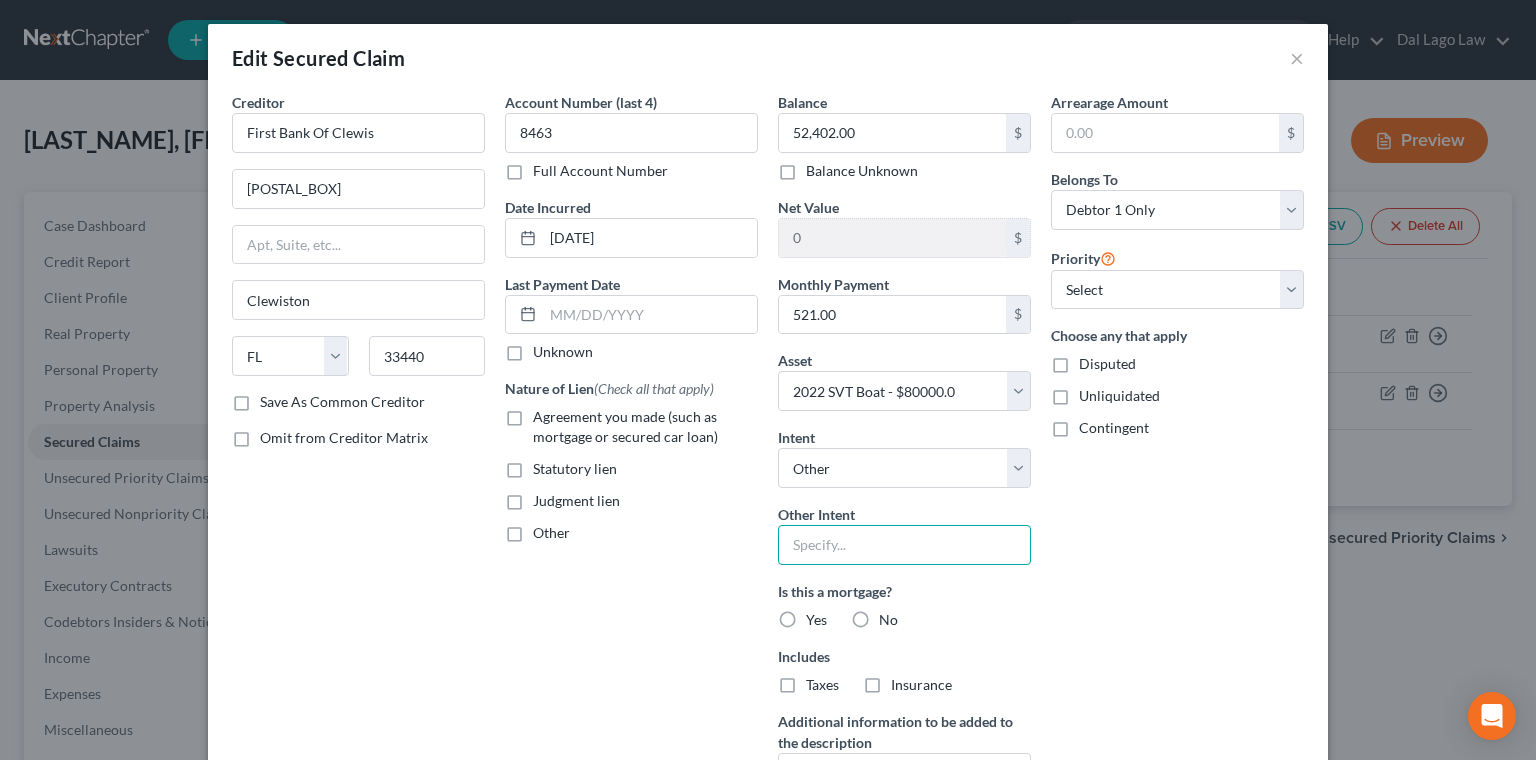 click at bounding box center [904, 545] 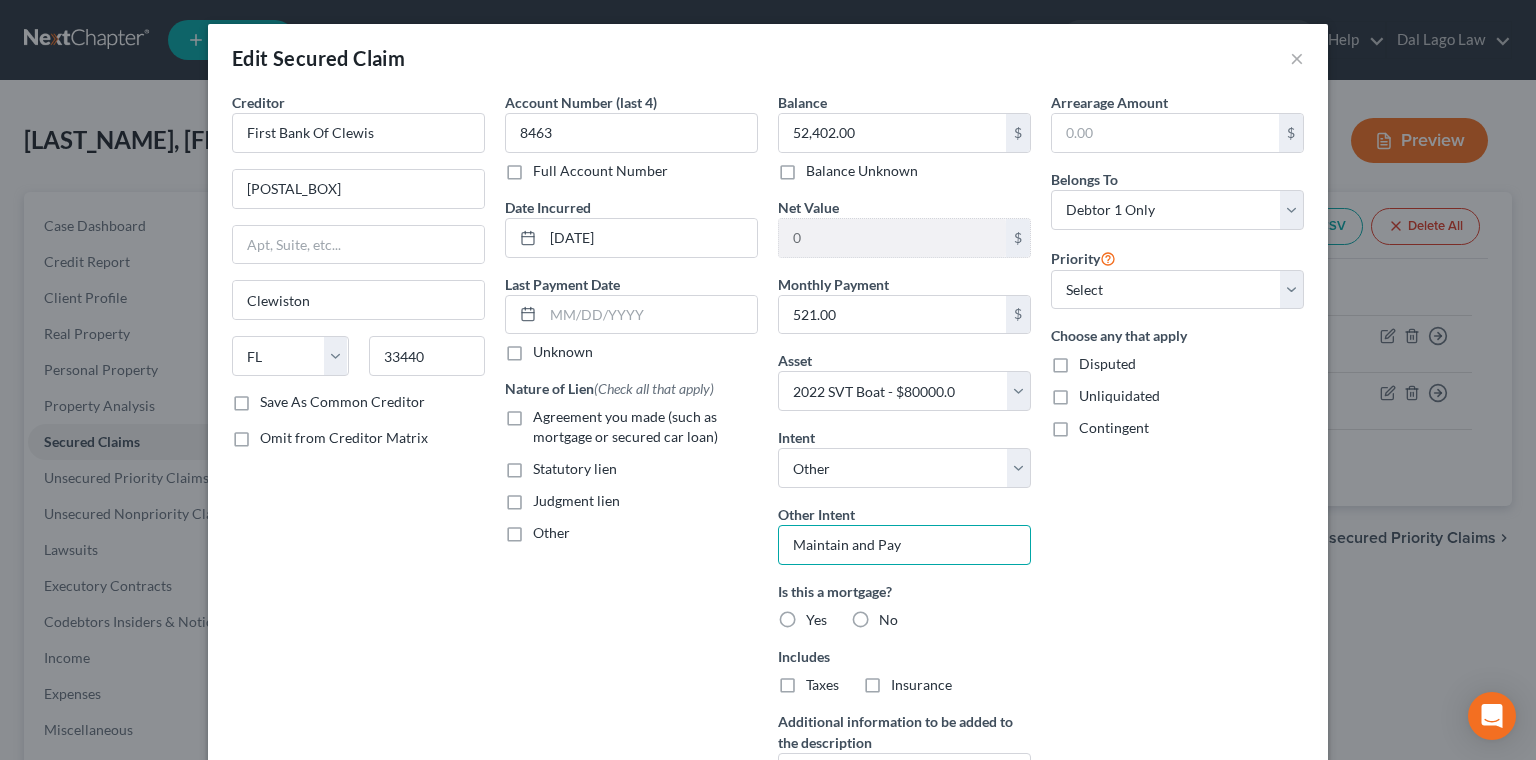 type on "Maintain and Pay" 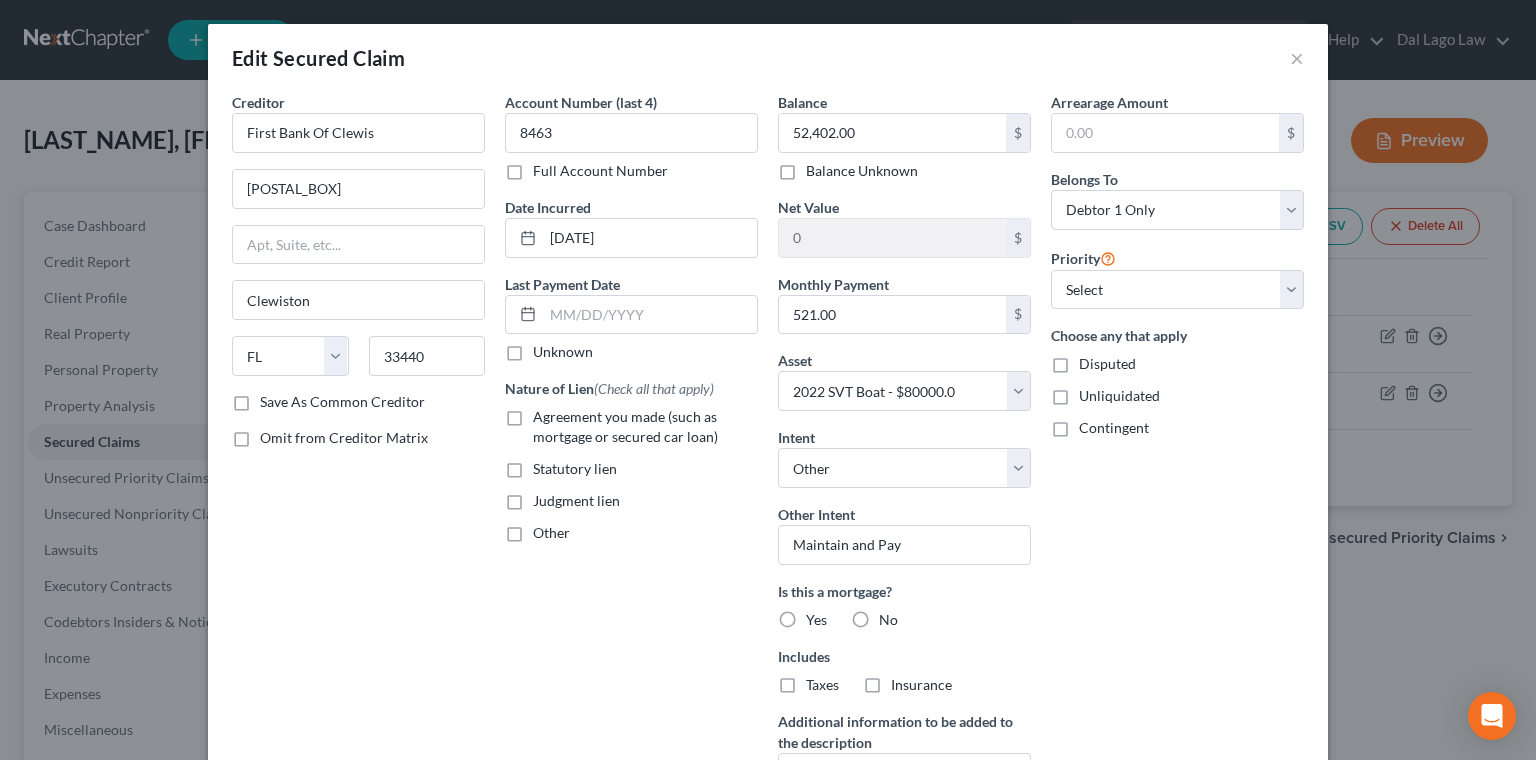 click on "No" at bounding box center (888, 620) 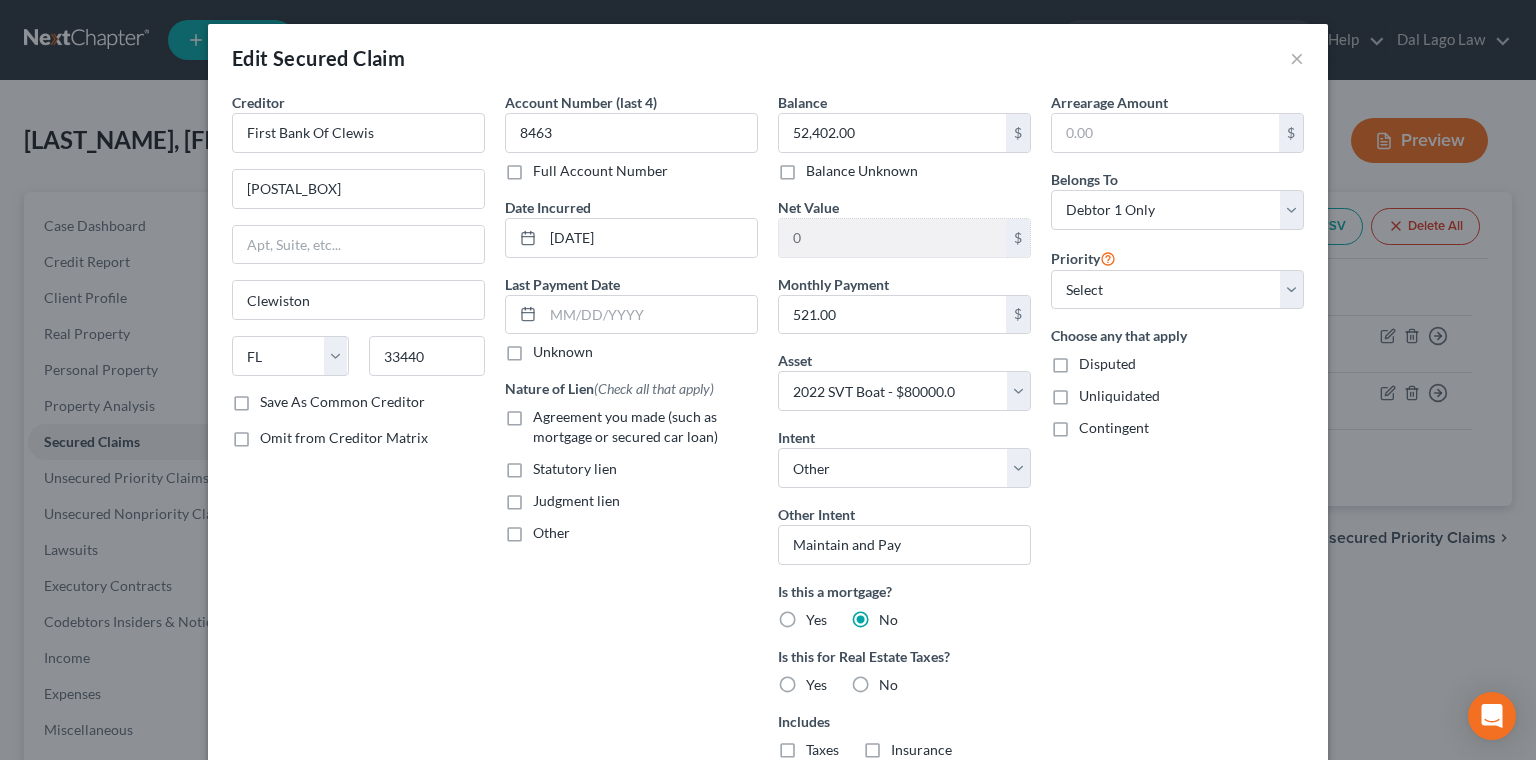 click on "No" at bounding box center (888, 685) 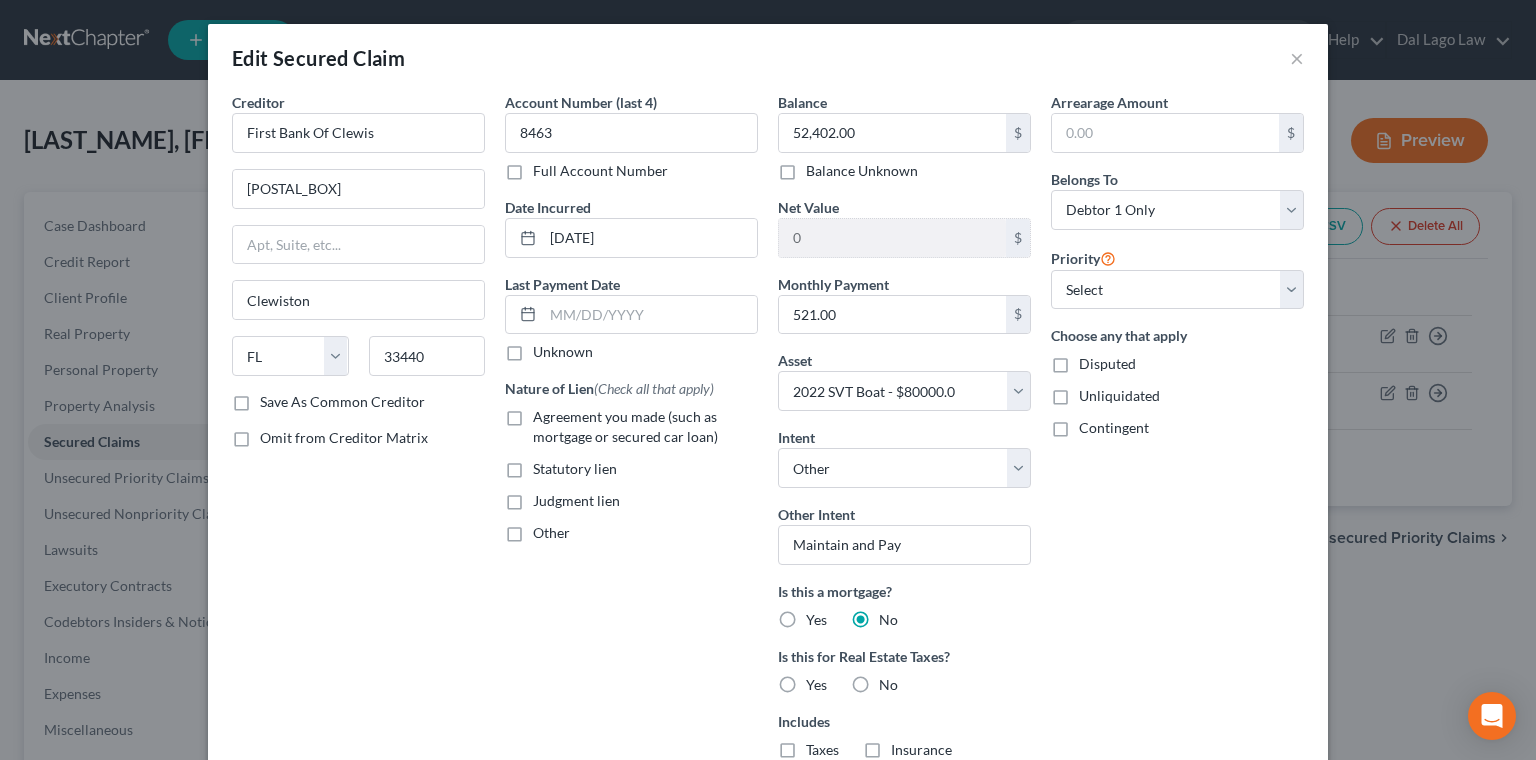 click on "No" at bounding box center (893, 681) 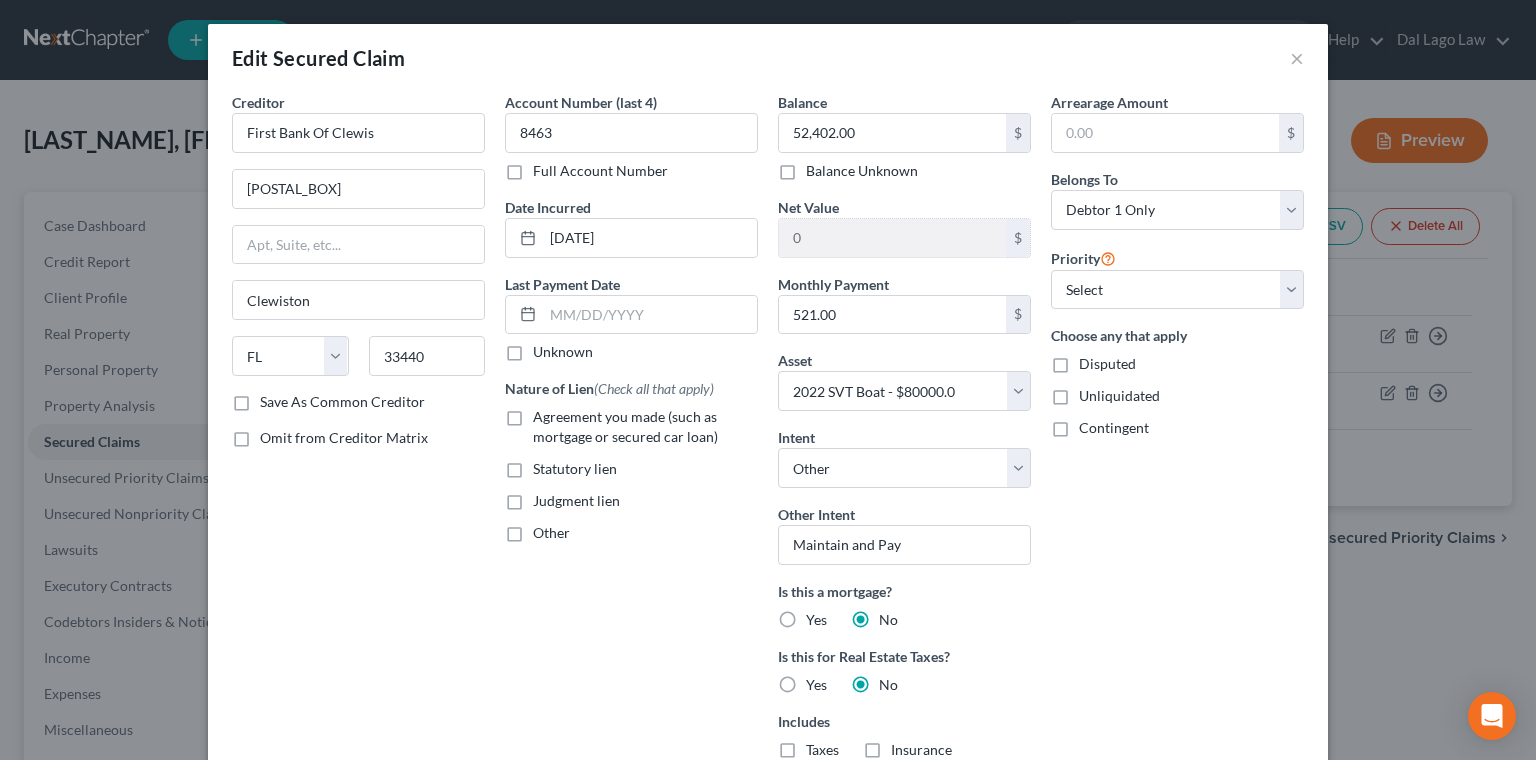 click on "Agreement you made (such as mortgage or secured car loan)" at bounding box center [645, 427] 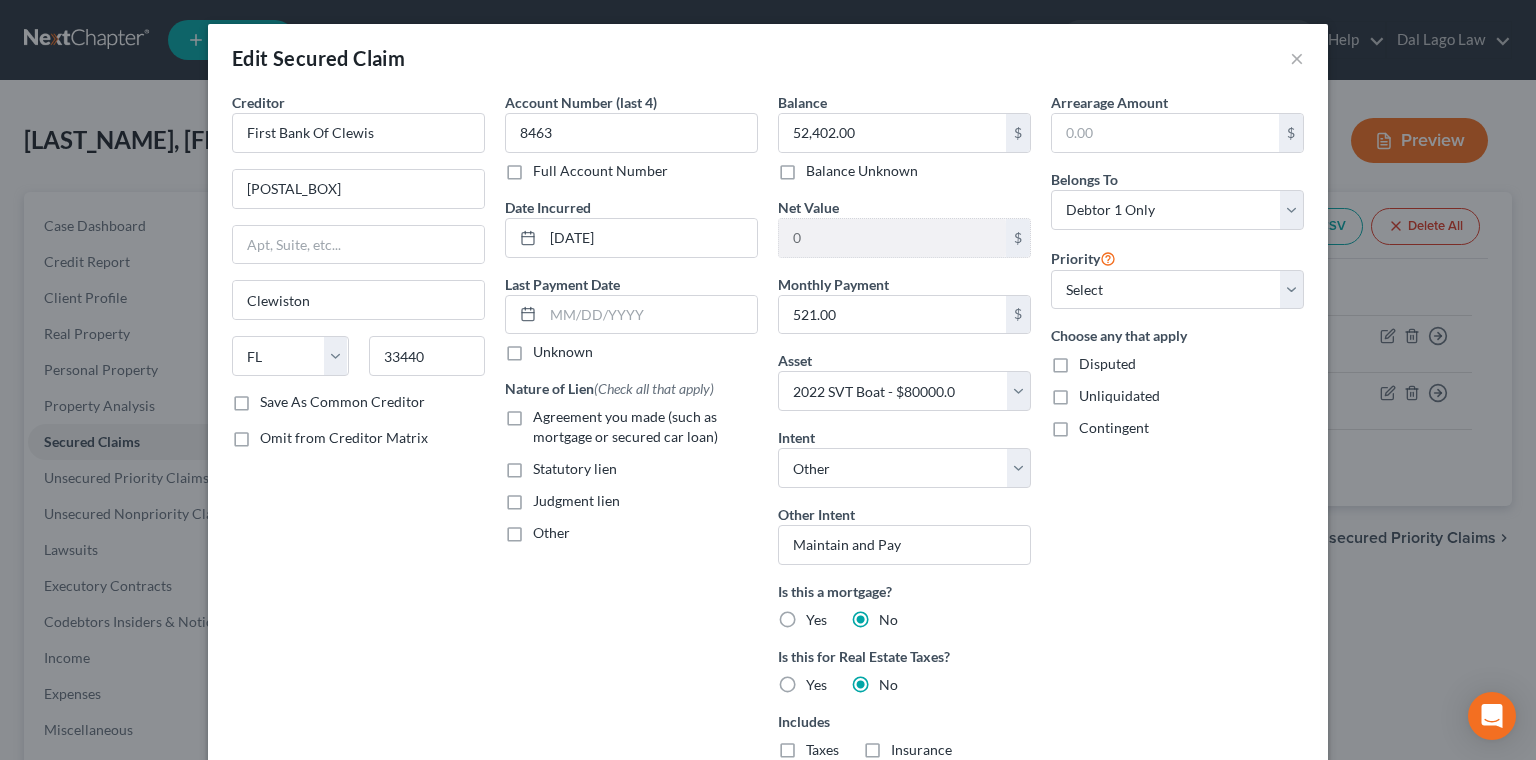 click on "Agreement you made (such as mortgage or secured car loan)" at bounding box center [547, 413] 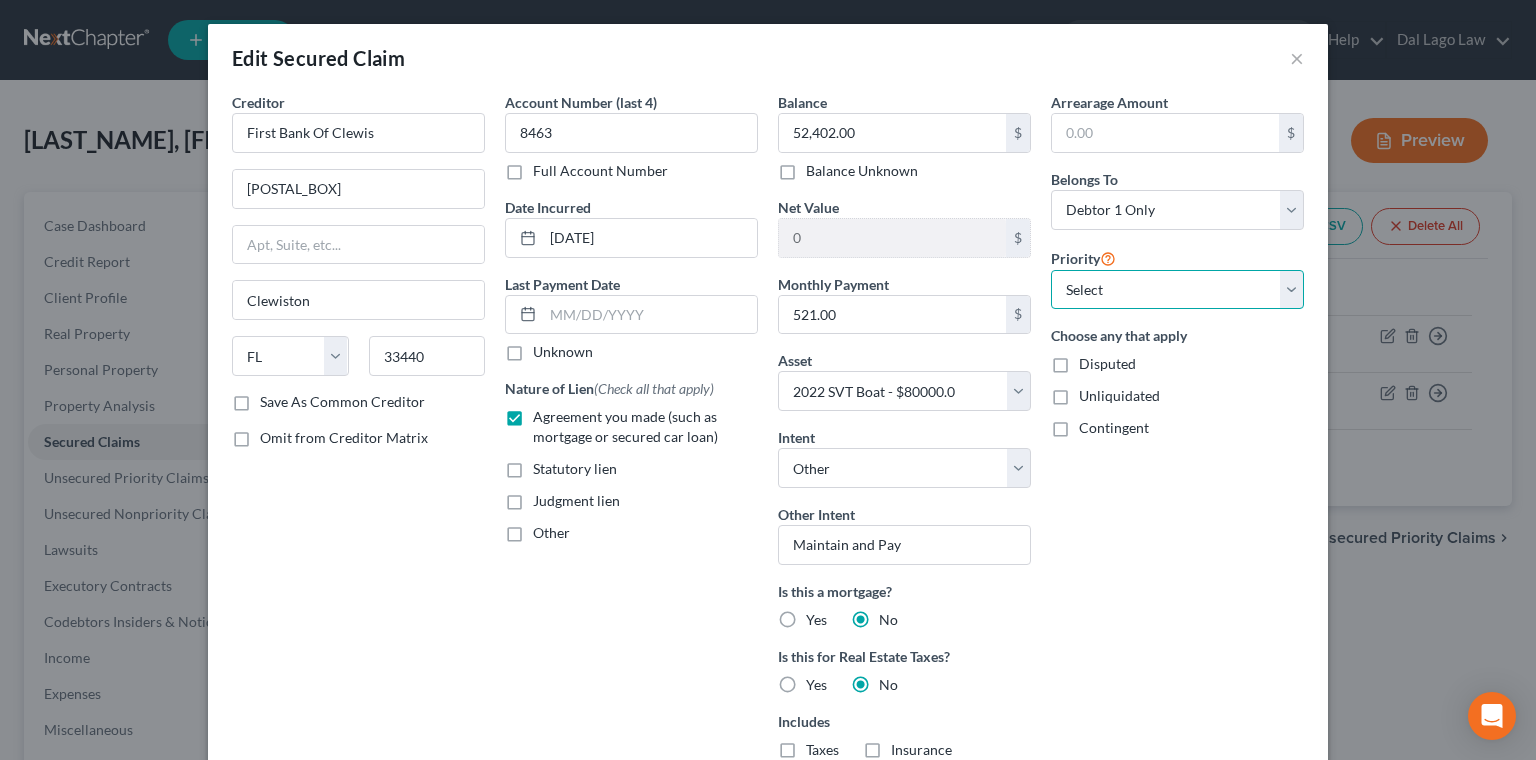 click on "Select 1st 2nd 3rd 4th 5th 6th 7th 8th 9th 10th 11th 12th 13th 14th 15th 16th 17th 18th 19th 20th 21th 22th 23th 24th 25th 26th 27th 28th 29th 30th" at bounding box center [1177, 290] 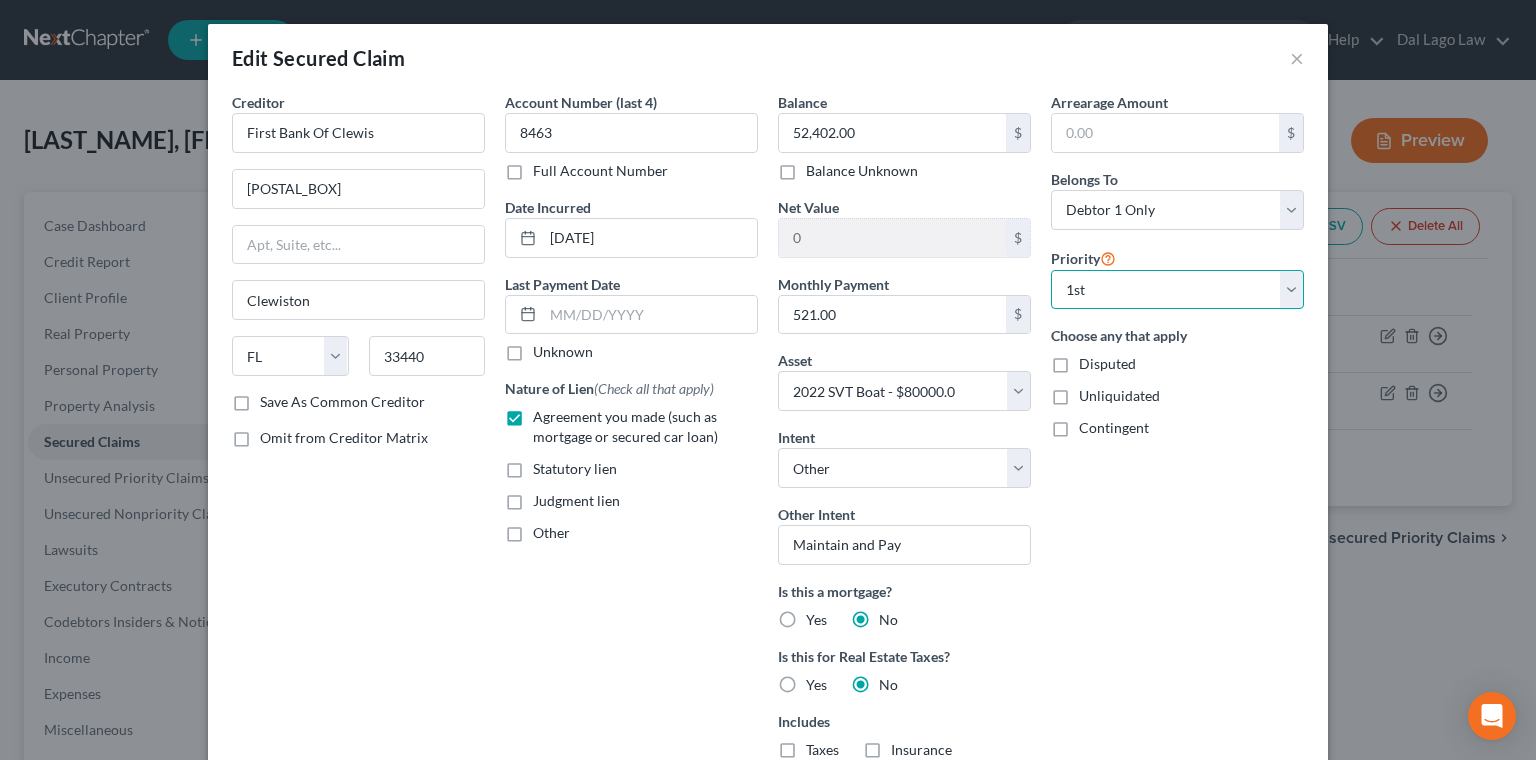 click on "1st" at bounding box center [0, 0] 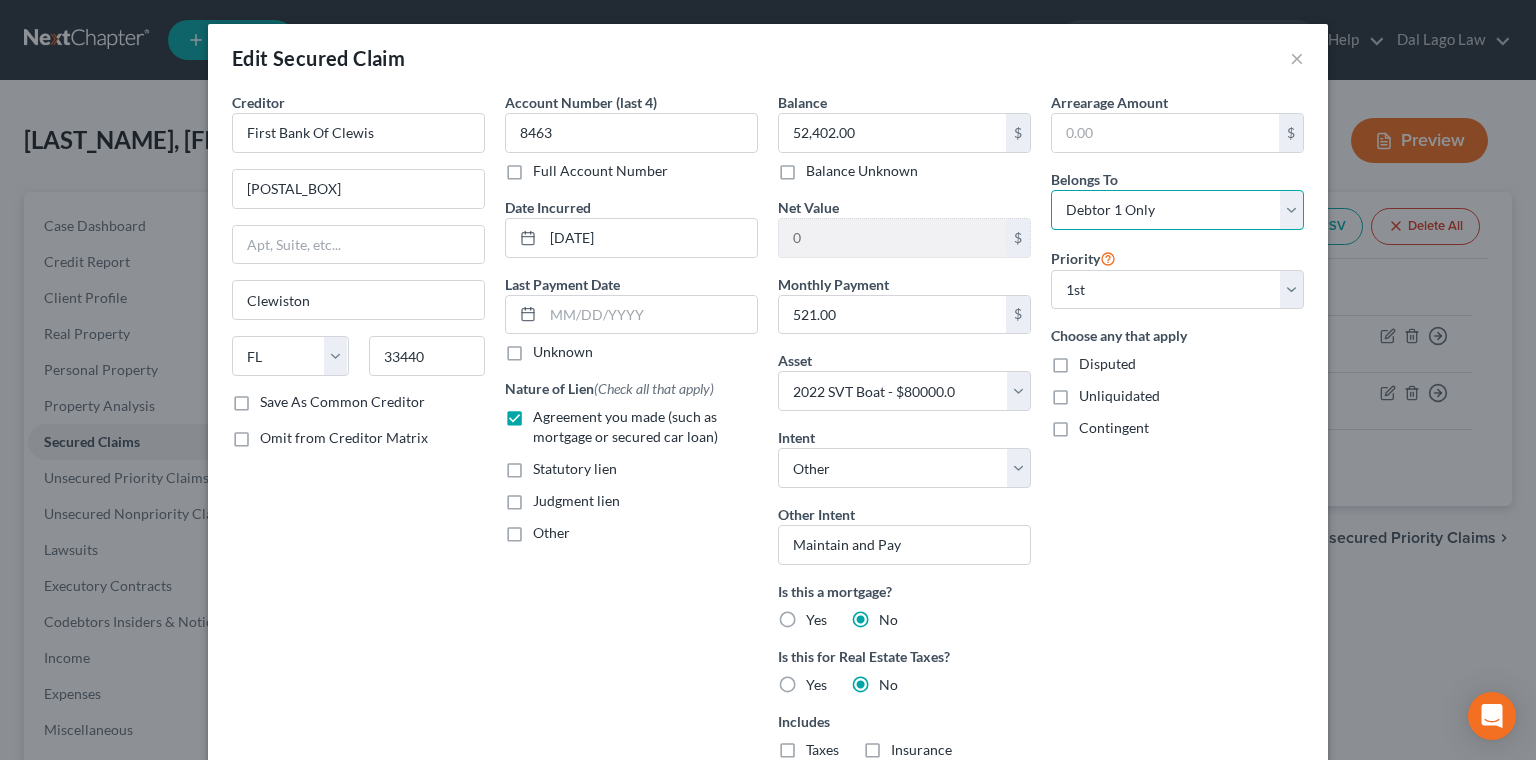 click on "Select Debtor 1 Only Debtor 2 Only Debtor 1 And Debtor 2 Only At Least One Of The Debtors And Another Community Property" at bounding box center [1177, 210] 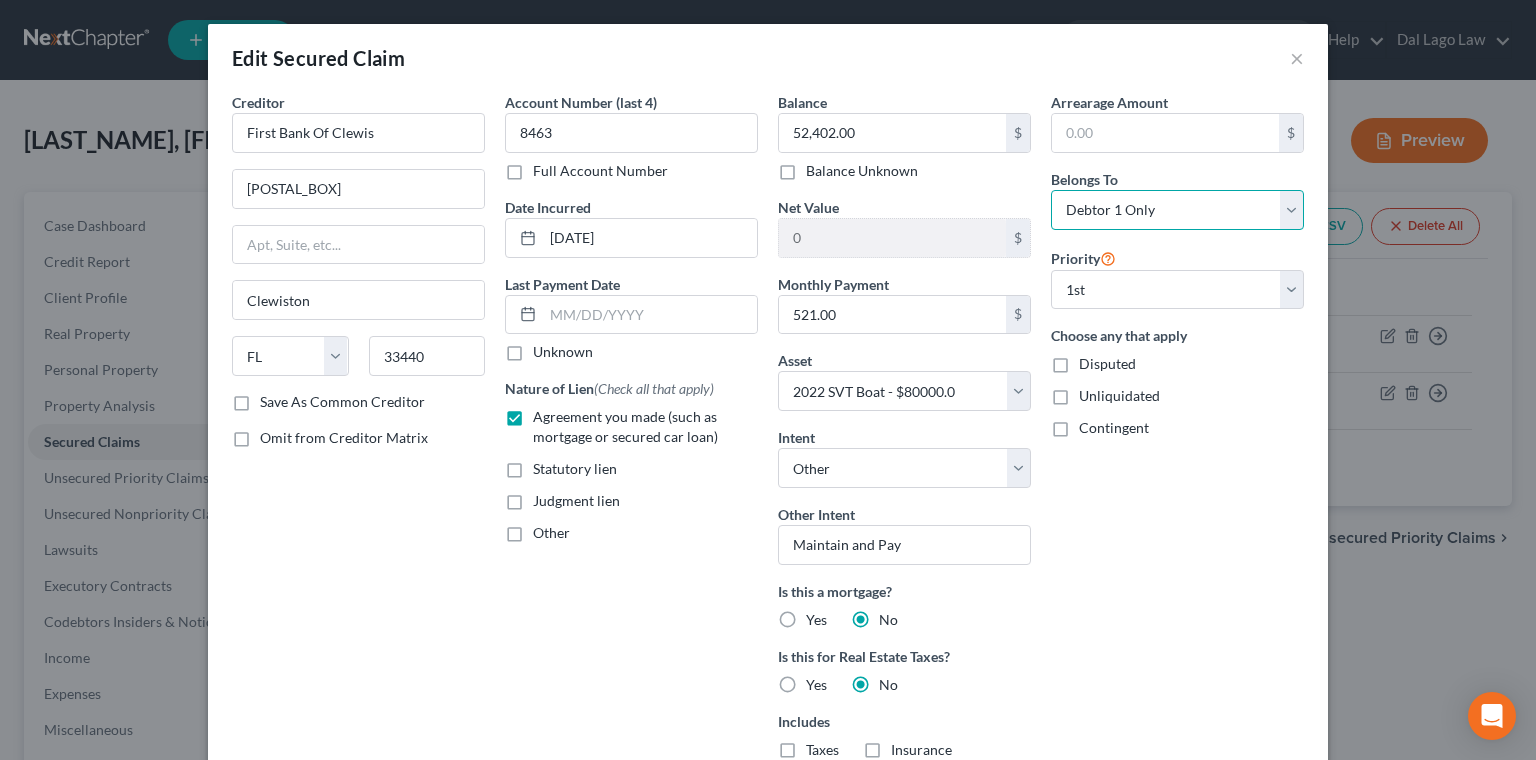 select on "3" 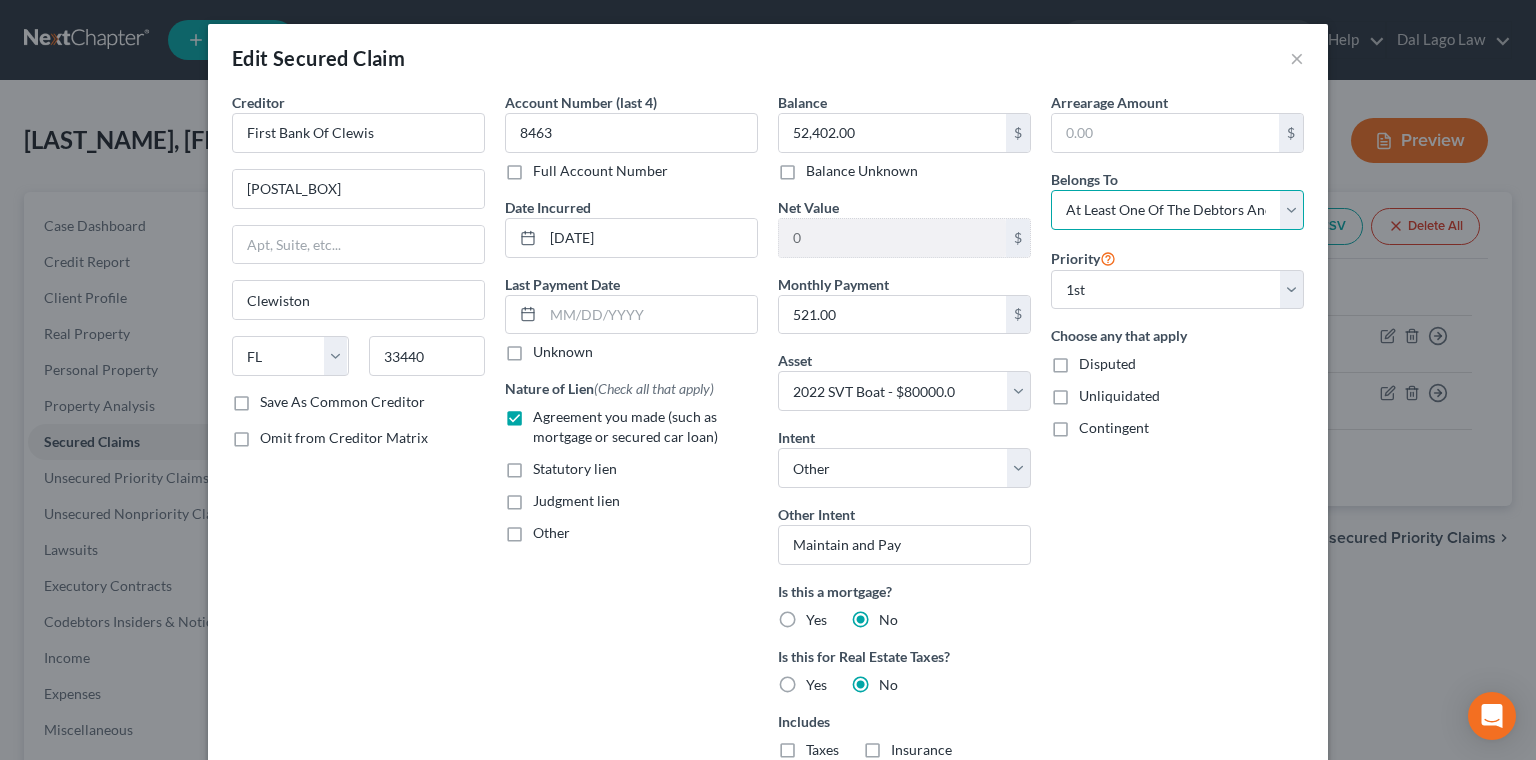 click on "At Least One Of The Debtors And Another" at bounding box center (0, 0) 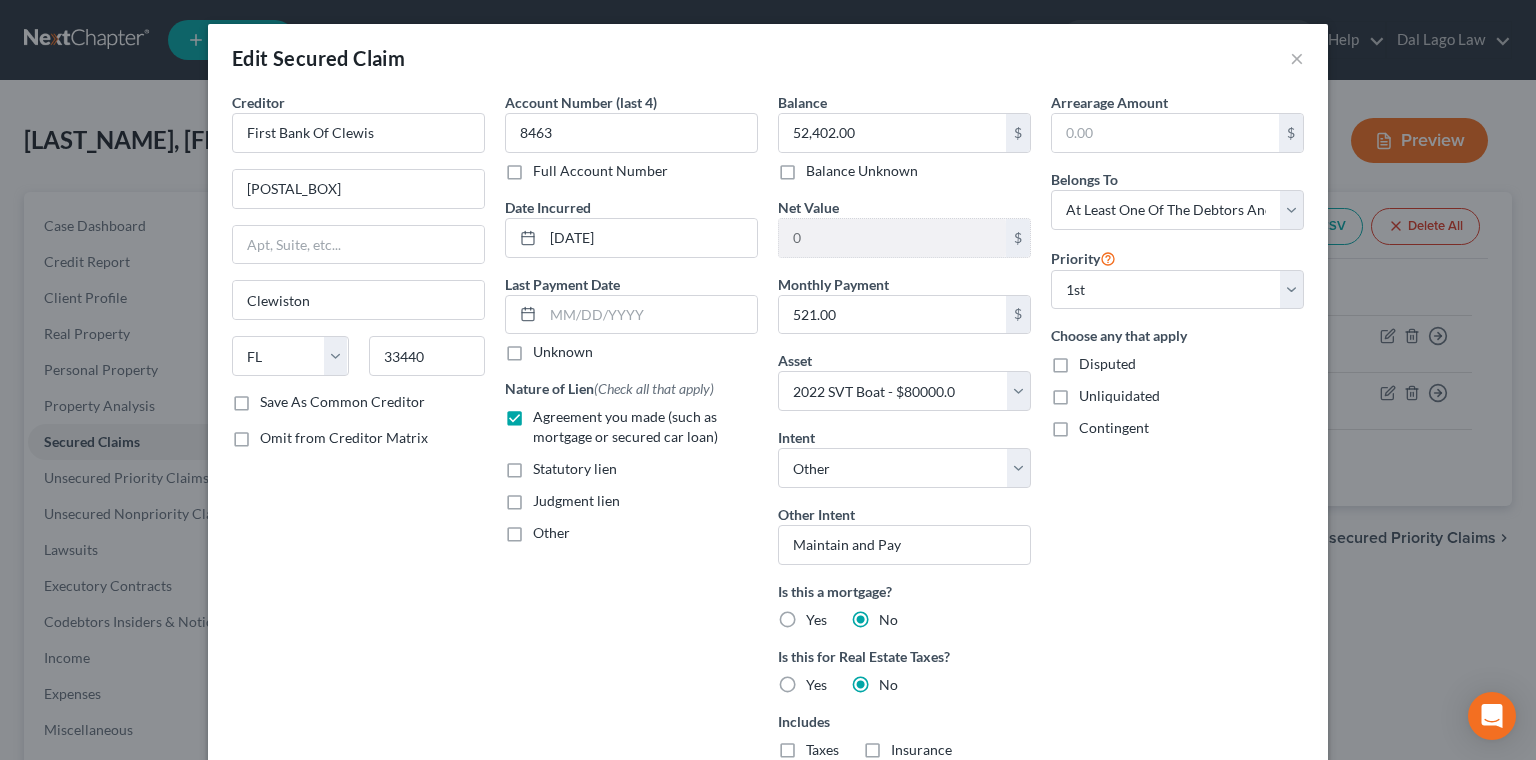 click on "Account Number (last 4)
8463
Full Account Number
Date Incurred         [DATE] Last Payment Date         Unknown Nature of Lien  (Check all that apply) Agreement you made (such as mortgage or secured car loan) Statutory lien Judgment lien Other" at bounding box center (631, 500) 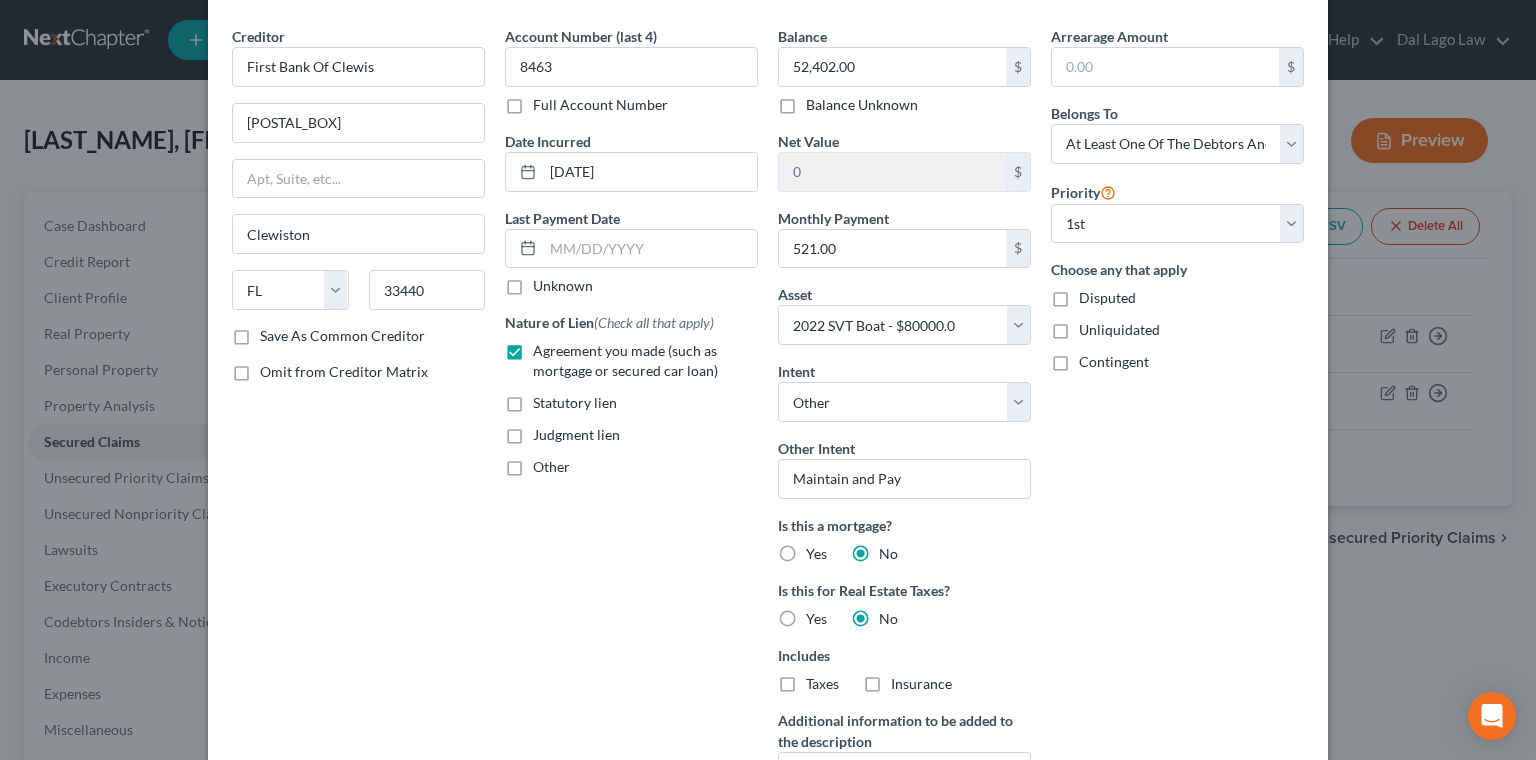 click on "Add Co-Debtor" at bounding box center (631, 907) 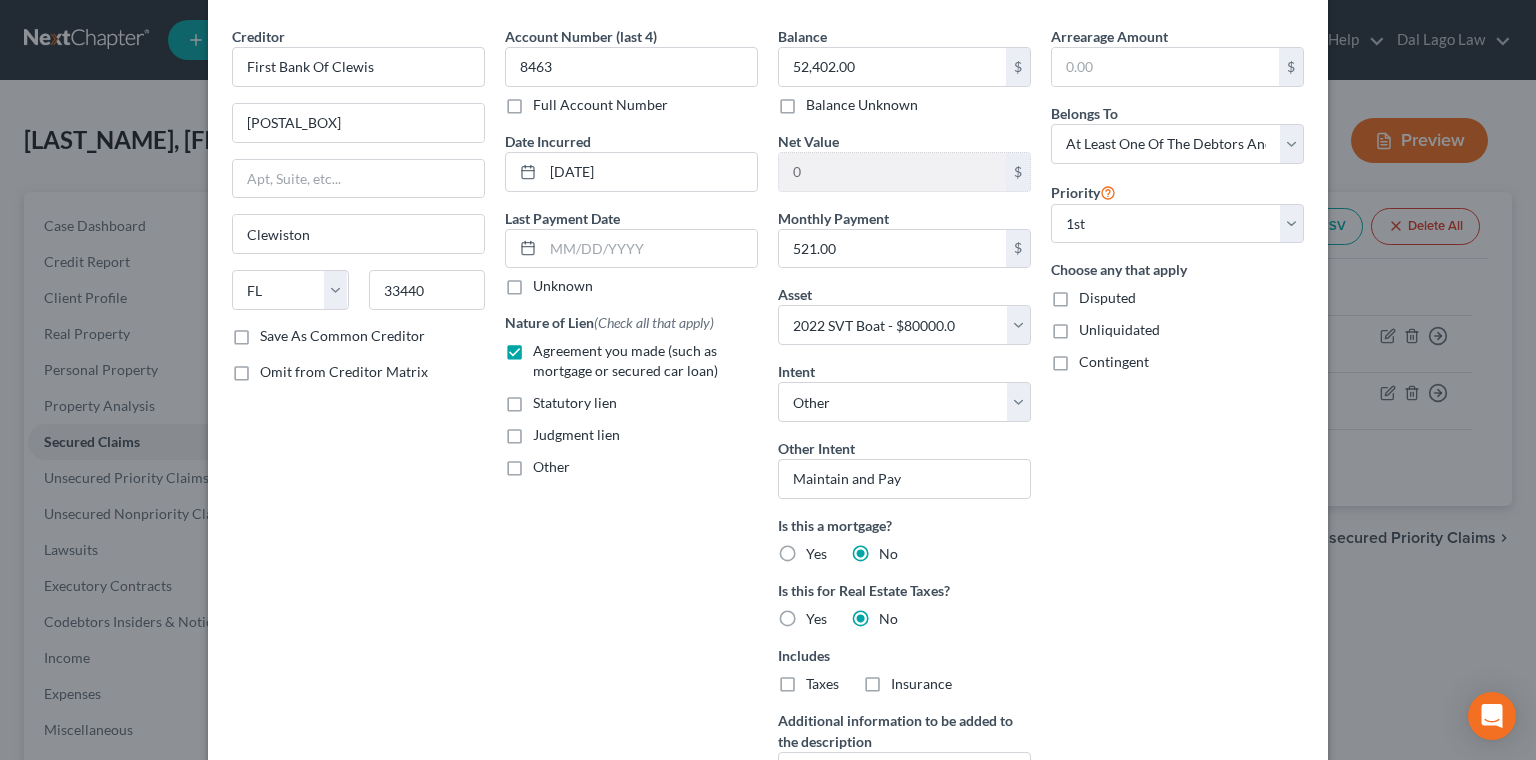 scroll, scrollTop: 373, scrollLeft: 0, axis: vertical 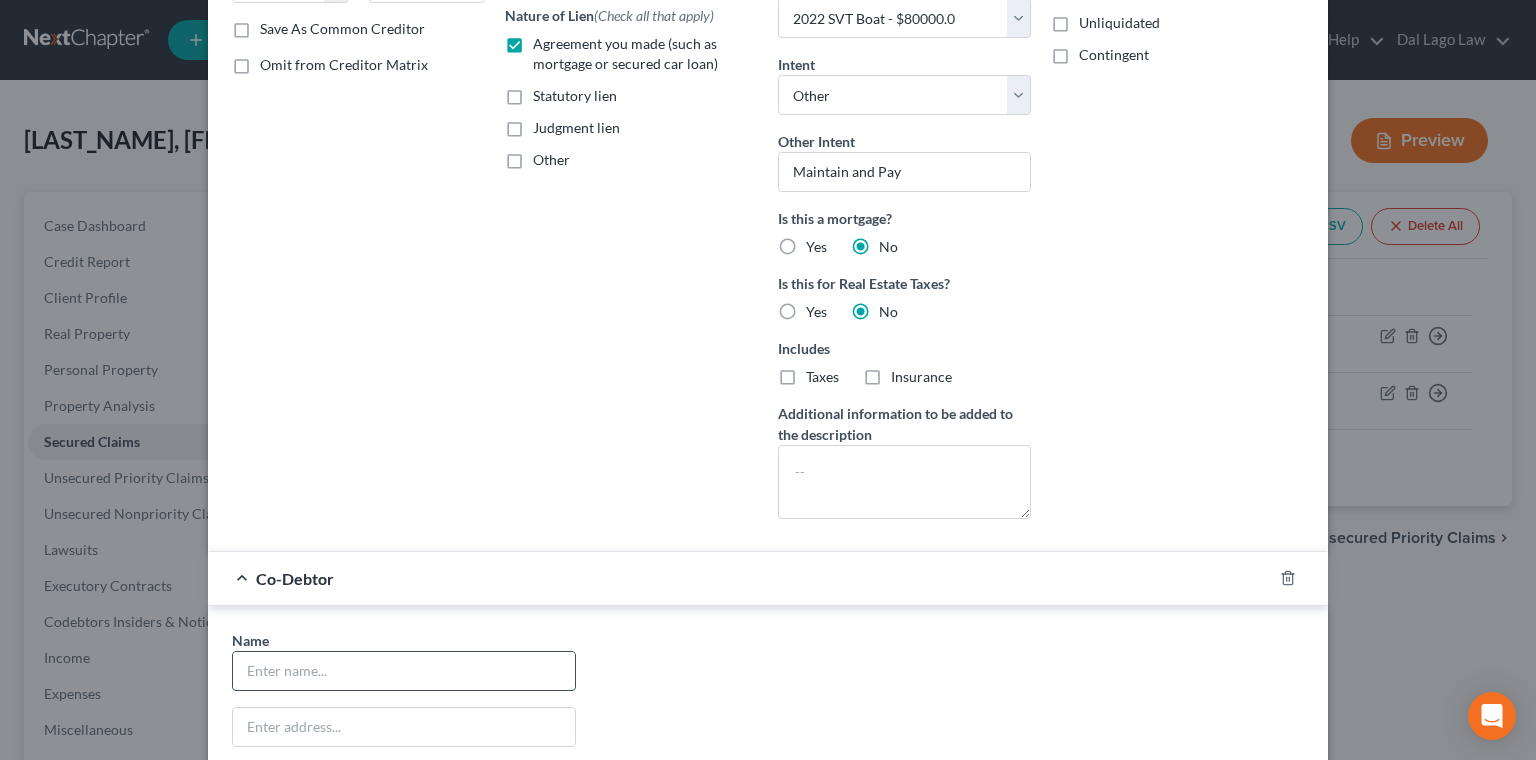 click at bounding box center (404, 671) 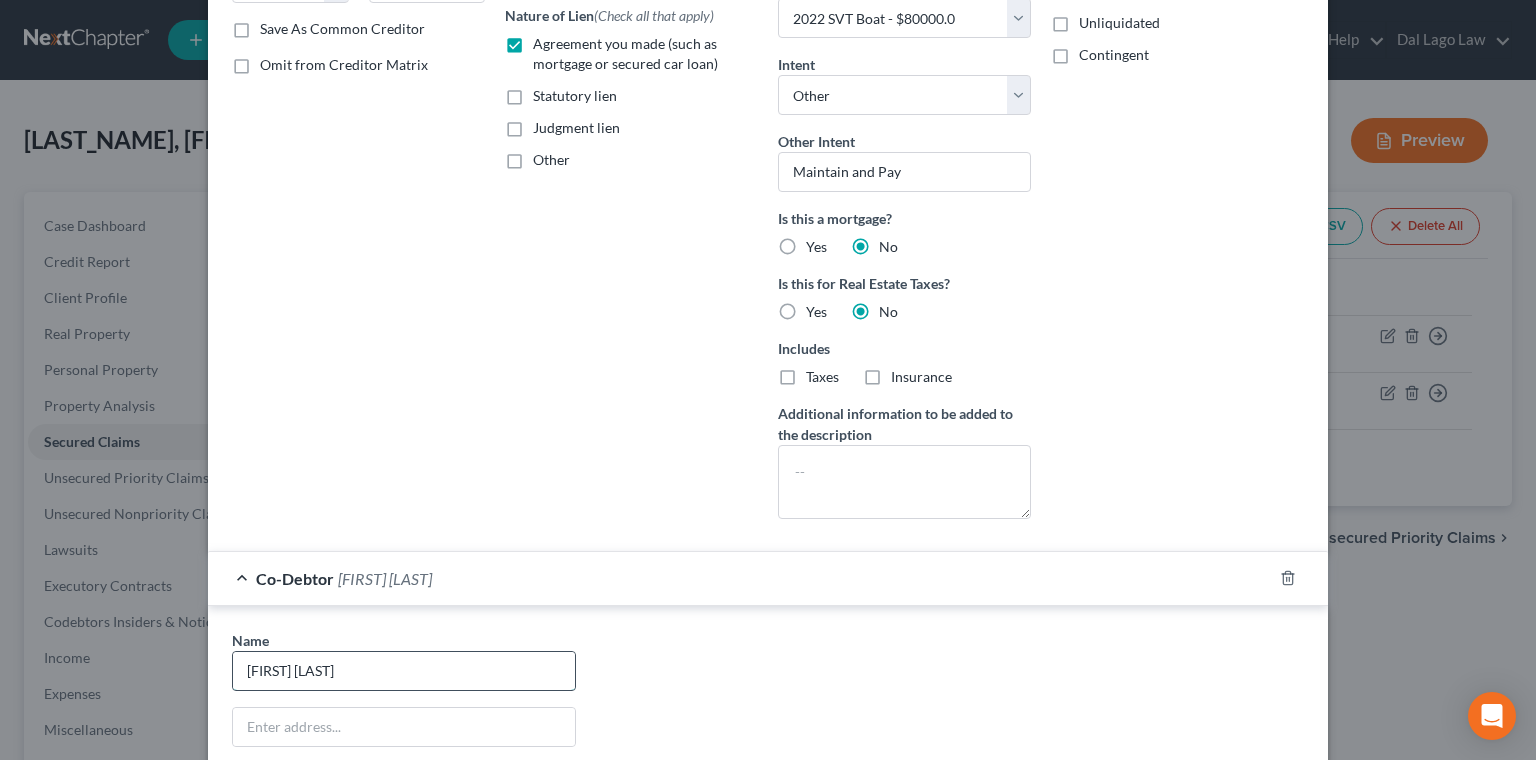 type on "[FIRST] [LAST]" 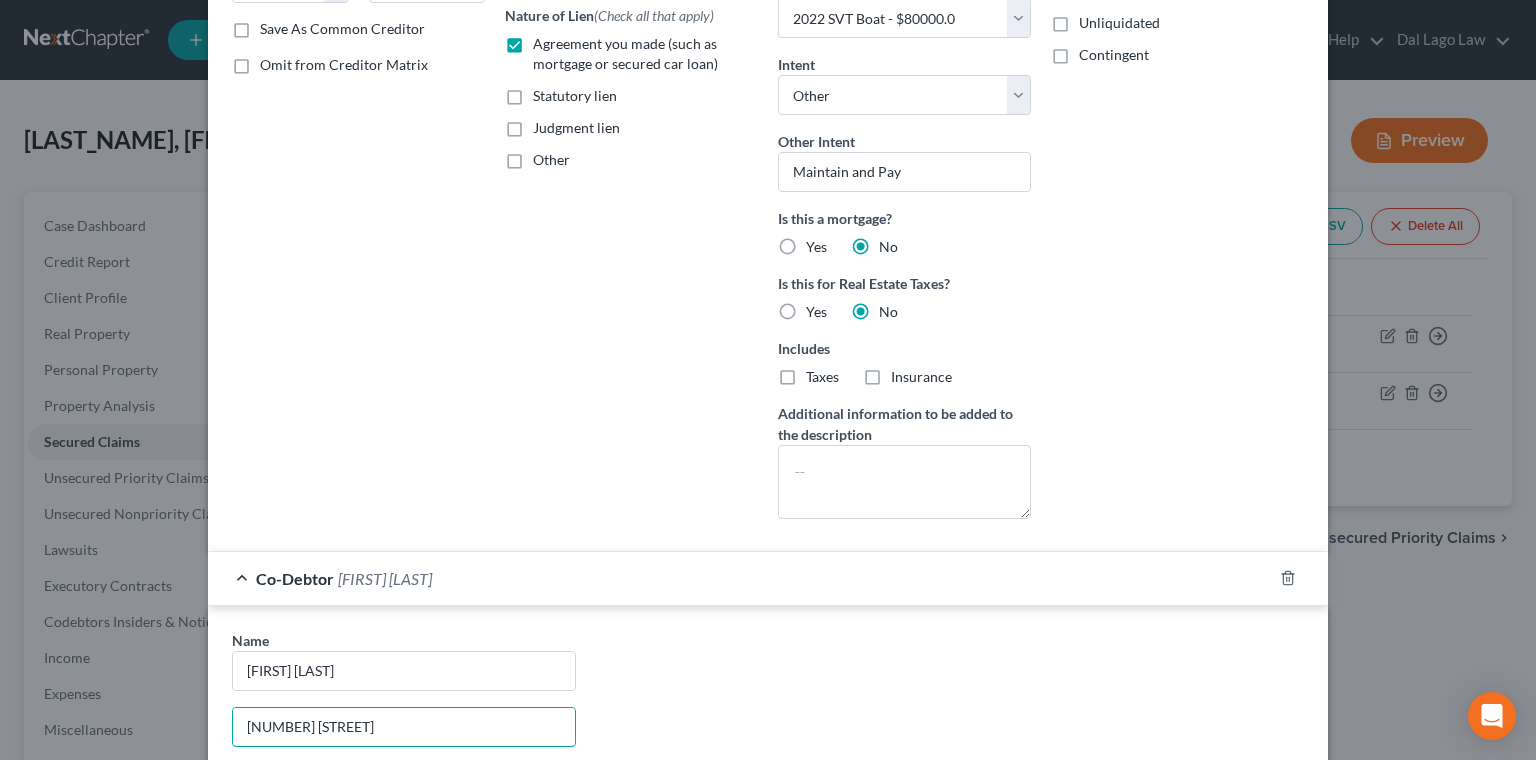 type on "[NUMBER] [STREET]" 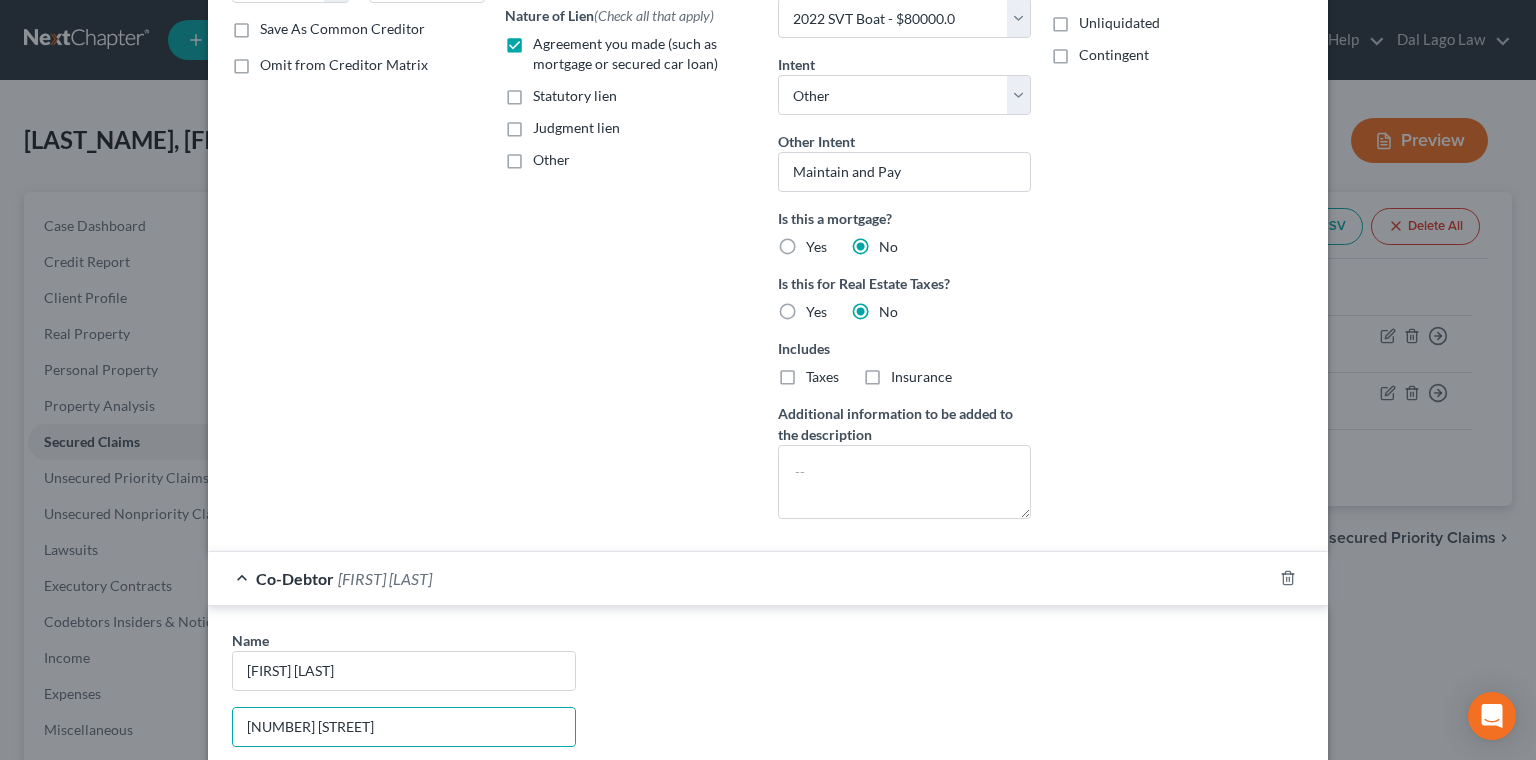 click at bounding box center [495, 894] 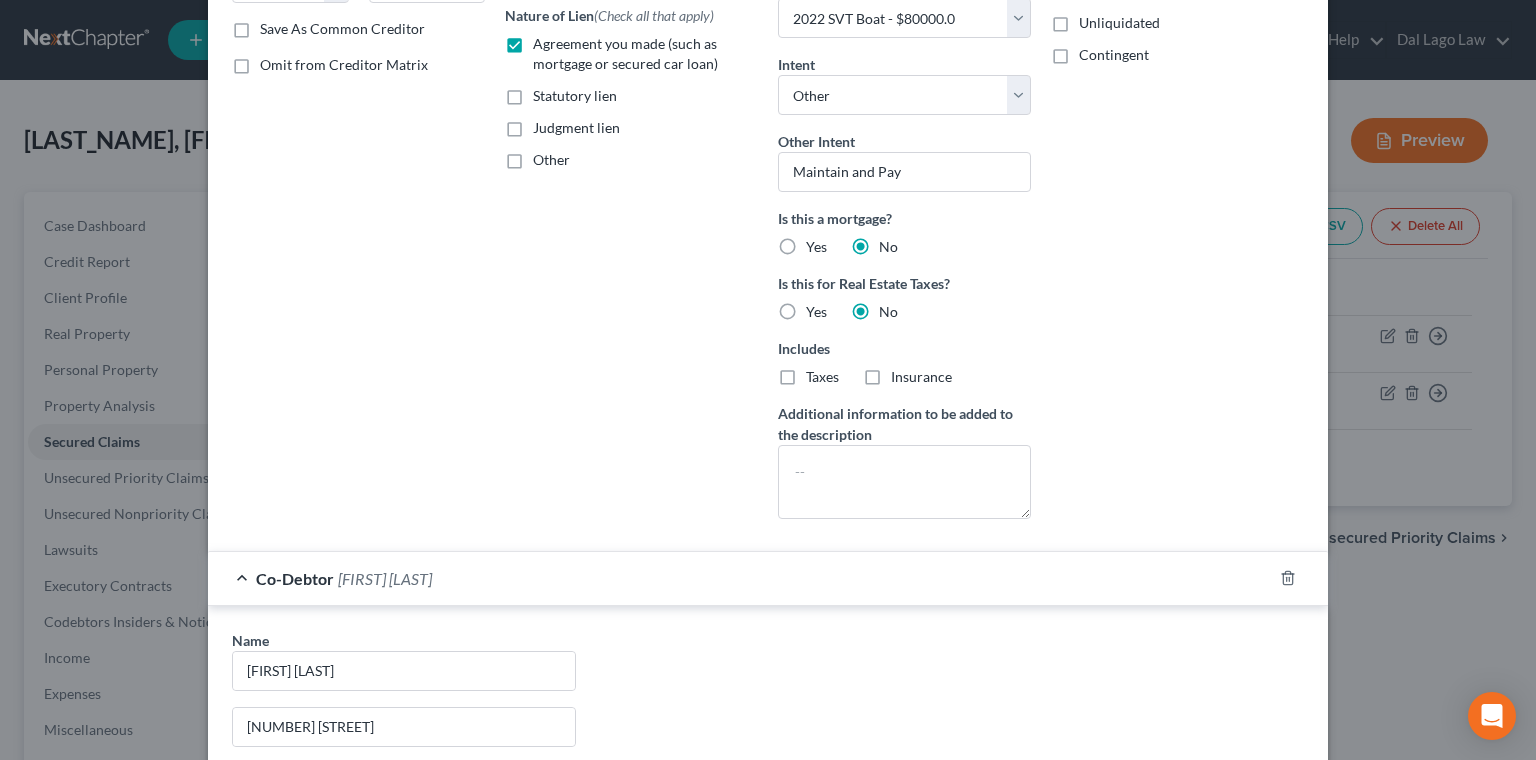 type on "33920" 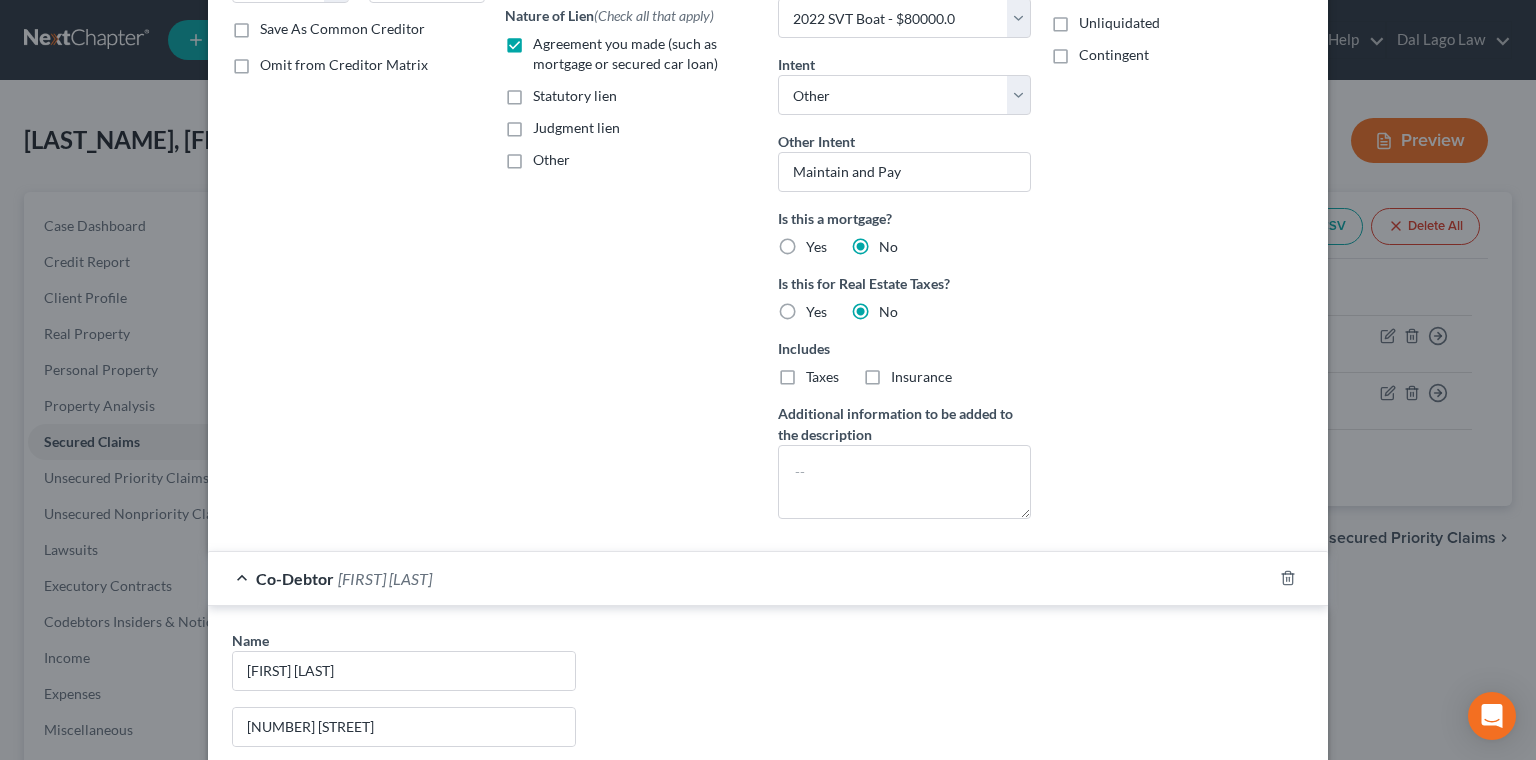 click on "Omit from Creditor Matrix" at bounding box center [344, 940] 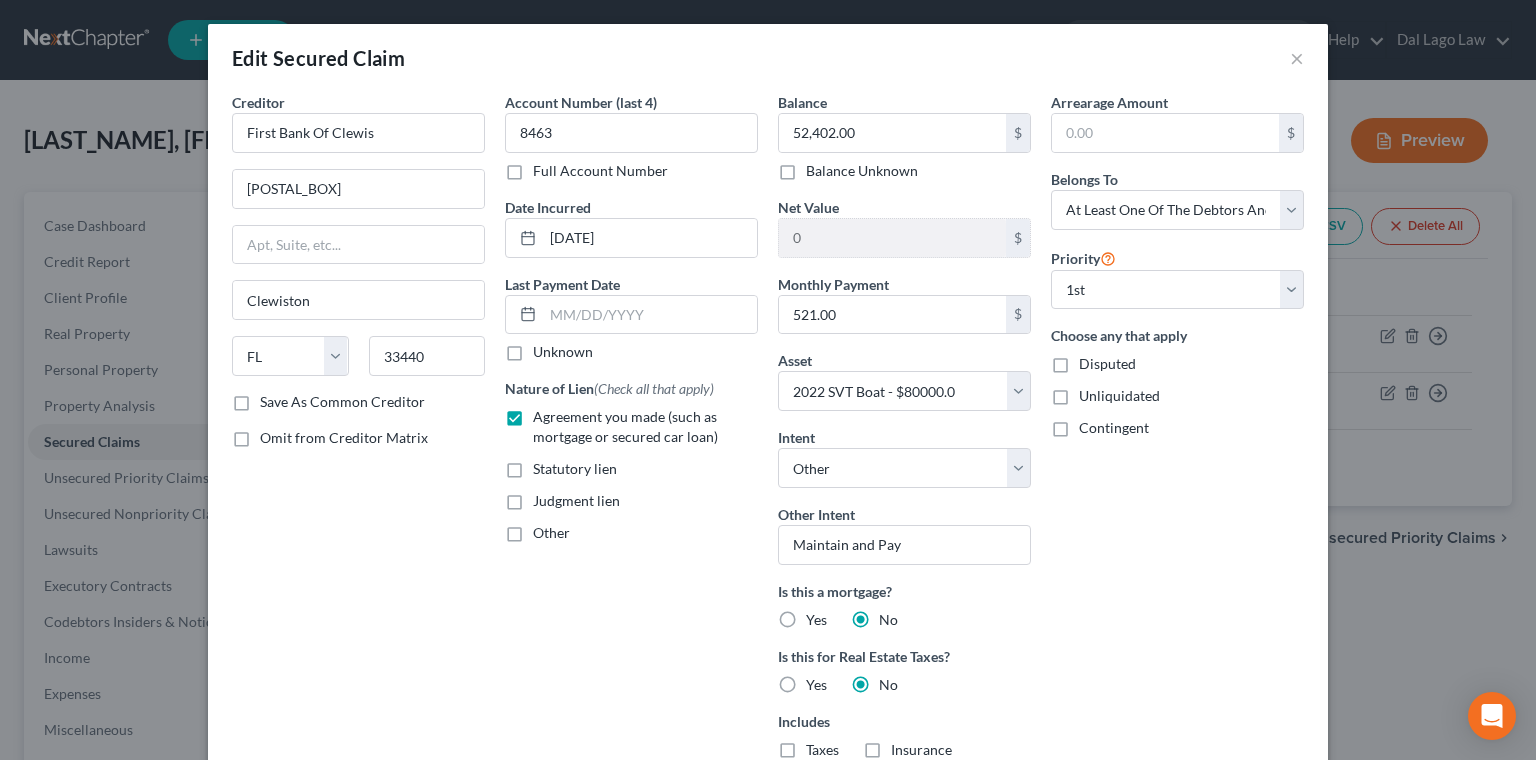 scroll, scrollTop: 0, scrollLeft: 0, axis: both 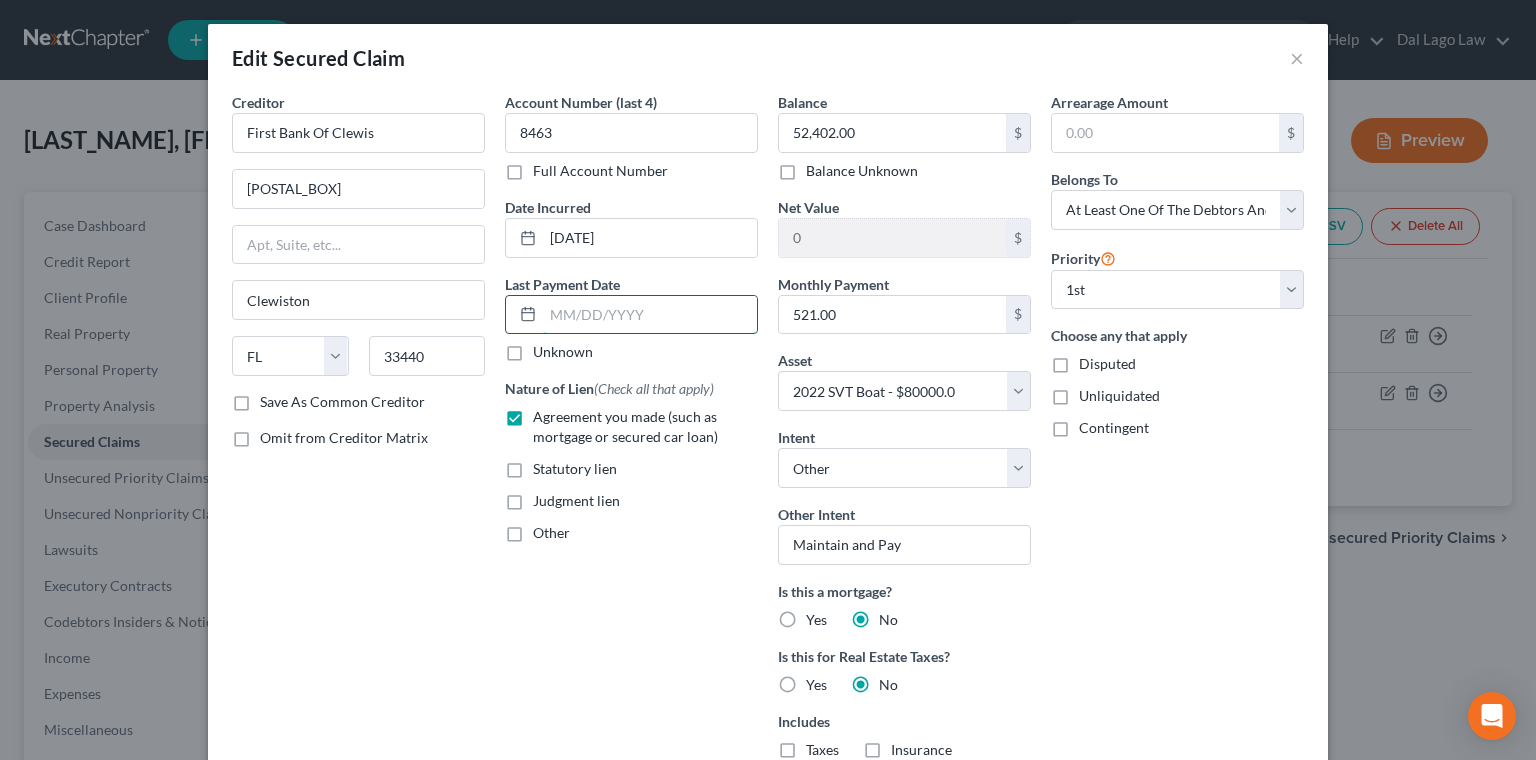 click at bounding box center (650, 315) 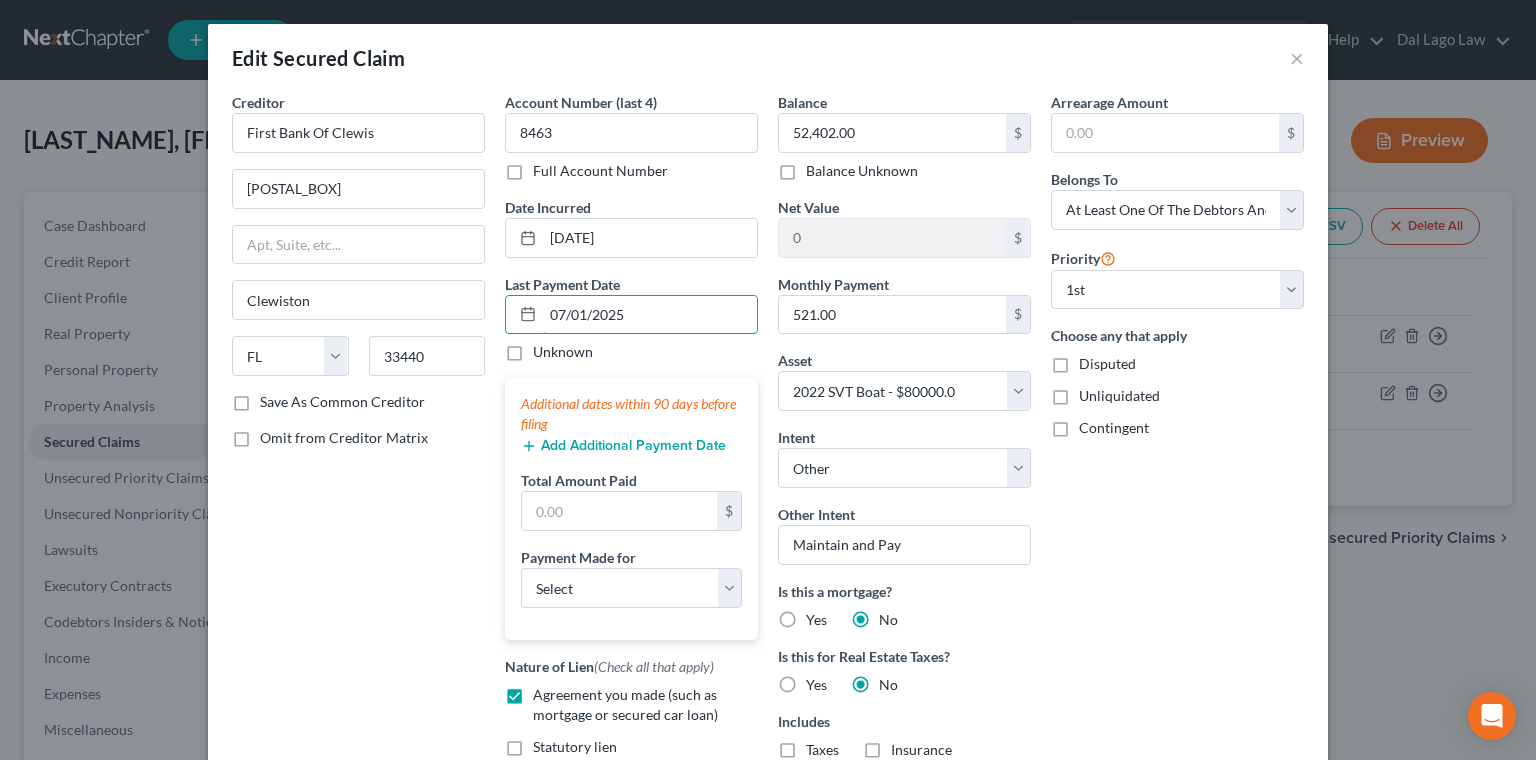 type on "07/01/2025" 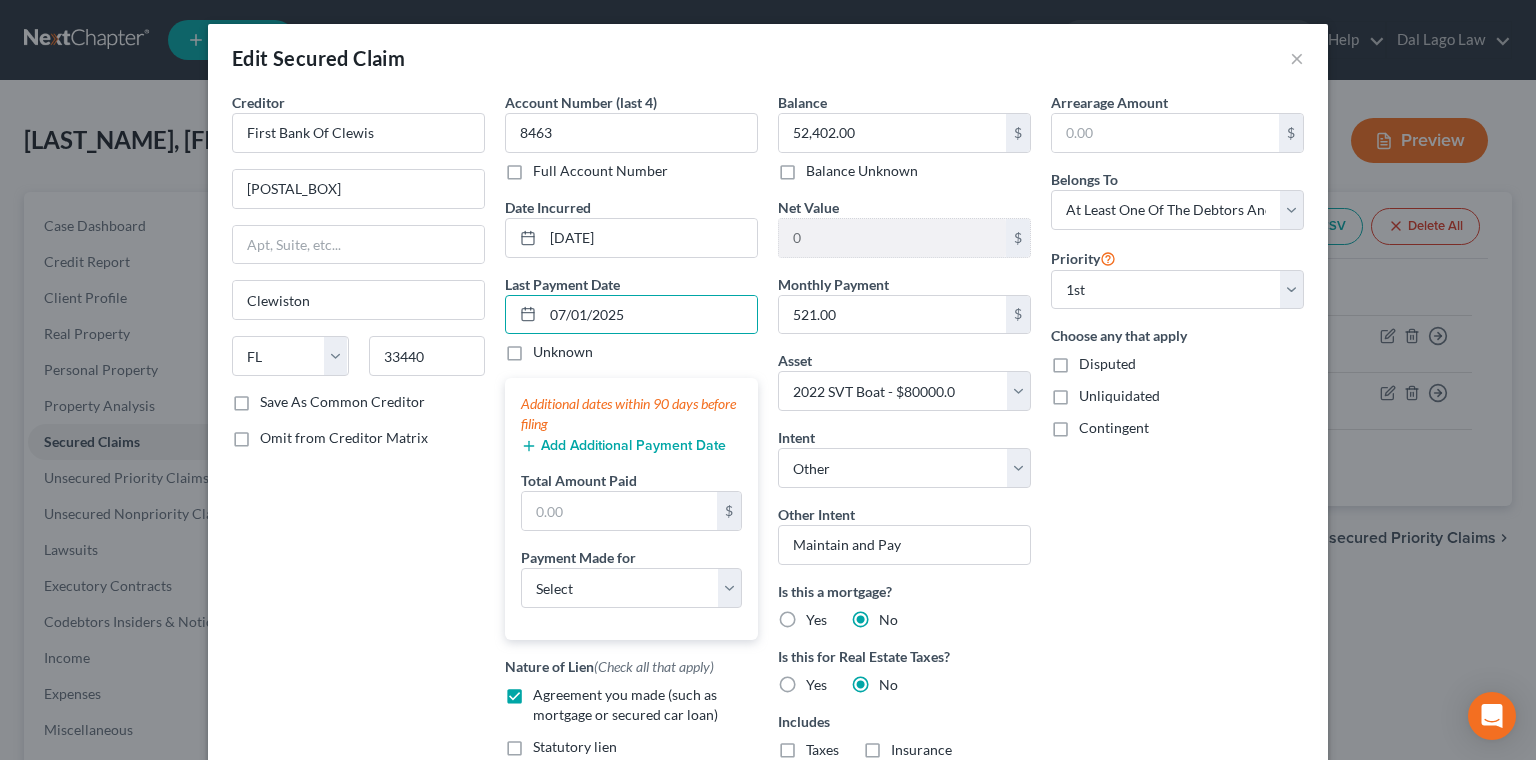 click on "Add Additional Payment Date" at bounding box center [623, 446] 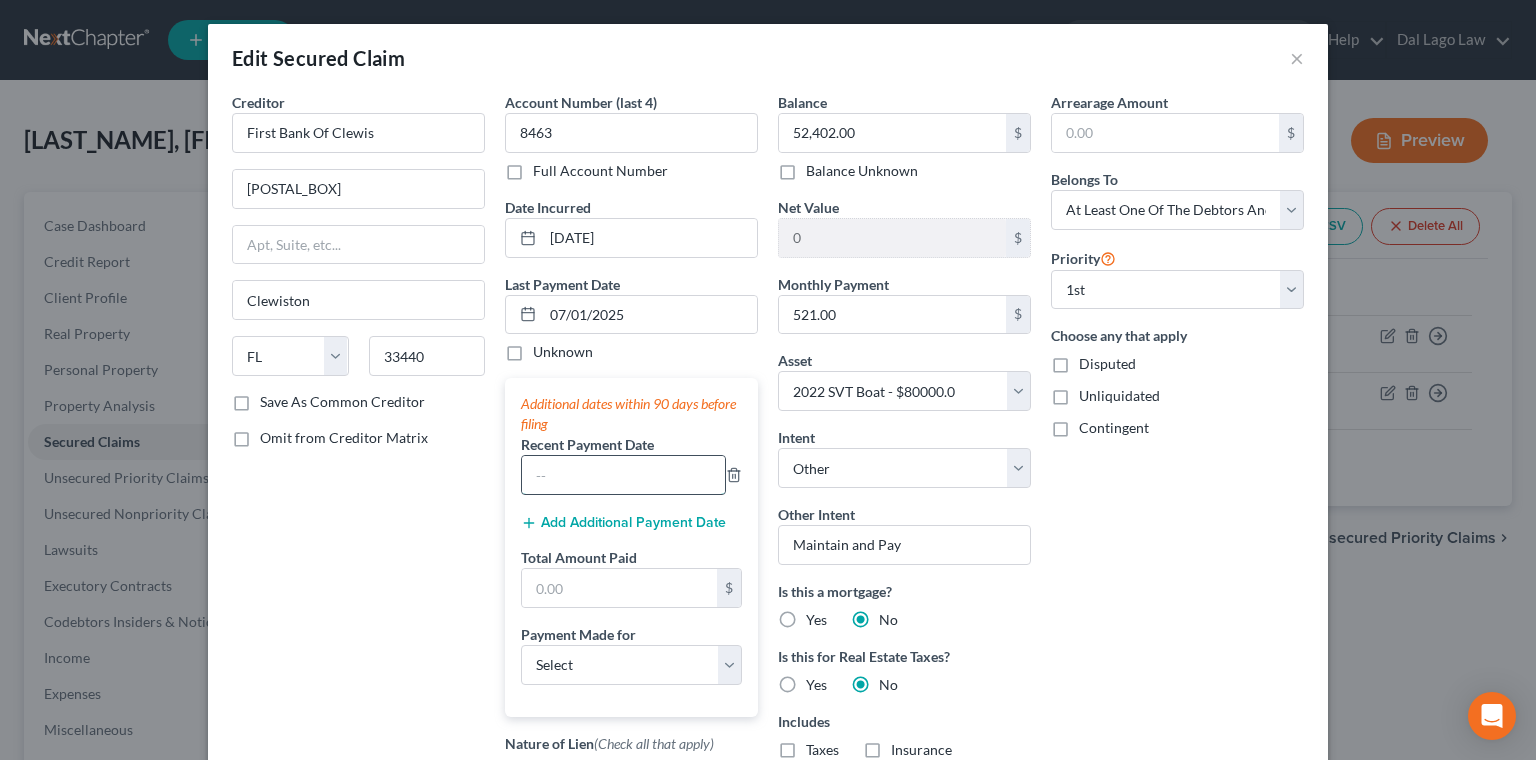 click at bounding box center [623, 475] 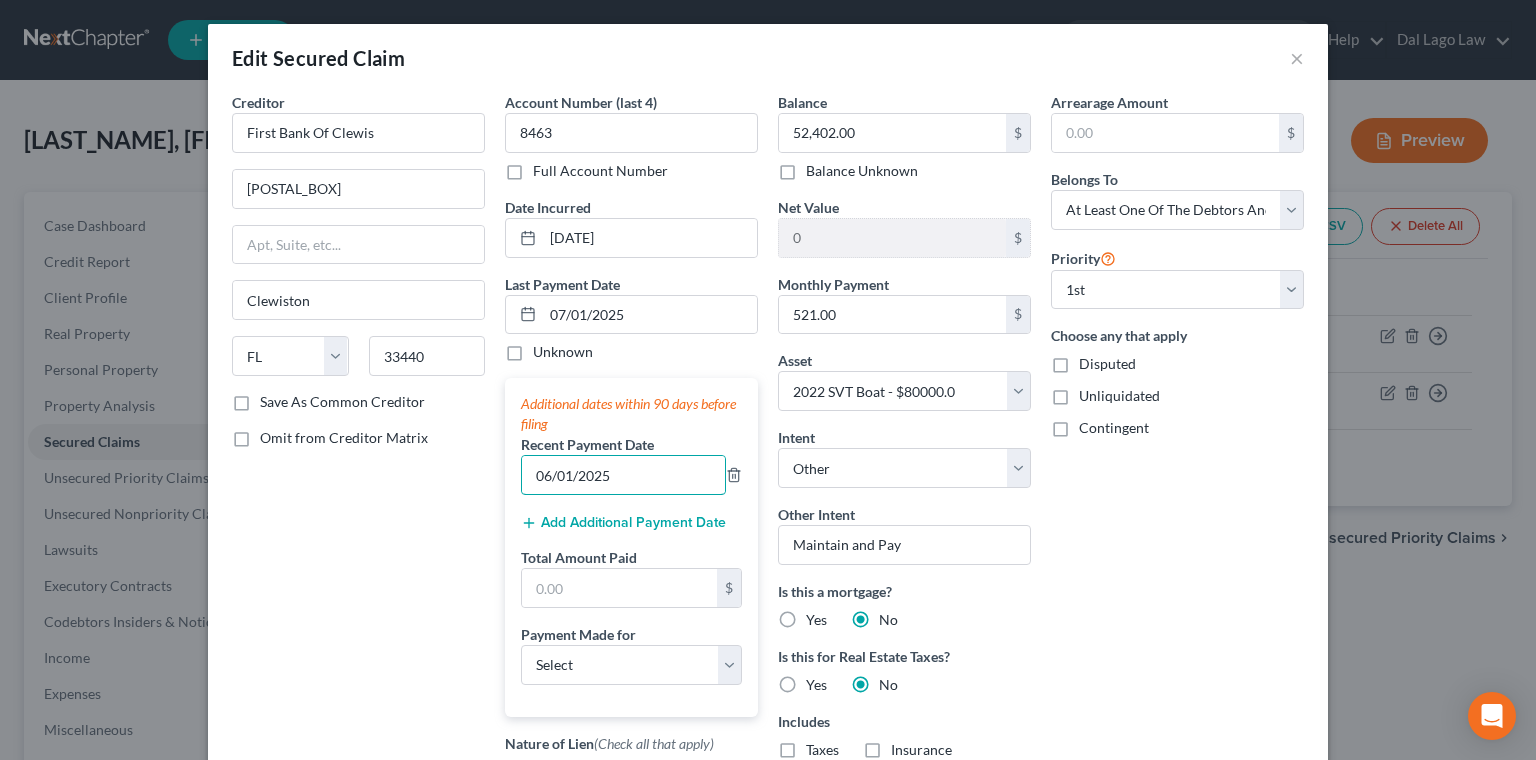 type on "06/01/2025" 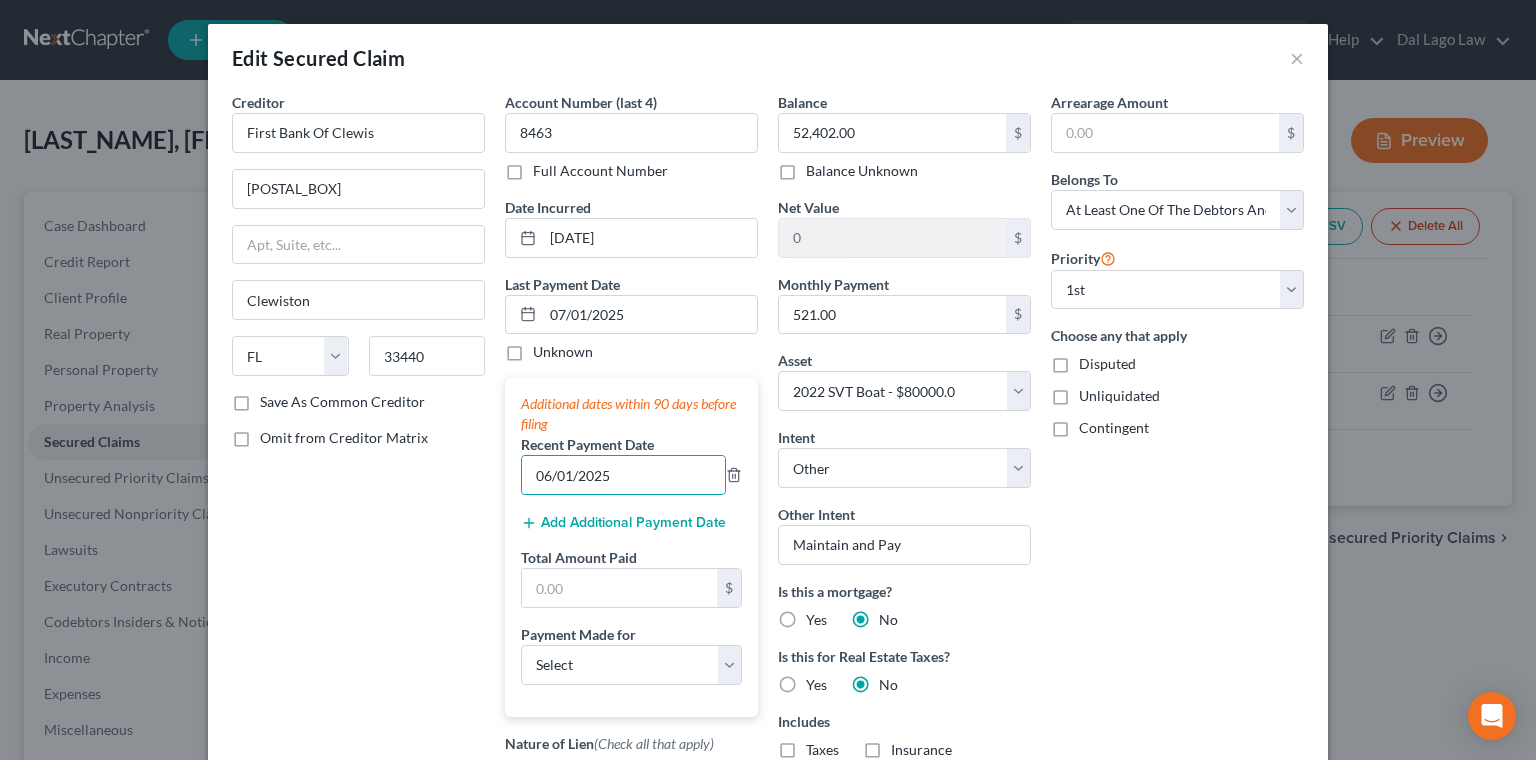 click on "Add Additional Payment Date" at bounding box center (623, 523) 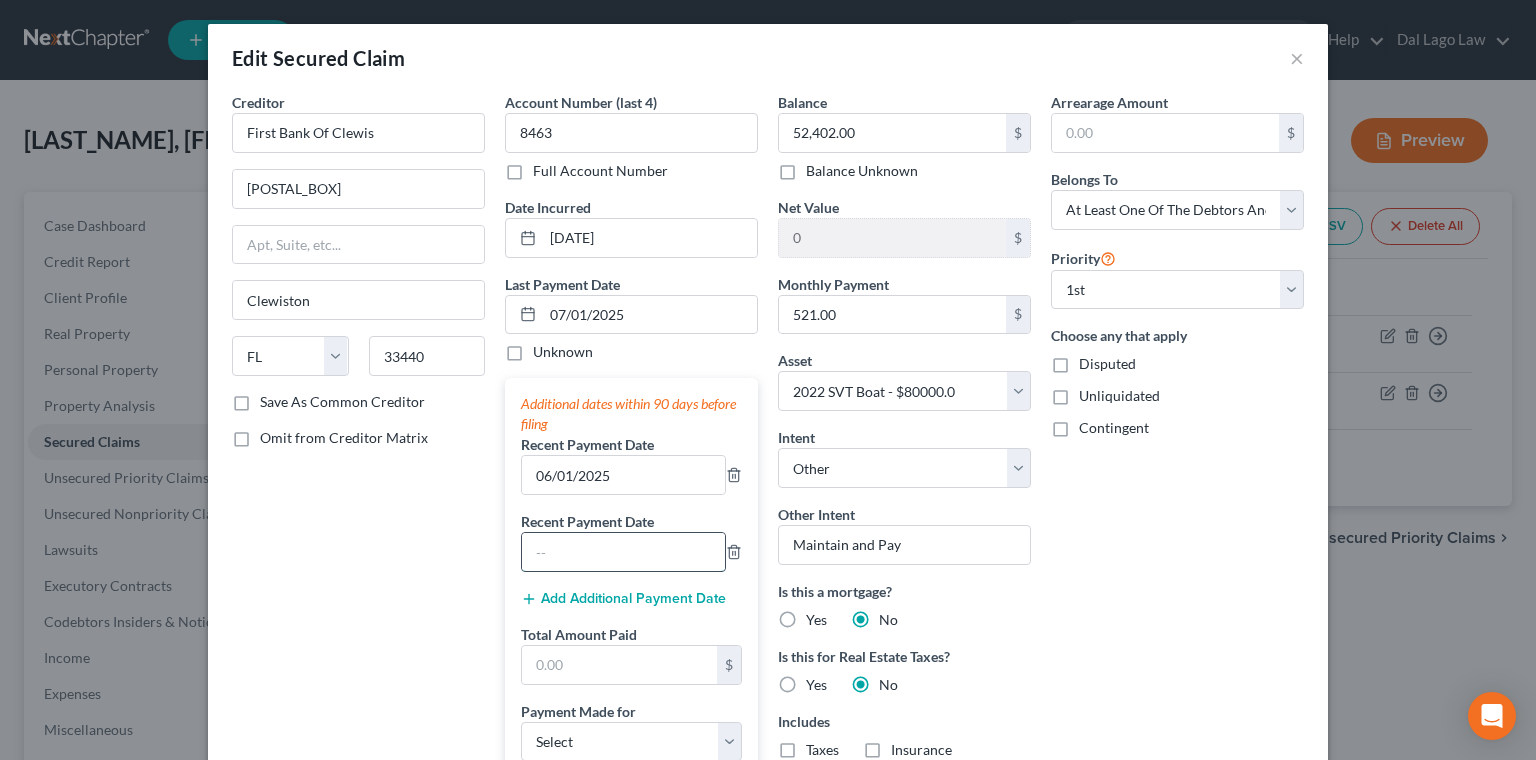 click at bounding box center [623, 552] 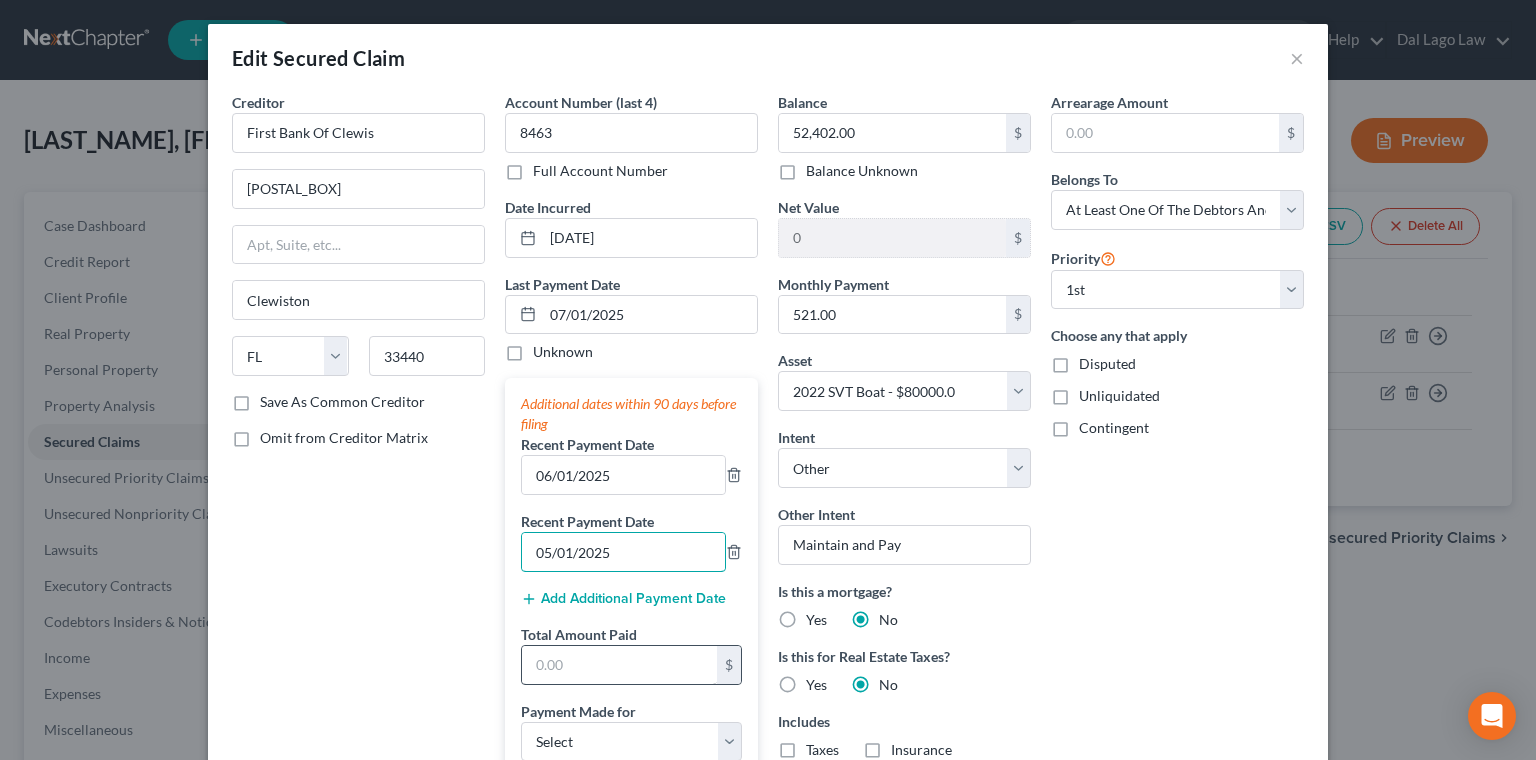 type on "05/01/2025" 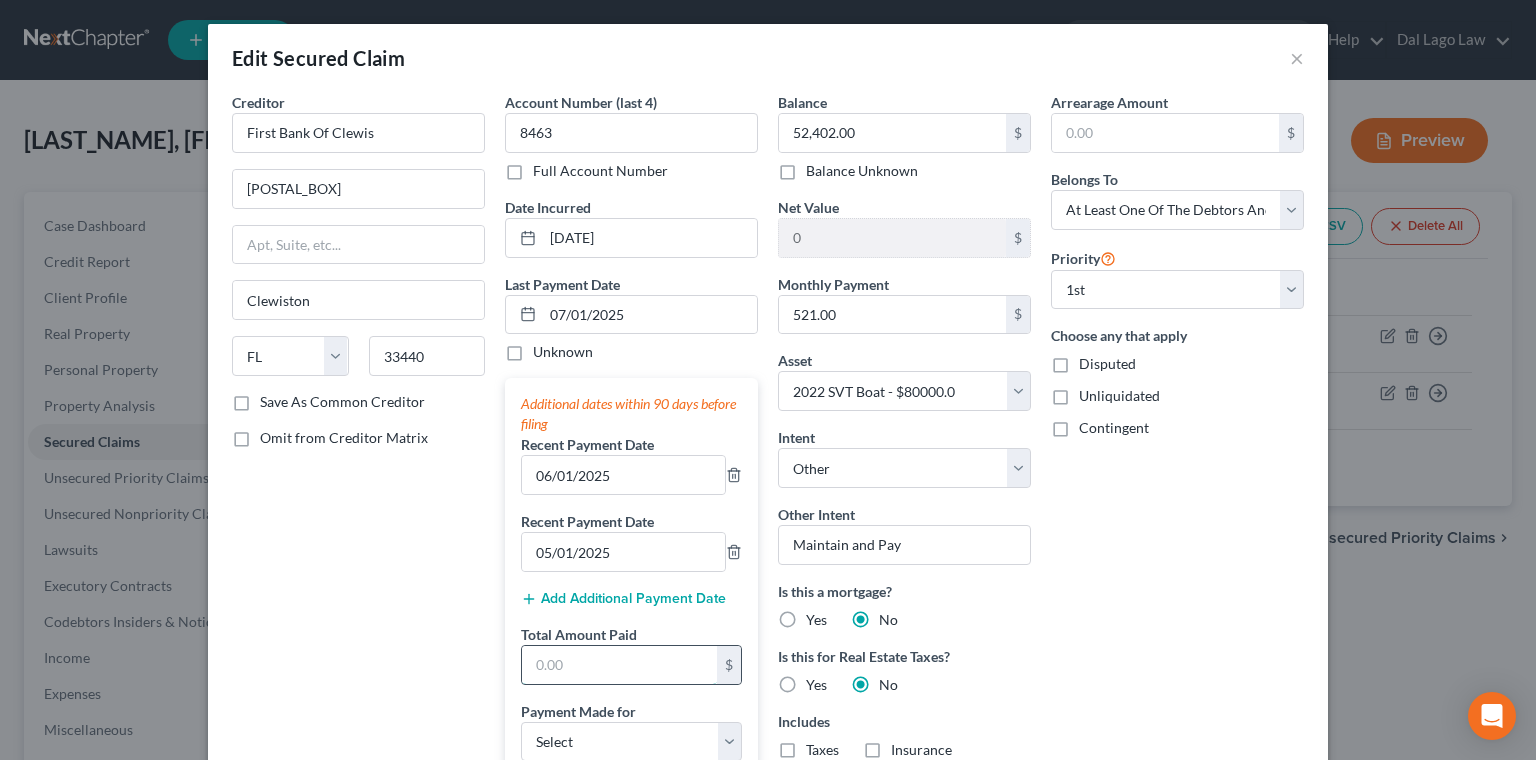 click at bounding box center [619, 665] 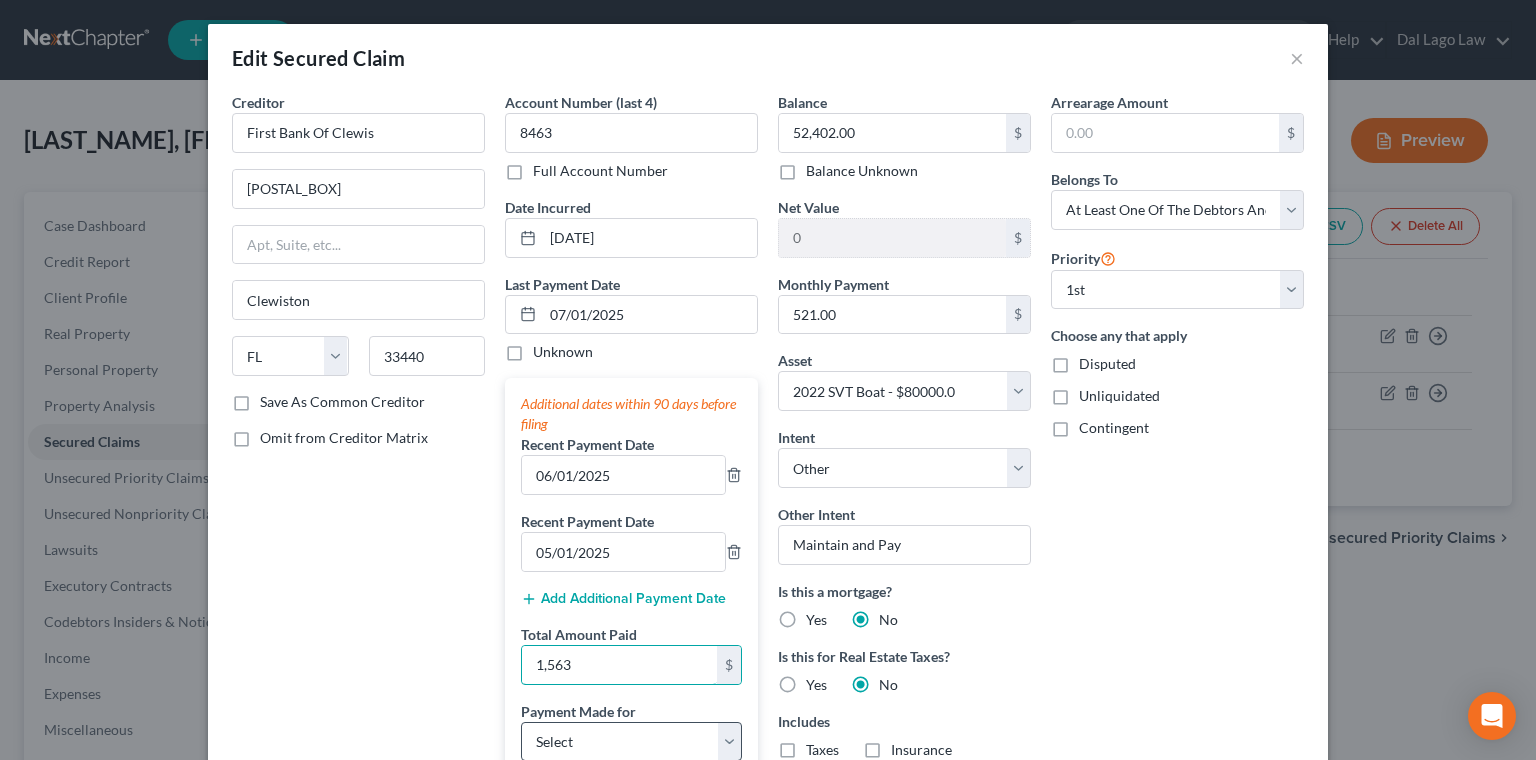 type on "1,563" 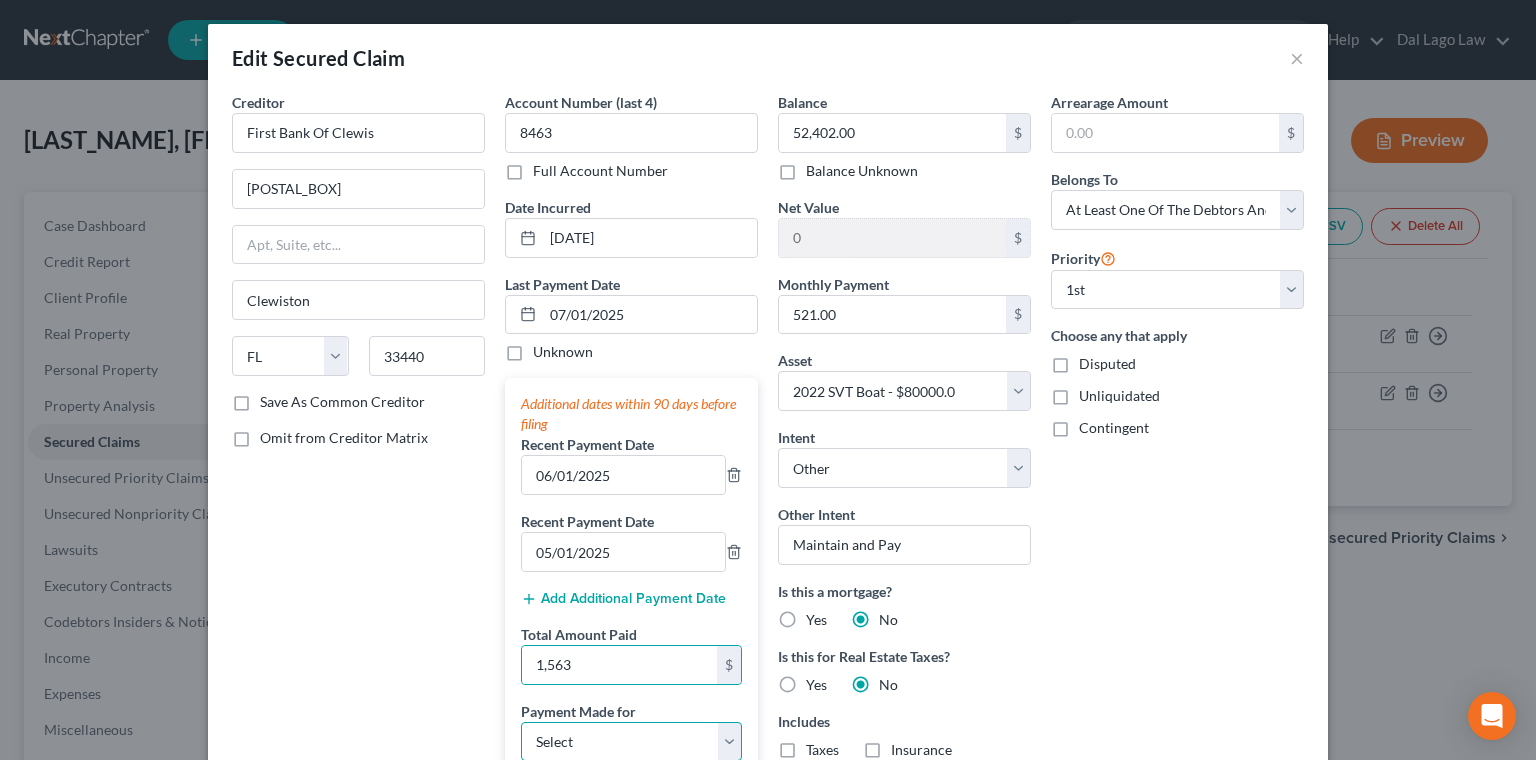 click on "Select Car Credit Card Loan Repayment Mortgage Other Suppliers Or Vendors" at bounding box center (631, 742) 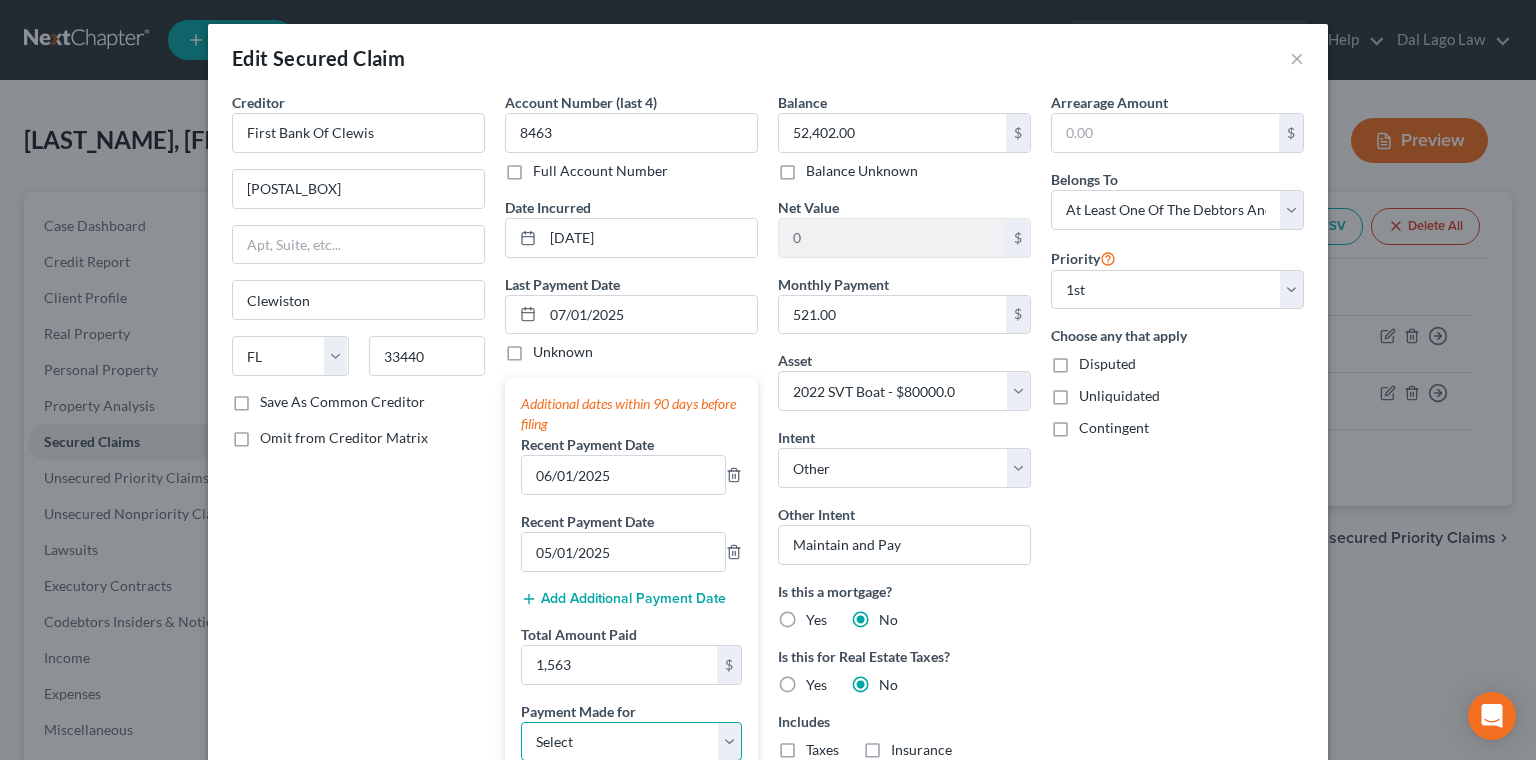select on "4" 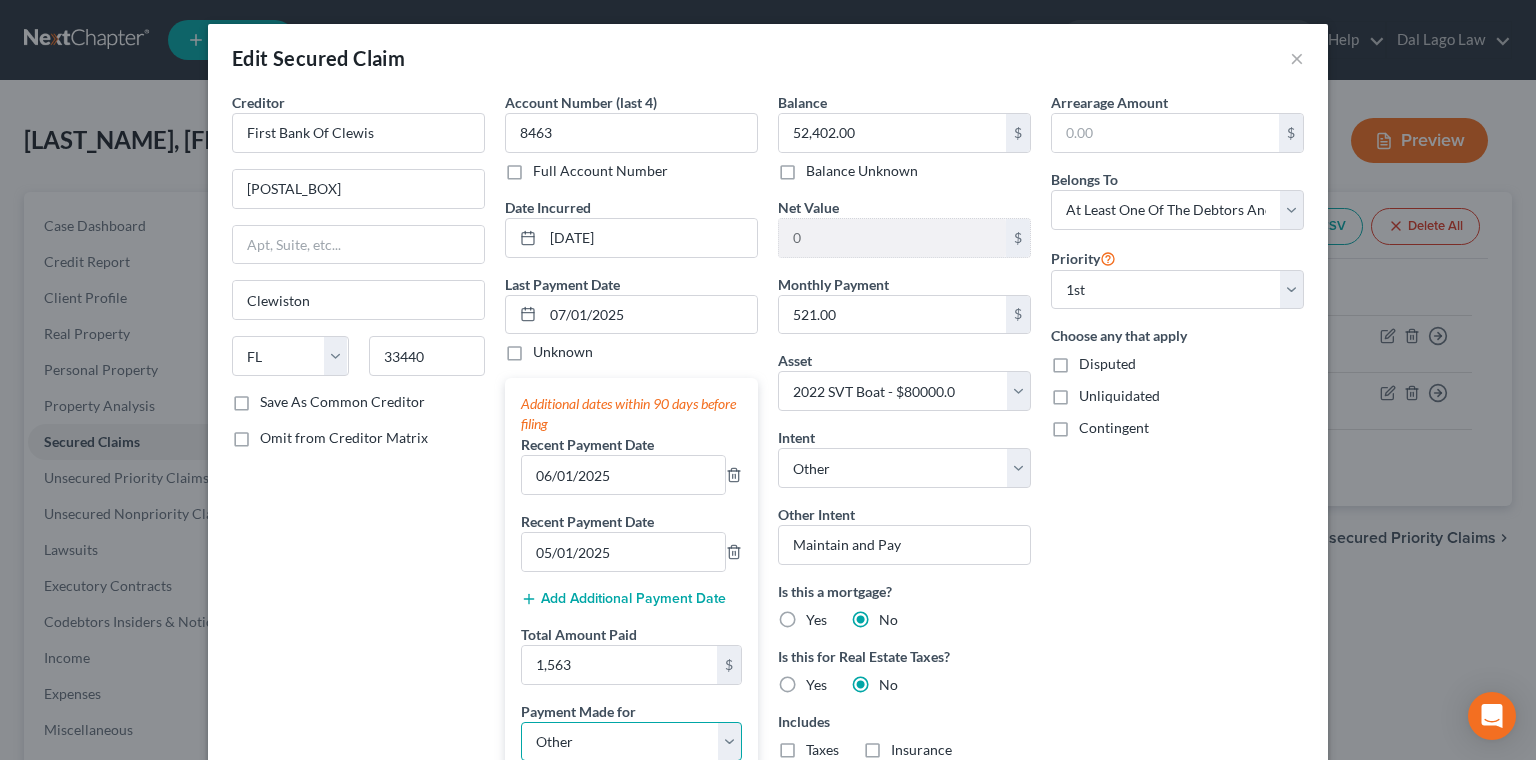 click on "Other" at bounding box center (0, 0) 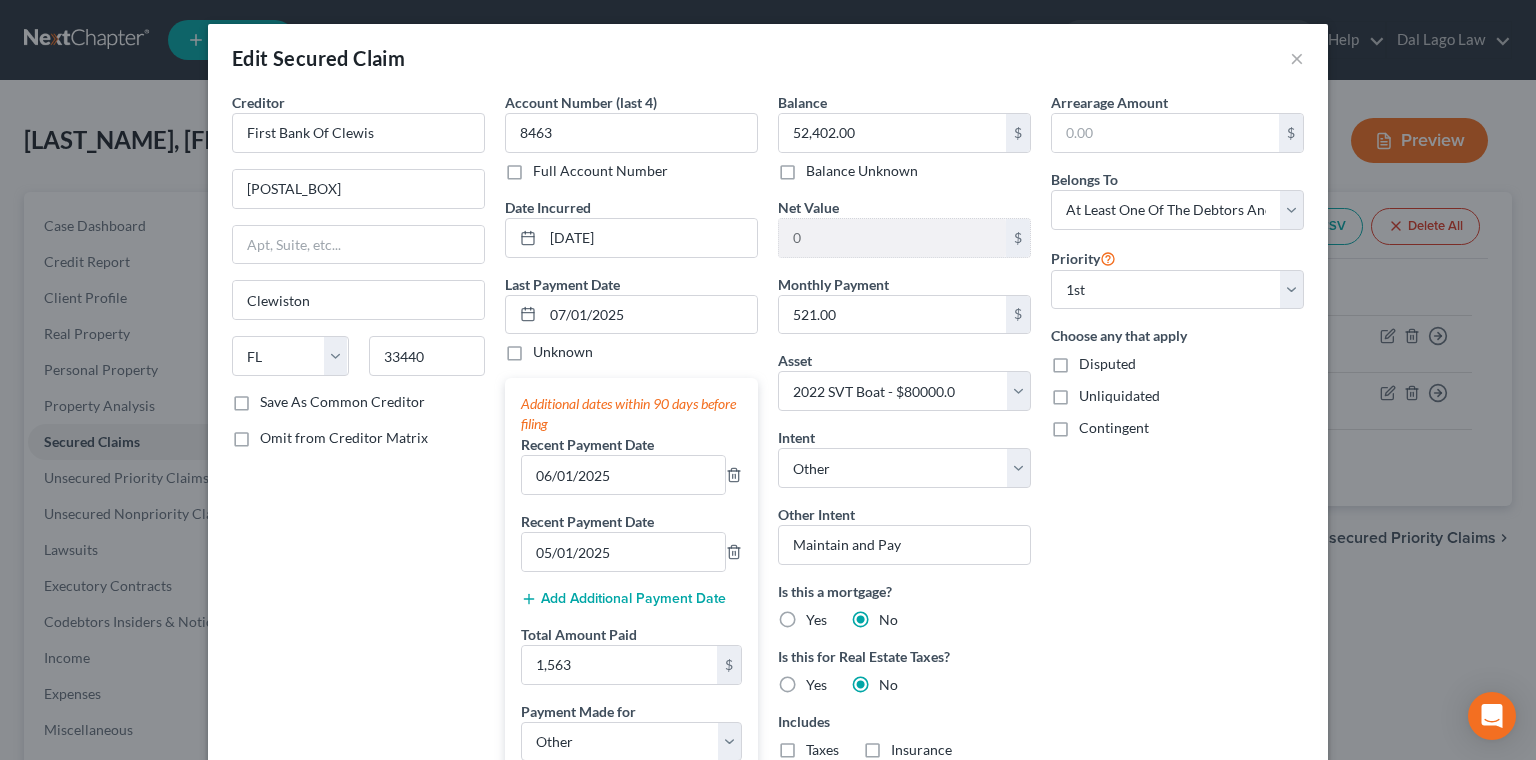 click at bounding box center (631, 797) 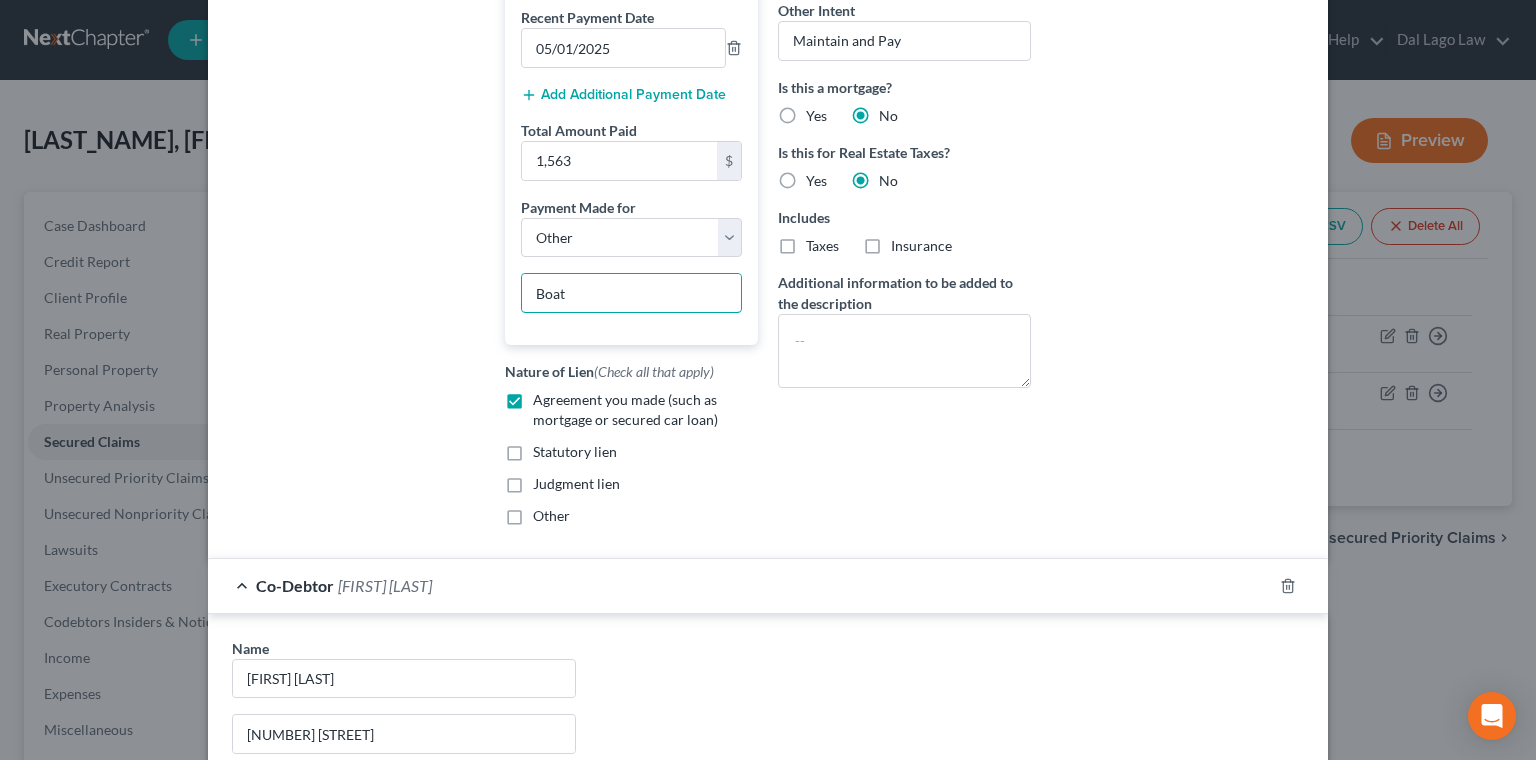 scroll, scrollTop: 524, scrollLeft: 0, axis: vertical 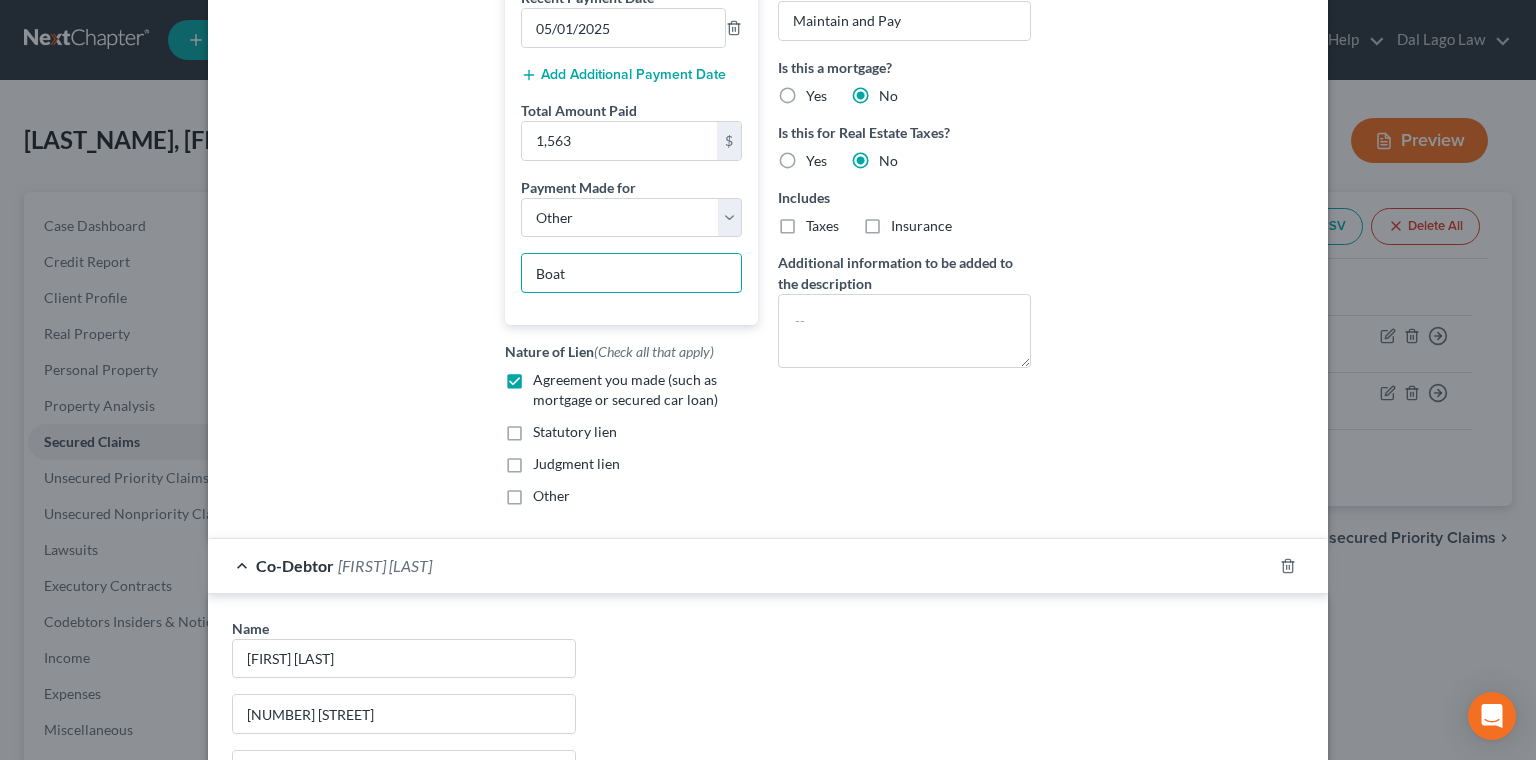 type on "Boat" 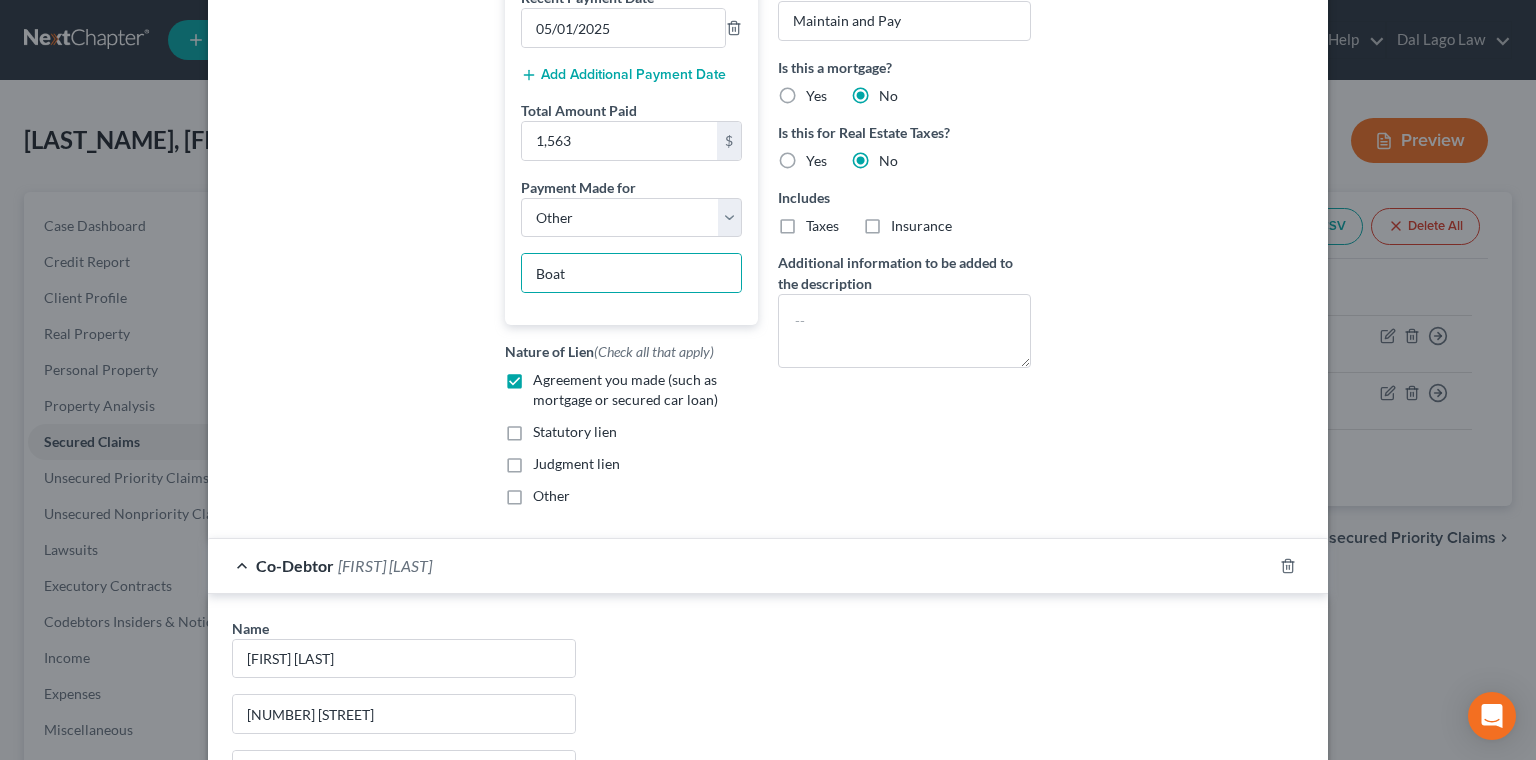 click on "Save & Close" at bounding box center [1236, 1054] 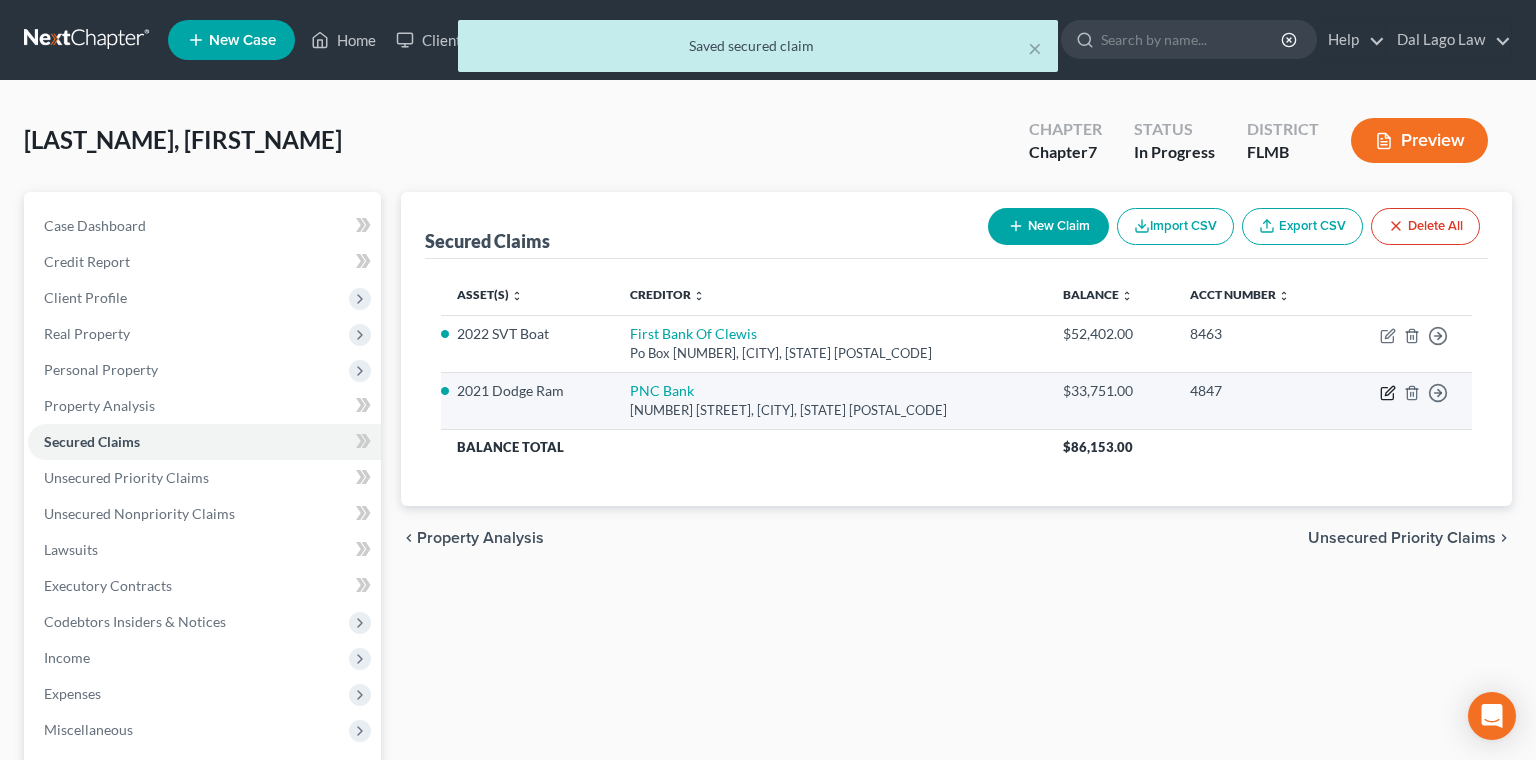 click 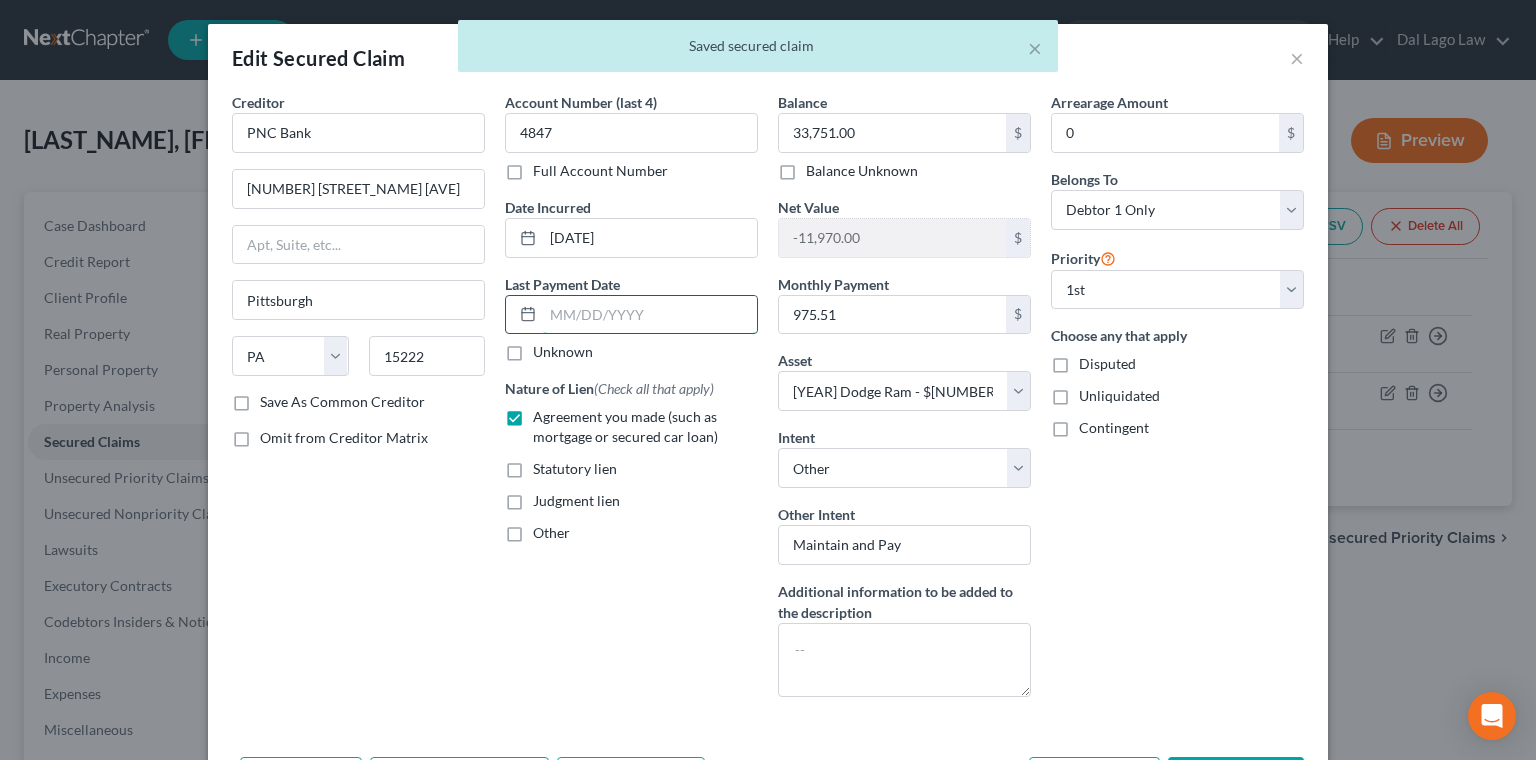 click at bounding box center [650, 315] 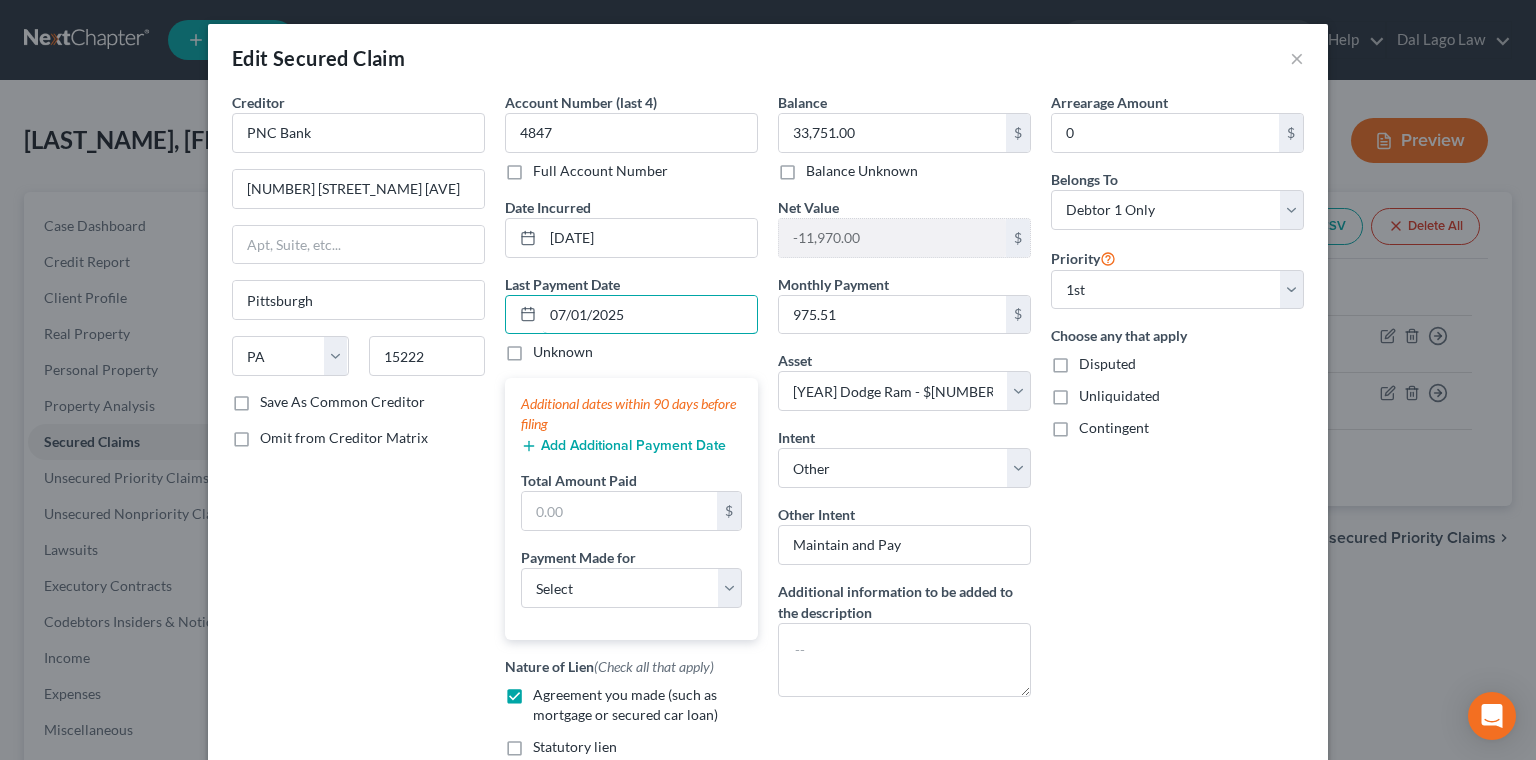 type on "07/01/2025" 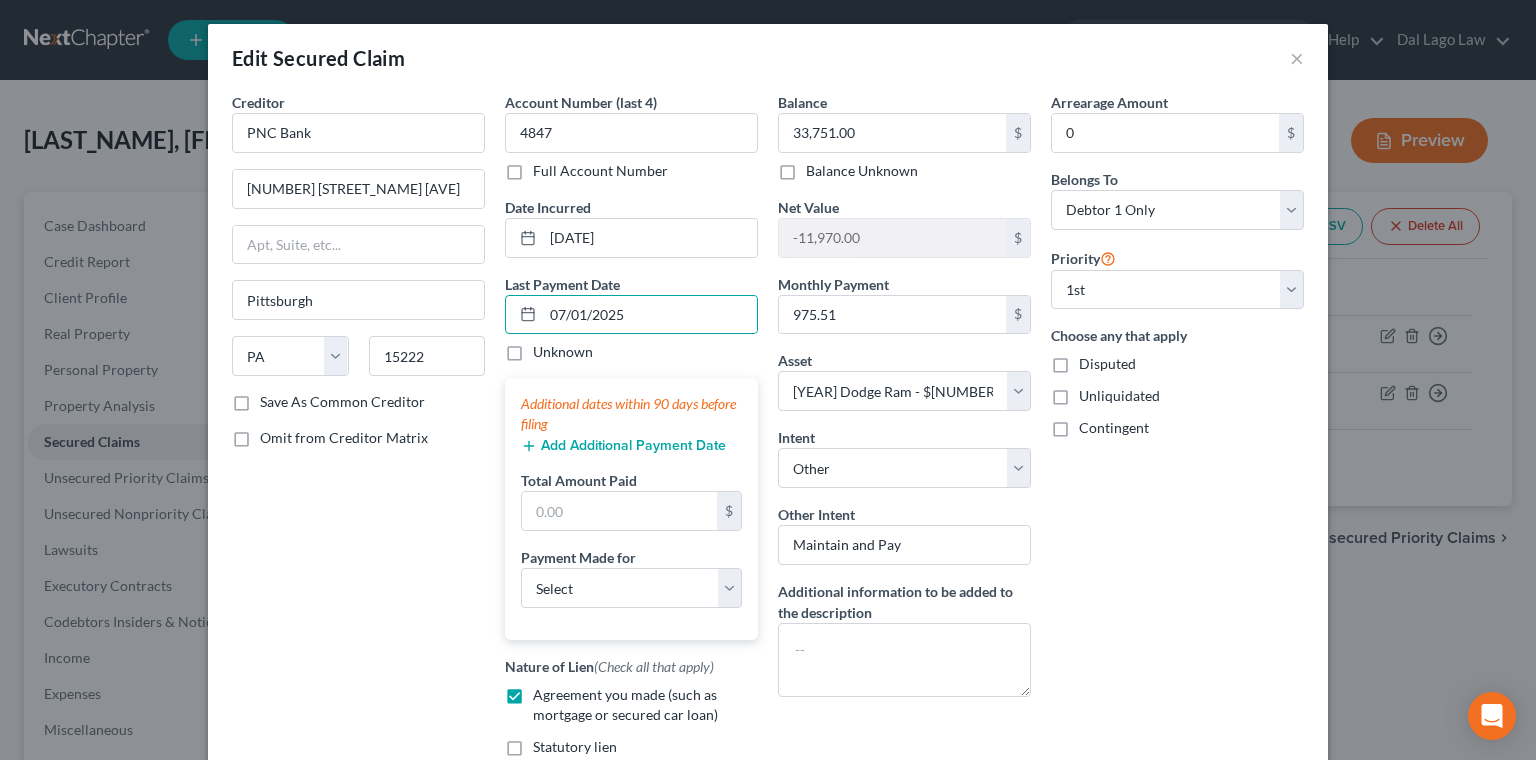 click on "Add Additional Payment Date" at bounding box center (623, 446) 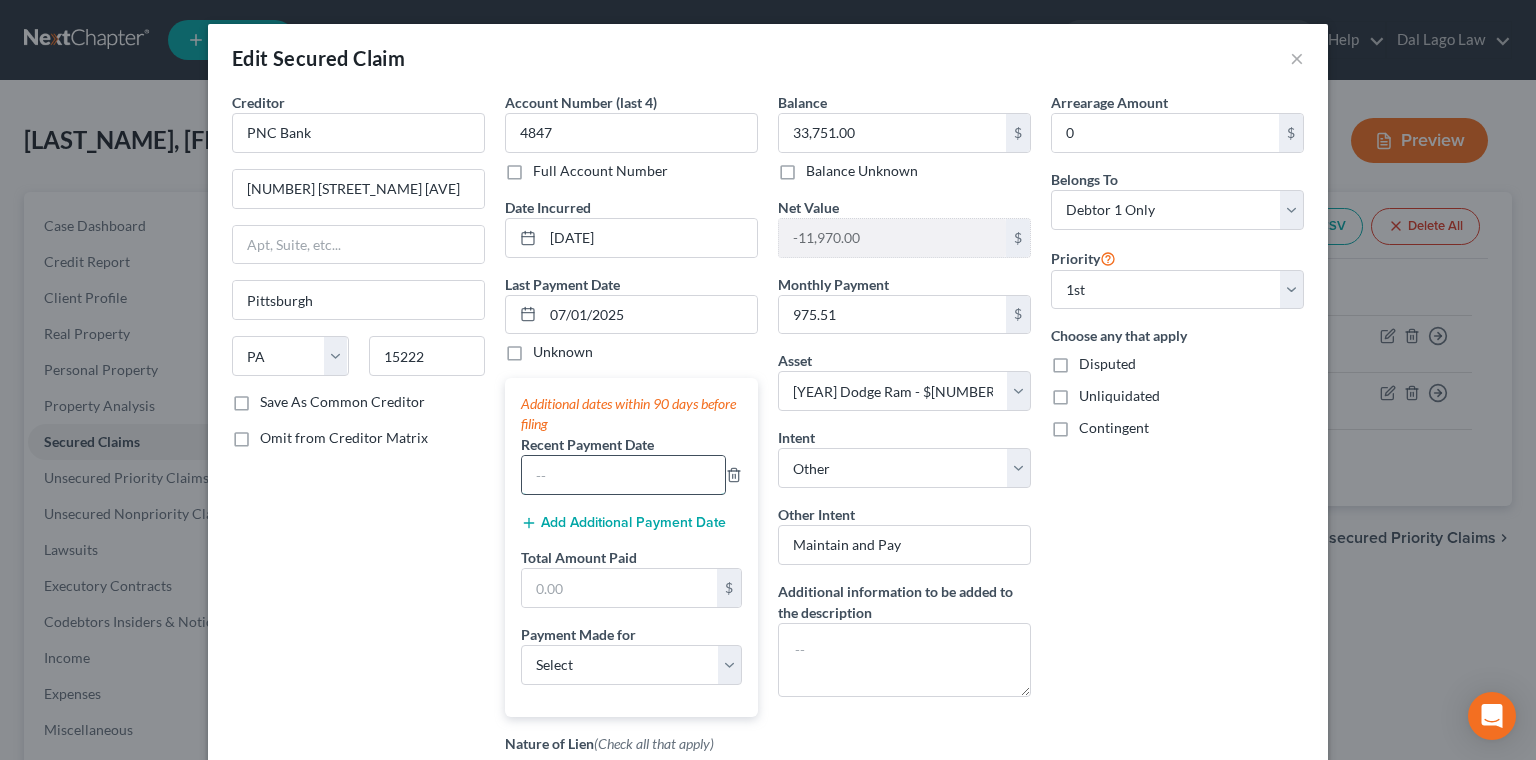 click at bounding box center [623, 475] 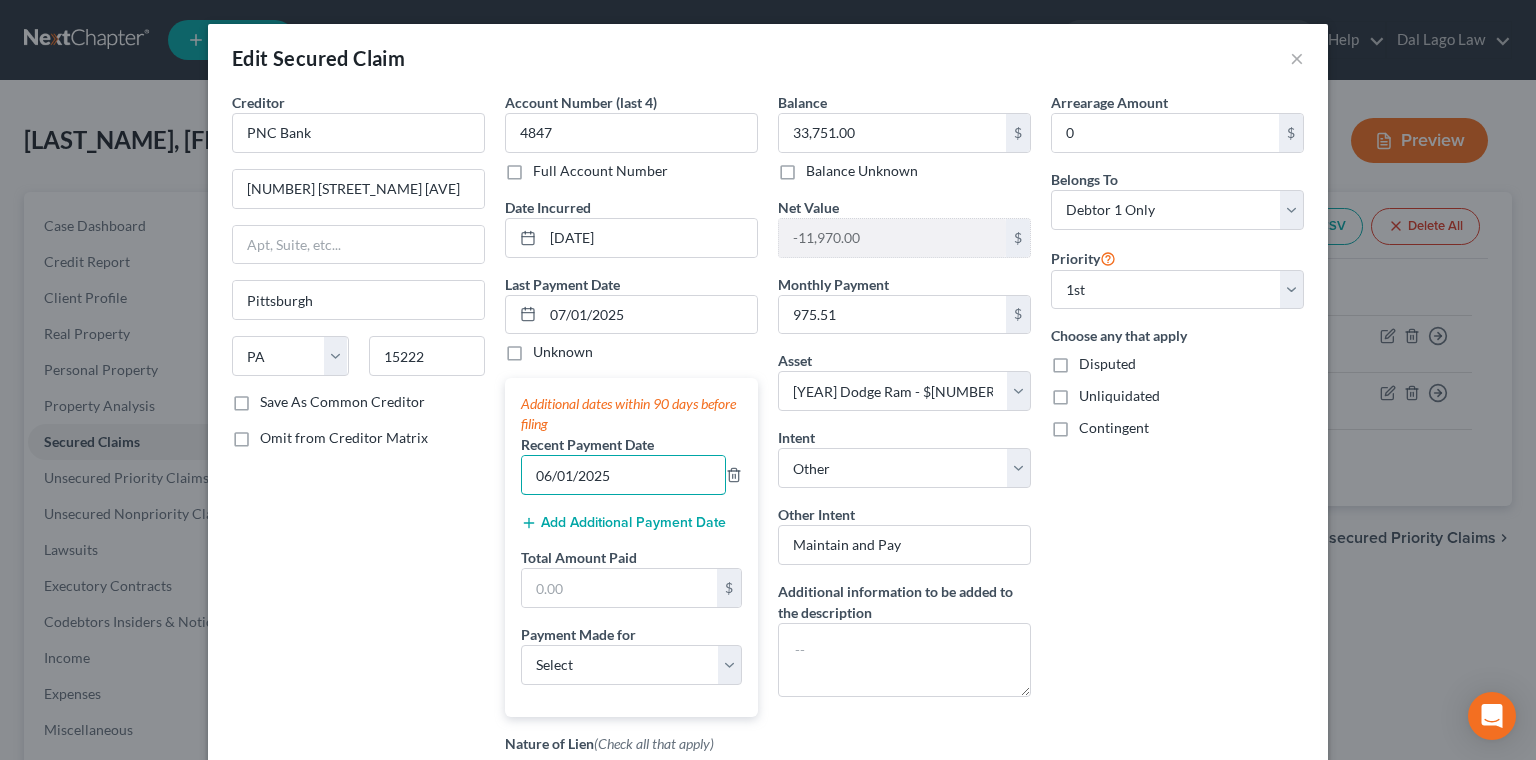 type on "06/01/2025" 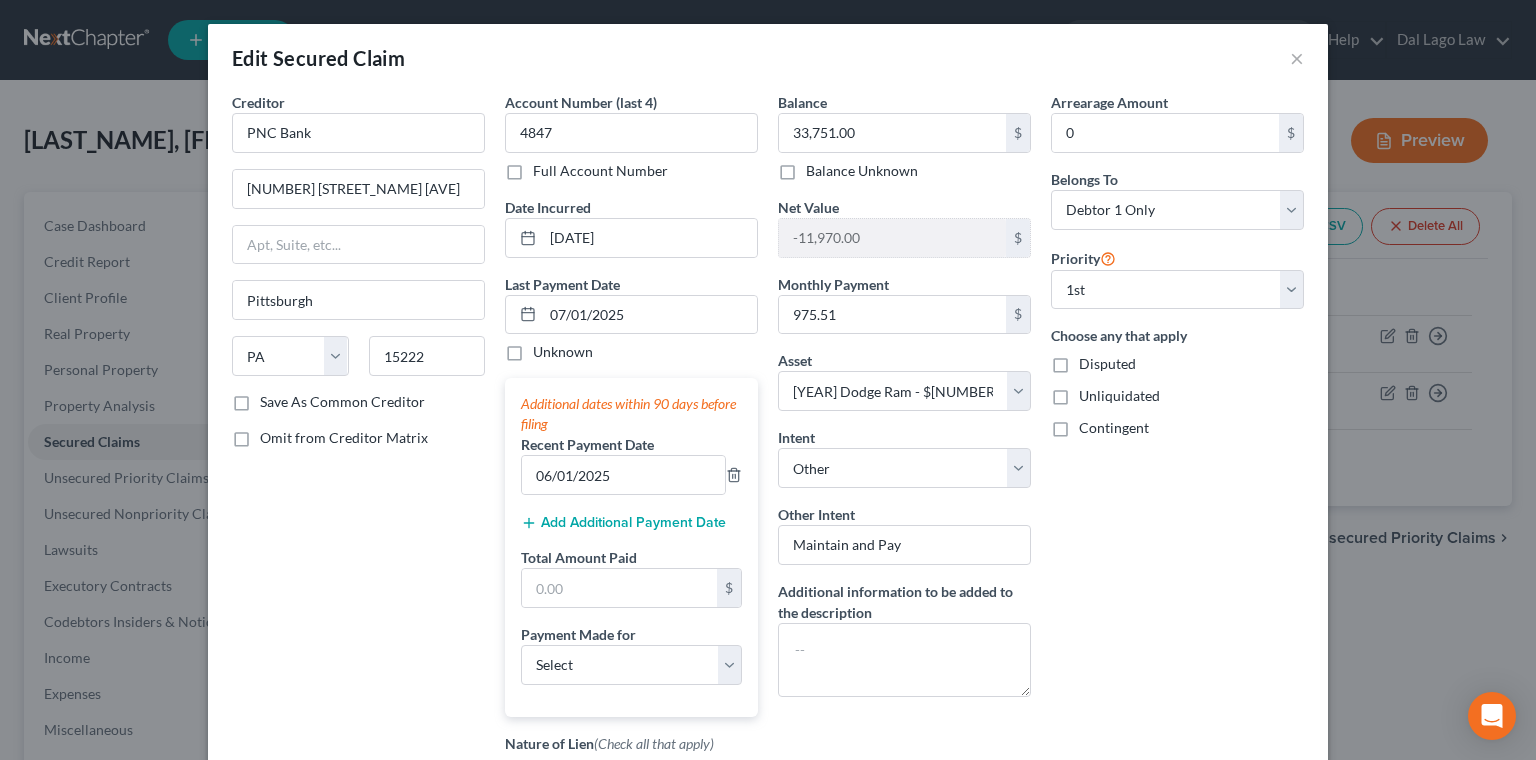 click on "Add Additional Payment Date" at bounding box center [623, 523] 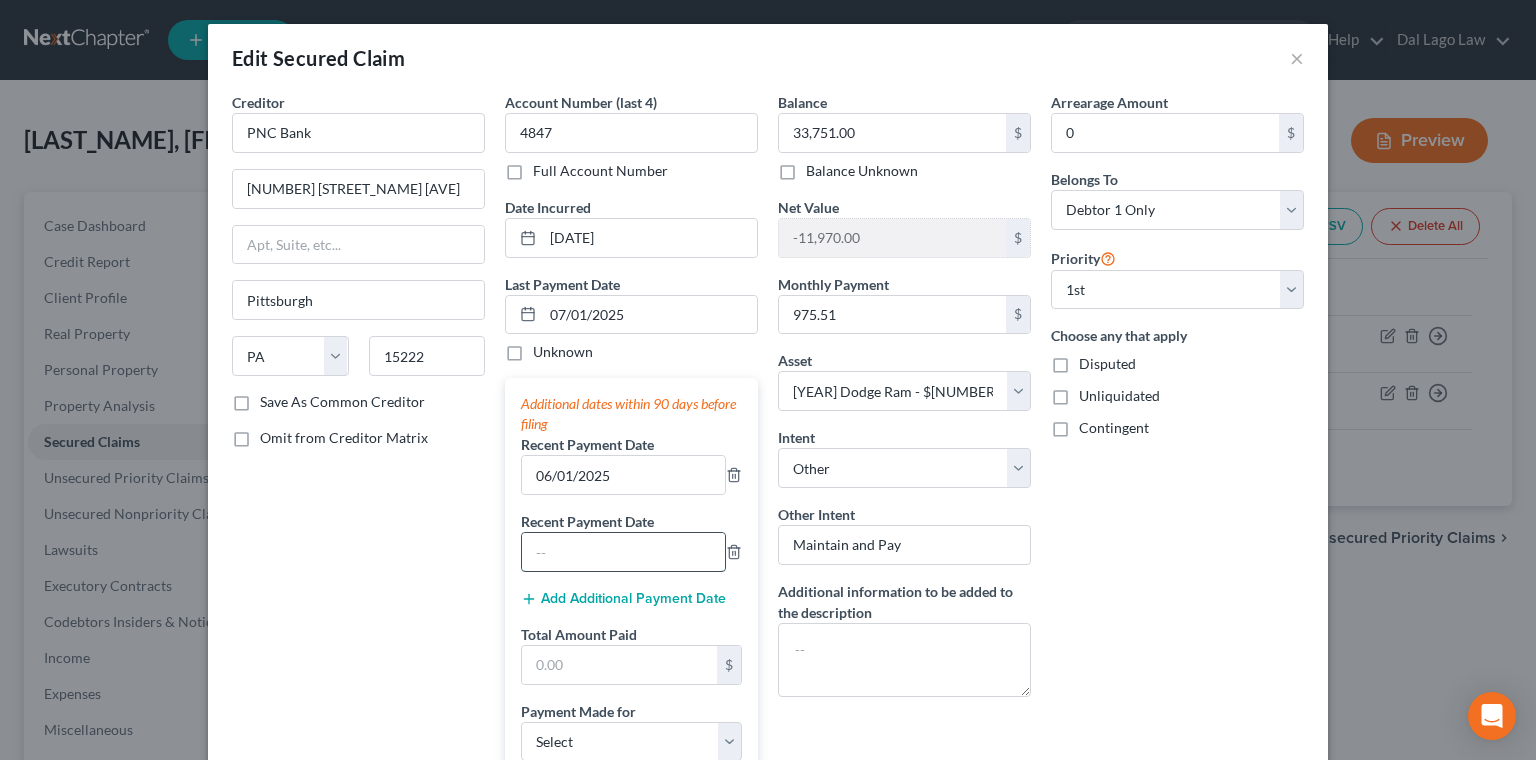 click at bounding box center [623, 552] 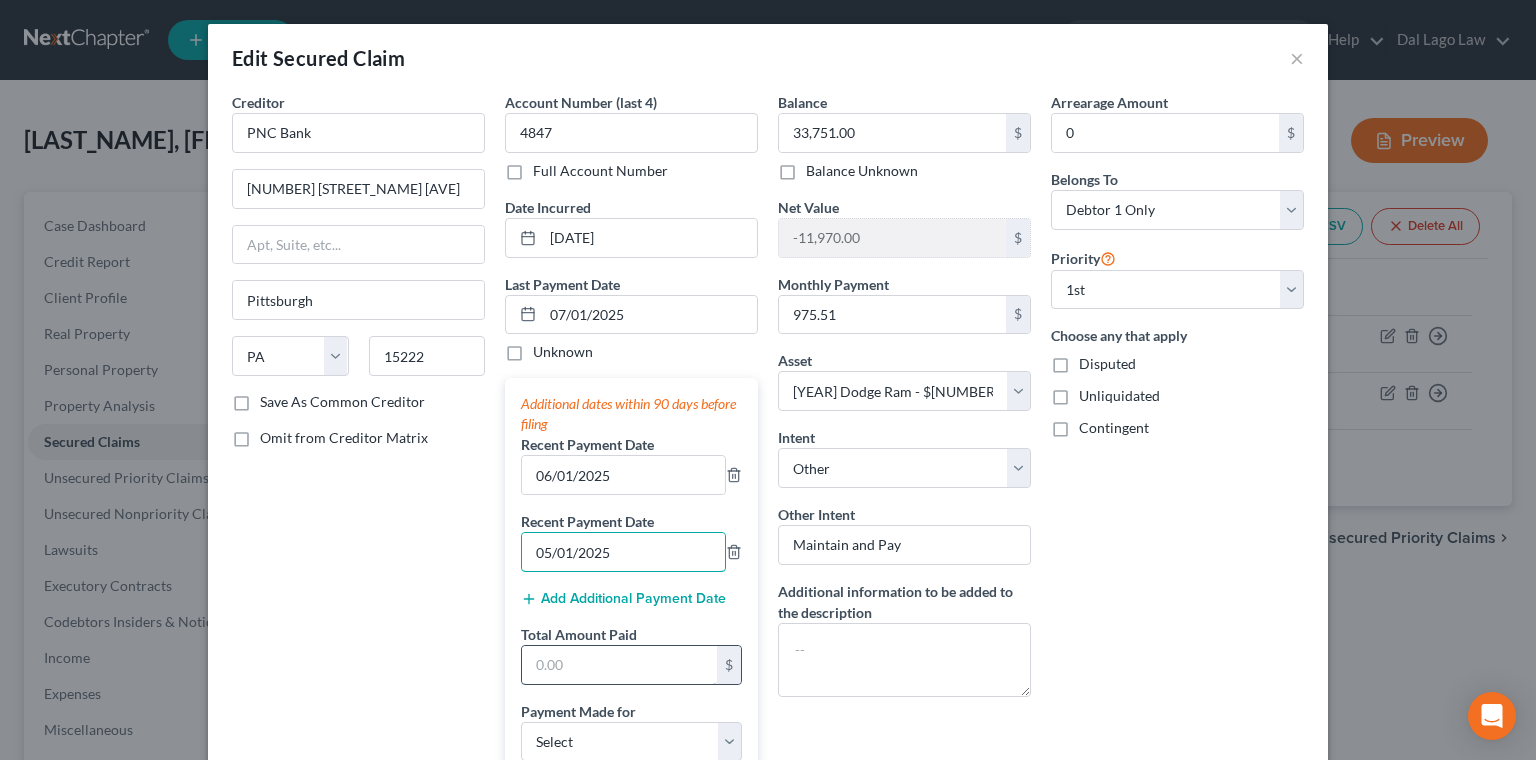 type on "05/01/2025" 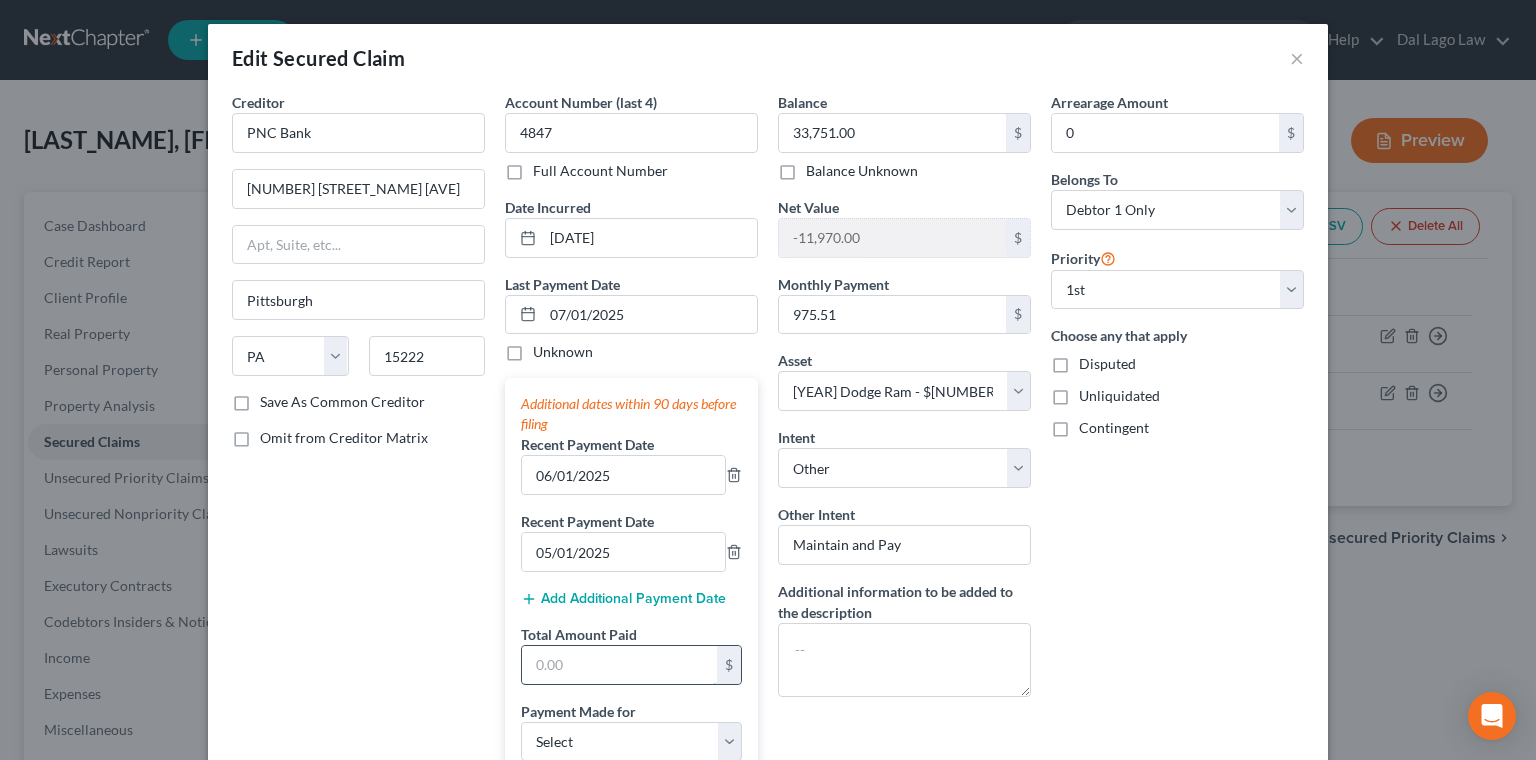 click at bounding box center (619, 665) 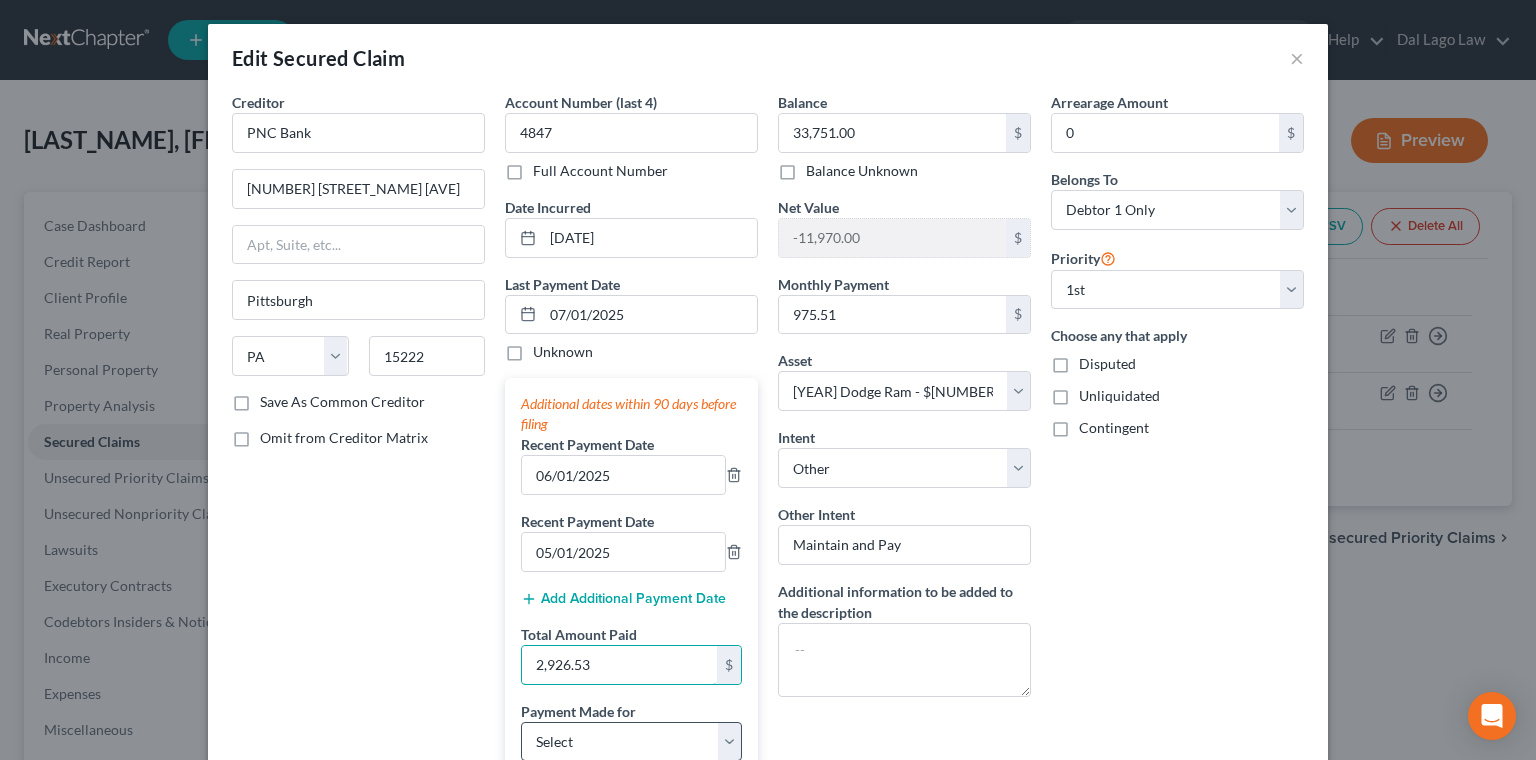 type on "2,926.53" 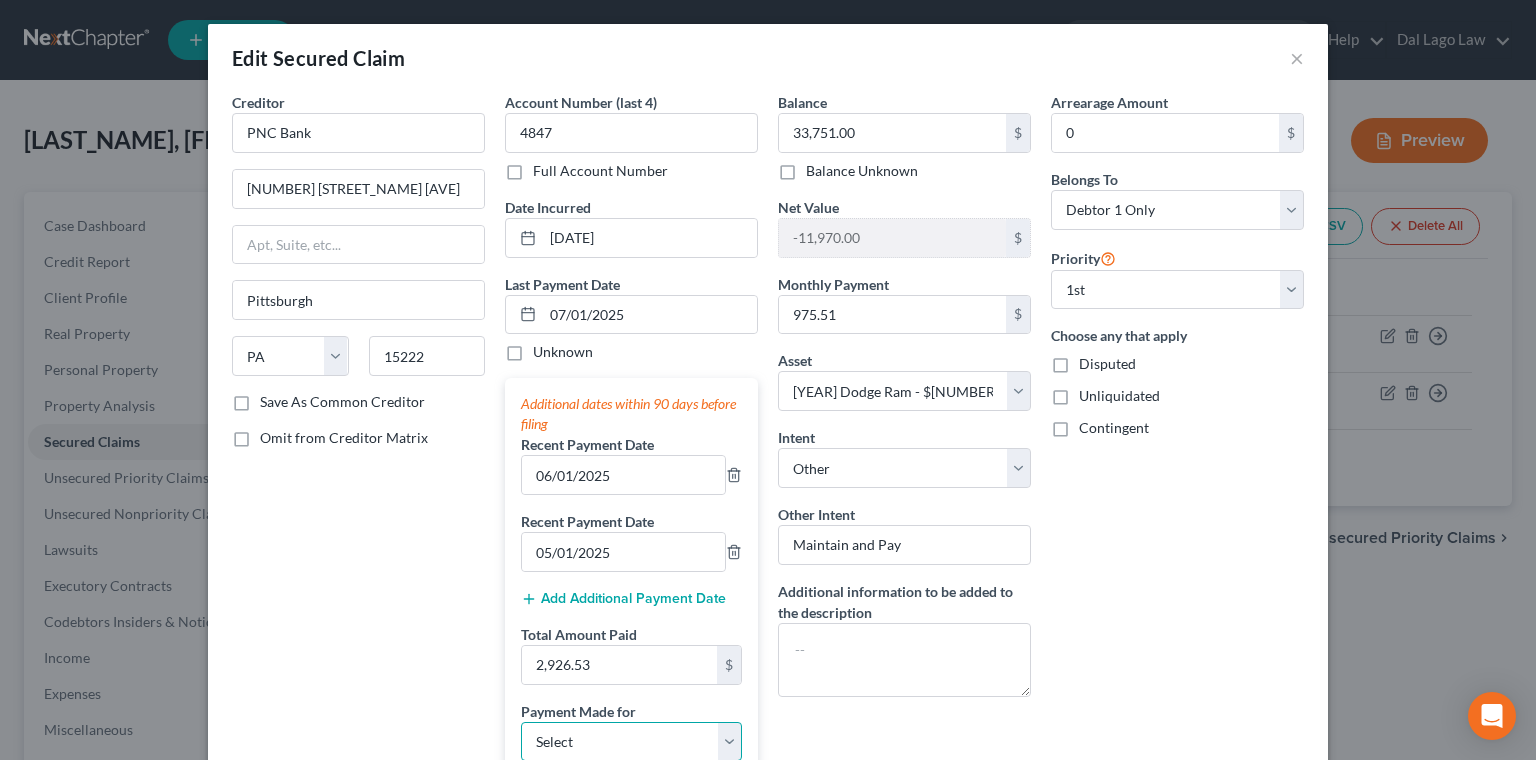 select on "0" 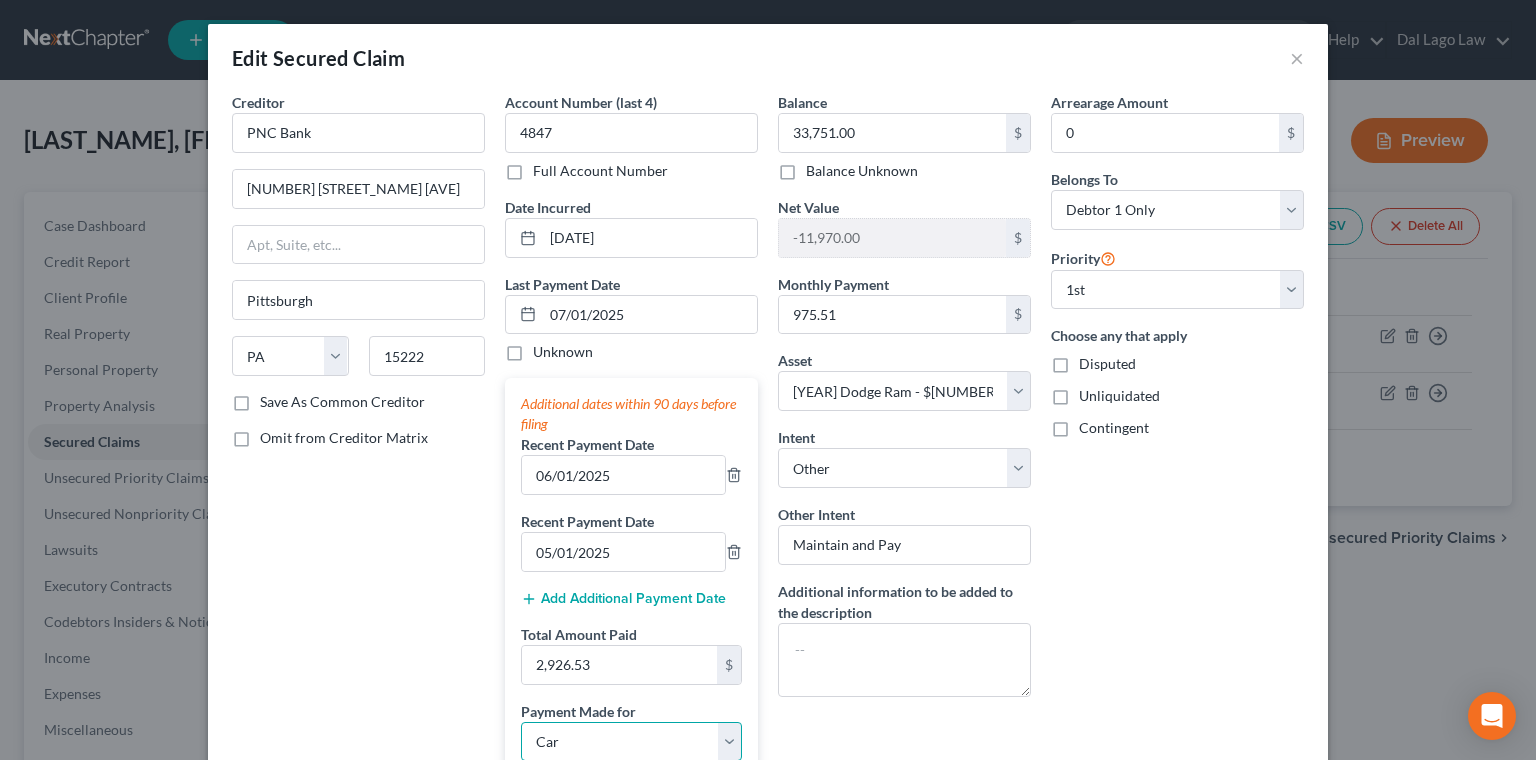 click on "Car" at bounding box center (0, 0) 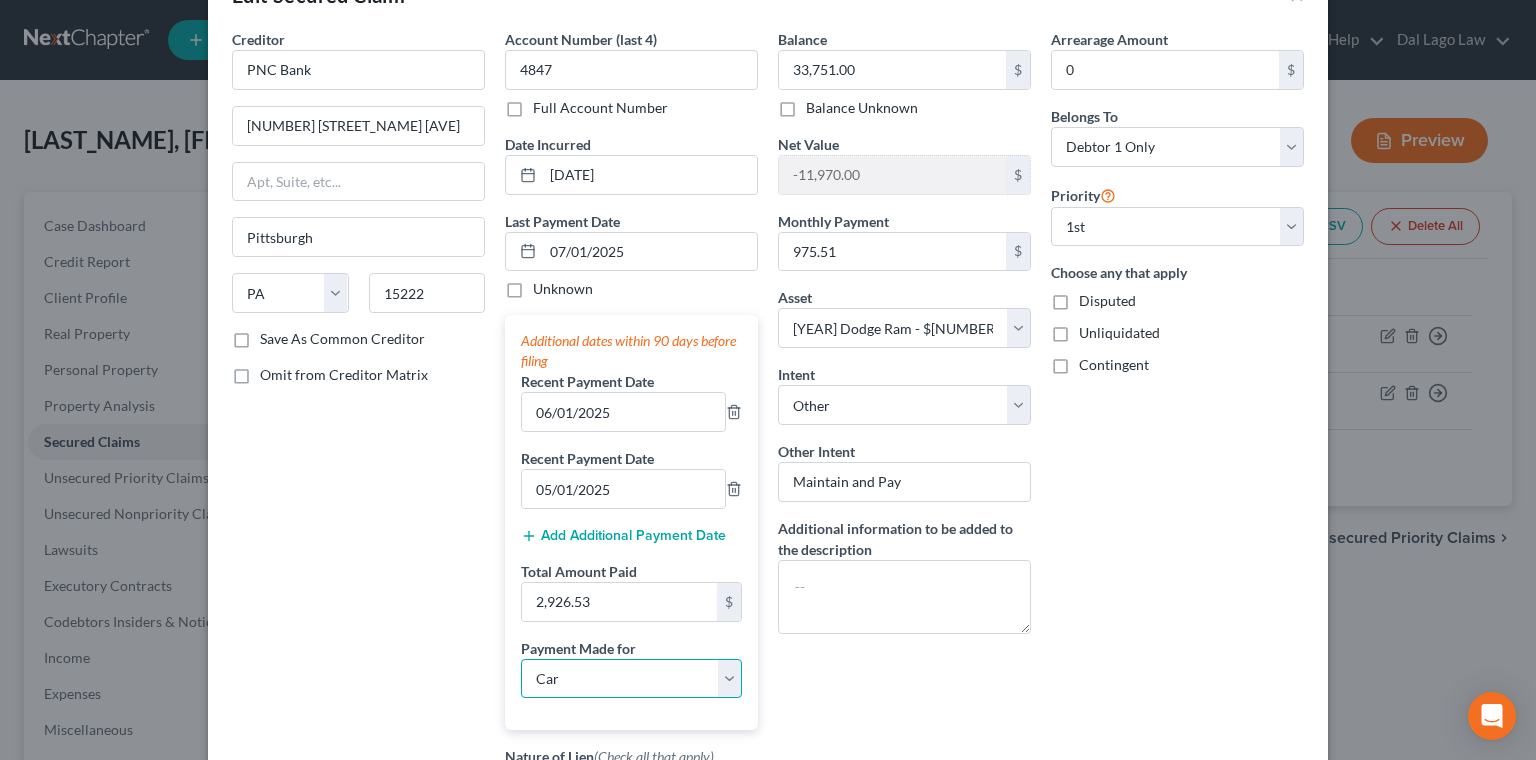 scroll, scrollTop: 131, scrollLeft: 0, axis: vertical 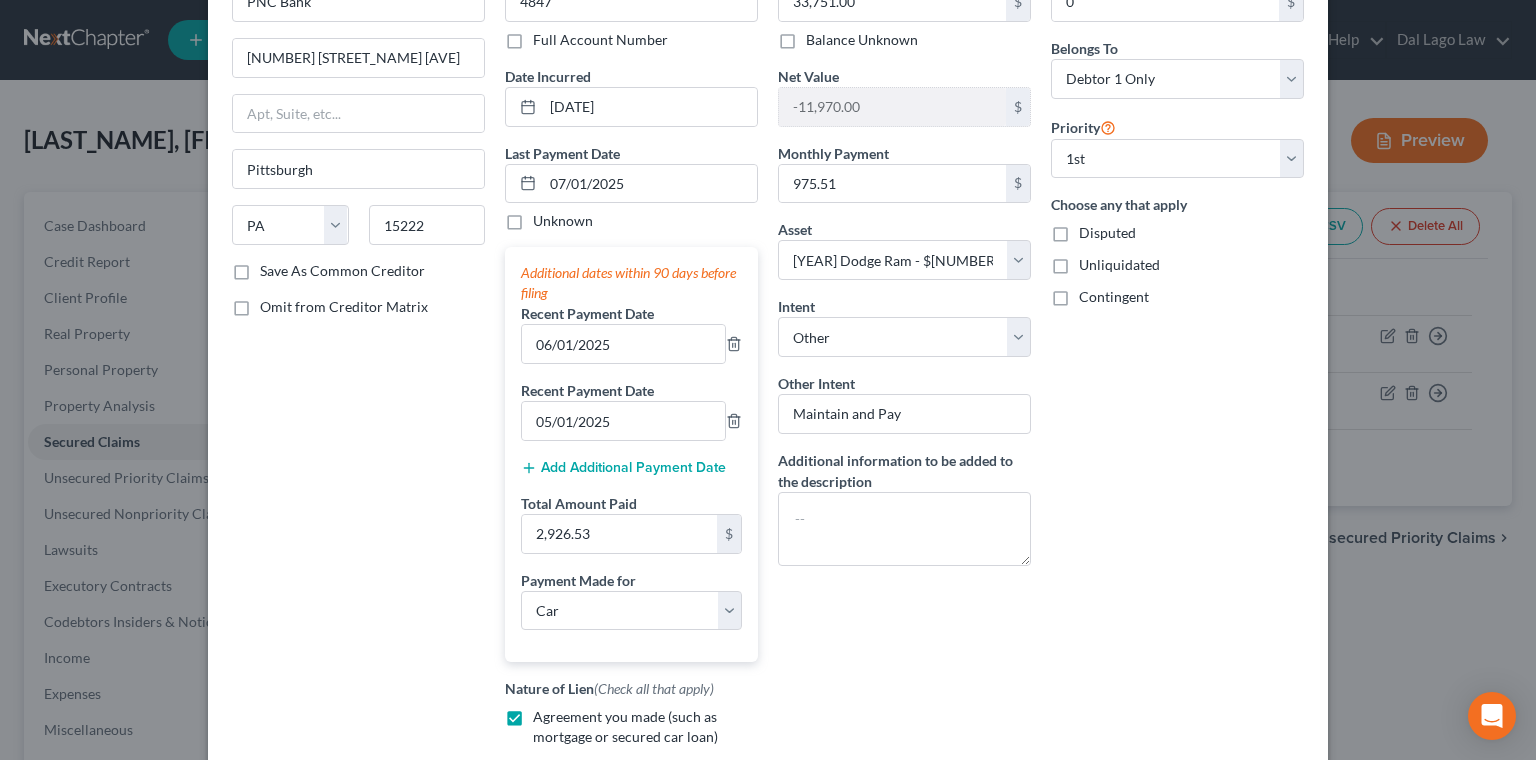 click on "Save & Close" at bounding box center [1236, 924] 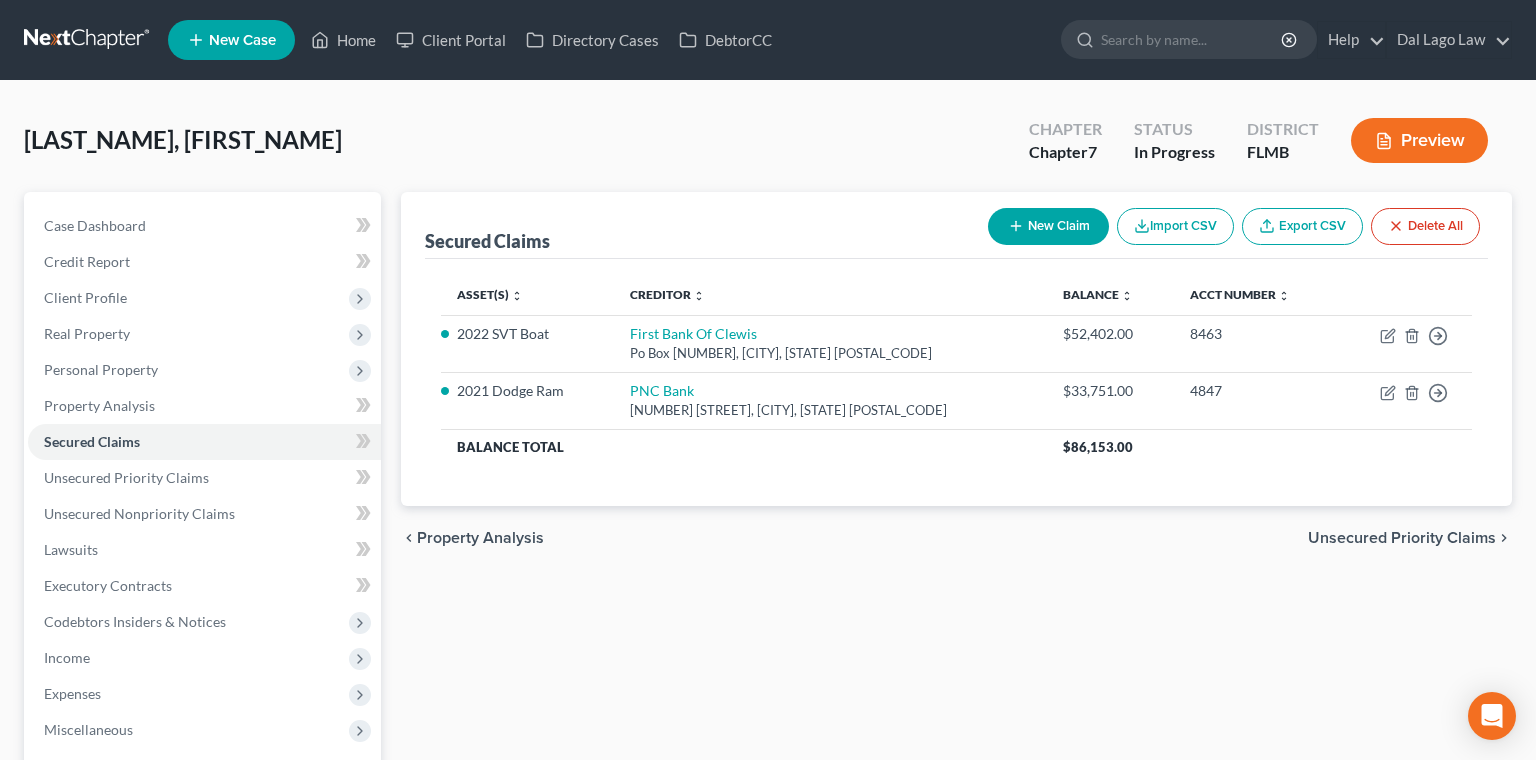 click on "New Claim" at bounding box center (1048, 226) 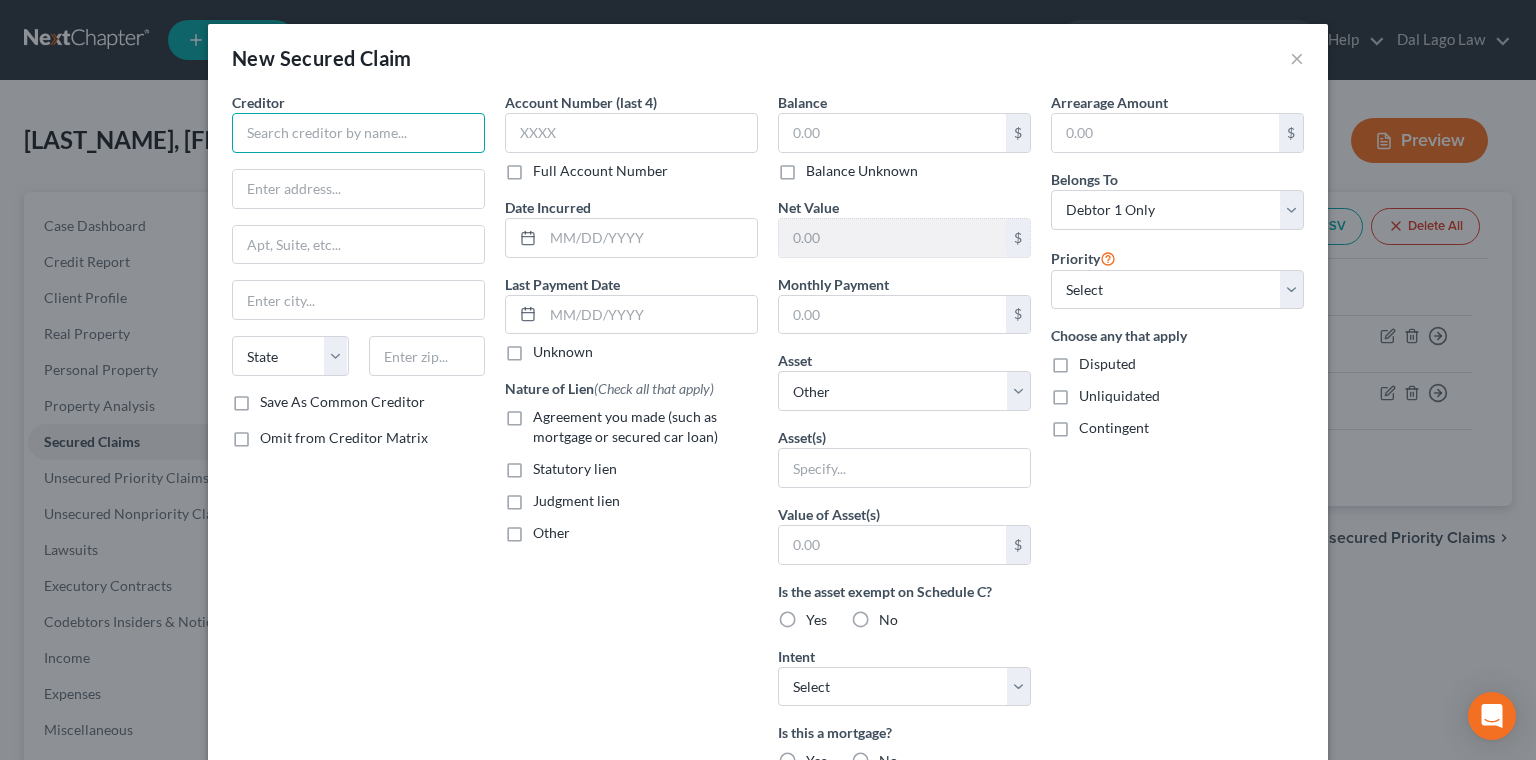 click at bounding box center (358, 133) 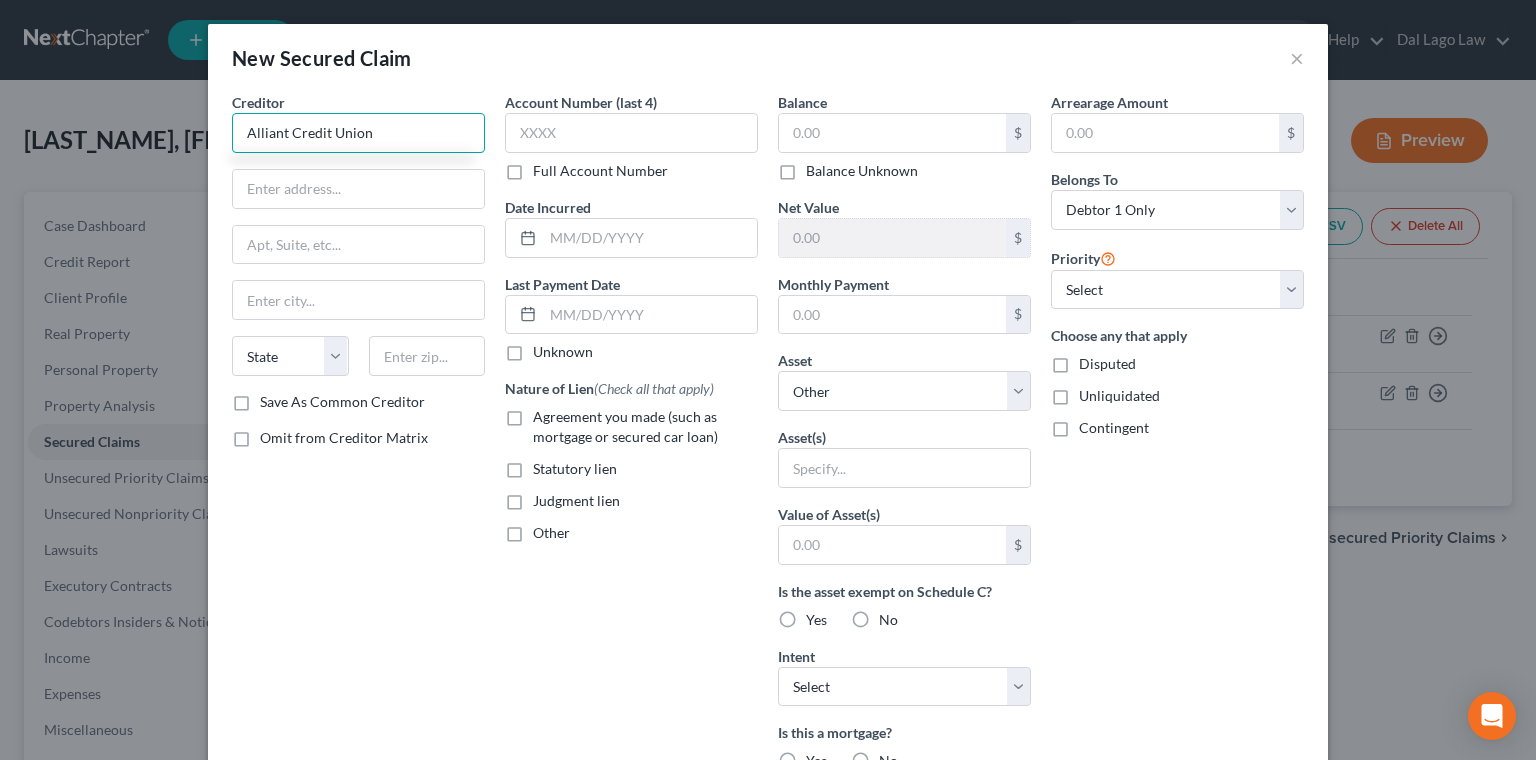 type on "Alliant Credit Union" 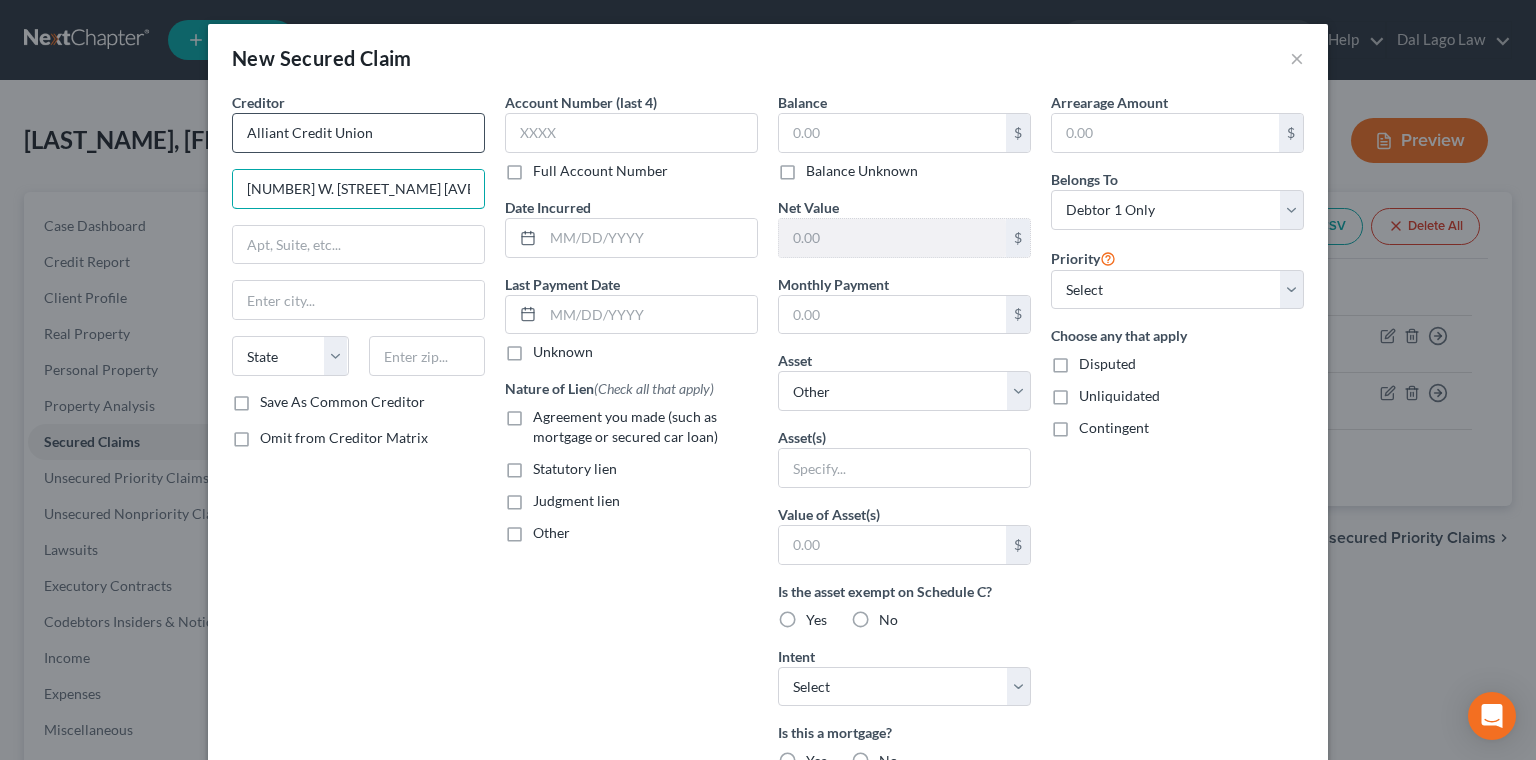 type on "[NUMBER] W. [STREET_NAME] [AVE]" 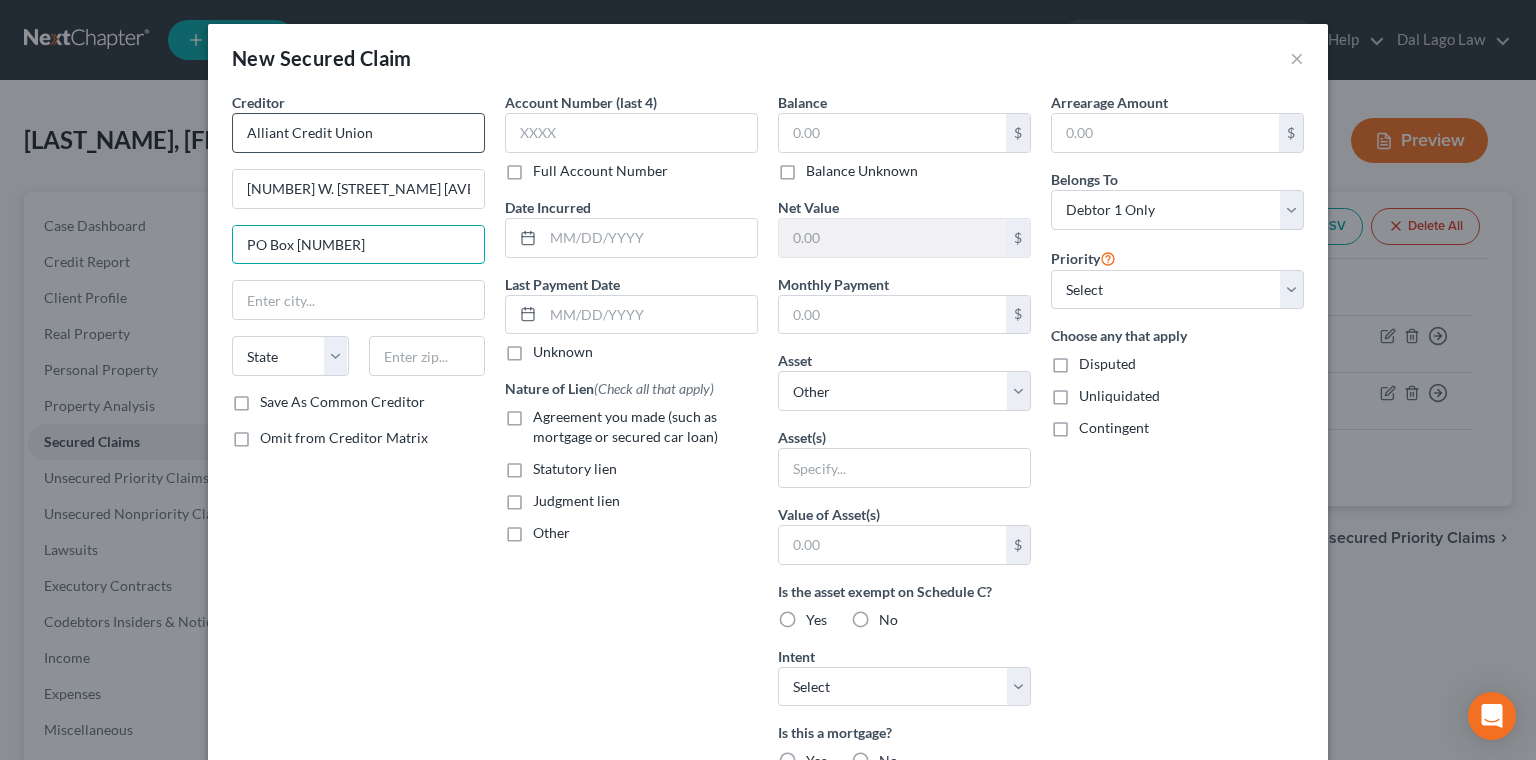 type on "PO Box [NUMBER]" 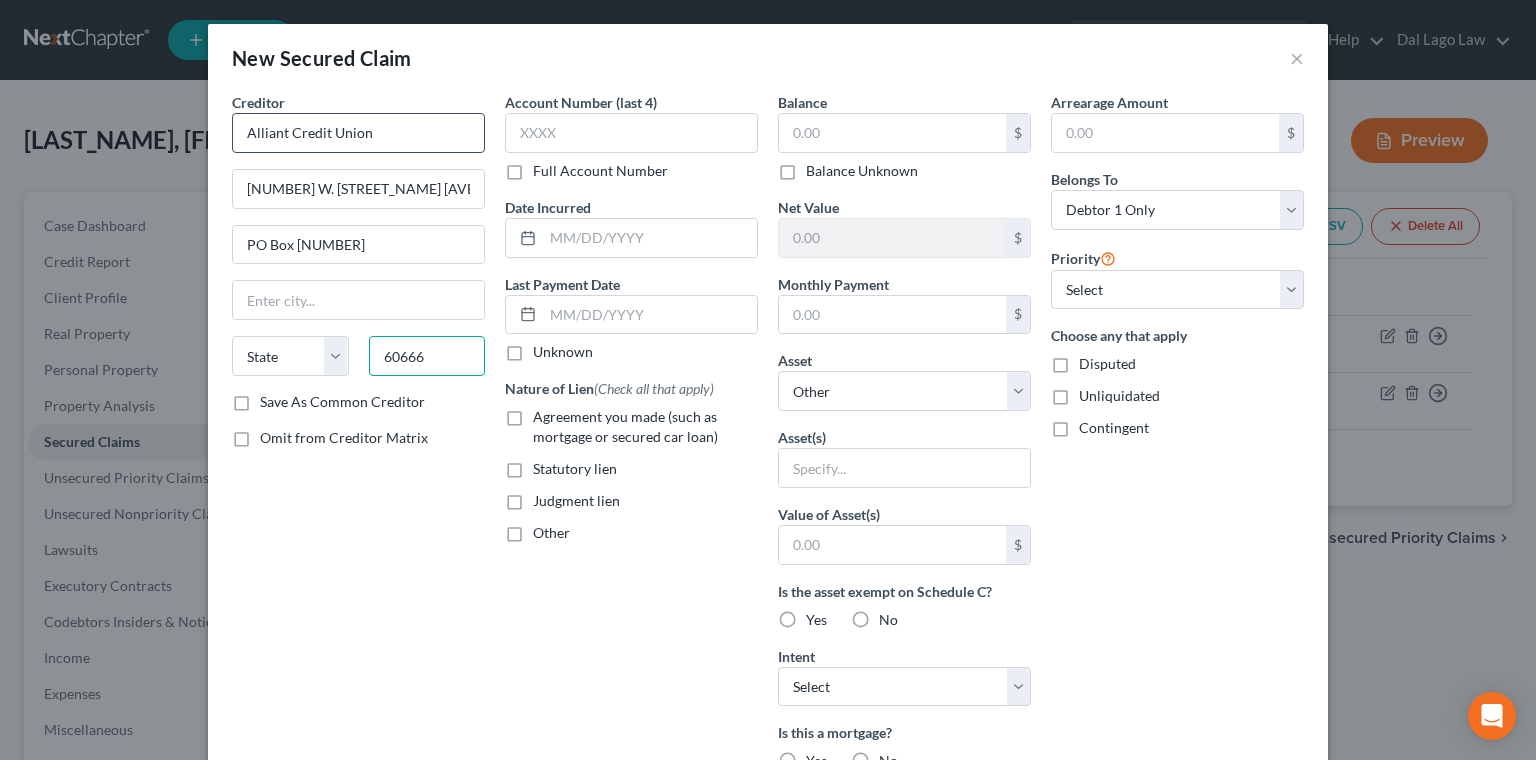 type on "60666" 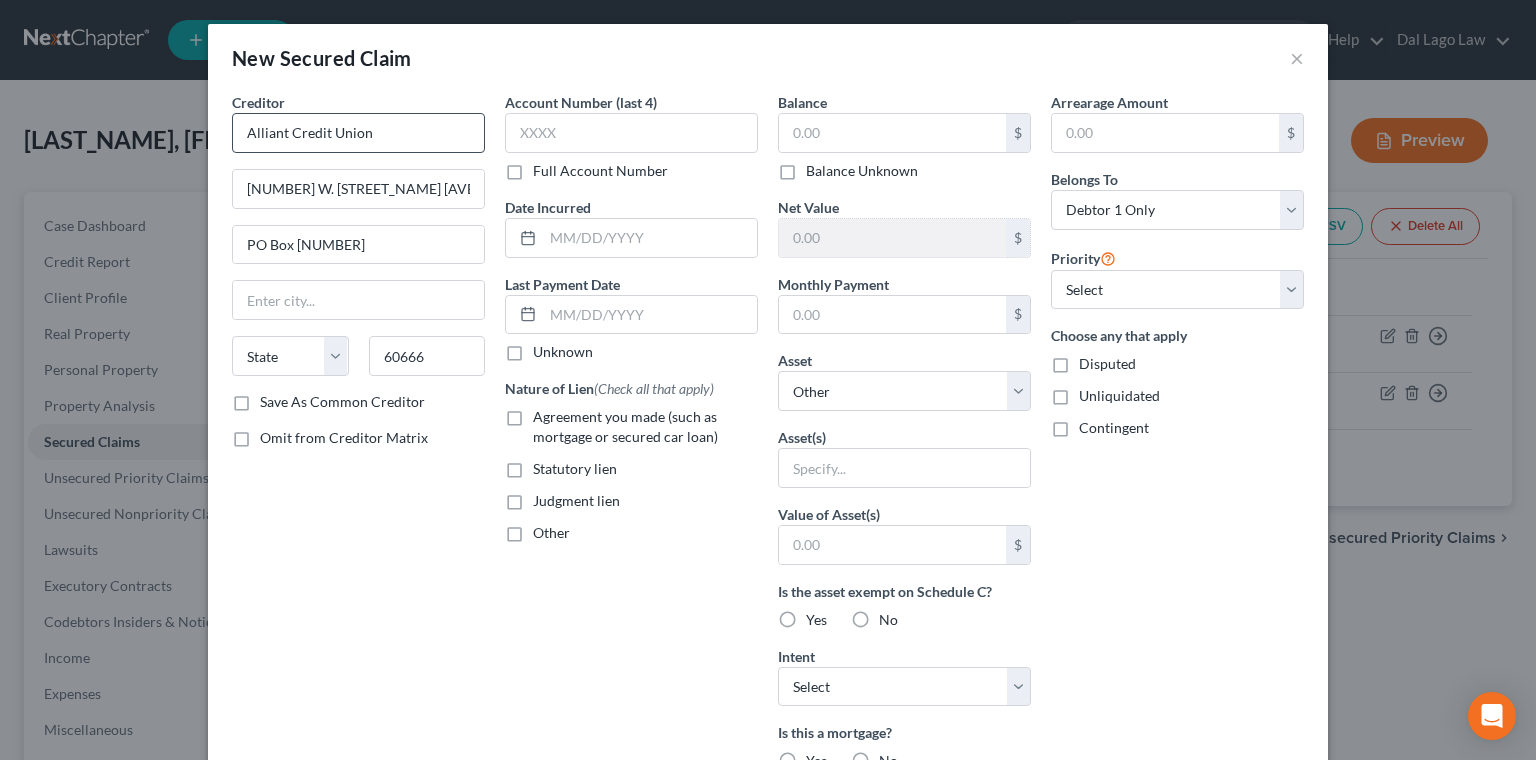 type on "[BRAND] Ohare" 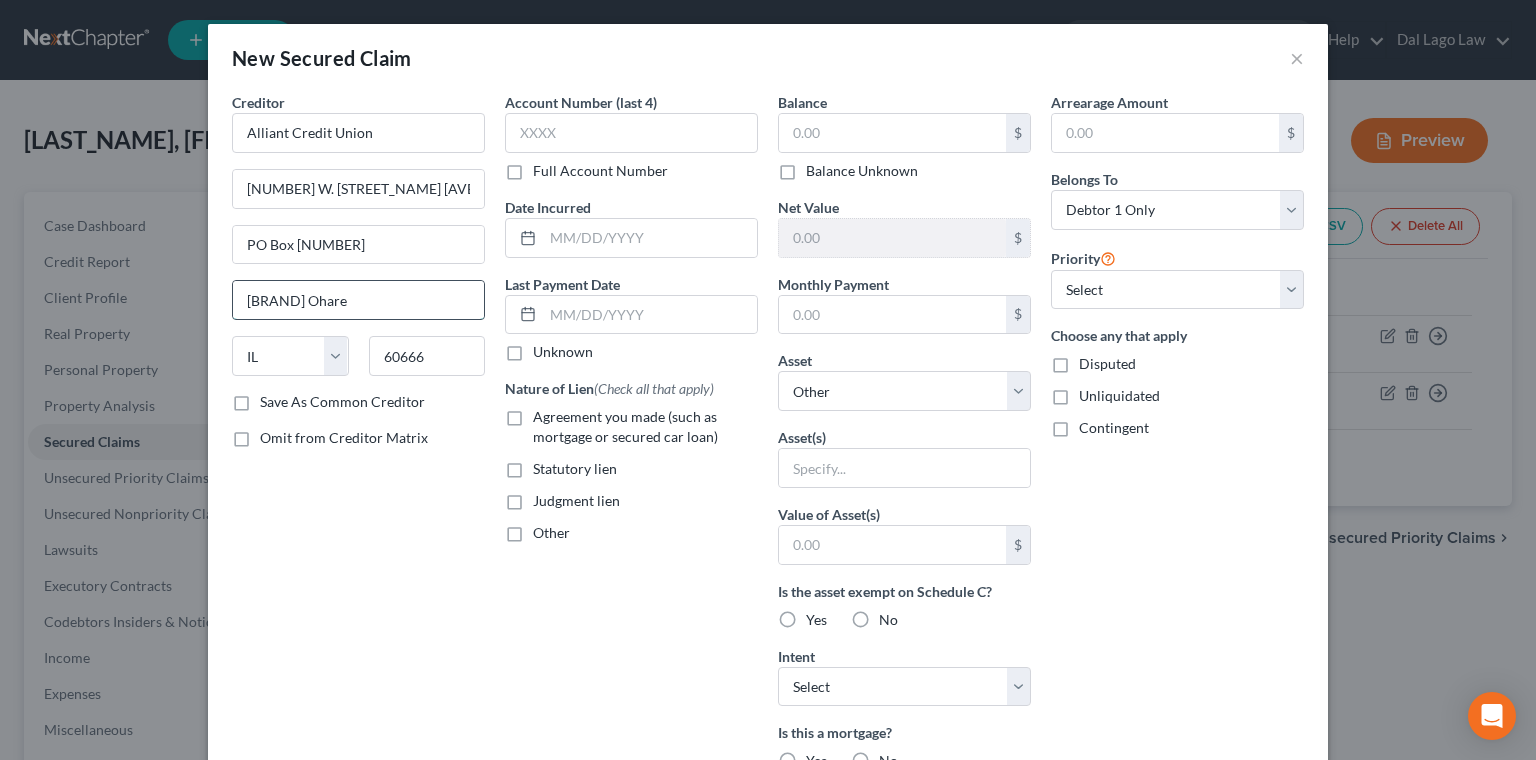 click on "[BRAND] Ohare" at bounding box center [358, 300] 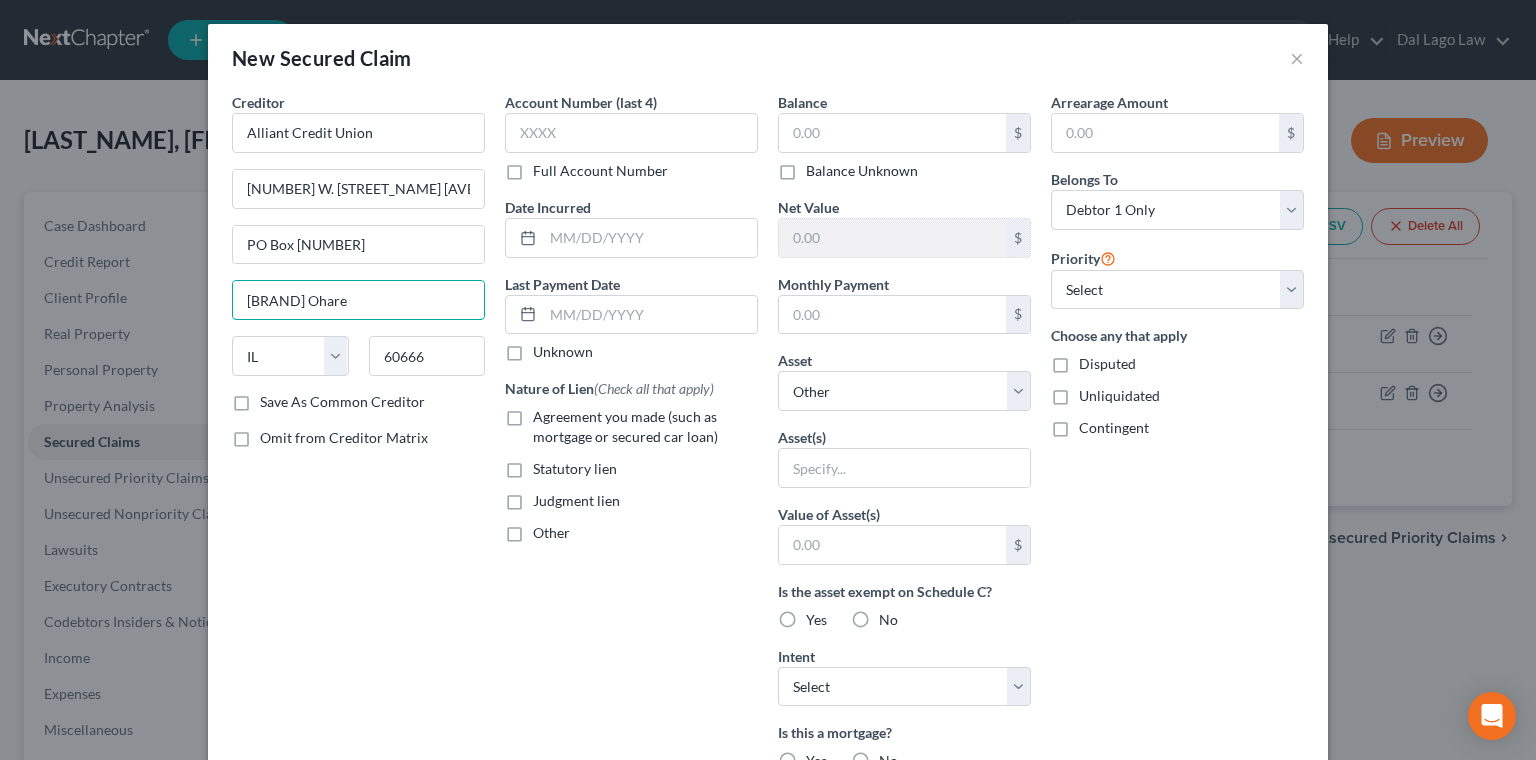 drag, startPoint x: 464, startPoint y: 228, endPoint x: 303, endPoint y: 240, distance: 161.44658 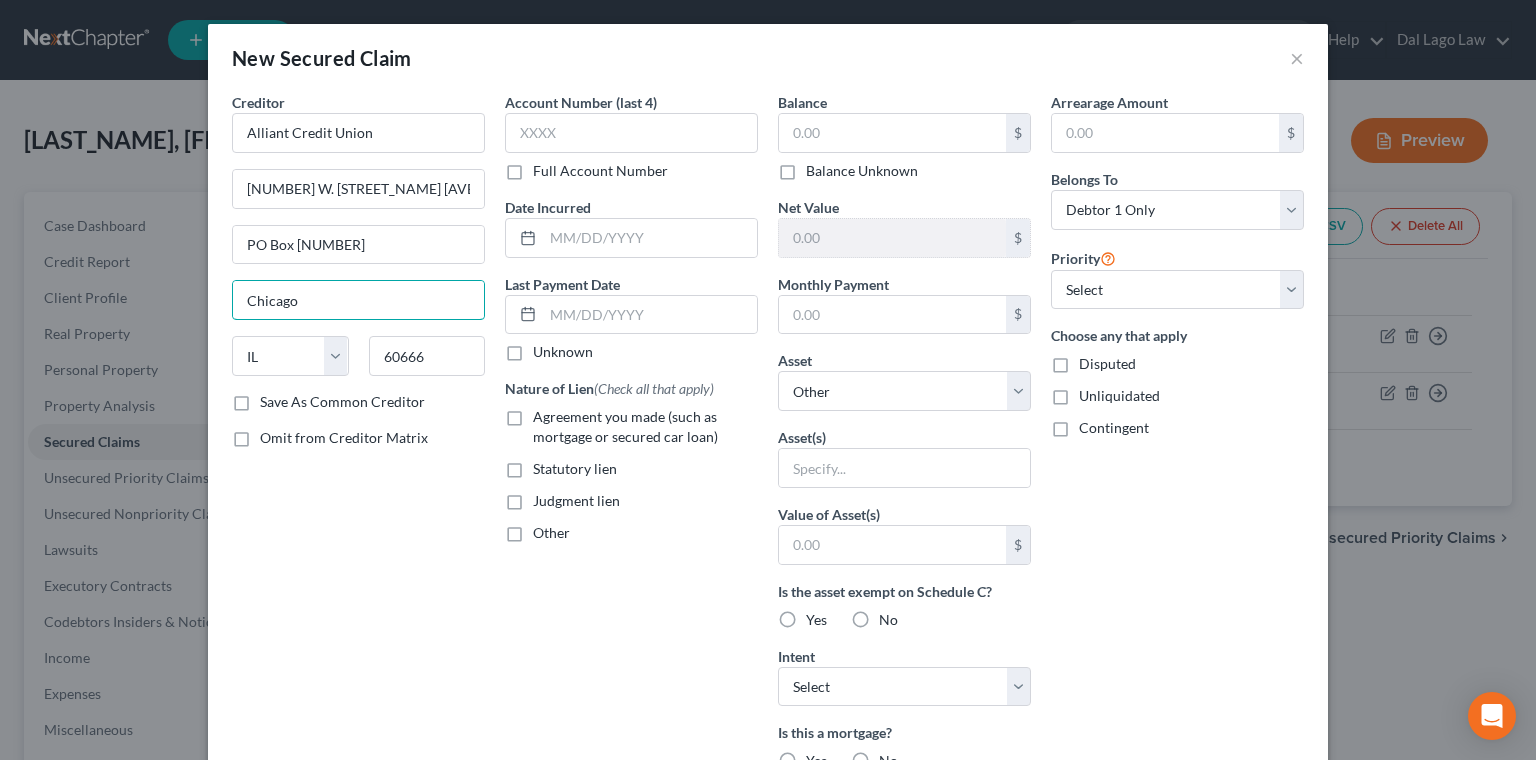 type on "Chicago" 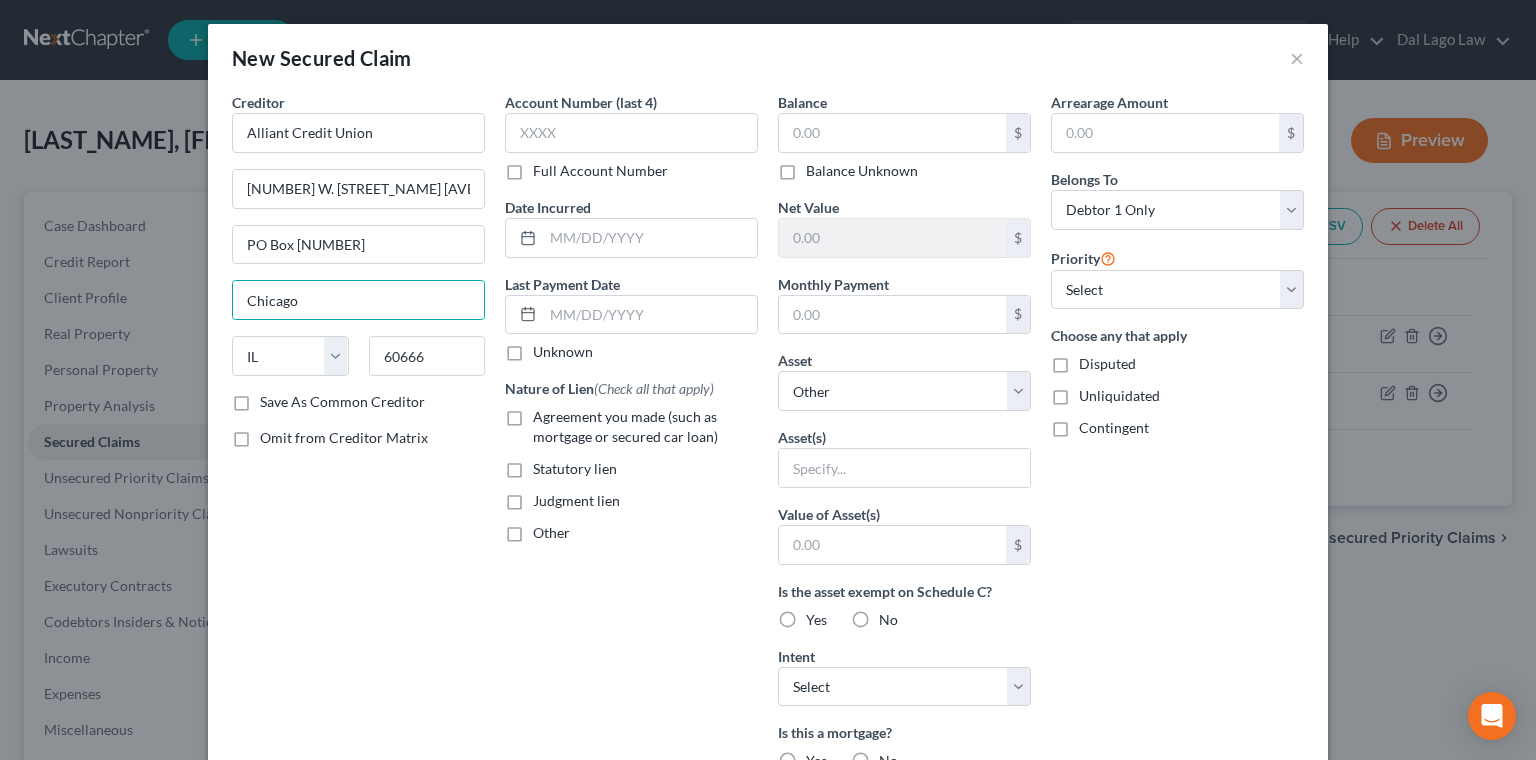 click on "Save As Common Creditor" at bounding box center (342, 402) 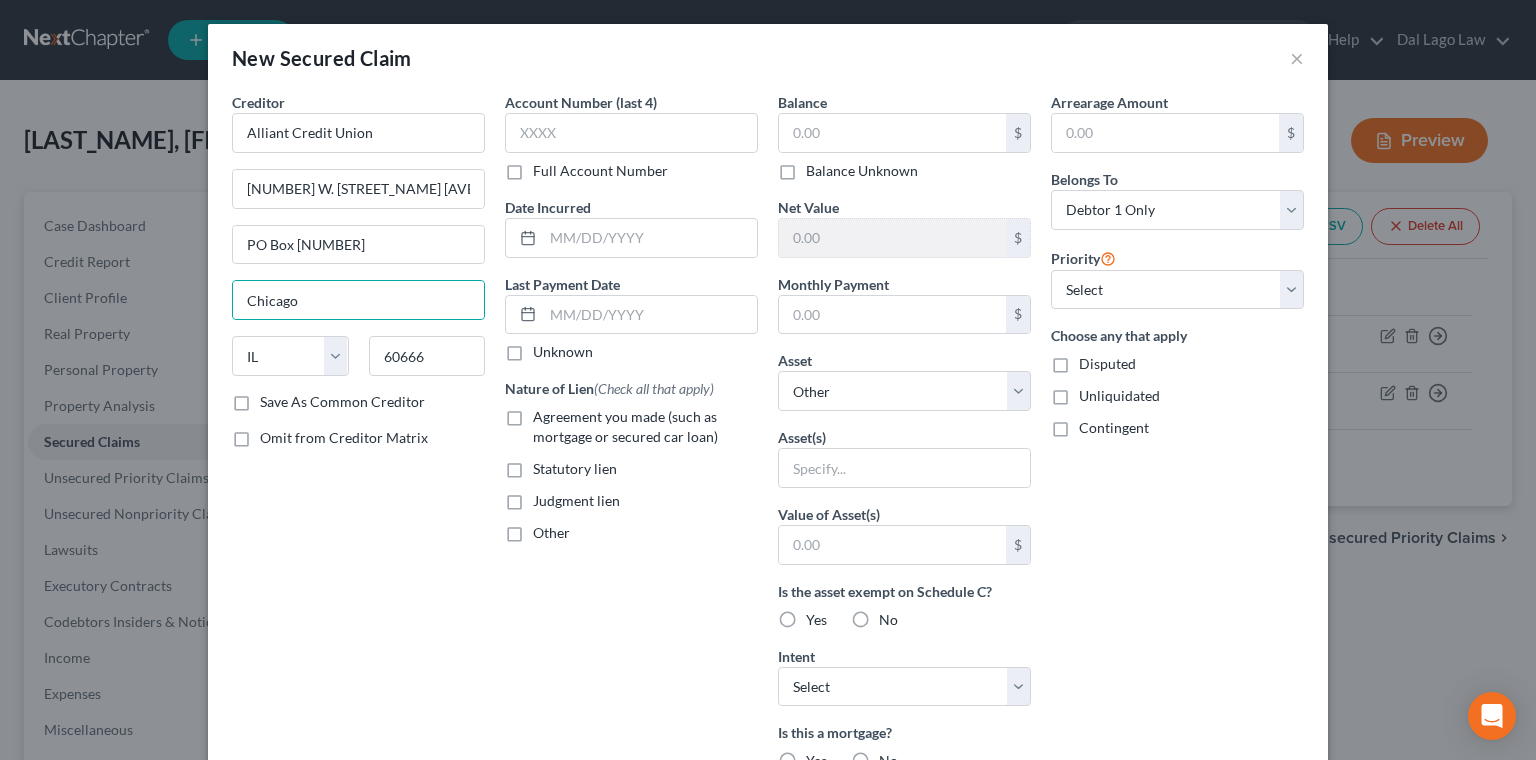click on "Save As Common Creditor" at bounding box center [274, 398] 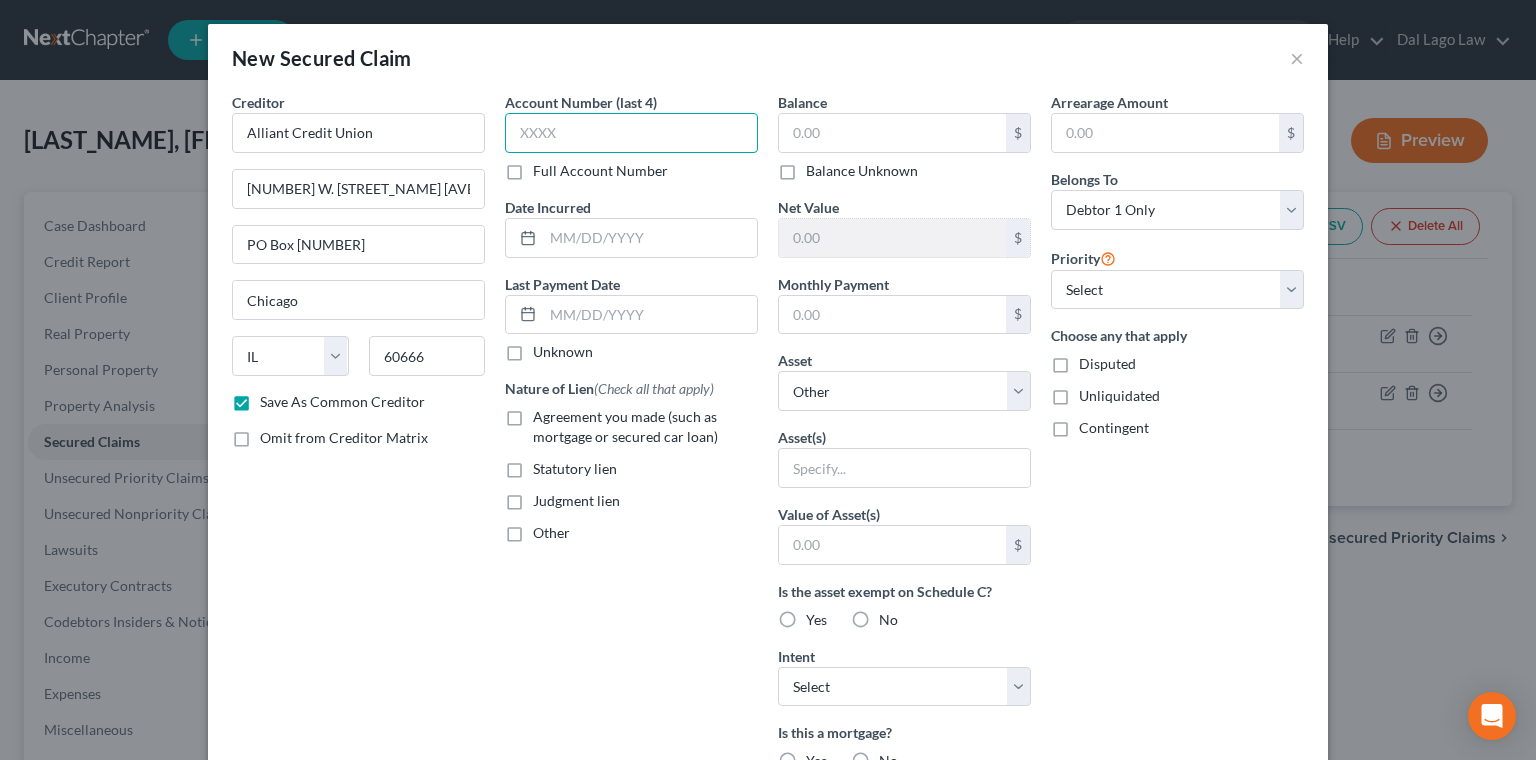 click at bounding box center [631, 133] 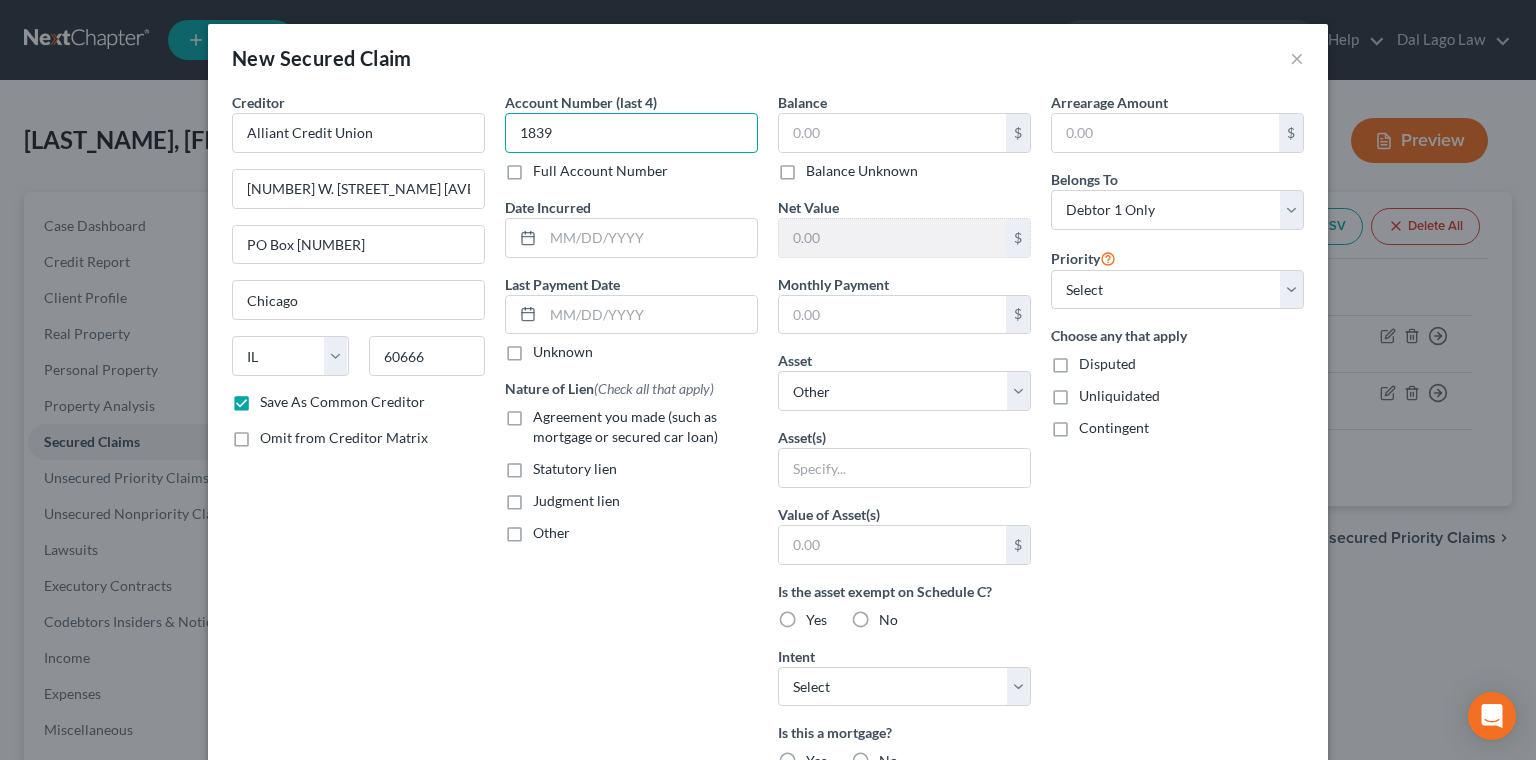 type on "1839" 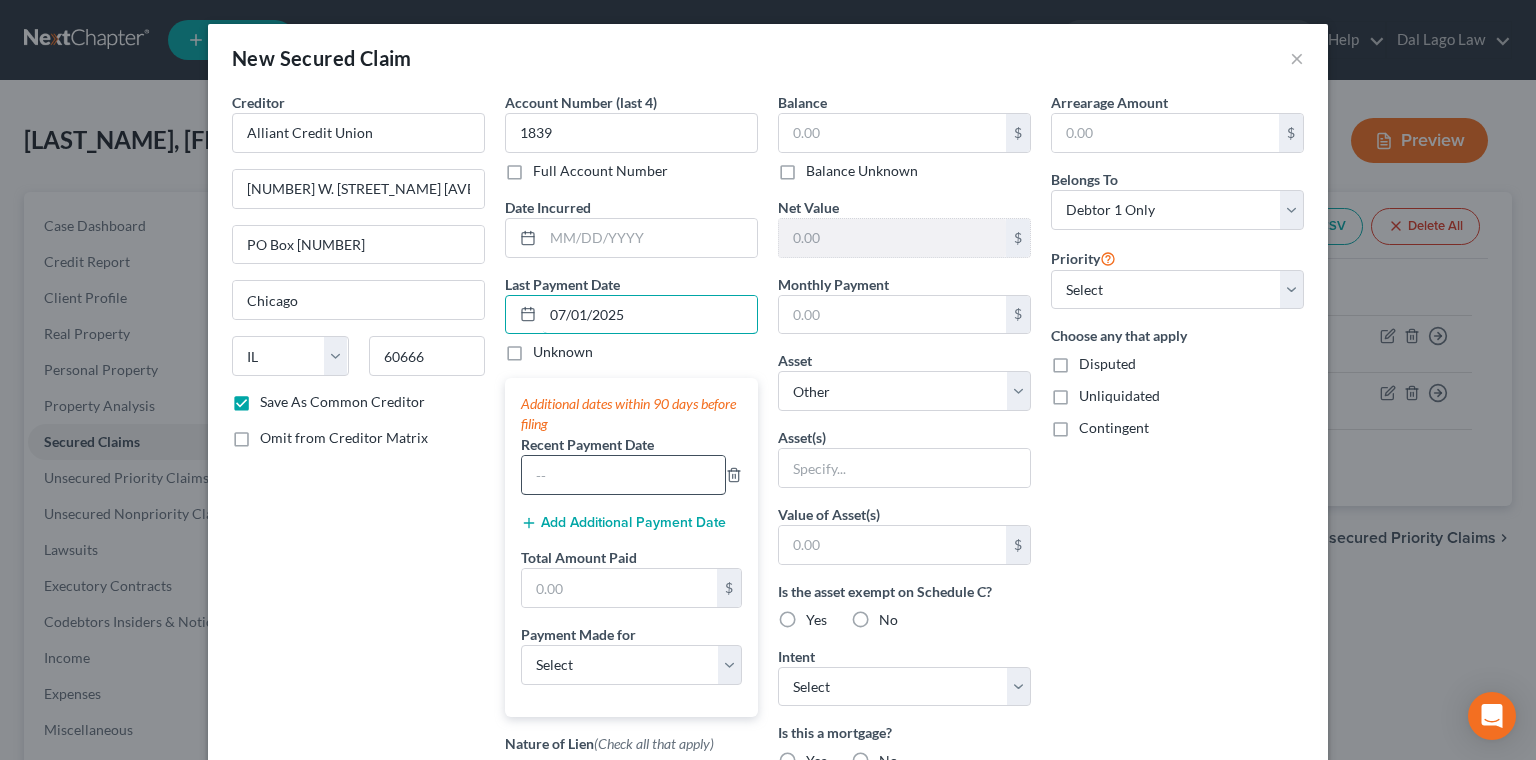 type on "07/01/2025" 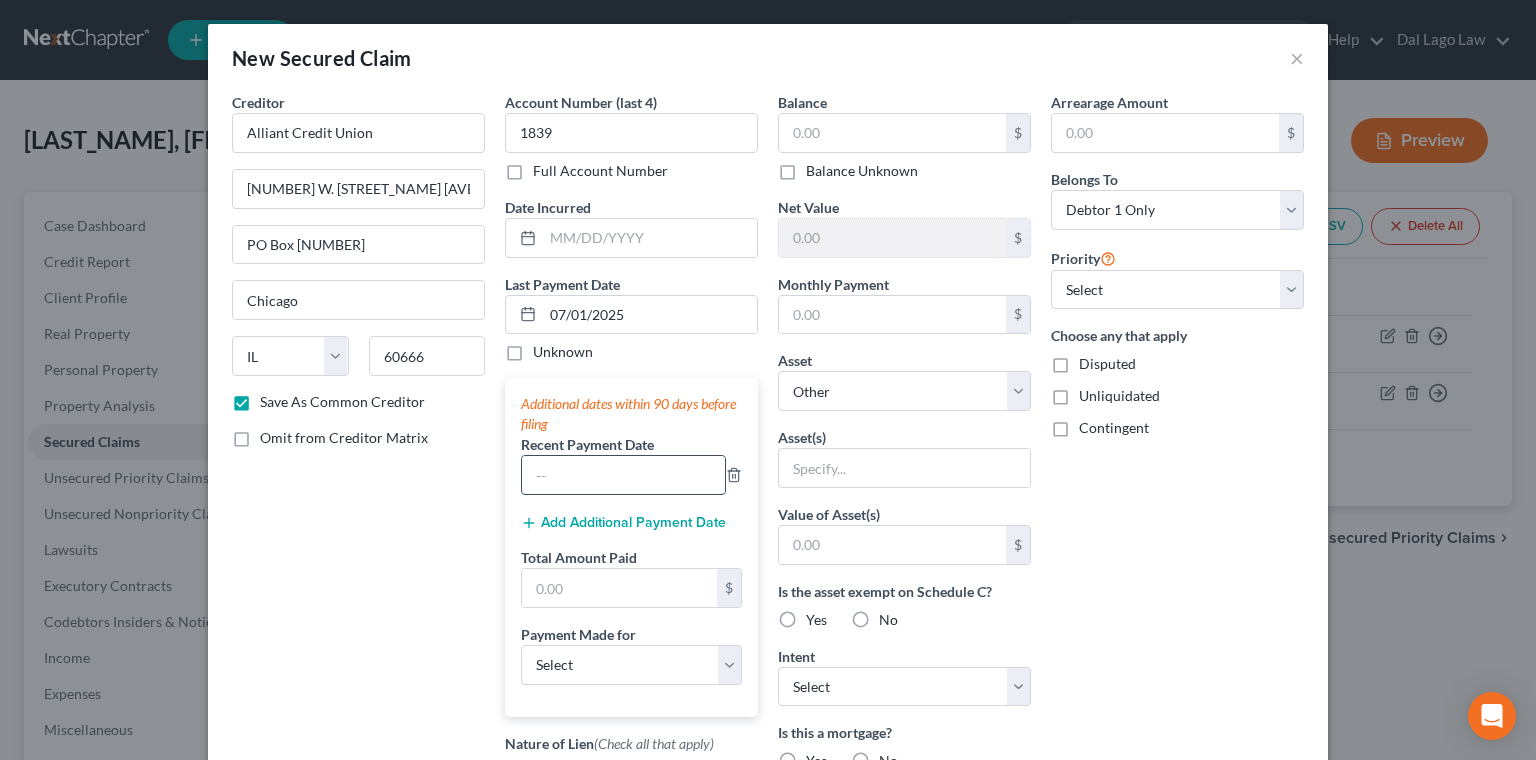click at bounding box center [623, 475] 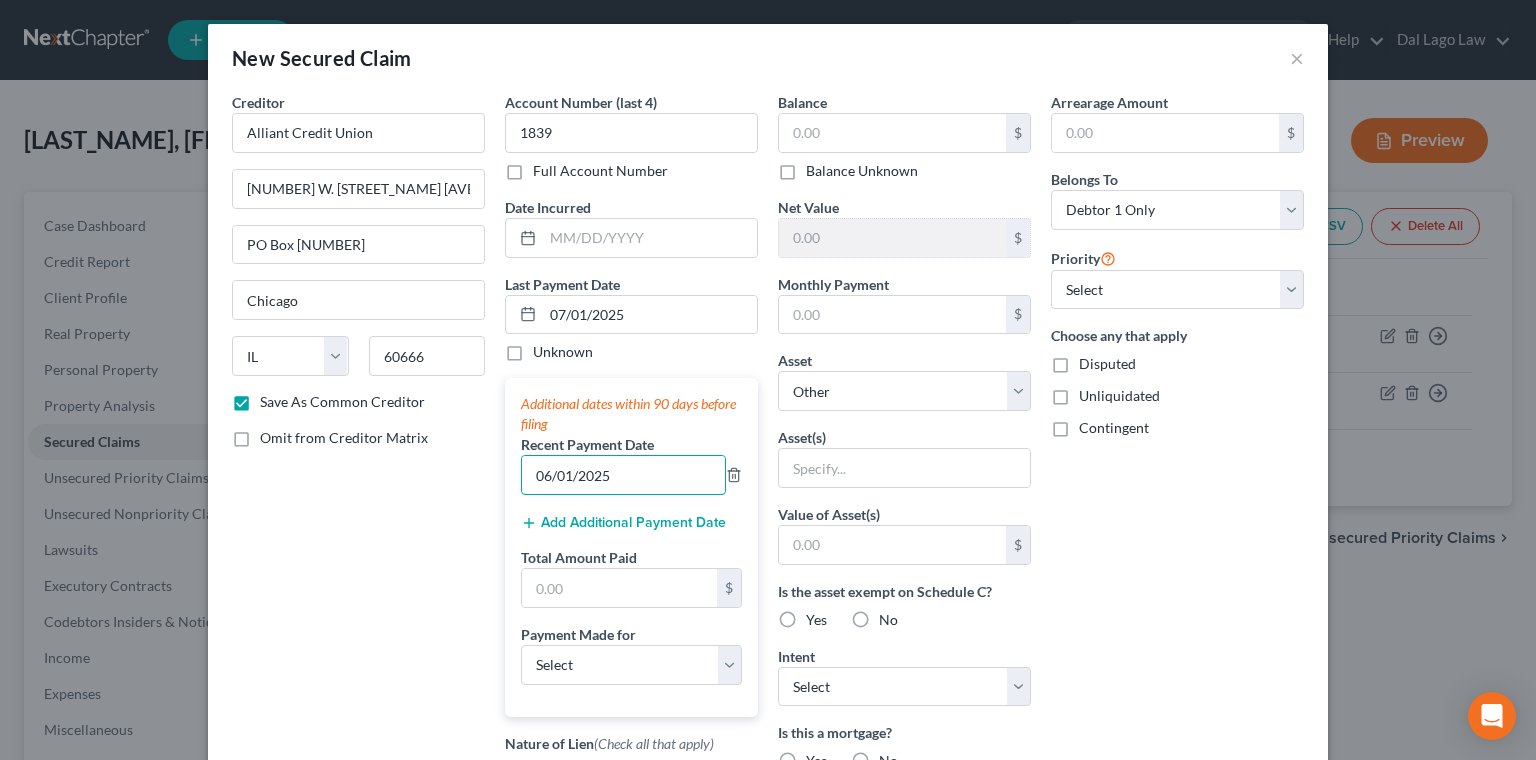 type on "06/01/2025" 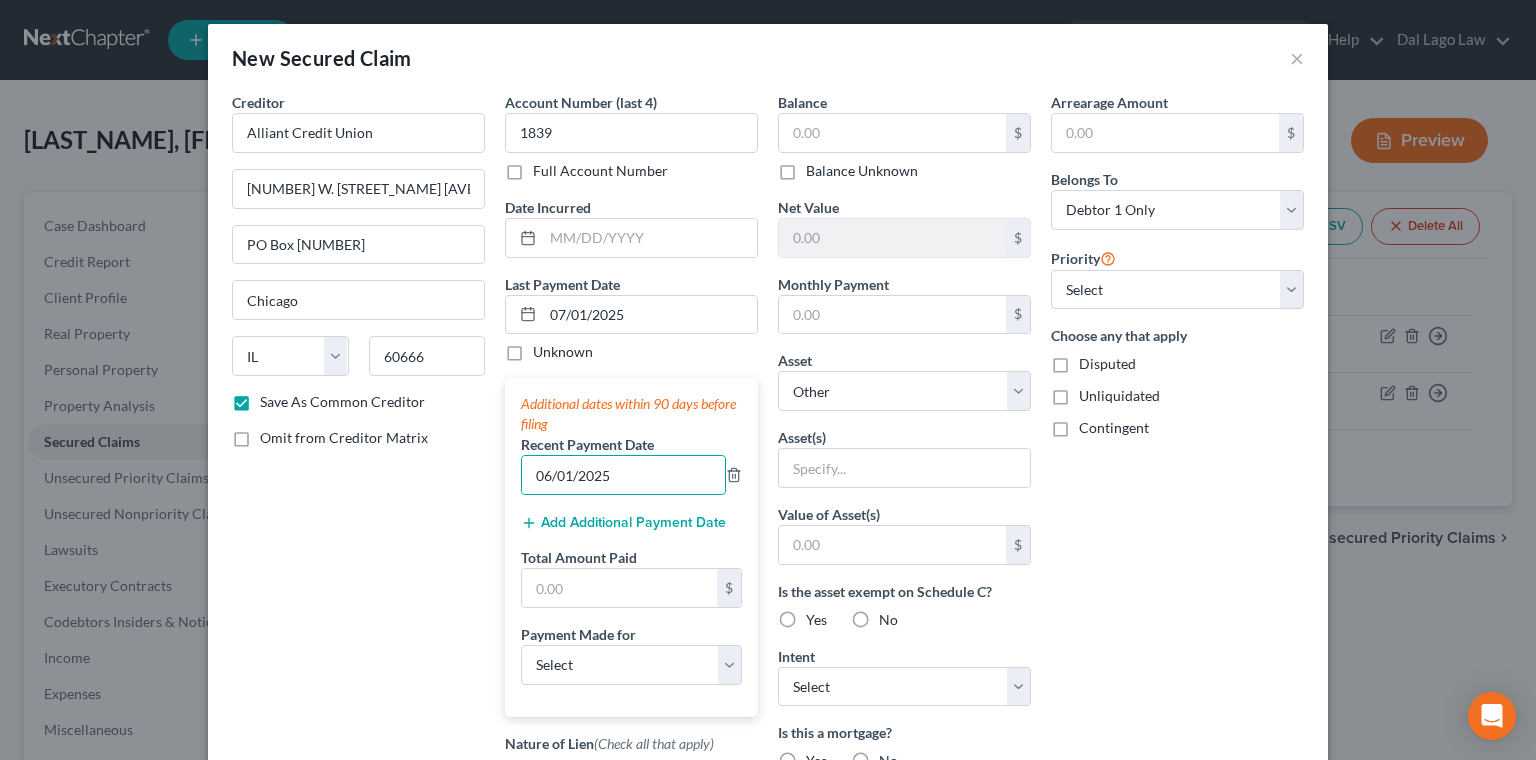 click on "Add Additional Payment Date" at bounding box center (623, 523) 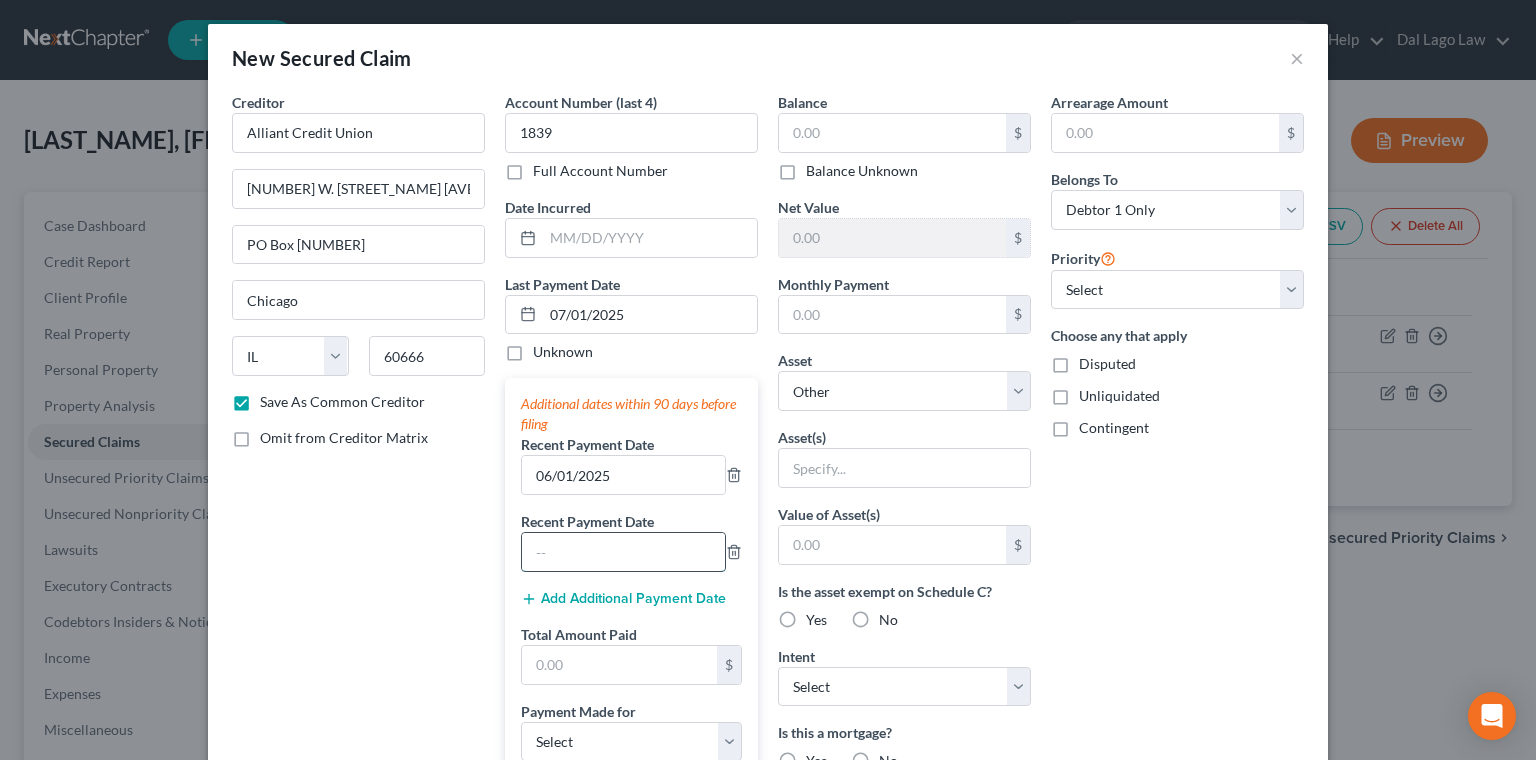 click at bounding box center [623, 552] 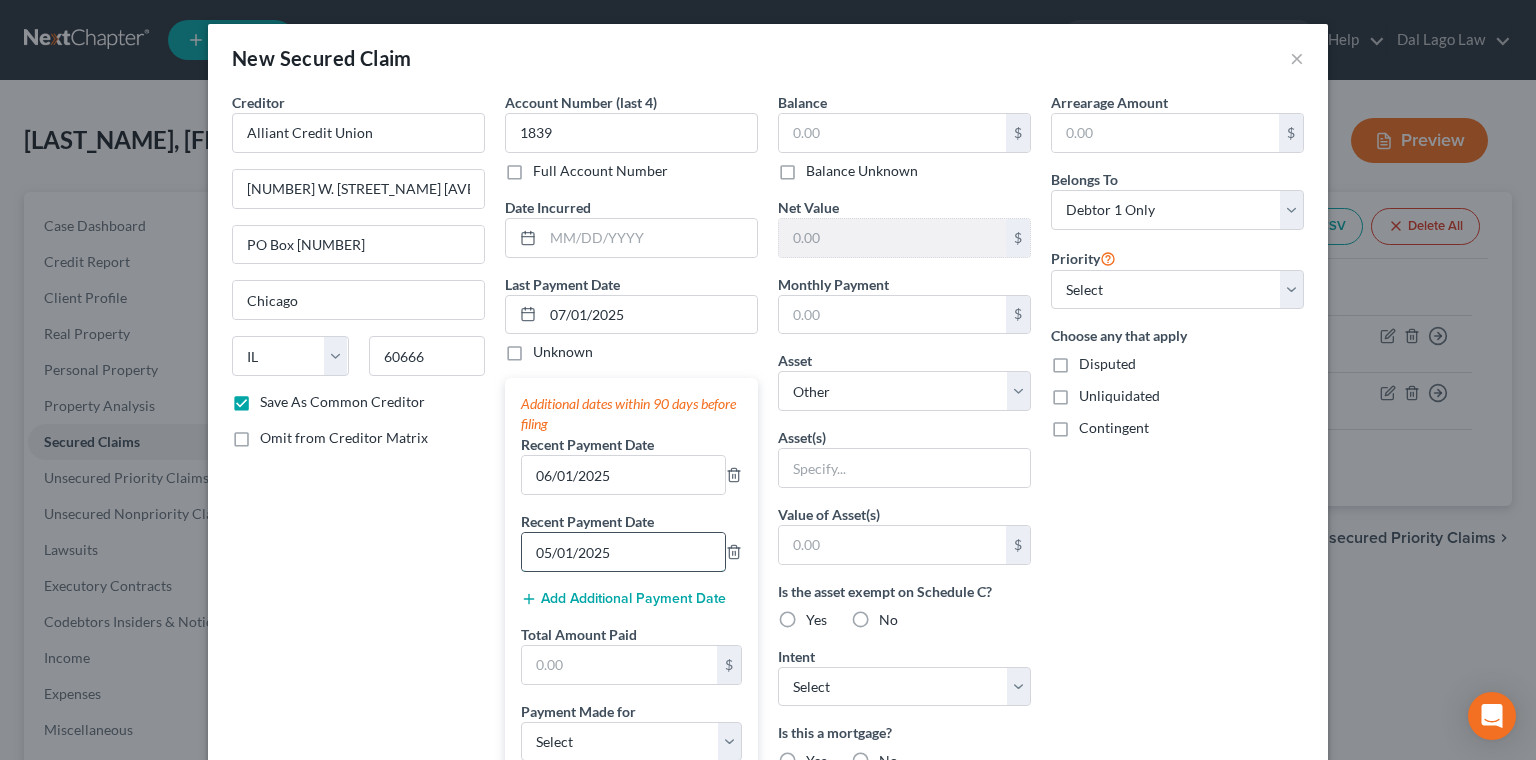 type on "05/01/2025" 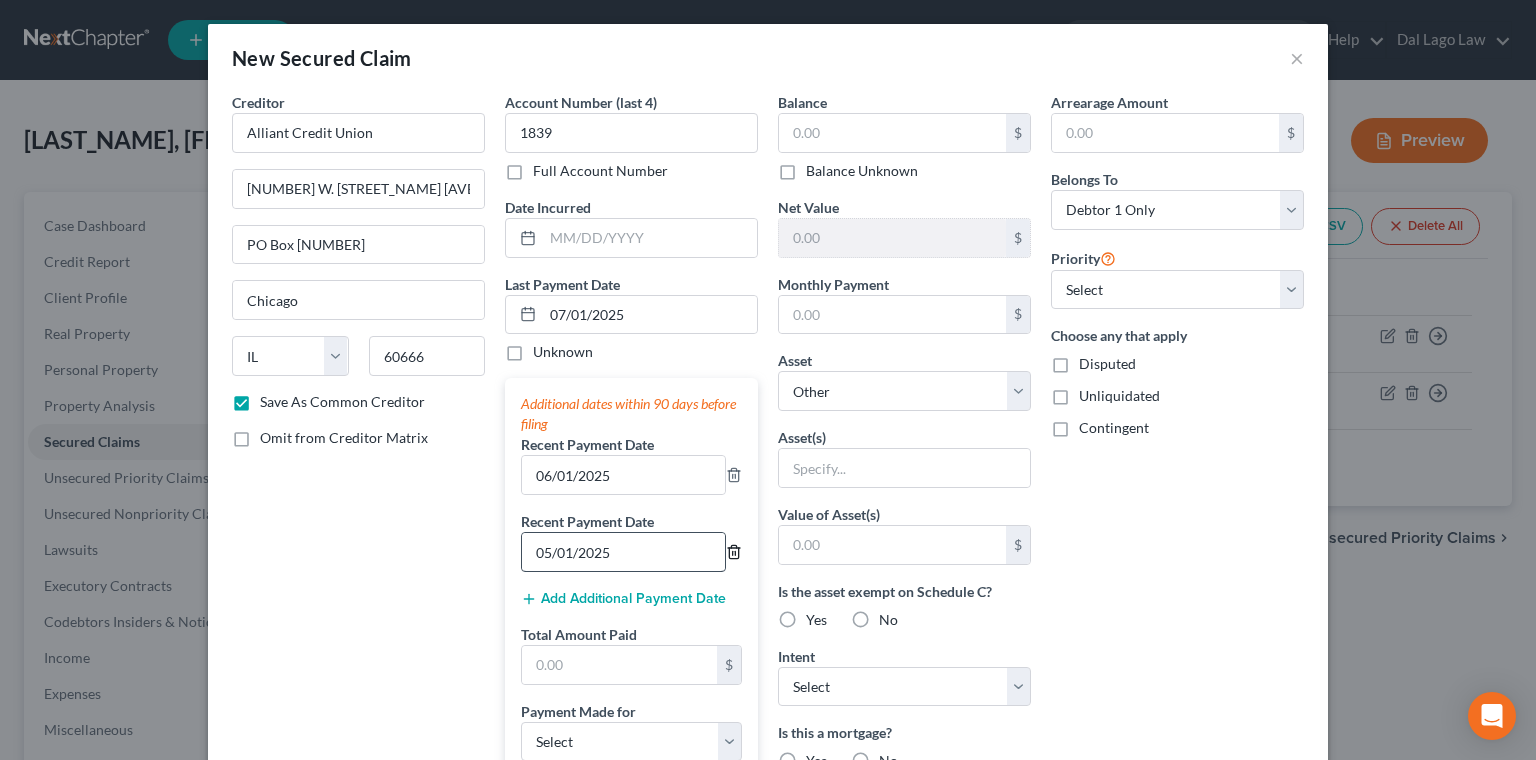 type 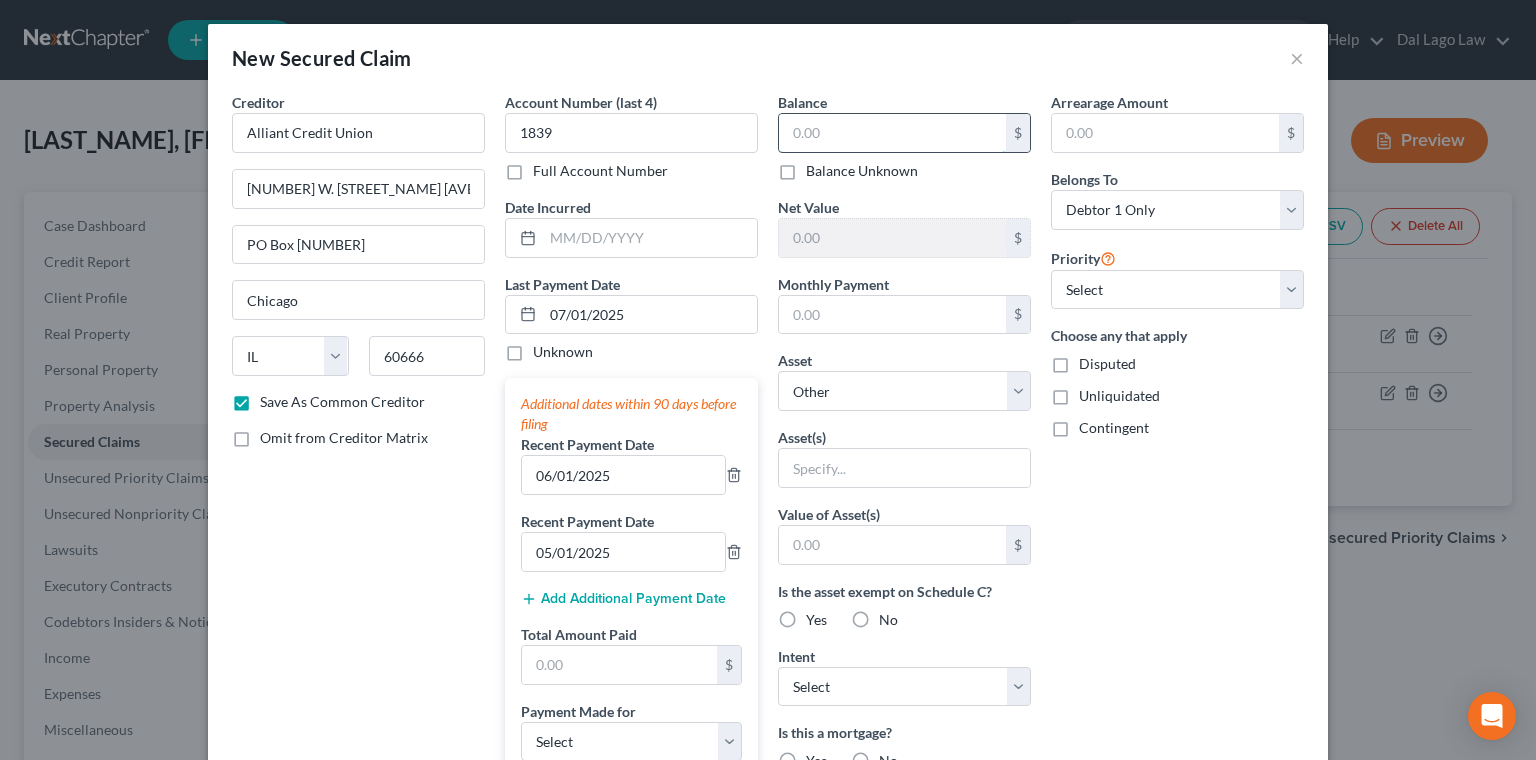 click at bounding box center (892, 133) 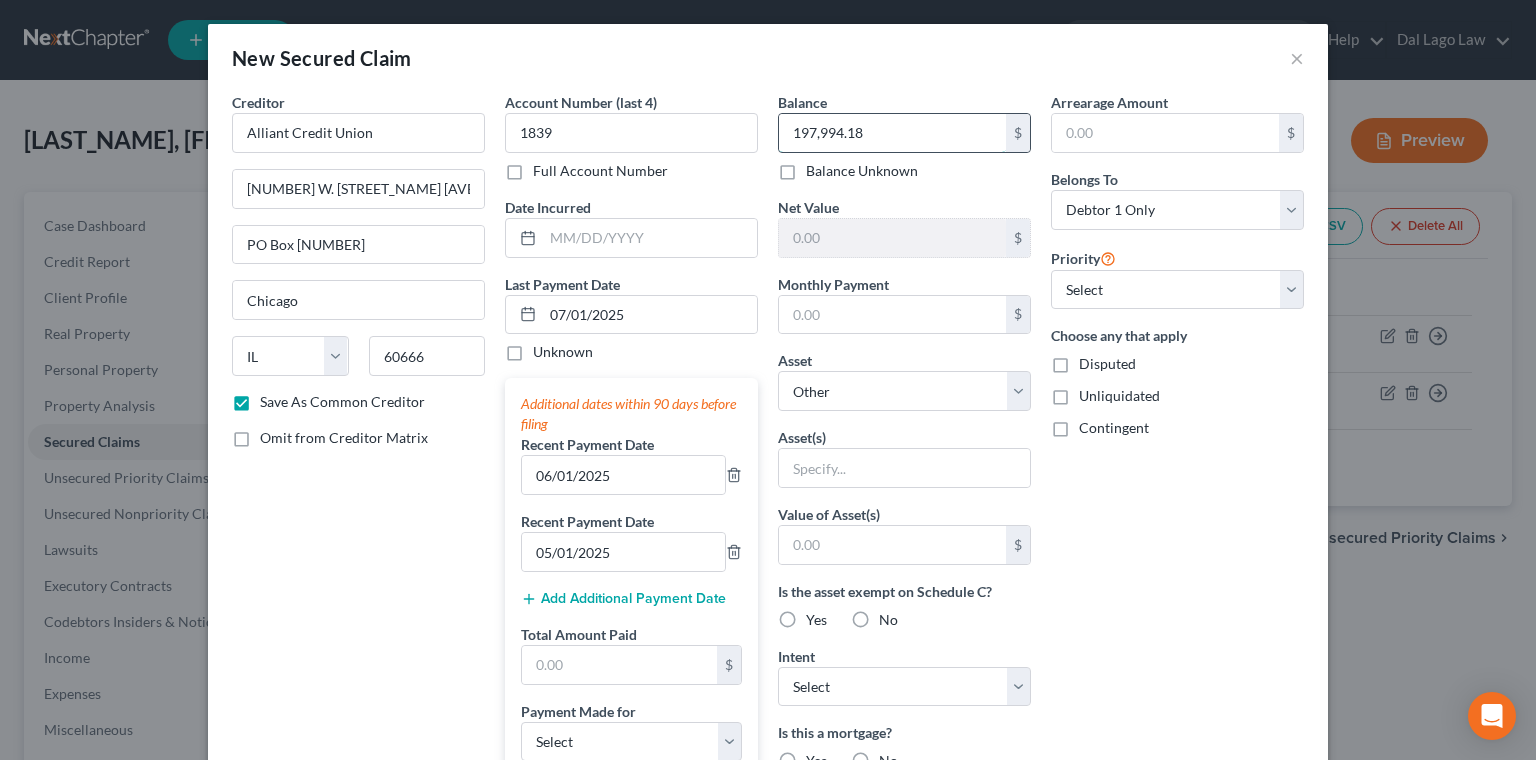 type on "197,994.18" 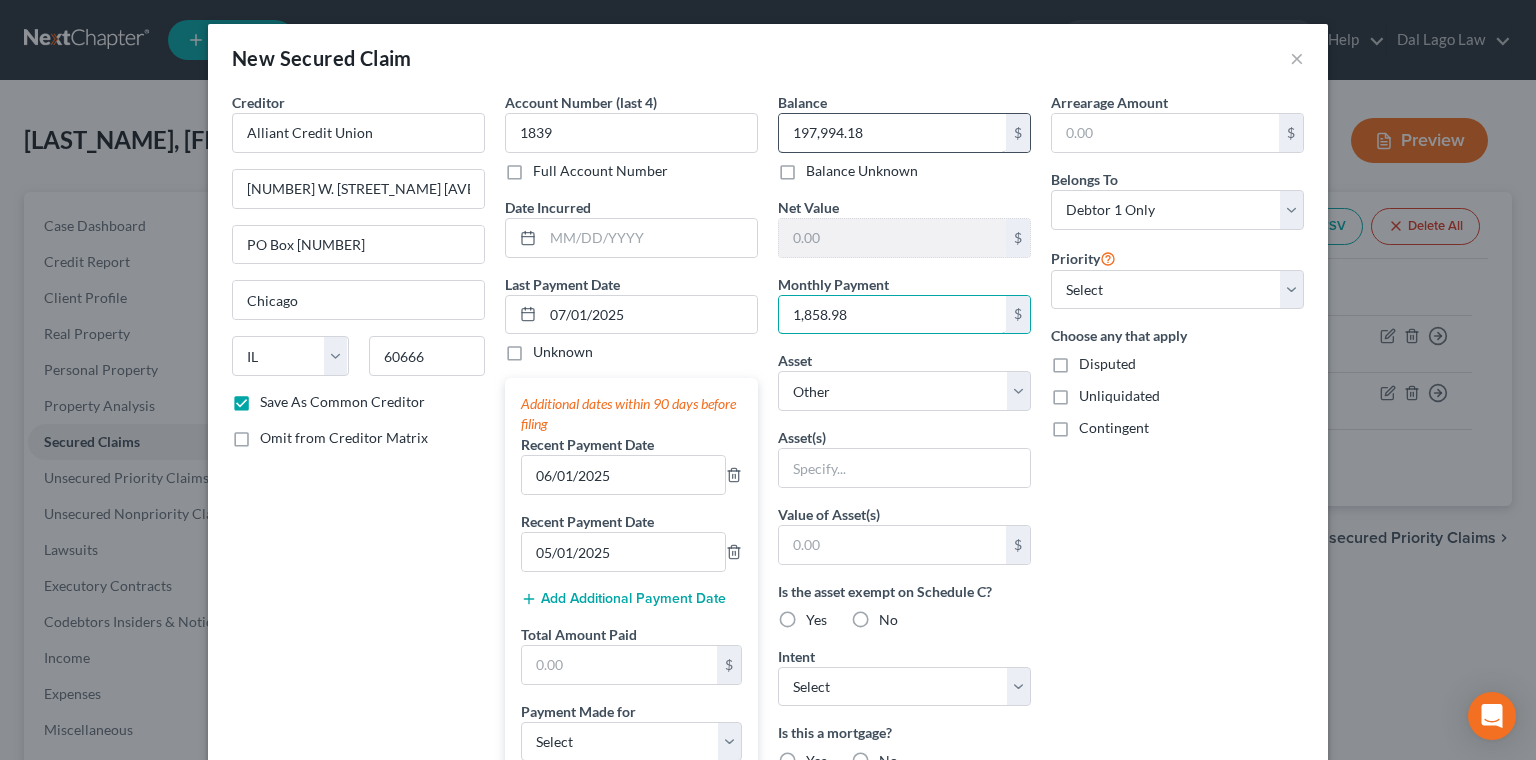 type on "1,858.98" 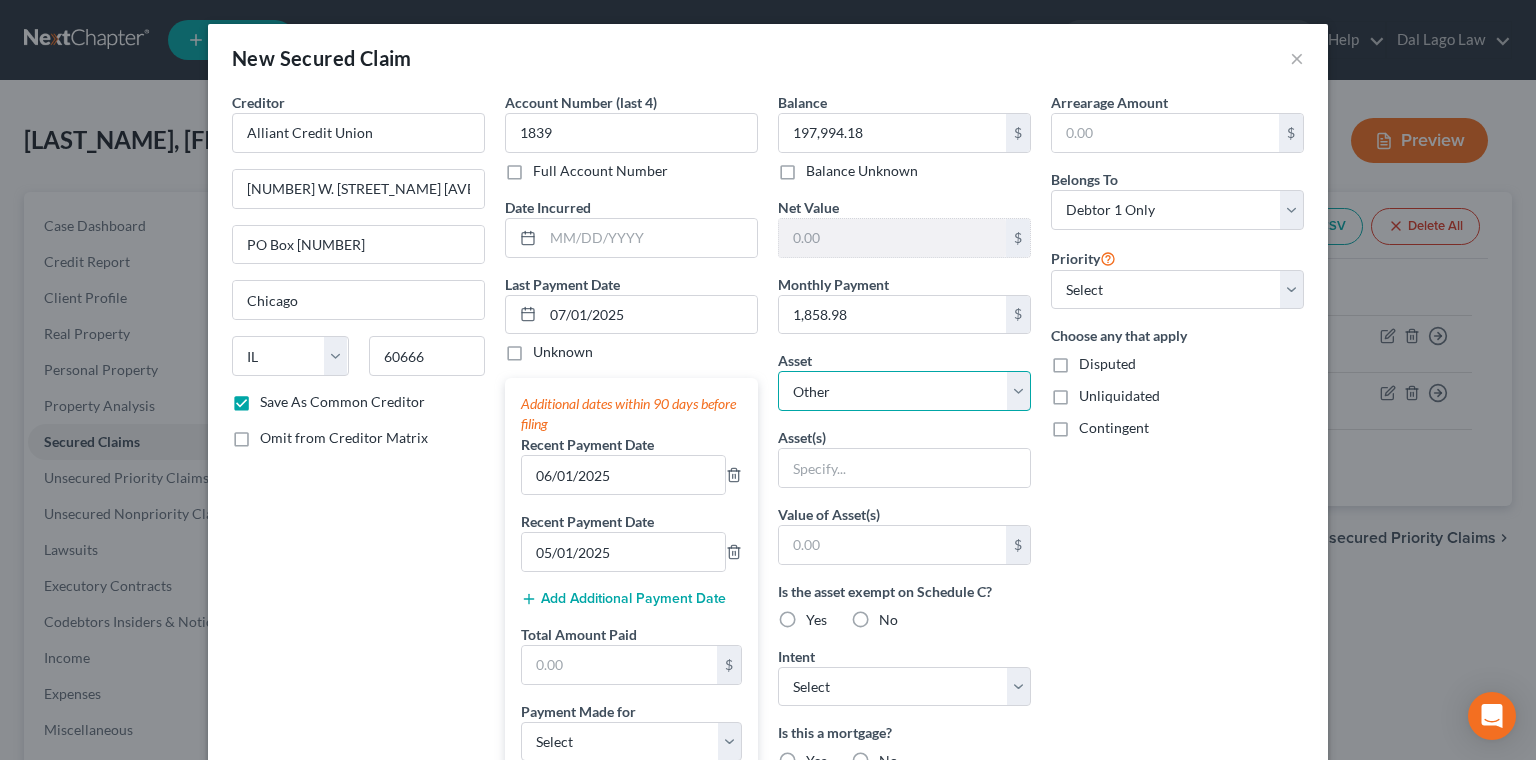 select on "5" 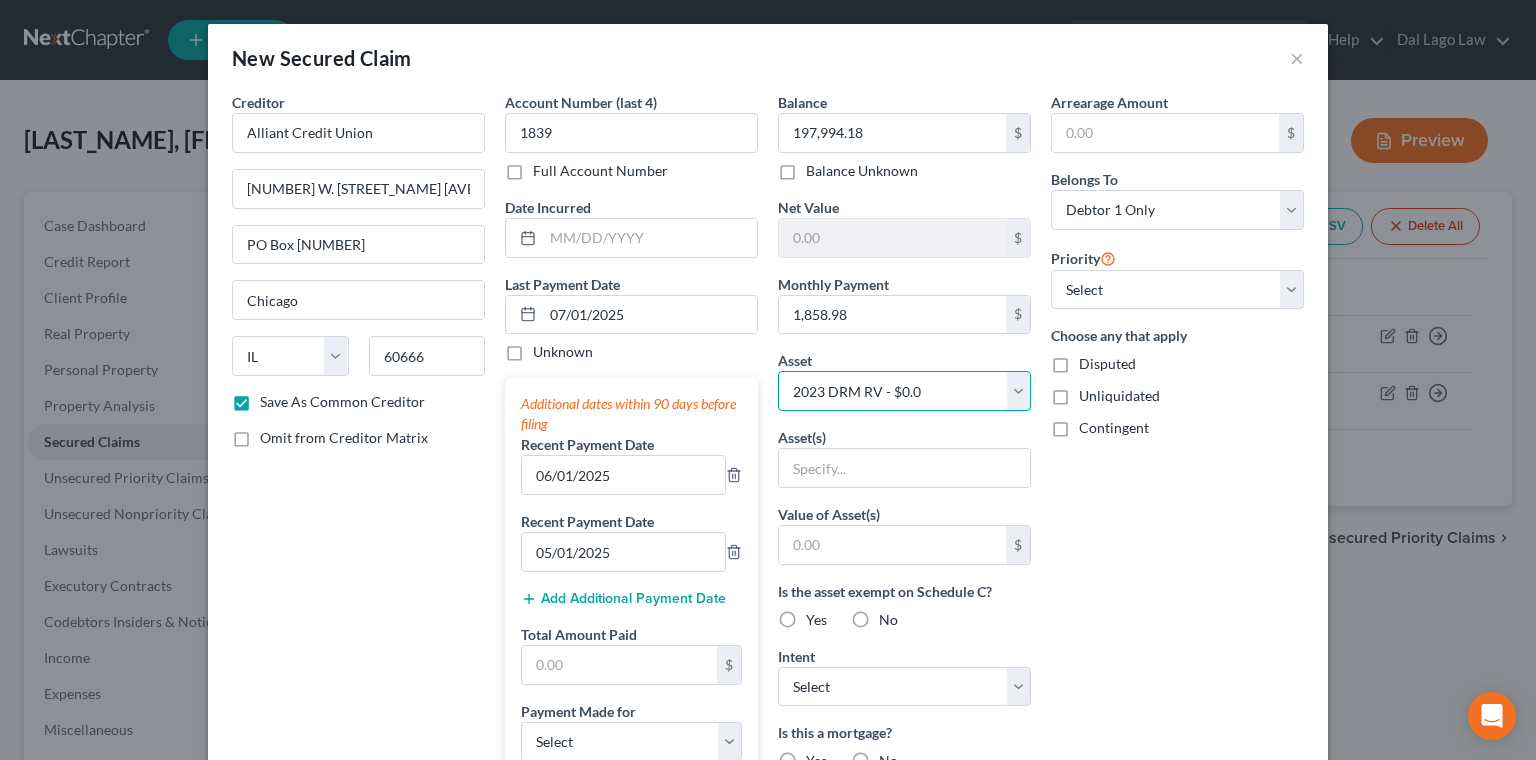 click on "2023 DRM RV - $0.0" at bounding box center [0, 0] 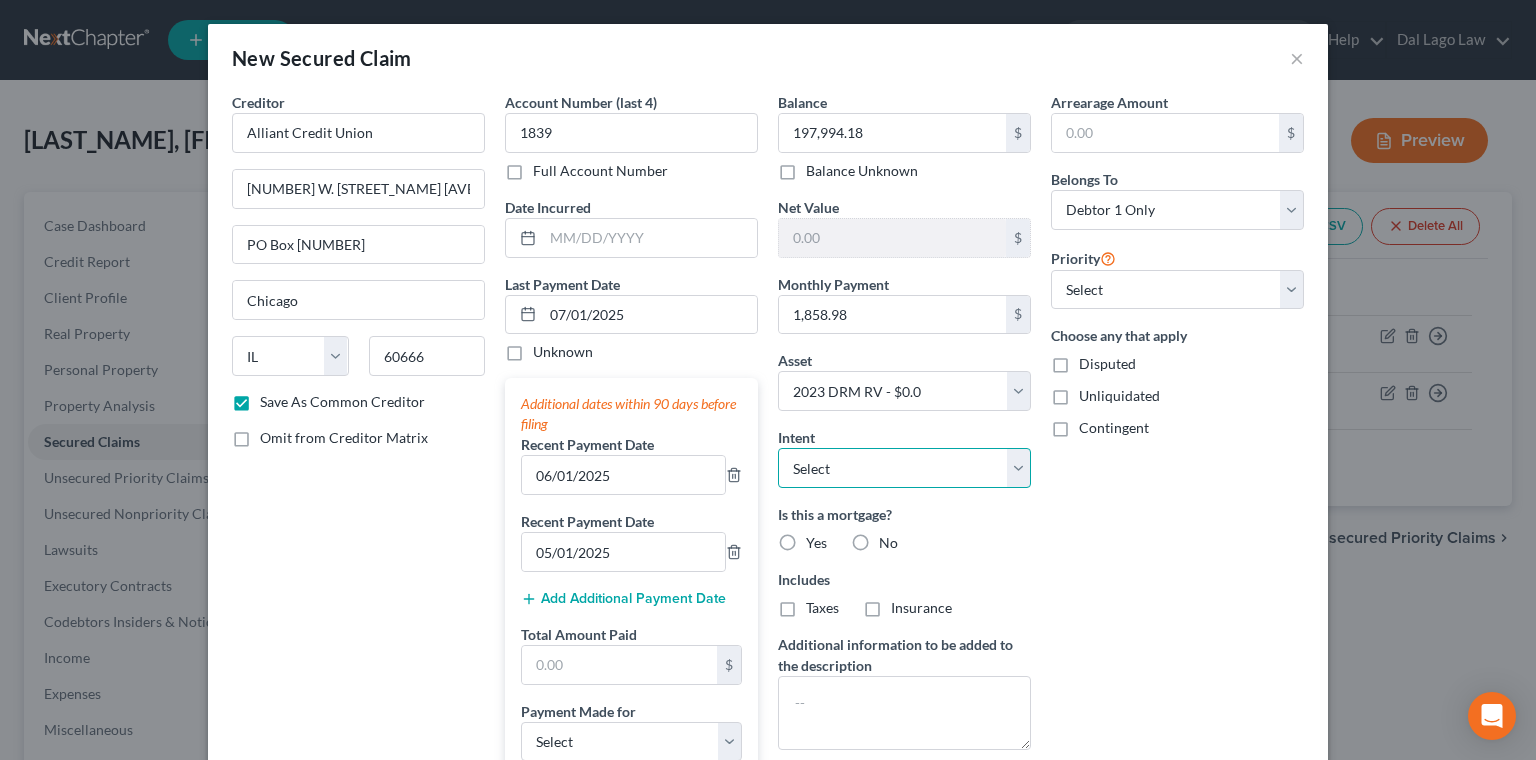 click on "Select Surrender Redeem Reaffirm Avoid Other" at bounding box center [904, 468] 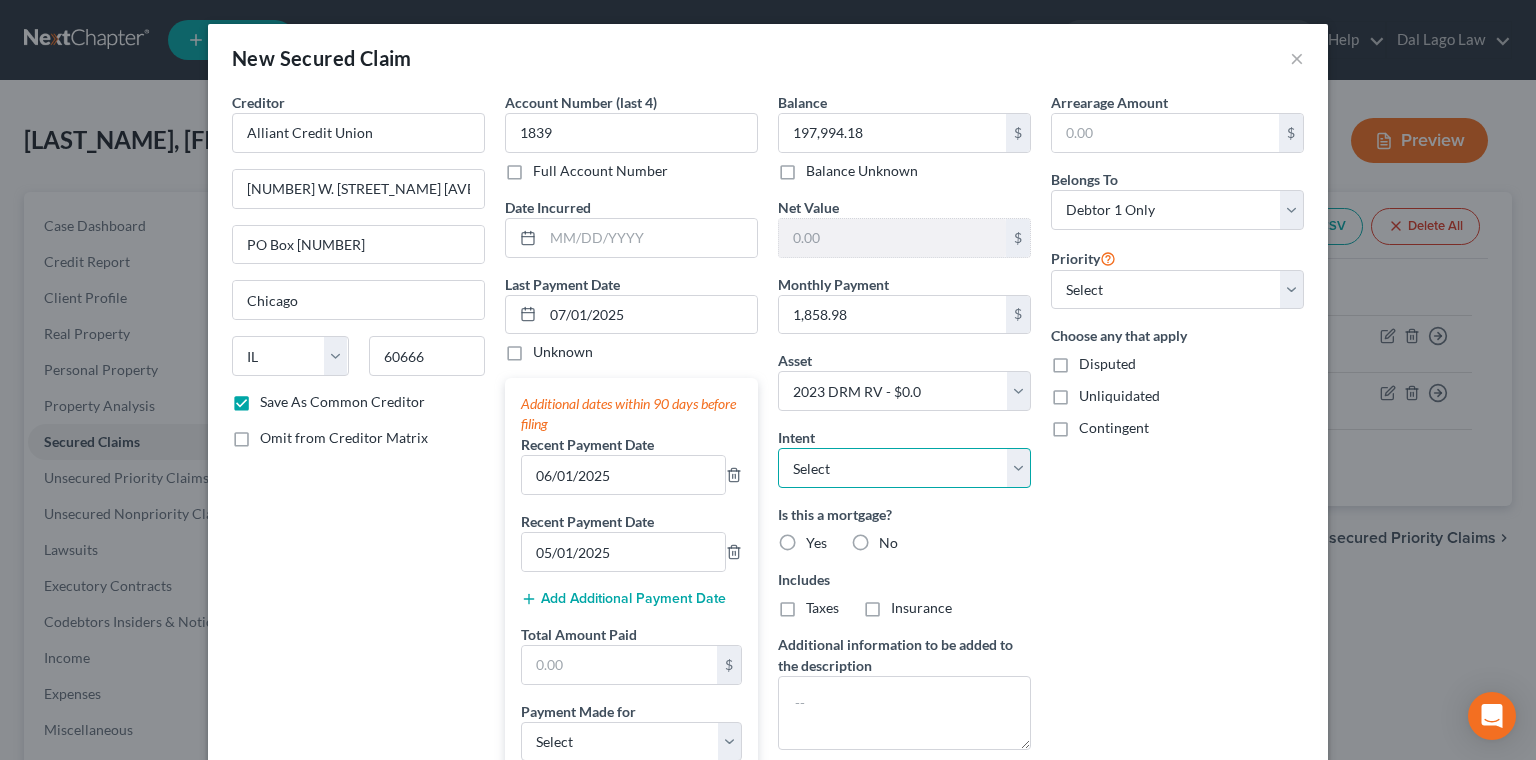 select on "4" 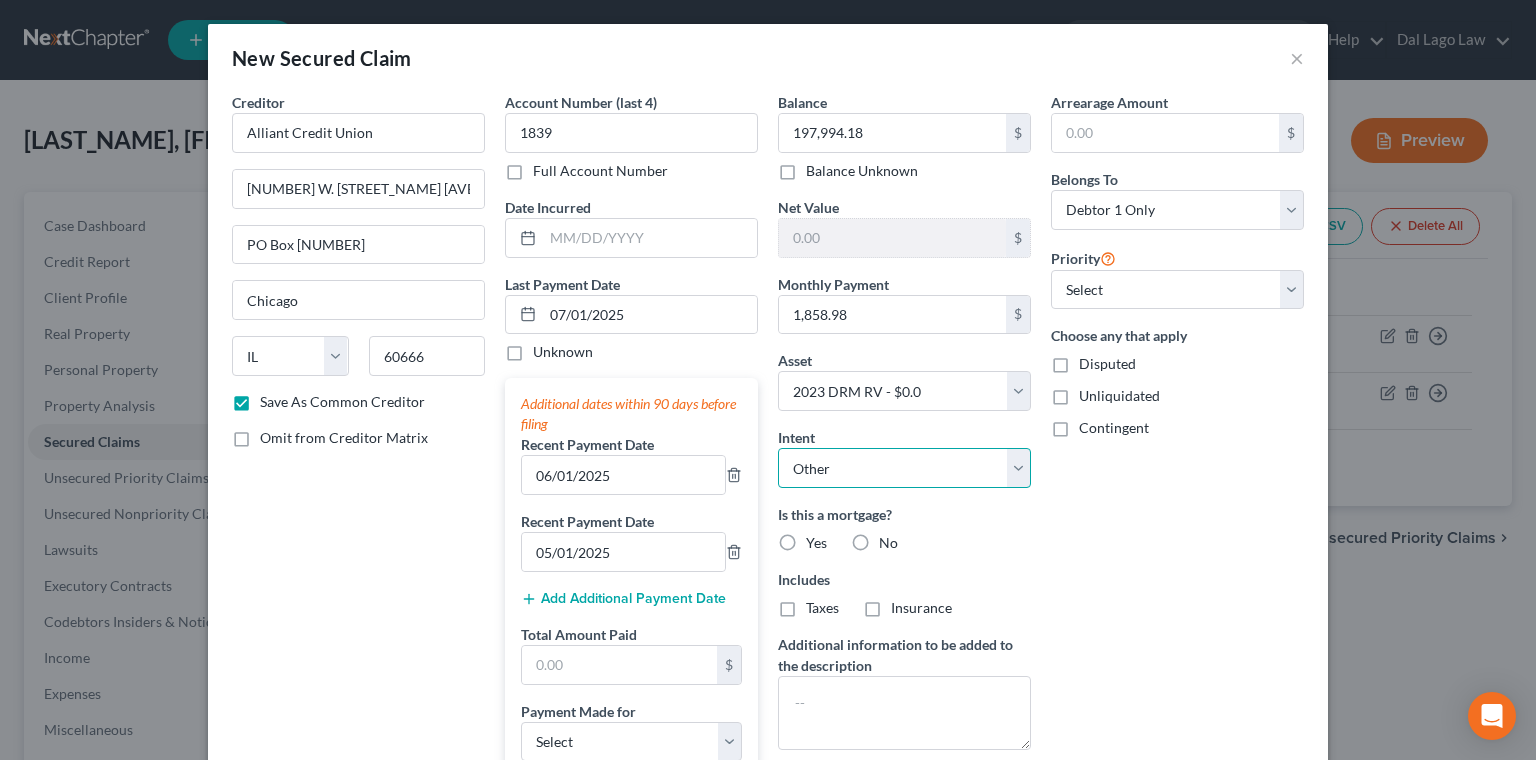 click on "Other" at bounding box center (0, 0) 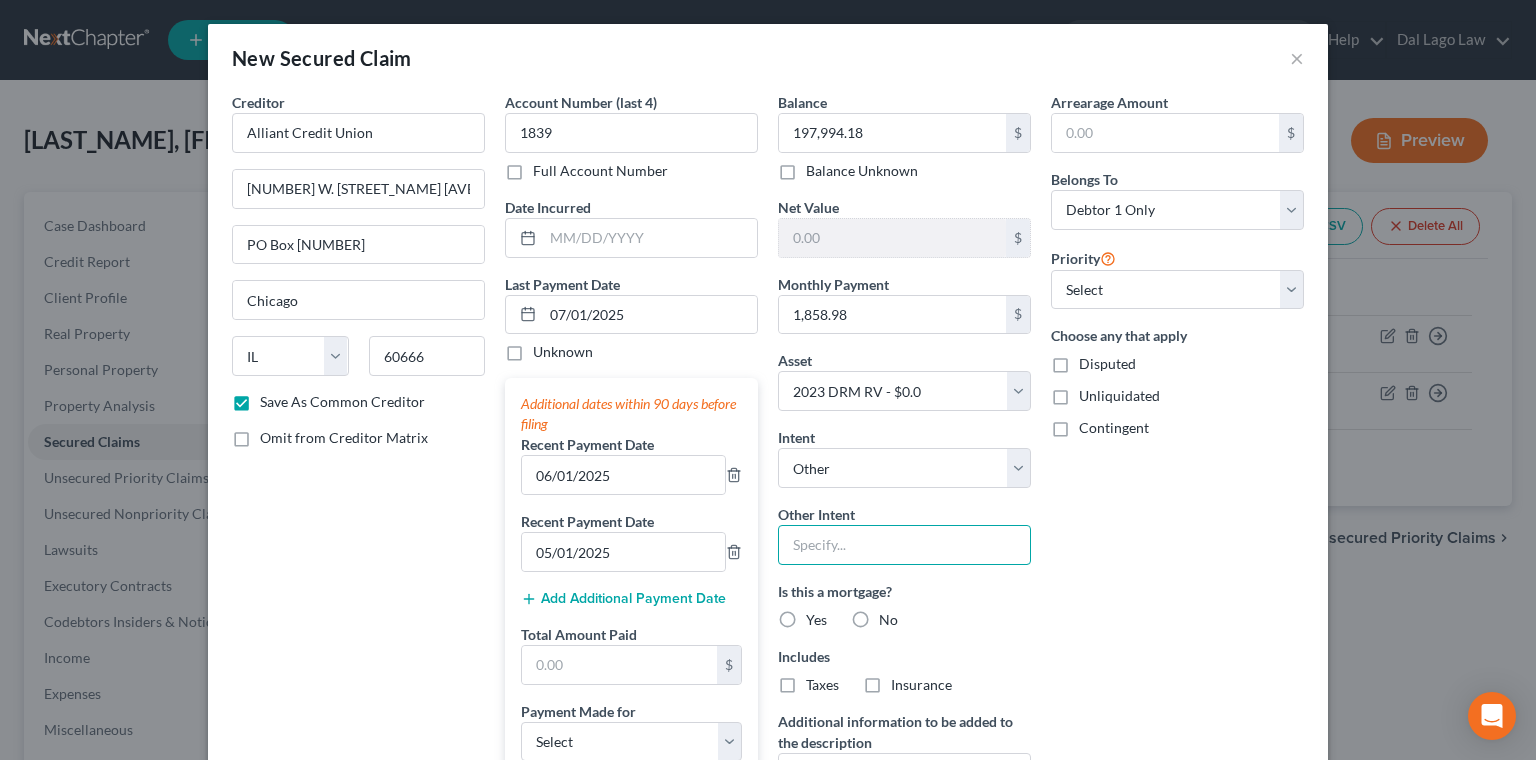 click at bounding box center [904, 545] 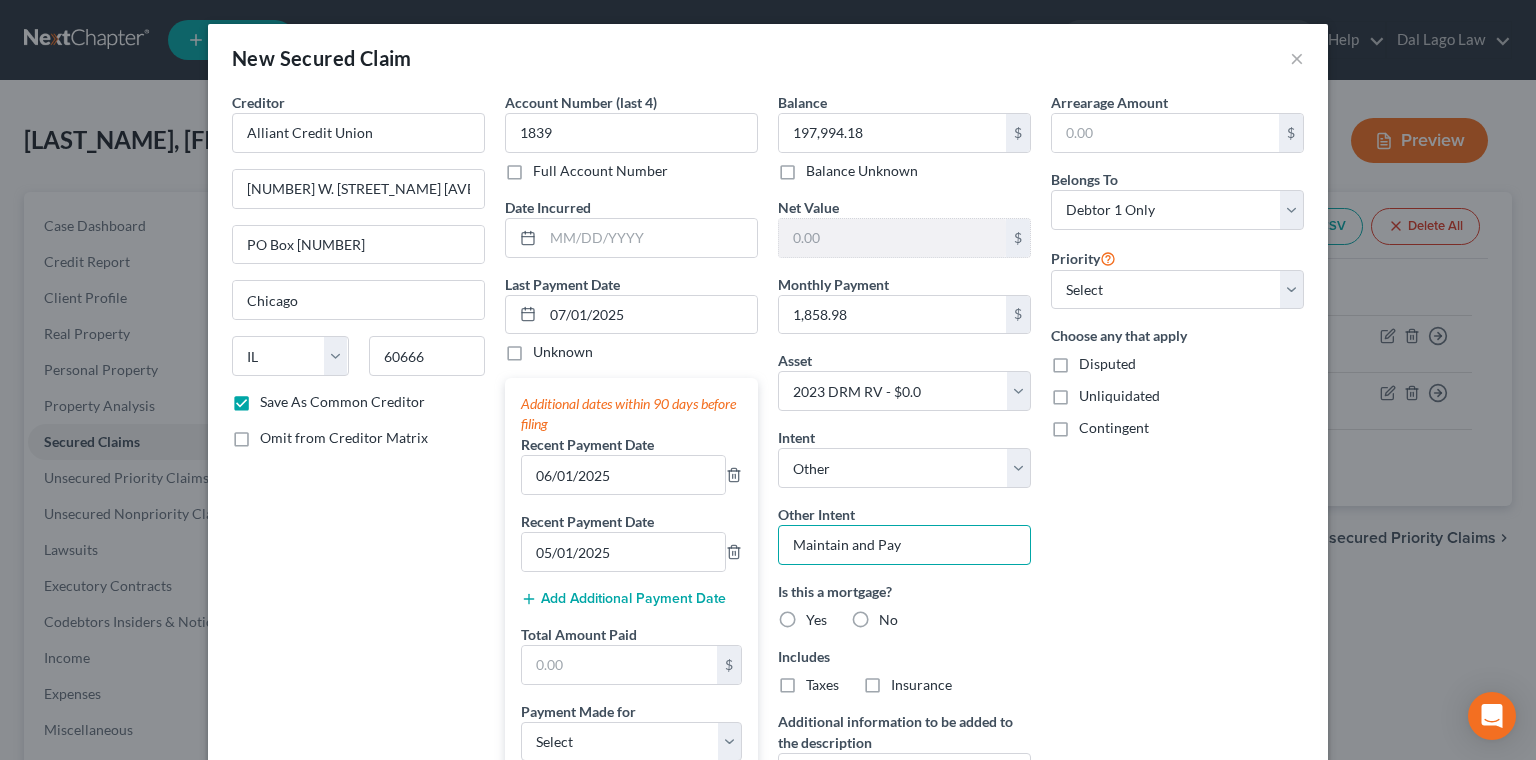 type on "Maintain and Pay" 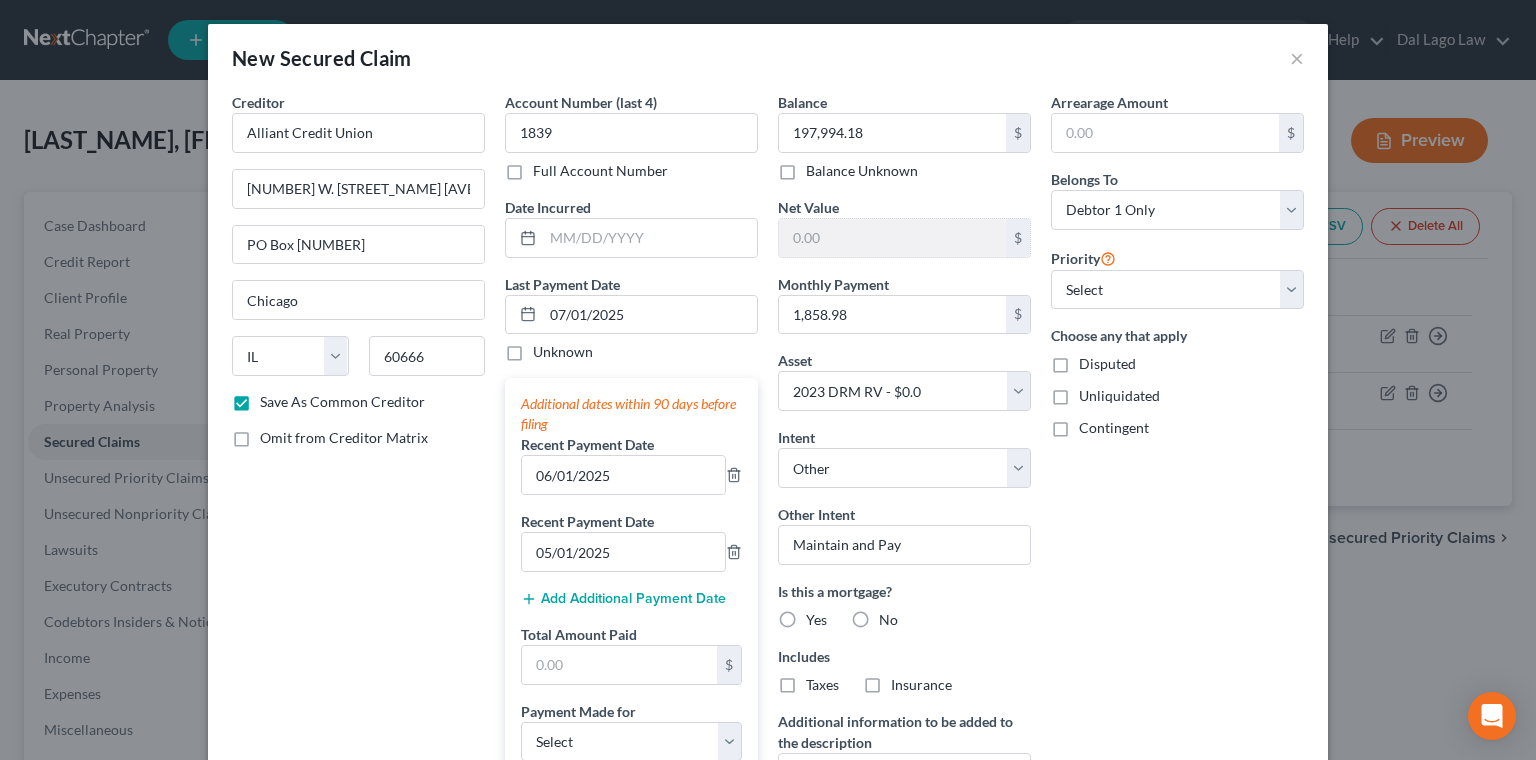 click on "No" at bounding box center [888, 620] 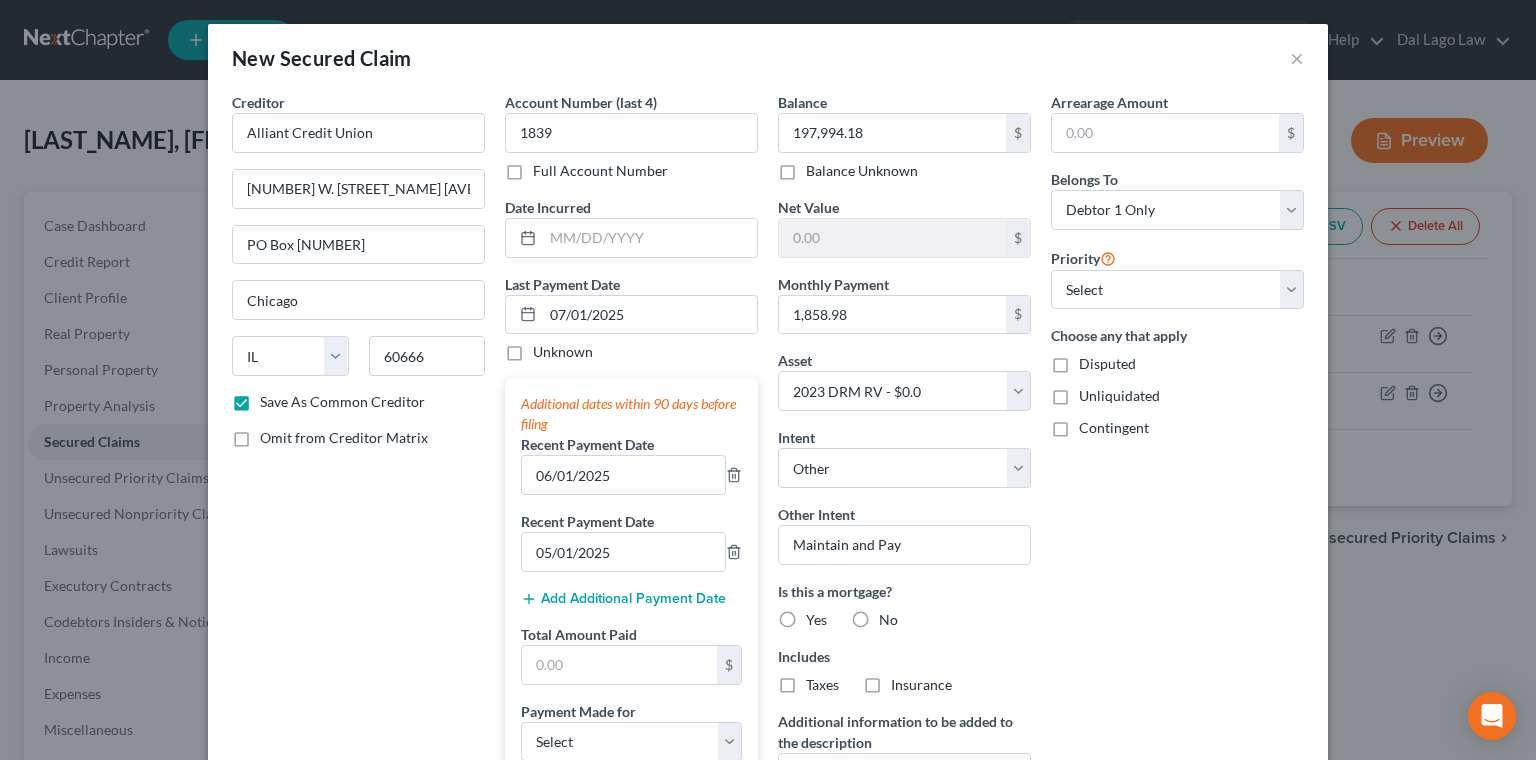 click on "No" at bounding box center (893, 616) 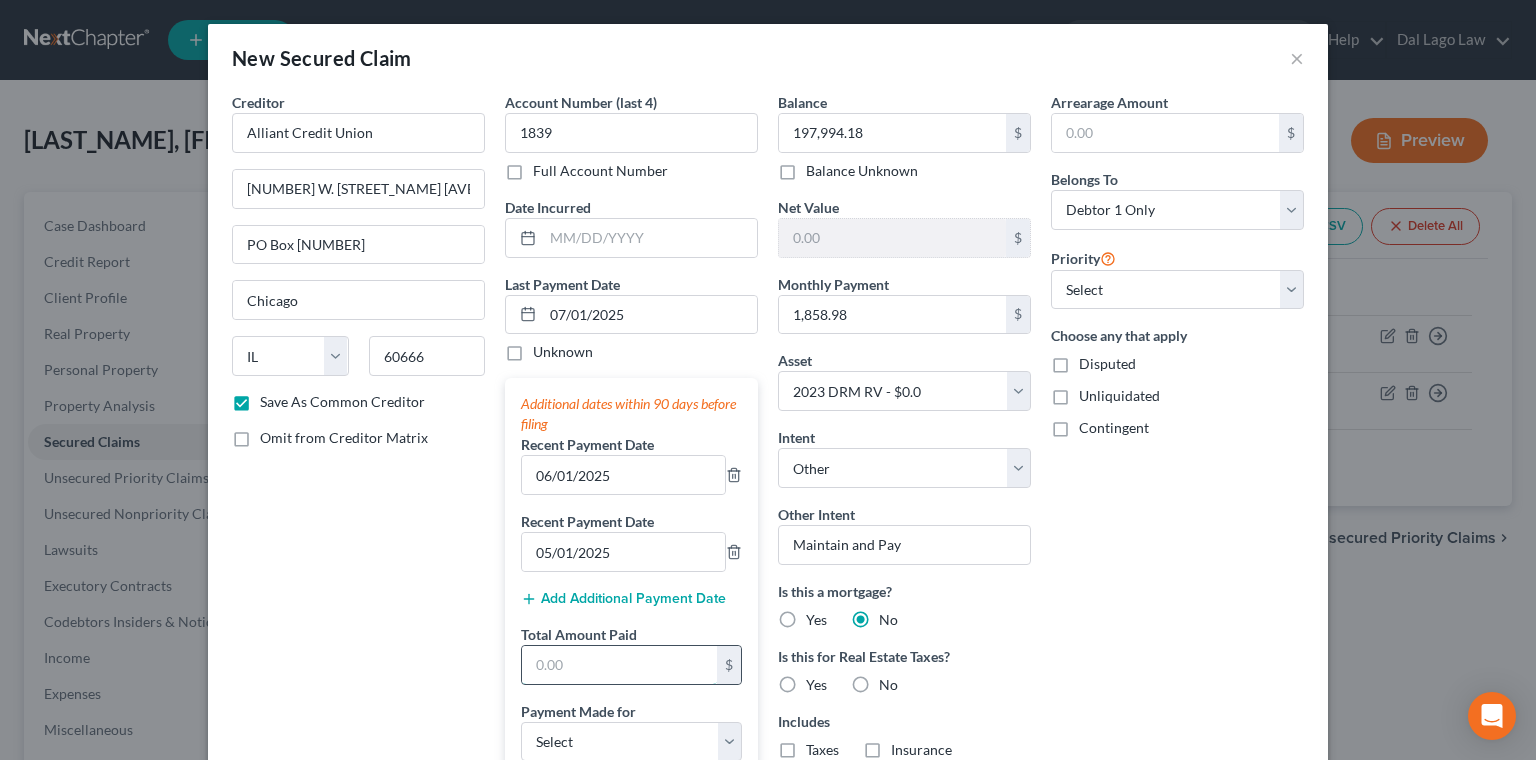 click at bounding box center (619, 665) 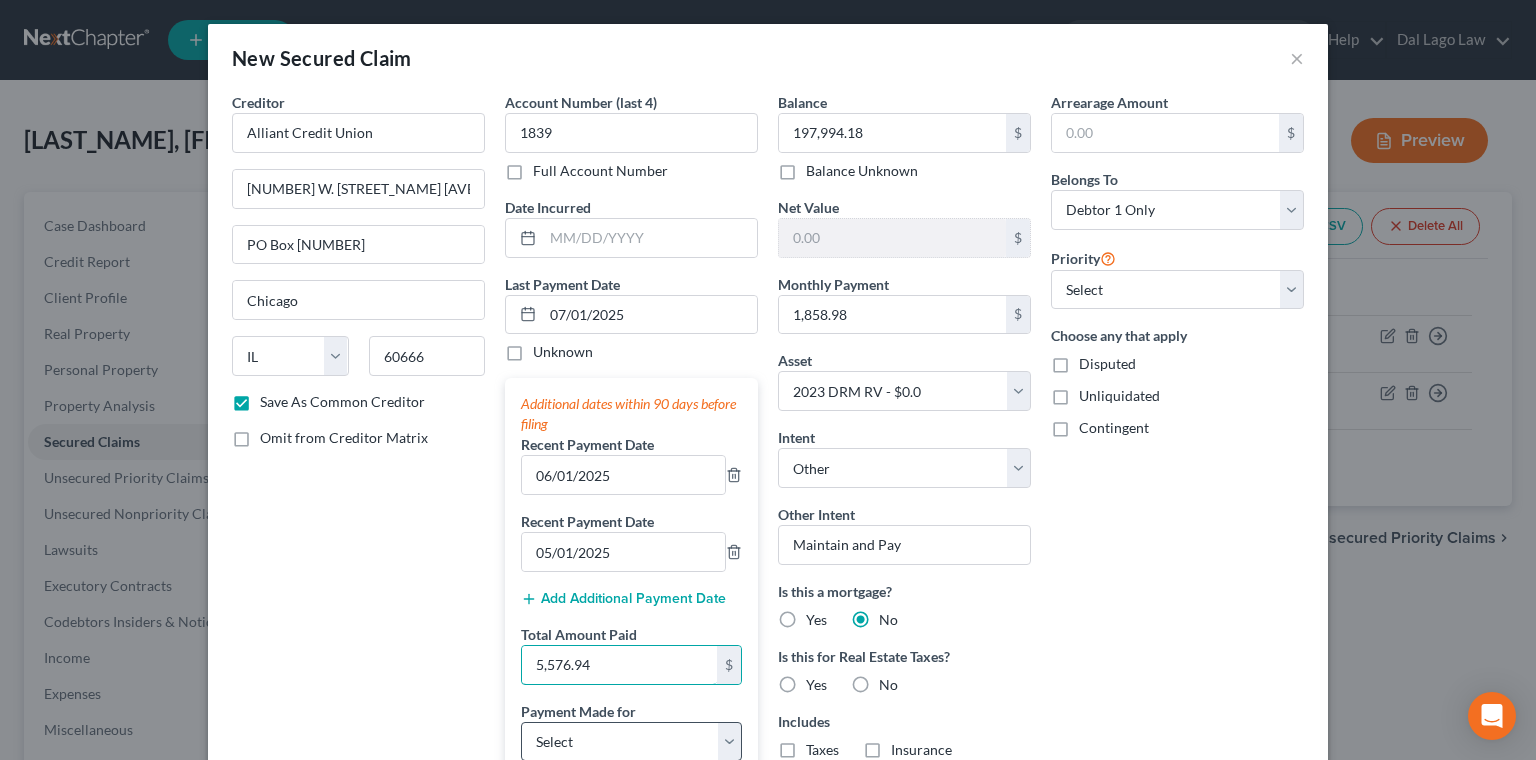 type on "5,576.94" 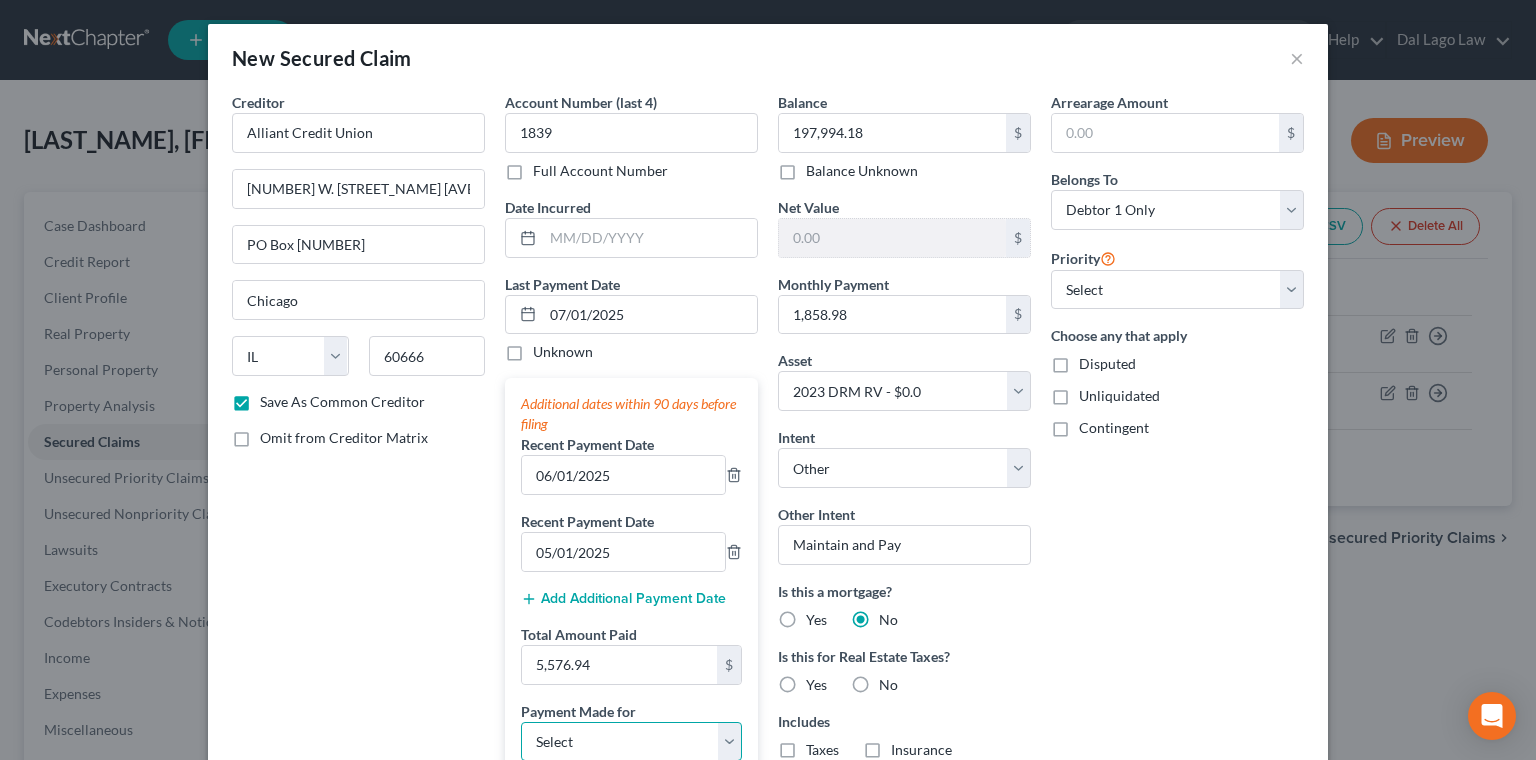 click on "Select Car Credit Card Loan Repayment Mortgage Other Suppliers Or Vendors" at bounding box center [631, 742] 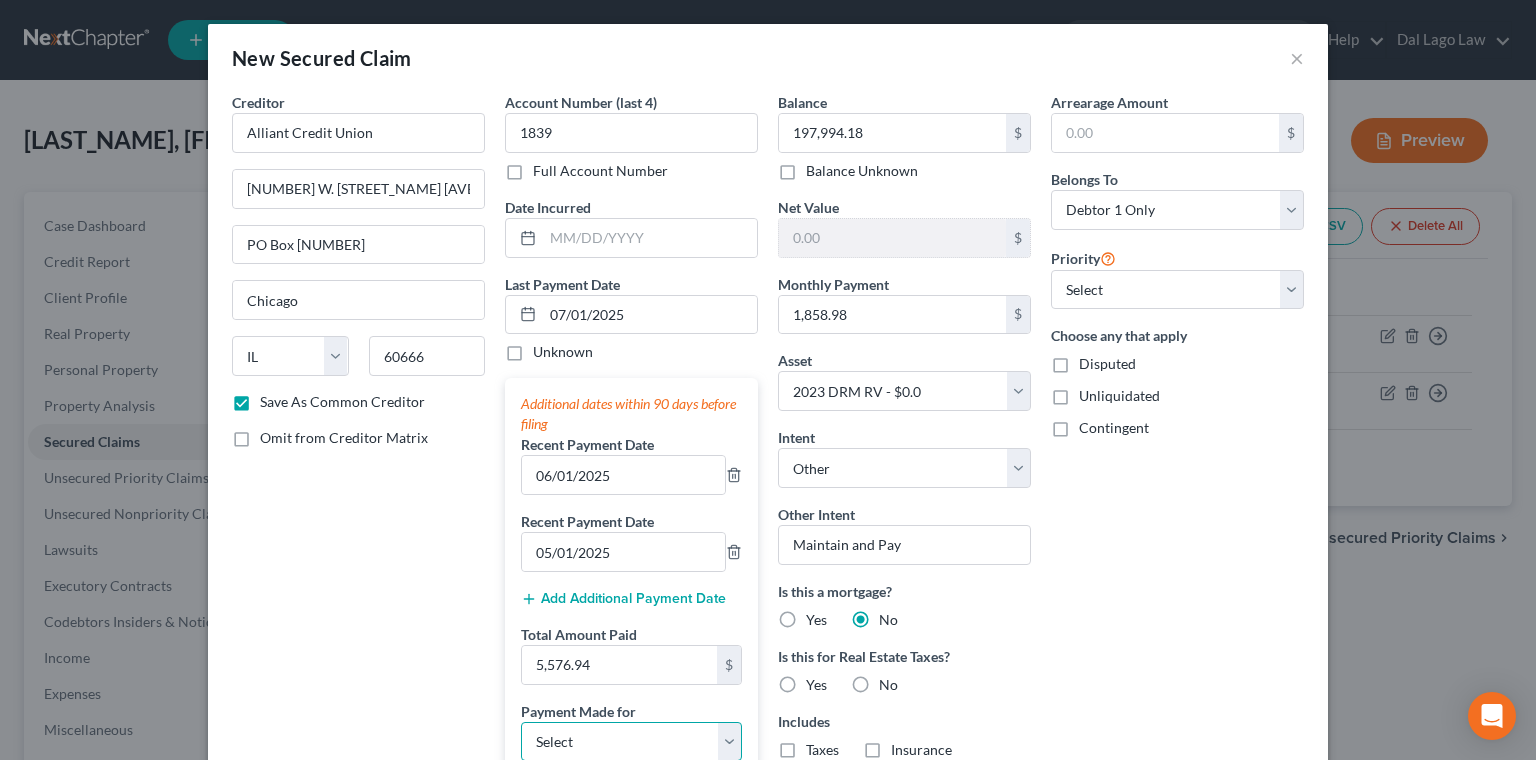 select on "4" 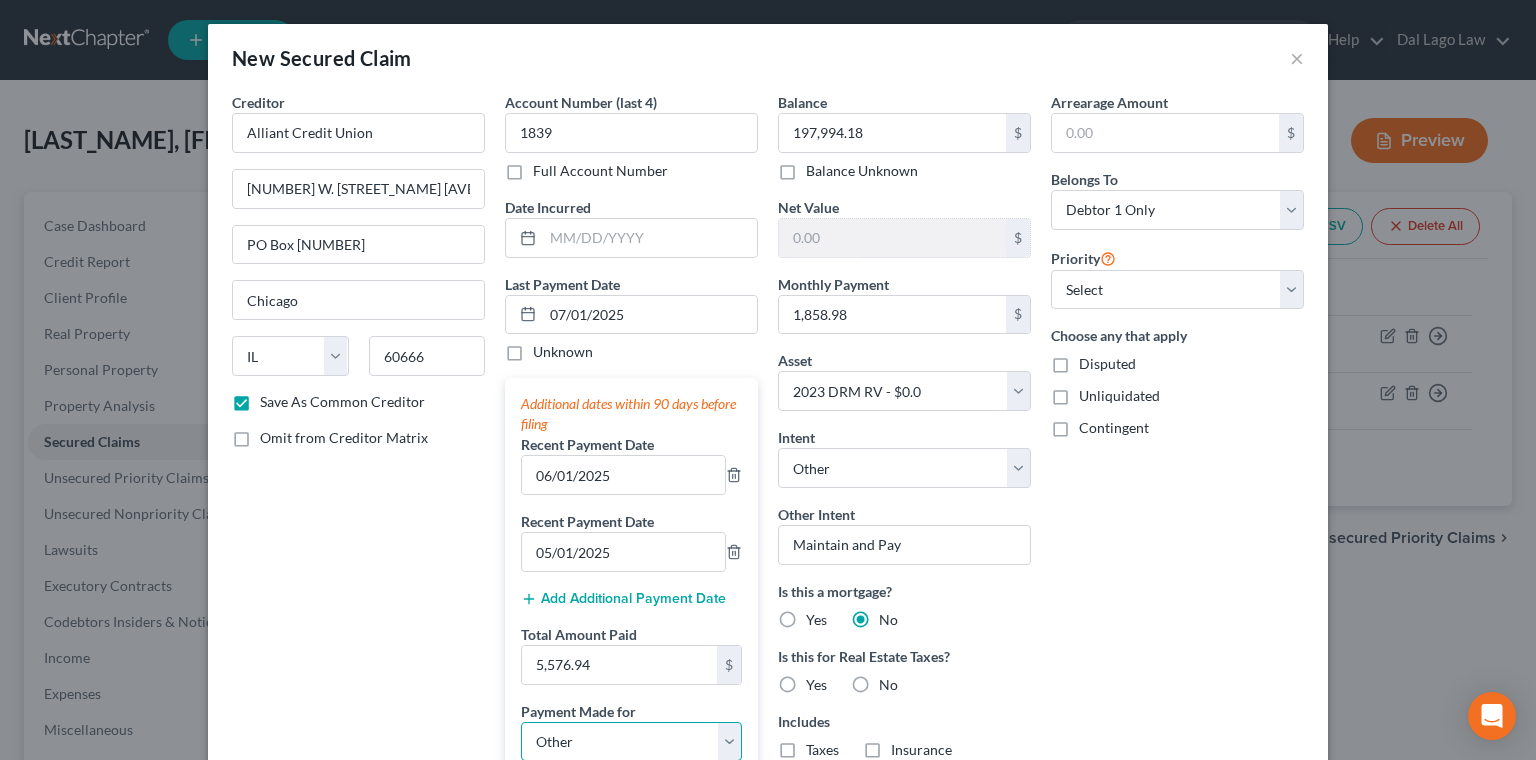 click on "Other" at bounding box center (0, 0) 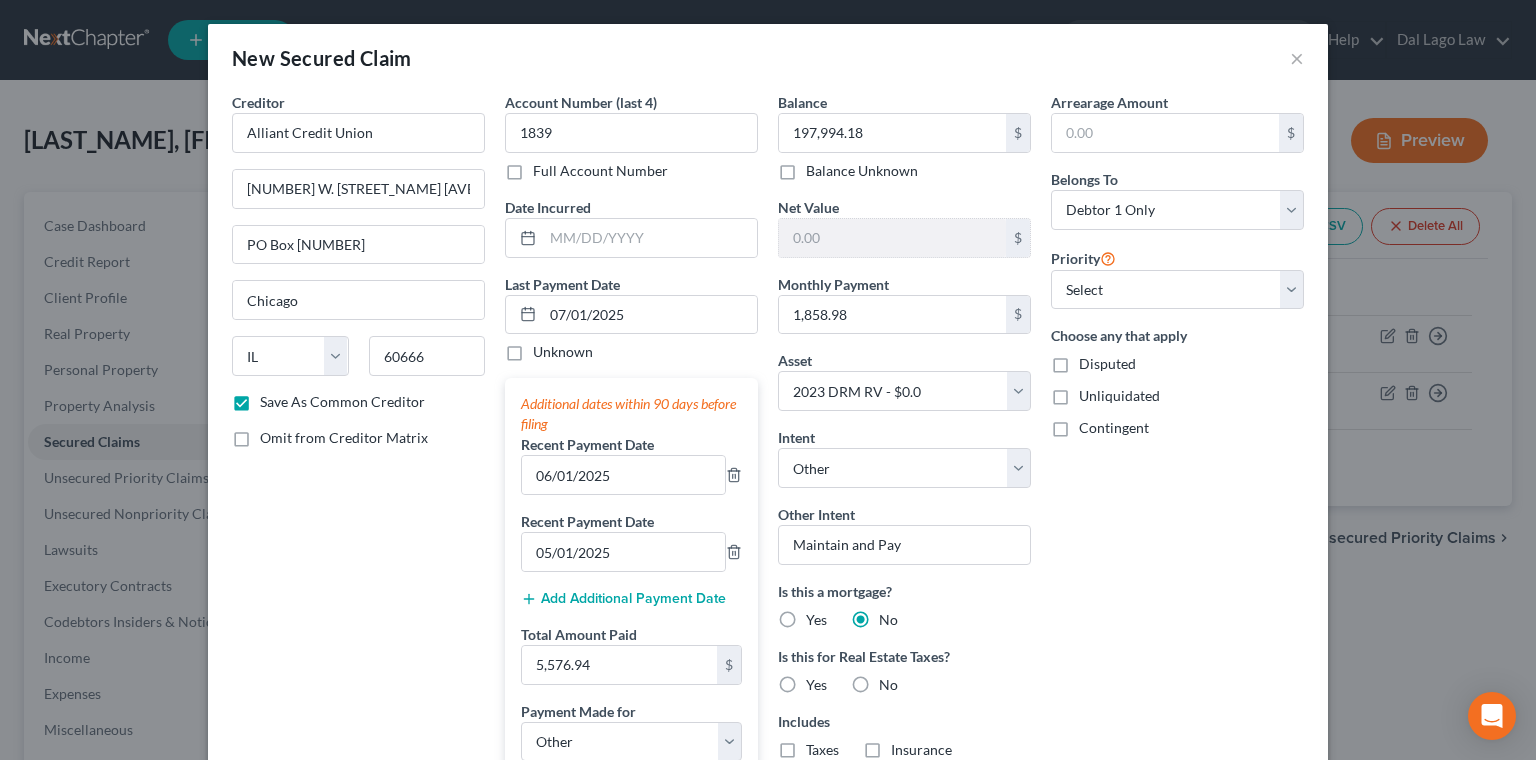 click at bounding box center (631, 797) 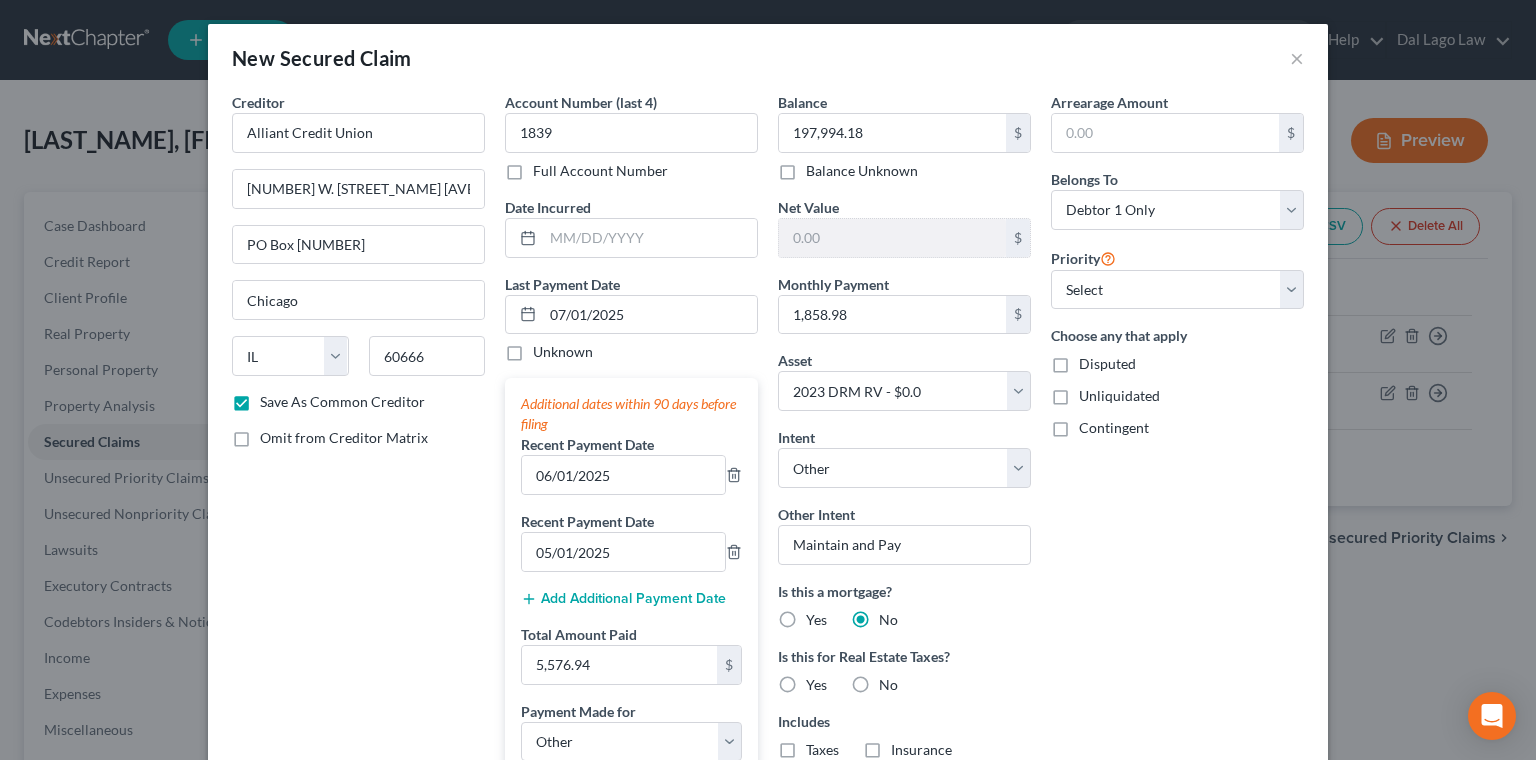 click on "No" at bounding box center [888, 685] 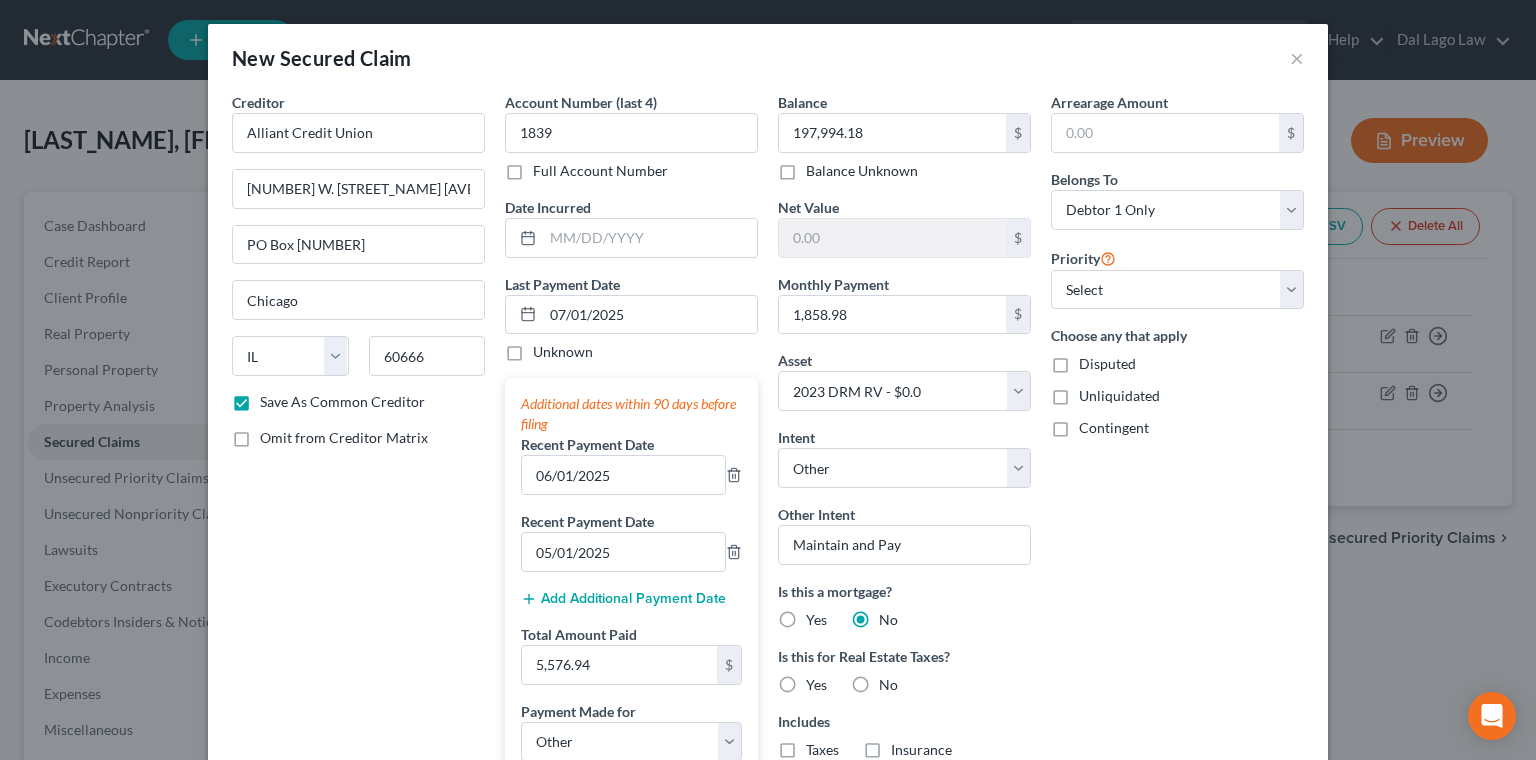 click on "No" at bounding box center [893, 681] 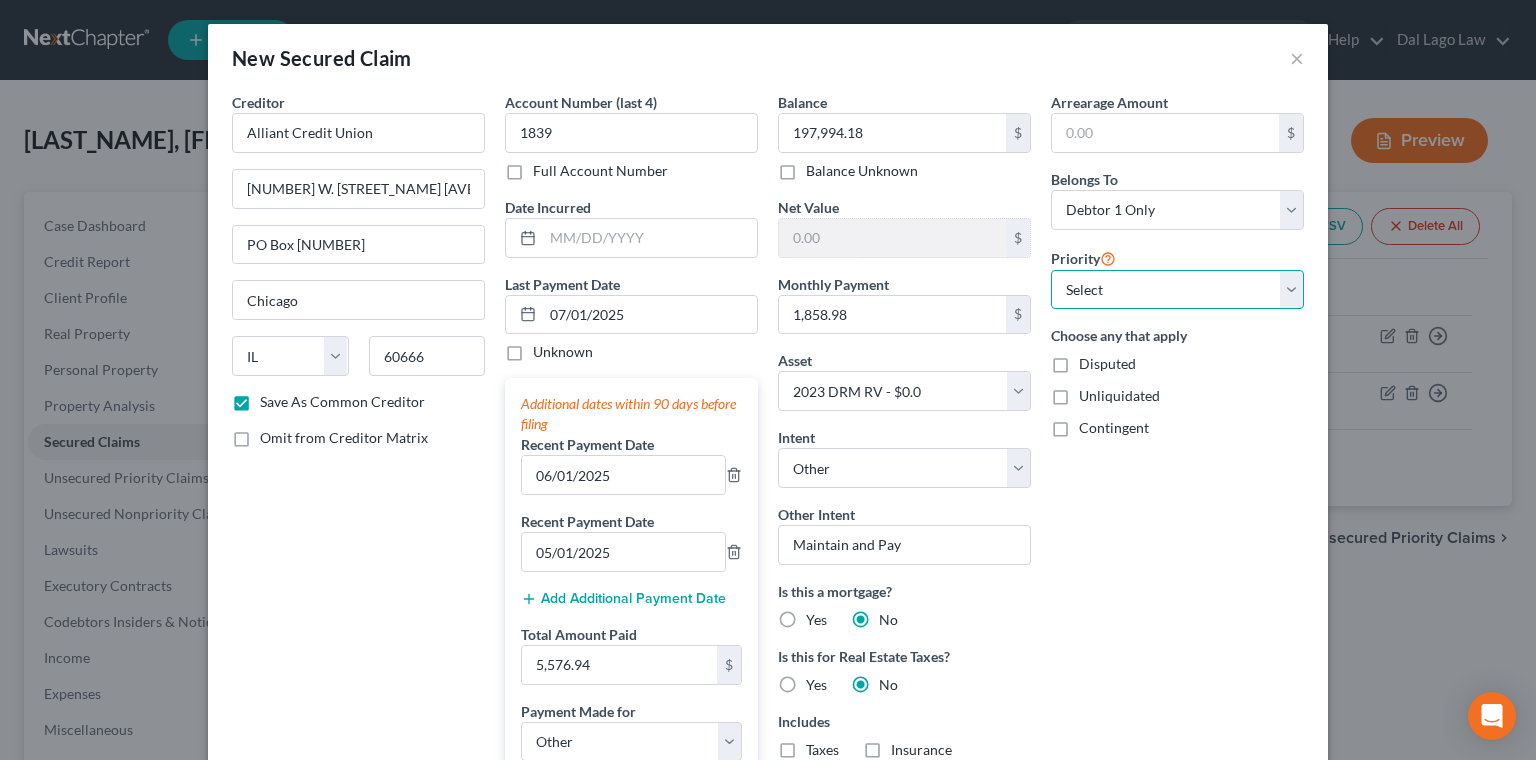 click on "Select 1st 2nd 3rd 4th 5th 6th 7th 8th 9th 10th 11th 12th 13th 14th 15th 16th 17th 18th 19th 20th 21th 22th 23th 24th 25th 26th 27th 28th 29th 30th" at bounding box center (1177, 290) 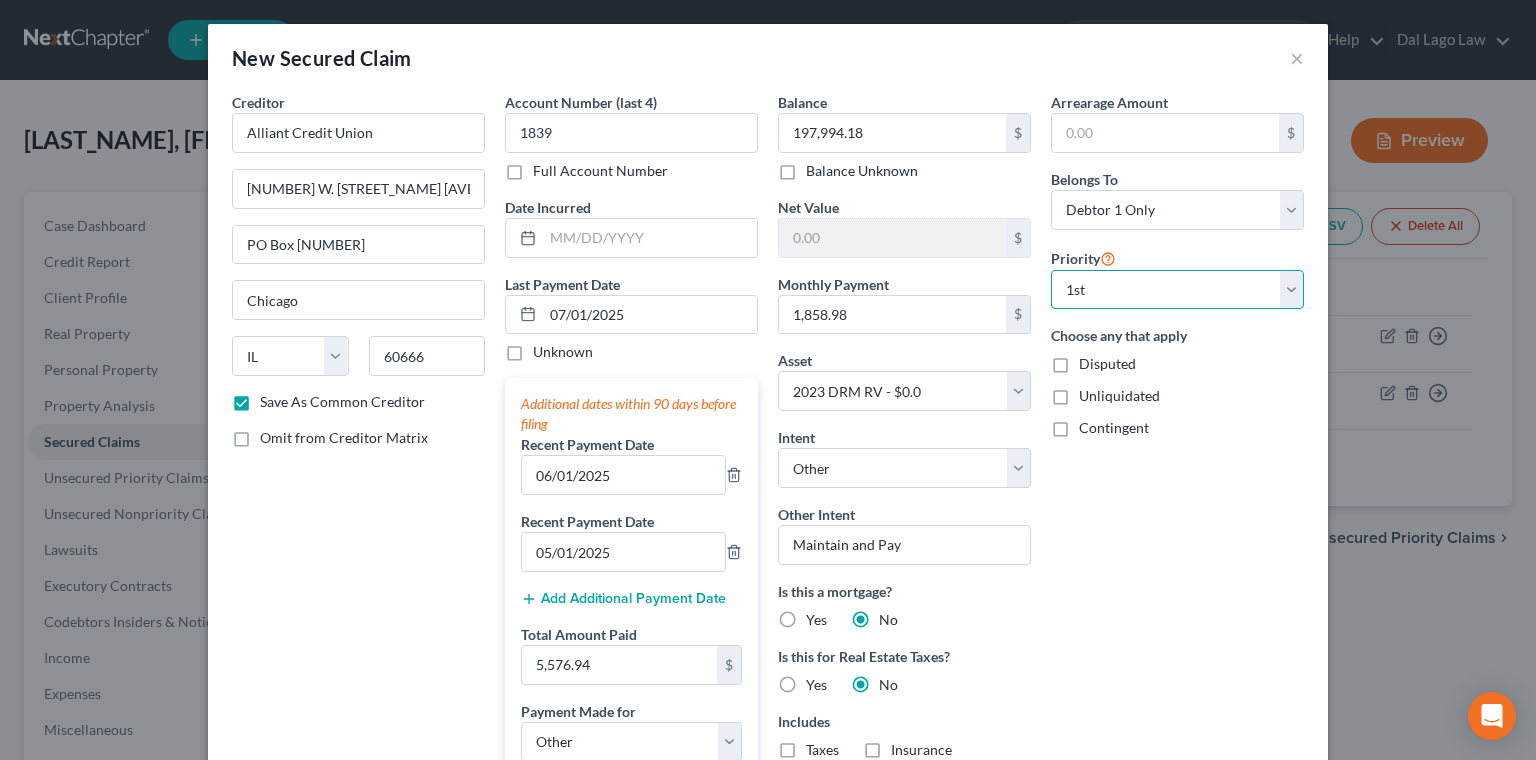 click on "1st" at bounding box center [0, 0] 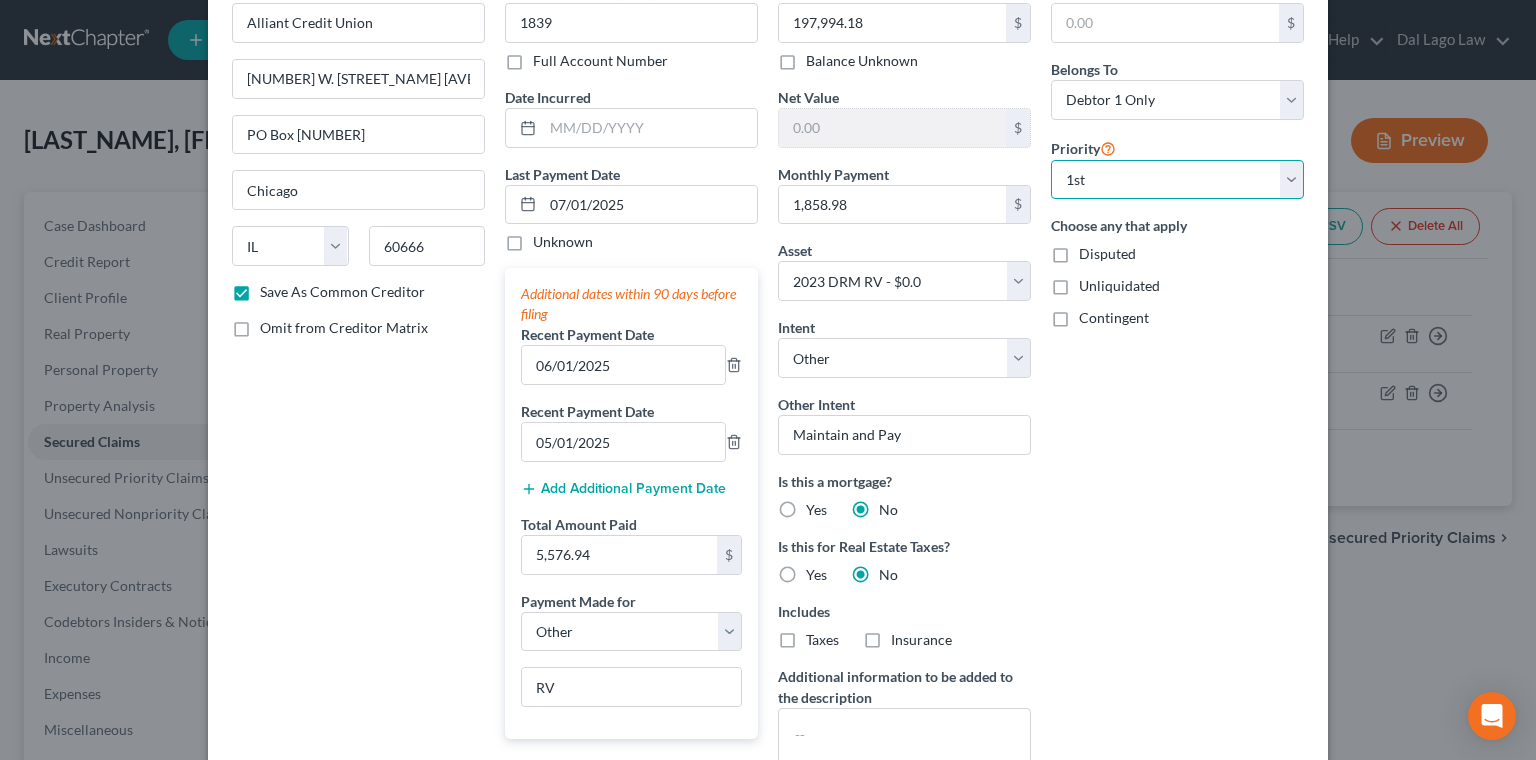 scroll, scrollTop: 125, scrollLeft: 0, axis: vertical 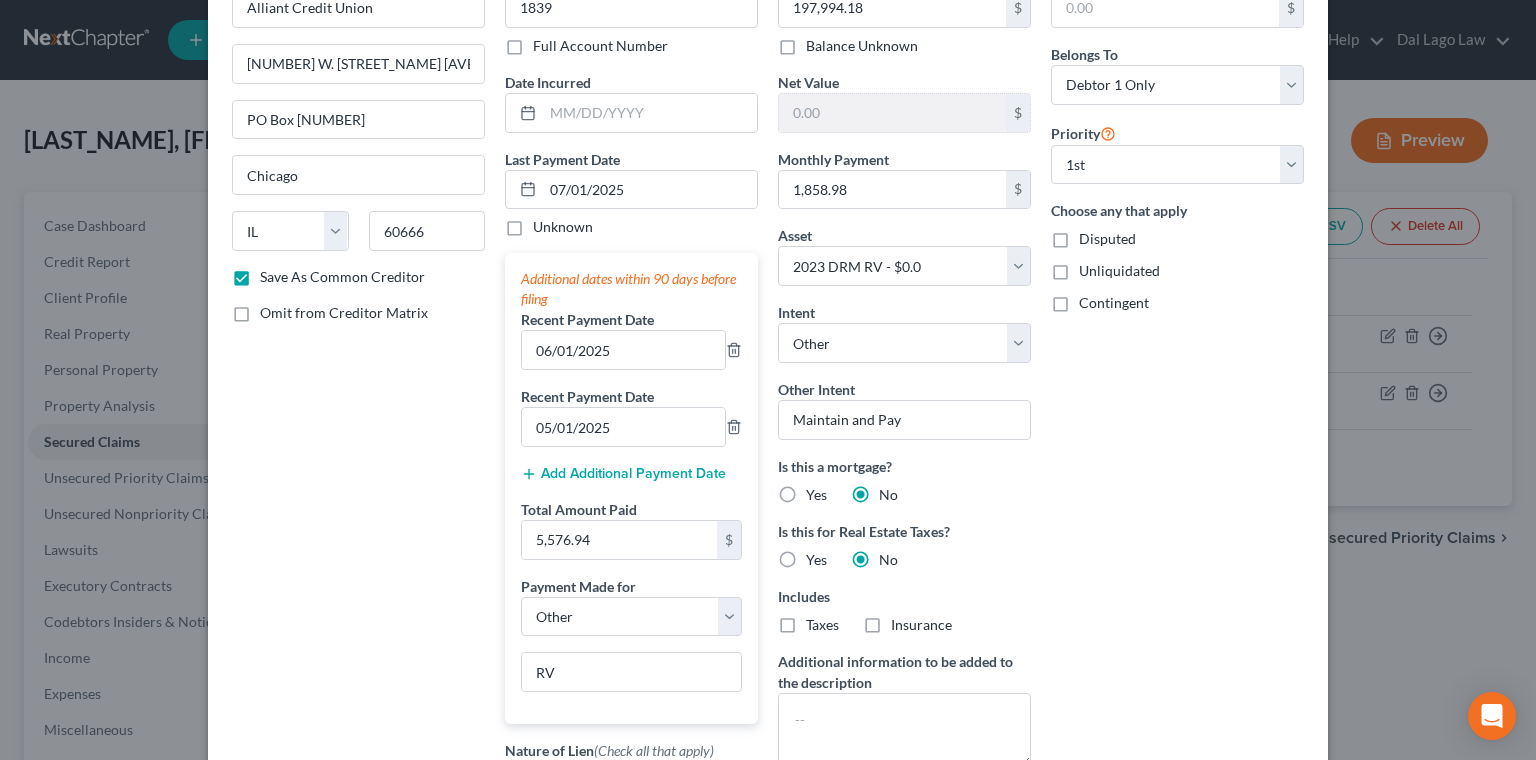 click on "Agreement you made (such as mortgage or secured car loan)" at bounding box center [645, 789] 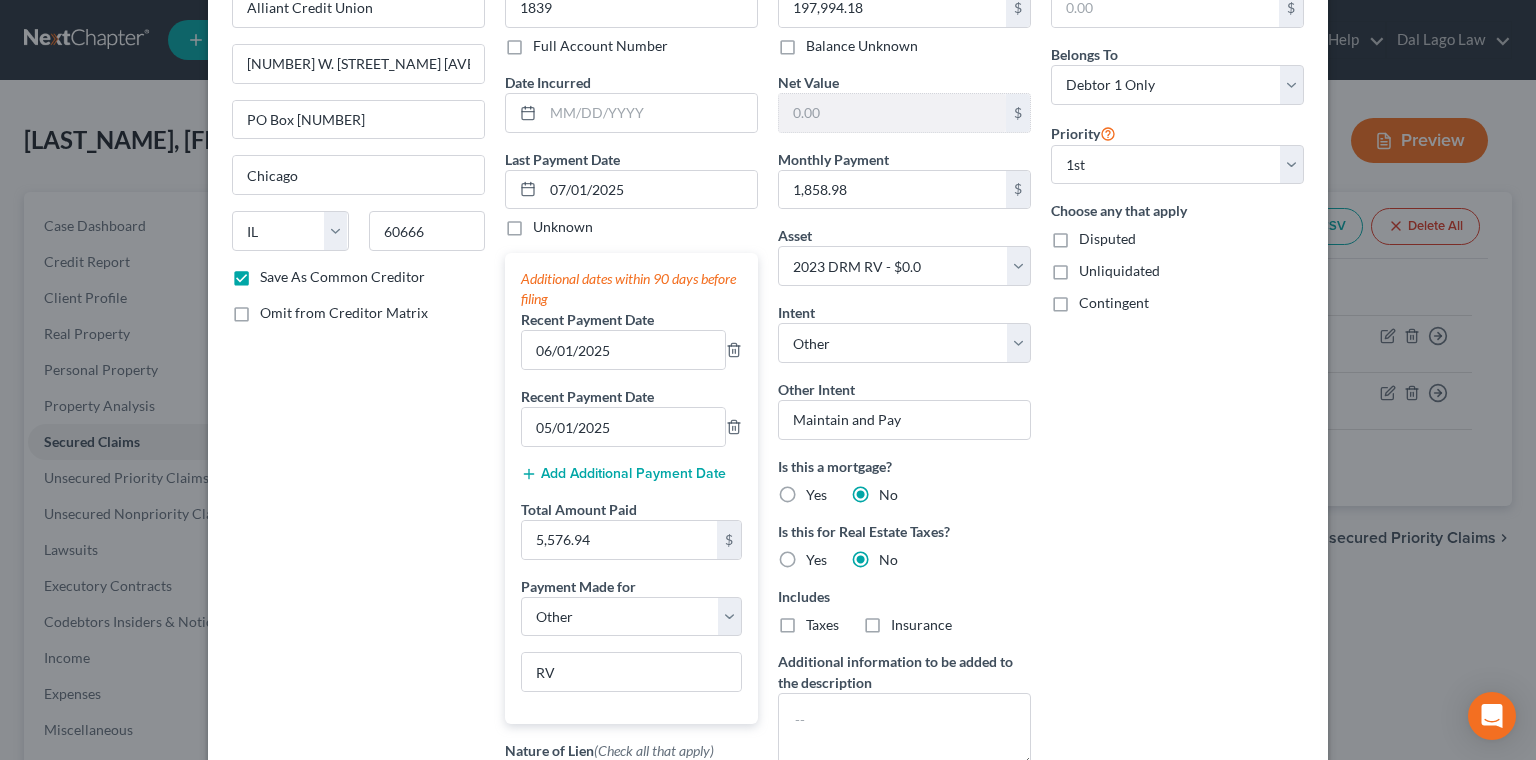 click on "Agreement you made (such as mortgage or secured car loan)" at bounding box center (547, 775) 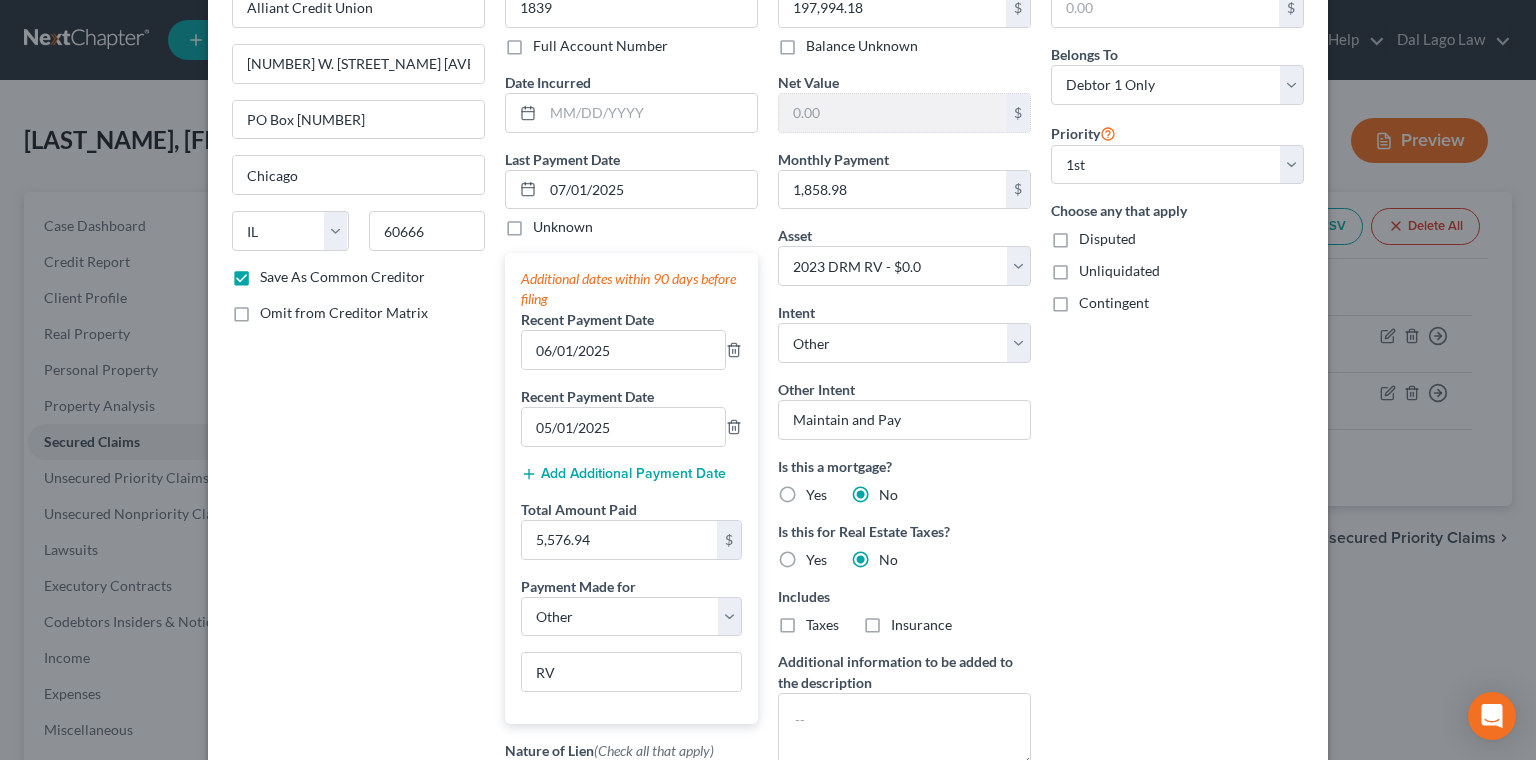 click on "Save & Close" at bounding box center [1236, 986] 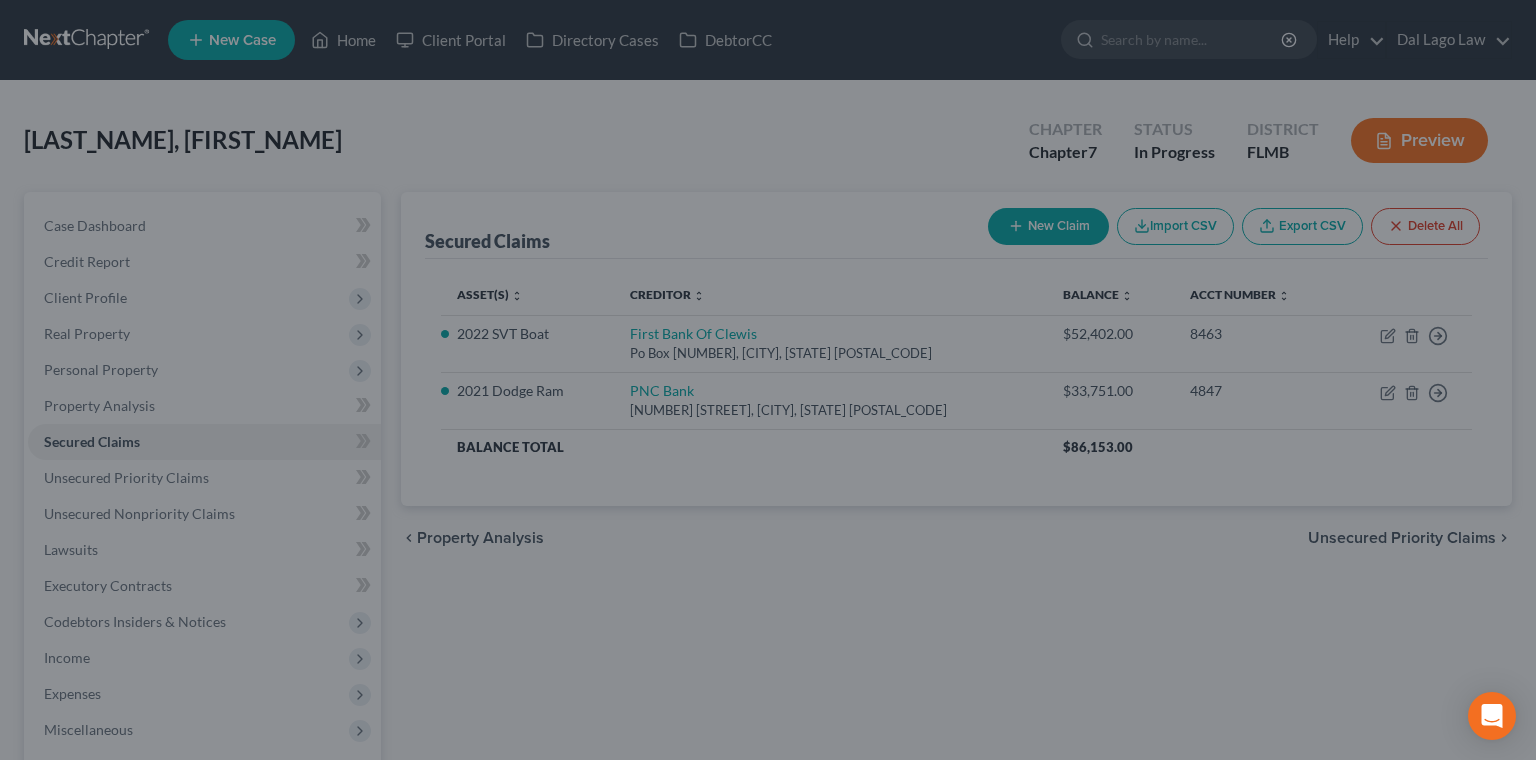 checkbox on "false" 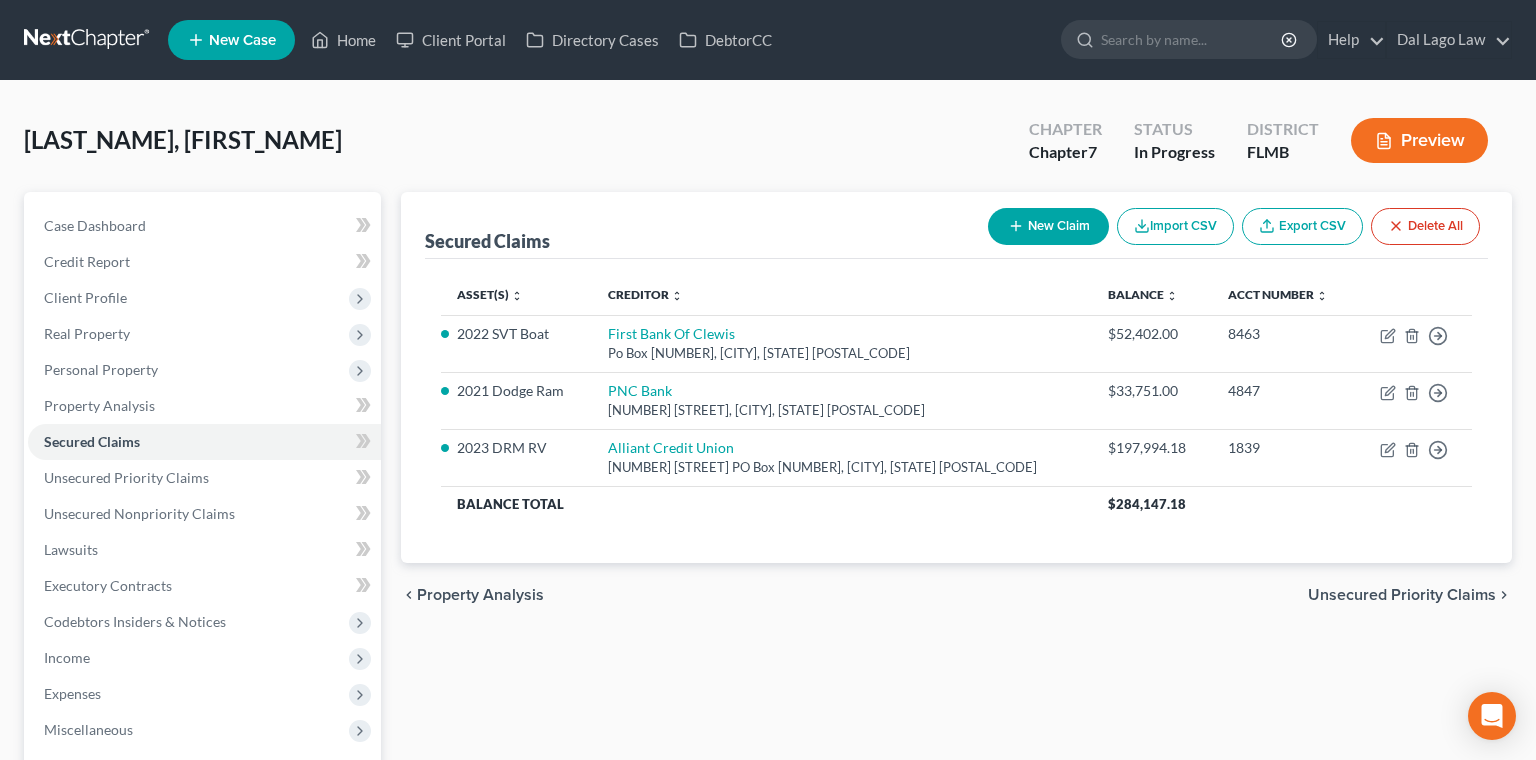 click on "Unsecured Priority Claims" at bounding box center (1402, 595) 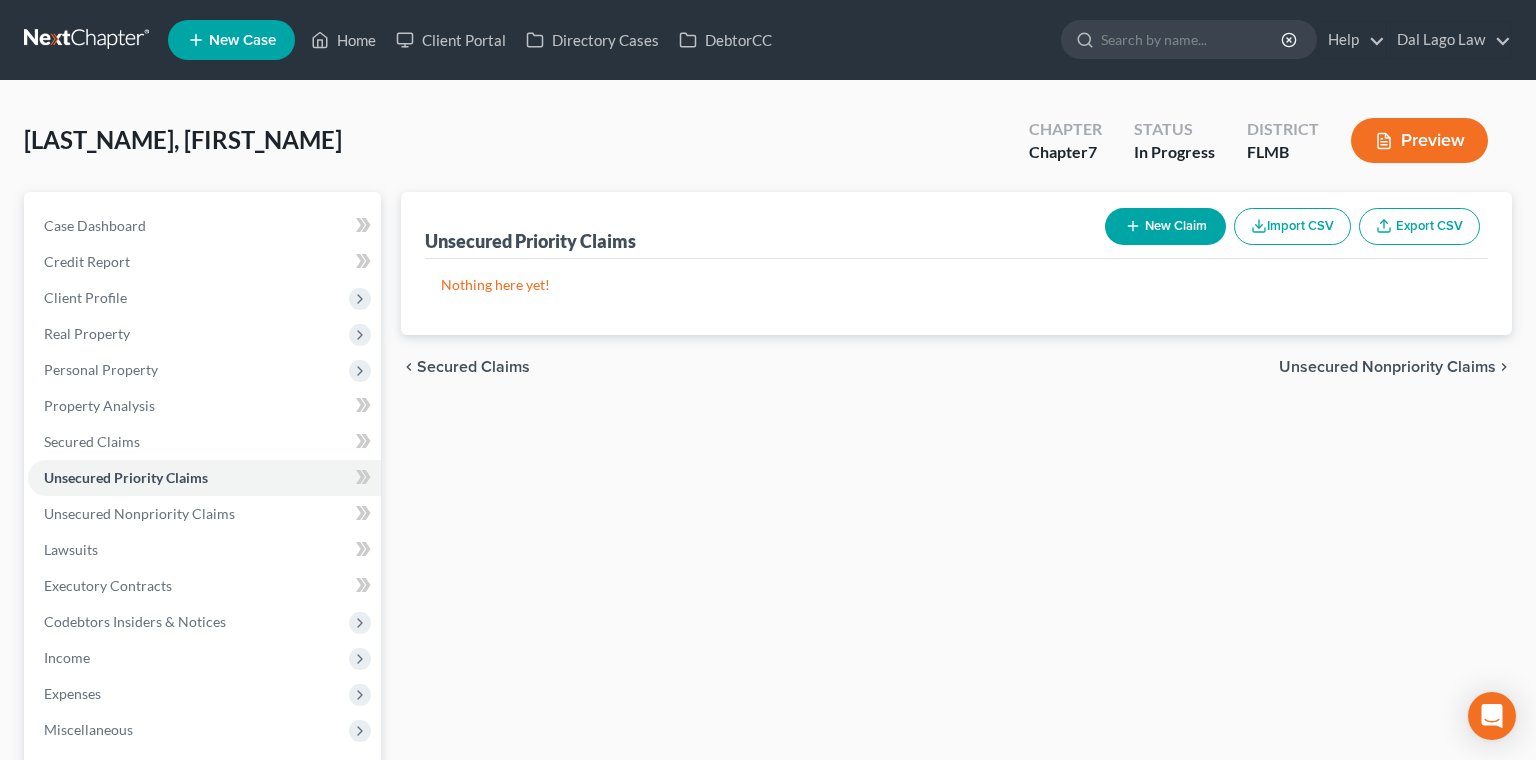 click on "New Claim" at bounding box center (1165, 226) 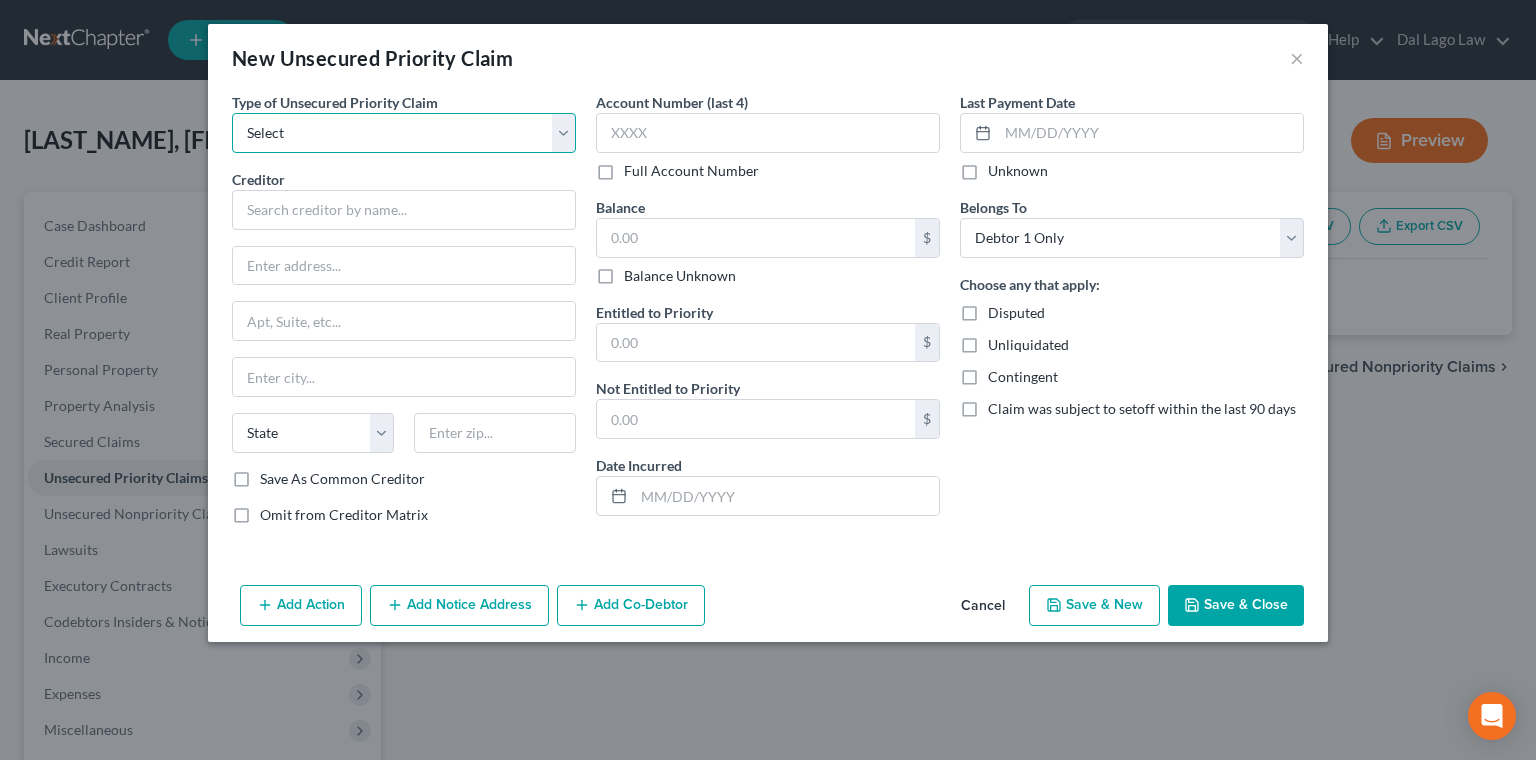 click on "Select Taxes & Other Government Units Domestic Support Obligations Extensions of credit in an involuntary case Wages, Salaries, Commissions Contributions to employee benefits Certain farmers and fisherman Deposits by individuals Commitments to maintain capitals Claims for death or injury while intoxicated Other" at bounding box center (404, 133) 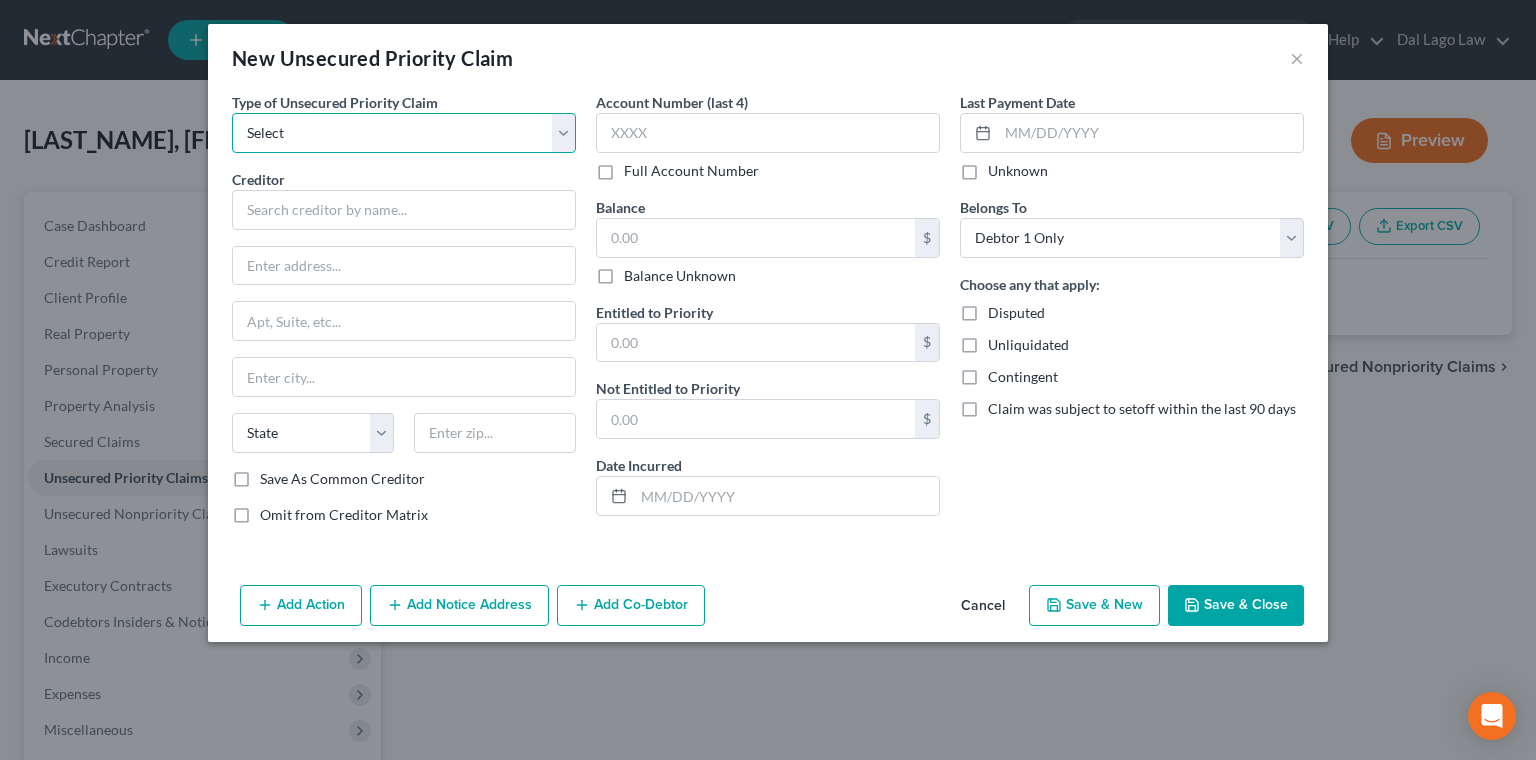 select on "0" 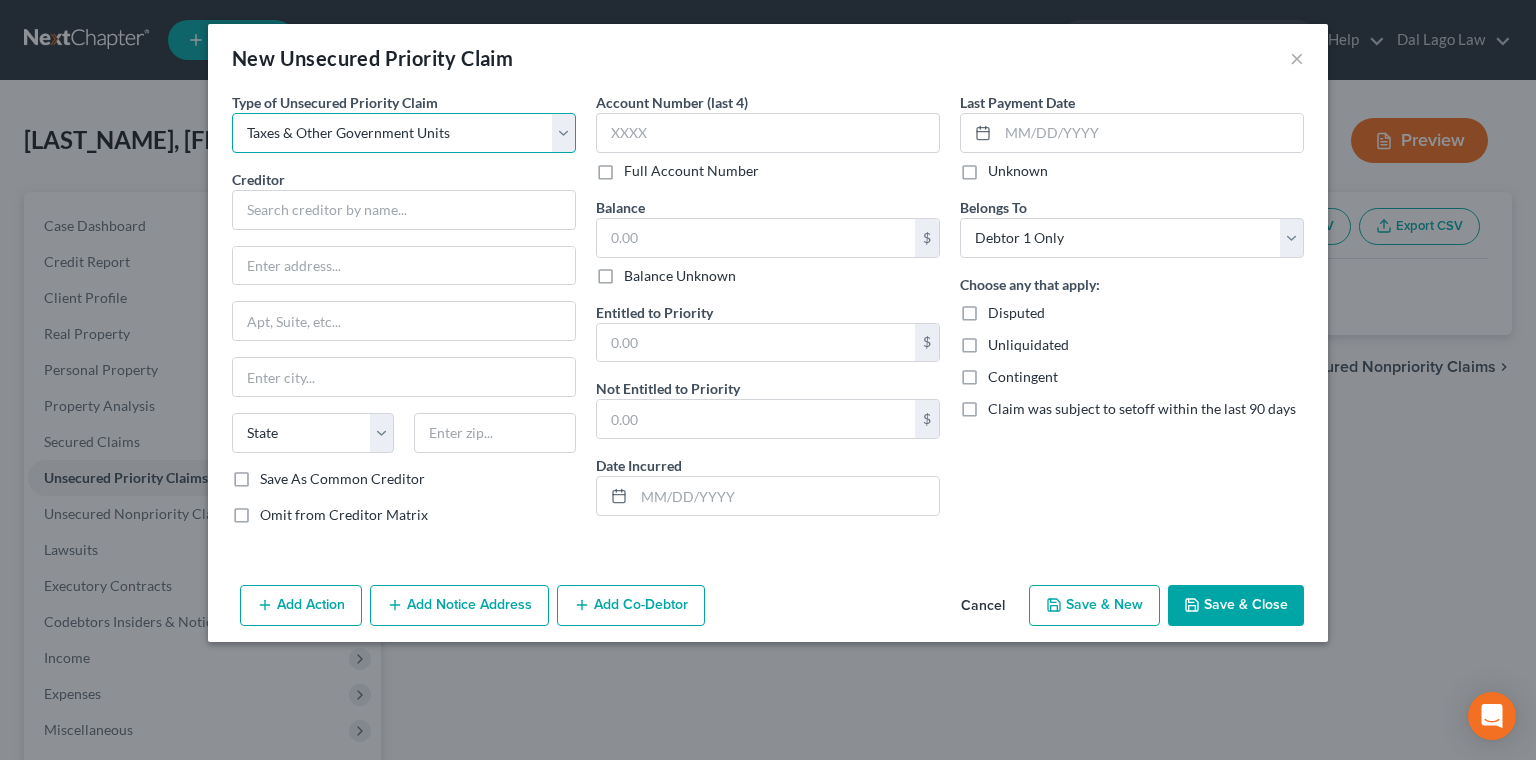 click on "Taxes & Other Government Units" at bounding box center (0, 0) 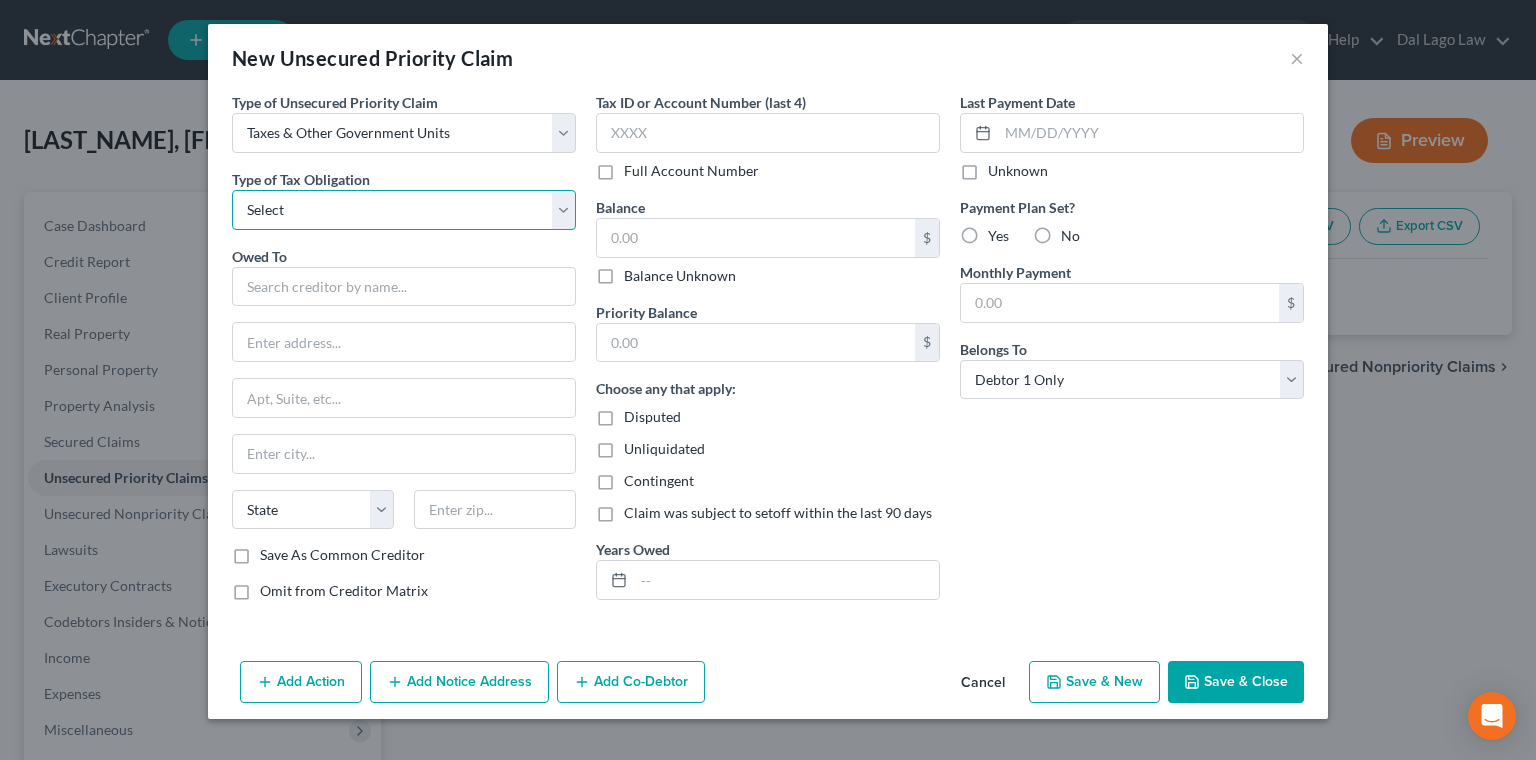 click on "Select Federal City State Franchise Tax Board Other" at bounding box center [404, 210] 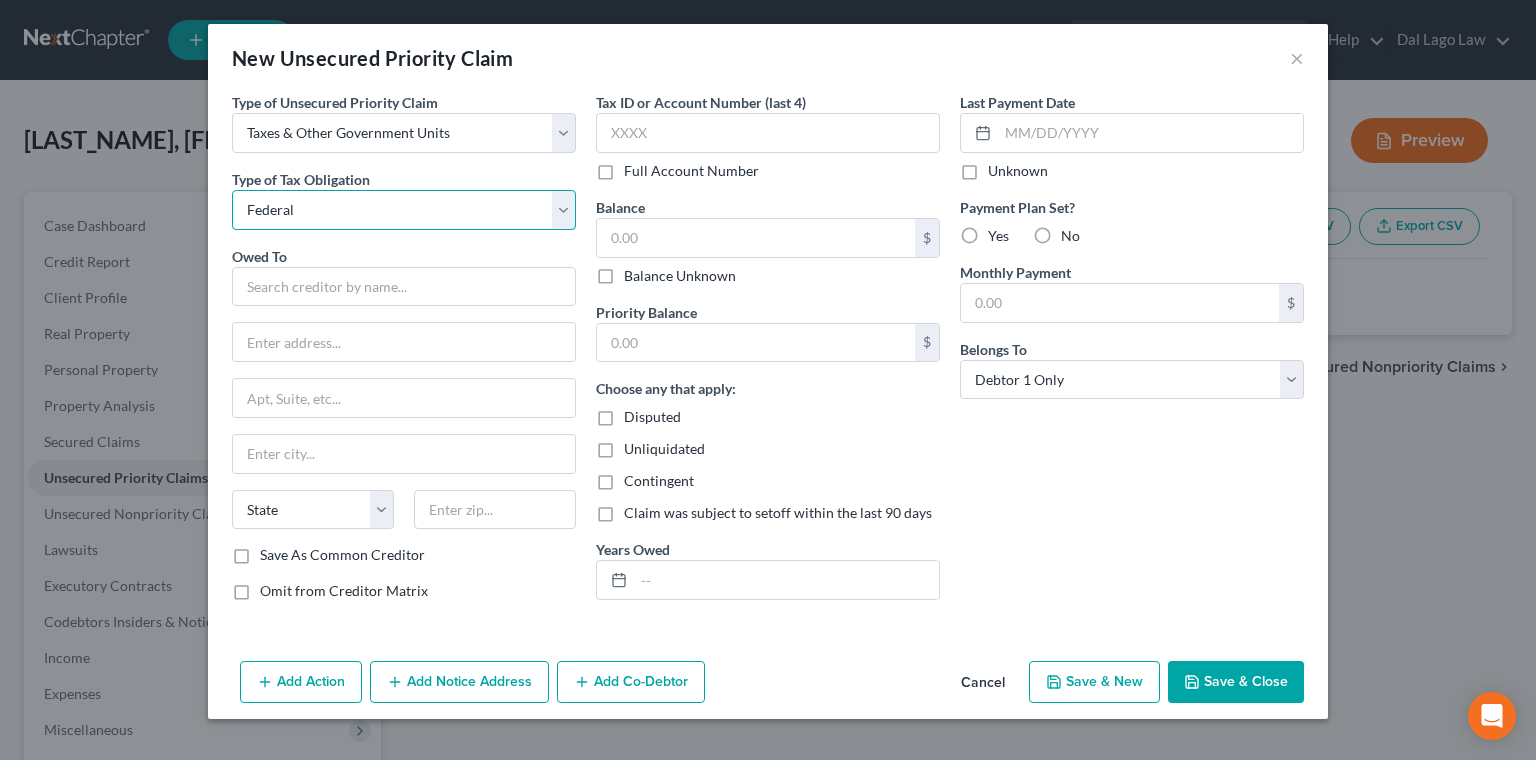 click on "Federal" at bounding box center [0, 0] 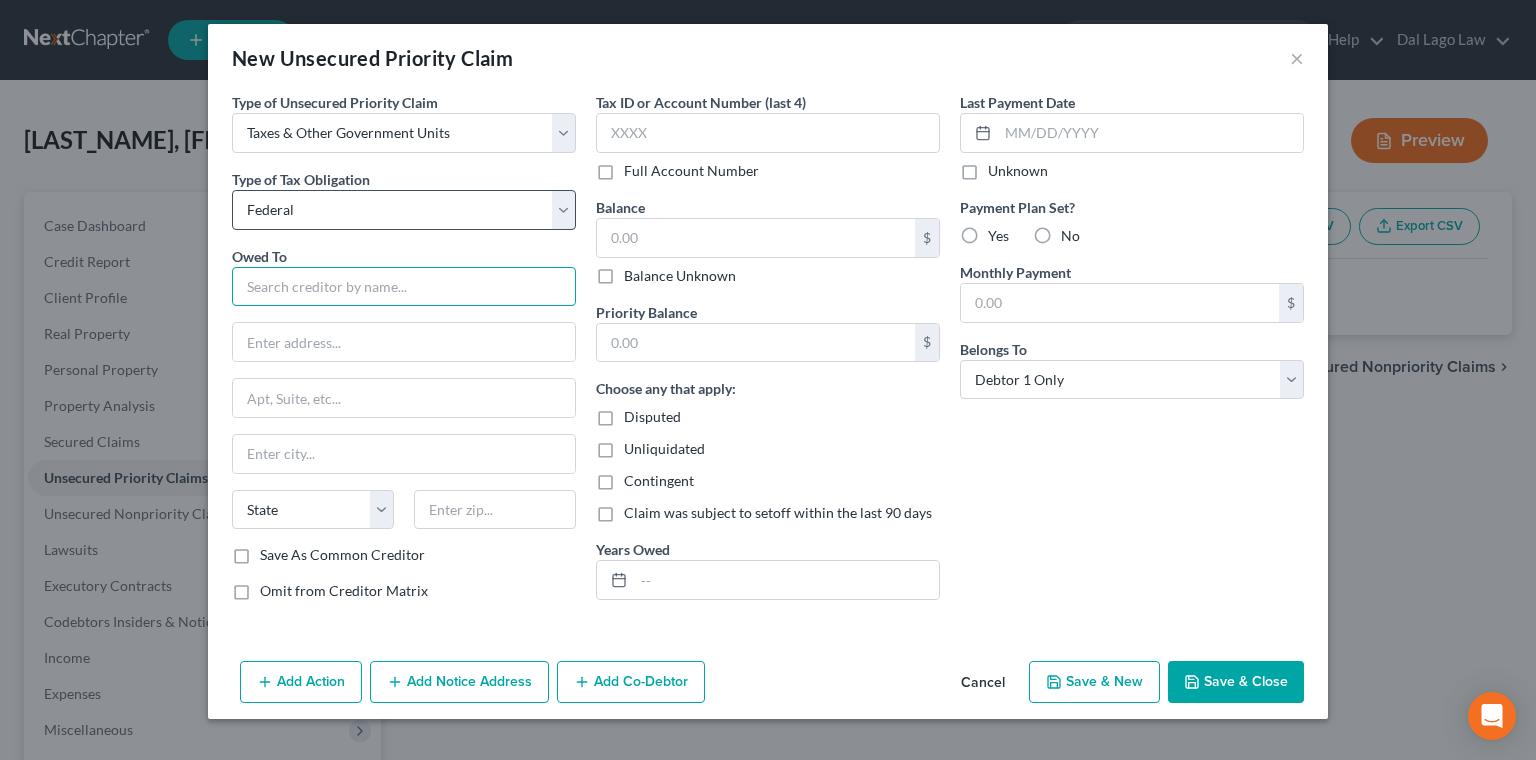 click at bounding box center [404, 287] 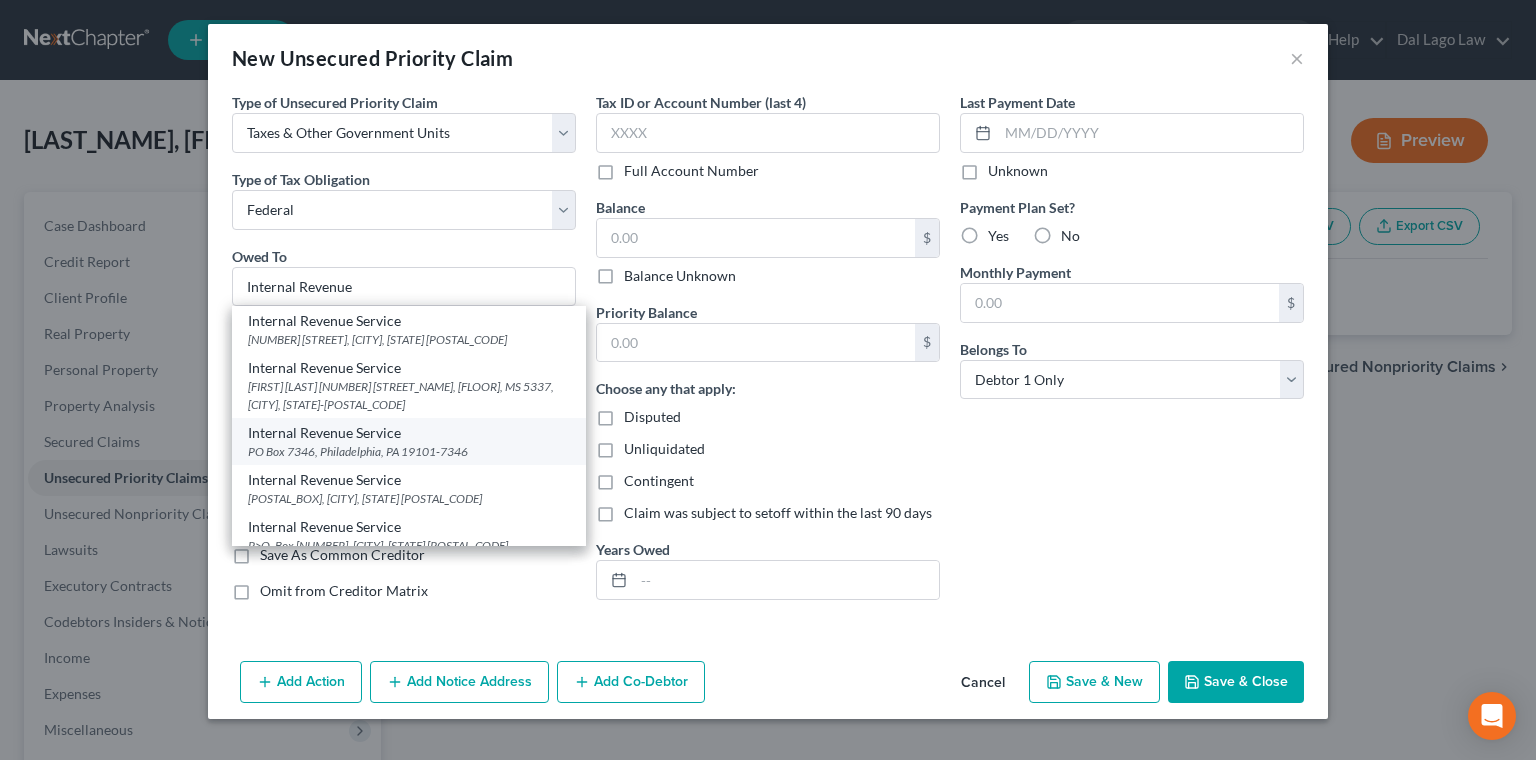 click on "PO Box 7346, Philadelphia, PA 19101-7346" at bounding box center [409, 451] 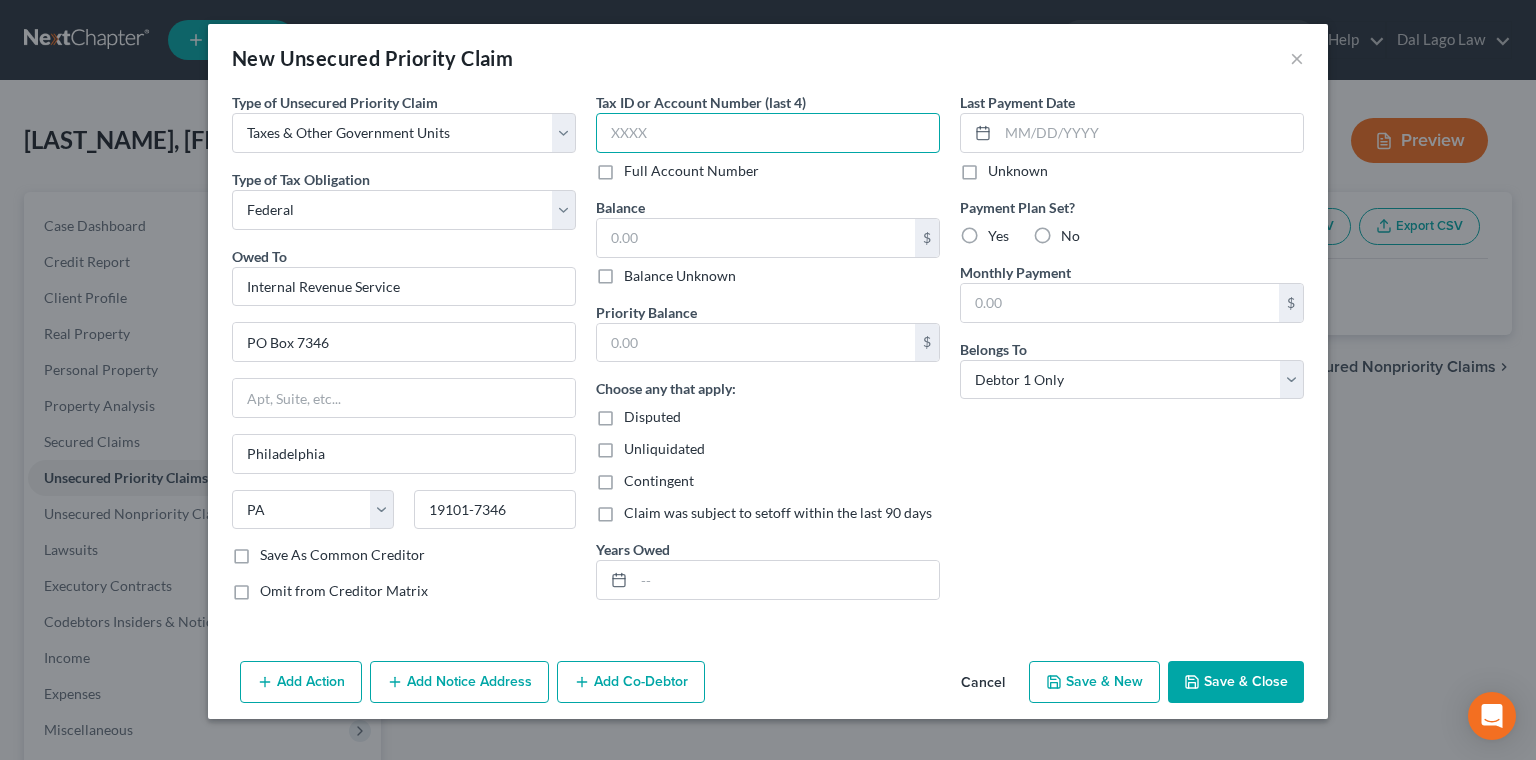 click at bounding box center [768, 133] 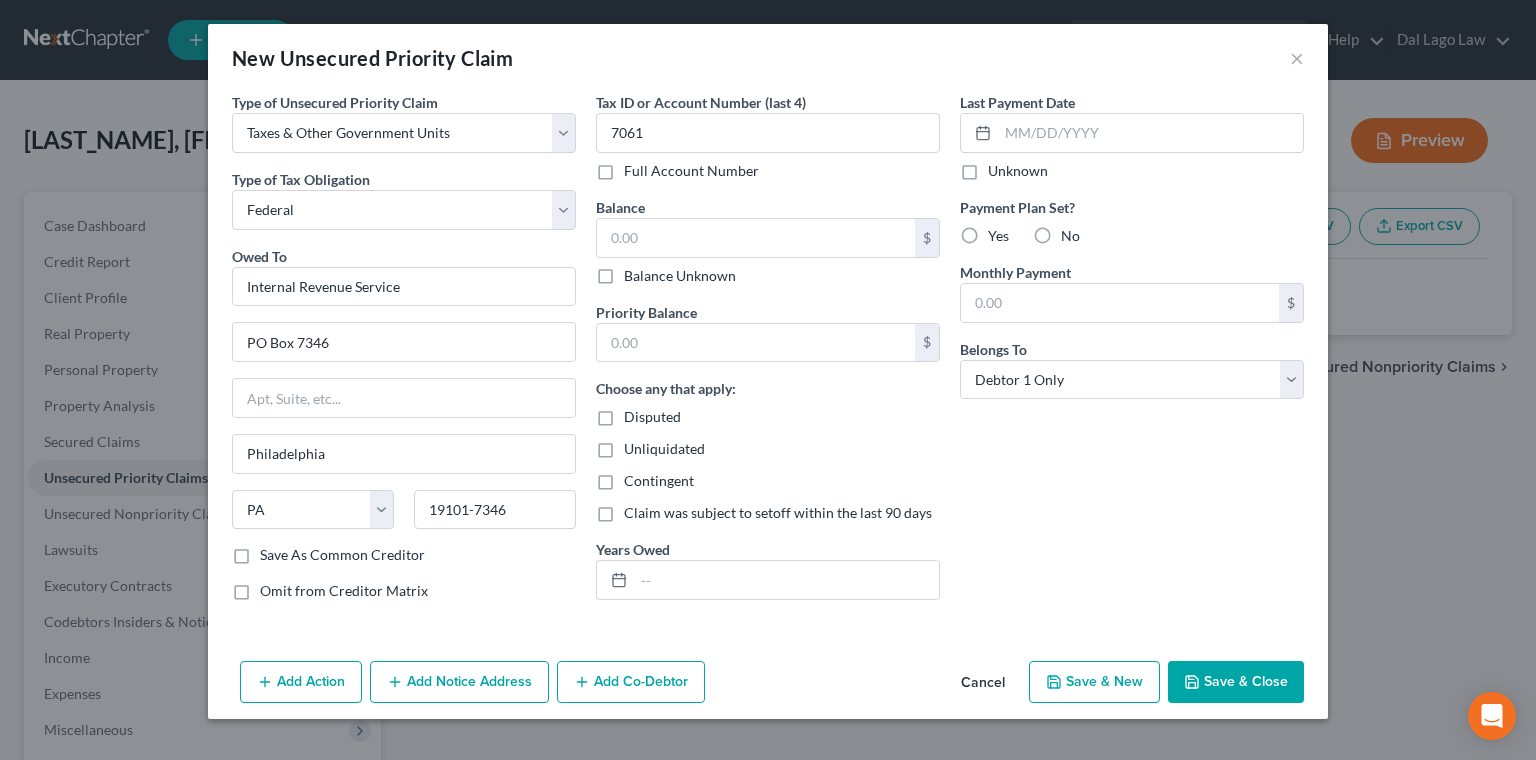 click on "Balance Unknown" at bounding box center (680, 276) 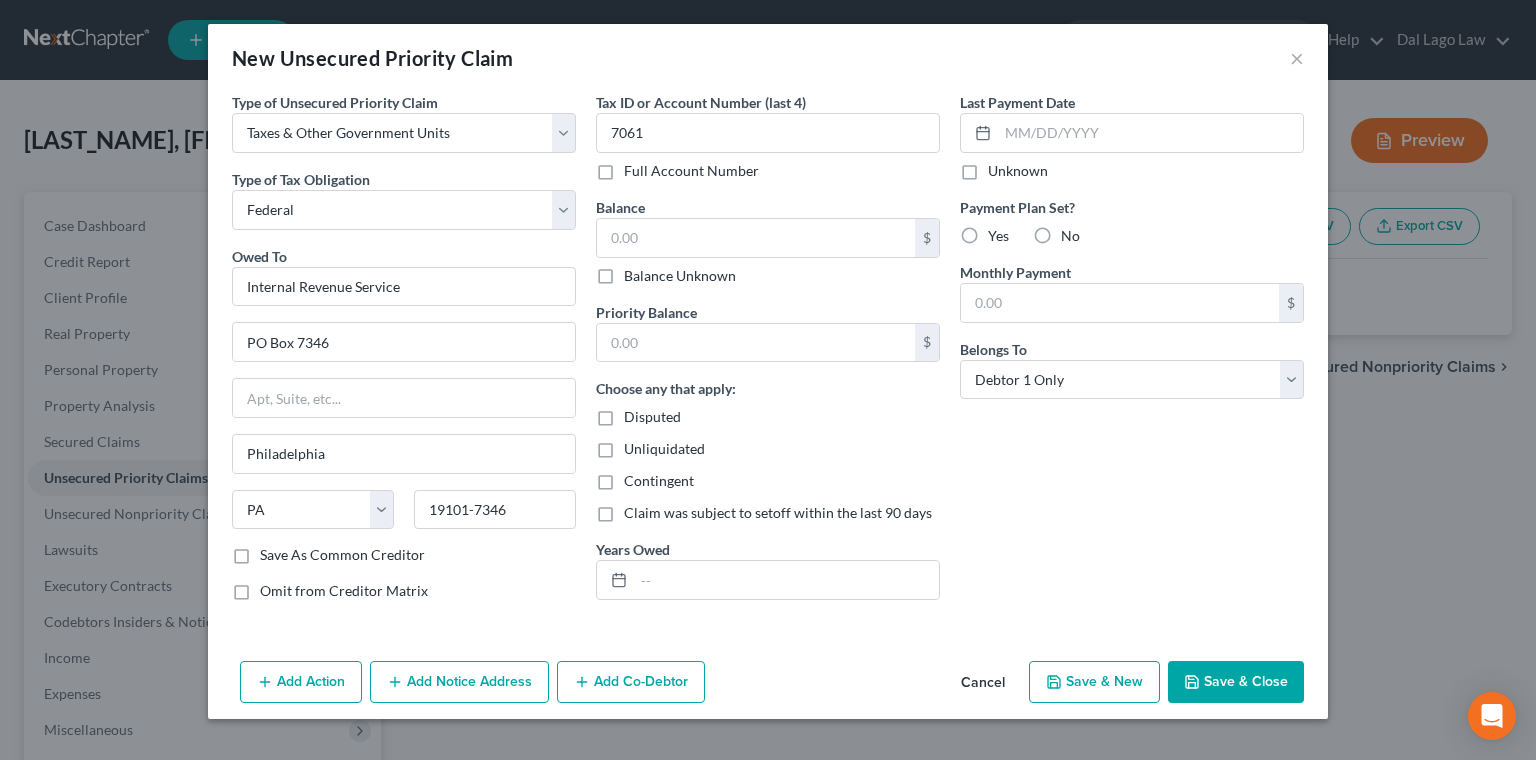 click on "Balance Unknown" at bounding box center (638, 272) 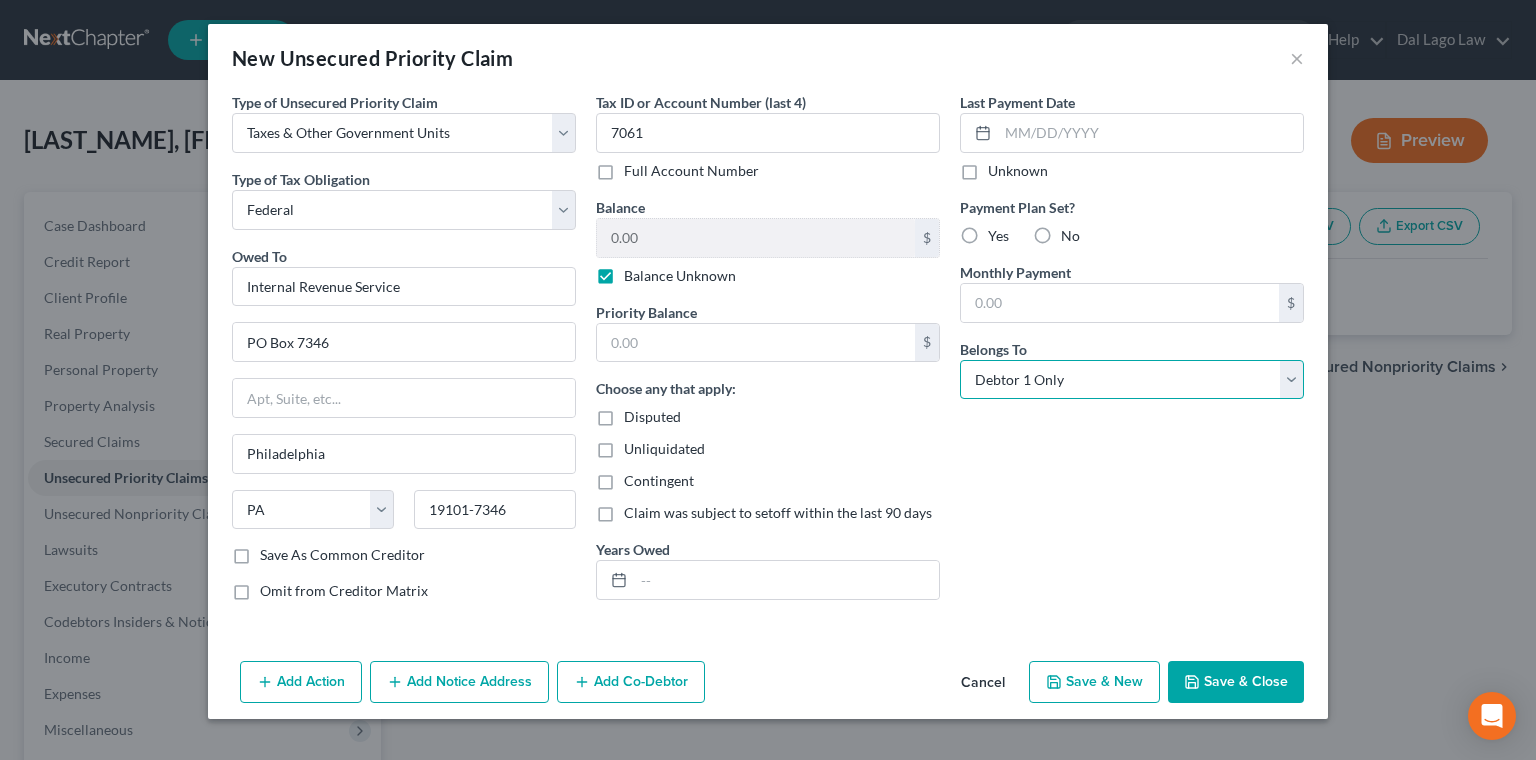 click on "Select Debtor 1 Only Debtor 2 Only Debtor 1 And Debtor 2 Only At Least One Of The Debtors And Another Community Property" at bounding box center (1132, 380) 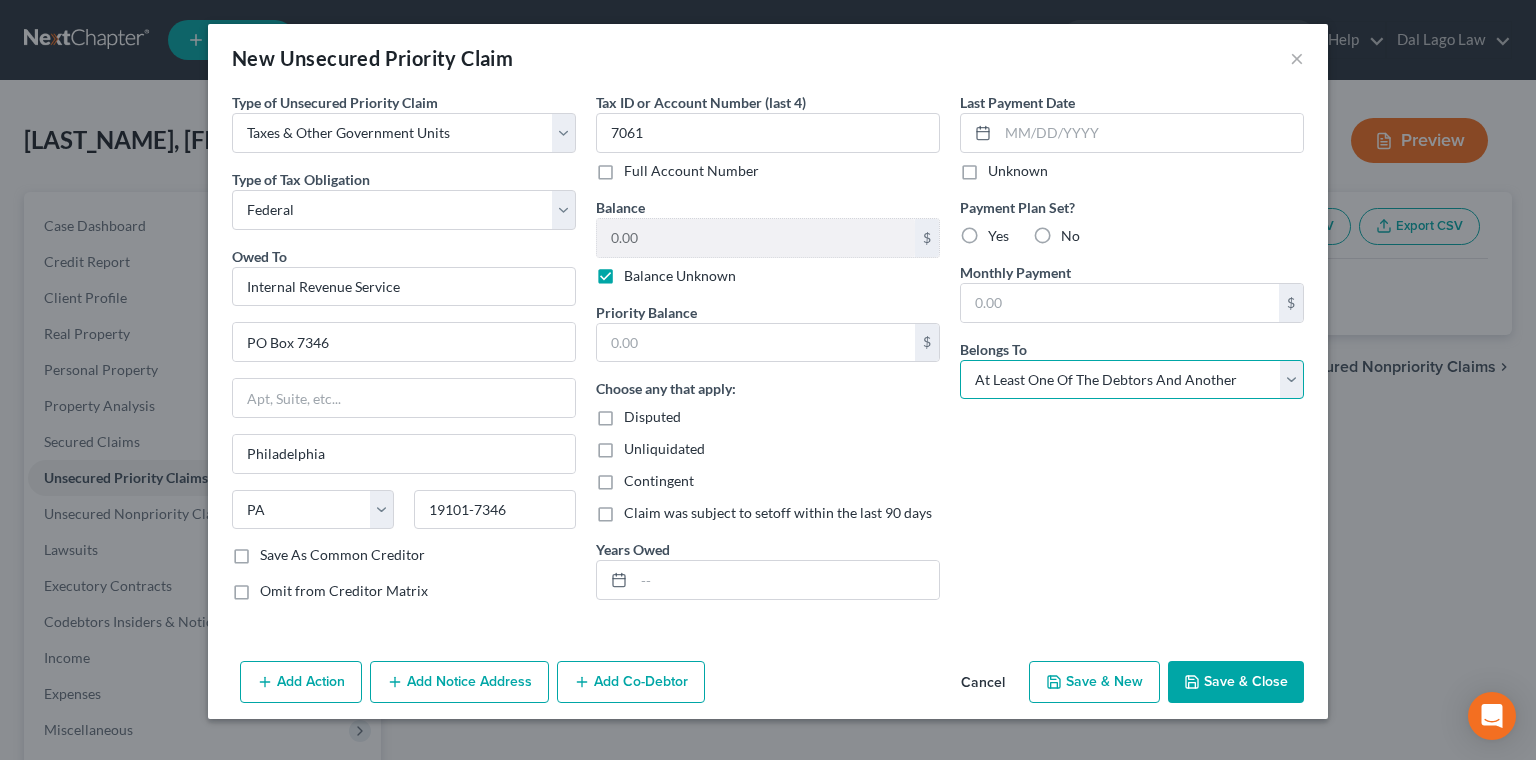 click on "At Least One Of The Debtors And Another" at bounding box center [0, 0] 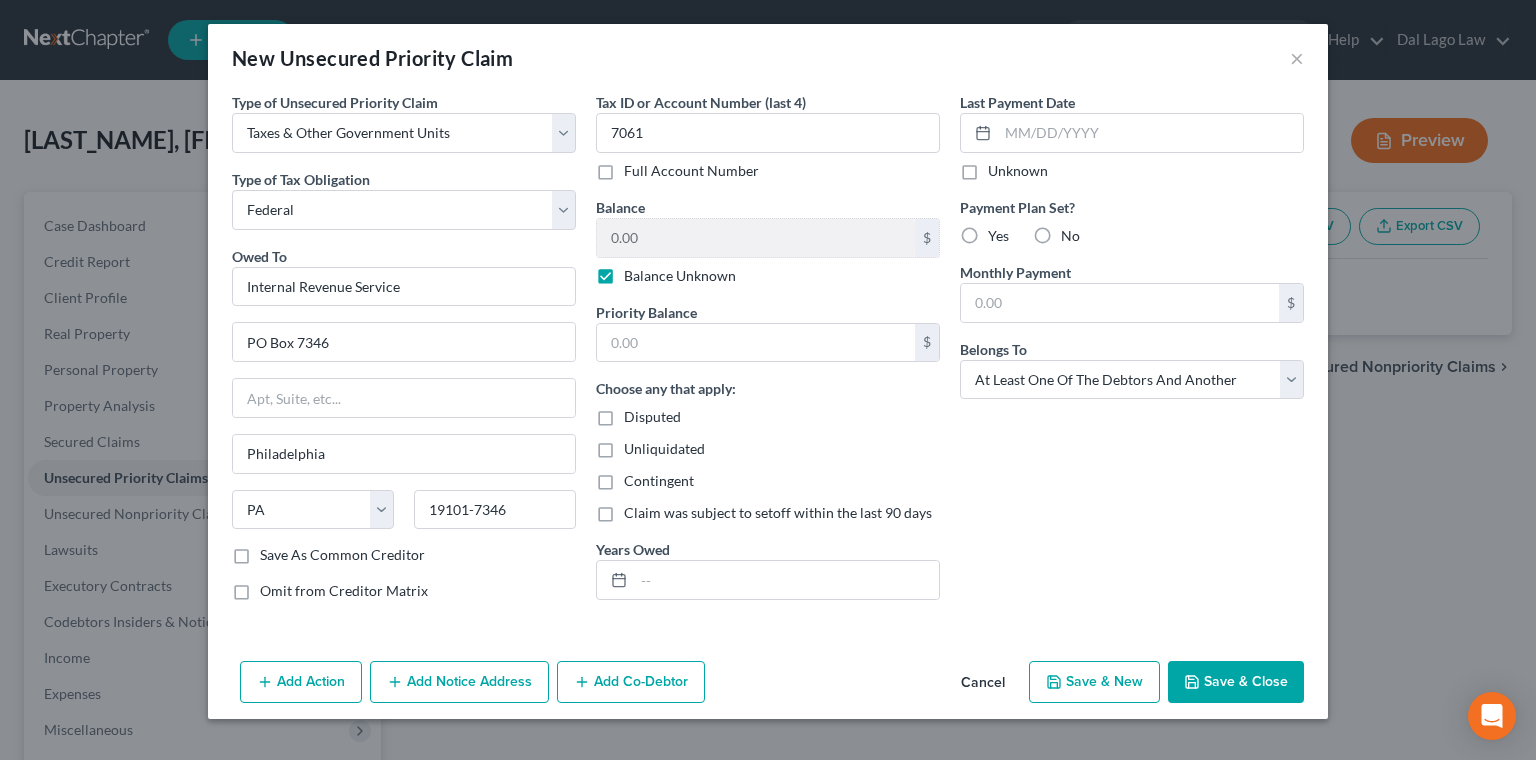 click on "Add Co-Debtor" at bounding box center [631, 682] 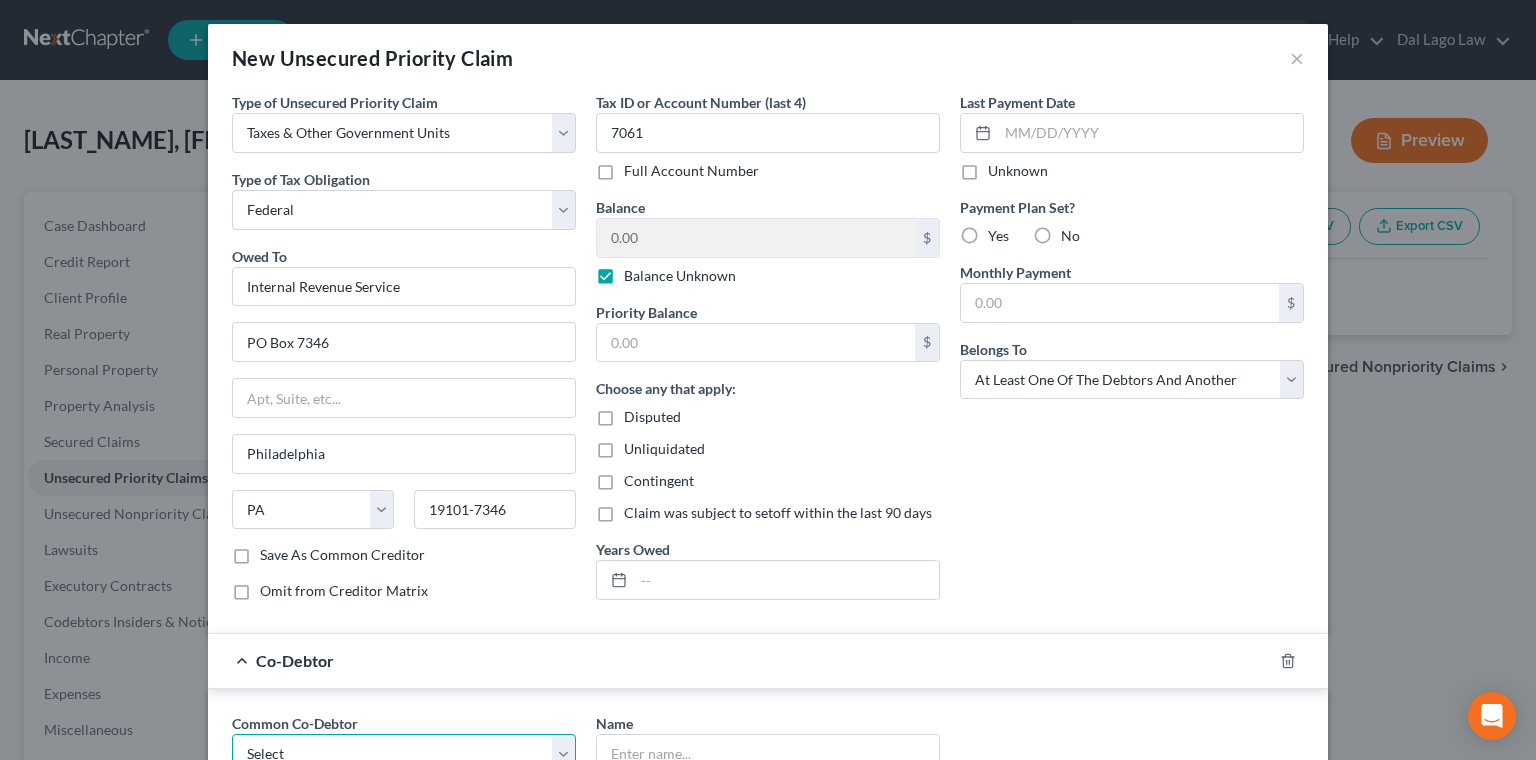 click on "Select [FIRST] [LAST]" at bounding box center (404, 754) 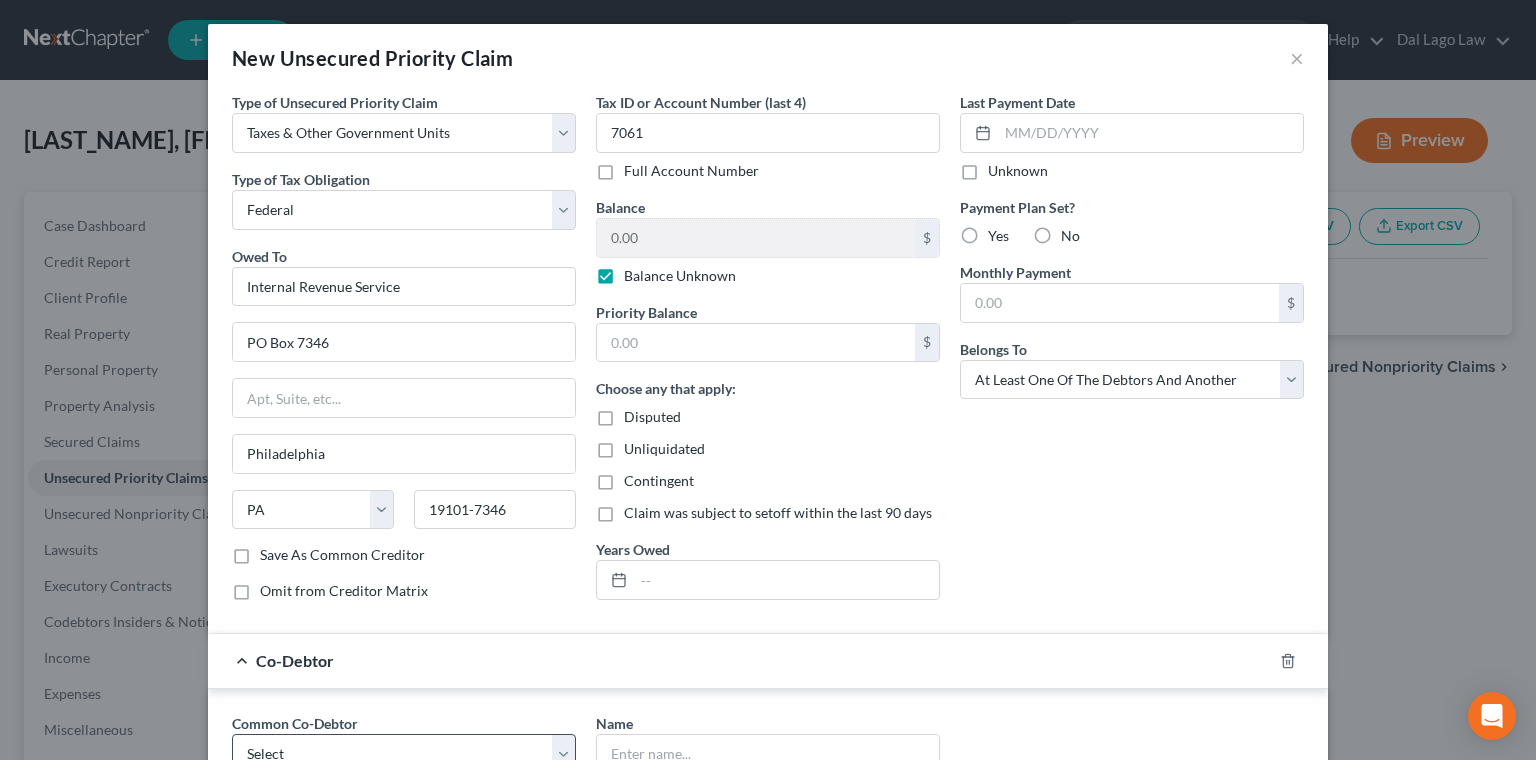 click at bounding box center [768, 754] 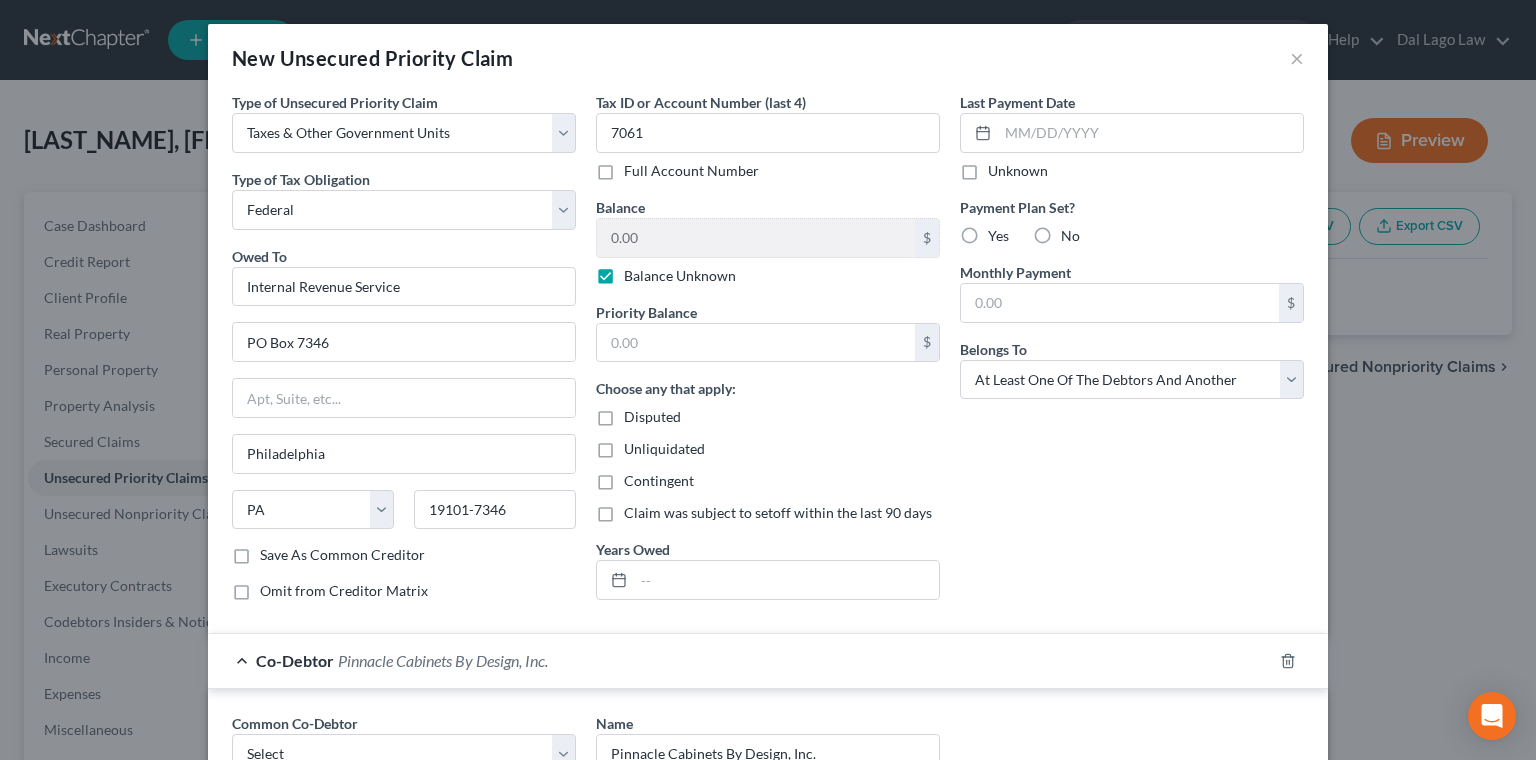click at bounding box center (859, 977) 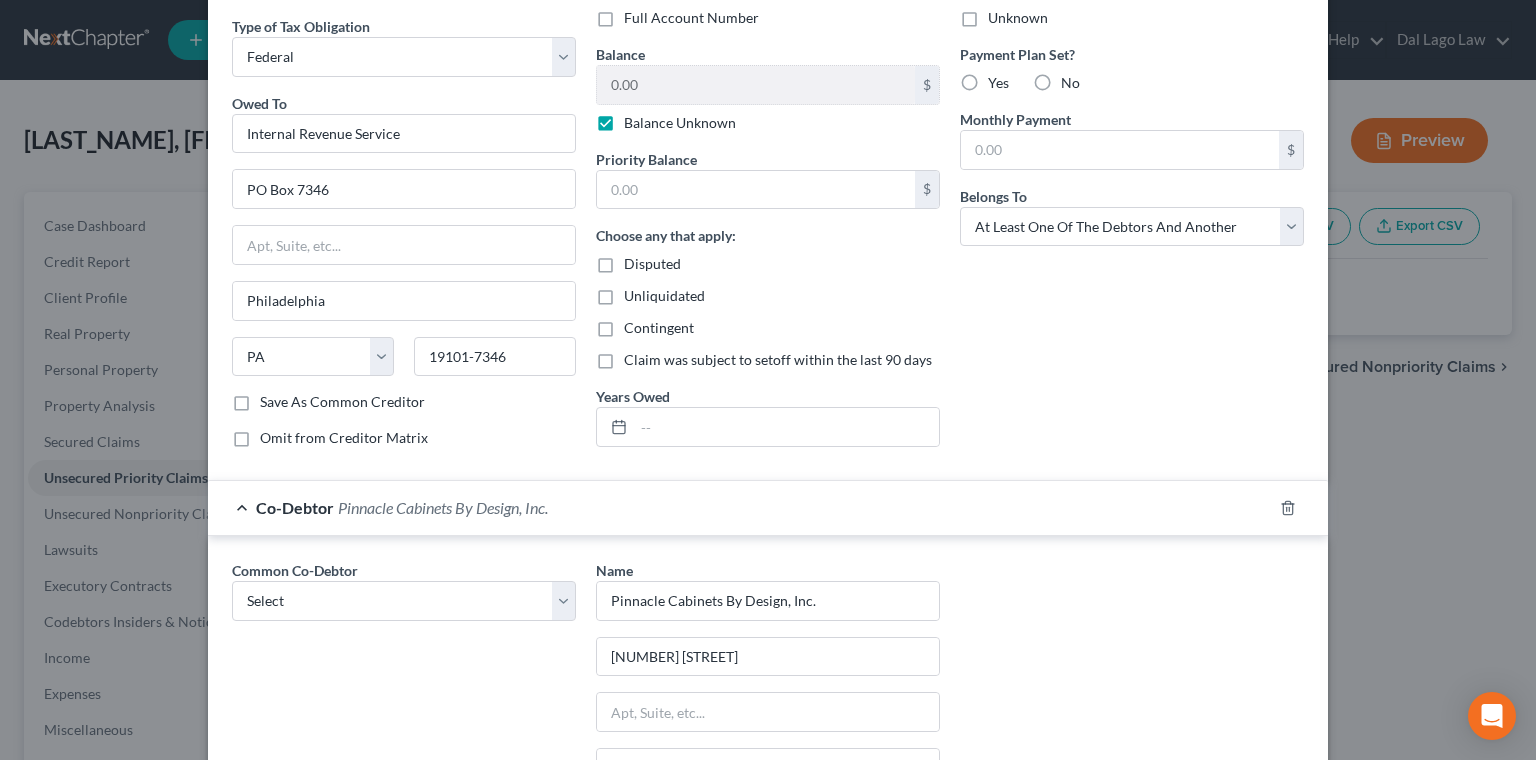 click on "Omit from Creditor Matrix" at bounding box center (708, 870) 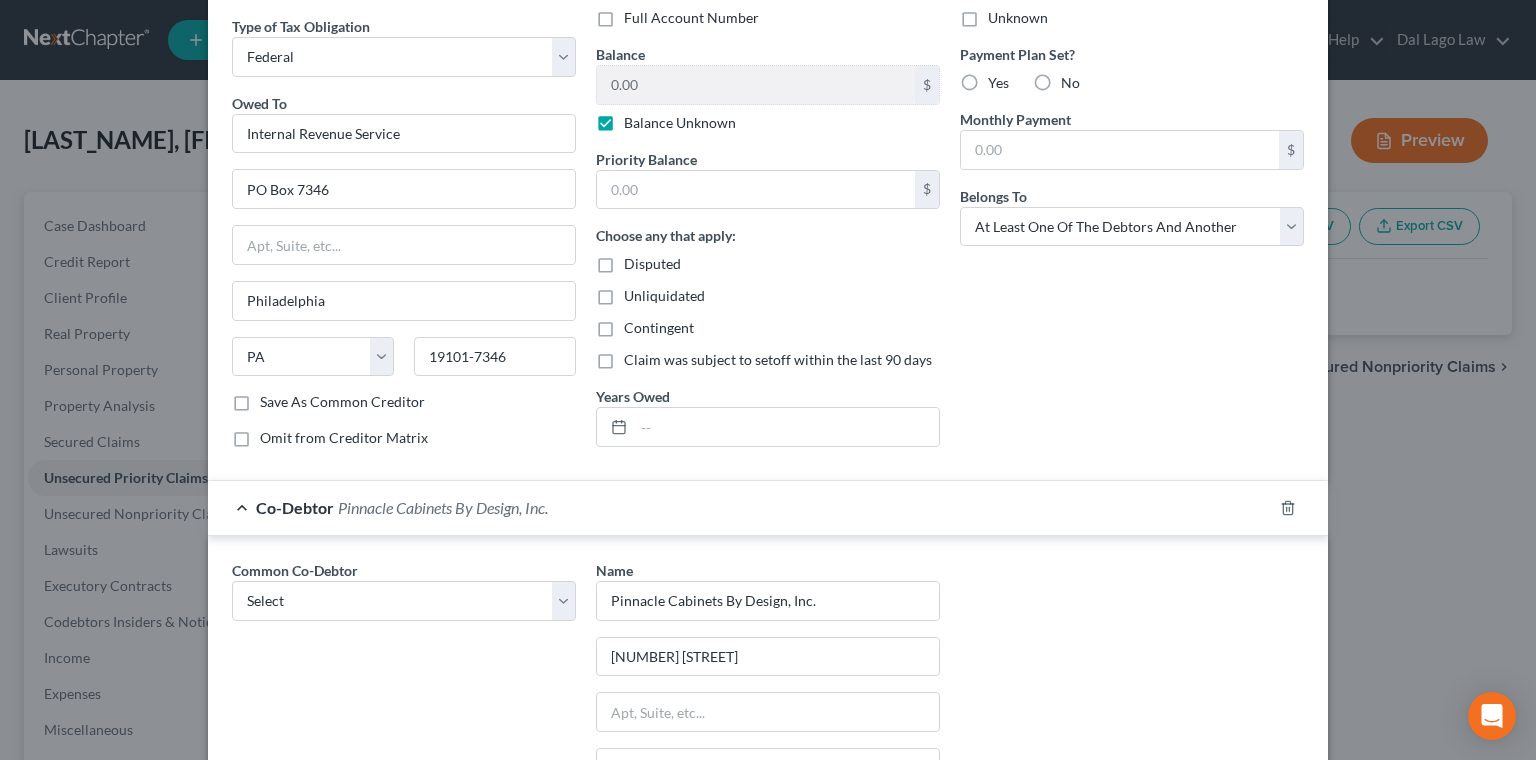 click on "Omit from Creditor Matrix" at bounding box center [638, 866] 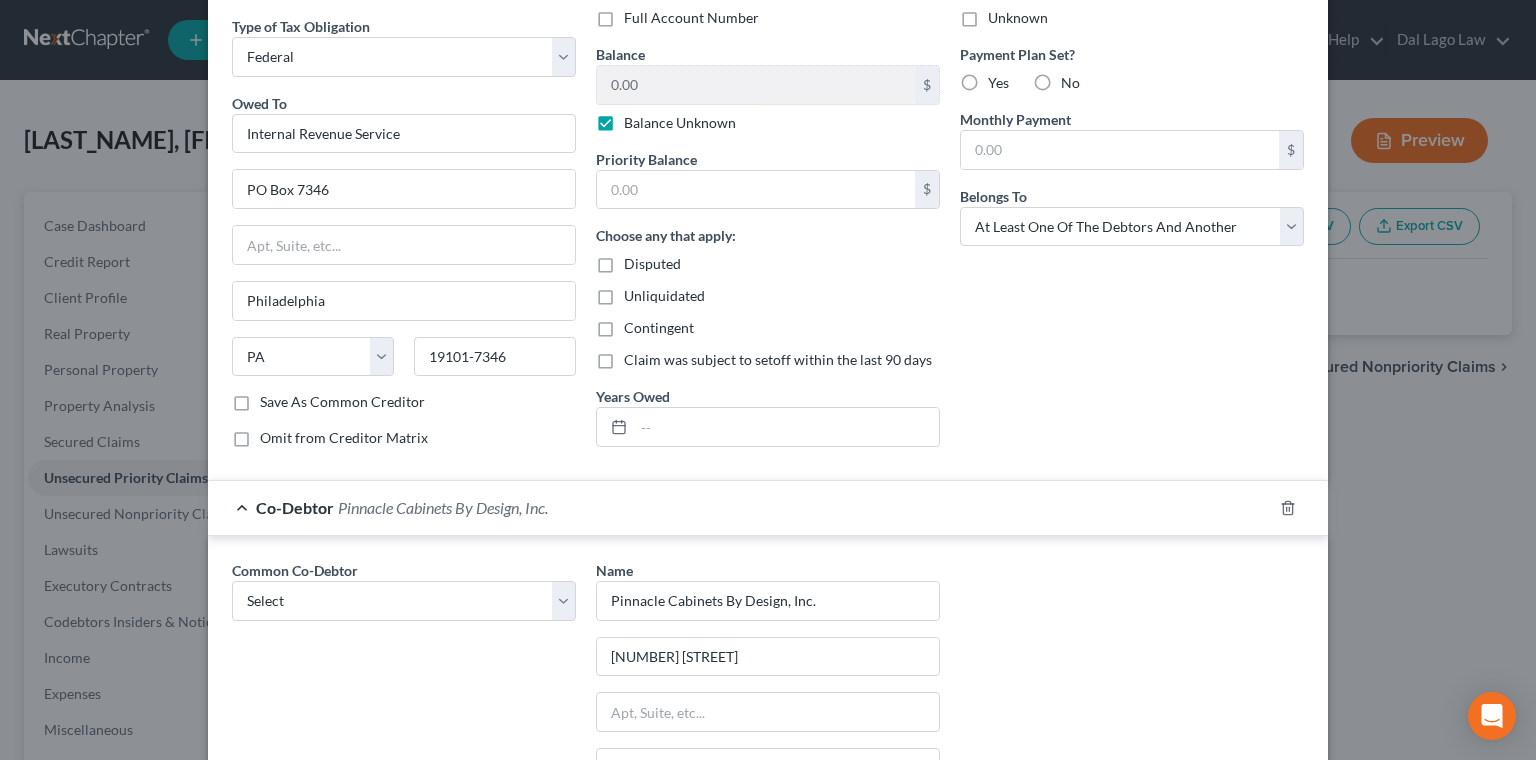 click on "Save as Common Co-Debtor" at bounding box center [712, 906] 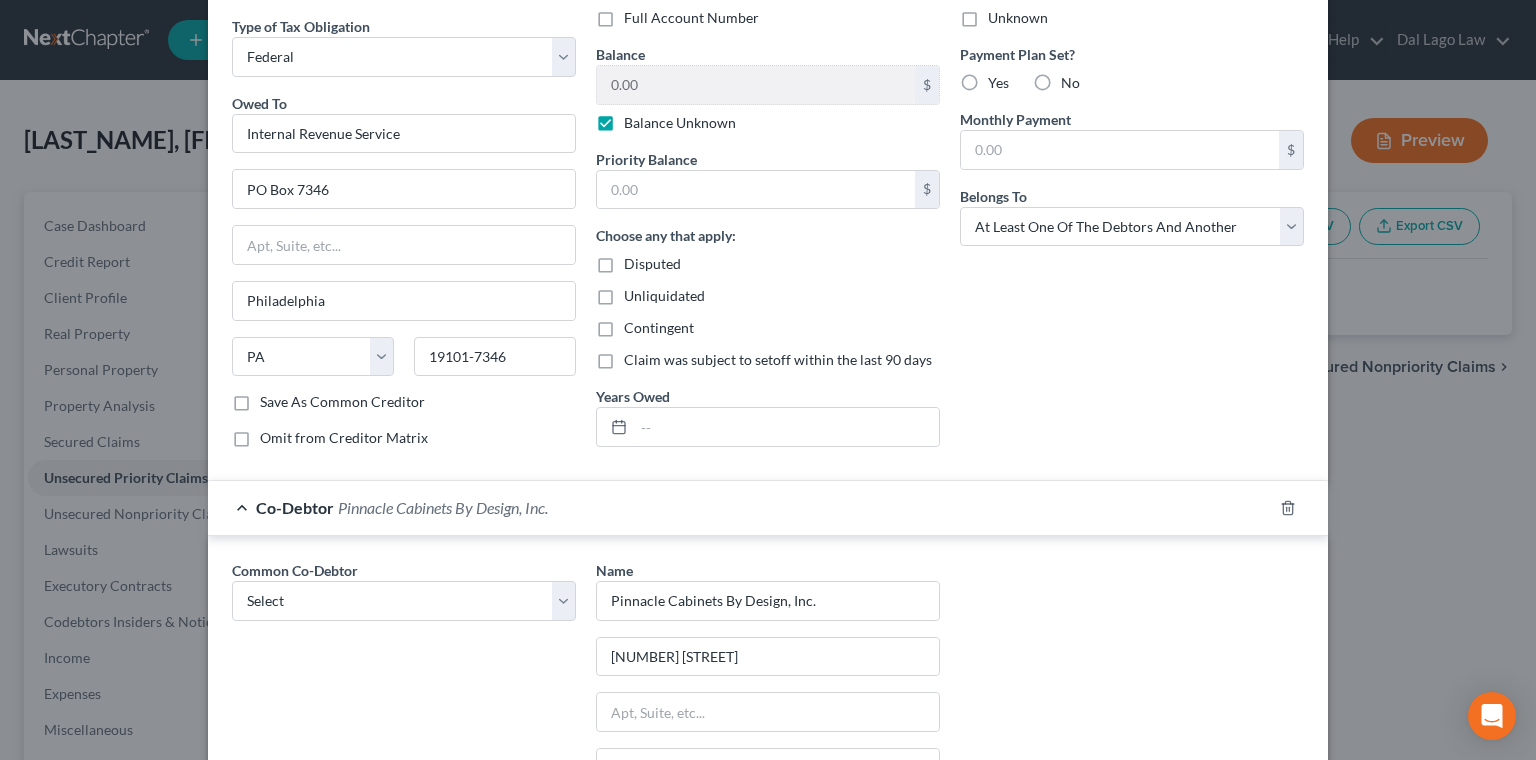 click on "Save as Common Co-Debtor" at bounding box center (638, 902) 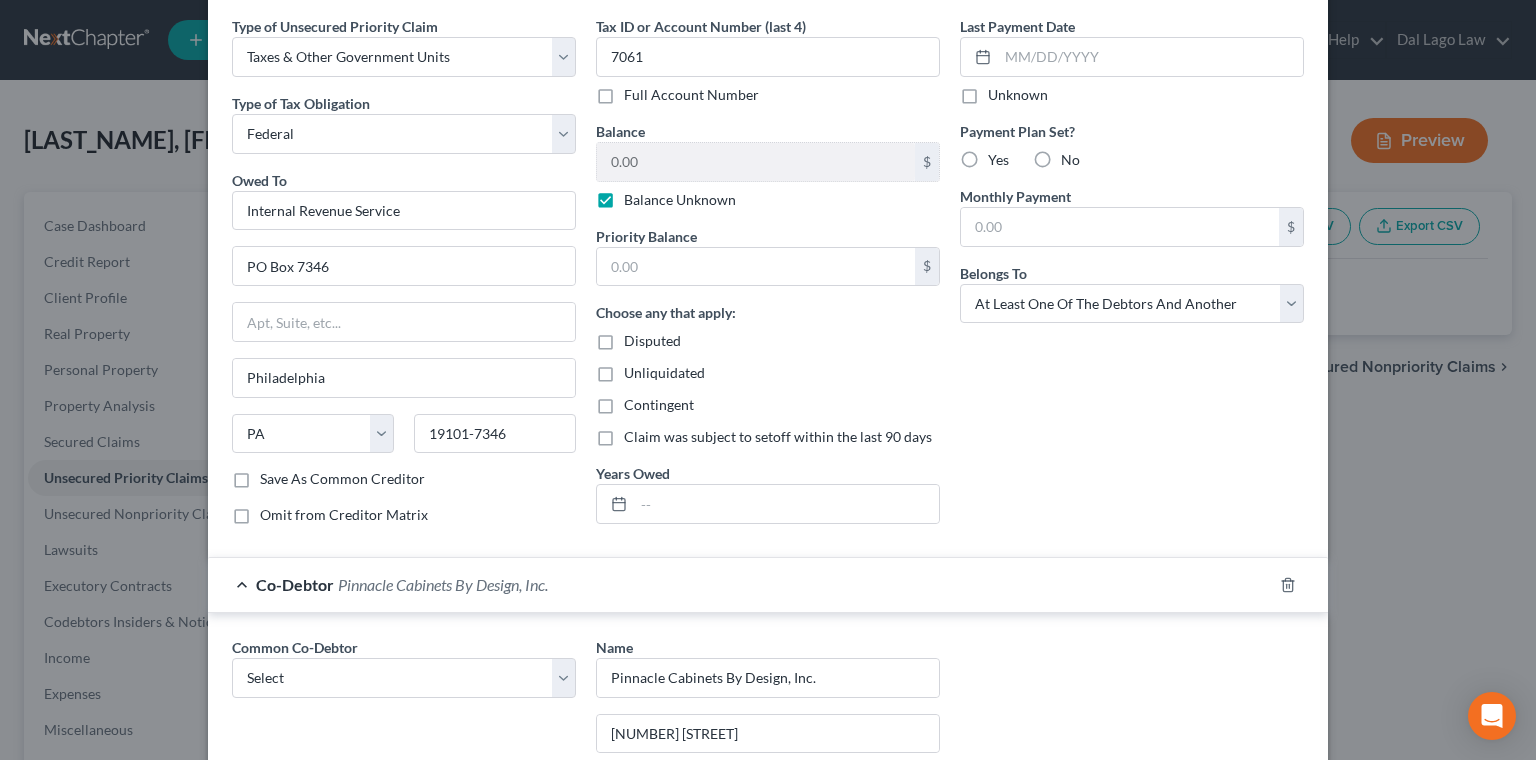 scroll, scrollTop: 0, scrollLeft: 0, axis: both 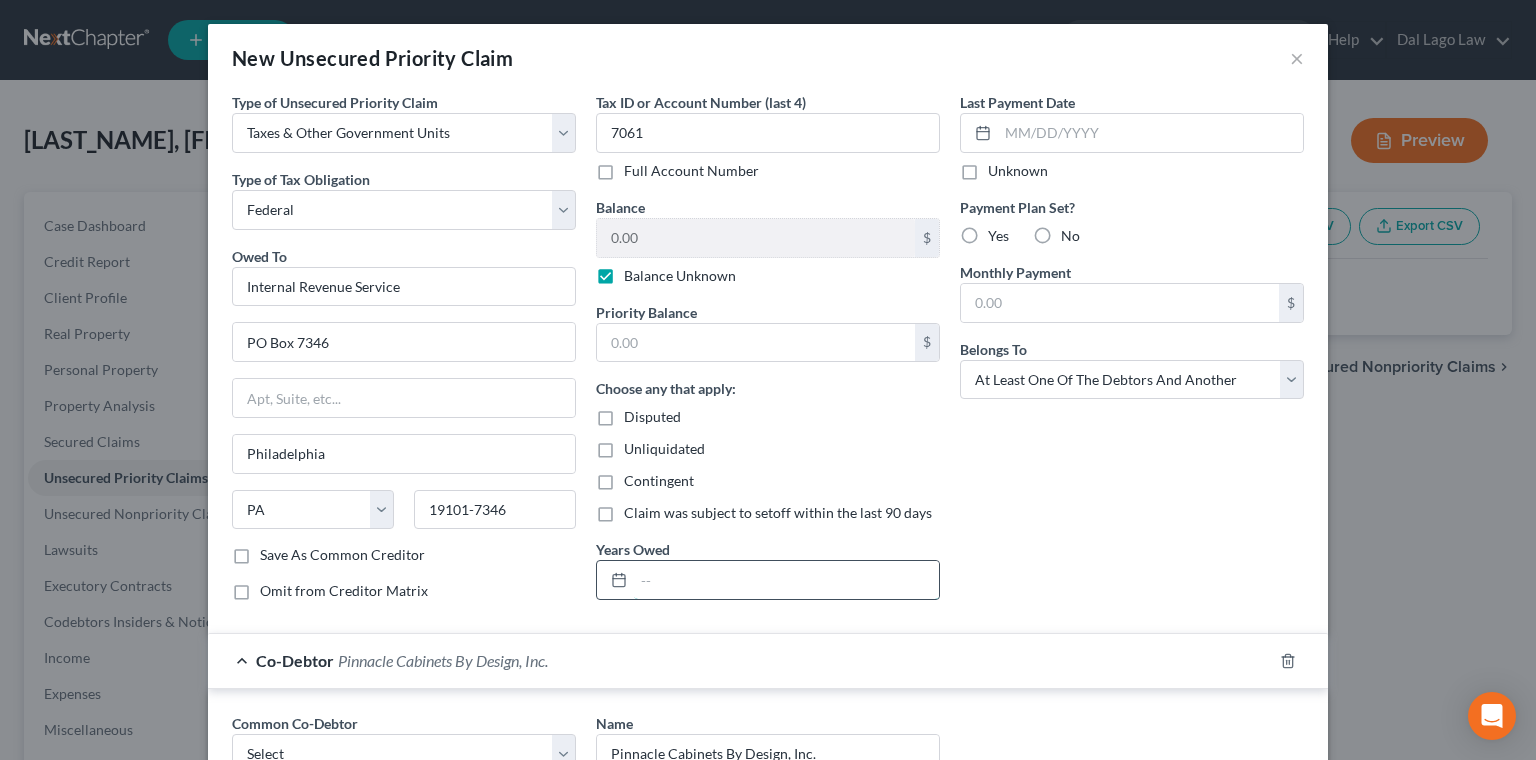 click at bounding box center (786, 580) 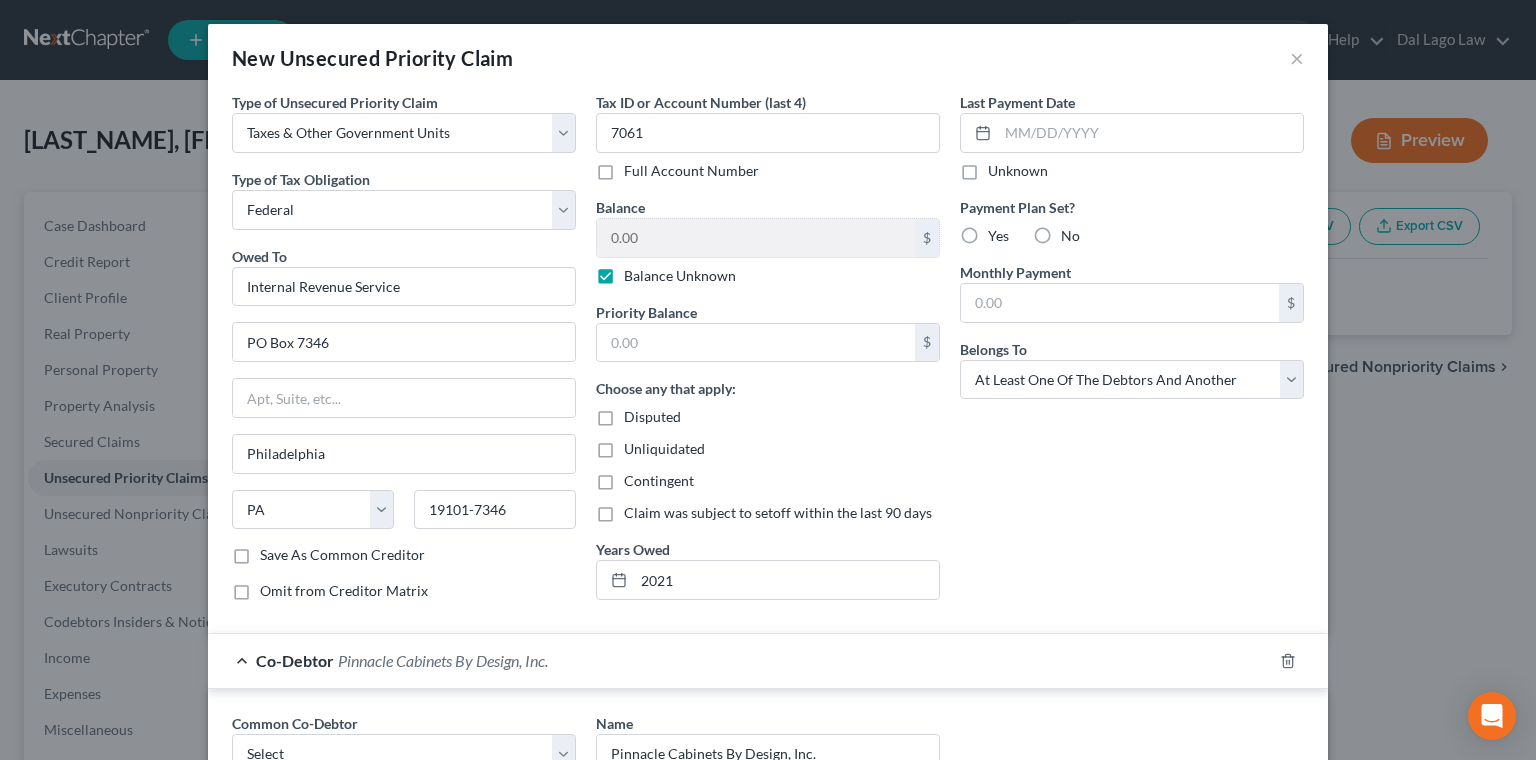 click on "Last Payment Date         Unknown Payment Plan Set? Yes No Monthly Payment $
Belongs To
*
Select Debtor 1 Only Debtor 2 Only Debtor 1 And Debtor 2 Only At Least One Of The Debtors And Another Community Property" at bounding box center [1132, 354] 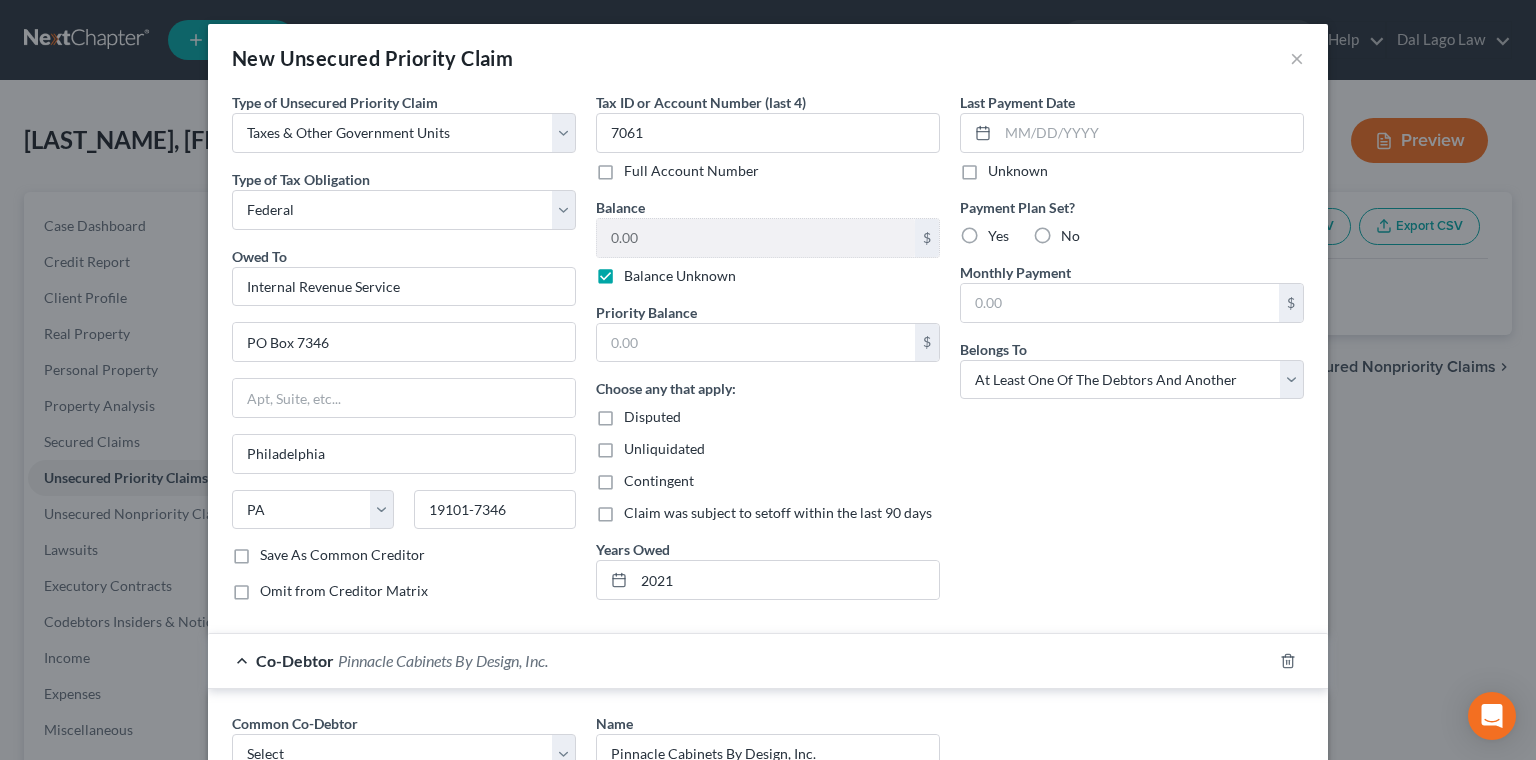 click on "No" at bounding box center (1070, 236) 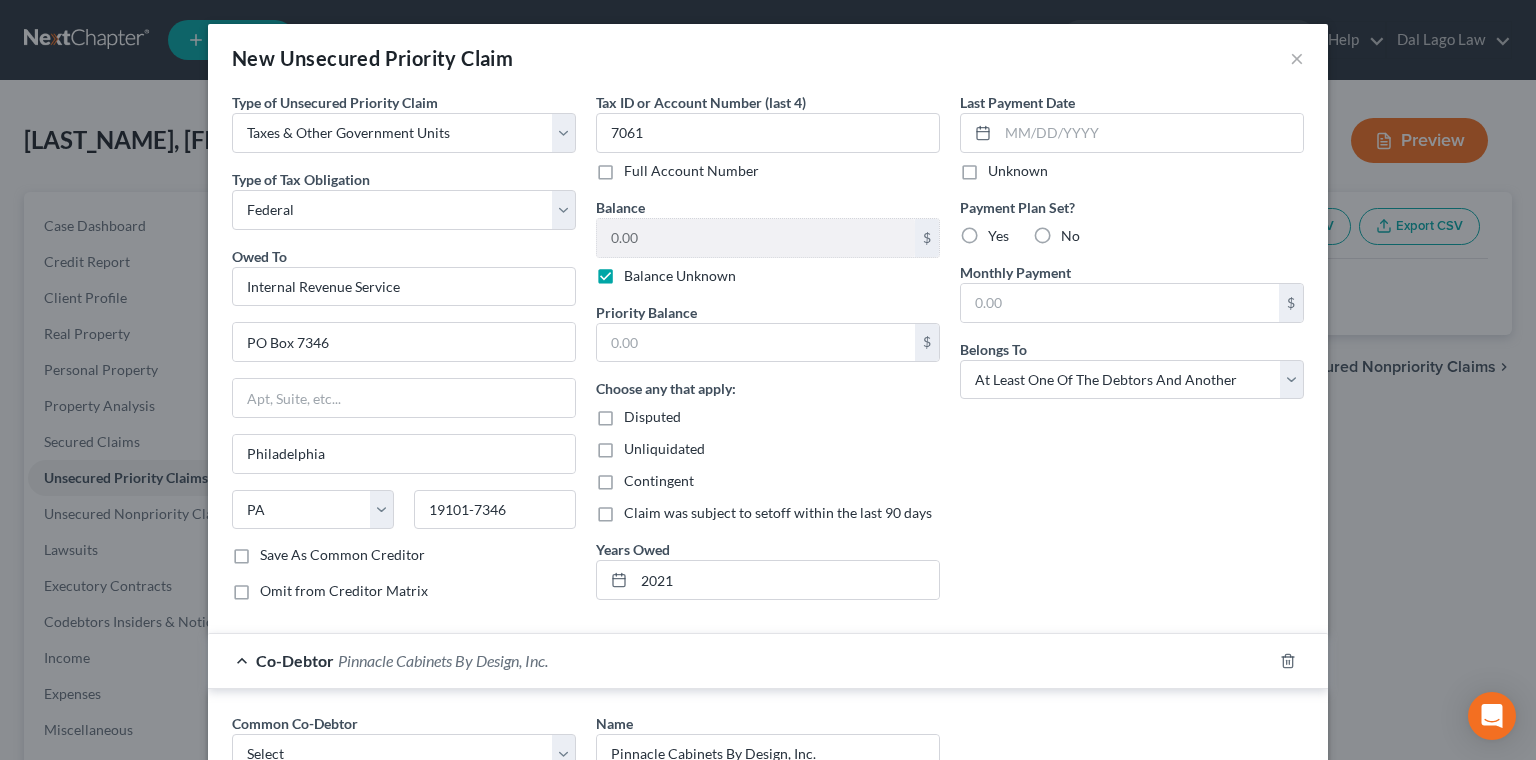 click on "No" at bounding box center [1075, 232] 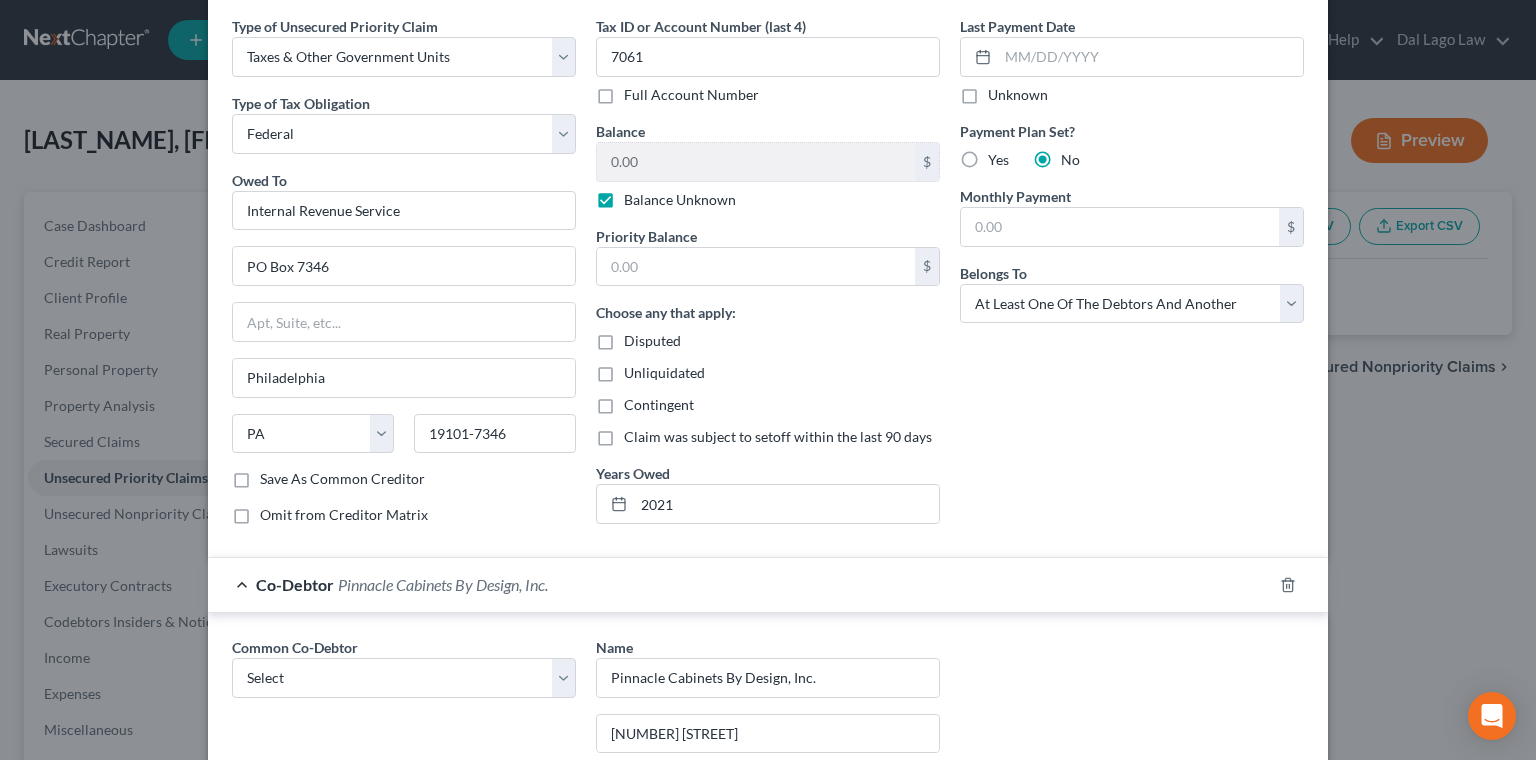 scroll, scrollTop: 153, scrollLeft: 0, axis: vertical 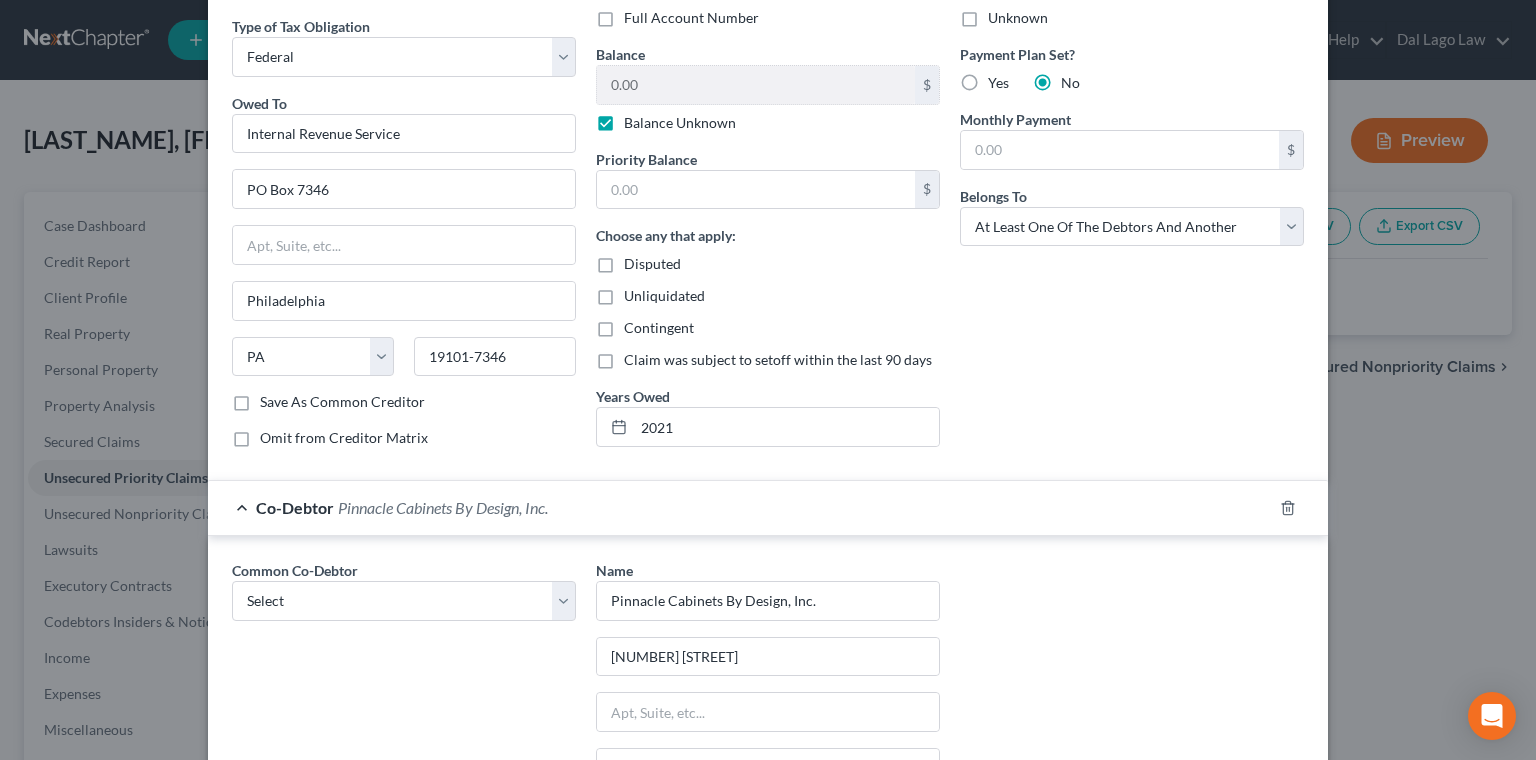 click on "Save & Close" at bounding box center (1236, 997) 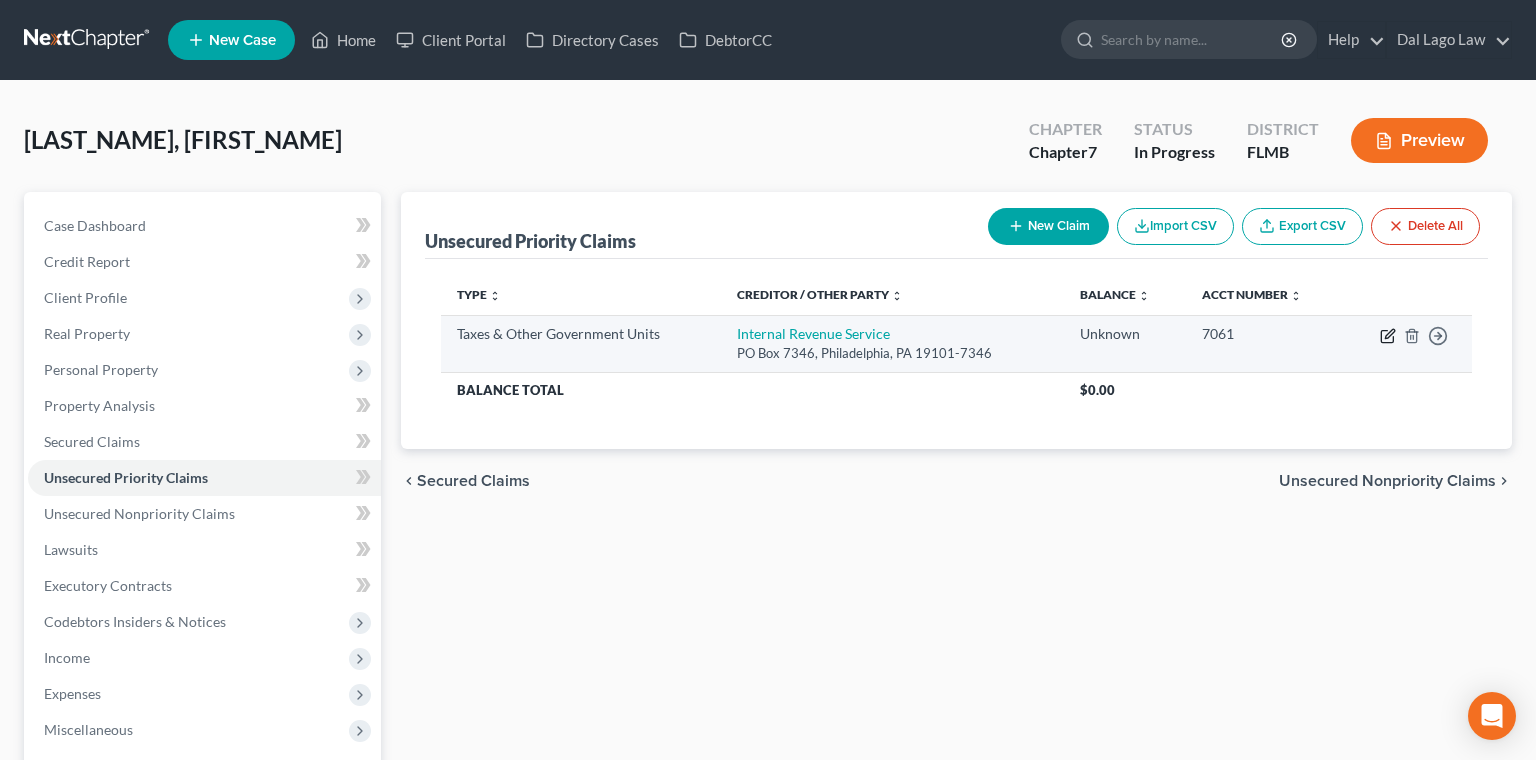 click 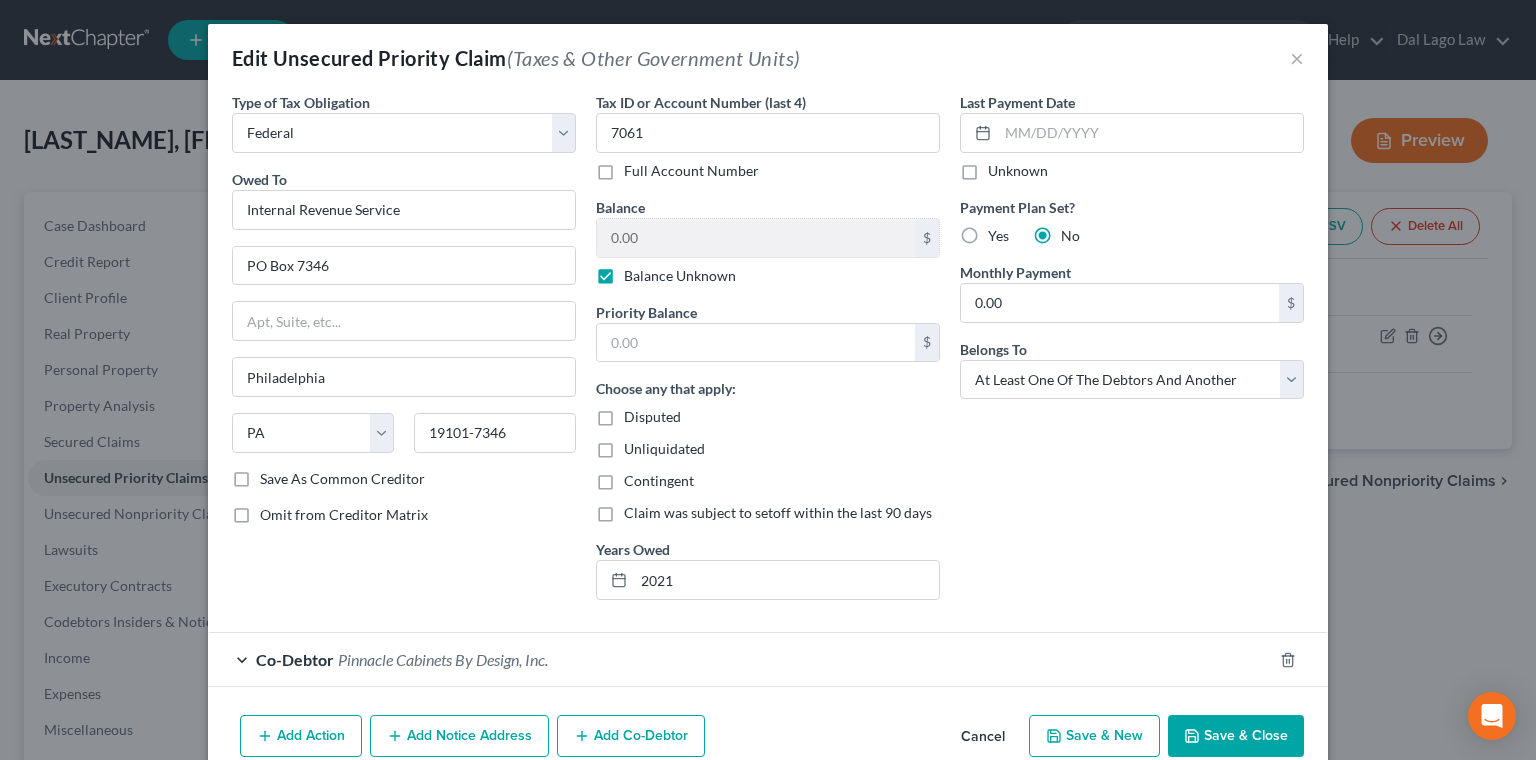 click on "Balance Unknown" at bounding box center (680, 276) 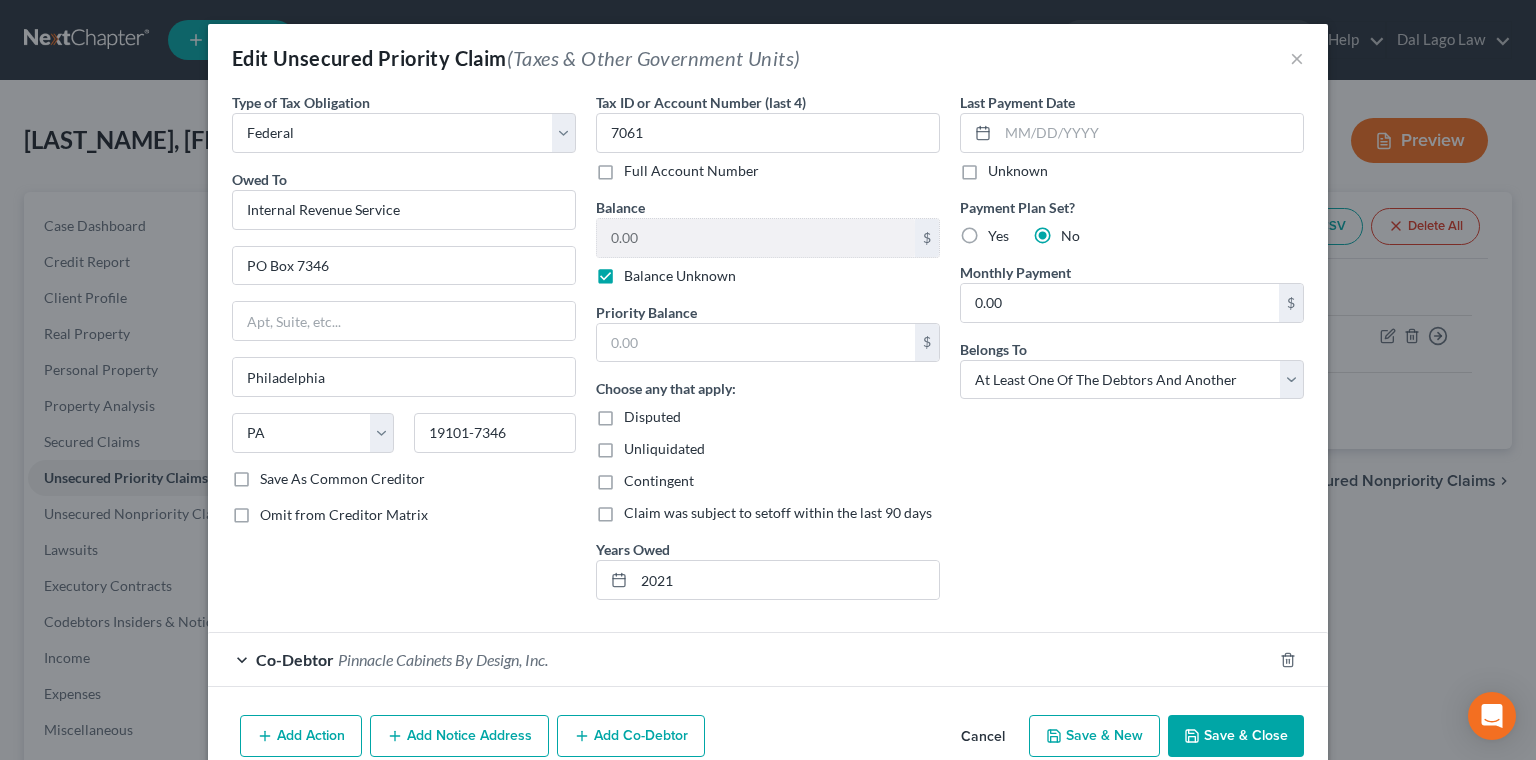 click on "Balance Unknown" at bounding box center (638, 272) 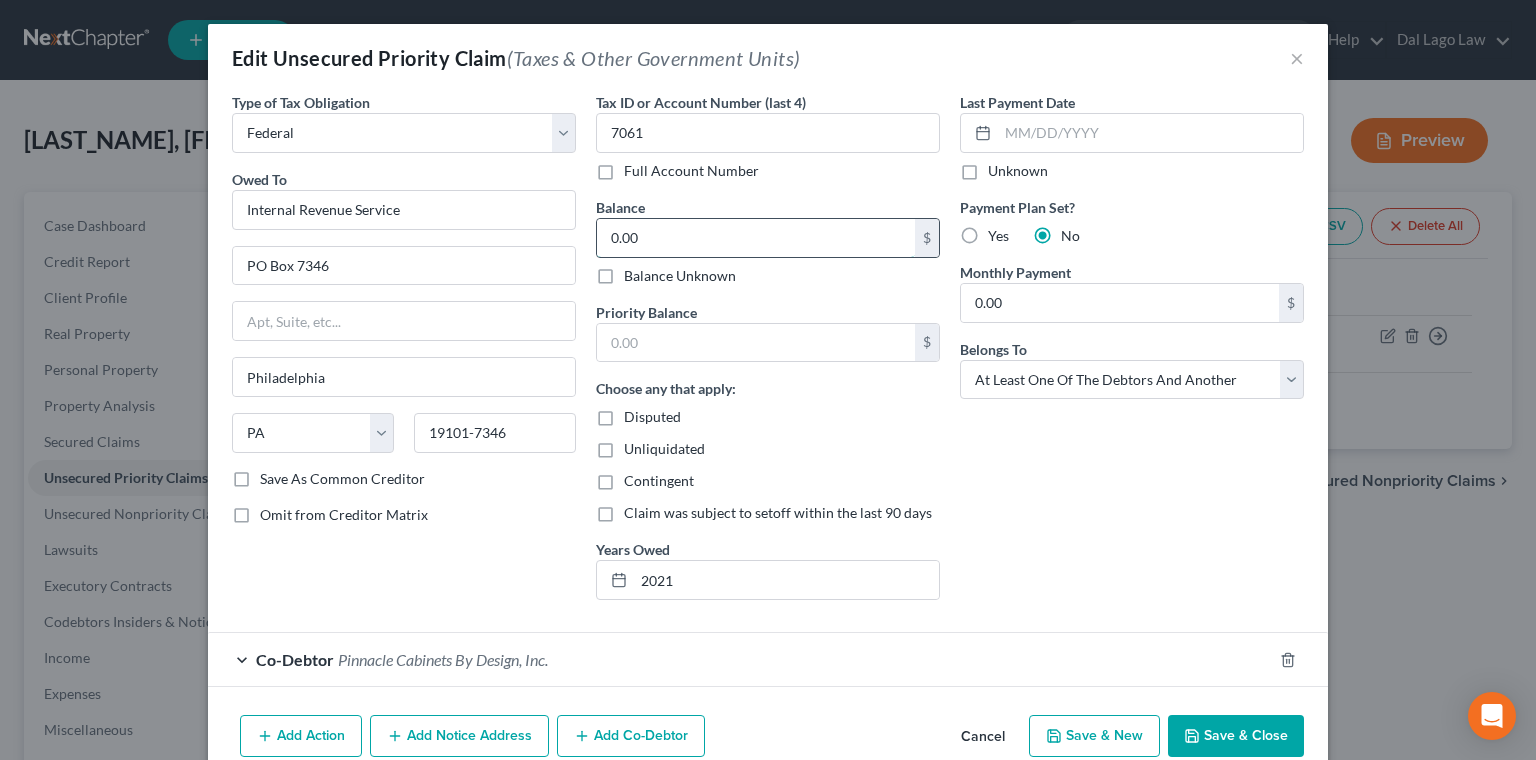 click on "0.00" at bounding box center [756, 238] 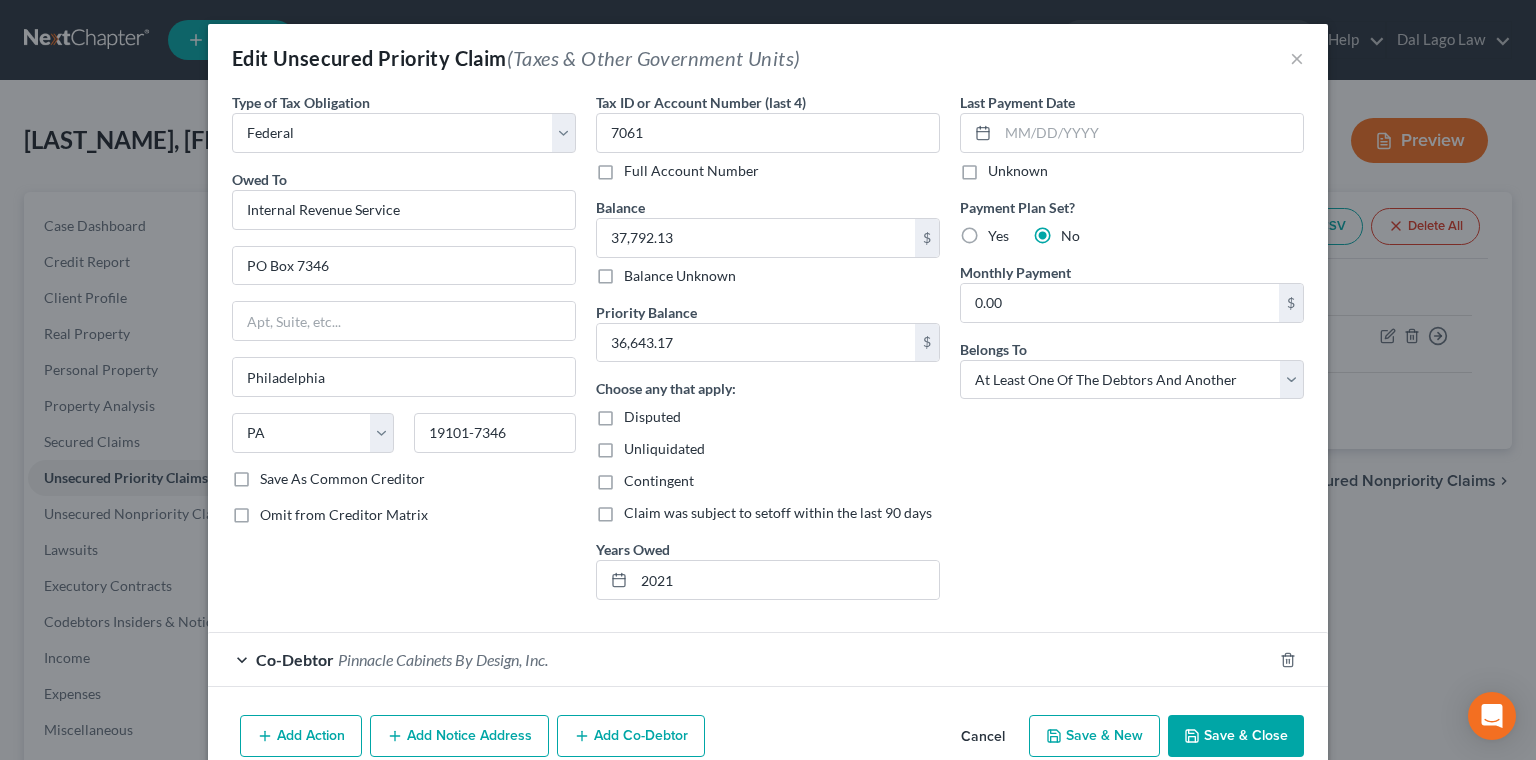 click on "Save & Close" at bounding box center (1236, 736) 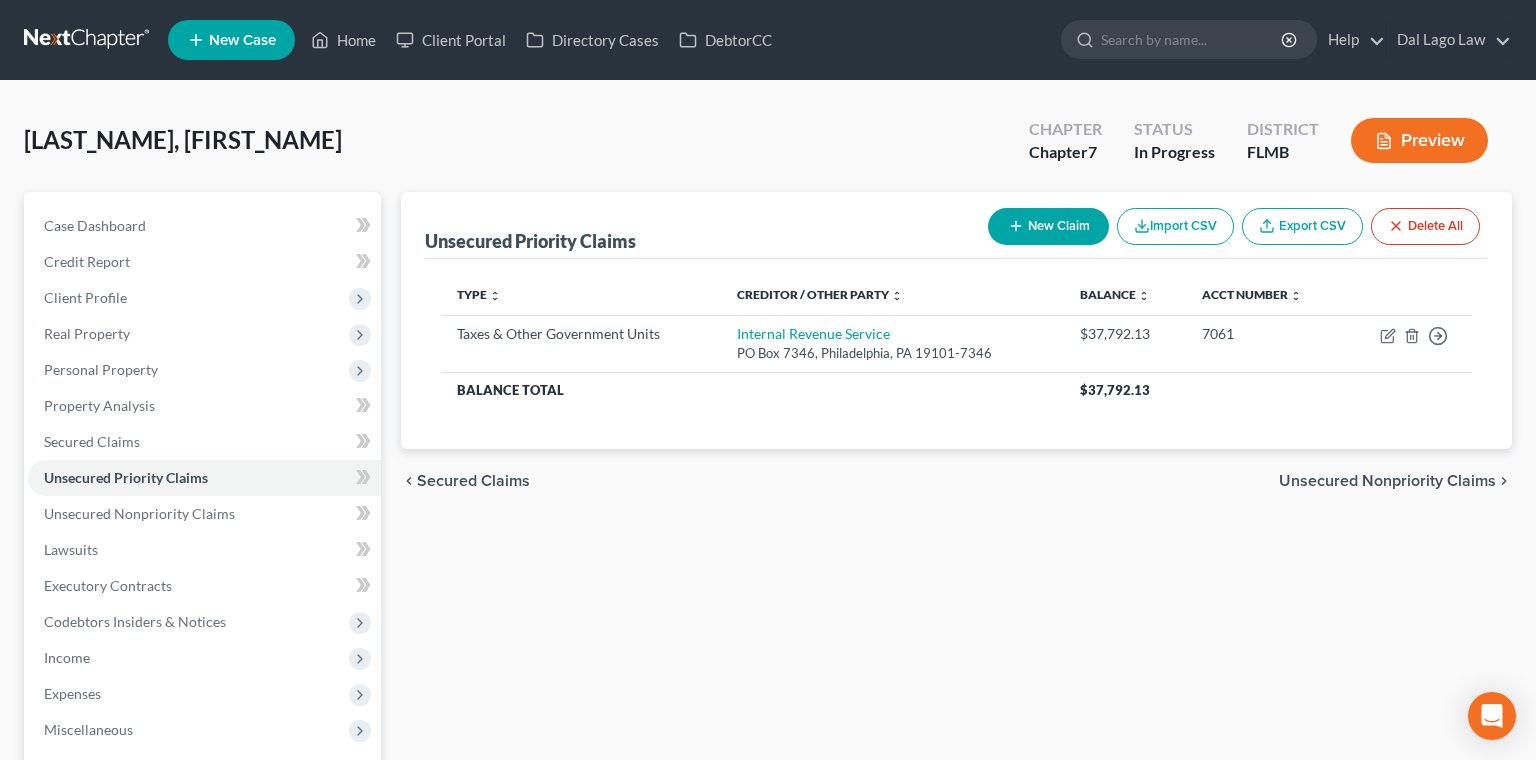 click on "Unsecured Nonpriority Claims" at bounding box center [1387, 481] 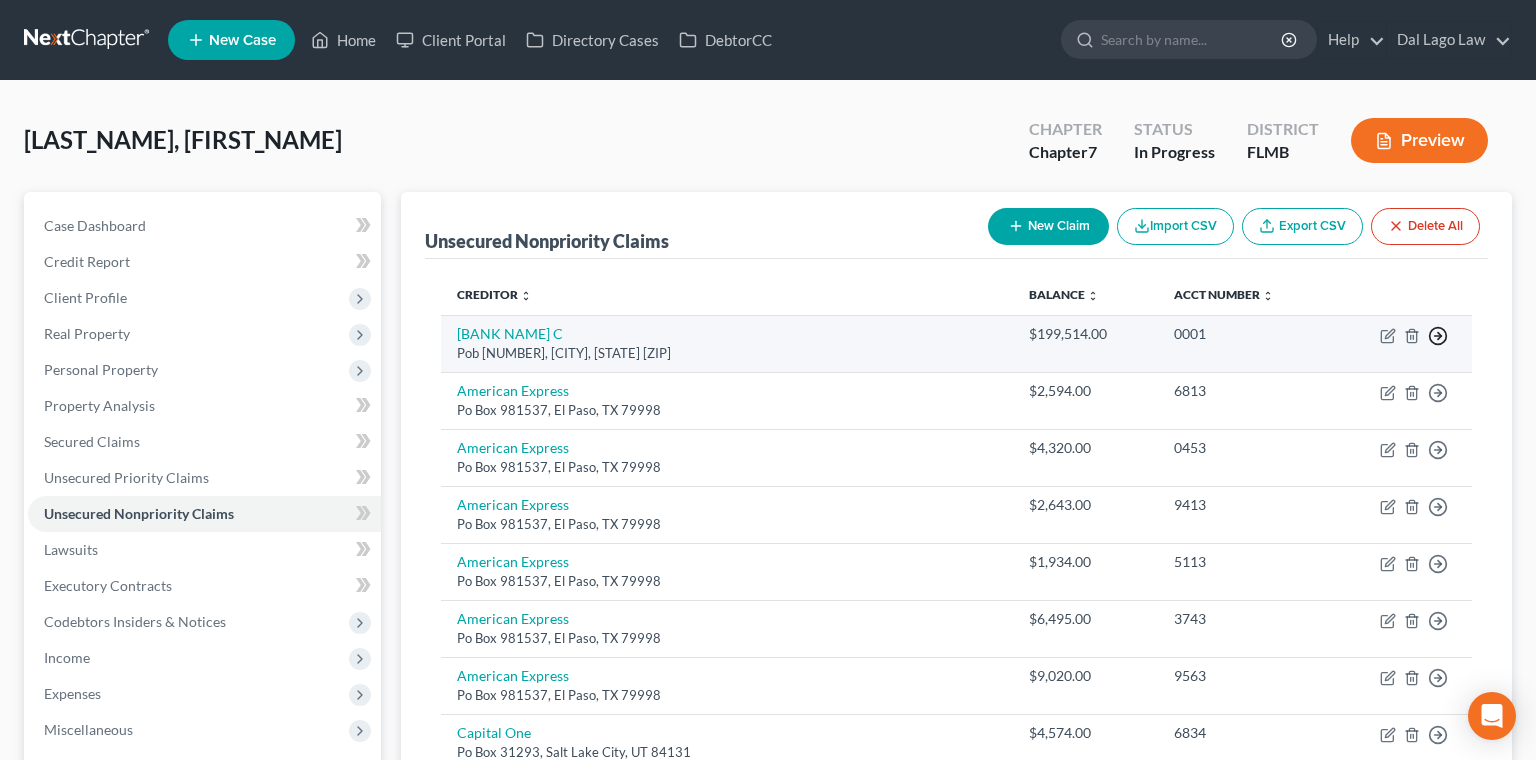 click 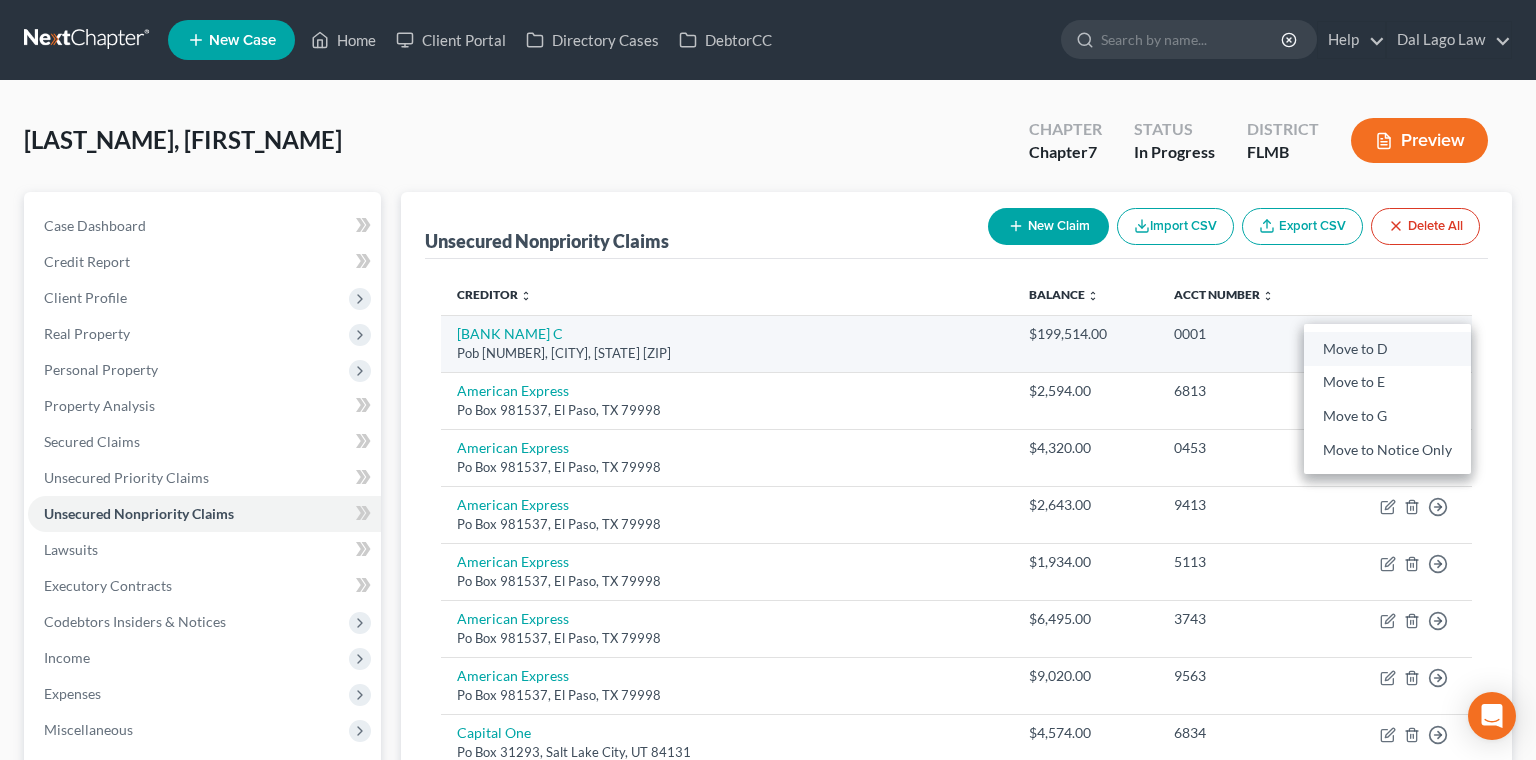 click on "Move to D" at bounding box center [1387, 349] 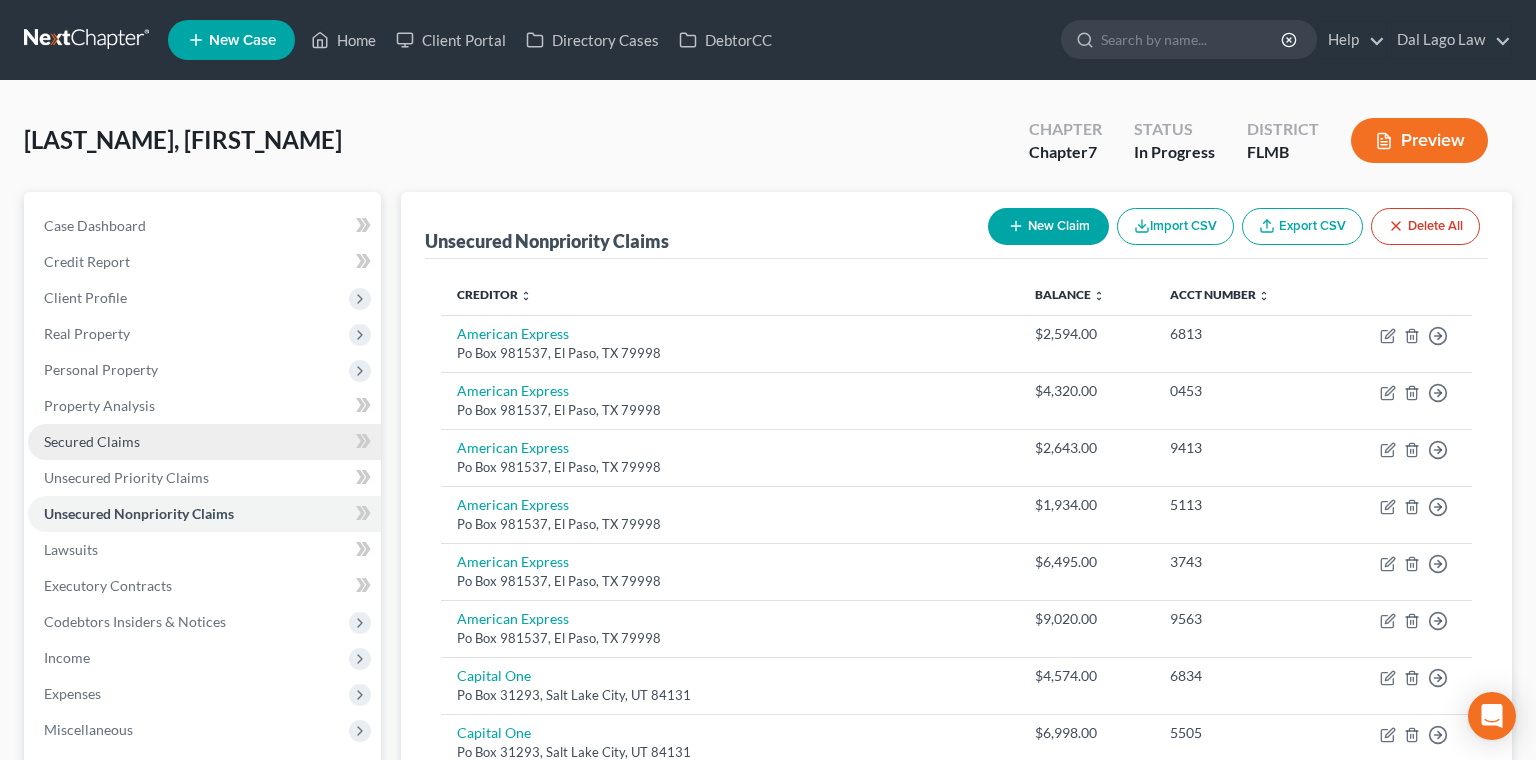 click on "Secured Claims" at bounding box center (204, 442) 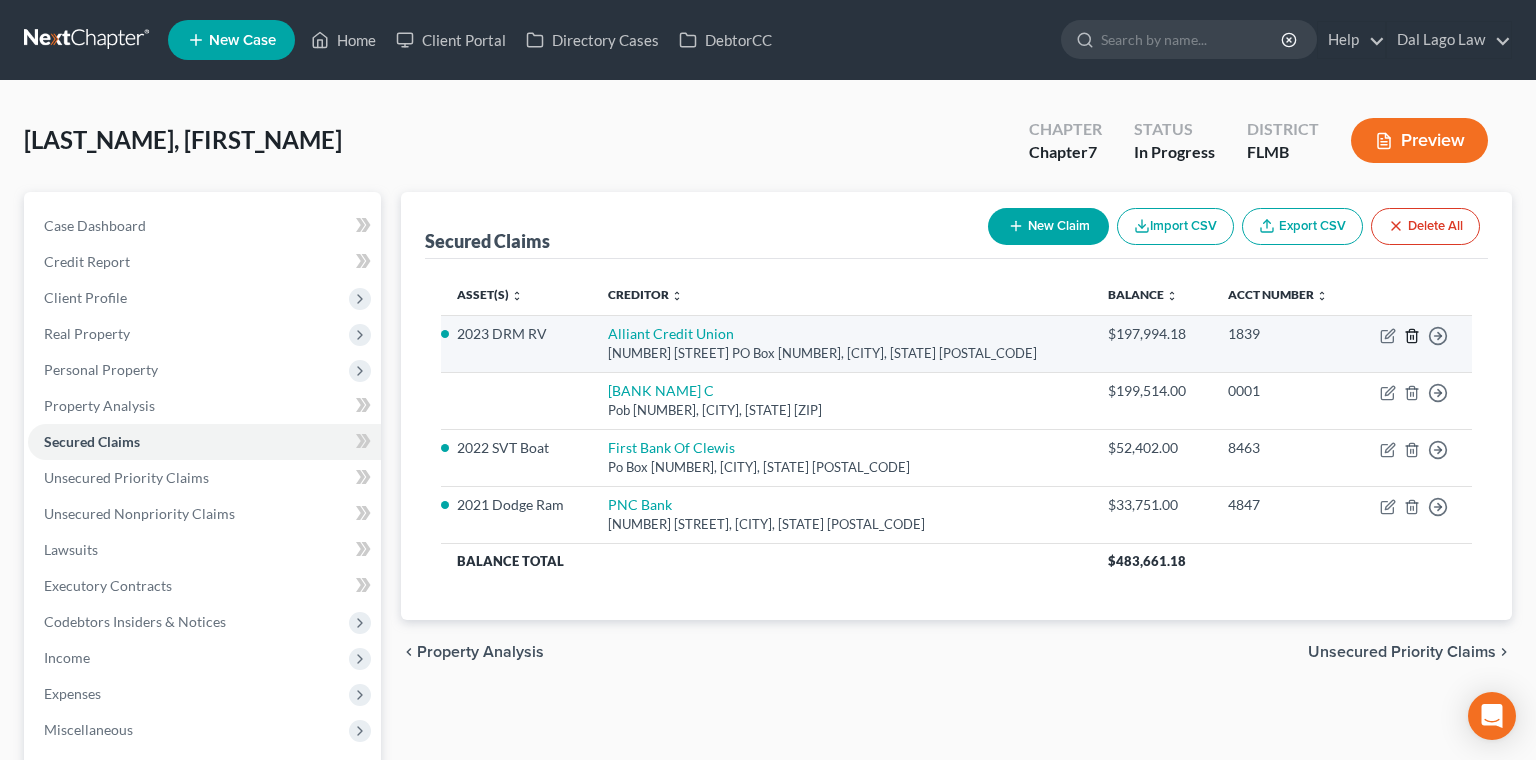 click 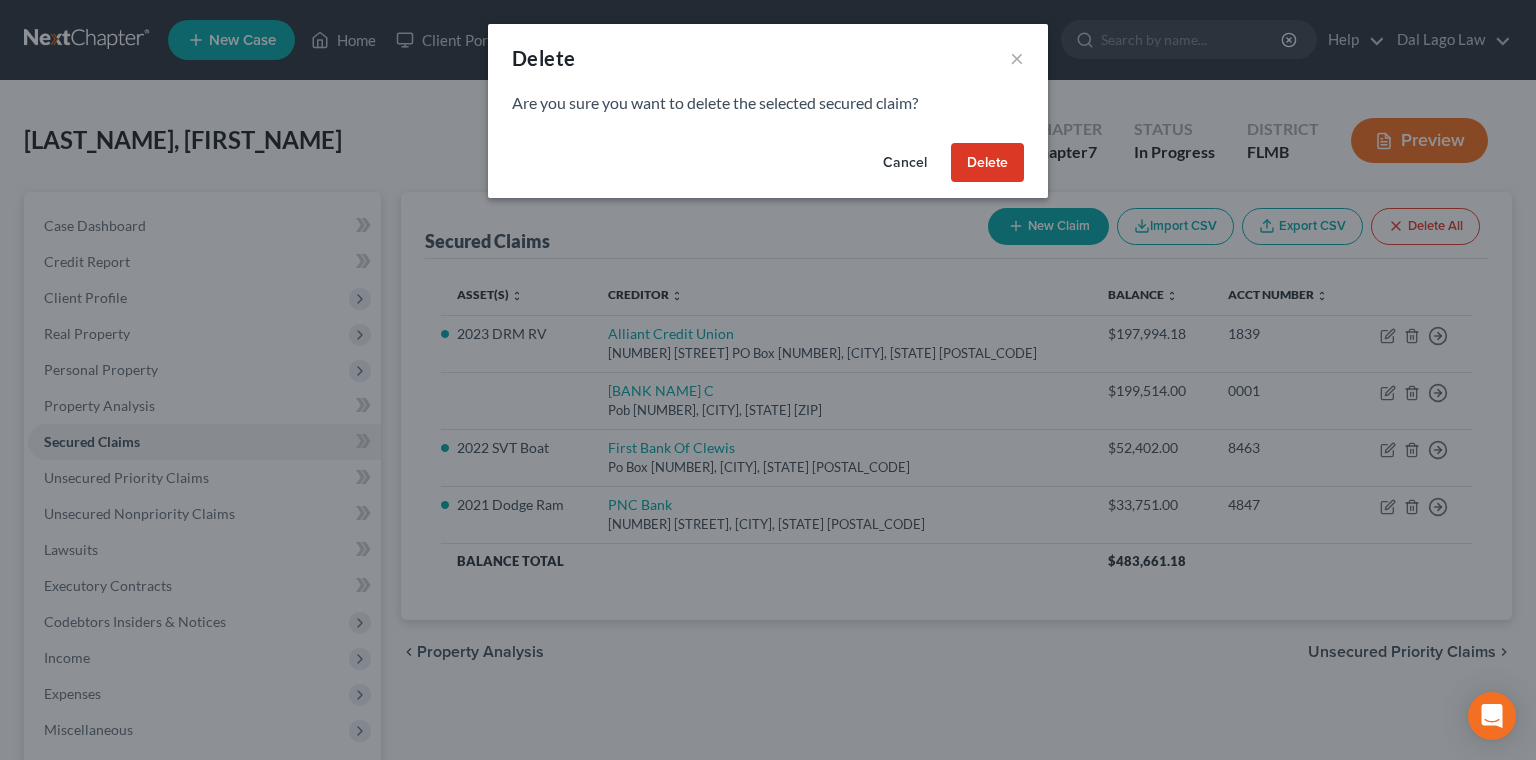 click on "Delete" at bounding box center (987, 163) 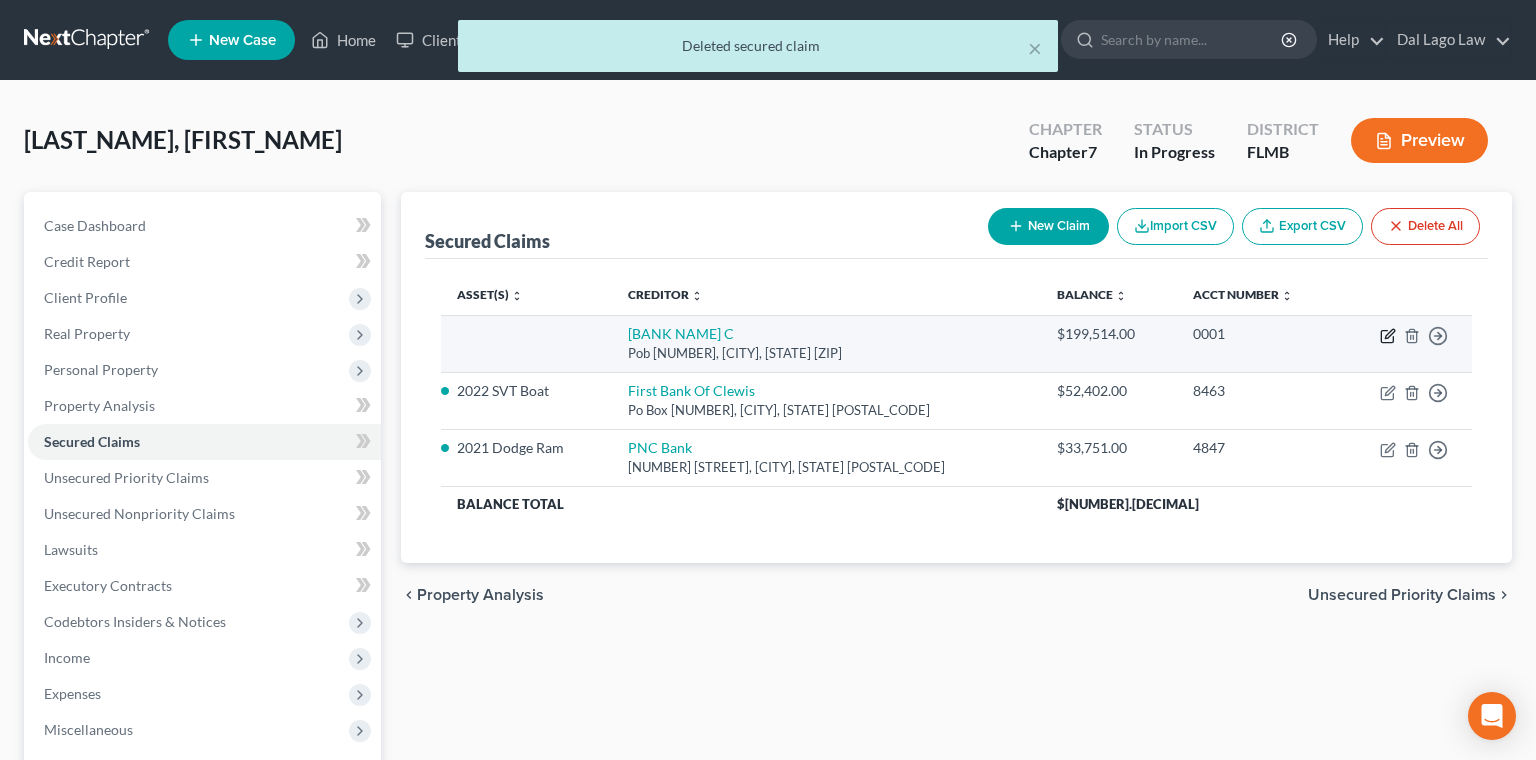 click 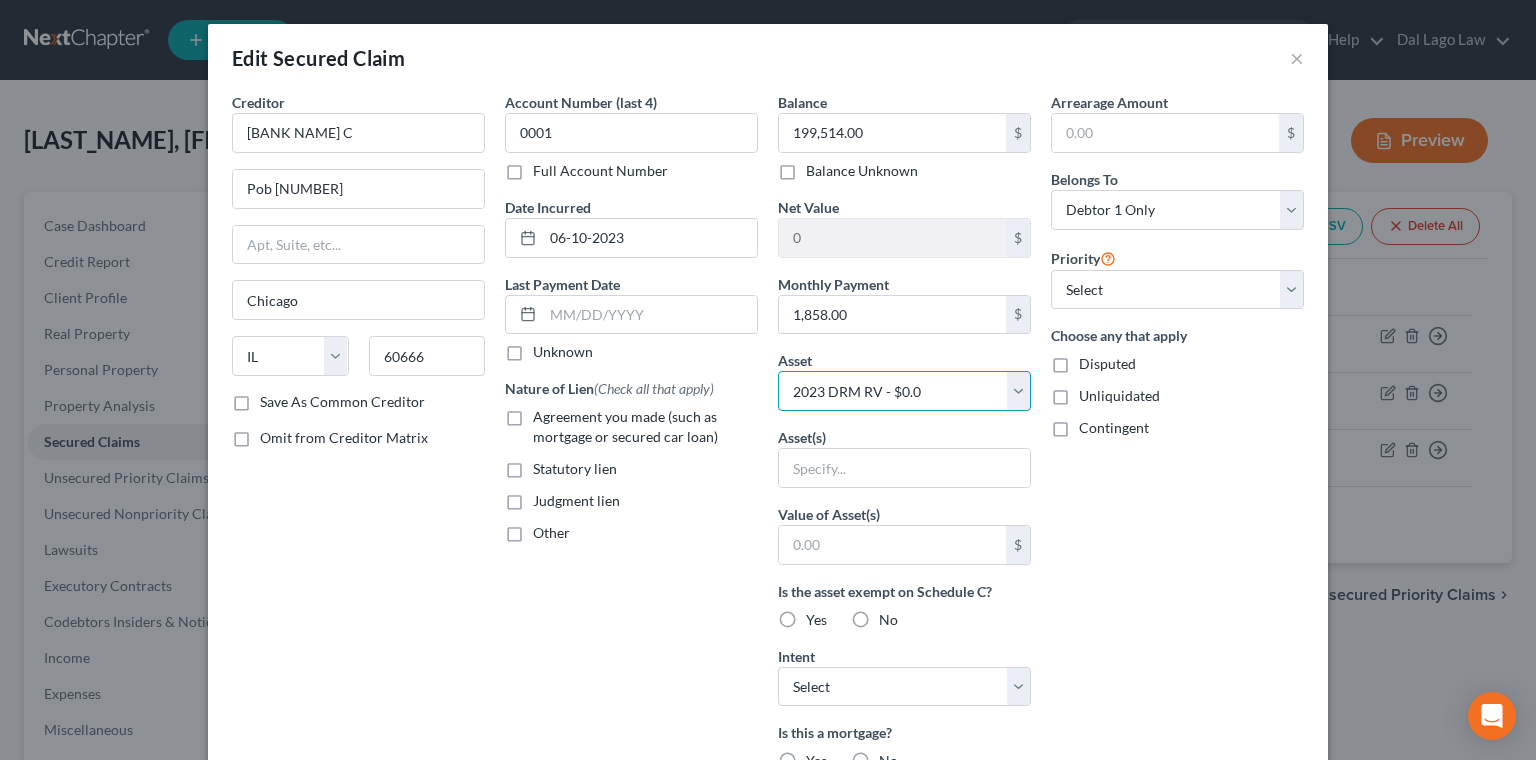 click on "2023 DRM RV - $0.0" at bounding box center [0, 0] 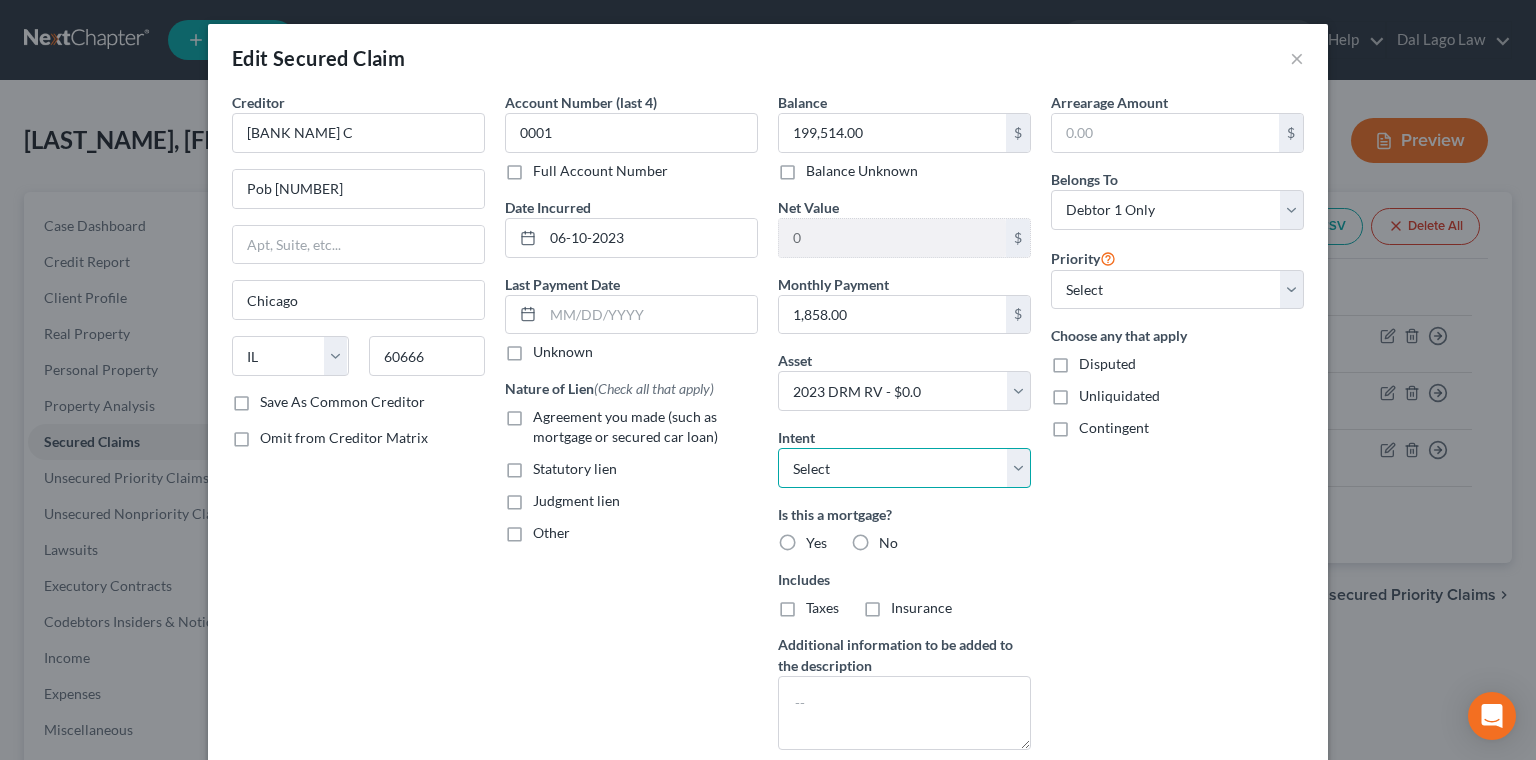 click on "Select Surrender Redeem Reaffirm Avoid Other" at bounding box center (904, 468) 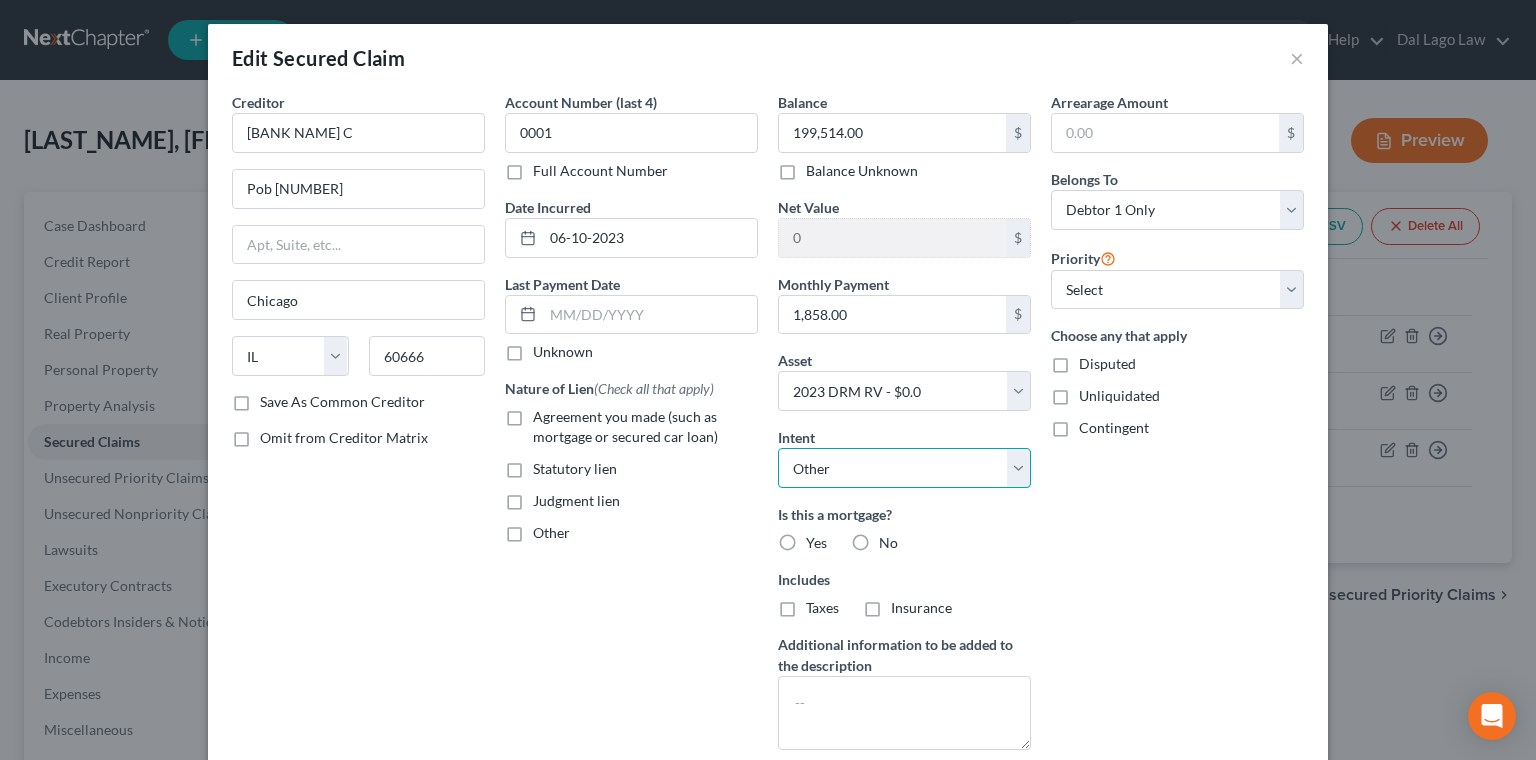 click on "Other" at bounding box center [0, 0] 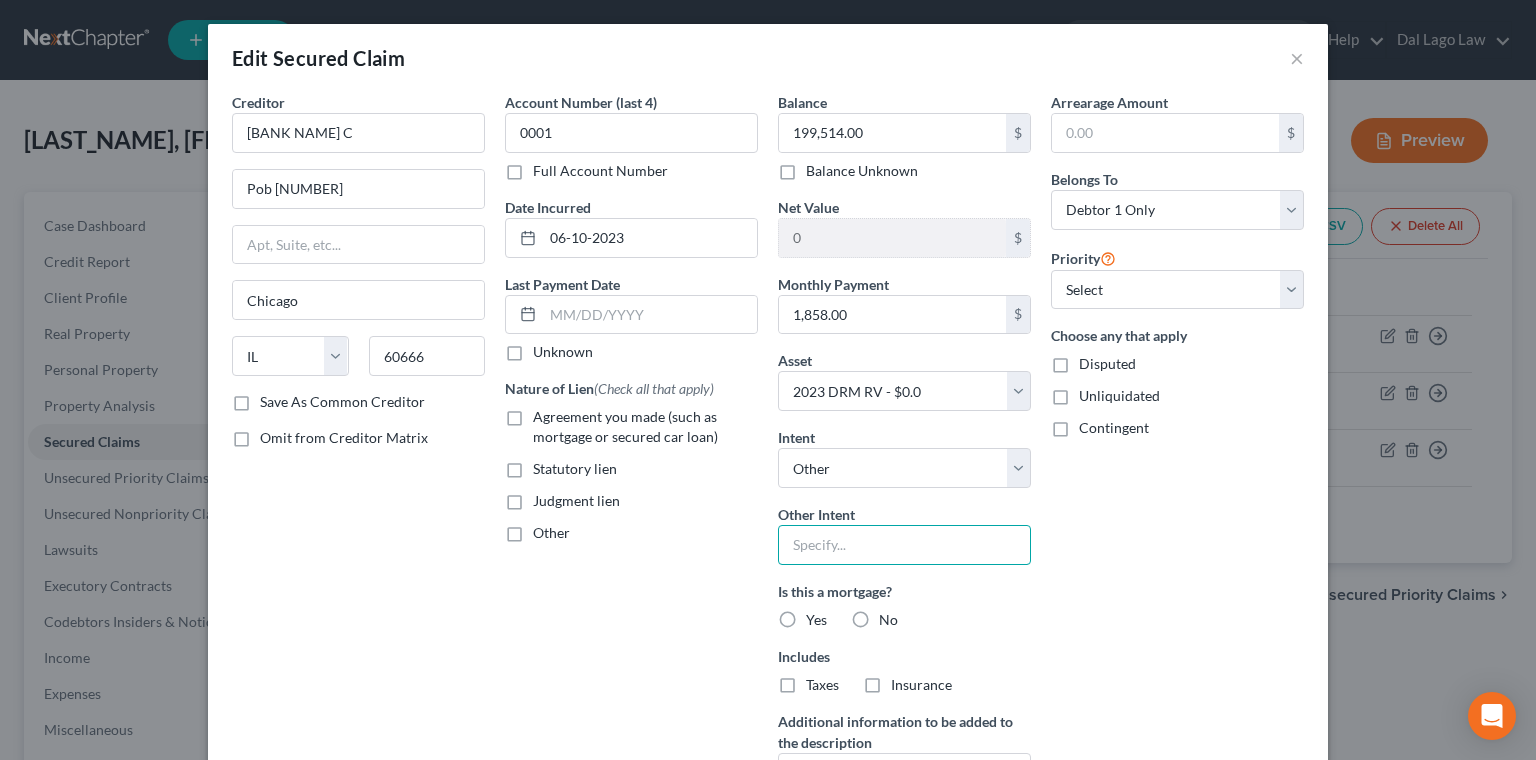 click at bounding box center [904, 545] 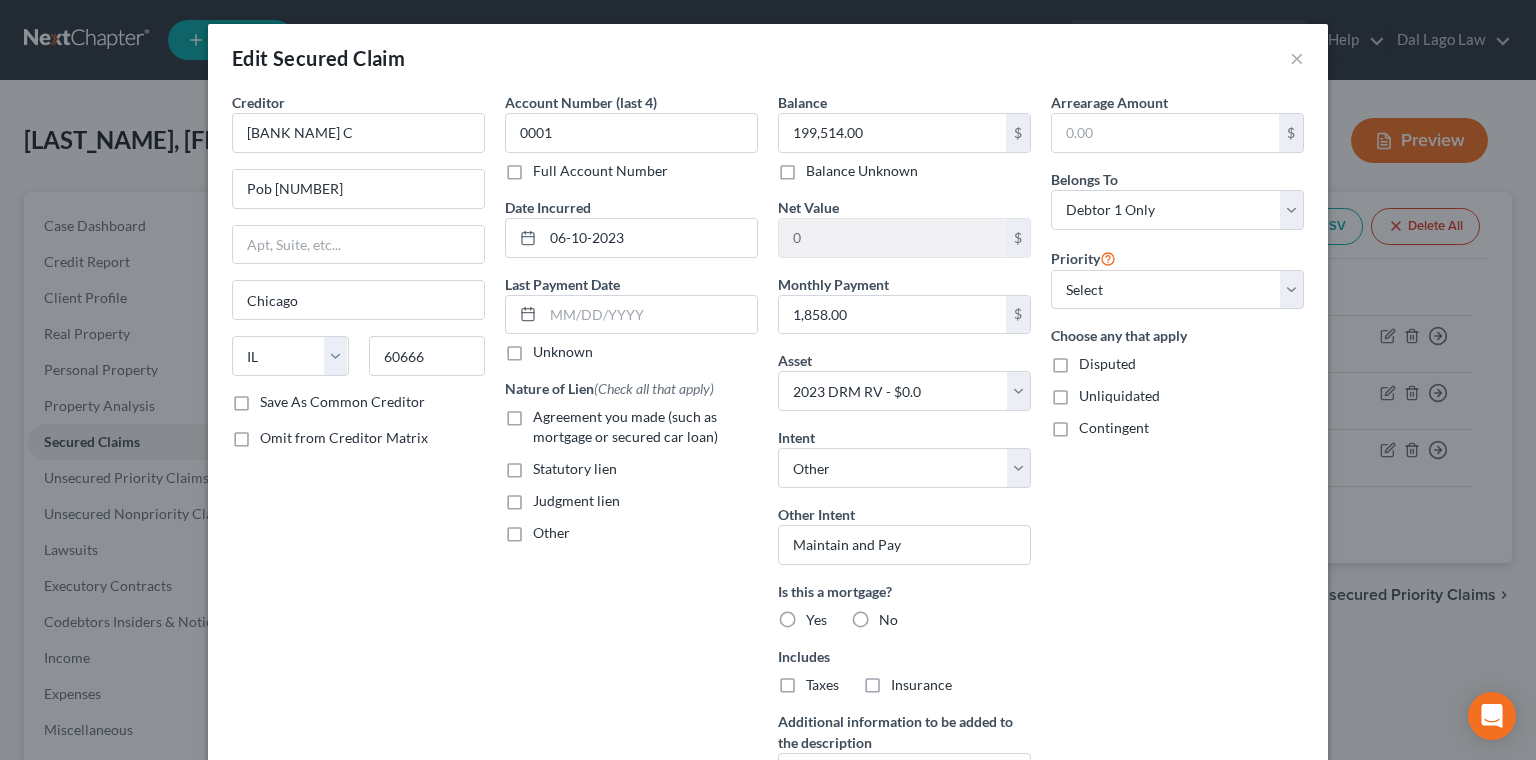 click on "No" at bounding box center [888, 620] 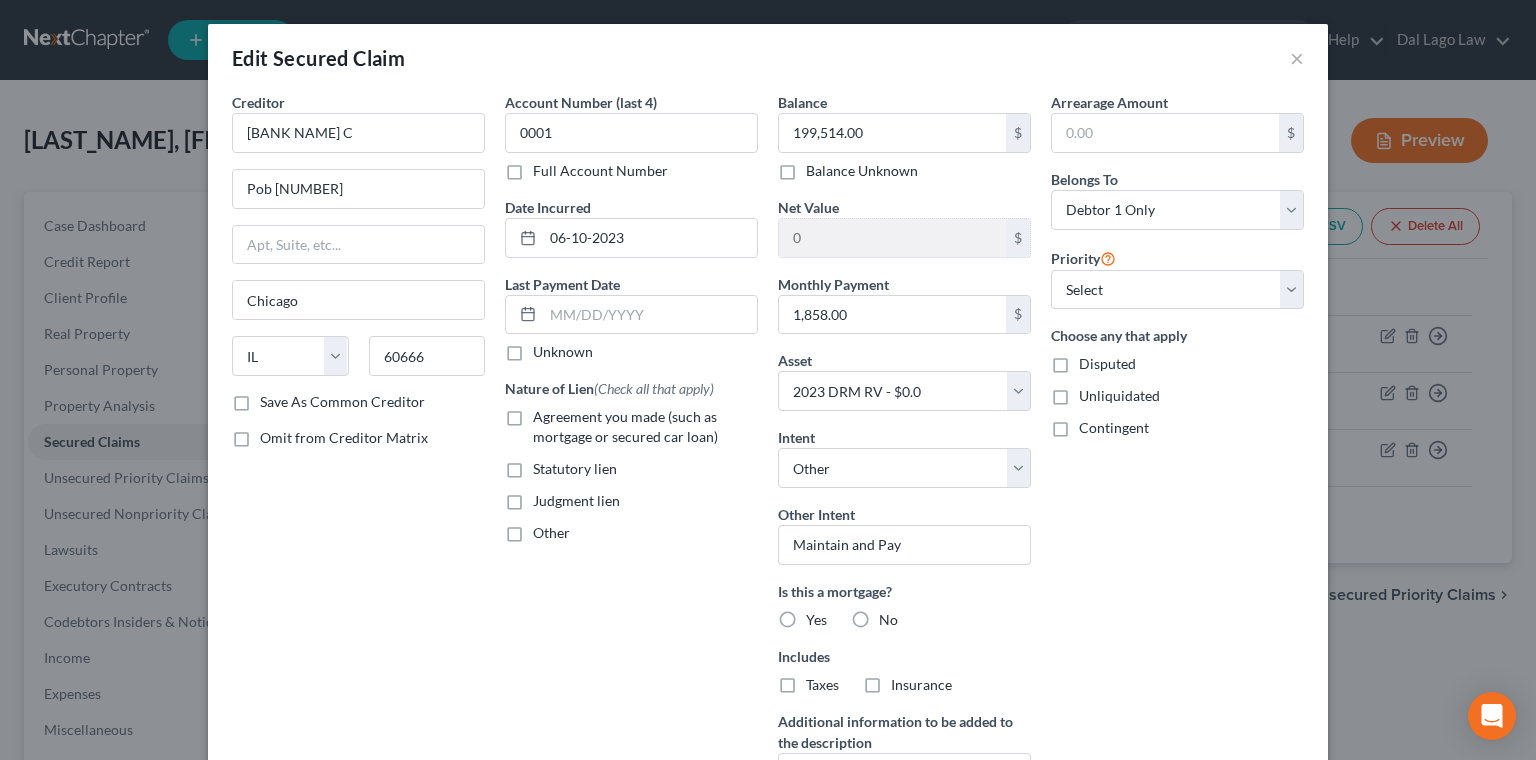 click on "No" at bounding box center [893, 616] 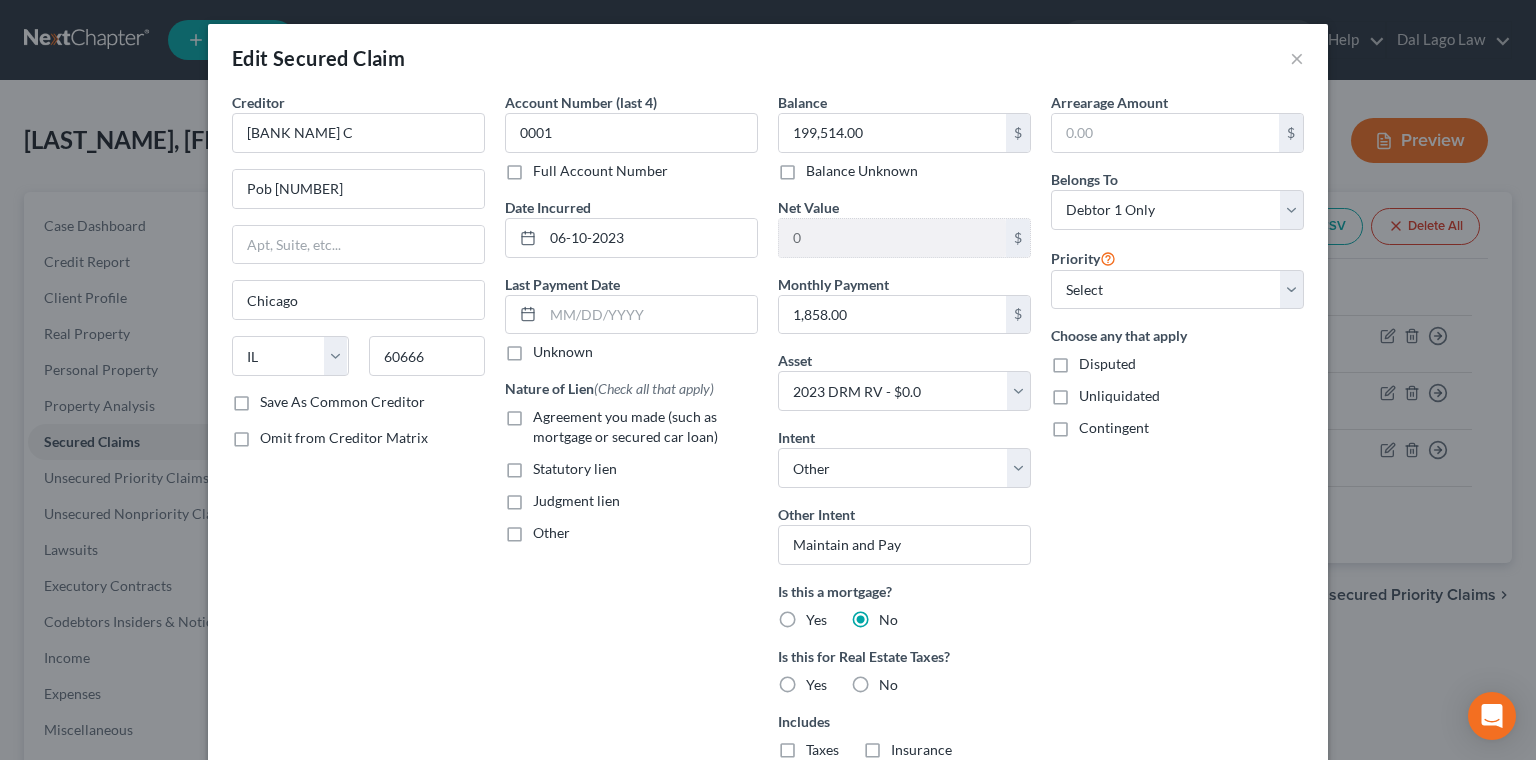 click on "No" at bounding box center [888, 685] 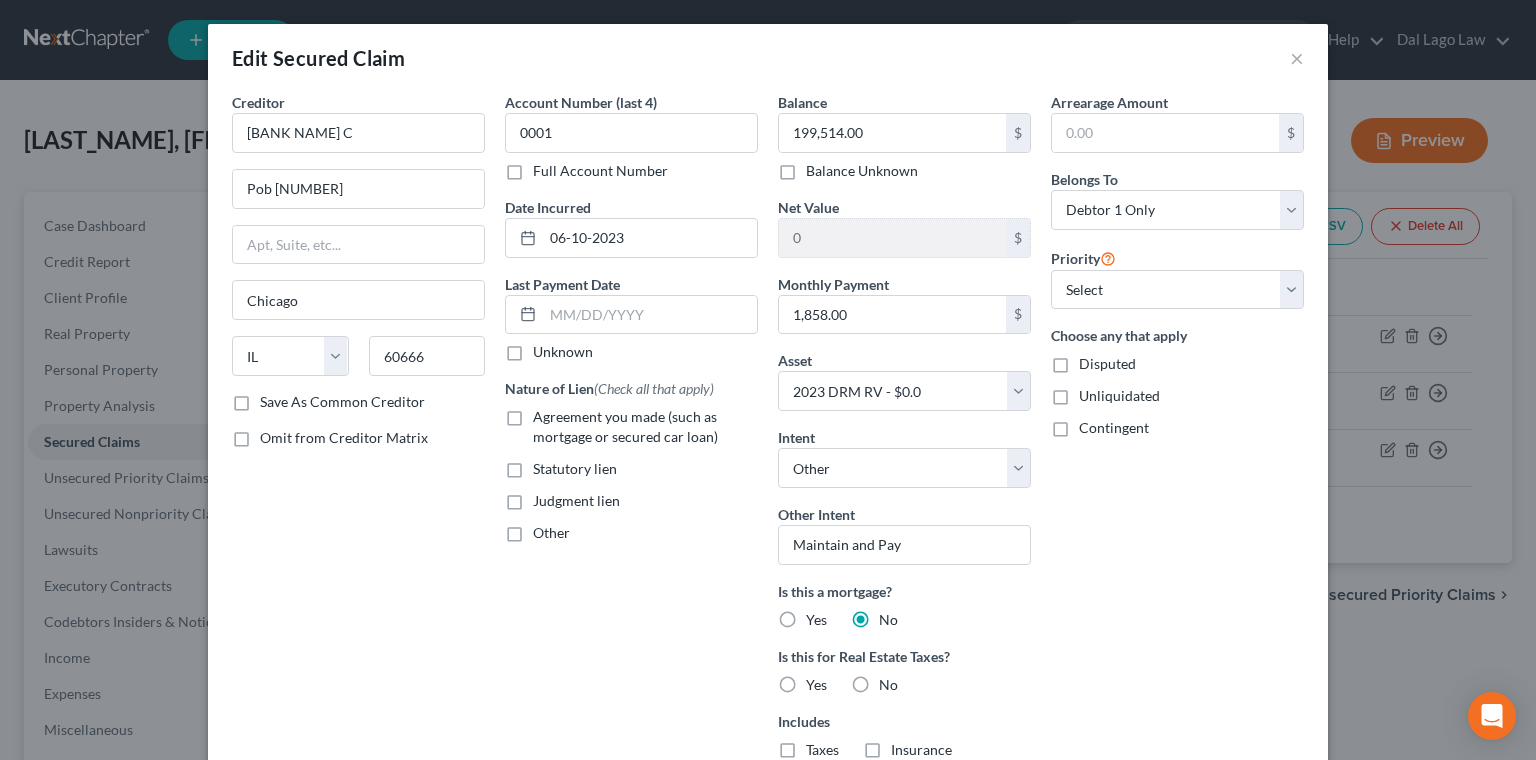 click on "No" at bounding box center [893, 681] 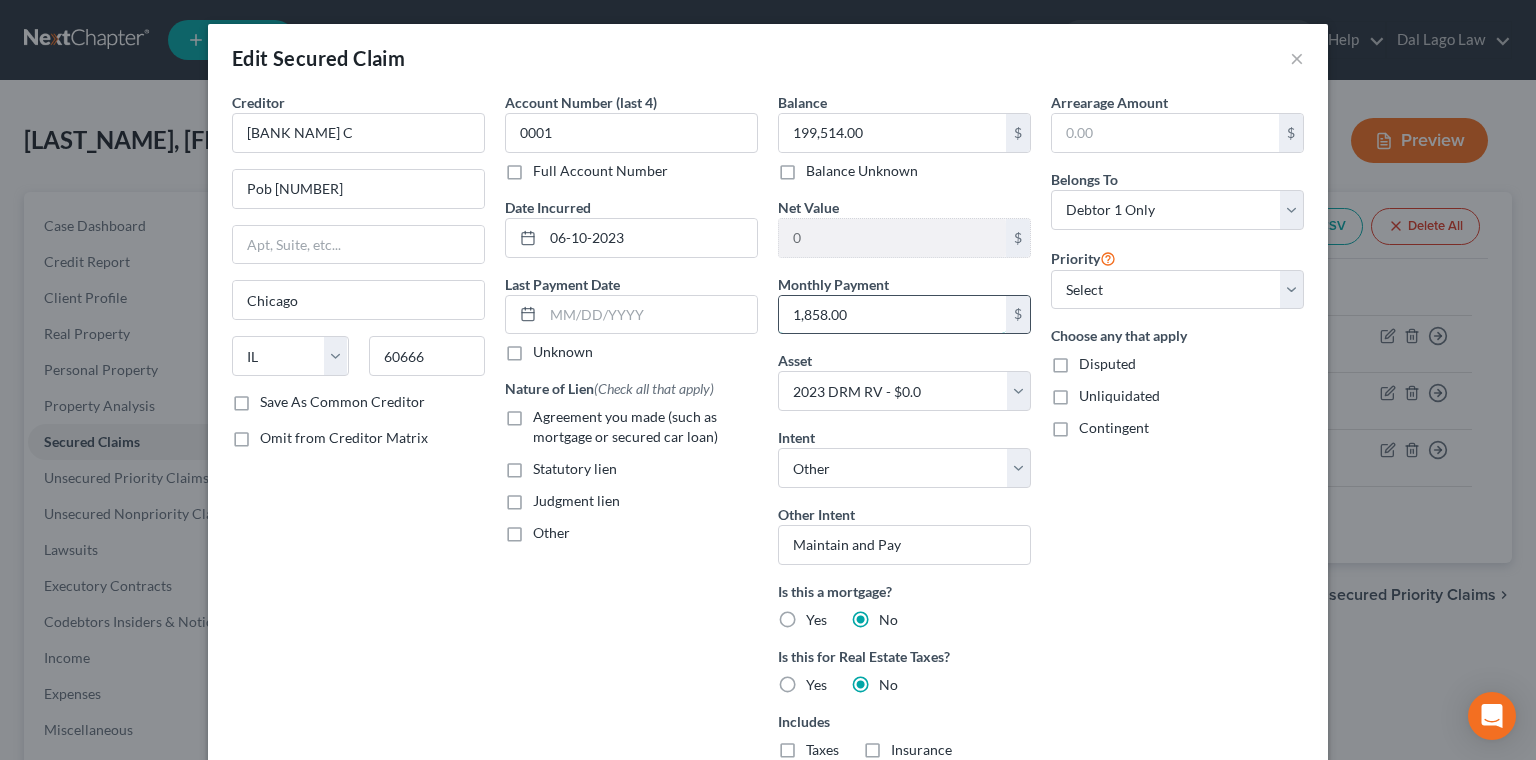 click on "1,858.00" at bounding box center [892, 315] 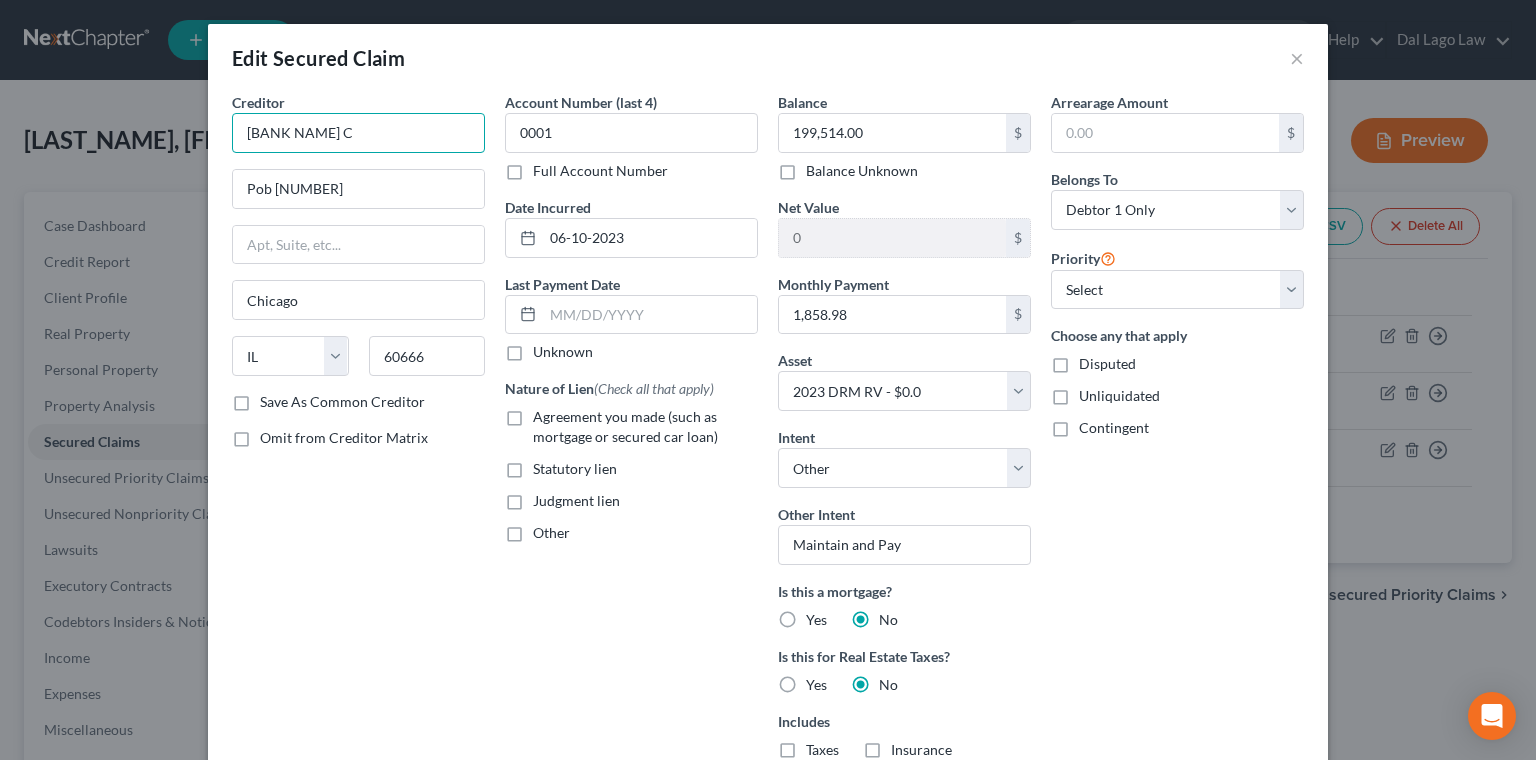 click on "[BANK NAME] C" at bounding box center (358, 133) 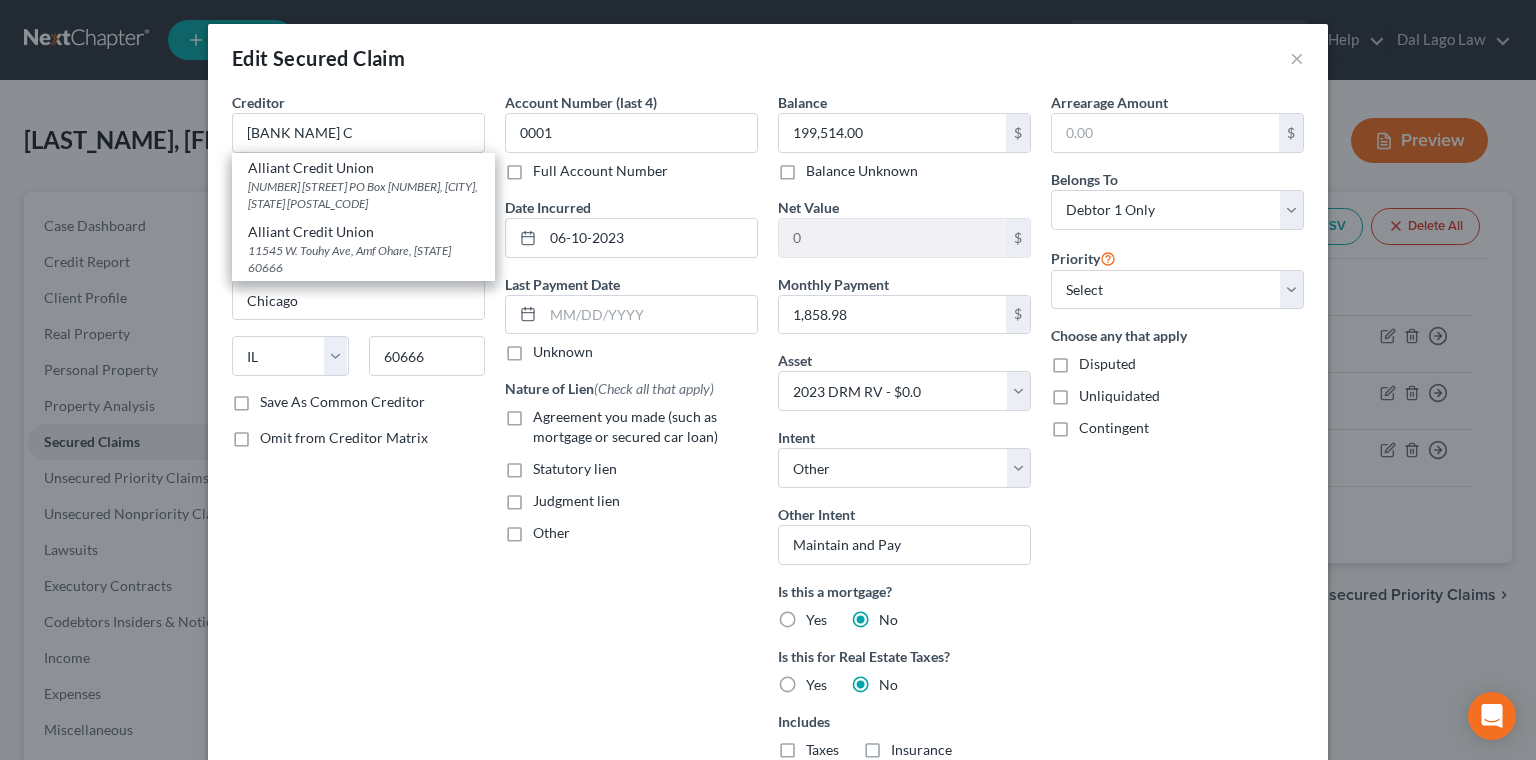 click on "Creditor *    [BRAND] C                                        [BRAND] Credit Union               [NUMBER] W. [STREET_NAME] [AVE] PO Box [NUMBER], [CITY], [STATE]                           [BRAND] Credit Union               [NUMBER] W. [STREET_NAME] [AVE], [CITY], [STATE]         Pob [NUMBER] [CITY] State [STATE_CODES] [POSTAL_CODE] Save As Common Creditor Omit from Creditor Matrix" at bounding box center [358, 500] 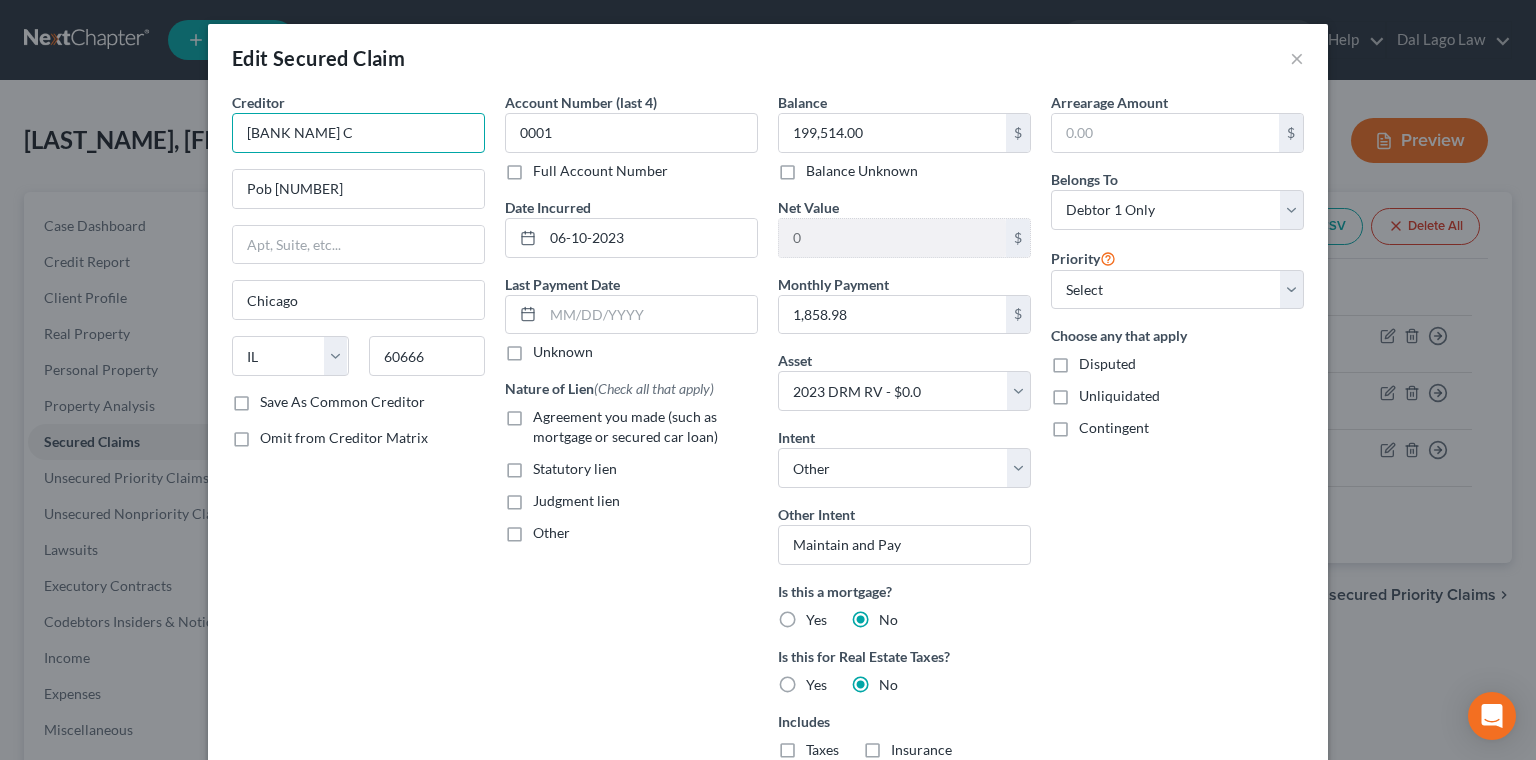 click on "[BANK NAME] C" at bounding box center [358, 133] 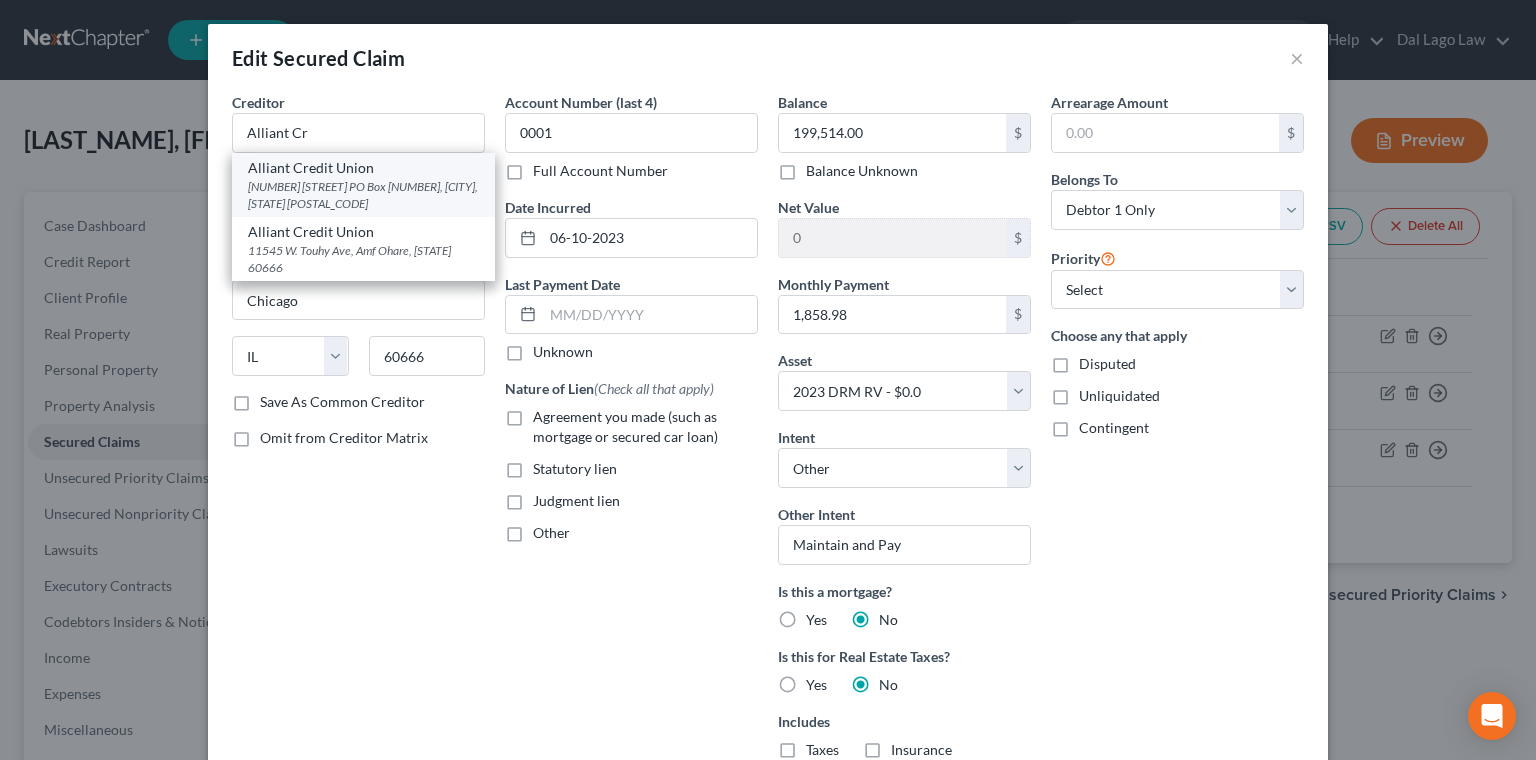 click on "[NUMBER] [STREET] PO Box [NUMBER], [CITY], [STATE] [POSTAL_CODE]" at bounding box center [363, 195] 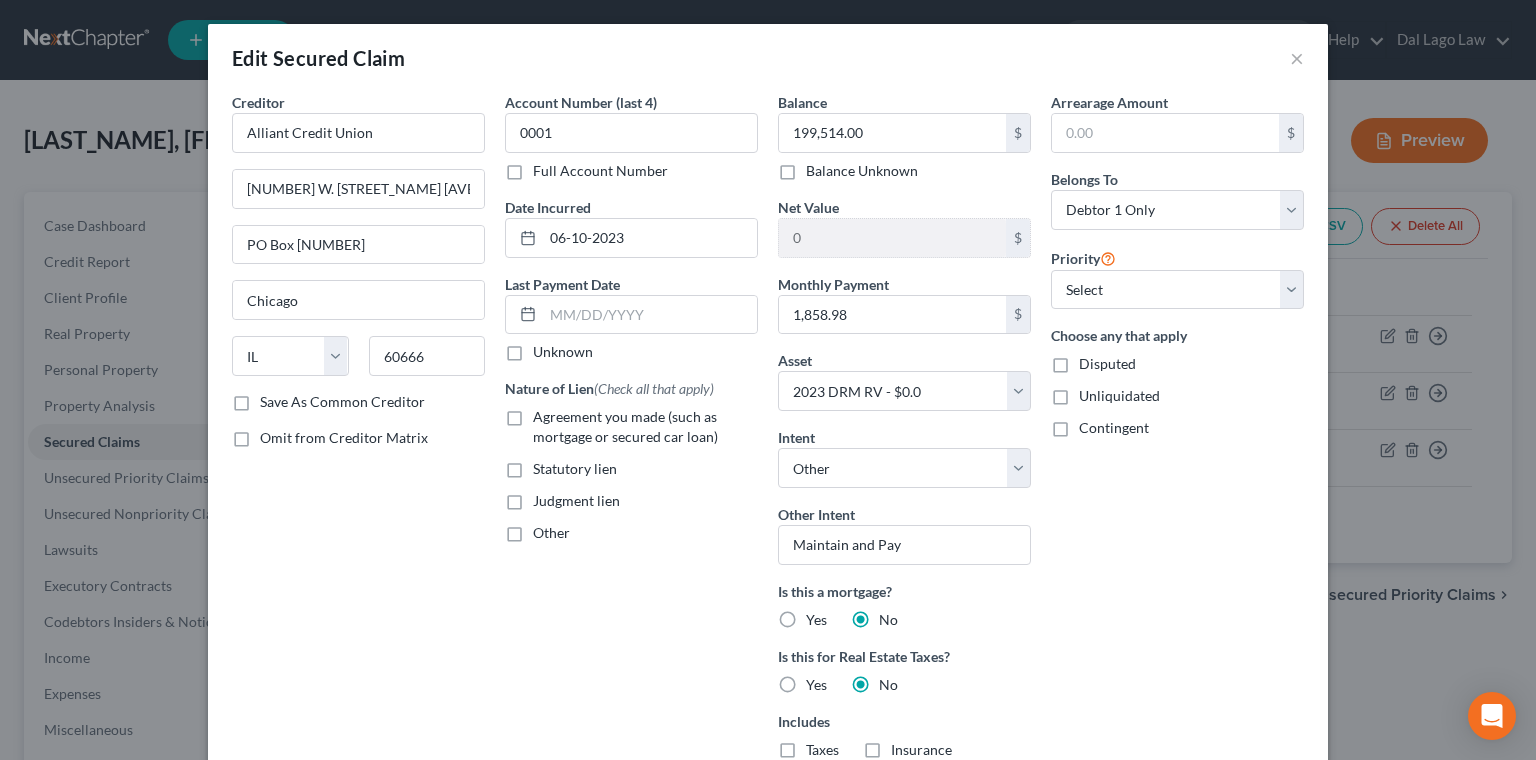 click on "Save As Common Creditor" at bounding box center [342, 402] 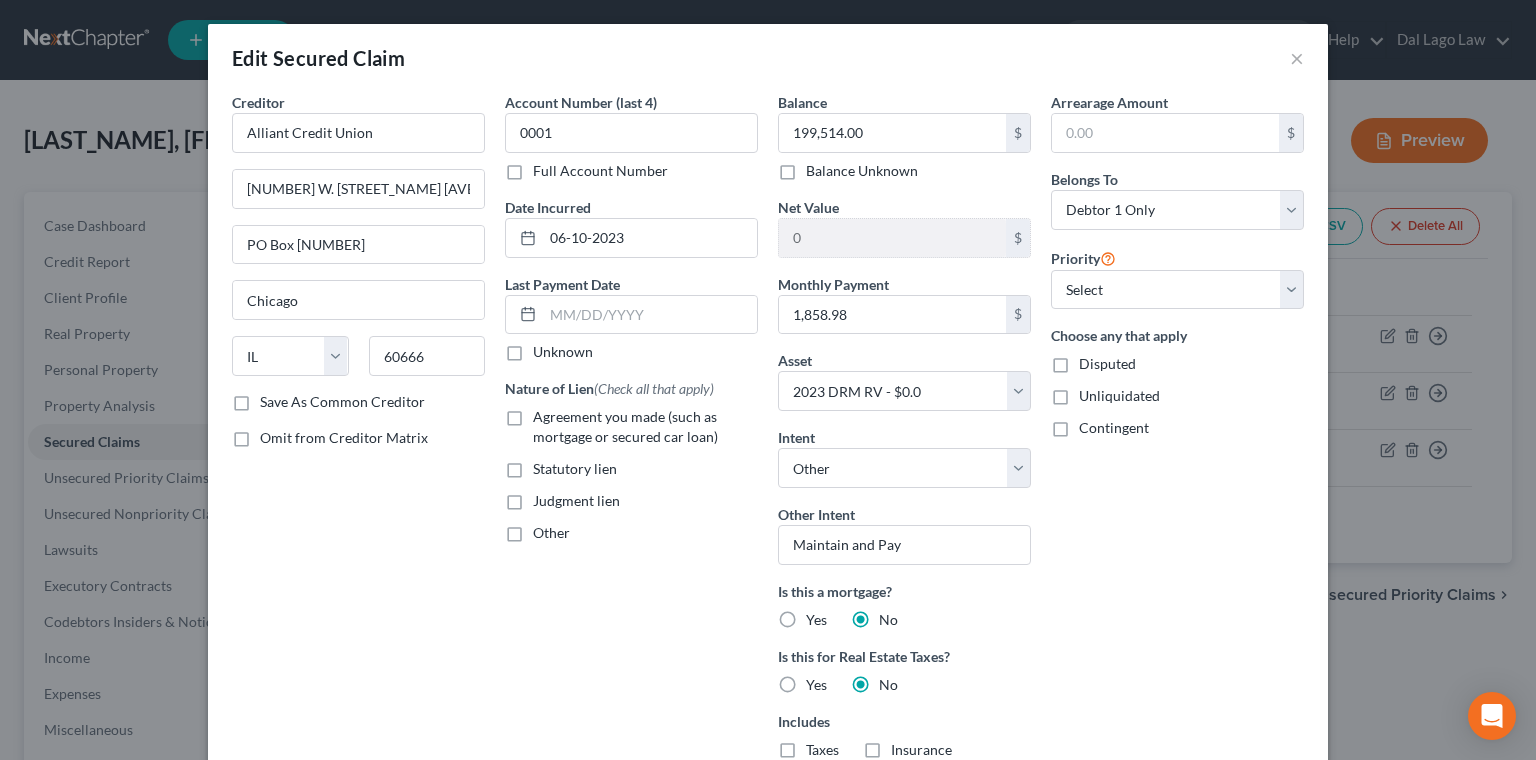 click on "Save As Common Creditor" at bounding box center [274, 398] 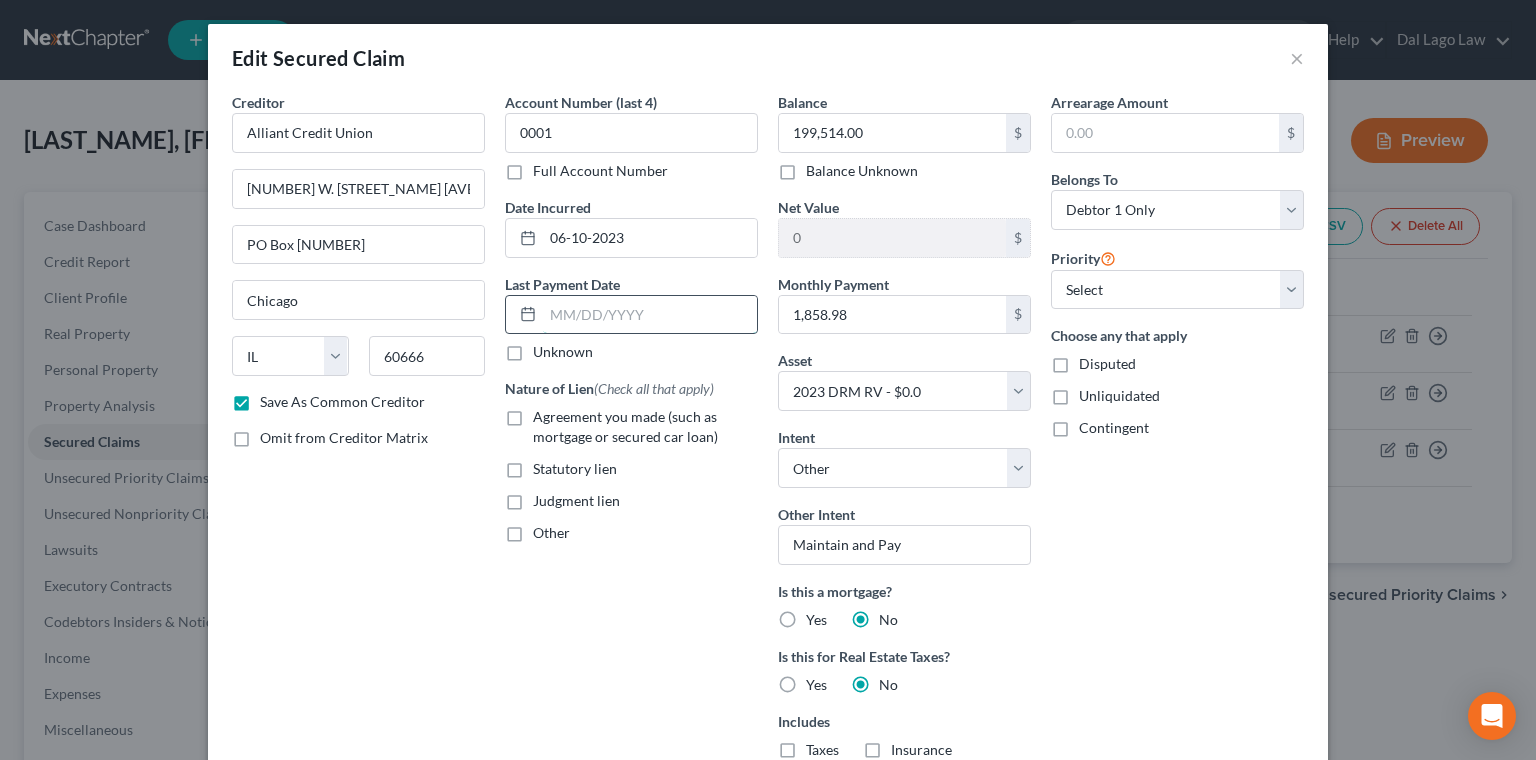 click at bounding box center [650, 315] 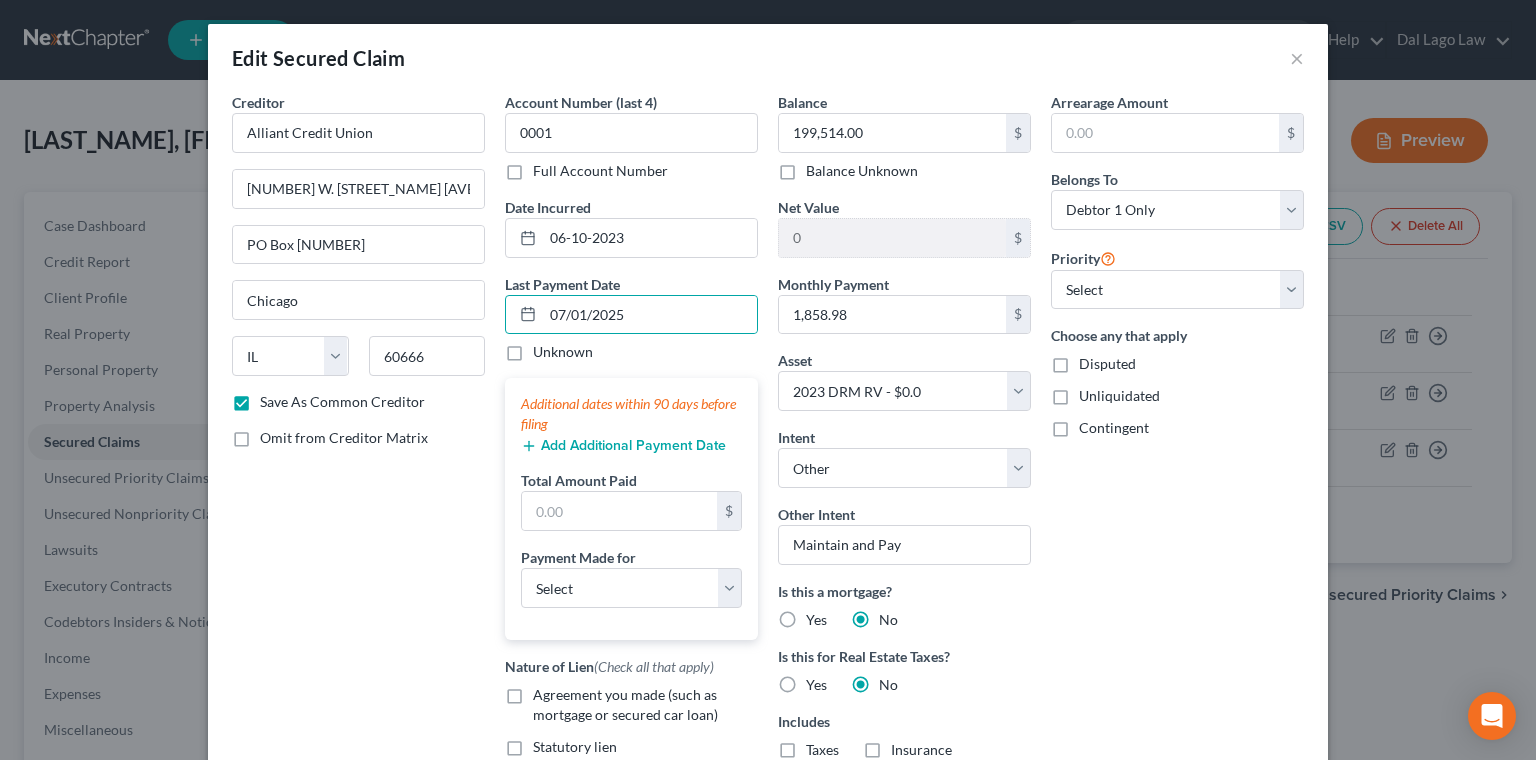 click on "Add Additional Payment Date" at bounding box center (623, 446) 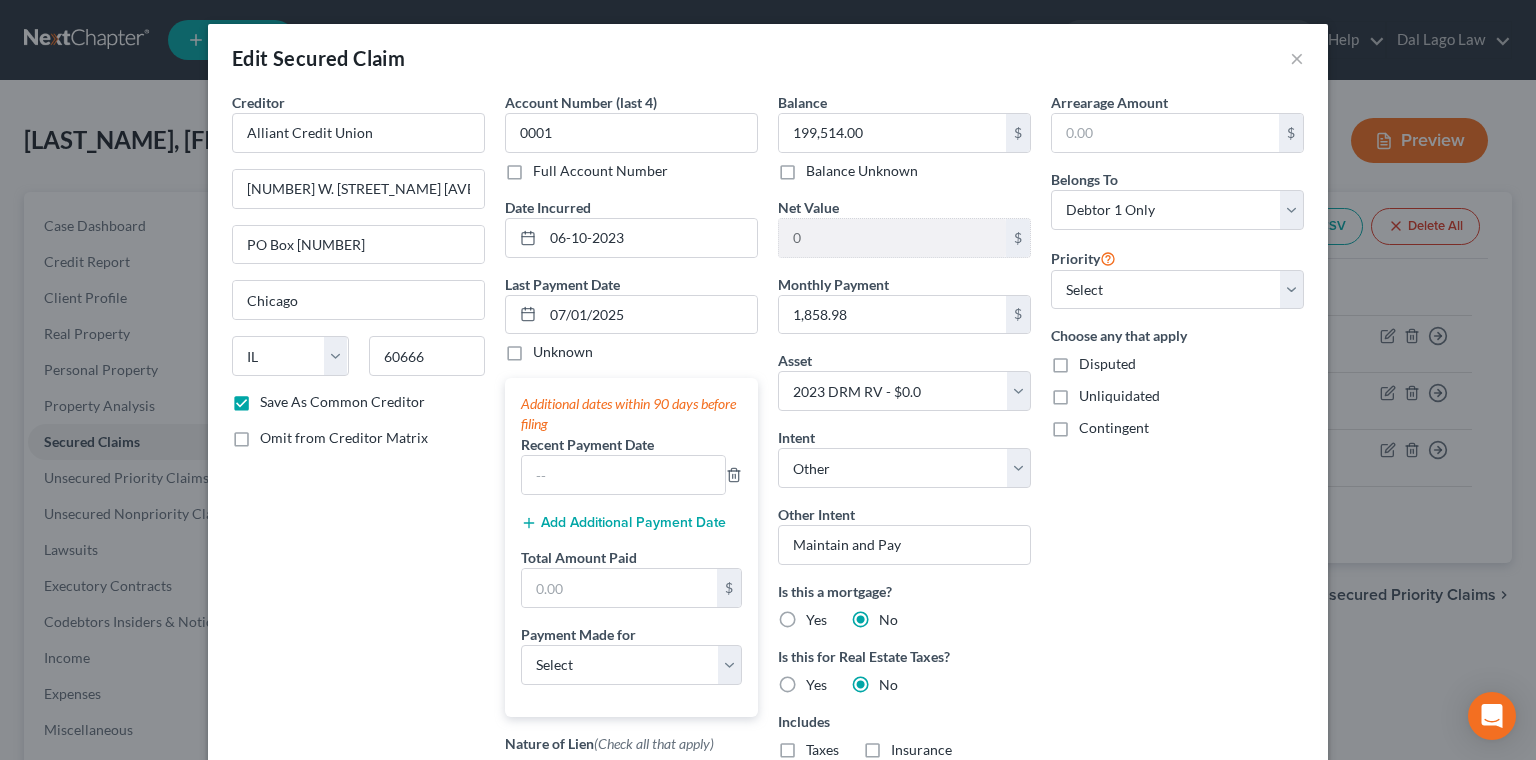 click on "Additional dates within 90 days before filing Recent Payment Date Add Additional Payment Date Total Amount Paid $ Payment Made for Select Car Credit Card Loan Repayment Mortgage Other Suppliers Or Vendors" at bounding box center [631, 547] 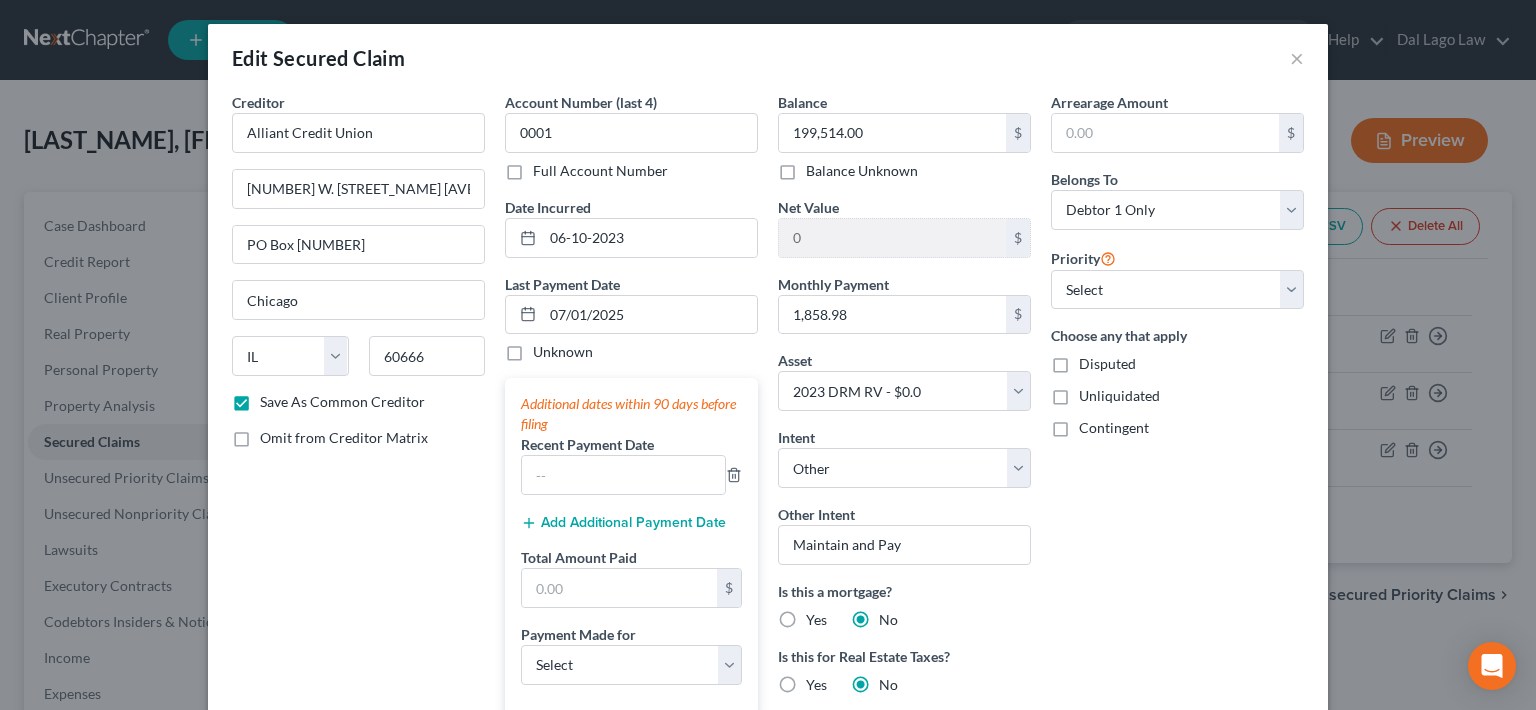 click on "Additional dates within 90 days before filing Recent Payment Date Add Additional Payment Date Total Amount Paid $ Payment Made for Select Car Credit Card Loan Repayment Mortgage Other Suppliers Or Vendors" at bounding box center [631, 547] 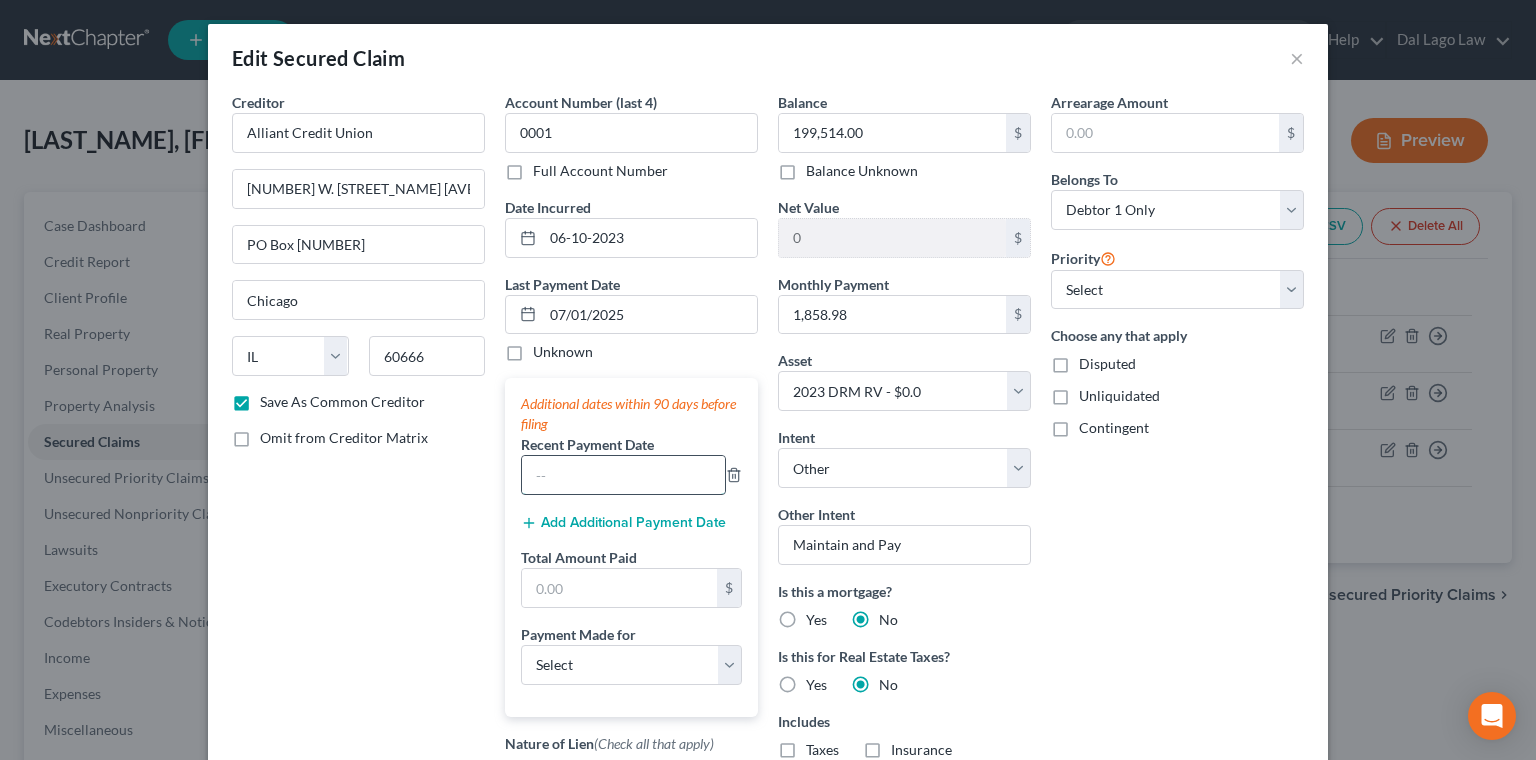 click at bounding box center [623, 475] 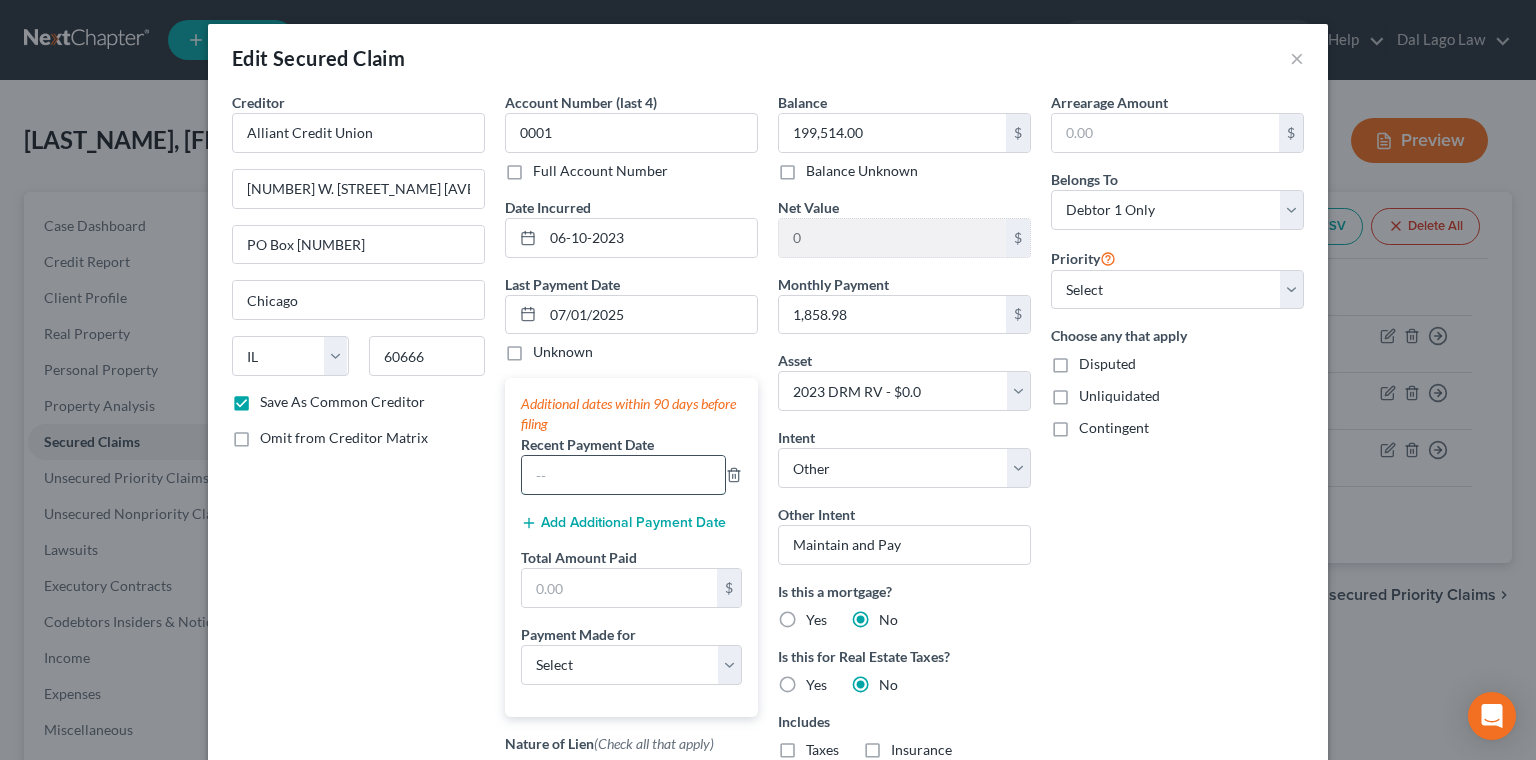 click at bounding box center (623, 475) 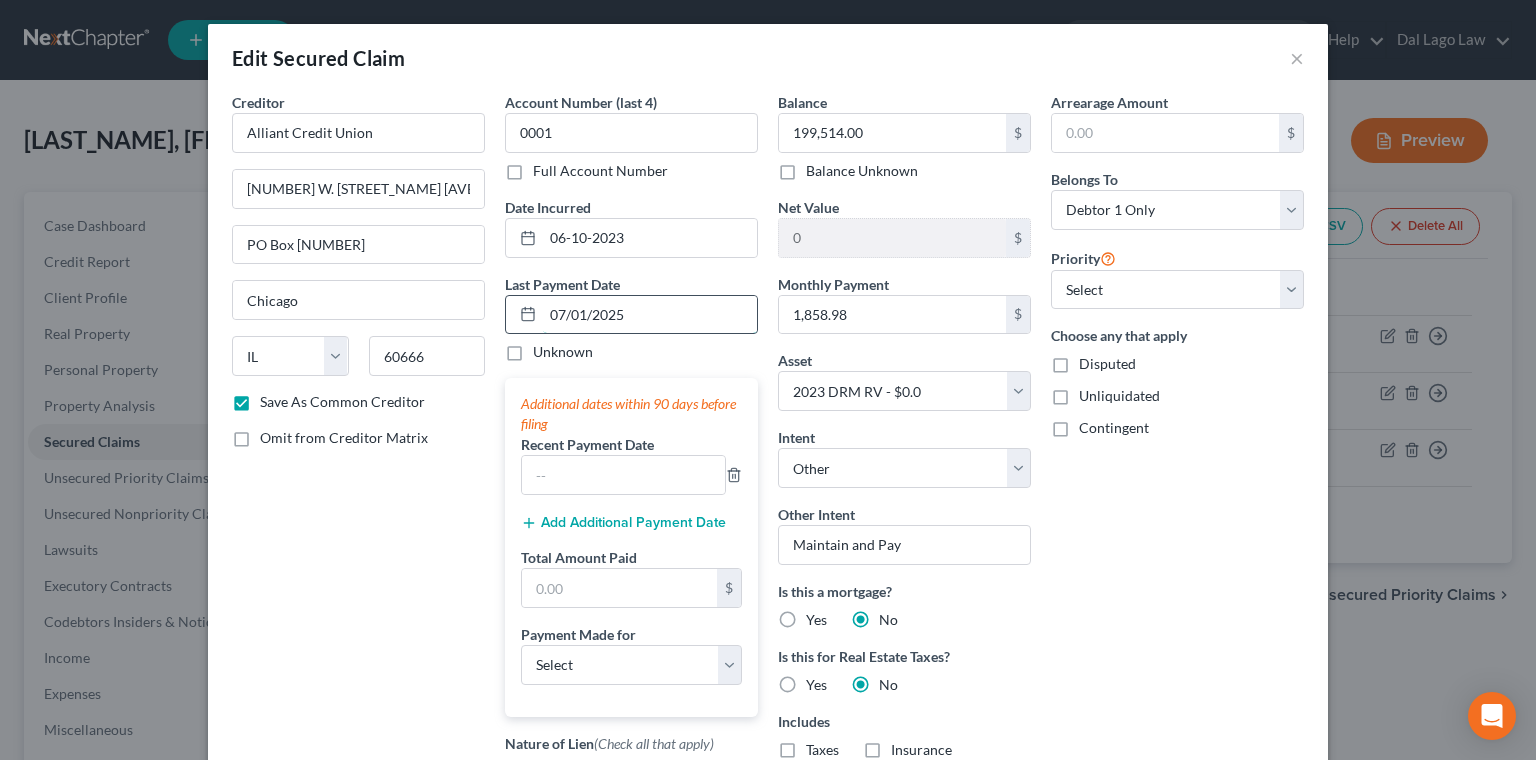 click on "07/01/2025" at bounding box center [650, 315] 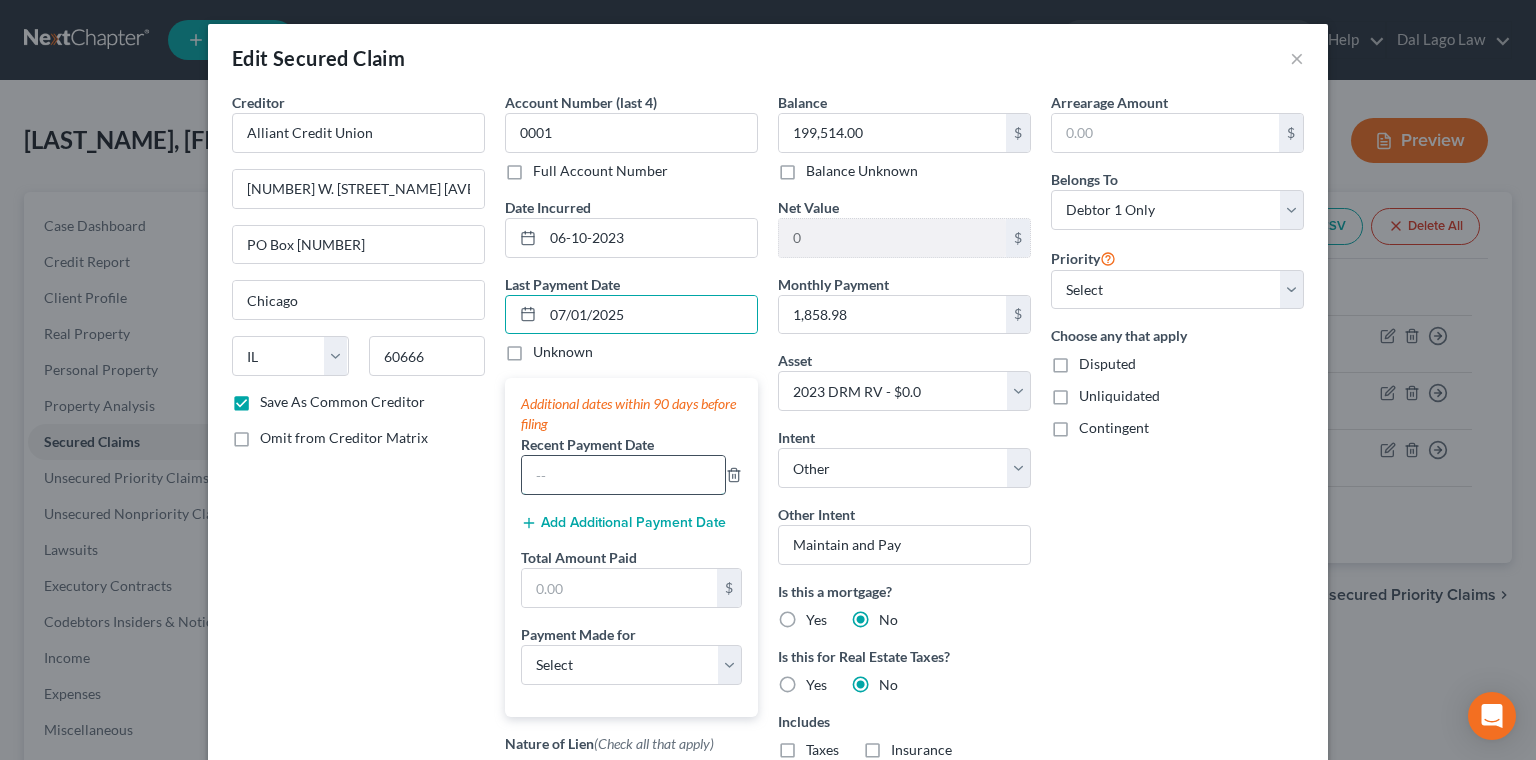 click at bounding box center (623, 475) 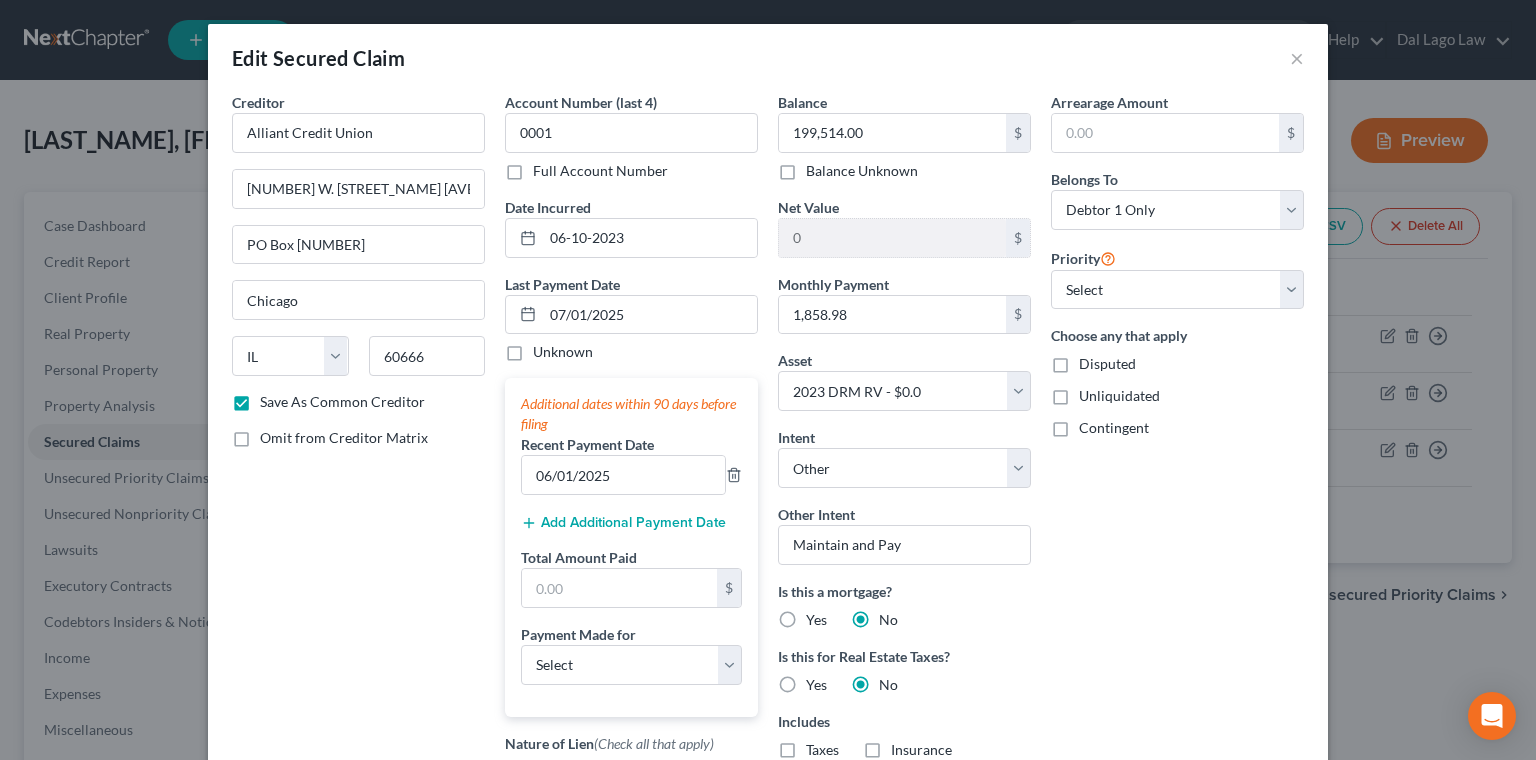 click on "Add Additional Payment Date" at bounding box center (623, 523) 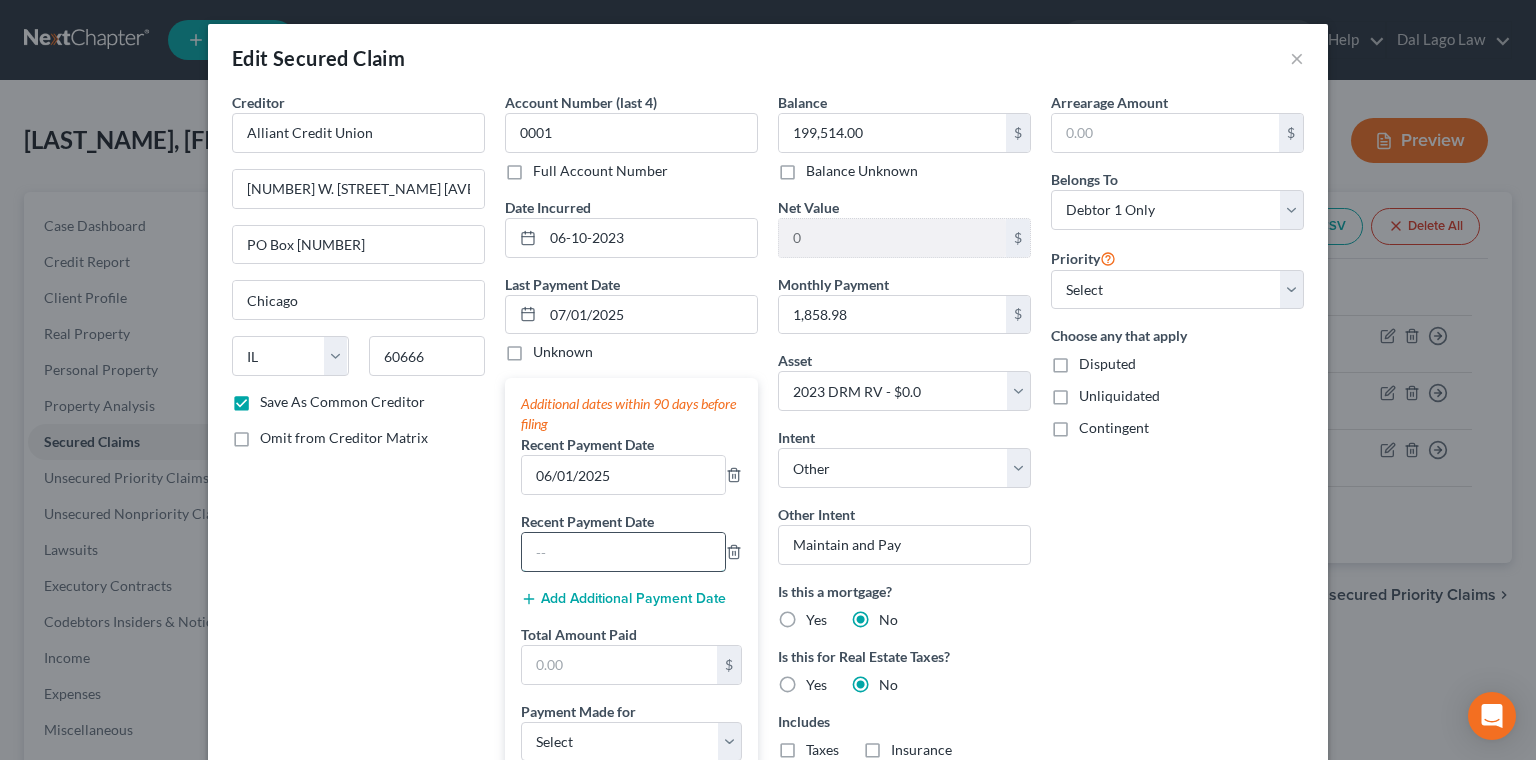 click at bounding box center [623, 552] 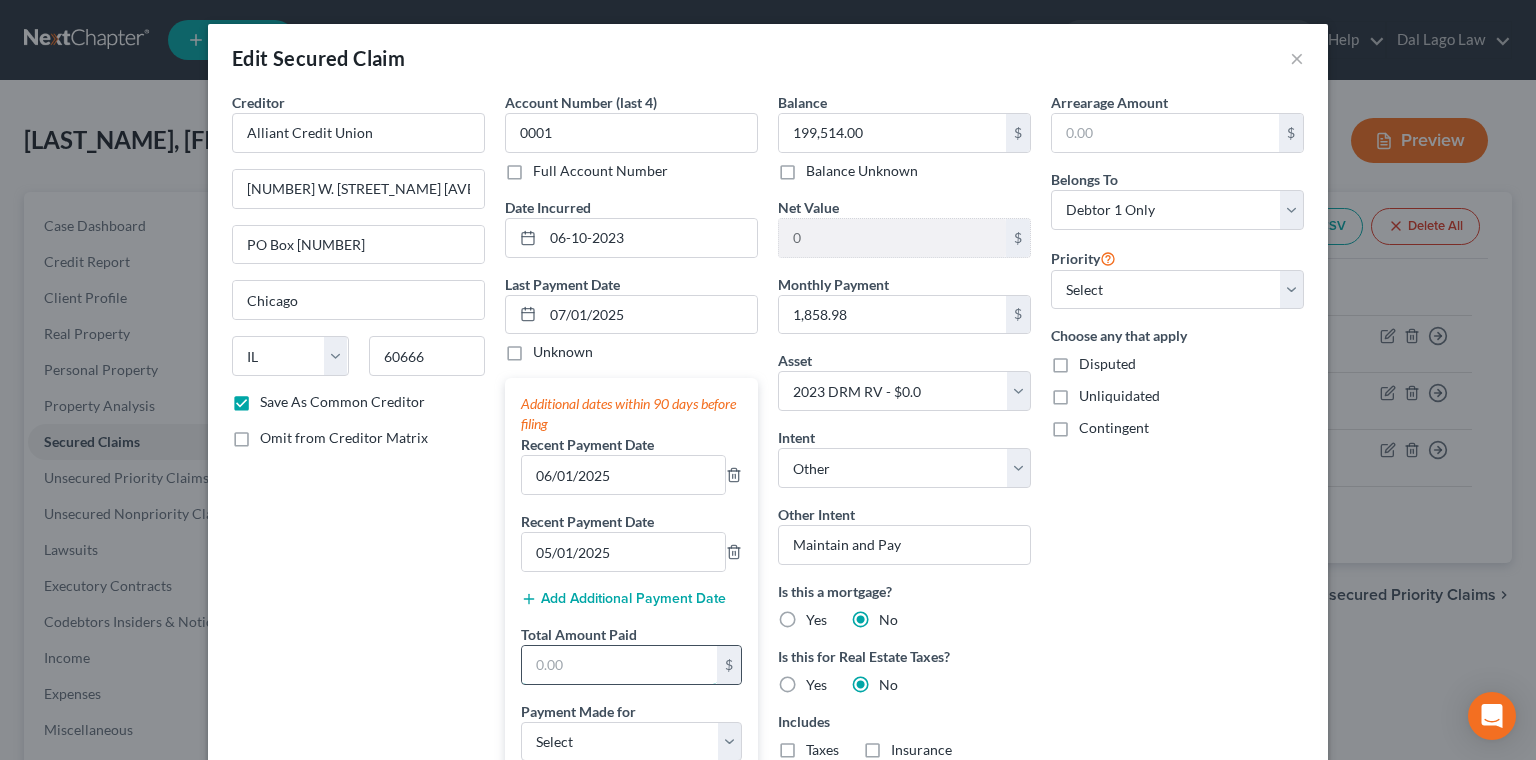 click at bounding box center (619, 665) 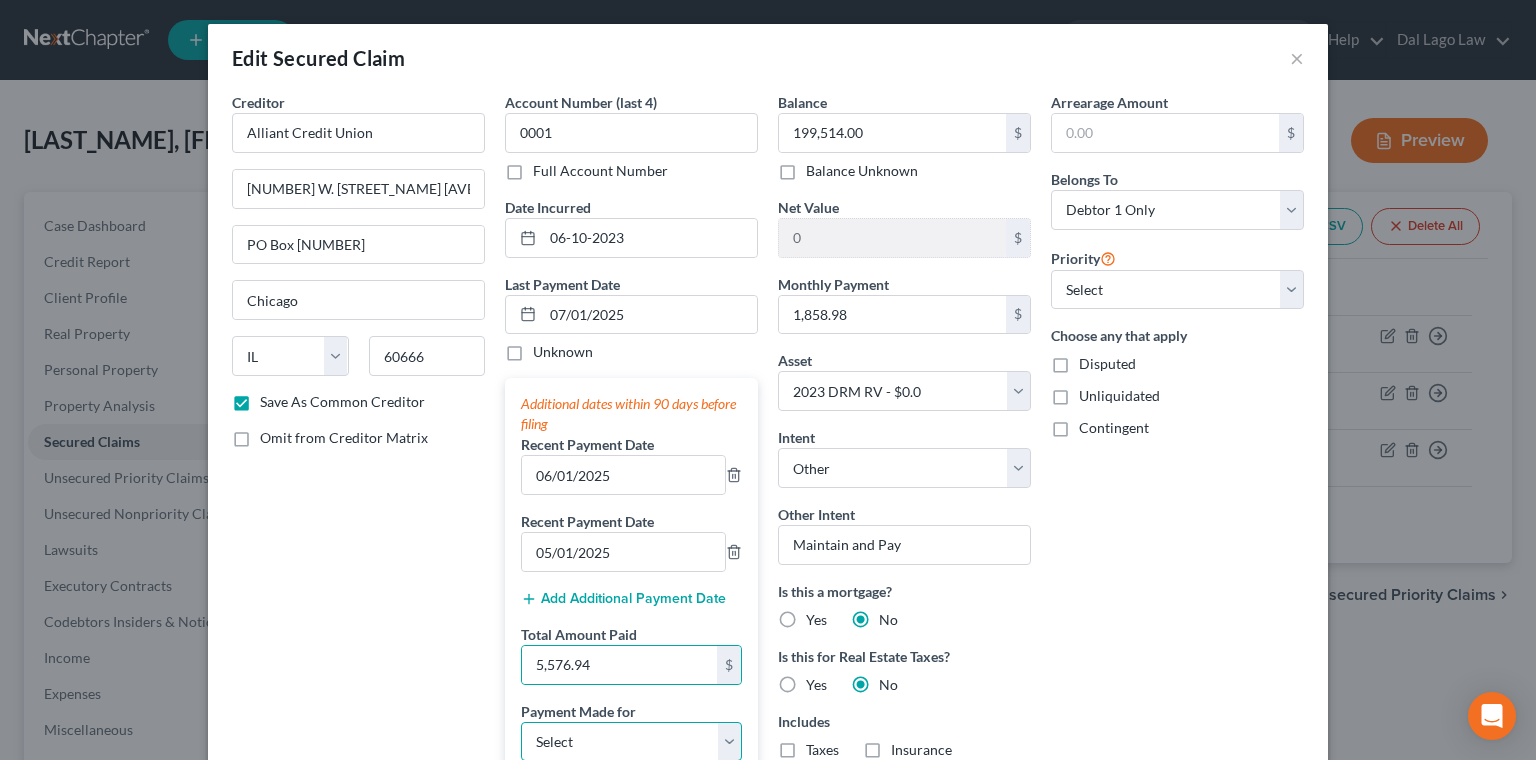 click on "Select Car Credit Card Loan Repayment Mortgage Other Suppliers Or Vendors" at bounding box center [631, 742] 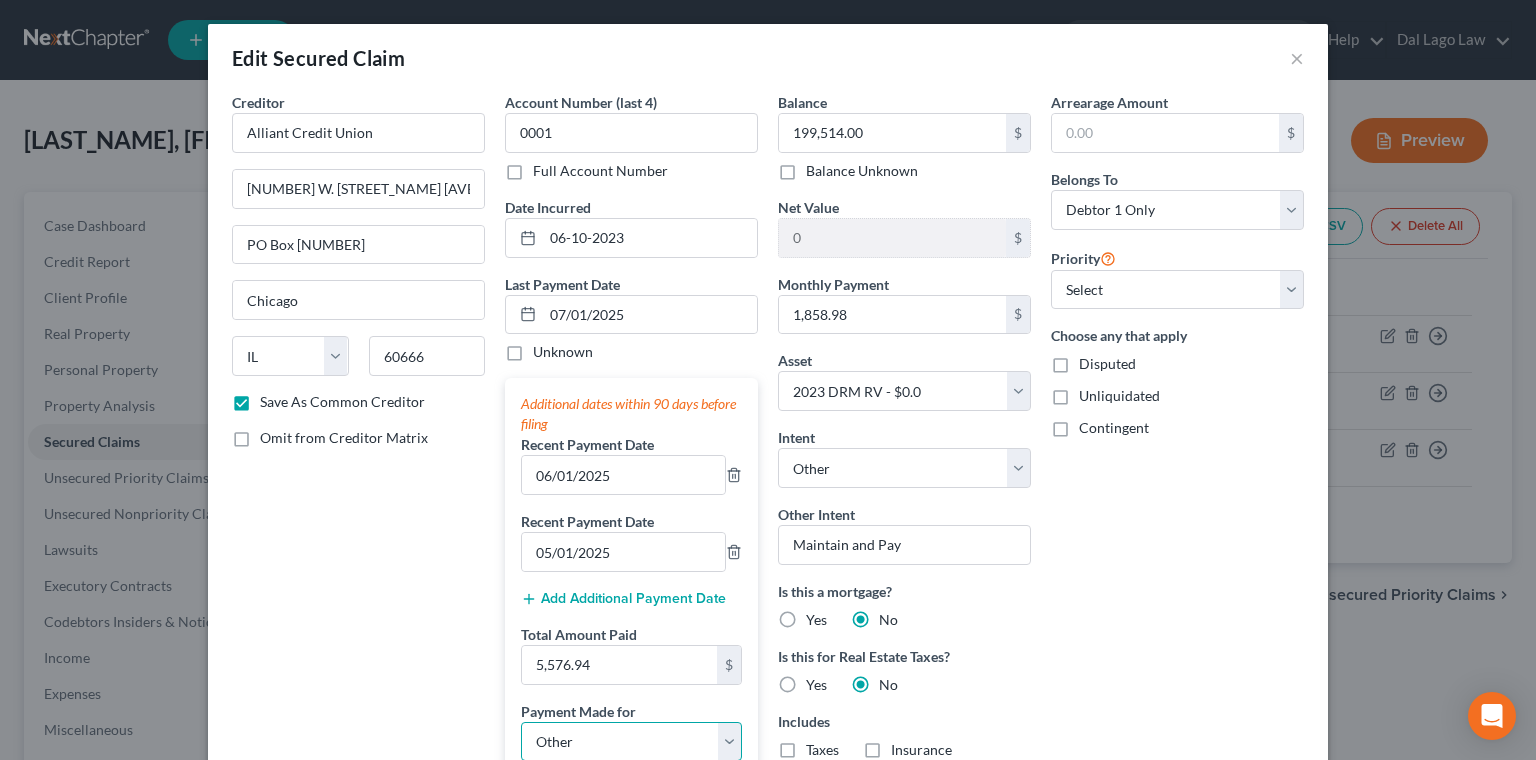 click on "Other" at bounding box center (0, 0) 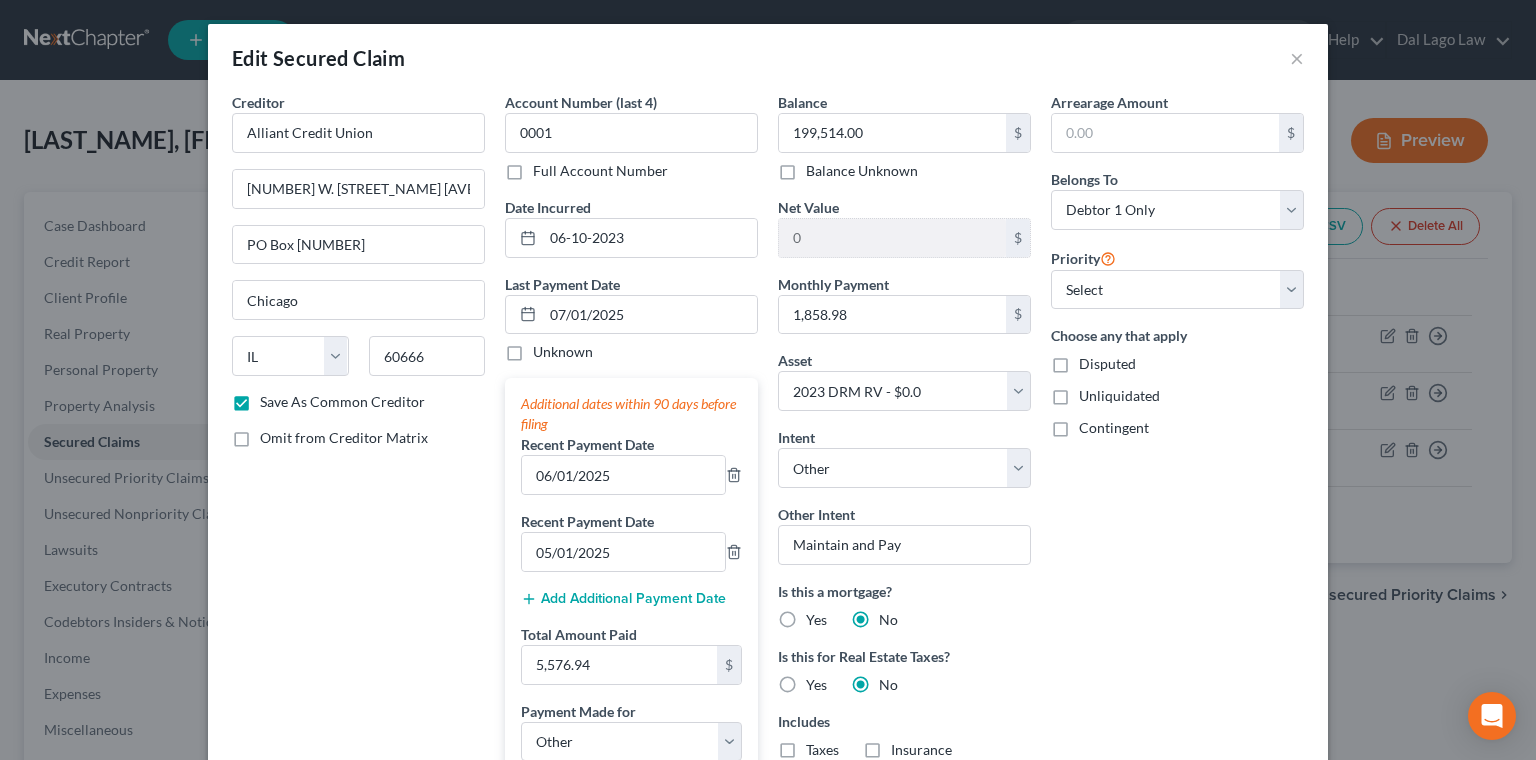 click at bounding box center (631, 797) 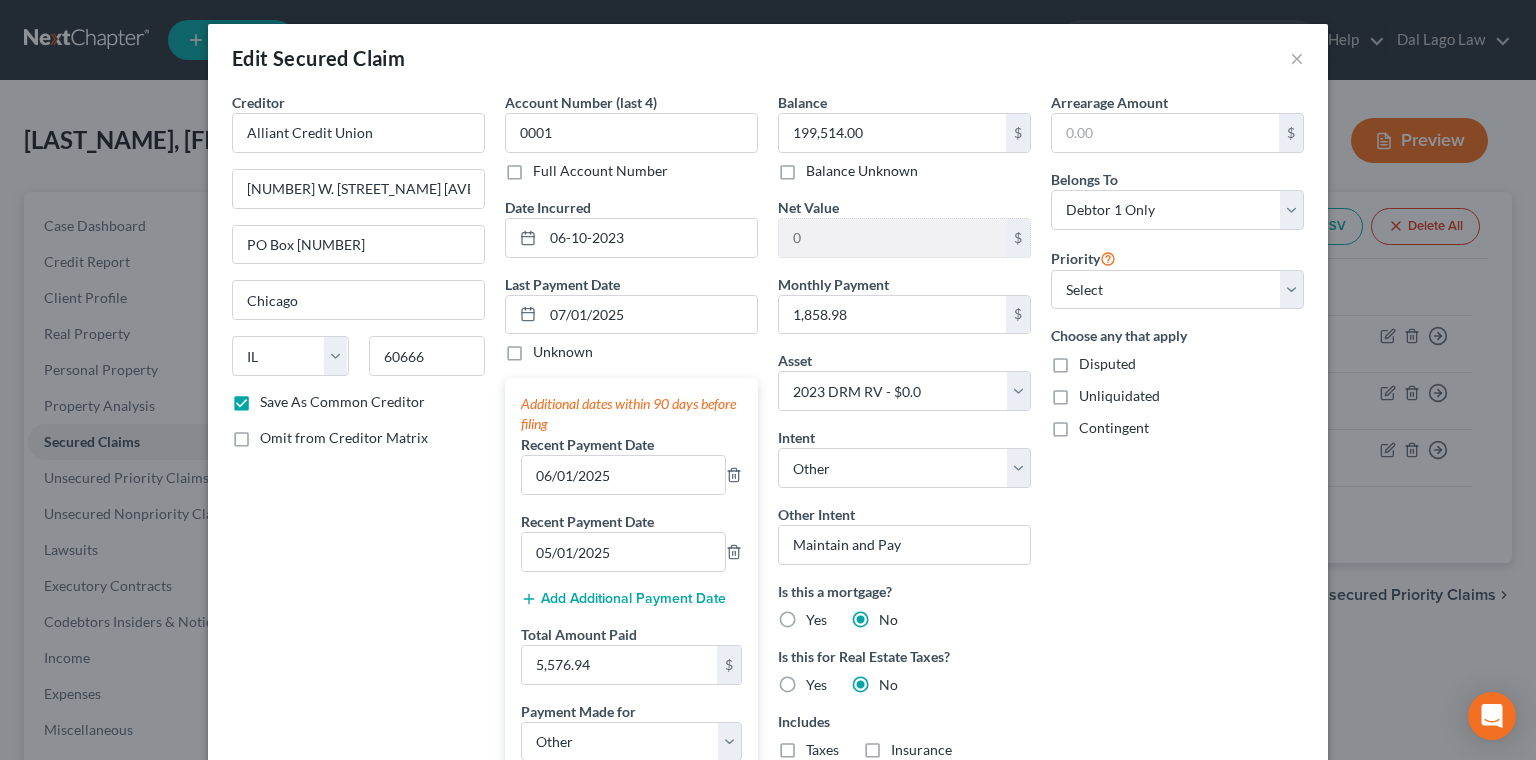 click on "Agreement you made (such as mortgage or secured car loan)" at bounding box center (645, 914) 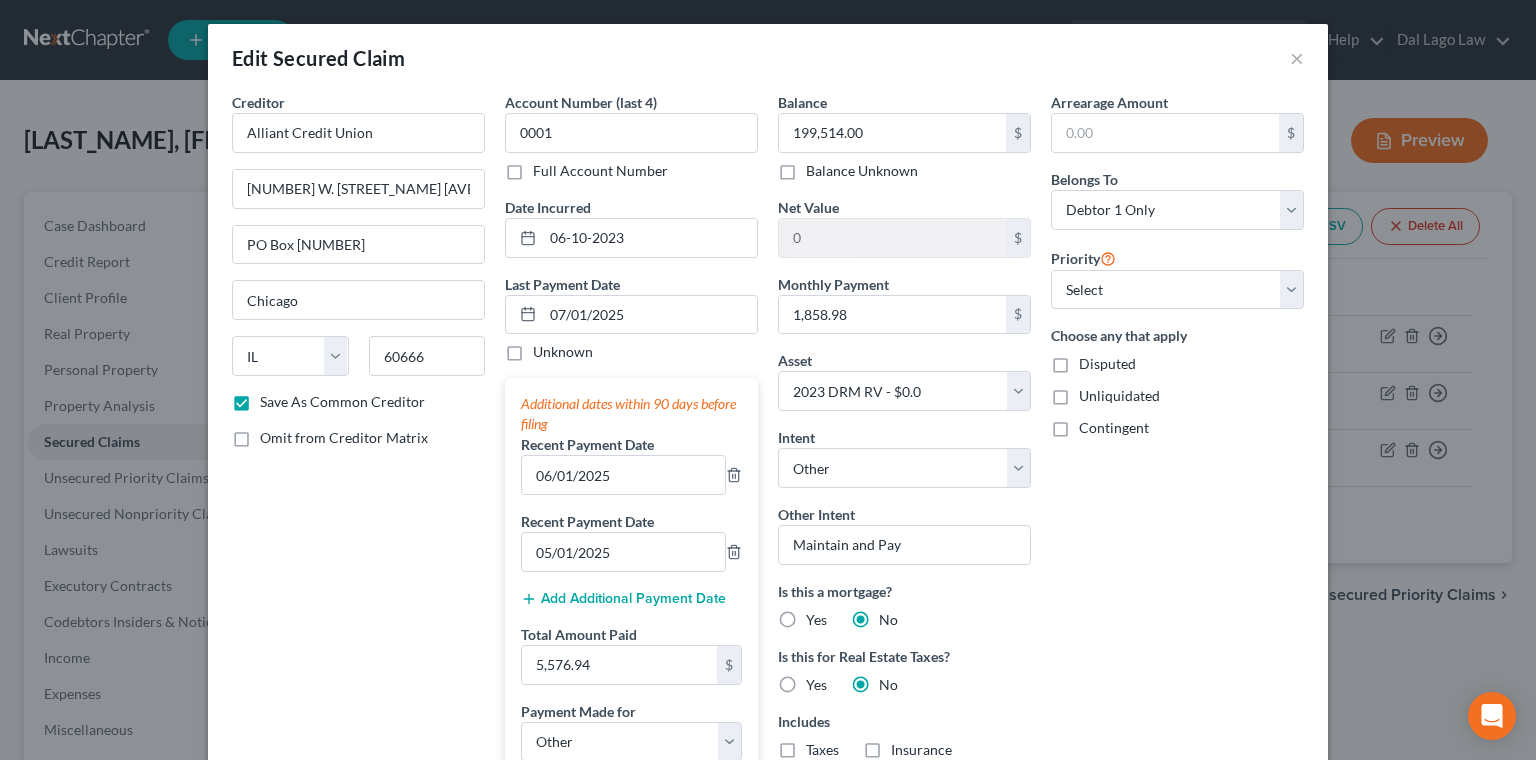 click on "Agreement you made (such as mortgage or secured car loan)" at bounding box center [547, 900] 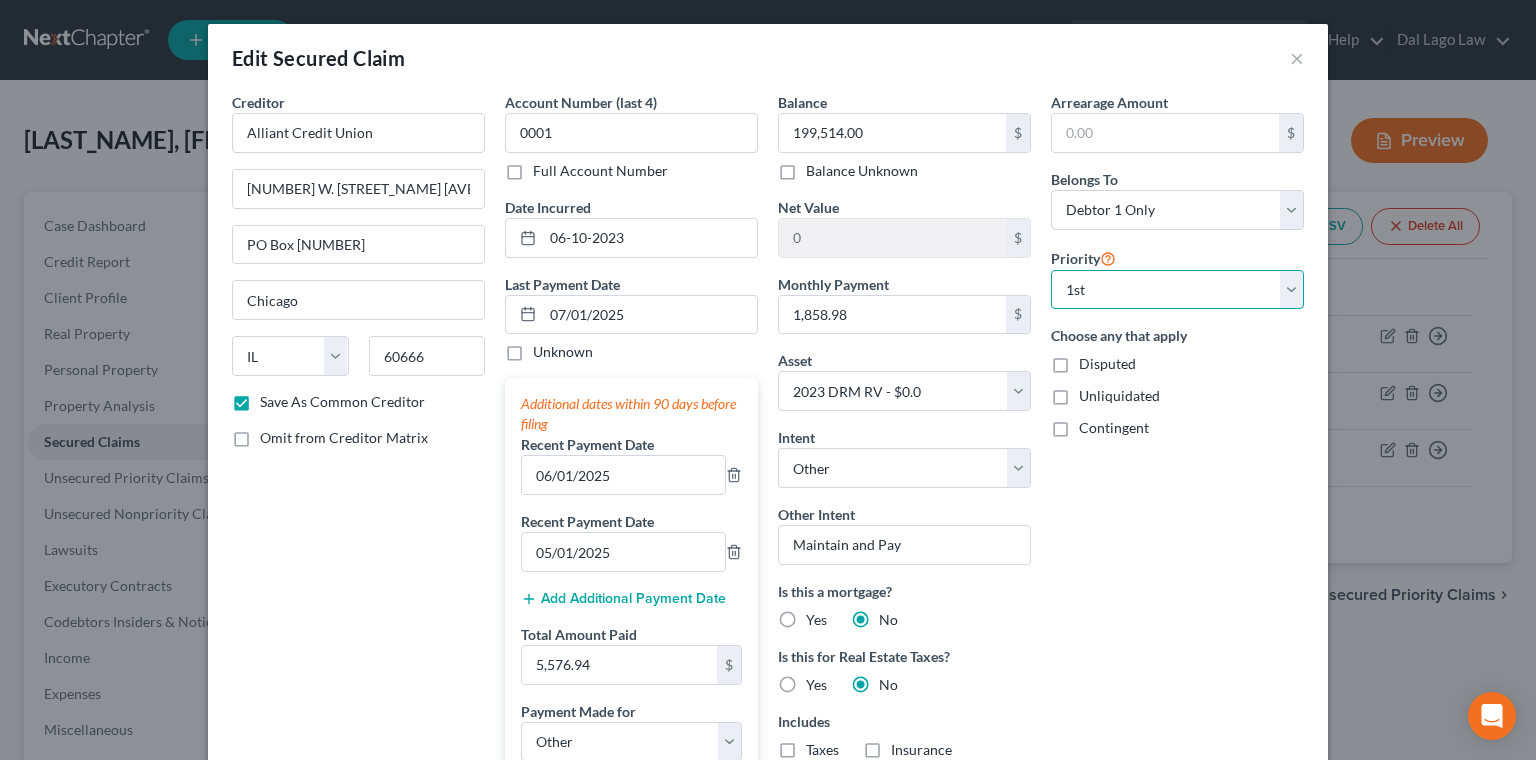 click on "1st" at bounding box center (0, 0) 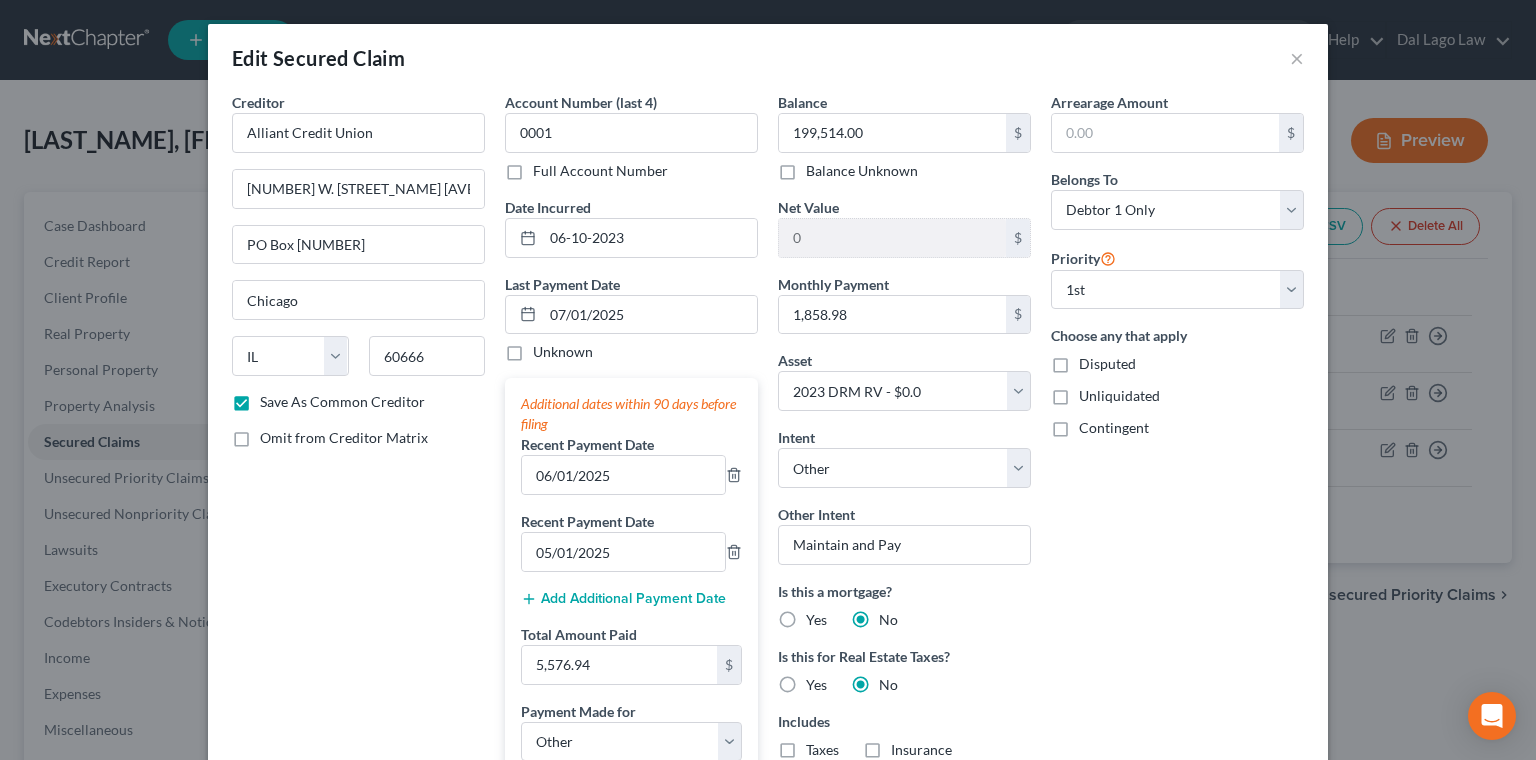 click on "Arrearage Amount $
Belongs To
*
Select Debtor 1 Only Debtor 2 Only Debtor 1 And Debtor 2 Only At Least One Of The Debtors And Another Community Property Priority  Select 1st 2nd 3rd 4th 5th 6th 7th 8th 9th 10th 11th 12th 13th 14th 15th 16th 17th 18th 19th 20th 21th 22th 23th 24th 25th 26th 27th 28th 29th 30th Choose any that apply Disputed Unliquidated Contingent" at bounding box center [1177, 569] 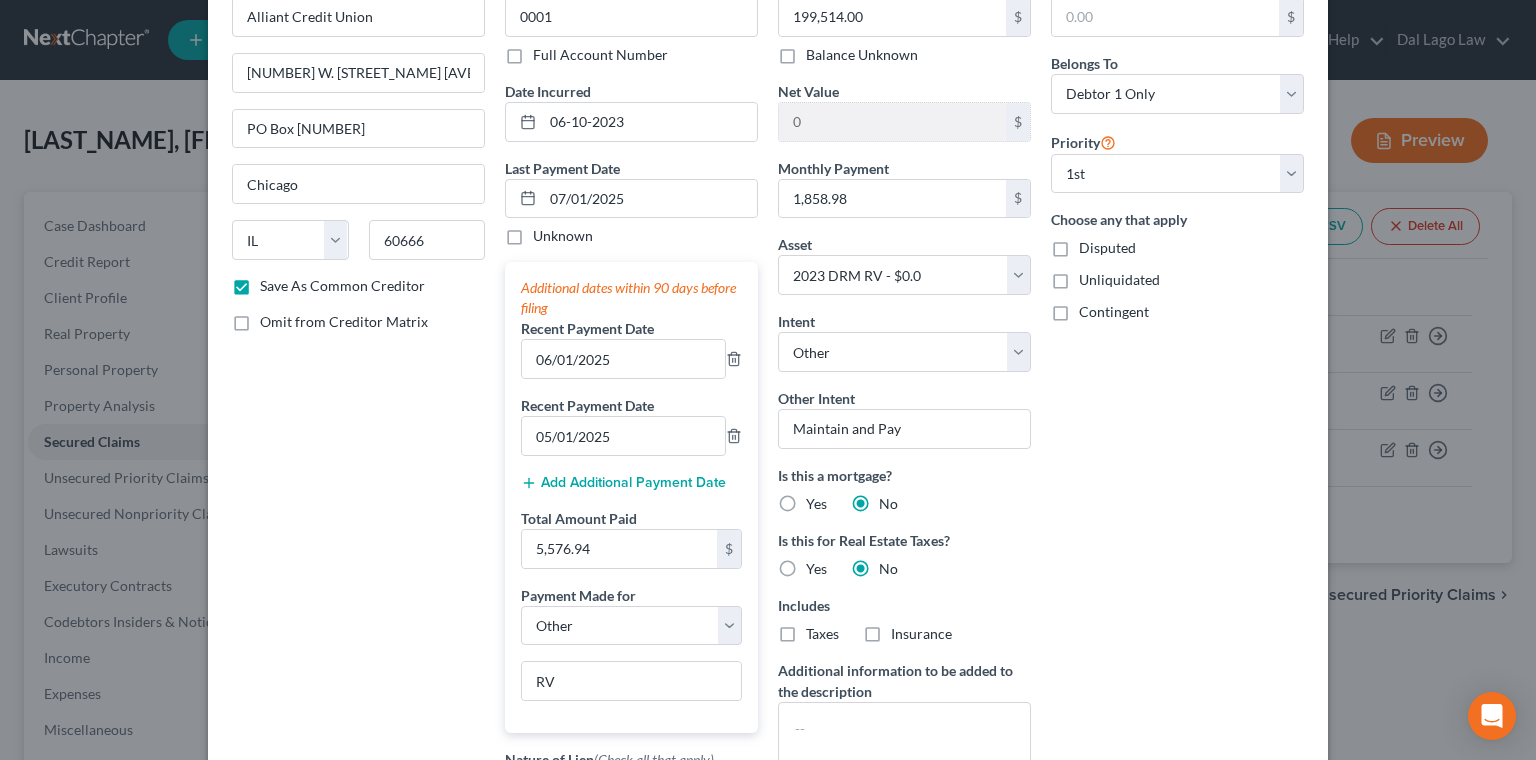 scroll, scrollTop: 172, scrollLeft: 0, axis: vertical 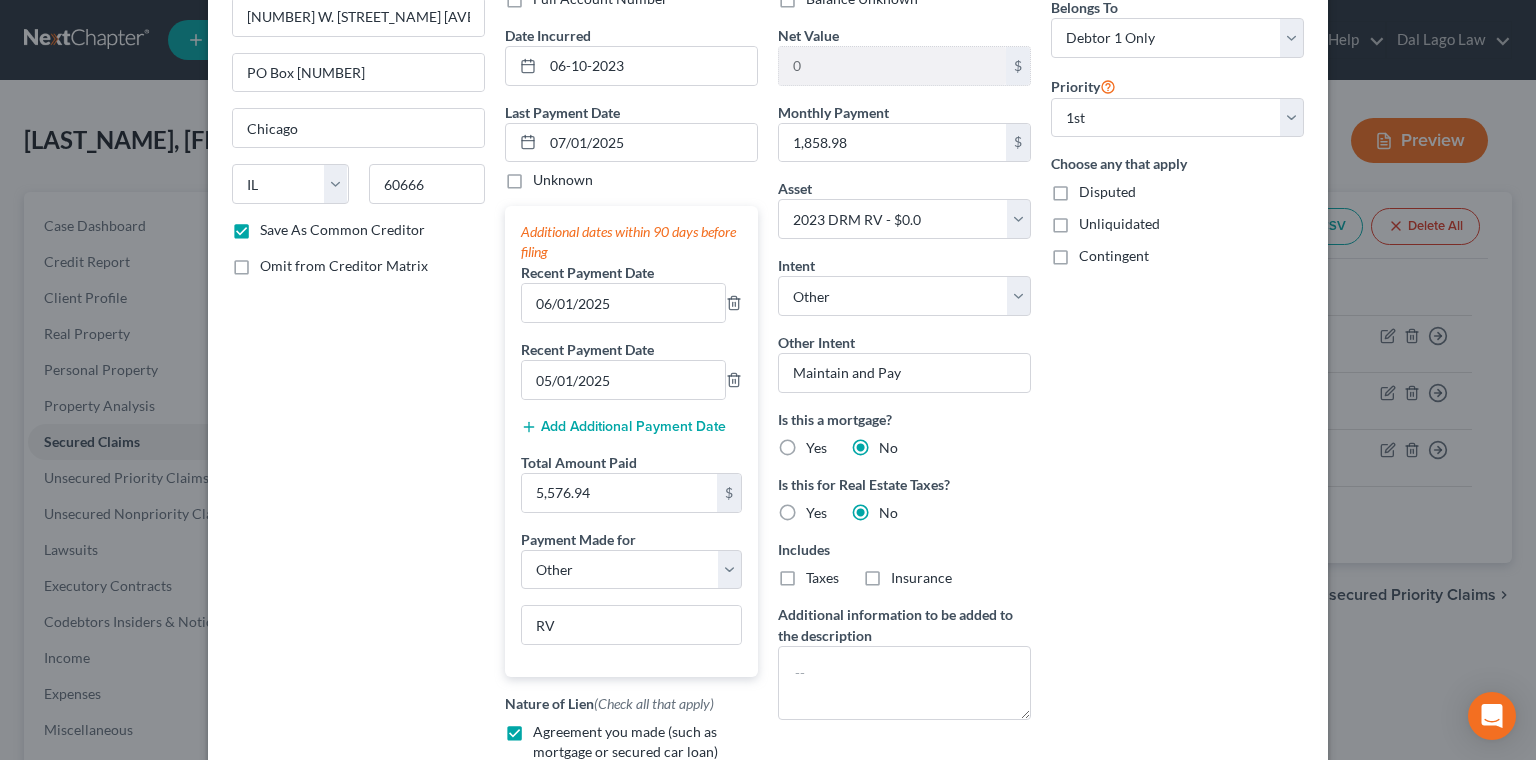 click on "Save & Close" at bounding box center [1236, 939] 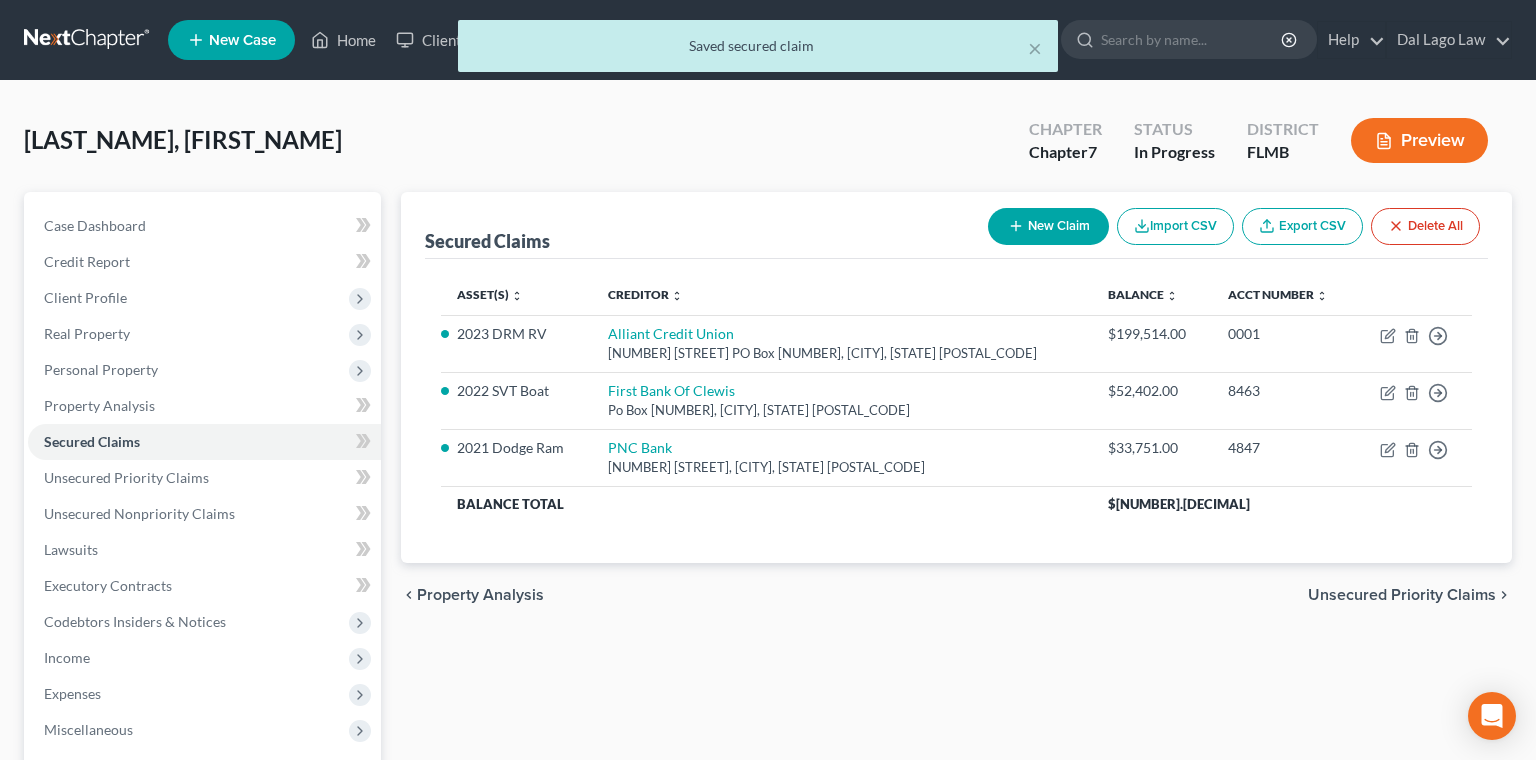 click on "Unsecured Priority Claims" at bounding box center [1402, 595] 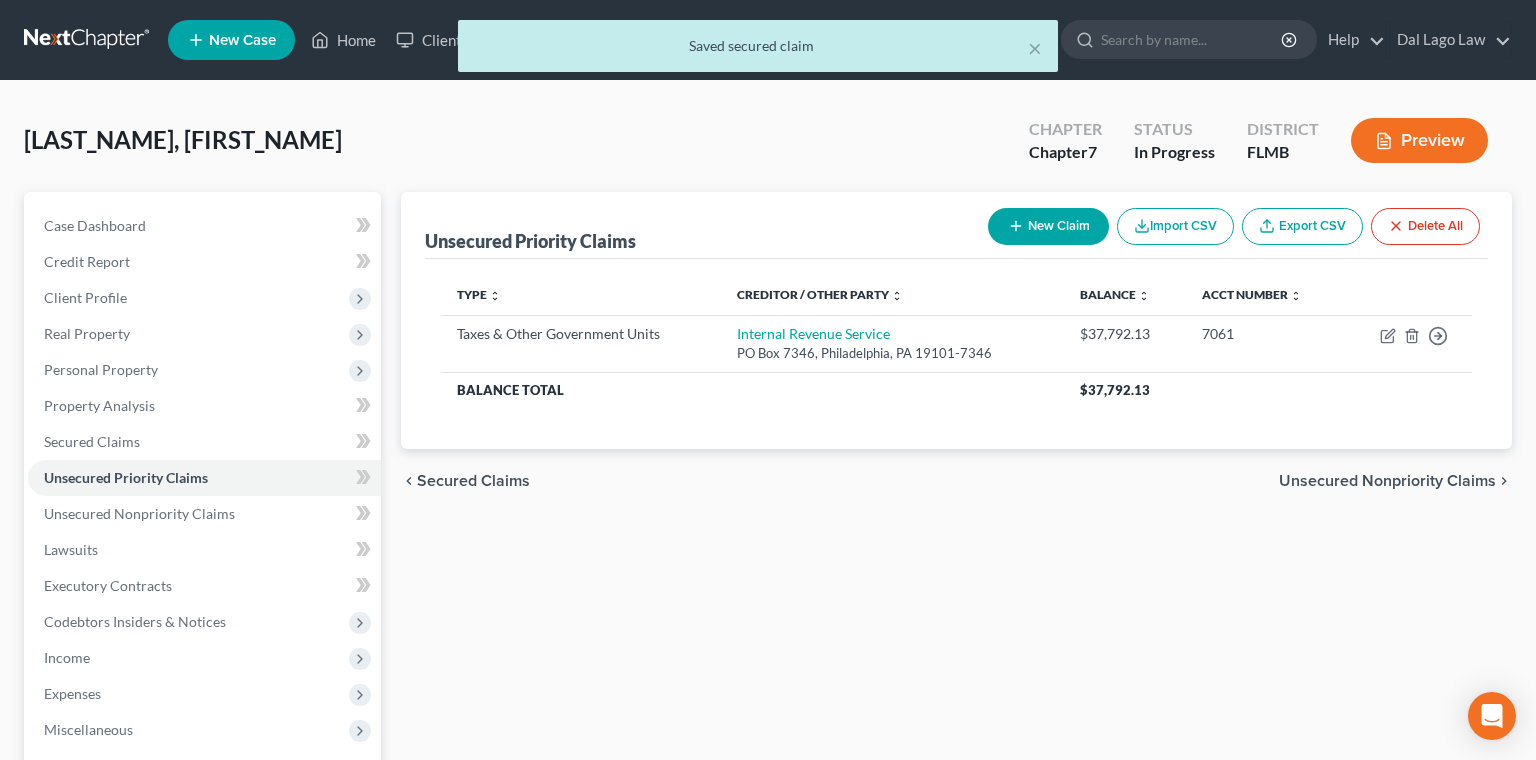 click on "Unsecured Nonpriority Claims" at bounding box center [1387, 481] 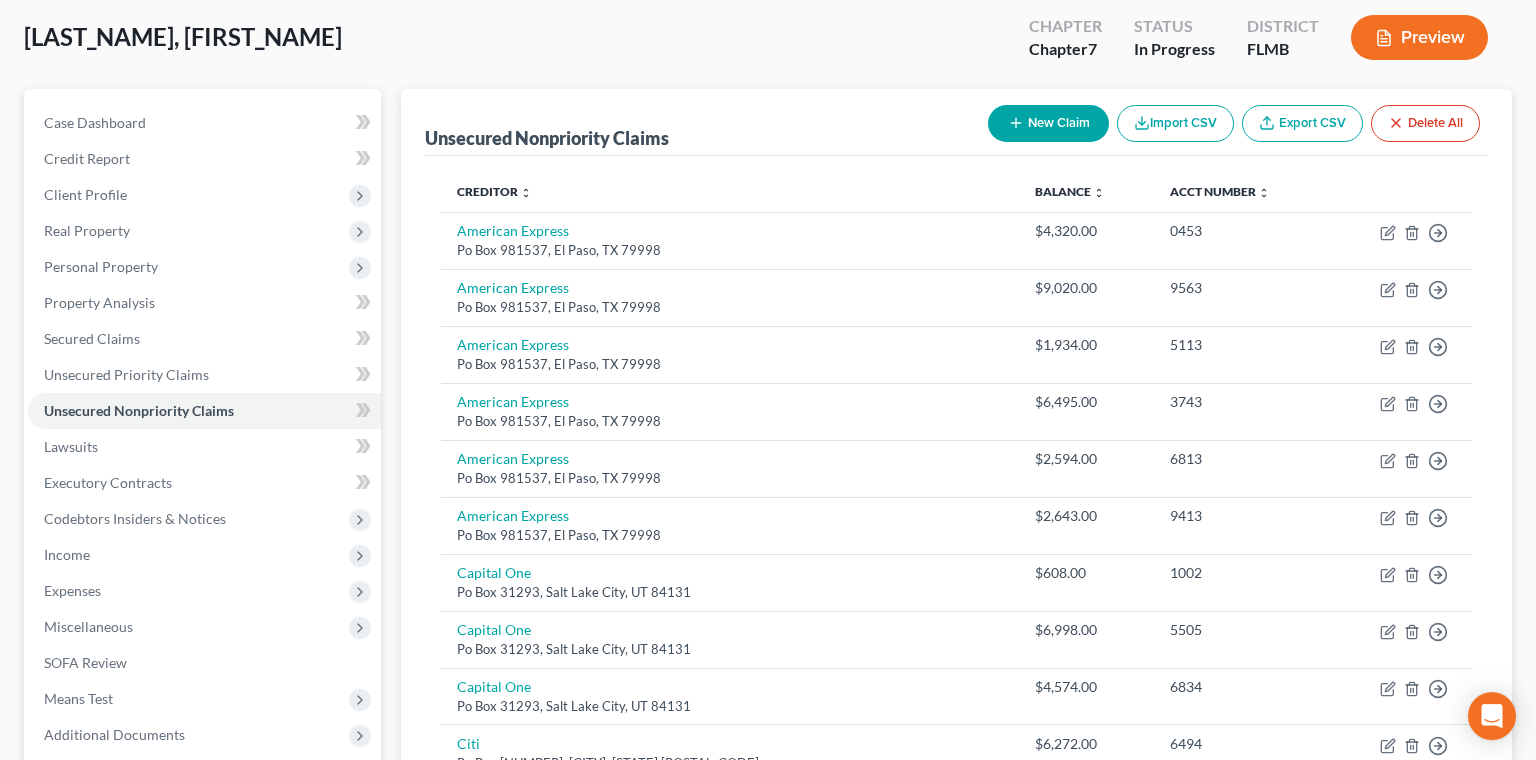 scroll, scrollTop: 73, scrollLeft: 0, axis: vertical 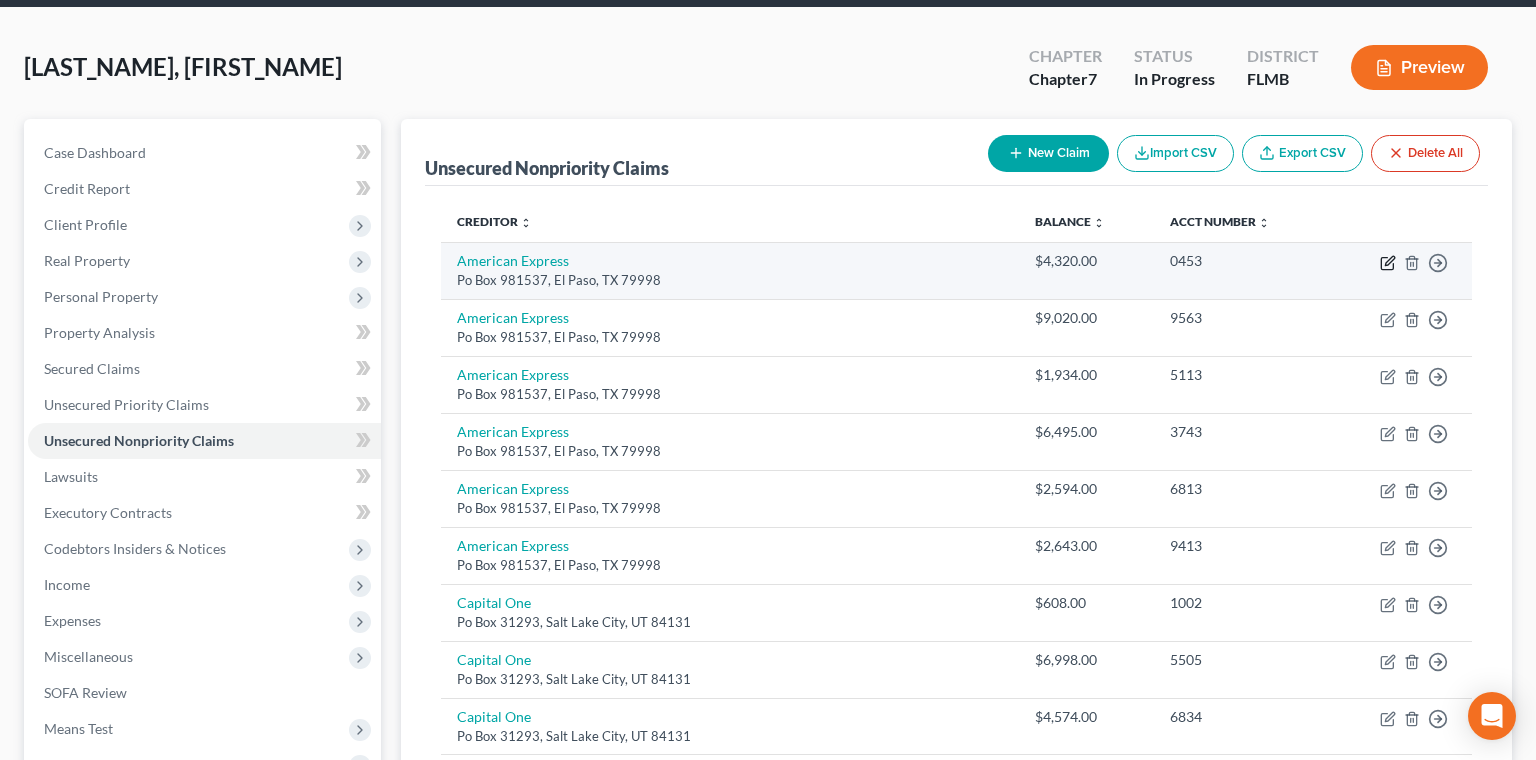 click 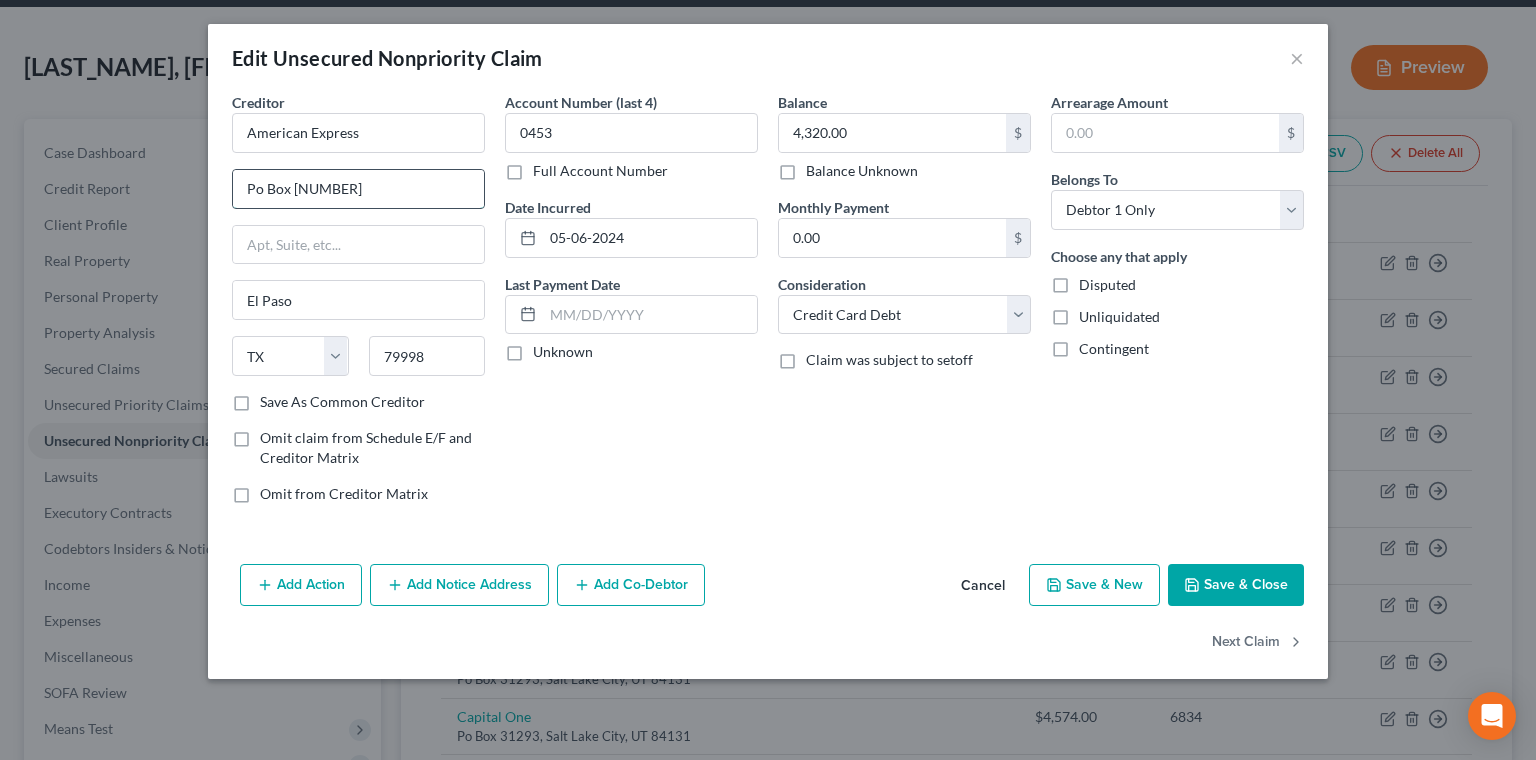 click on "Po Box [NUMBER]" at bounding box center [358, 189] 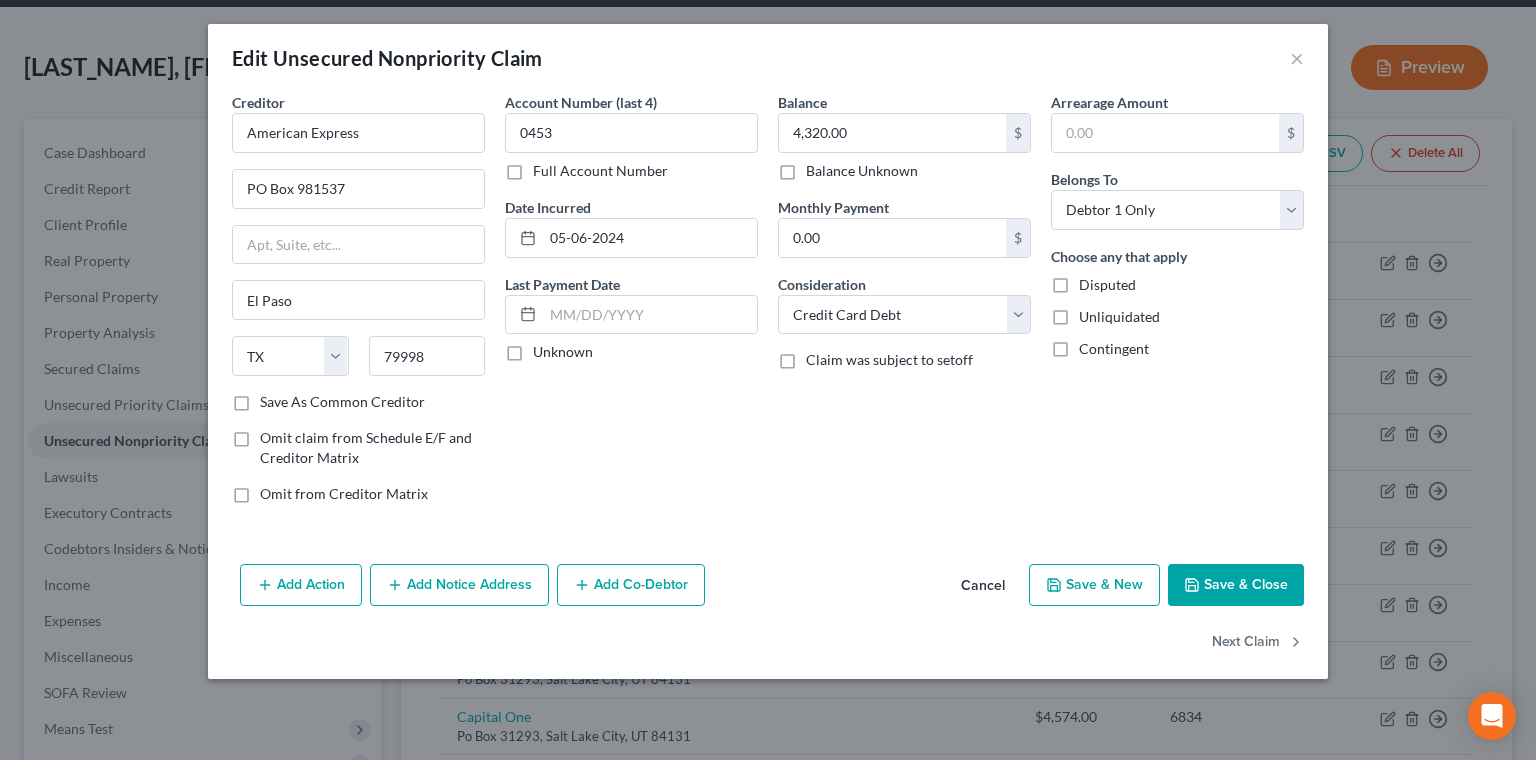 drag, startPoint x: 1126, startPoint y: 446, endPoint x: 1330, endPoint y: 337, distance: 231.29419 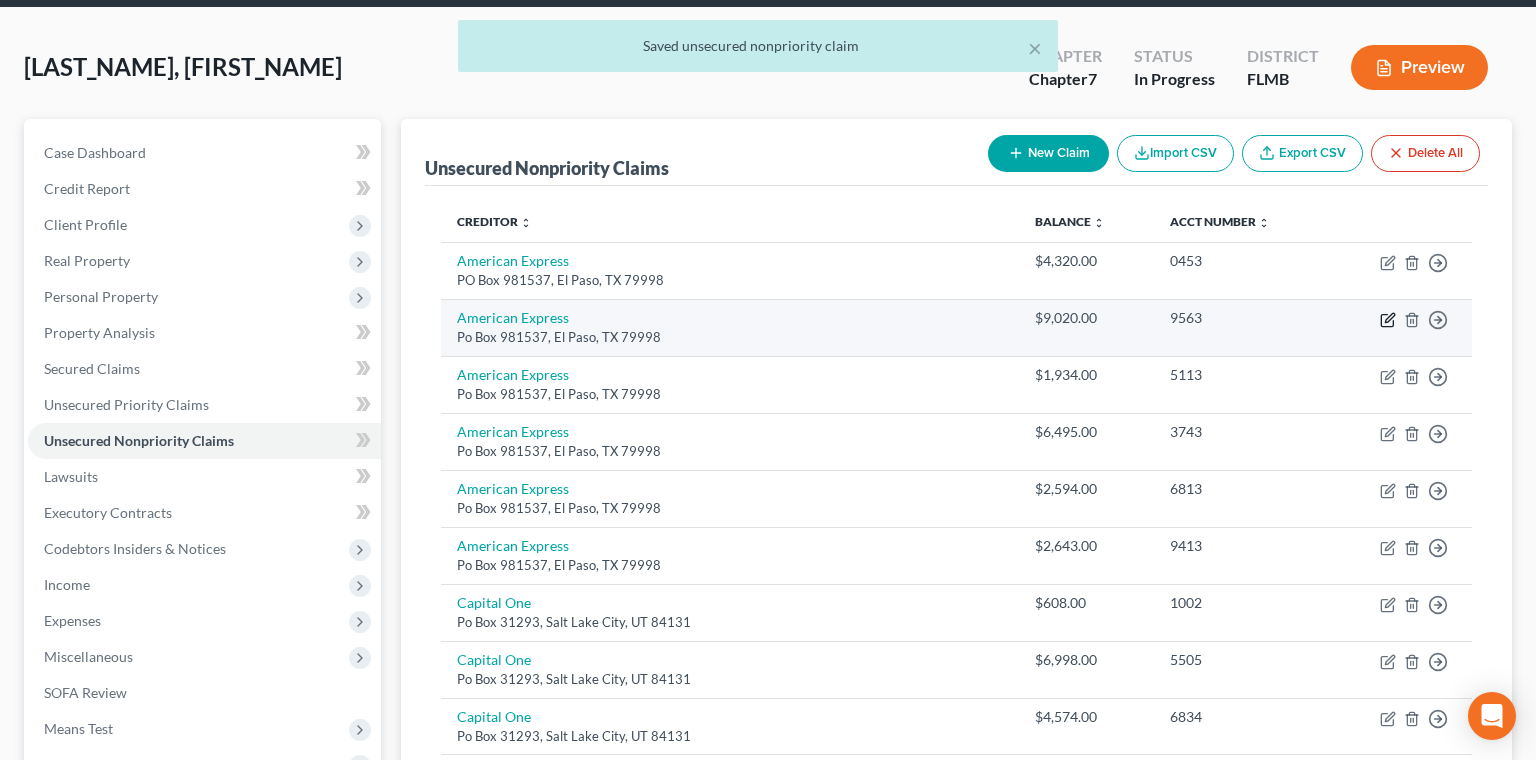 click 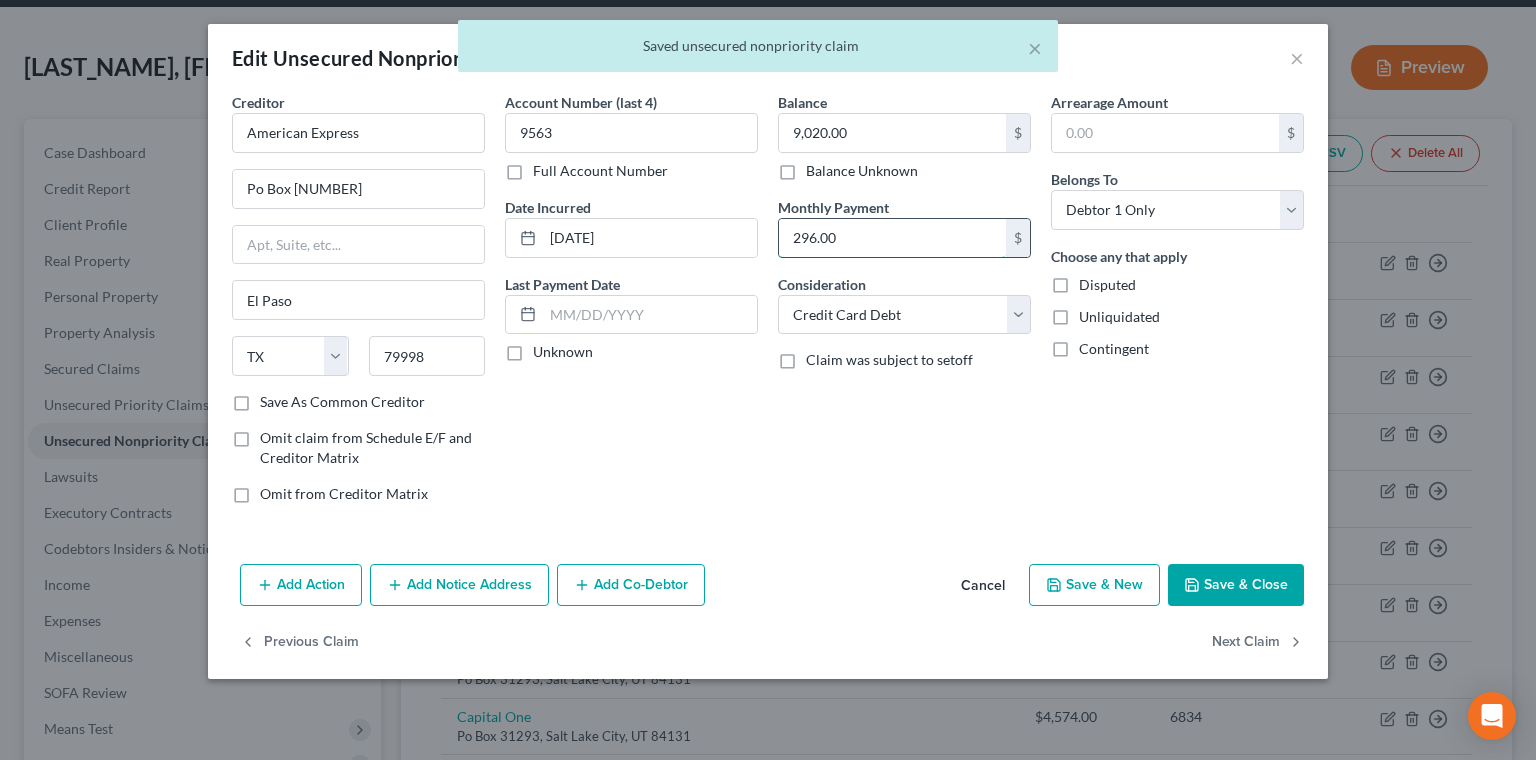 click on "296.00" at bounding box center [892, 238] 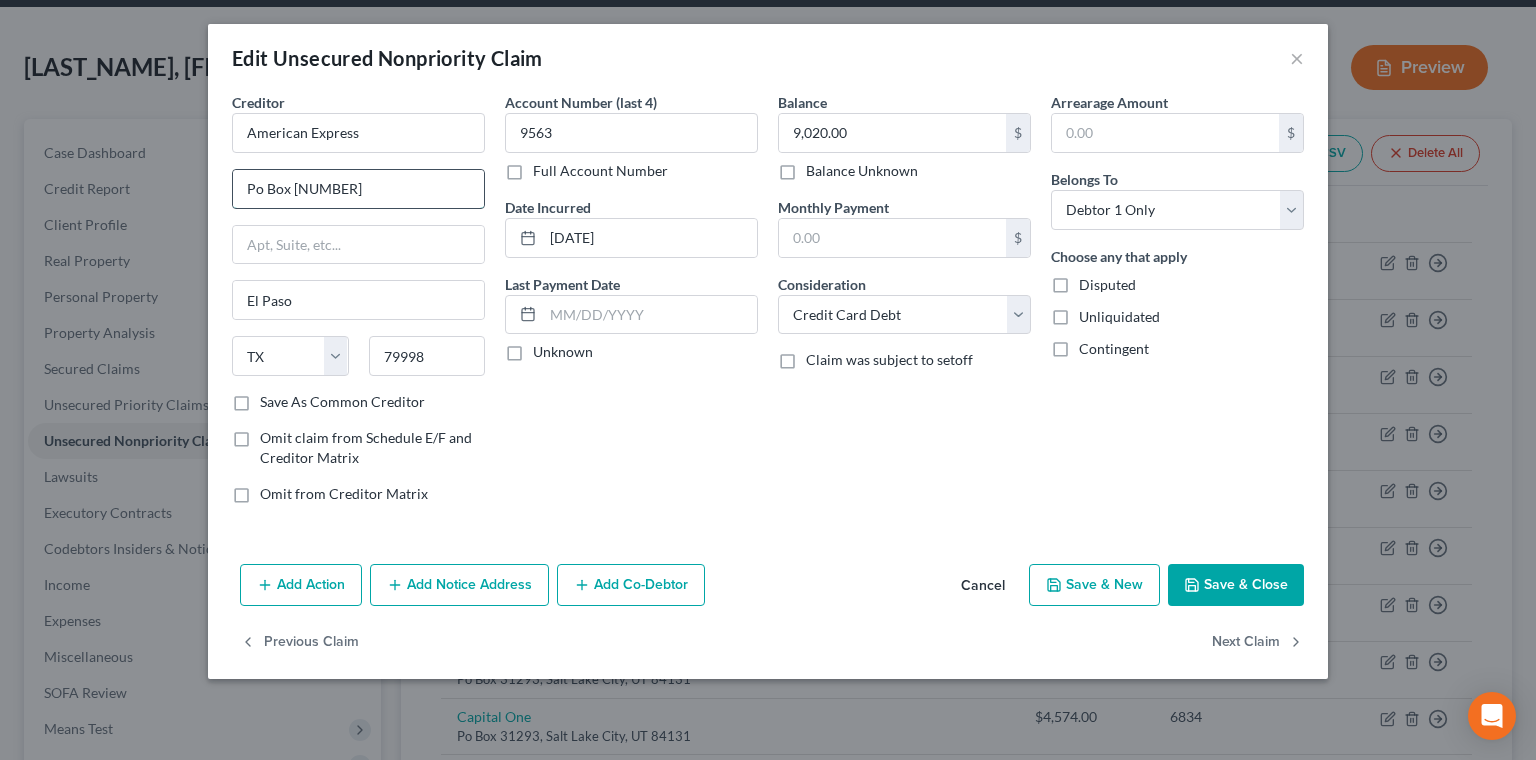 click on "Po Box [NUMBER]" at bounding box center [358, 189] 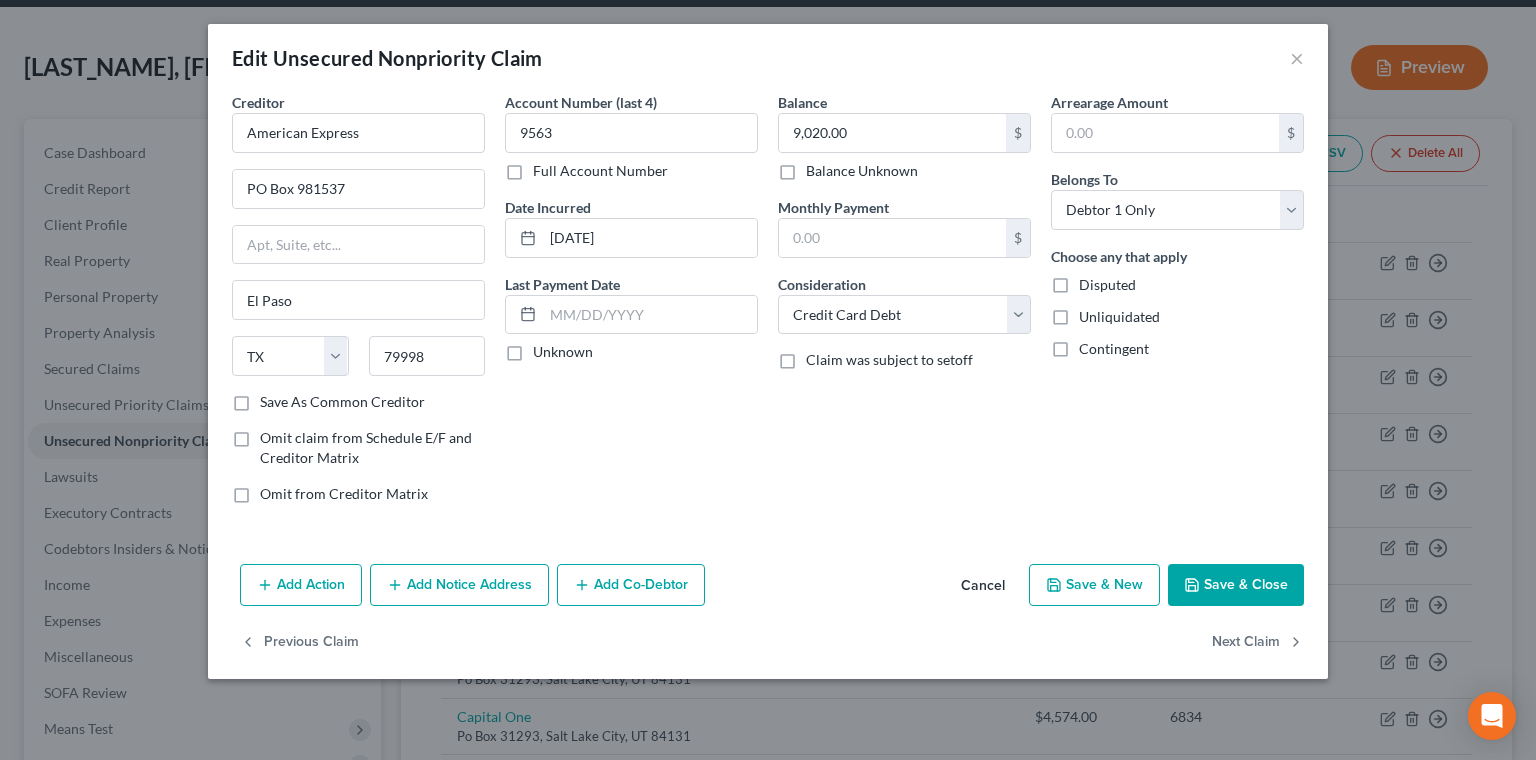 click on "Save & Close" at bounding box center [1236, 585] 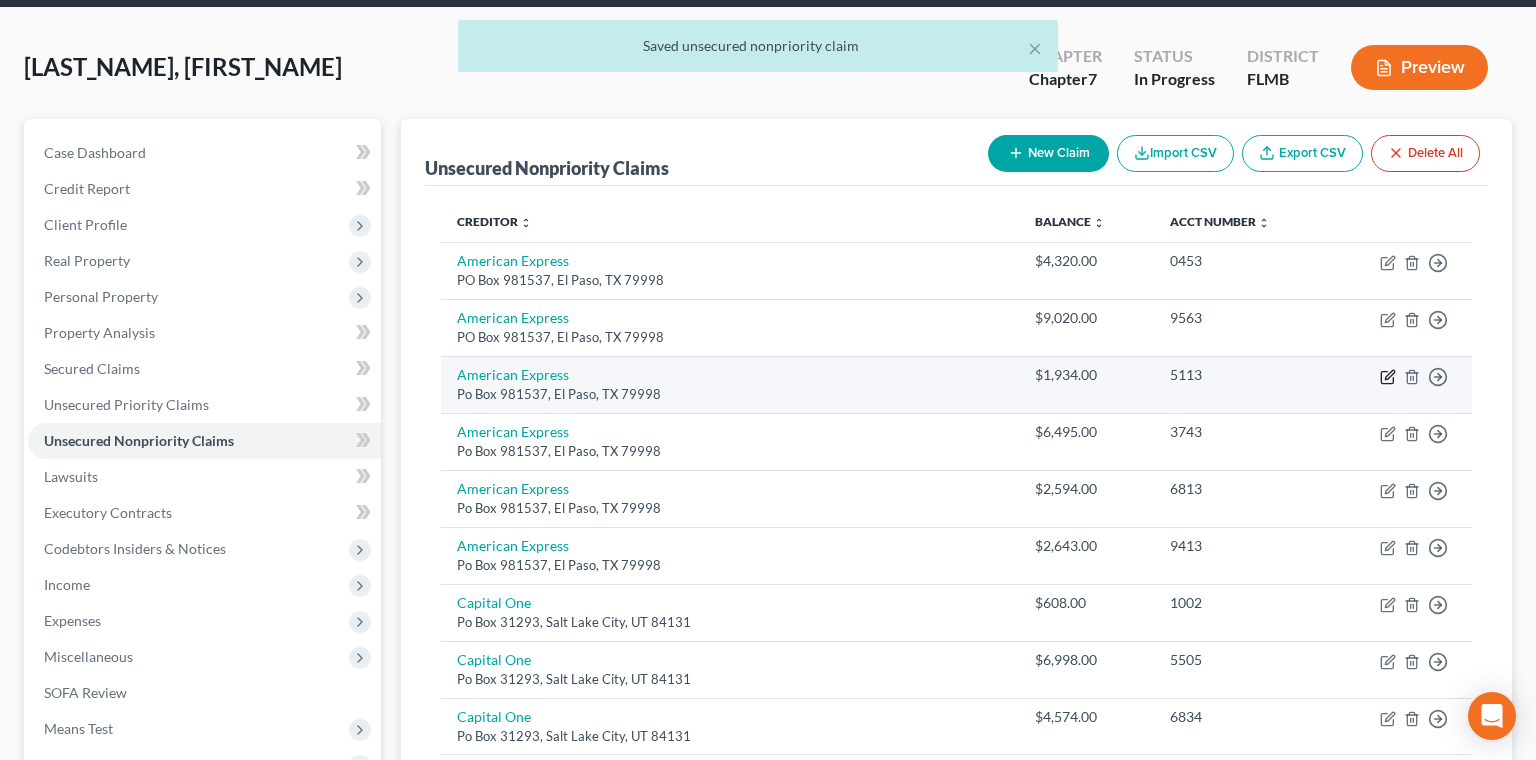 click 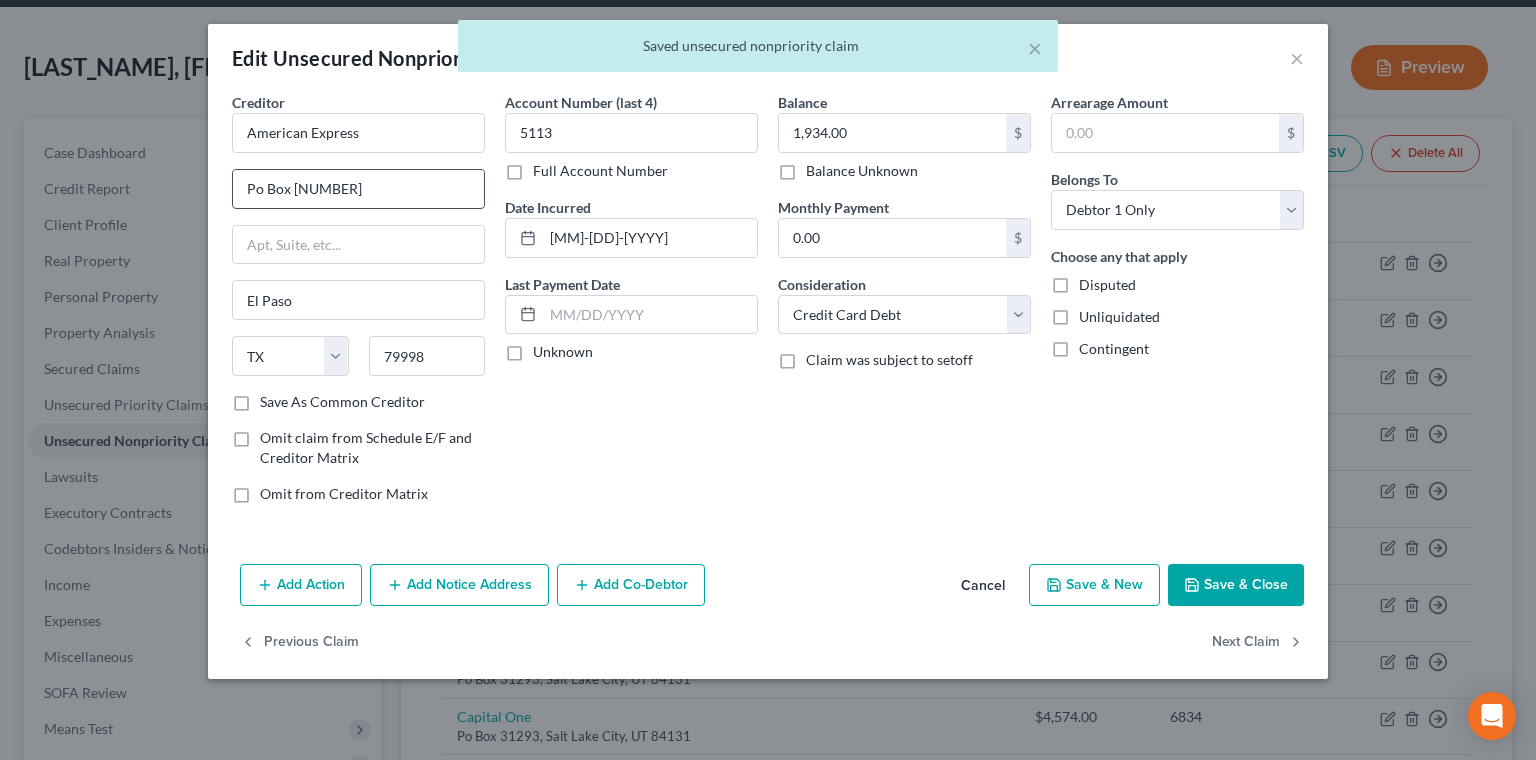 click on "Po Box [NUMBER]" at bounding box center (358, 189) 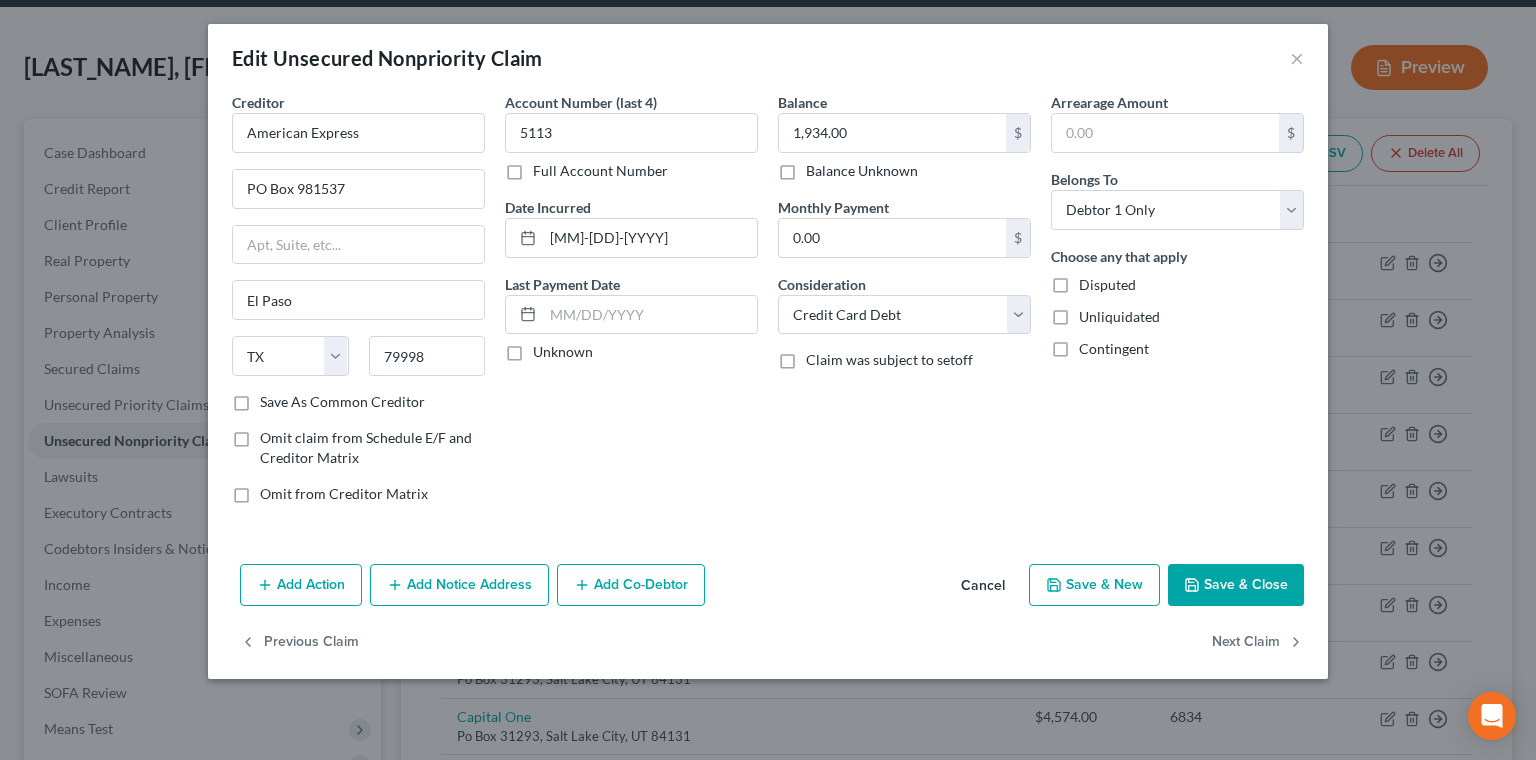 click on "Save & Close" at bounding box center [1236, 585] 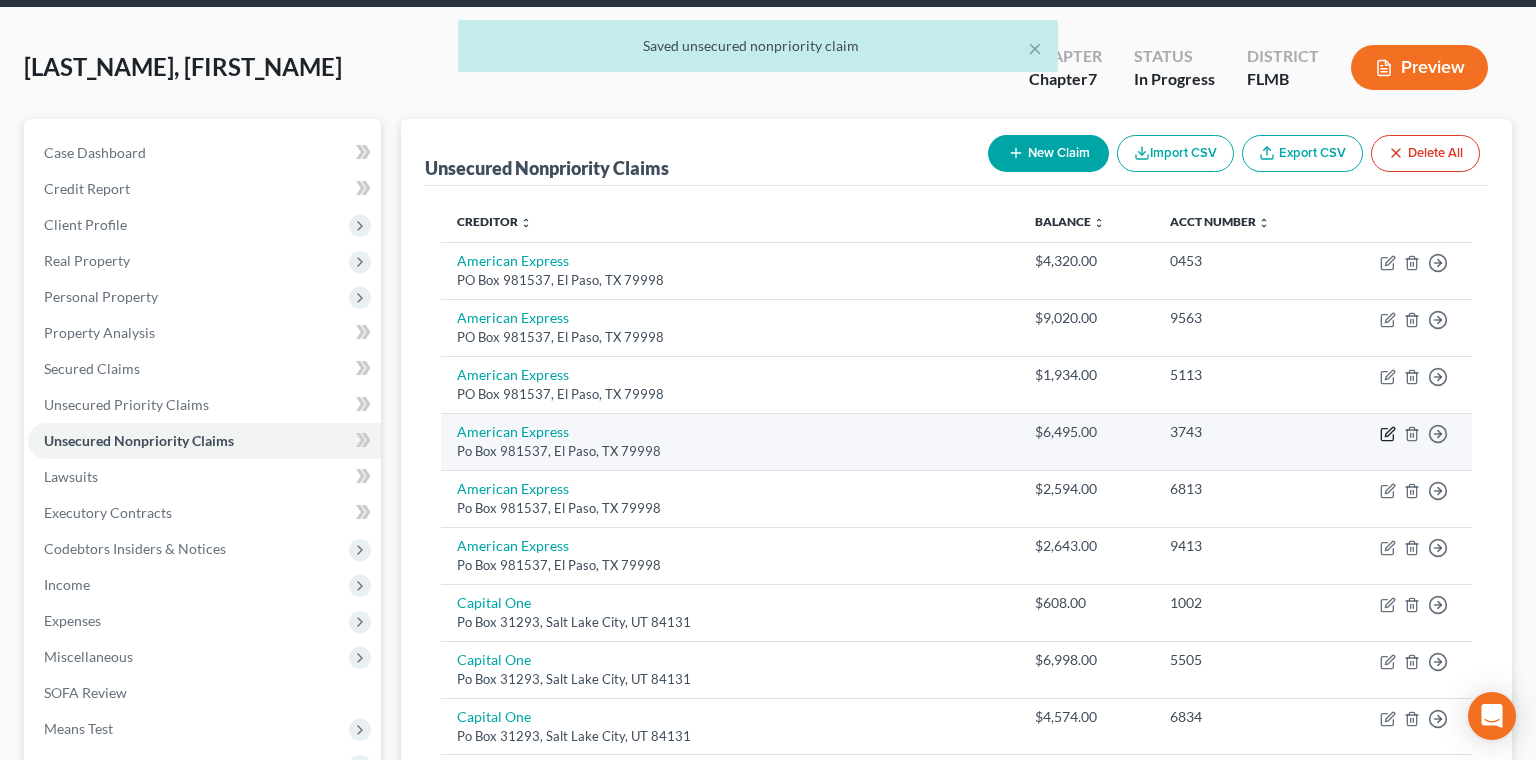 click 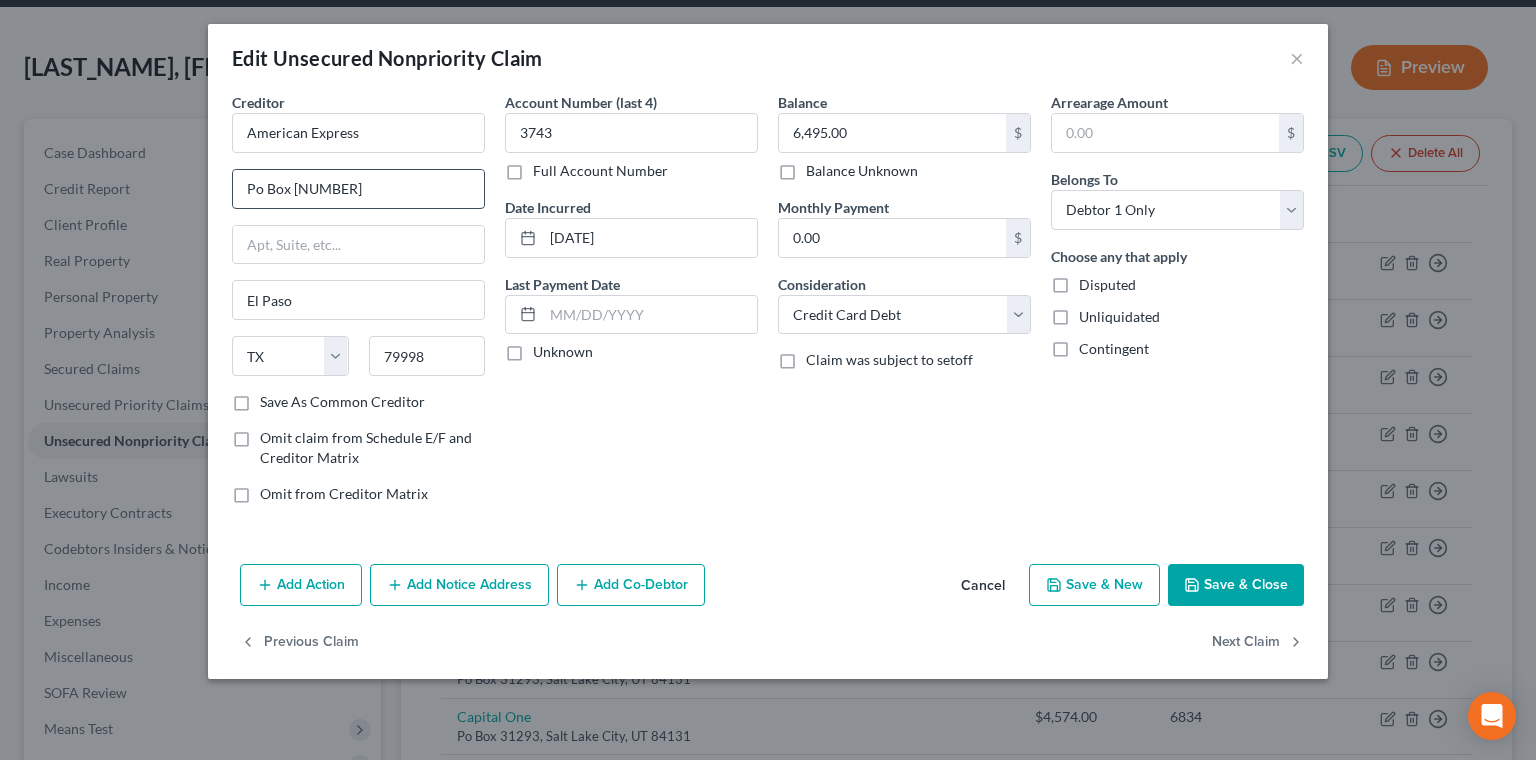 click on "Po Box [NUMBER]" at bounding box center [358, 189] 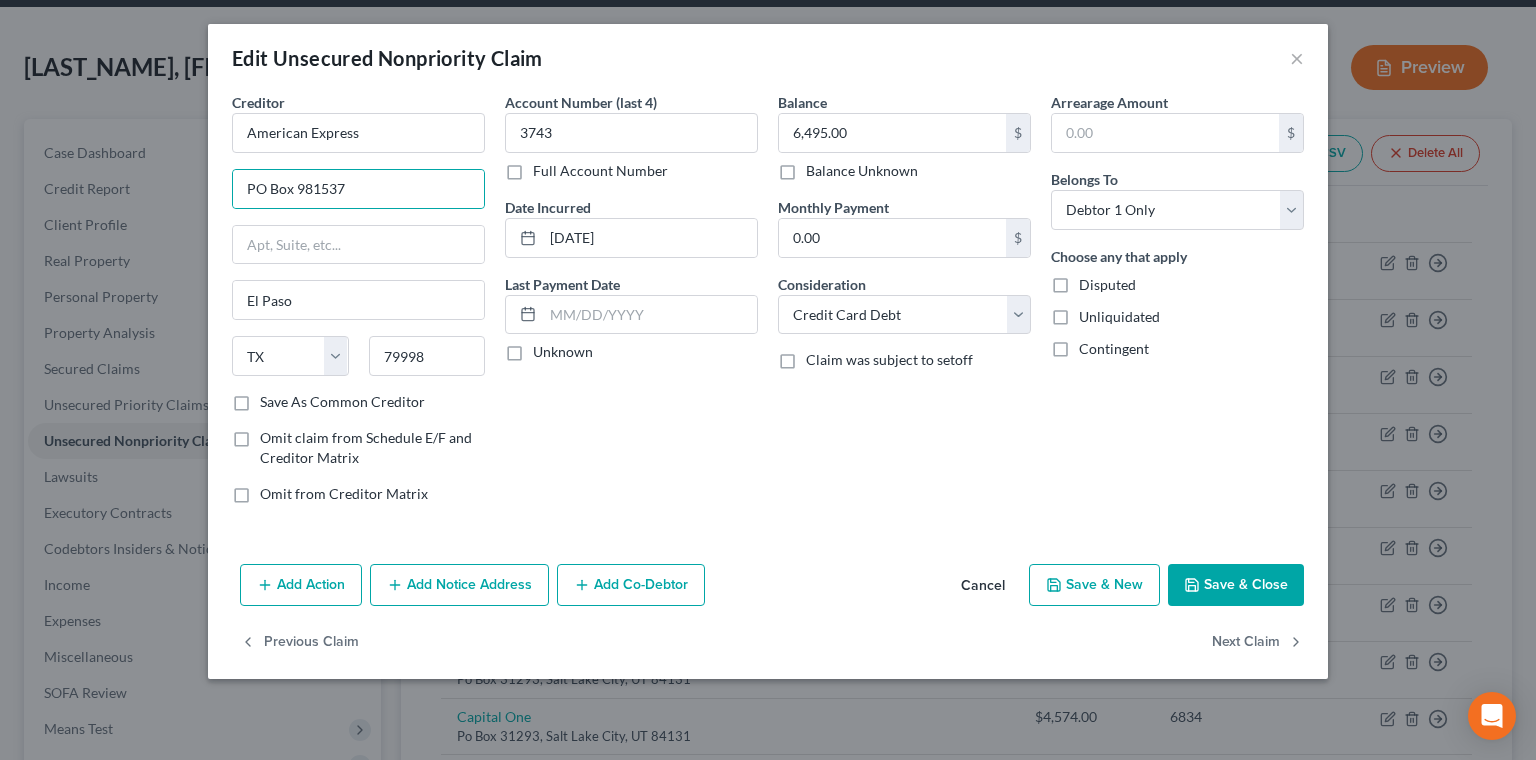 click on "Save & Close" at bounding box center [1236, 585] 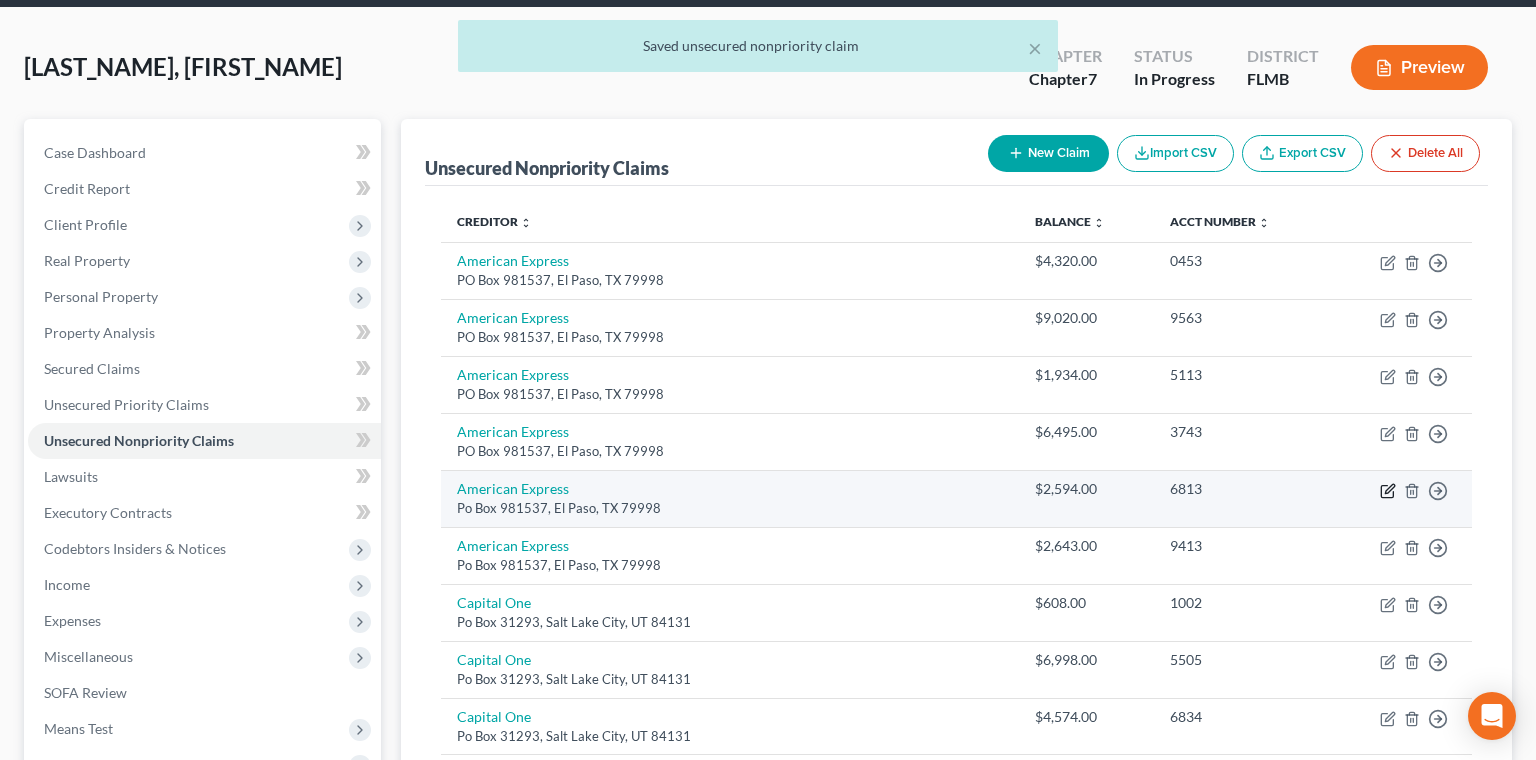 click 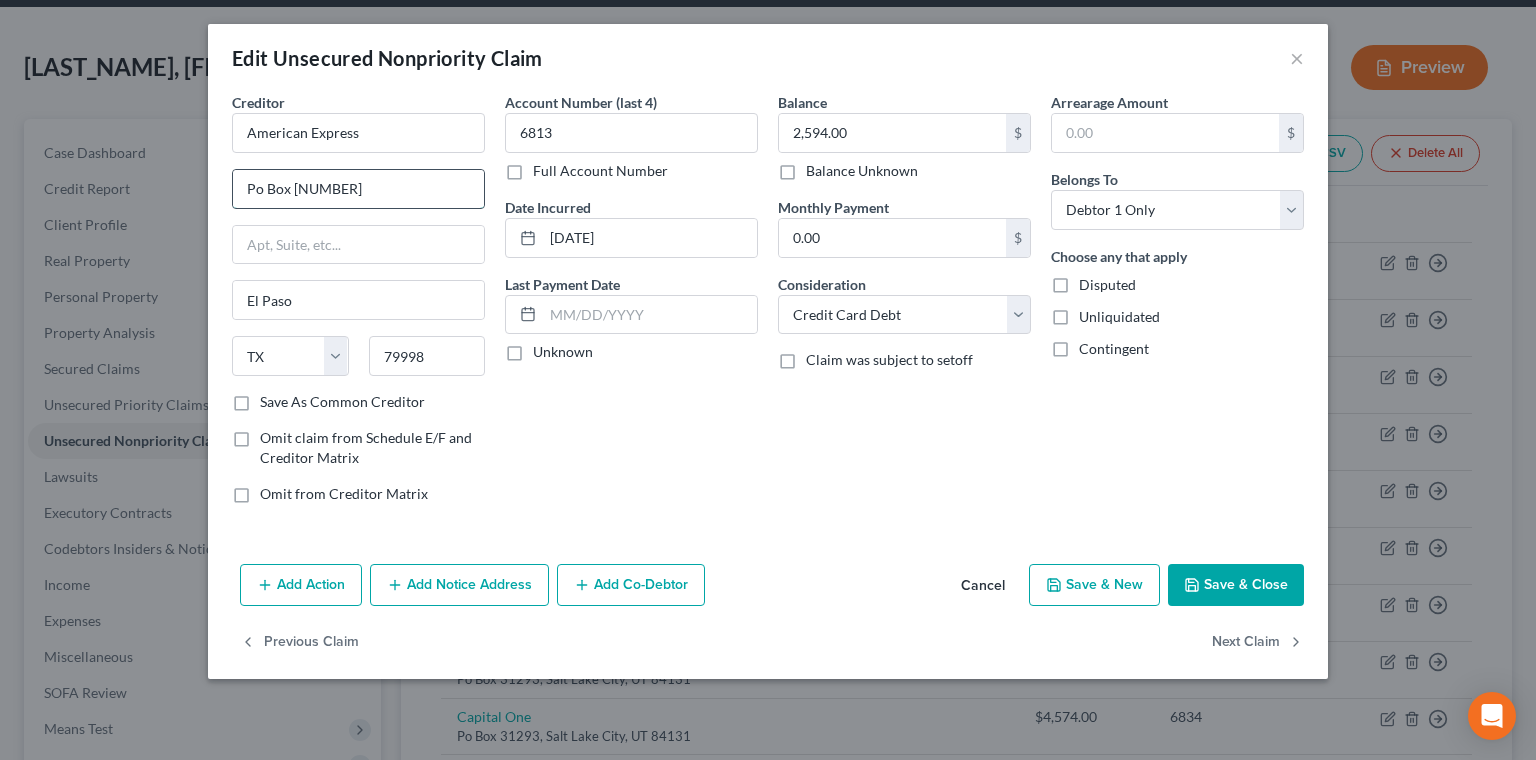 click on "Po Box [NUMBER]" at bounding box center (358, 189) 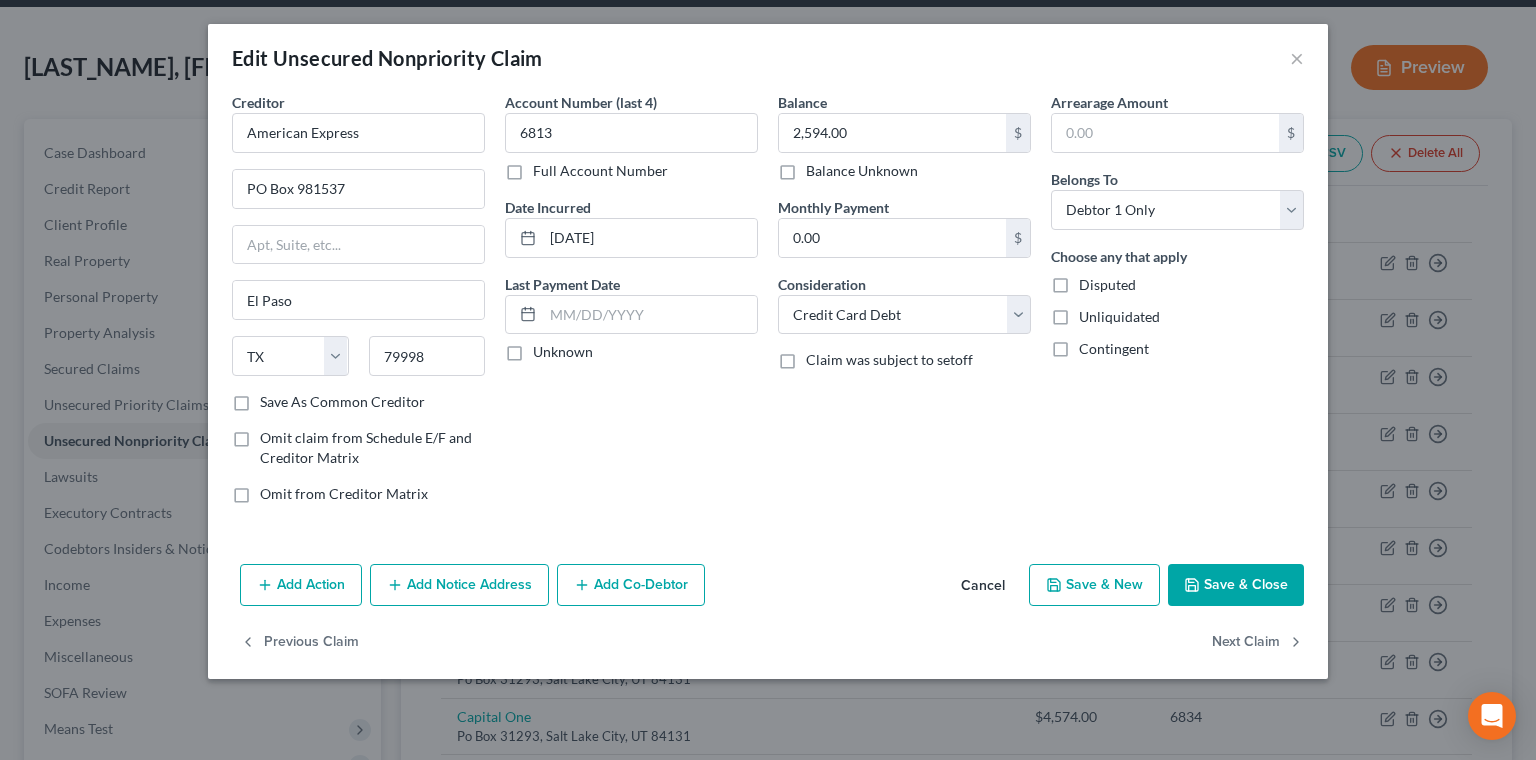 click on "Save & Close" at bounding box center (1236, 585) 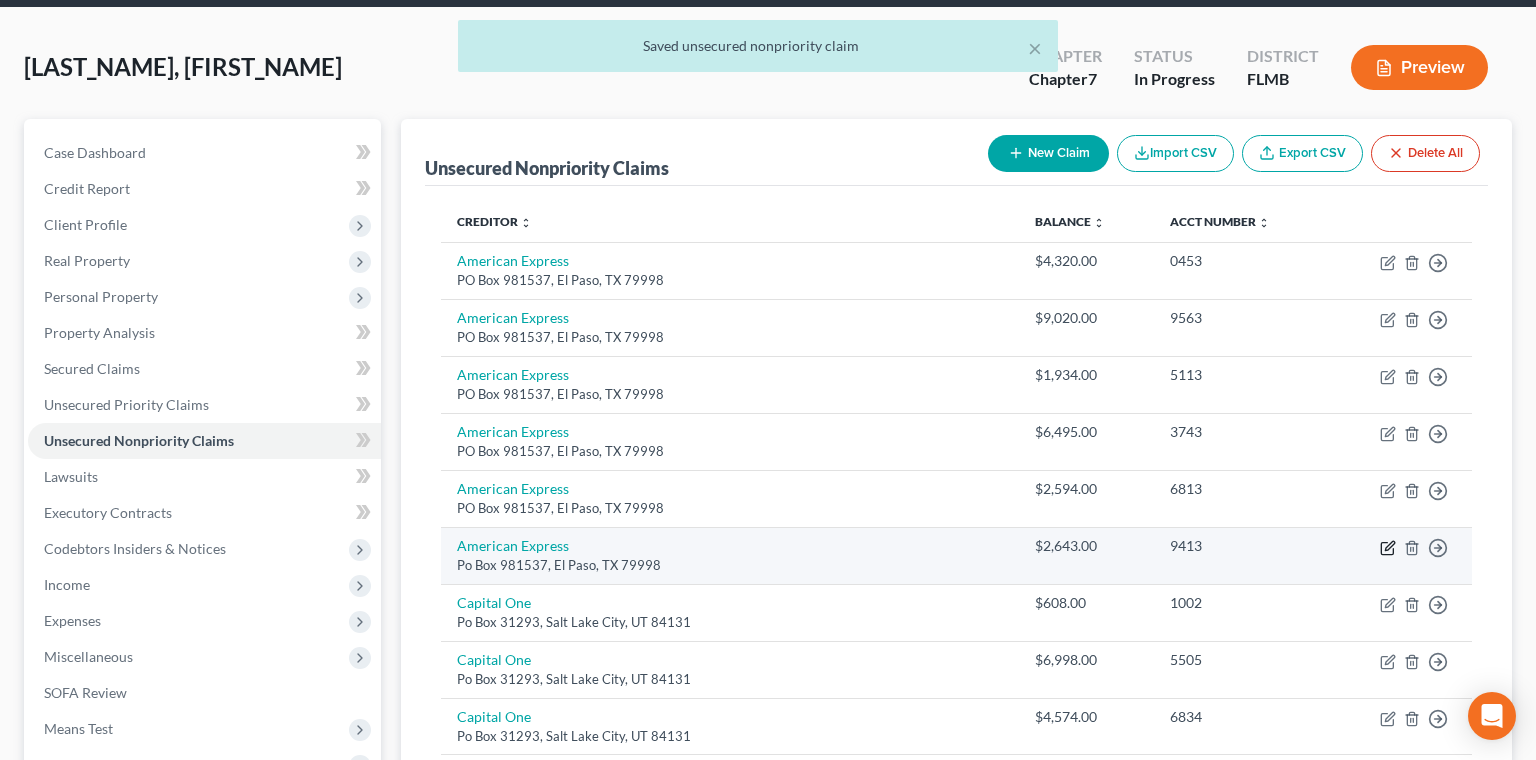 click 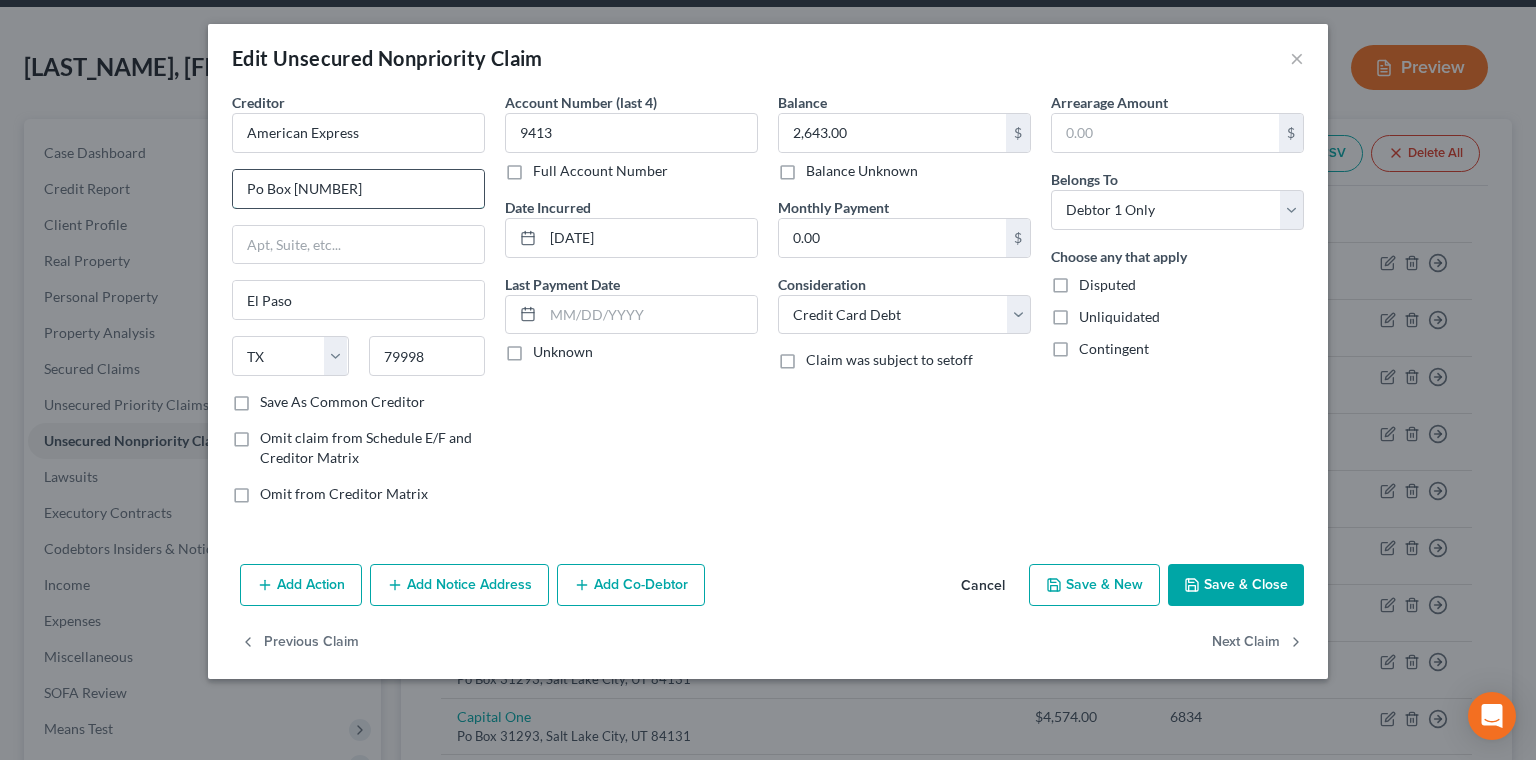 click on "Po Box [NUMBER]" at bounding box center (358, 189) 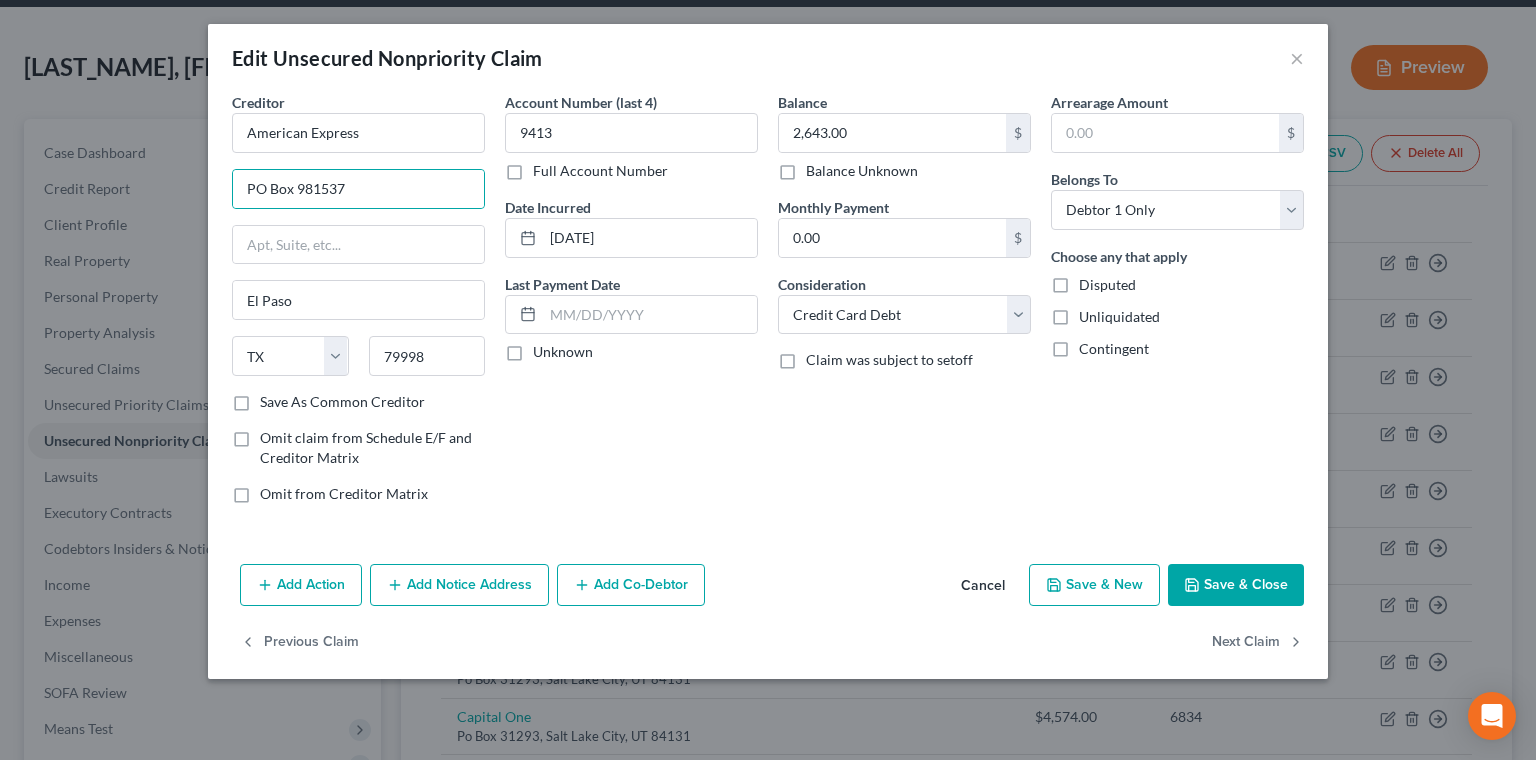 click on "Save & Close" at bounding box center (1236, 585) 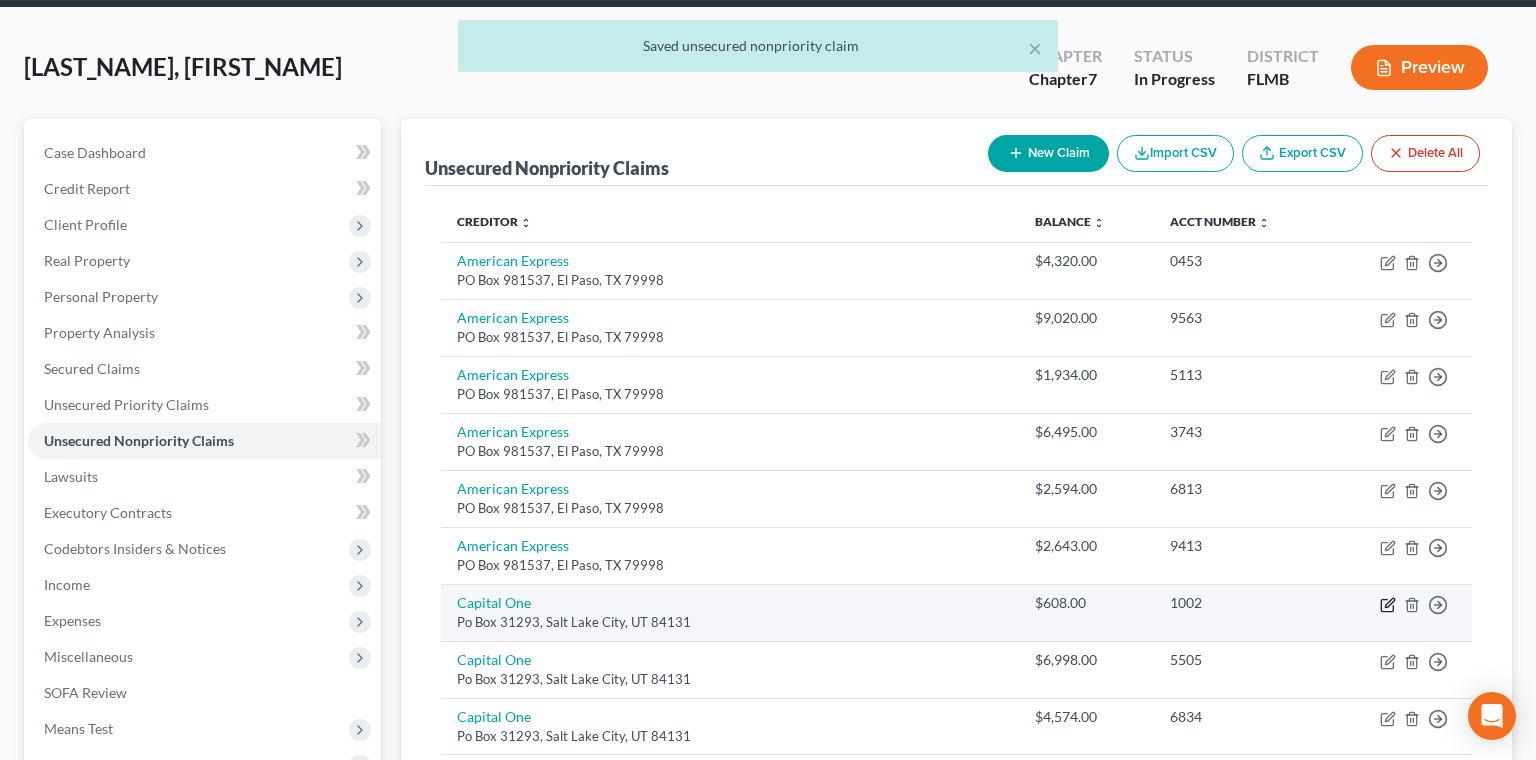 click 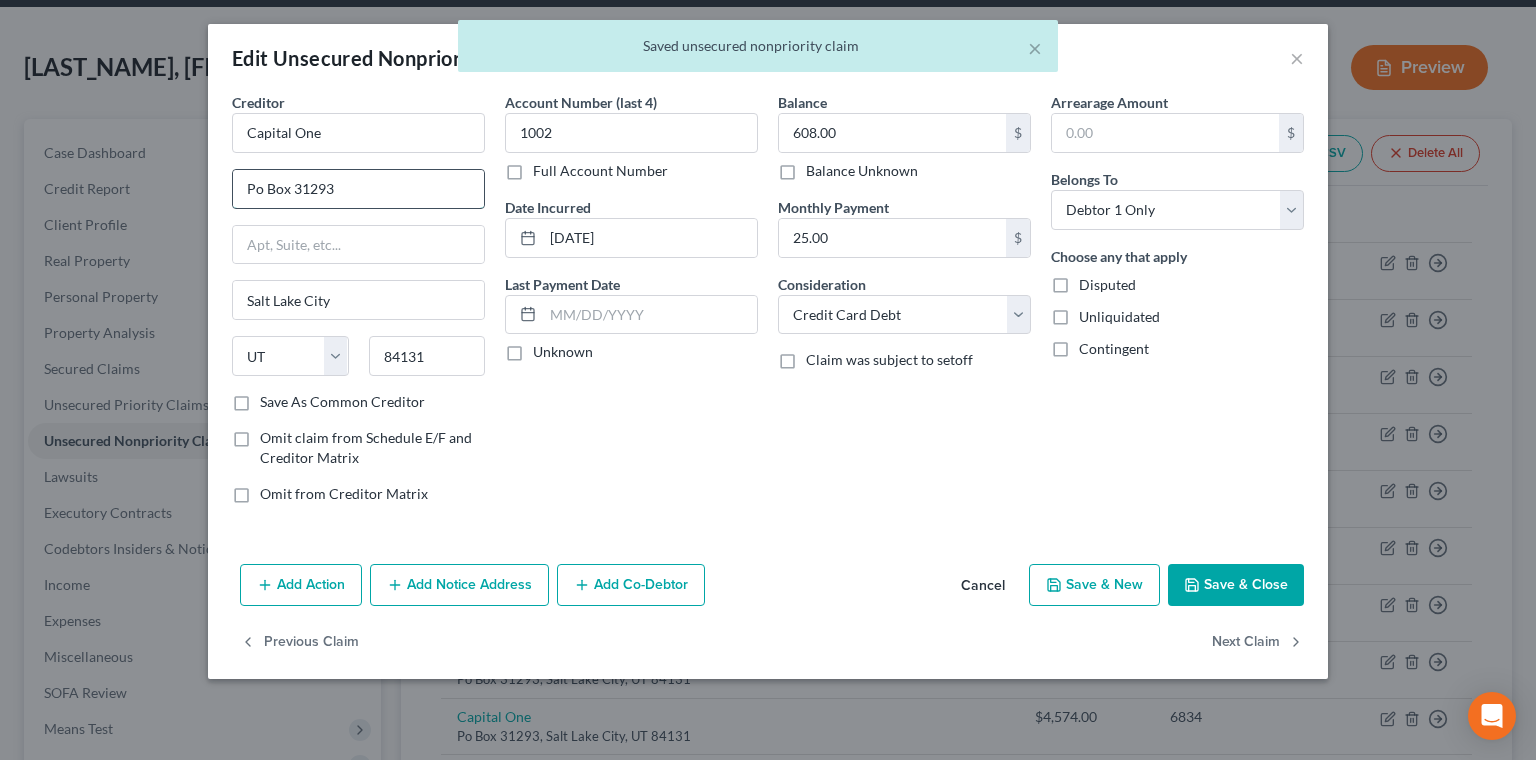 drag, startPoint x: 388, startPoint y: 139, endPoint x: 397, endPoint y: 149, distance: 13.453624 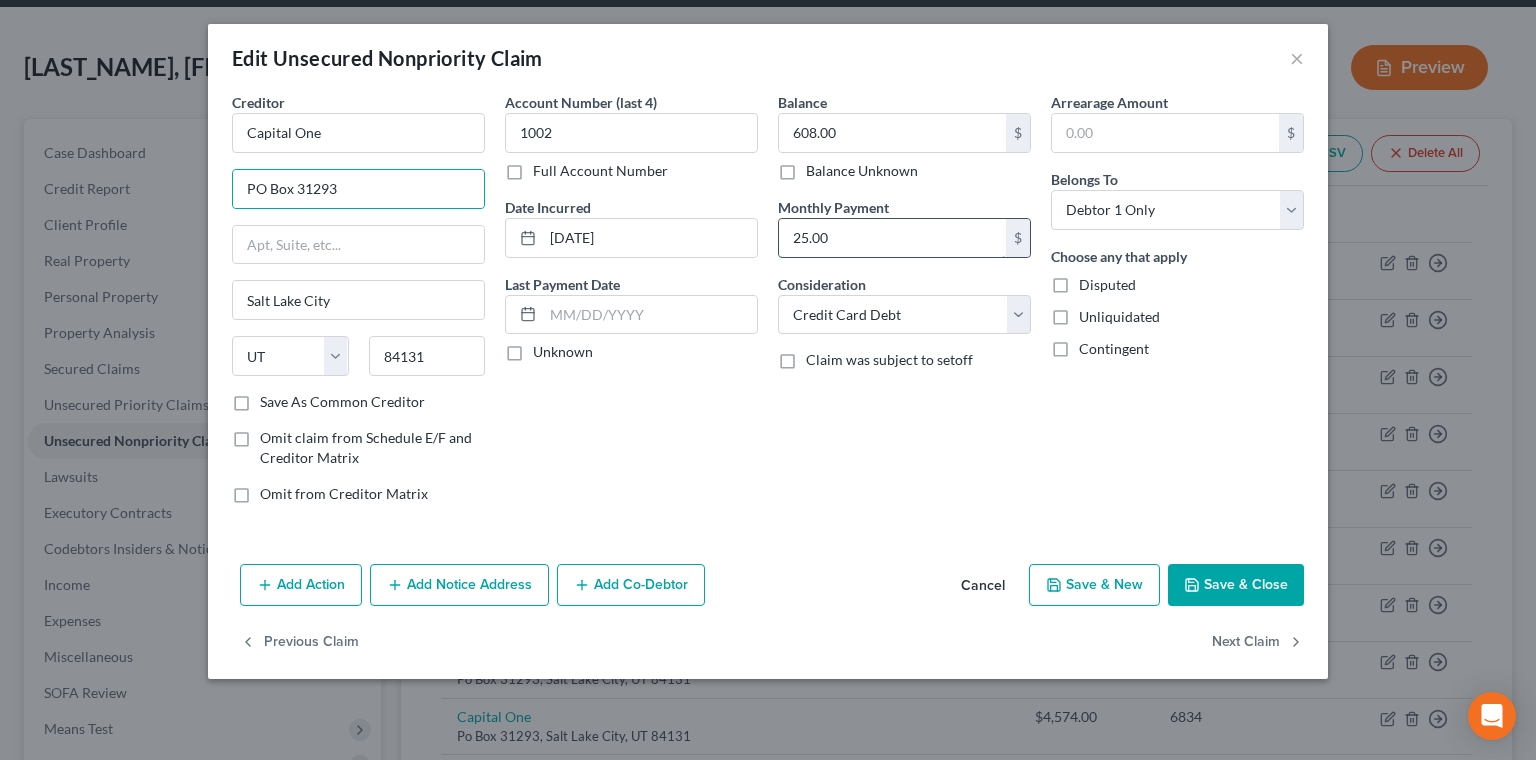 click on "25.00" at bounding box center (892, 238) 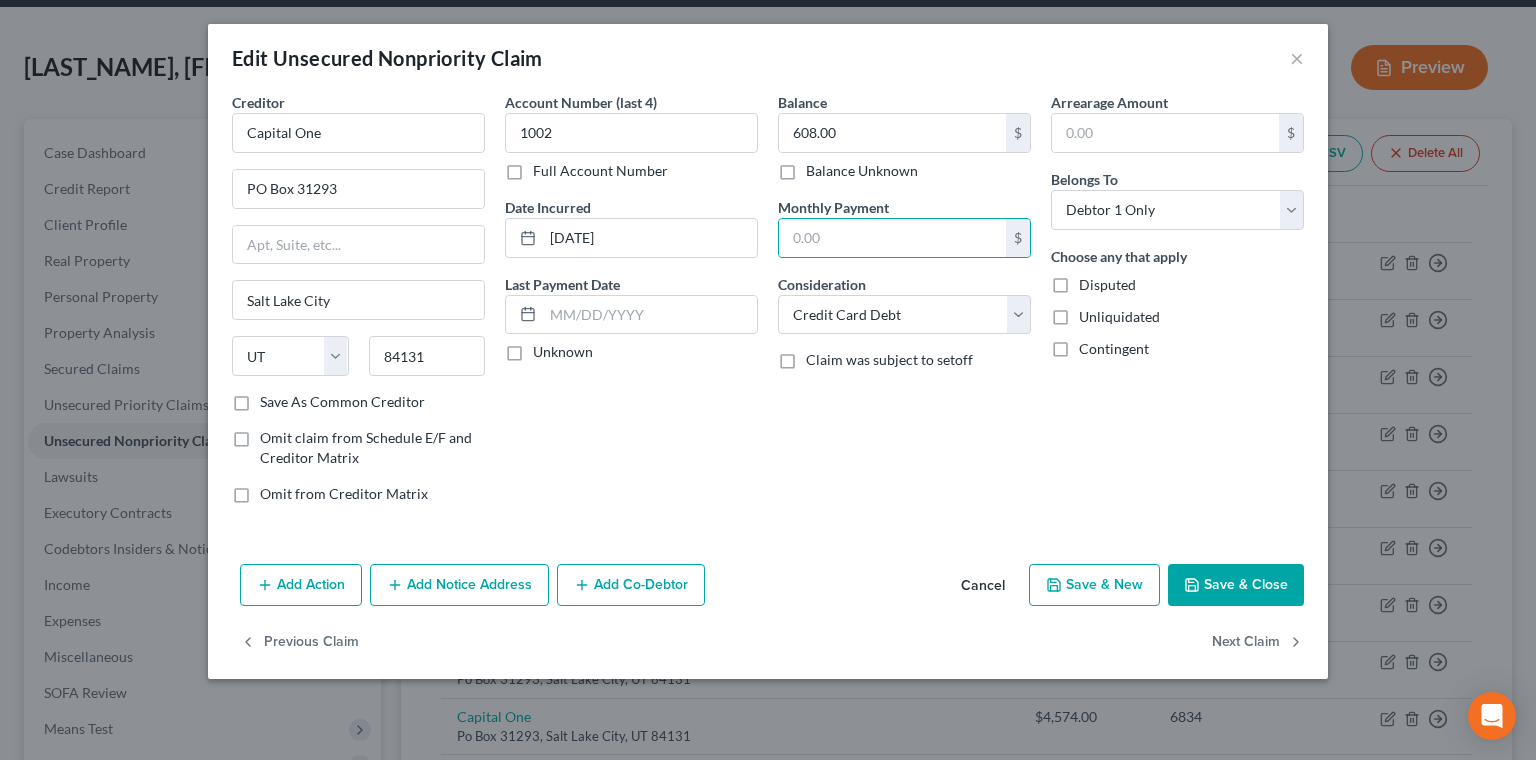 click on "Save & Close" at bounding box center (1236, 585) 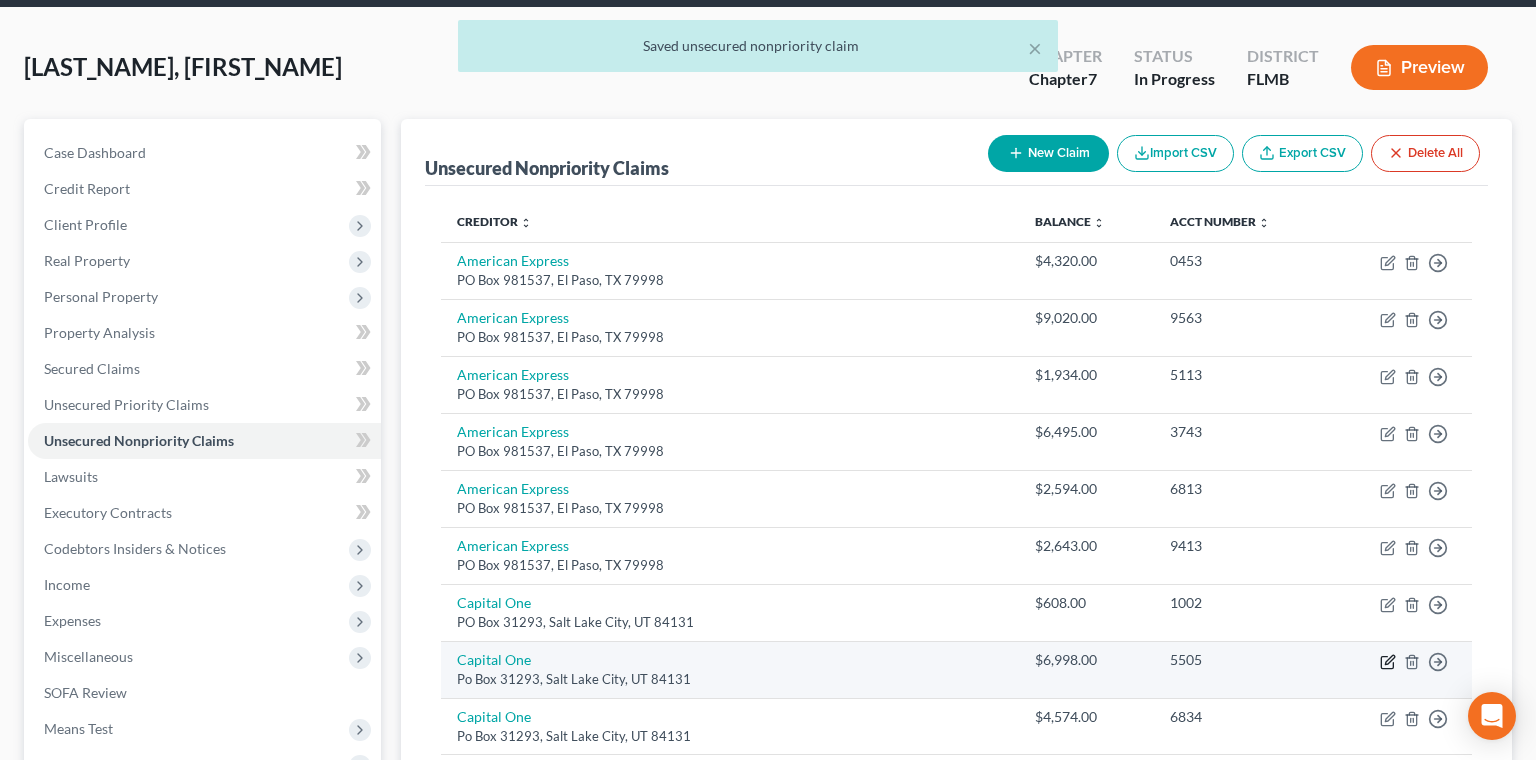 click 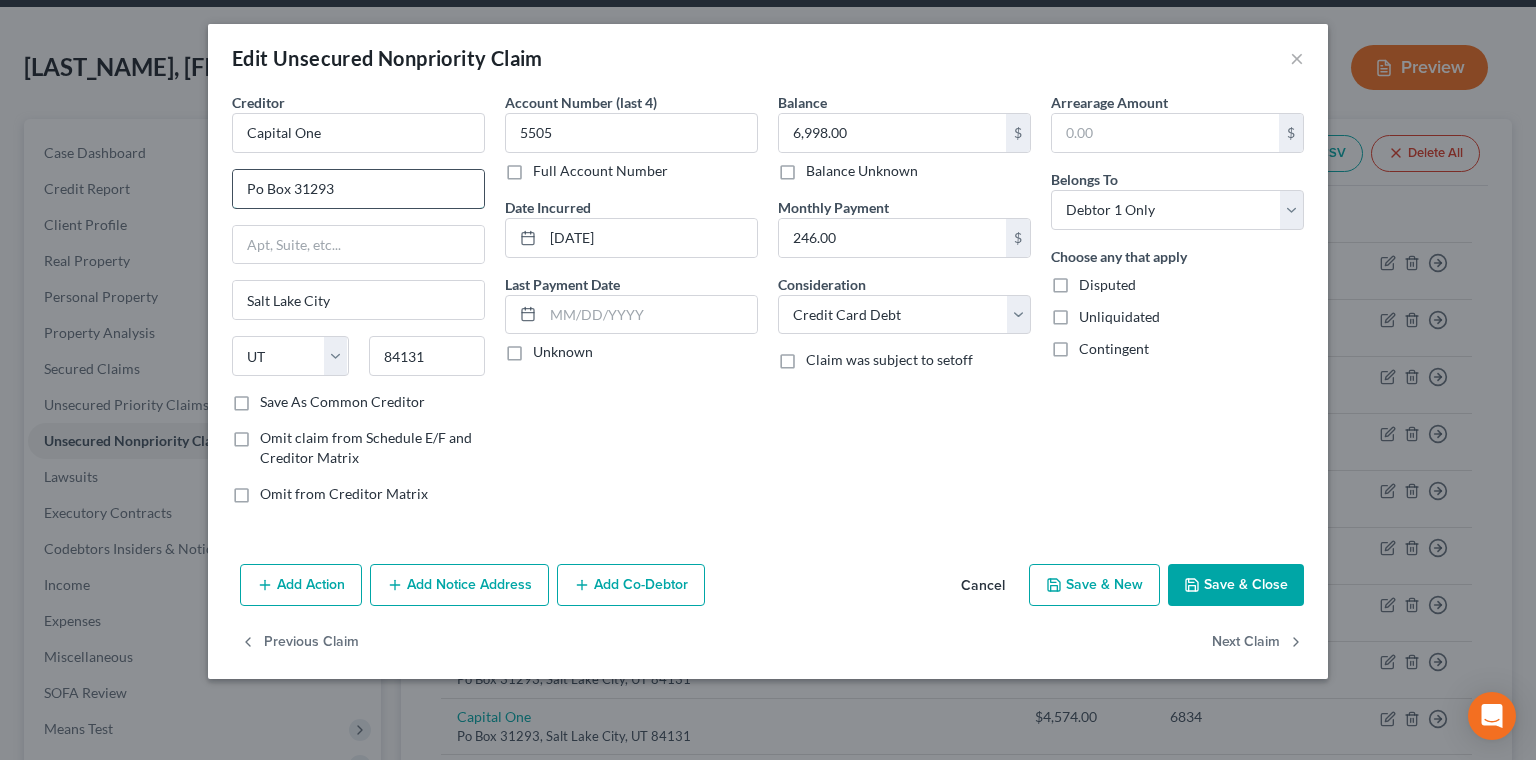 click on "Po Box 31293" at bounding box center (358, 189) 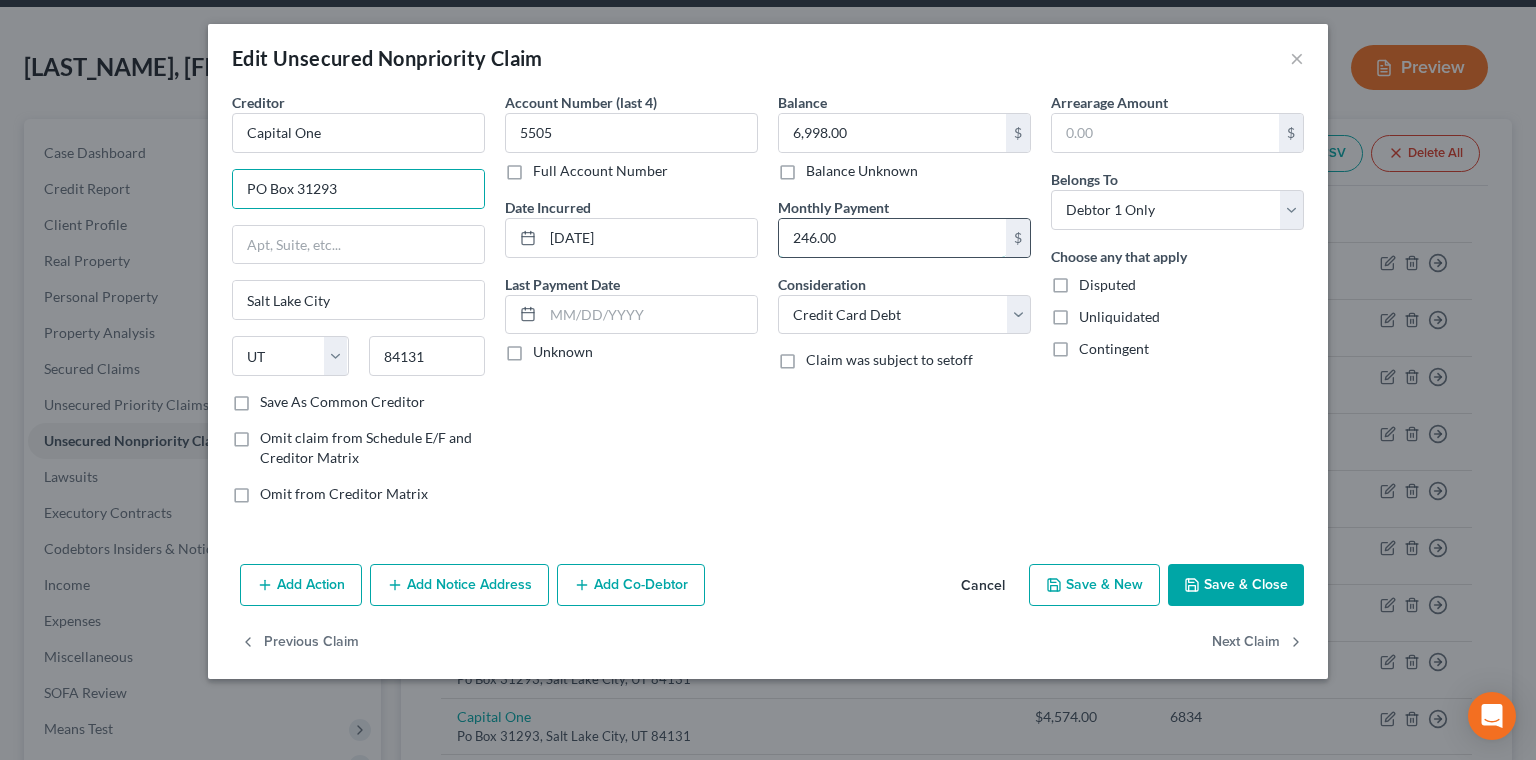 click on "246.00" at bounding box center (892, 238) 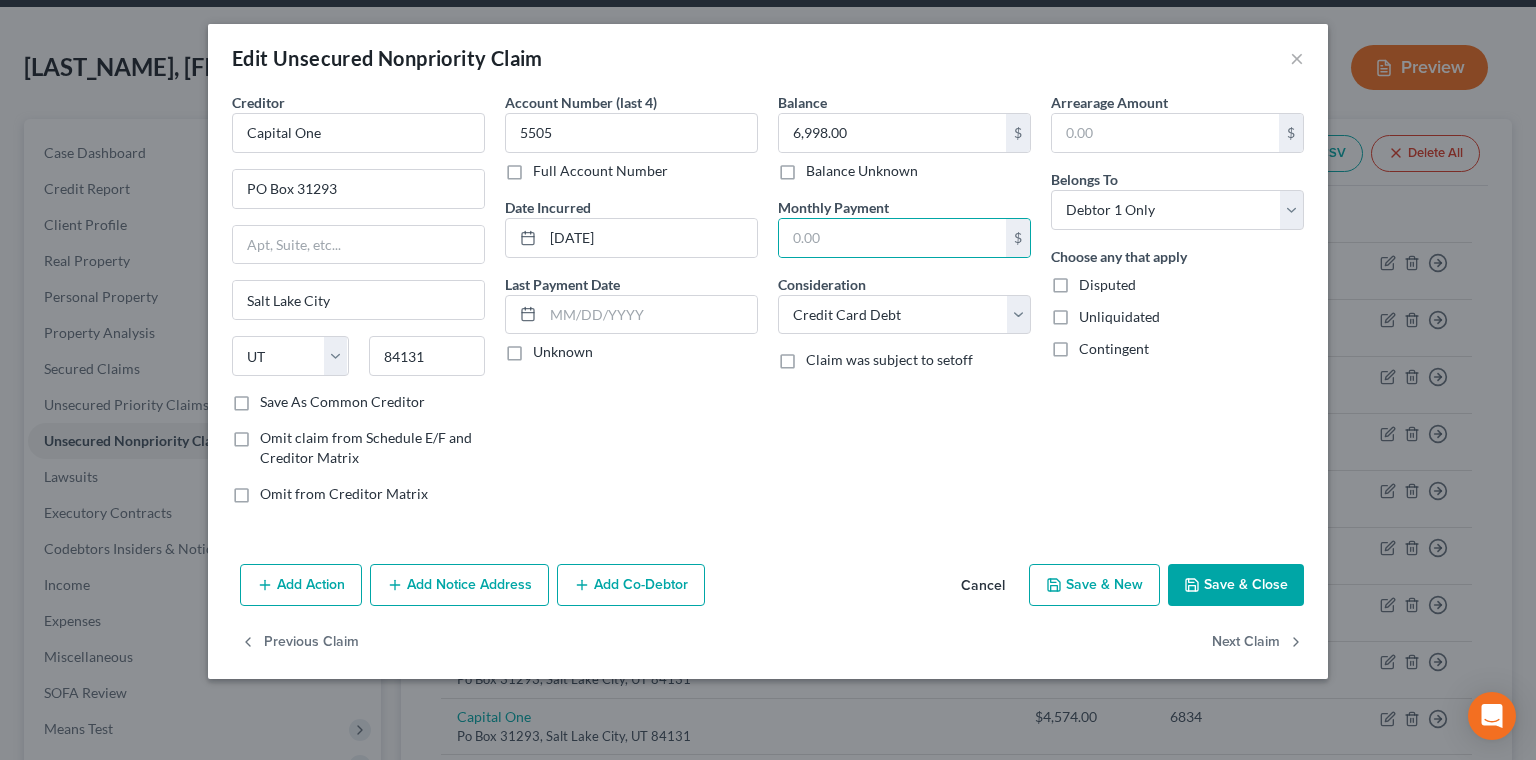 click on "Save & Close" at bounding box center [1236, 585] 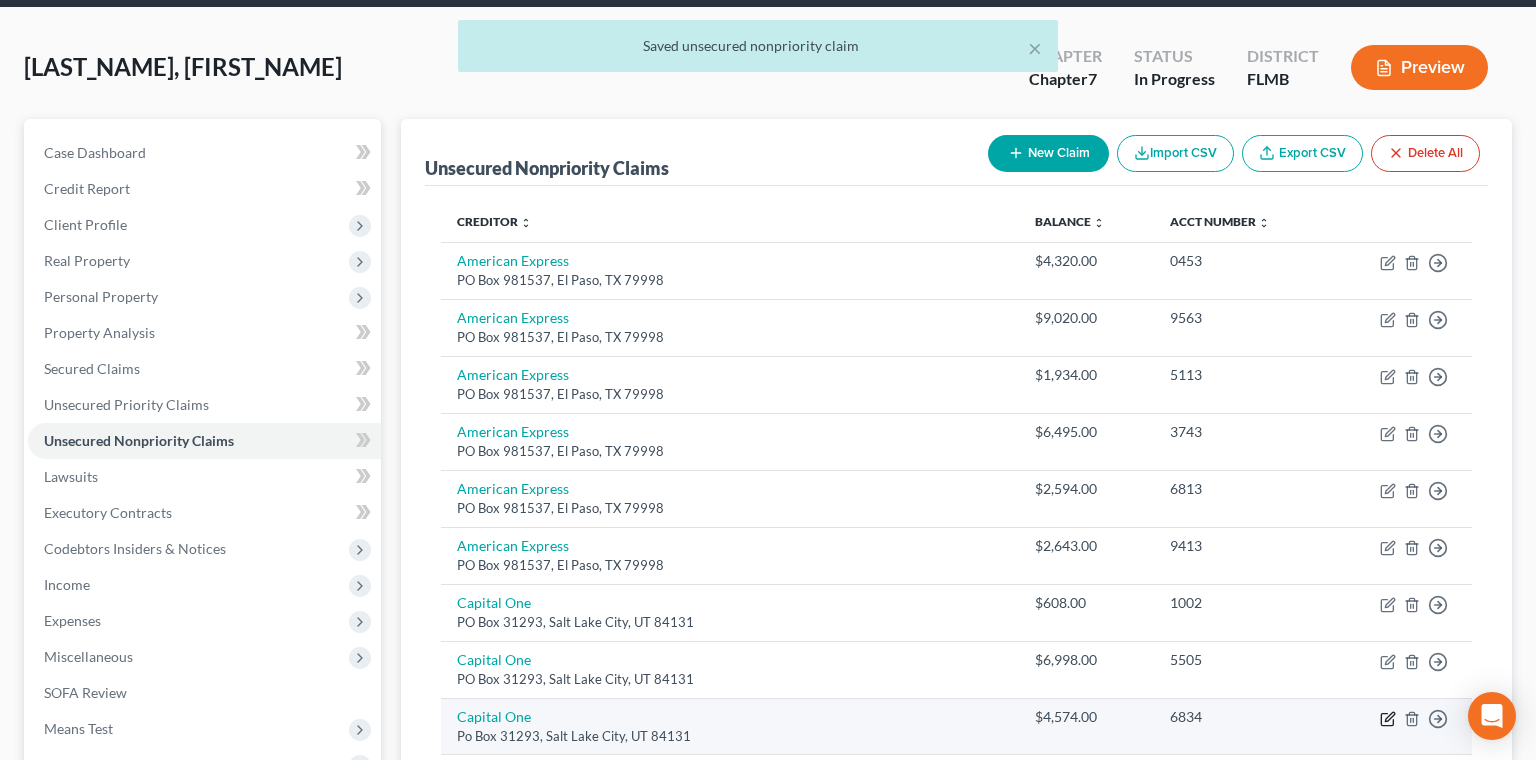click 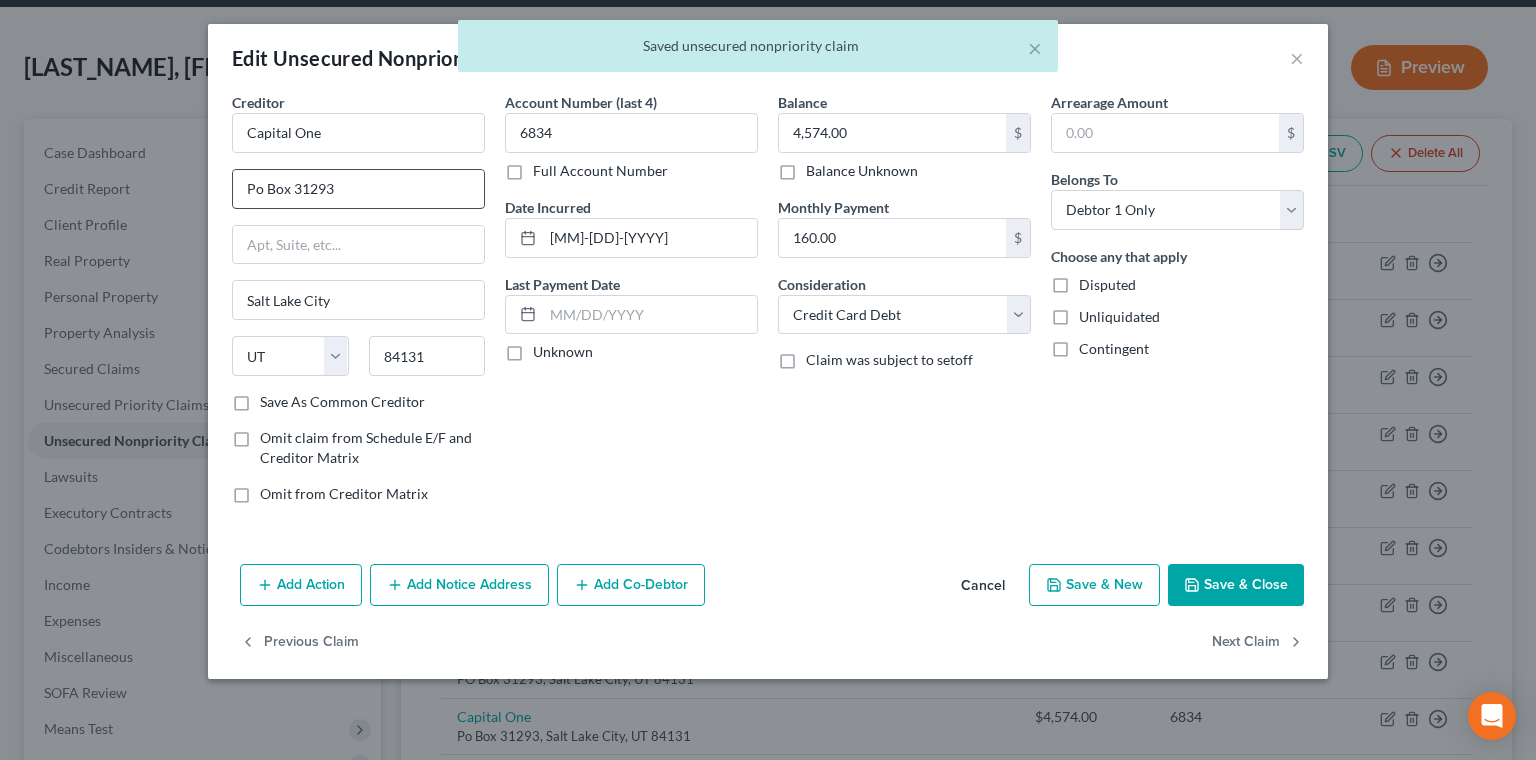 click on "Po Box 31293" at bounding box center (358, 189) 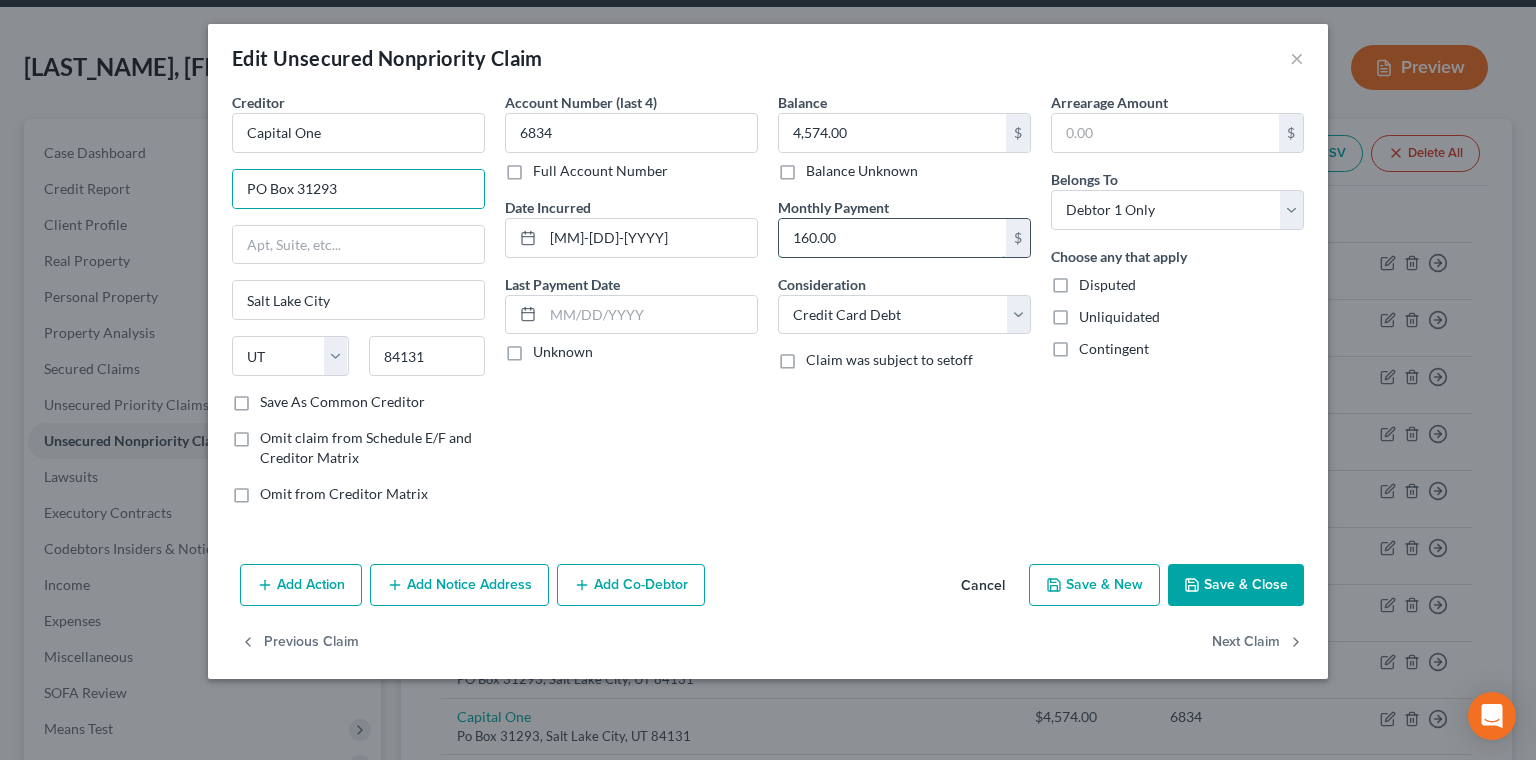 click on "160.00" at bounding box center (892, 238) 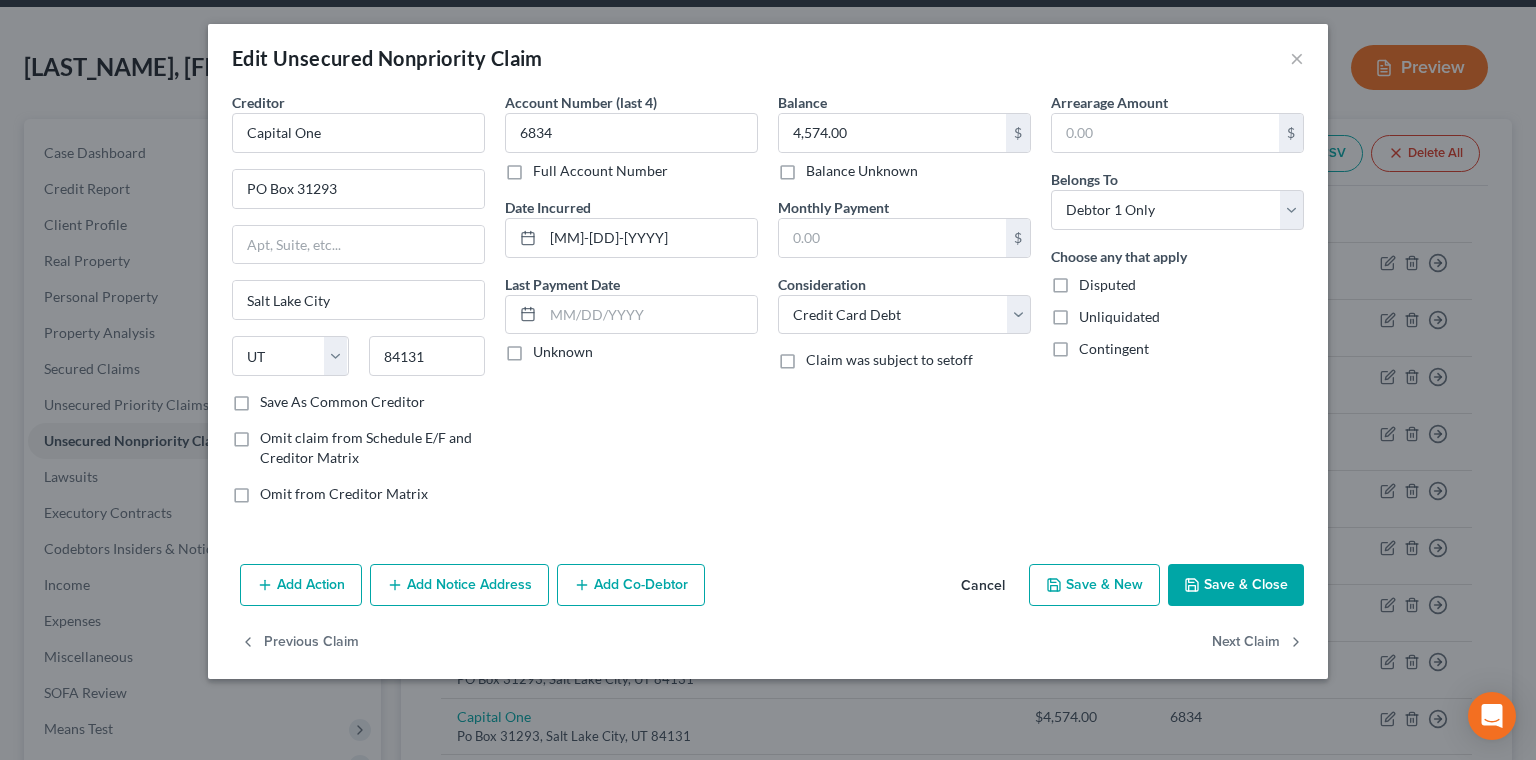 click on "Save & Close" at bounding box center (1236, 585) 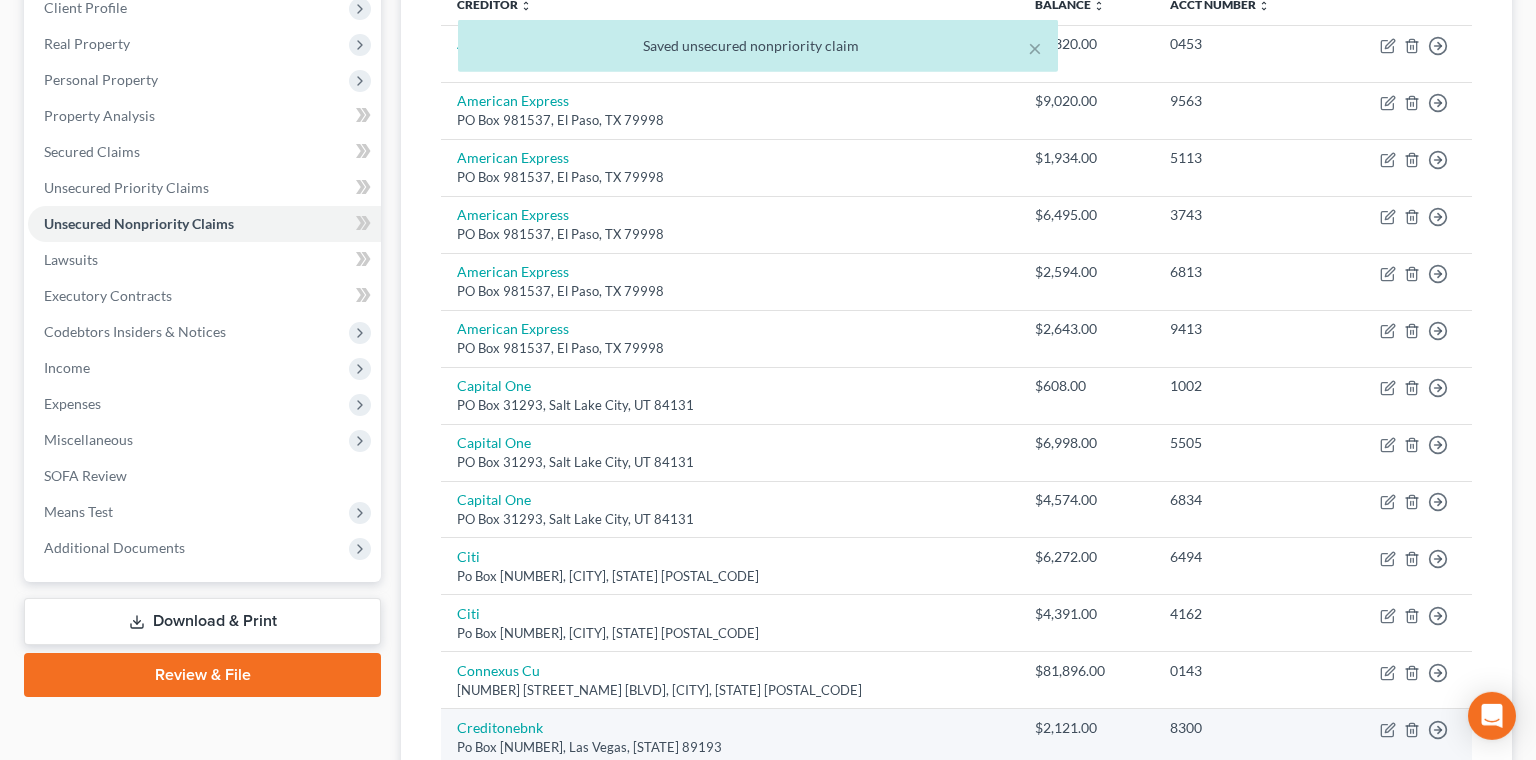 scroll, scrollTop: 304, scrollLeft: 0, axis: vertical 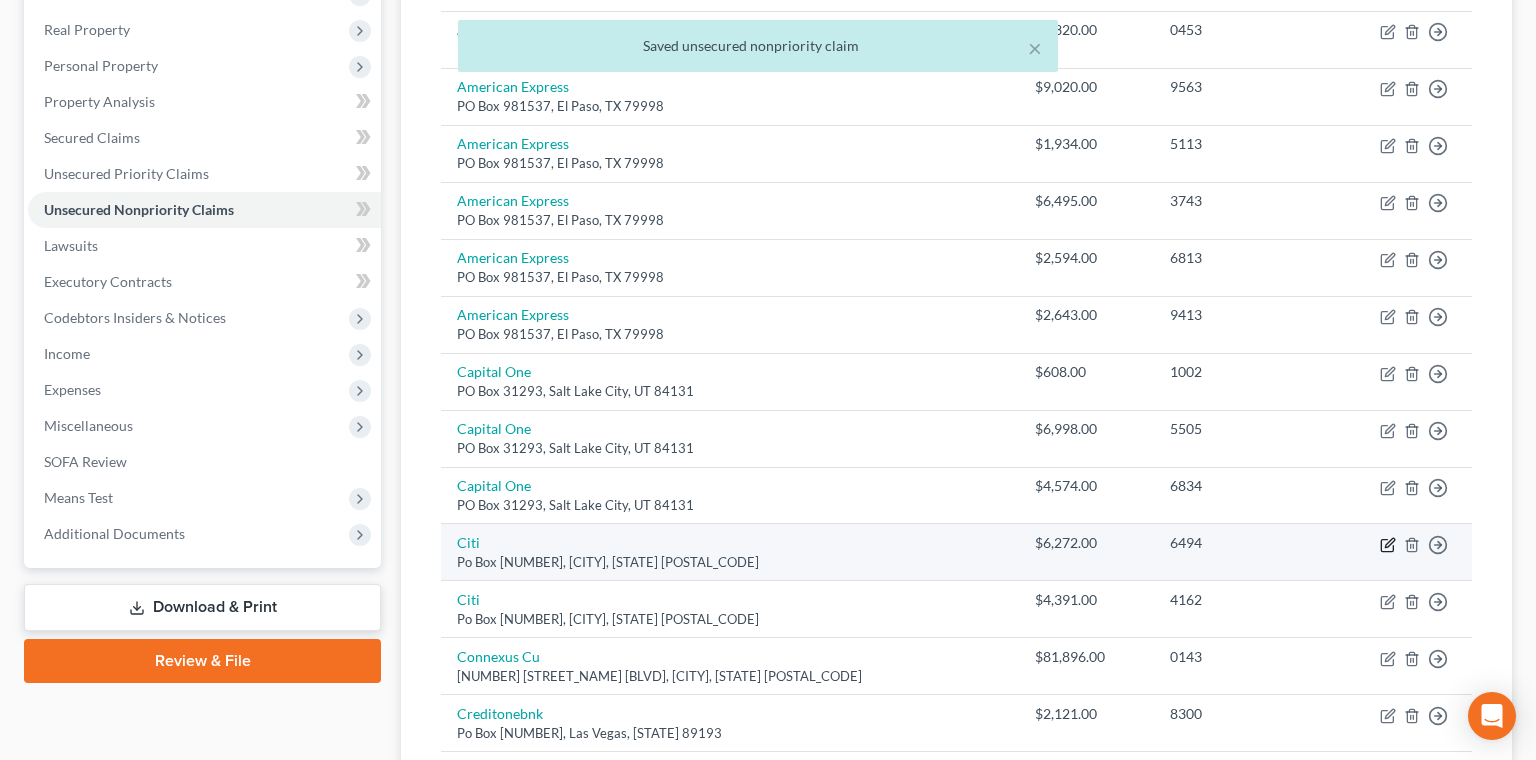click 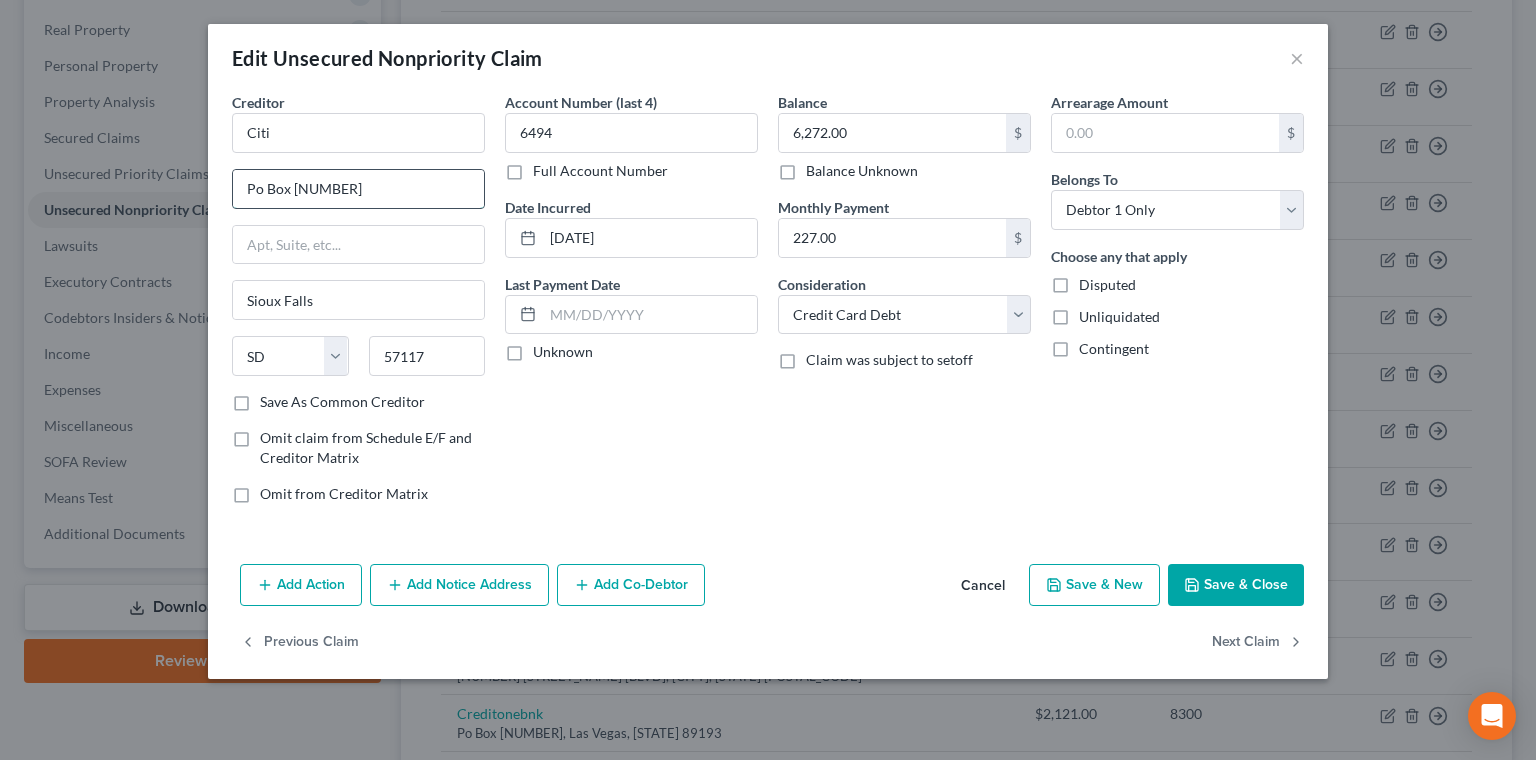 click on "Po Box [NUMBER]" at bounding box center (358, 189) 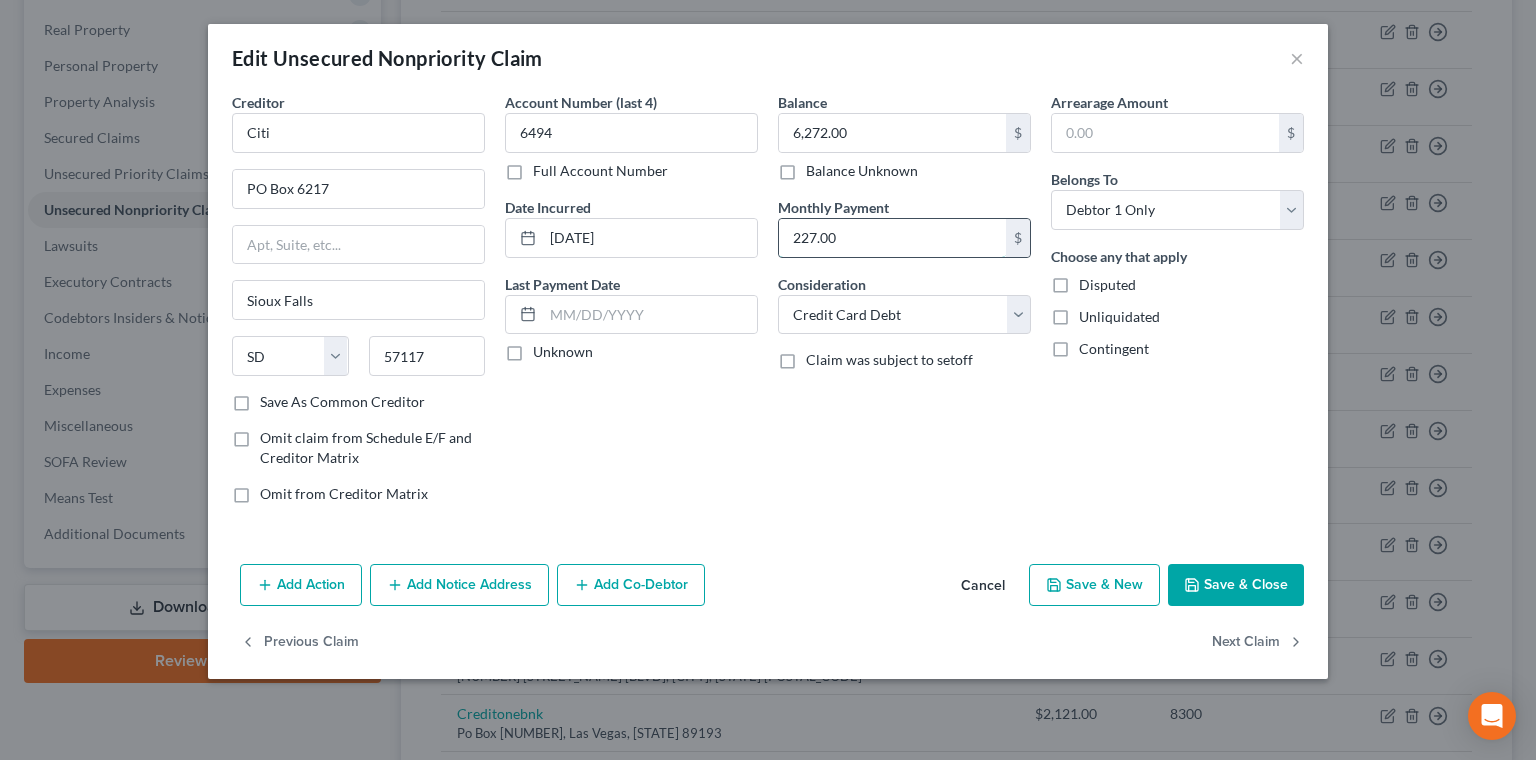 click on "227.00" at bounding box center [892, 238] 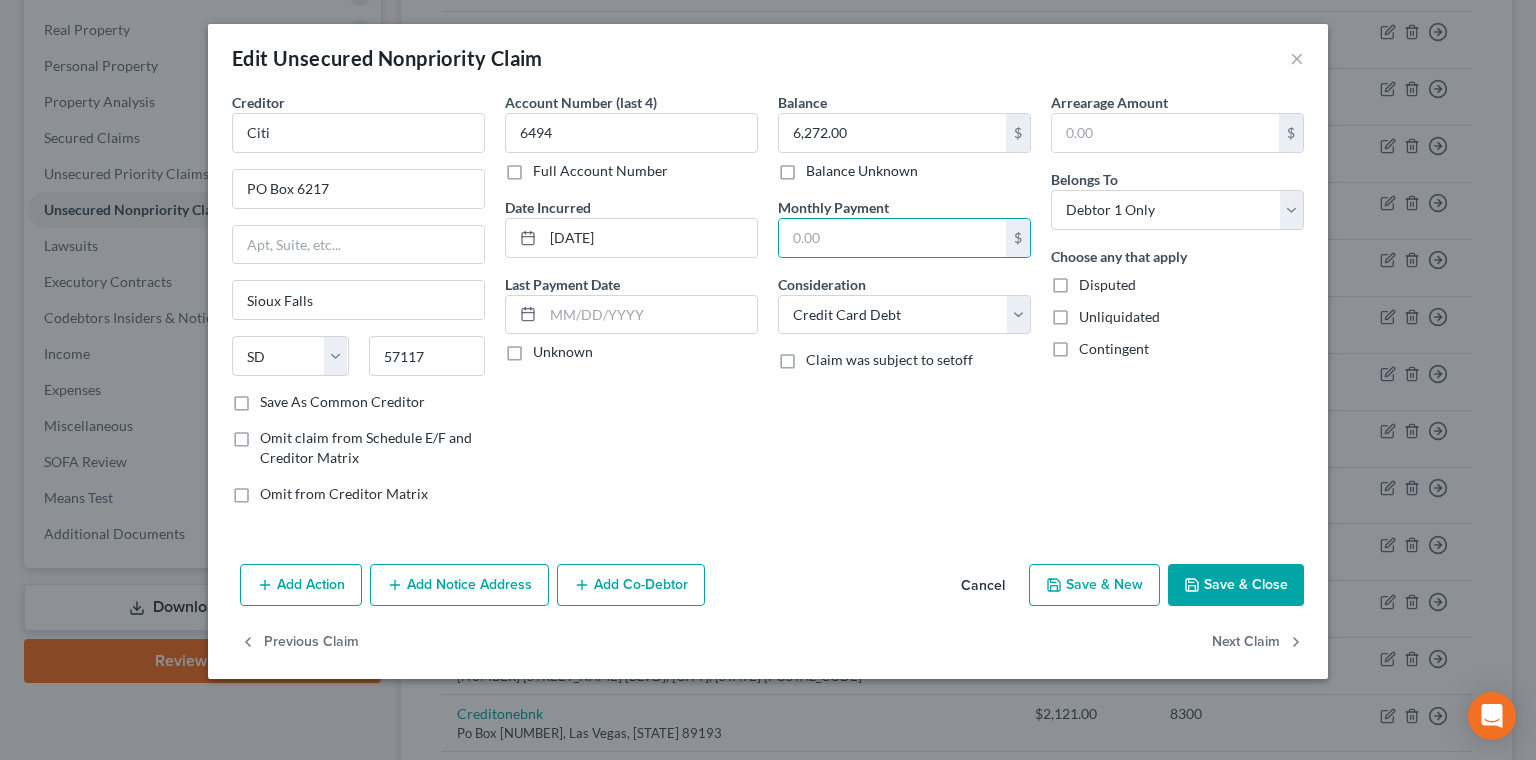 click on "Save & Close" at bounding box center [1236, 585] 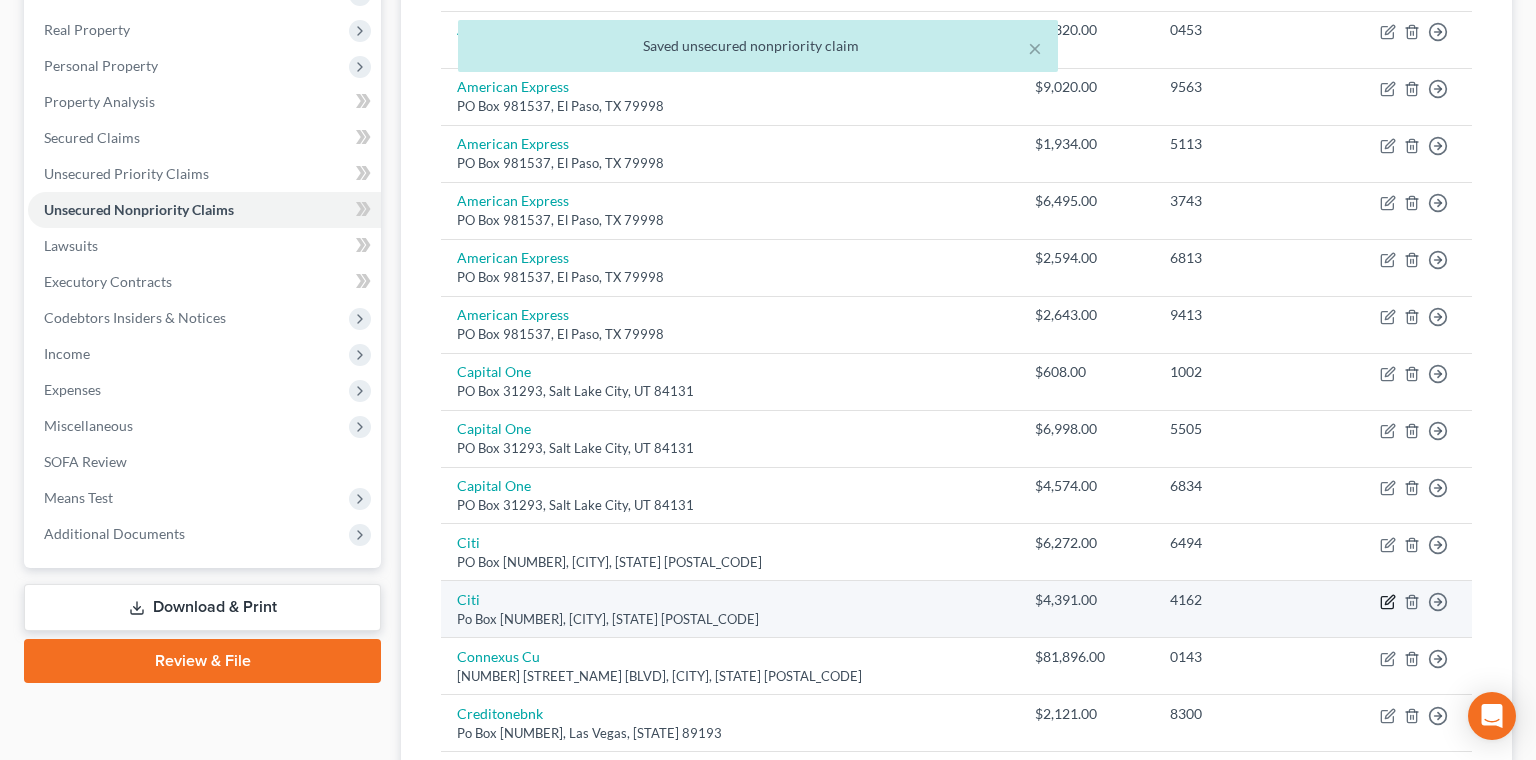 click 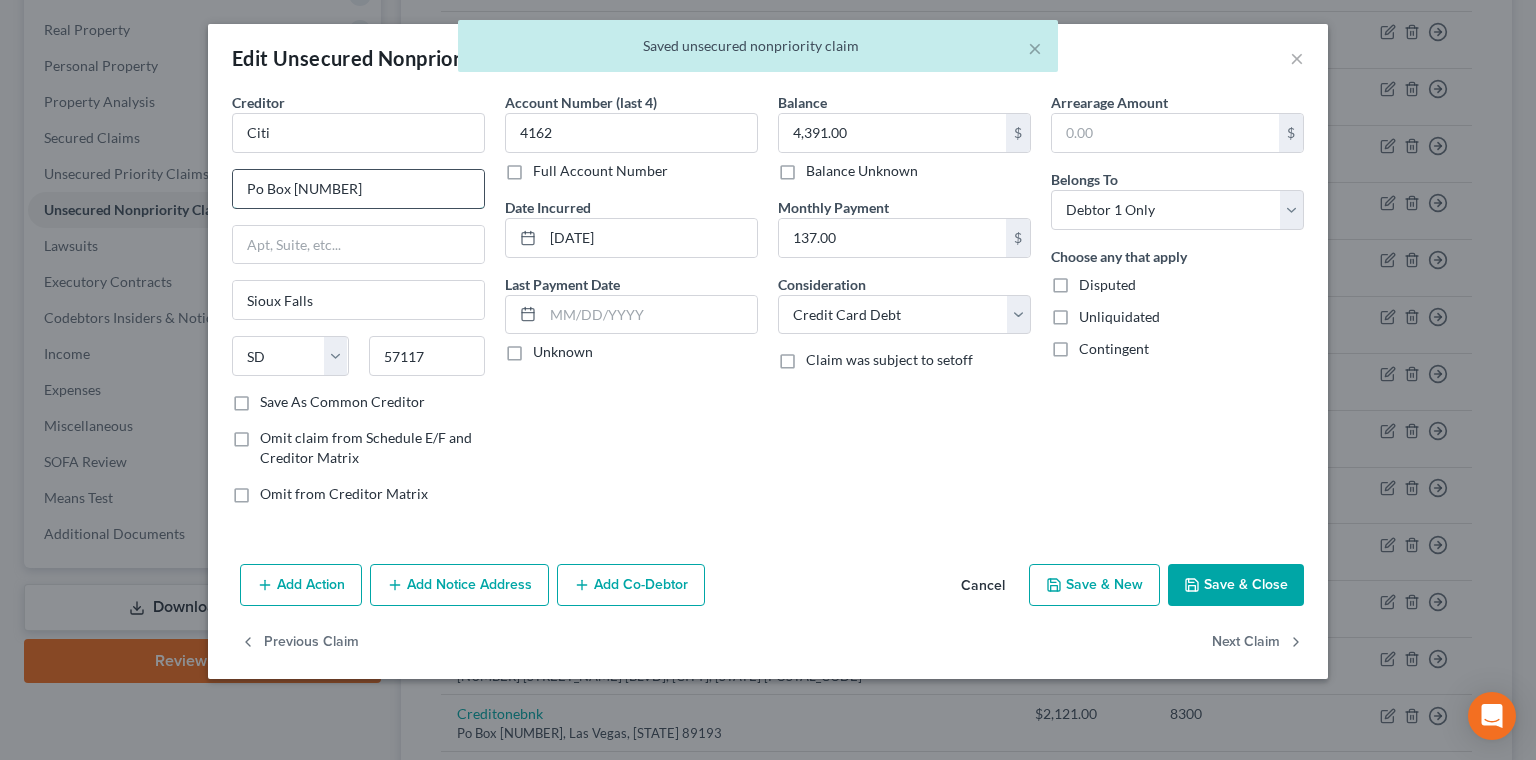 click on "Po Box [NUMBER]" at bounding box center [358, 189] 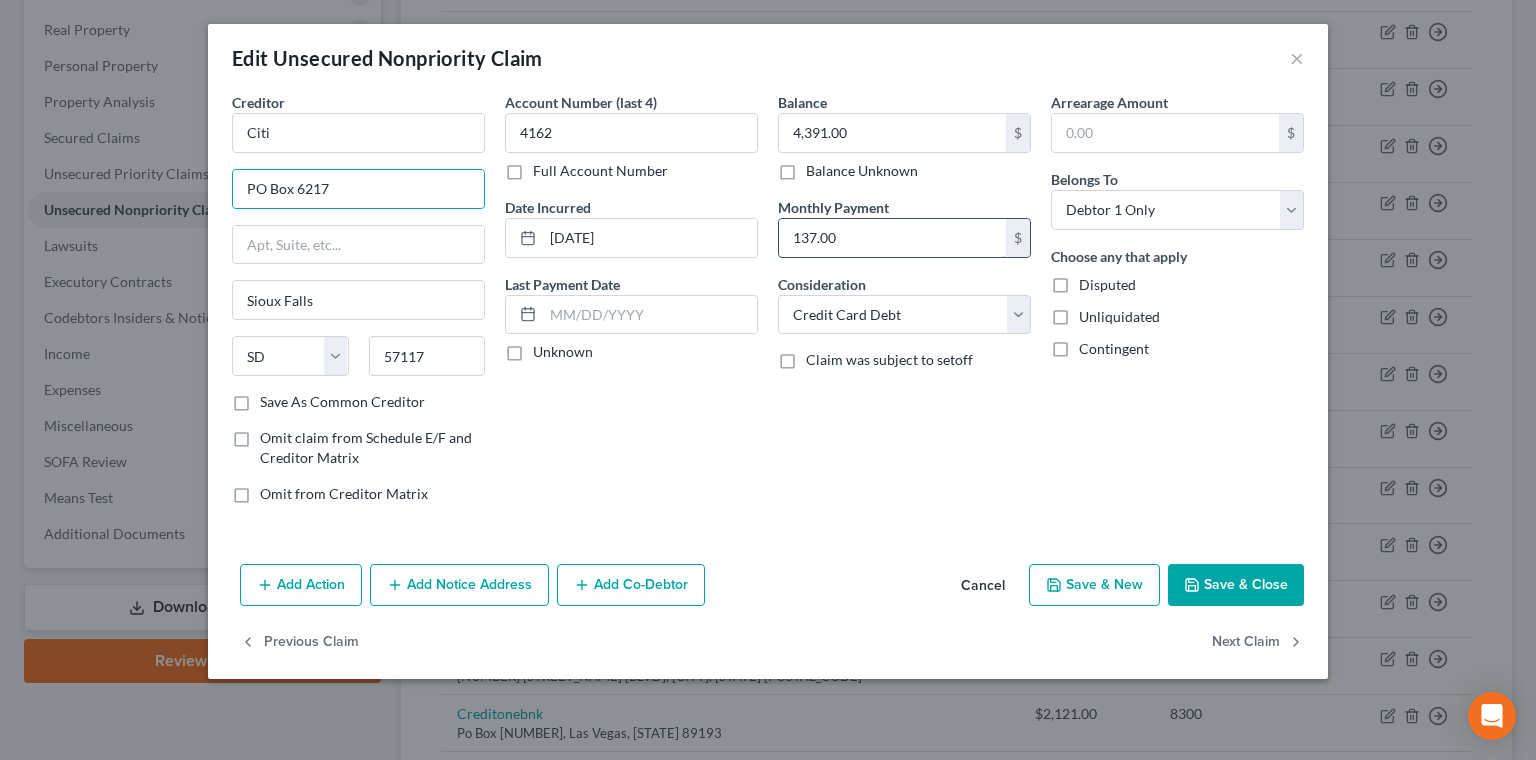 click on "137.00" at bounding box center [892, 238] 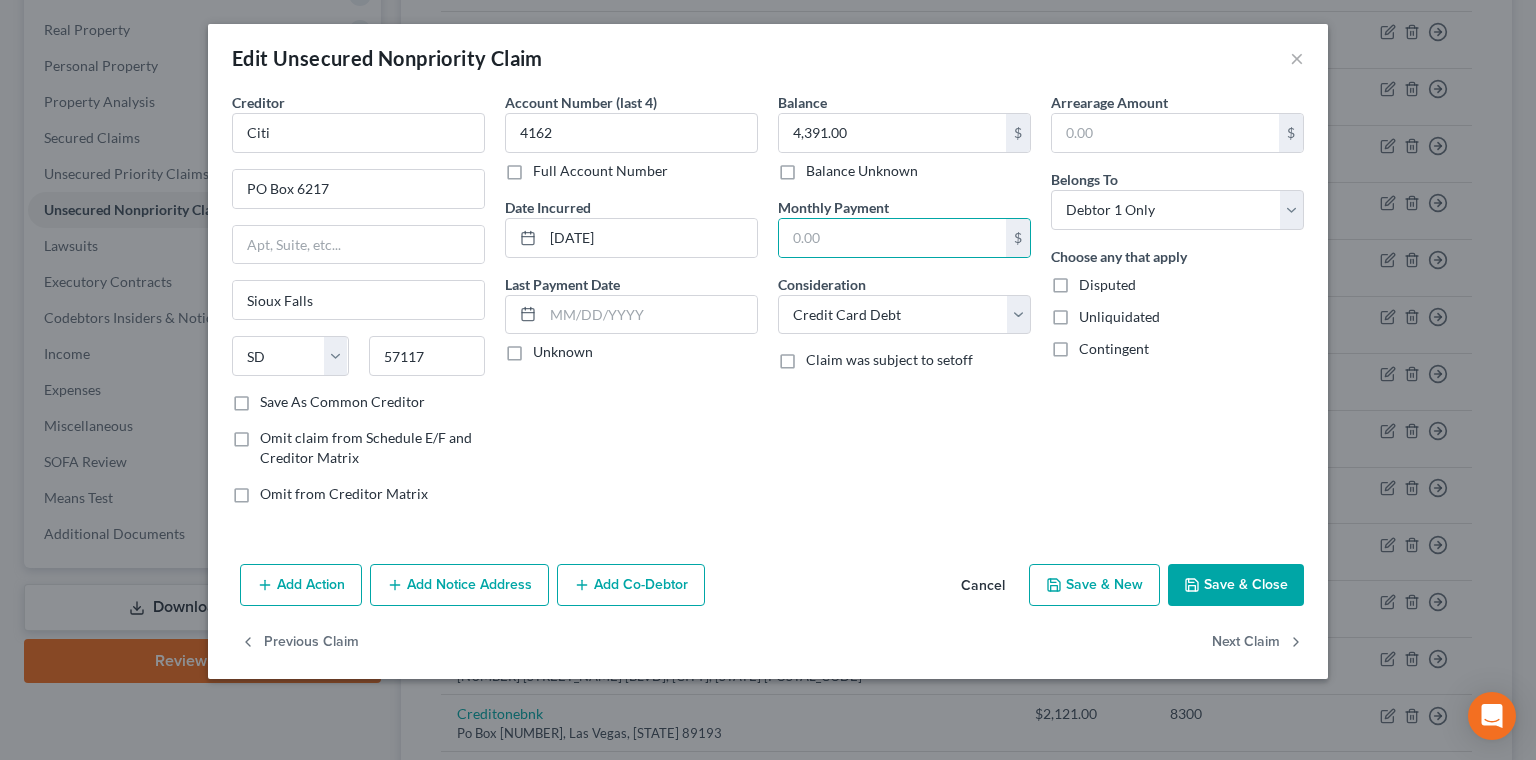 click on "Save & Close" at bounding box center (1236, 585) 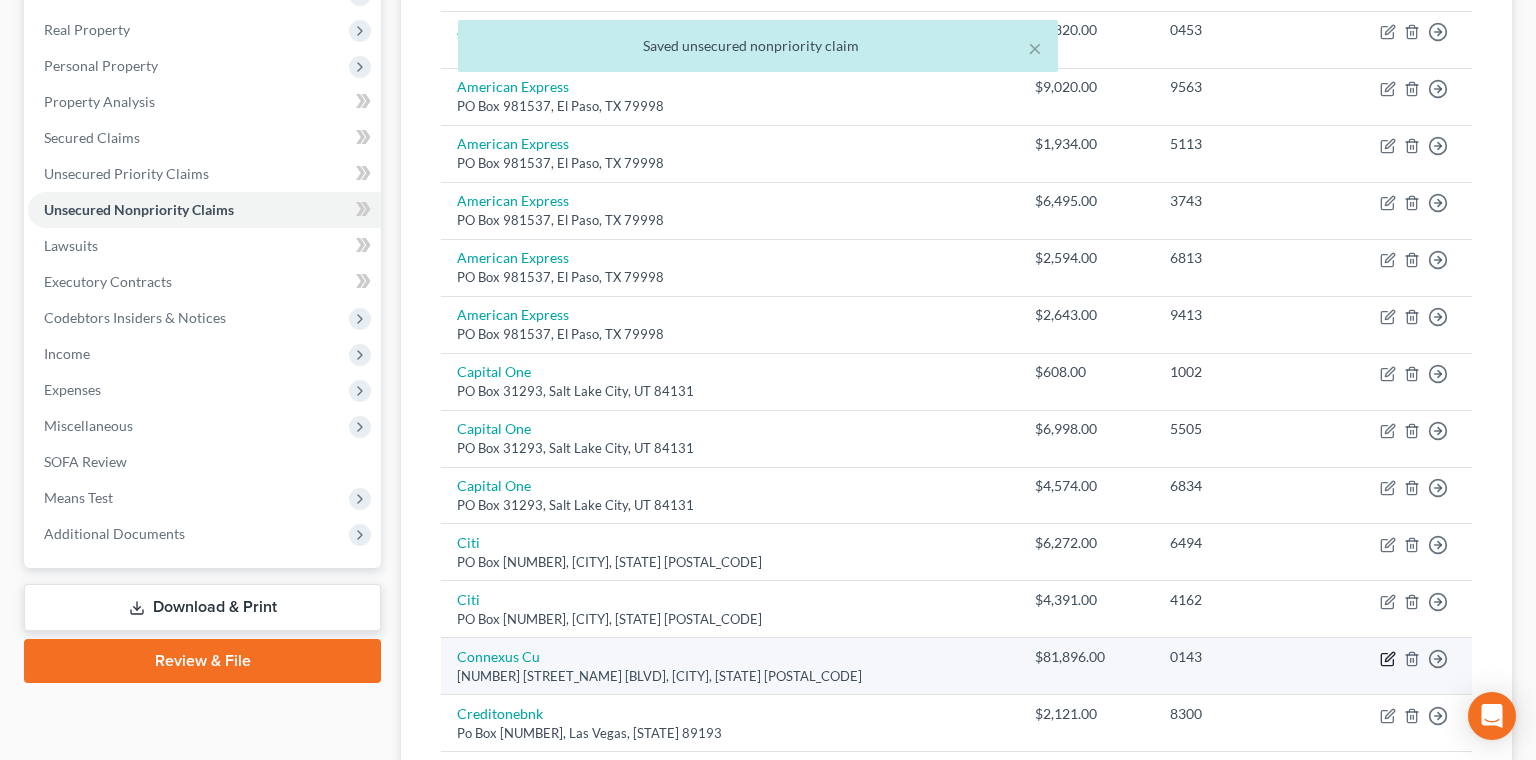 click 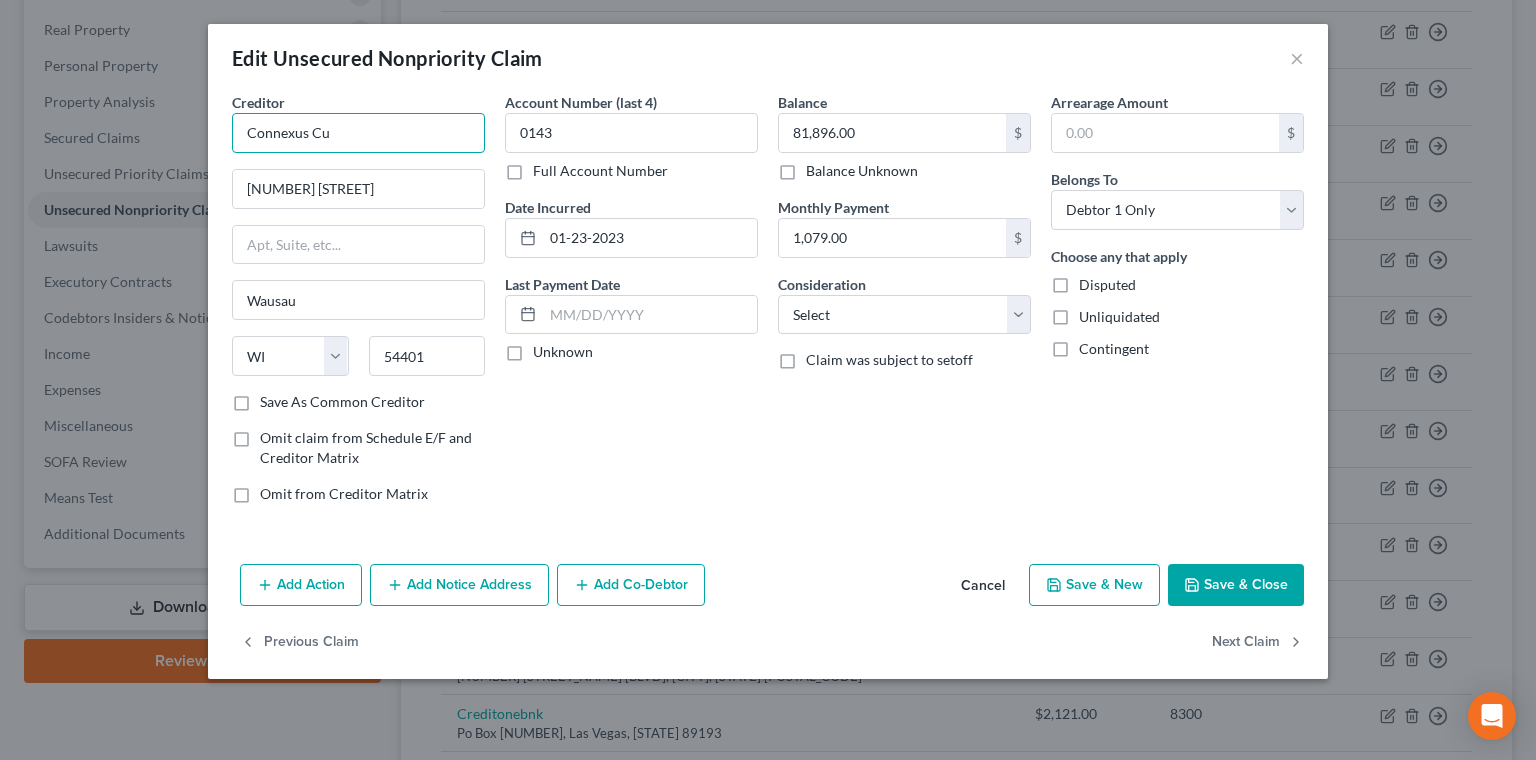 click on "Connexus Cu" at bounding box center (358, 133) 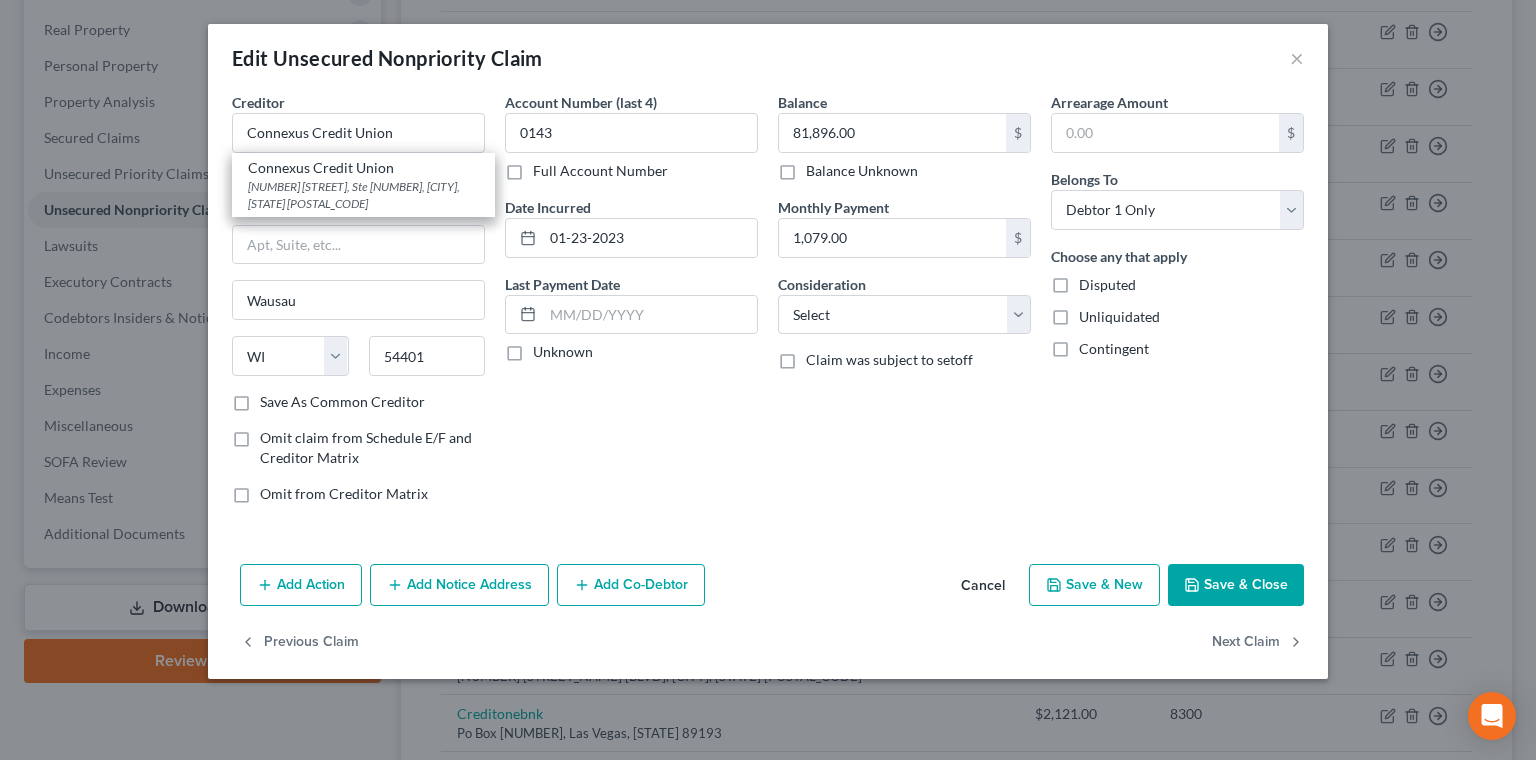 click on "Account Number (last 4)
0143
Full Account Number
Date Incurred         [DATE] Last Payment Date         Unknown" at bounding box center [631, 306] 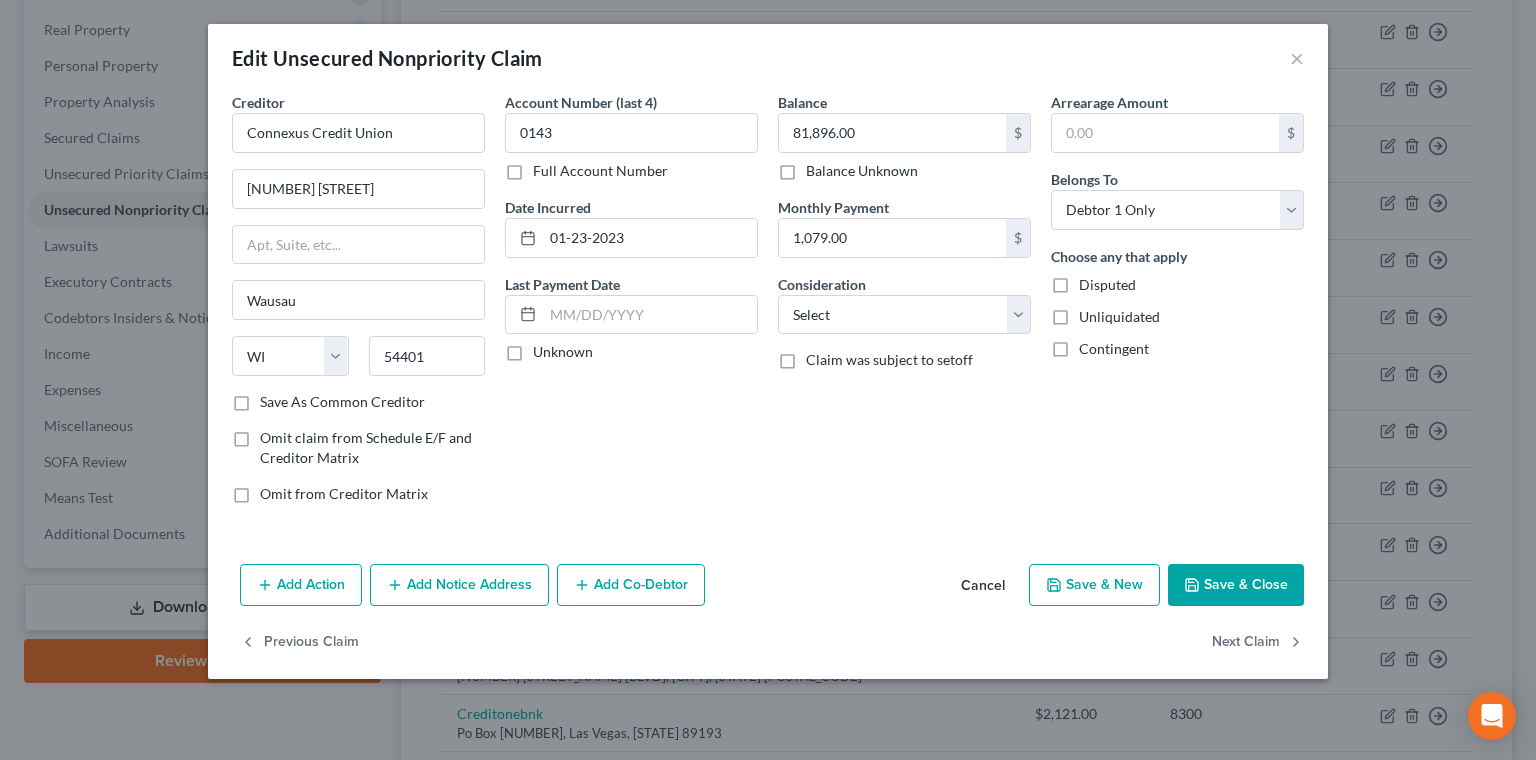 click on "Save & Close" at bounding box center [1236, 585] 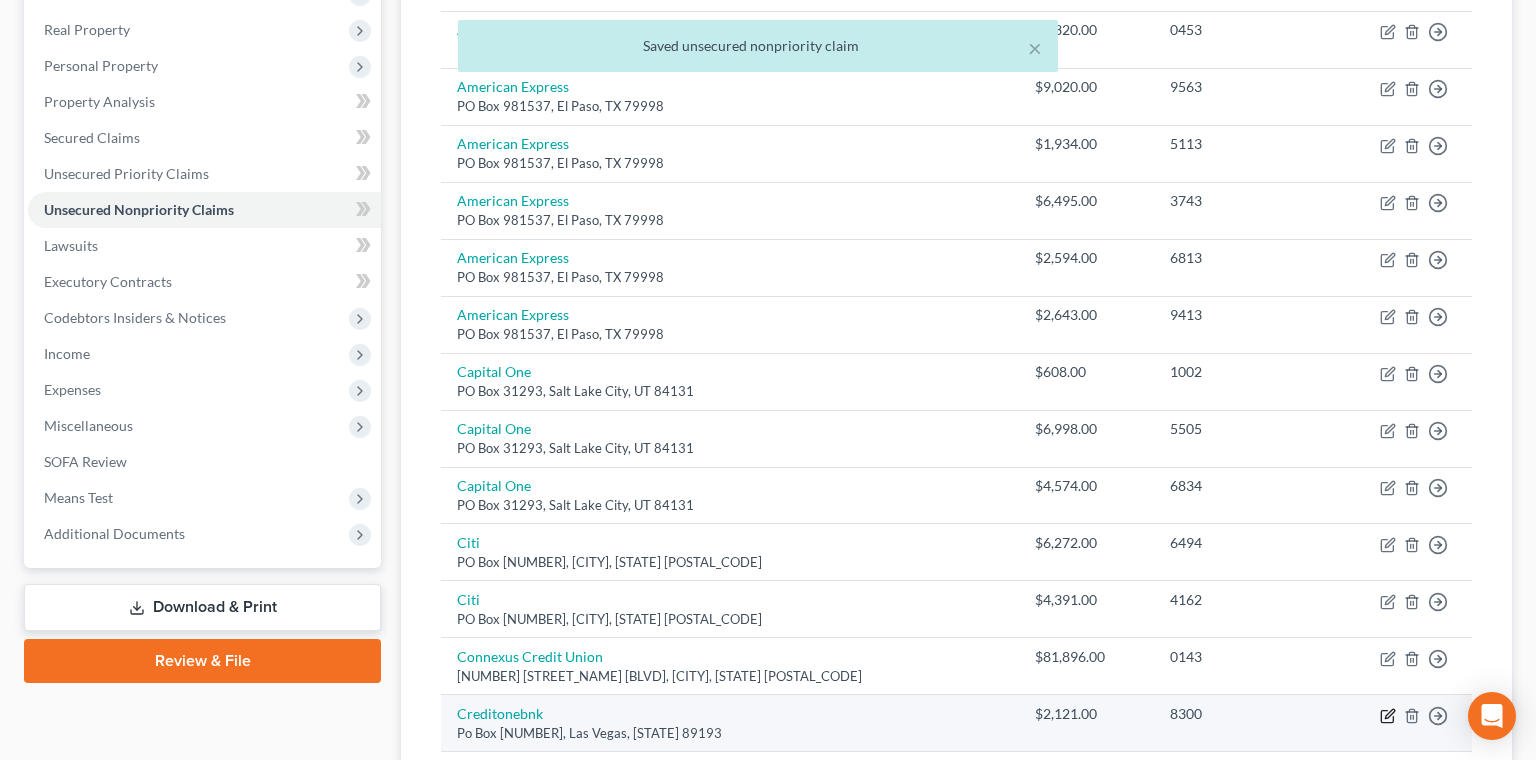 click 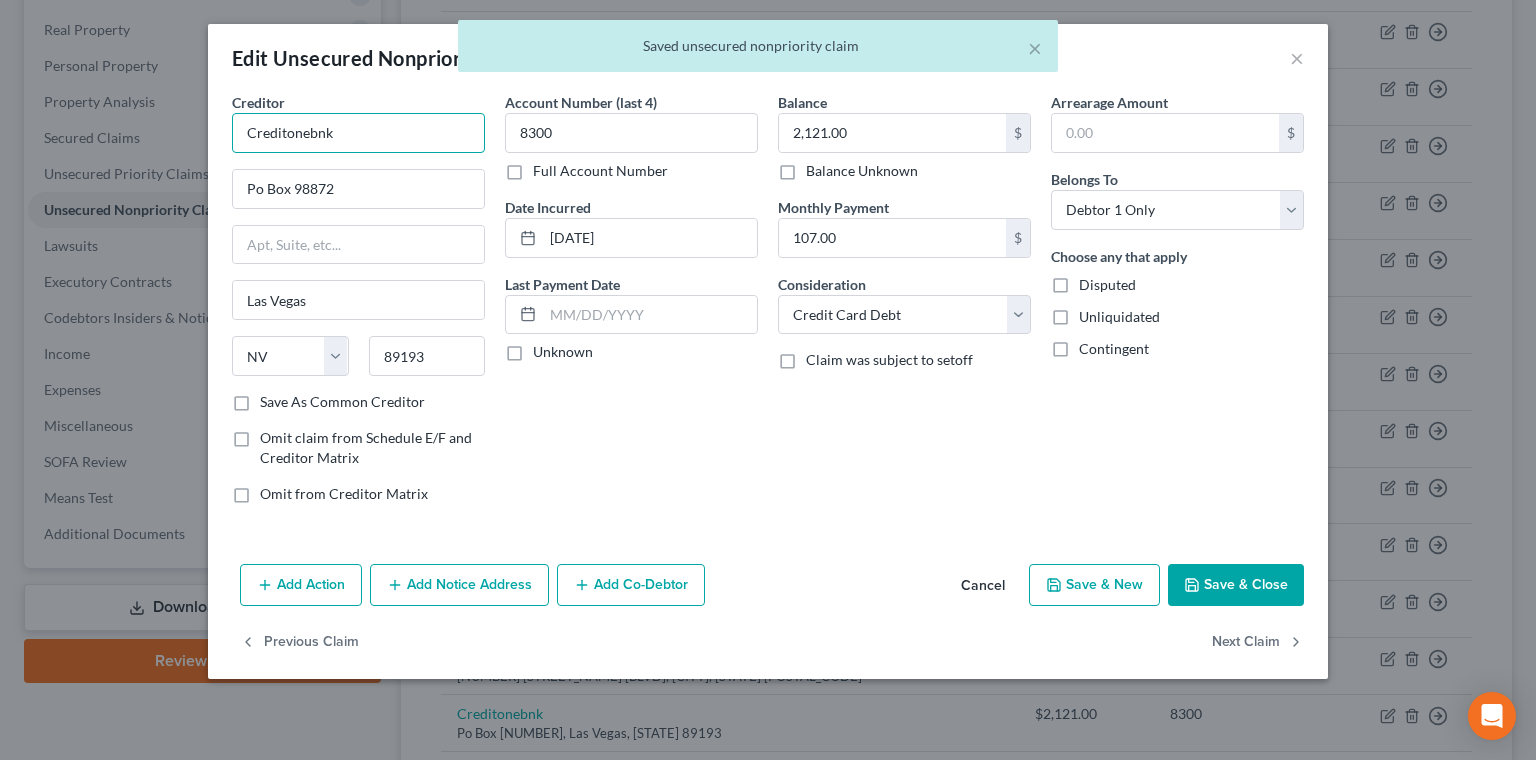 click on "Creditonebnk" at bounding box center [358, 133] 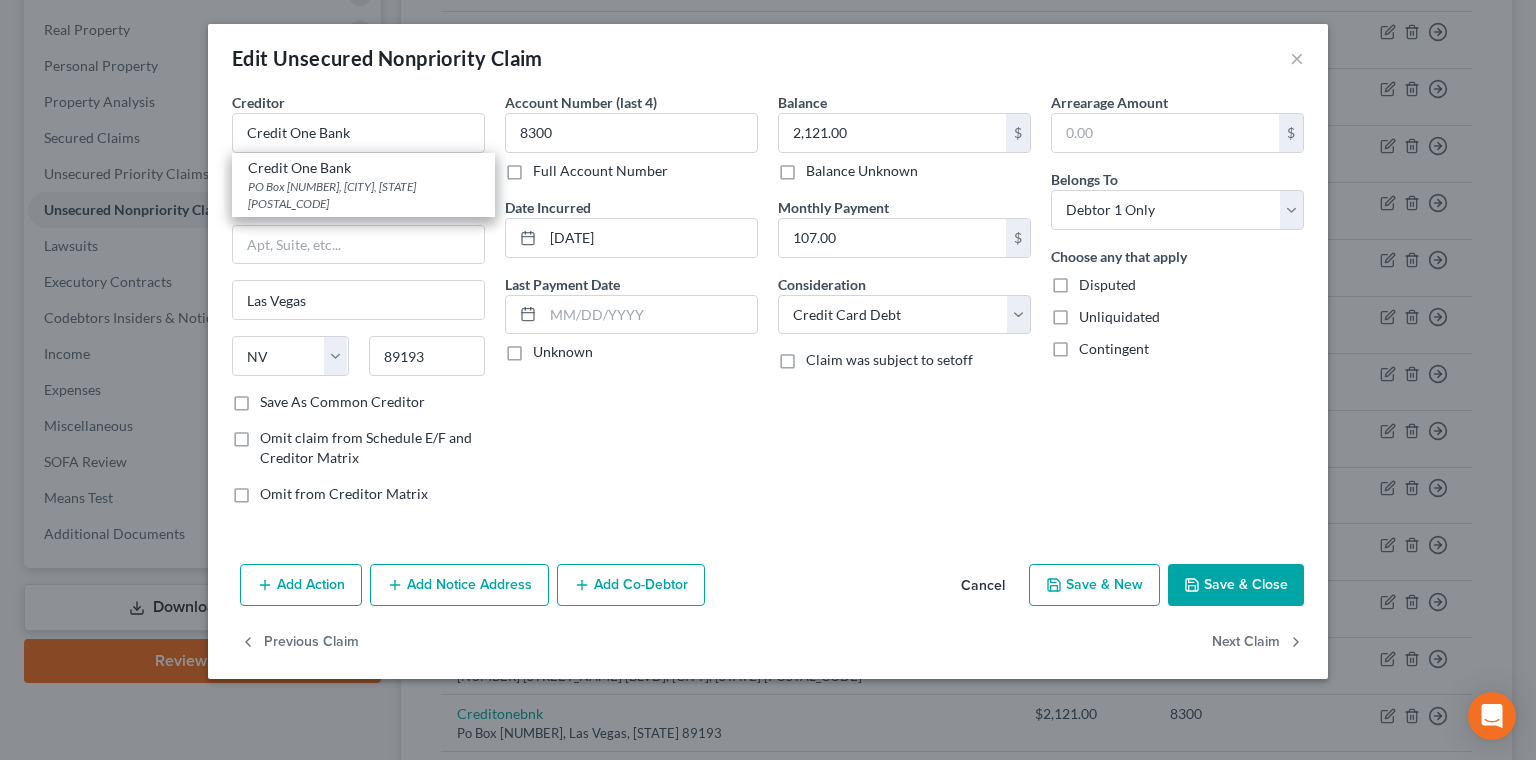 click on "Account Number (last 4)
[NUMBER]
Full Account Number
Date Incurred         [DATE] Last Payment Date         Unknown" at bounding box center (631, 306) 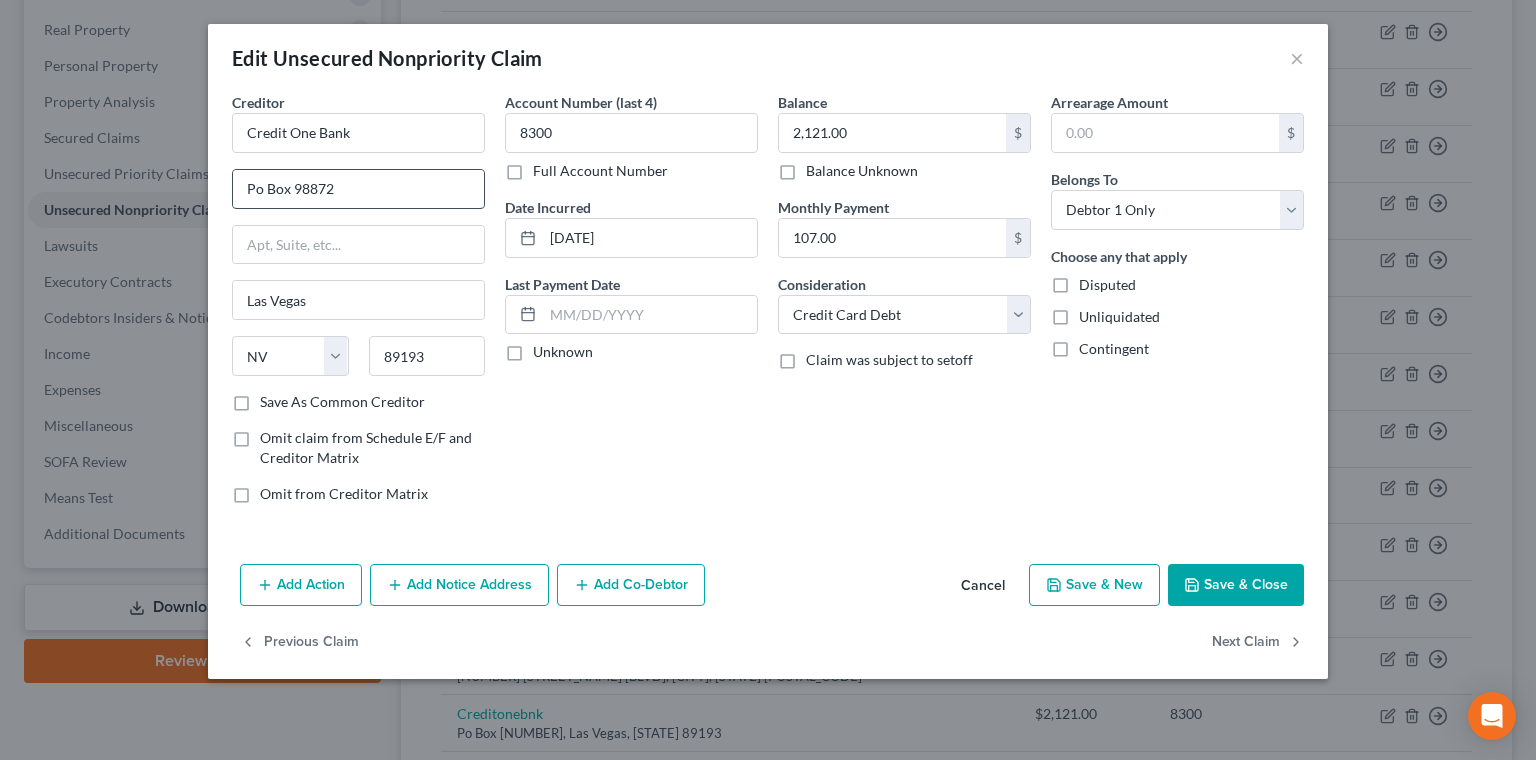 click on "Po Box 98872" at bounding box center [358, 189] 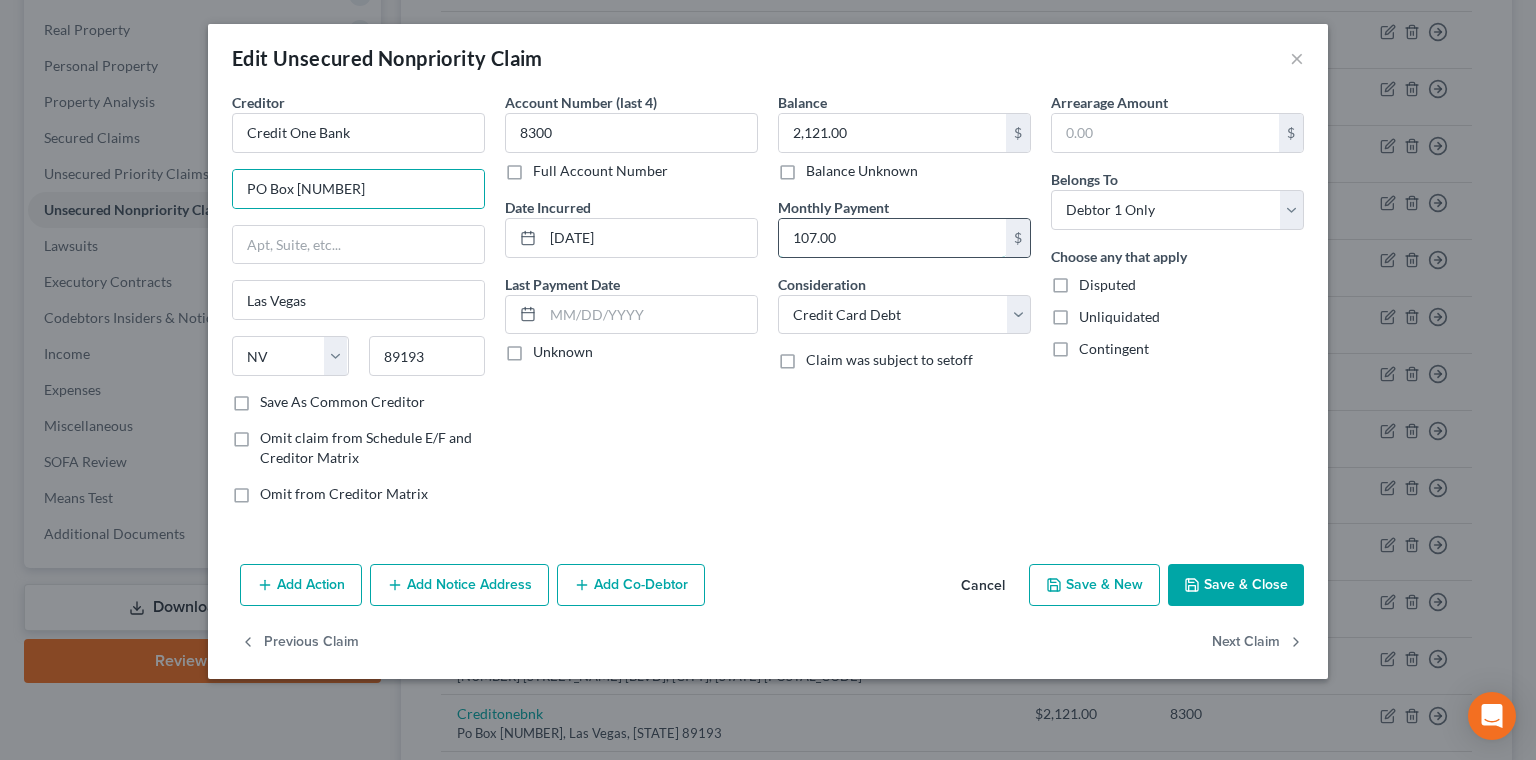 click on "107.00" at bounding box center (892, 238) 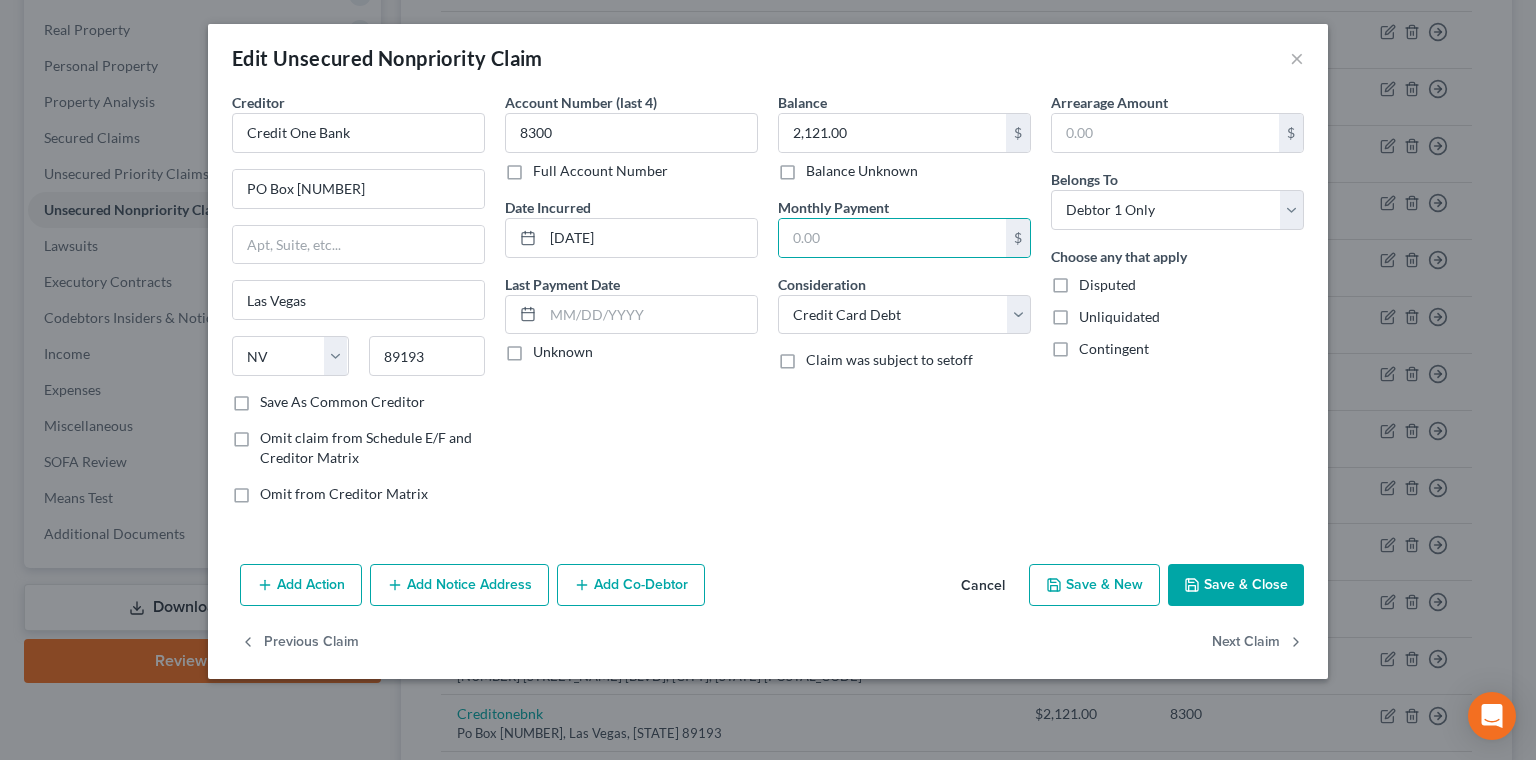click on "Save & Close" at bounding box center (1236, 585) 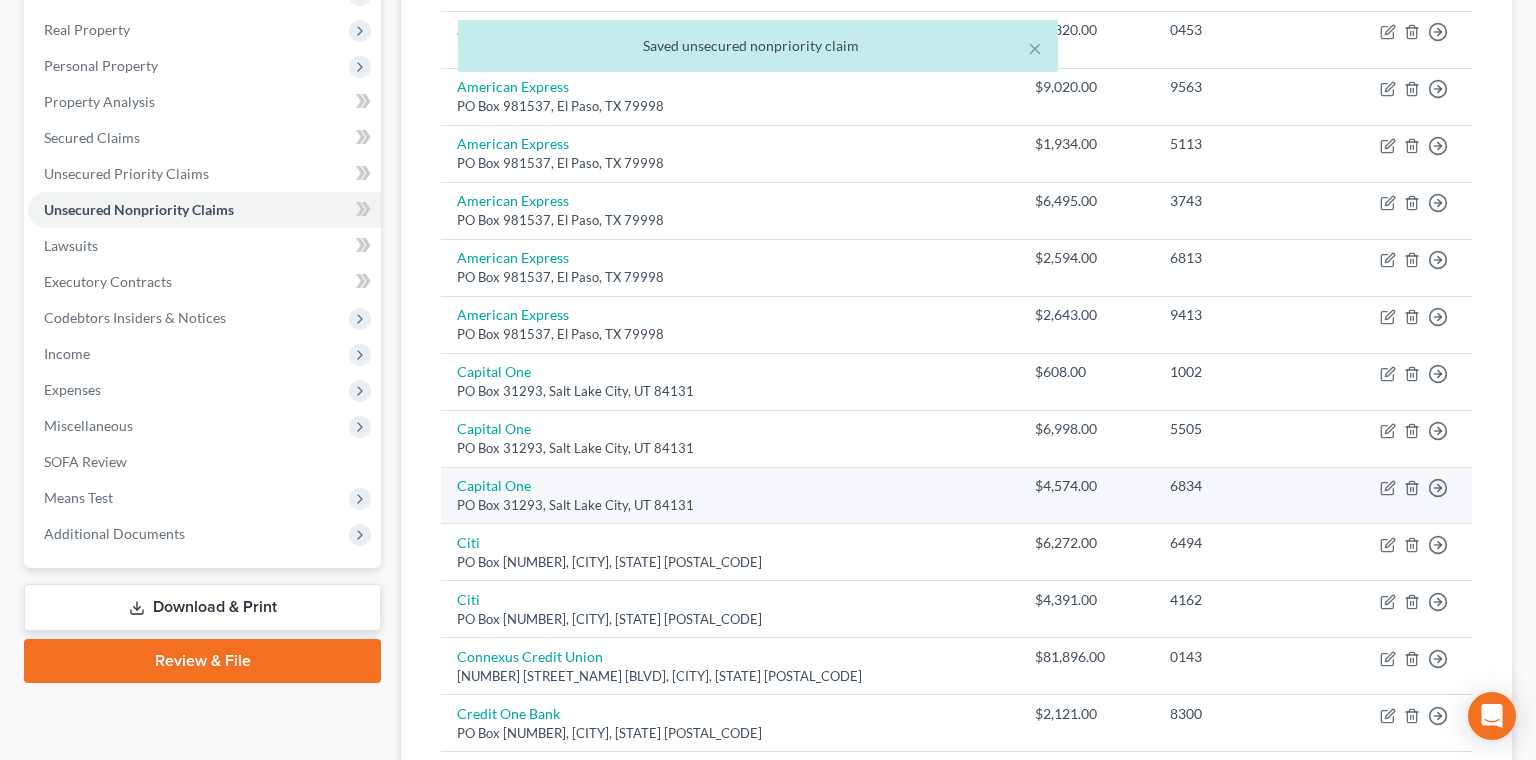 drag, startPoint x: 1414, startPoint y: 517, endPoint x: 676, endPoint y: 308, distance: 767.02344 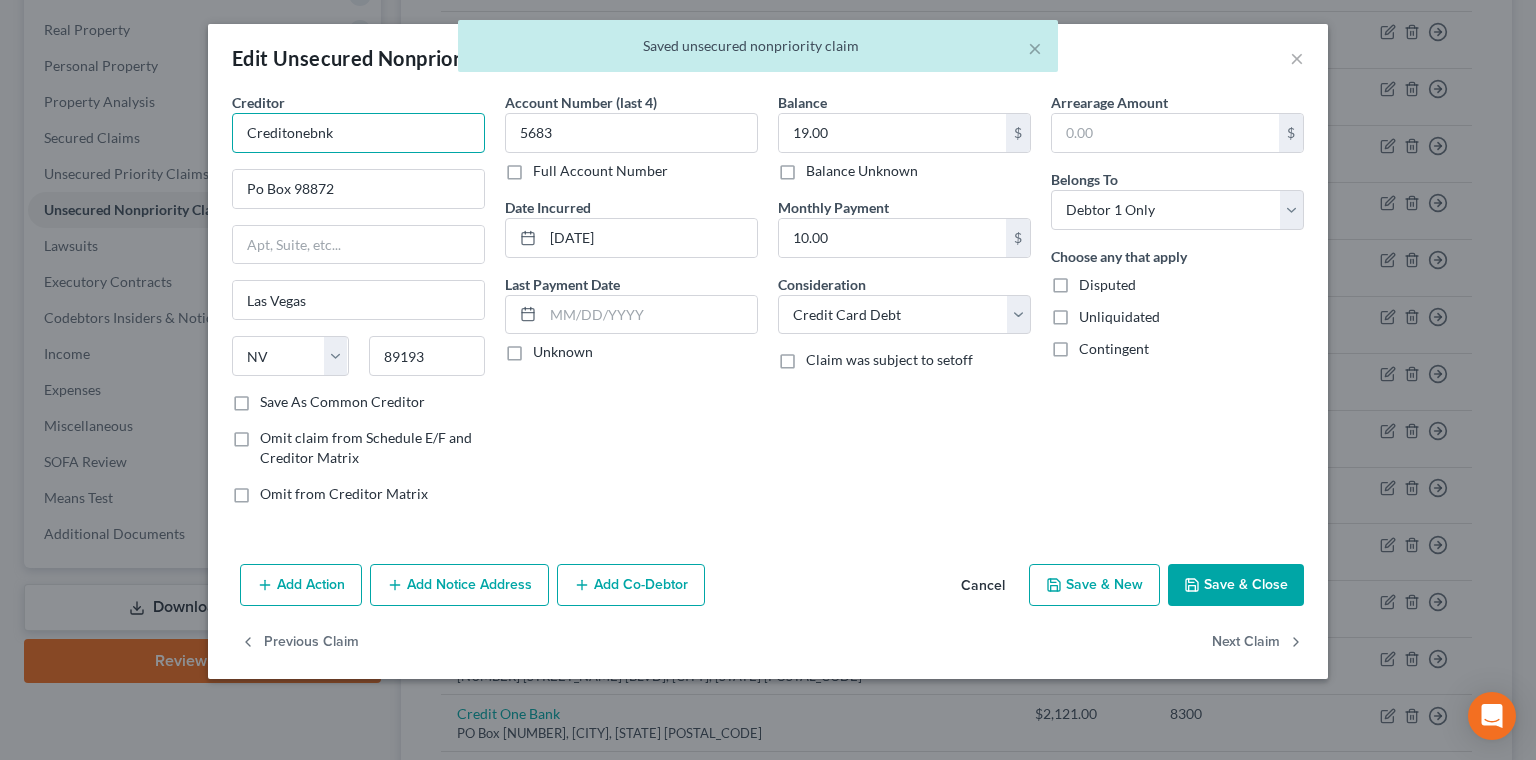 click on "Creditonebnk" at bounding box center [358, 133] 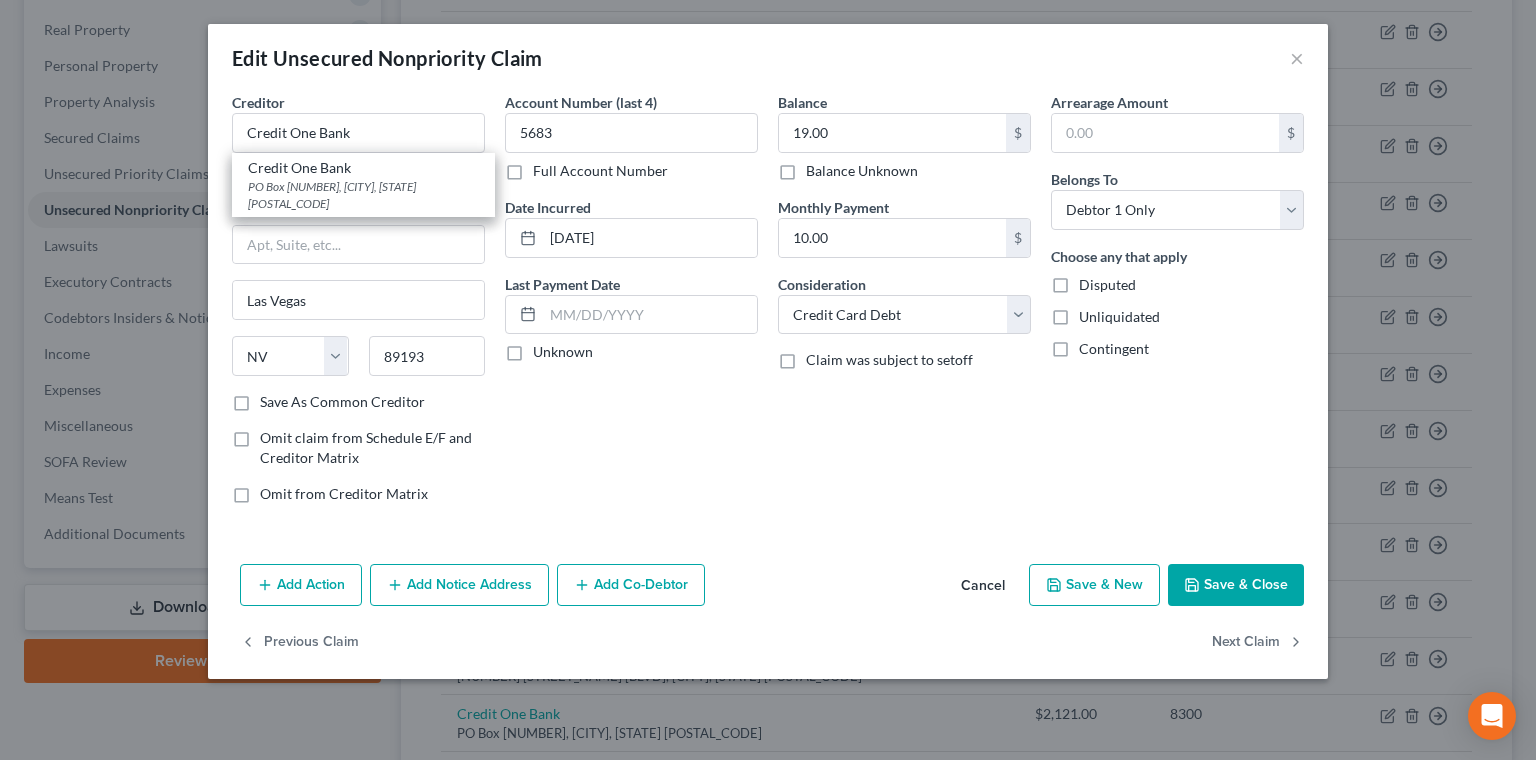 click on "Account Number (last 4)
5683
Full Account Number
Date Incurred         [DATE] Last Payment Date         Unknown" at bounding box center (631, 306) 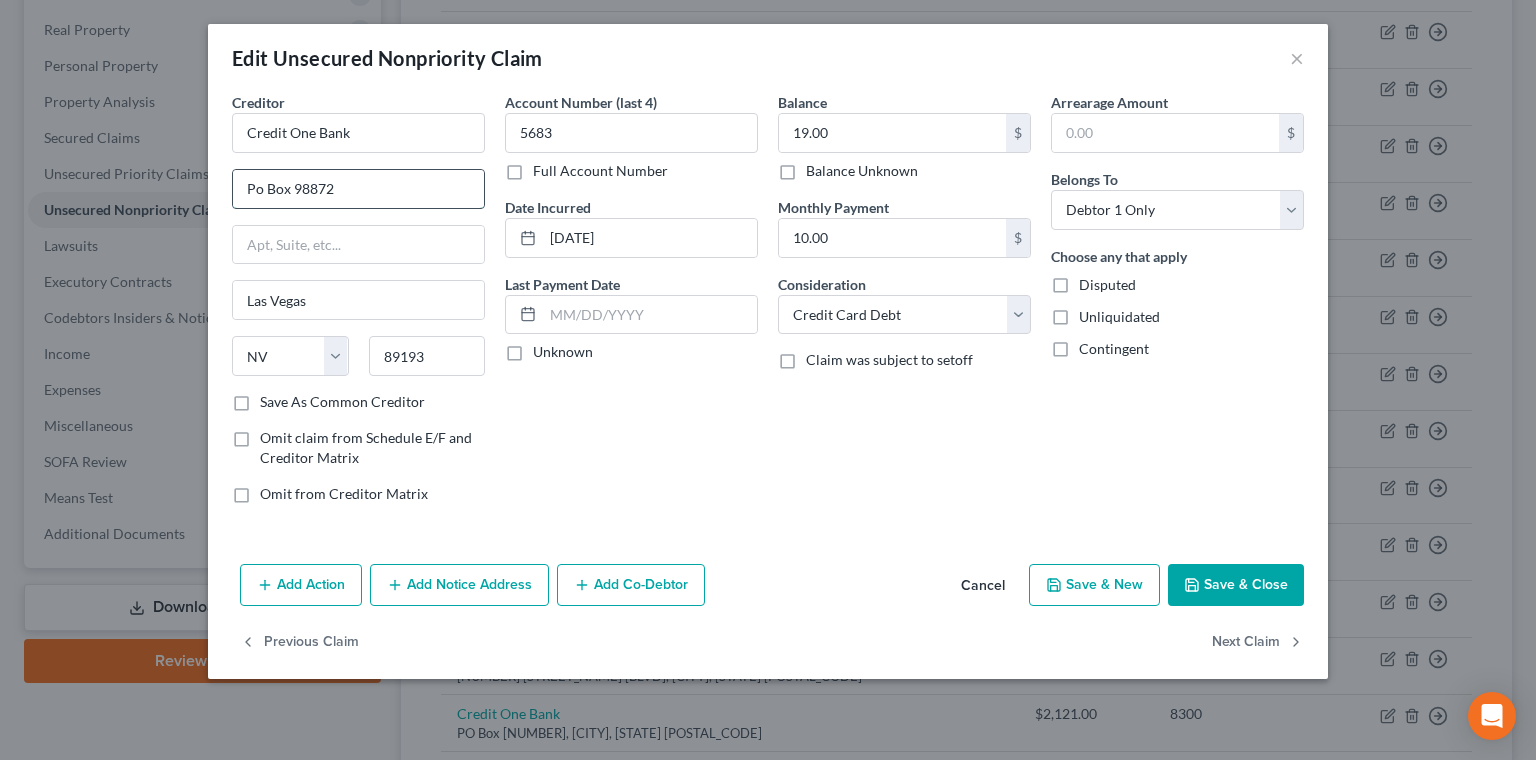 click on "Po Box 98872" at bounding box center [358, 189] 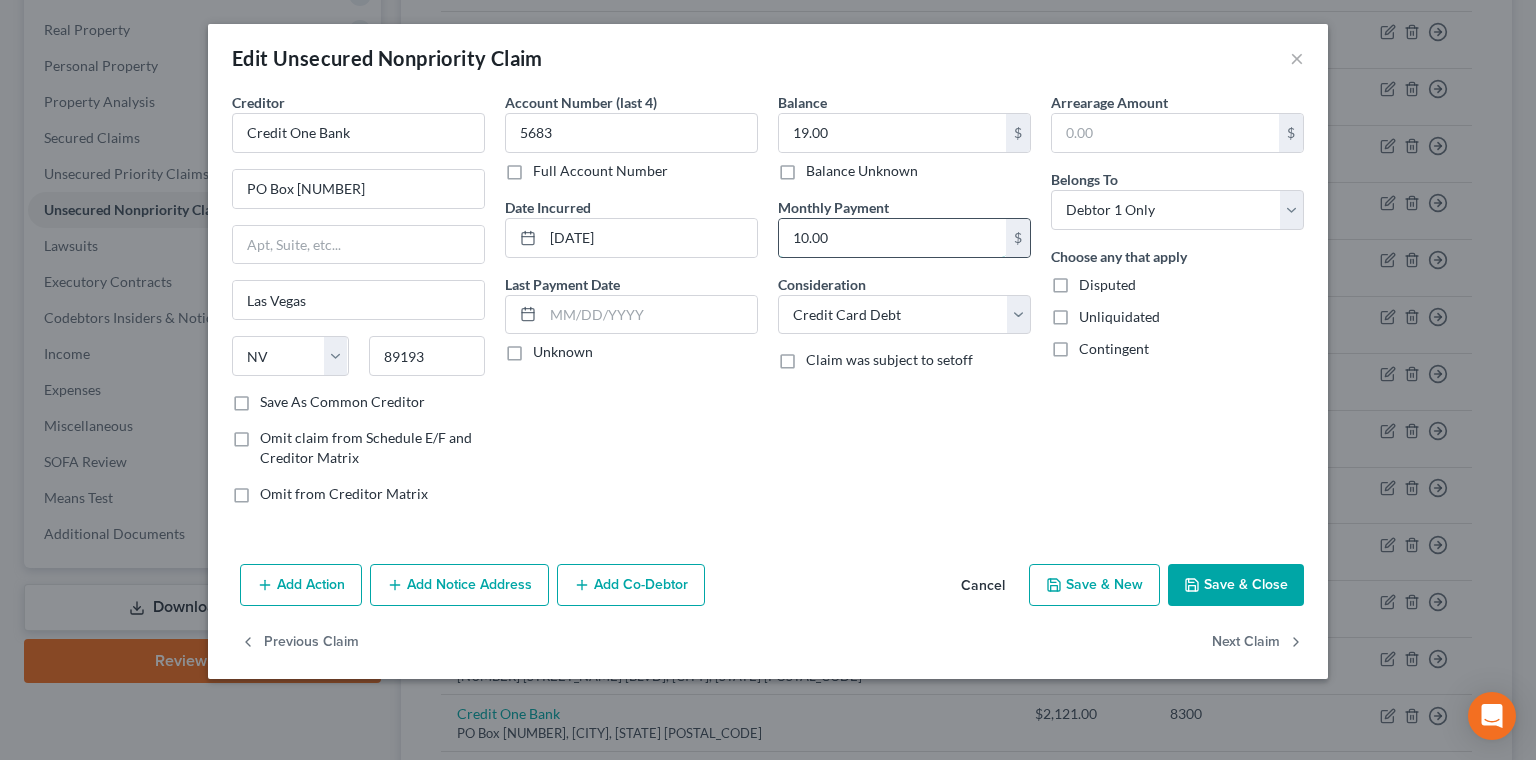 click on "10.00" at bounding box center (892, 238) 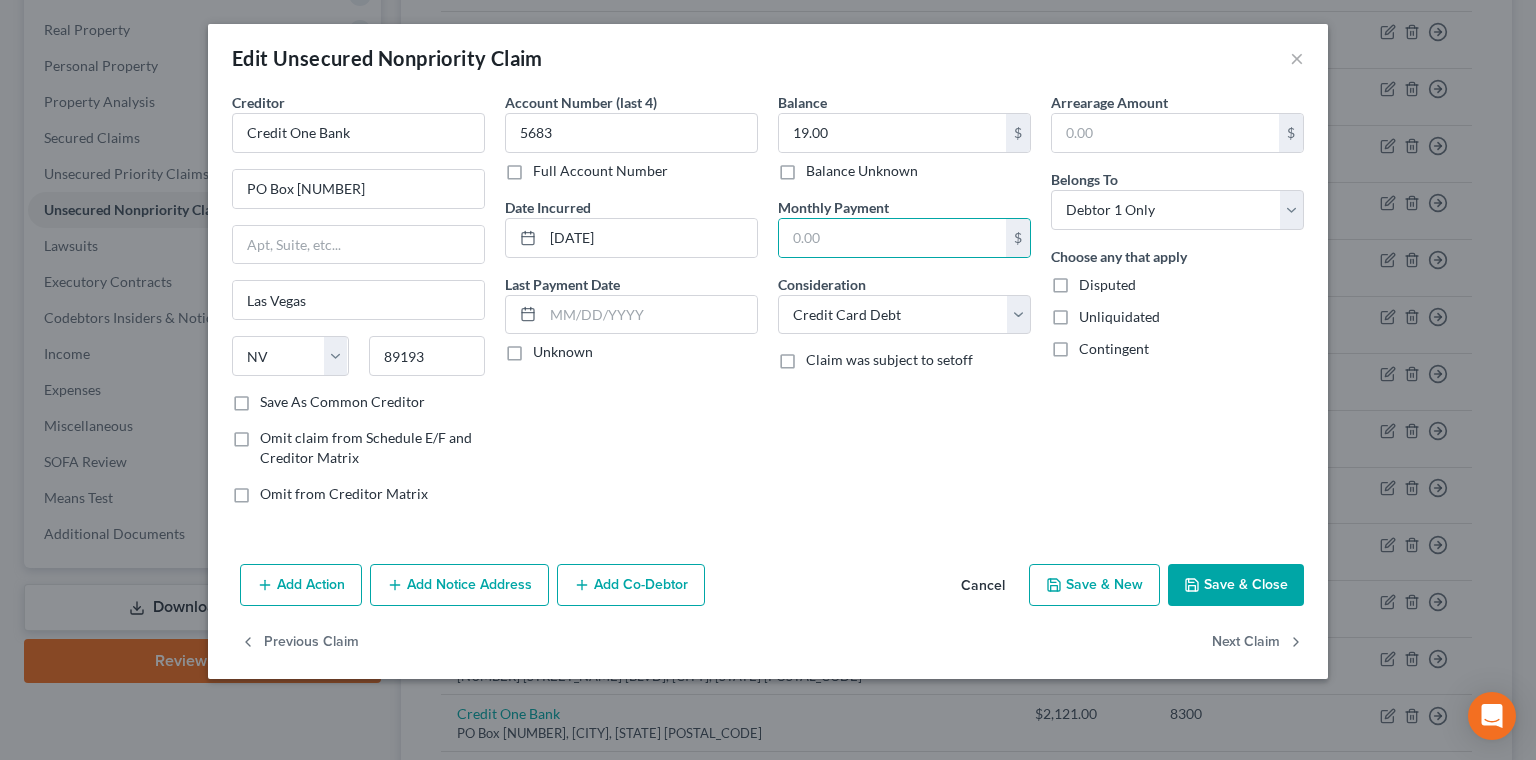 click on "Save & Close" at bounding box center [1236, 585] 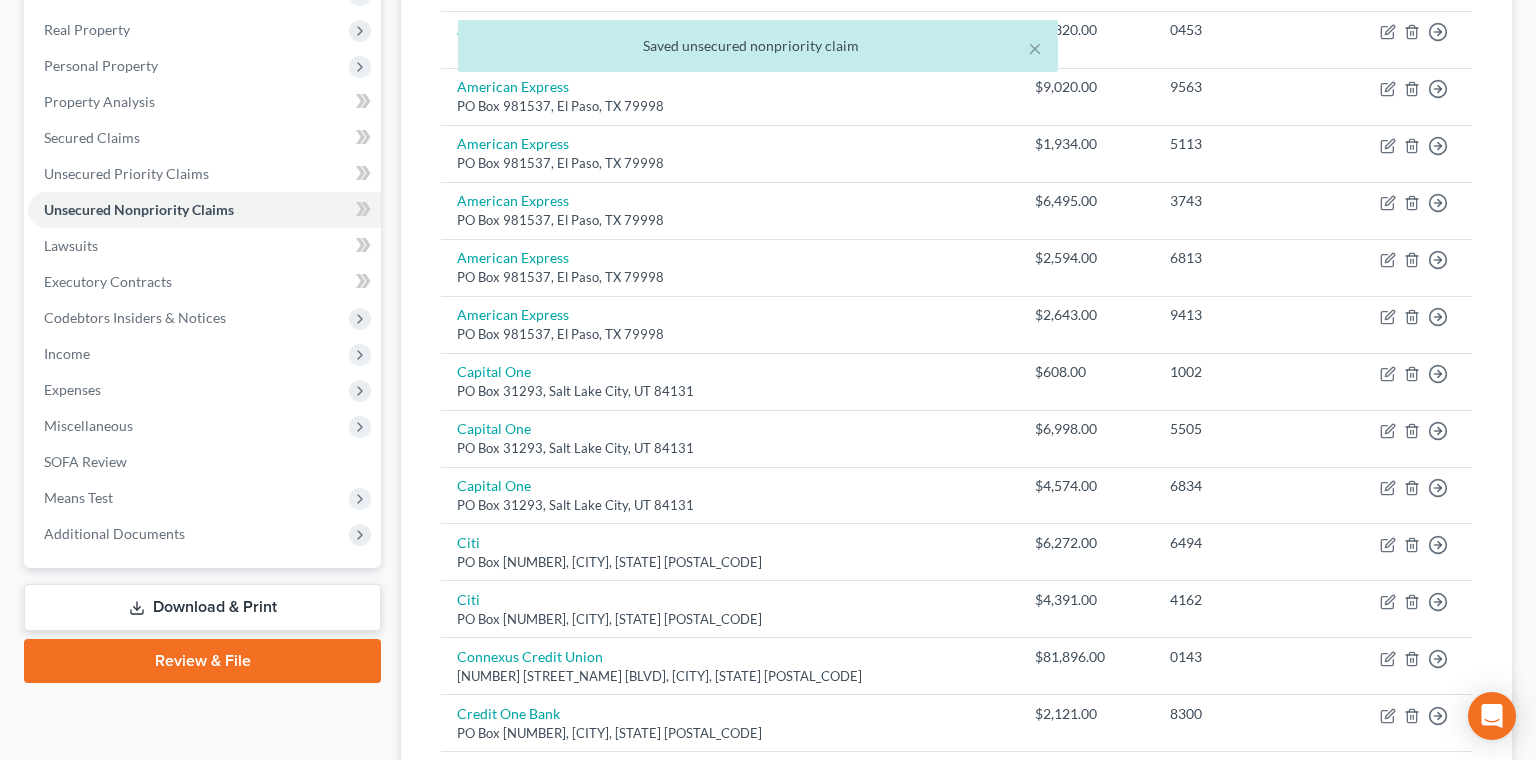 click 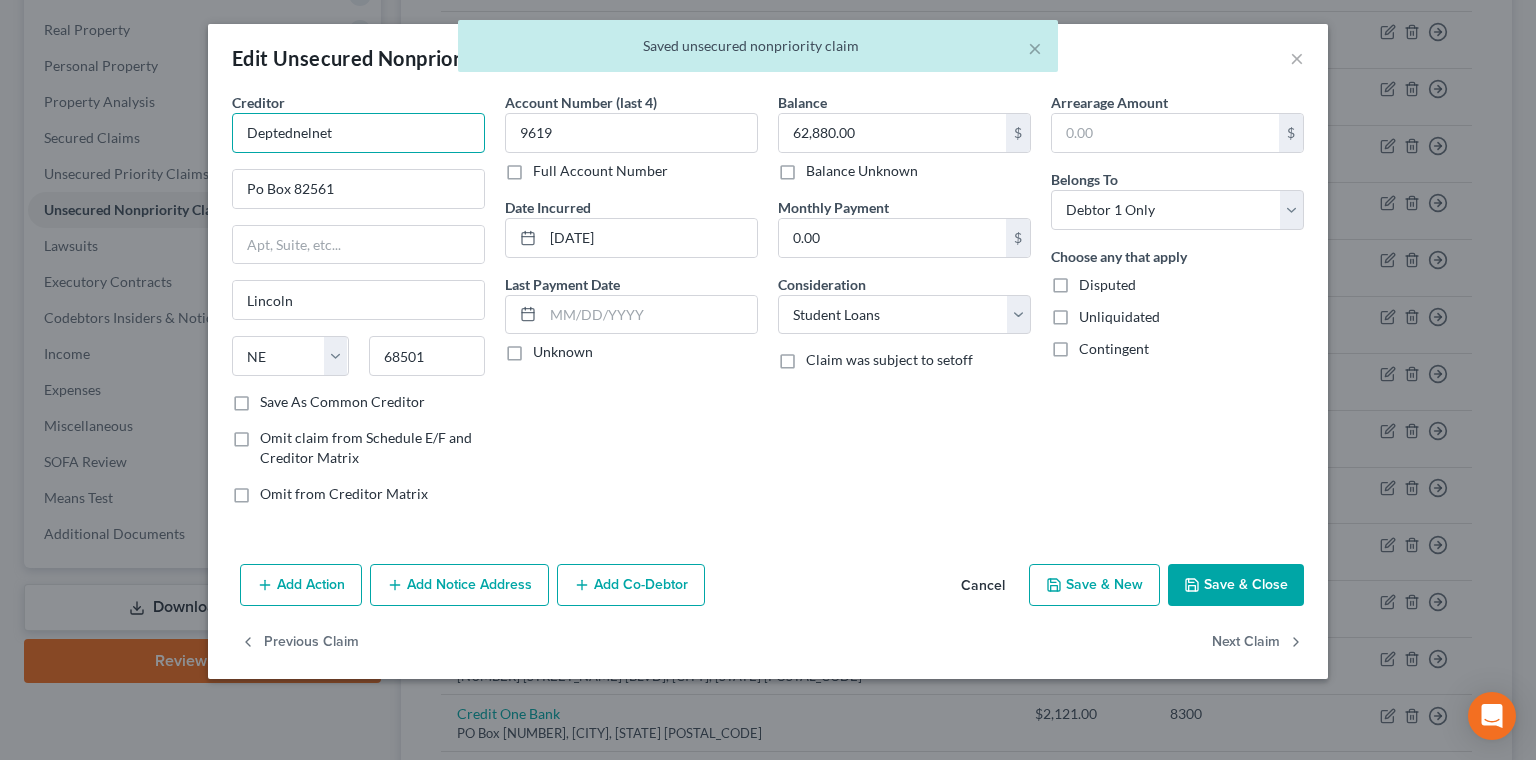click on "Deptednelnet" at bounding box center [358, 133] 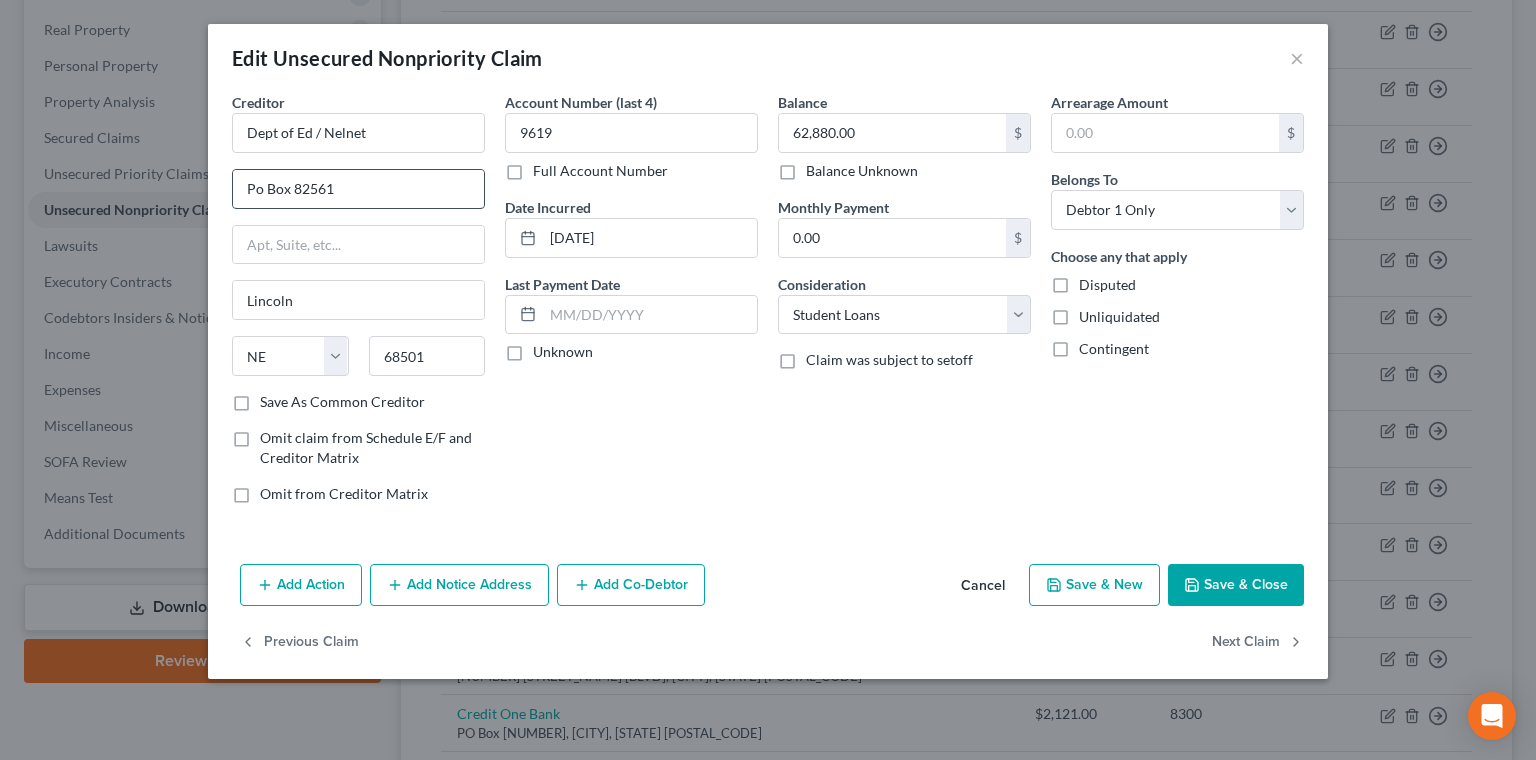 click on "Po Box 82561" at bounding box center (358, 189) 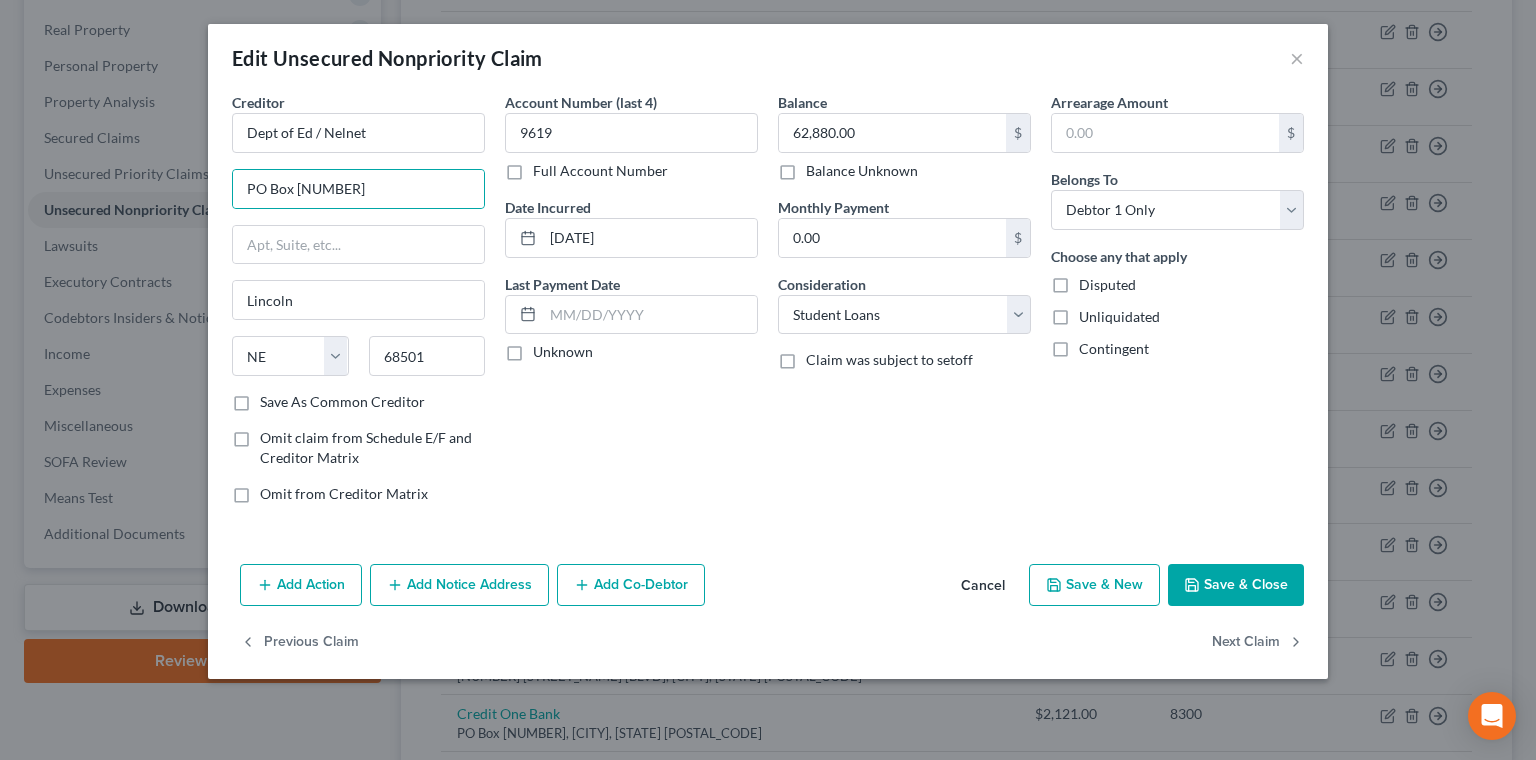 click on "Save & Close" at bounding box center (1236, 585) 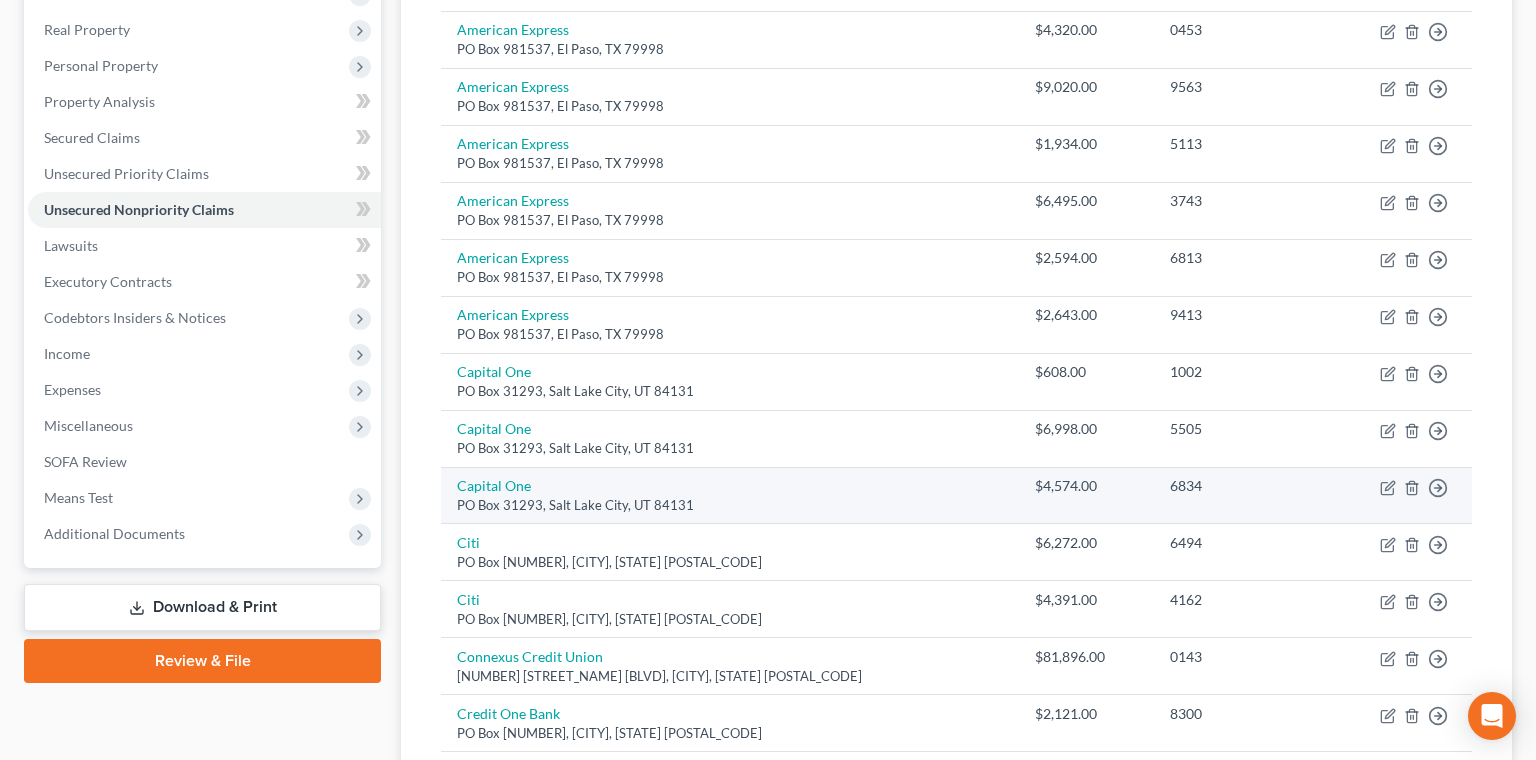 drag, startPoint x: 1413, startPoint y: 602, endPoint x: 485, endPoint y: 323, distance: 969.033 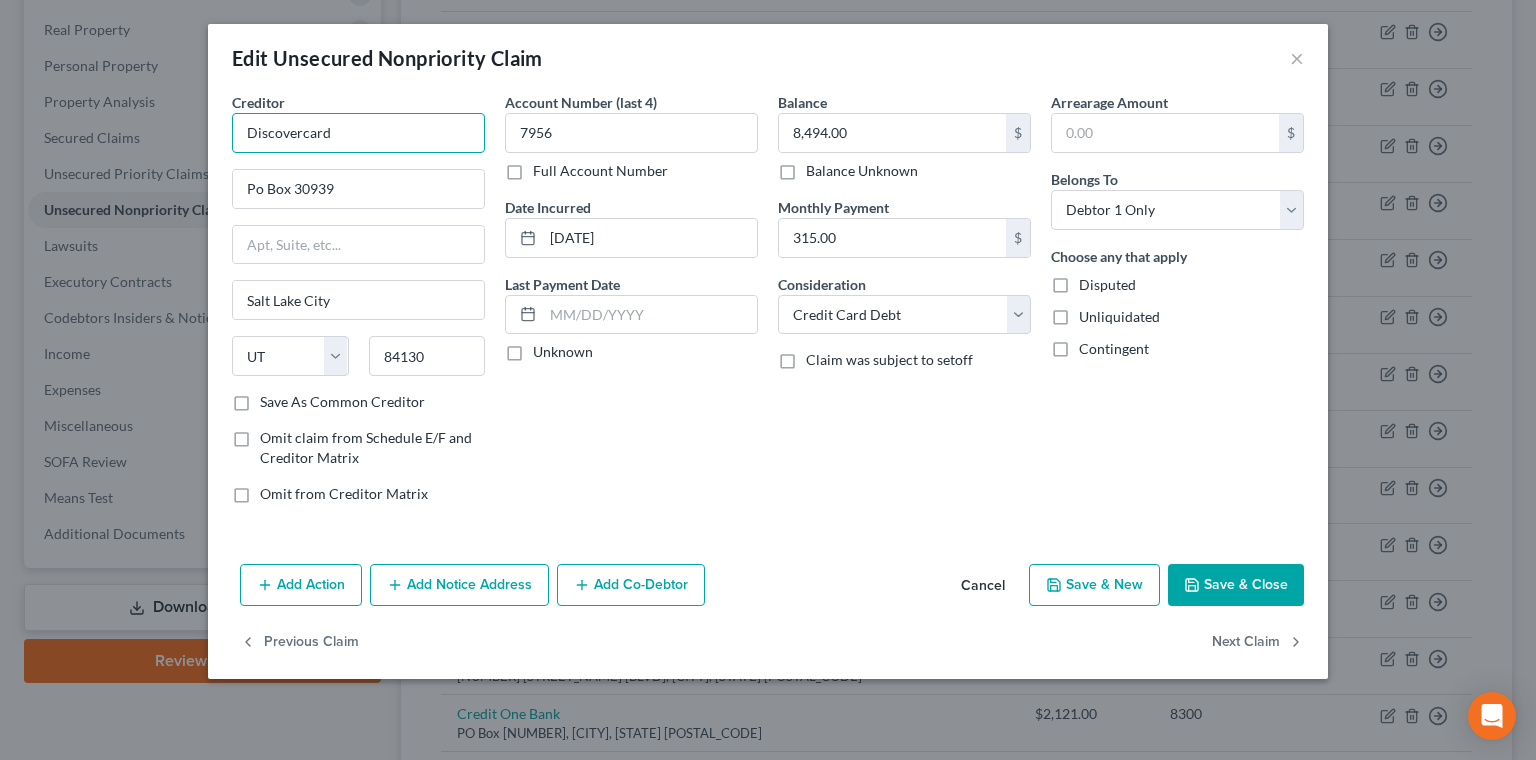 click on "Discovercard" at bounding box center (358, 133) 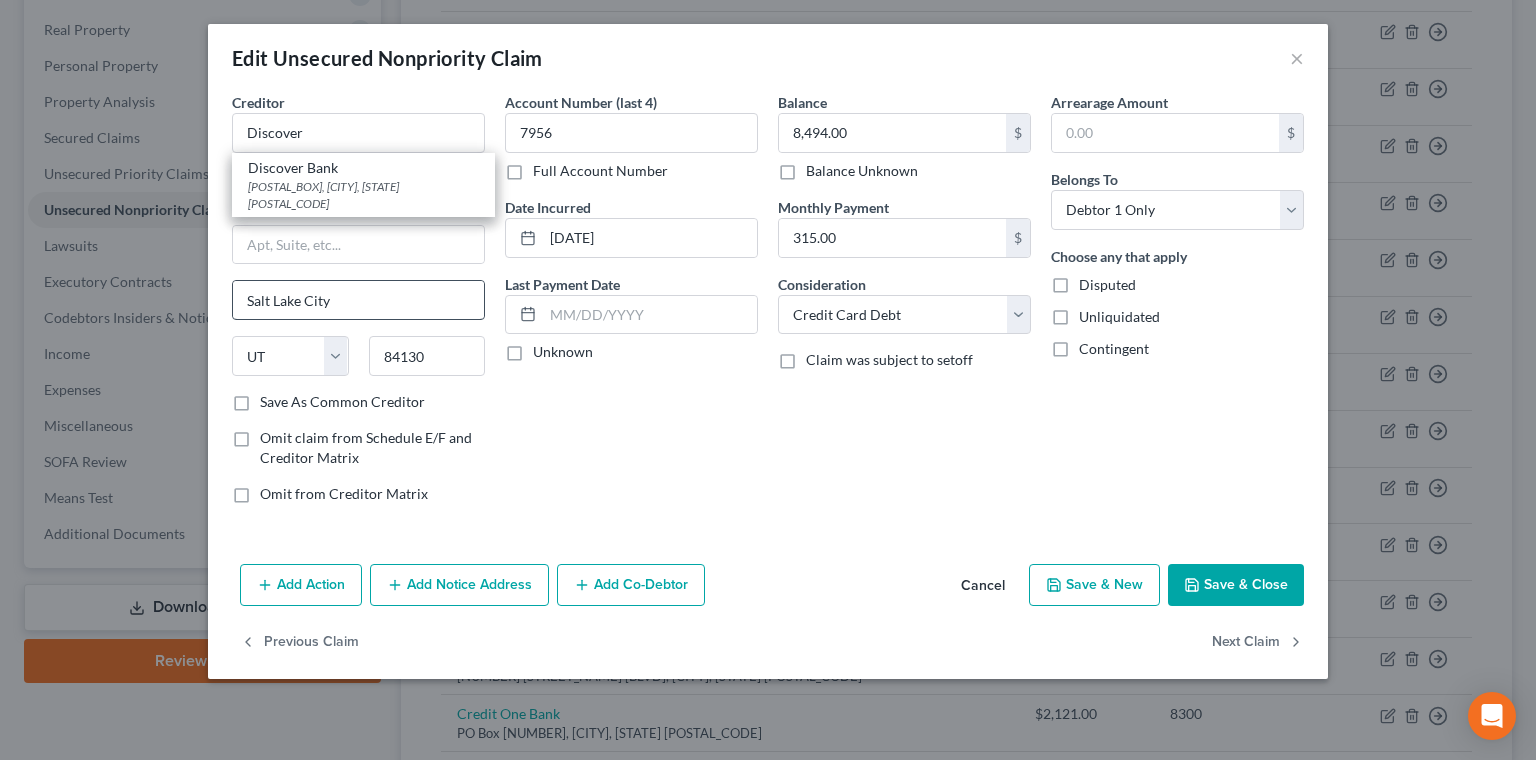 drag, startPoint x: 622, startPoint y: 290, endPoint x: 502, endPoint y: 223, distance: 137.43726 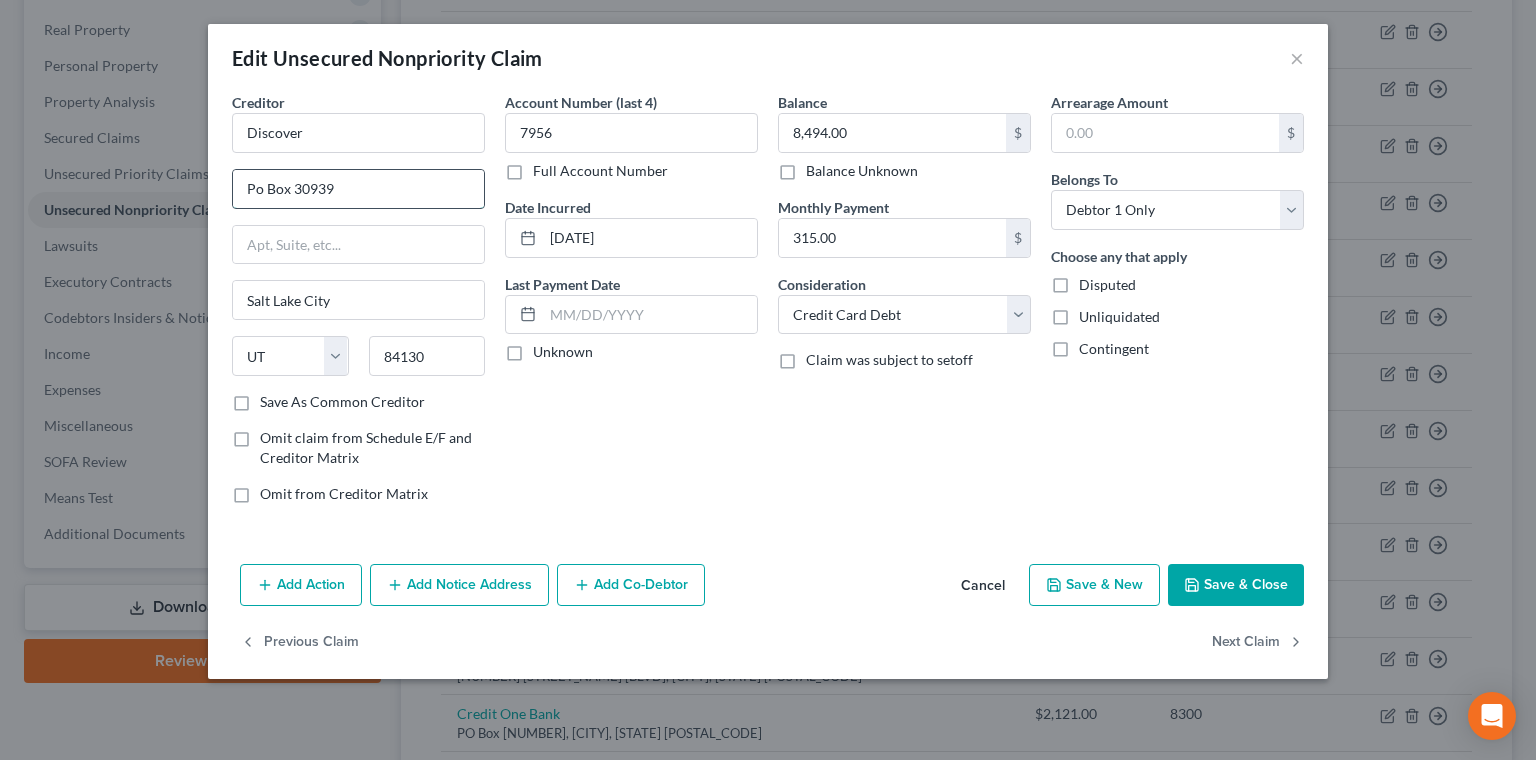 click on "Po Box 30939" at bounding box center (358, 189) 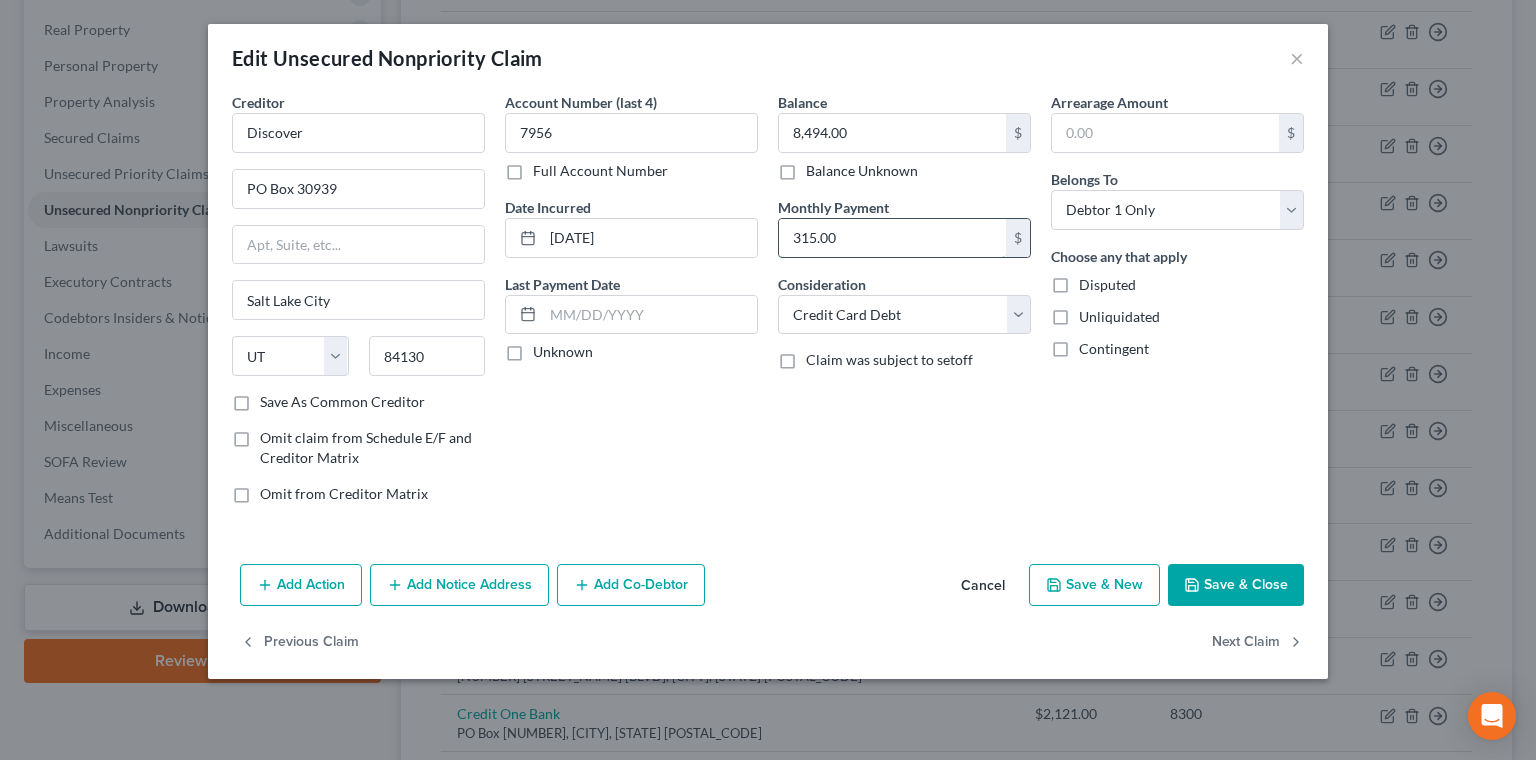 click on "315.00" at bounding box center (892, 238) 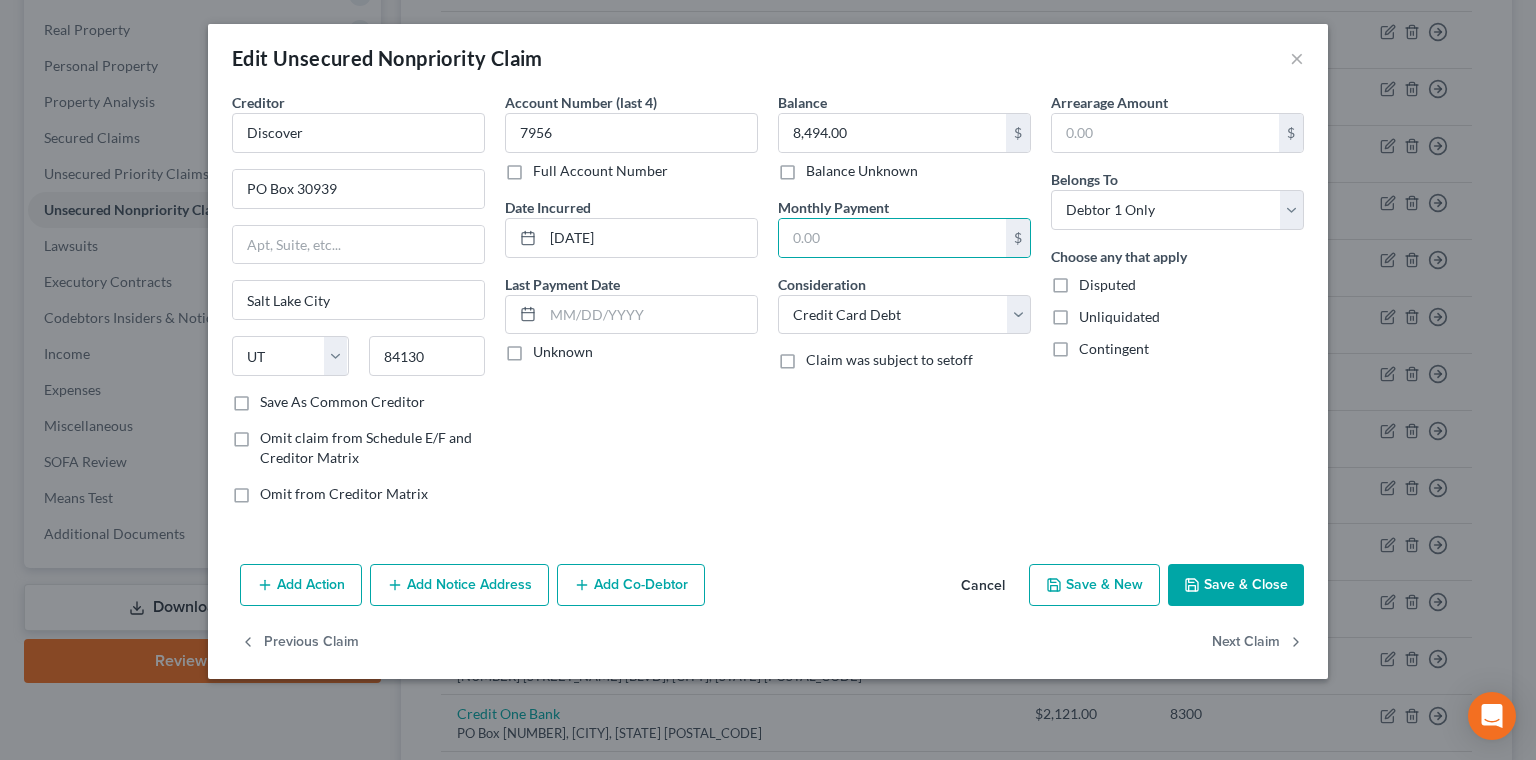 click on "Save & Close" at bounding box center [1236, 585] 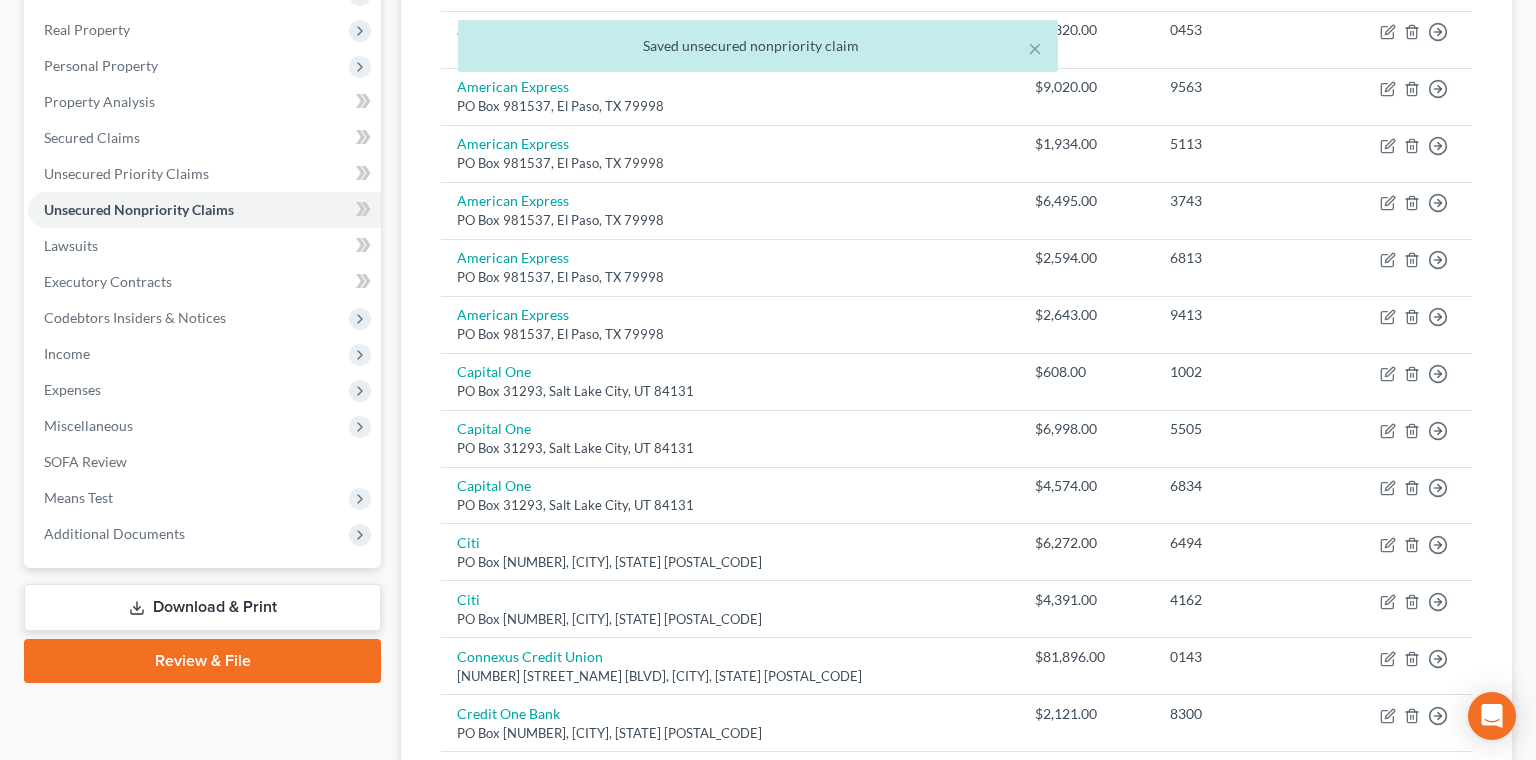 click 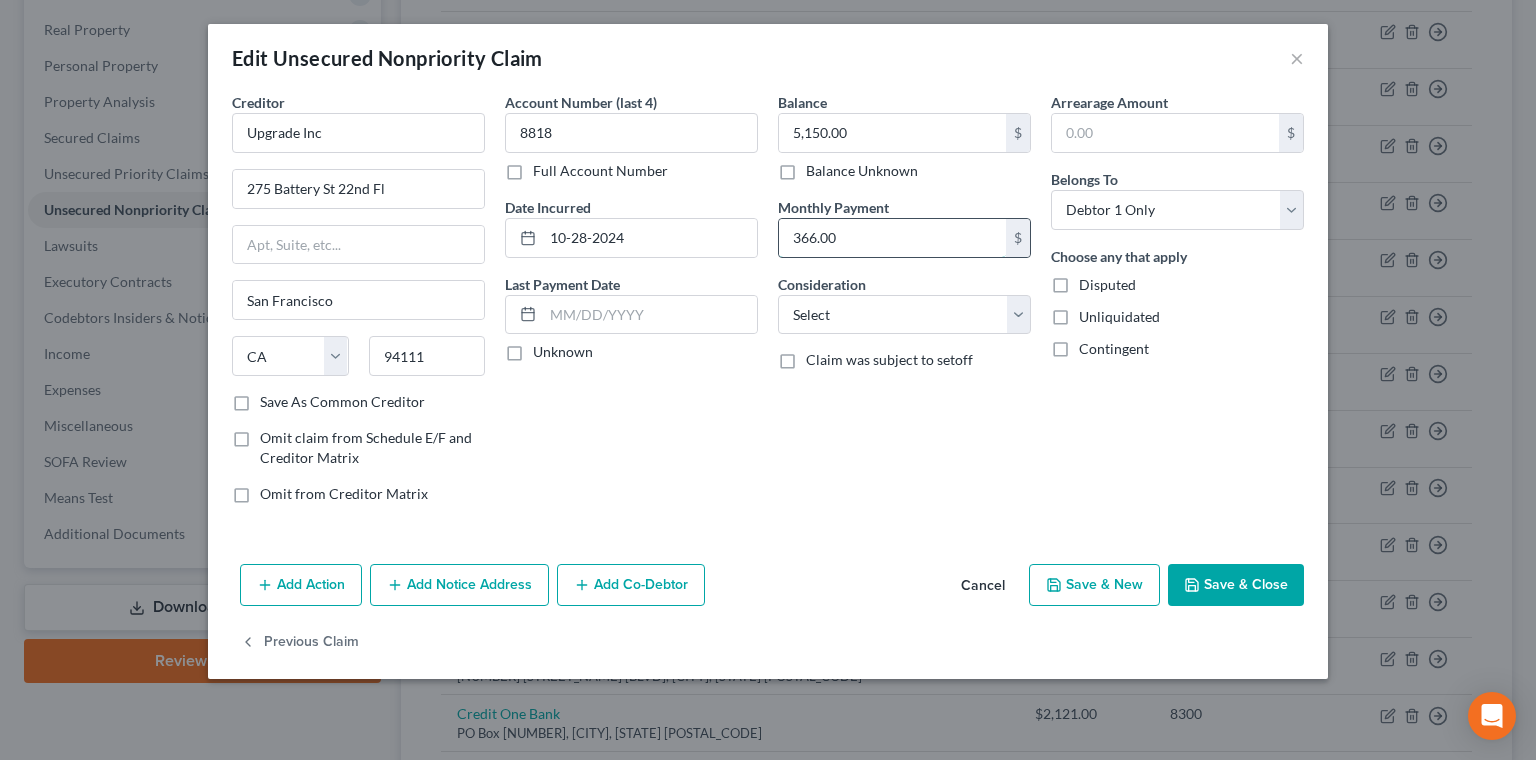 click on "366.00" at bounding box center (892, 238) 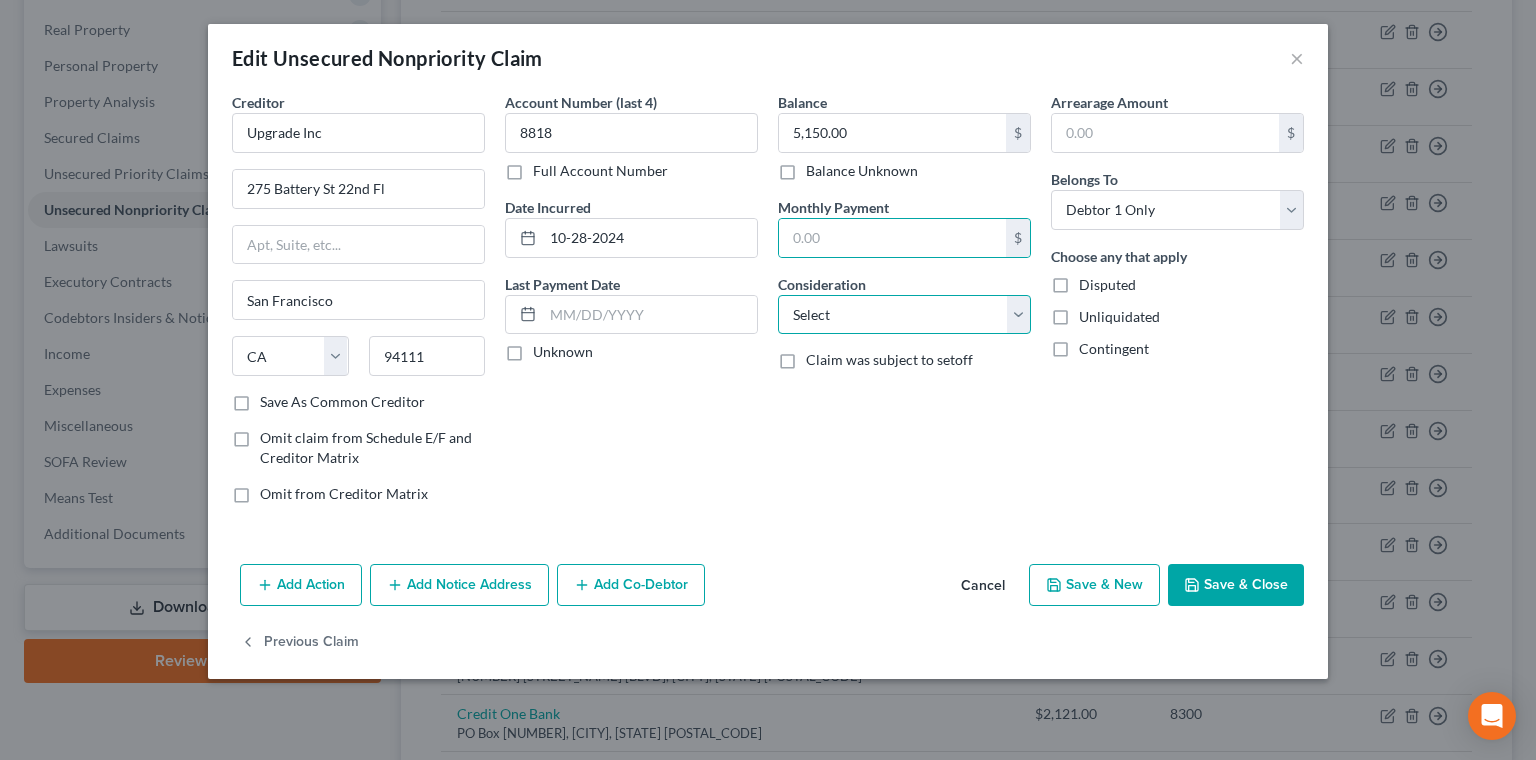 click on "Select Cable / Satellite Services Collection Agency Credit Card Debt Debt Counseling / Attorneys Deficiency Balance Domestic Support Obligations Home / Car Repairs Income Taxes Judgment Liens Medical Services Monies Loaned / Advanced Mortgage Obligation From Divorce Or Separation Obligation To Pensions Other Overdrawn Bank Account Promised To Help Pay Creditors Student Loans Suppliers And Vendors Telephone / Internet Services Utility Services" at bounding box center [904, 315] 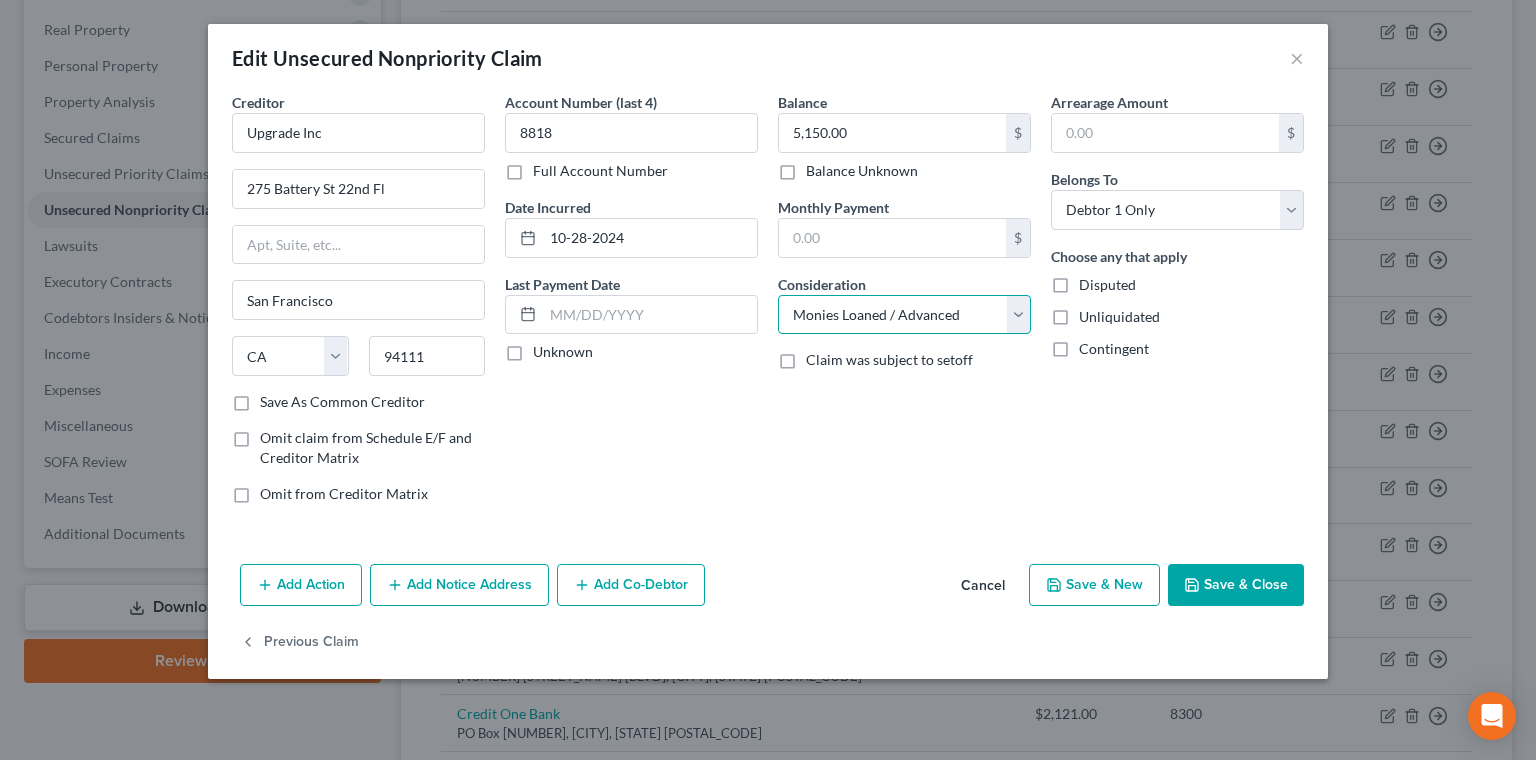 click on "Monies Loaned / Advanced" at bounding box center (0, 0) 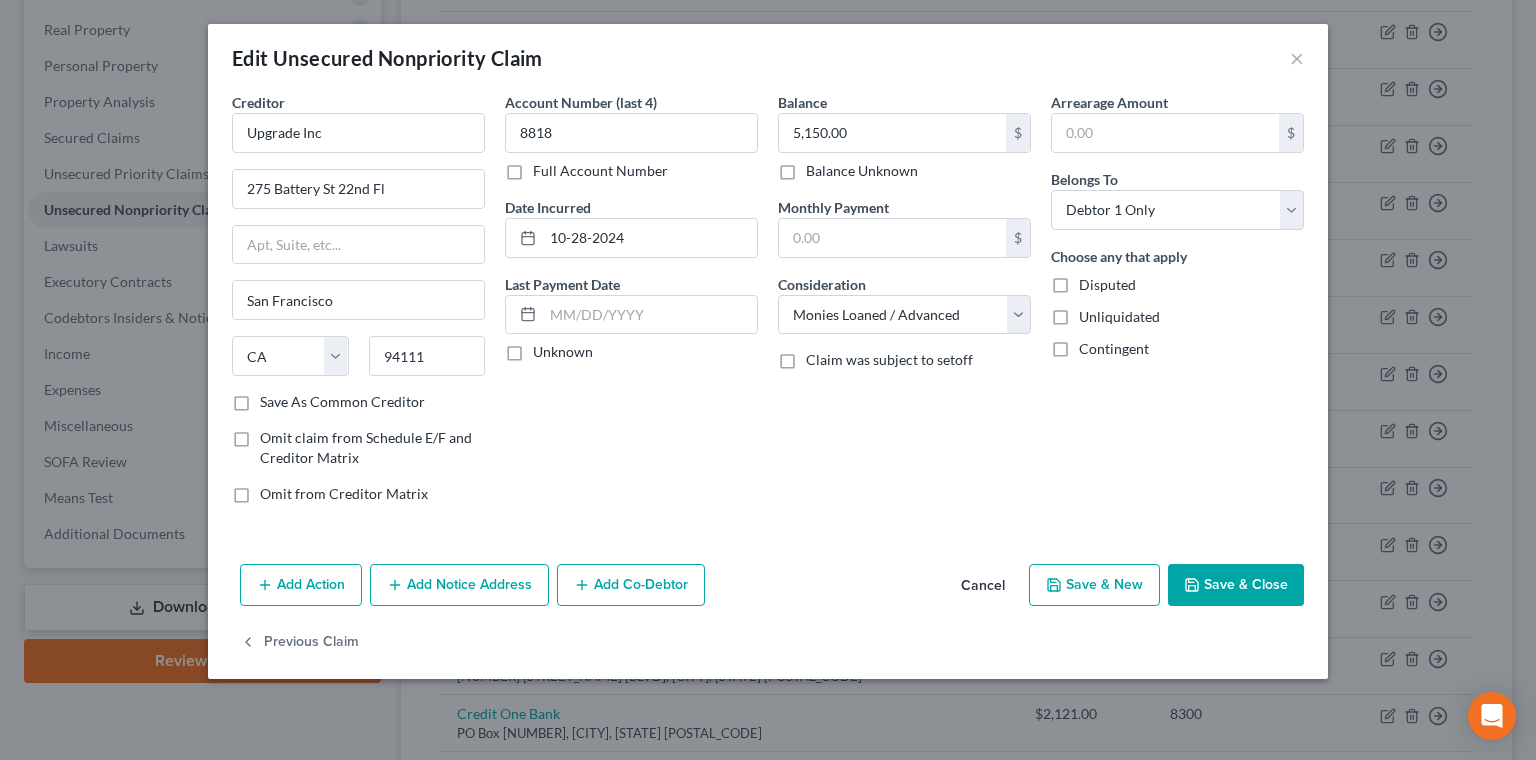 click on "Save & Close" at bounding box center [1236, 585] 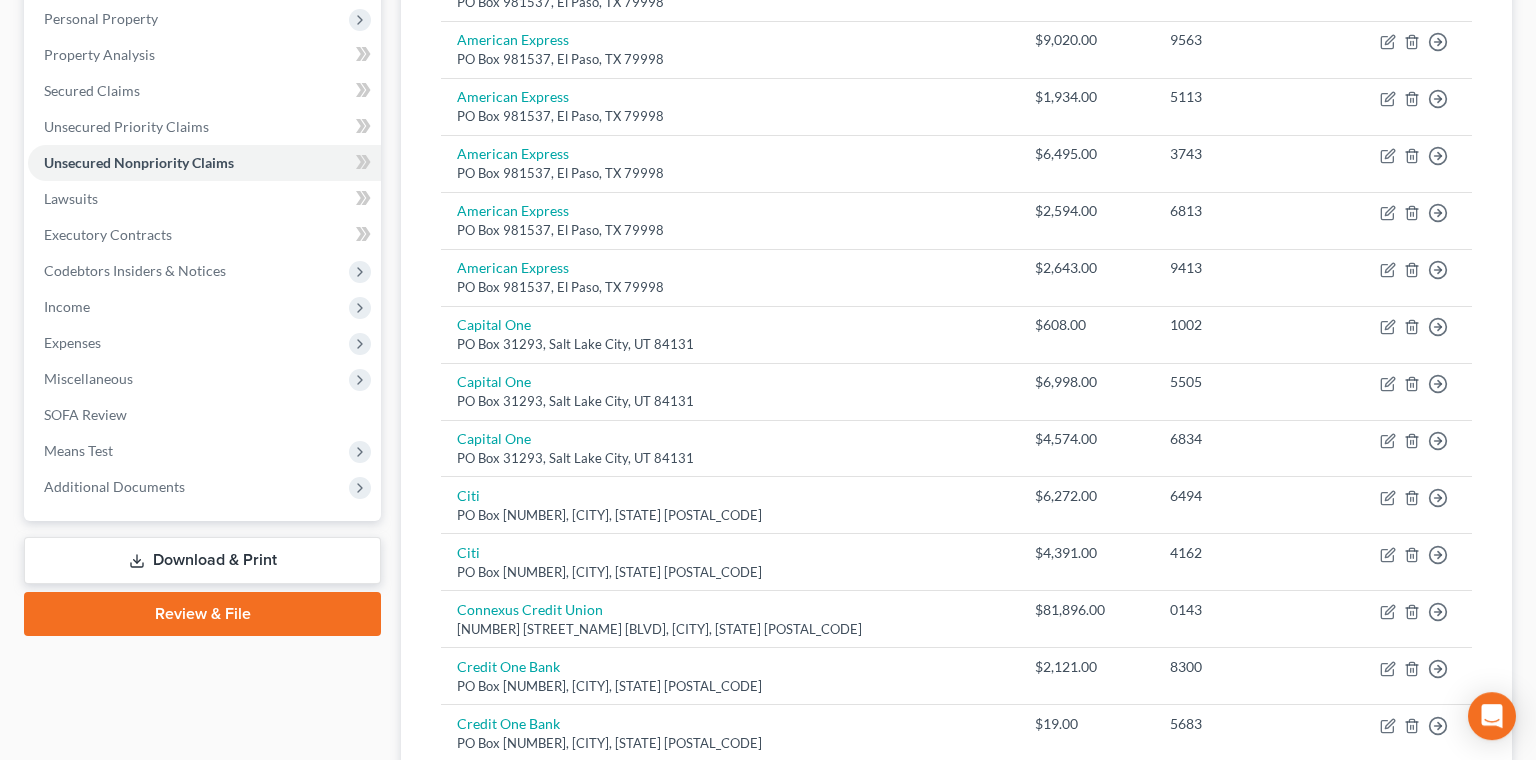 scroll, scrollTop: 380, scrollLeft: 0, axis: vertical 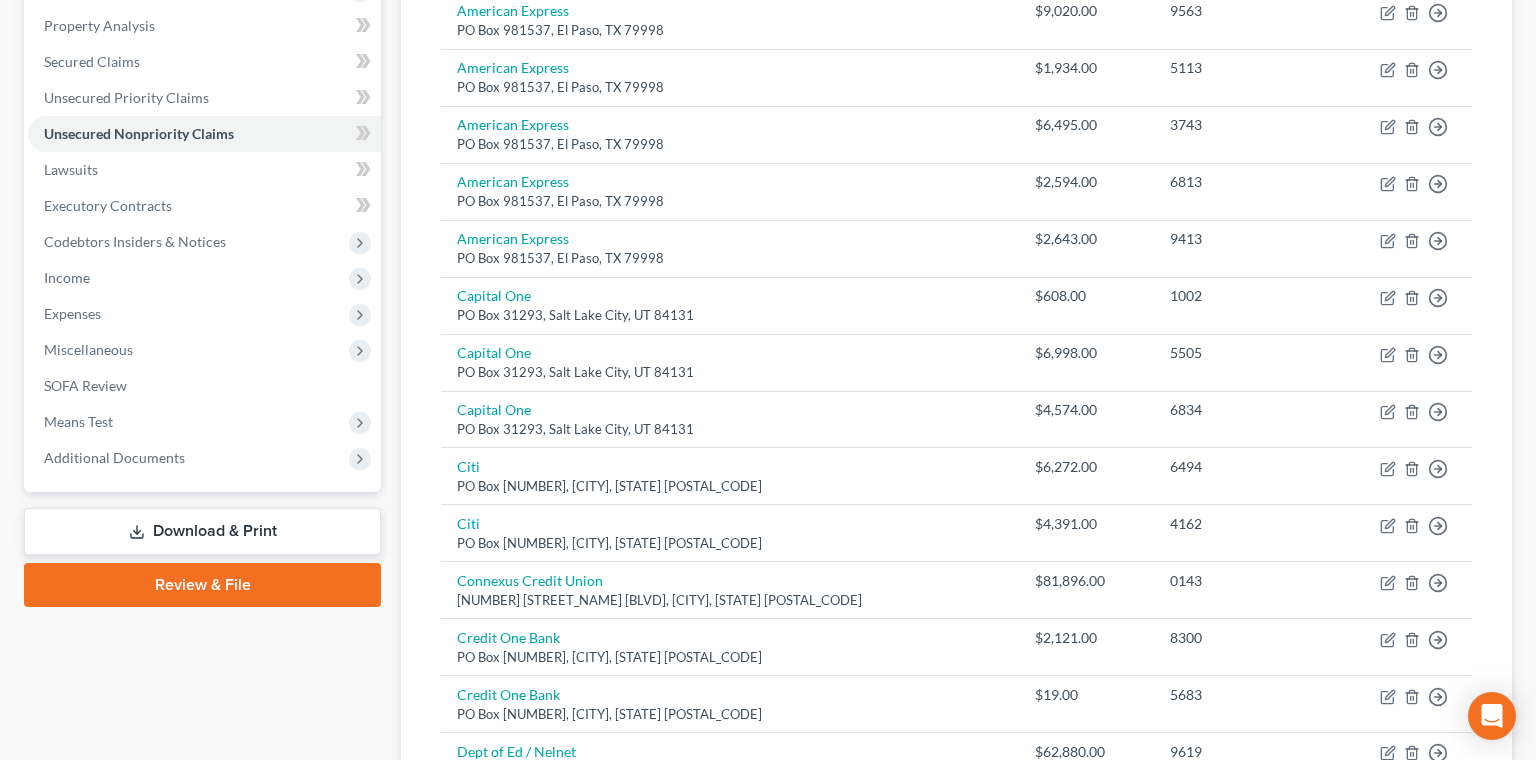 click on "Lawsuits" at bounding box center (1464, 1012) 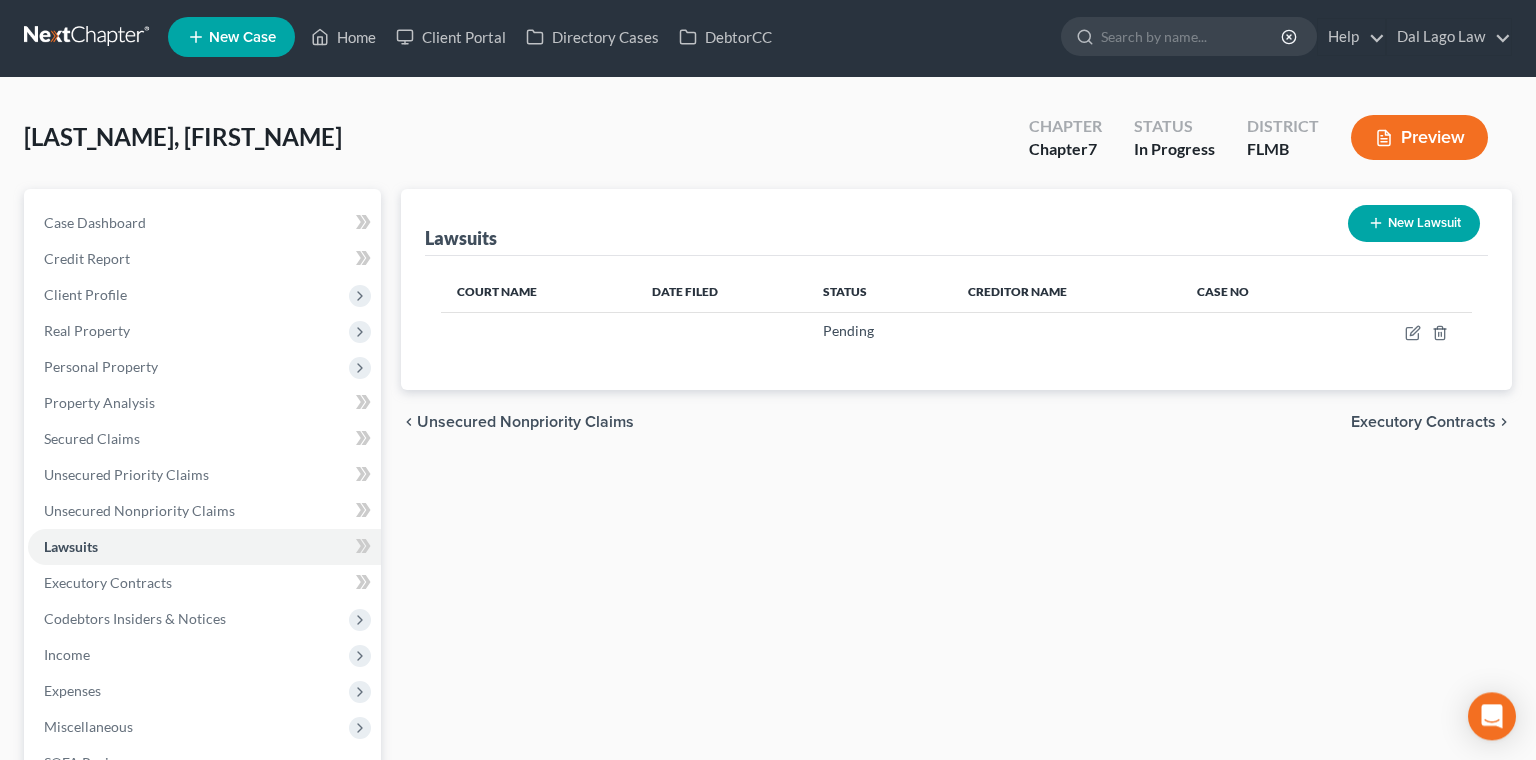 scroll, scrollTop: 0, scrollLeft: 0, axis: both 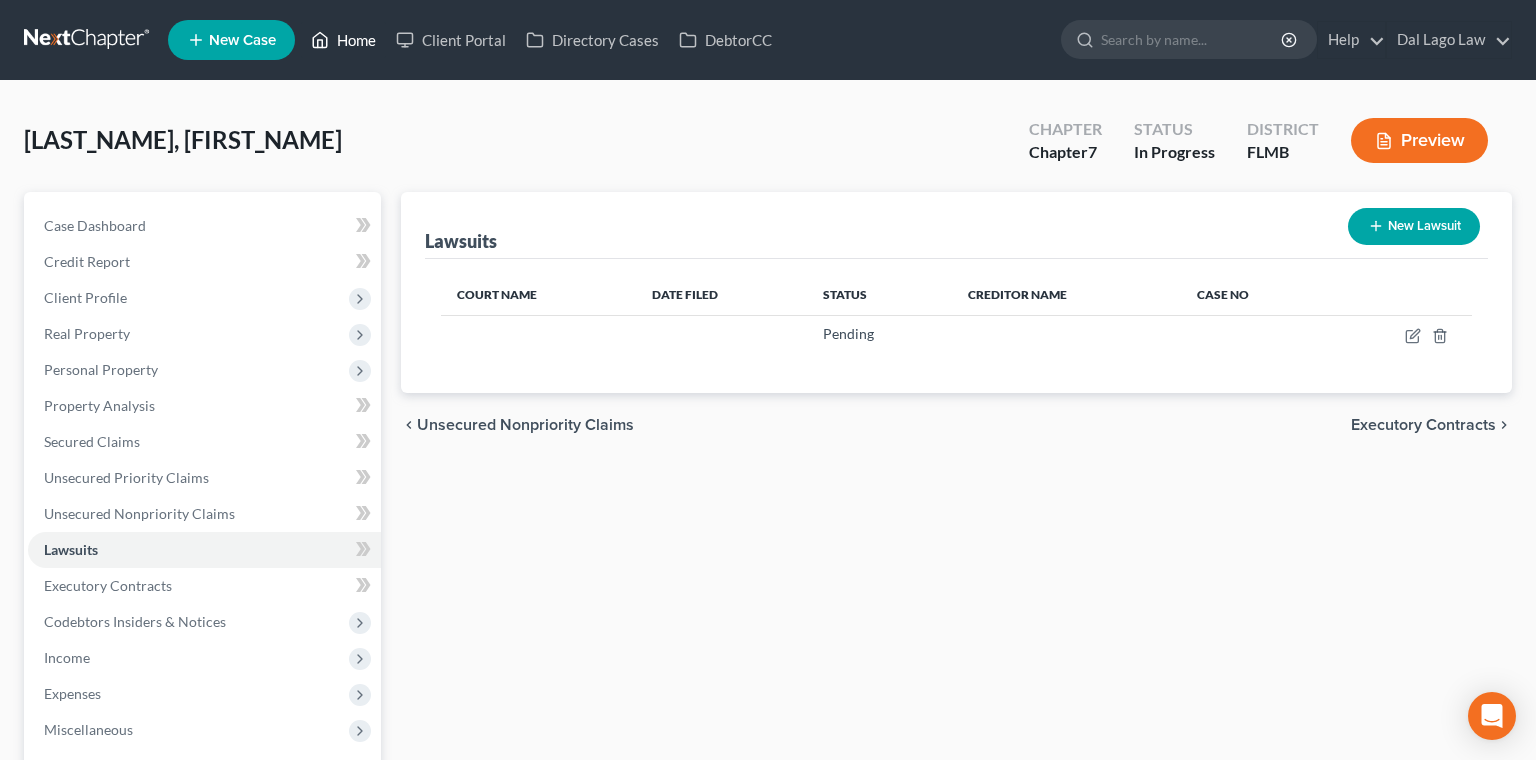 click on "Home" at bounding box center [343, 40] 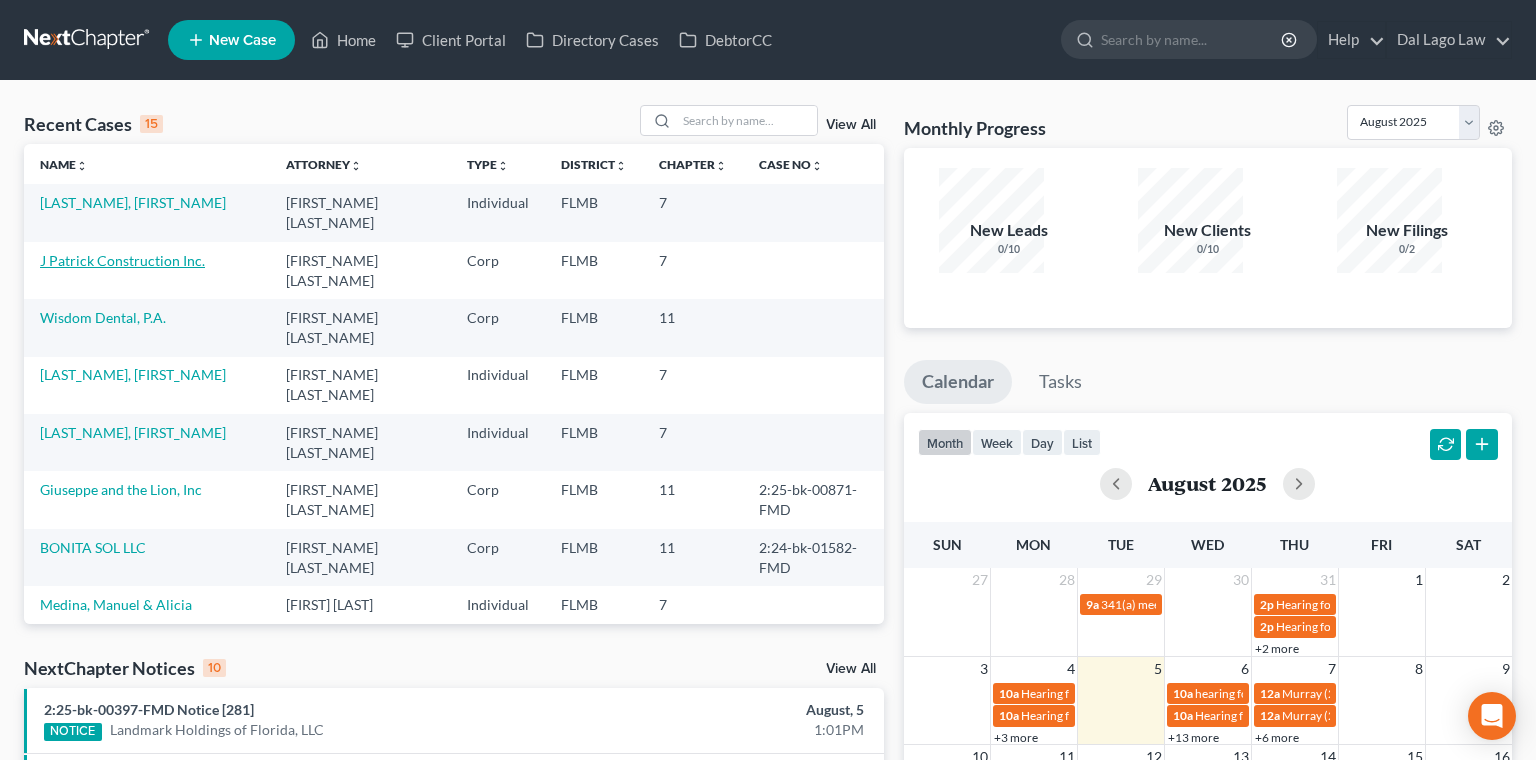 click on "J Patrick Construction Inc." at bounding box center [122, 260] 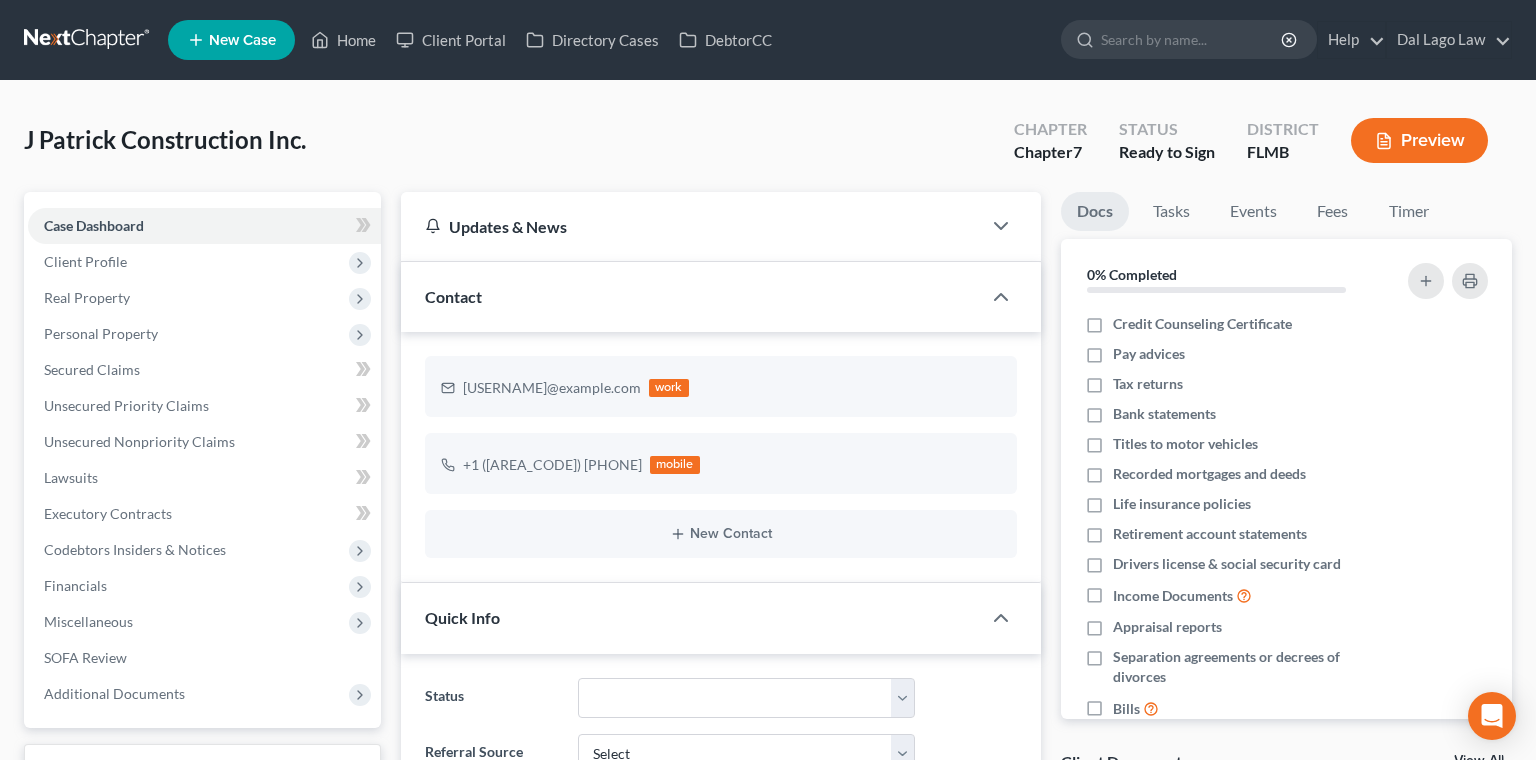 click on "Download & Print" at bounding box center (202, 767) 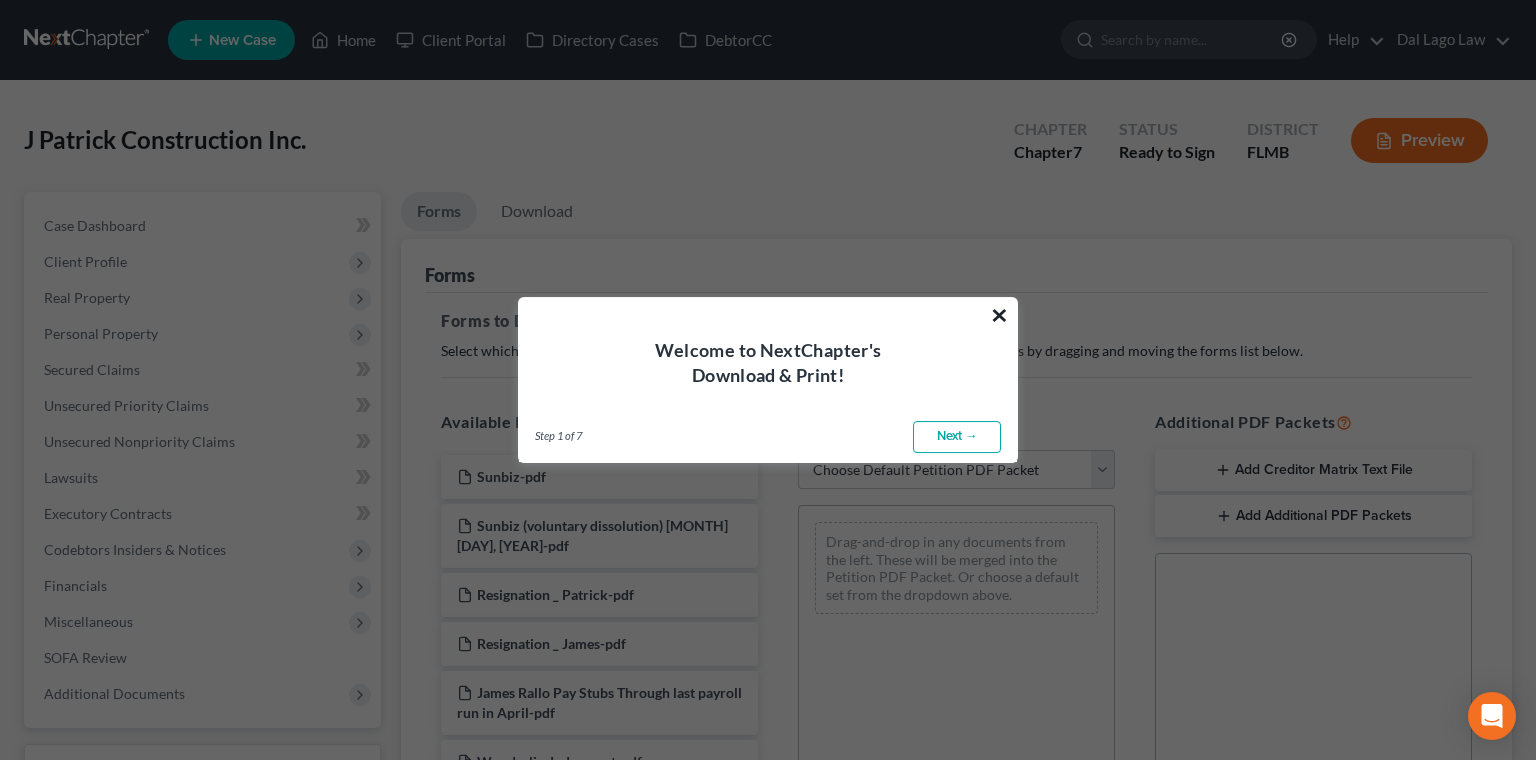 click on "×" at bounding box center [999, 315] 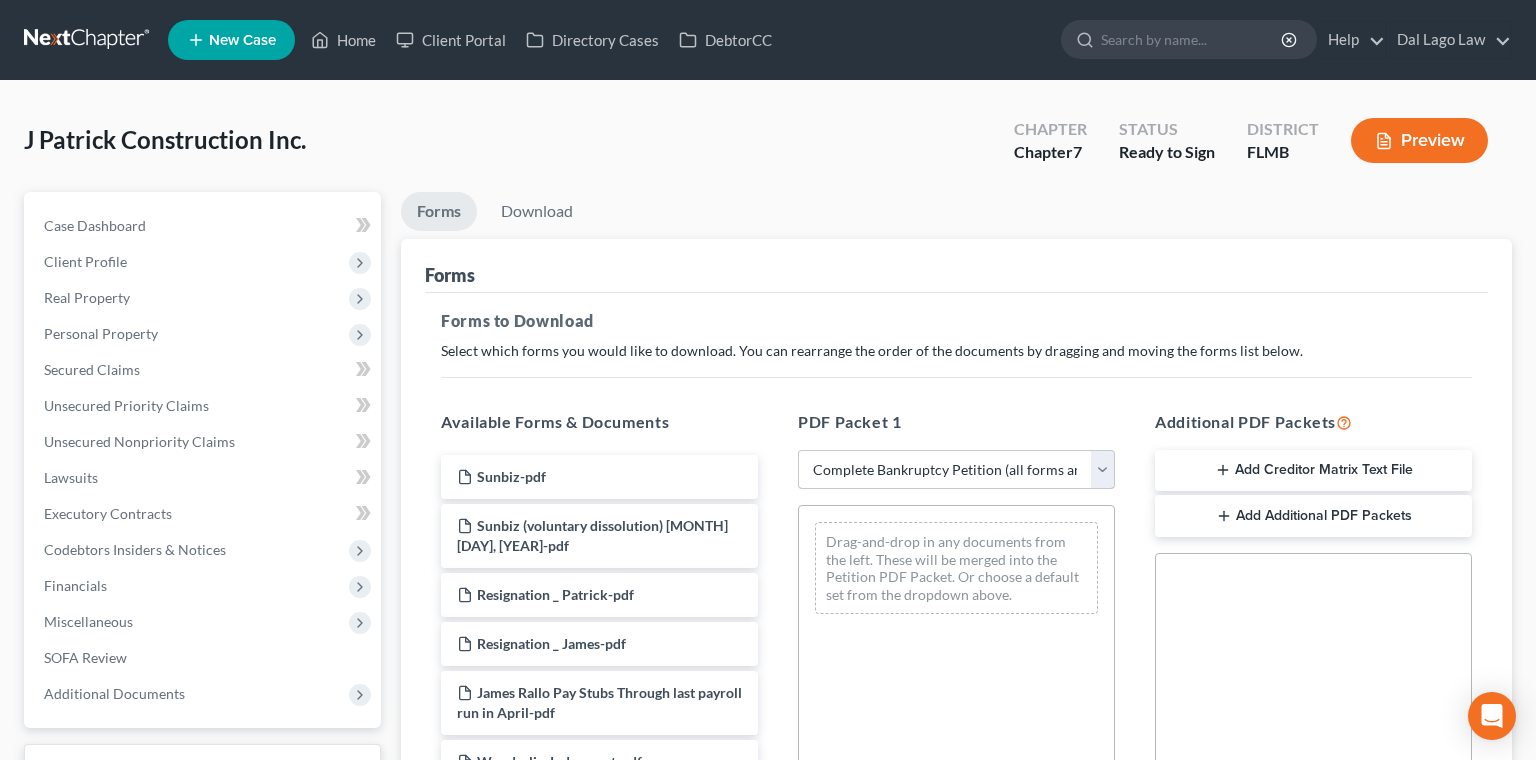 click on "Complete Bankruptcy Petition (all forms and schedules)" at bounding box center [0, 0] 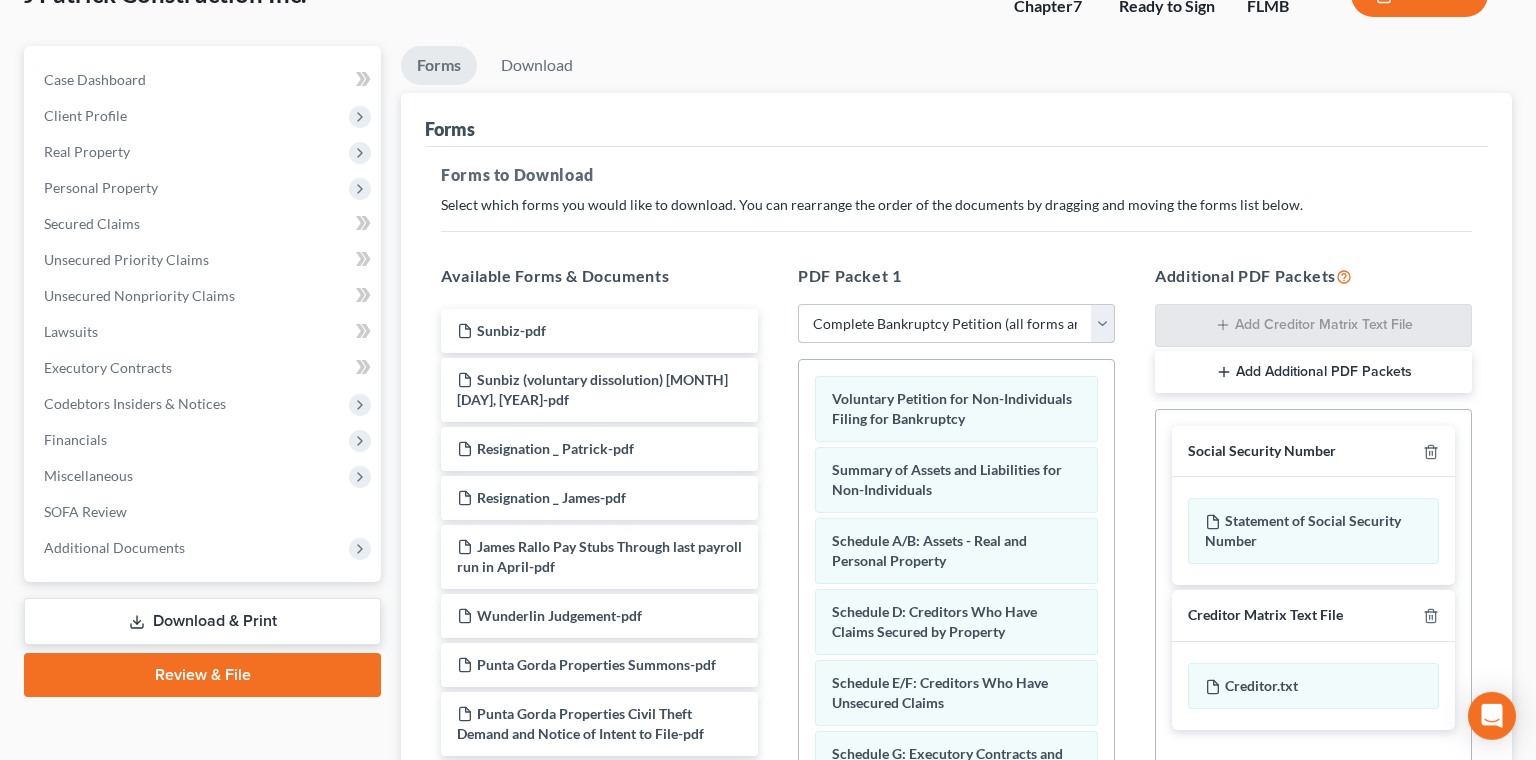 scroll, scrollTop: 153, scrollLeft: 0, axis: vertical 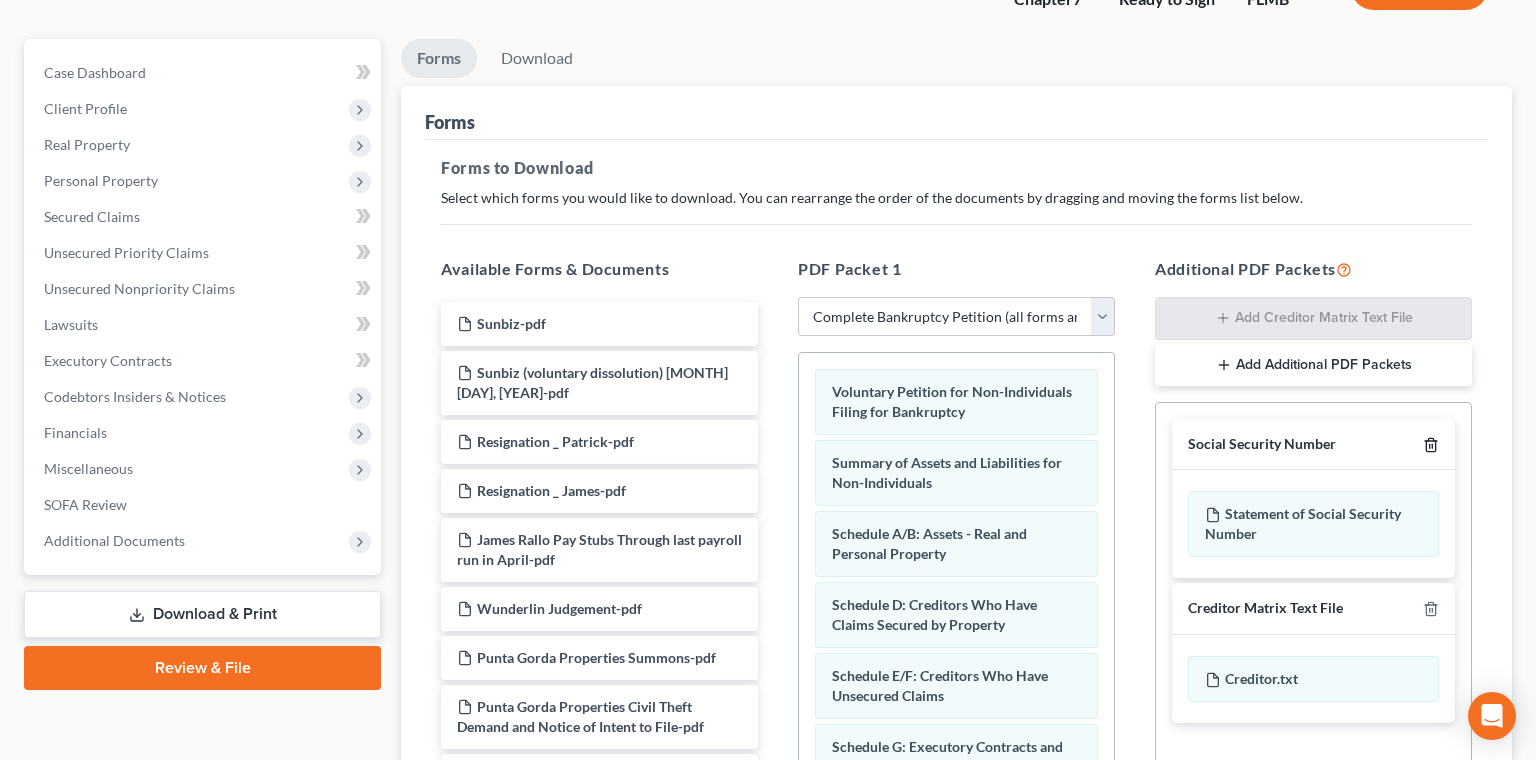 click 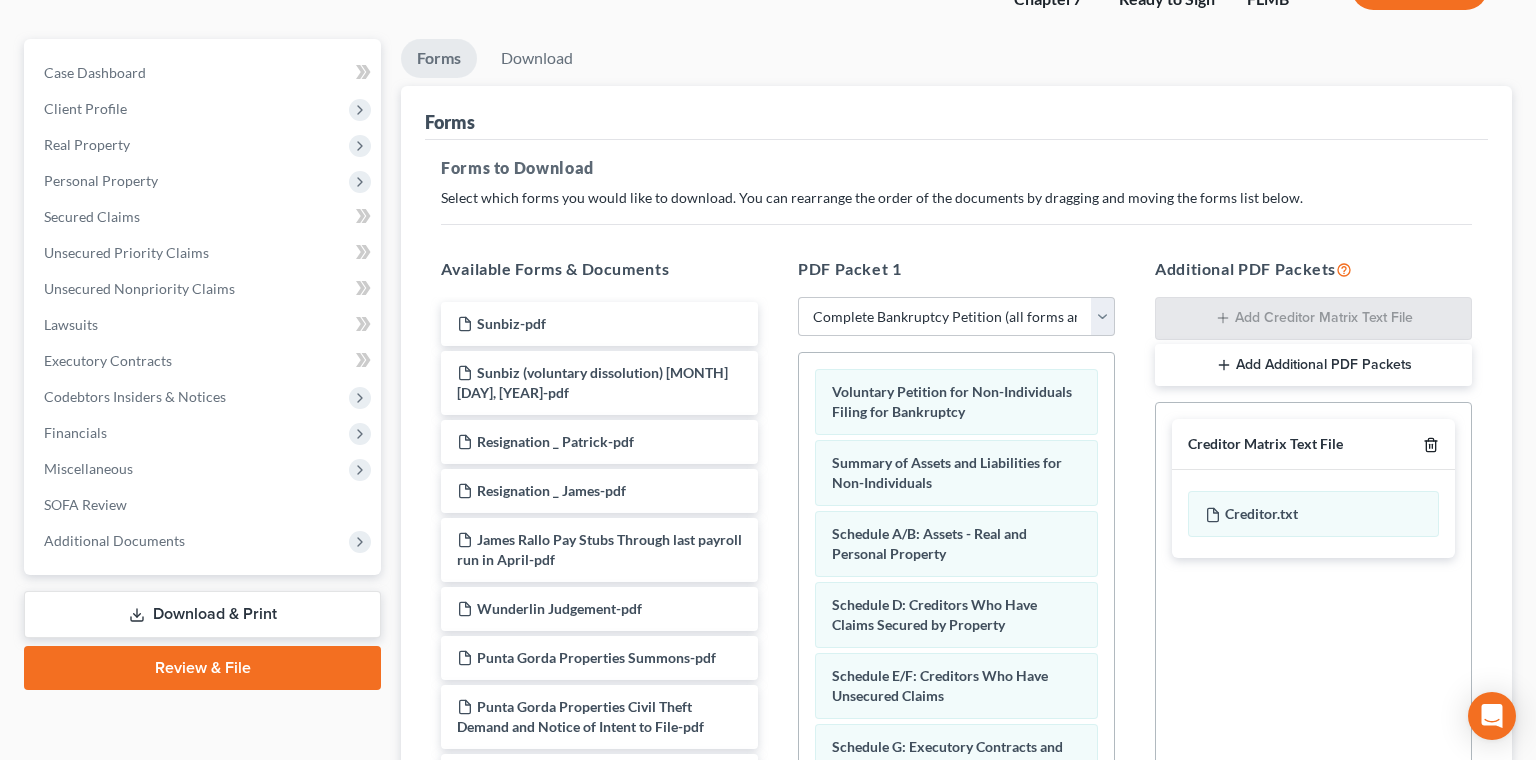 click 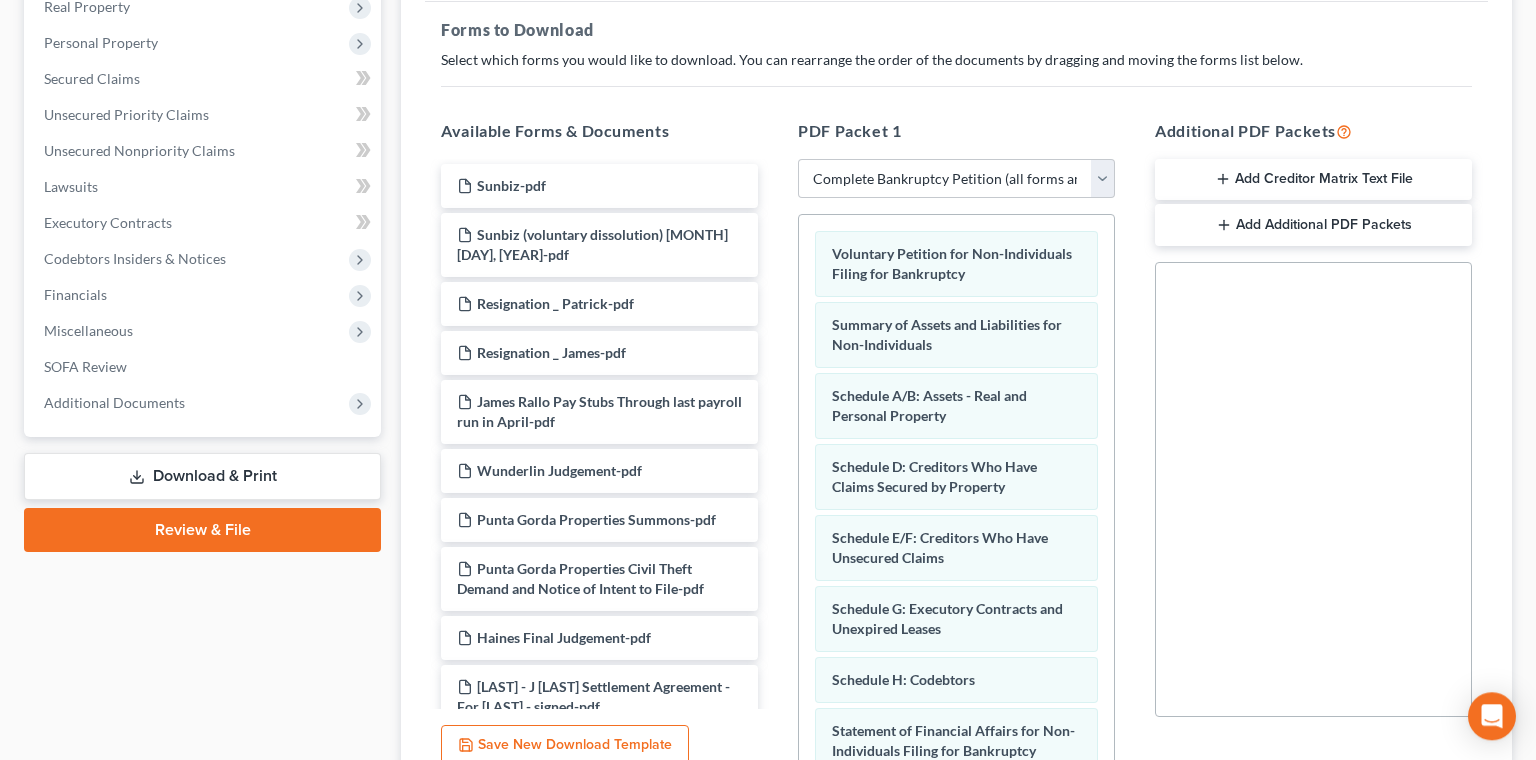scroll, scrollTop: 314, scrollLeft: 0, axis: vertical 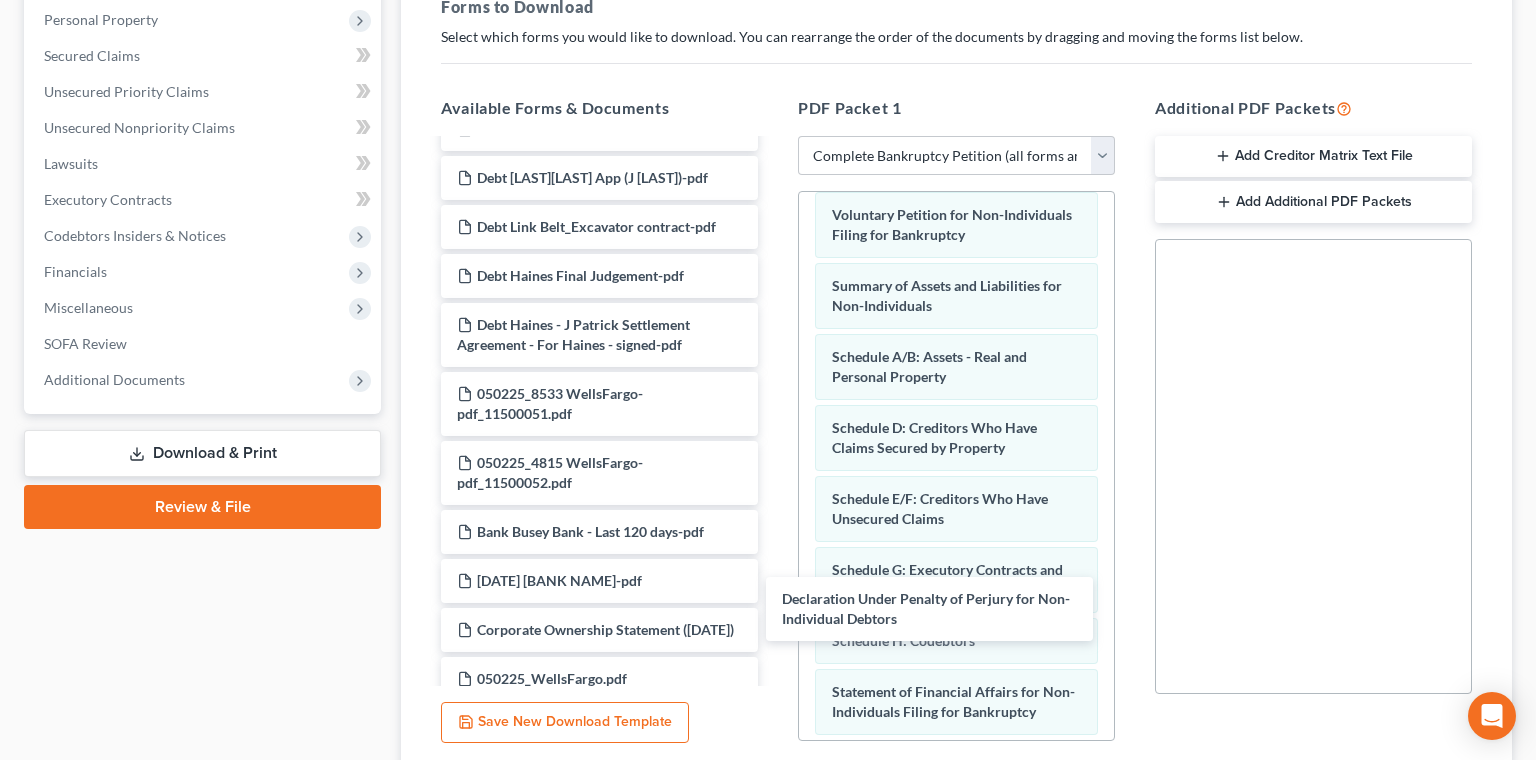 drag, startPoint x: 597, startPoint y: 527, endPoint x: 796, endPoint y: 564, distance: 202.41048 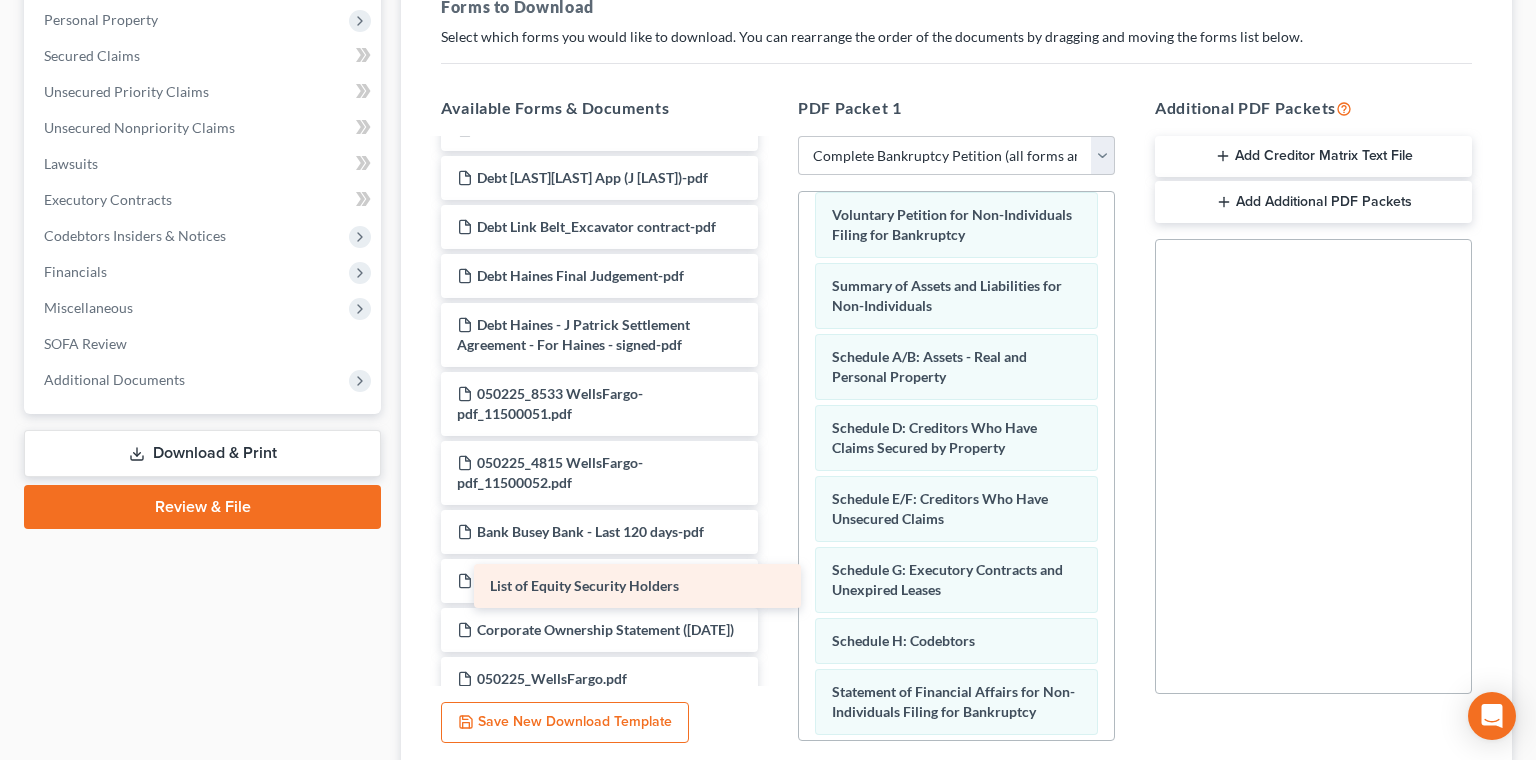 scroll, scrollTop: 1116, scrollLeft: 0, axis: vertical 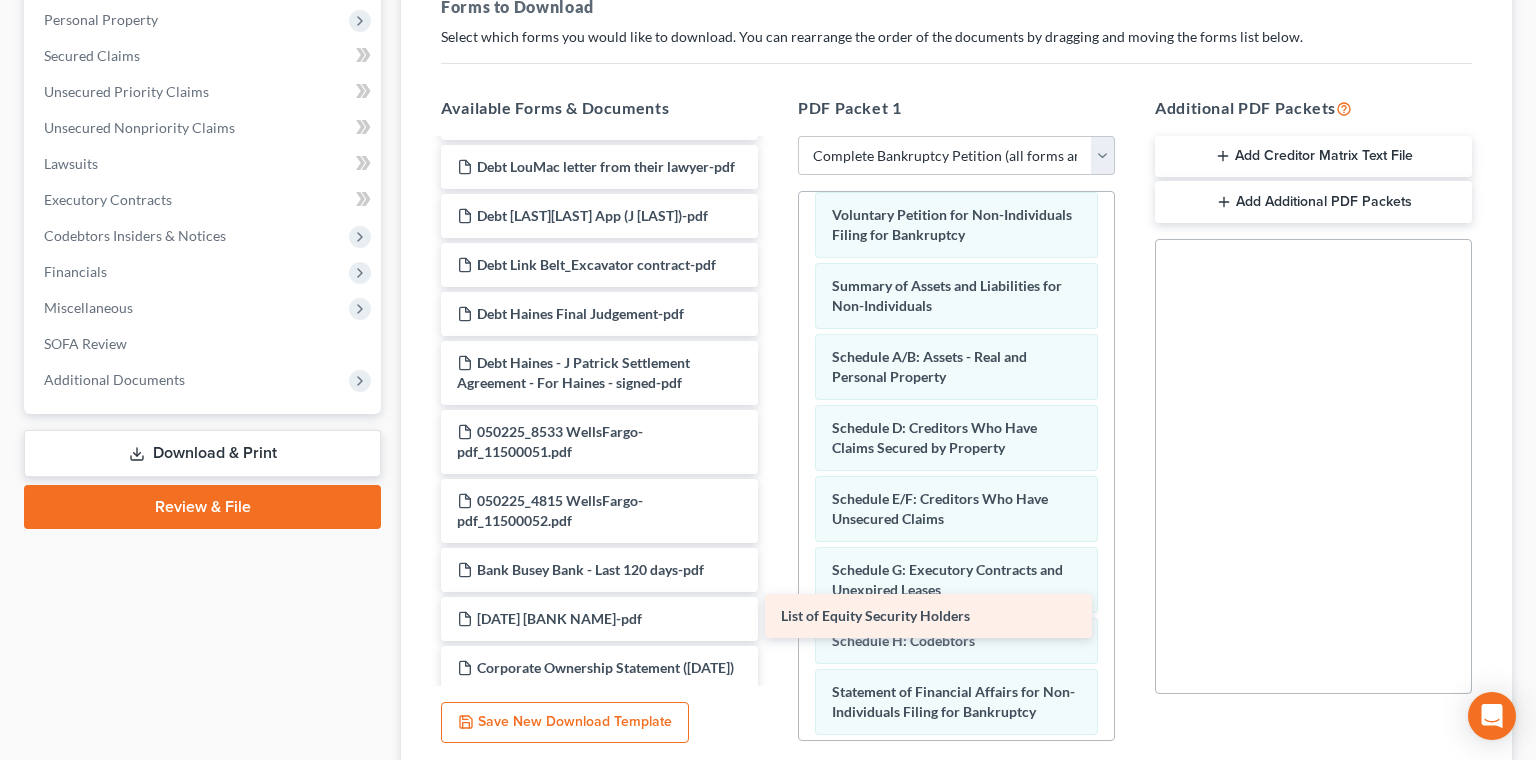 drag, startPoint x: 665, startPoint y: 558, endPoint x: 1002, endPoint y: 607, distance: 340.54367 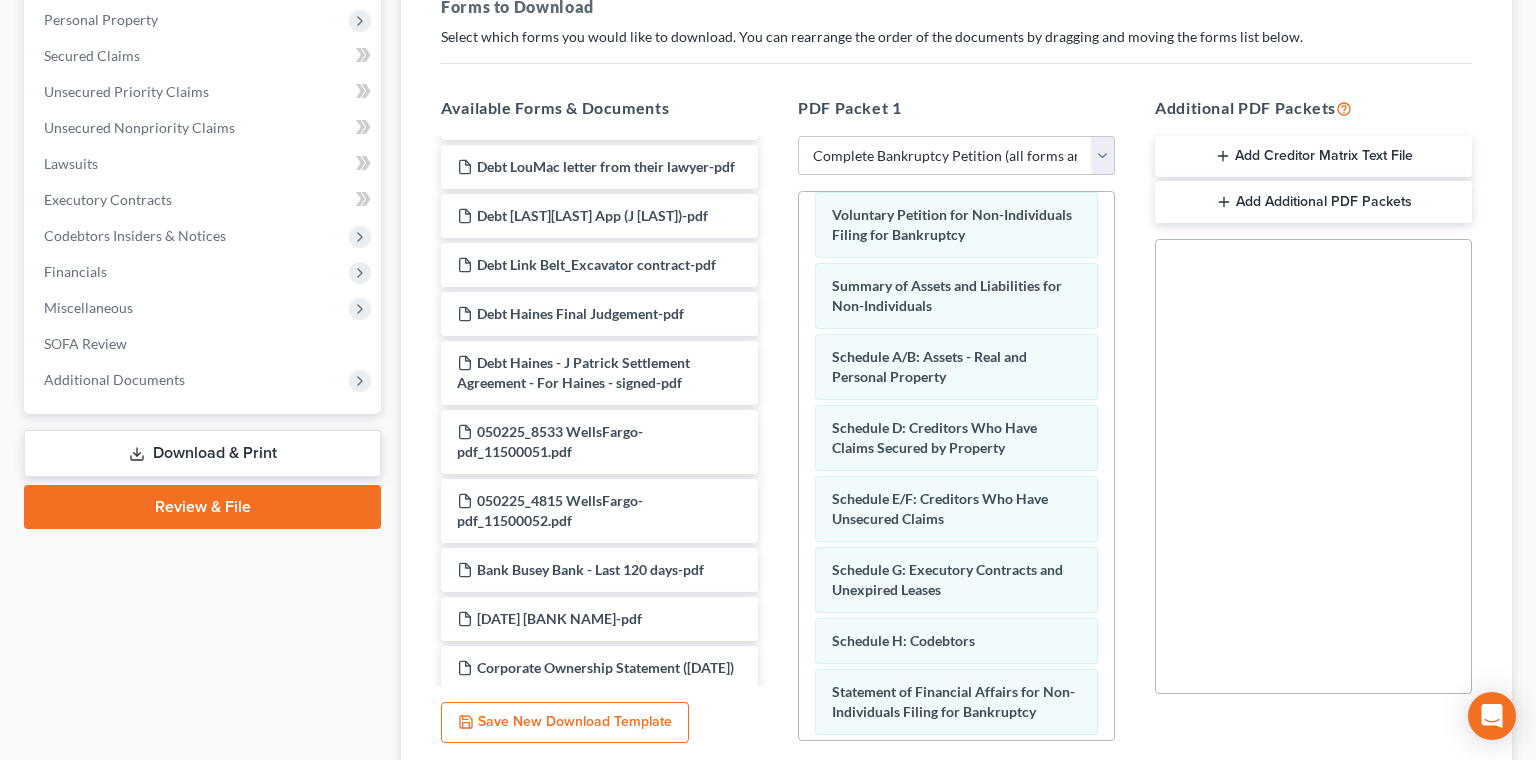 click on "Download" at bounding box center [1460, 813] 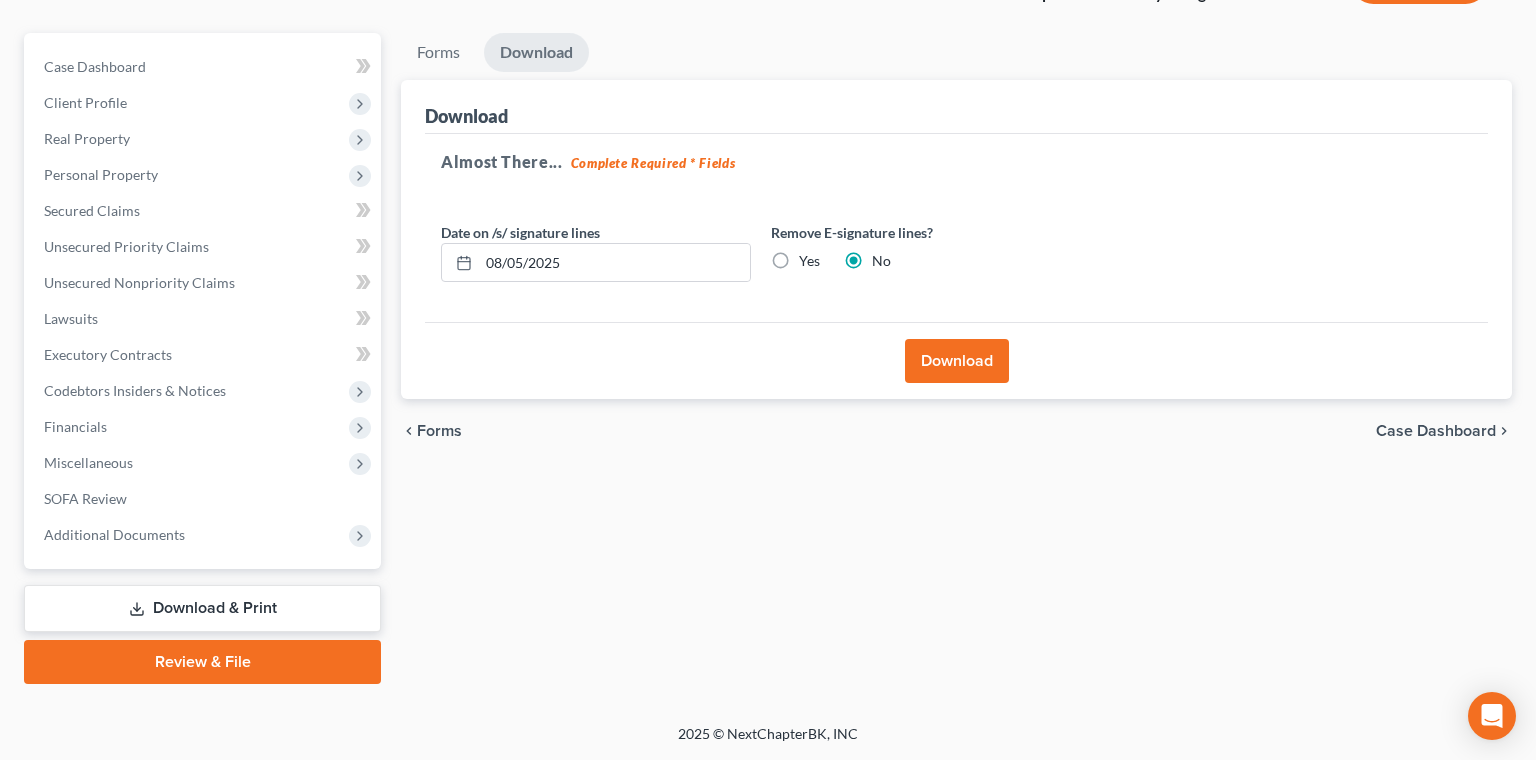 scroll, scrollTop: 0, scrollLeft: 0, axis: both 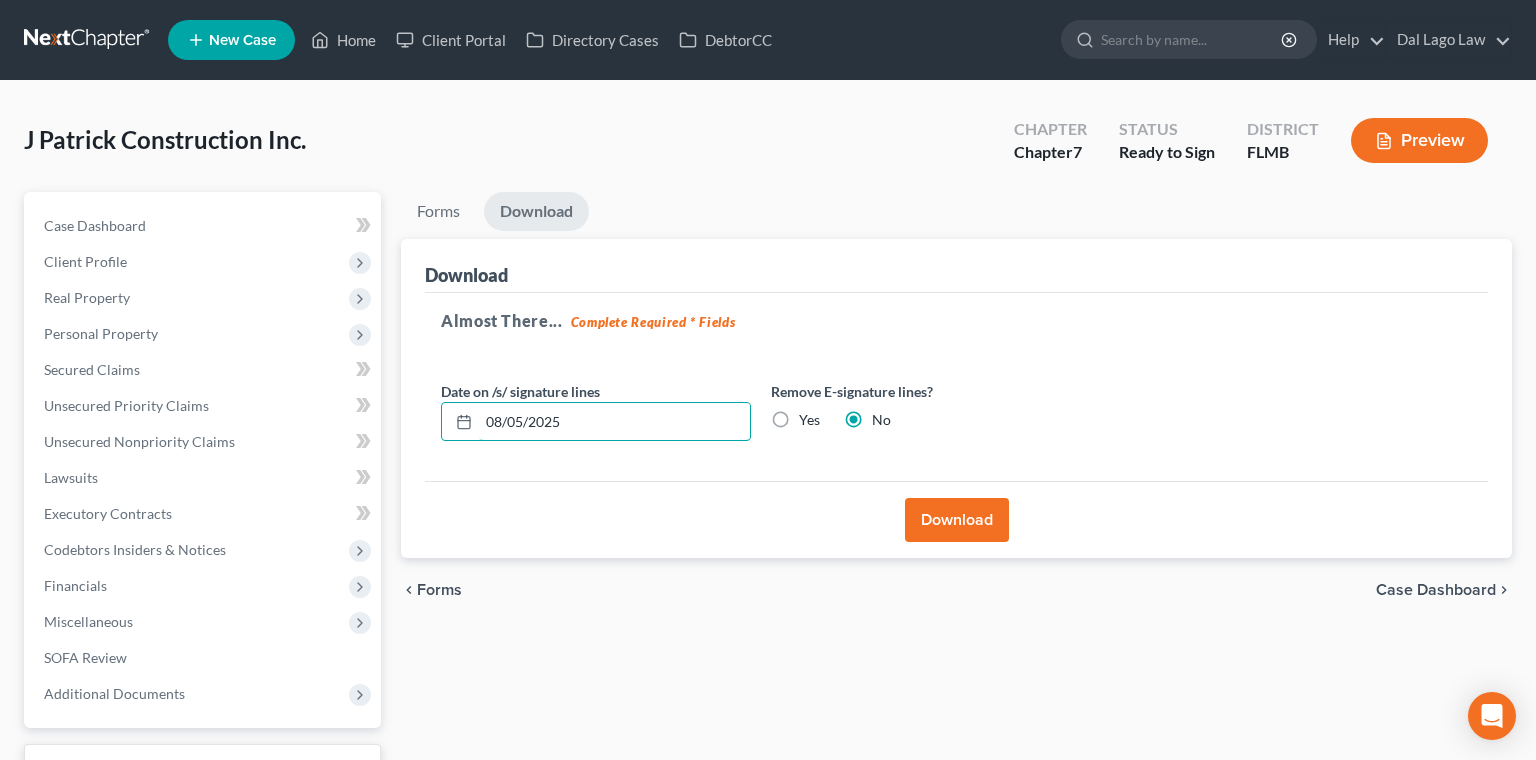 drag, startPoint x: 558, startPoint y: 319, endPoint x: 408, endPoint y: 354, distance: 154.02922 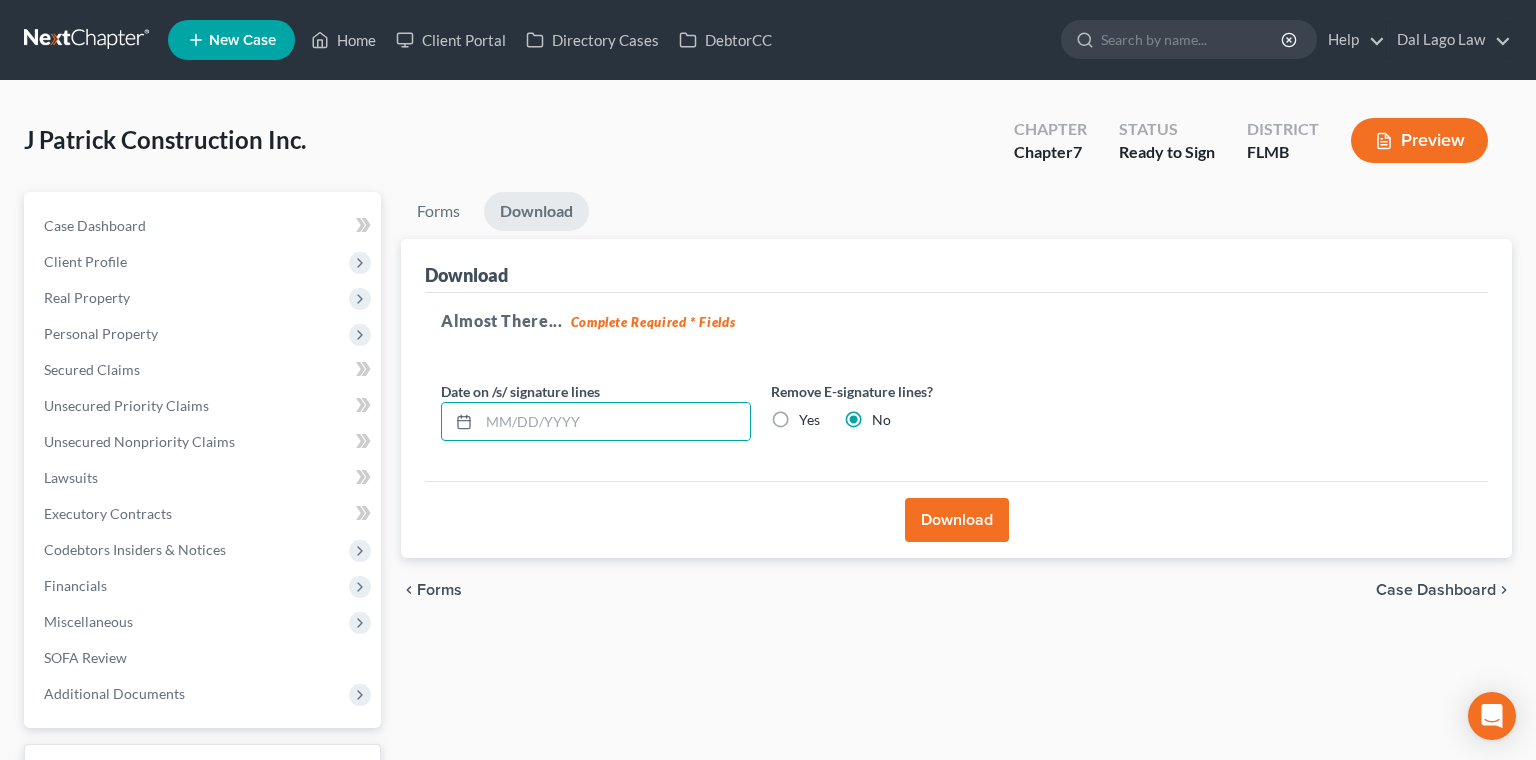 click on "Yes" at bounding box center (809, 420) 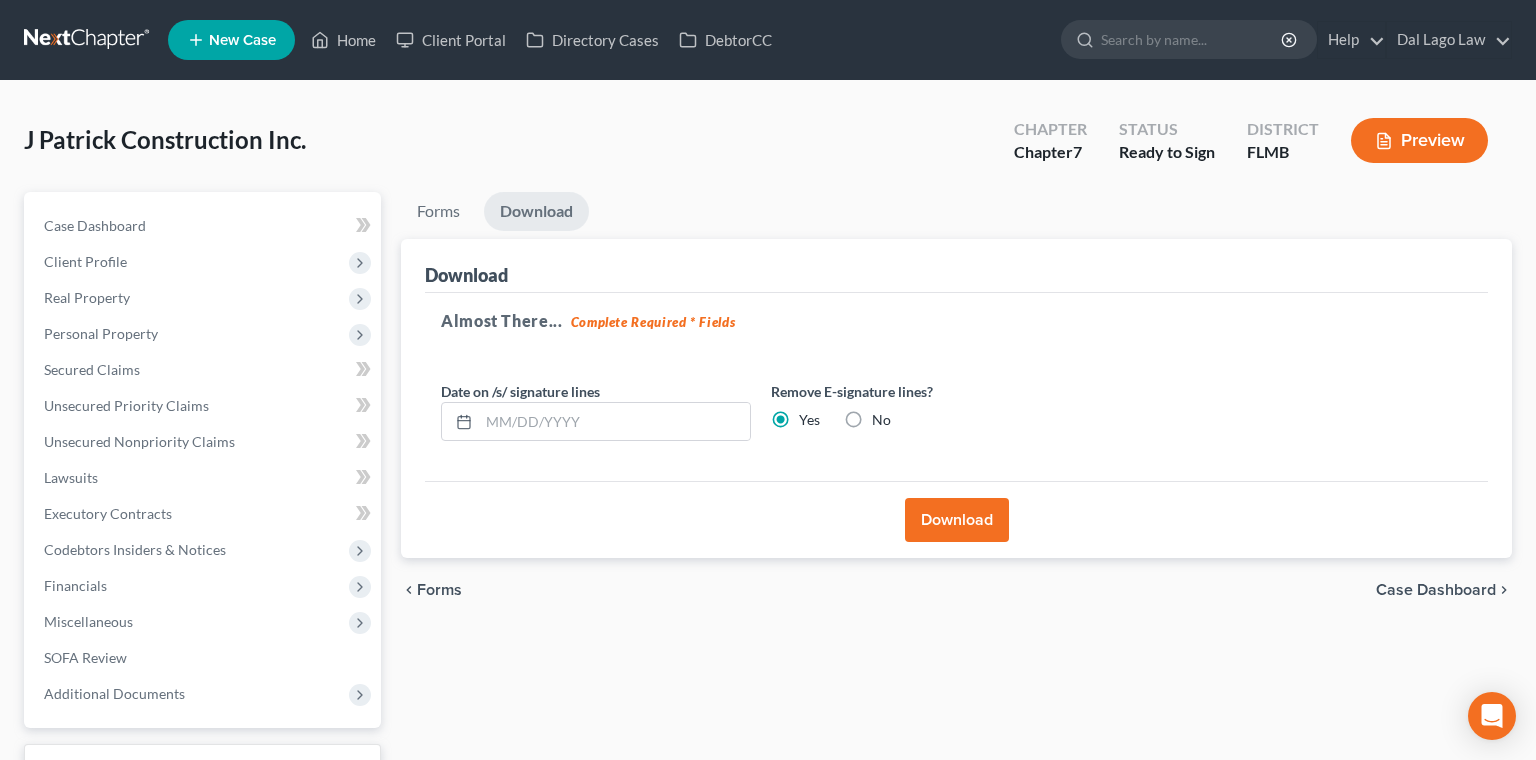 click on "Download" at bounding box center (957, 520) 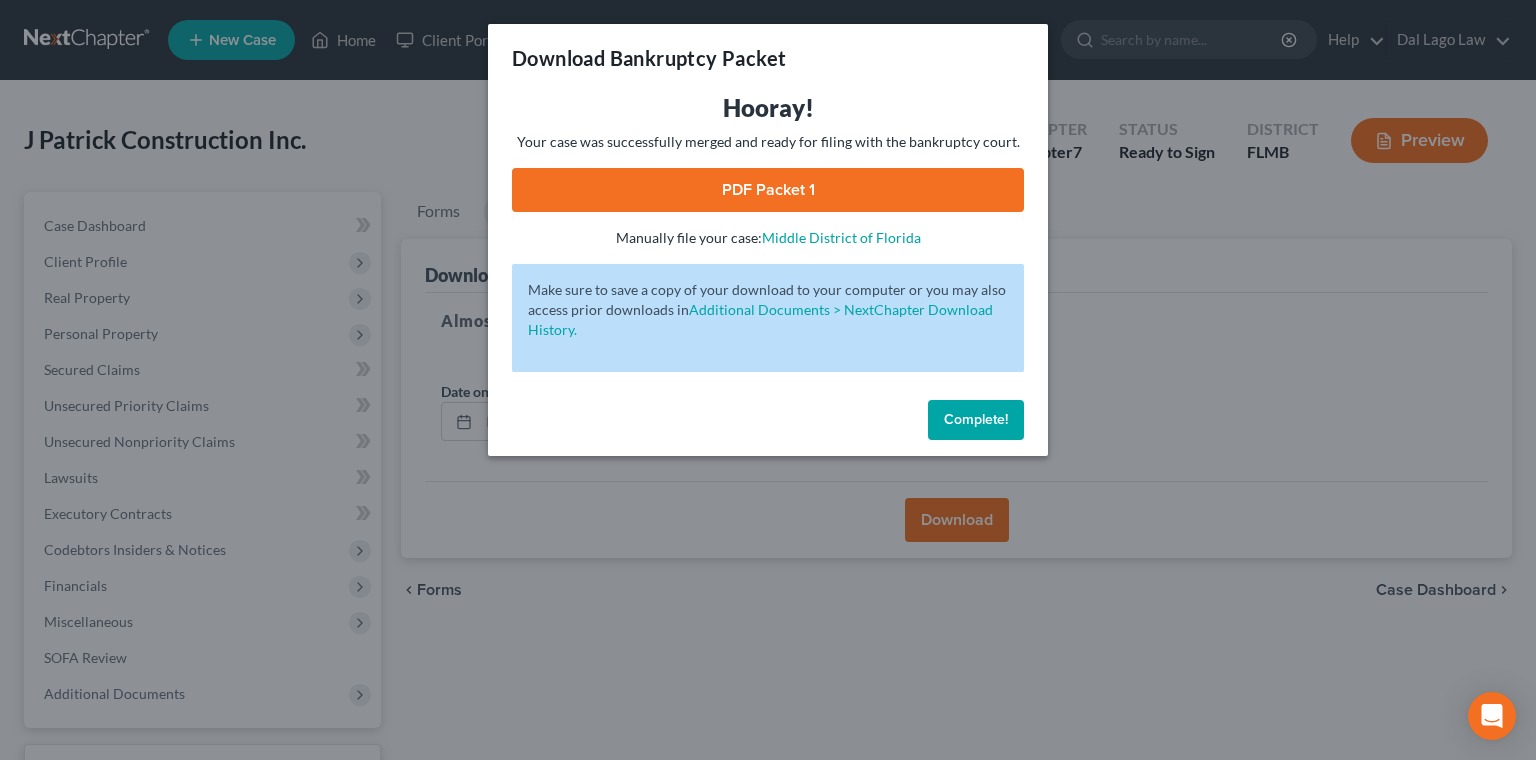 click on "PDF Packet 1" at bounding box center (768, 190) 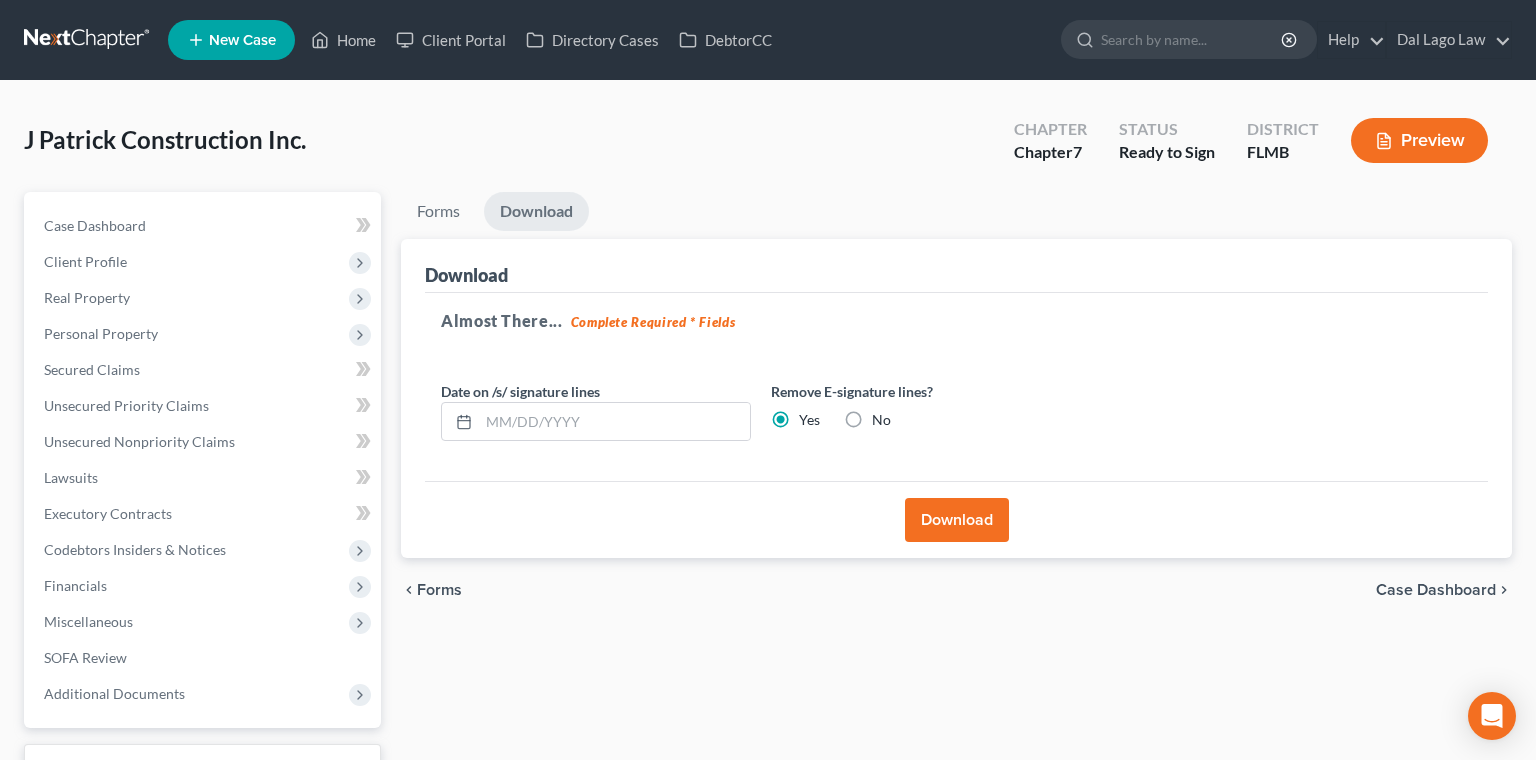 click on "Case Dashboard" at bounding box center [1436, 590] 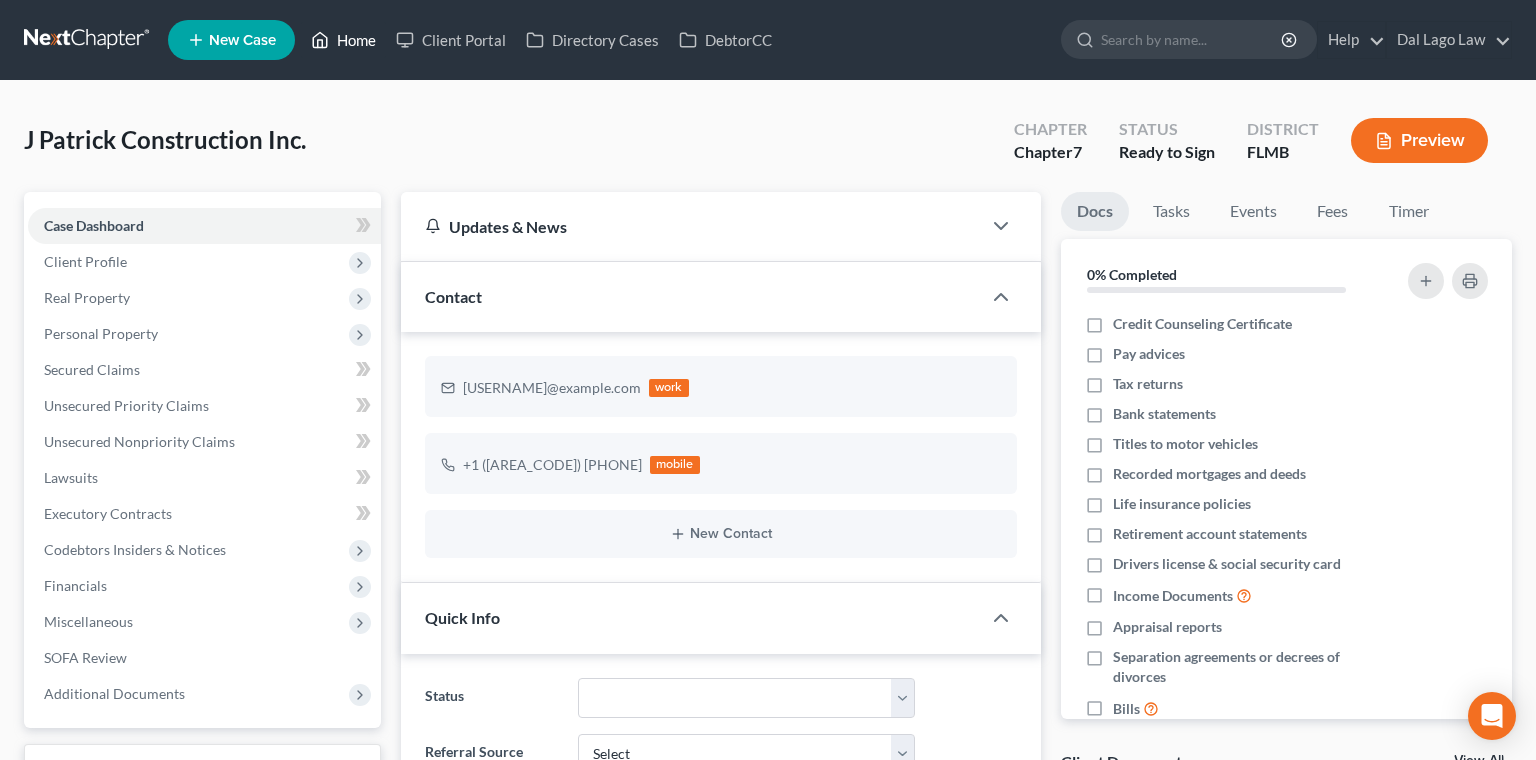 click on "Home" at bounding box center (343, 40) 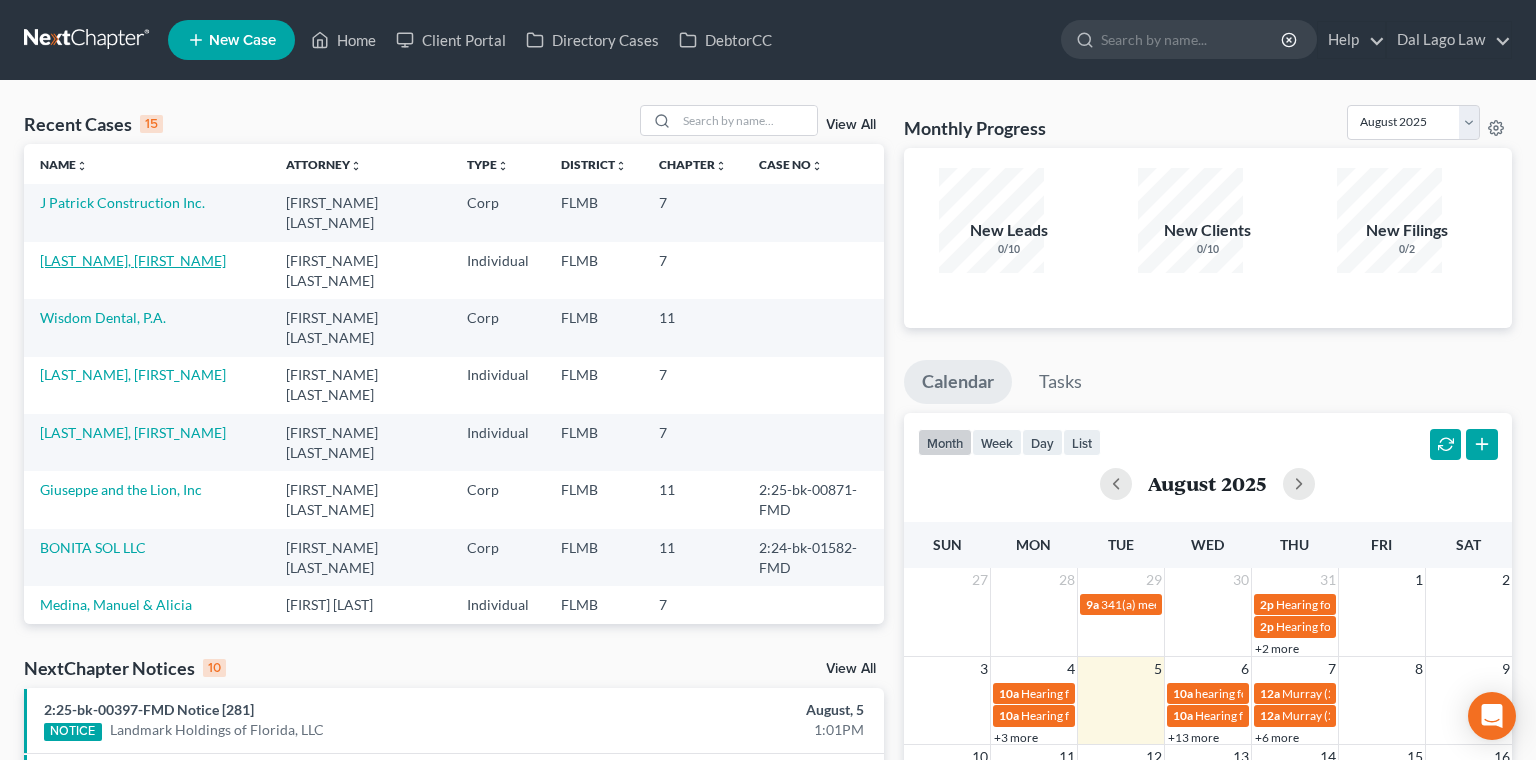 click on "[LAST_NAME], [FIRST_NAME]" at bounding box center (133, 260) 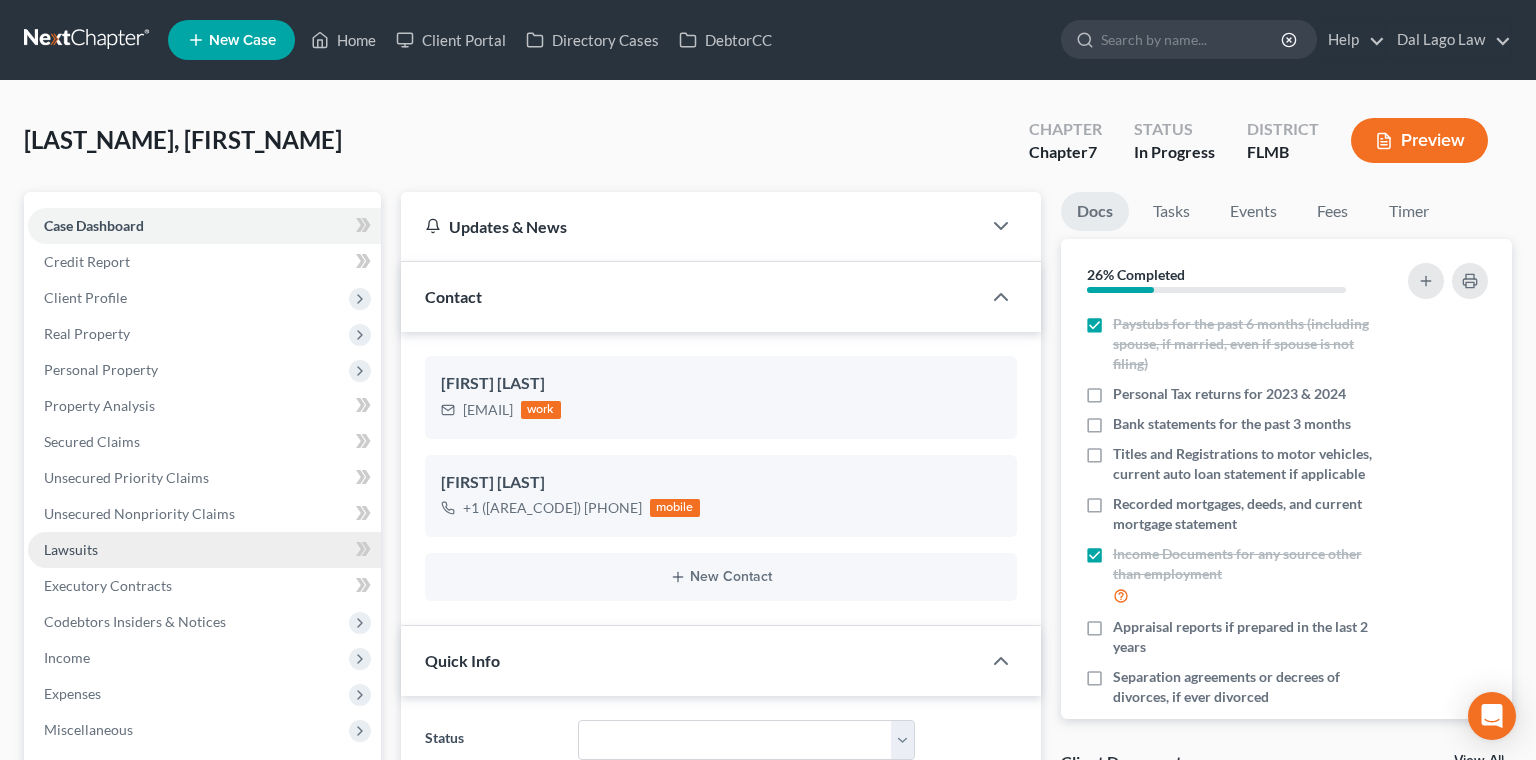 click on "Lawsuits" at bounding box center (71, 549) 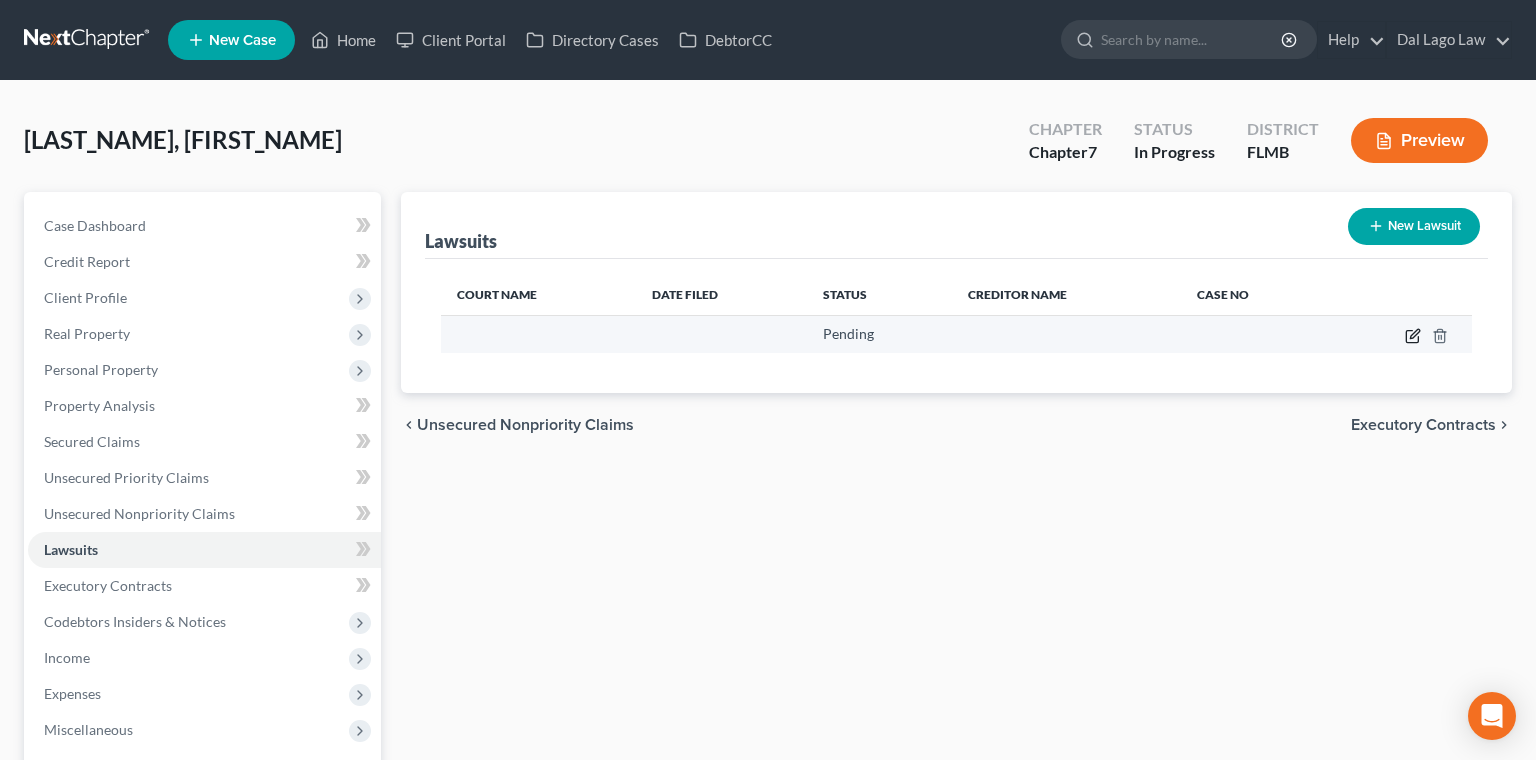 click 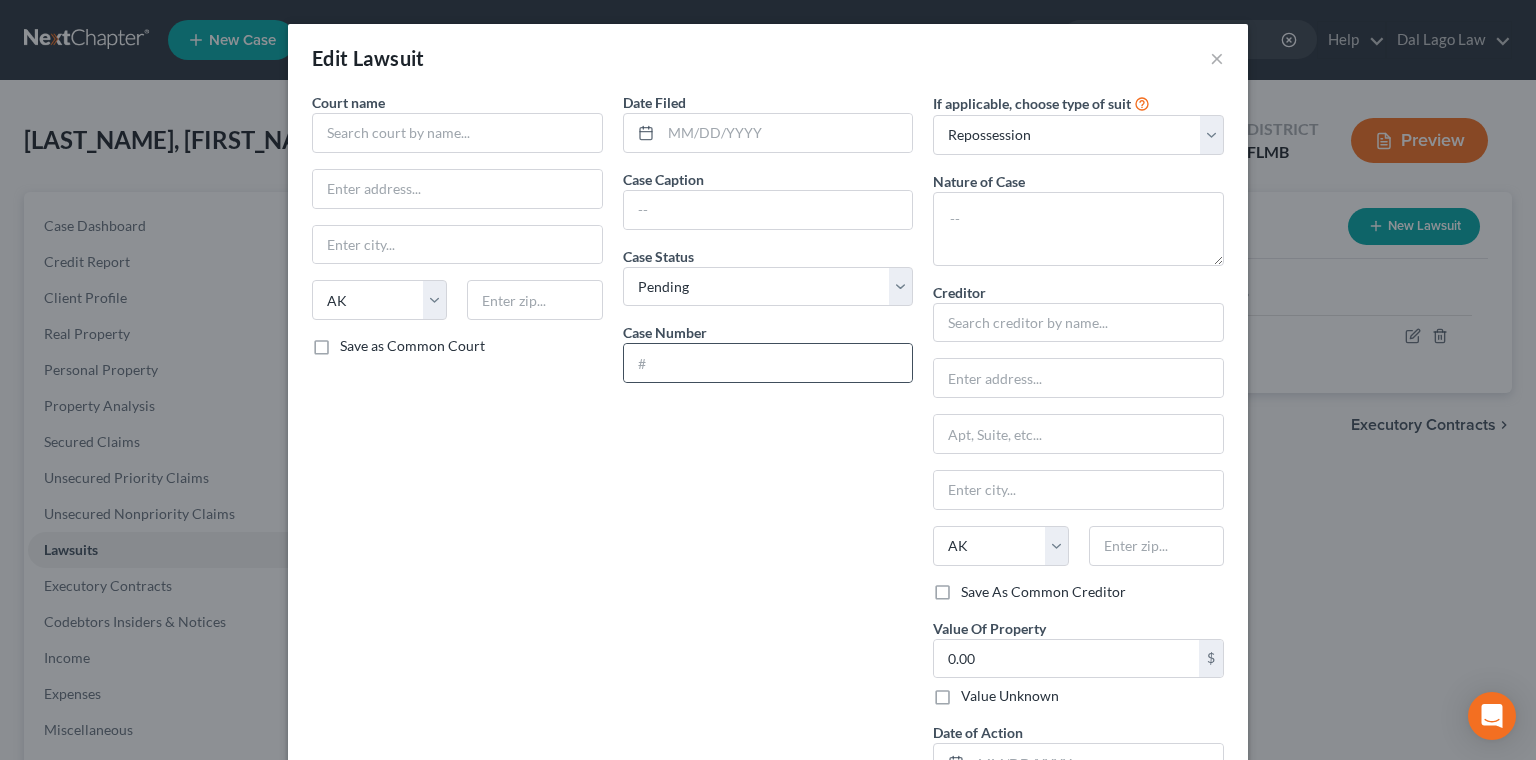 click at bounding box center (768, 363) 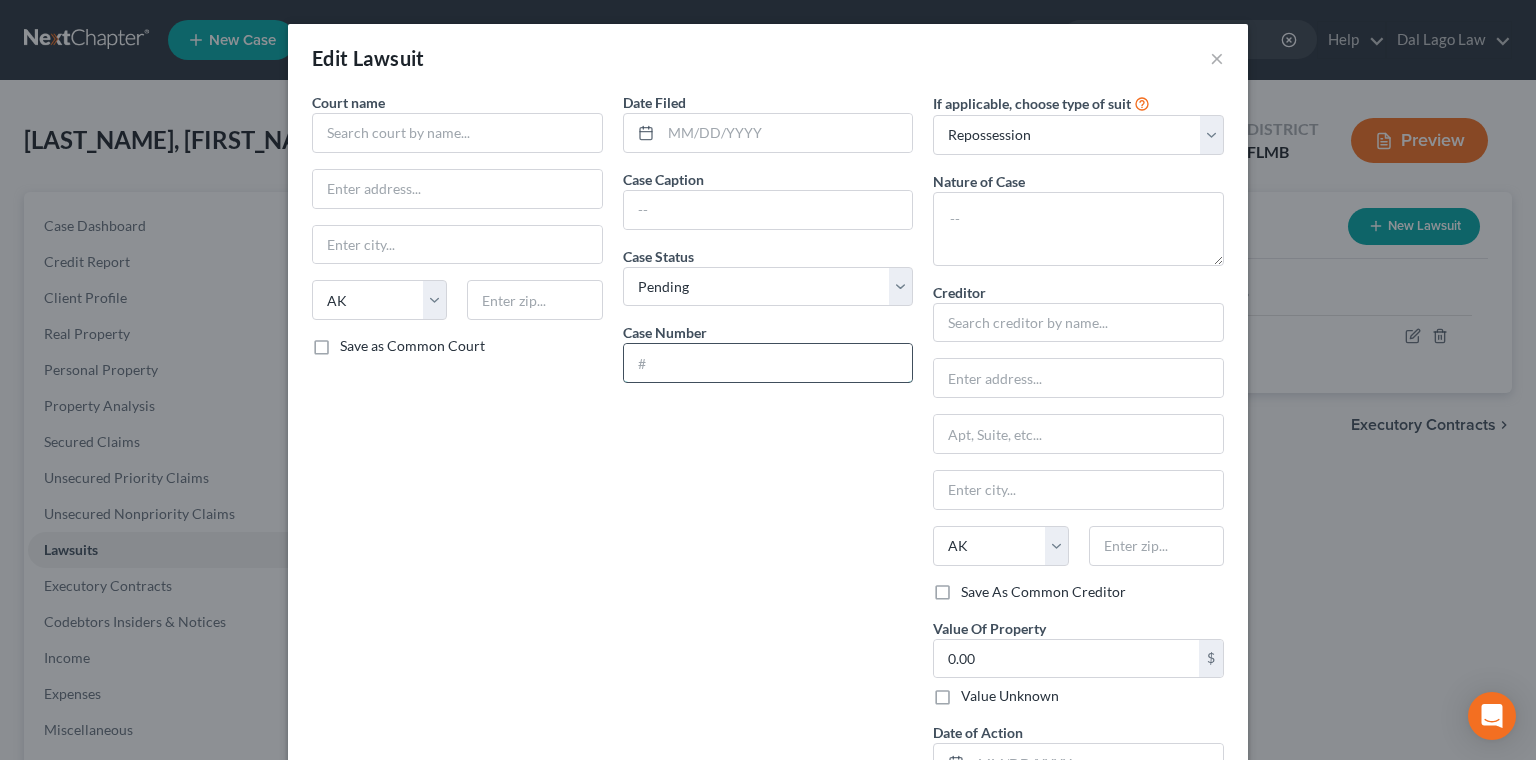 click at bounding box center (768, 363) 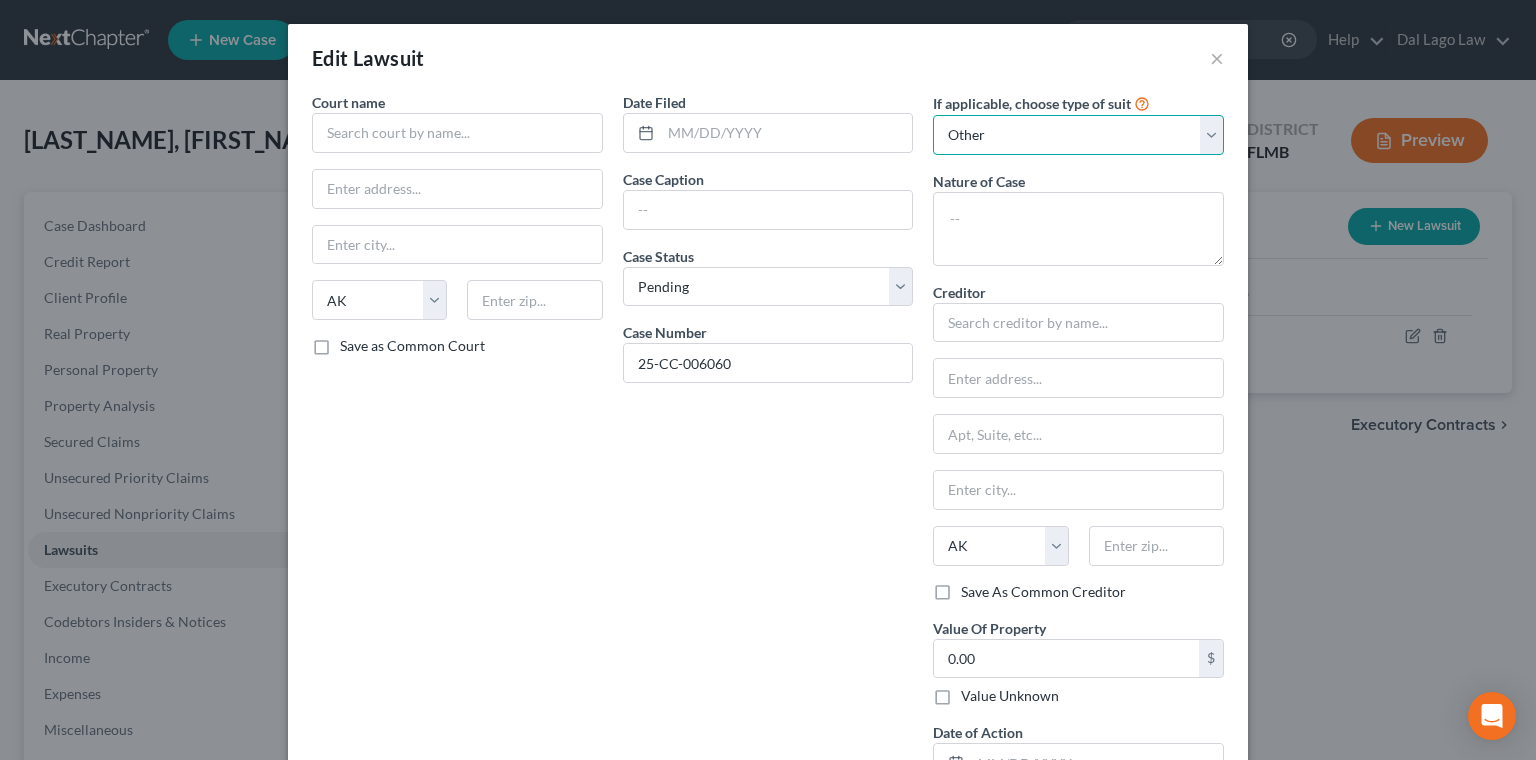 click on "Other" at bounding box center [0, 0] 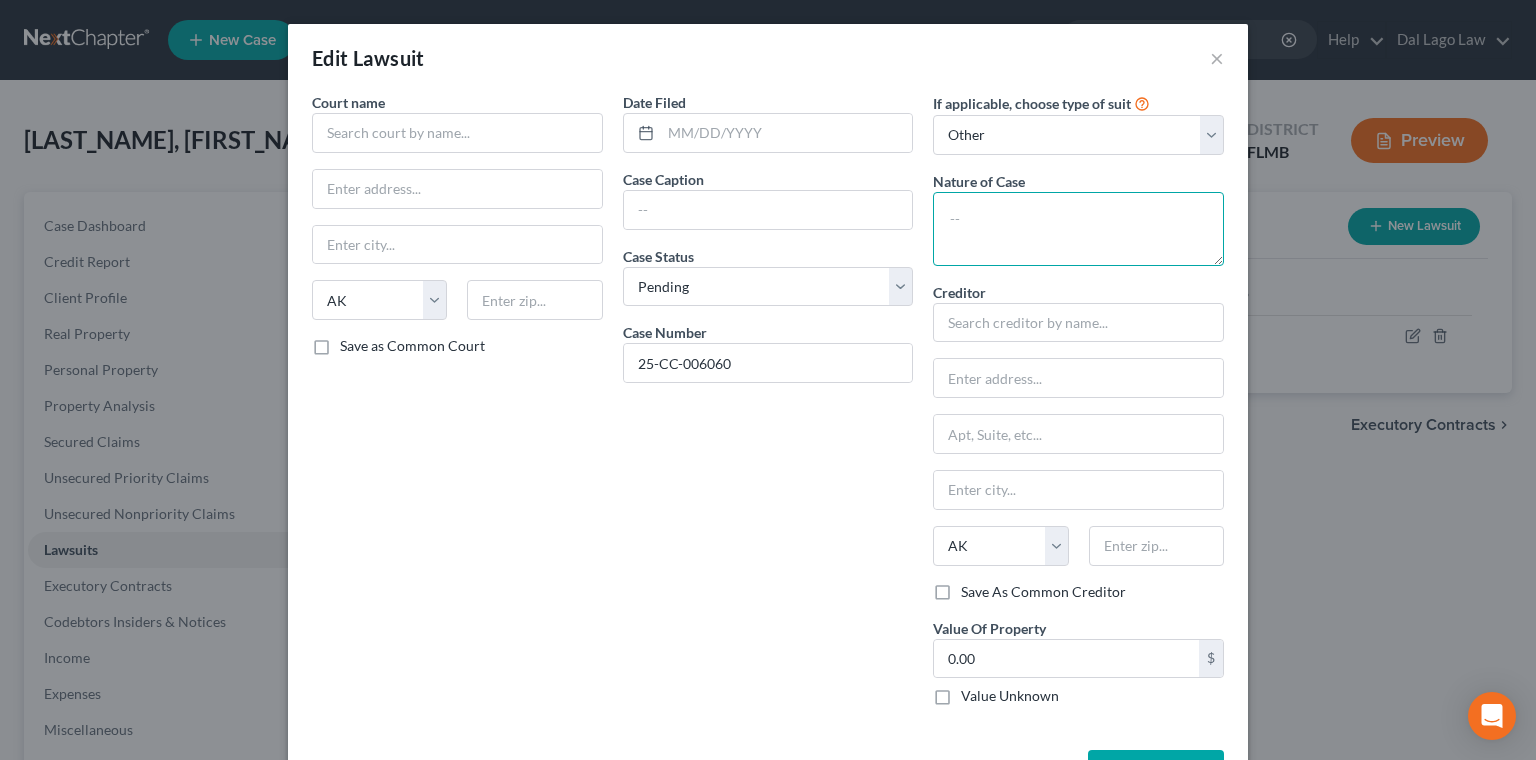 click at bounding box center (1078, 229) 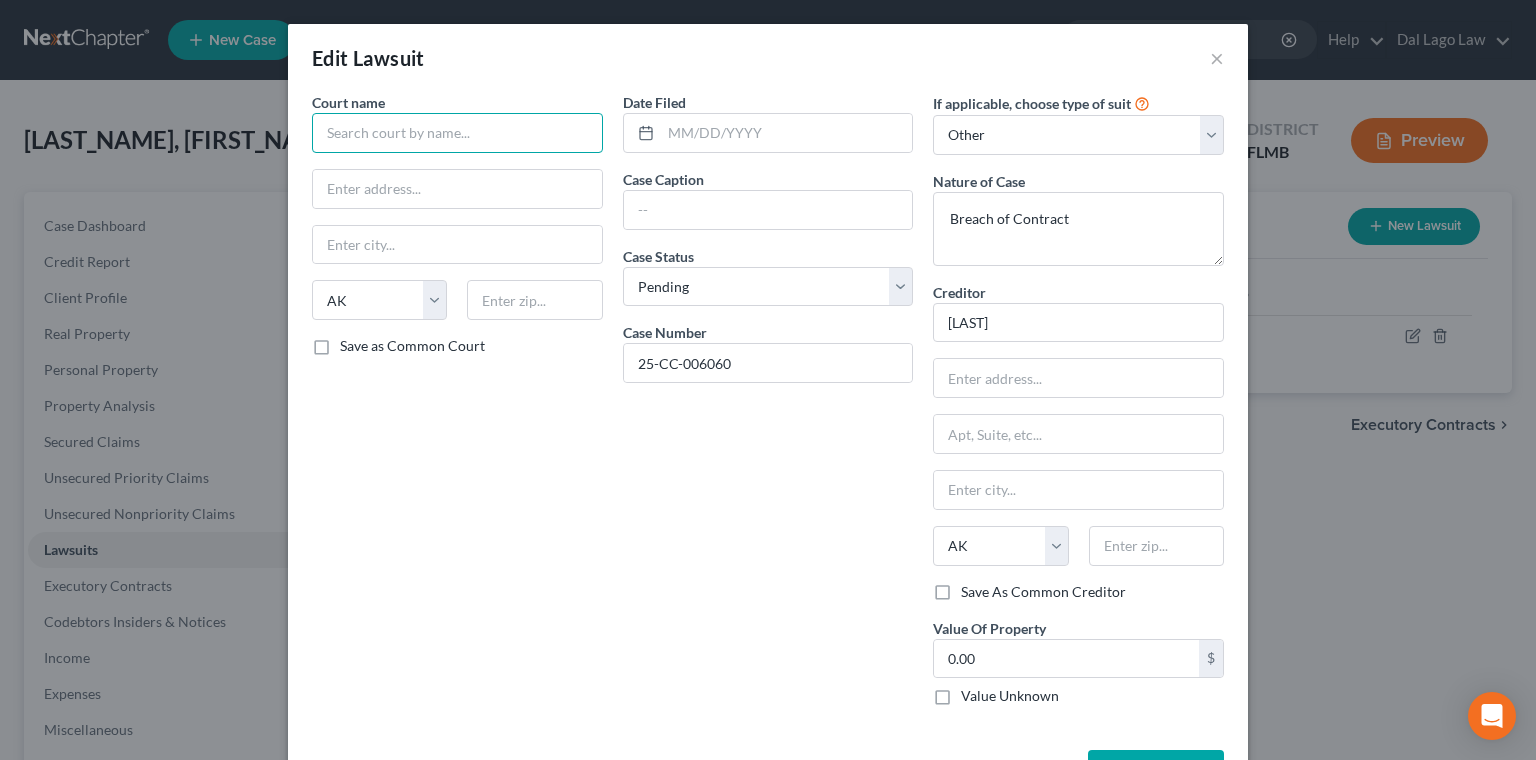 click at bounding box center [457, 133] 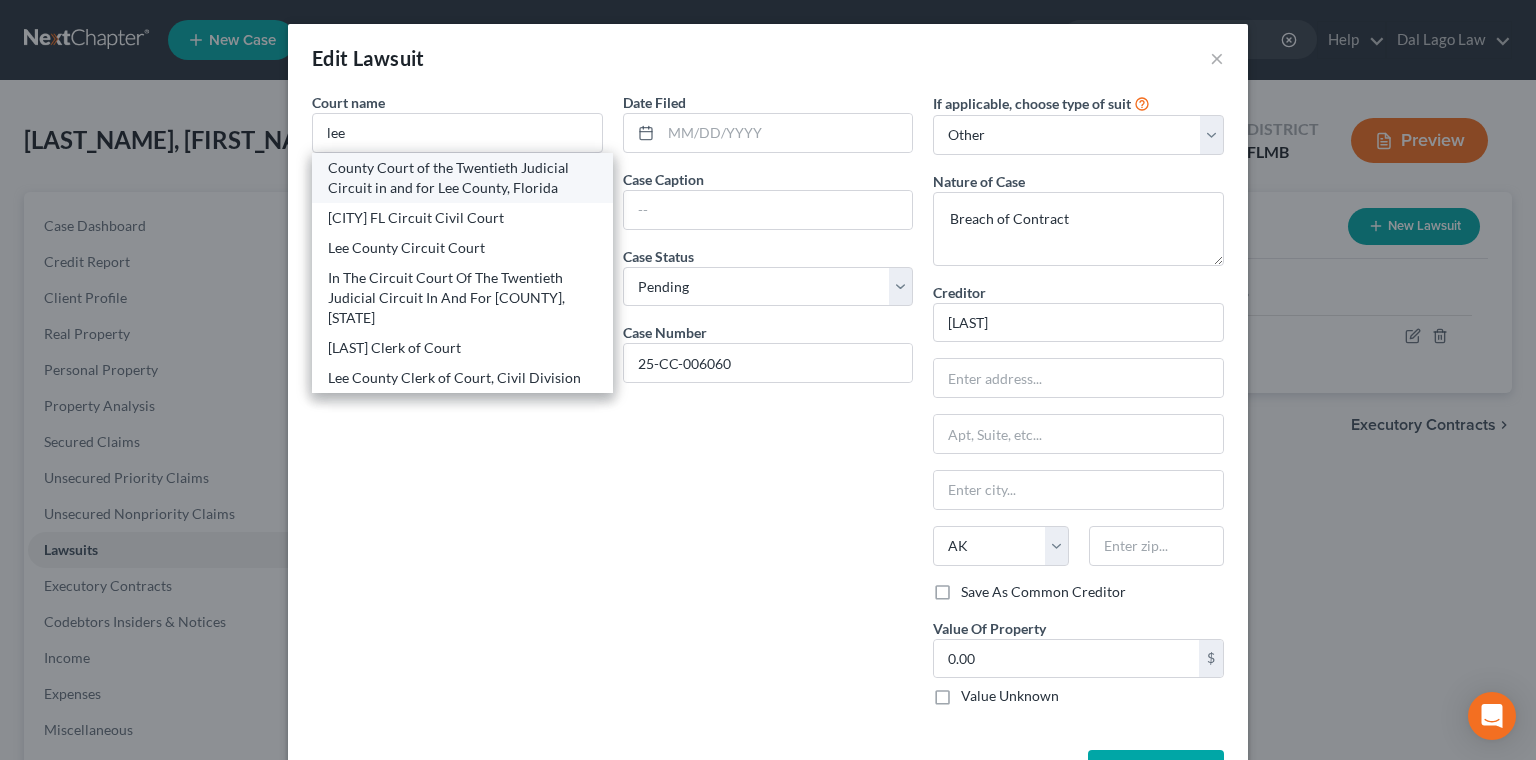 click on "County Court of the Twentieth Judicial Circuit in and for Lee County, Florida" at bounding box center [462, 178] 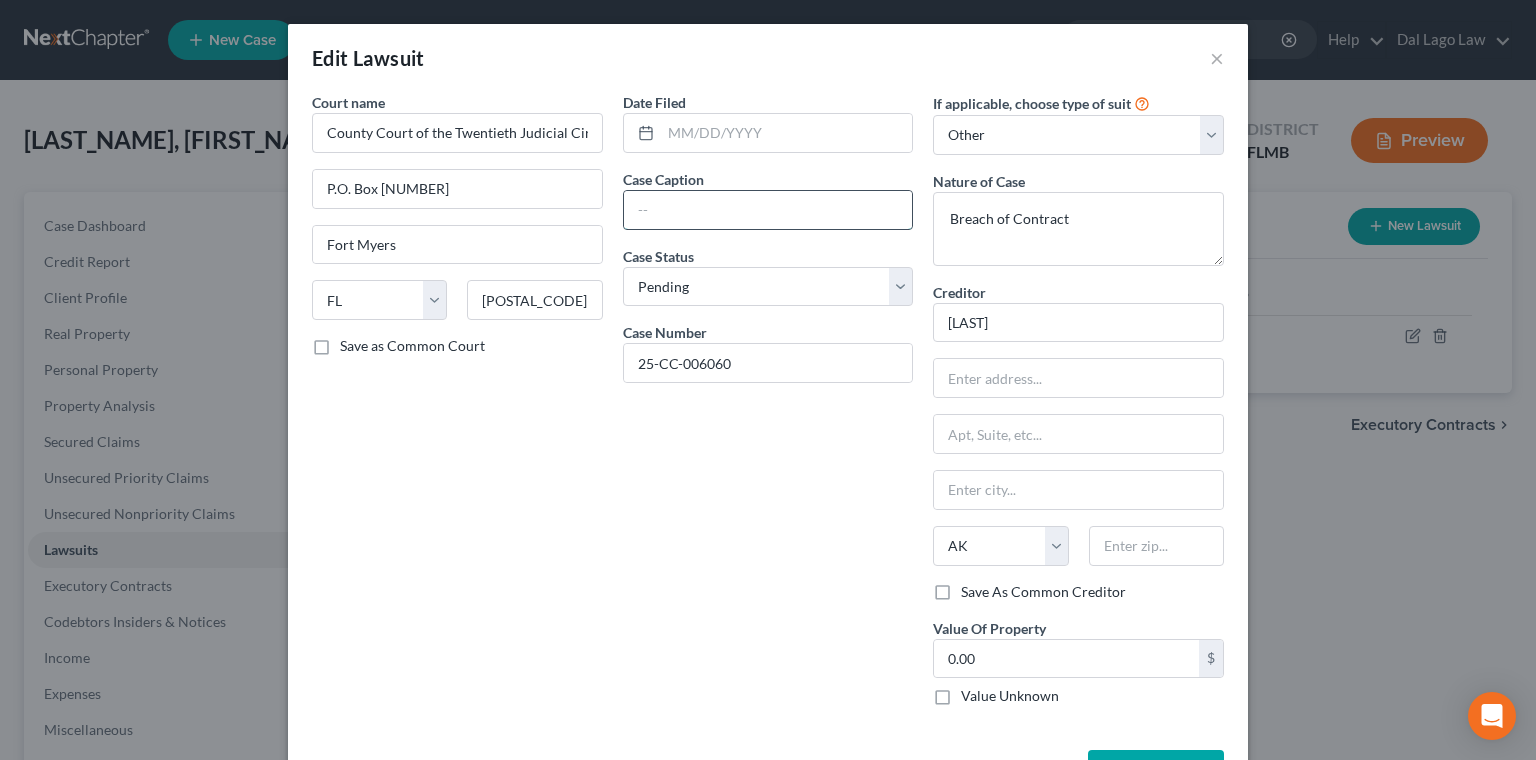 click at bounding box center (768, 210) 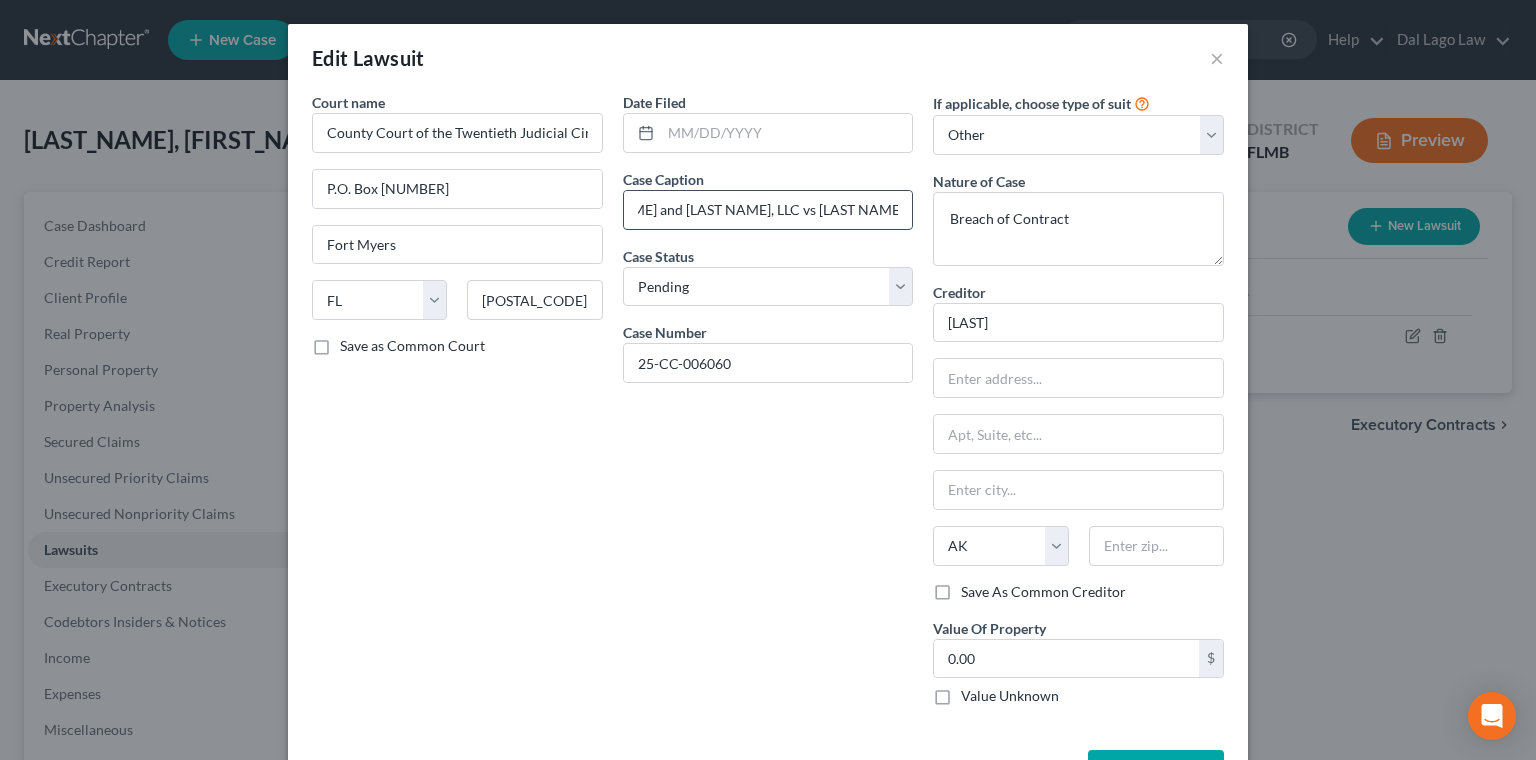 scroll, scrollTop: 0, scrollLeft: 76, axis: horizontal 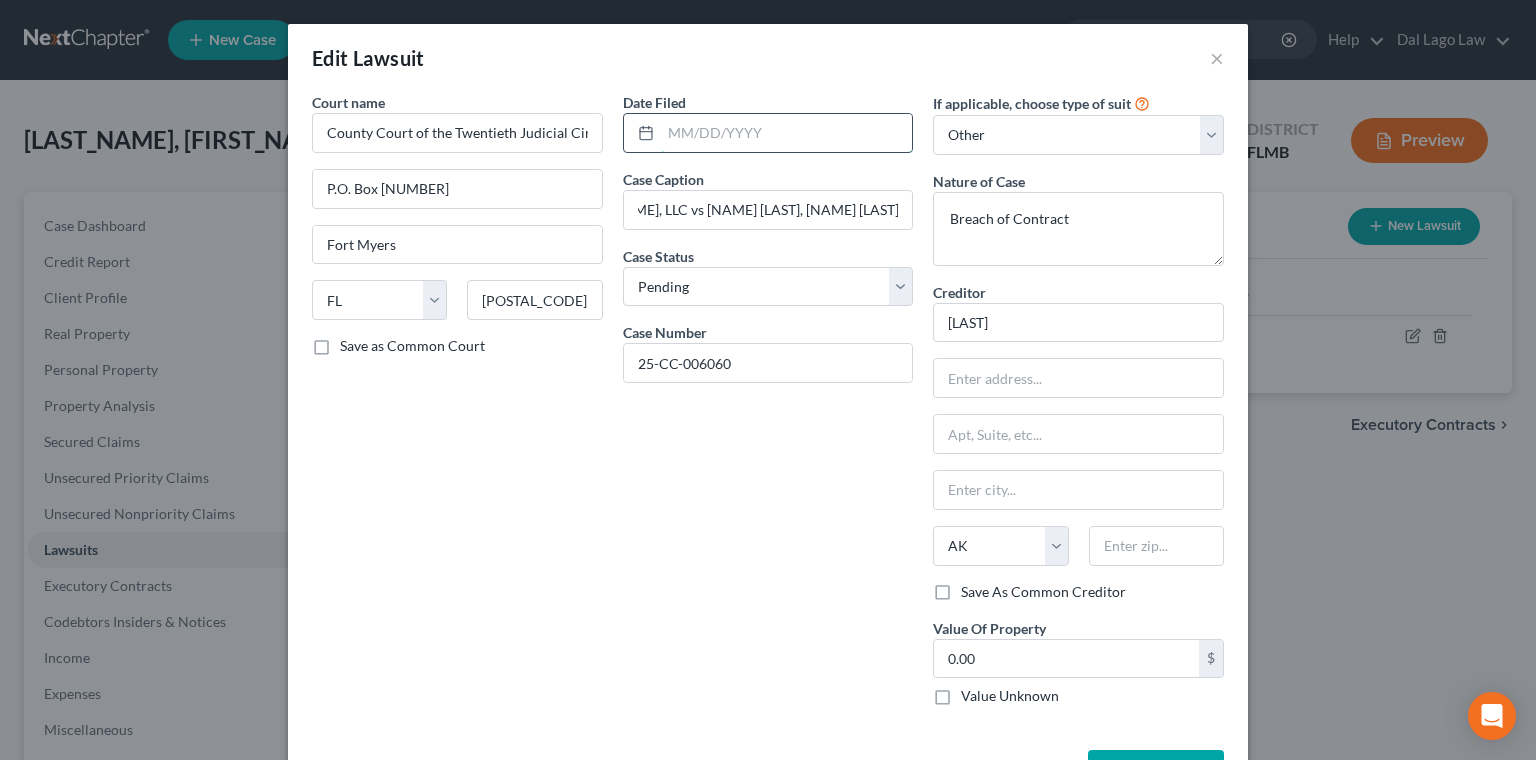 click at bounding box center (787, 133) 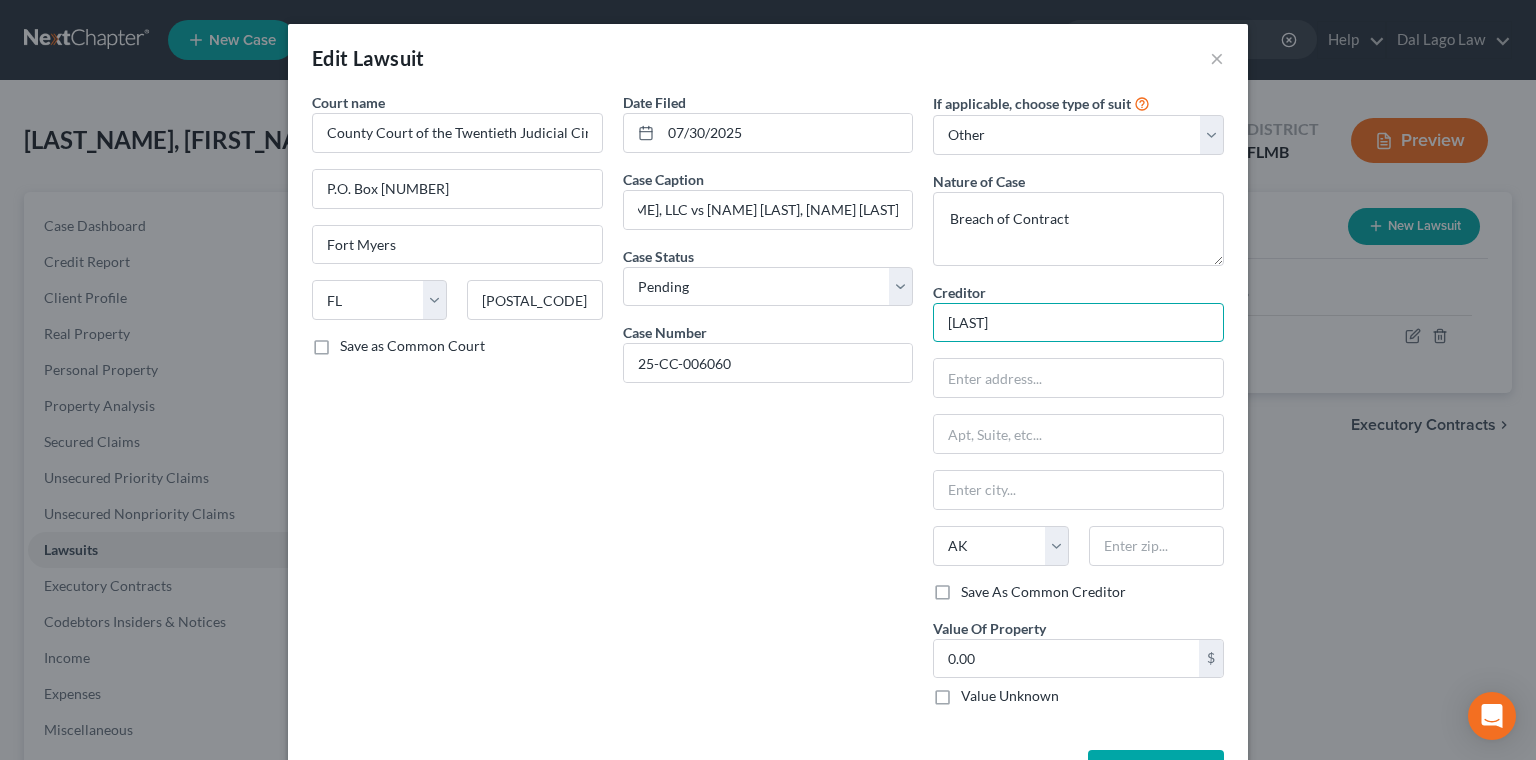 click on "[LAST]" at bounding box center (1078, 323) 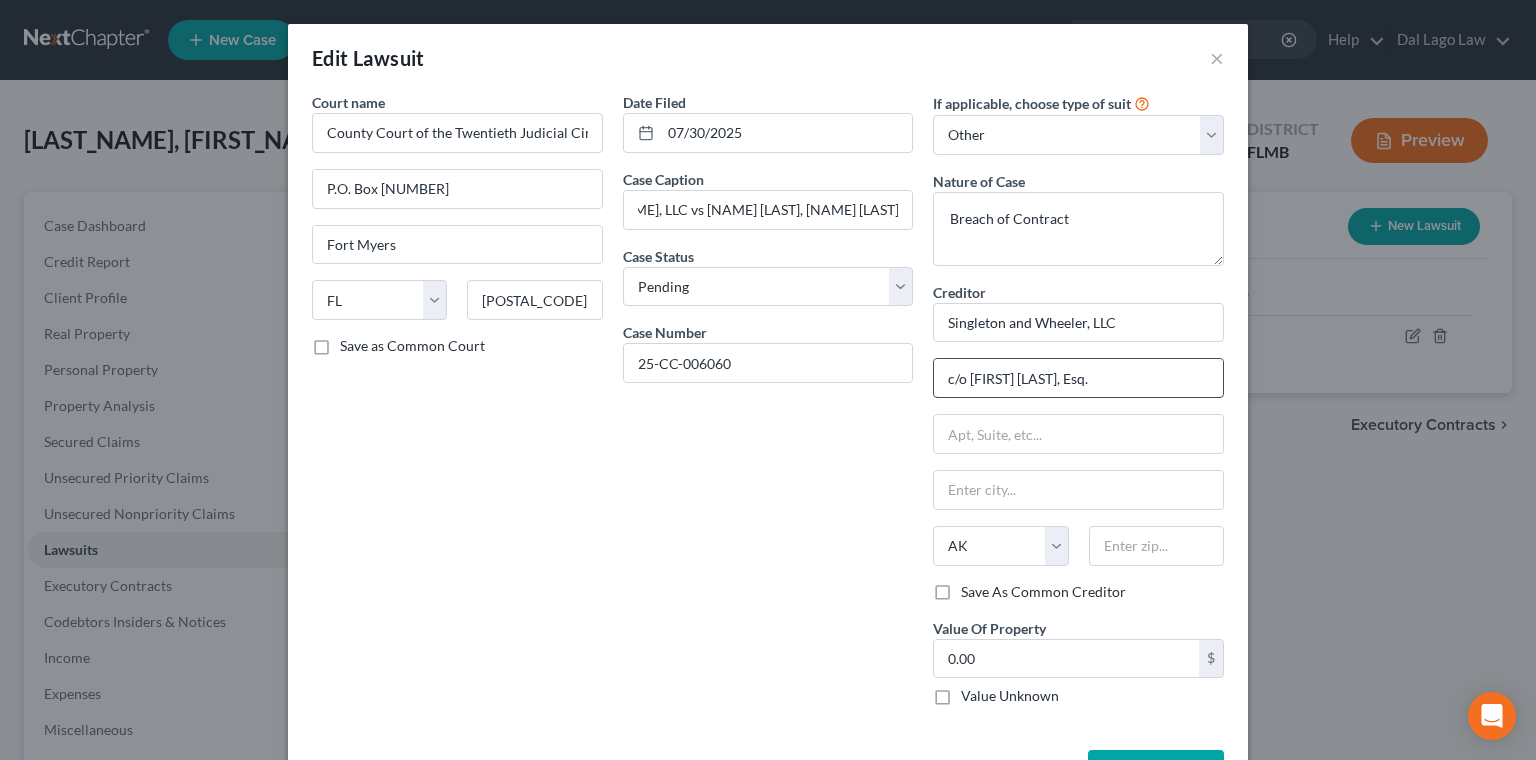 drag, startPoint x: 1043, startPoint y: 283, endPoint x: 925, endPoint y: 290, distance: 118.20744 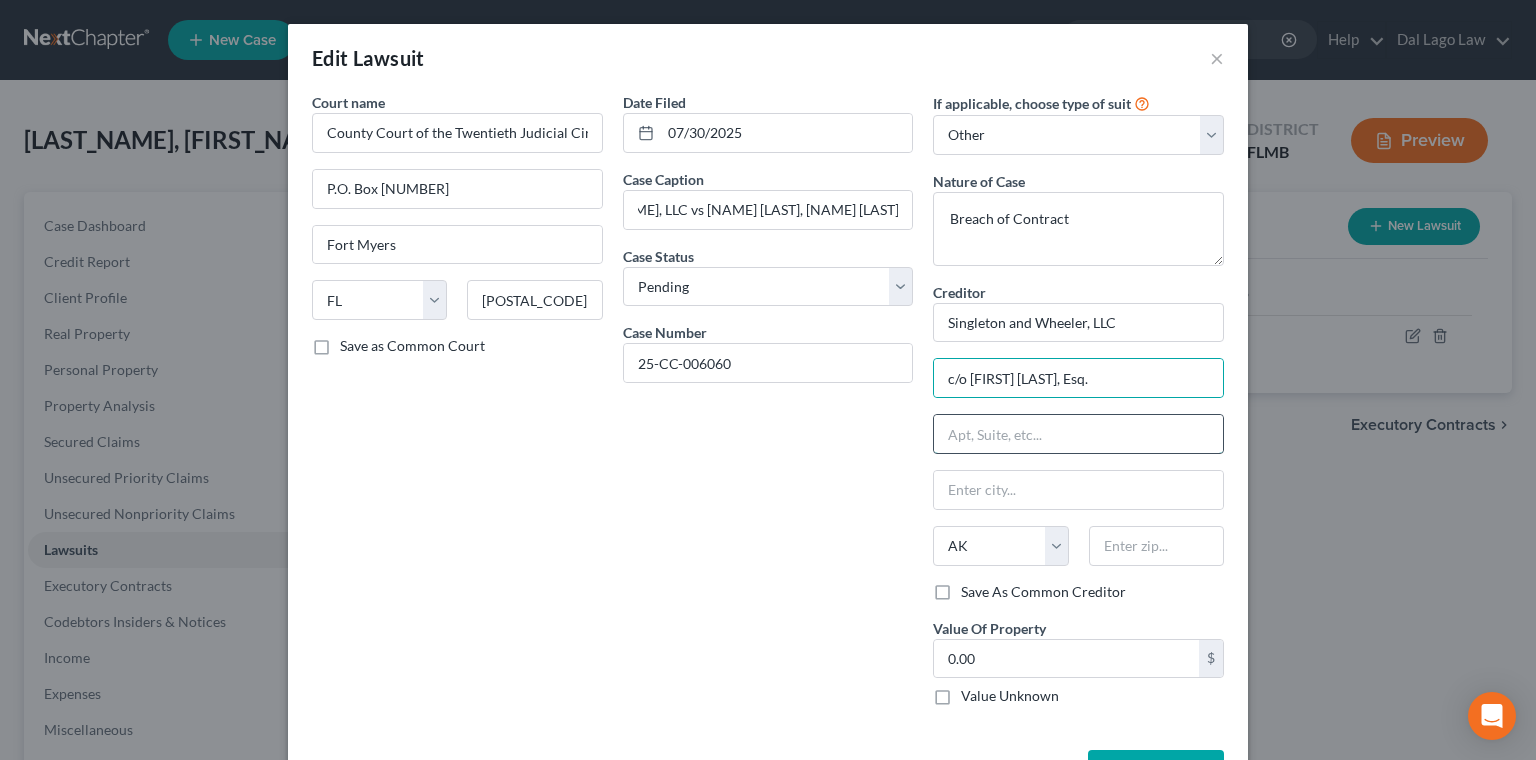 click at bounding box center (1078, 434) 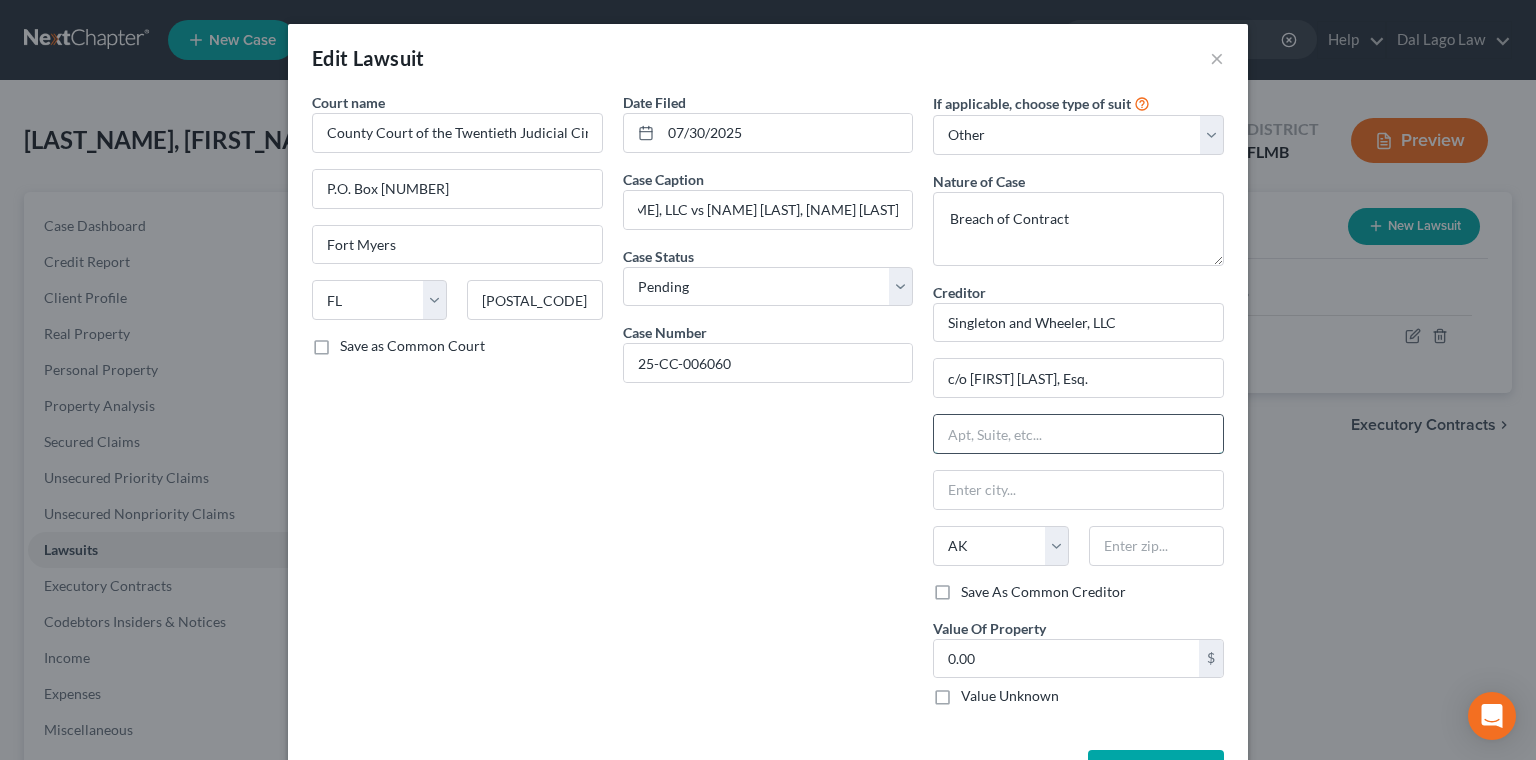 paste on "[ADDRESS]" 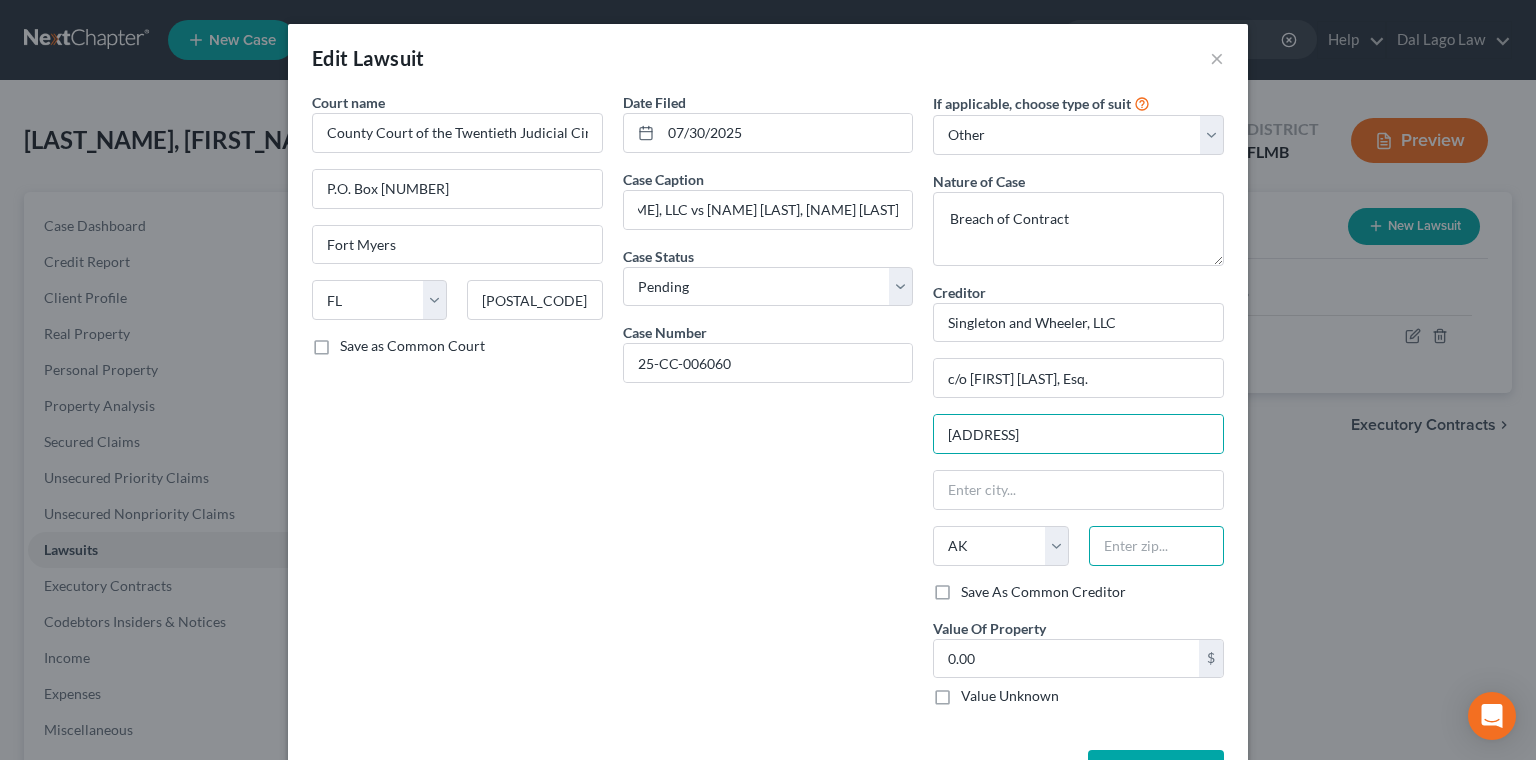 click at bounding box center [1156, 546] 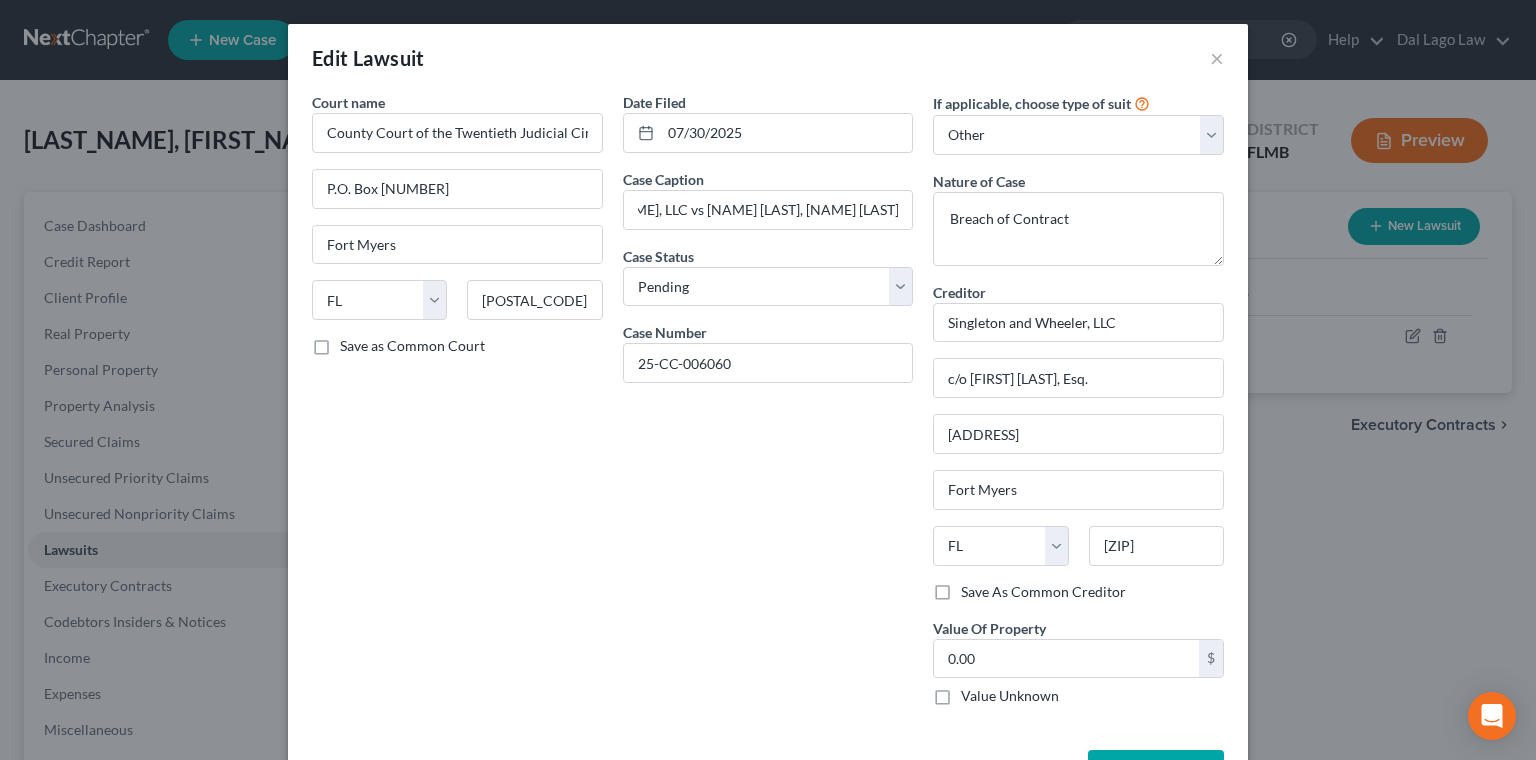 click on "Save As Common Creditor" at bounding box center (1043, 592) 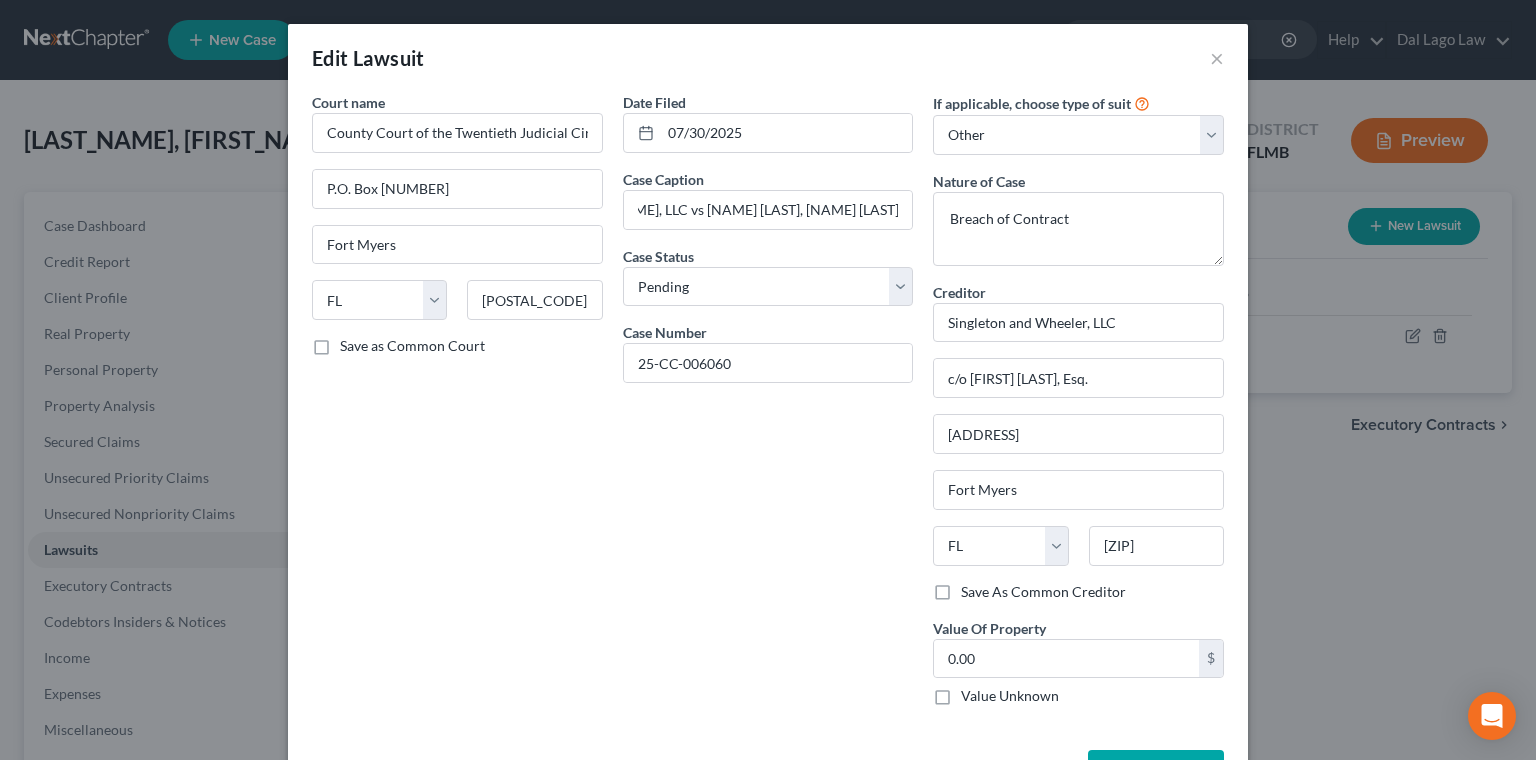 click on "Save As Common Creditor" at bounding box center [975, 588] 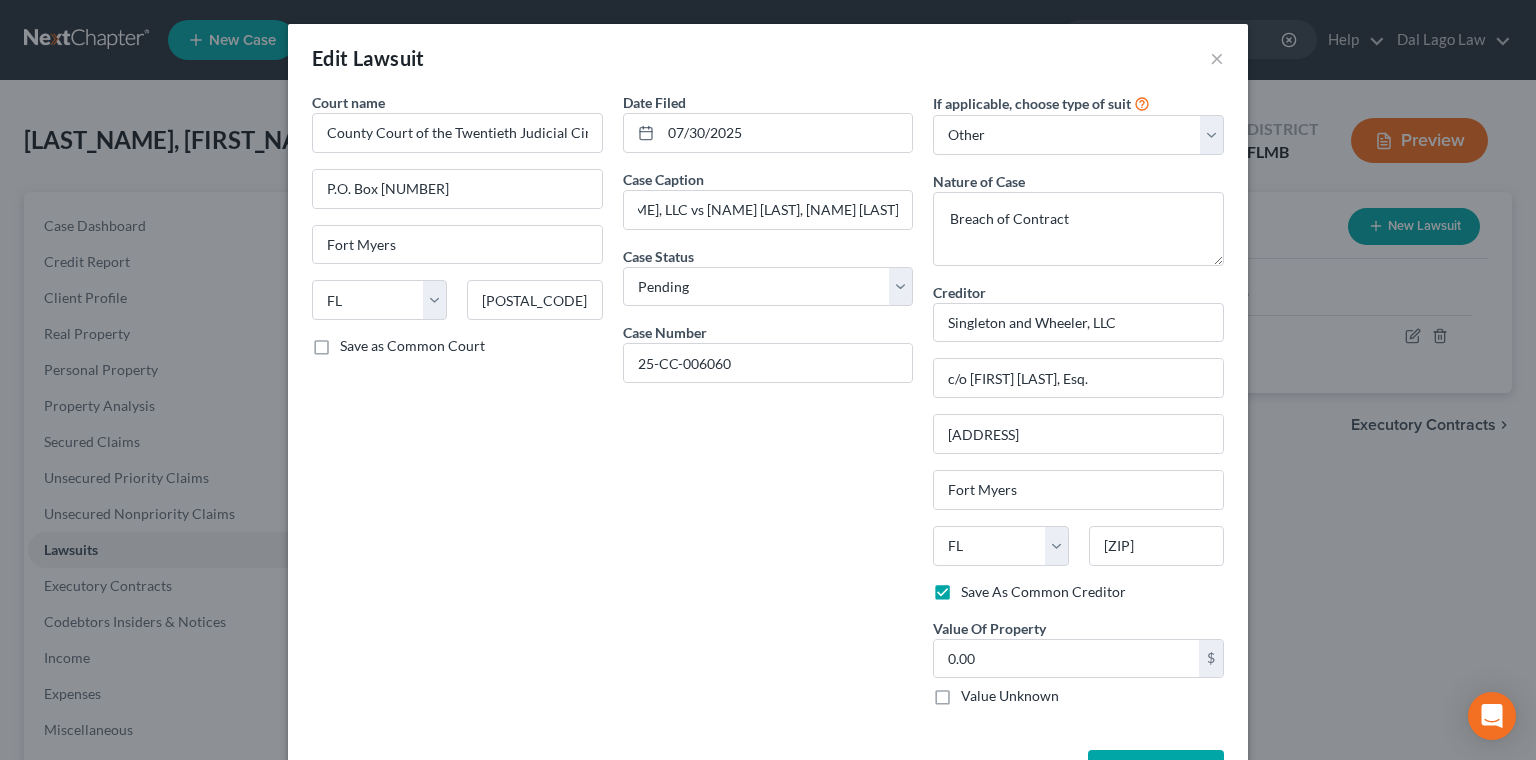 click on "Value Unknown" at bounding box center (1010, 696) 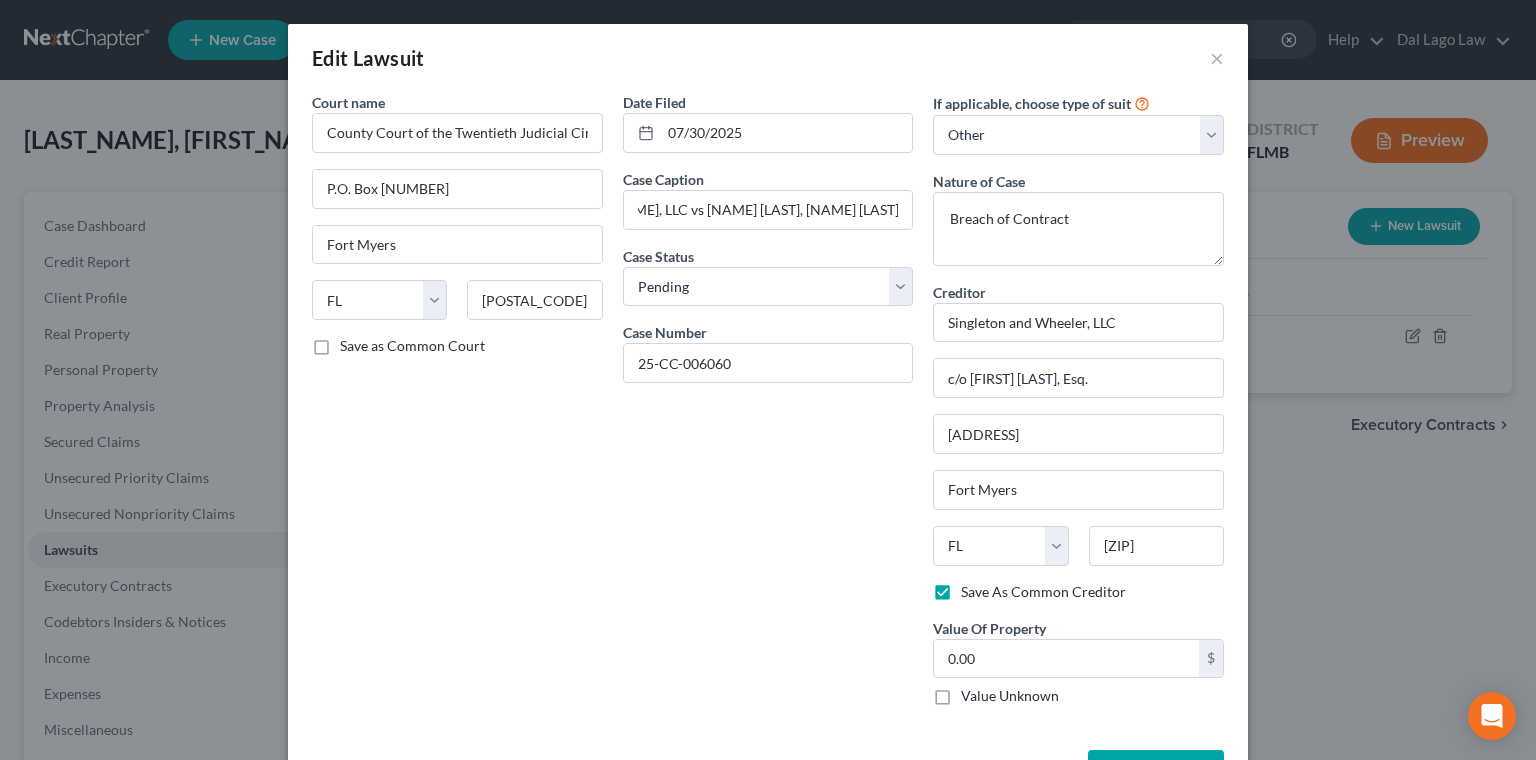 click on "Value Unknown" at bounding box center (975, 692) 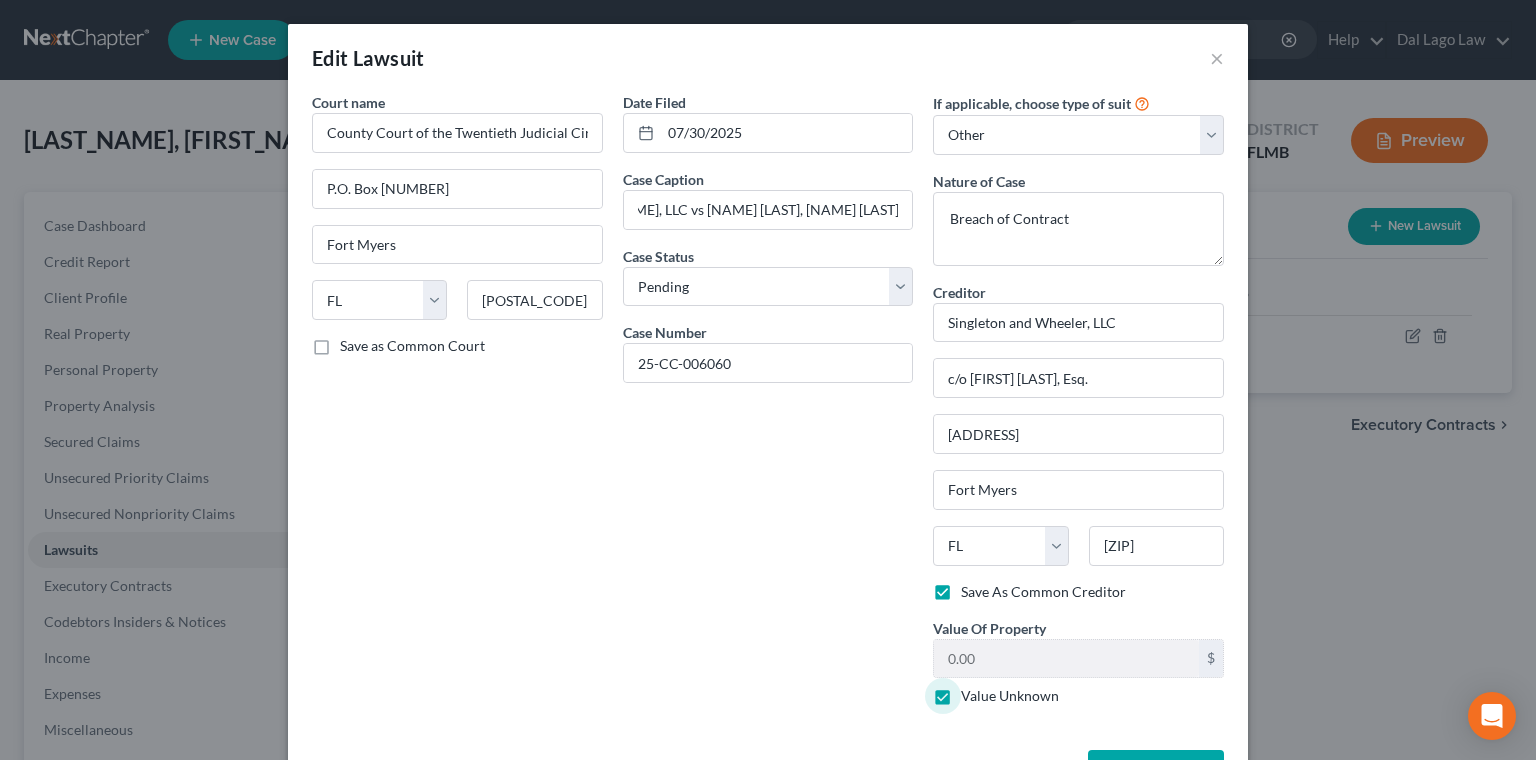 click on "Save & Close" at bounding box center (1166, 770) 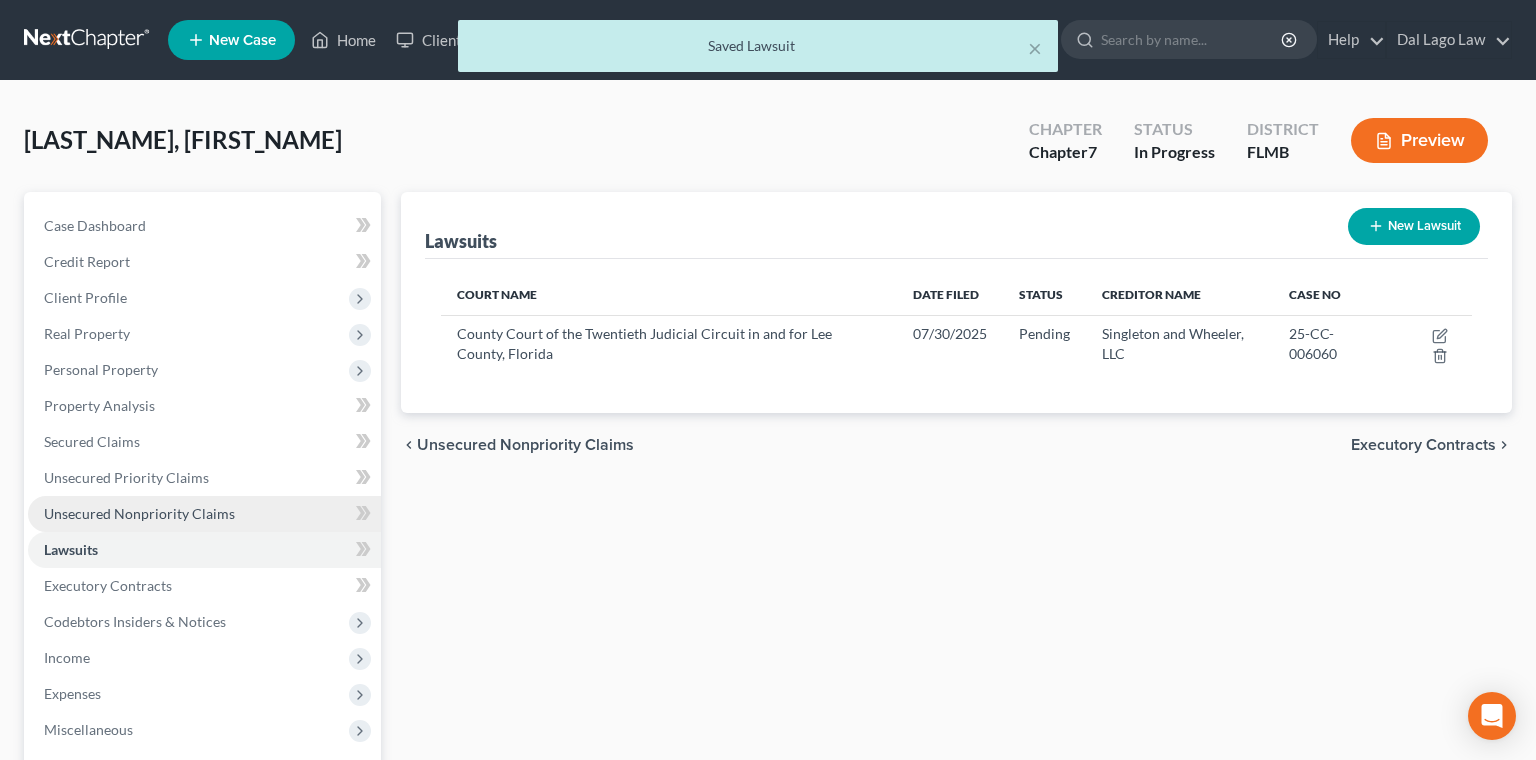 click on "Unsecured Nonpriority Claims" at bounding box center [139, 513] 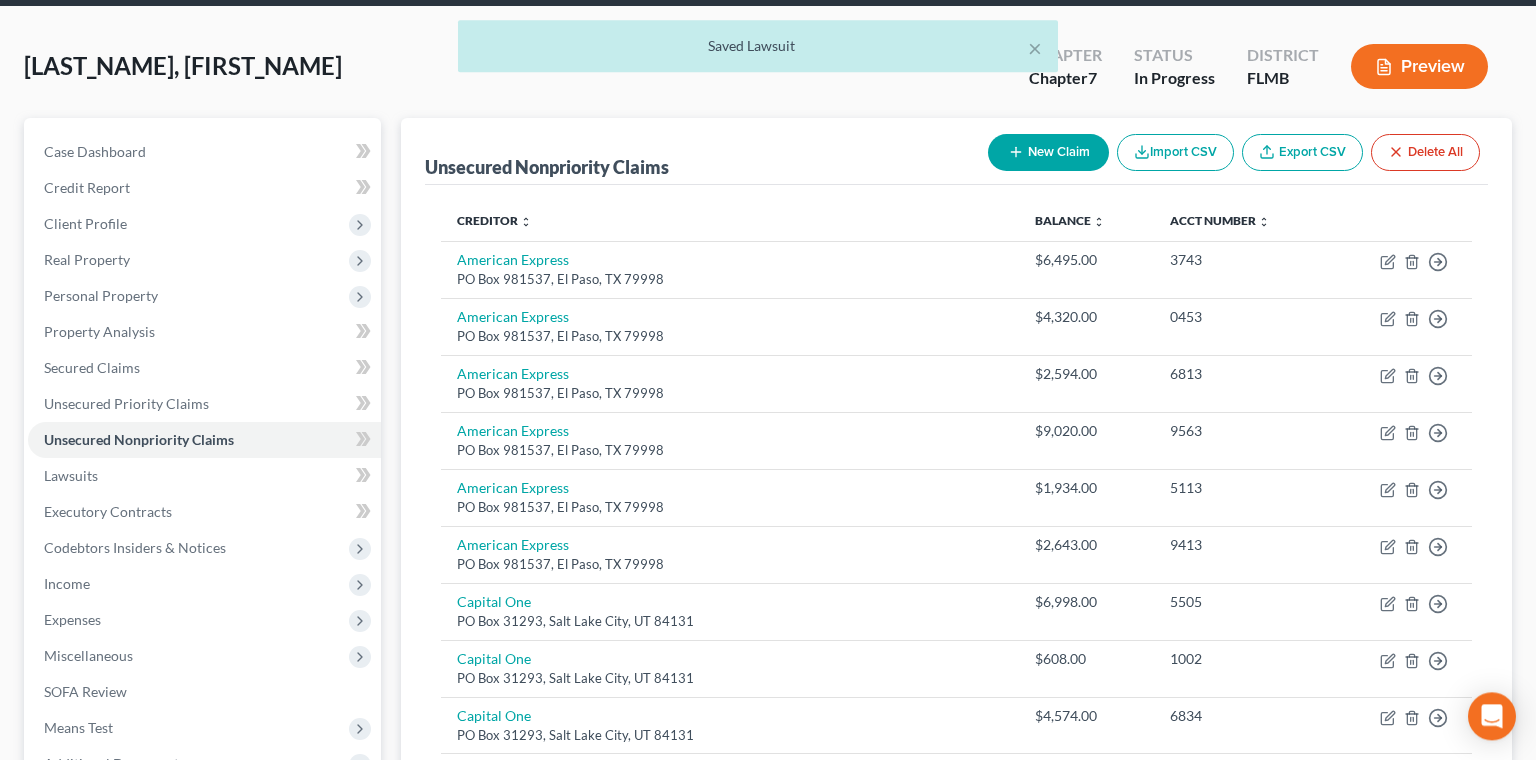 scroll, scrollTop: 0, scrollLeft: 0, axis: both 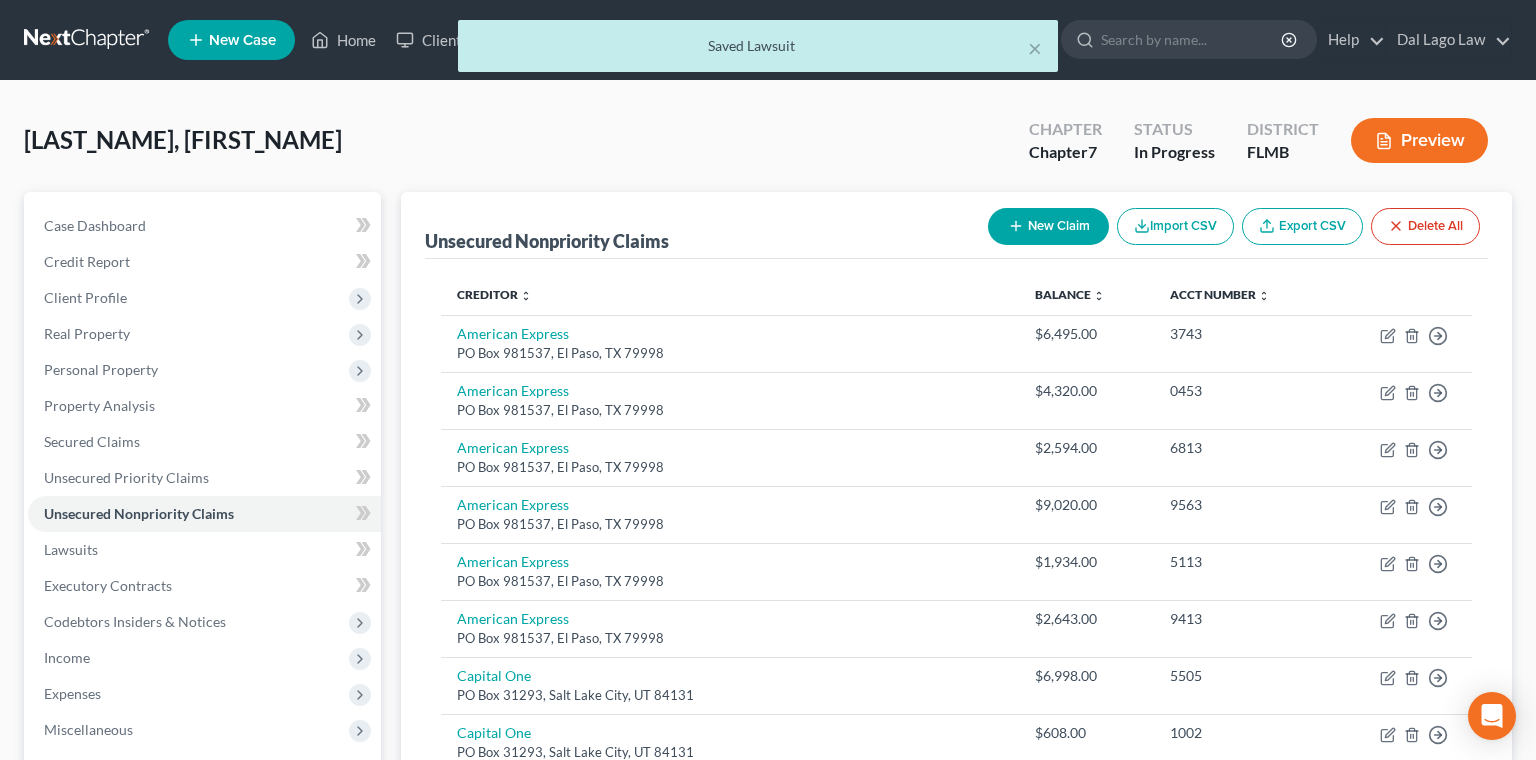 click on "New Claim" at bounding box center (1048, 226) 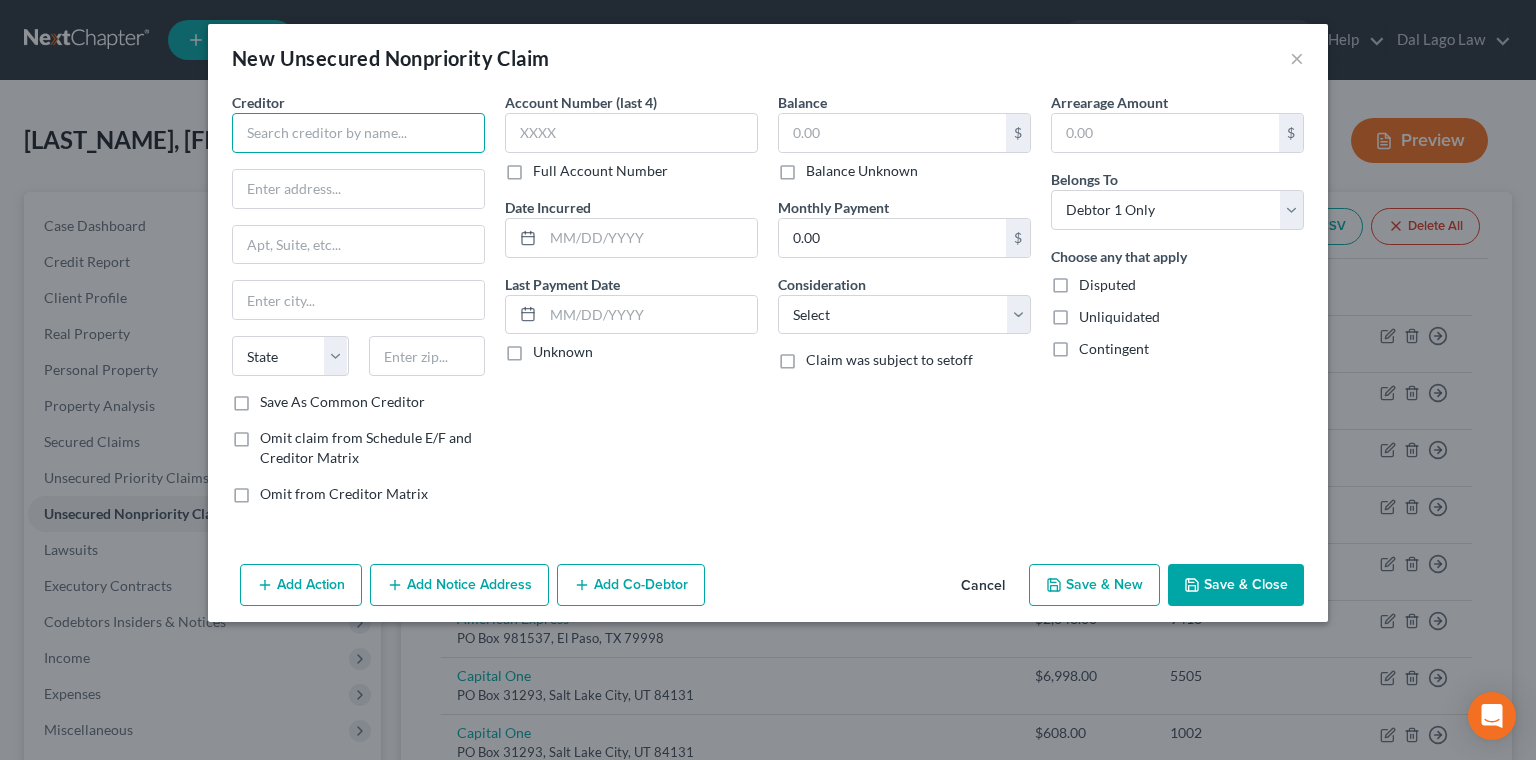 click at bounding box center [358, 133] 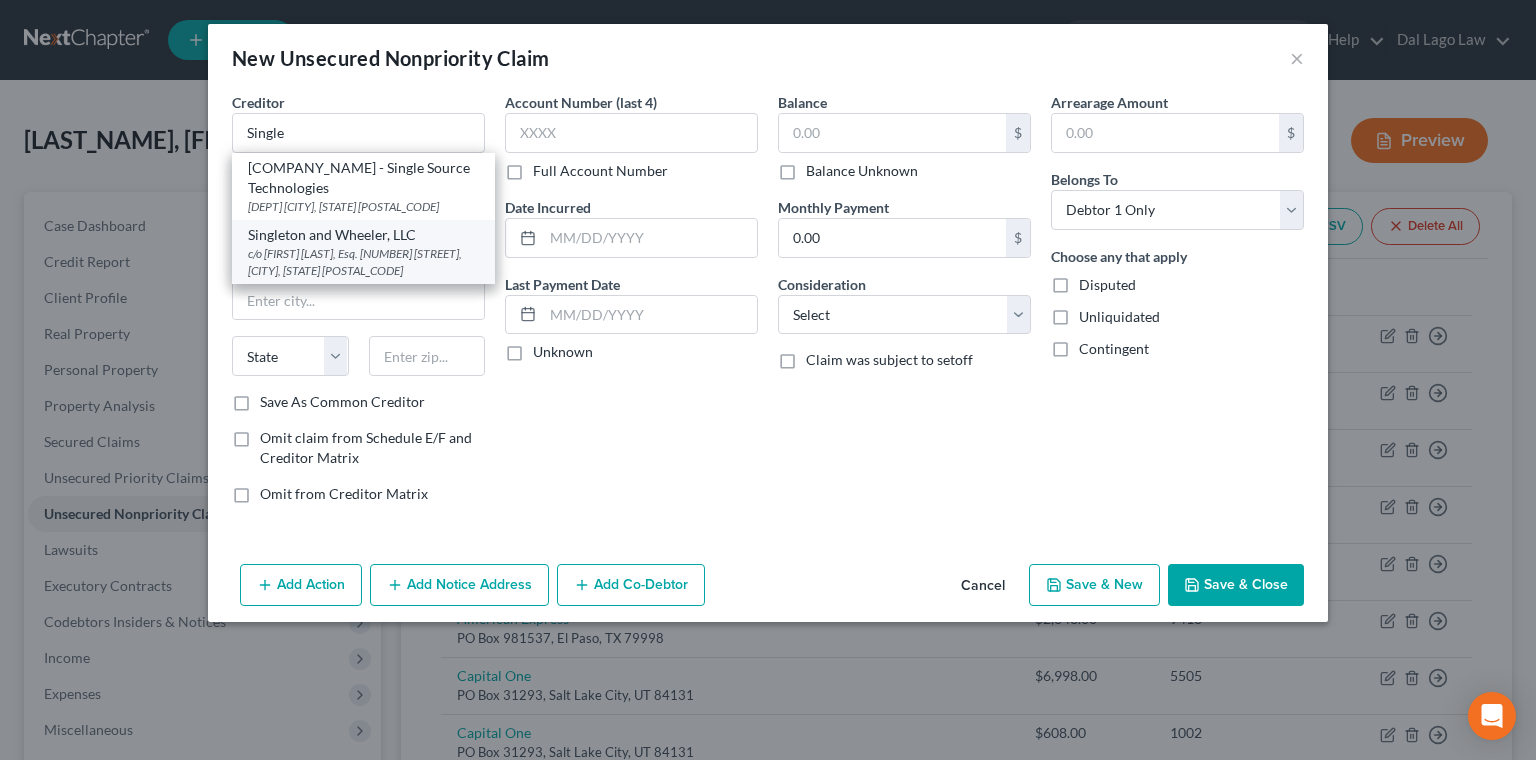 click on "c/o [FIRST] [LAST], Esq. [NUMBER] [STREET], [CITY], [STATE] [POSTAL_CODE]" at bounding box center [363, 262] 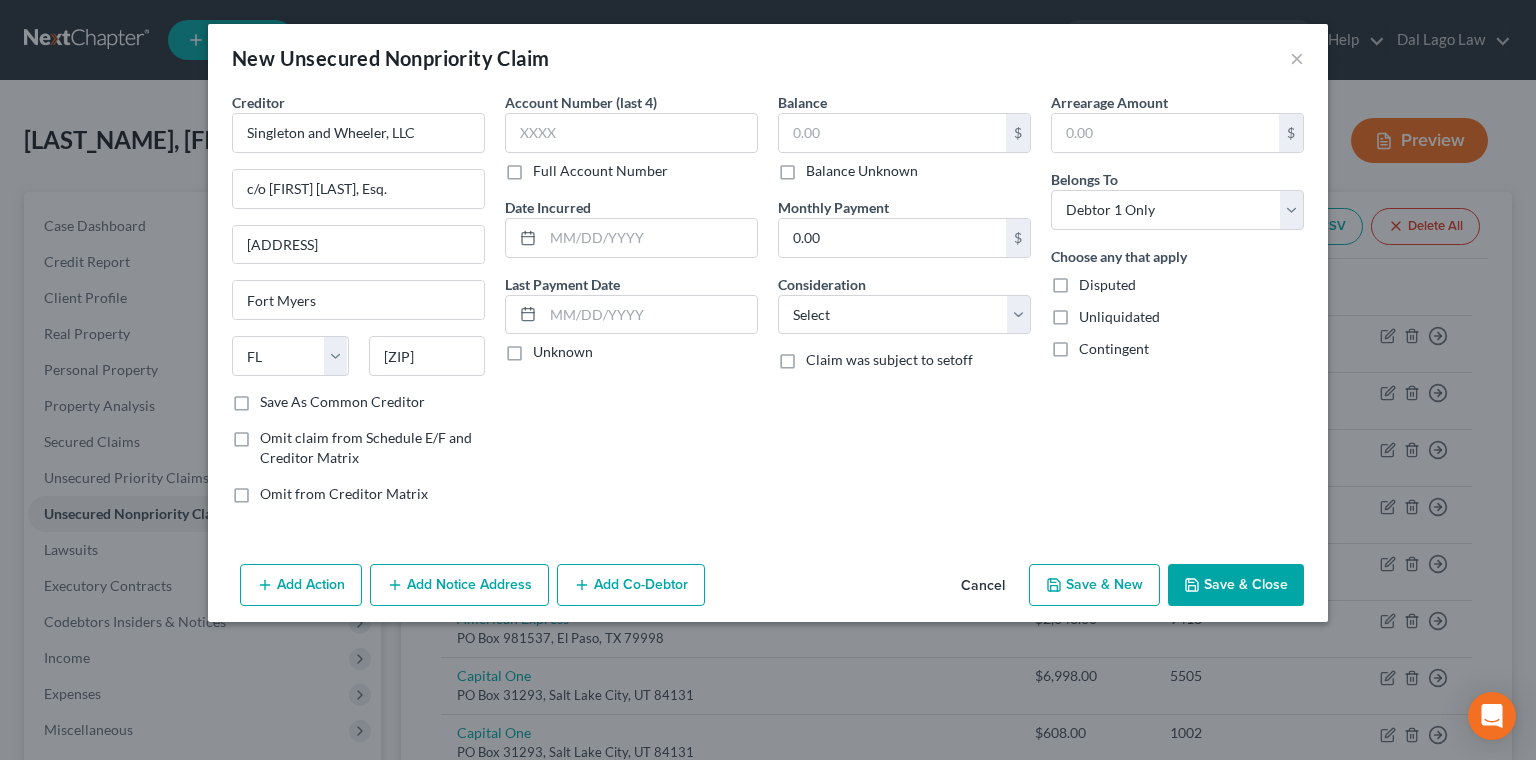 click on "Balance Unknown" at bounding box center (862, 171) 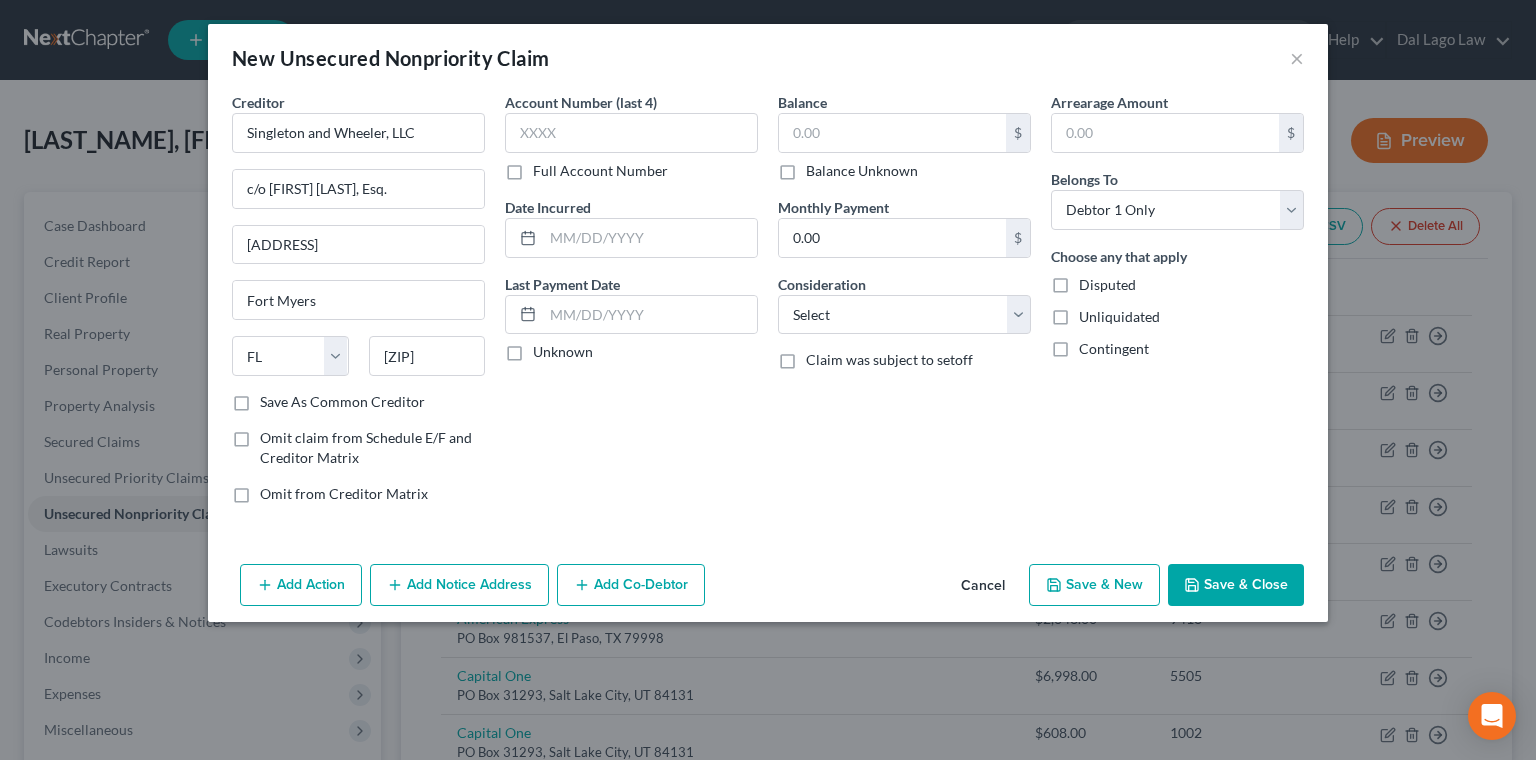 click on "Balance Unknown" at bounding box center (820, 167) 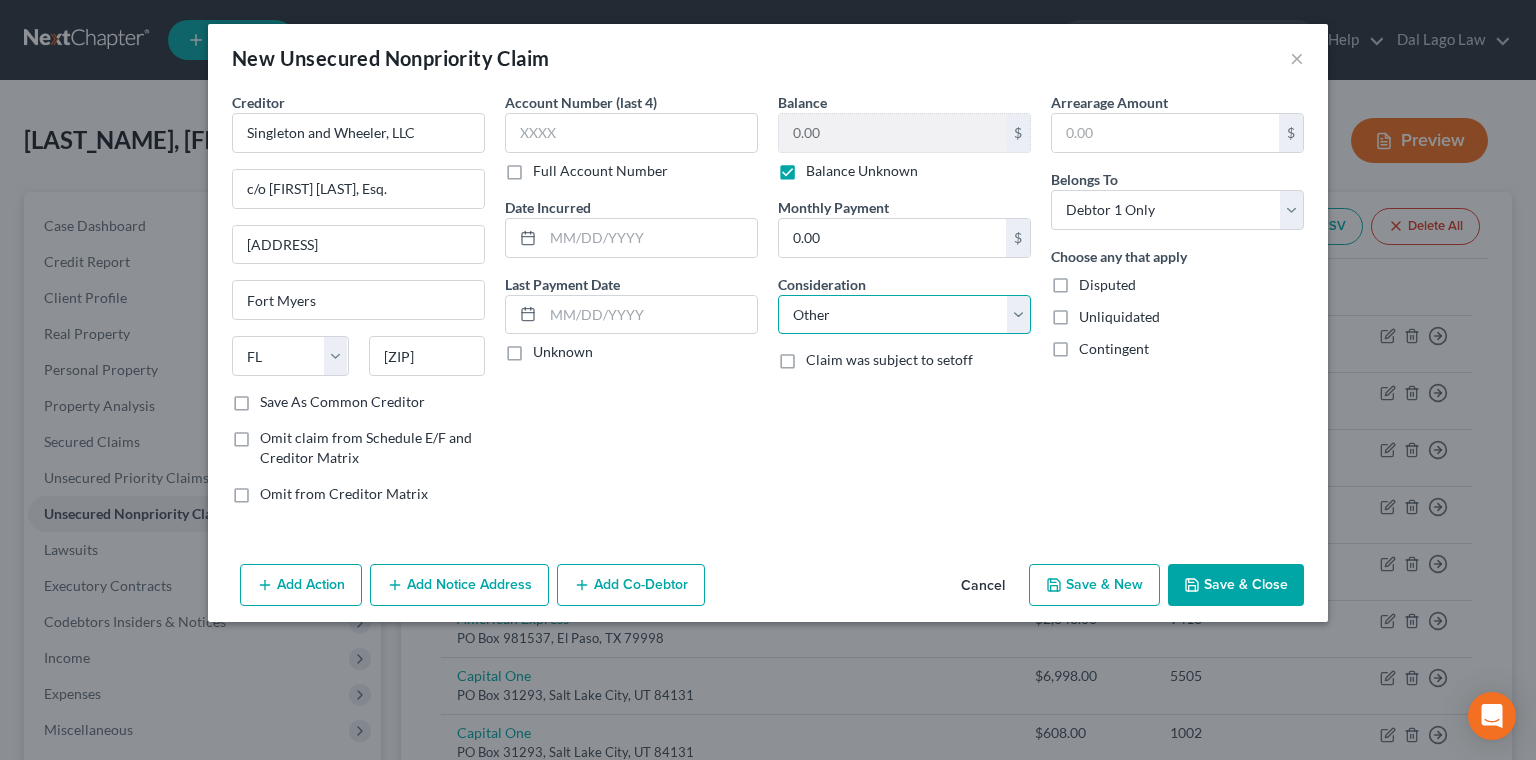 click on "Other" at bounding box center (0, 0) 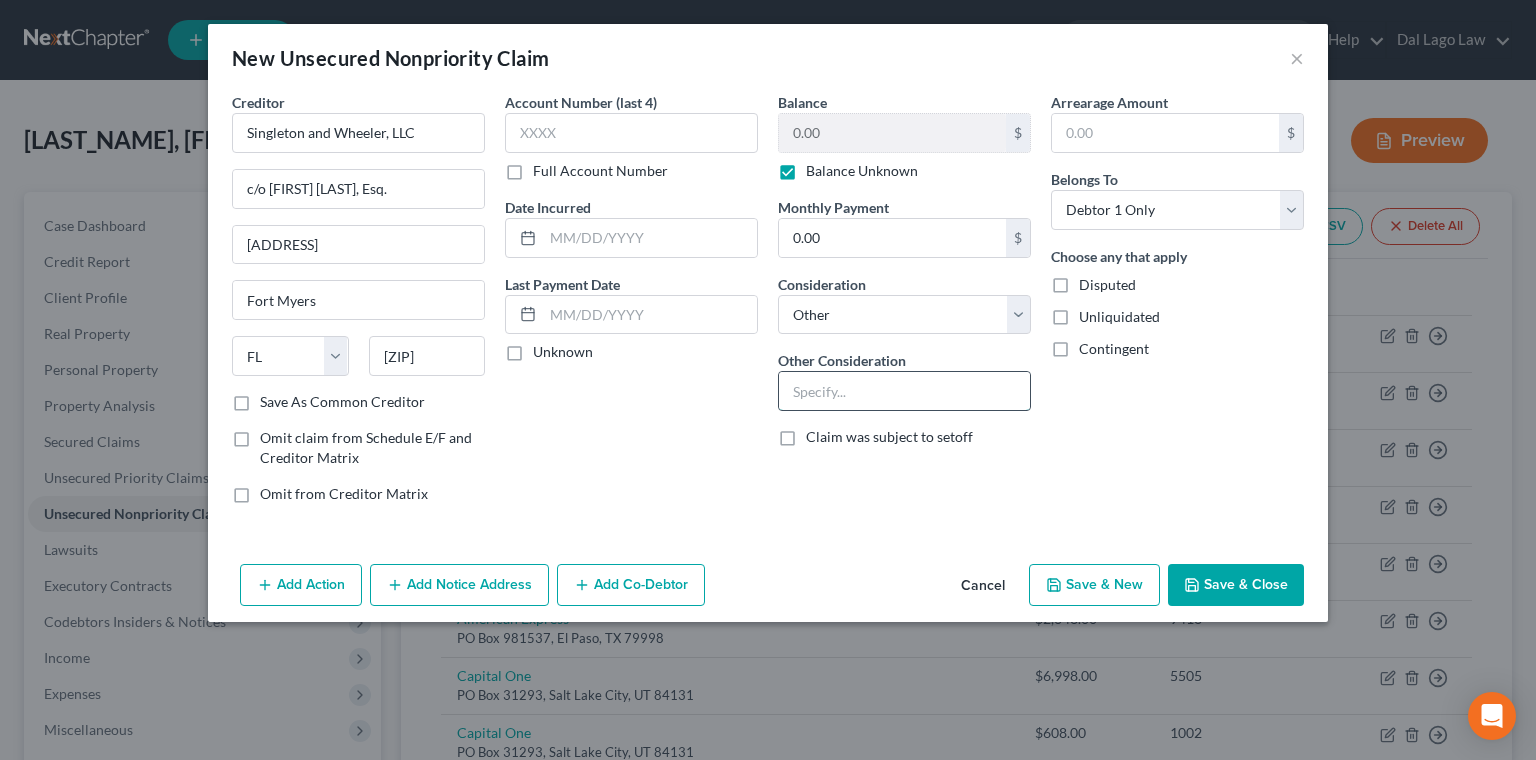 click at bounding box center (904, 391) 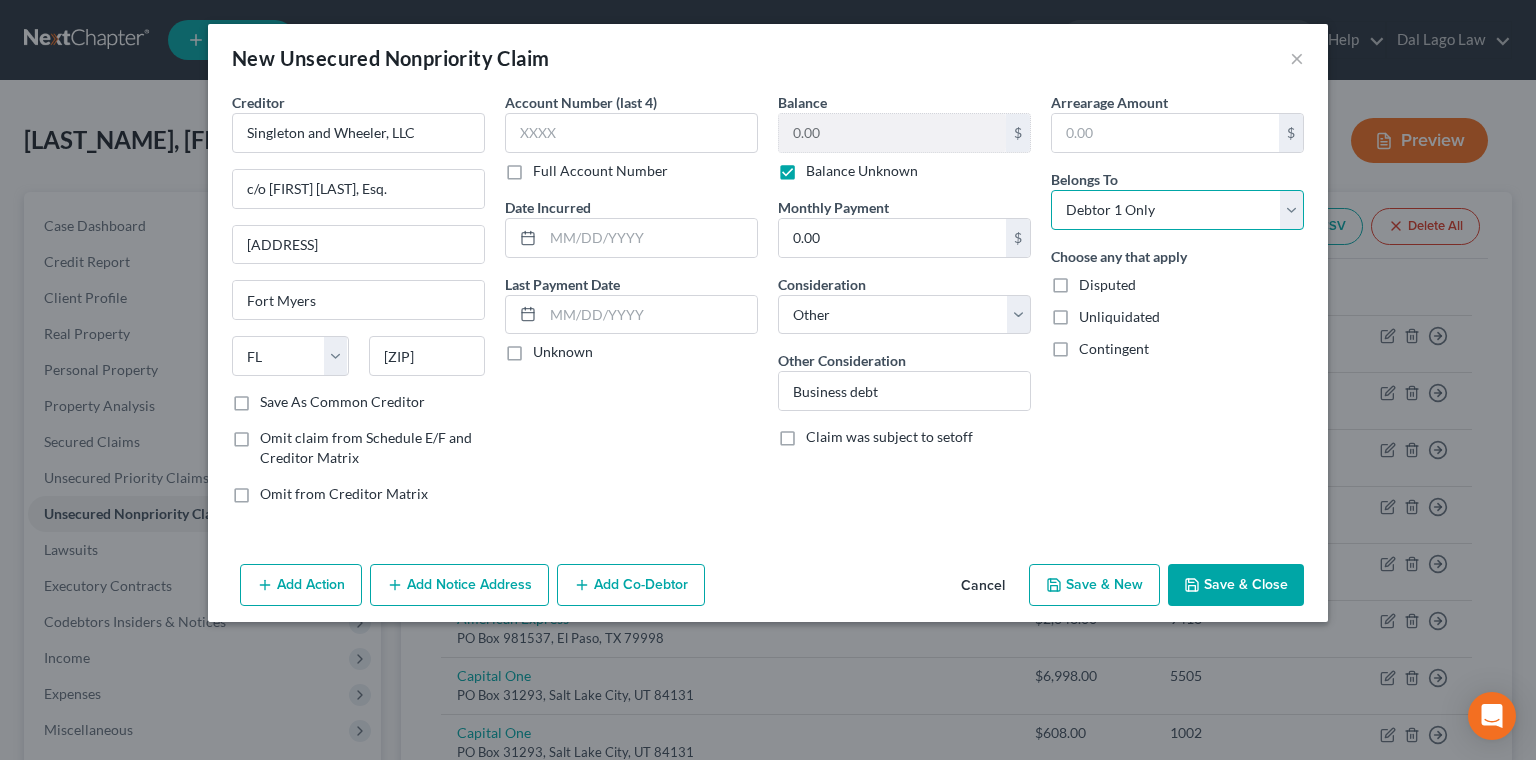 click on "Select Debtor 1 Only Debtor 2 Only Debtor 1 And Debtor 2 Only At Least One Of The Debtors And Another Community Property" at bounding box center [1177, 210] 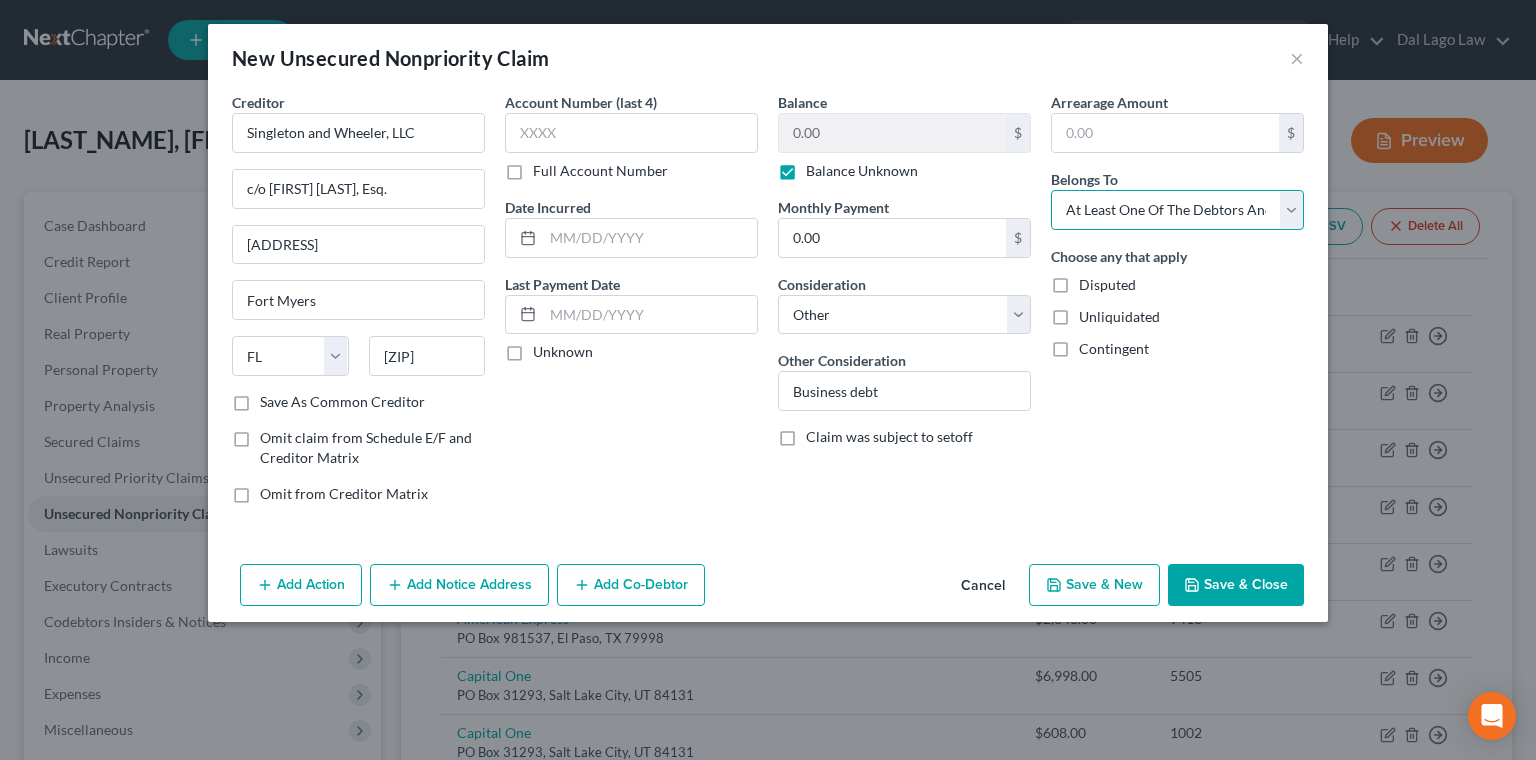 click on "At Least One Of The Debtors And Another" at bounding box center (0, 0) 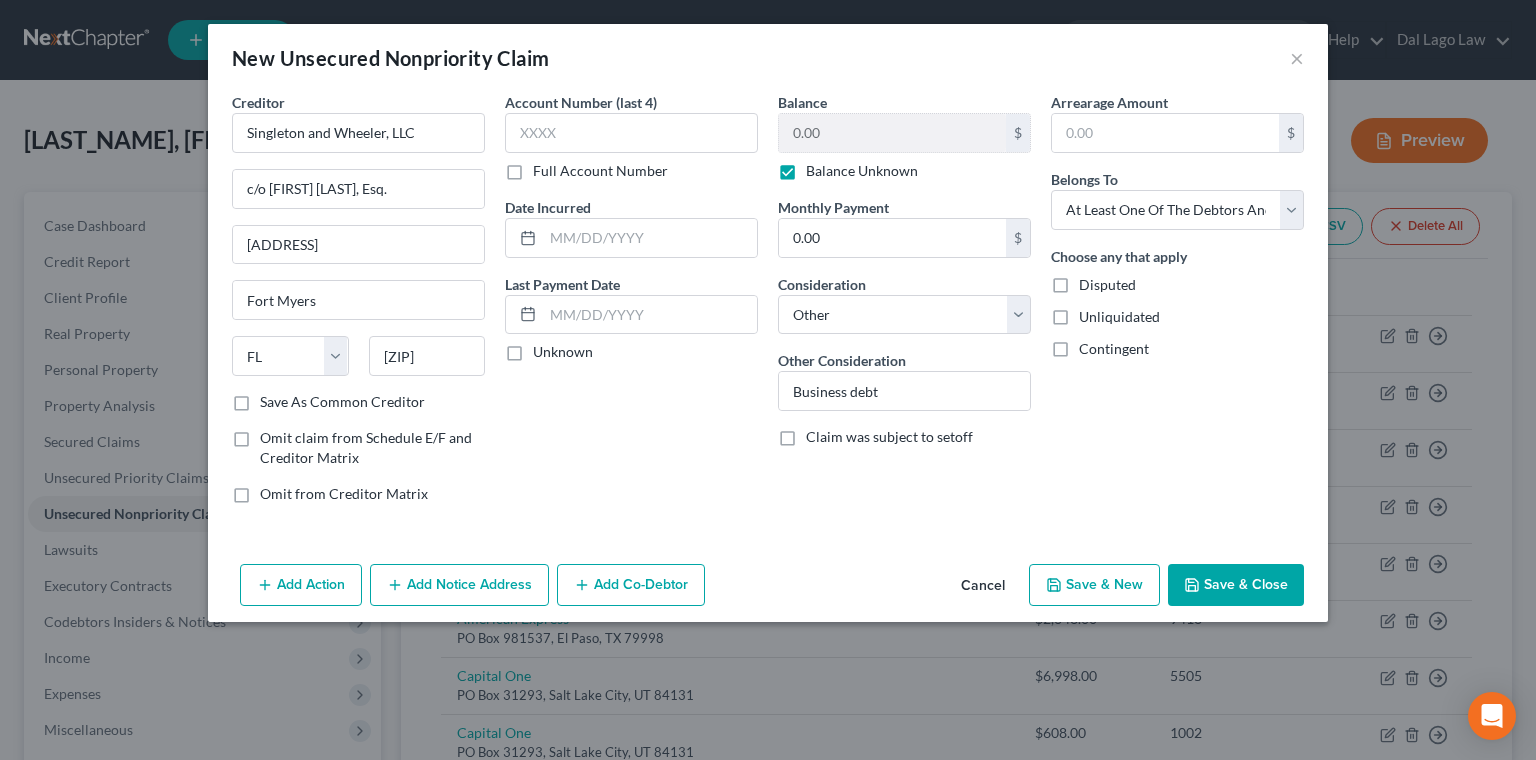 click on "Add Co-Debtor" at bounding box center (631, 585) 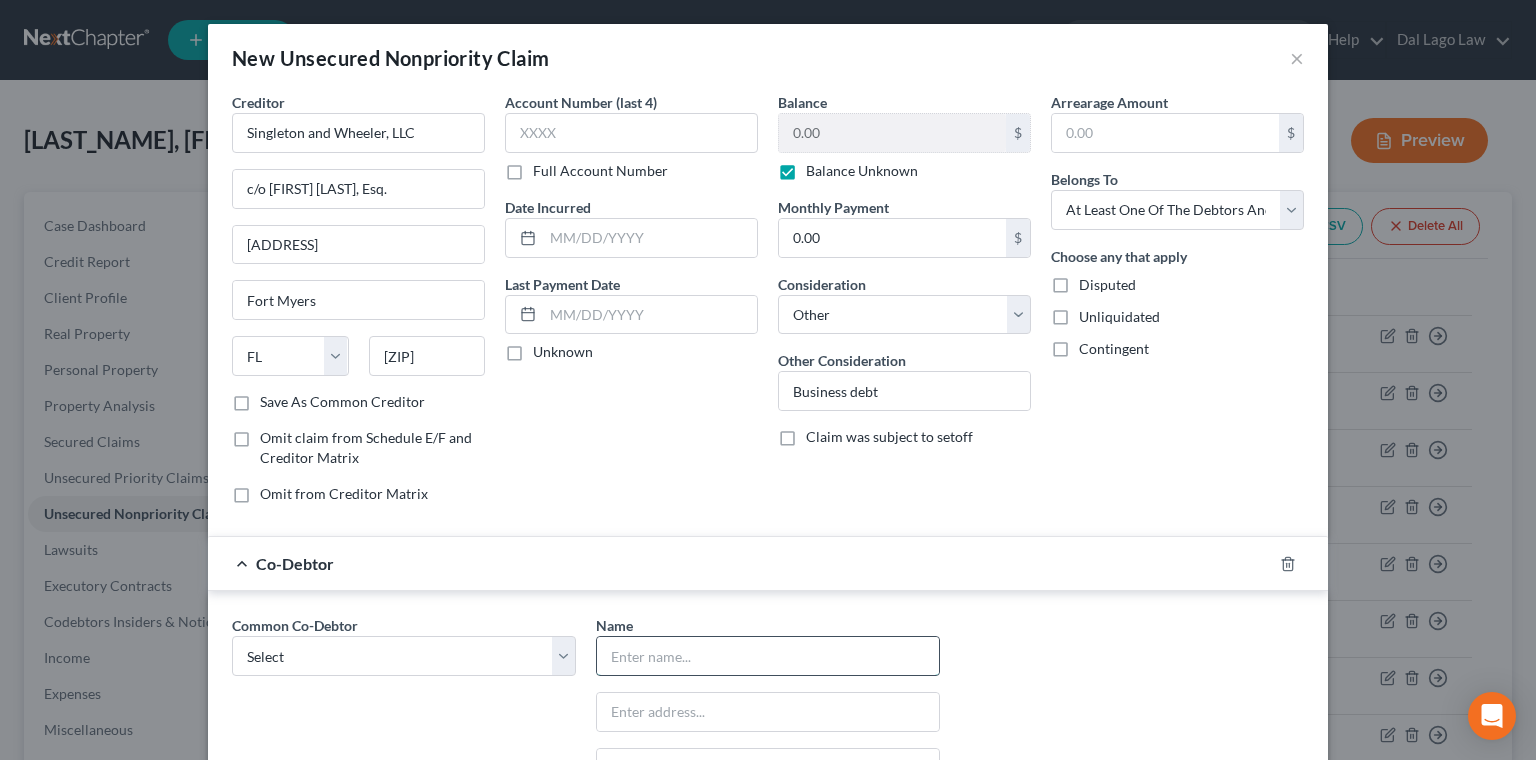 click at bounding box center (768, 656) 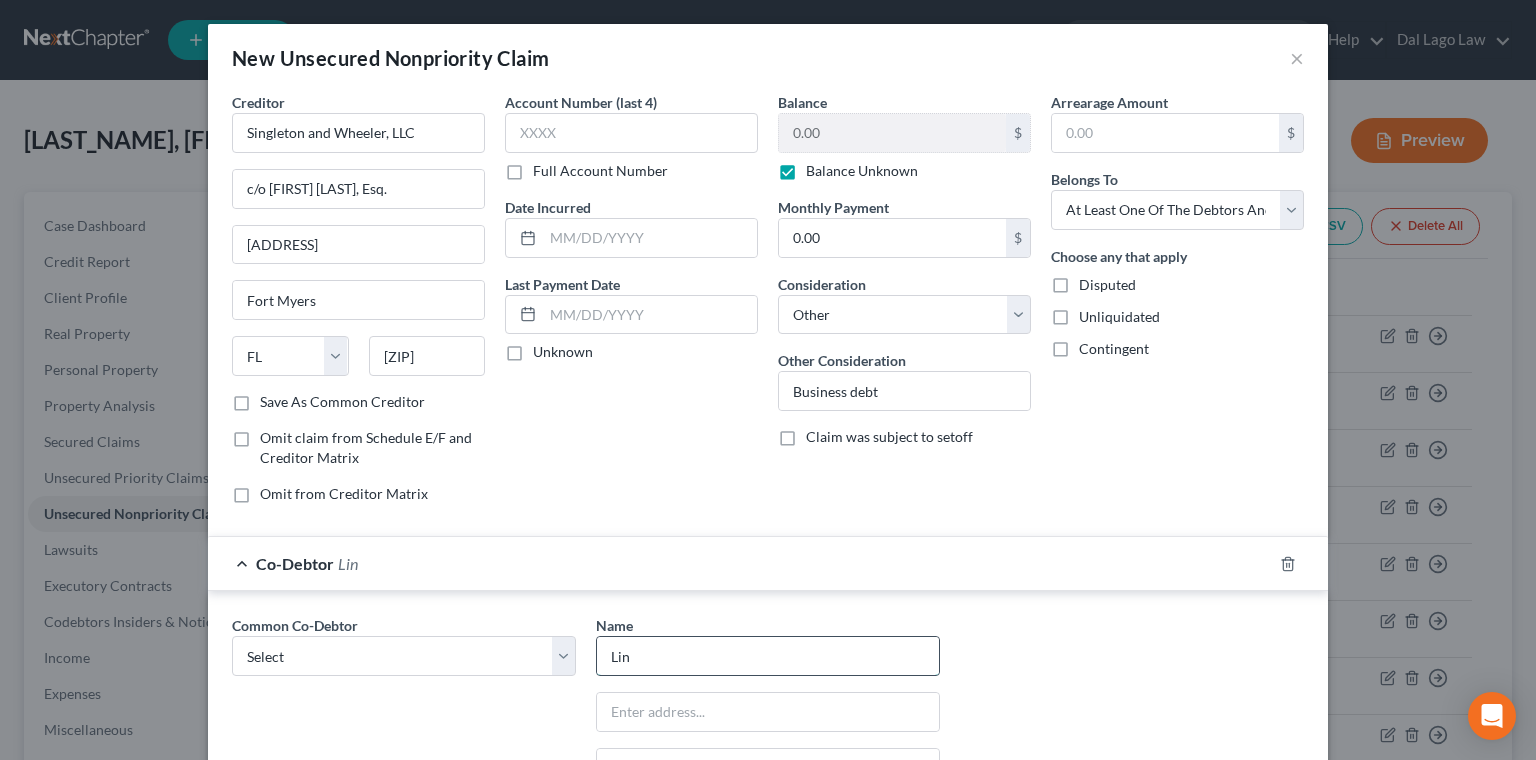 click on "Lin" at bounding box center [768, 656] 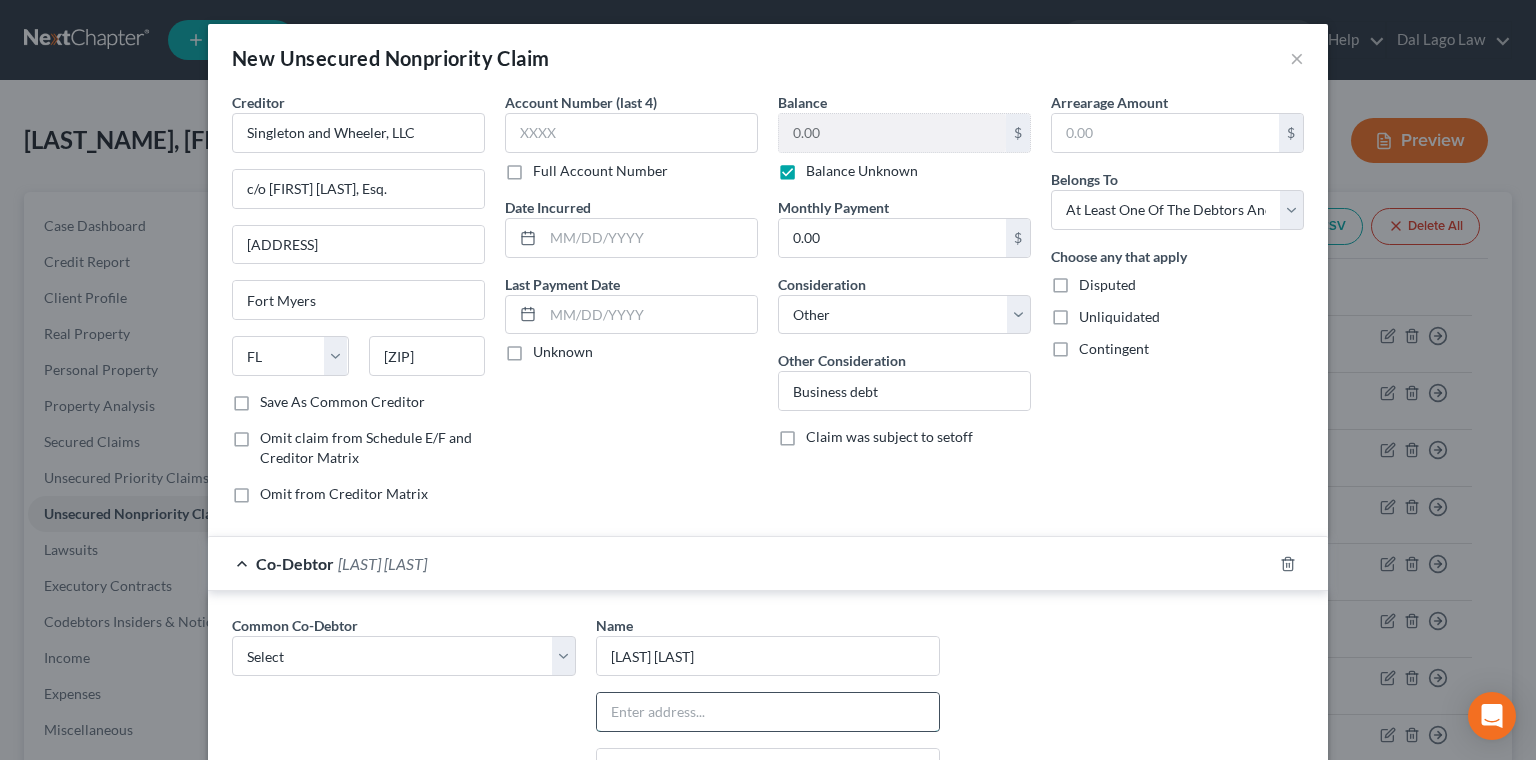 click at bounding box center [768, 712] 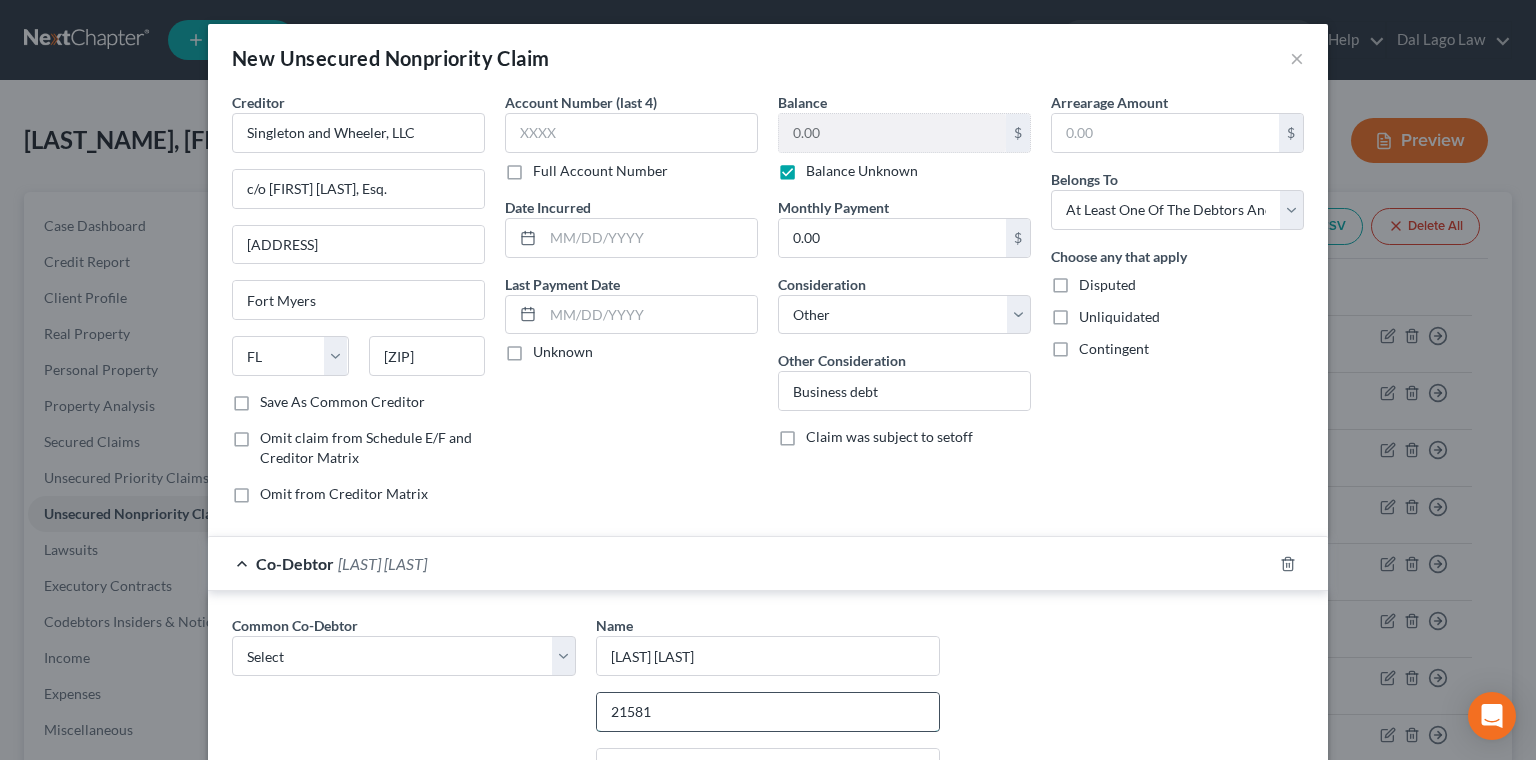 click on "21581" at bounding box center (768, 712) 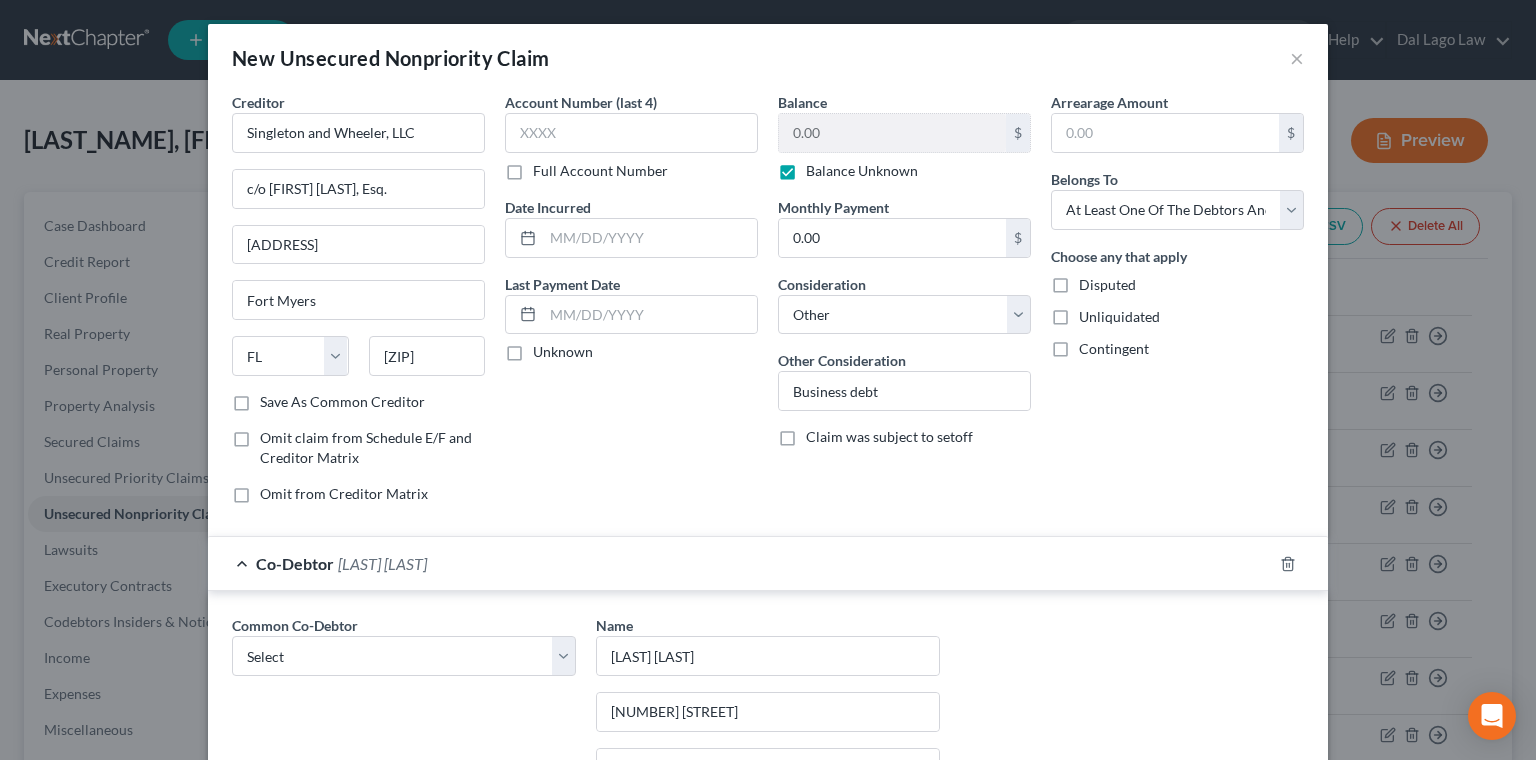click on "Omit from Creditor Matrix" at bounding box center (708, 925) 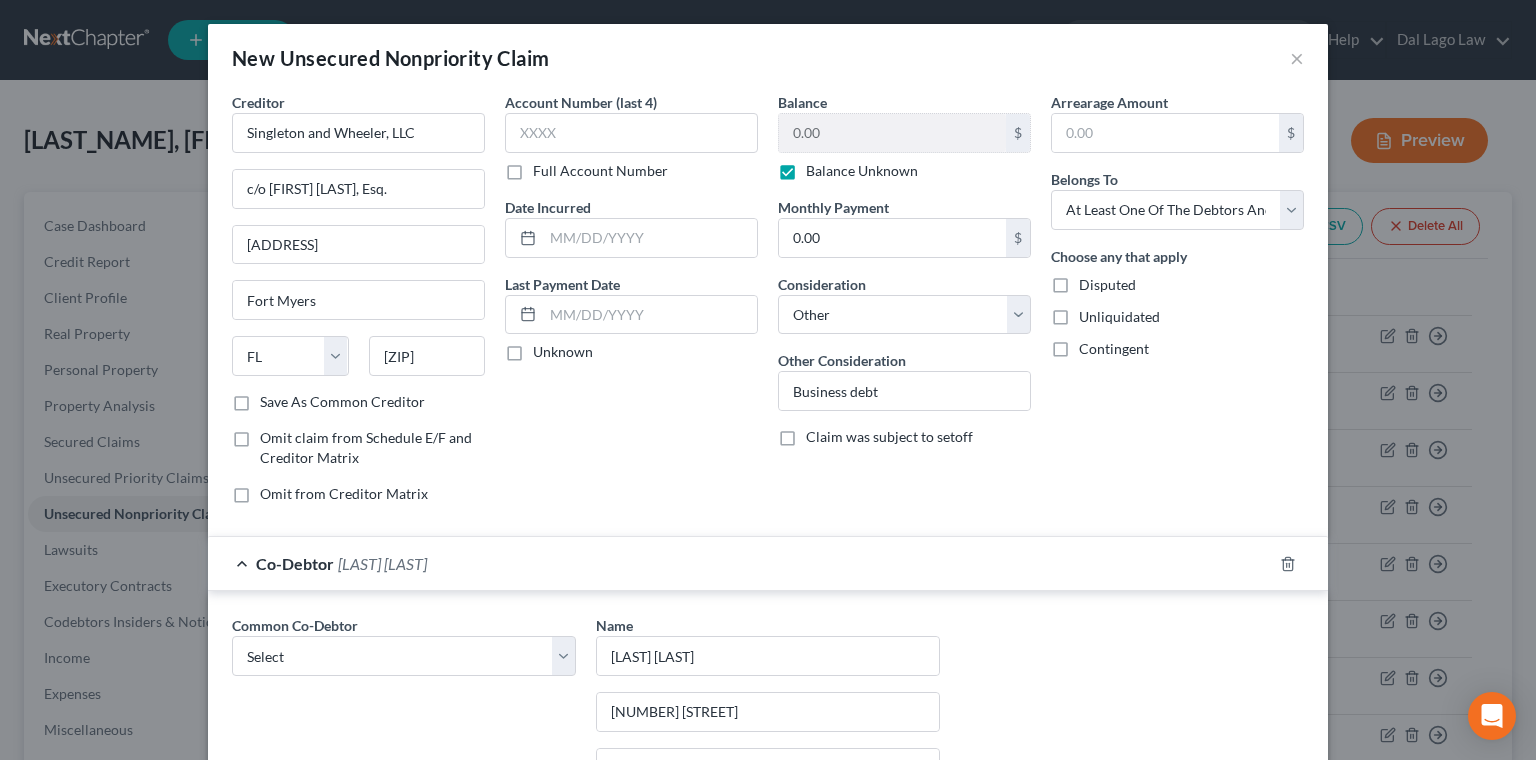 click on "Omit from Creditor Matrix" at bounding box center [638, 921] 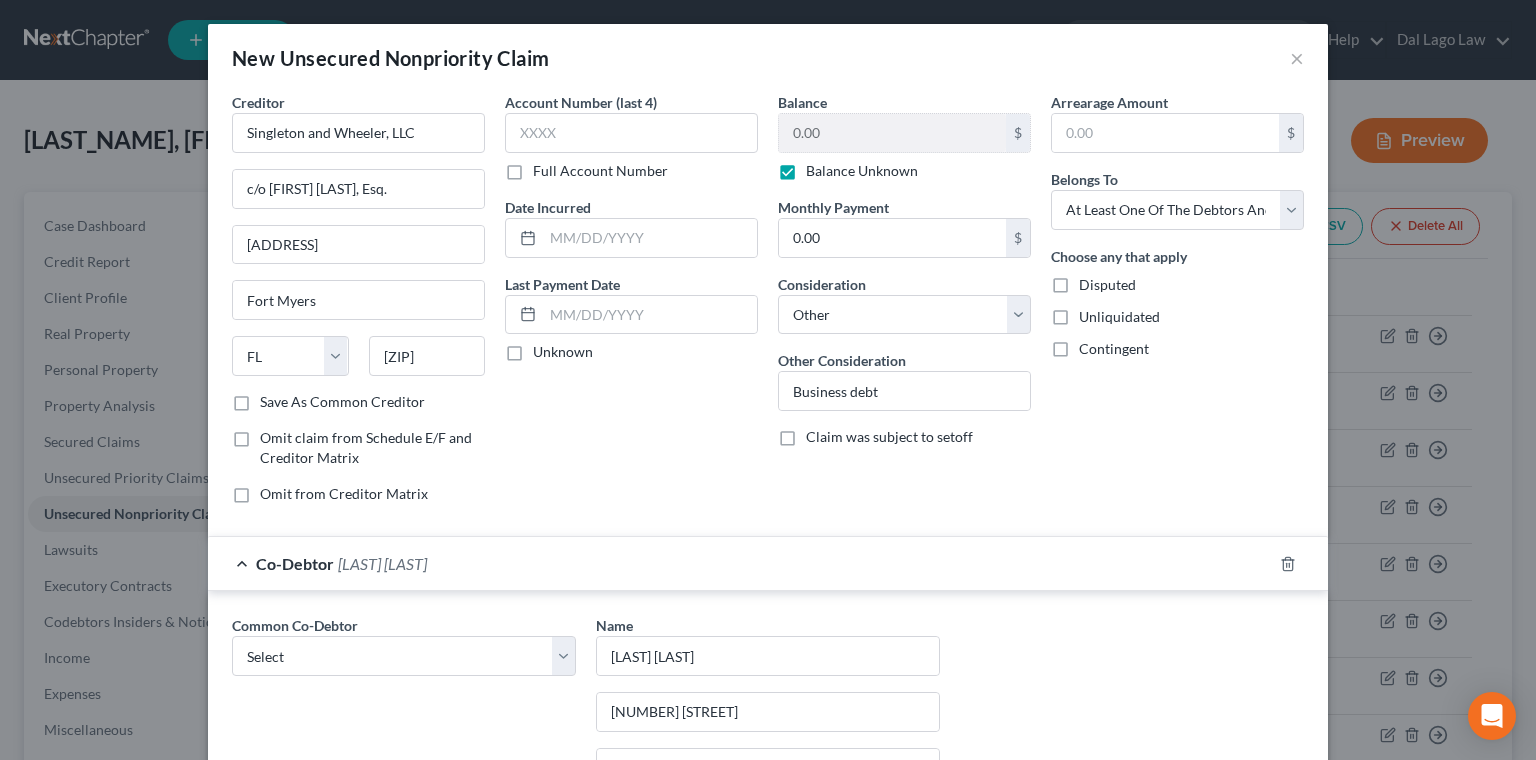 click on "Save as Common Co-Debtor" at bounding box center (712, 961) 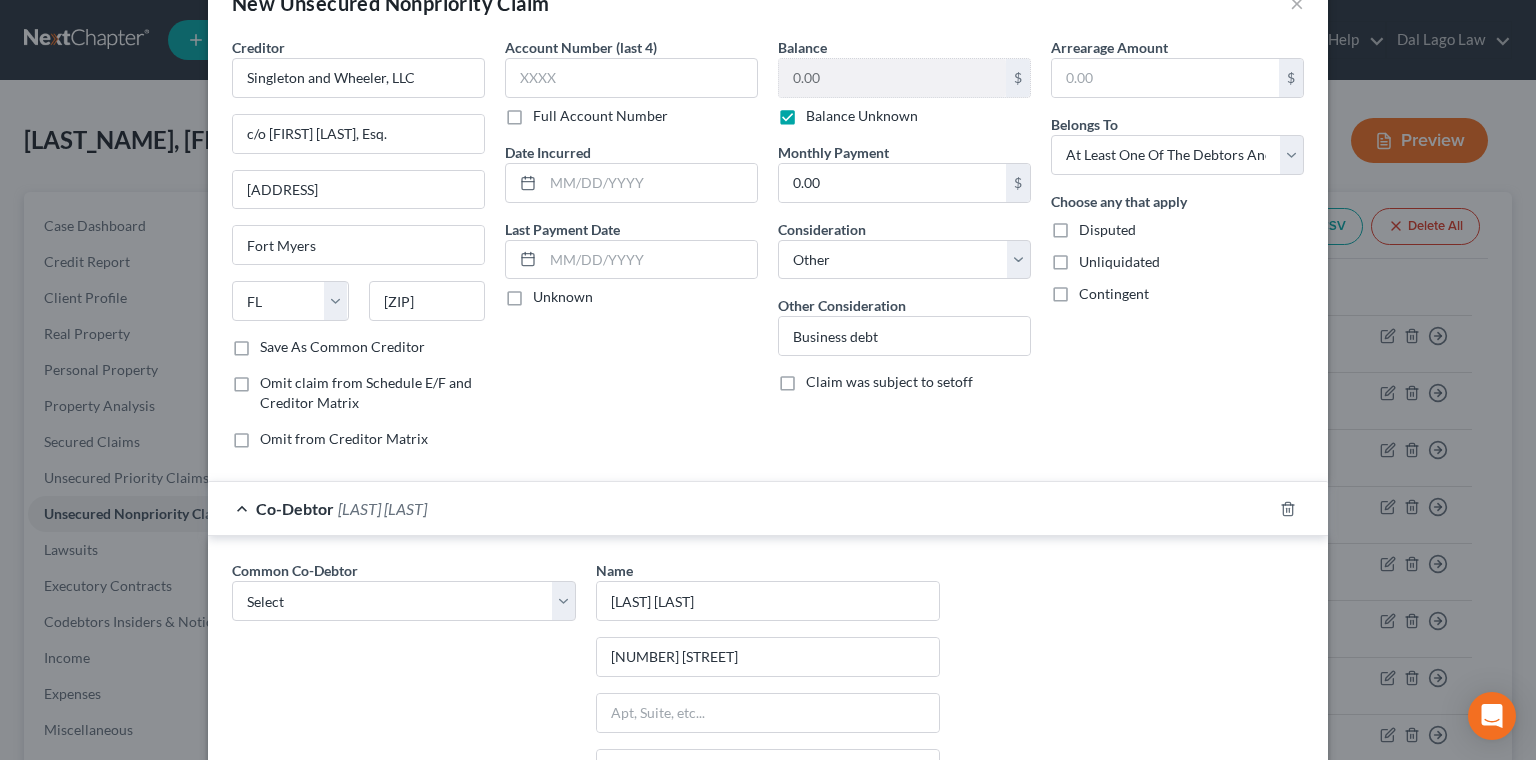 scroll, scrollTop: 80, scrollLeft: 0, axis: vertical 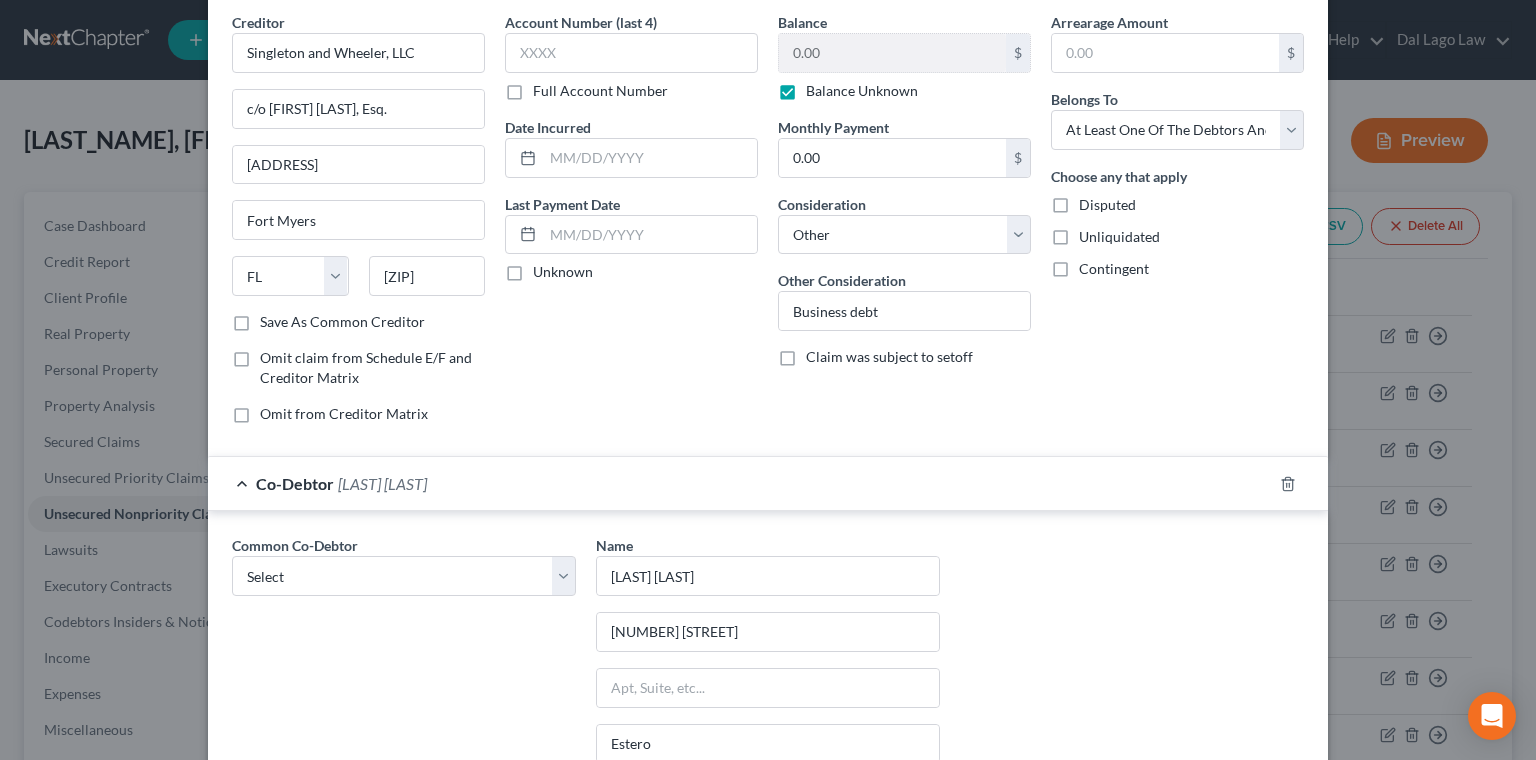 click on "Save & Close" at bounding box center (1236, 972) 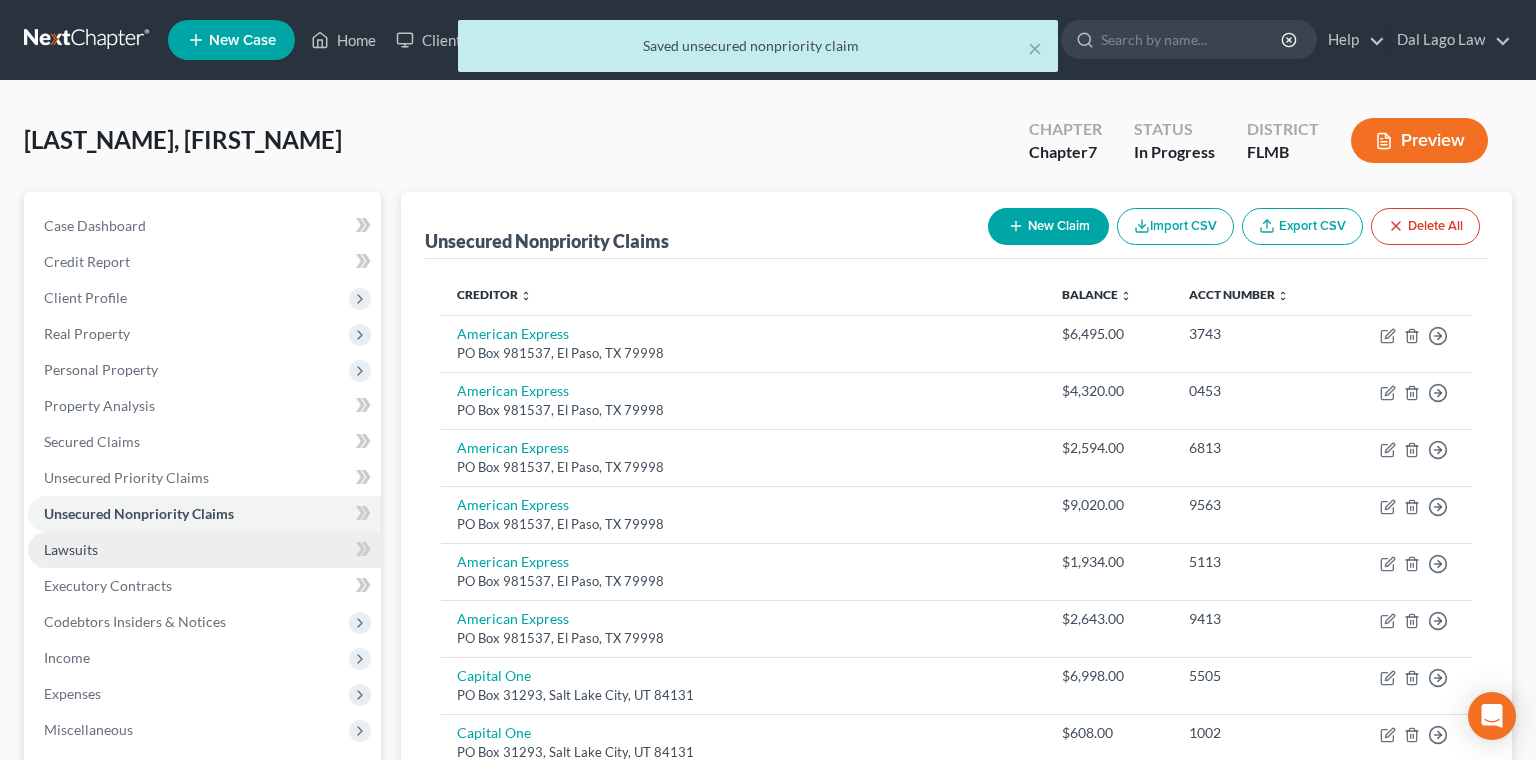 click on "Lawsuits" at bounding box center (204, 550) 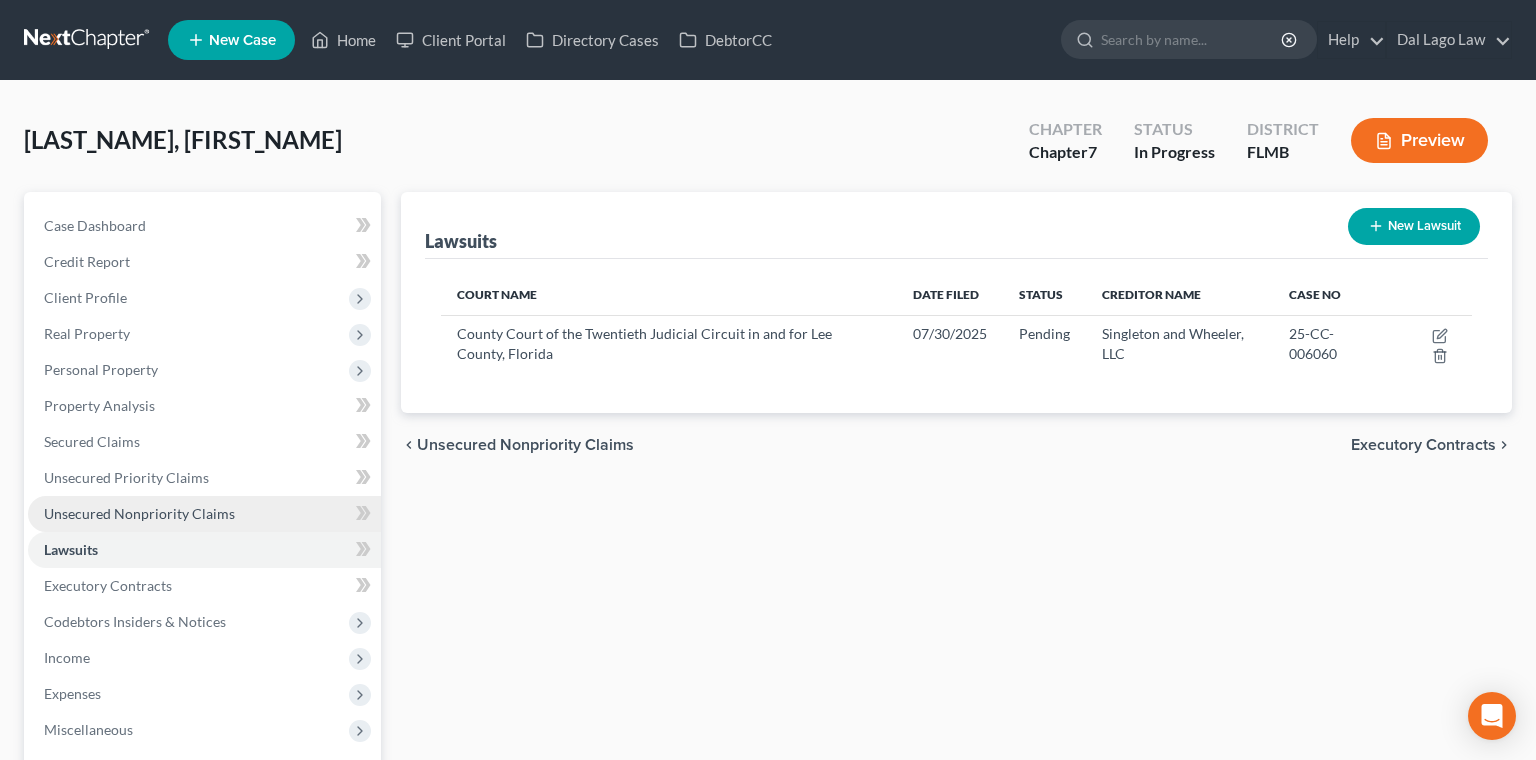click on "Unsecured Nonpriority Claims" at bounding box center [139, 513] 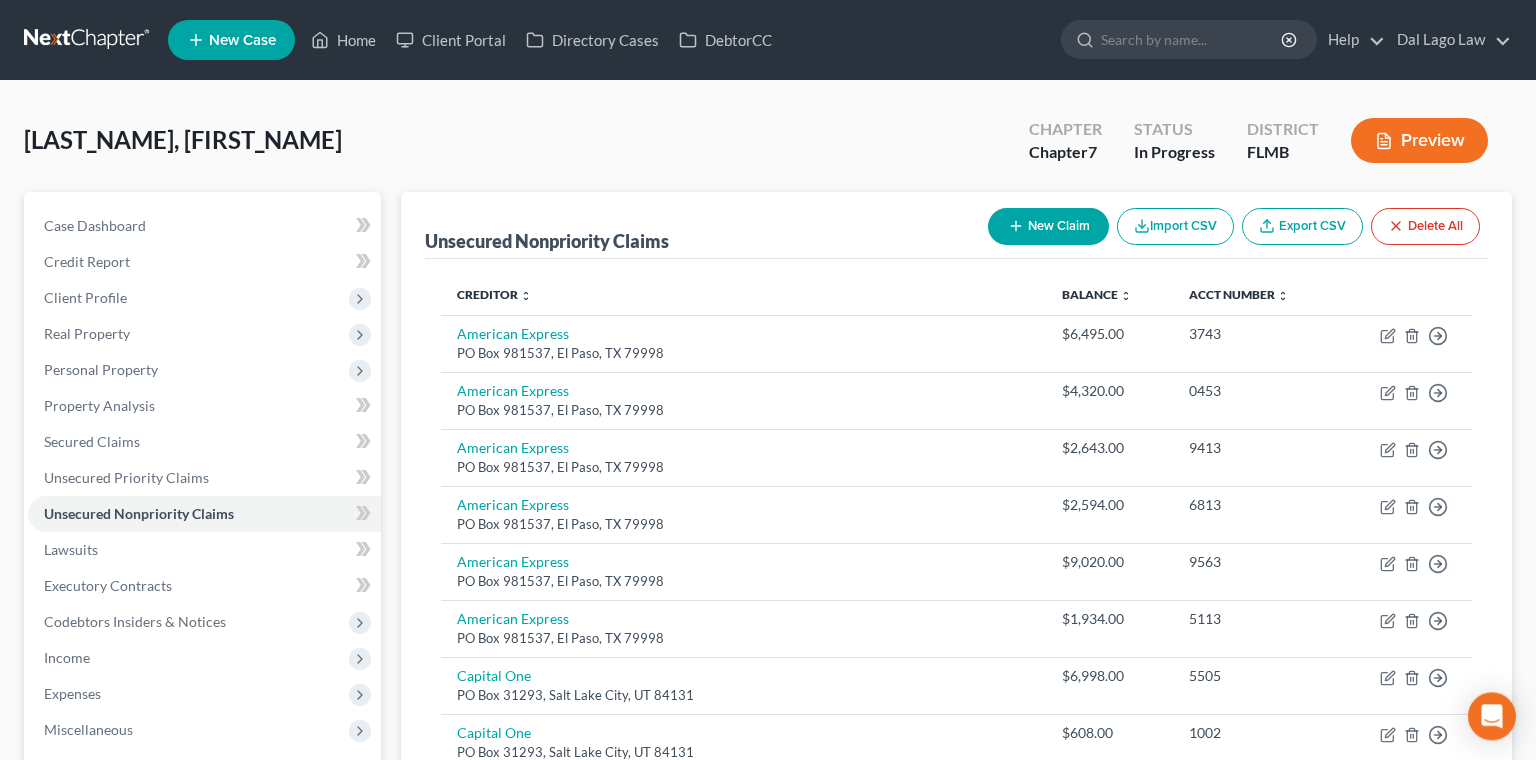 scroll, scrollTop: 424, scrollLeft: 0, axis: vertical 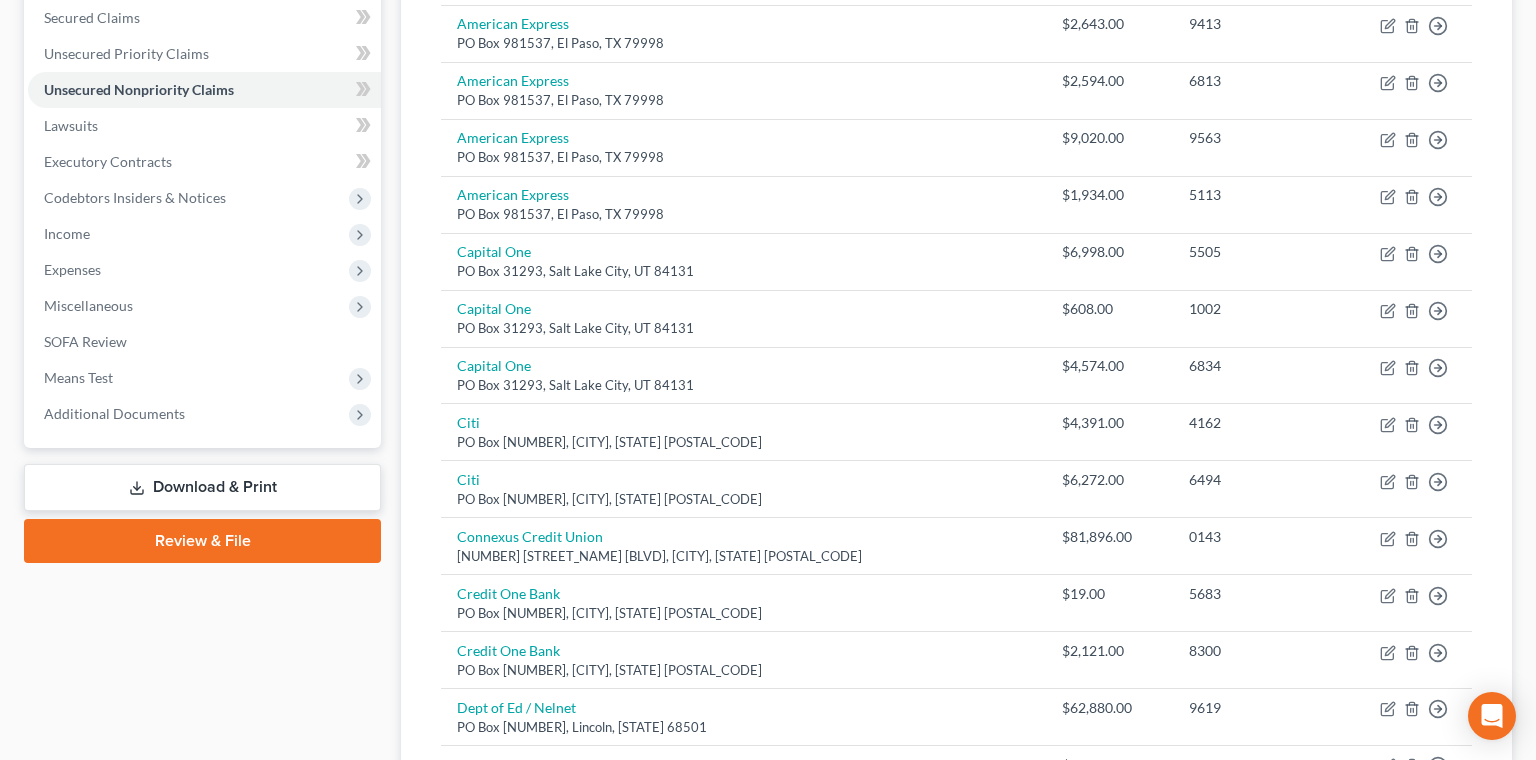 click 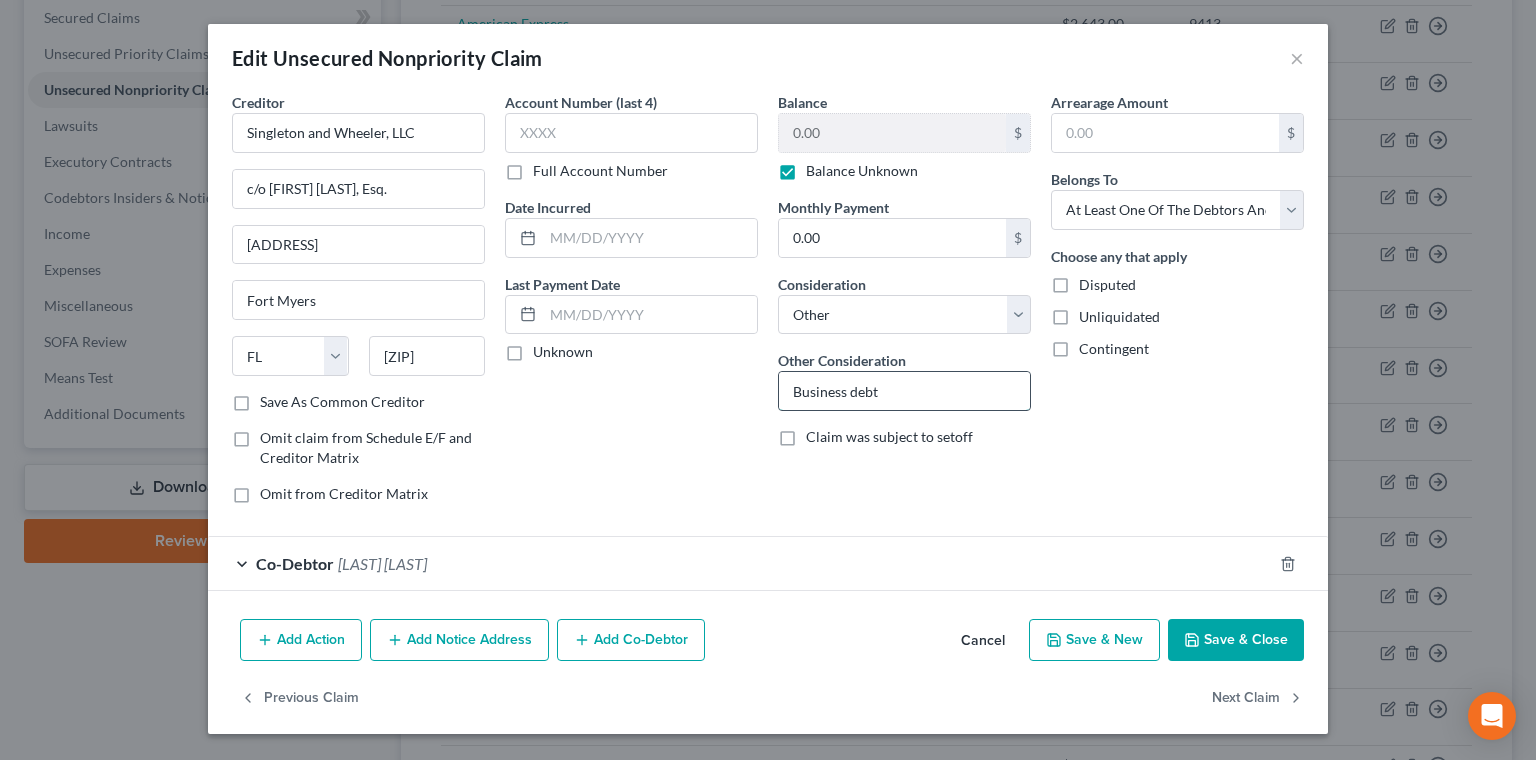 click on "Business debt" at bounding box center (904, 391) 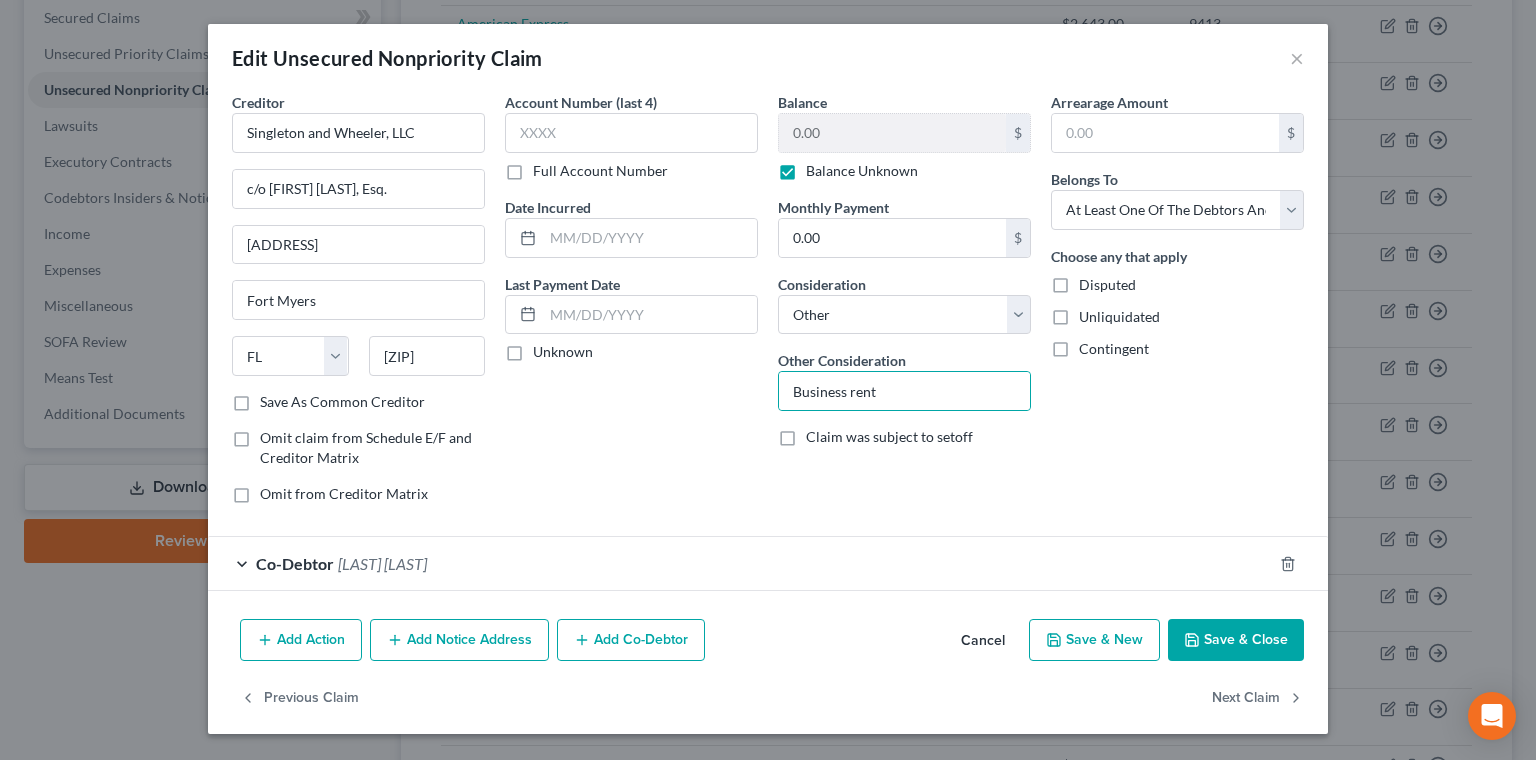 click on "Add Co-Debtor" at bounding box center [631, 640] 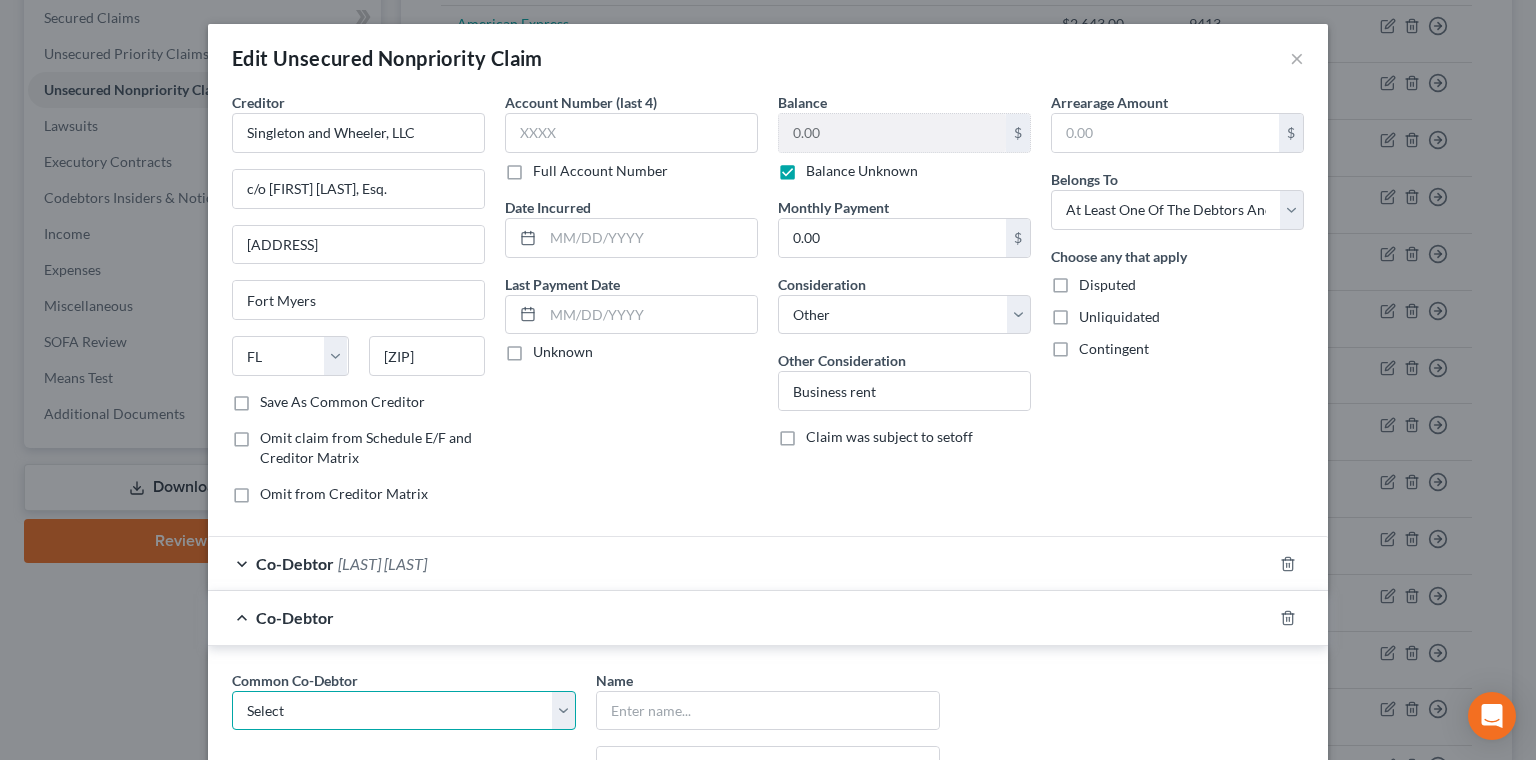 click on "Select [NAME] [COMPANY NAME], [NAME] [LAST]" at bounding box center [404, 711] 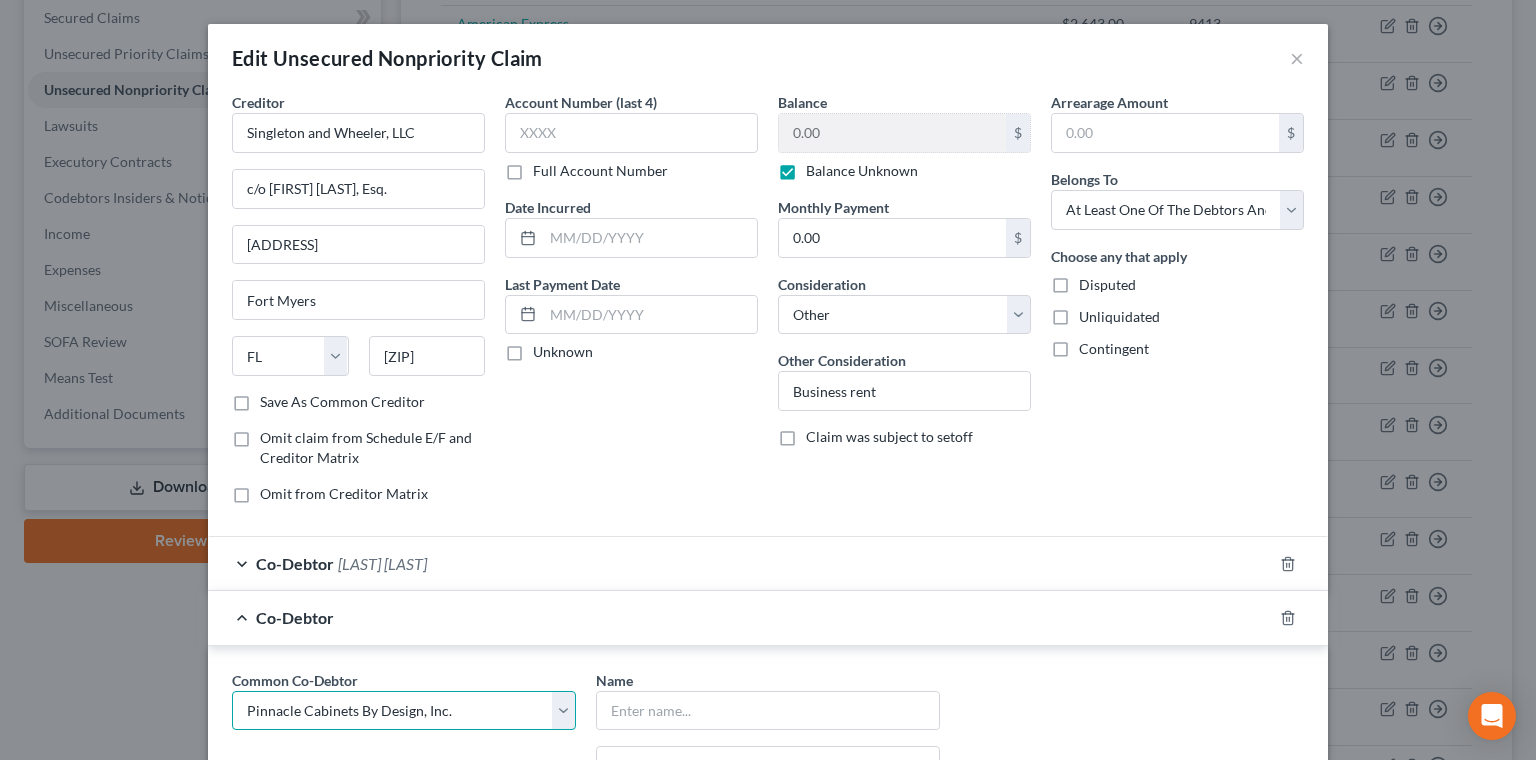 click on "Pinnacle Cabinets By Design, Inc." at bounding box center (0, 0) 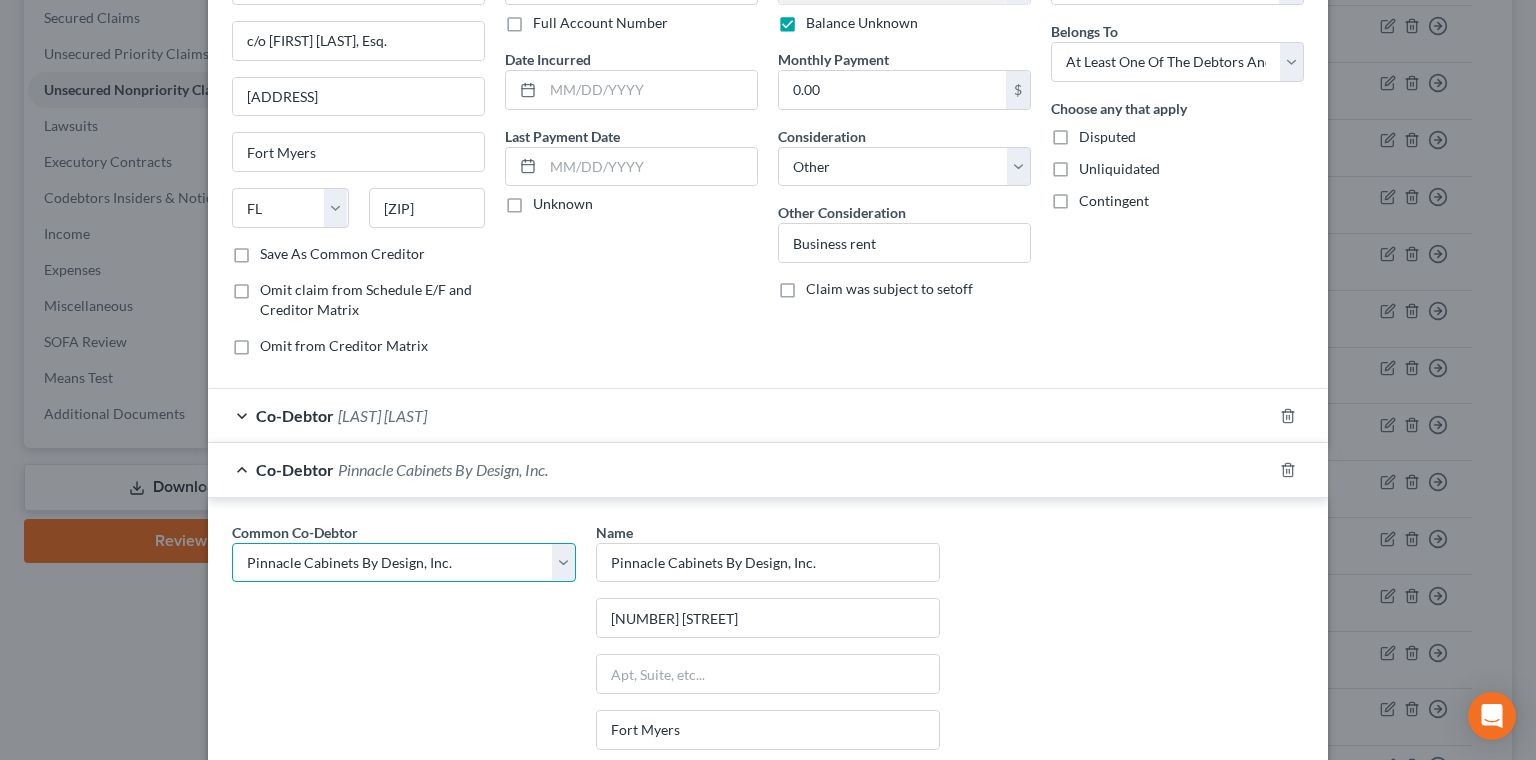scroll, scrollTop: 168, scrollLeft: 0, axis: vertical 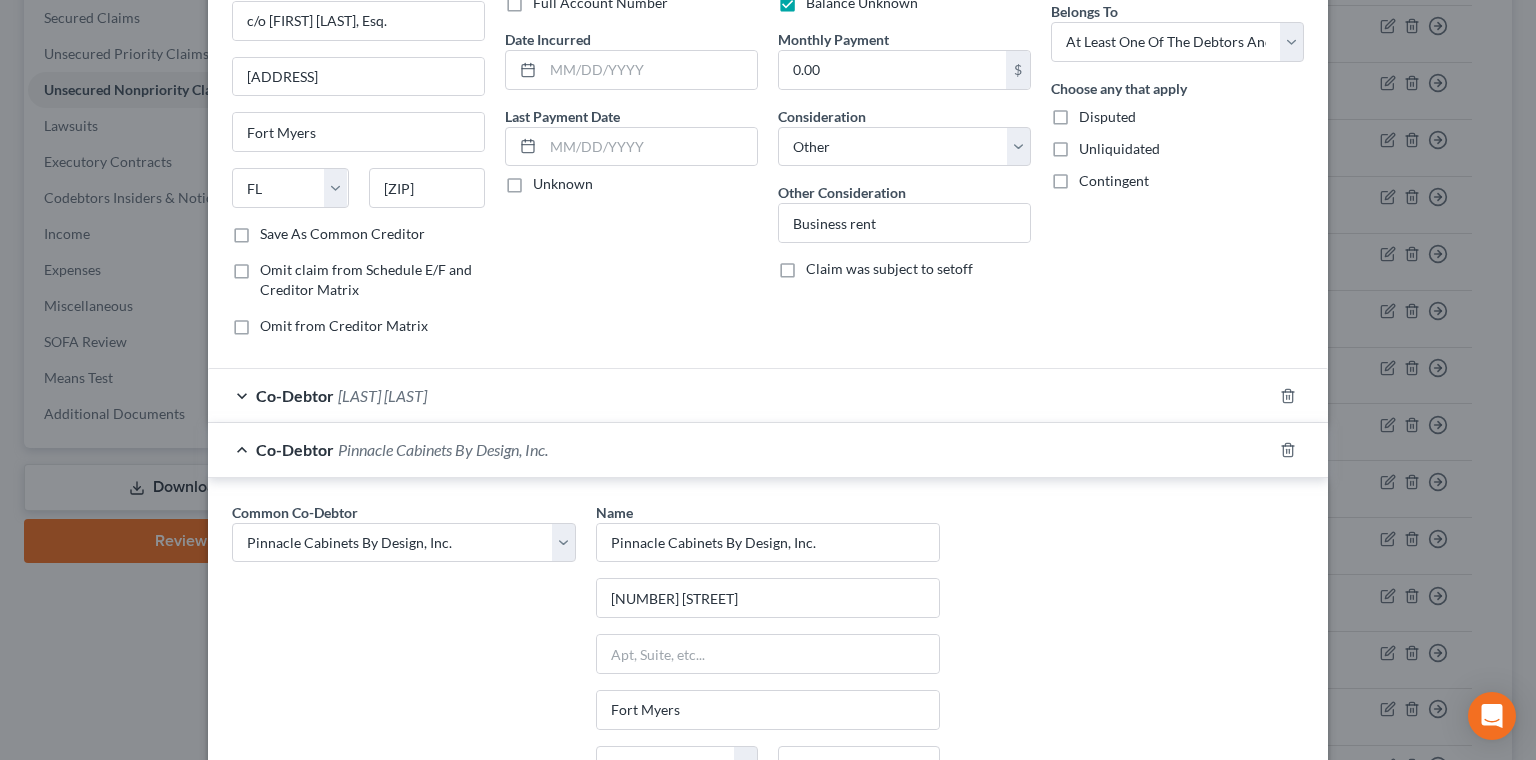 click on "Omit from Creditor Matrix" at bounding box center [708, 811] 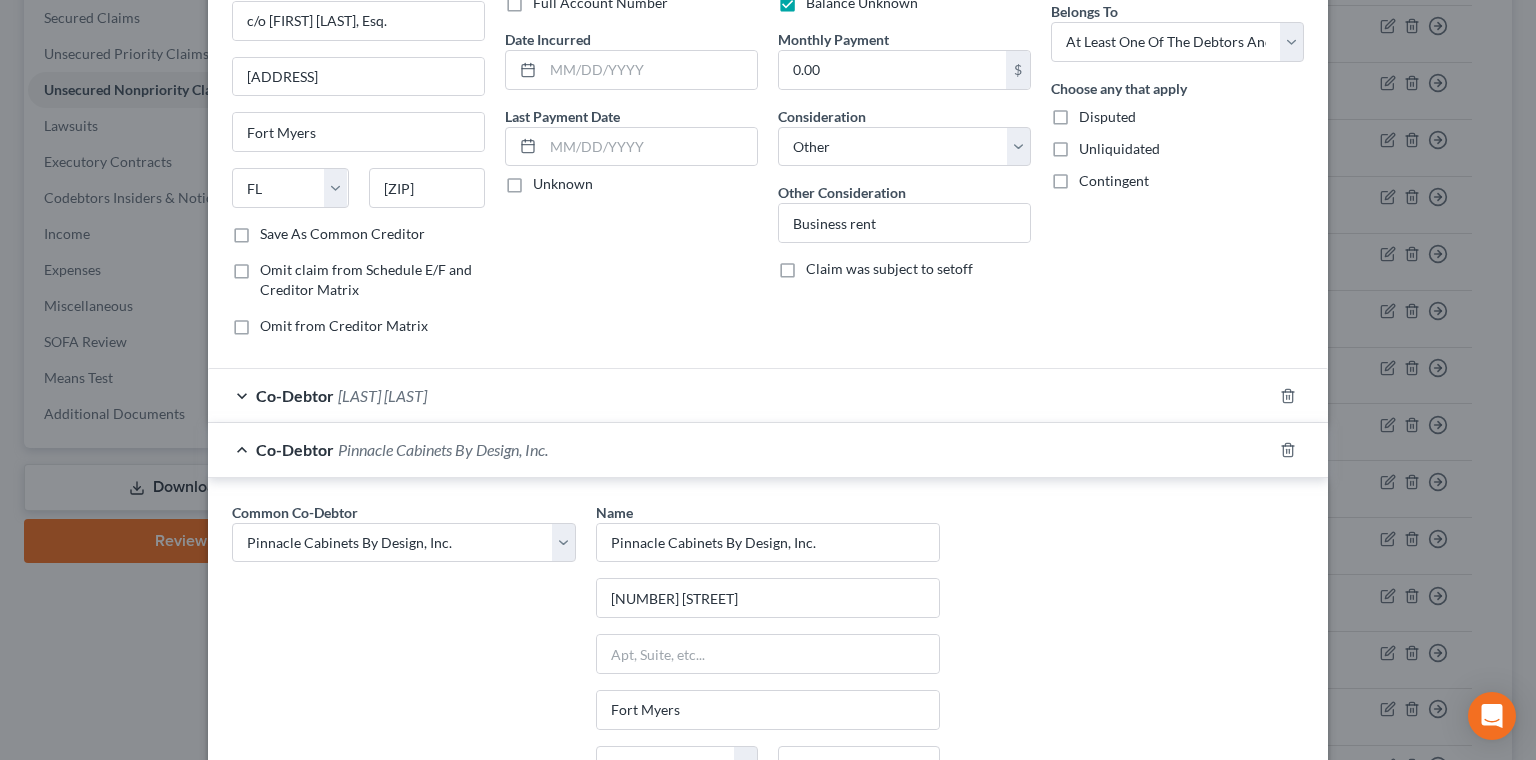 click on "Save & Close" at bounding box center [1236, 938] 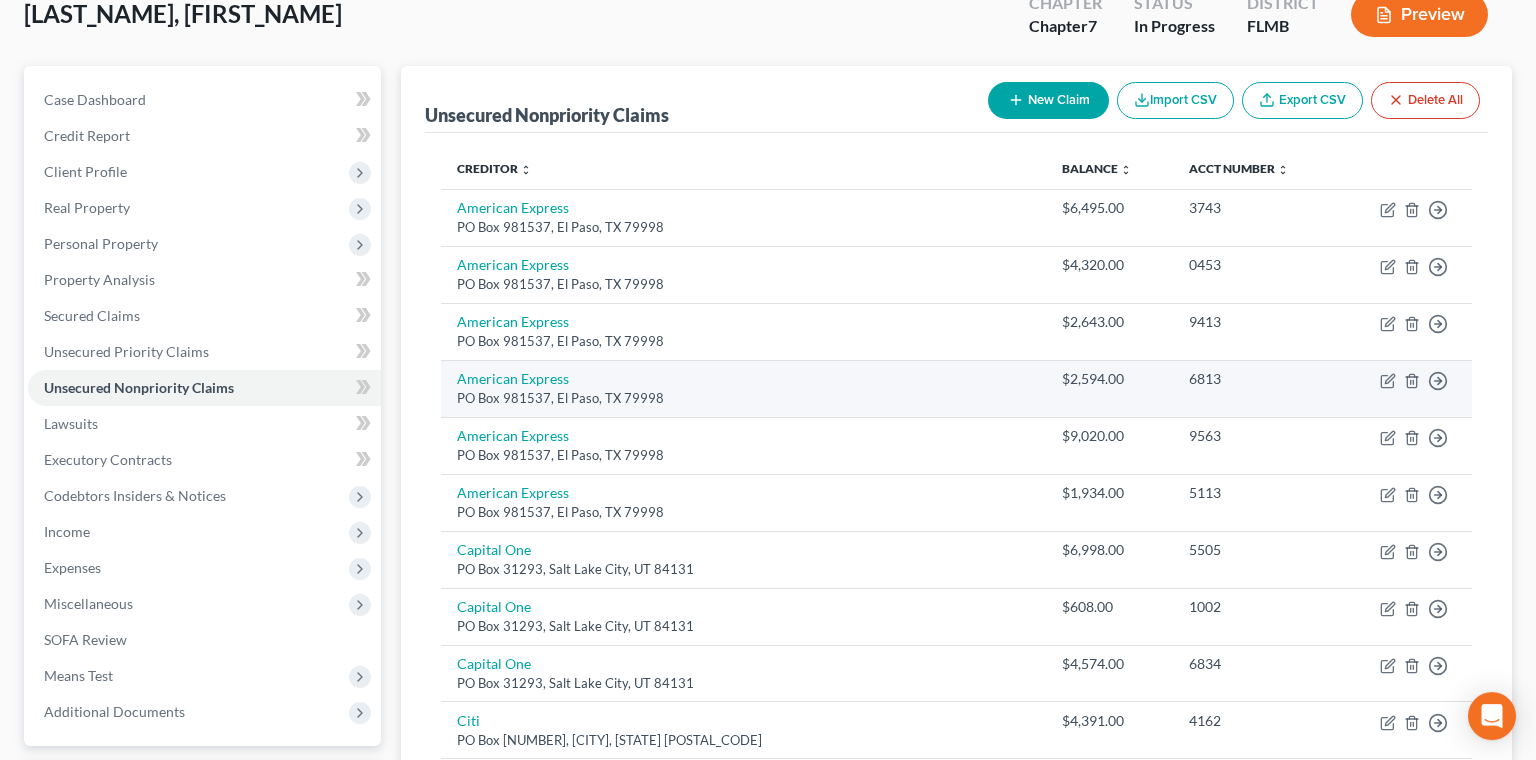 scroll, scrollTop: 116, scrollLeft: 0, axis: vertical 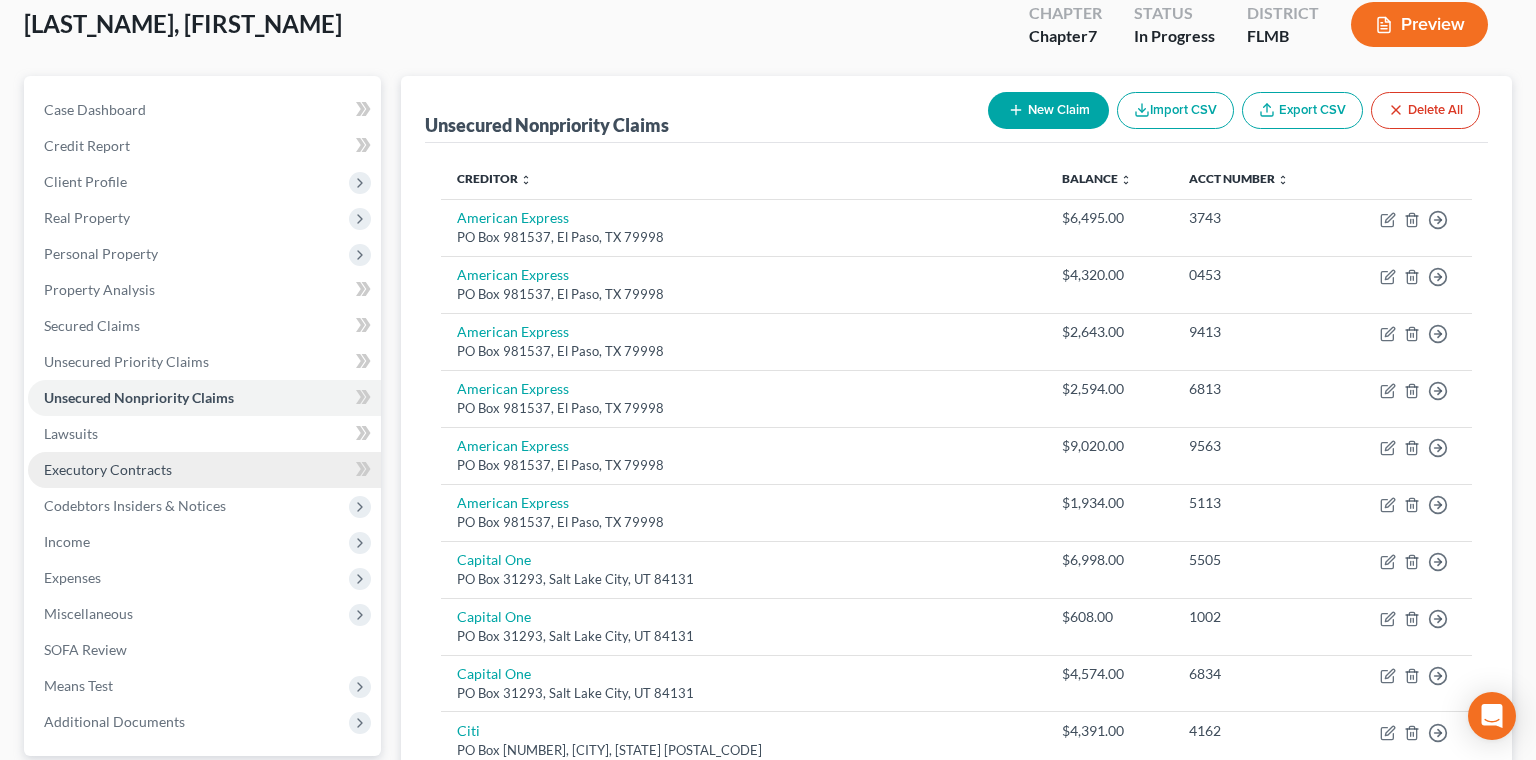 click on "Executory Contracts" at bounding box center [108, 469] 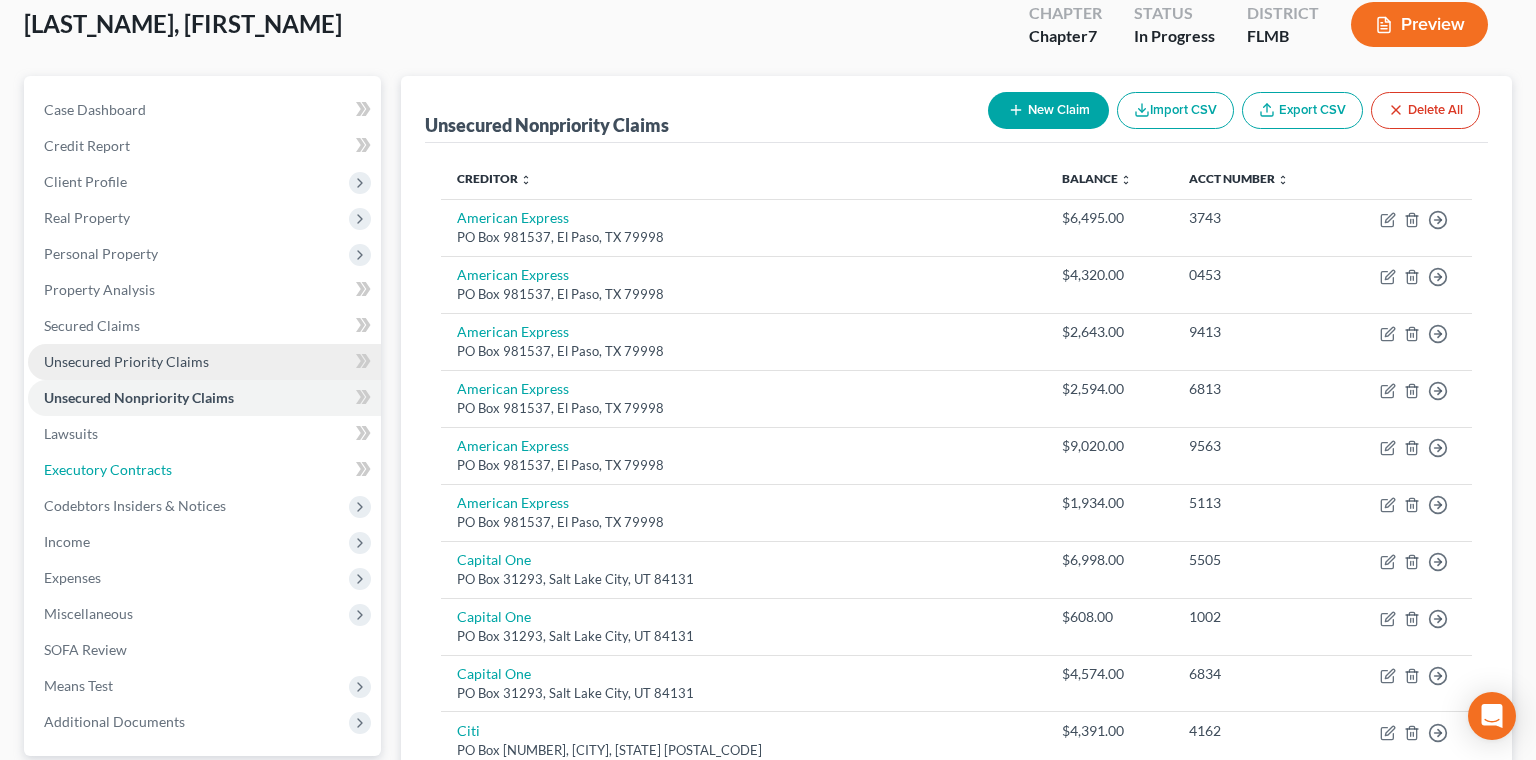 scroll, scrollTop: 49, scrollLeft: 0, axis: vertical 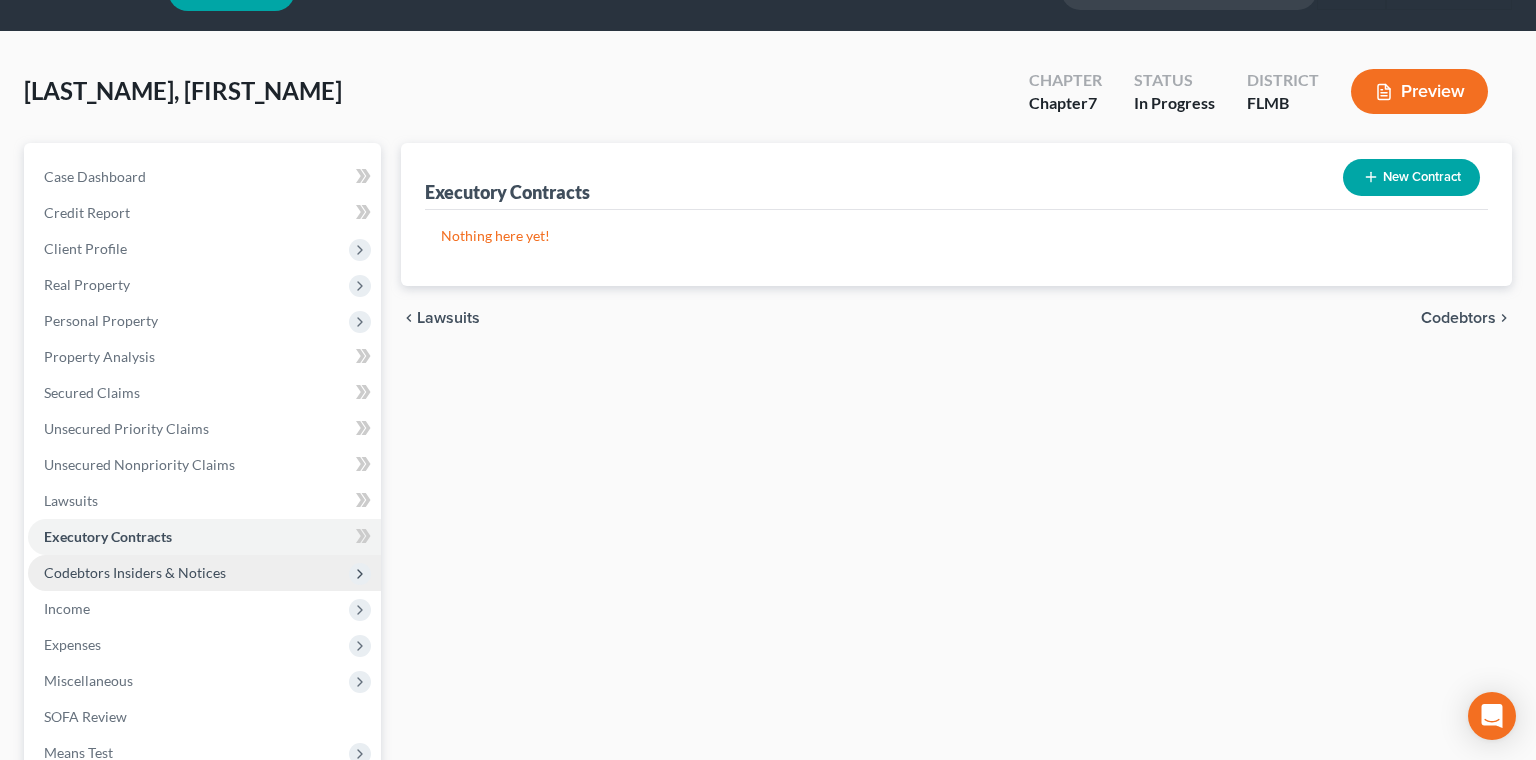 click on "Codebtors Insiders & Notices" at bounding box center (135, 572) 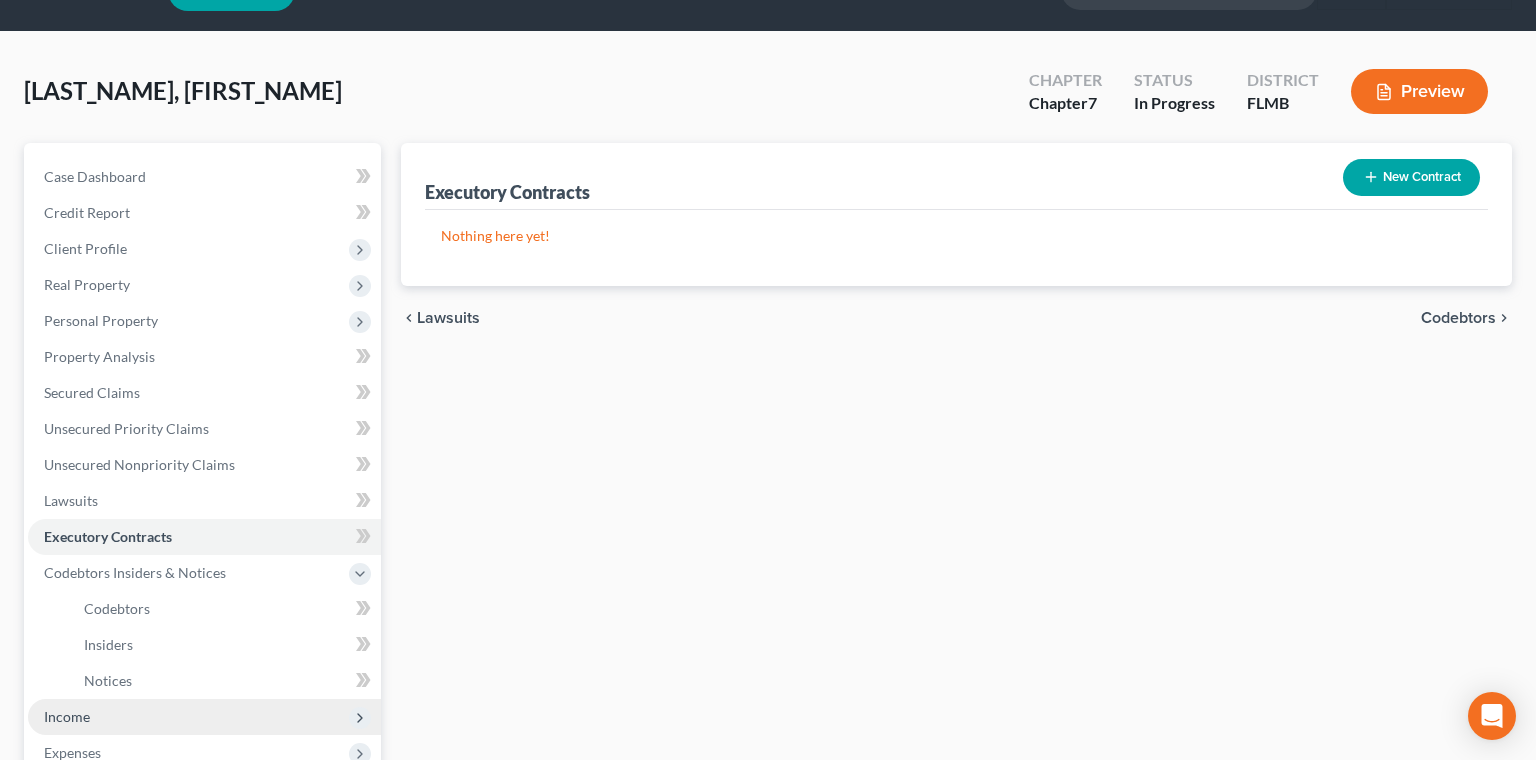 click on "Income" at bounding box center [204, 717] 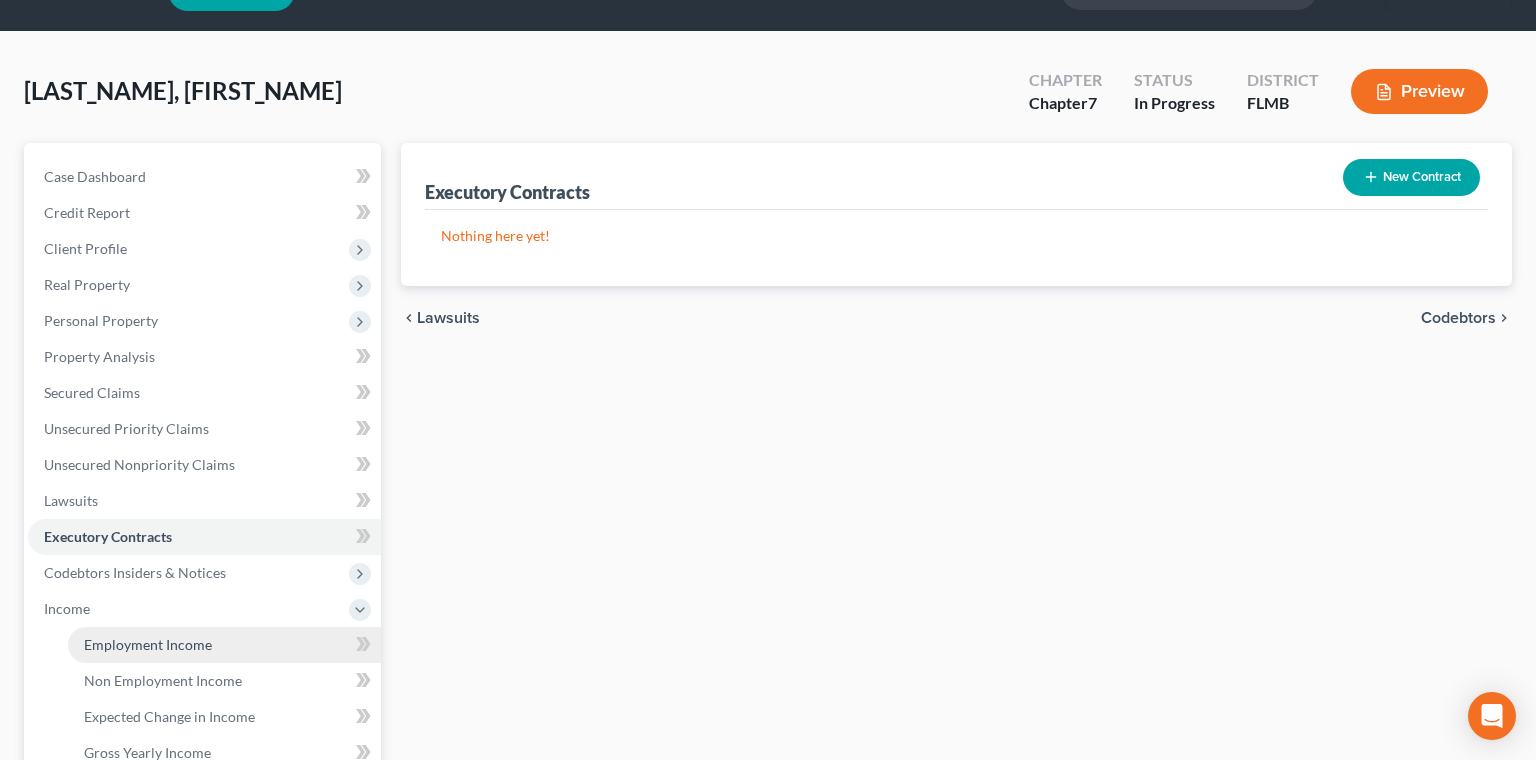 click on "Employment Income" at bounding box center (148, 644) 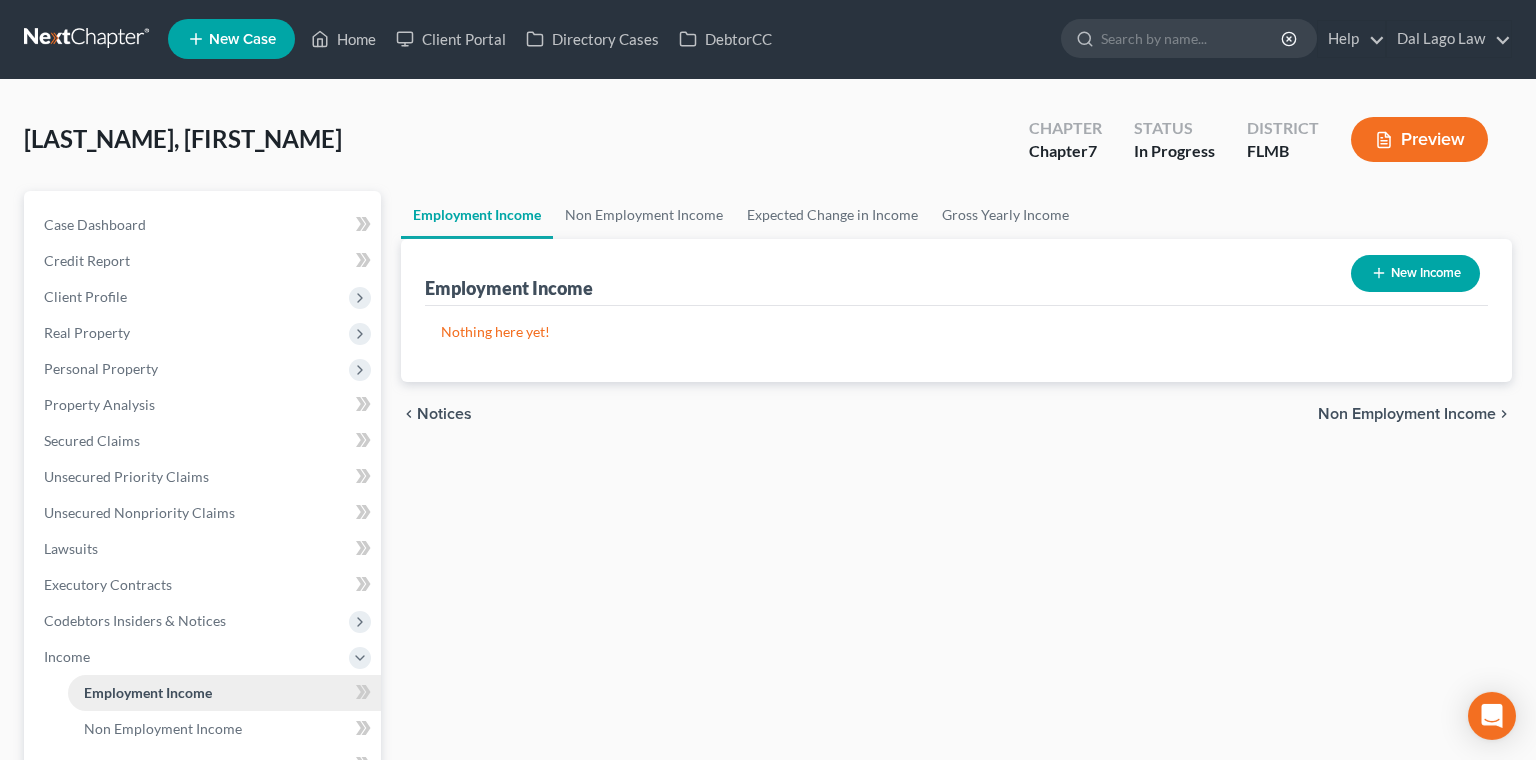 scroll, scrollTop: 0, scrollLeft: 0, axis: both 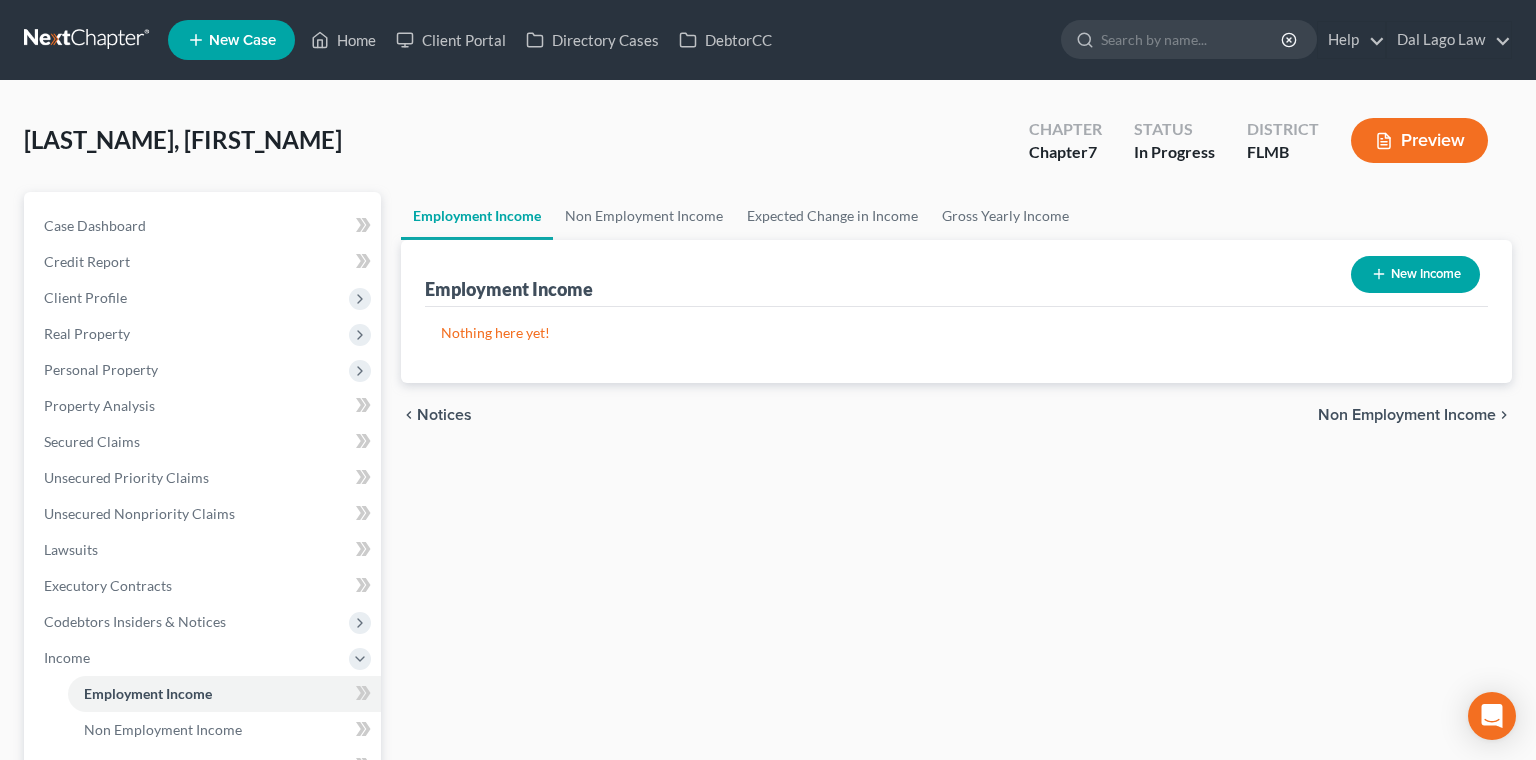 click on "New Income" at bounding box center (1415, 274) 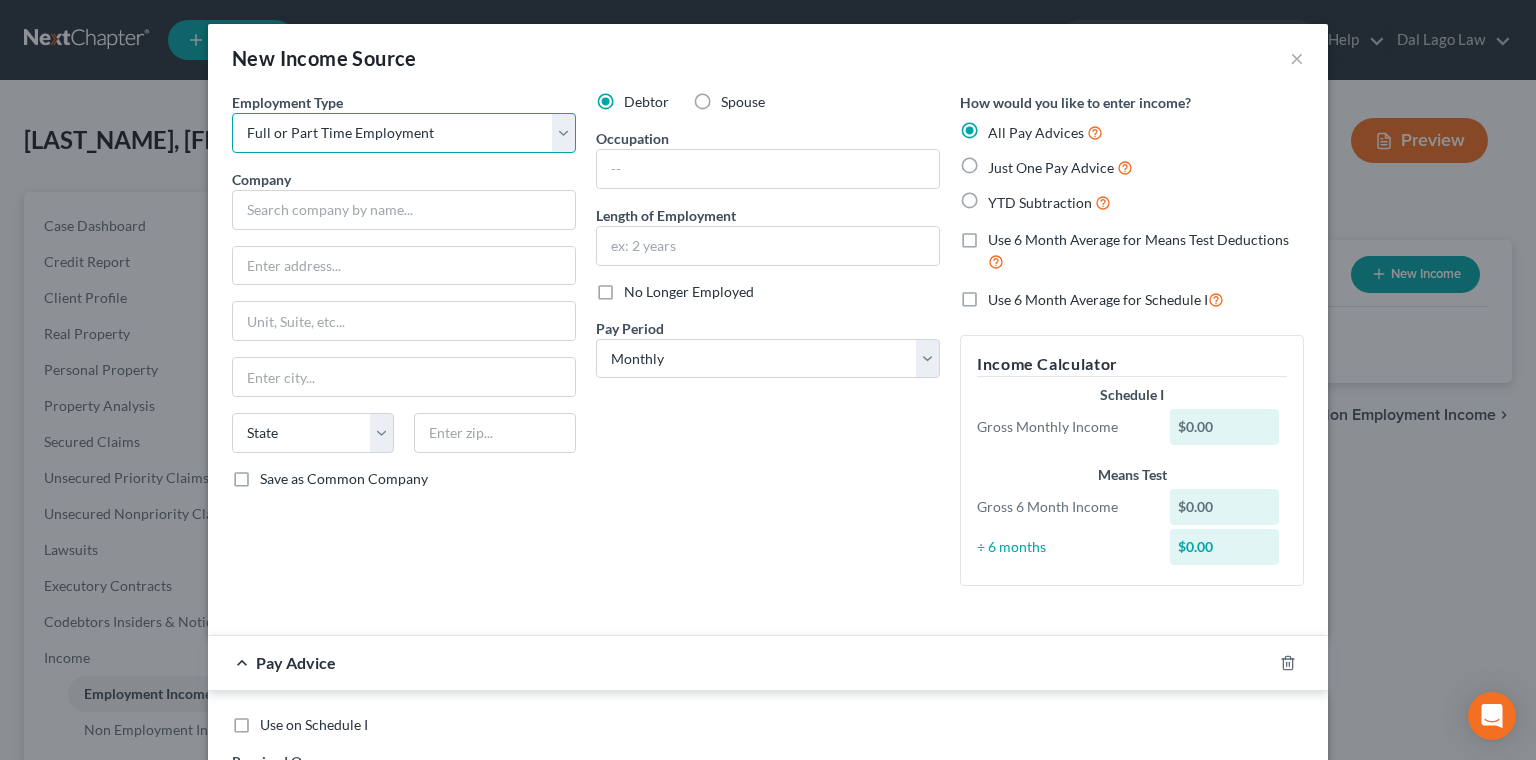 click on "Full or Part Time Employment" at bounding box center [0, 0] 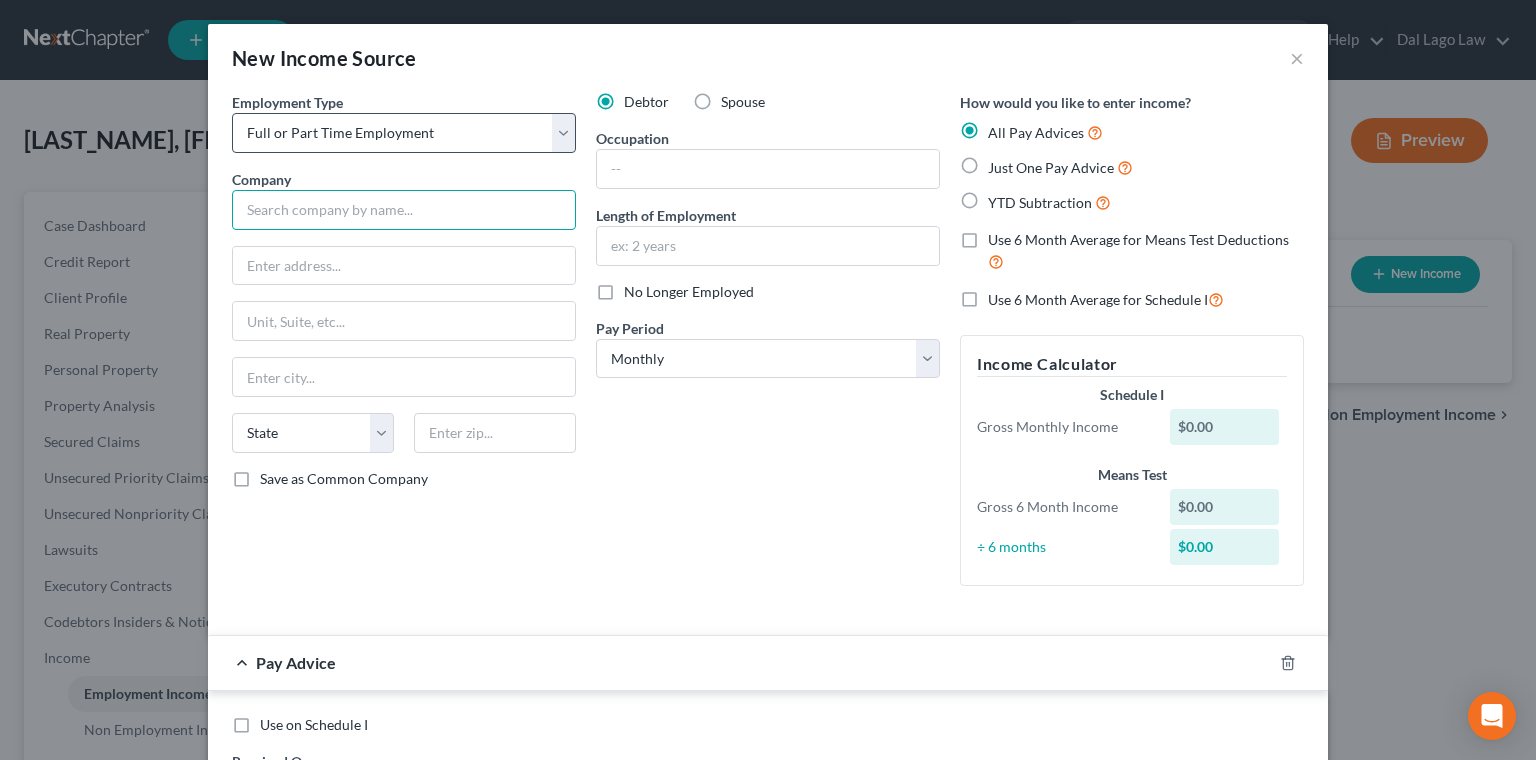 click at bounding box center (404, 210) 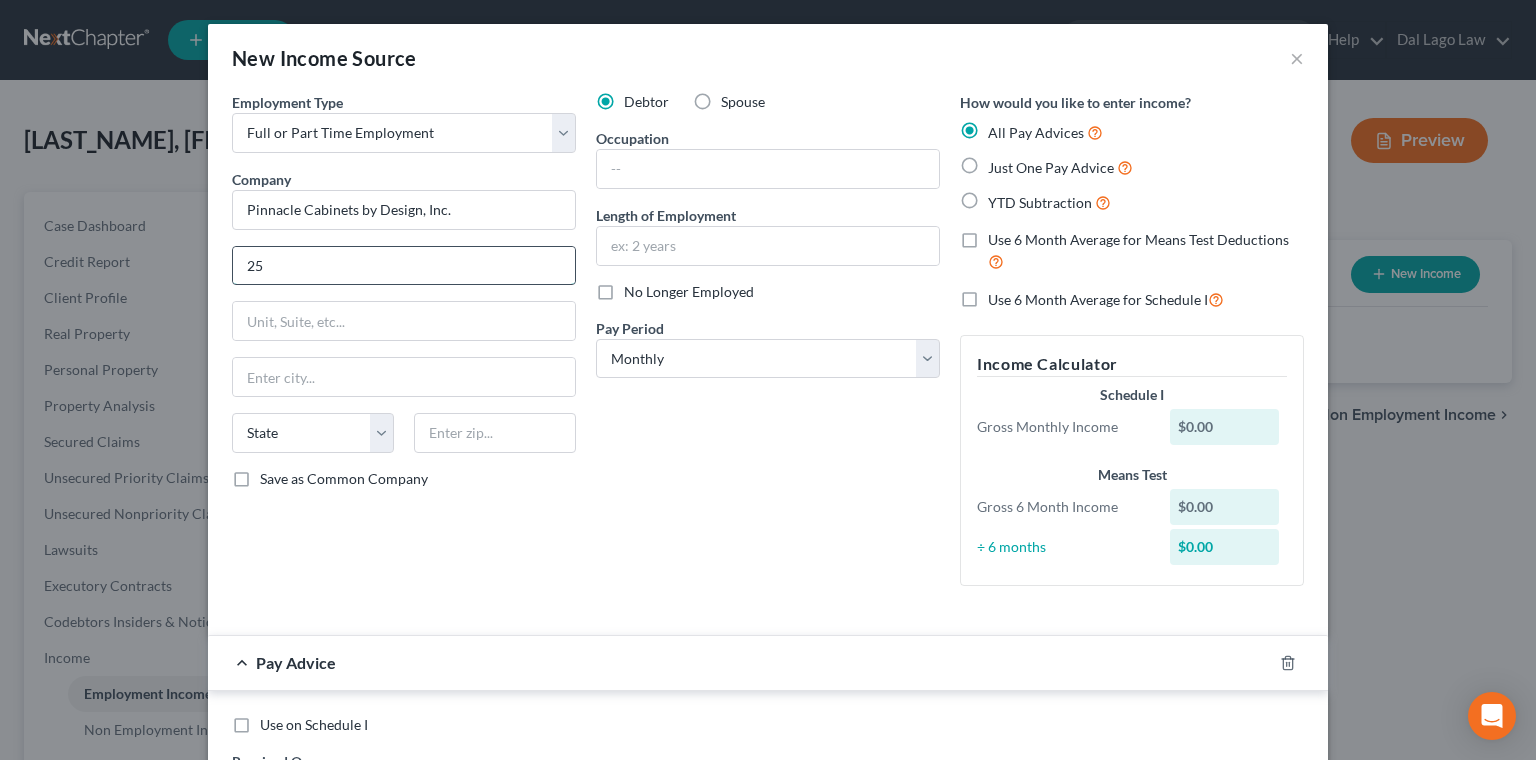 click on "25" at bounding box center (404, 266) 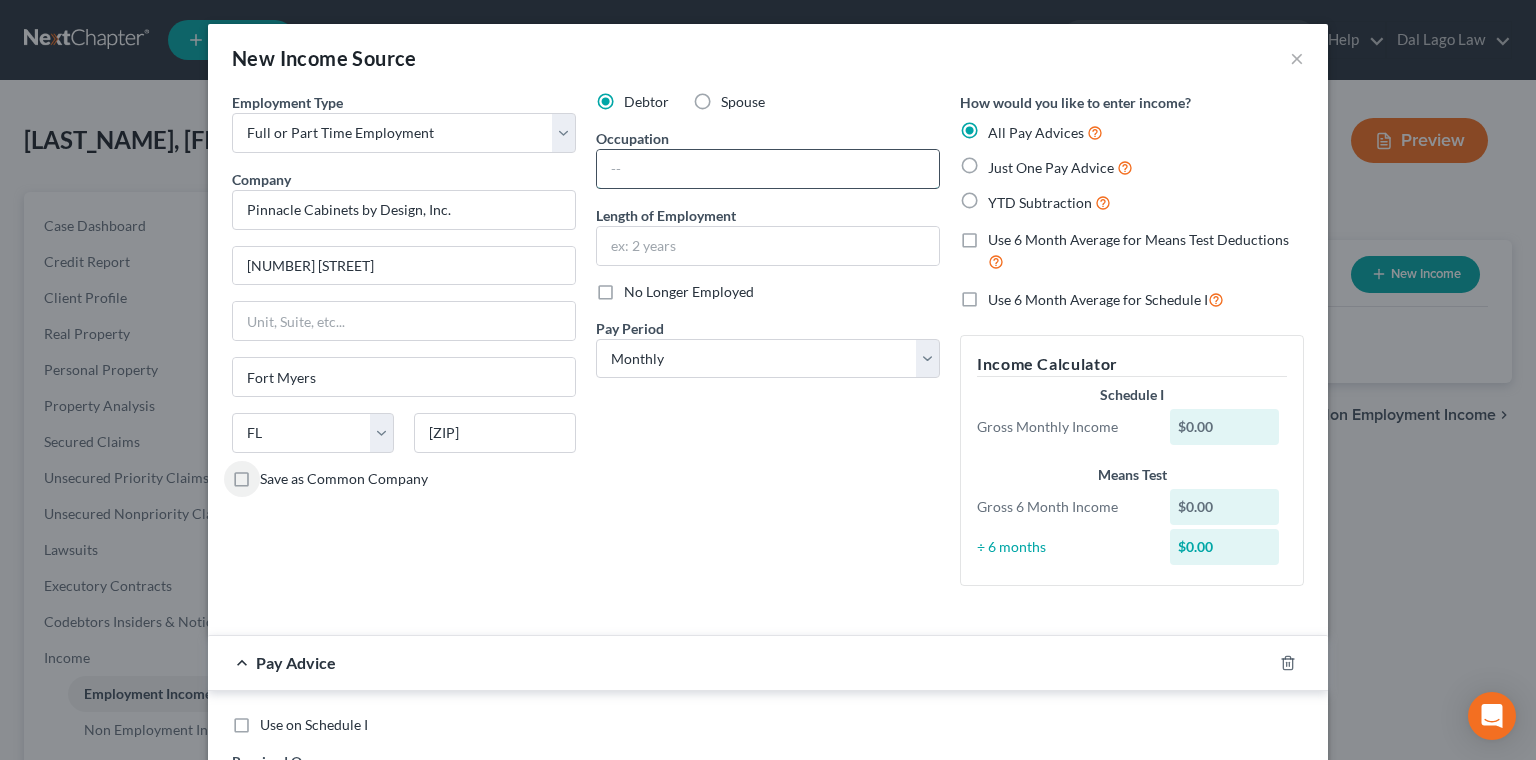 click at bounding box center (768, 169) 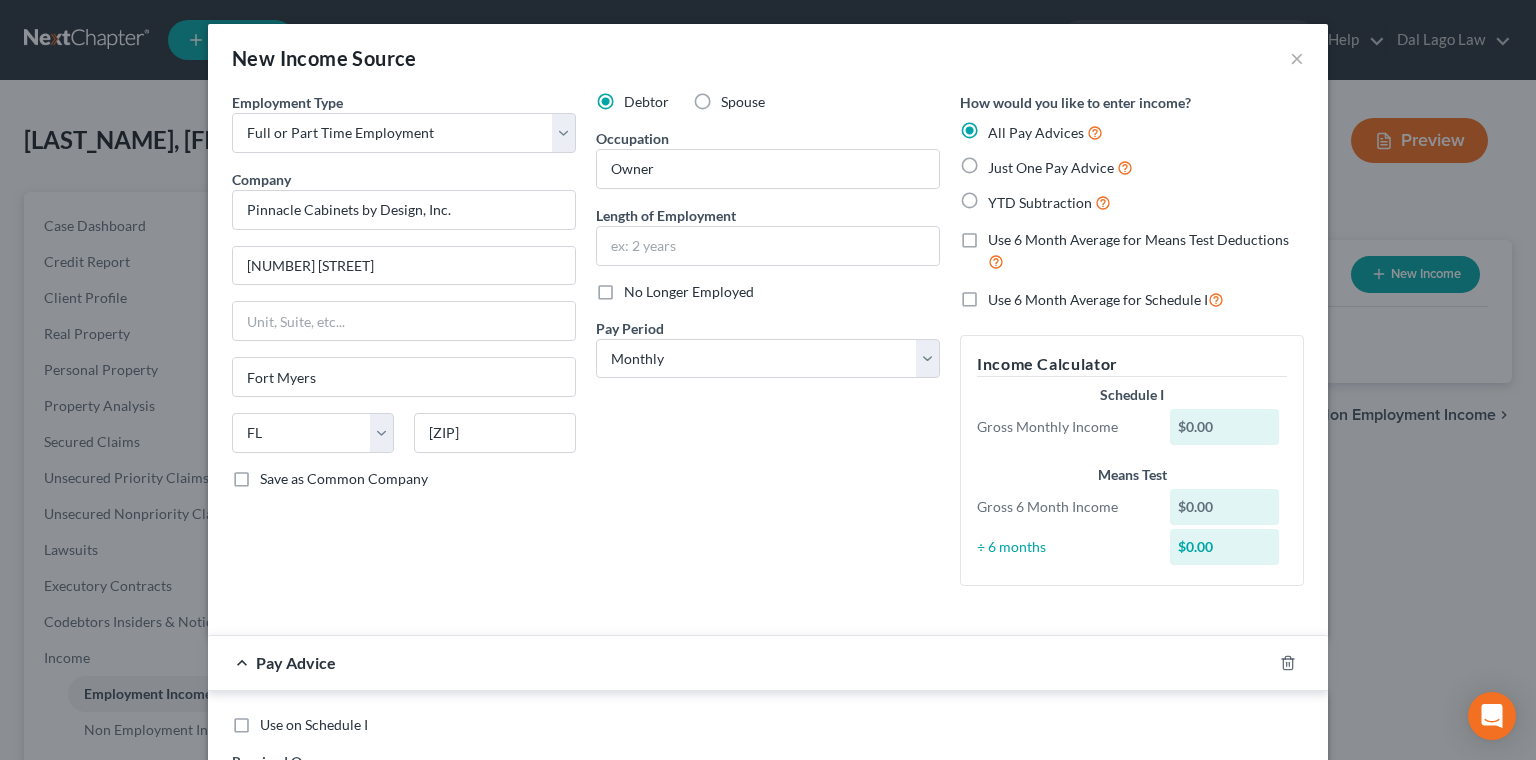 click on "No Longer Employed" at bounding box center [689, 292] 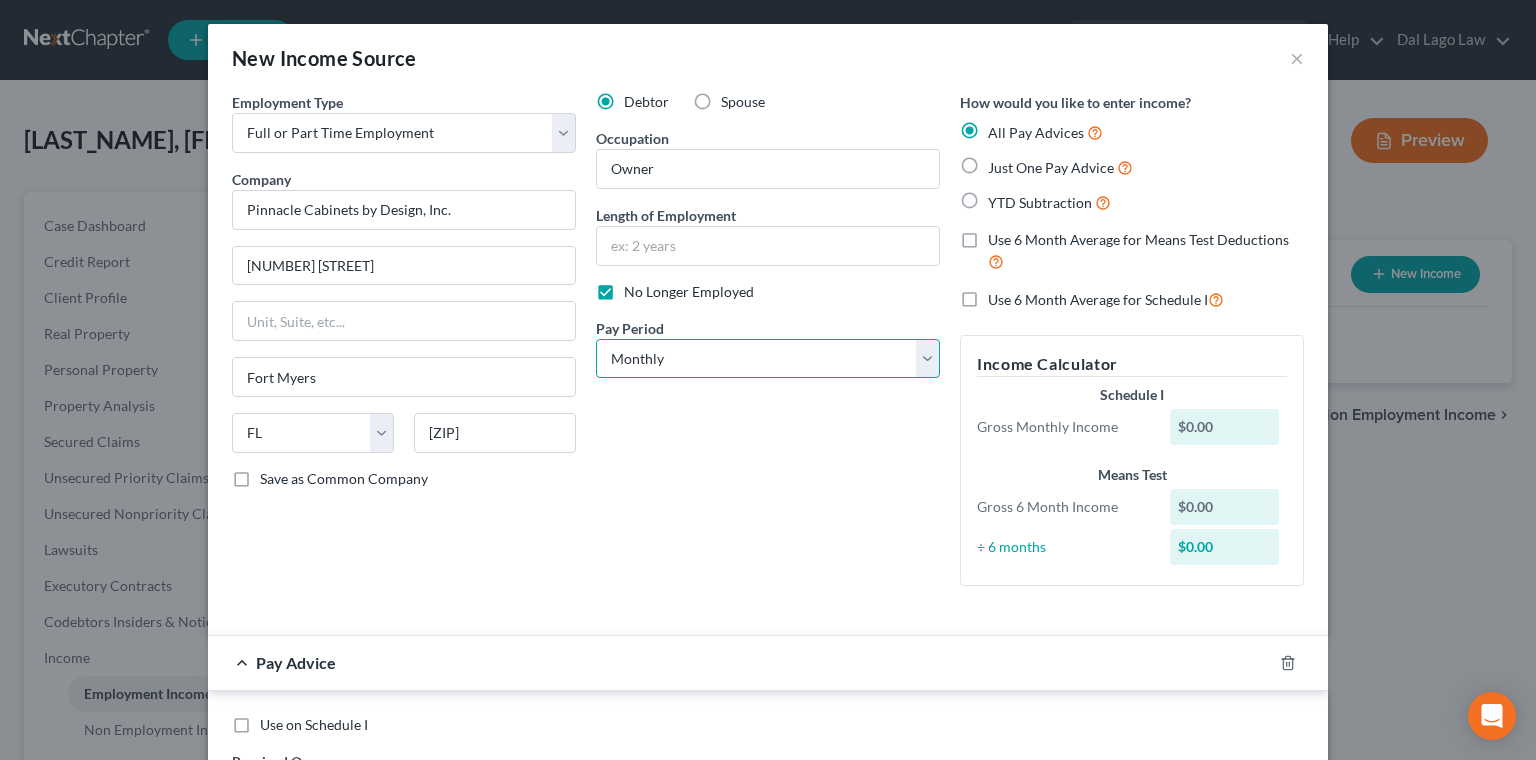 click on "Select Monthly Twice Monthly Every Other Week Weekly" at bounding box center [768, 359] 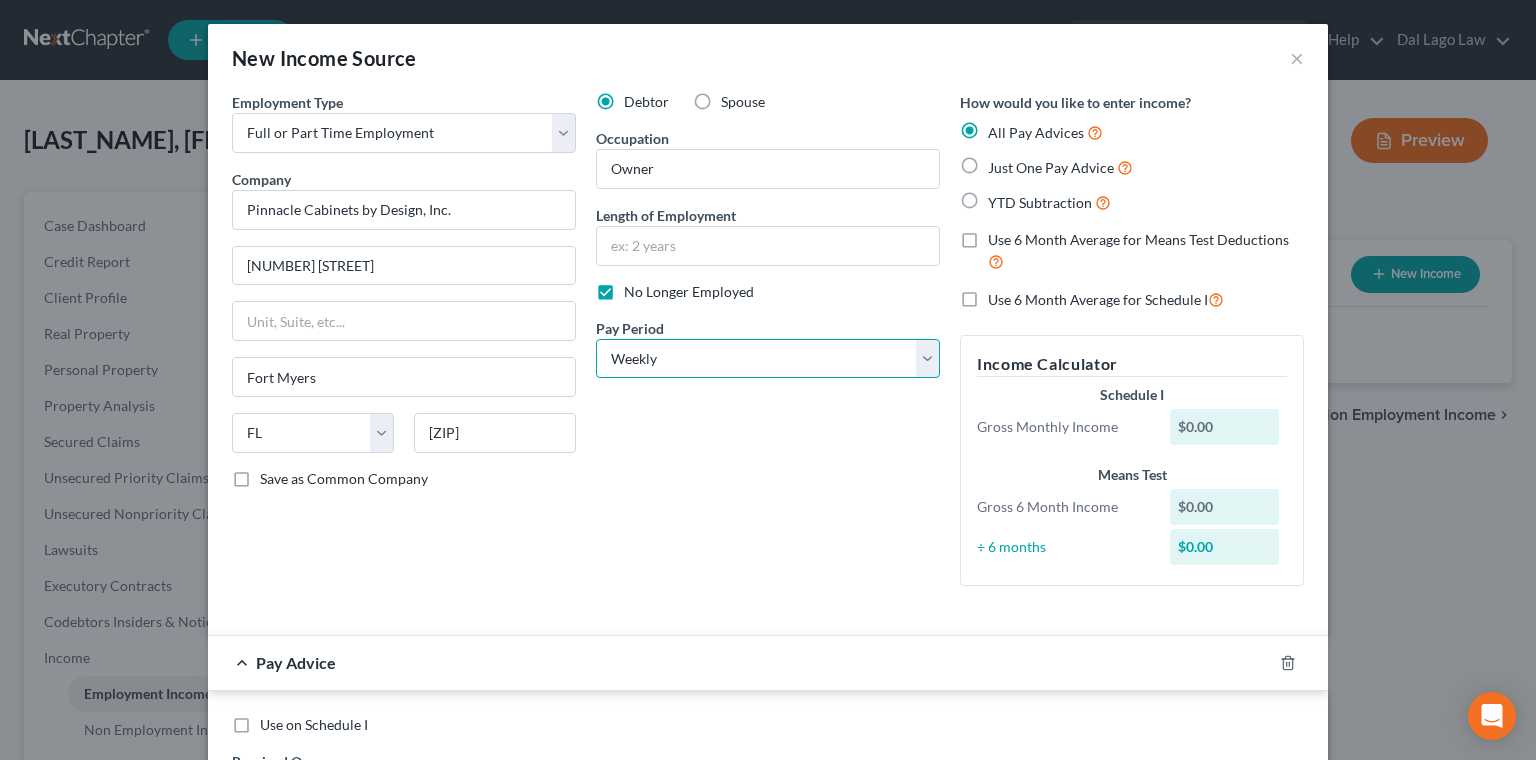 click on "Weekly" at bounding box center [0, 0] 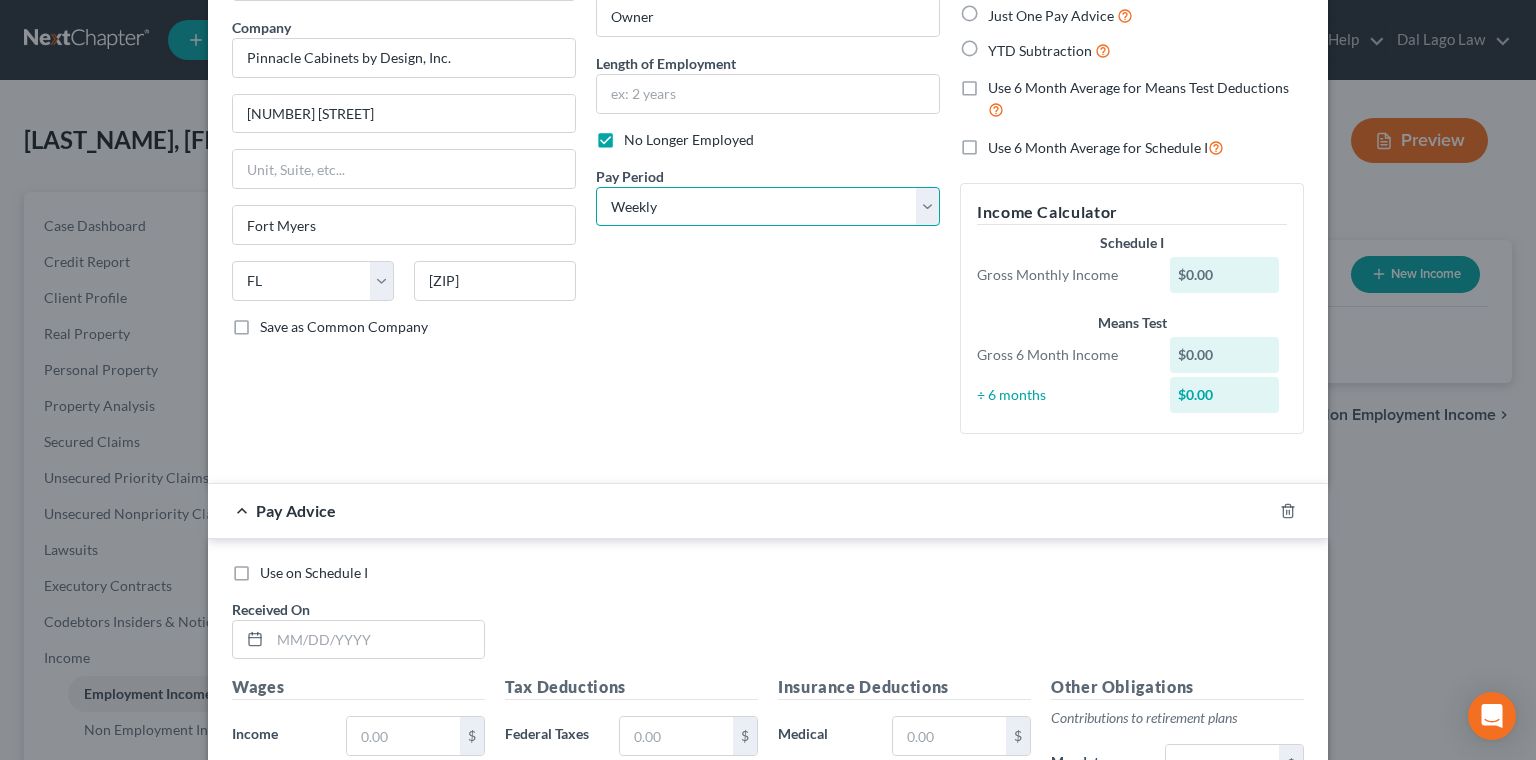 scroll, scrollTop: 153, scrollLeft: 0, axis: vertical 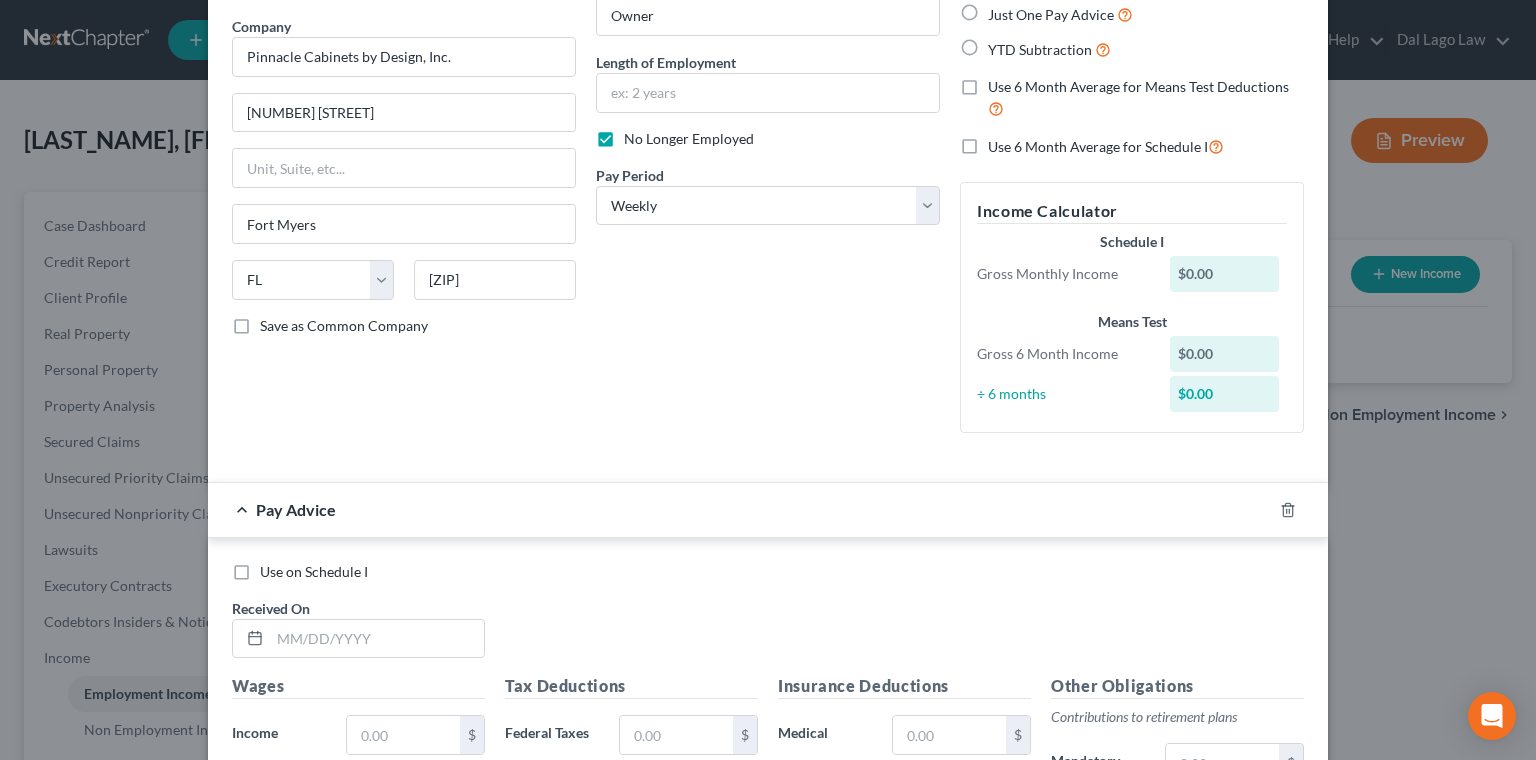 click on "Received On
*" at bounding box center [358, 628] 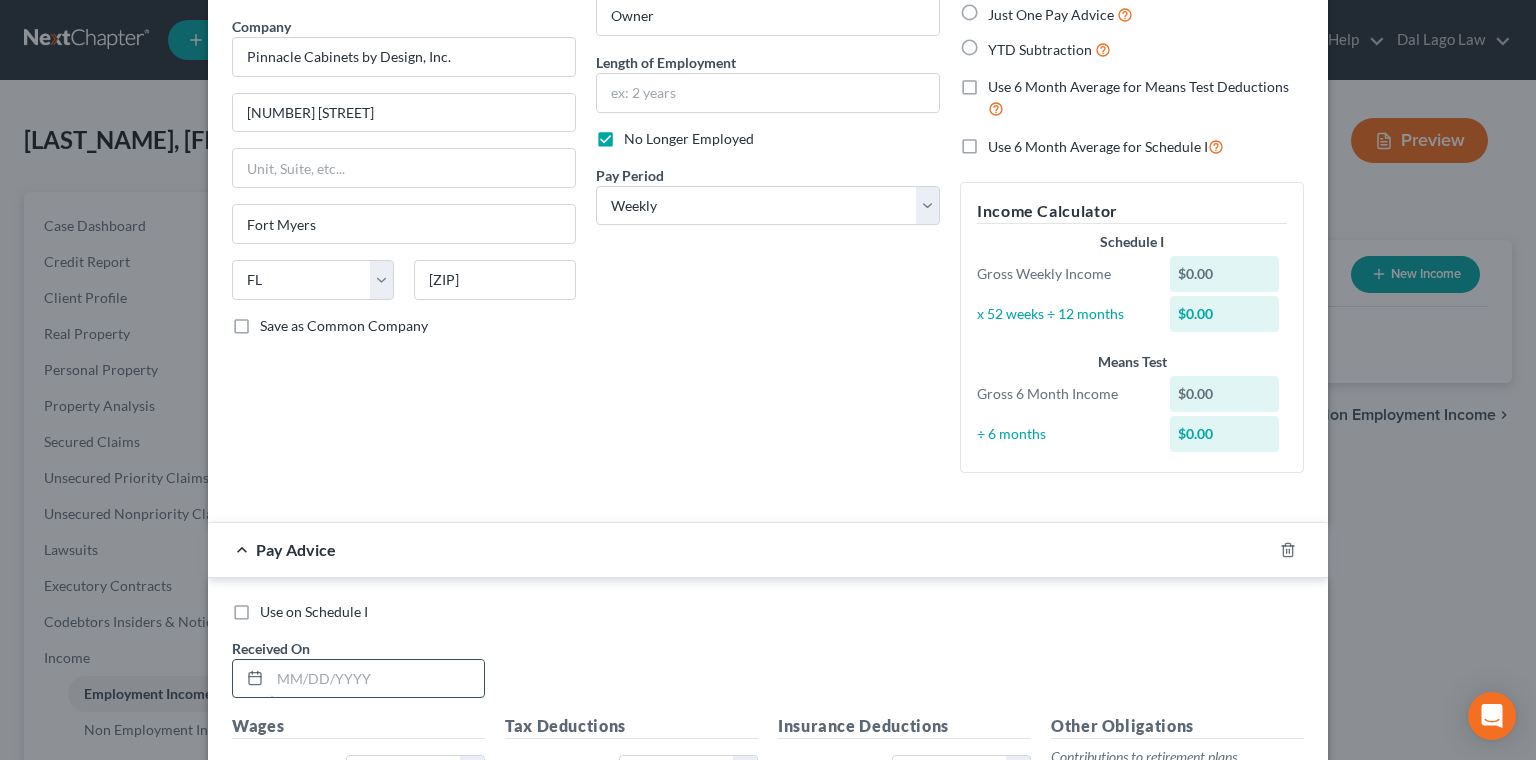 click at bounding box center (377, 679) 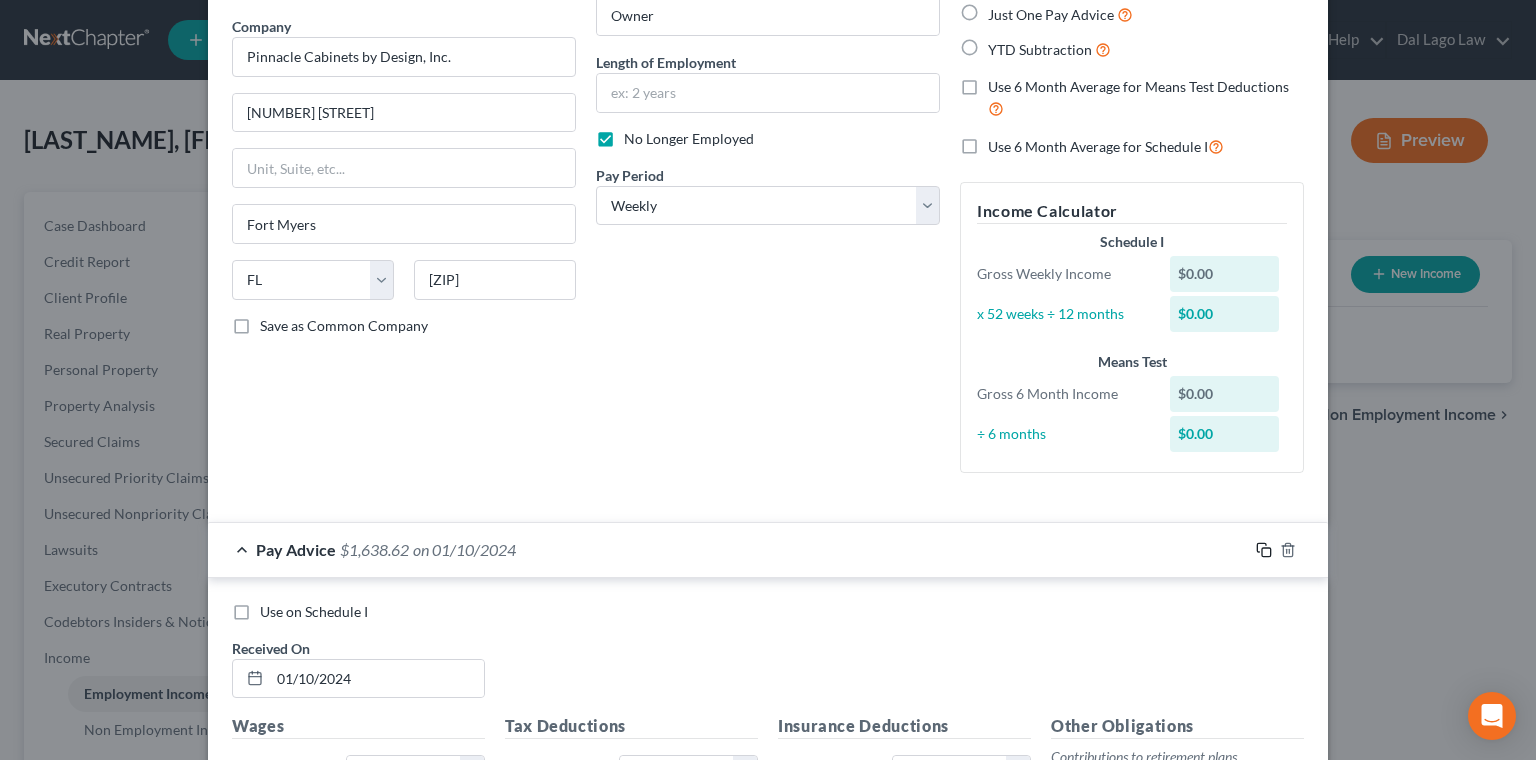 click 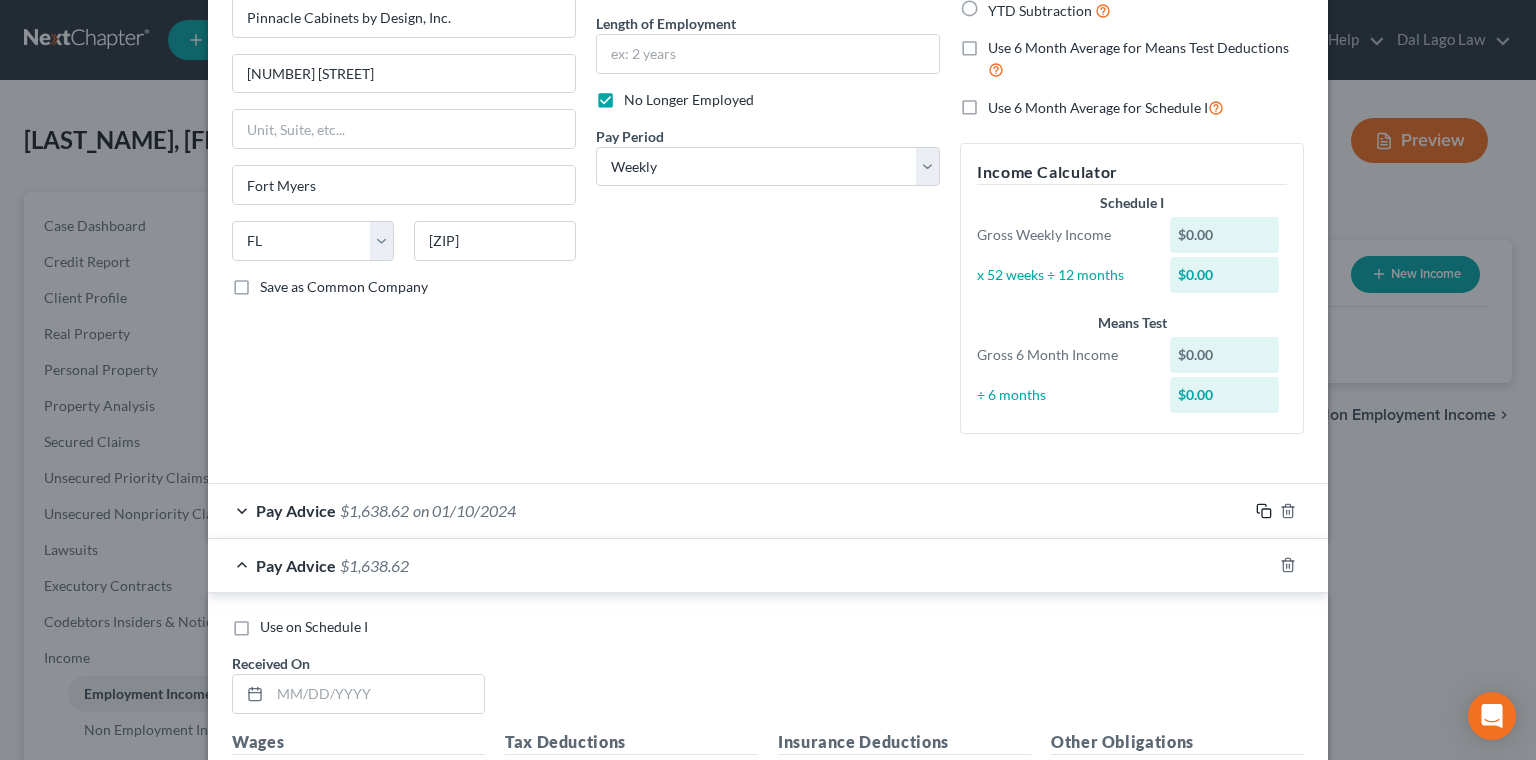 scroll, scrollTop: 230, scrollLeft: 0, axis: vertical 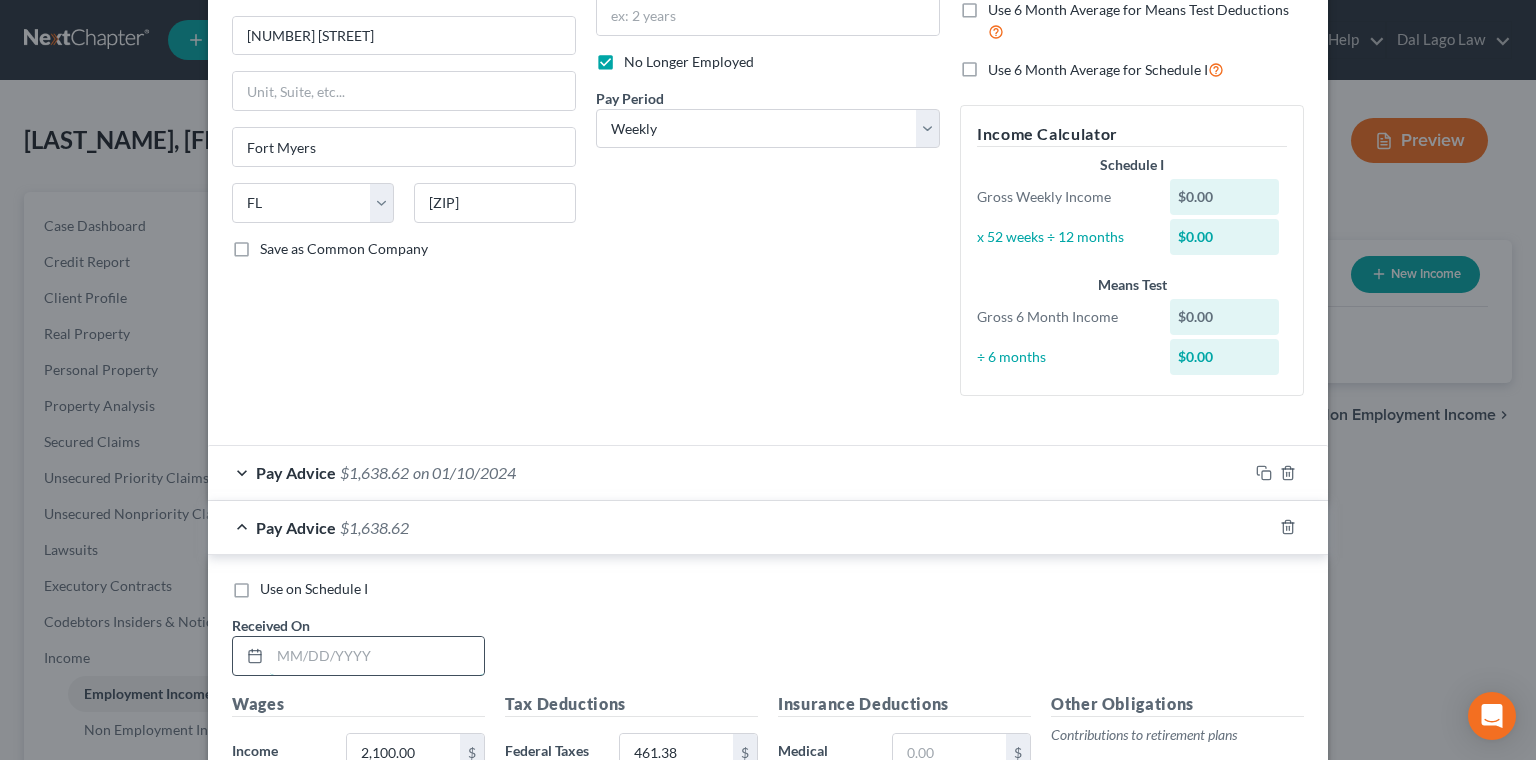 click at bounding box center (377, 656) 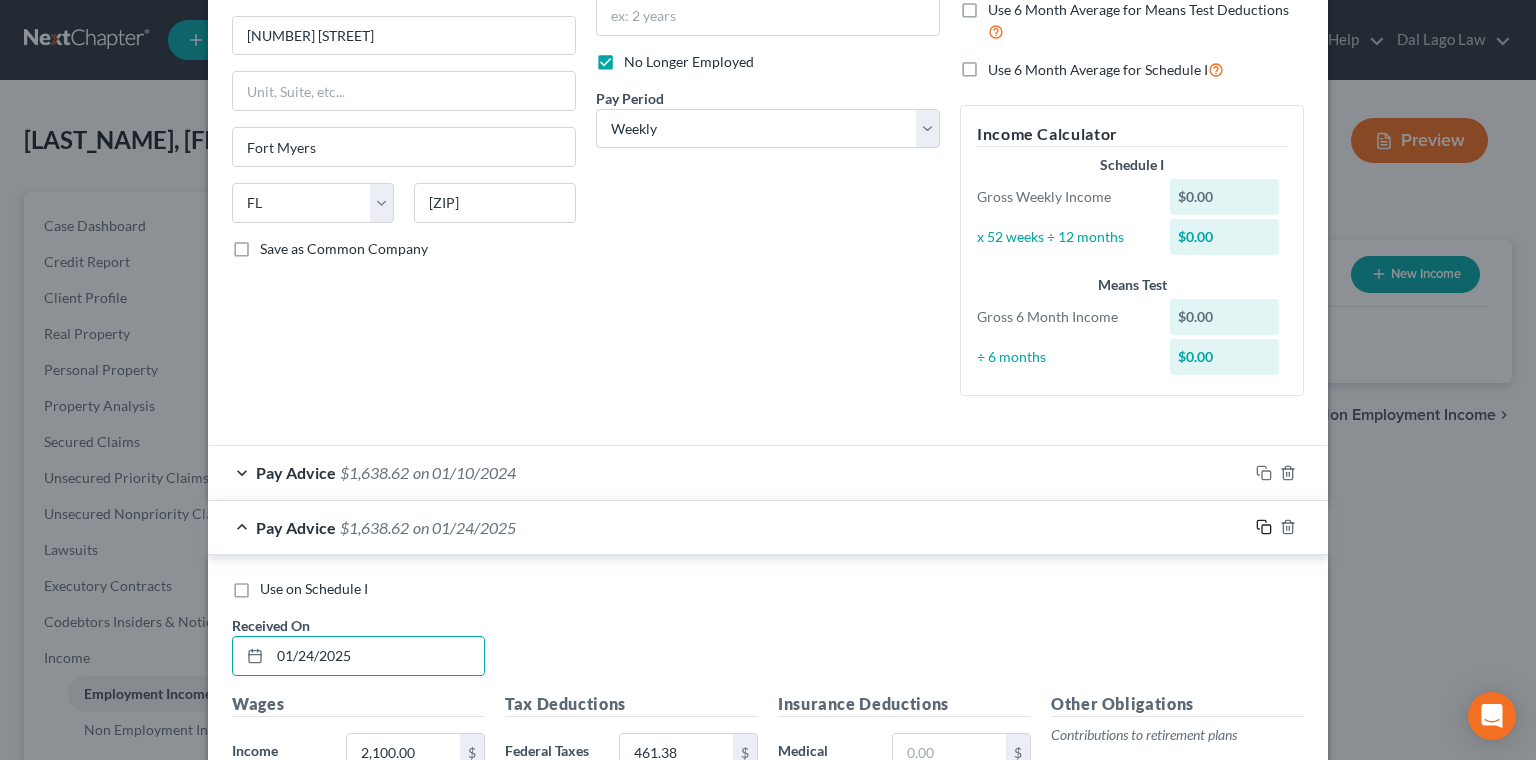 click 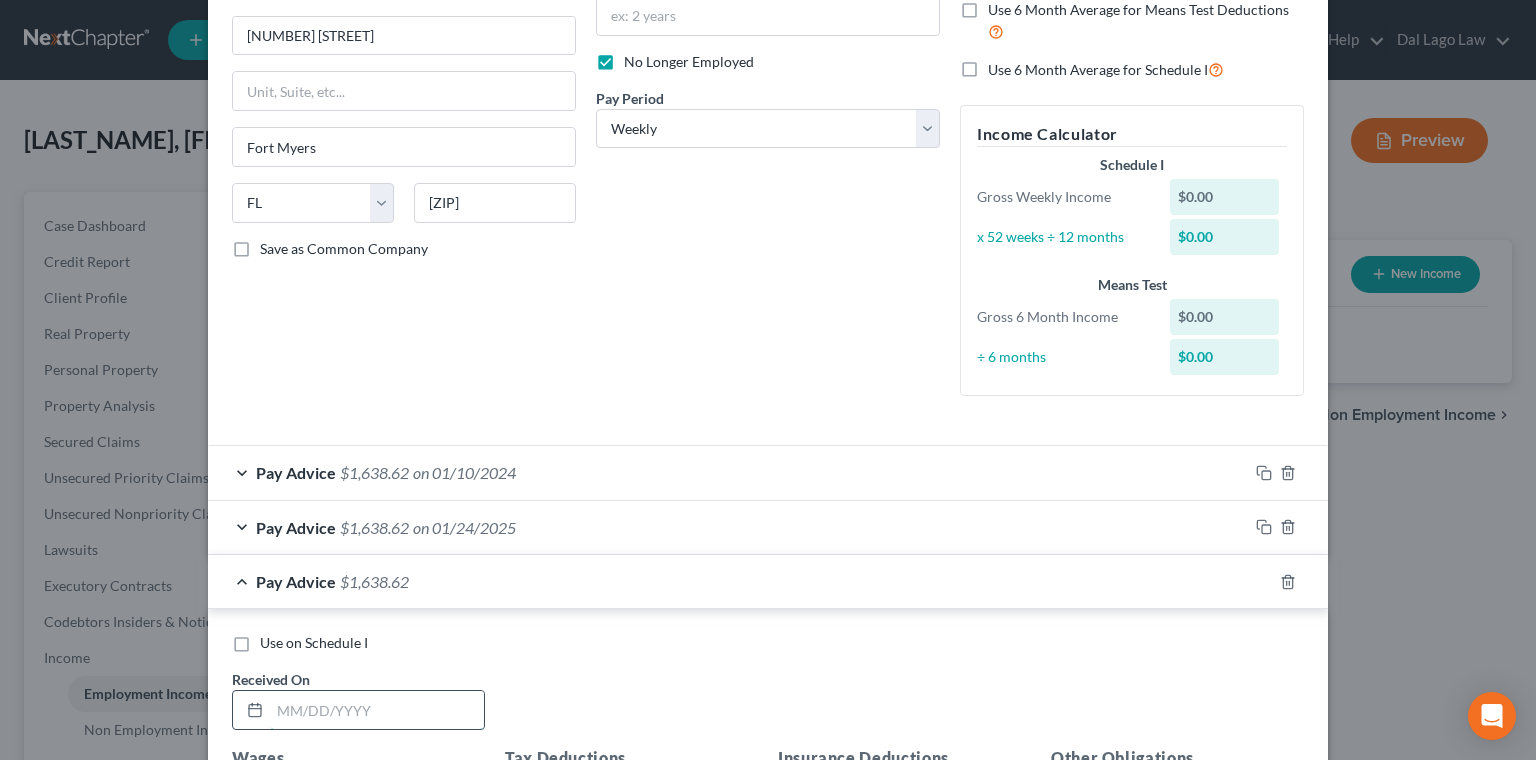 click at bounding box center [377, 710] 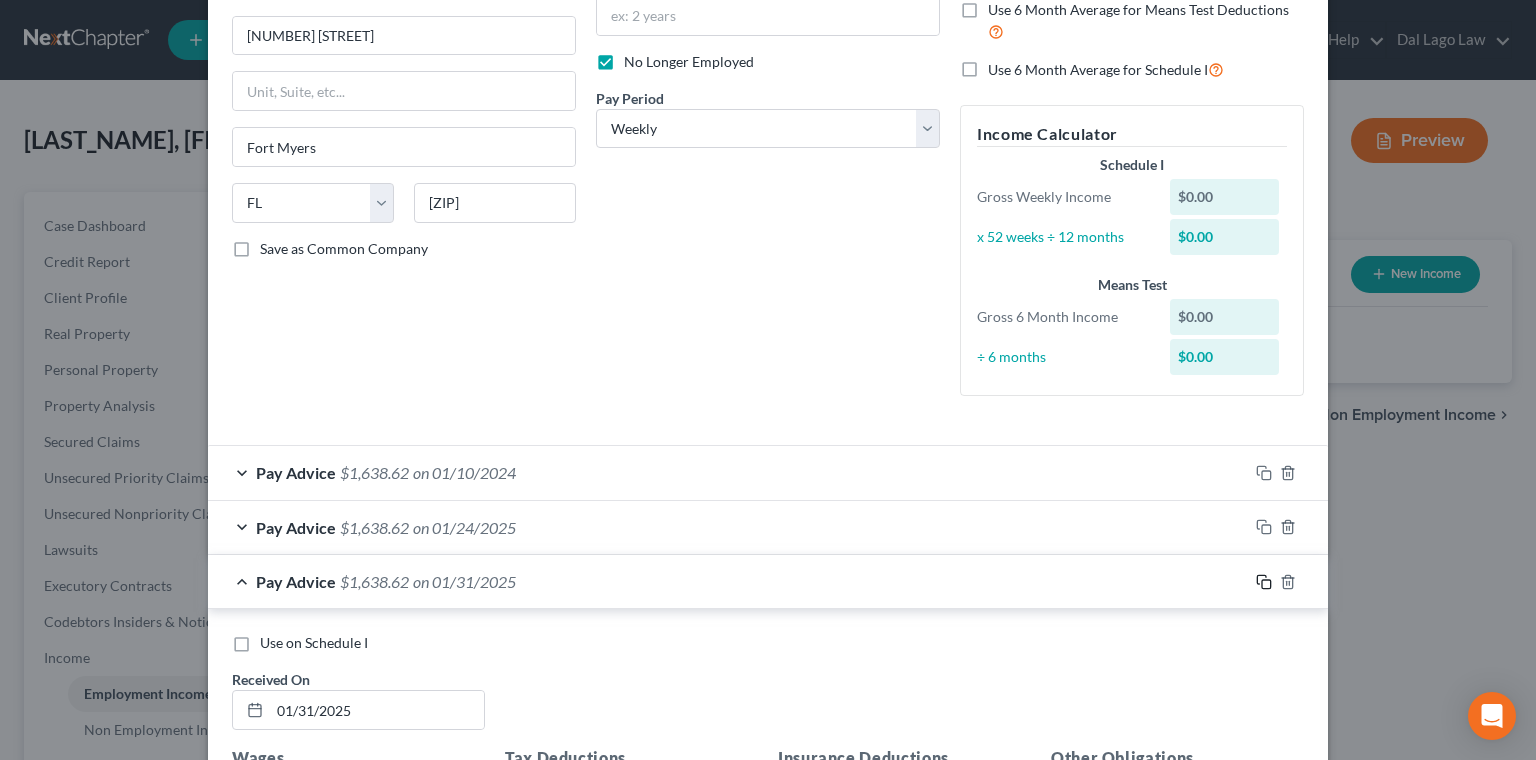 click 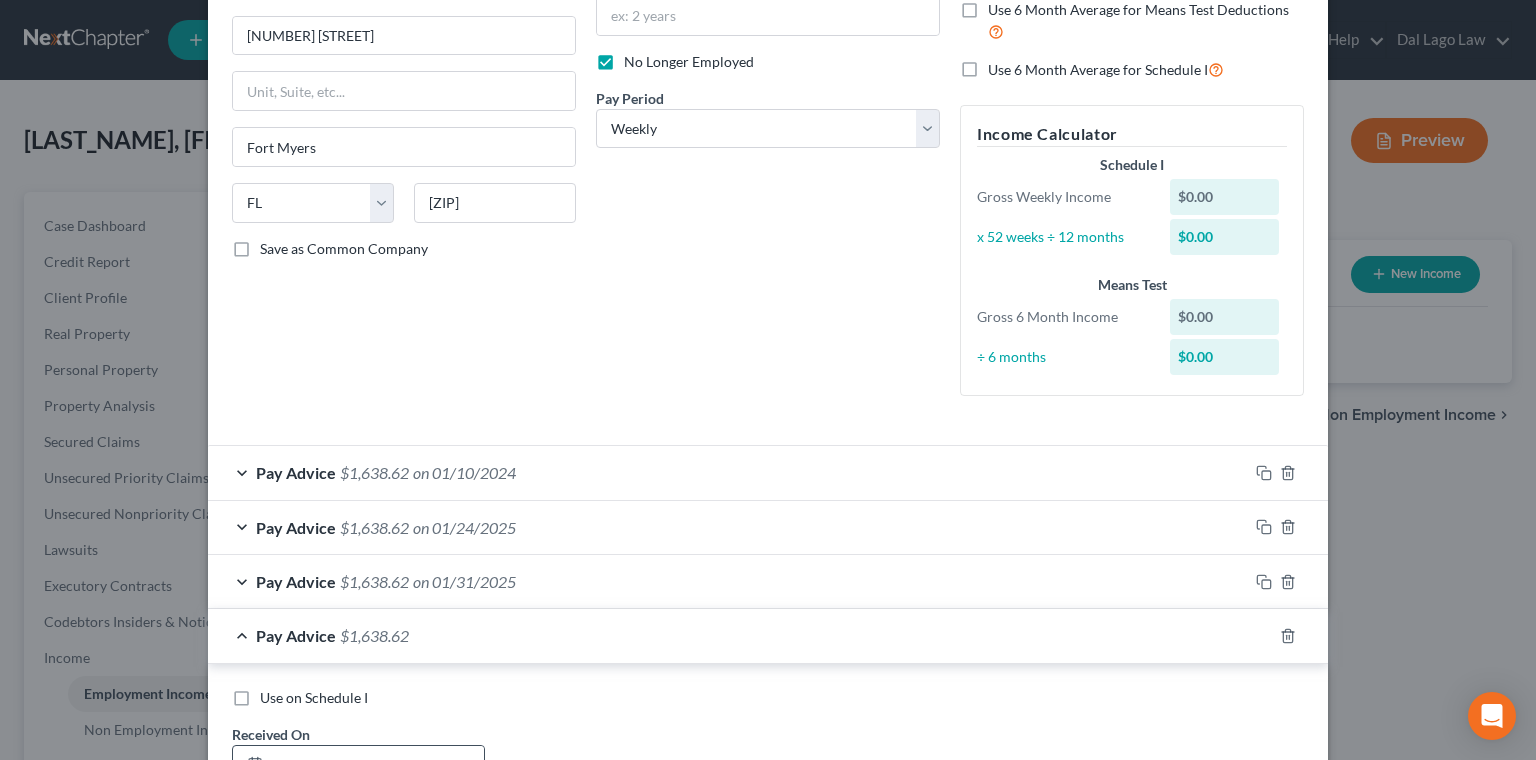click at bounding box center (377, 765) 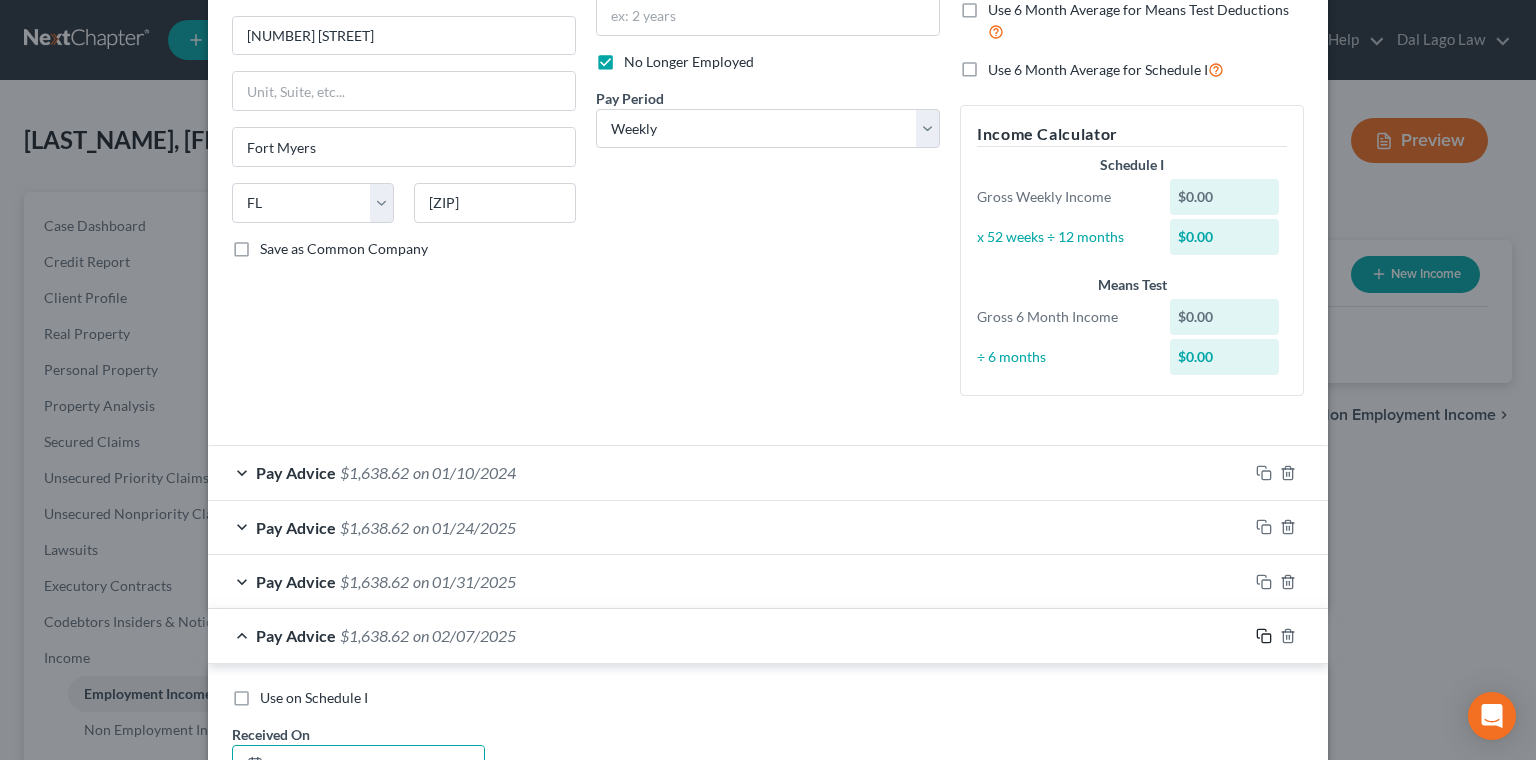 click 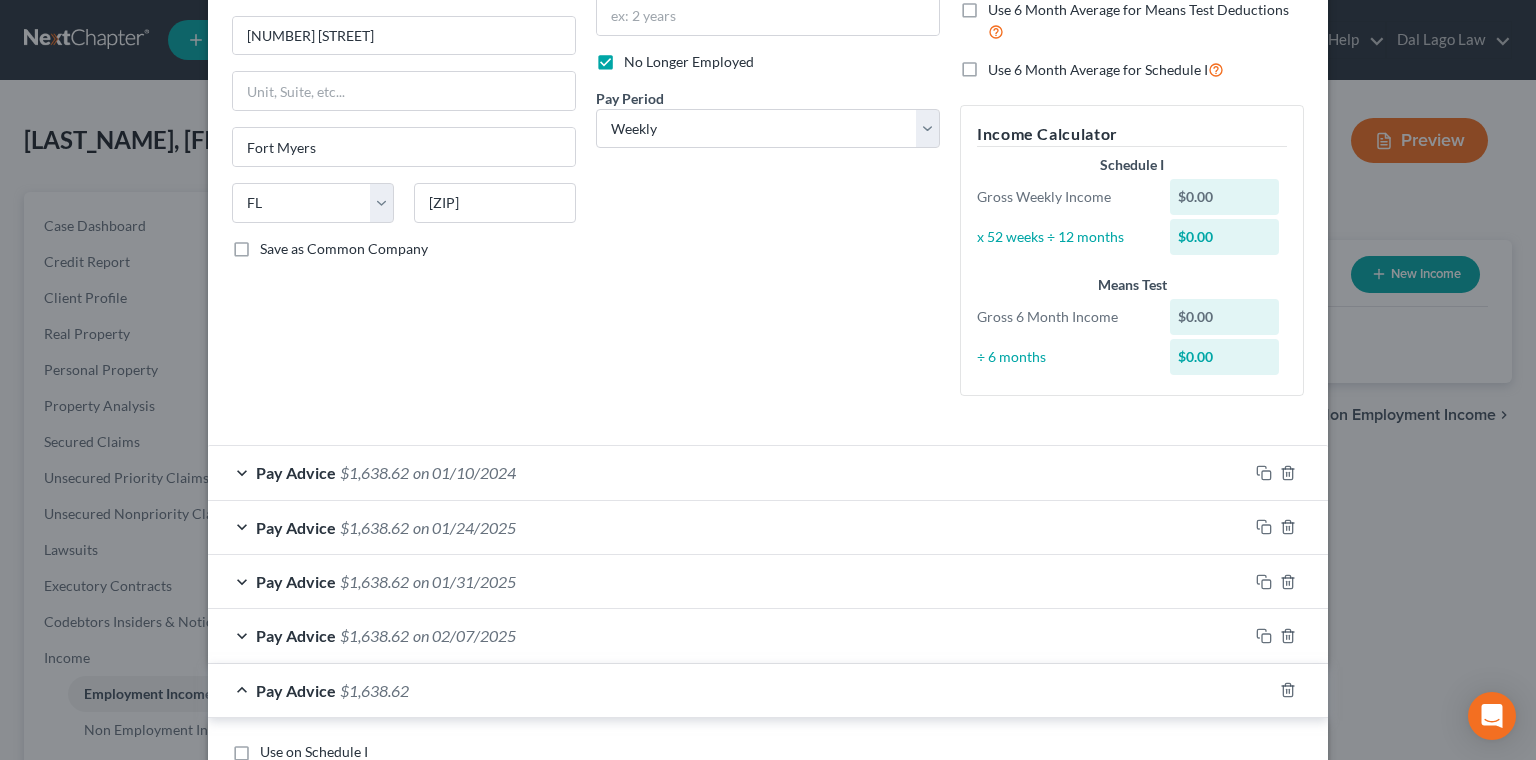 click at bounding box center [377, 819] 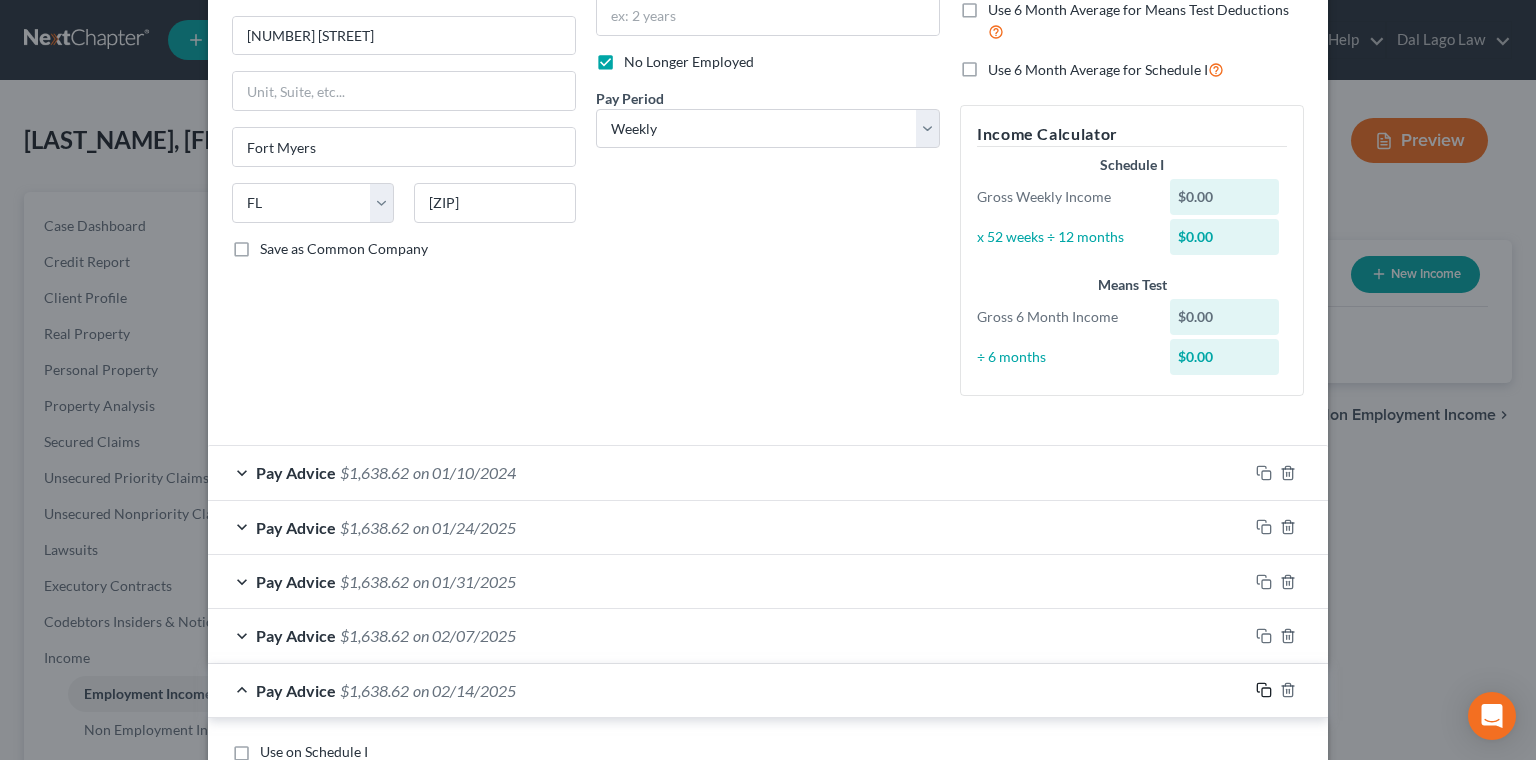 click 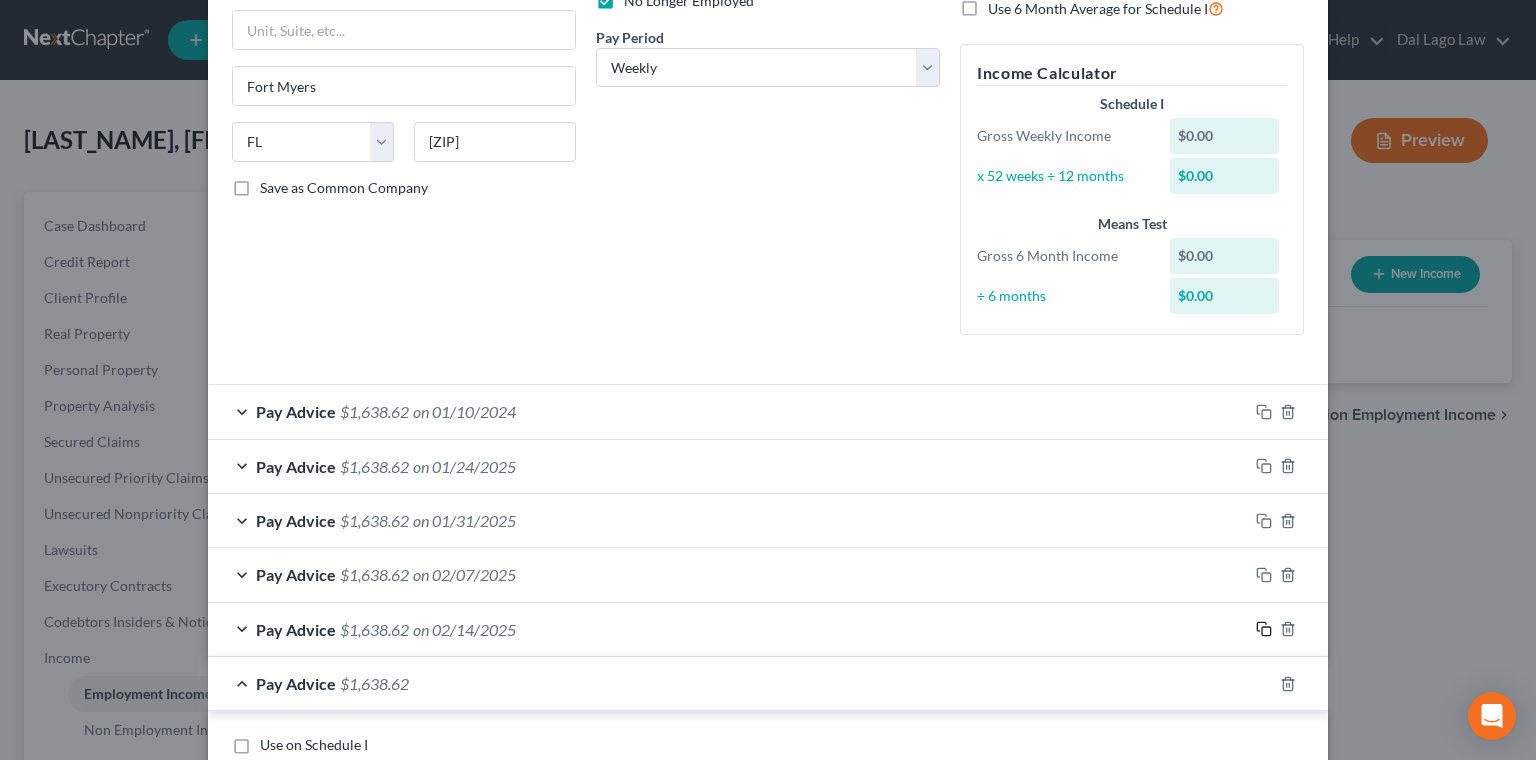 scroll, scrollTop: 308, scrollLeft: 0, axis: vertical 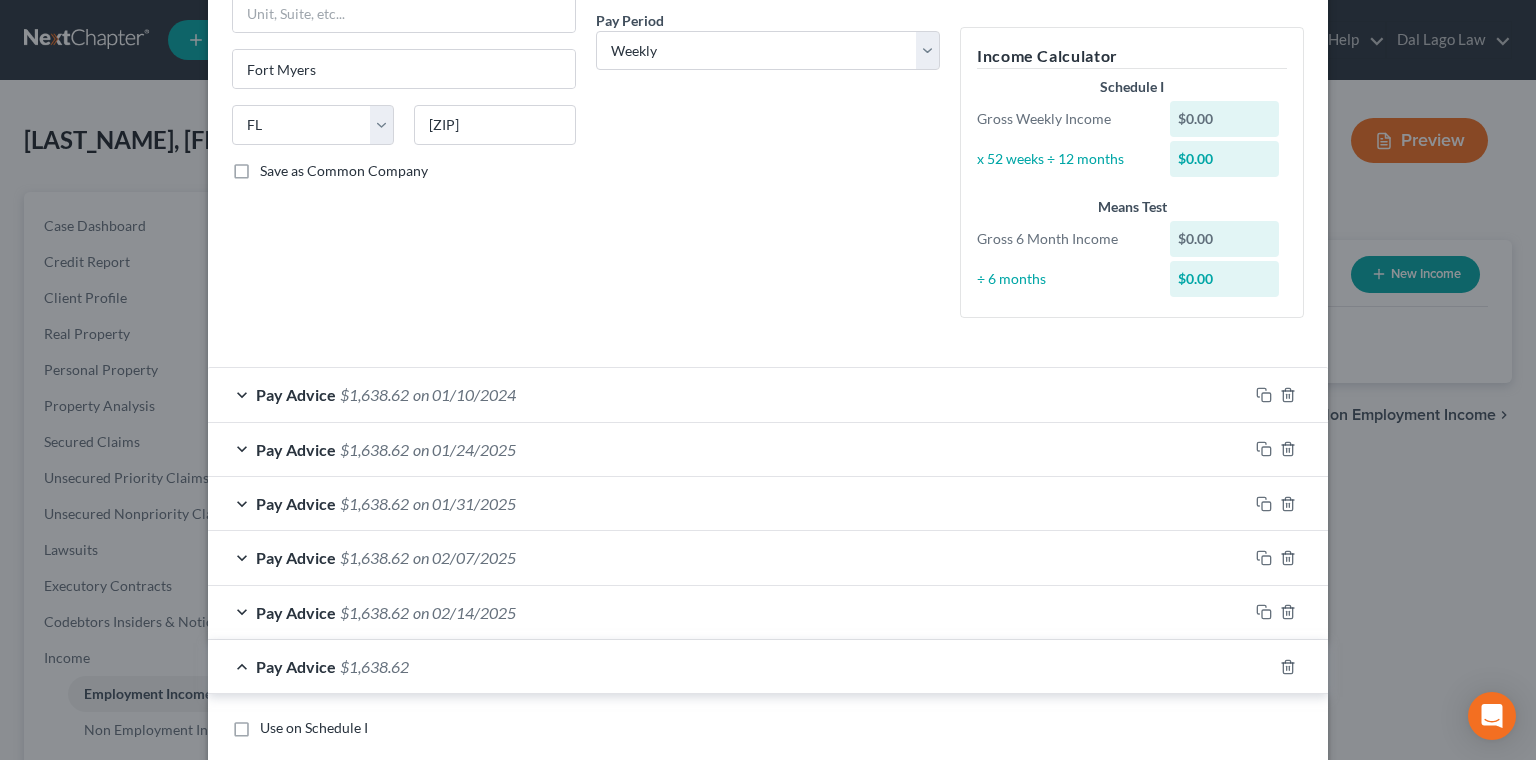 click at bounding box center (377, 795) 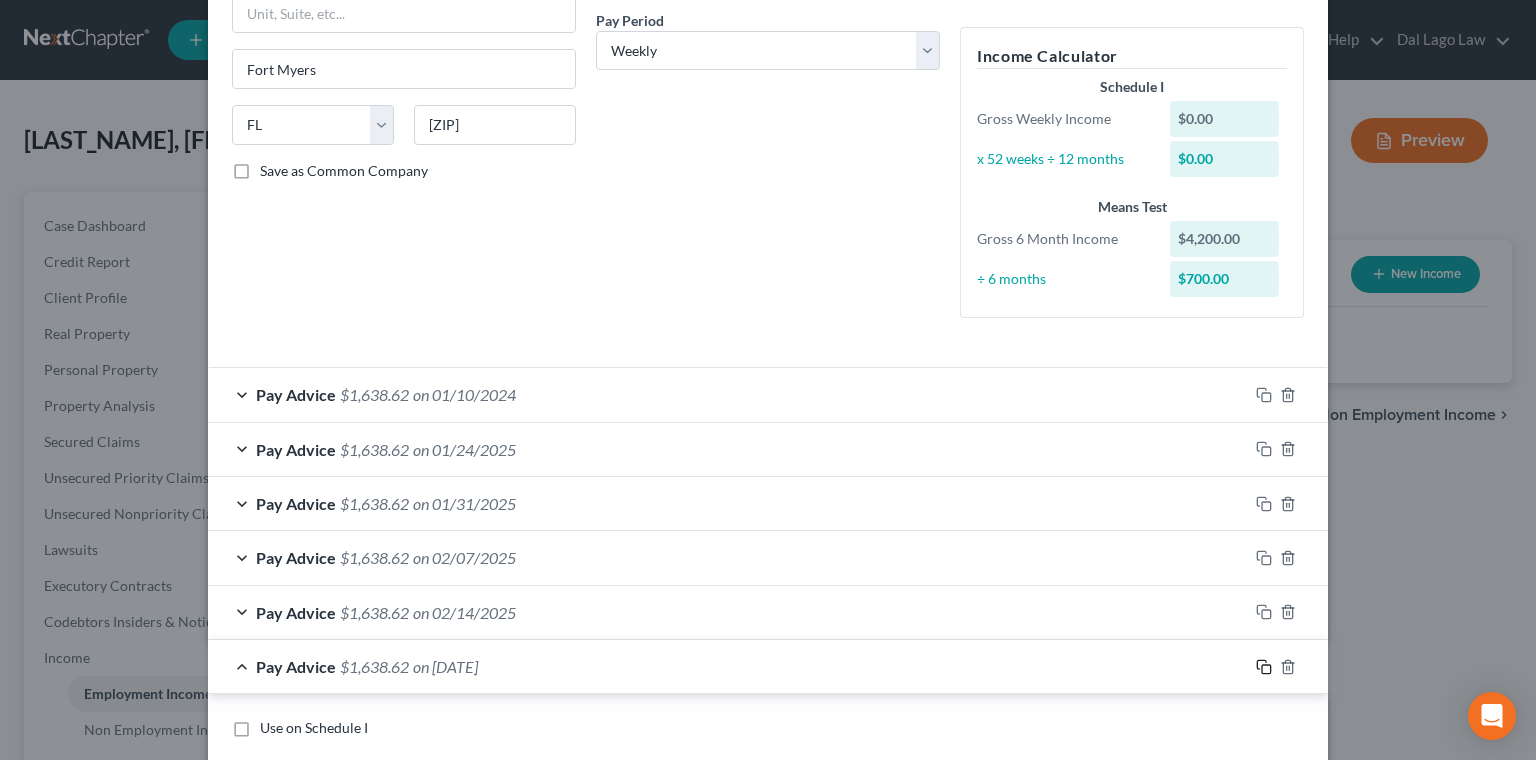 click 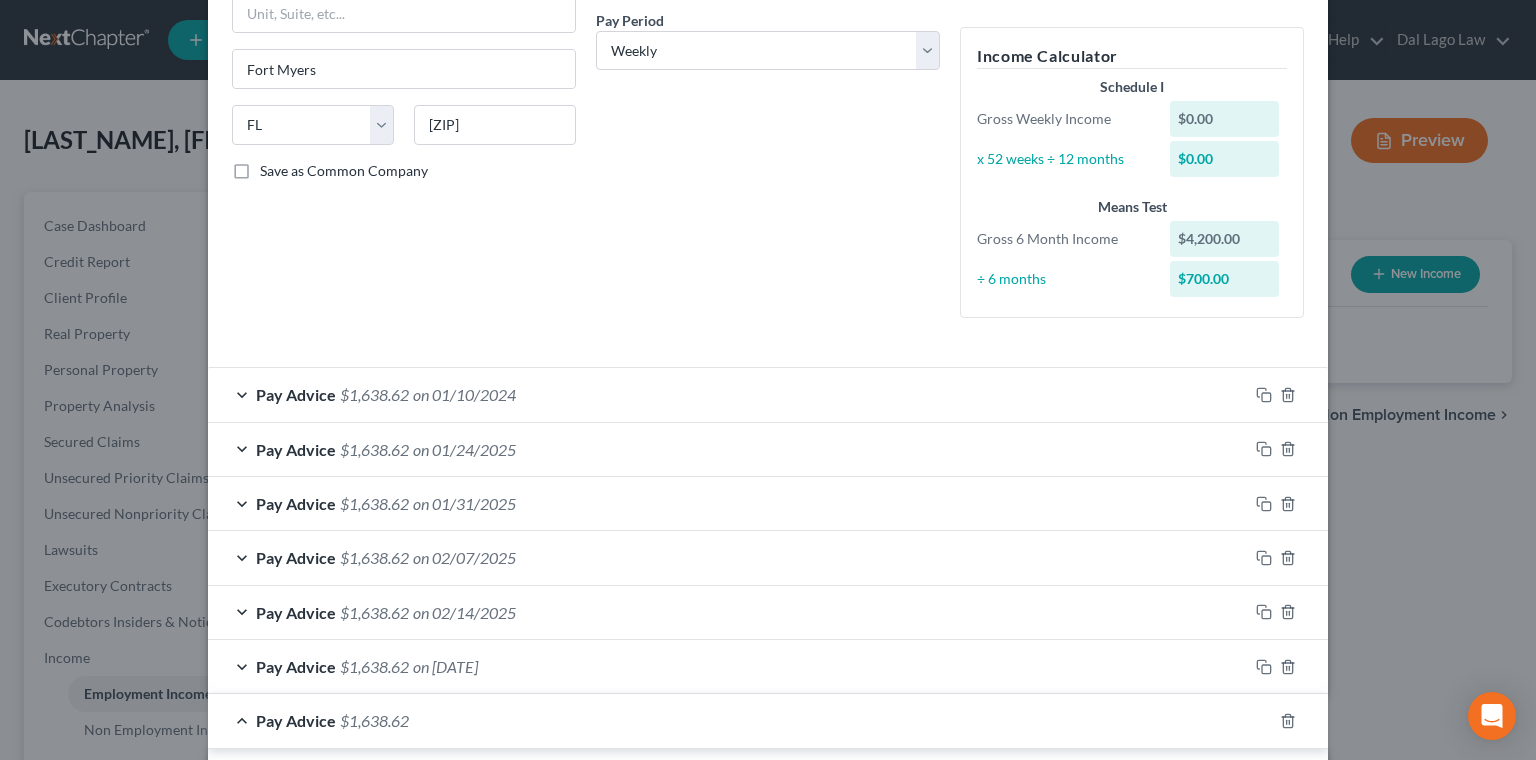 click at bounding box center (377, 850) 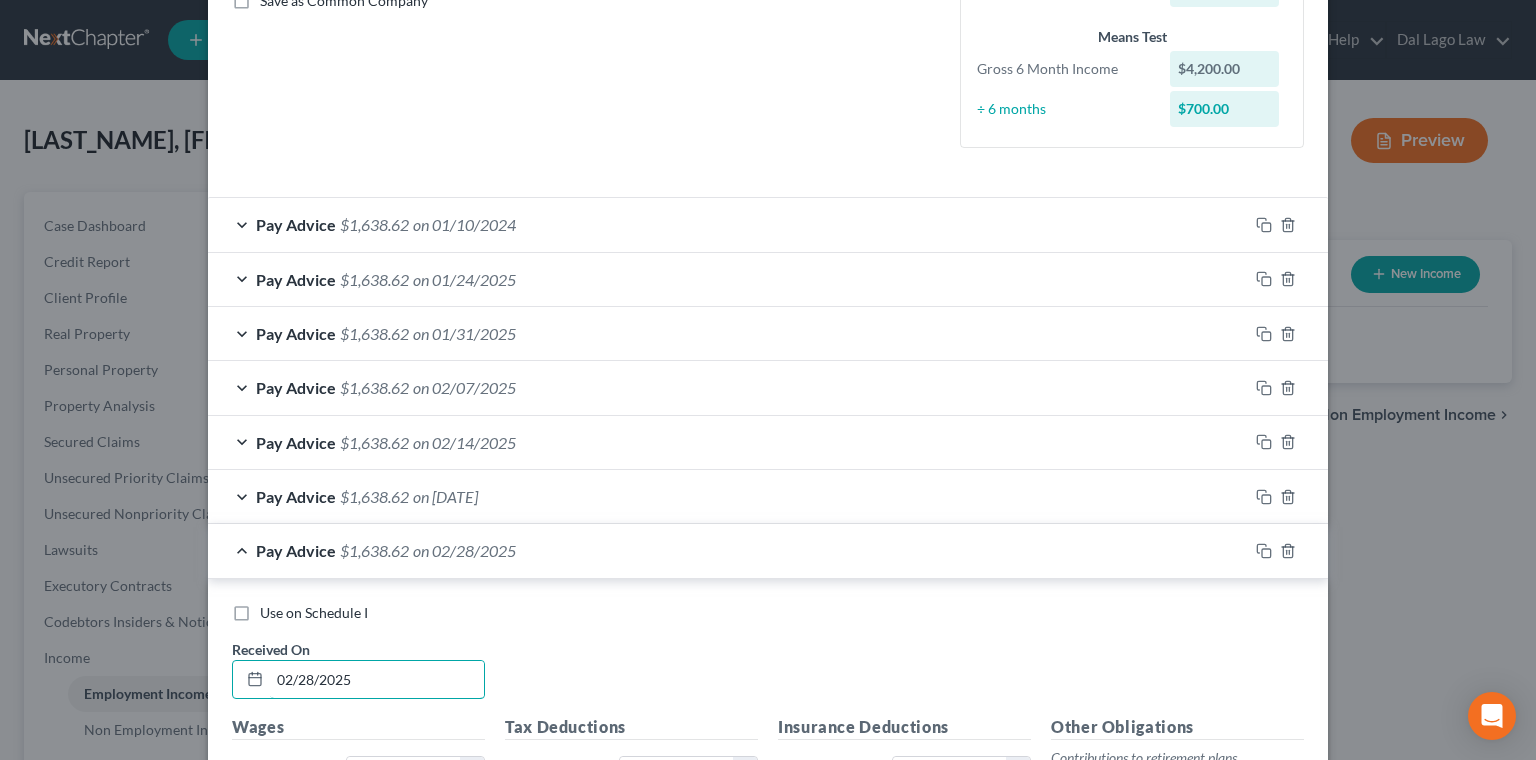 scroll, scrollTop: 590, scrollLeft: 0, axis: vertical 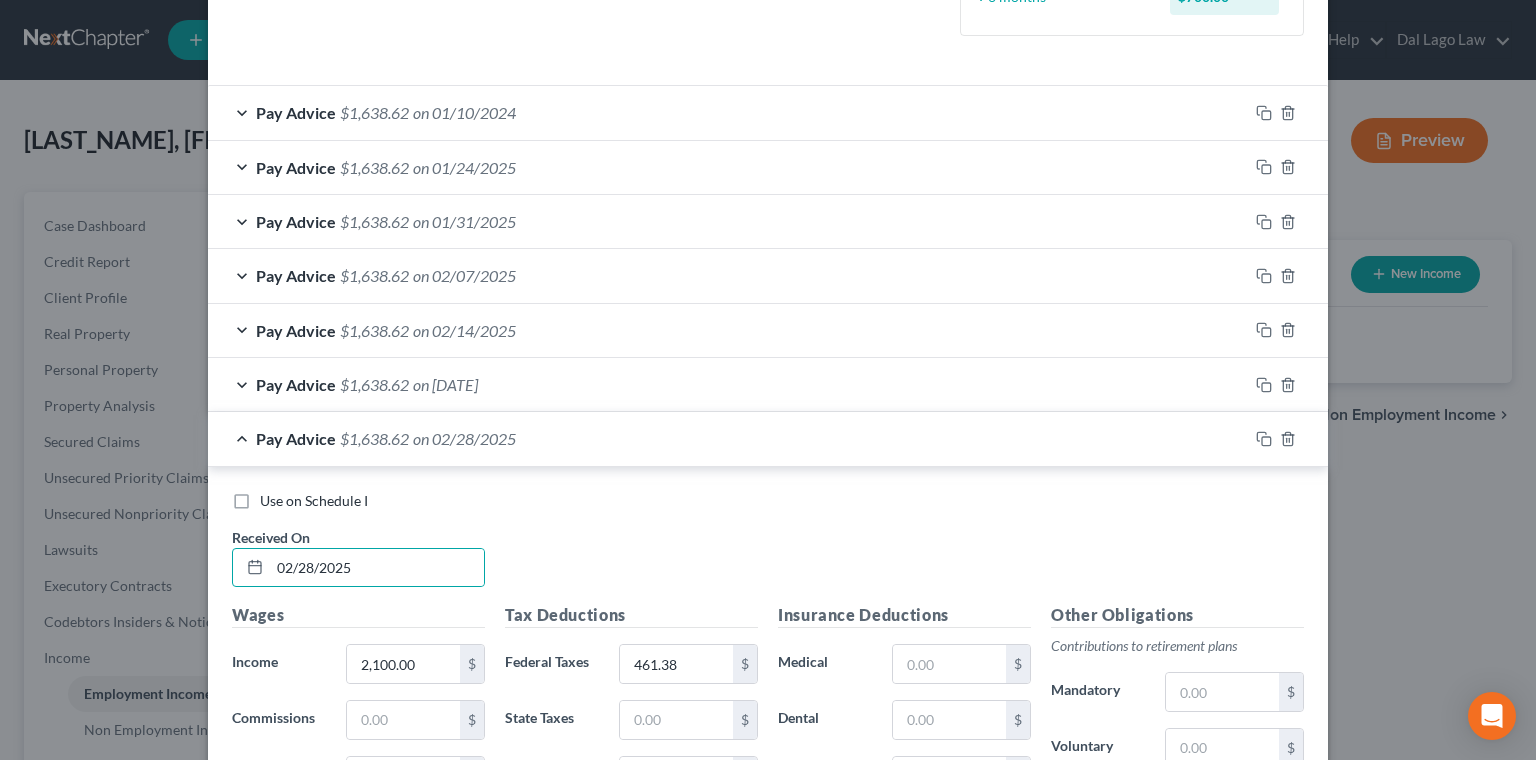 click on "Save & Close" at bounding box center (1236, 1117) 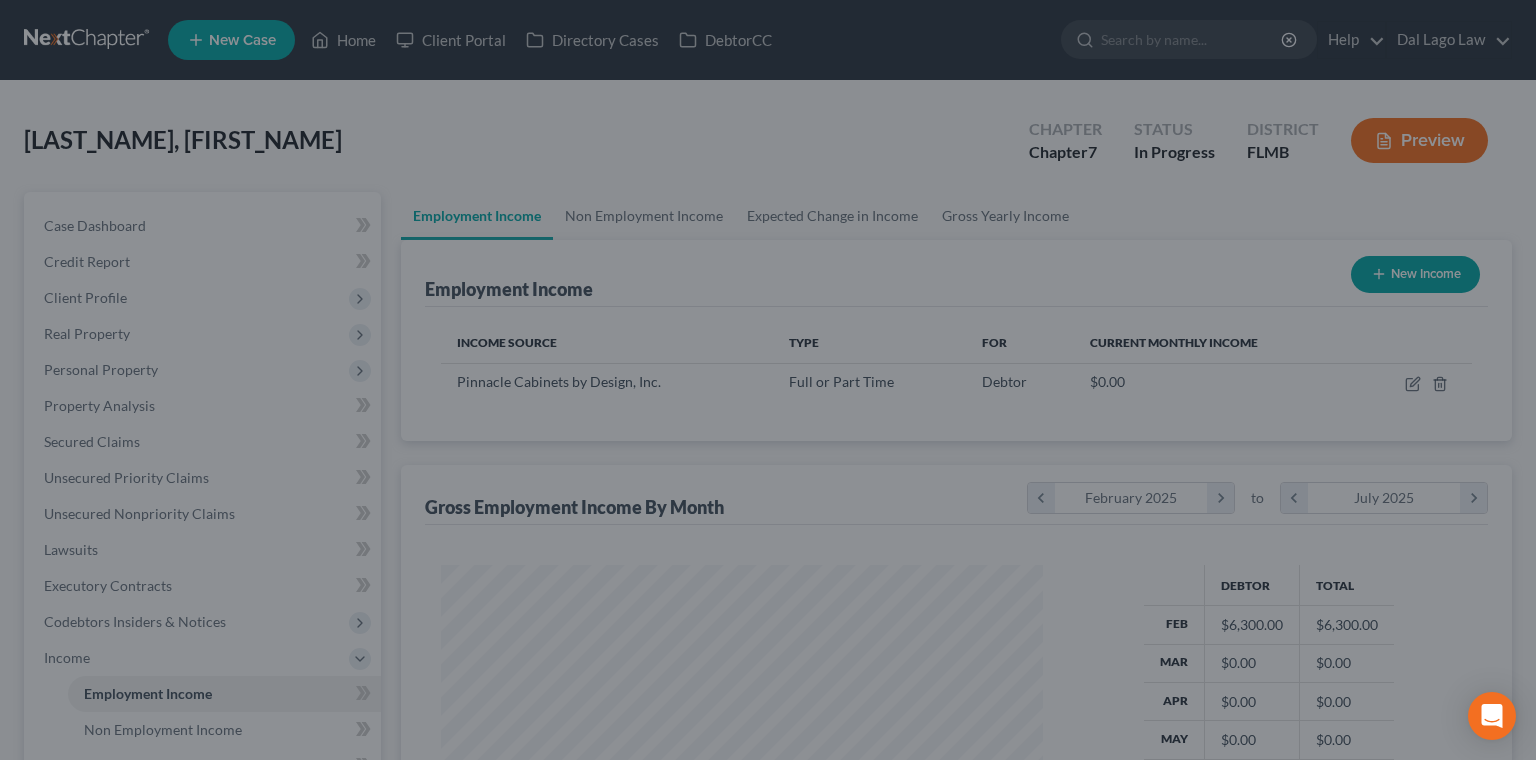 scroll, scrollTop: 999699, scrollLeft: 999358, axis: both 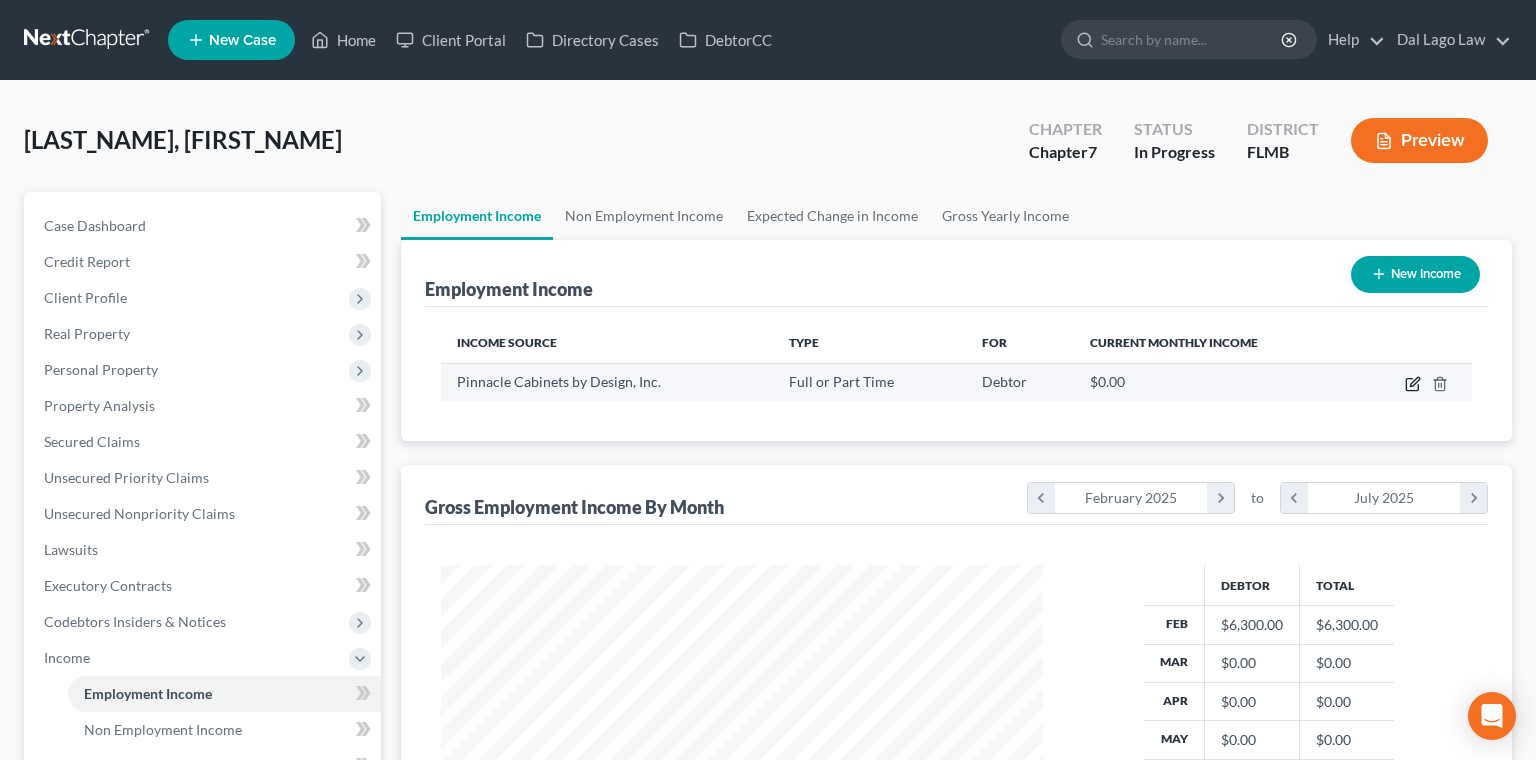 click 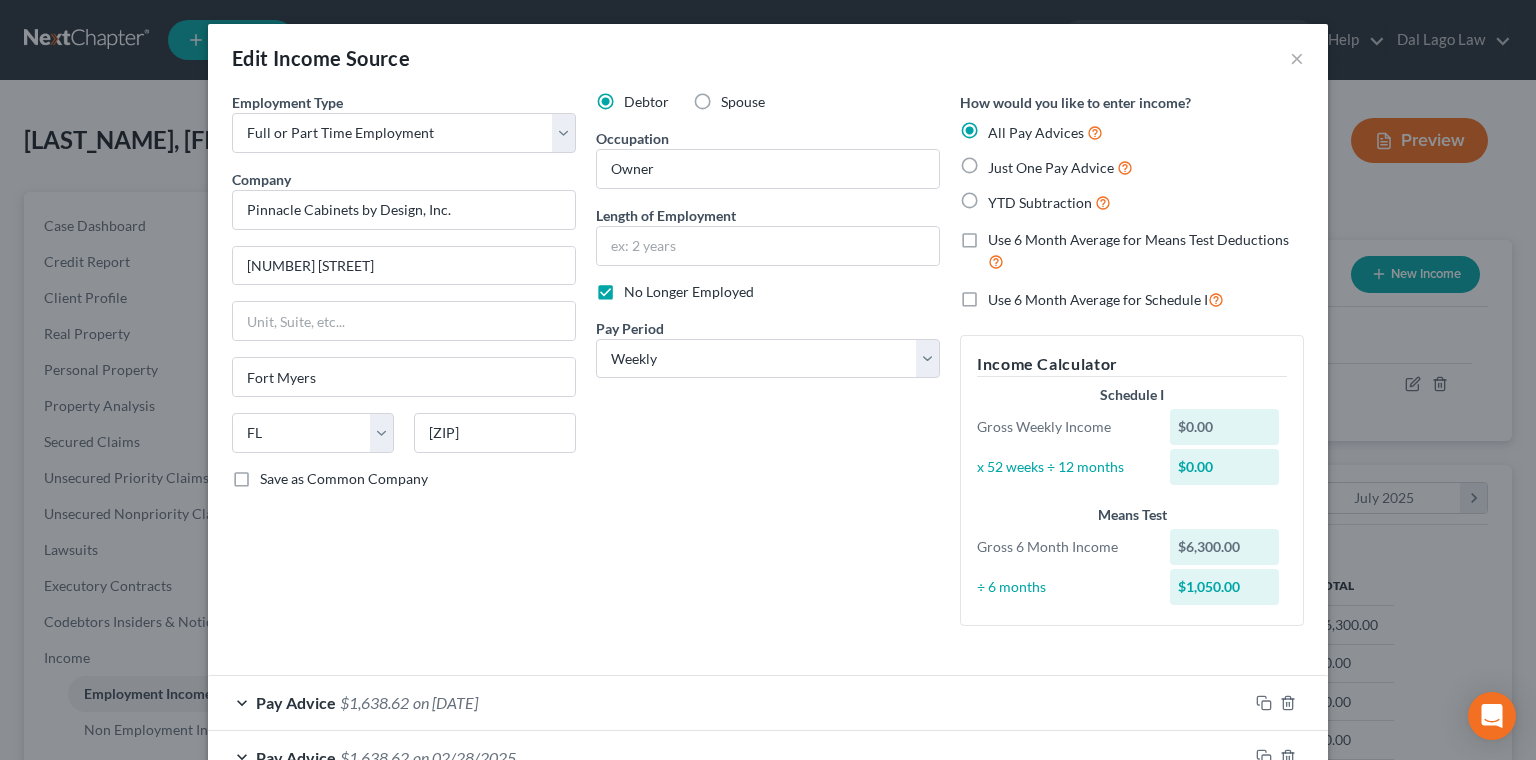 scroll, scrollTop: 119, scrollLeft: 0, axis: vertical 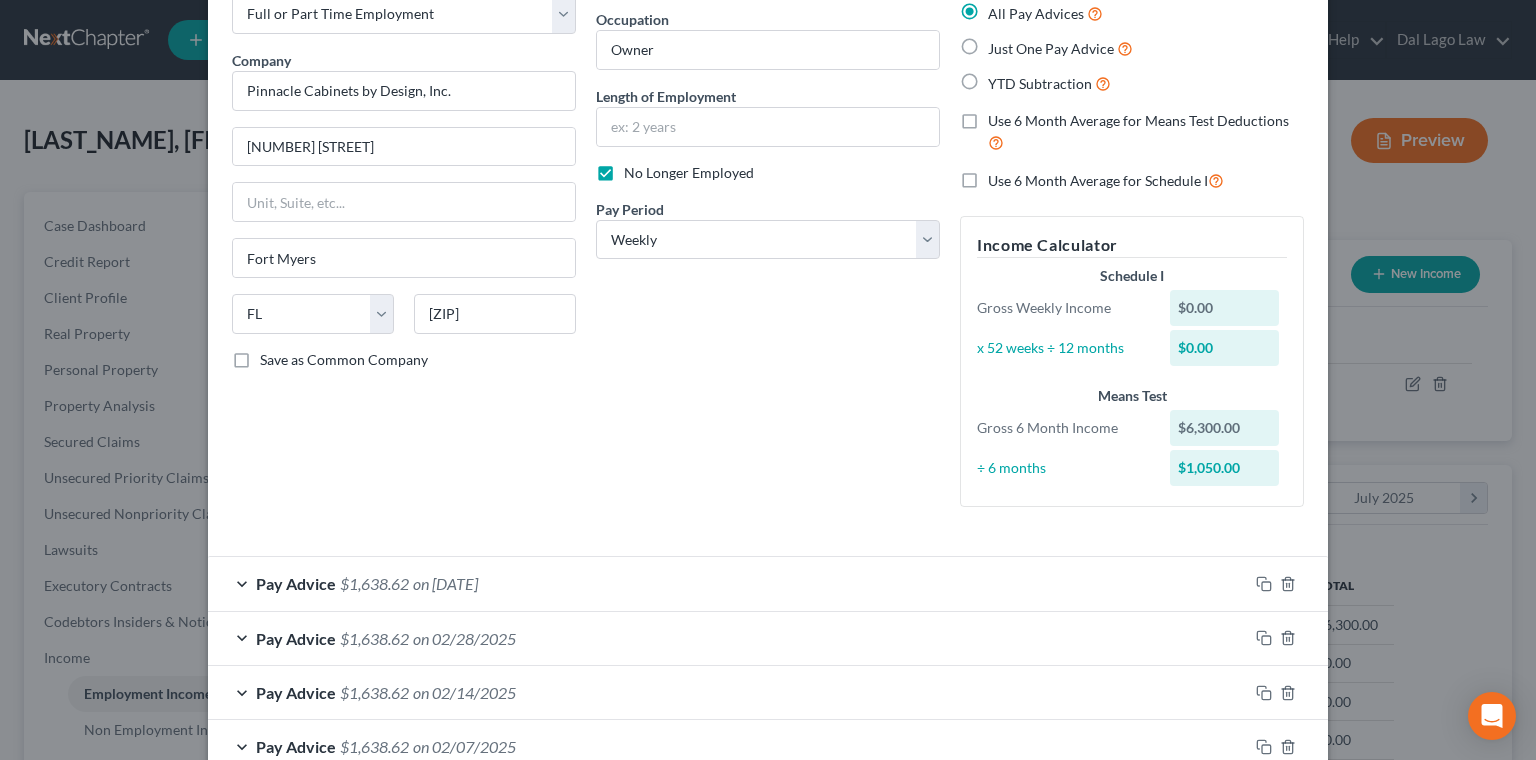 click on "Save & Close" at bounding box center [1236, 987] 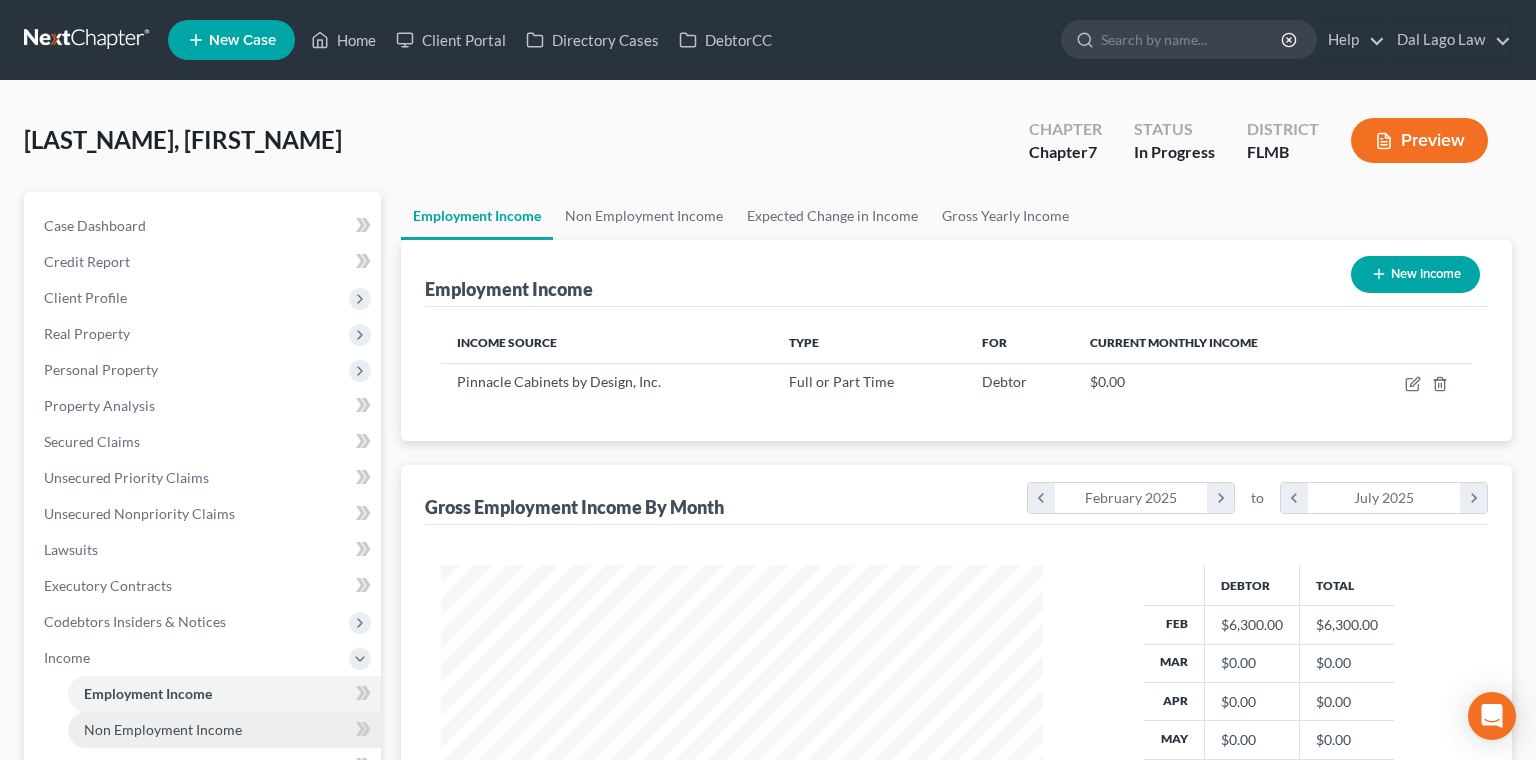 click on "Non Employment Income" at bounding box center (163, 729) 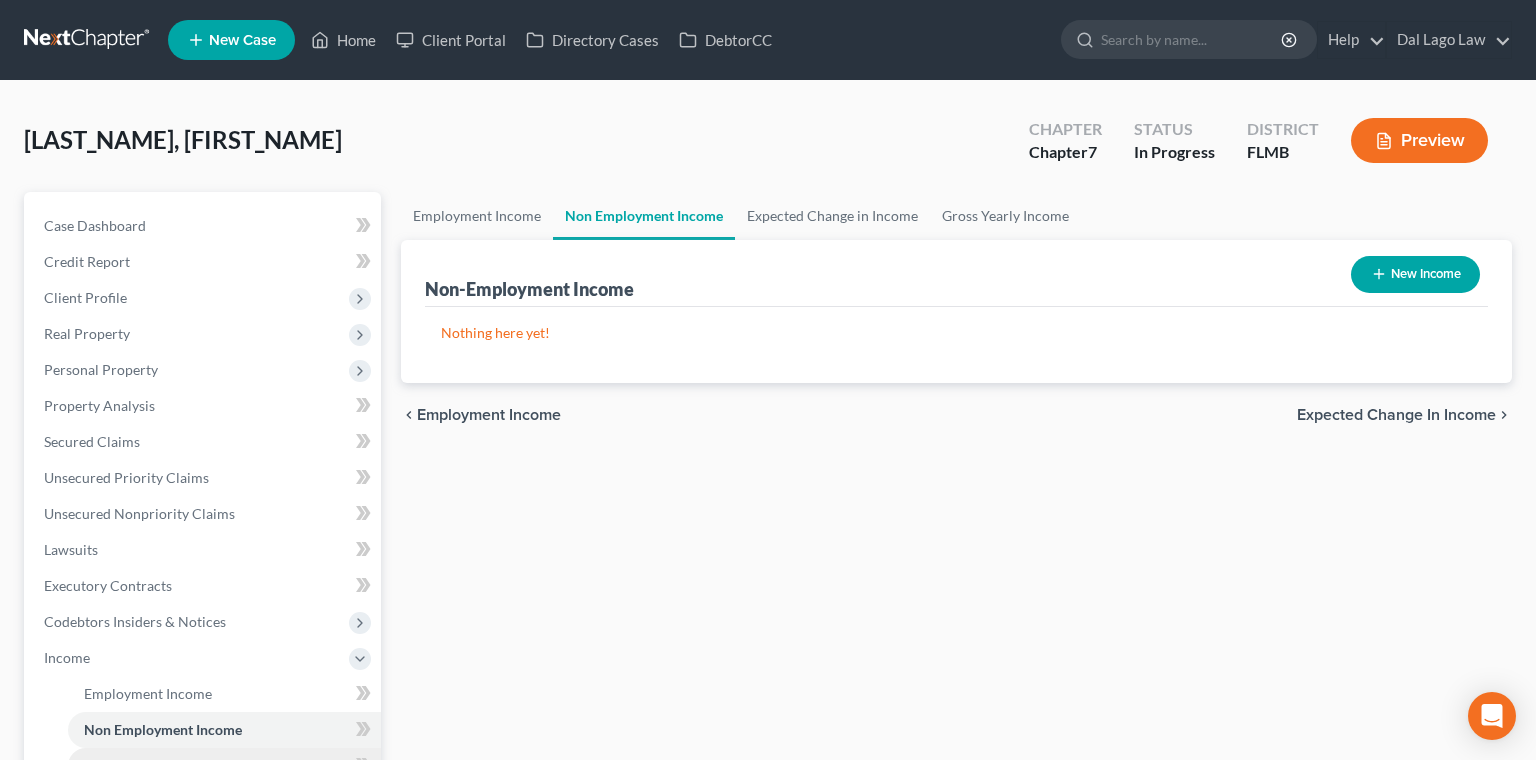 click on "Expected Change in Income" at bounding box center (169, 765) 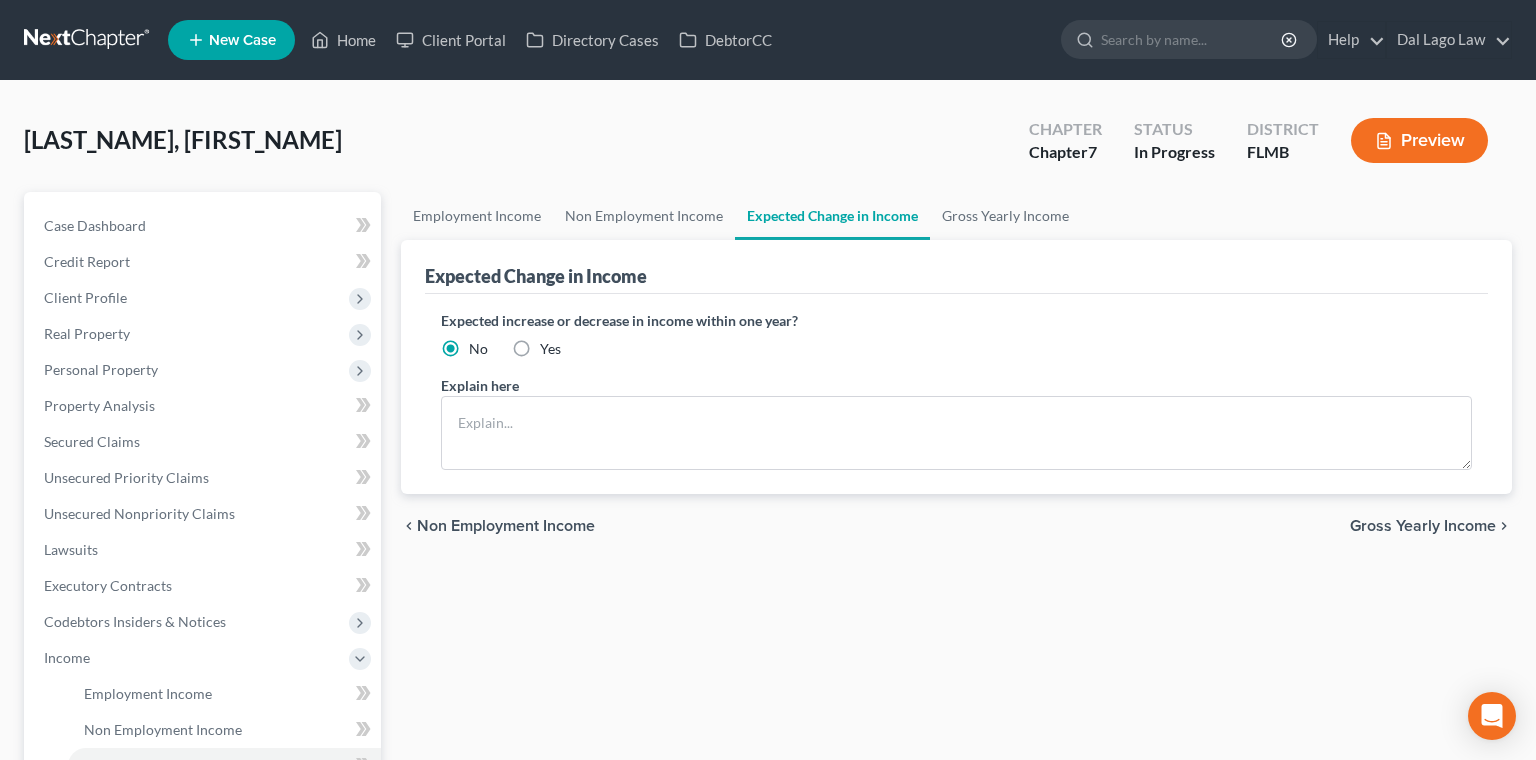 click on "Gross Yearly Income" at bounding box center [147, 801] 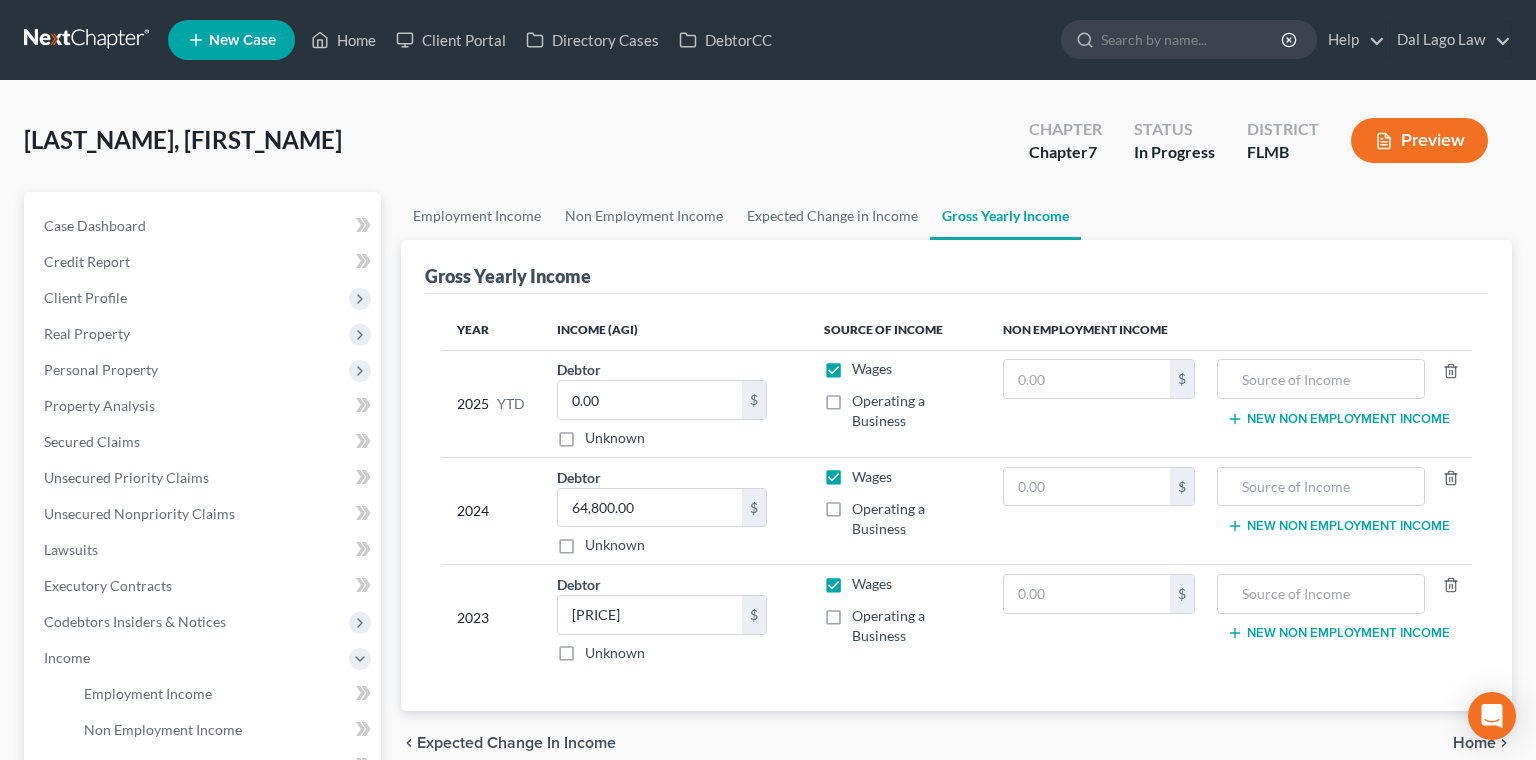 click on "Debtor
0.00 $
Unknown
Balance Undetermined
0.00 $
Unknown" at bounding box center [674, 403] 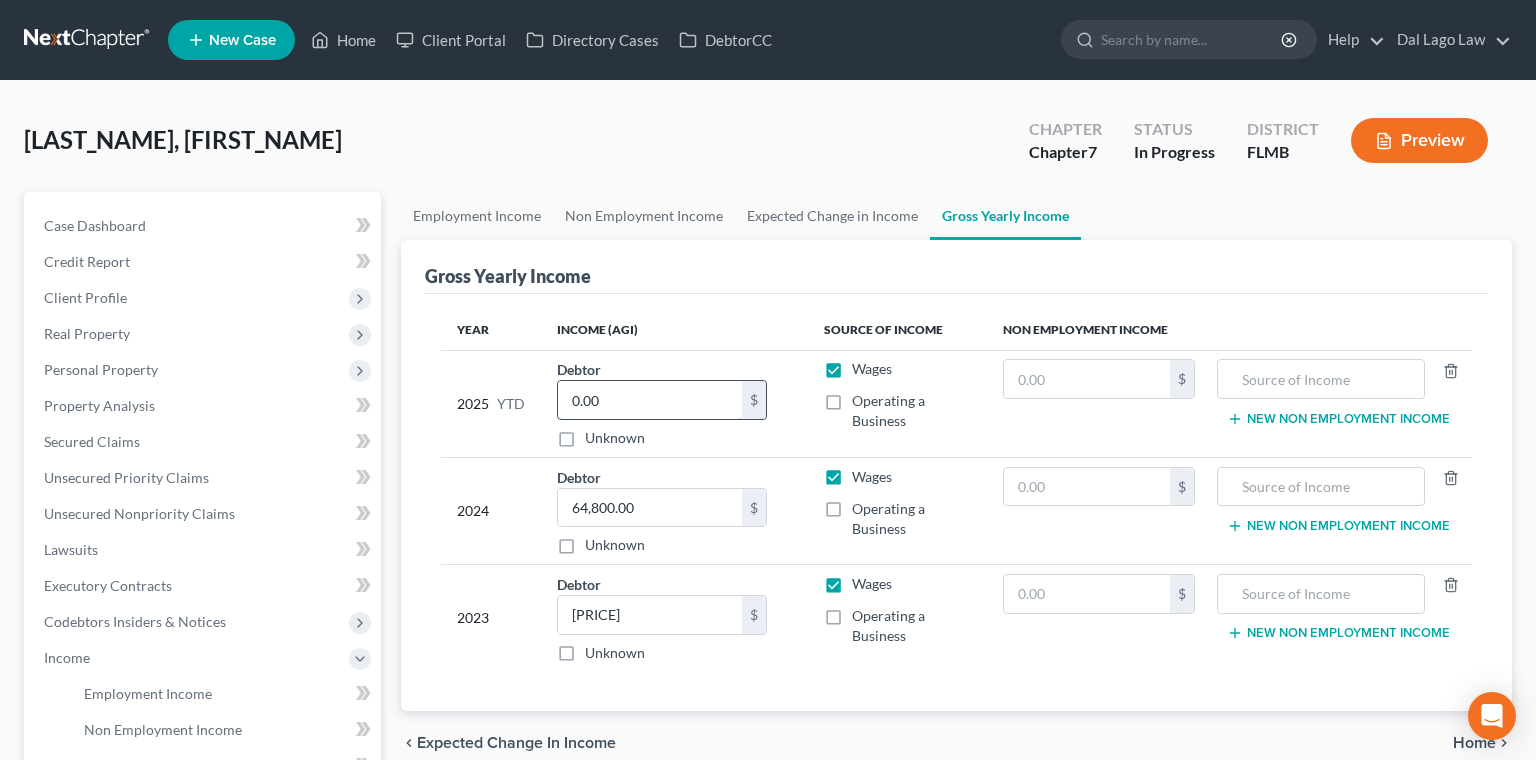 click on "0.00" at bounding box center (650, 400) 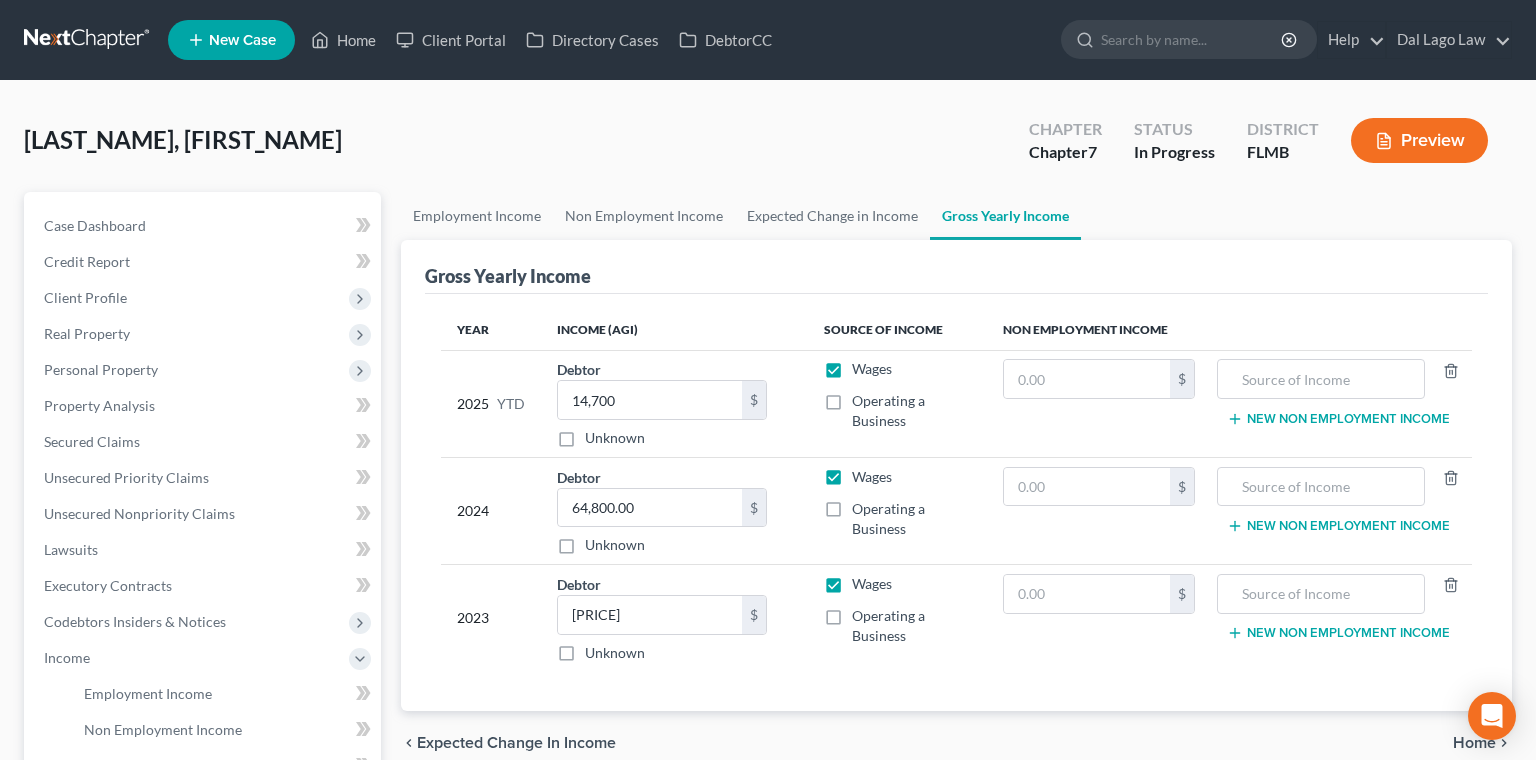 click on "Expenses" at bounding box center (72, 837) 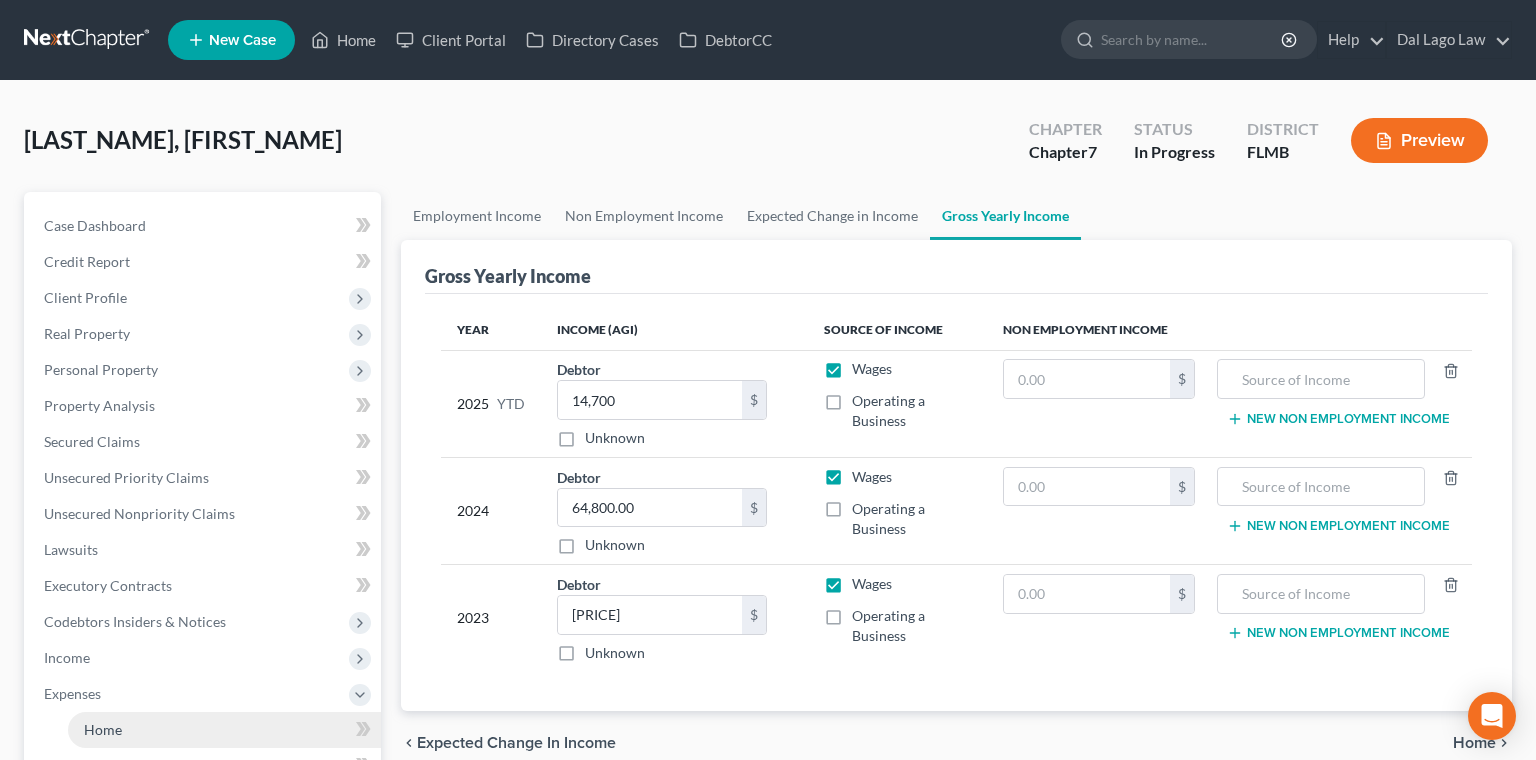 click on "Home" at bounding box center [103, 729] 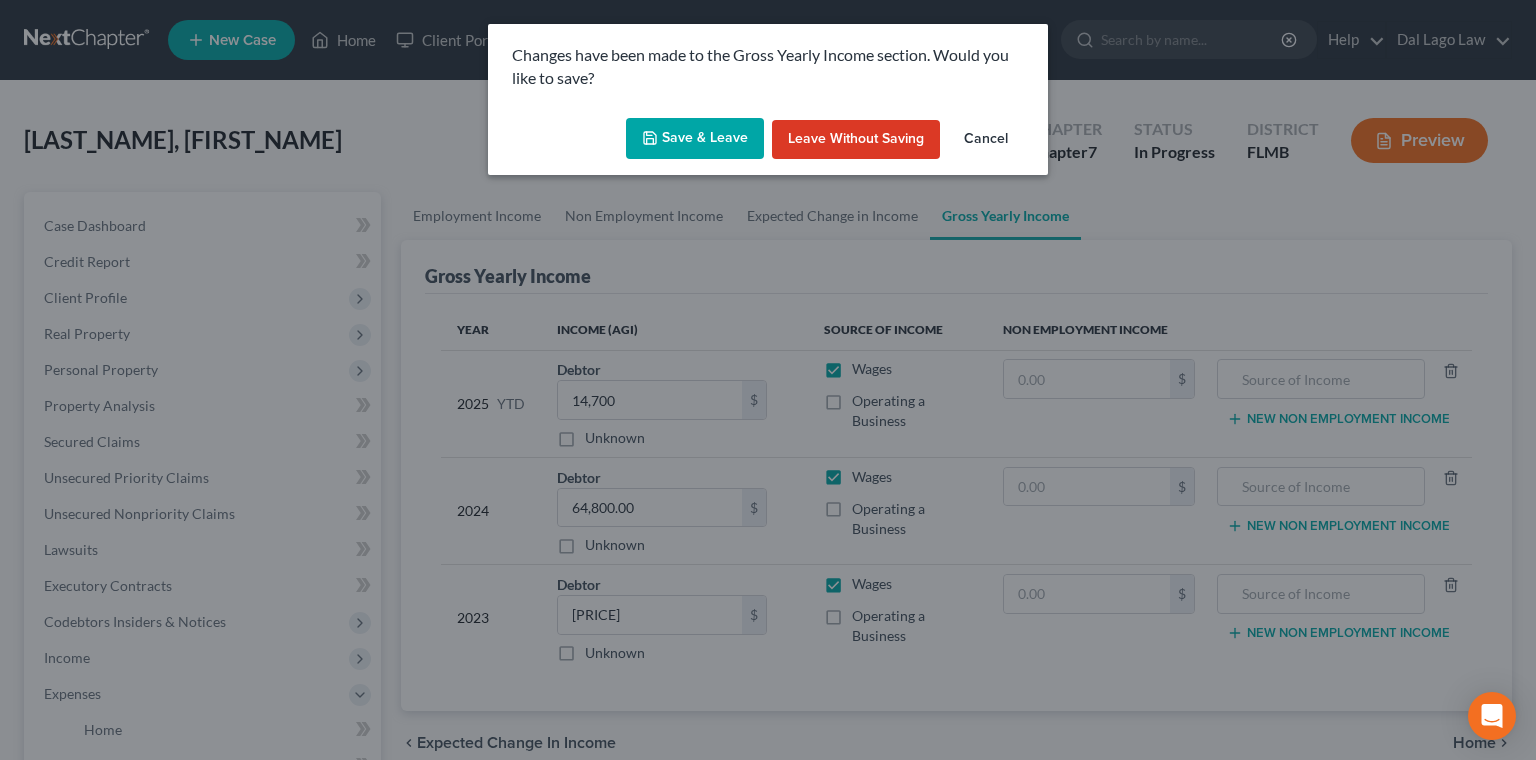 click on "Save & Leave" at bounding box center (695, 139) 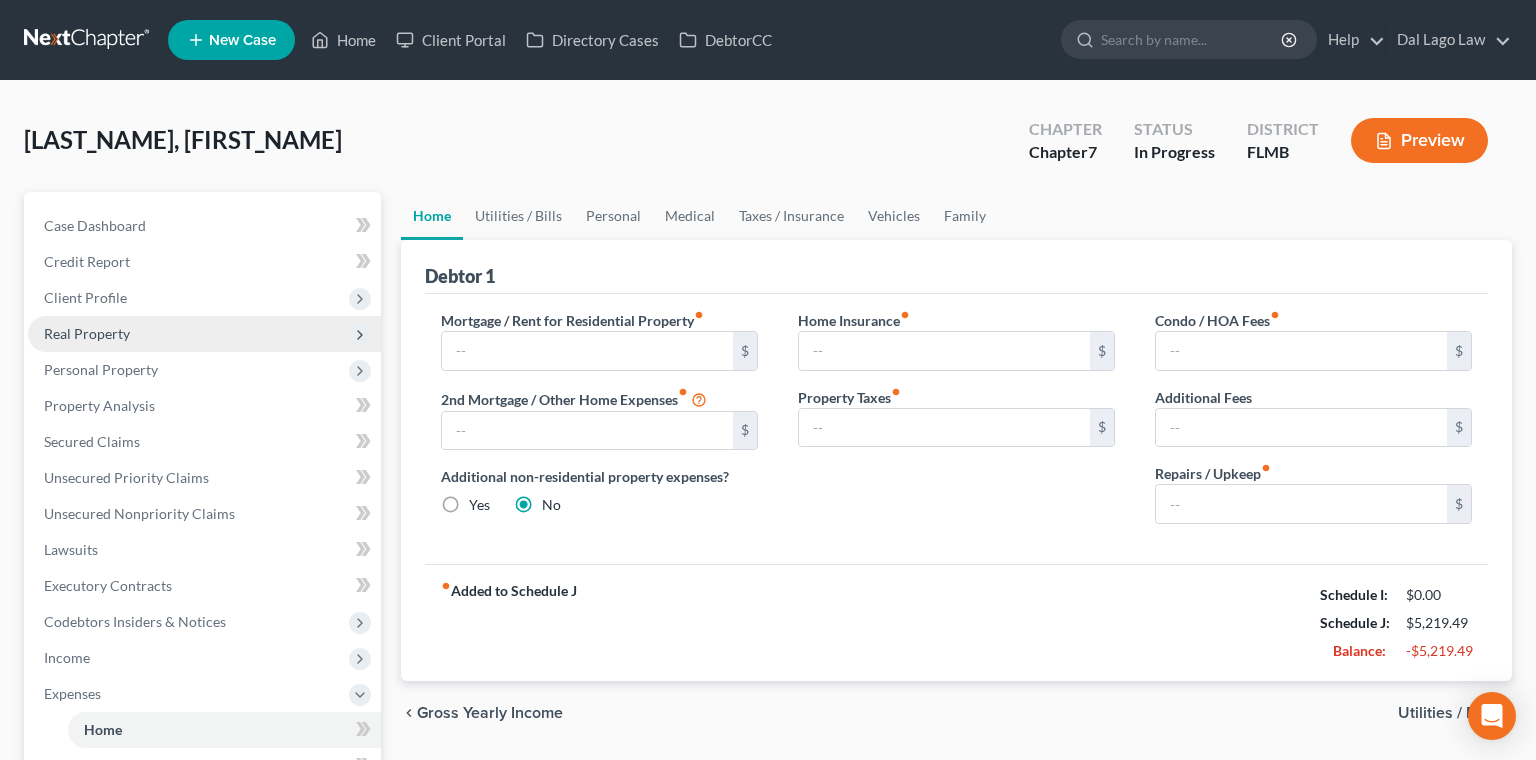 click on "Real Property" at bounding box center (87, 333) 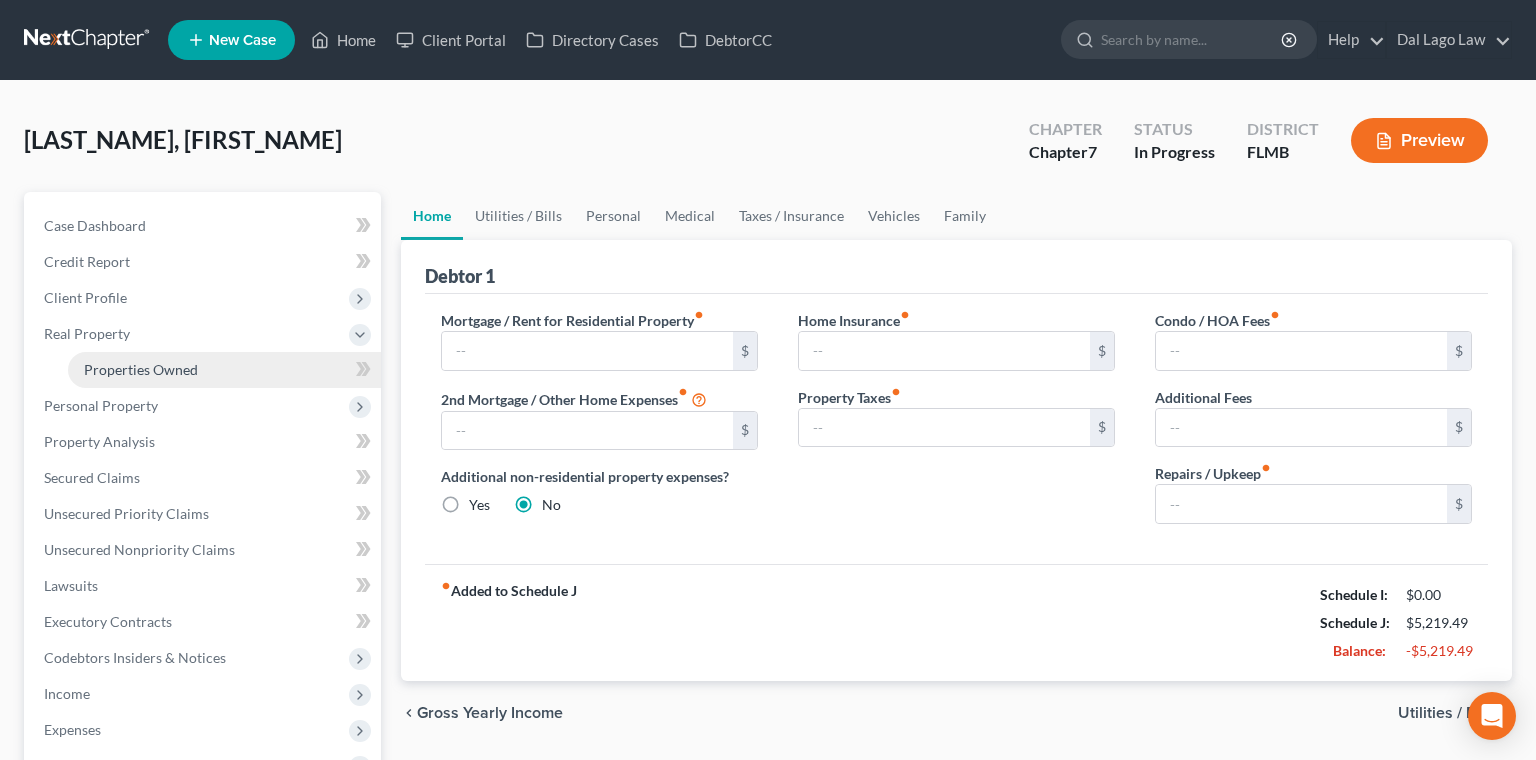 click on "Properties Owned" at bounding box center [224, 370] 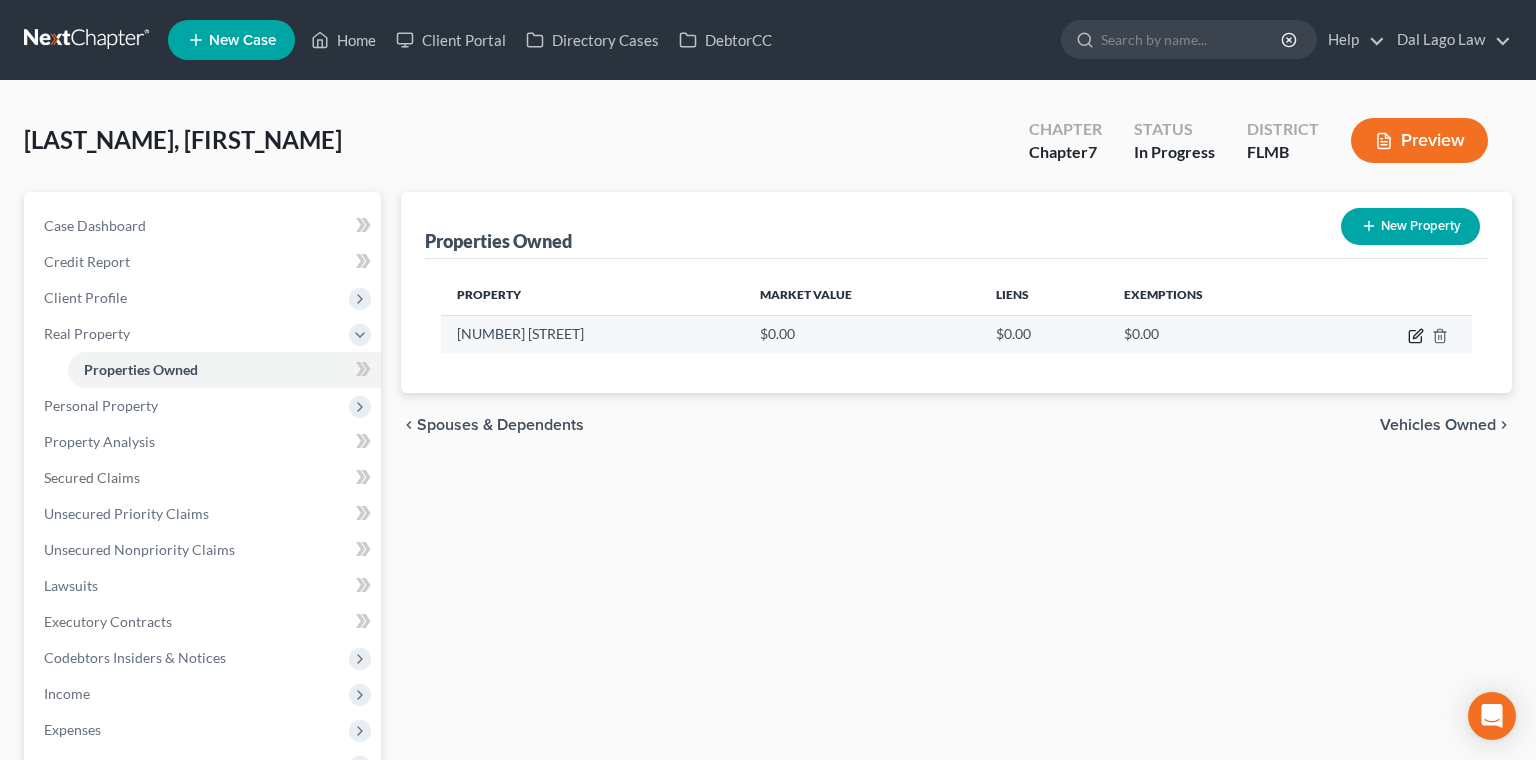 click 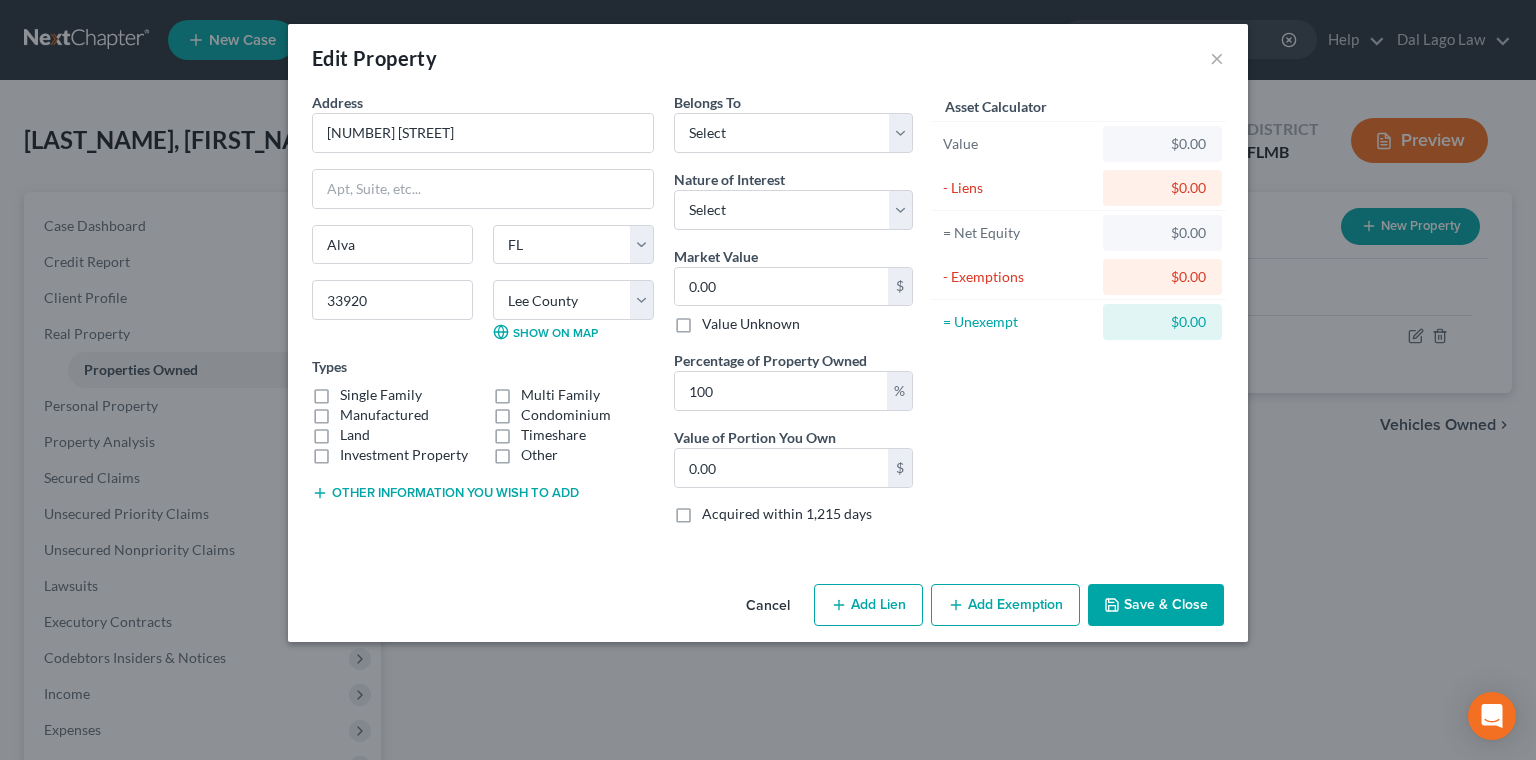 click on "Land" at bounding box center [355, 435] 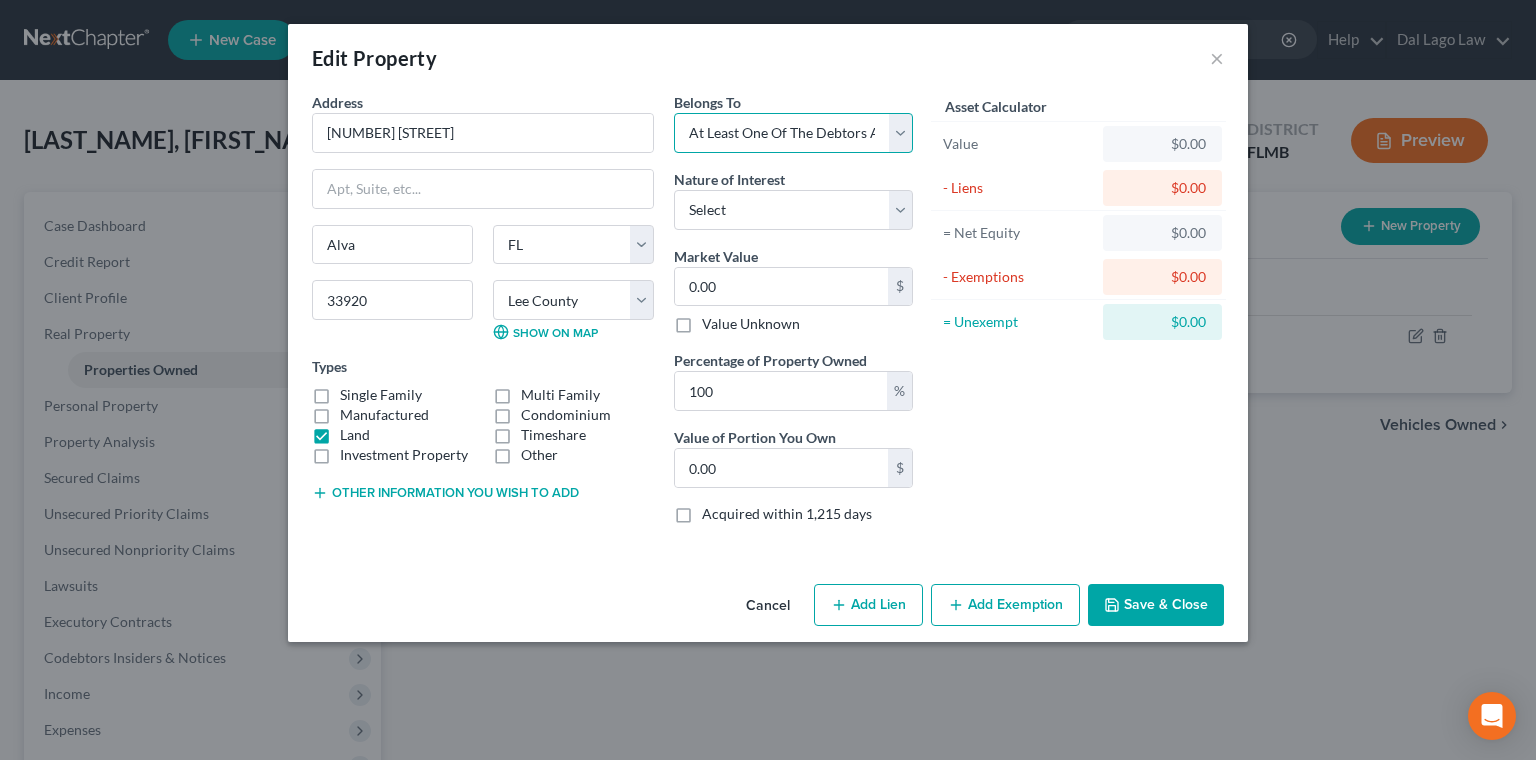 click on "At Least One Of The Debtors And Another" at bounding box center [0, 0] 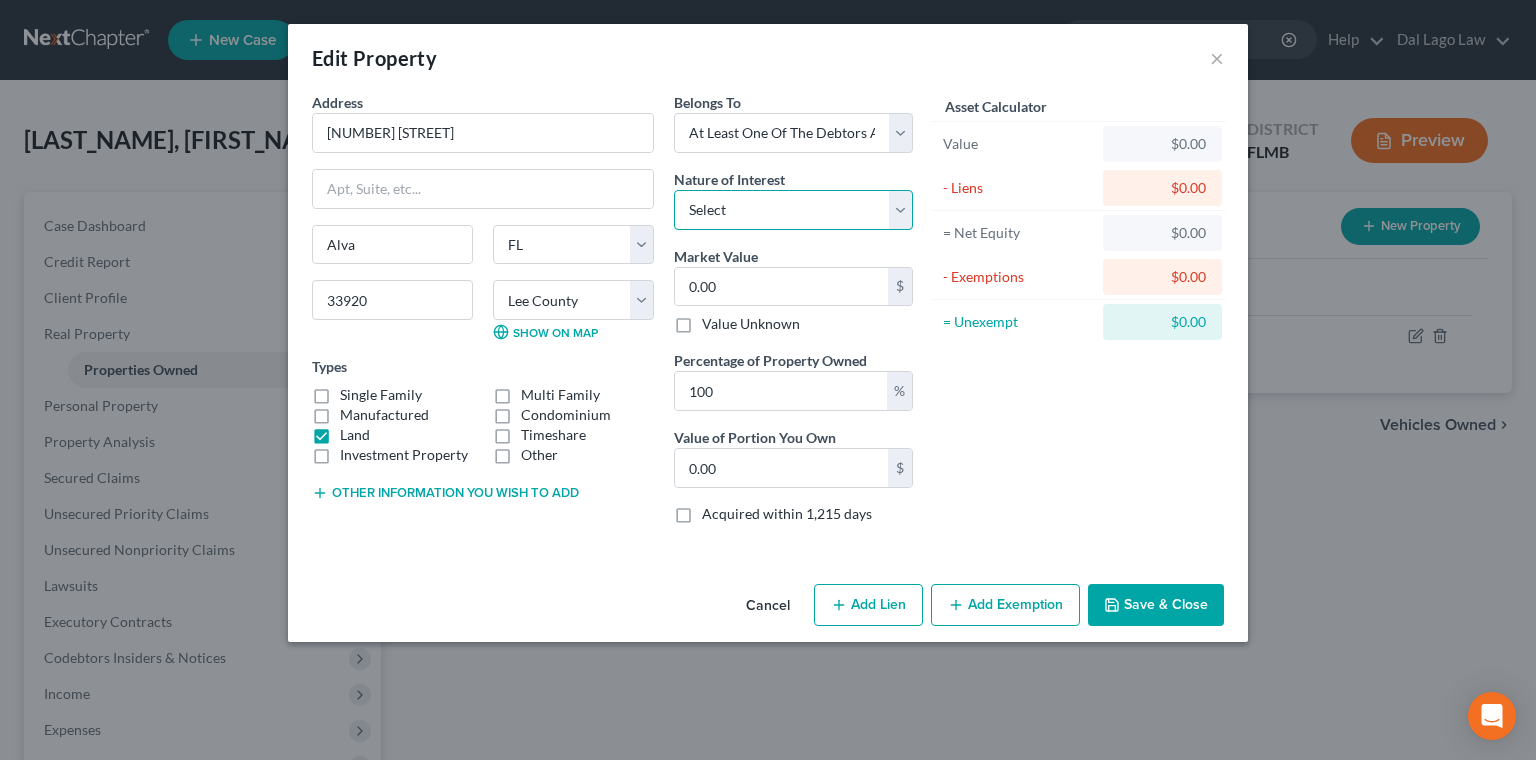 click on "Select Fee Simple Joint Tenant Life Estate Equitable Interest Future Interest Tenancy By The Entireties Tenants In Common Other" at bounding box center [793, 210] 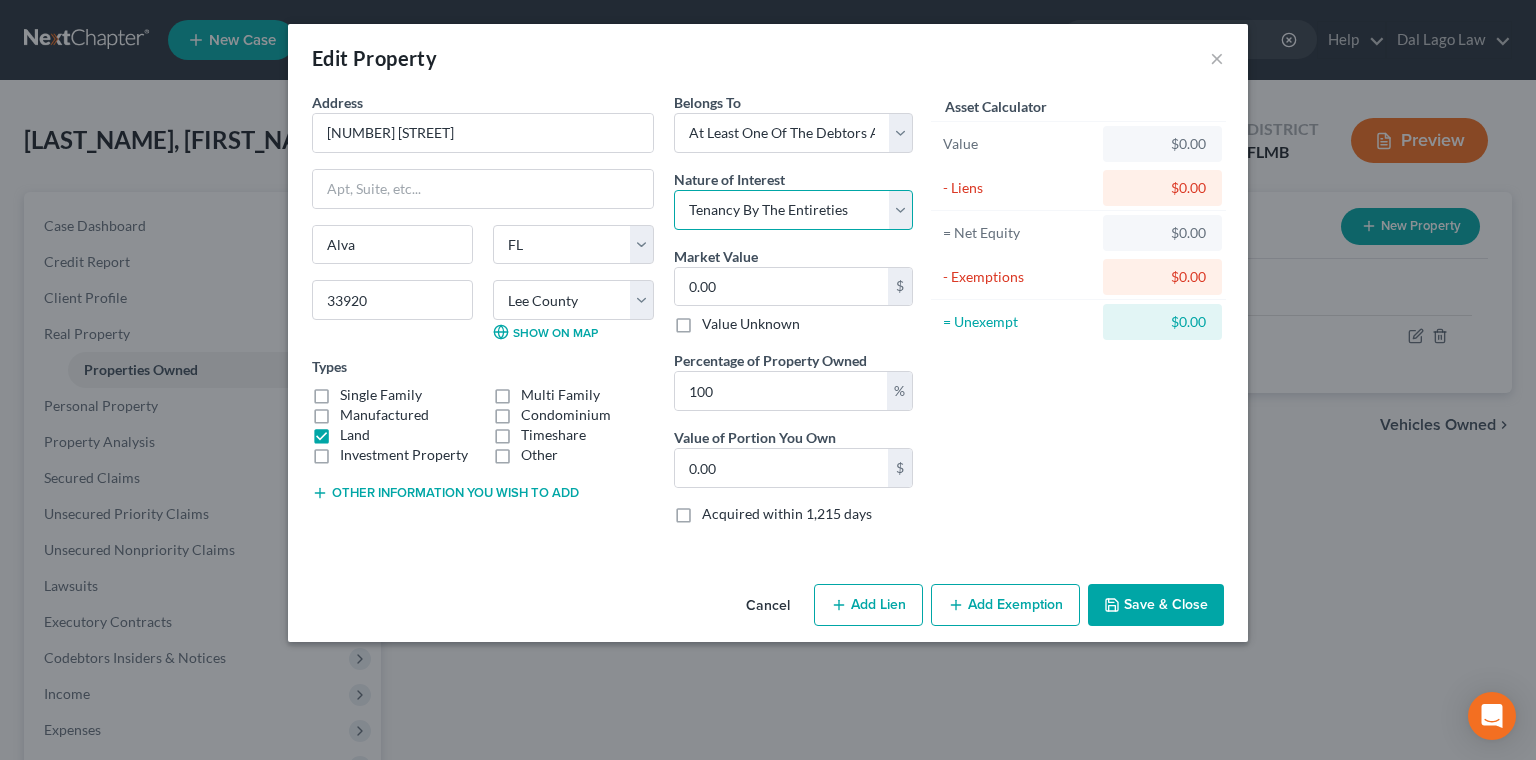 click on "Tenancy By The Entireties" at bounding box center (0, 0) 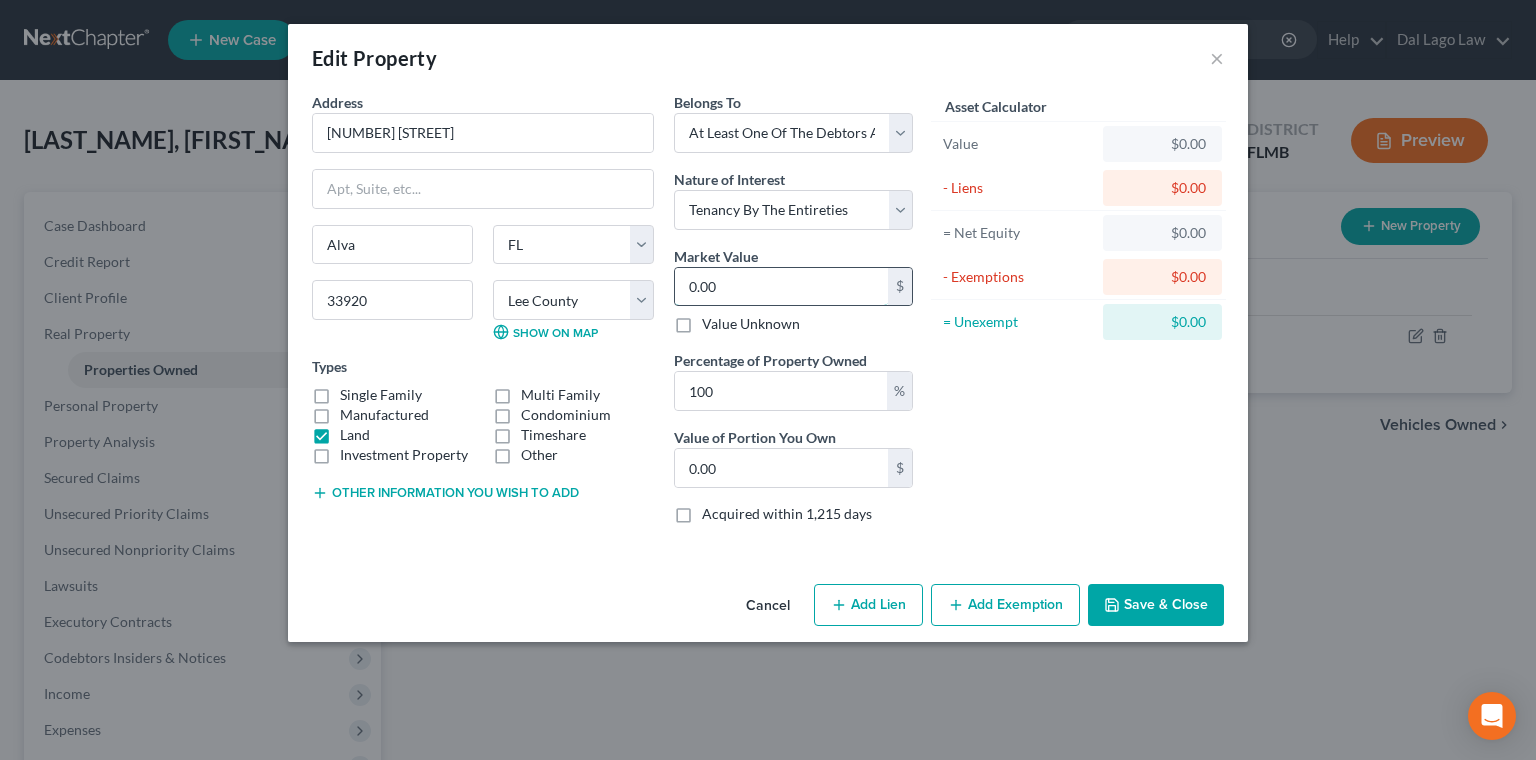 click on "0.00" at bounding box center [781, 287] 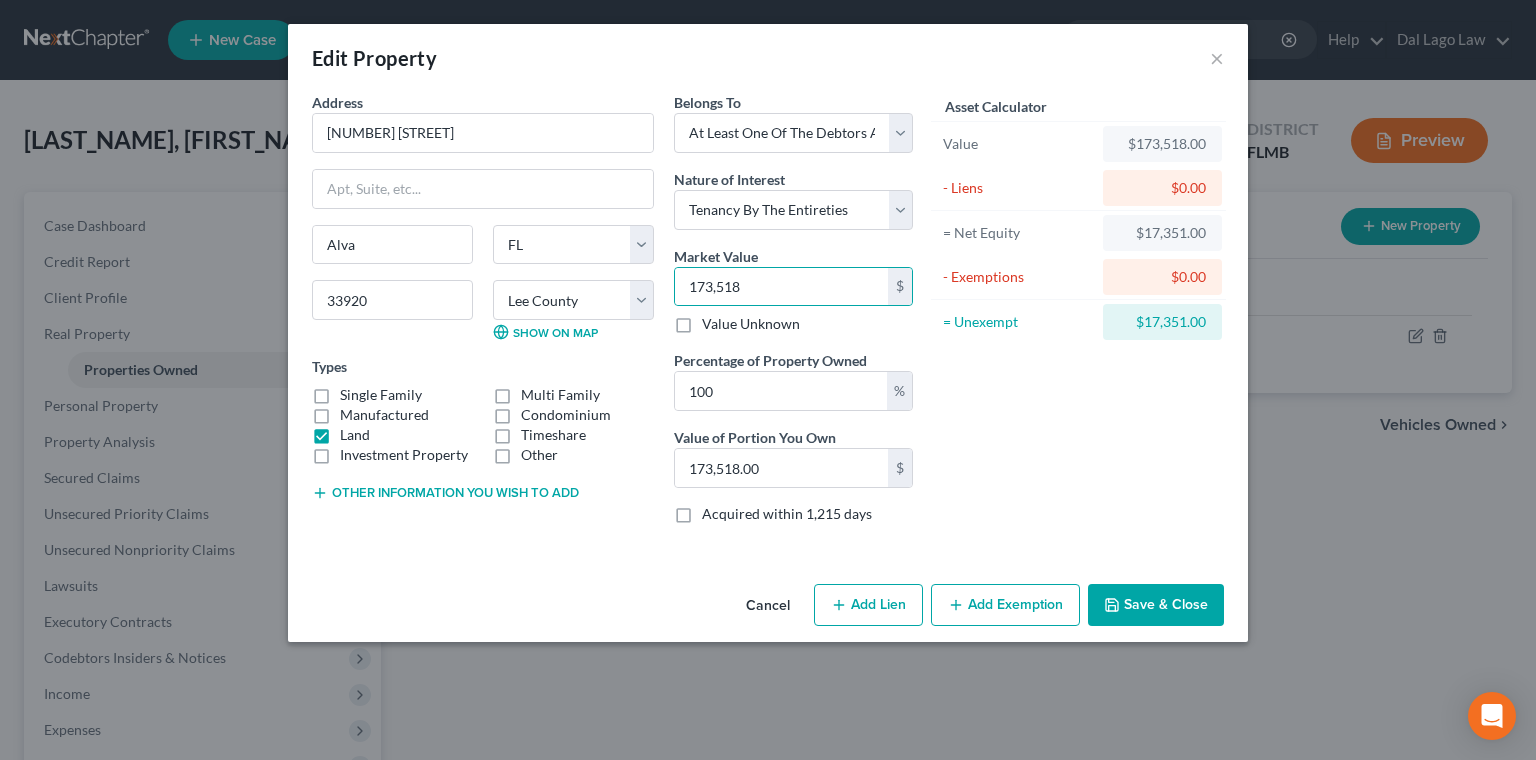 click on "Other information you wish to add" at bounding box center (445, 493) 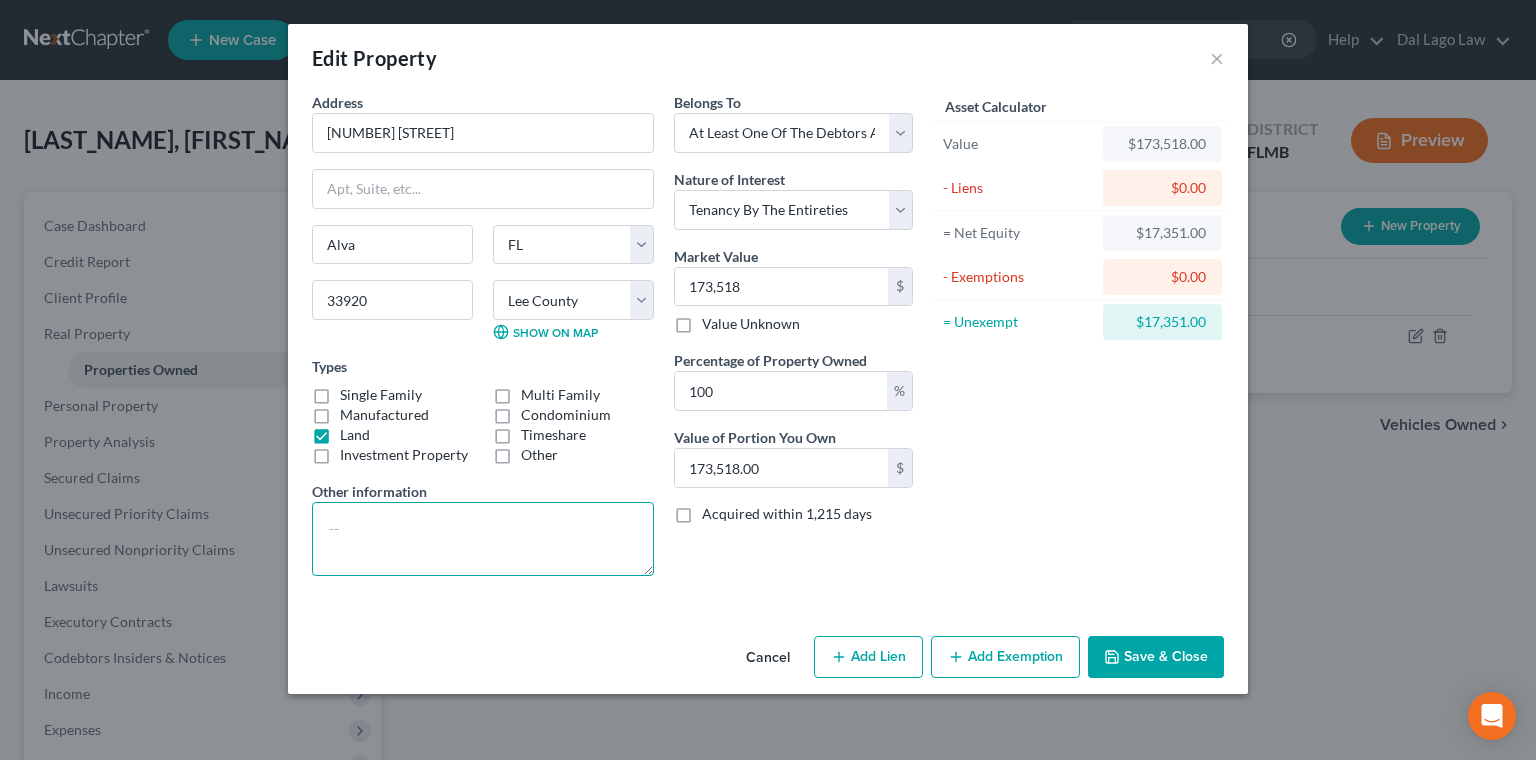 click at bounding box center [483, 539] 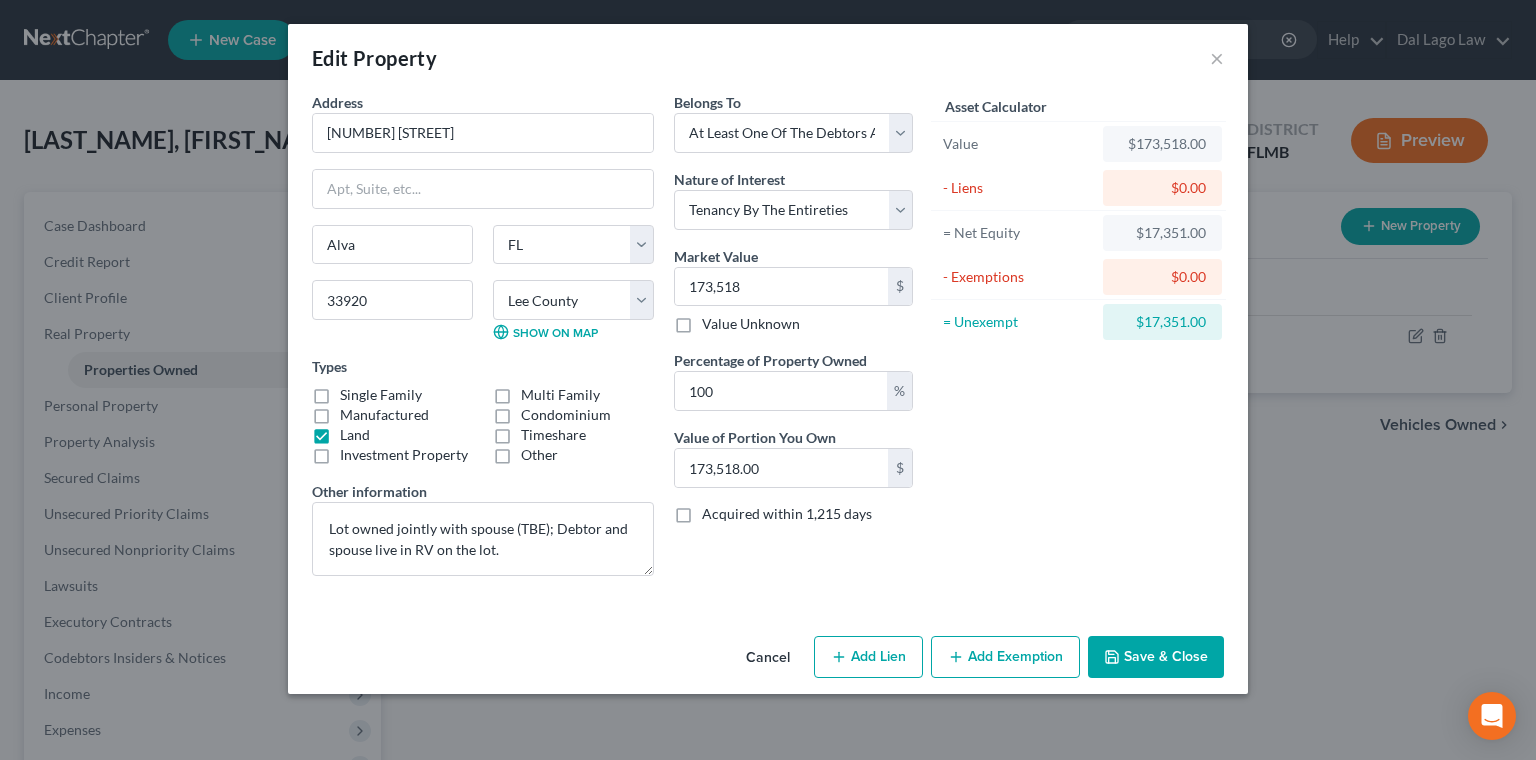 click on "Add Exemption" at bounding box center [1005, 657] 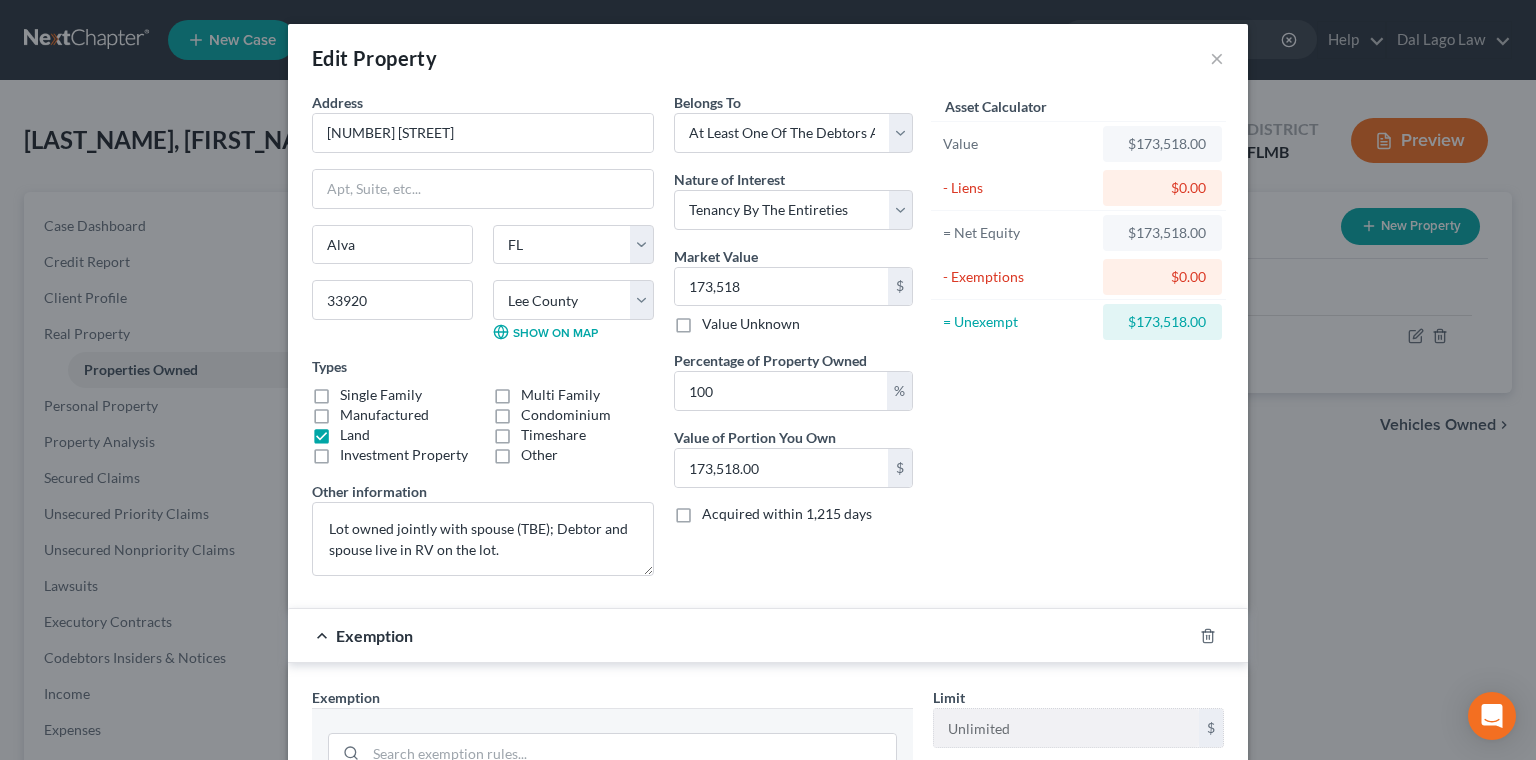 scroll, scrollTop: 76, scrollLeft: 0, axis: vertical 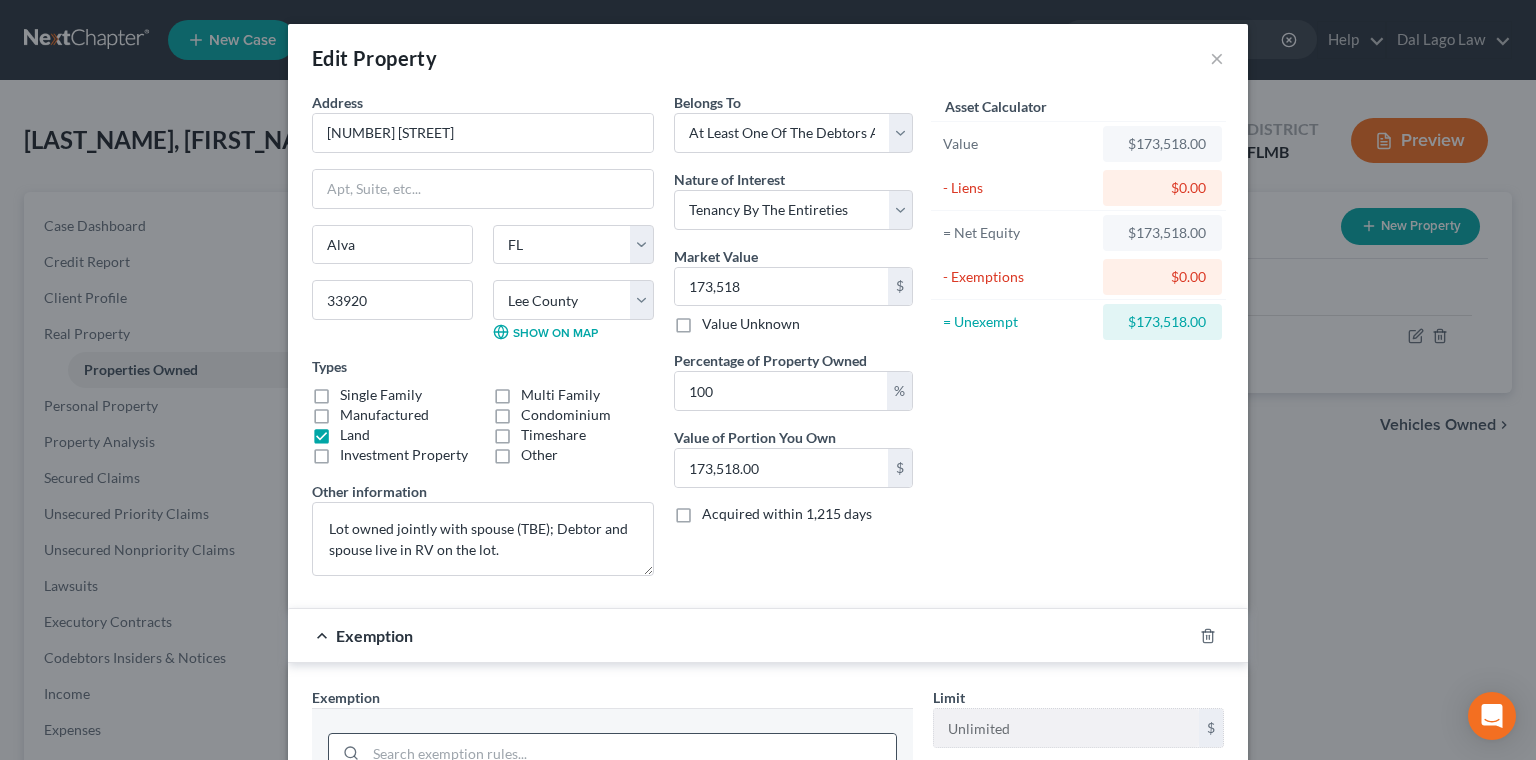 click at bounding box center (631, 753) 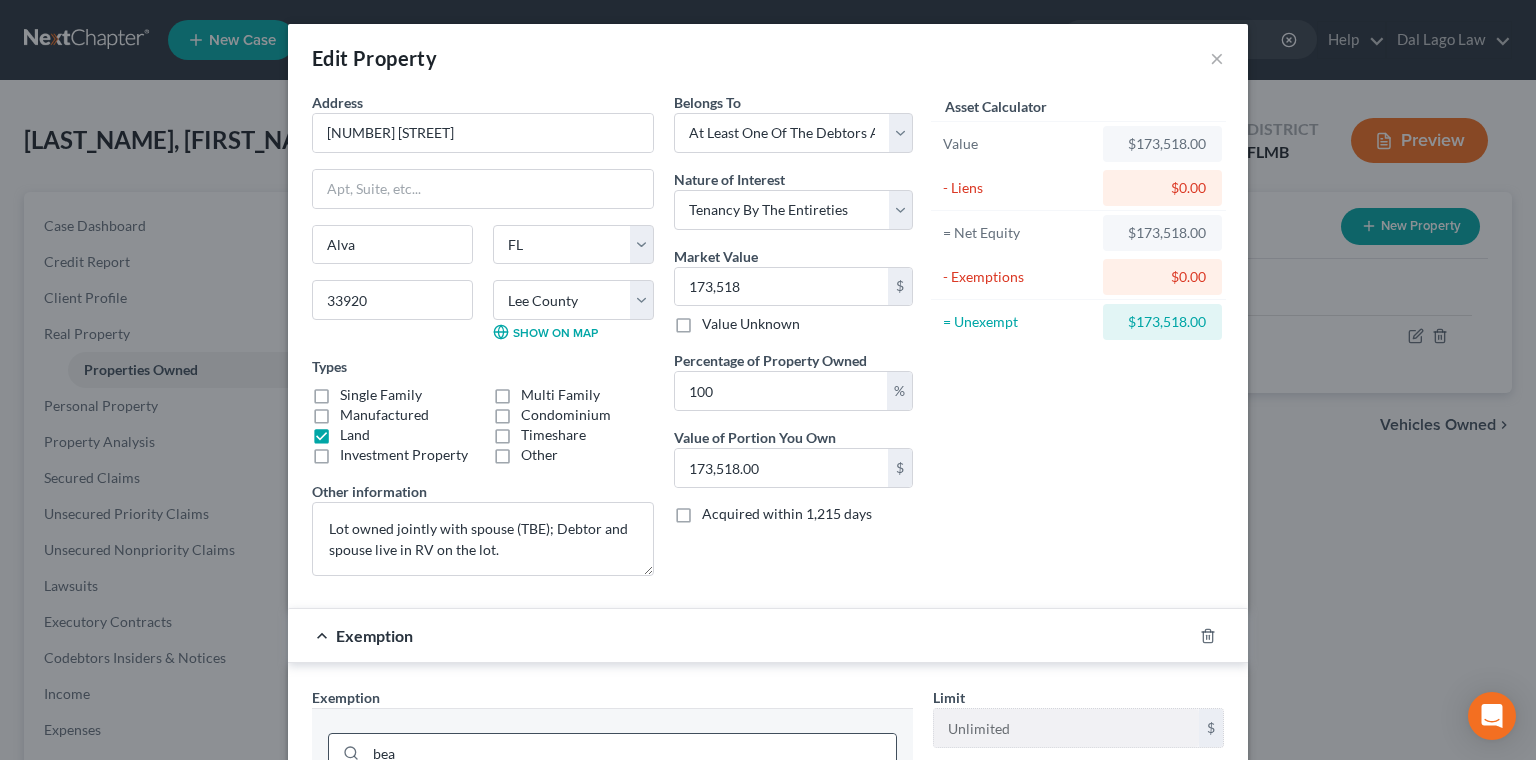 scroll, scrollTop: 0, scrollLeft: 0, axis: both 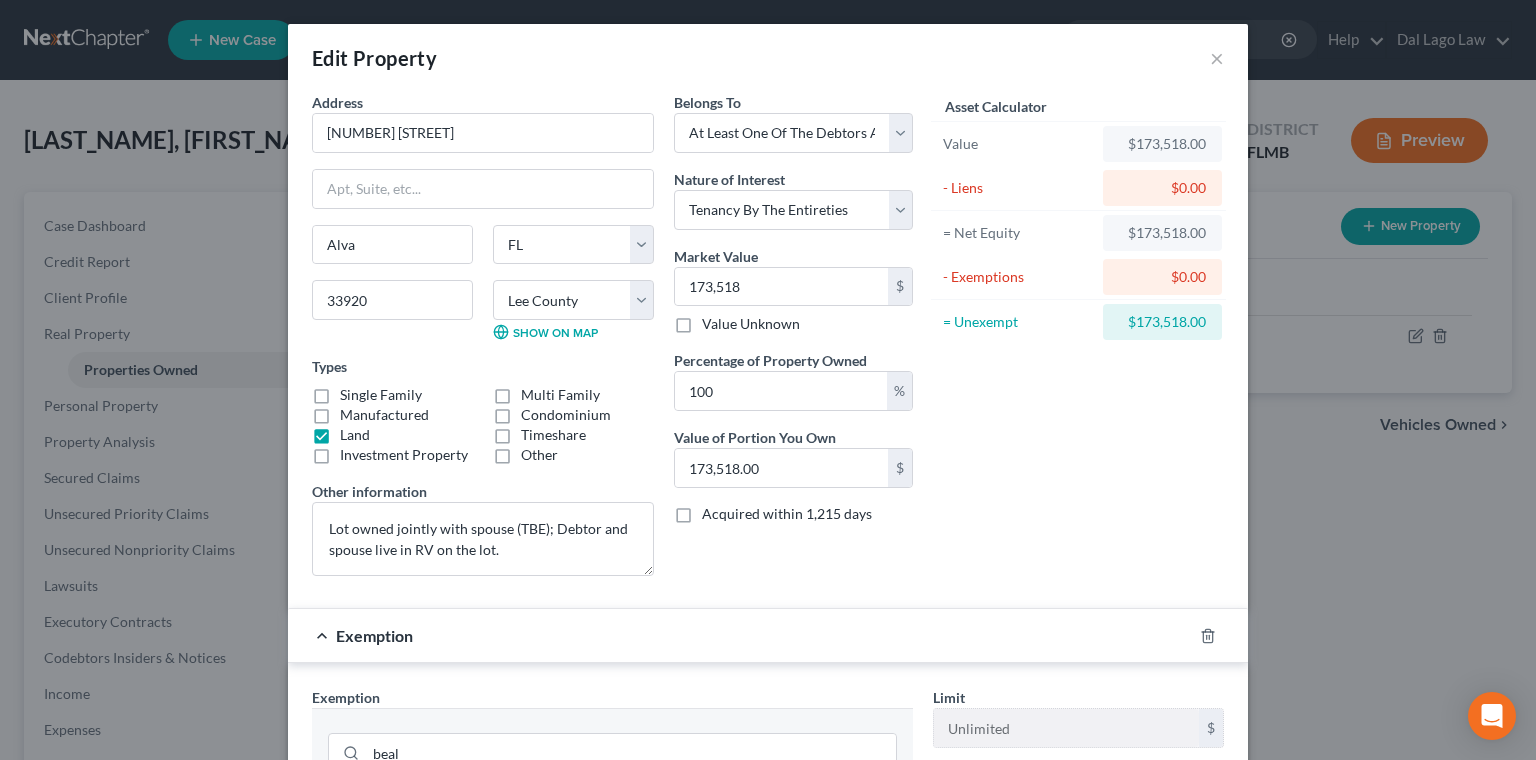 click on "Firm Created - Tenancy by Entirety – 11 USC 522(b)(3)(B) - Beal Bank v. Almand & Assocs., 780 So. 2d 45" at bounding box center [612, 821] 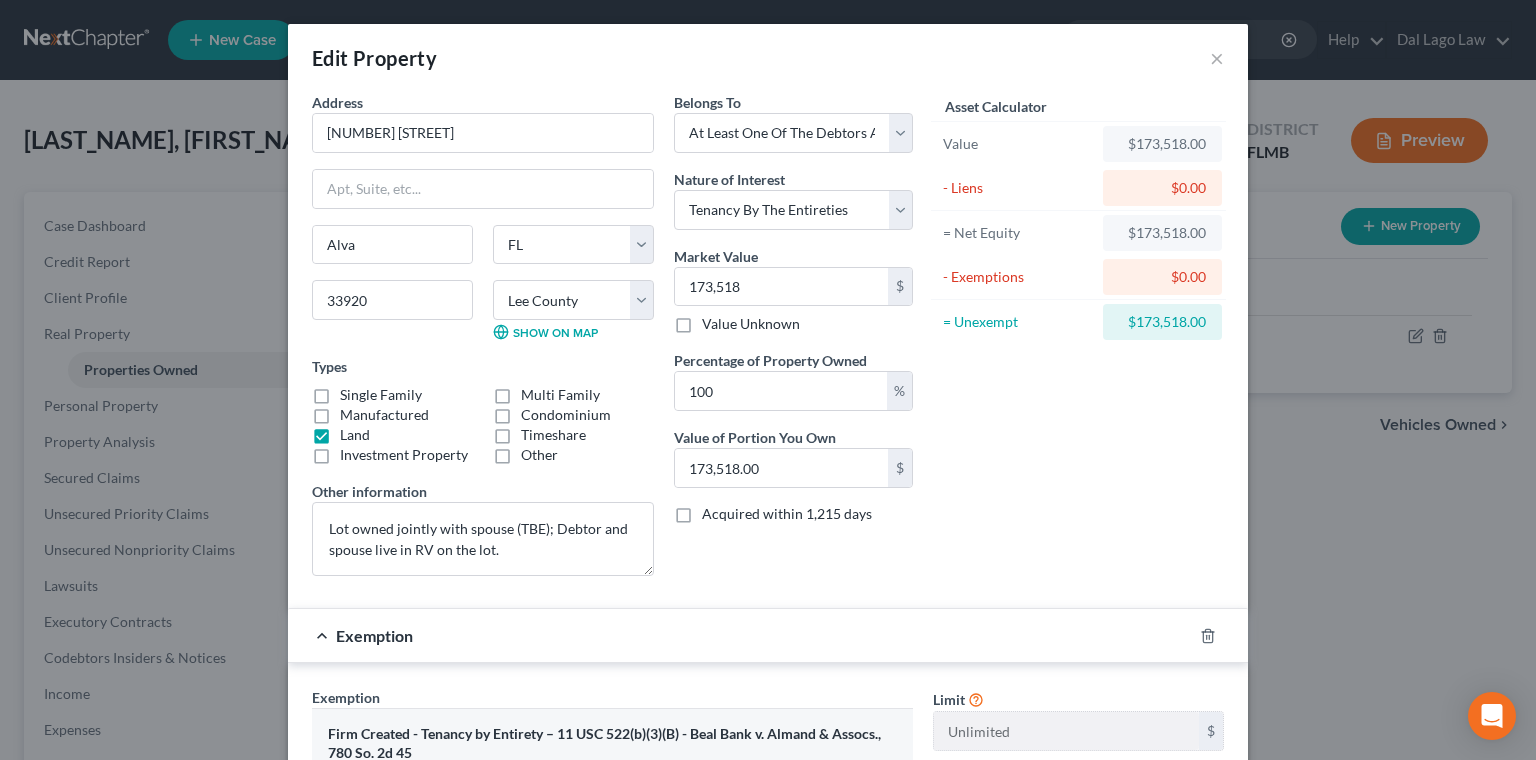 click at bounding box center [1066, 921] 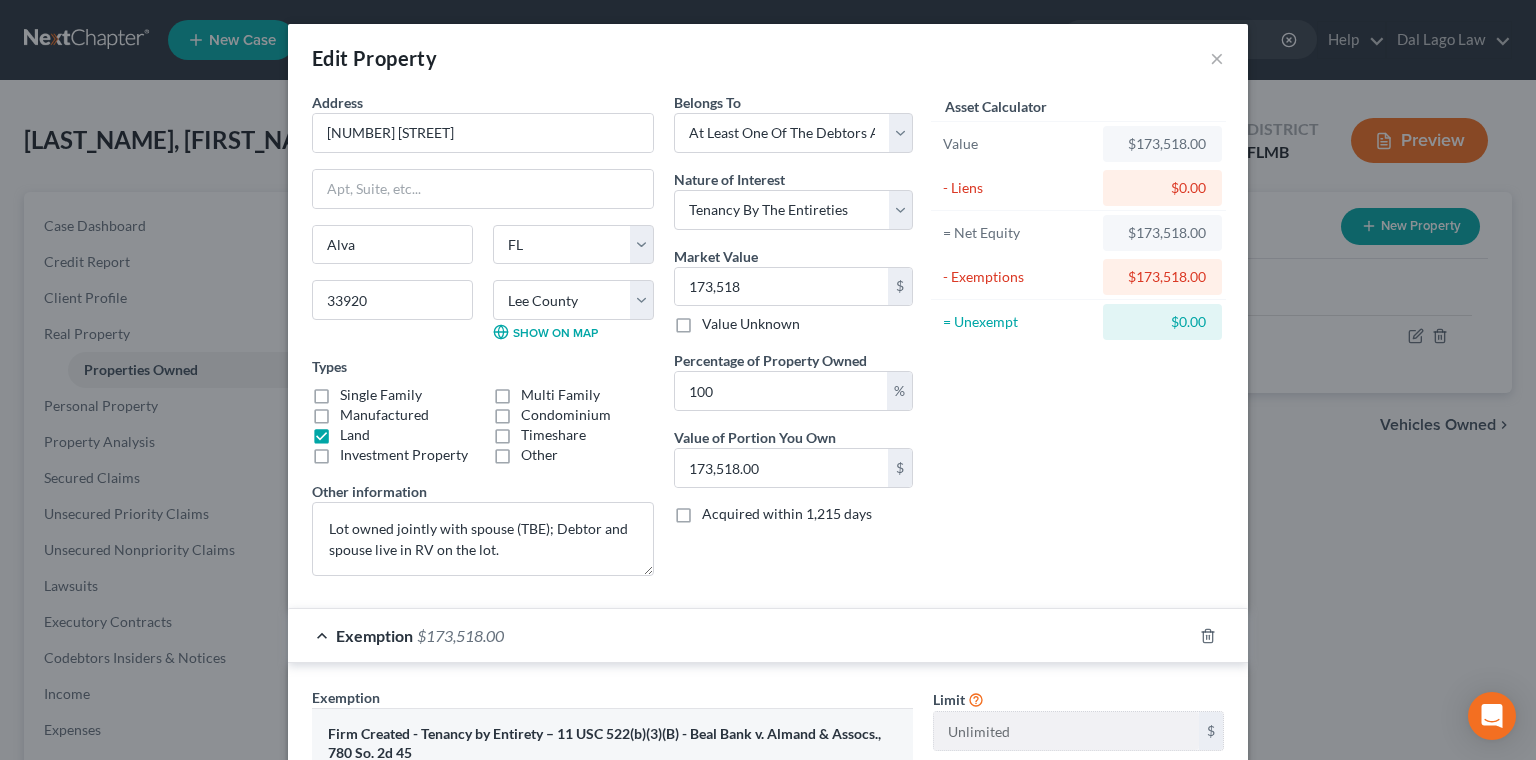 click on "Exemption Set must be selected for CA.
Exemption
*
Firm Created - Tenancy by Entirety – 11 USC 522(b)(3)(B) - Beal Bank v. Almand & Assocs., 780 So. 2d 45         beal" at bounding box center [612, 860] 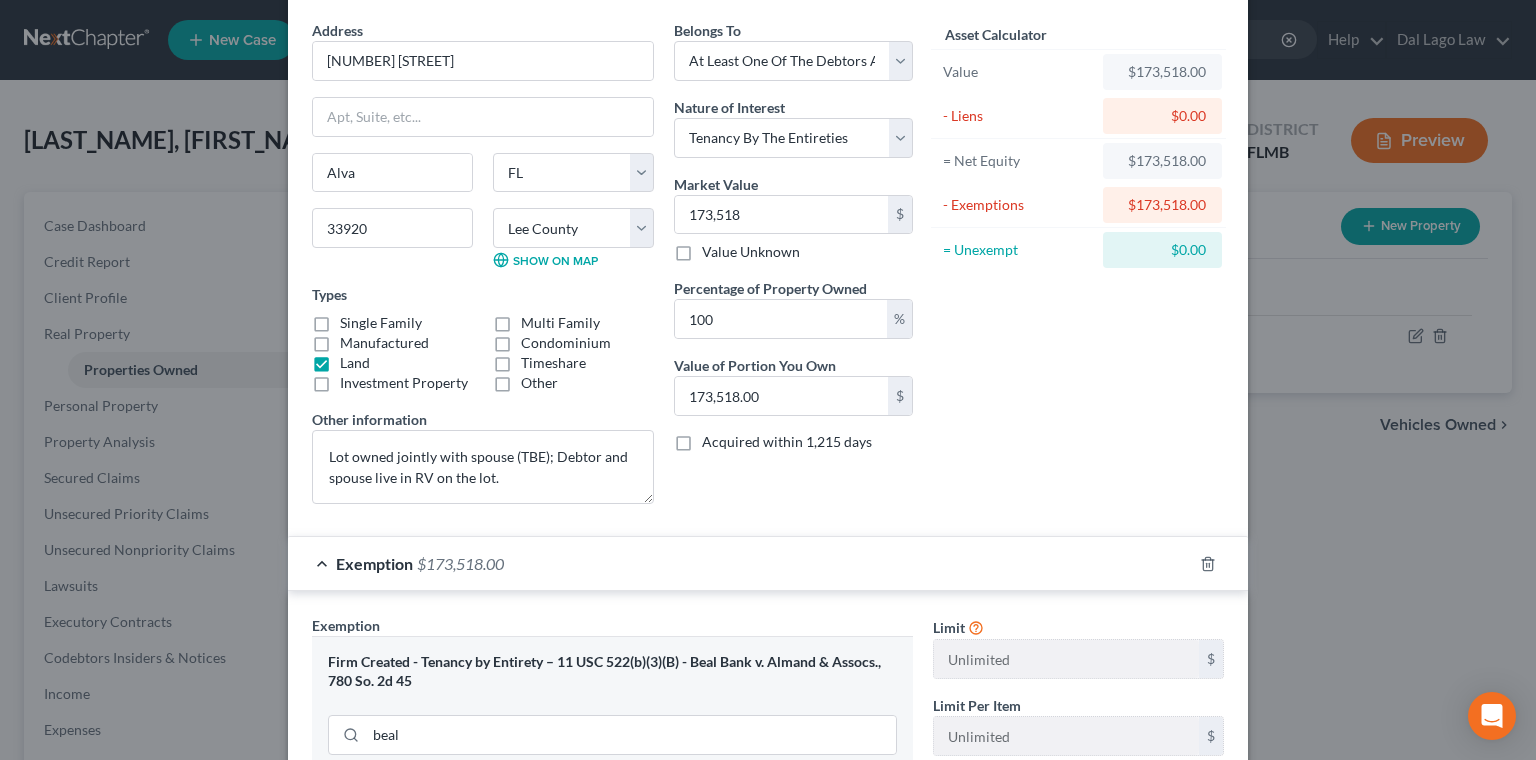 scroll, scrollTop: 116, scrollLeft: 0, axis: vertical 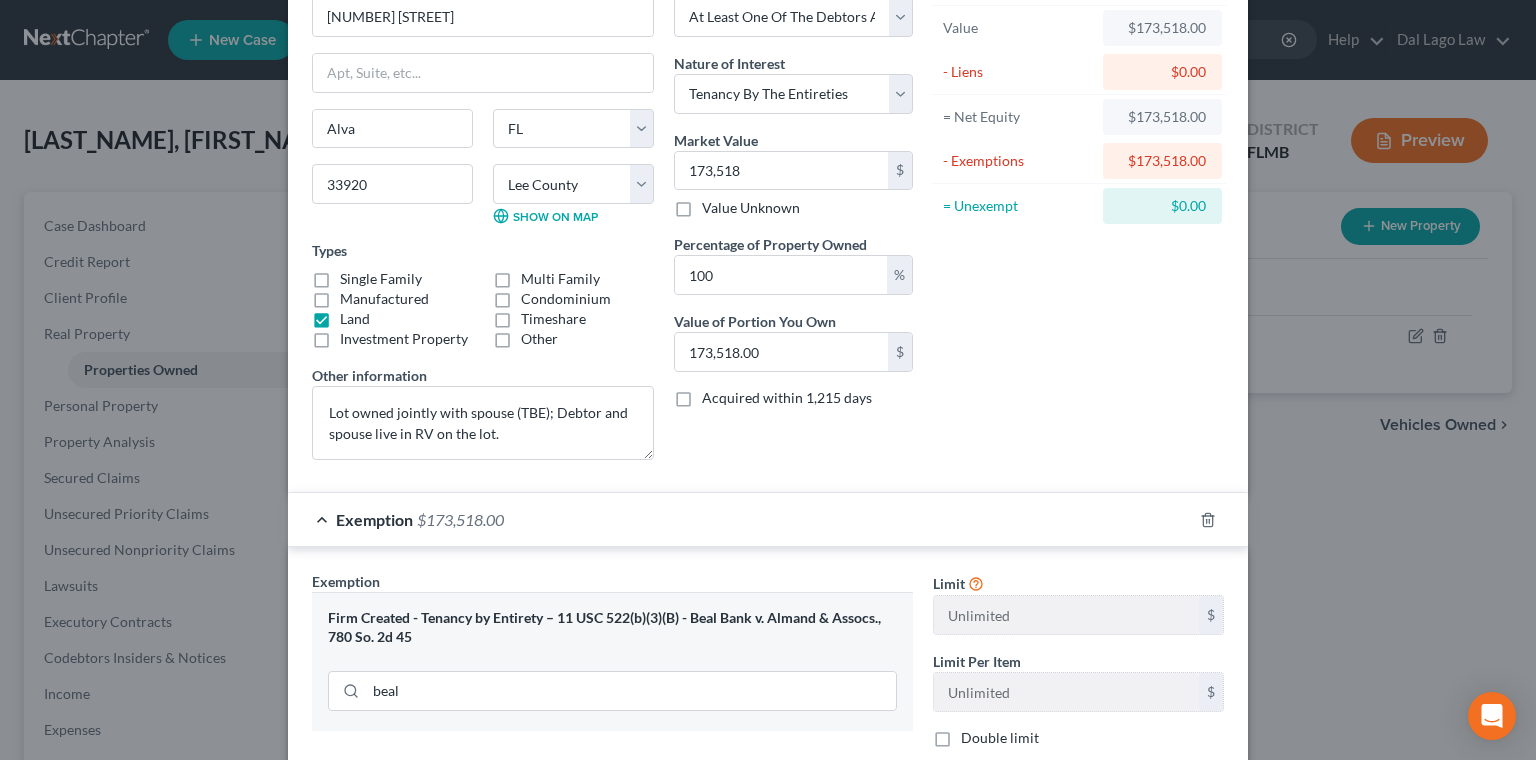 click on "Save & Close" at bounding box center [1156, 984] 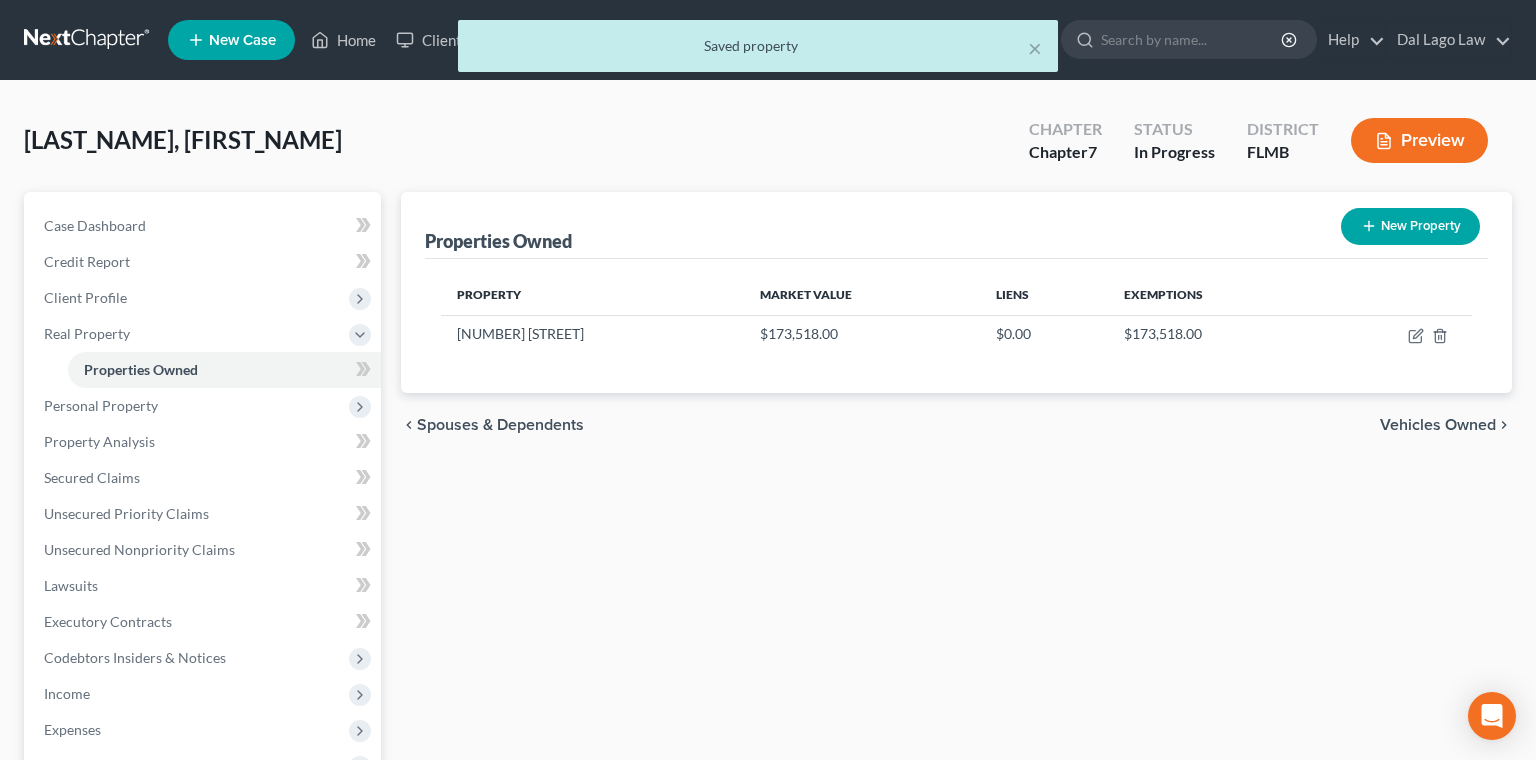click on "Vehicles Owned" at bounding box center [1438, 425] 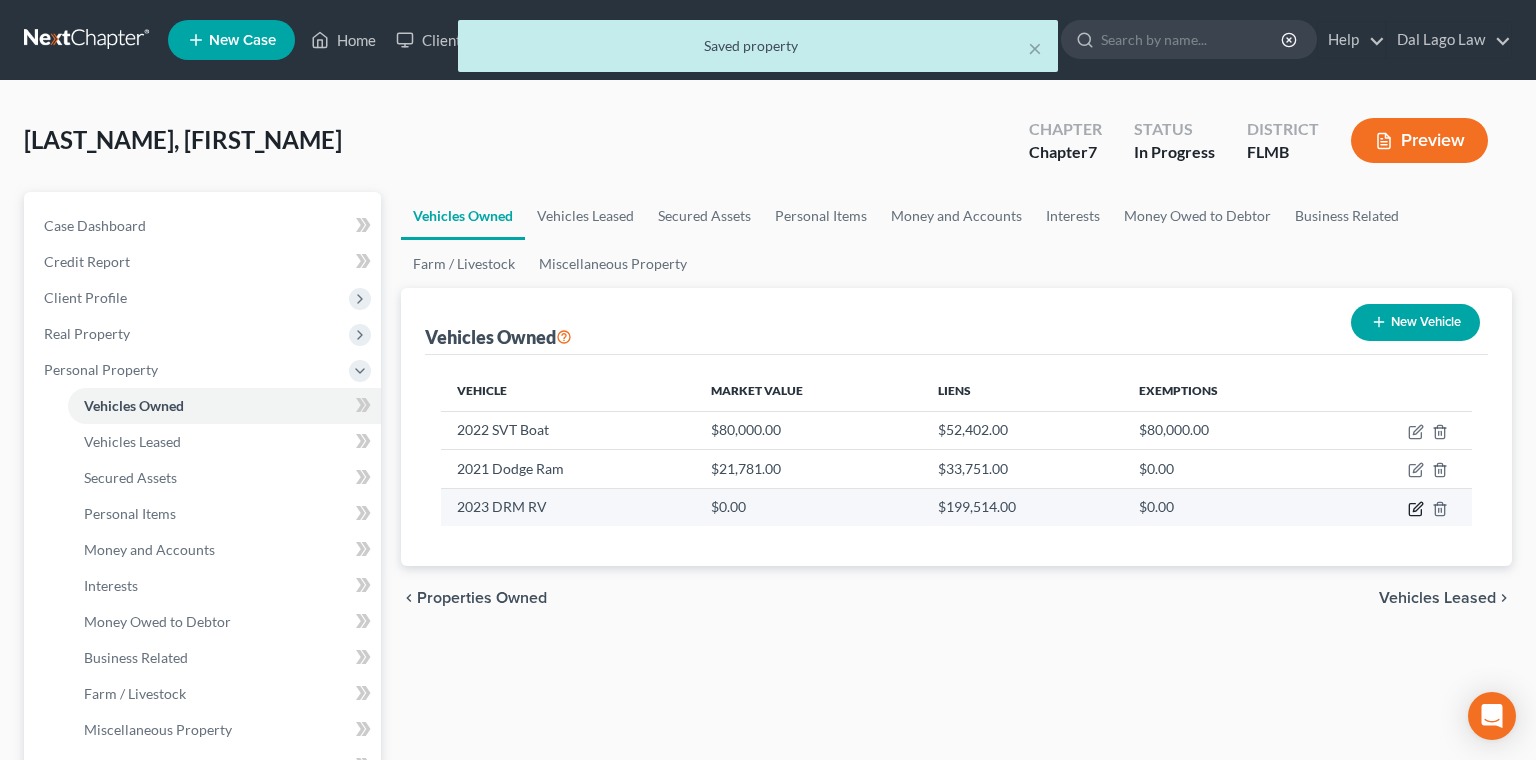 click 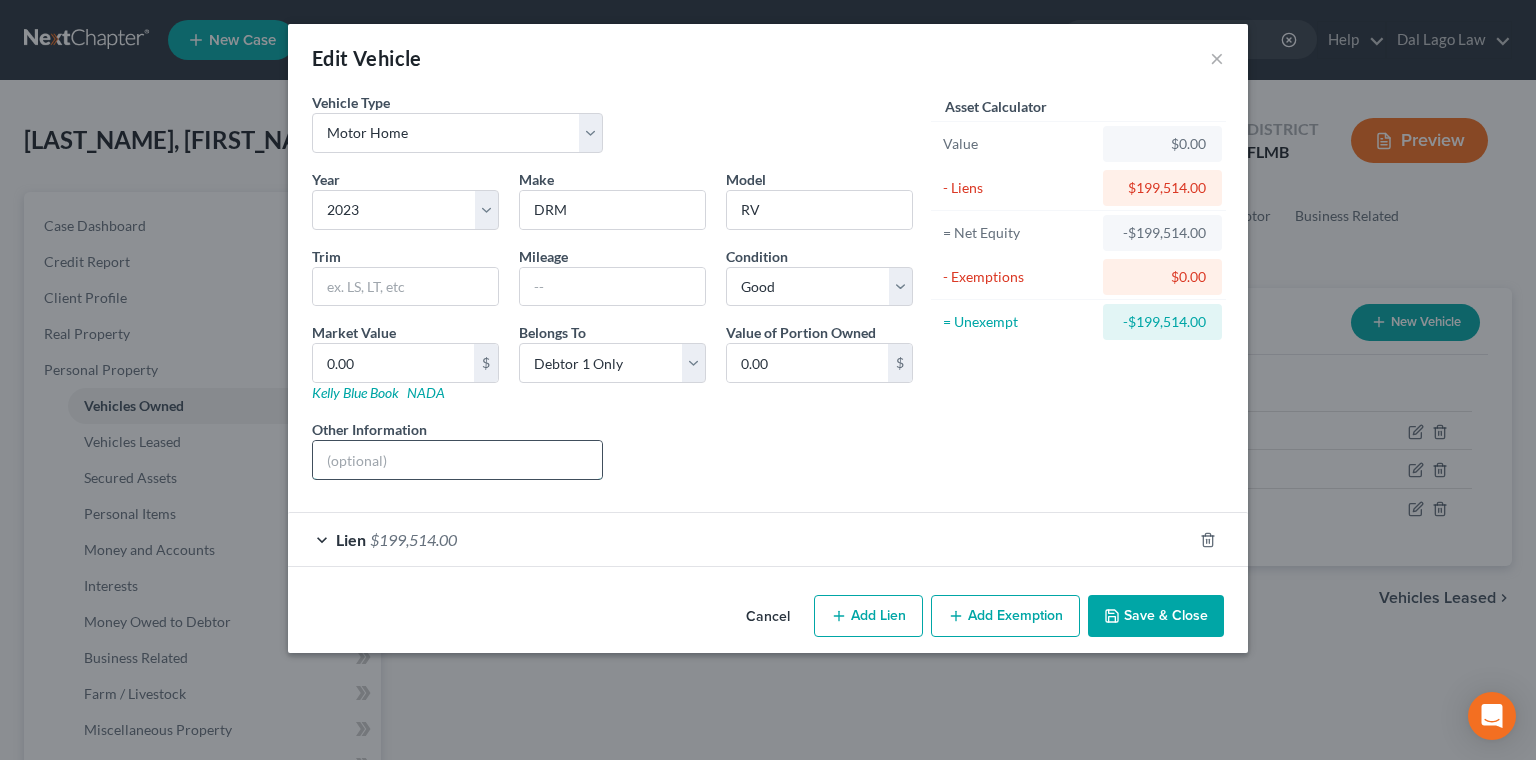 click at bounding box center (457, 460) 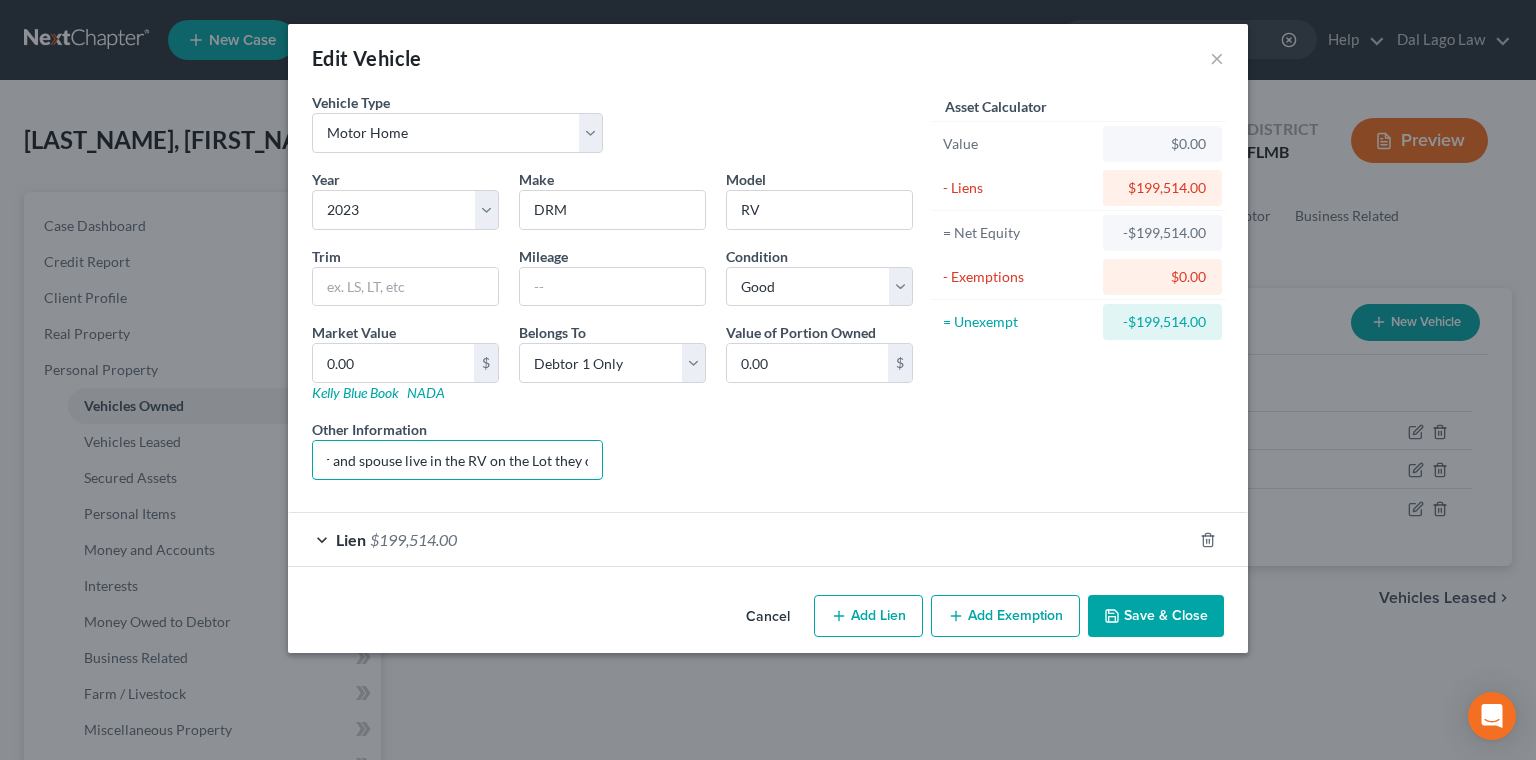 scroll, scrollTop: 0, scrollLeft: 48, axis: horizontal 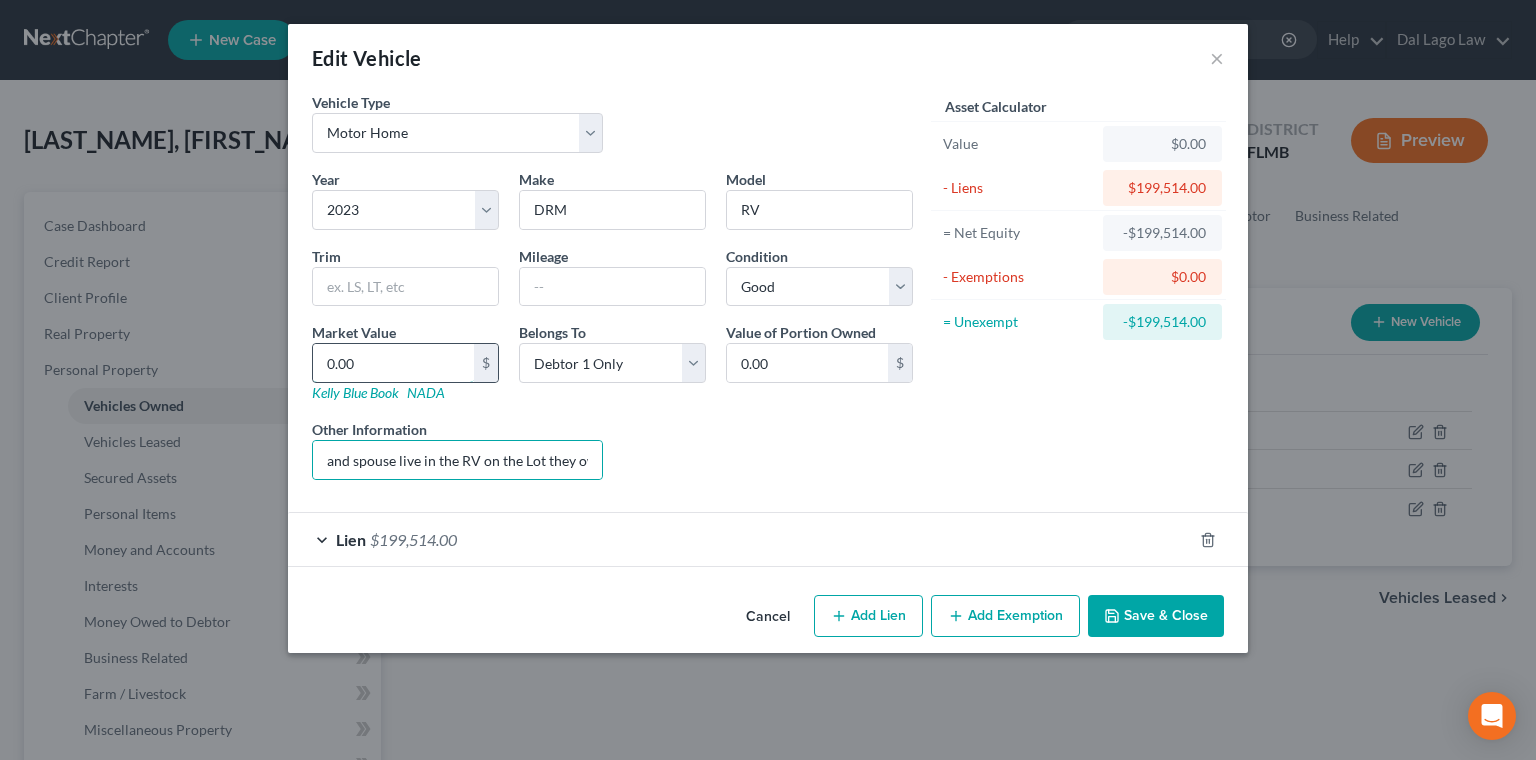 click on "0.00" at bounding box center [393, 363] 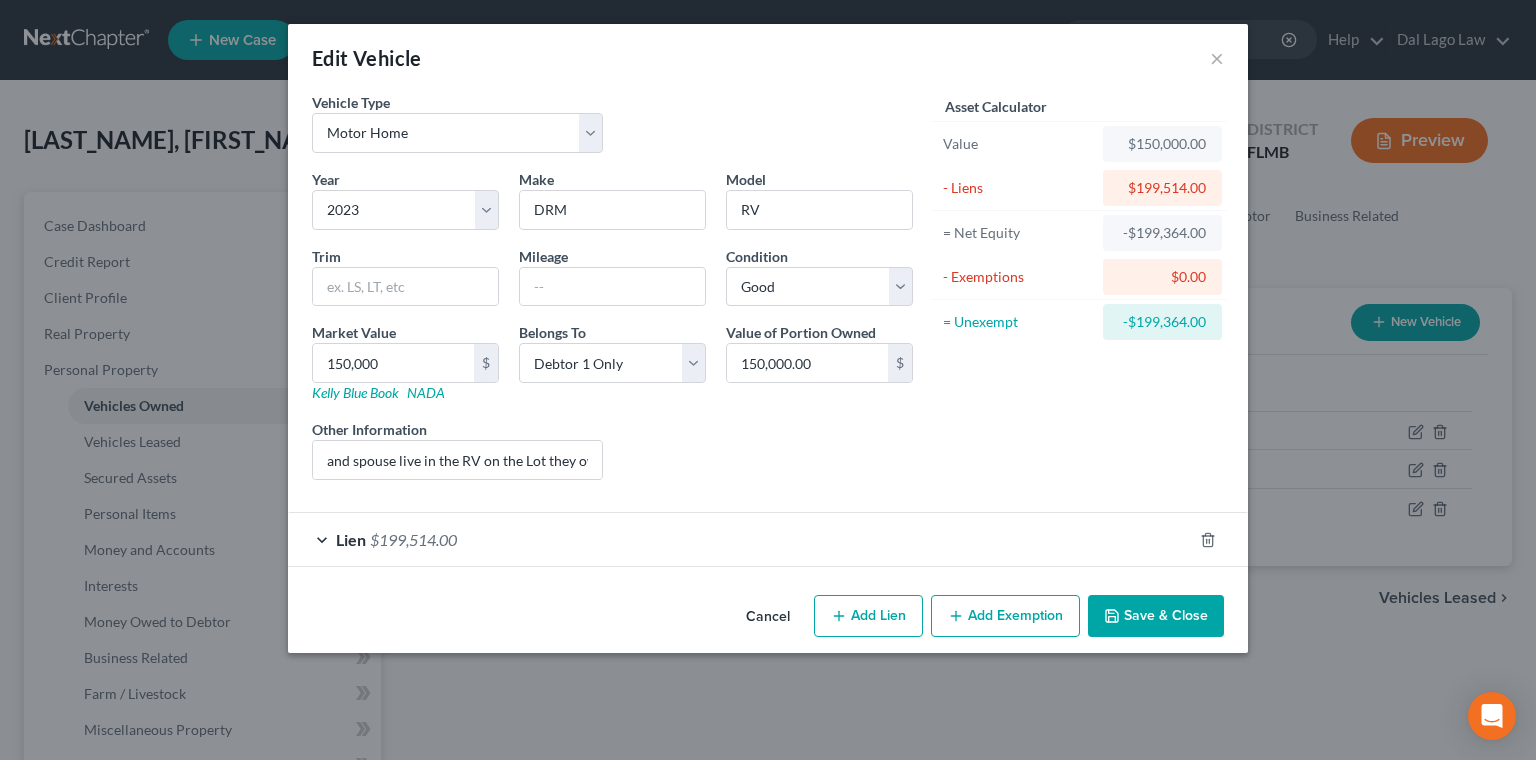 click on "Liens
Select" at bounding box center [768, 449] 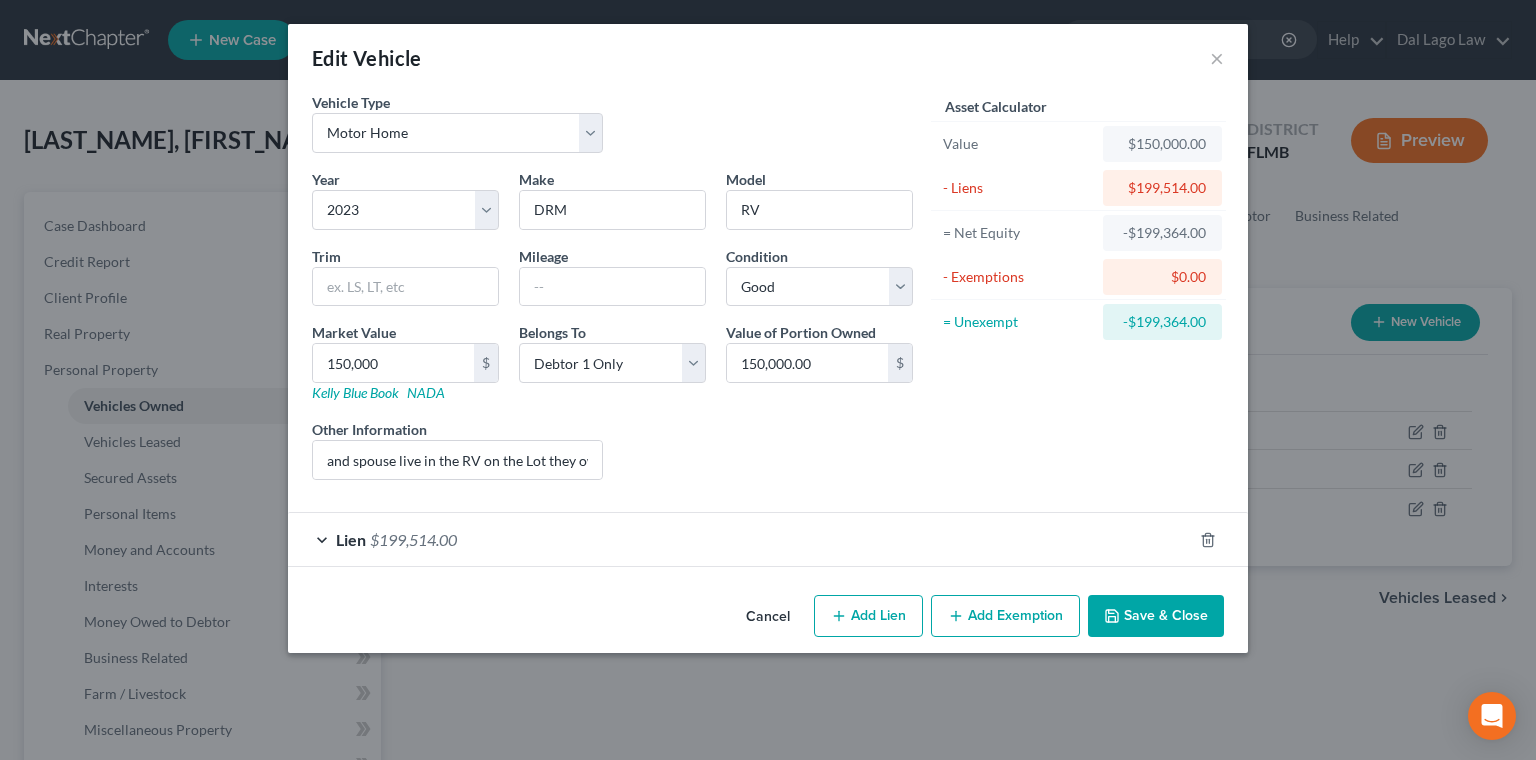 click on "Save & Close" at bounding box center (1156, 616) 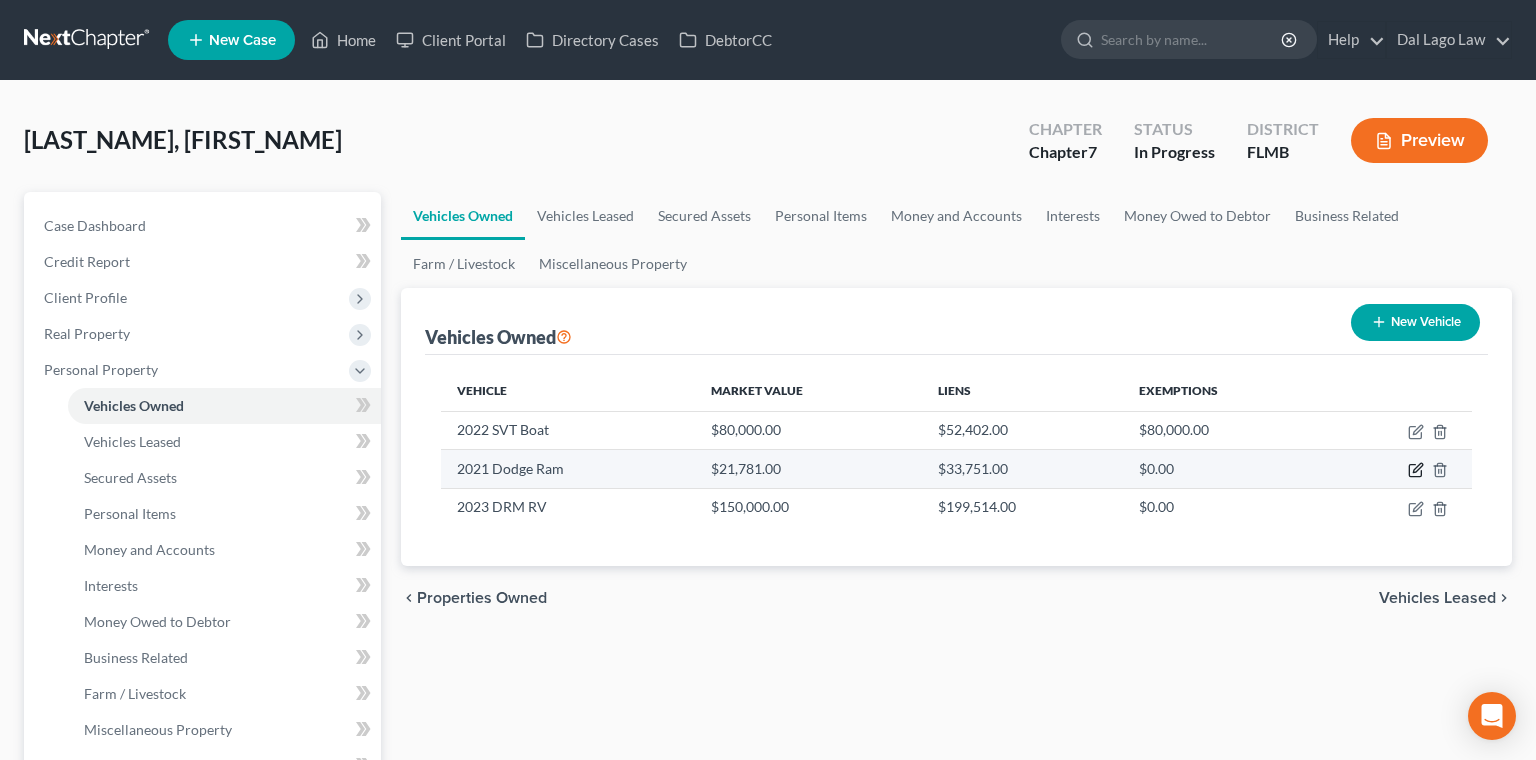 click 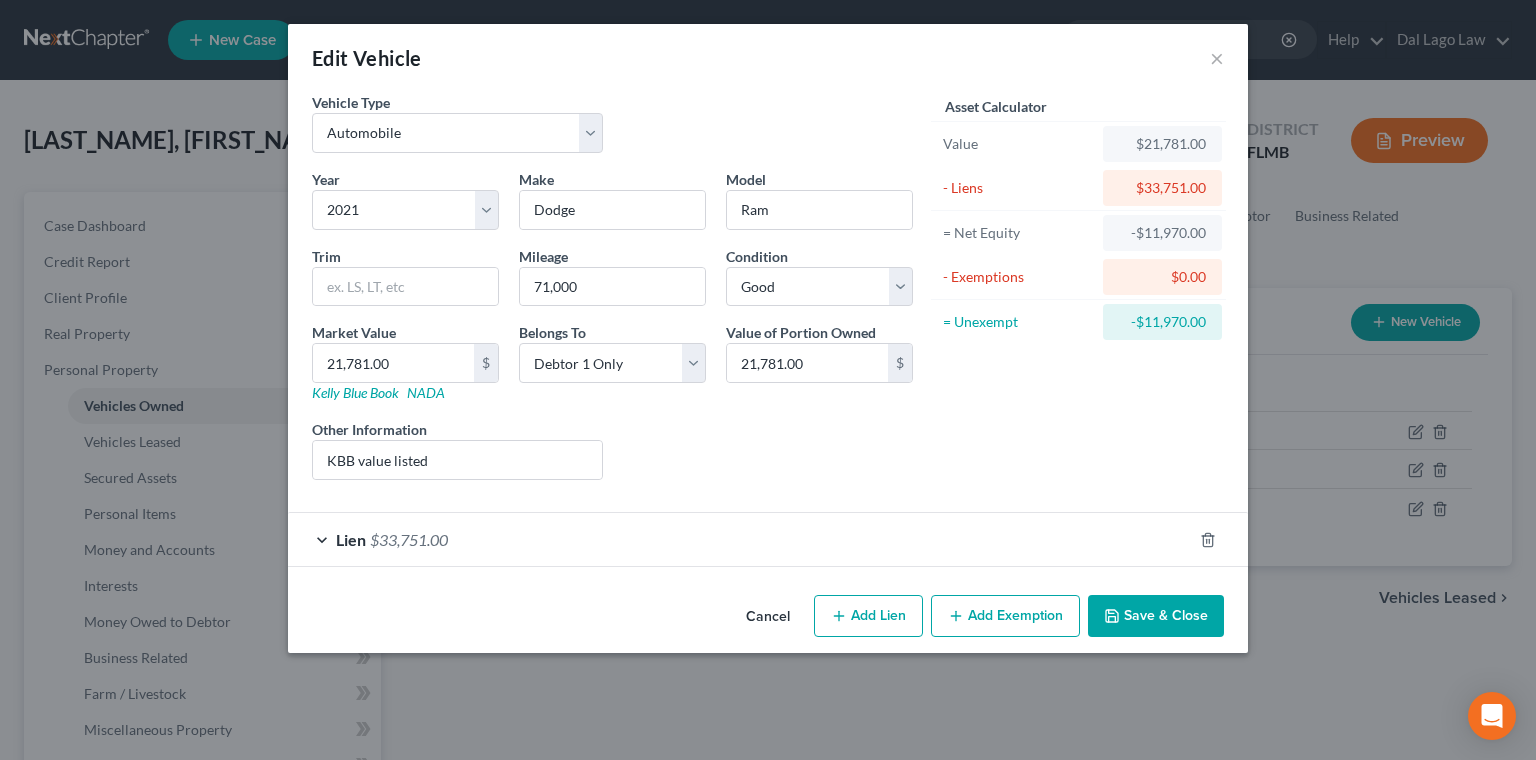 click on "Add Exemption" at bounding box center (1005, 616) 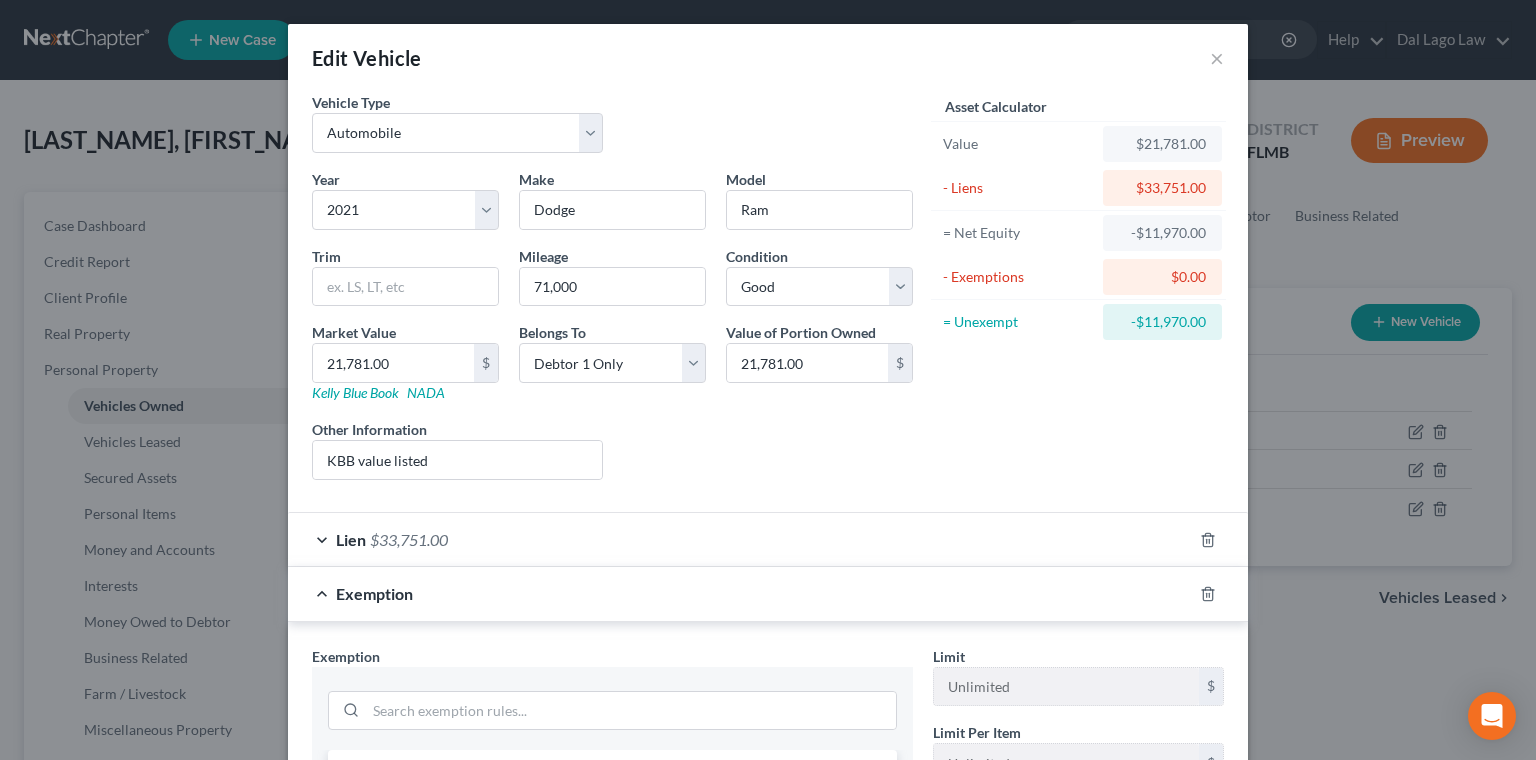 click on "3 - Motor Vehicle - Fla. Stat. Ann. § 222.25 (1)" at bounding box center (612, 812) 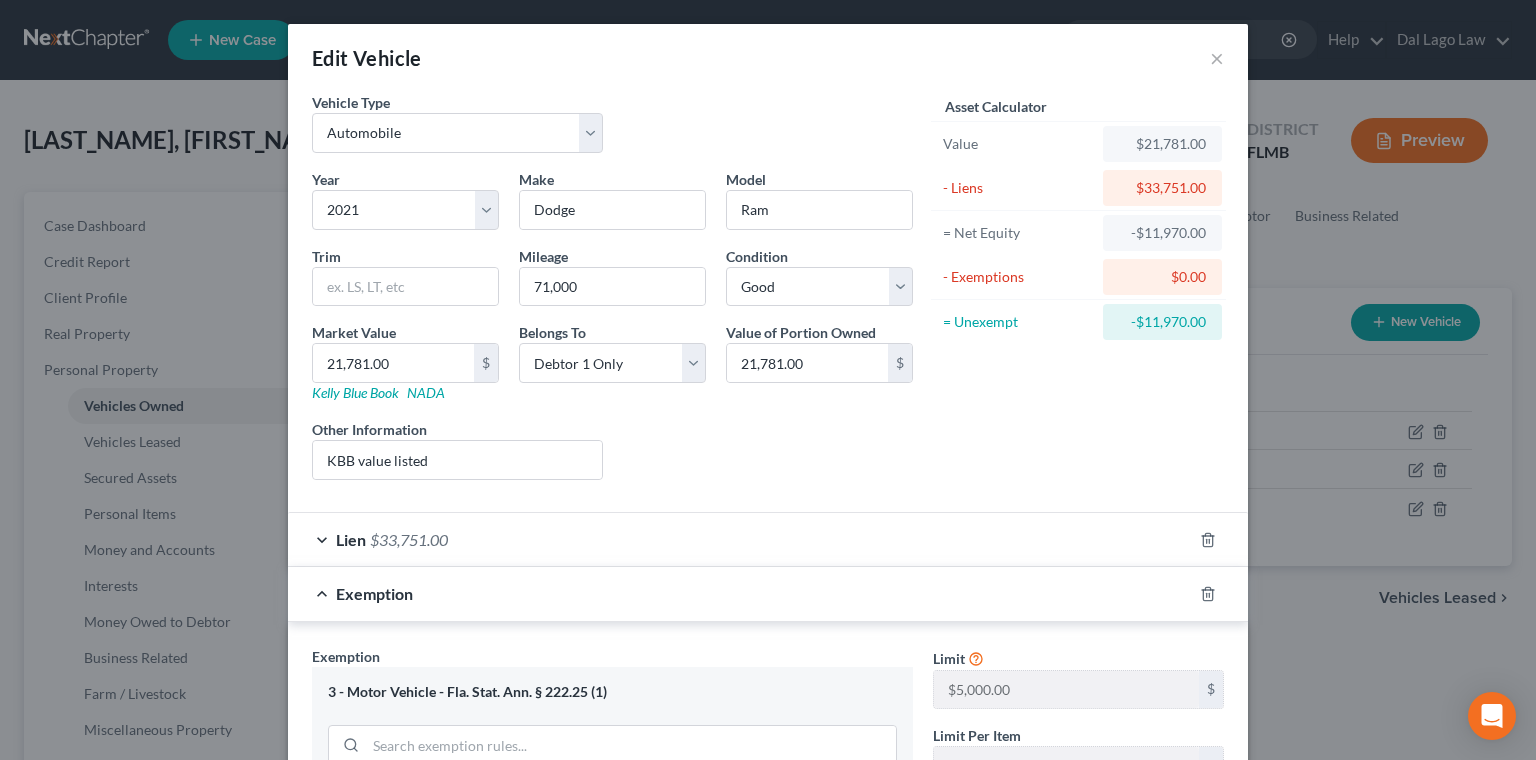 click at bounding box center [1066, 879] 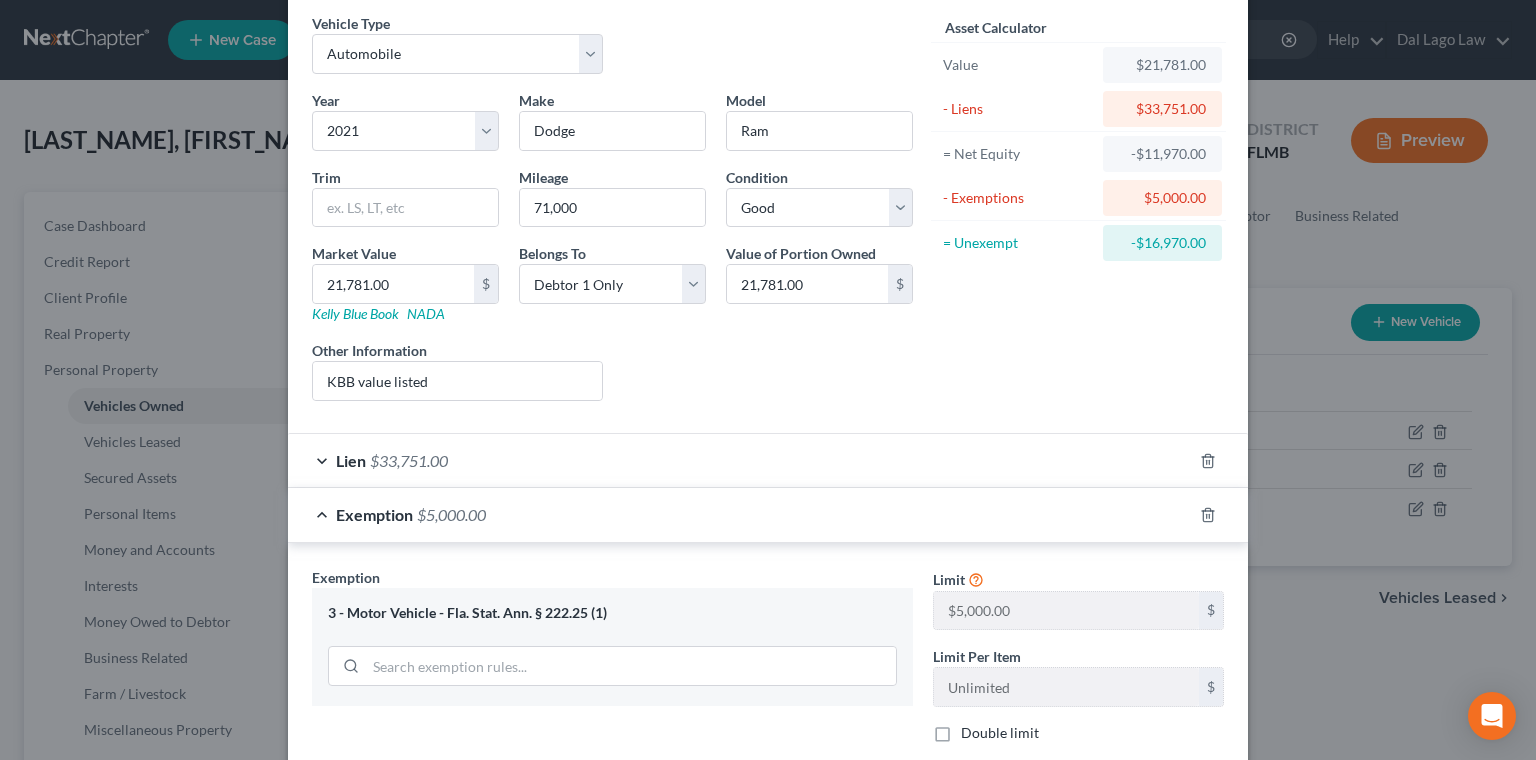 scroll, scrollTop: 84, scrollLeft: 0, axis: vertical 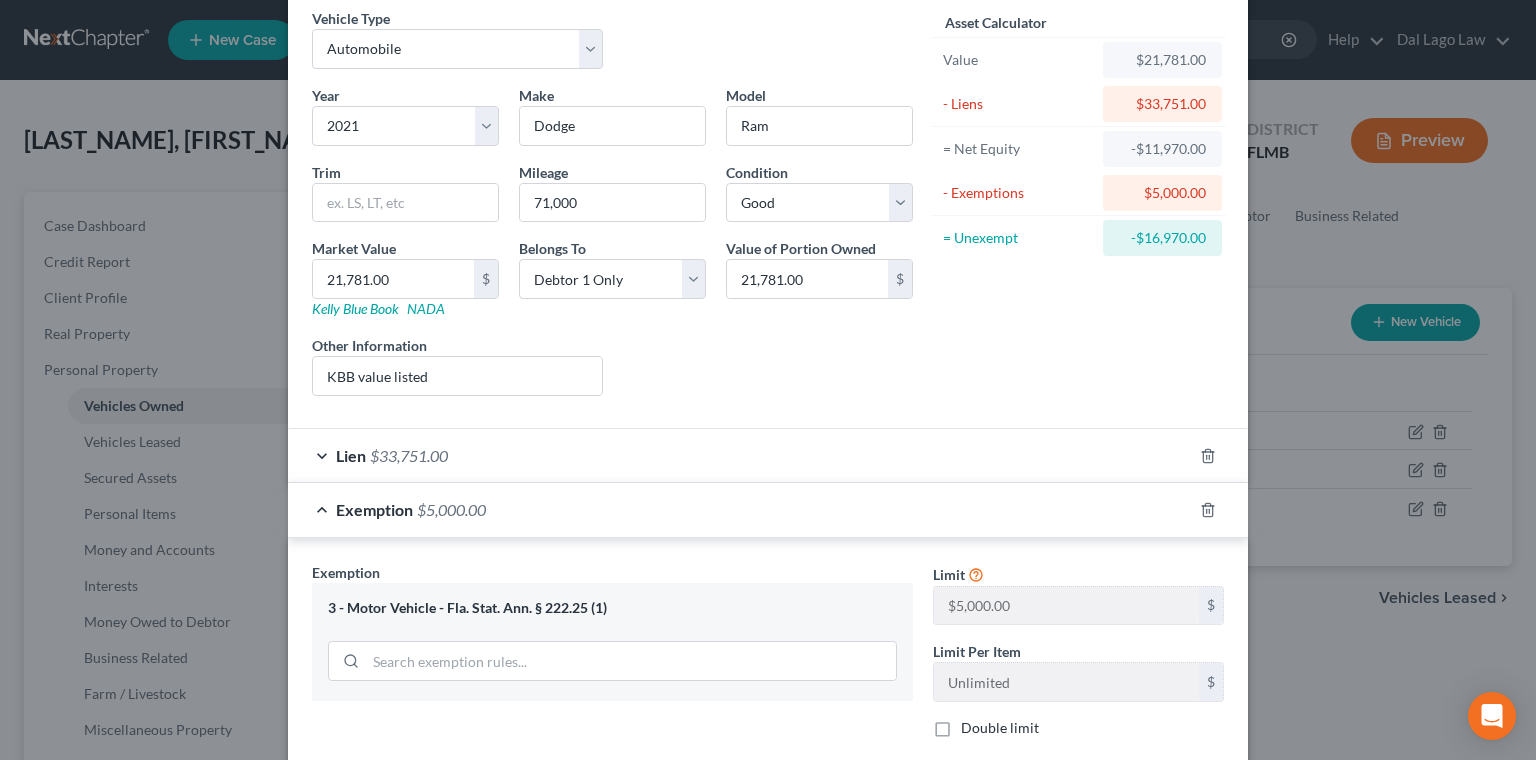 drag, startPoint x: 1053, startPoint y: 709, endPoint x: 1078, endPoint y: 689, distance: 32.01562 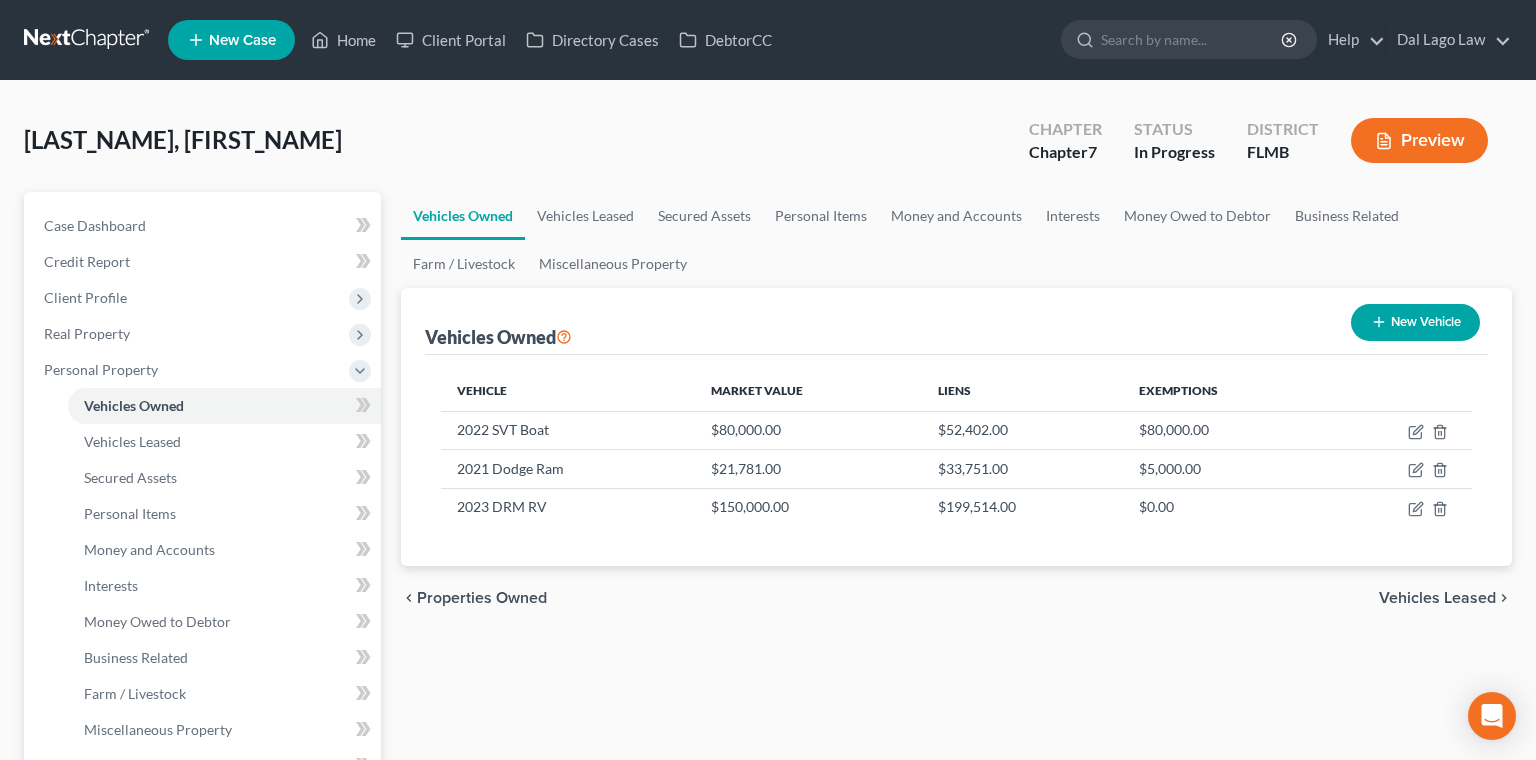 click on "Vehicles Leased" at bounding box center [1437, 598] 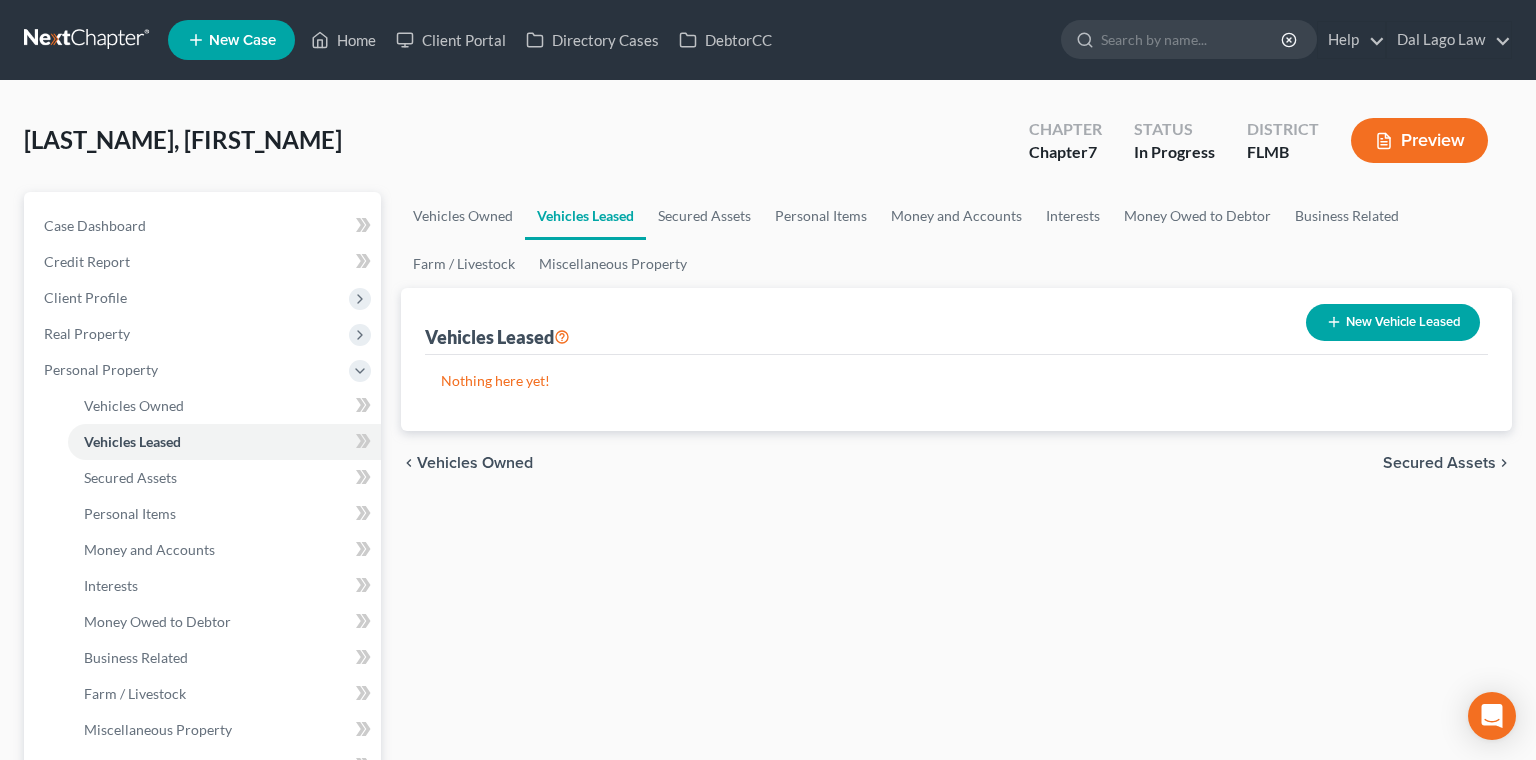 click on "Secured Assets" at bounding box center (1439, 463) 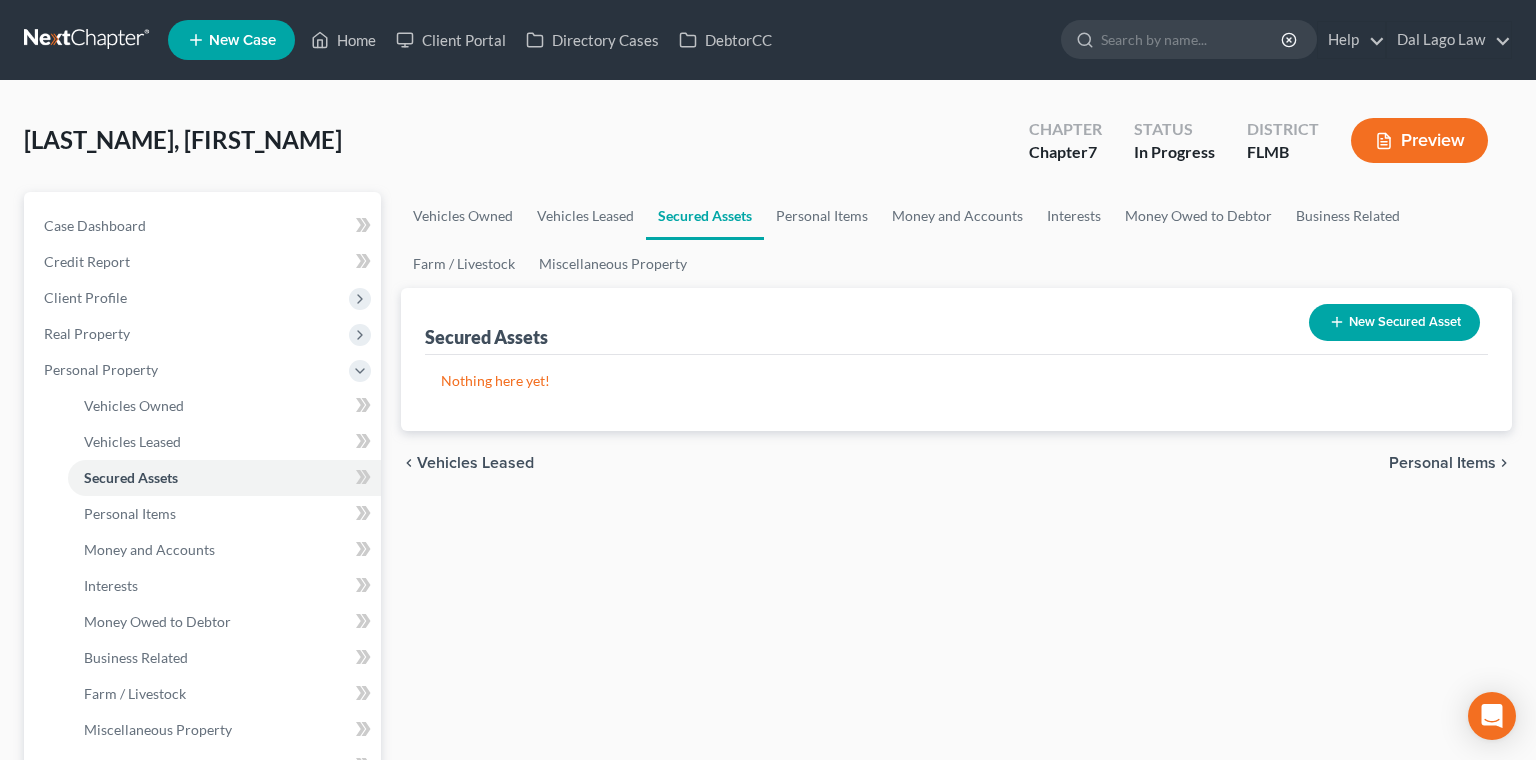 click on "Personal Items" at bounding box center (1442, 463) 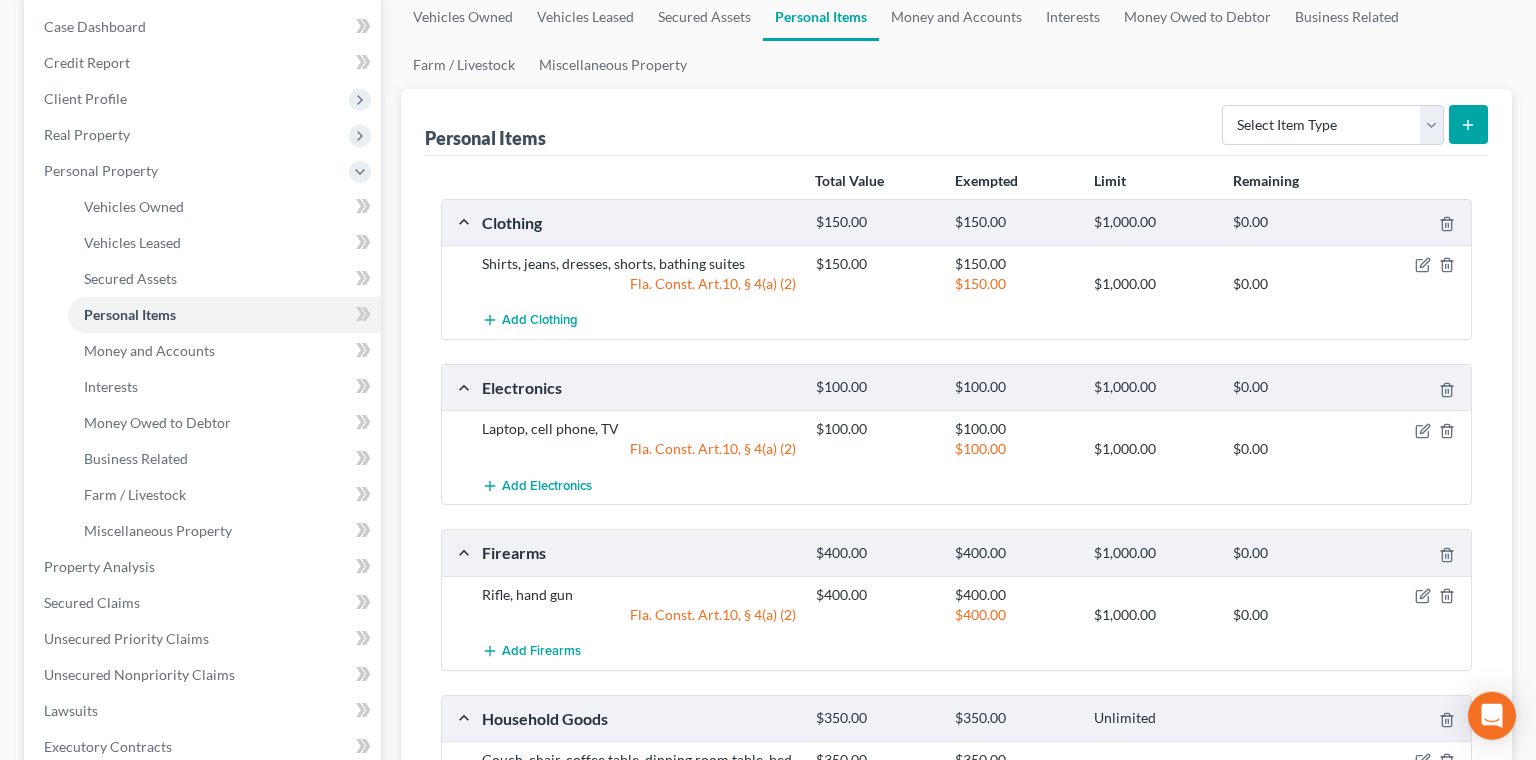 scroll, scrollTop: 230, scrollLeft: 0, axis: vertical 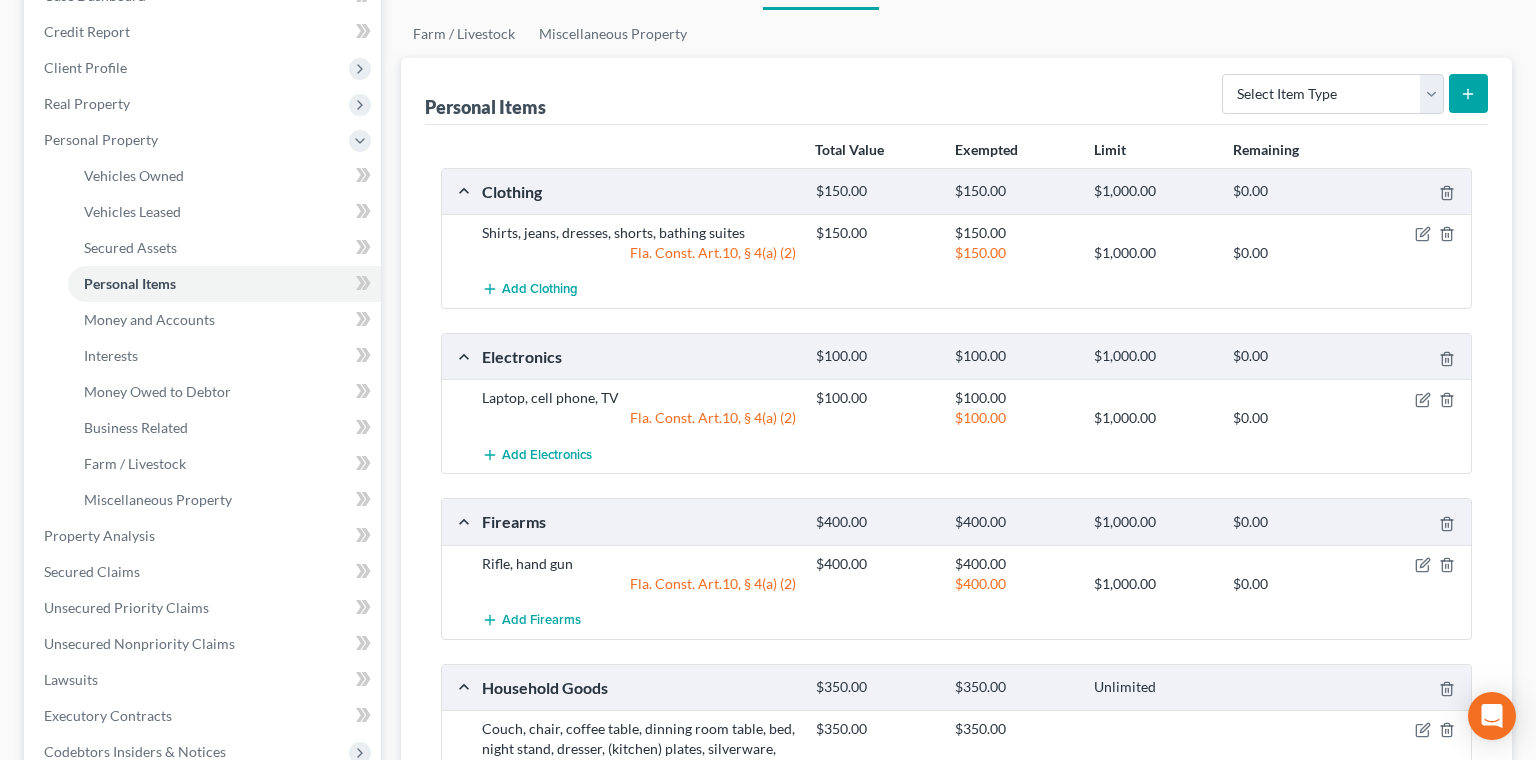 click on "Expenses" at bounding box center [204, 824] 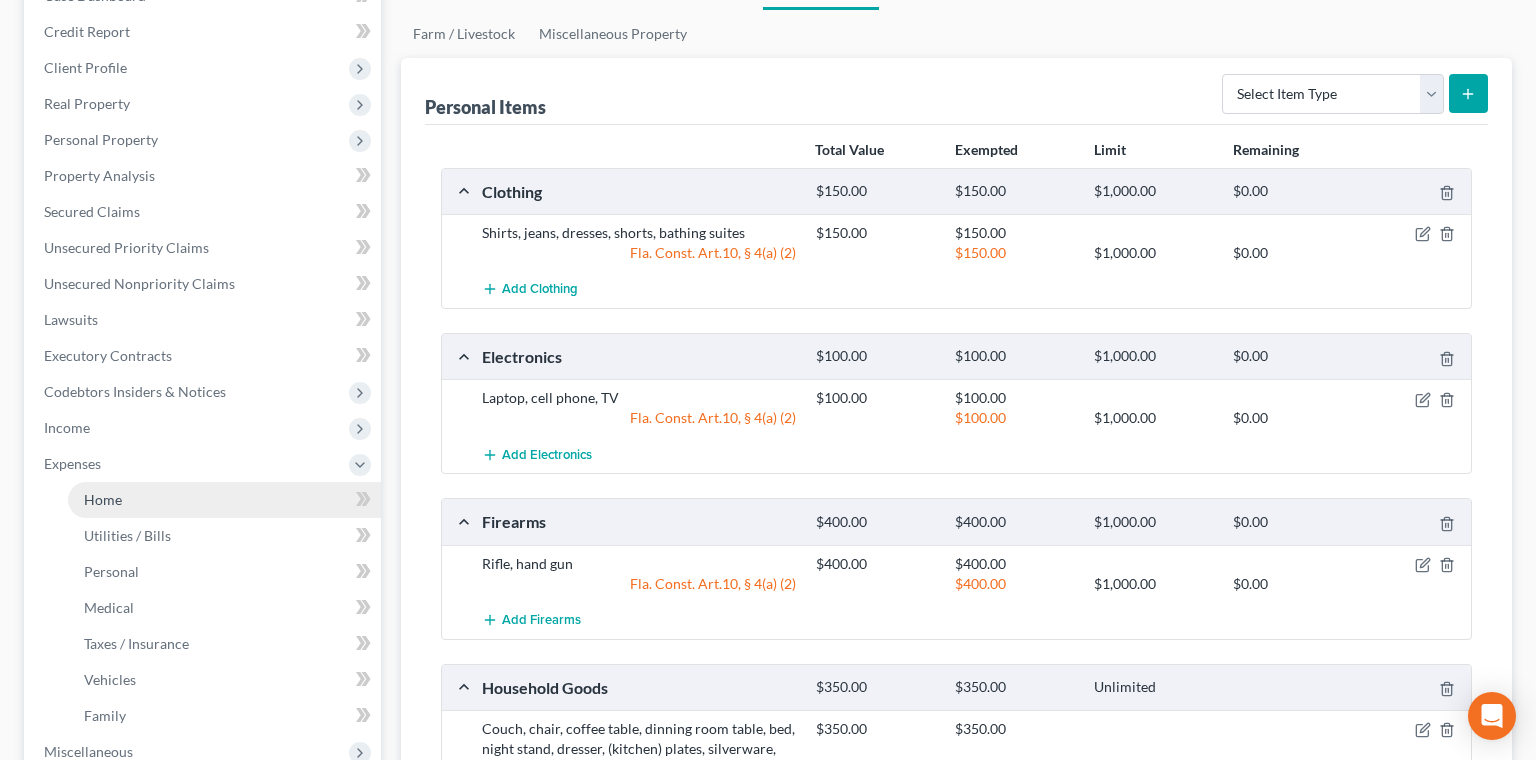 click on "Home" at bounding box center (103, 499) 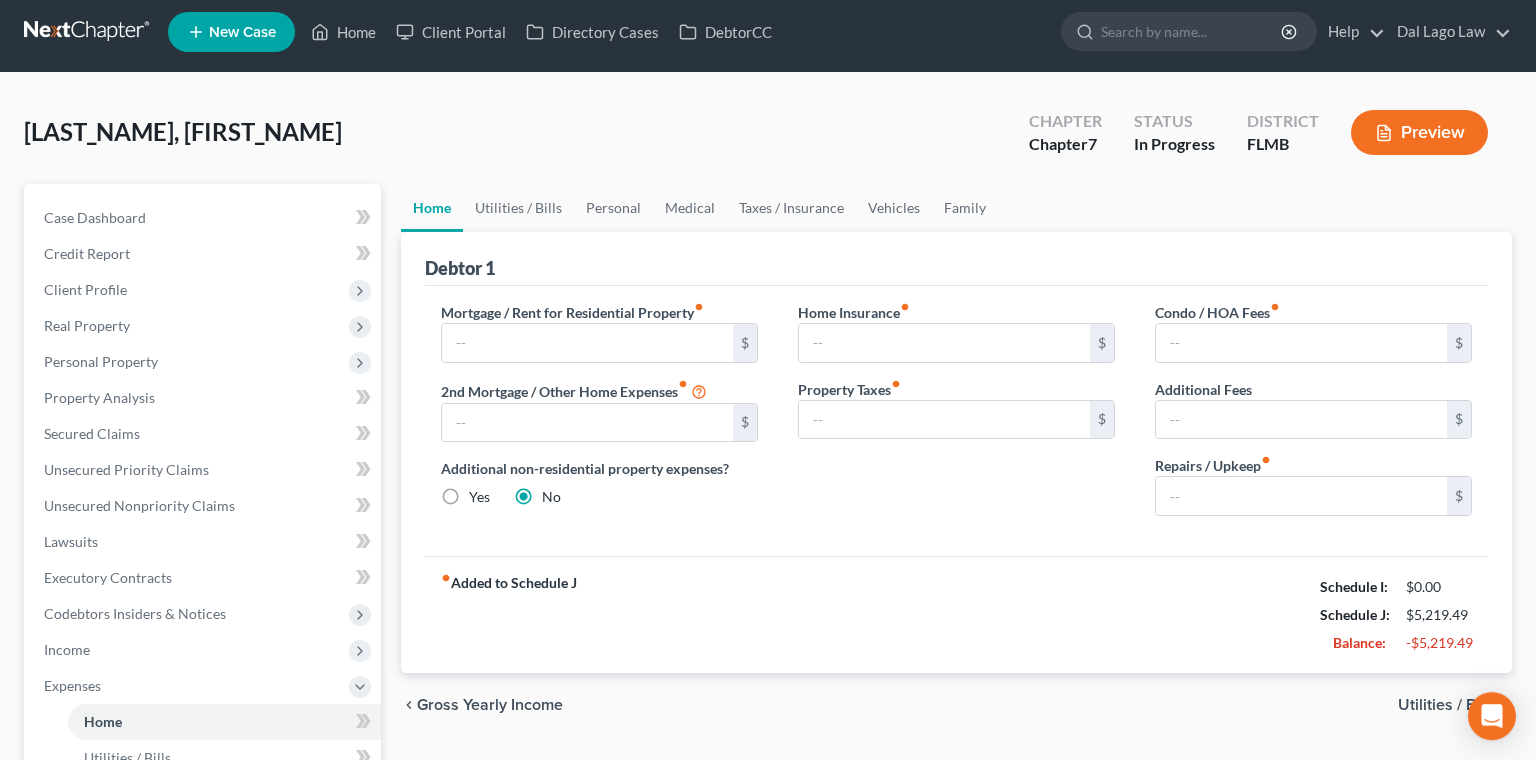 scroll, scrollTop: 0, scrollLeft: 0, axis: both 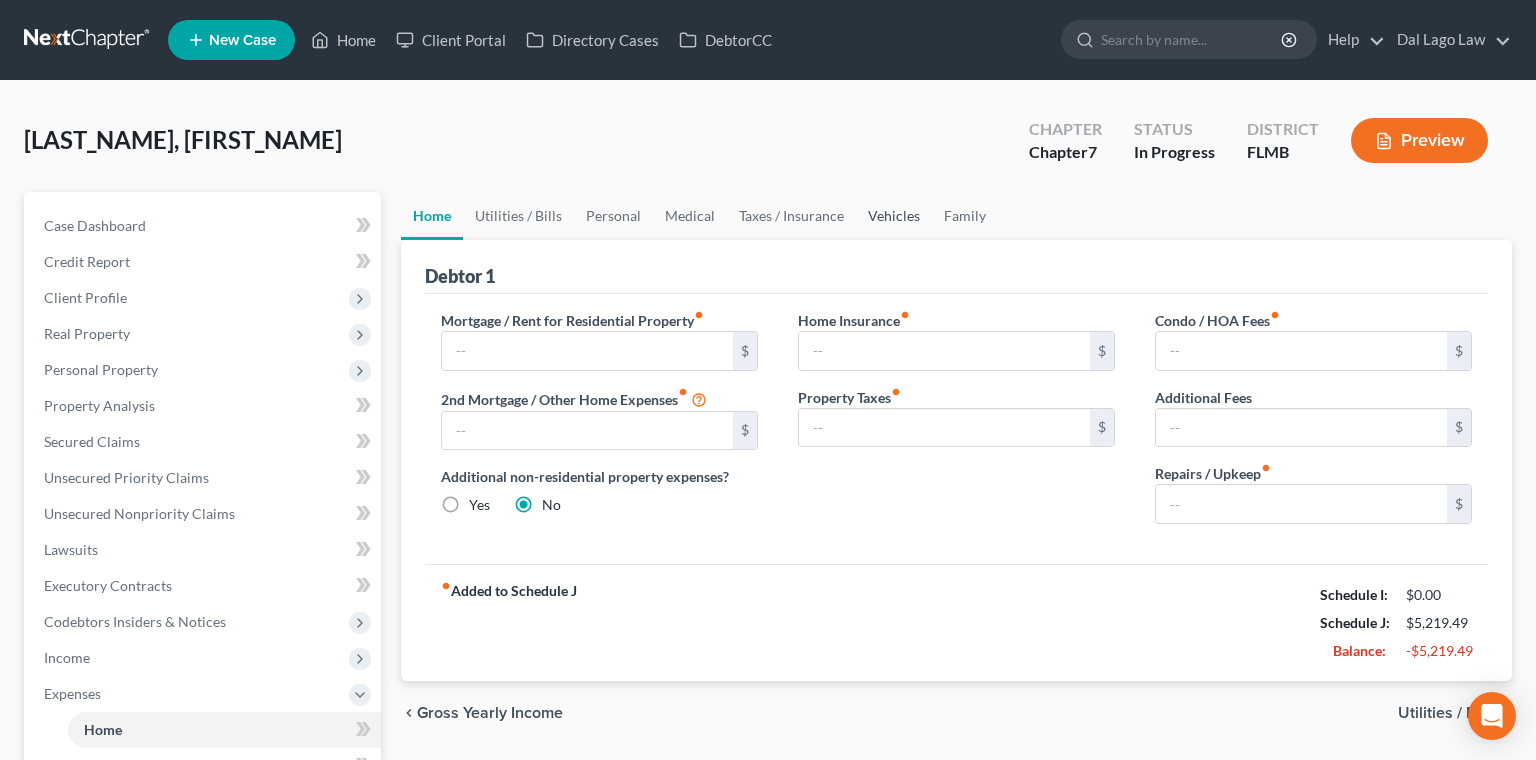click on "Vehicles" at bounding box center (894, 216) 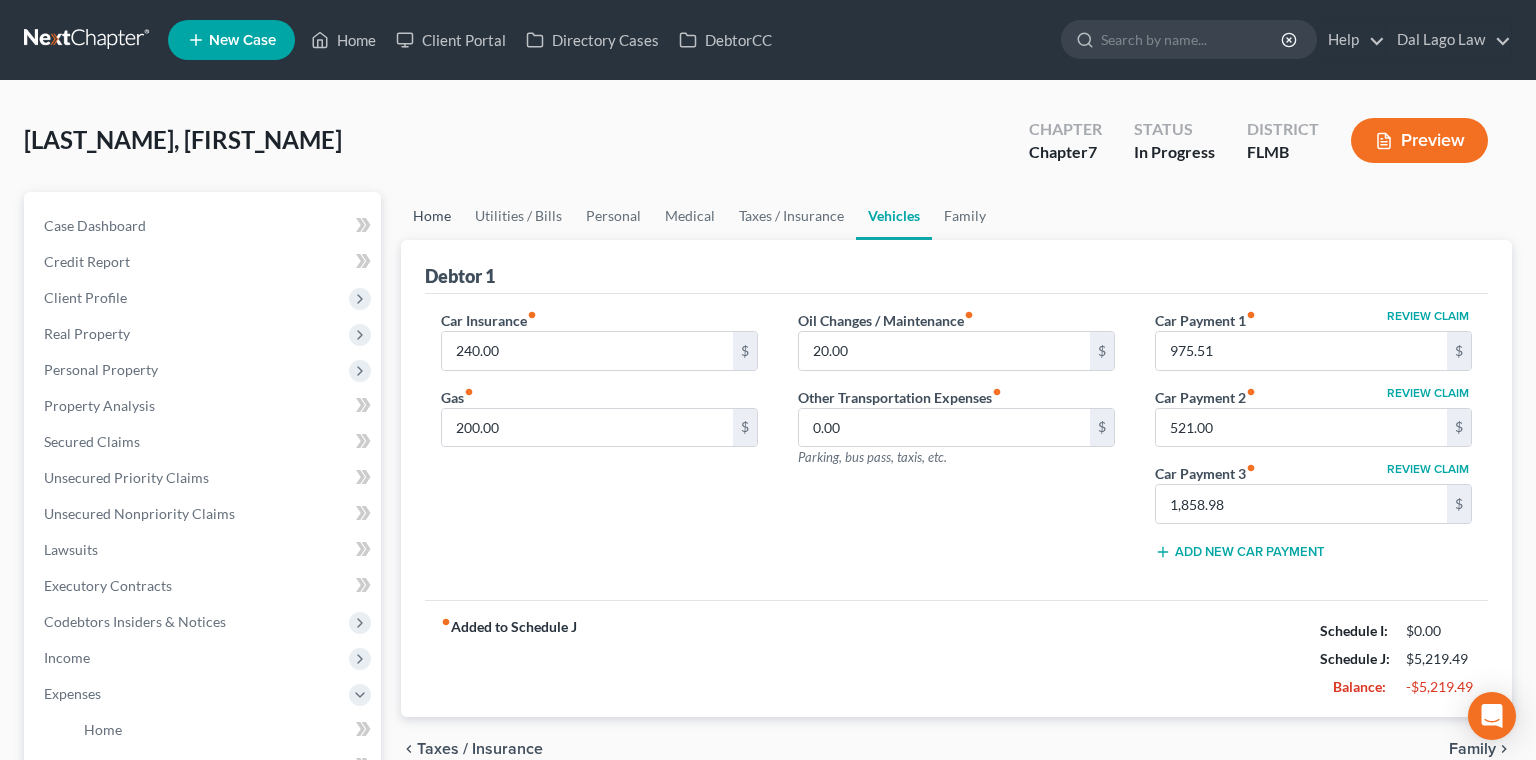 click on "Home" at bounding box center (432, 216) 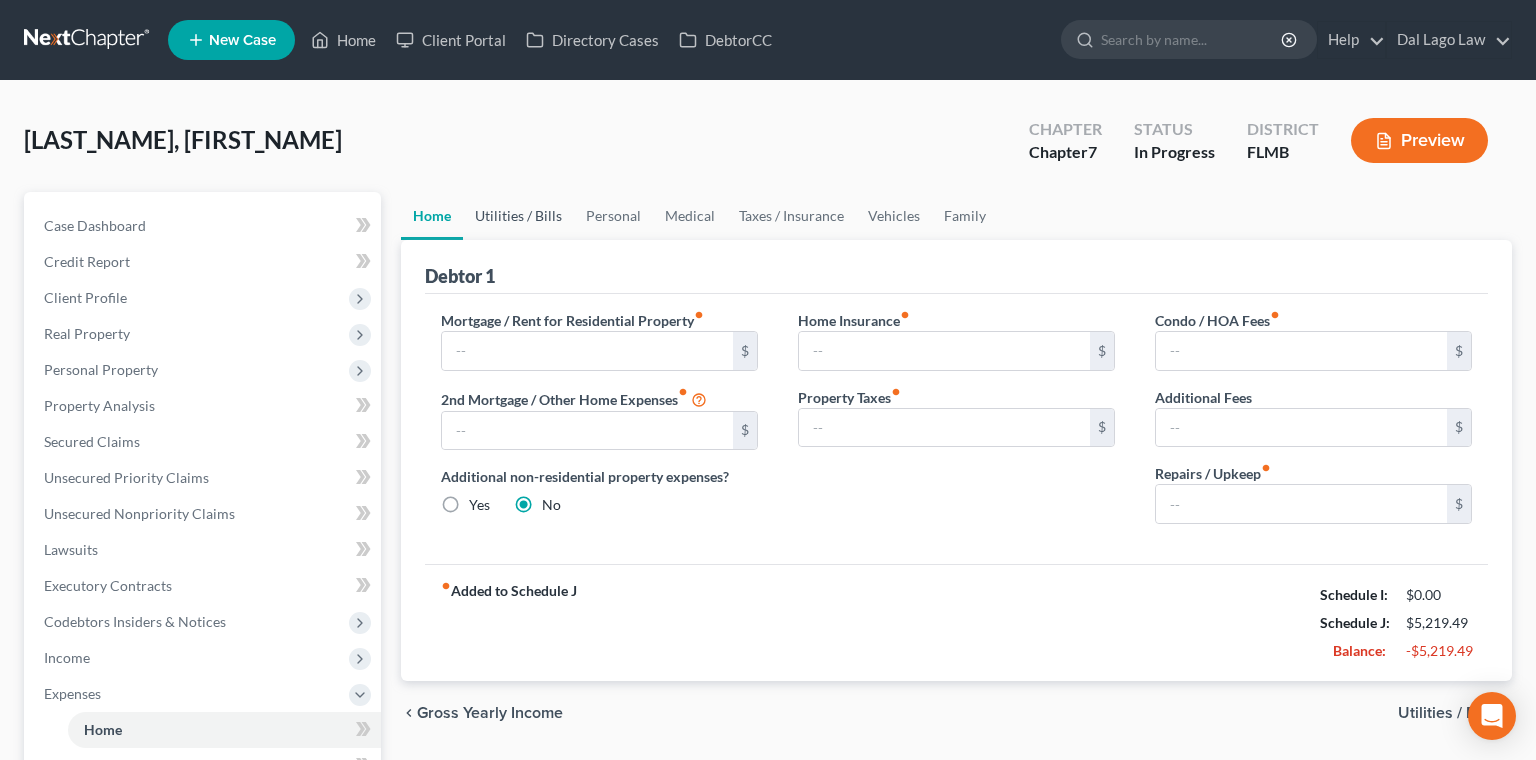 click on "Utilities / Bills" at bounding box center (518, 216) 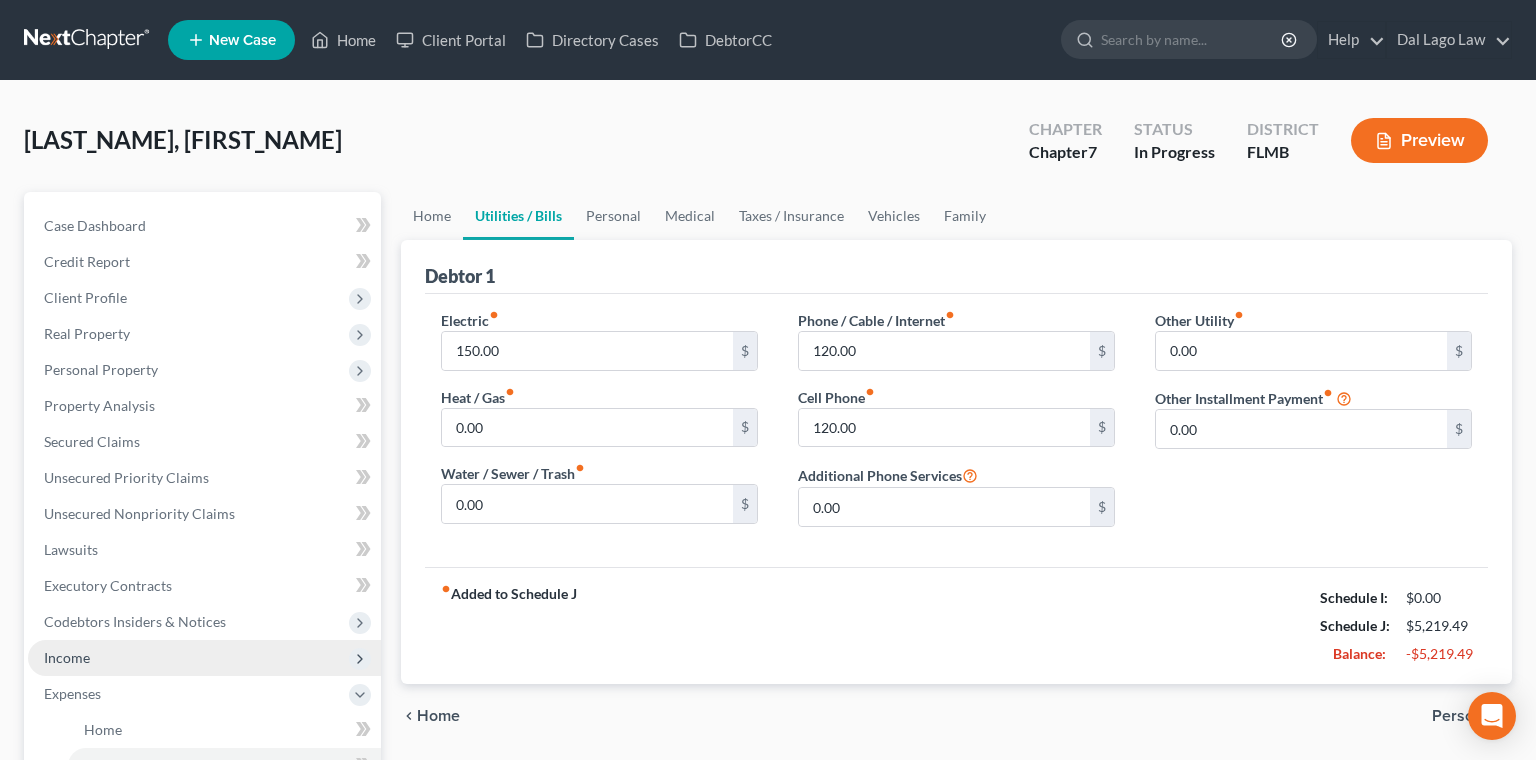 click on "Income" at bounding box center [67, 657] 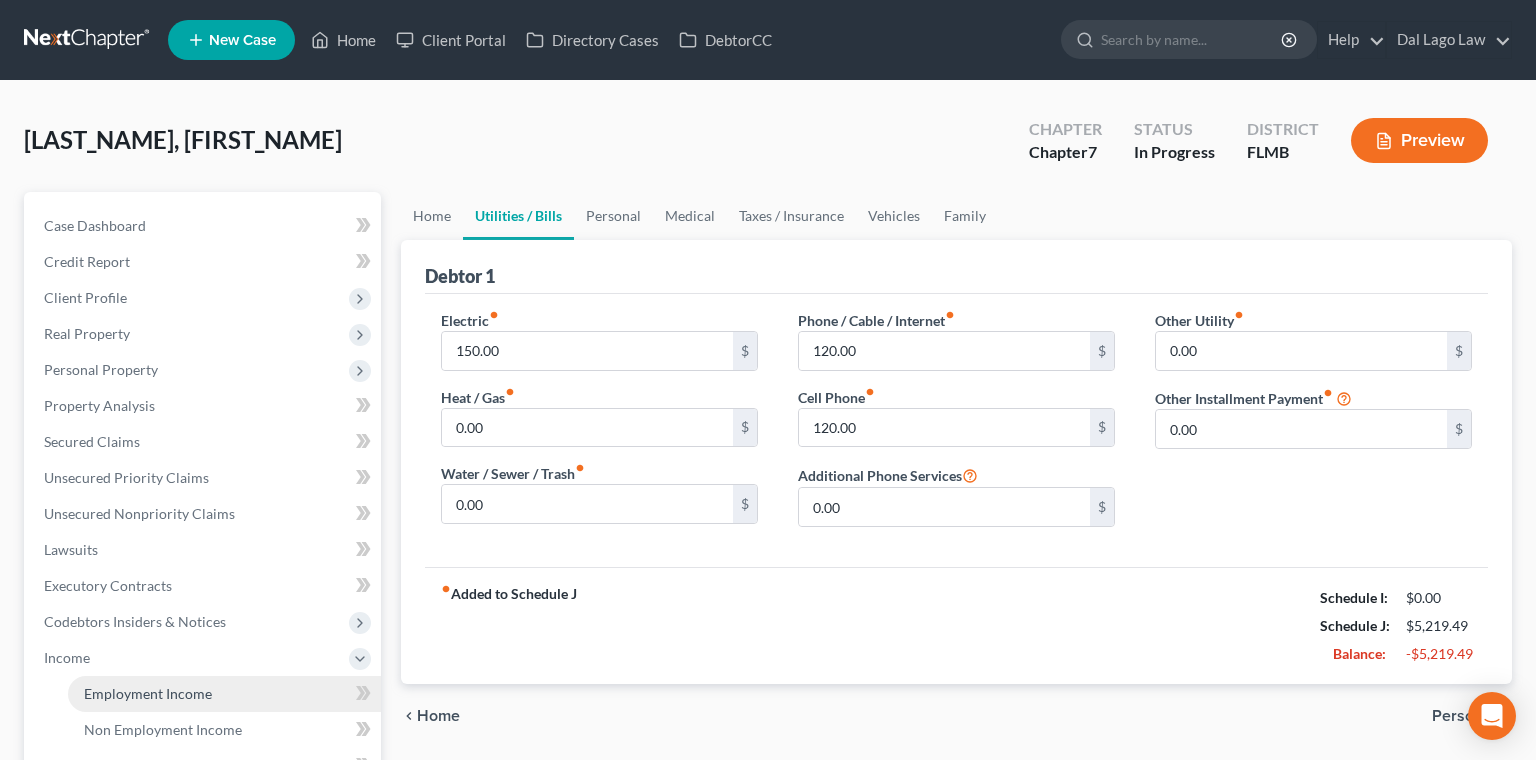 click on "Employment Income" at bounding box center [148, 693] 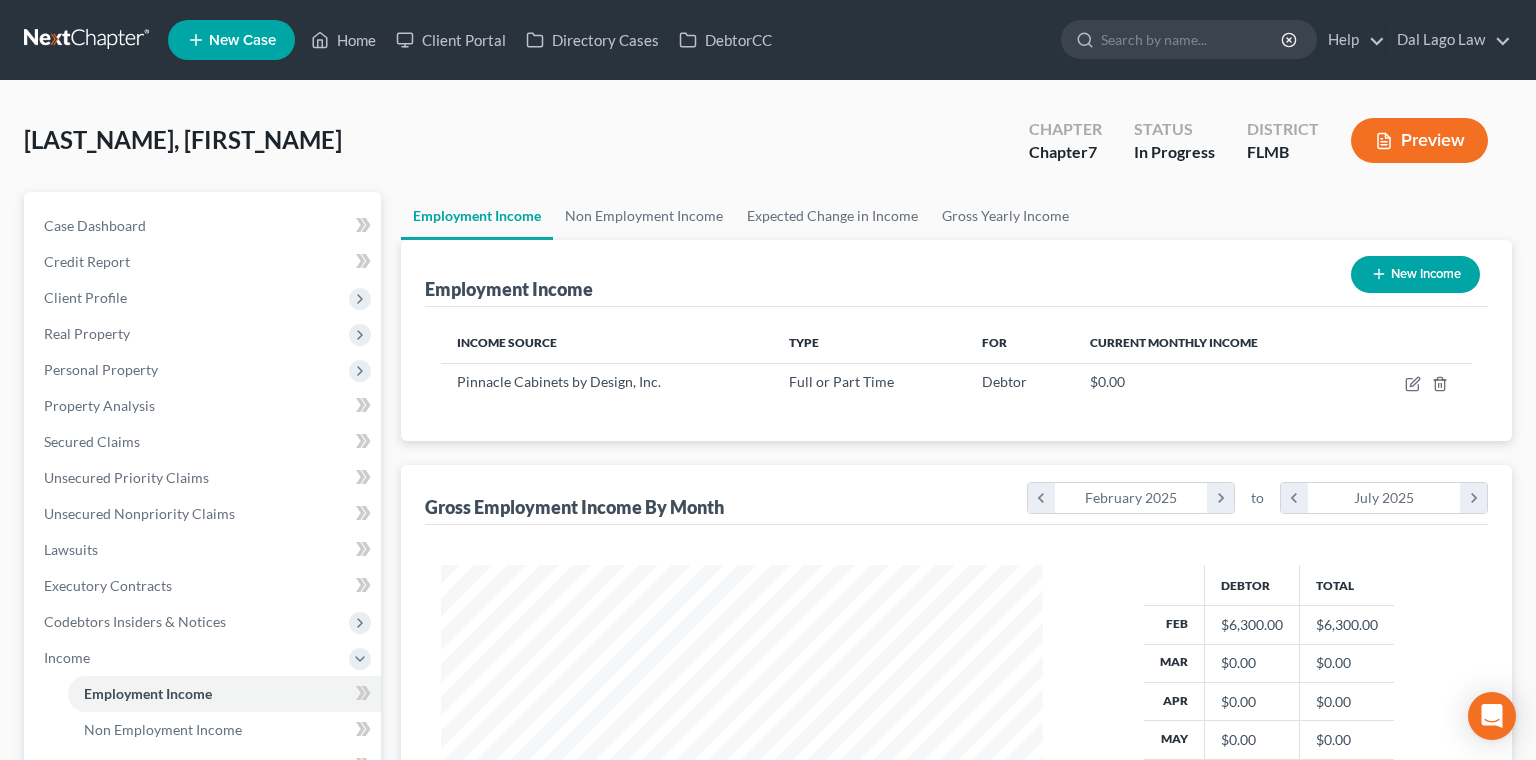 scroll, scrollTop: 999699, scrollLeft: 999358, axis: both 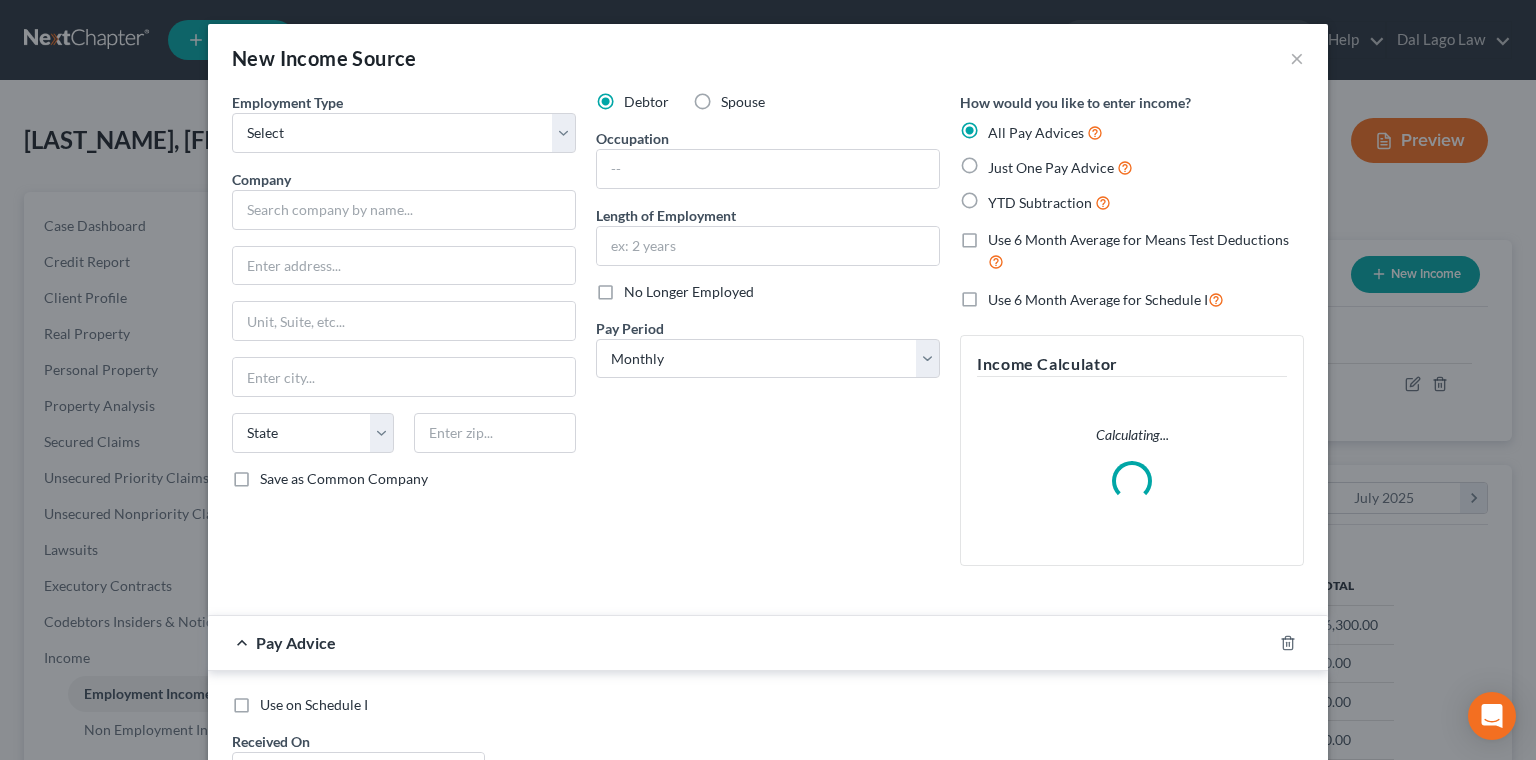 click on "Spouse" at bounding box center [743, 102] 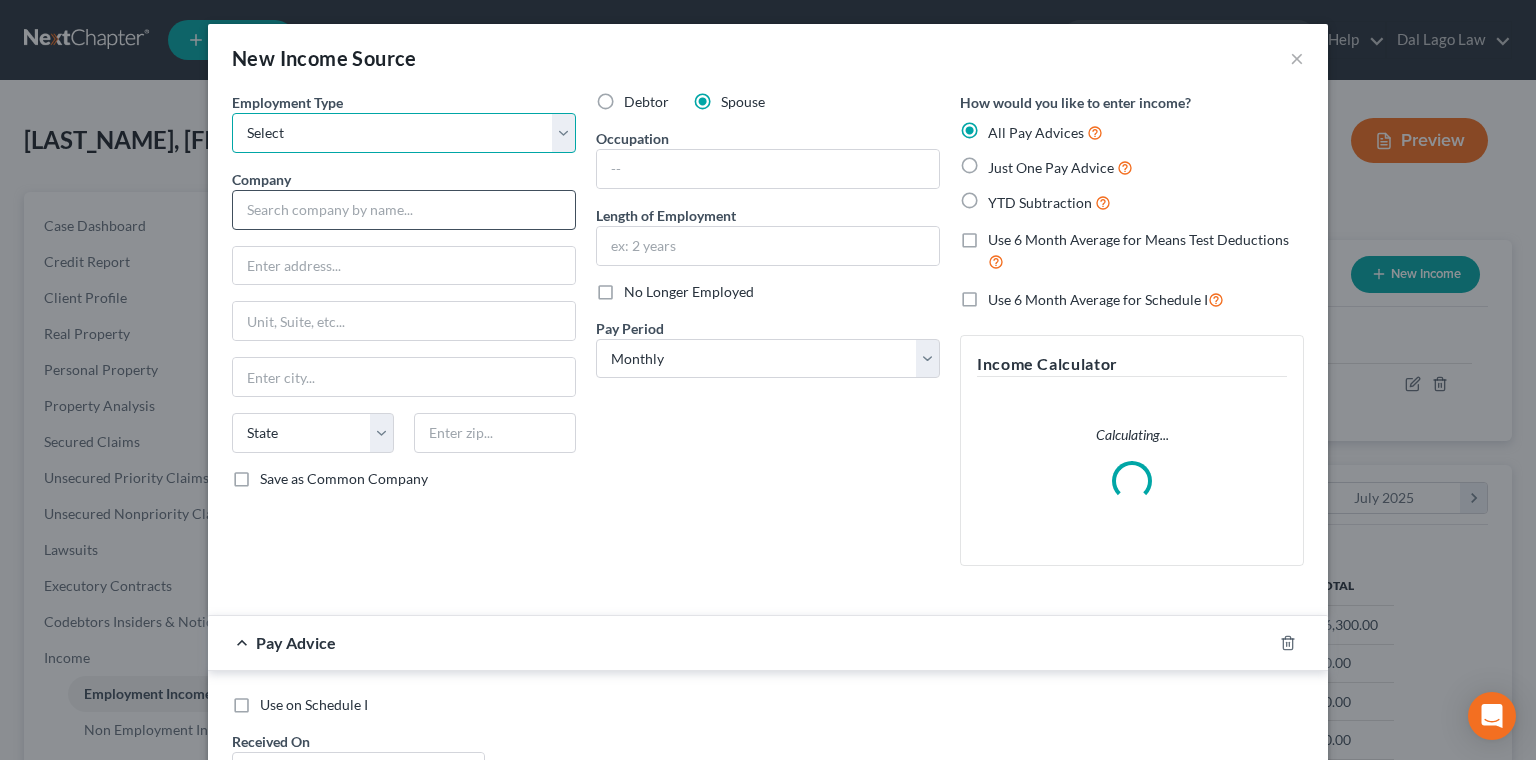 click on "Select Full or Part Time Employment Self Employment" at bounding box center (404, 133) 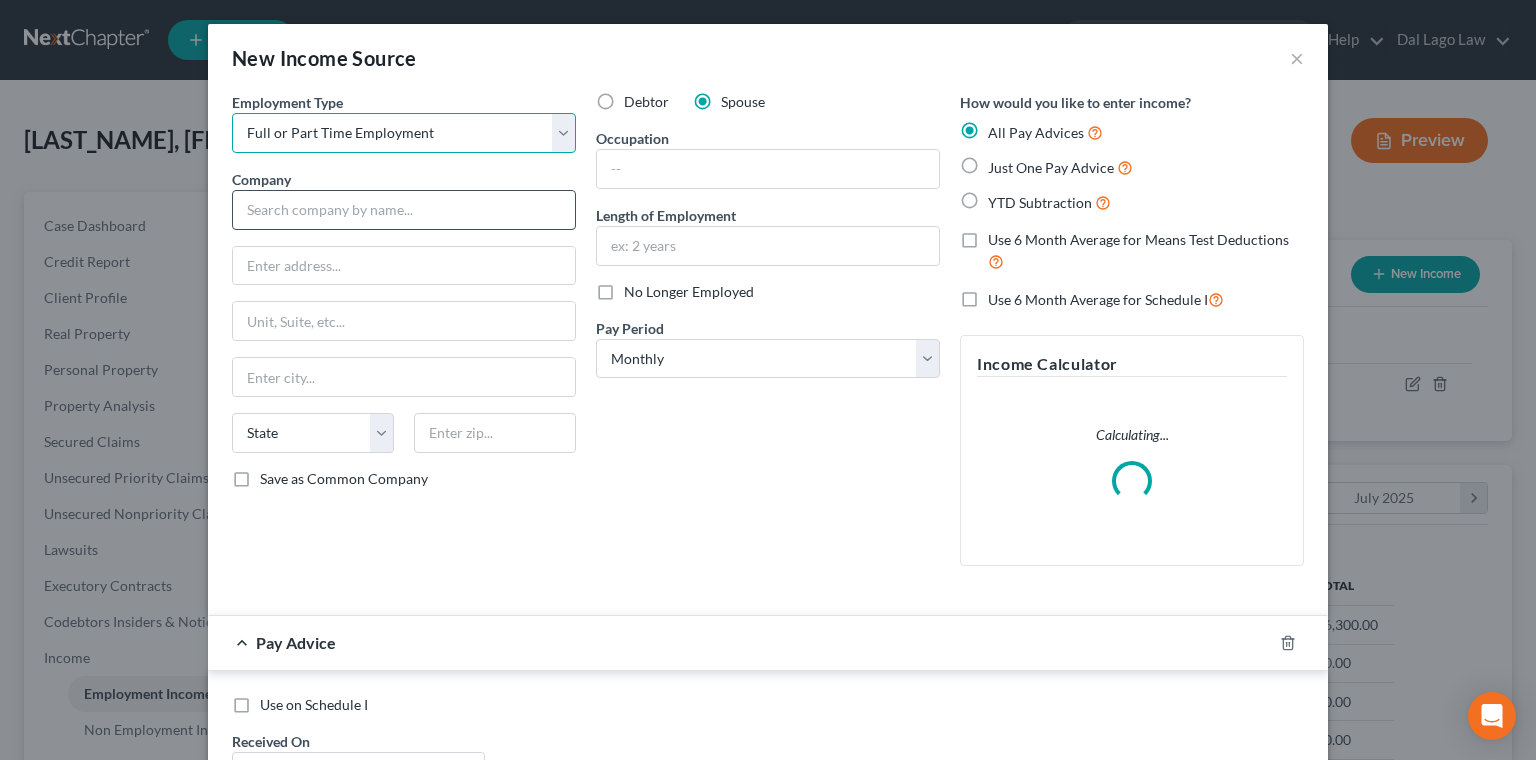 click on "Full or Part Time Employment" at bounding box center (0, 0) 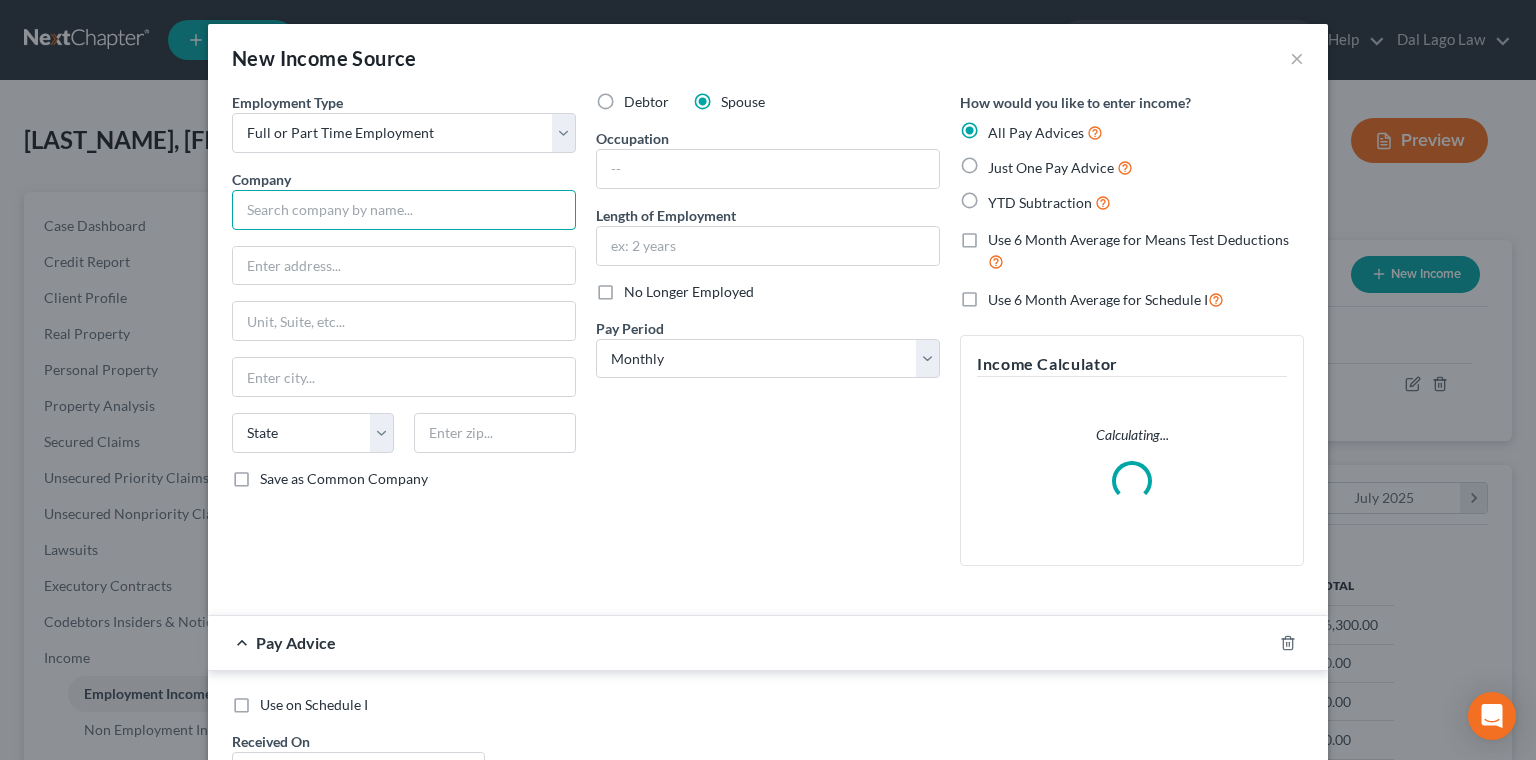 click at bounding box center (404, 210) 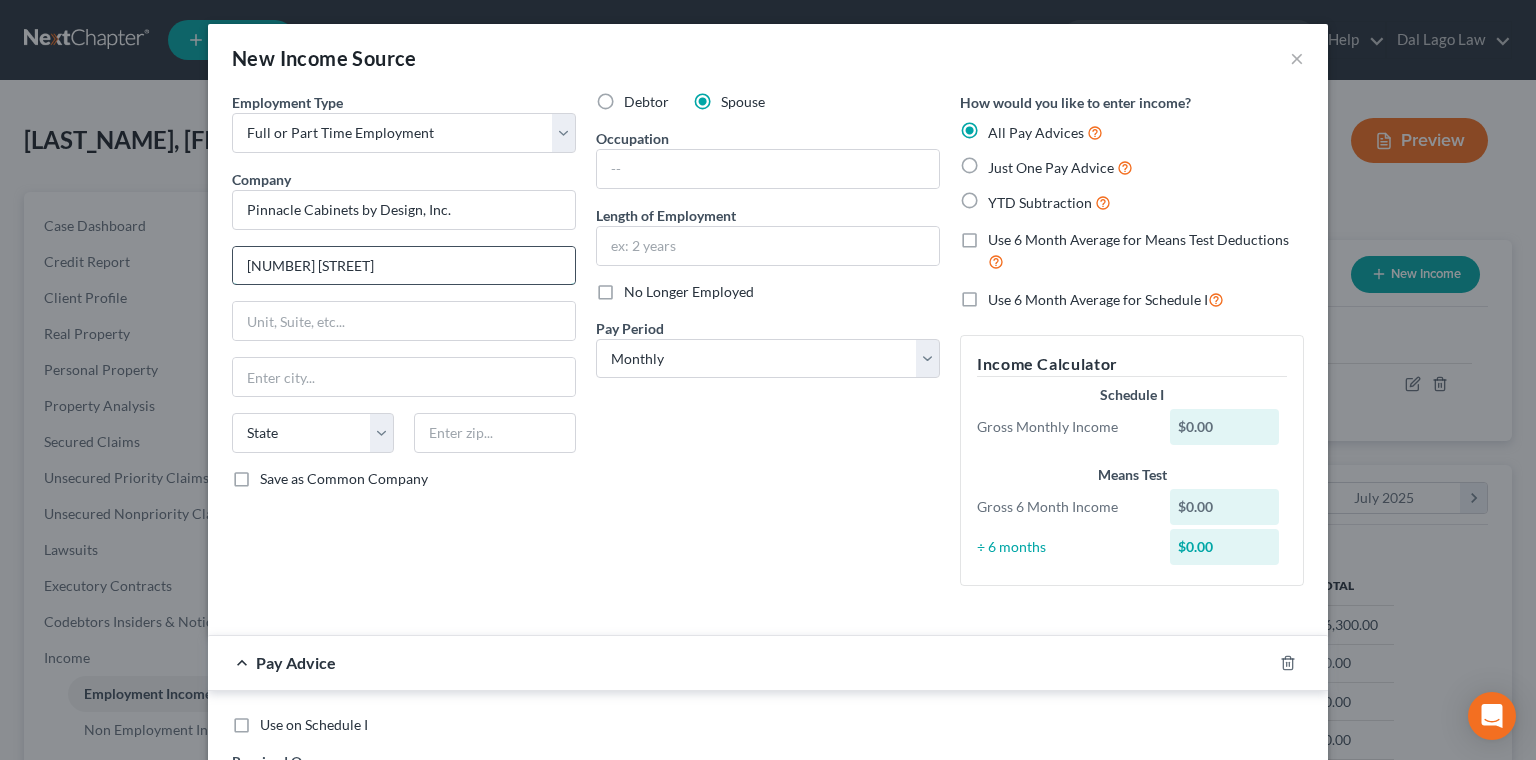 click on "[NUMBER] [STREET]" at bounding box center [404, 266] 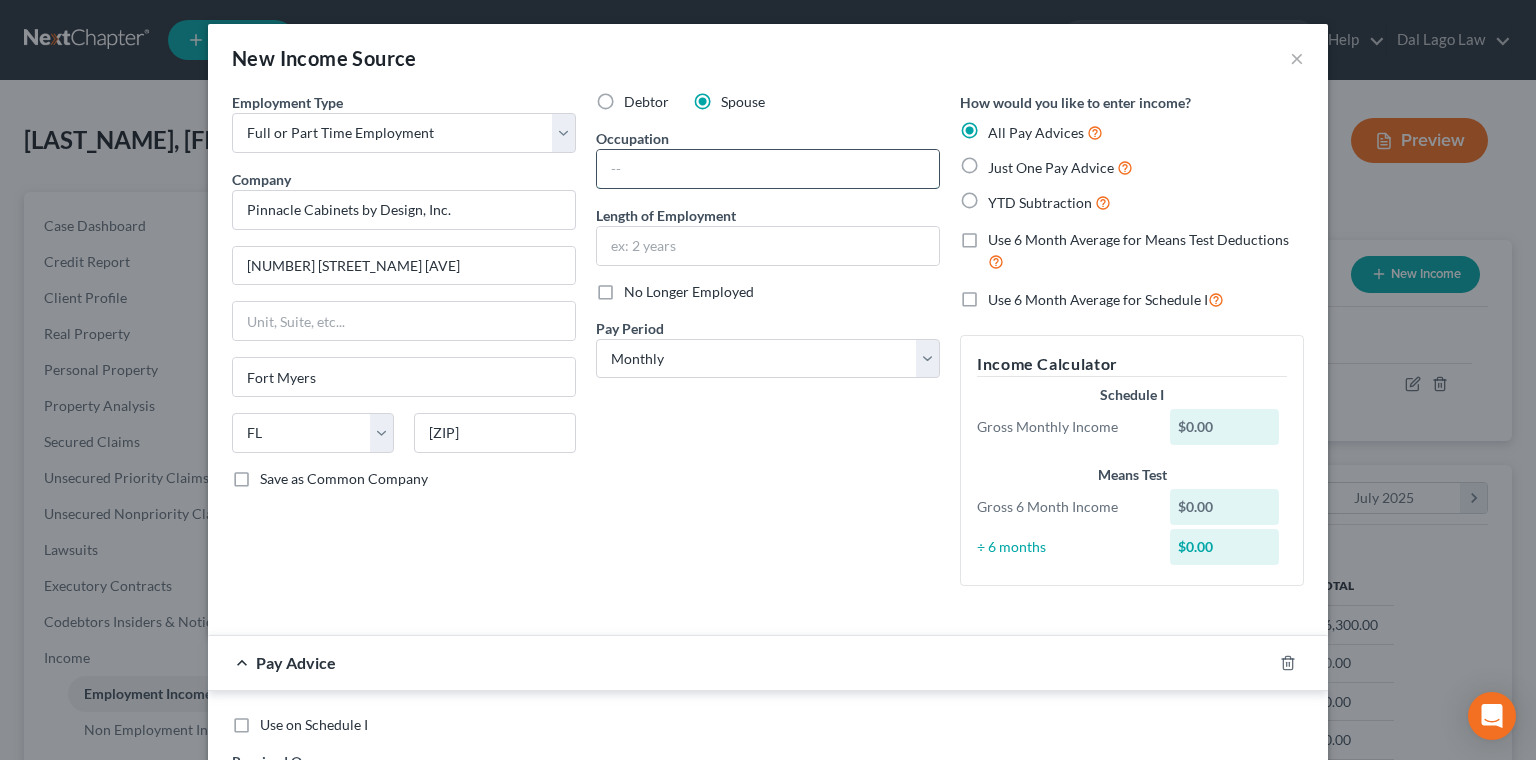 click at bounding box center [768, 169] 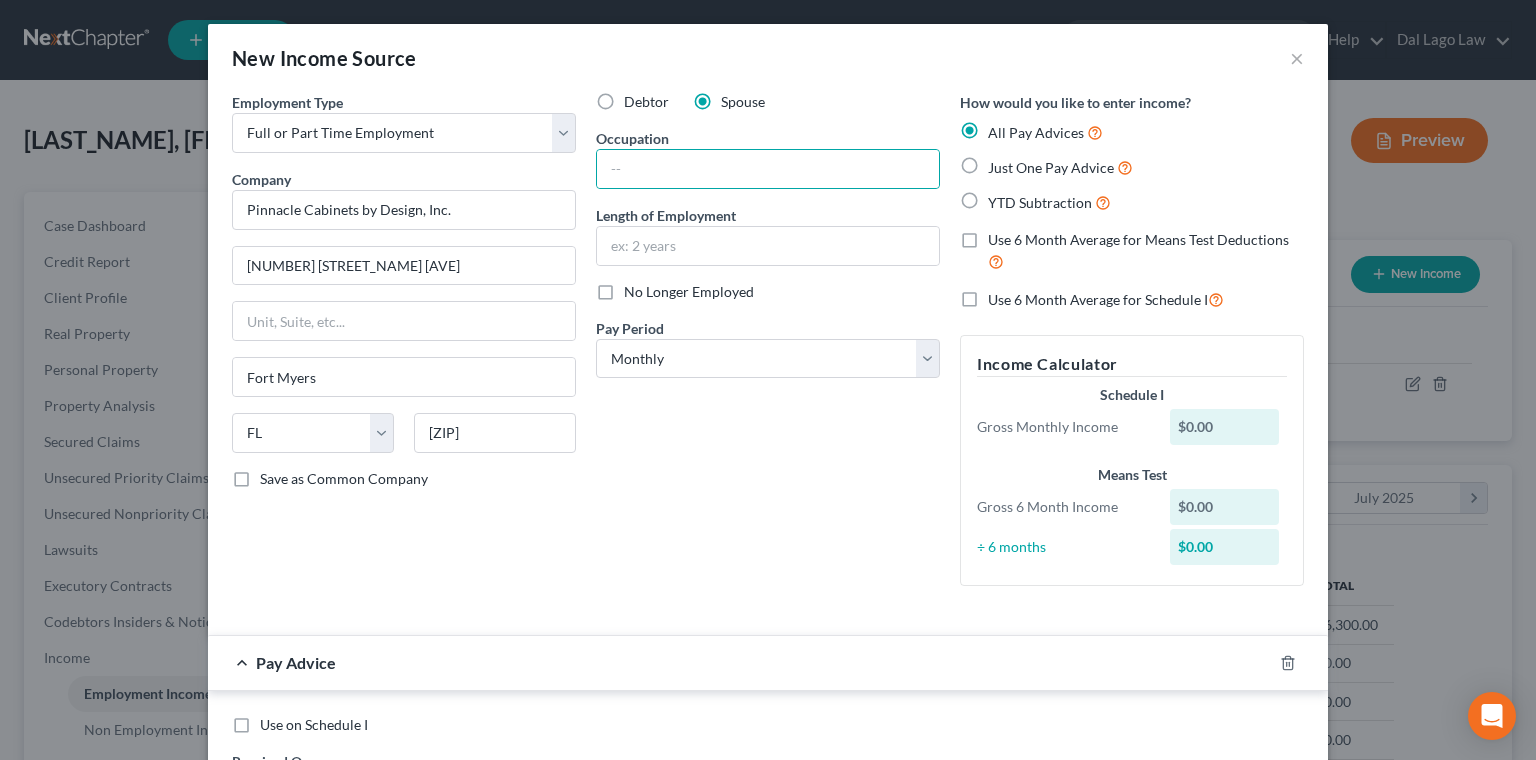 click on "No Longer Employed" at bounding box center (689, 292) 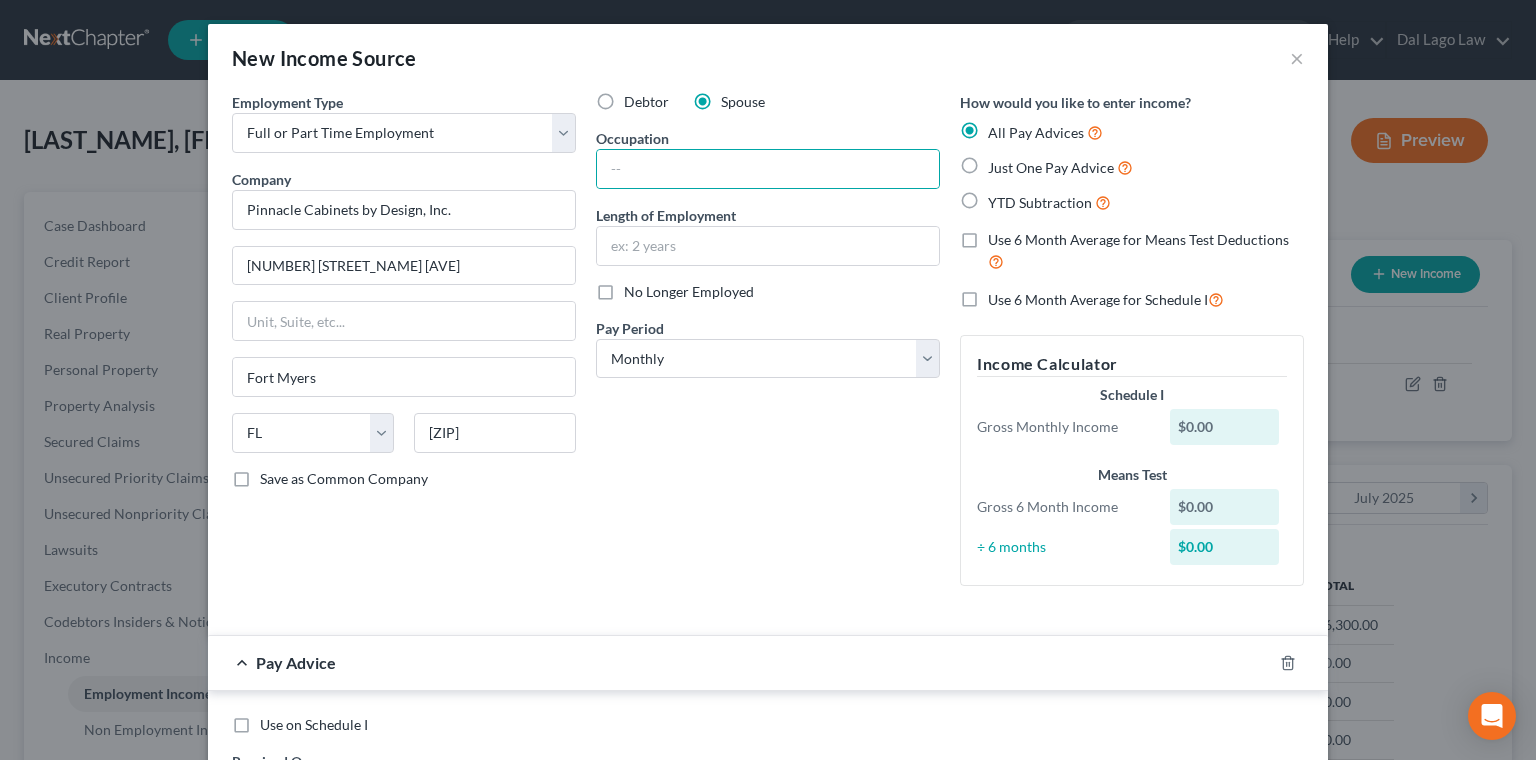 click on "No Longer Employed" at bounding box center [638, 288] 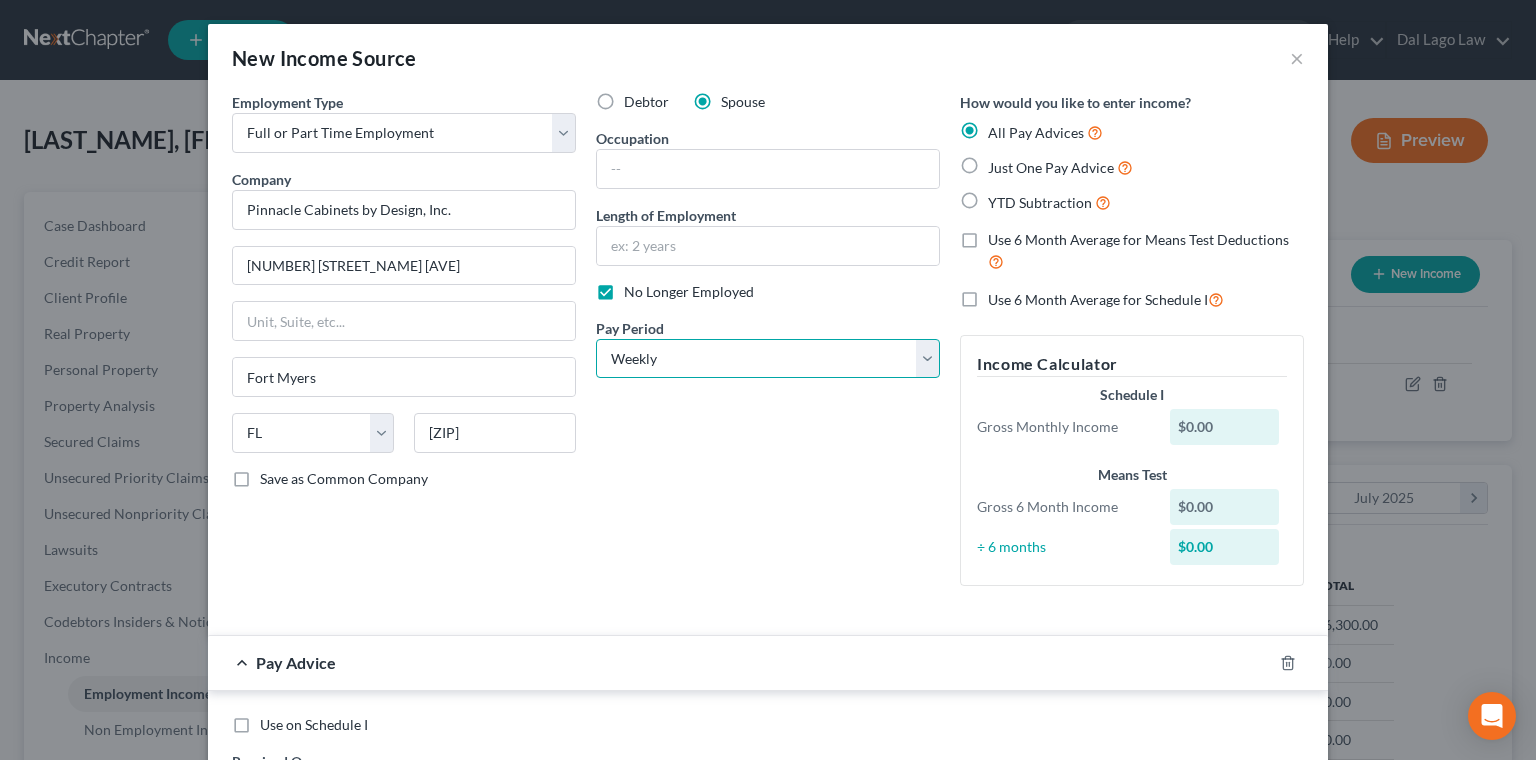 click on "Weekly" at bounding box center [0, 0] 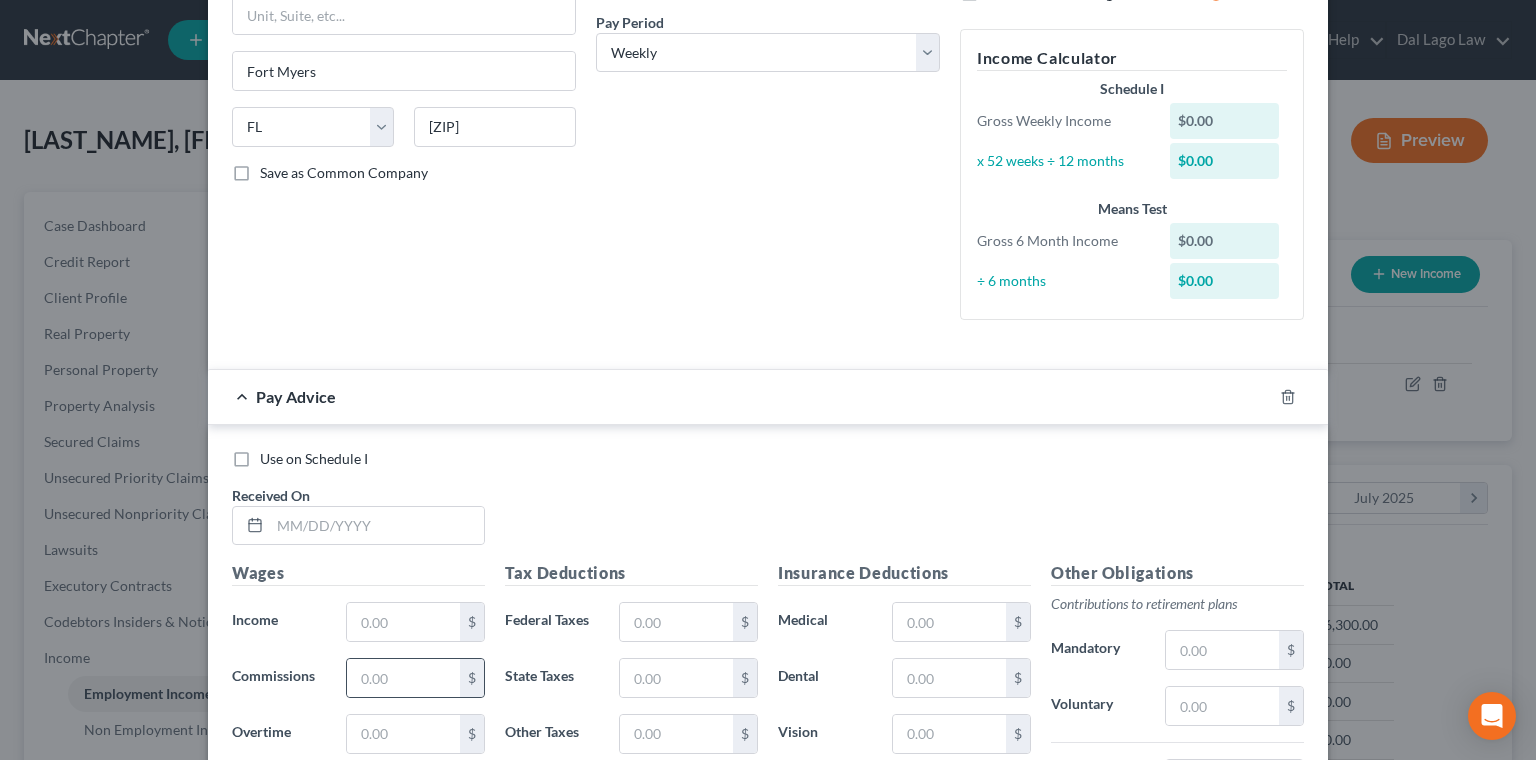 scroll, scrollTop: 307, scrollLeft: 0, axis: vertical 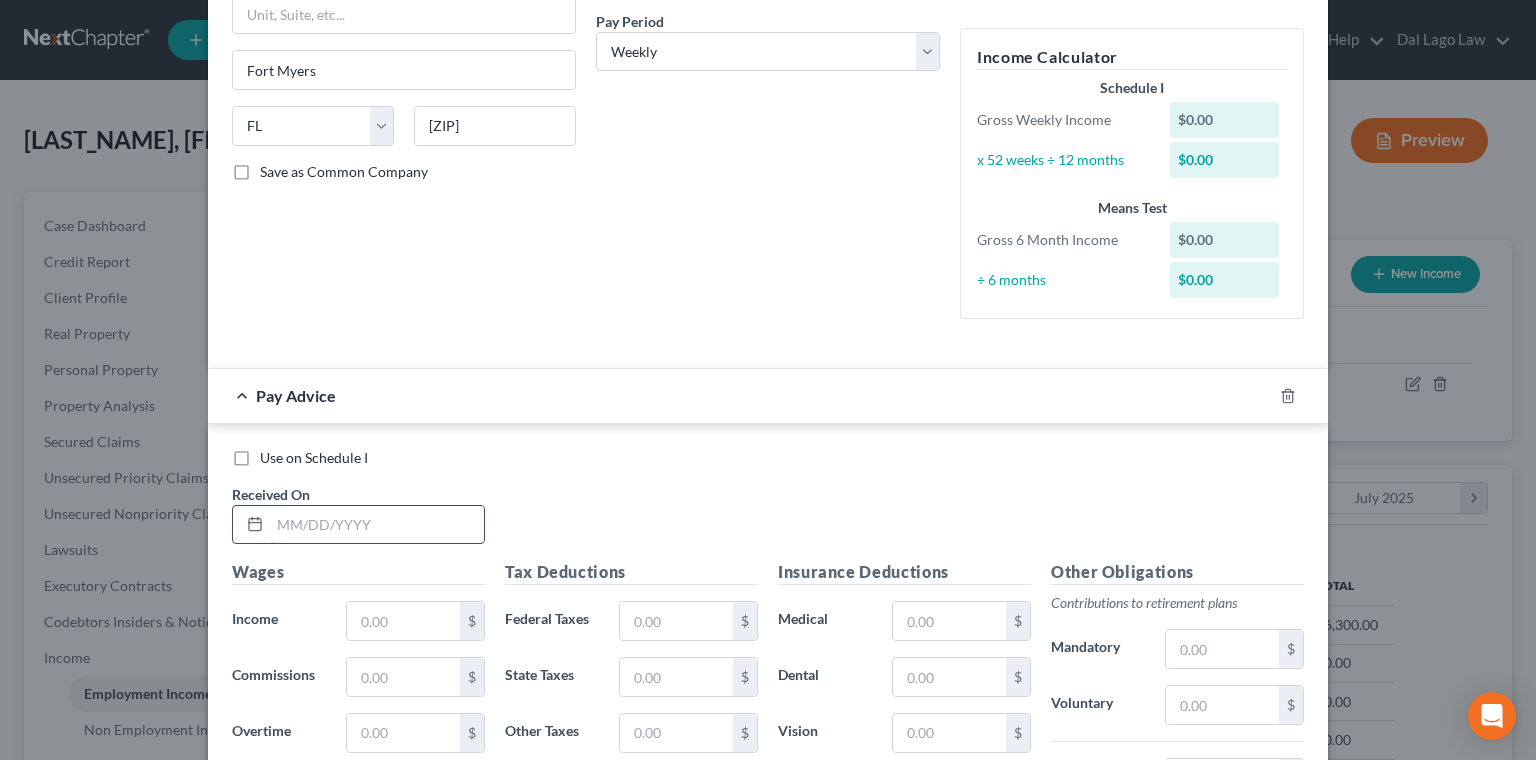 click at bounding box center [377, 525] 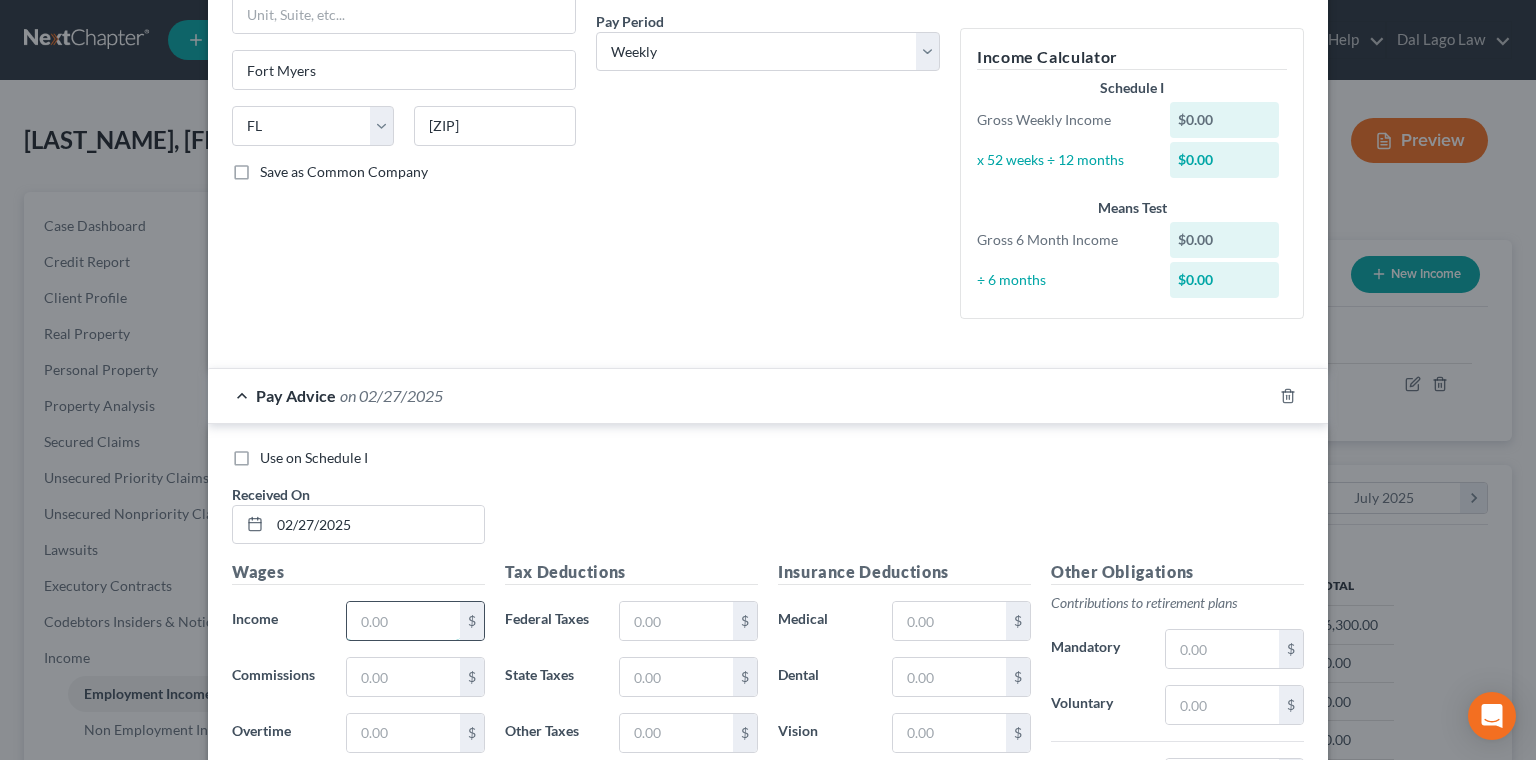 click at bounding box center (403, 621) 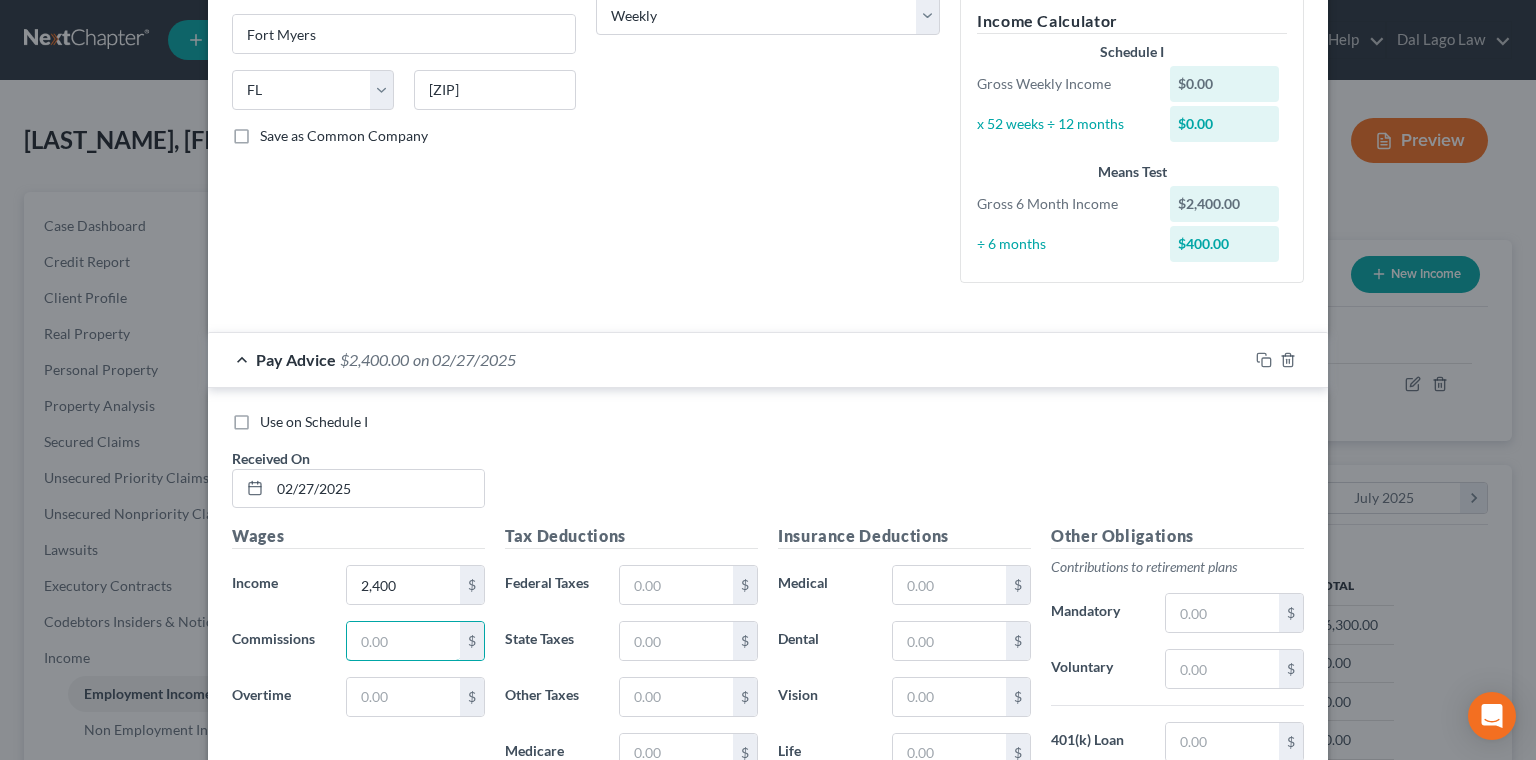 scroll, scrollTop: 345, scrollLeft: 0, axis: vertical 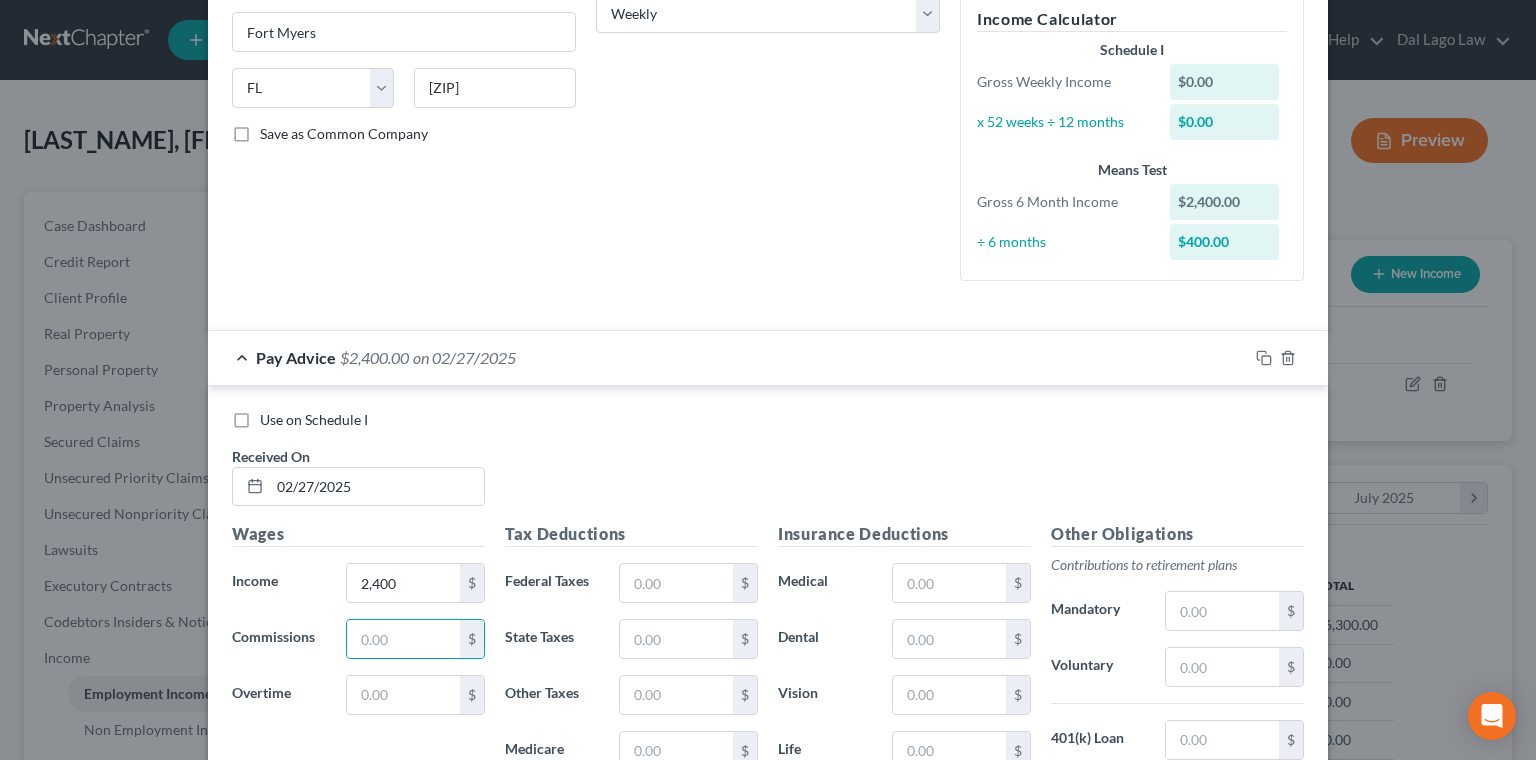 click on "Save & Close" at bounding box center [1236, 1036] 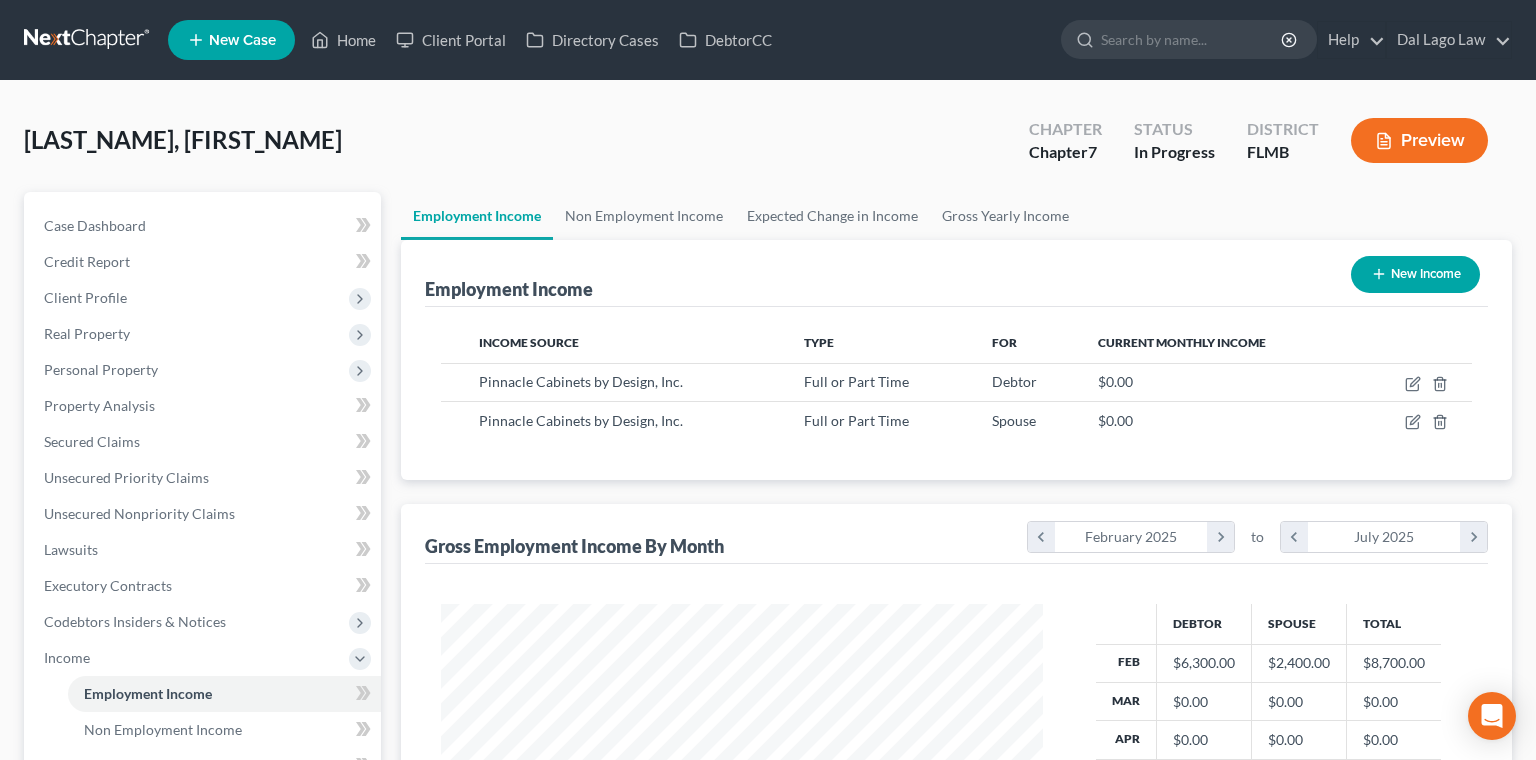 click on "Expenses" at bounding box center [204, 838] 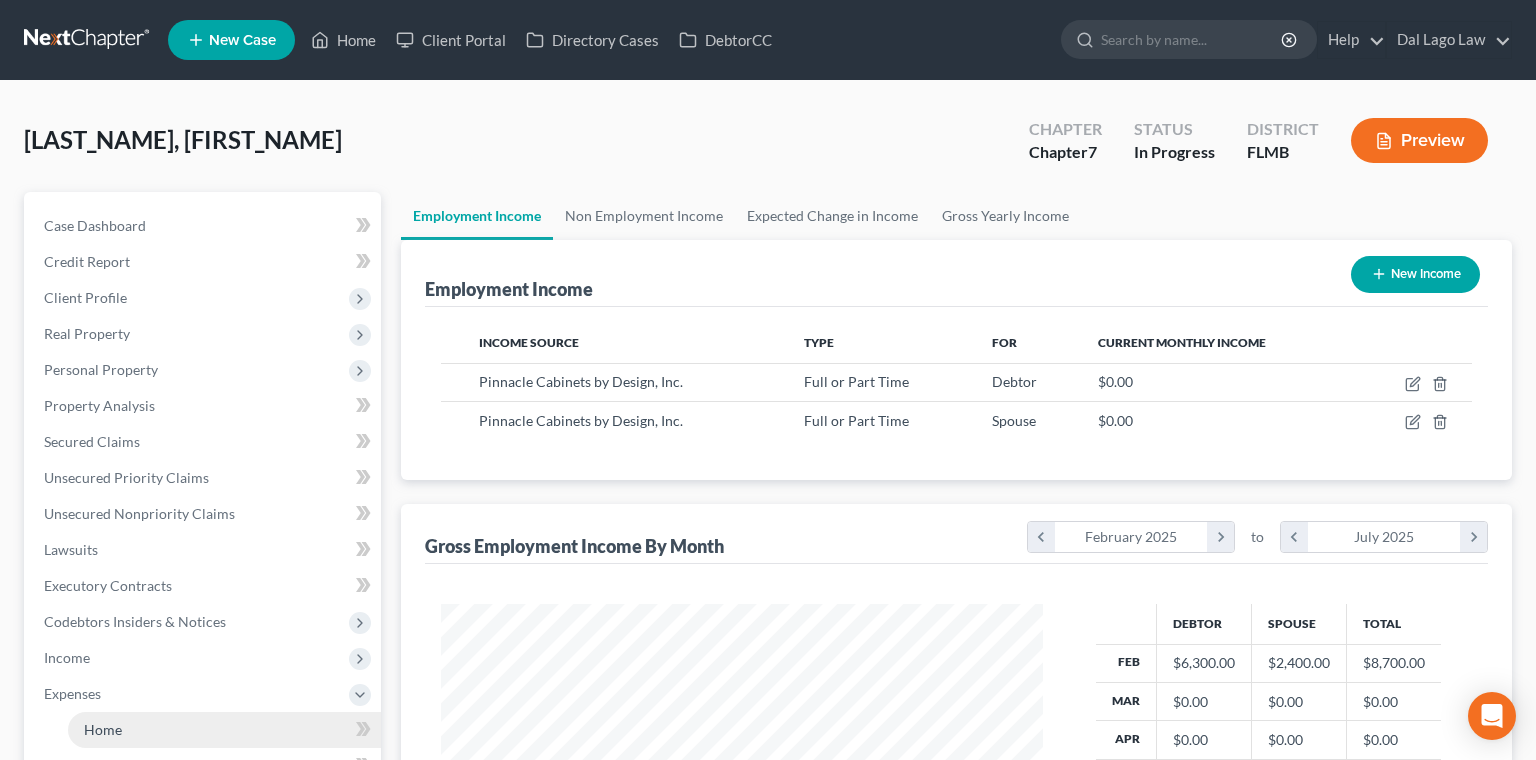 click on "Home" at bounding box center (103, 729) 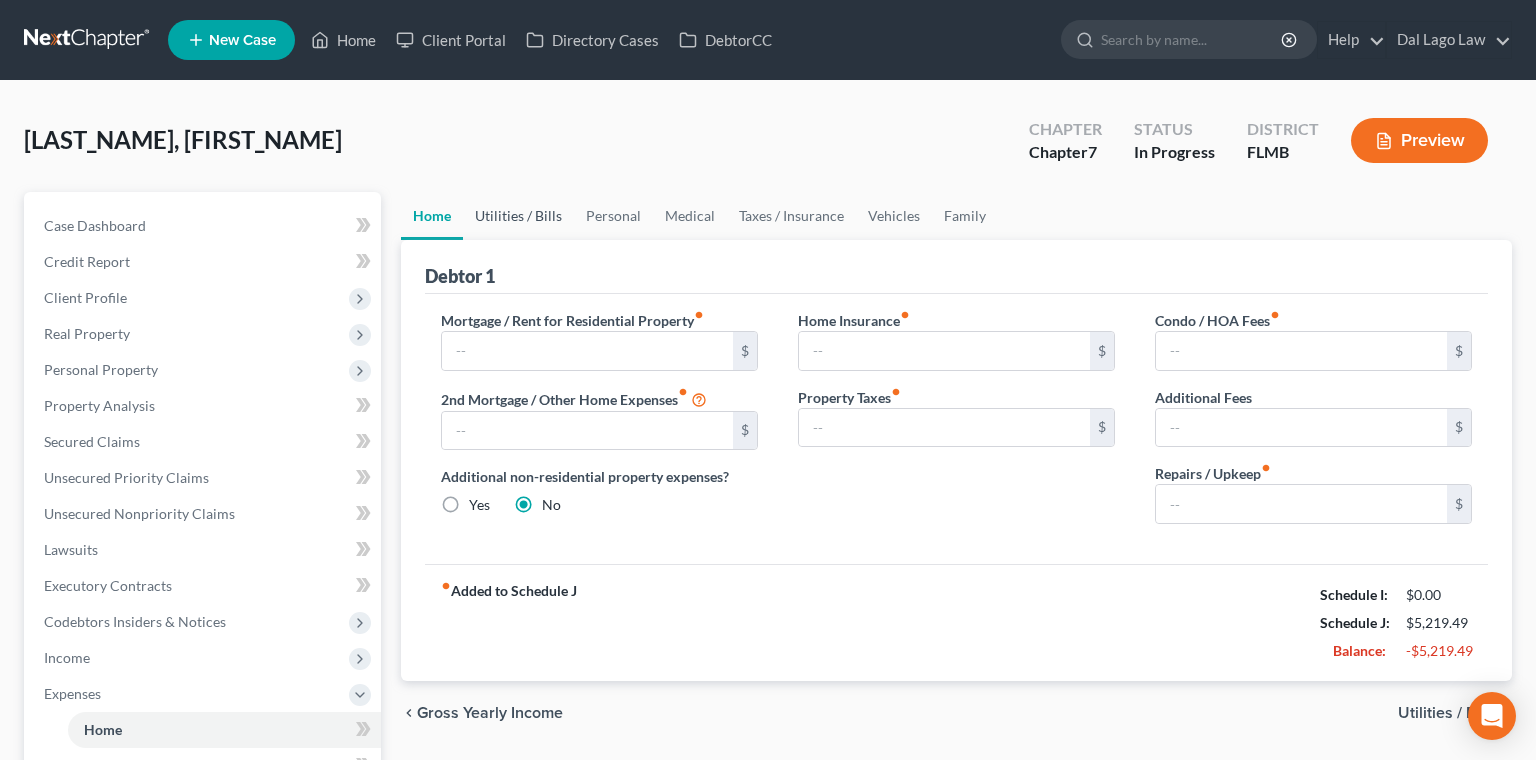 click on "Utilities / Bills" at bounding box center [518, 216] 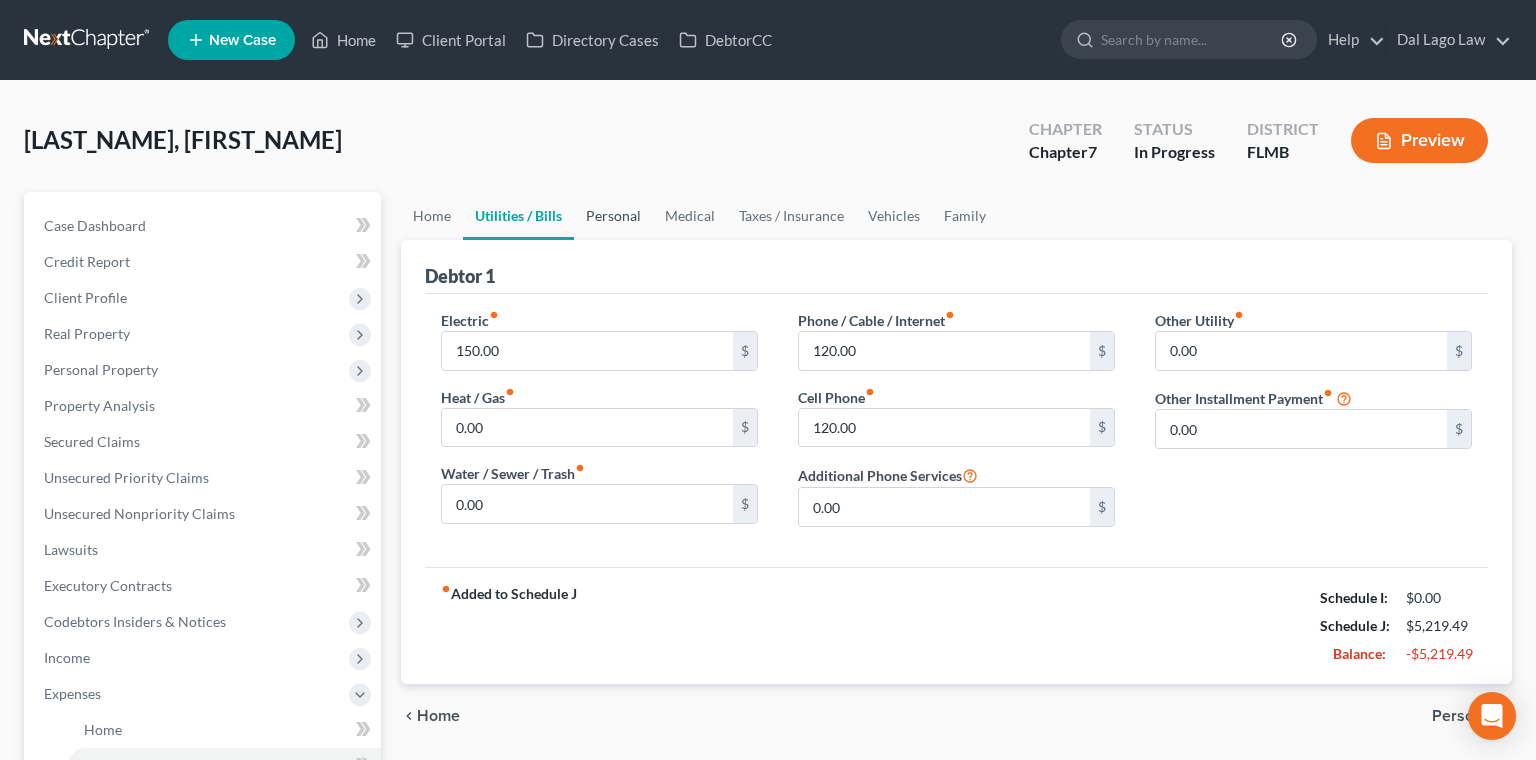 click on "Personal" at bounding box center [613, 216] 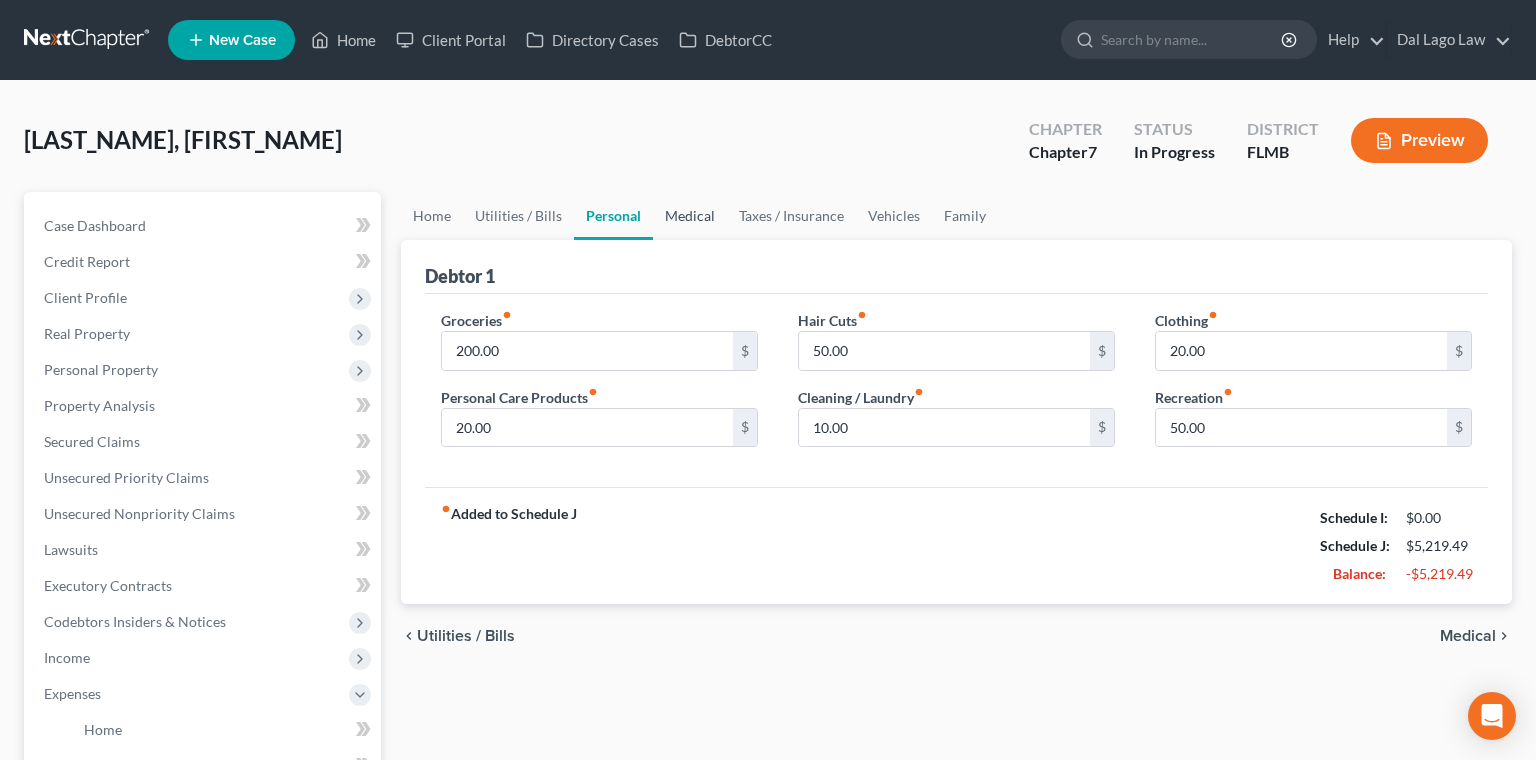 click on "Medical" at bounding box center [690, 216] 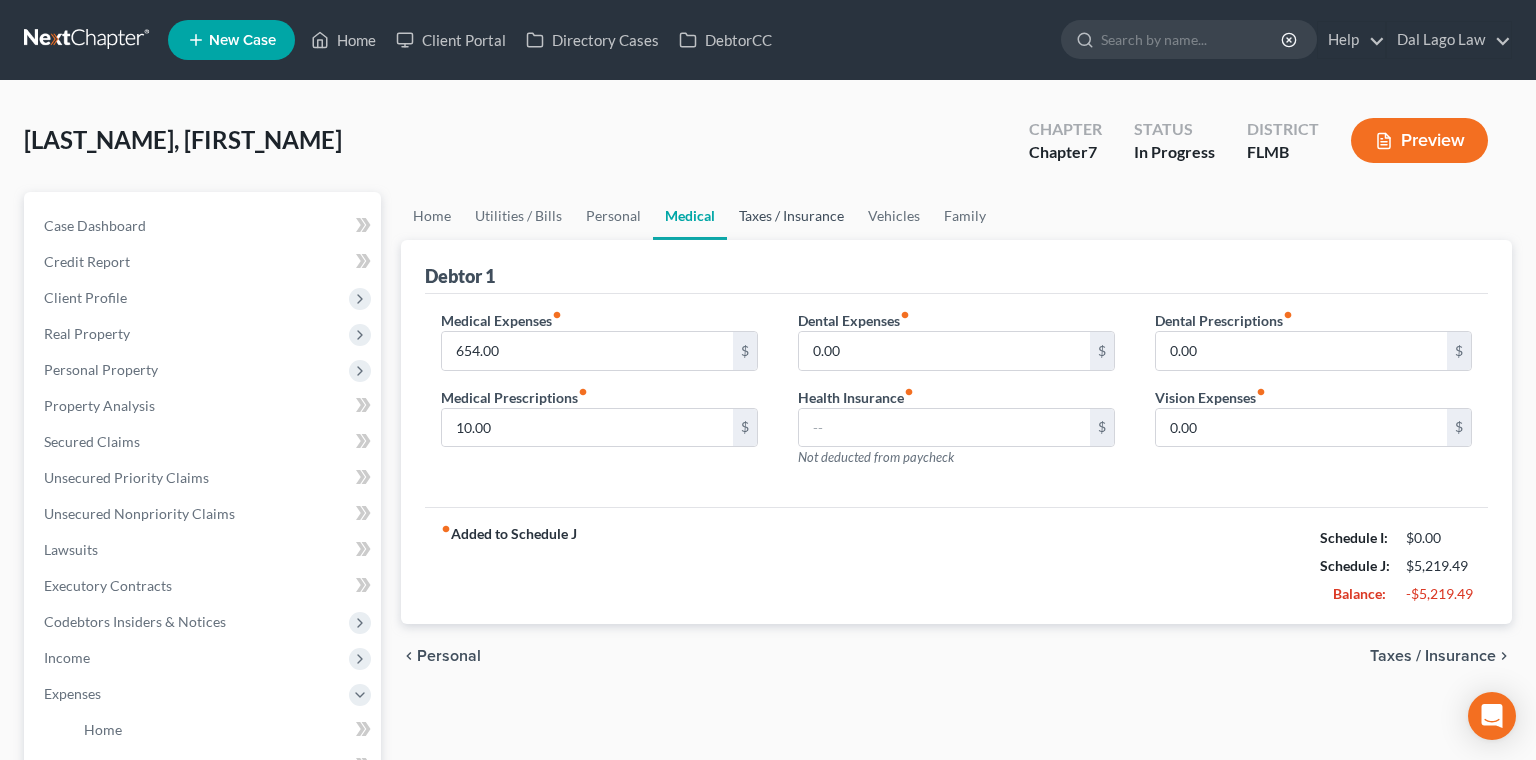 click on "Taxes / Insurance" at bounding box center [791, 216] 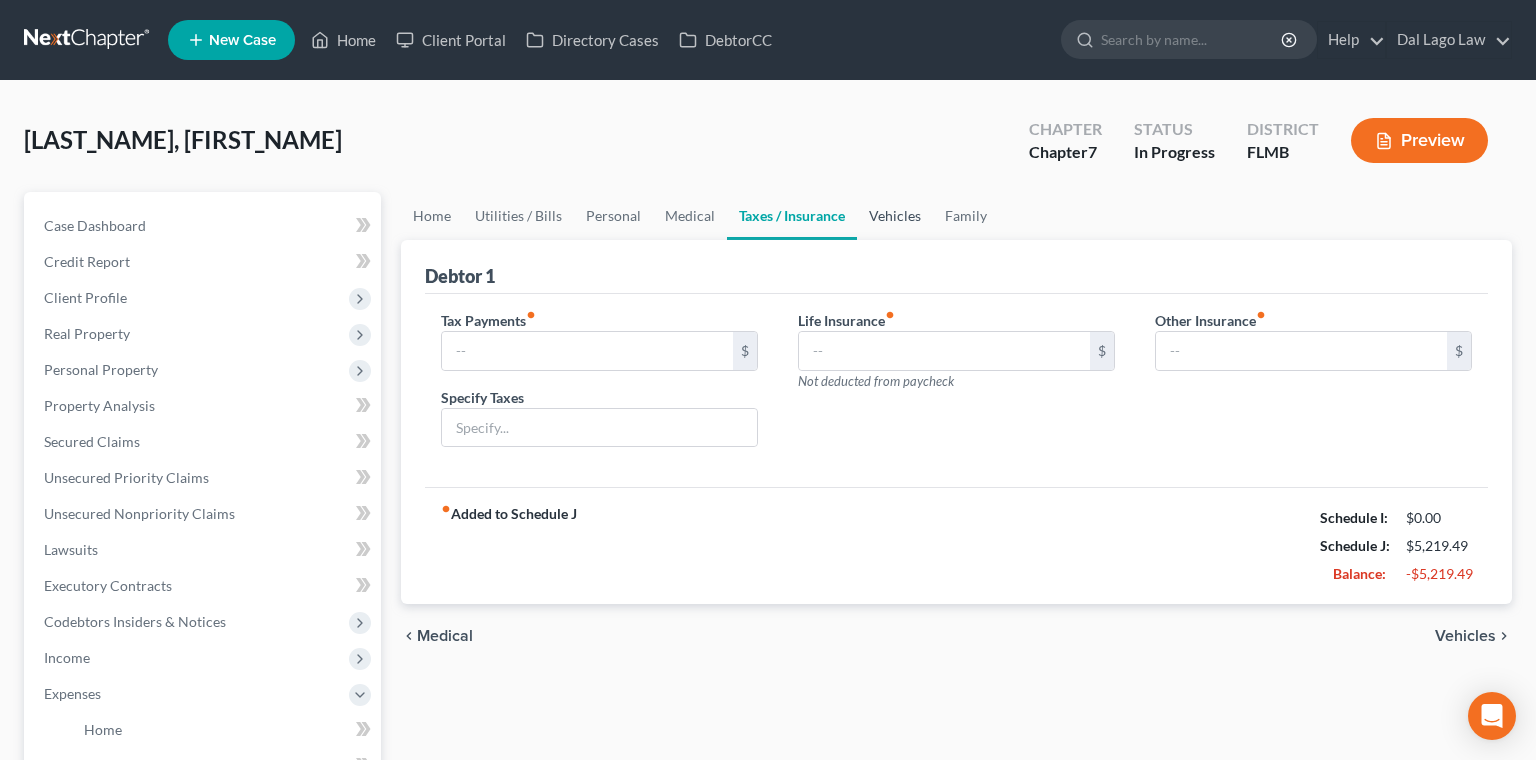 click on "Vehicles" at bounding box center [895, 216] 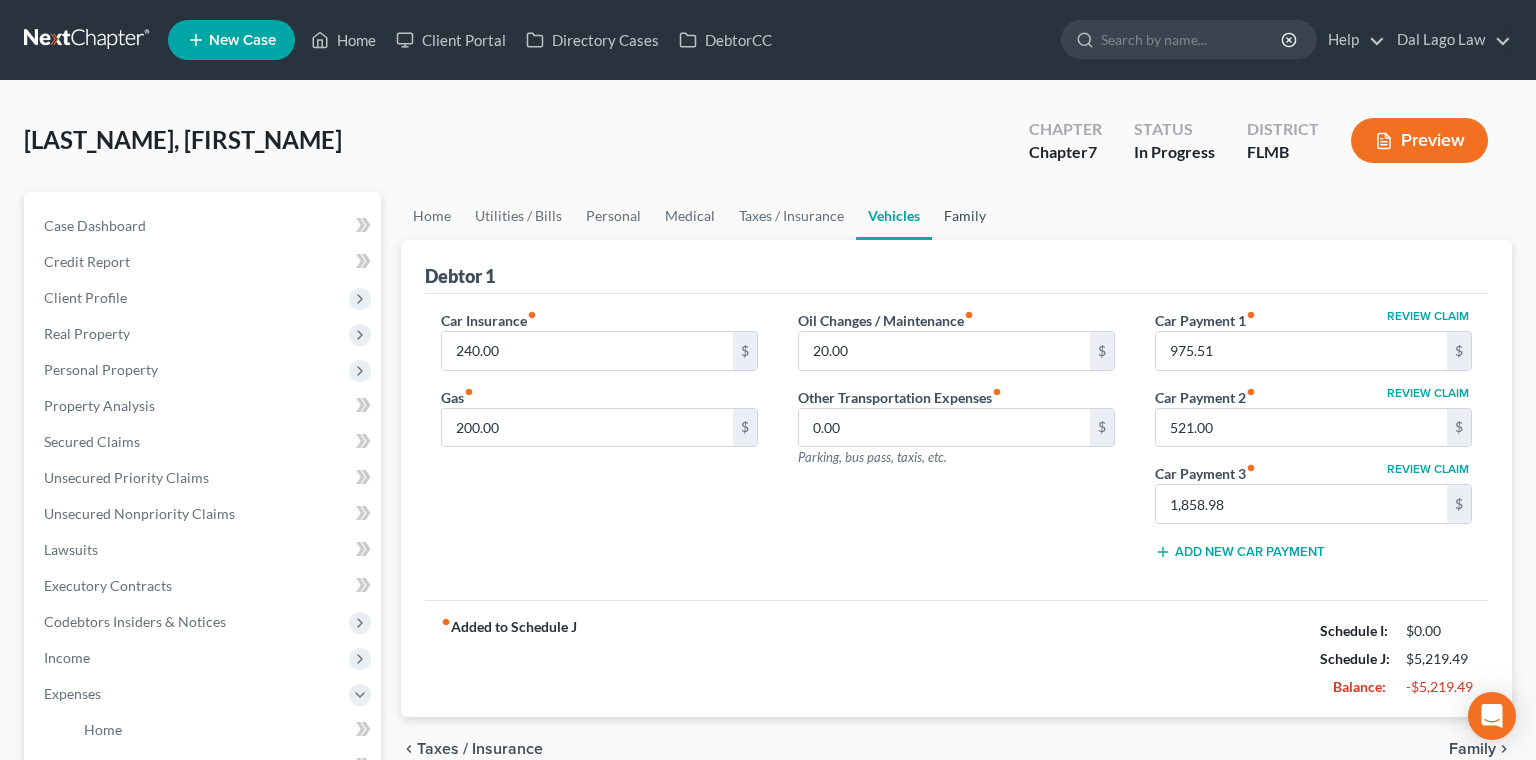 click on "Family" at bounding box center [965, 216] 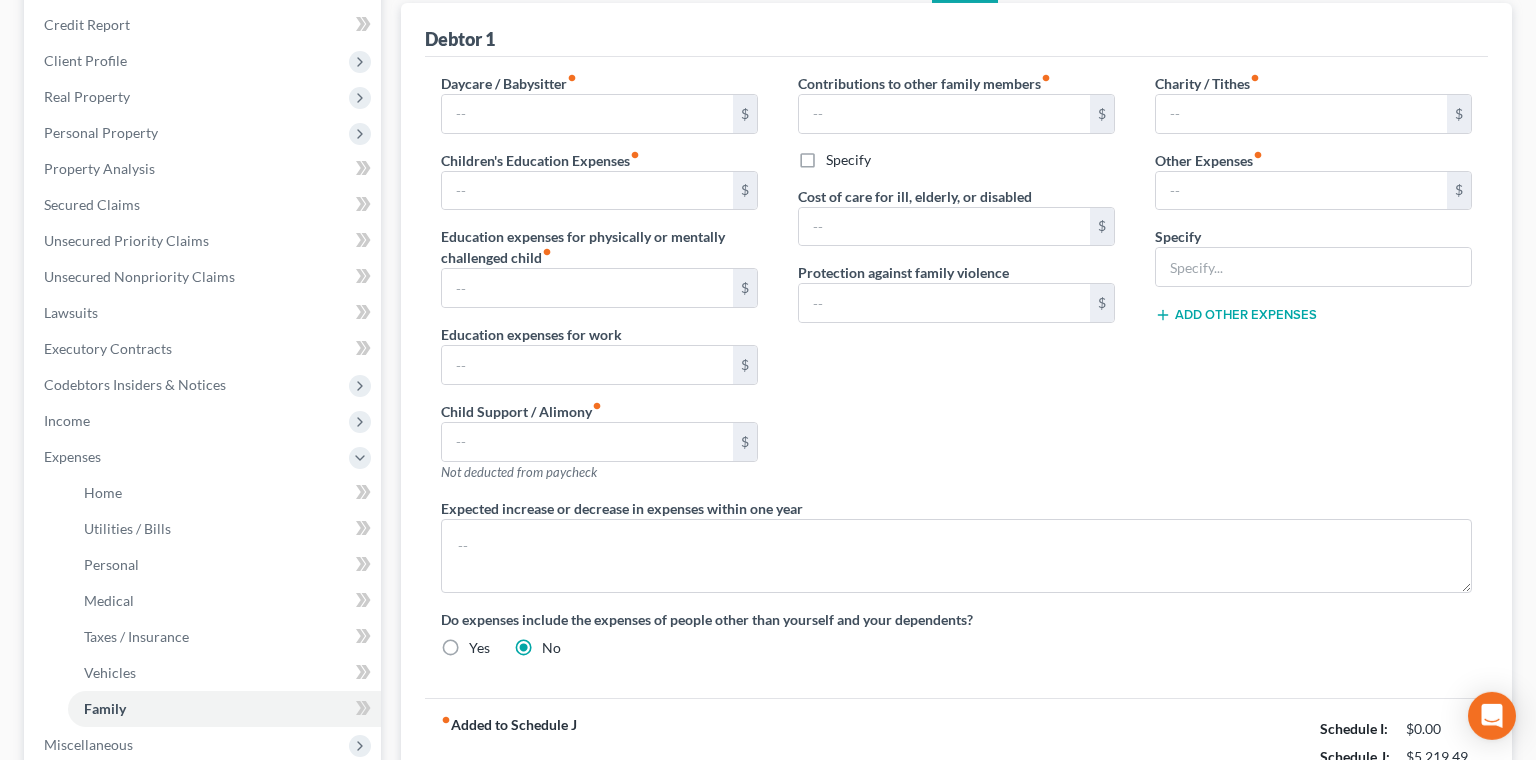 scroll, scrollTop: 238, scrollLeft: 0, axis: vertical 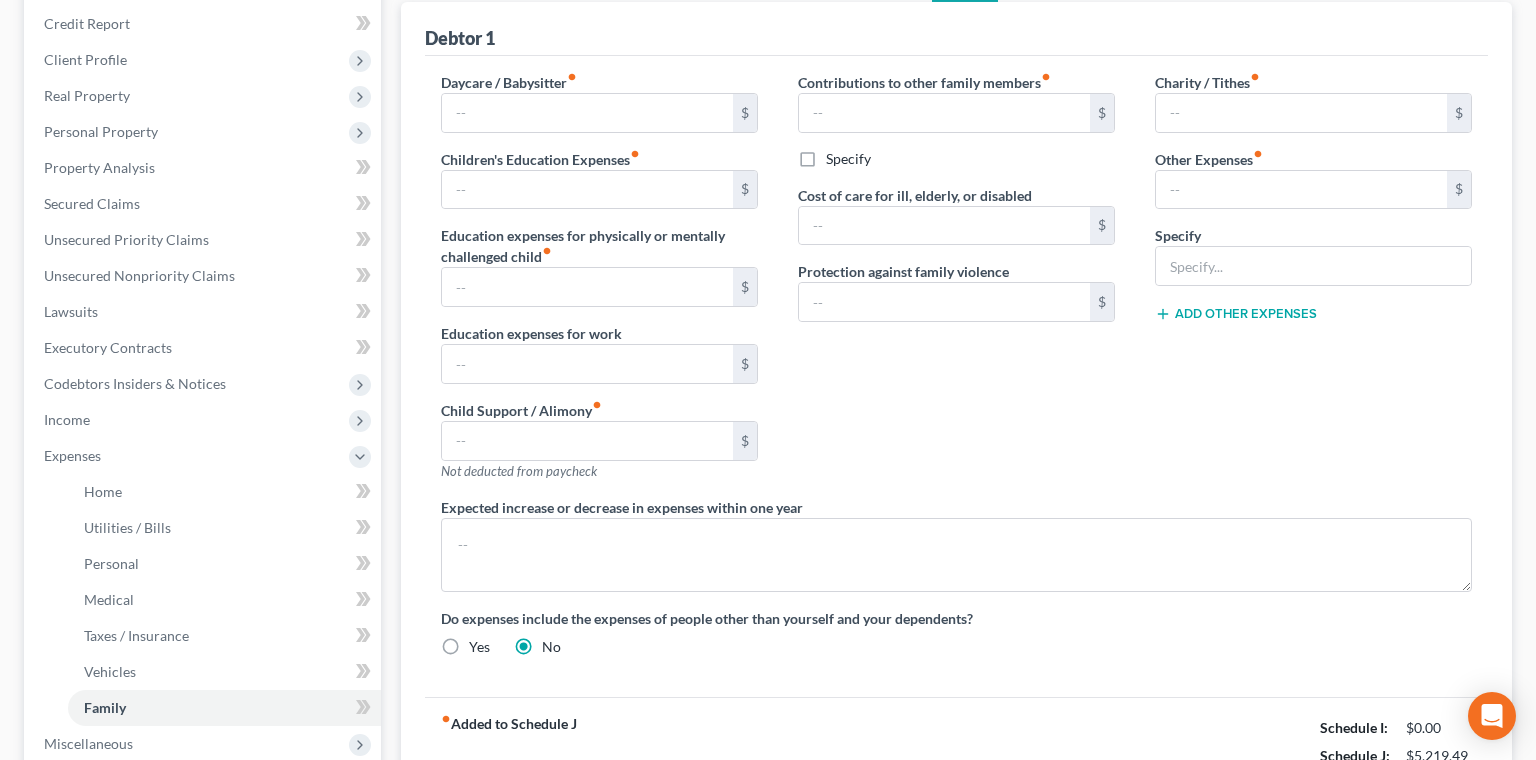 click on "Attorney / Credit Counseling Fees" at bounding box center (1374, 846) 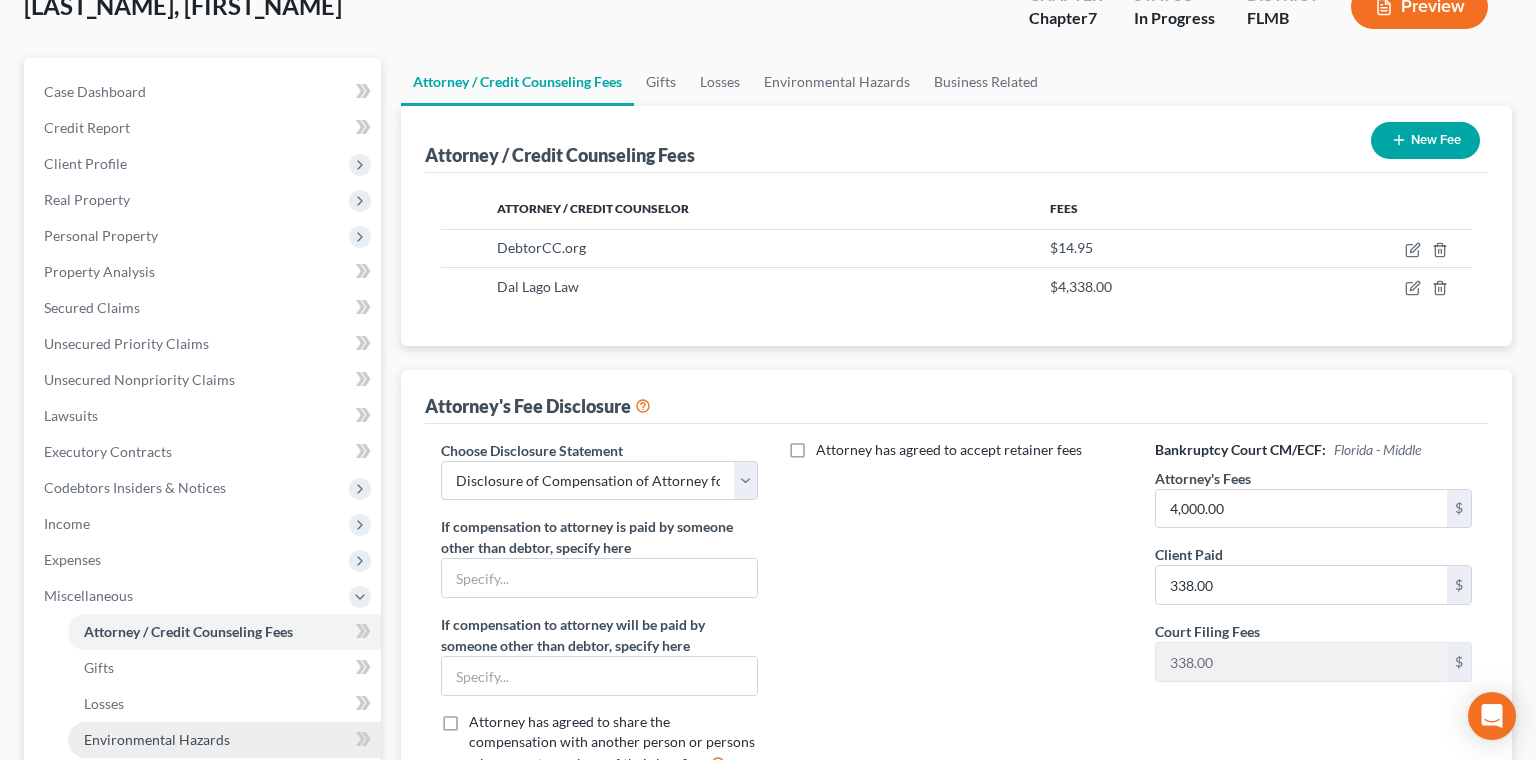 scroll, scrollTop: 153, scrollLeft: 0, axis: vertical 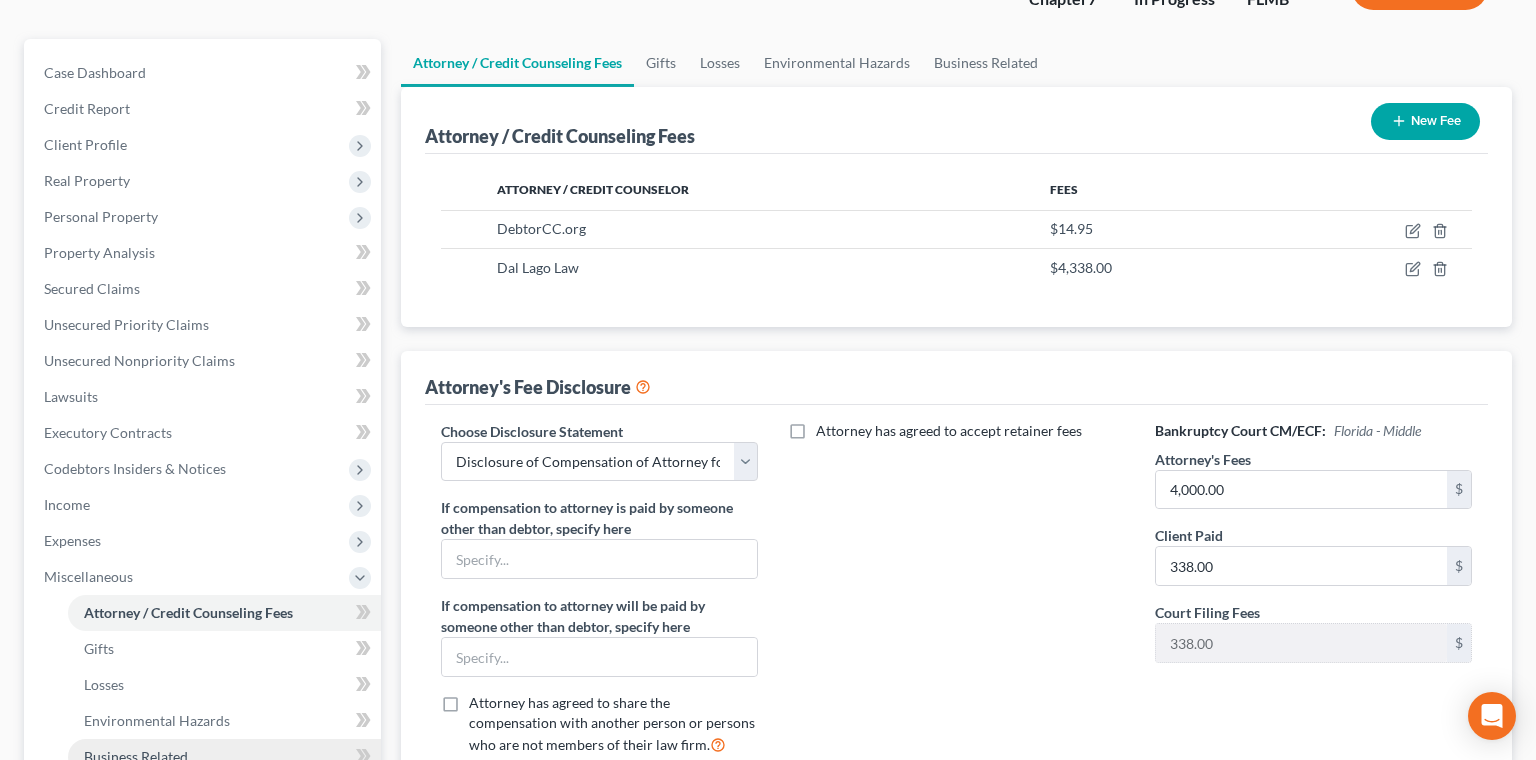 click on "Business Related" at bounding box center [224, 757] 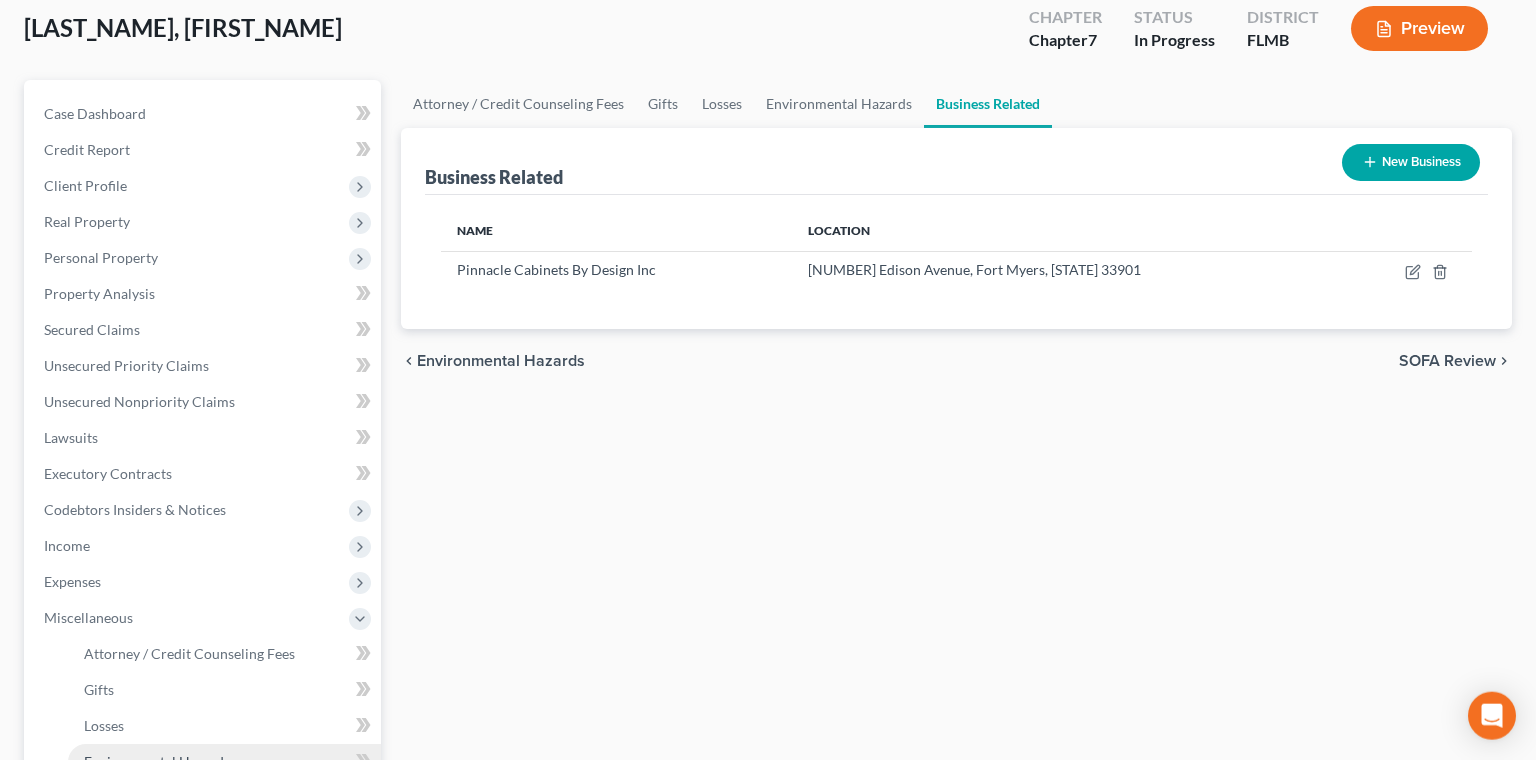 scroll, scrollTop: 153, scrollLeft: 0, axis: vertical 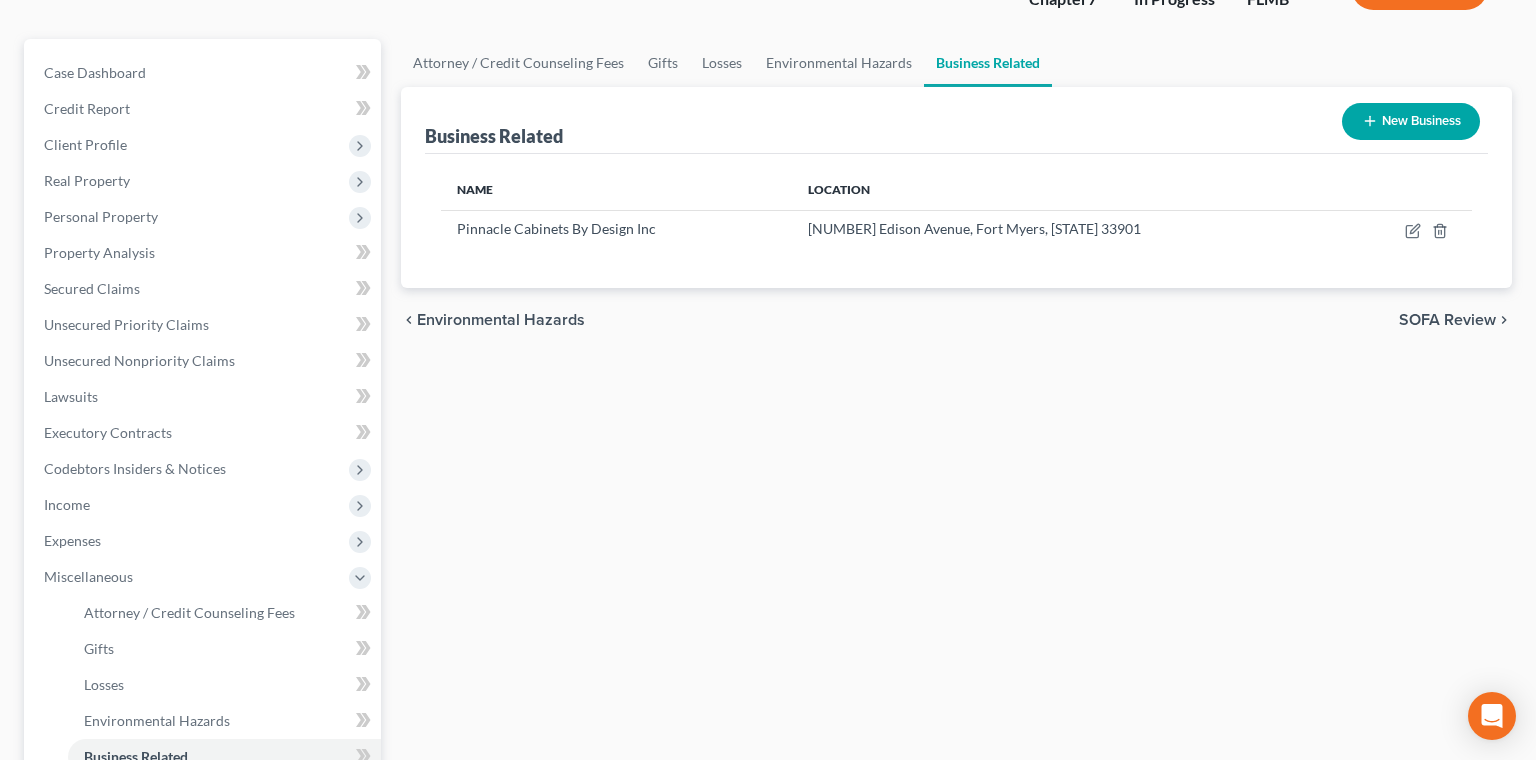 click on "SOFA Review" at bounding box center (204, 793) 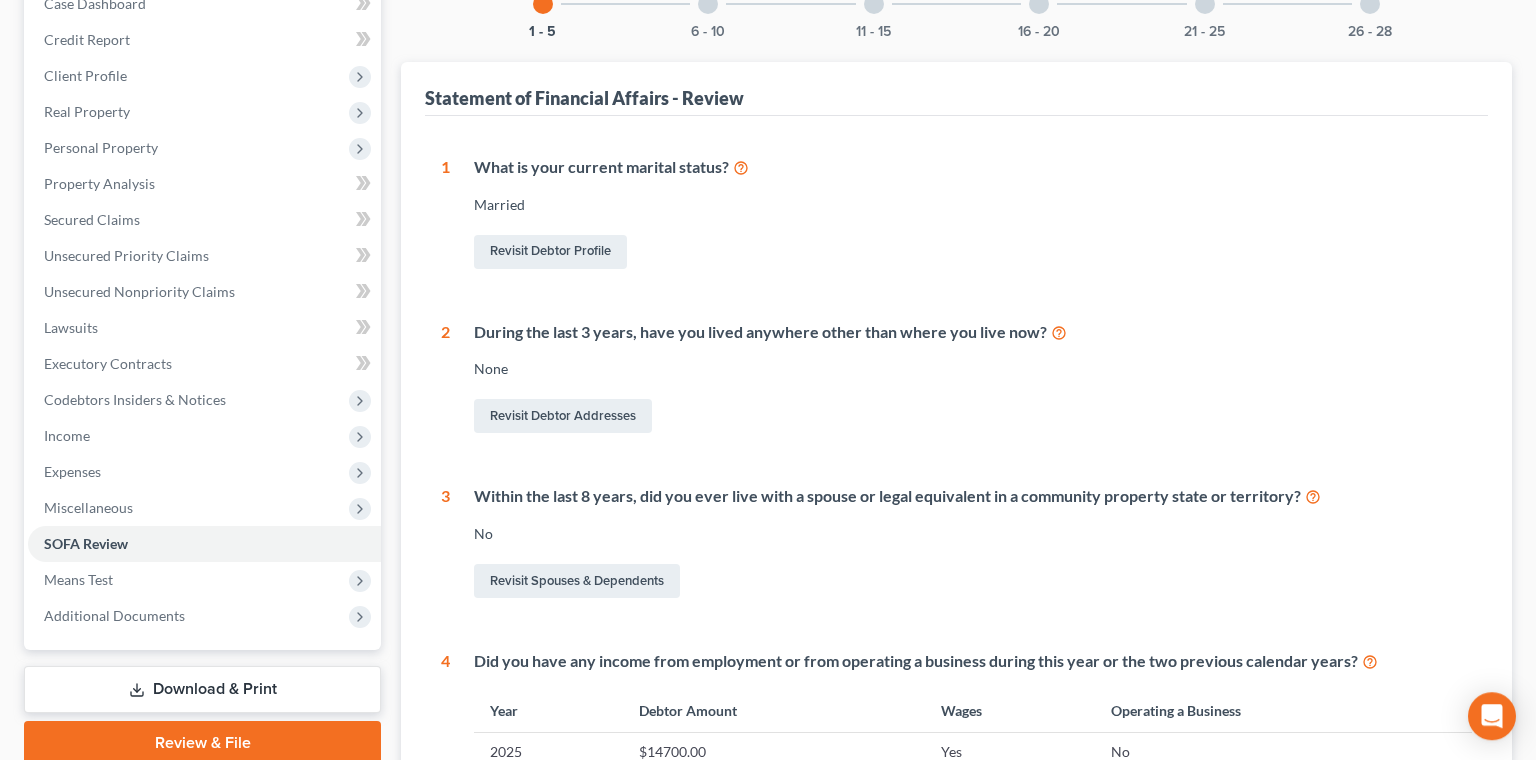 scroll, scrollTop: 76, scrollLeft: 0, axis: vertical 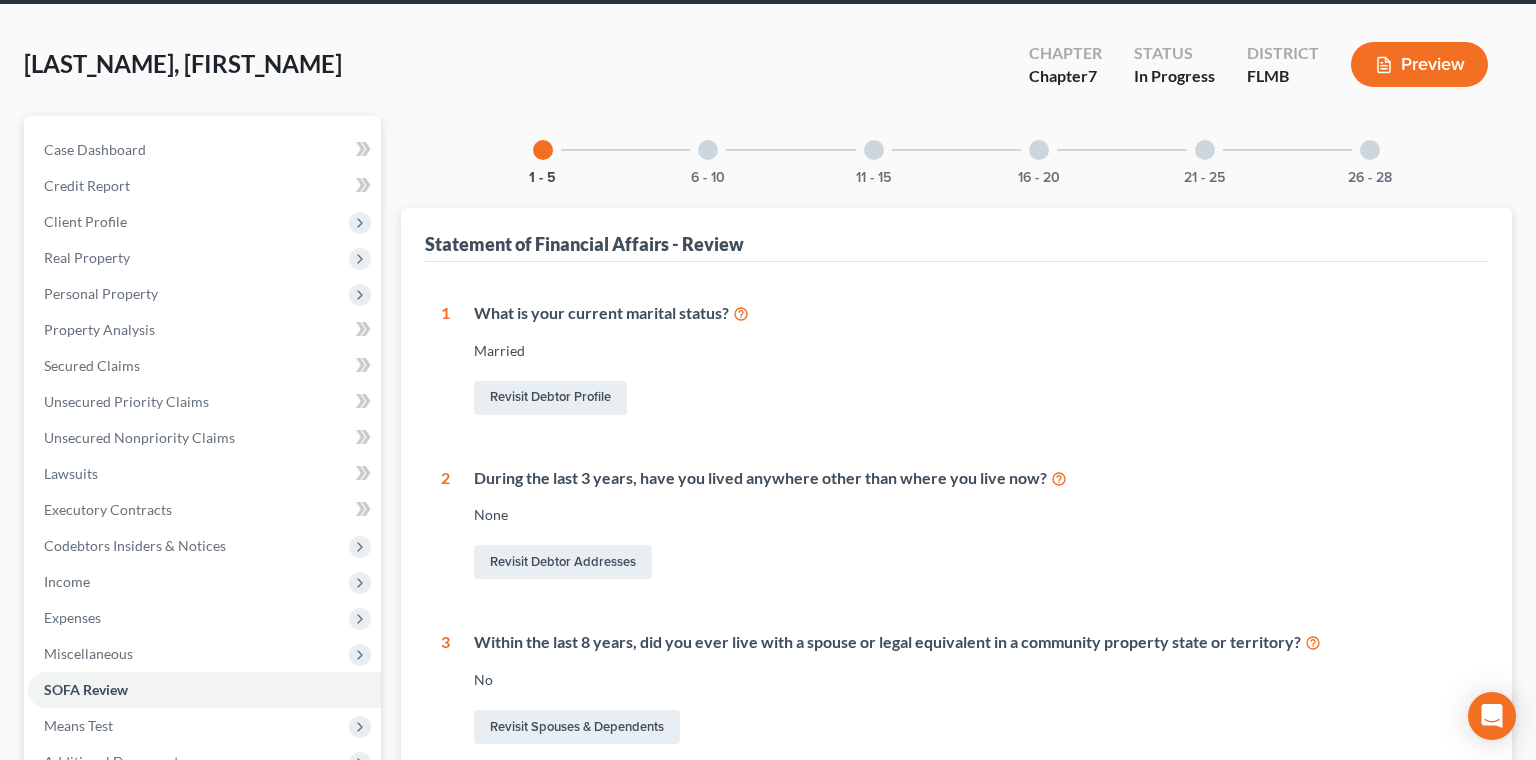 click at bounding box center (708, 150) 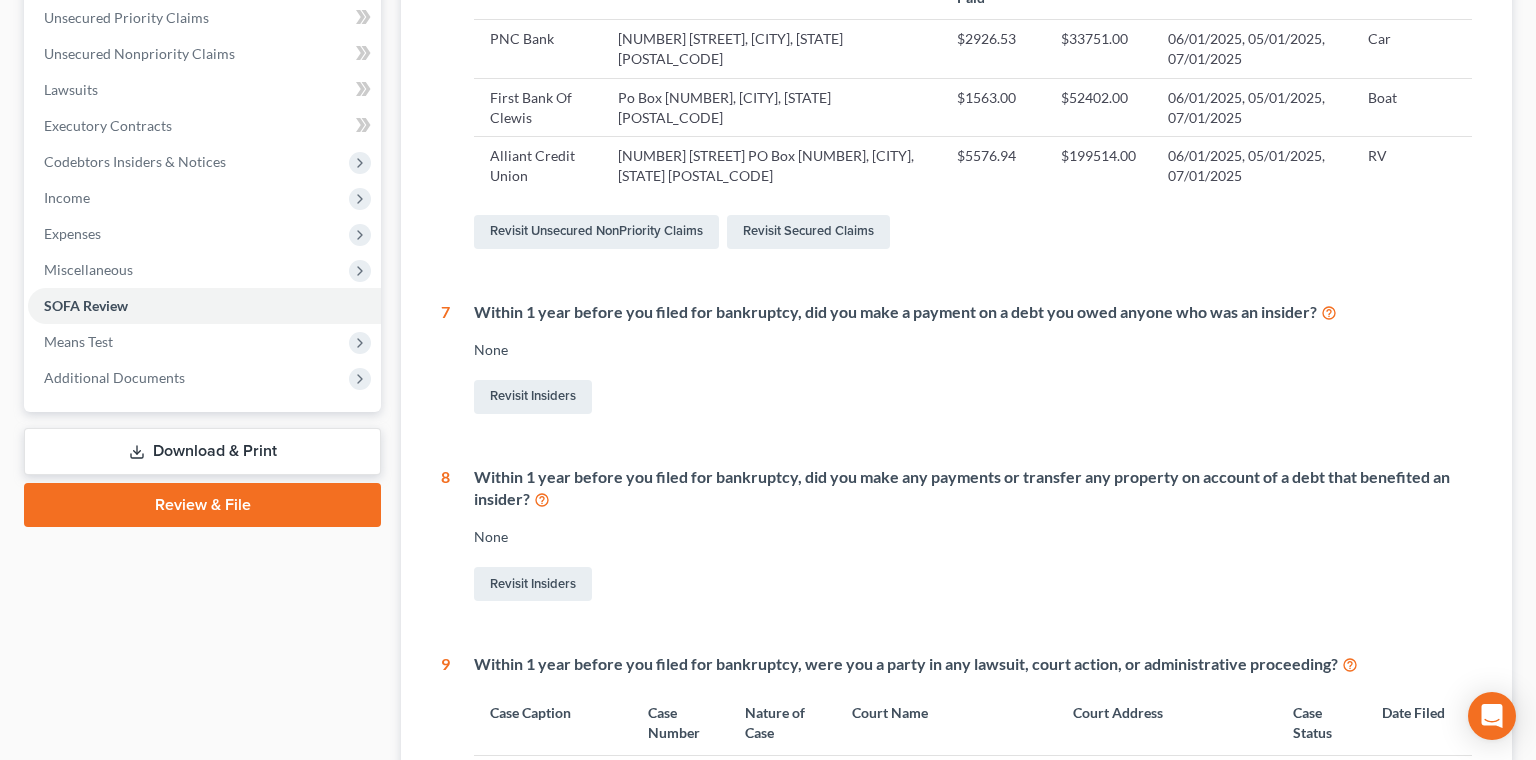 scroll, scrollTop: 0, scrollLeft: 0, axis: both 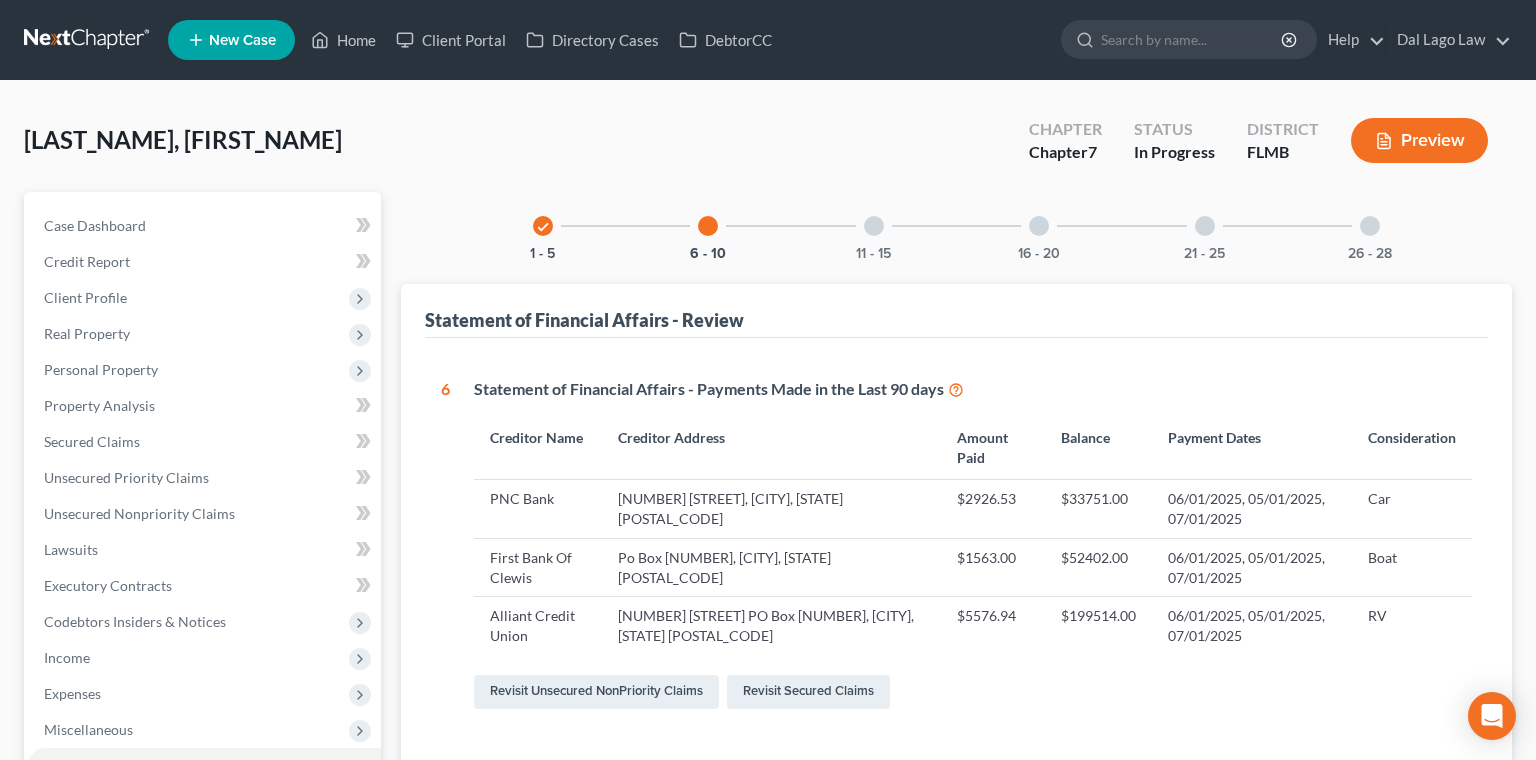 click at bounding box center (874, 226) 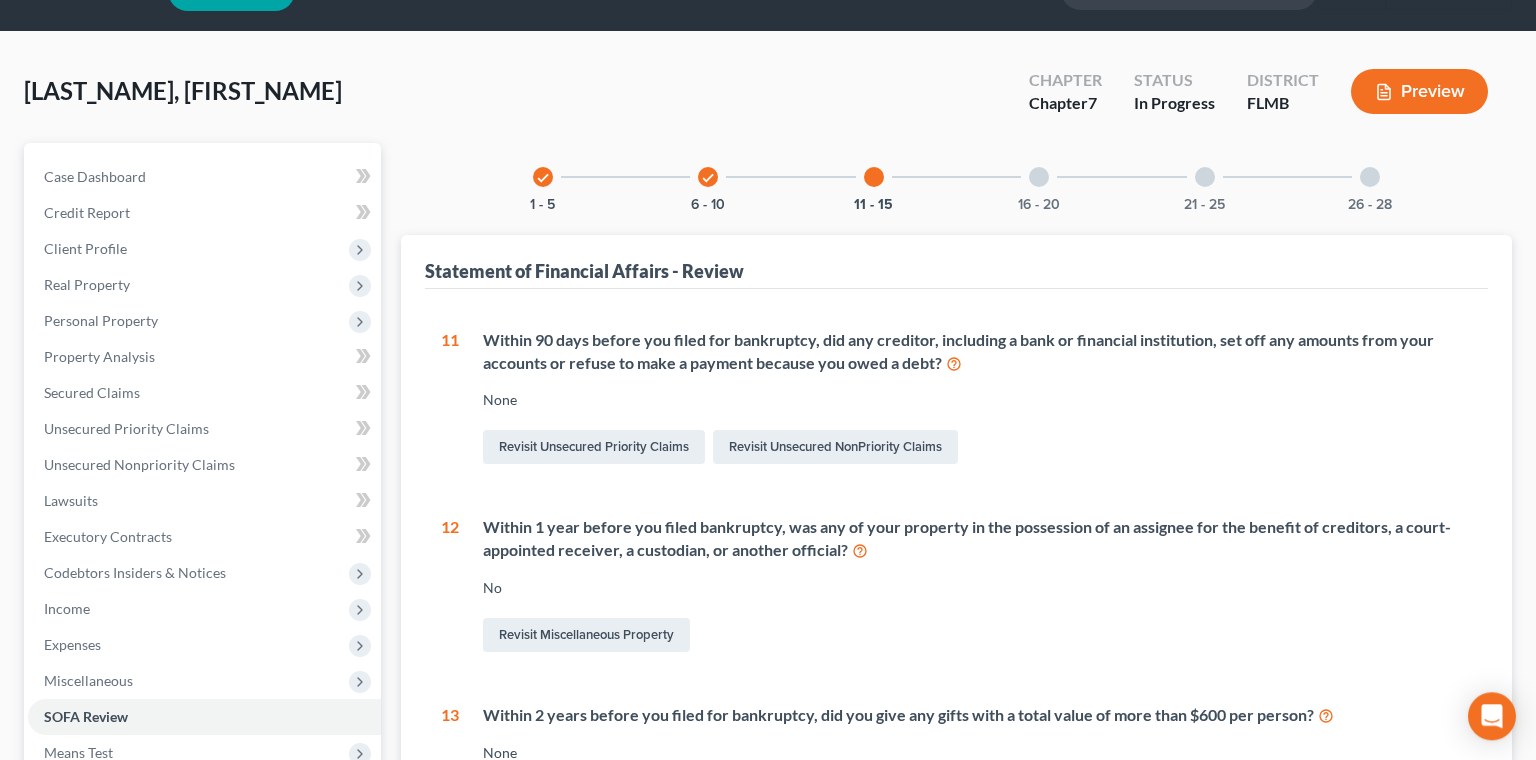 scroll, scrollTop: 0, scrollLeft: 0, axis: both 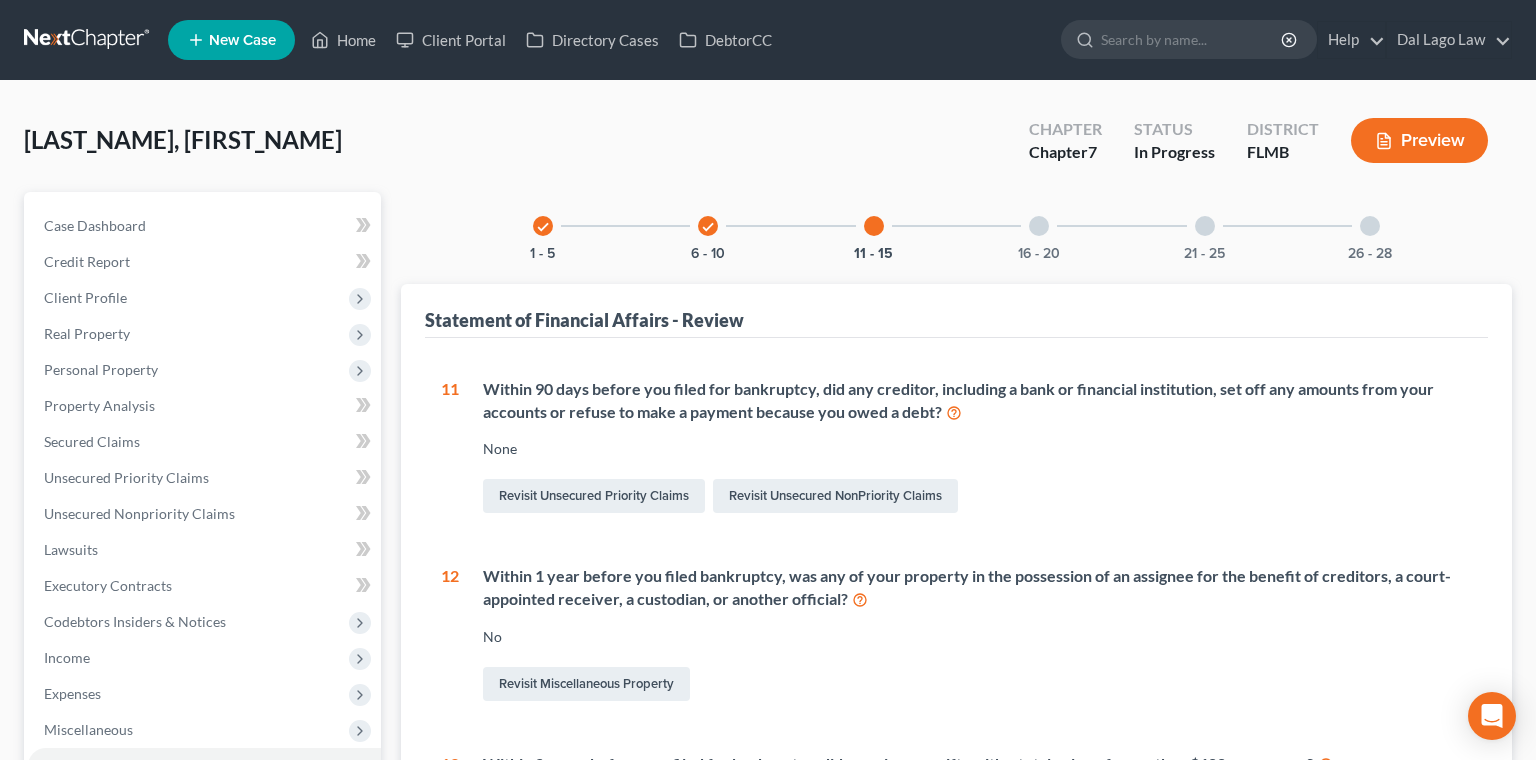 click at bounding box center (1039, 226) 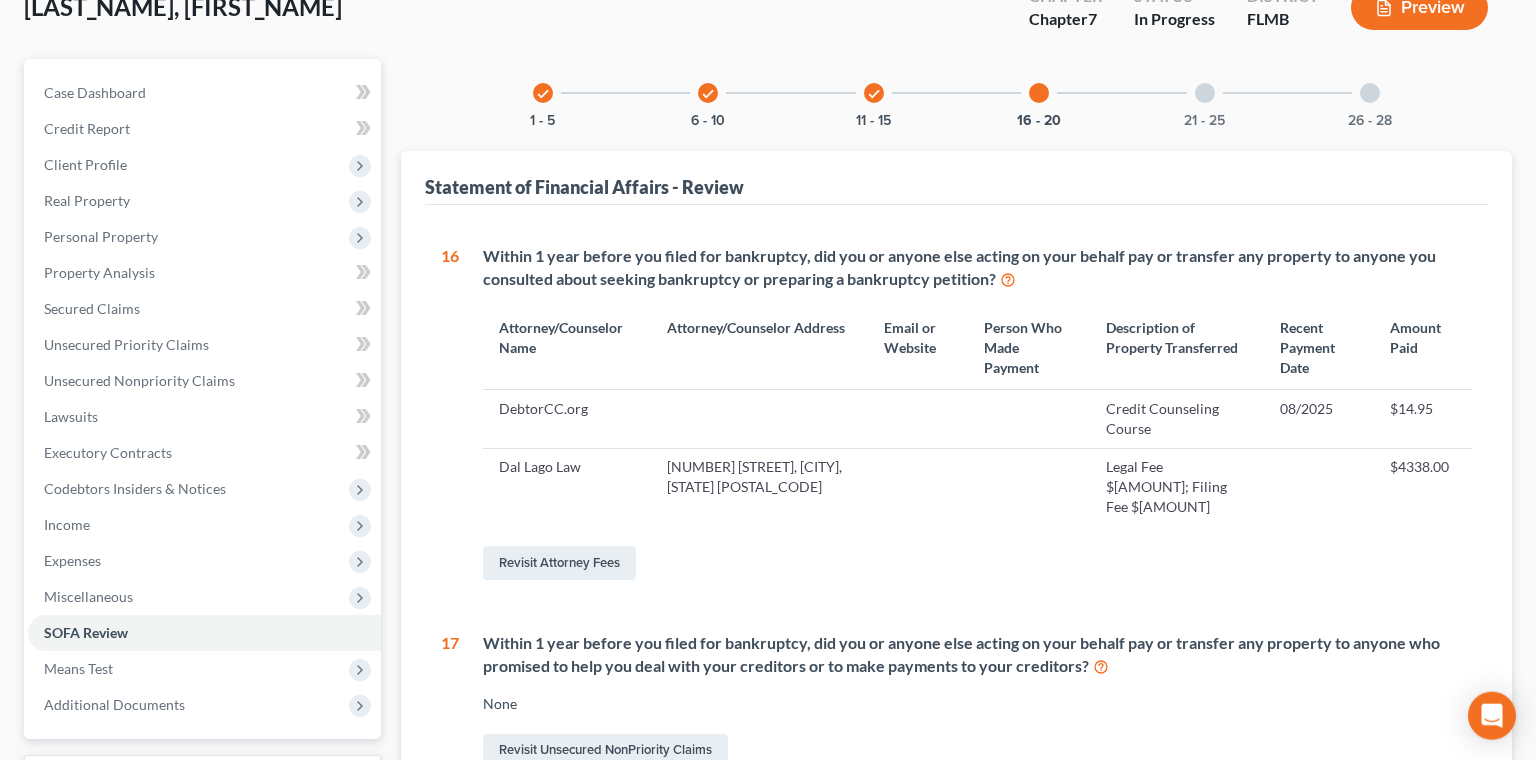 scroll, scrollTop: 0, scrollLeft: 0, axis: both 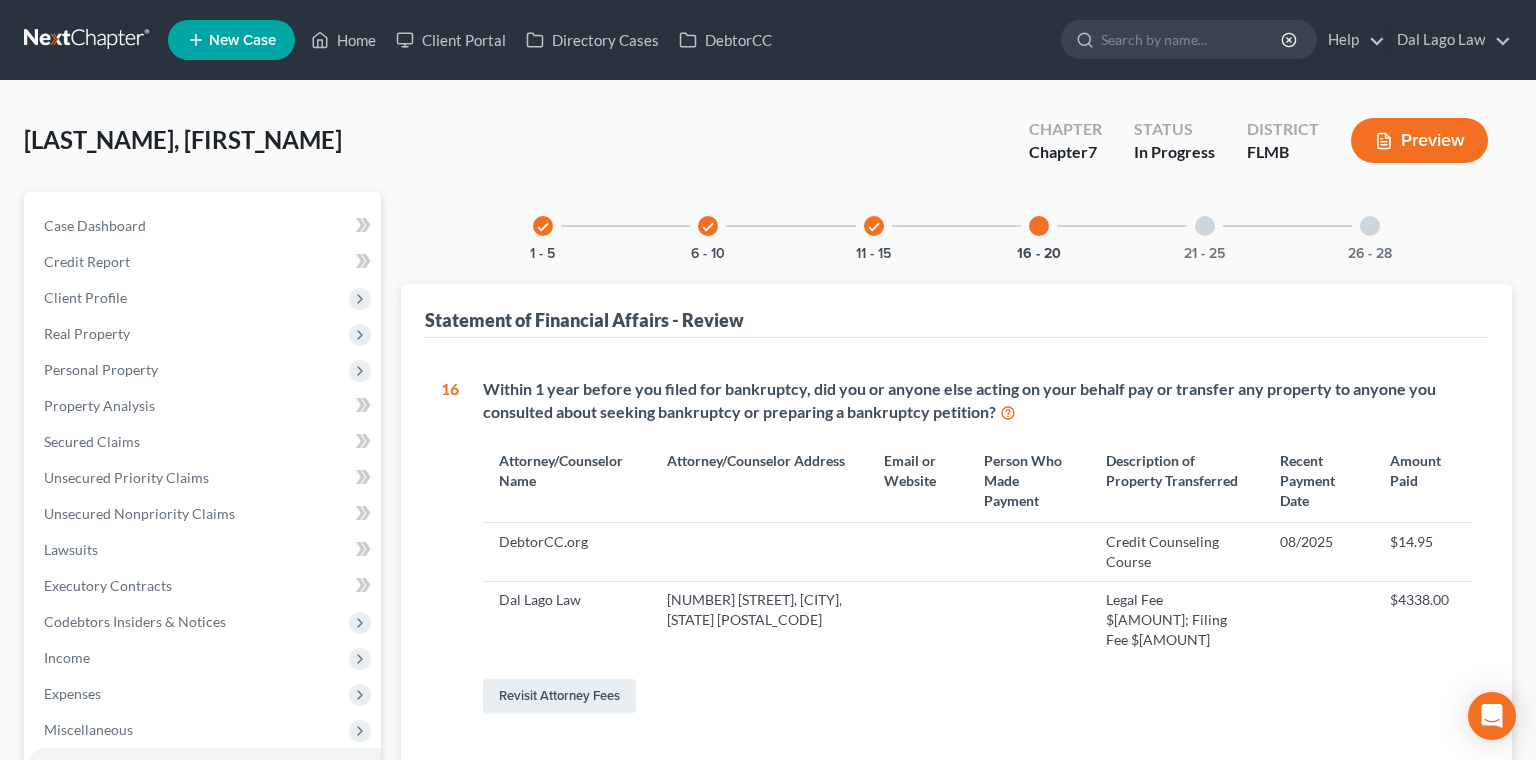 click at bounding box center [1205, 226] 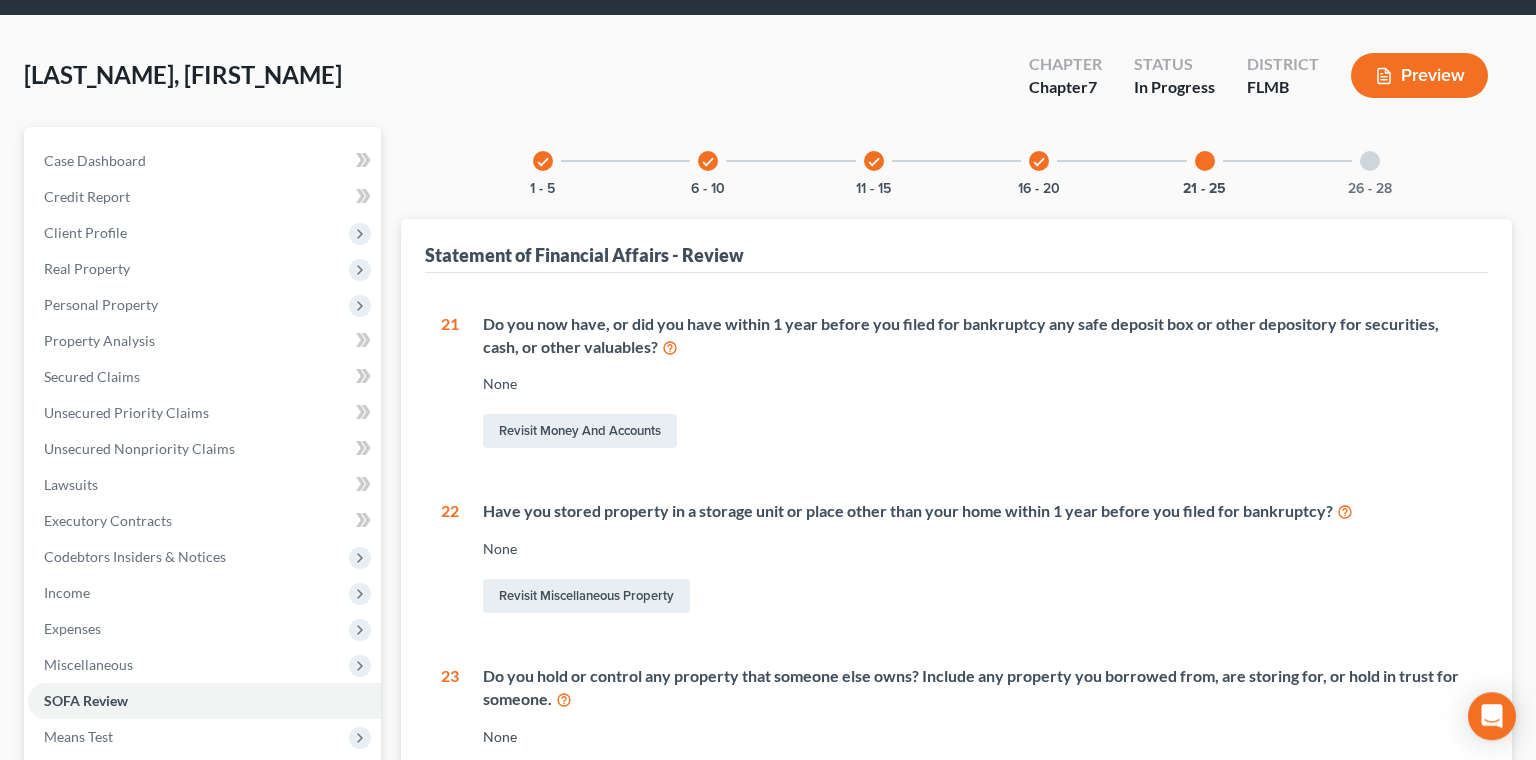 scroll, scrollTop: 49, scrollLeft: 0, axis: vertical 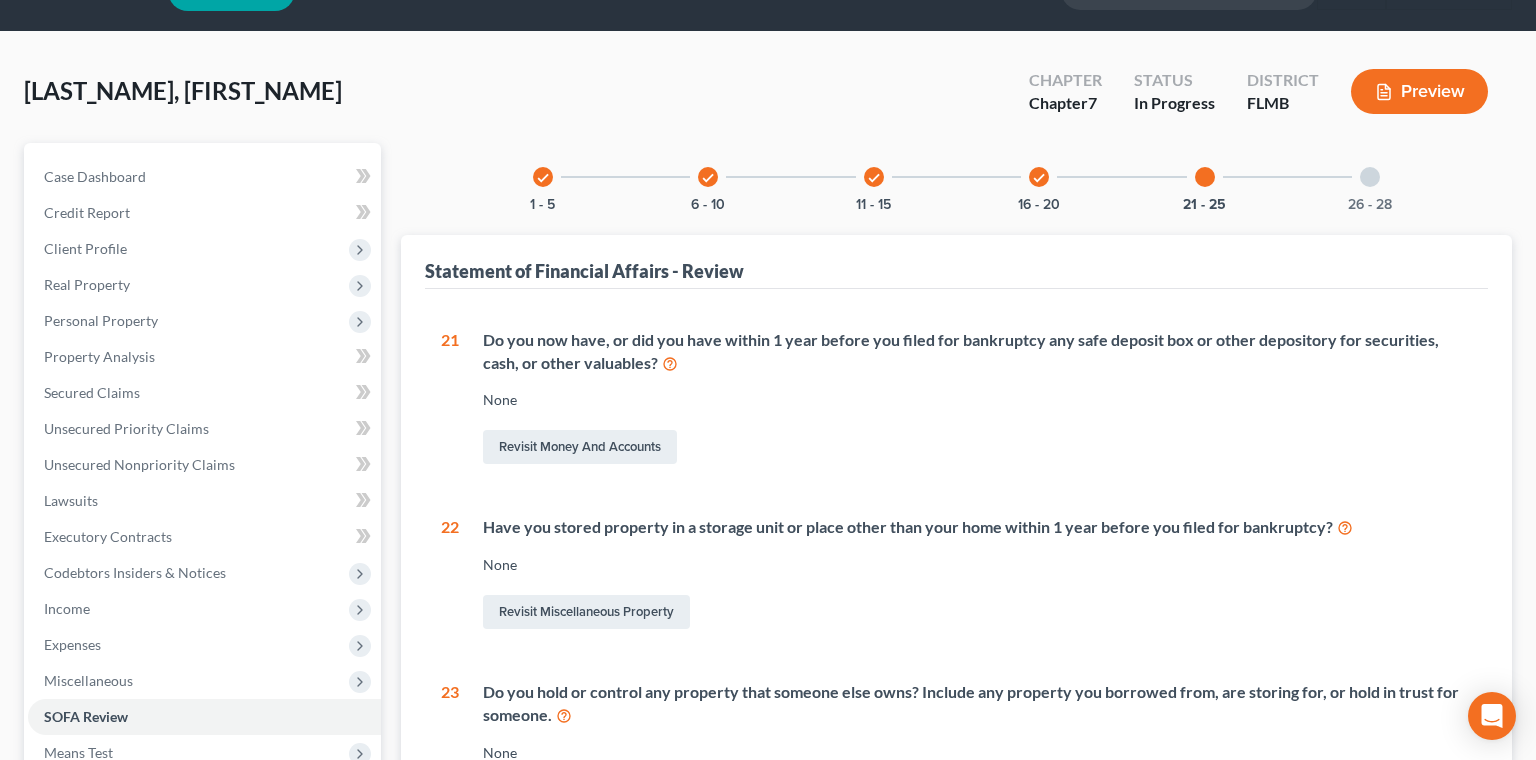 click at bounding box center [1370, 177] 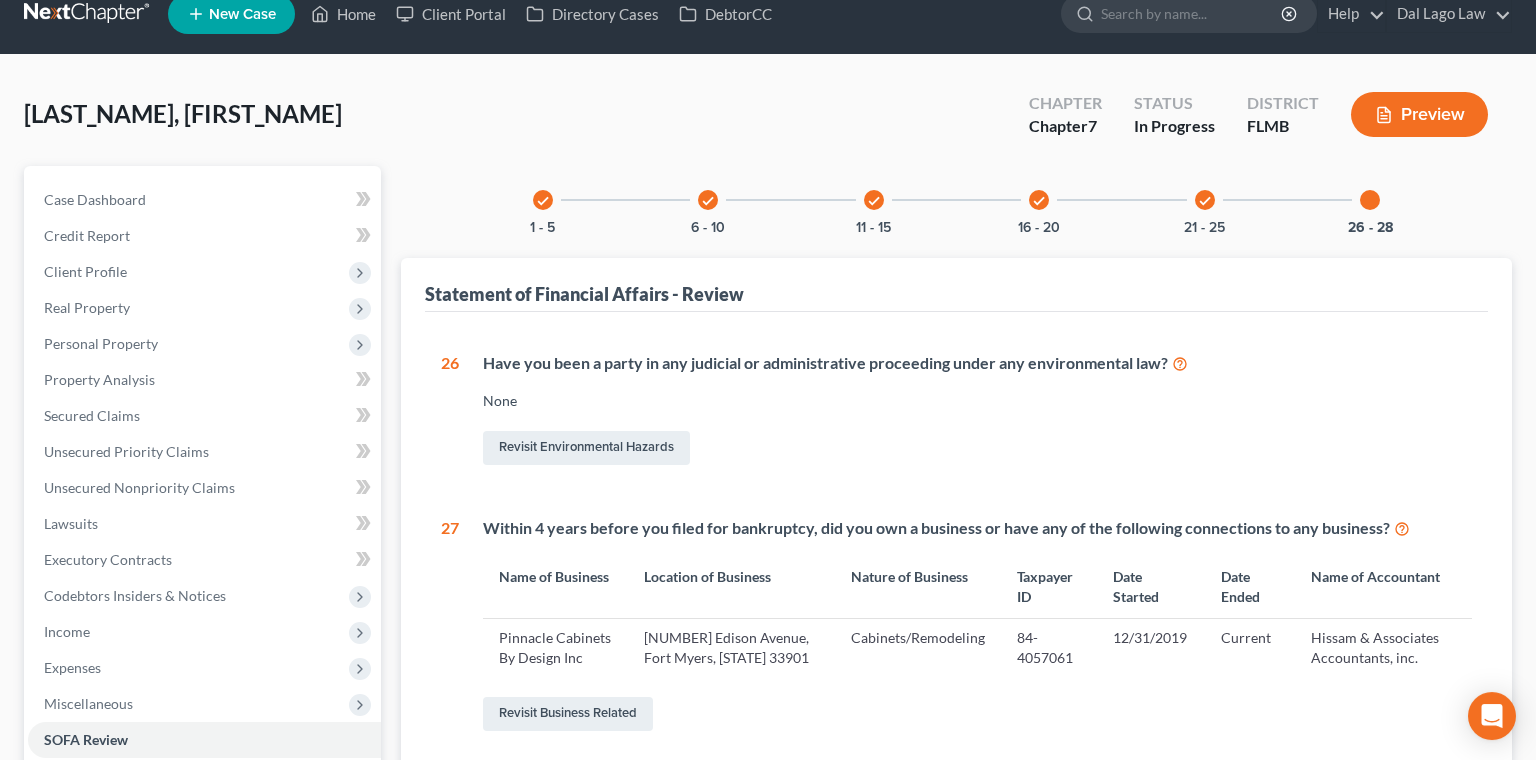 scroll, scrollTop: 0, scrollLeft: 0, axis: both 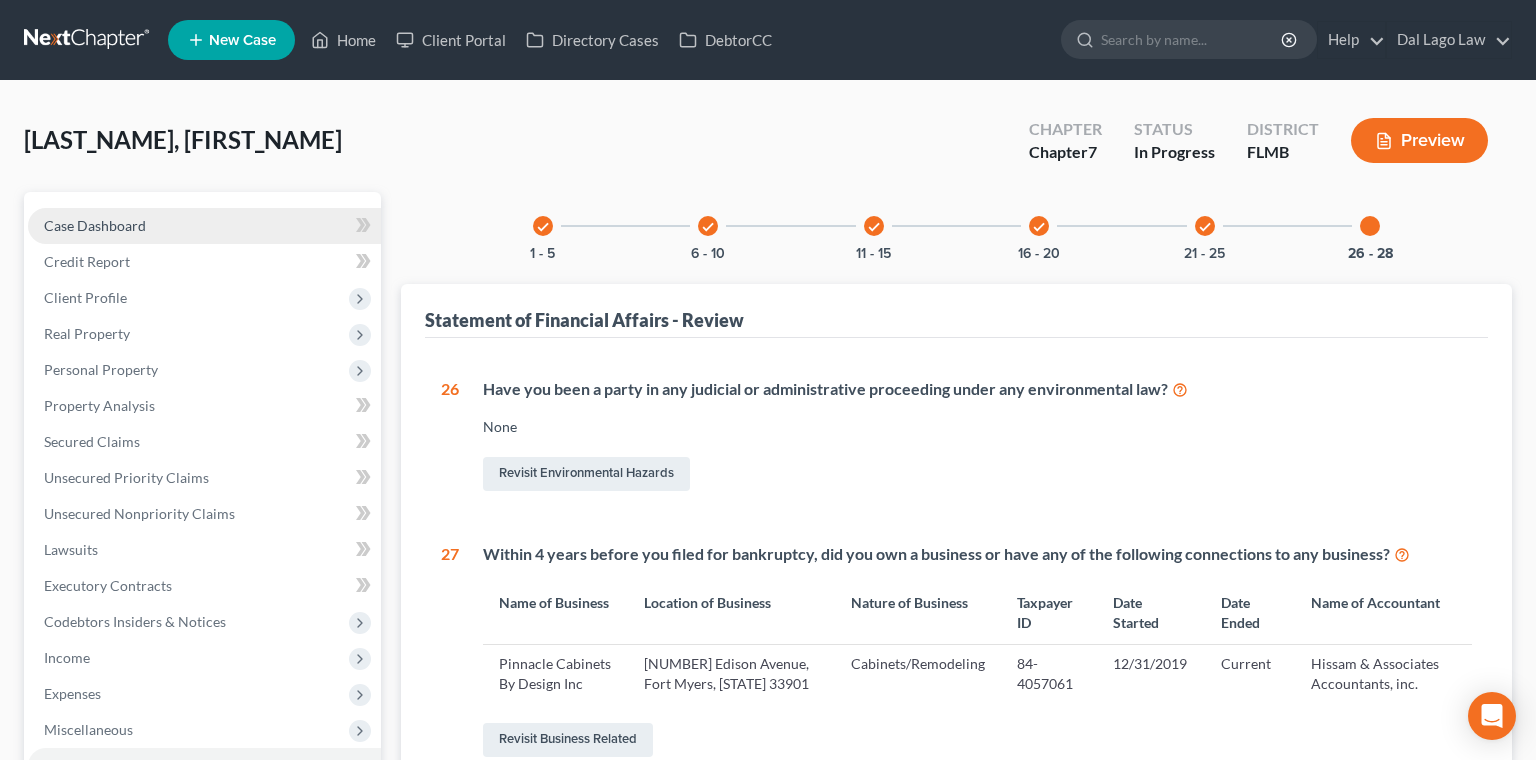 click on "Case Dashboard" at bounding box center [204, 226] 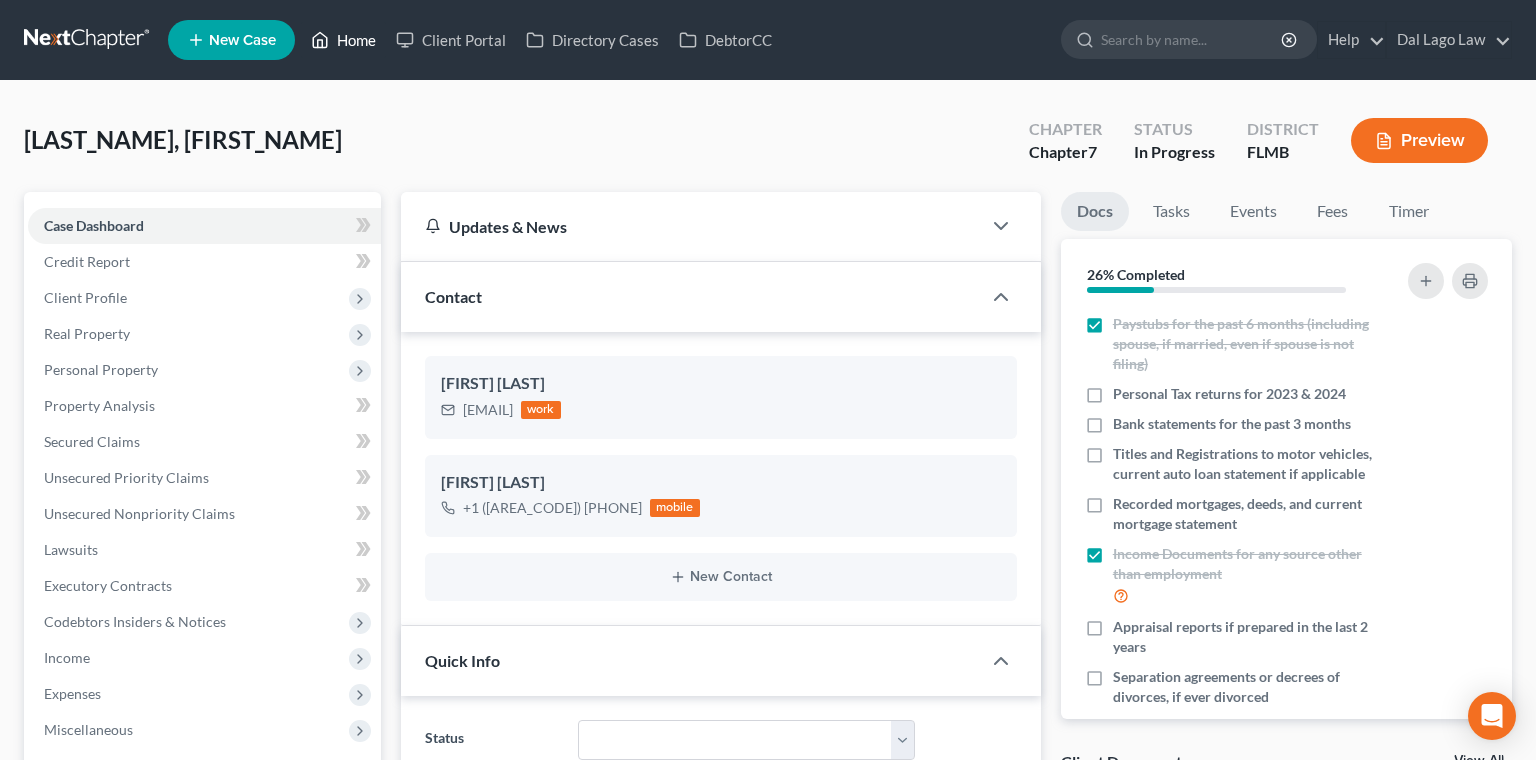 click on "Home" at bounding box center (343, 40) 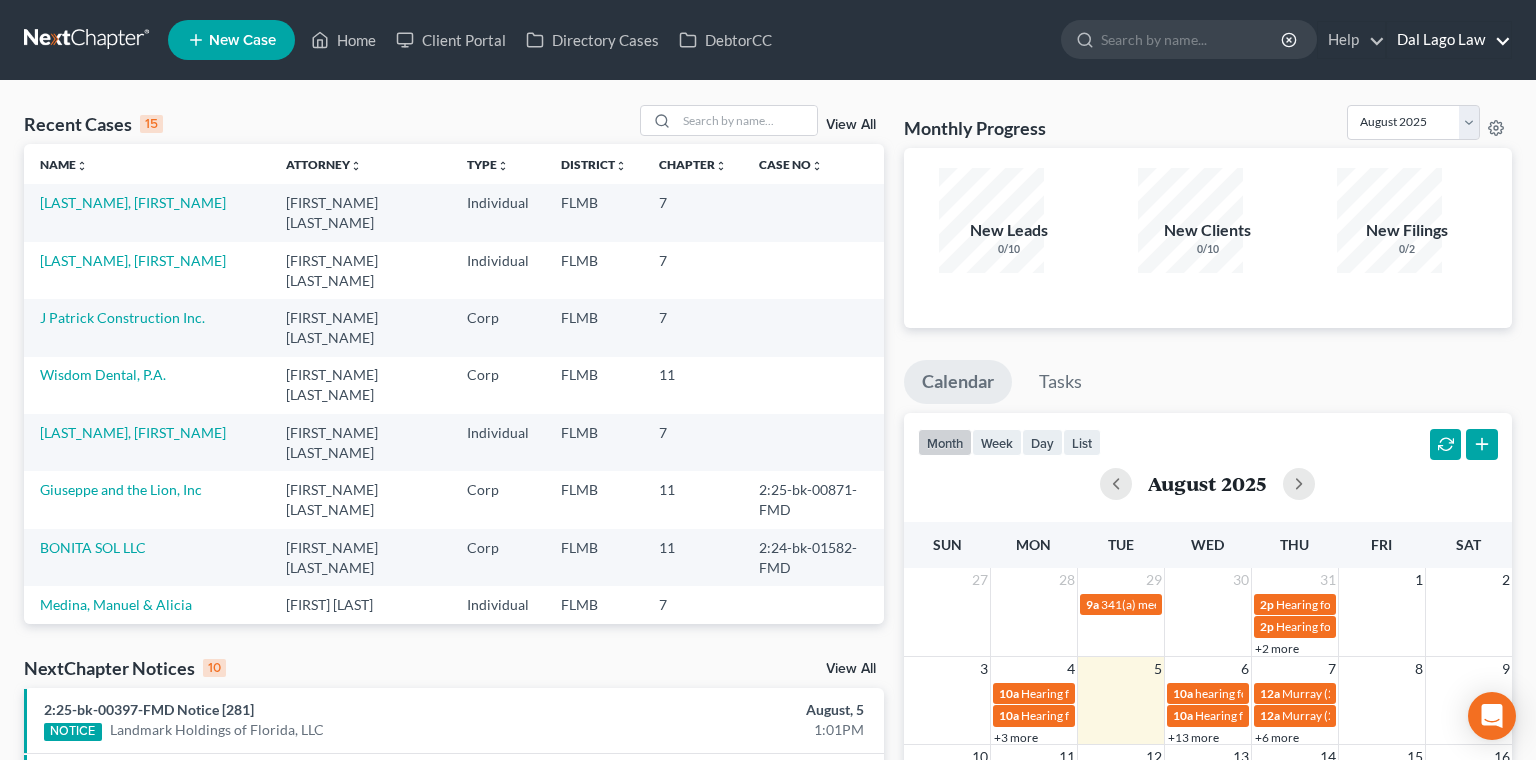 click on "Dal Lago Law" at bounding box center (1449, 40) 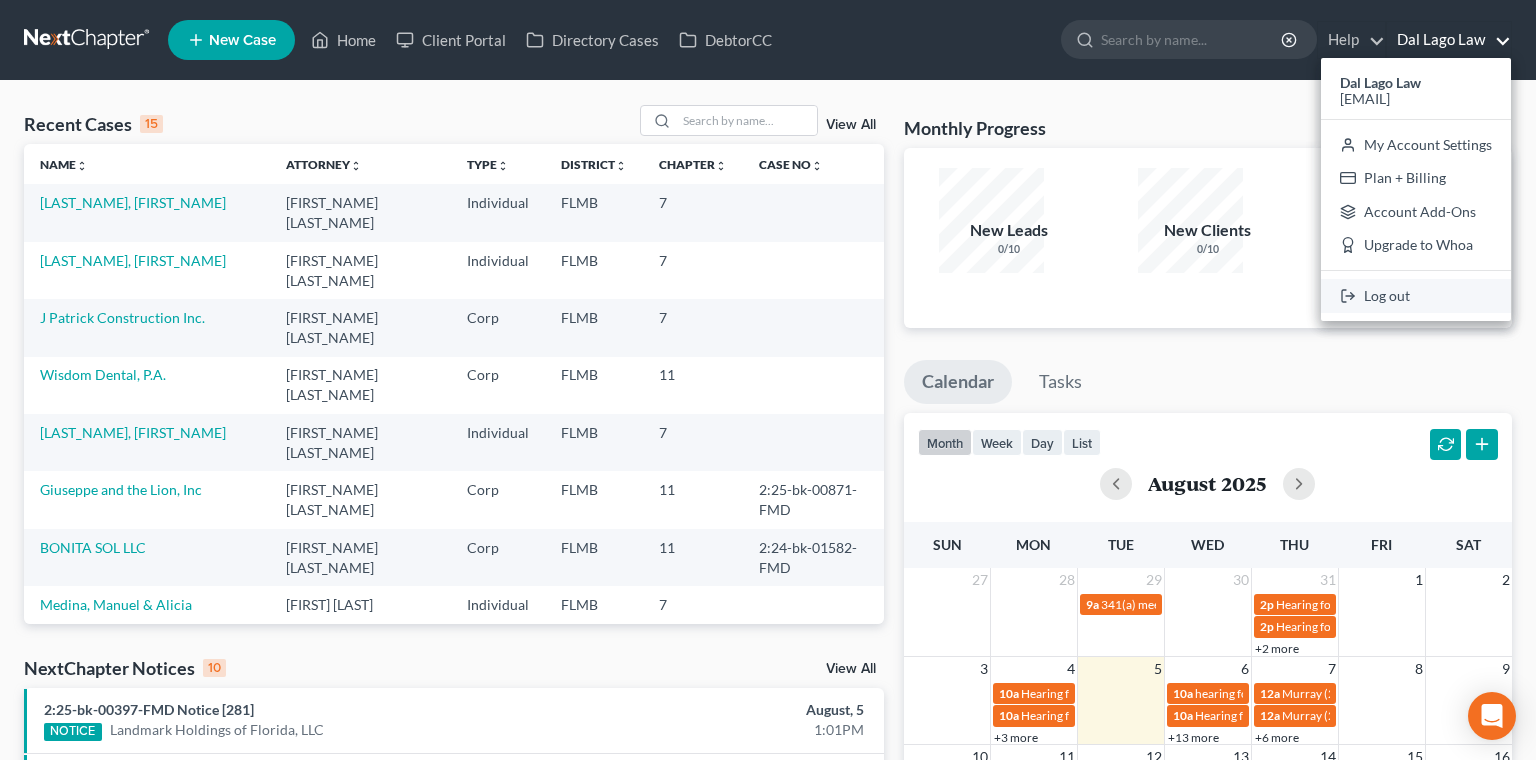 click on "Log out" at bounding box center [1416, 296] 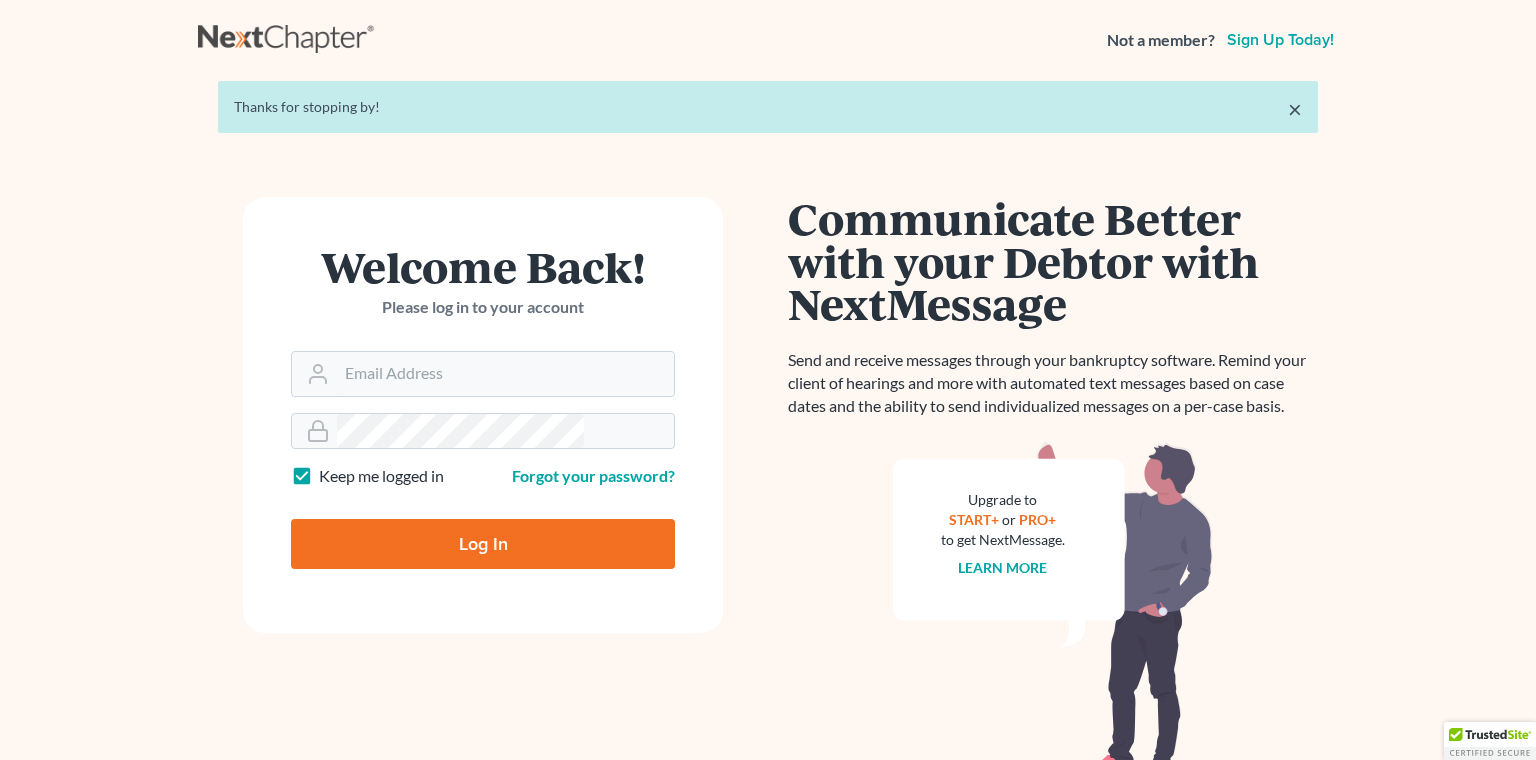 scroll, scrollTop: 0, scrollLeft: 0, axis: both 